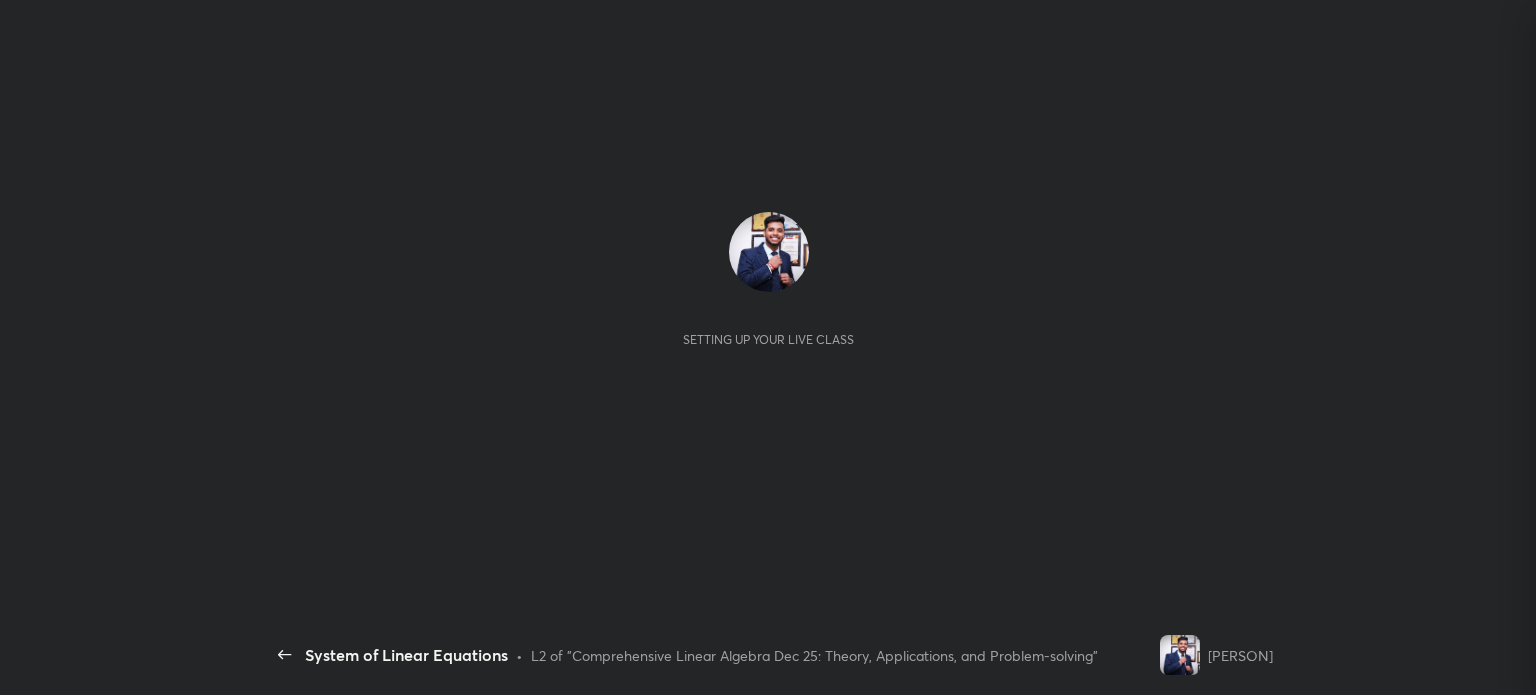 scroll, scrollTop: 0, scrollLeft: 0, axis: both 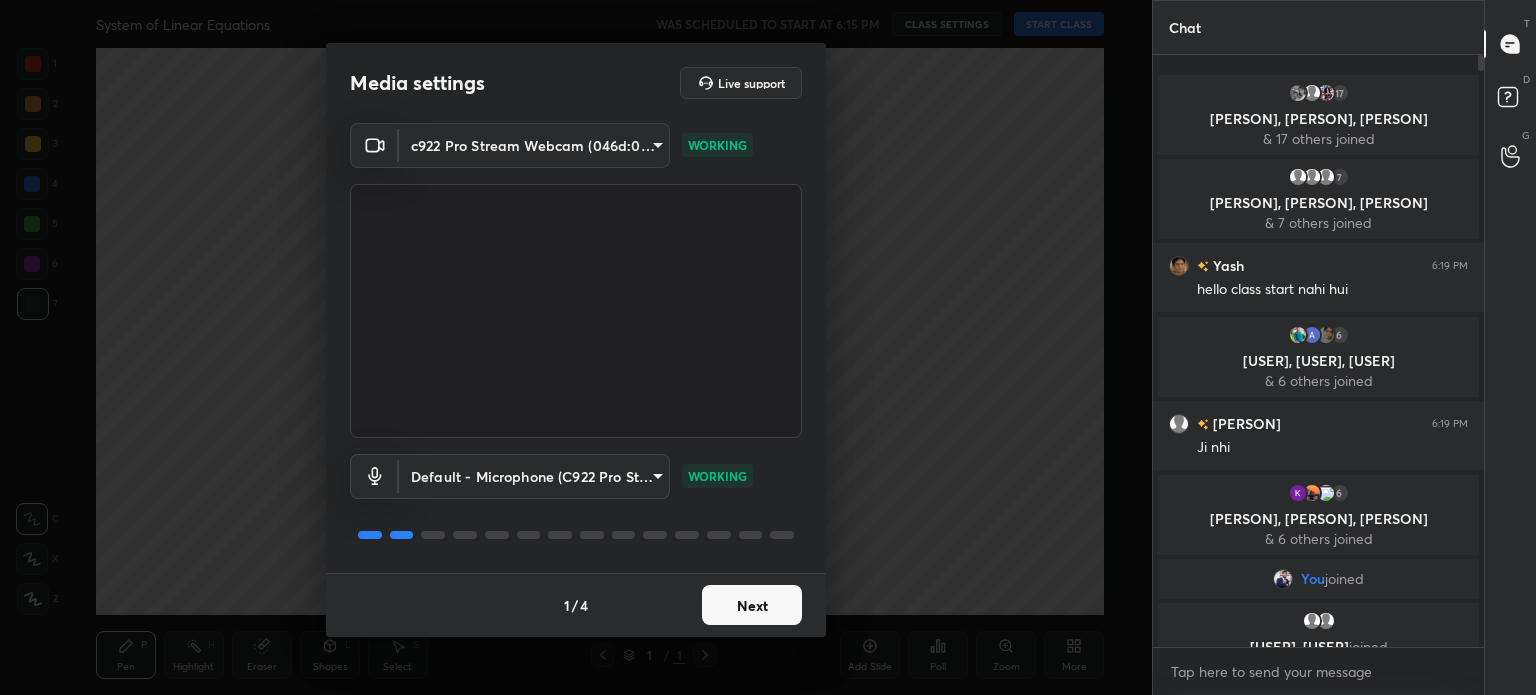 click on "Media settings Live support c922 Pro Stream Webcam (046d:085c) 1c5db5b53f026da36d14fcfa857f9b7efd1d763ca62ec829592c0c50fc8651e5 WORKING Default - Microphone (C922 Pro Stream Webcam) default WORKING 1 / 4 Next" at bounding box center [576, 347] 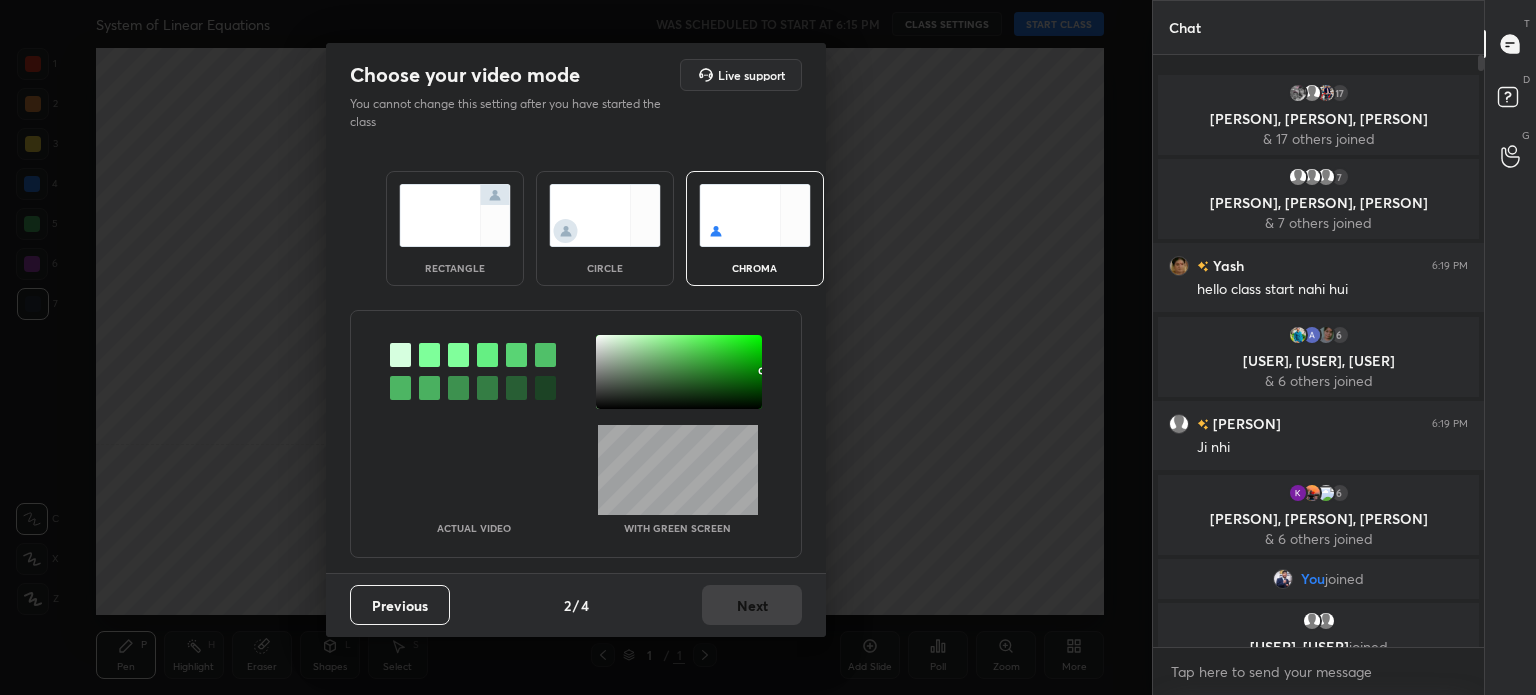 click at bounding box center [679, 372] 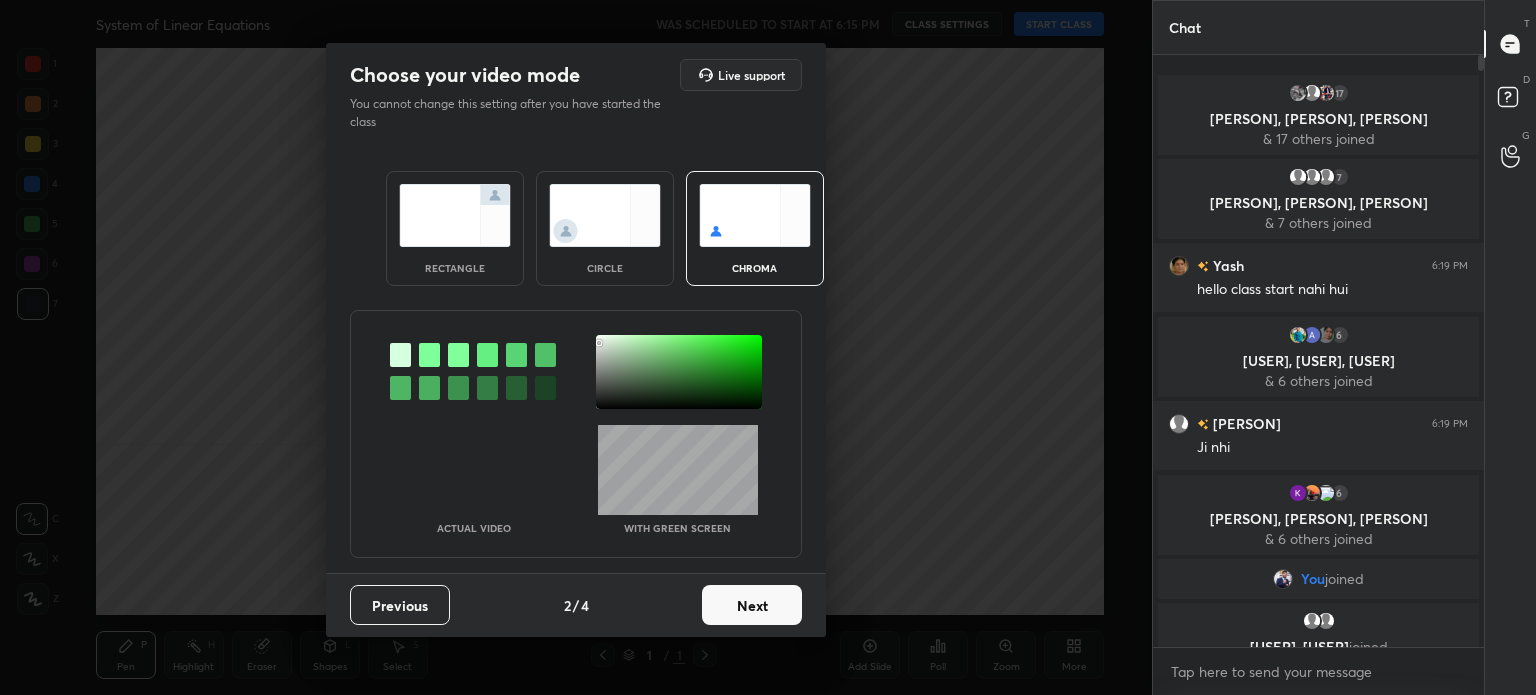 click on "Next" at bounding box center (752, 605) 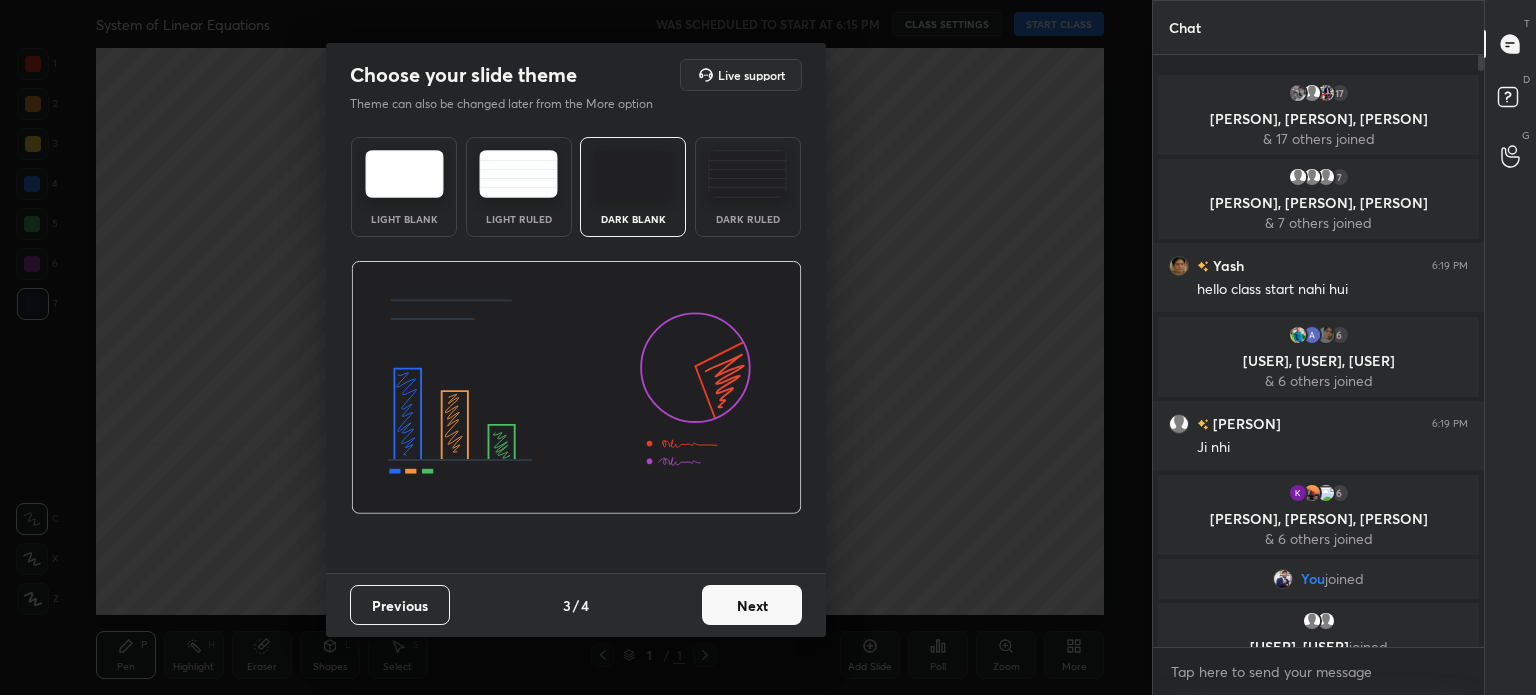 click on "Next" at bounding box center (752, 605) 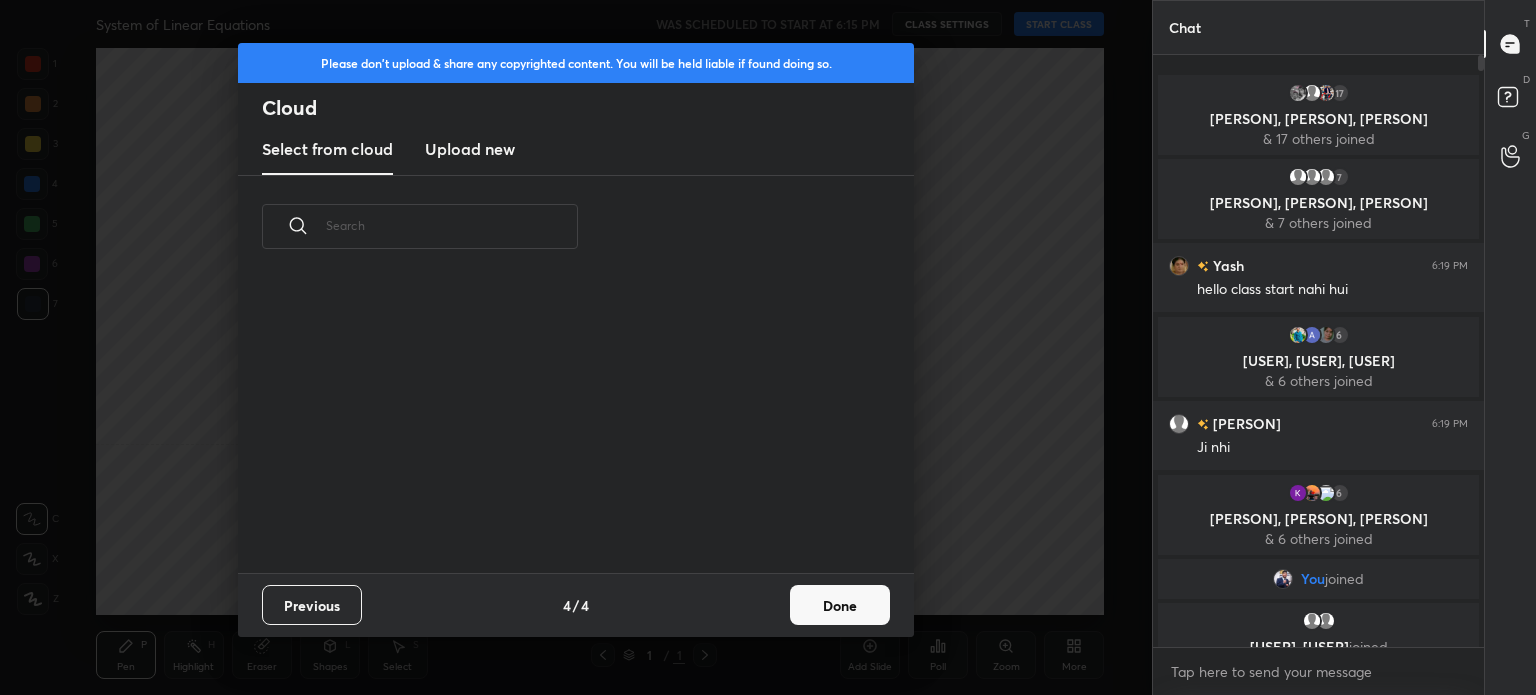 click on "Done" at bounding box center (840, 605) 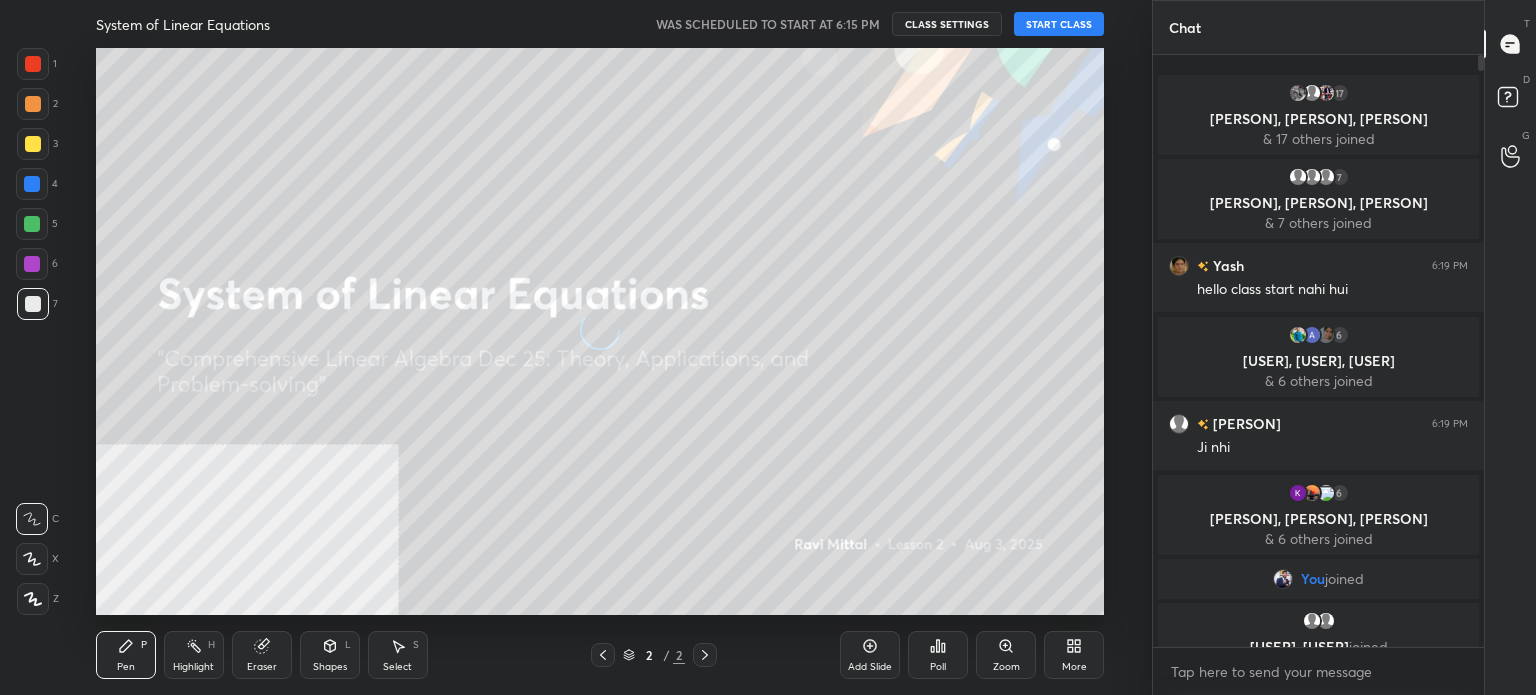 click on "START CLASS" at bounding box center [1059, 24] 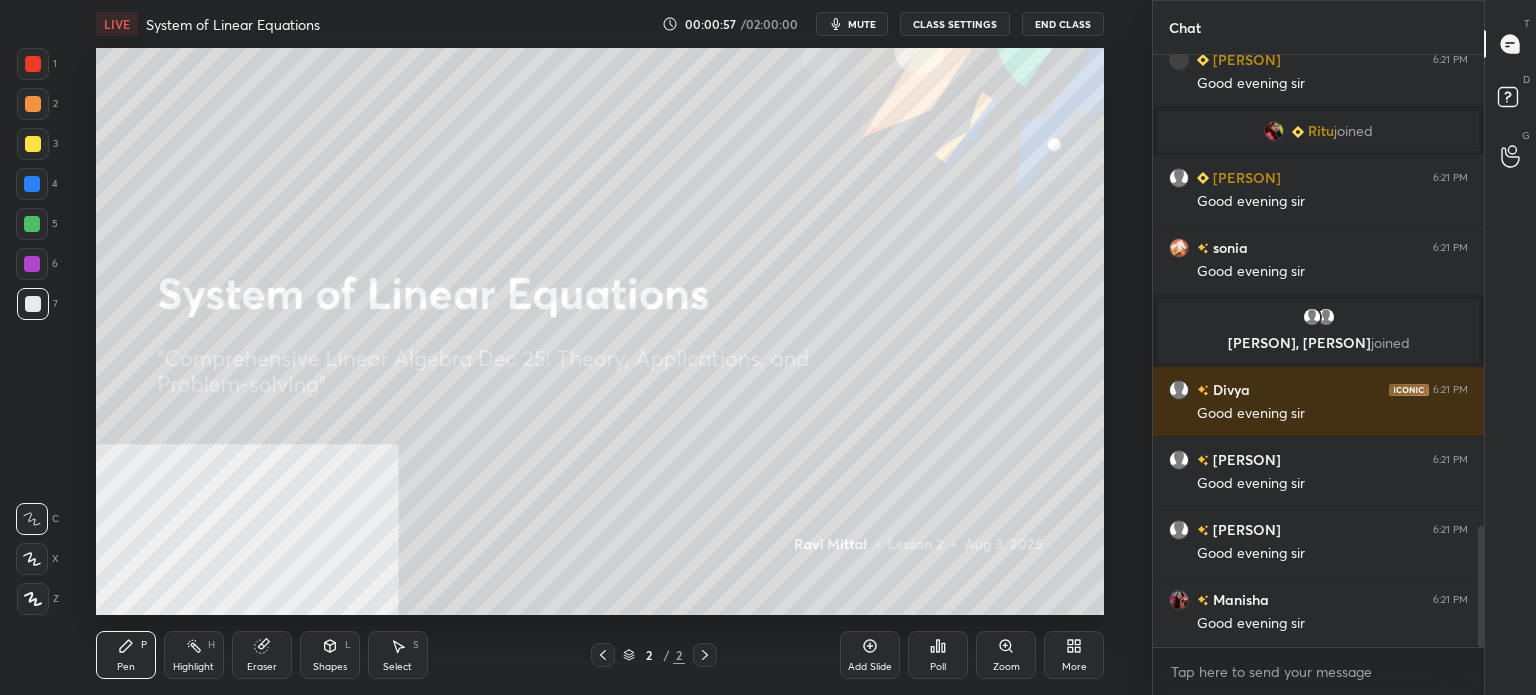 scroll, scrollTop: 2364, scrollLeft: 0, axis: vertical 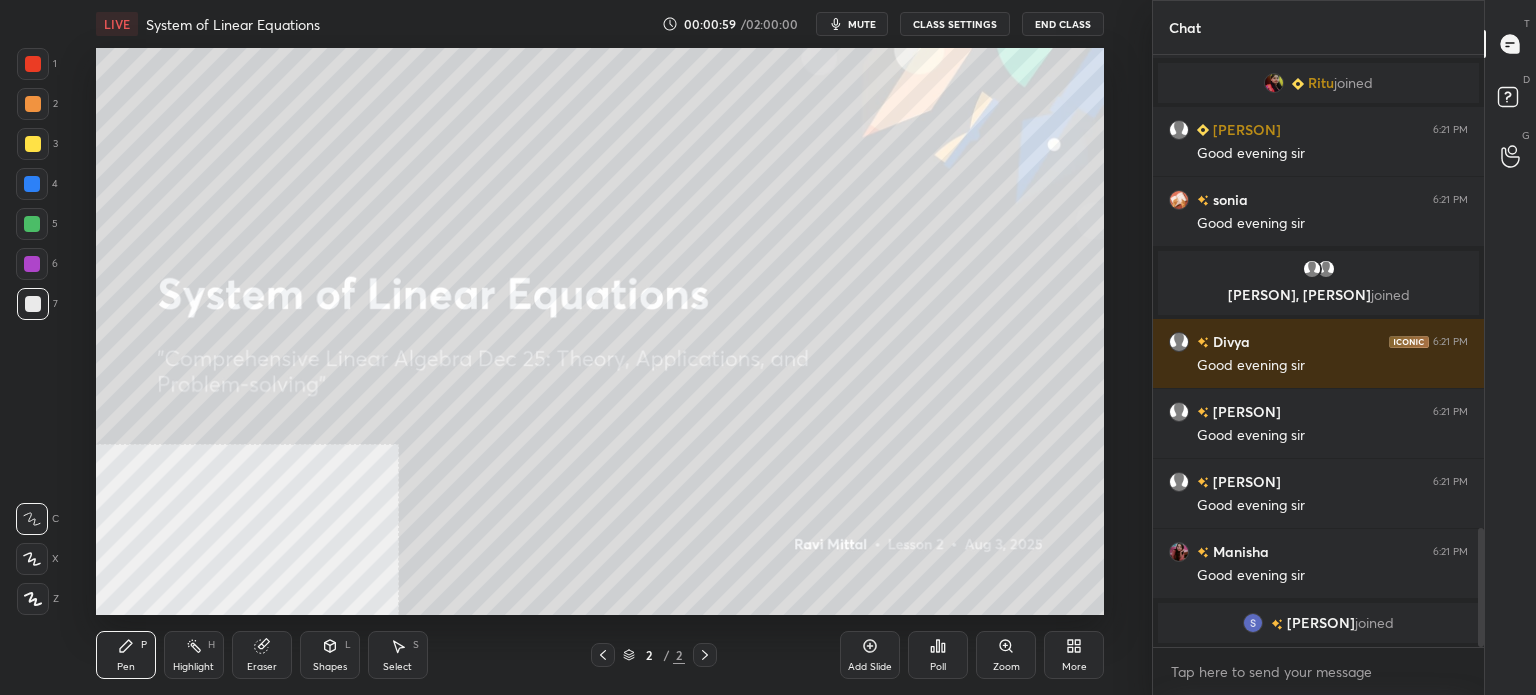 click on "mute" at bounding box center [852, 24] 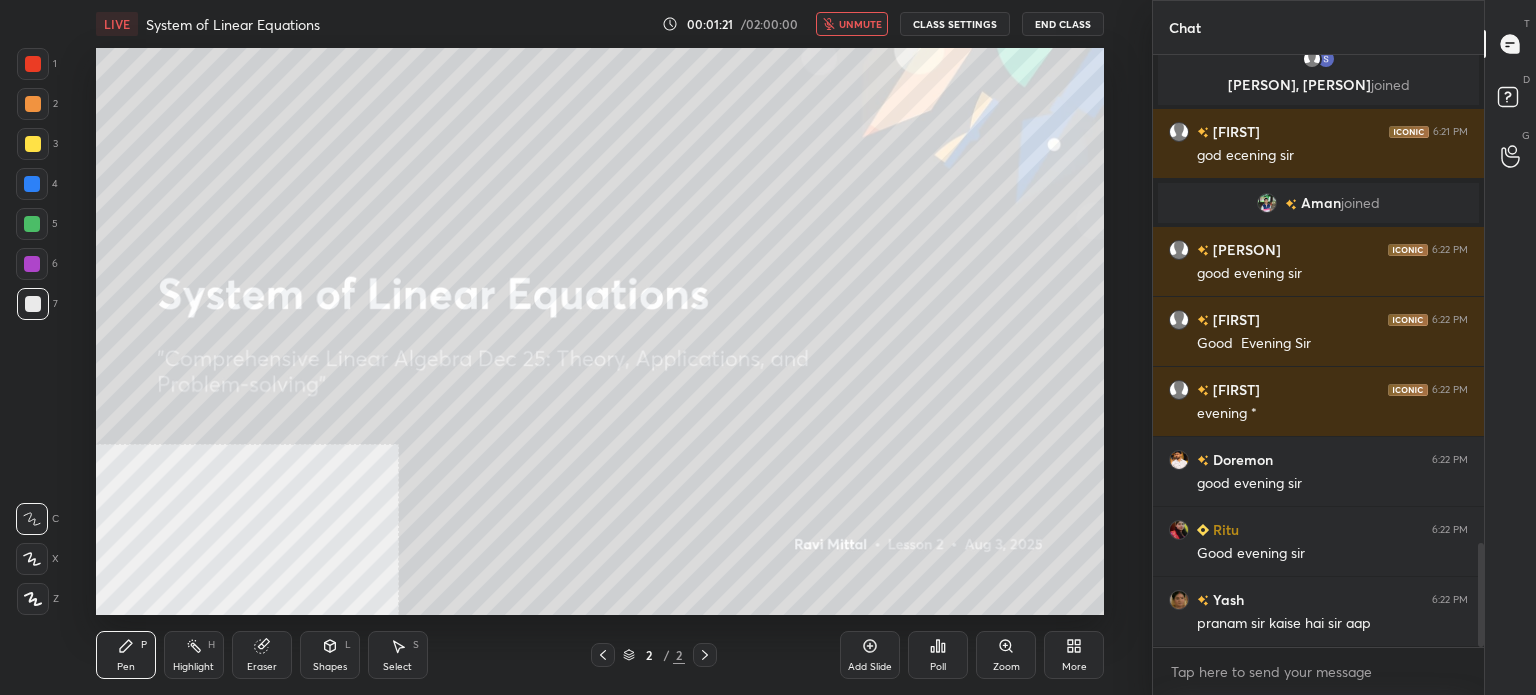 scroll, scrollTop: 2792, scrollLeft: 0, axis: vertical 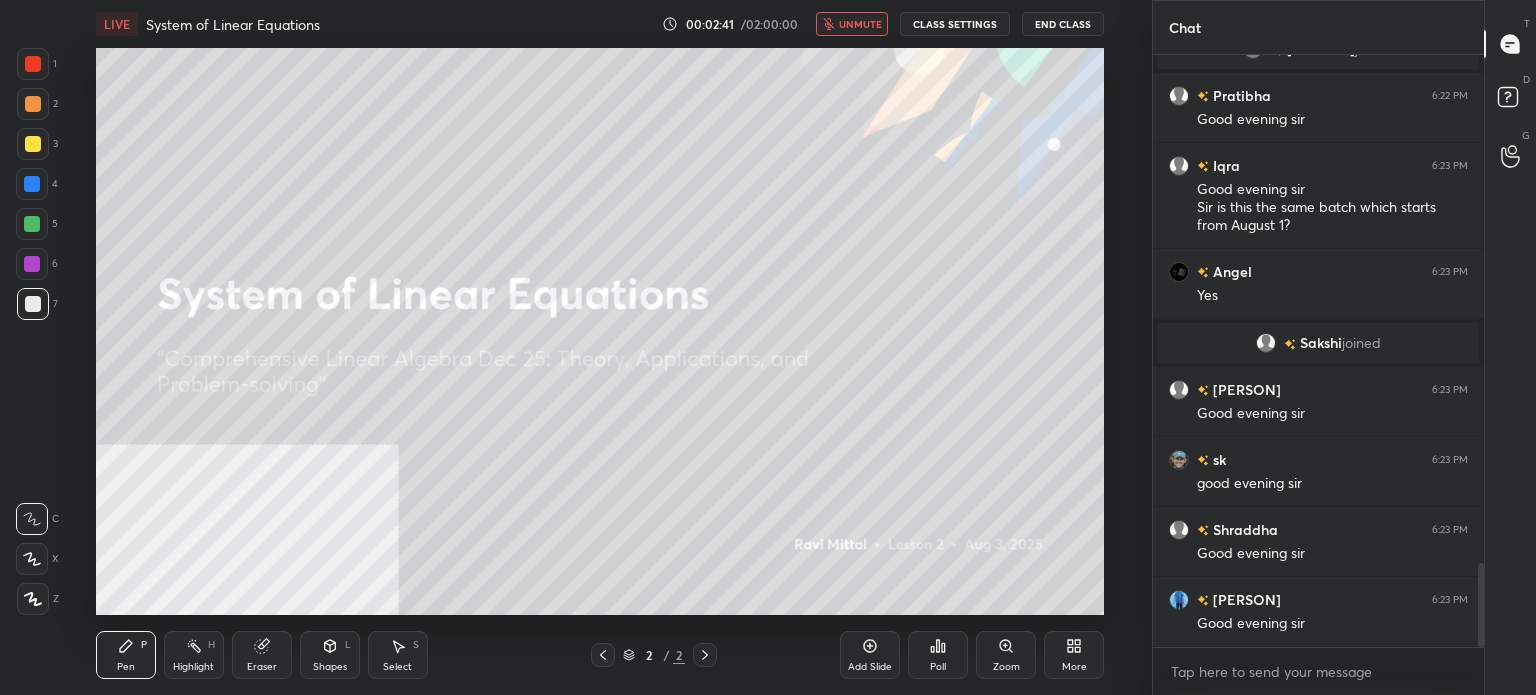 click on "unmute" at bounding box center (852, 24) 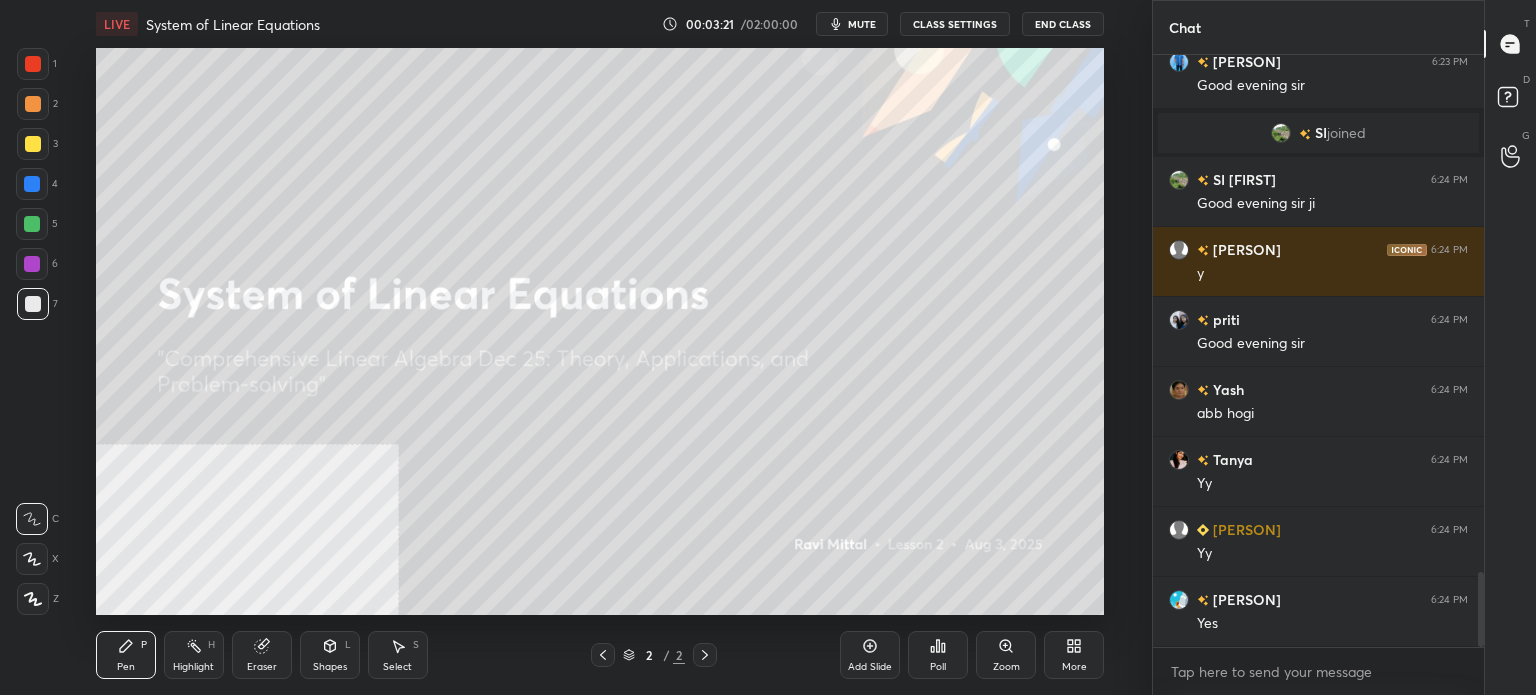 scroll, scrollTop: 4094, scrollLeft: 0, axis: vertical 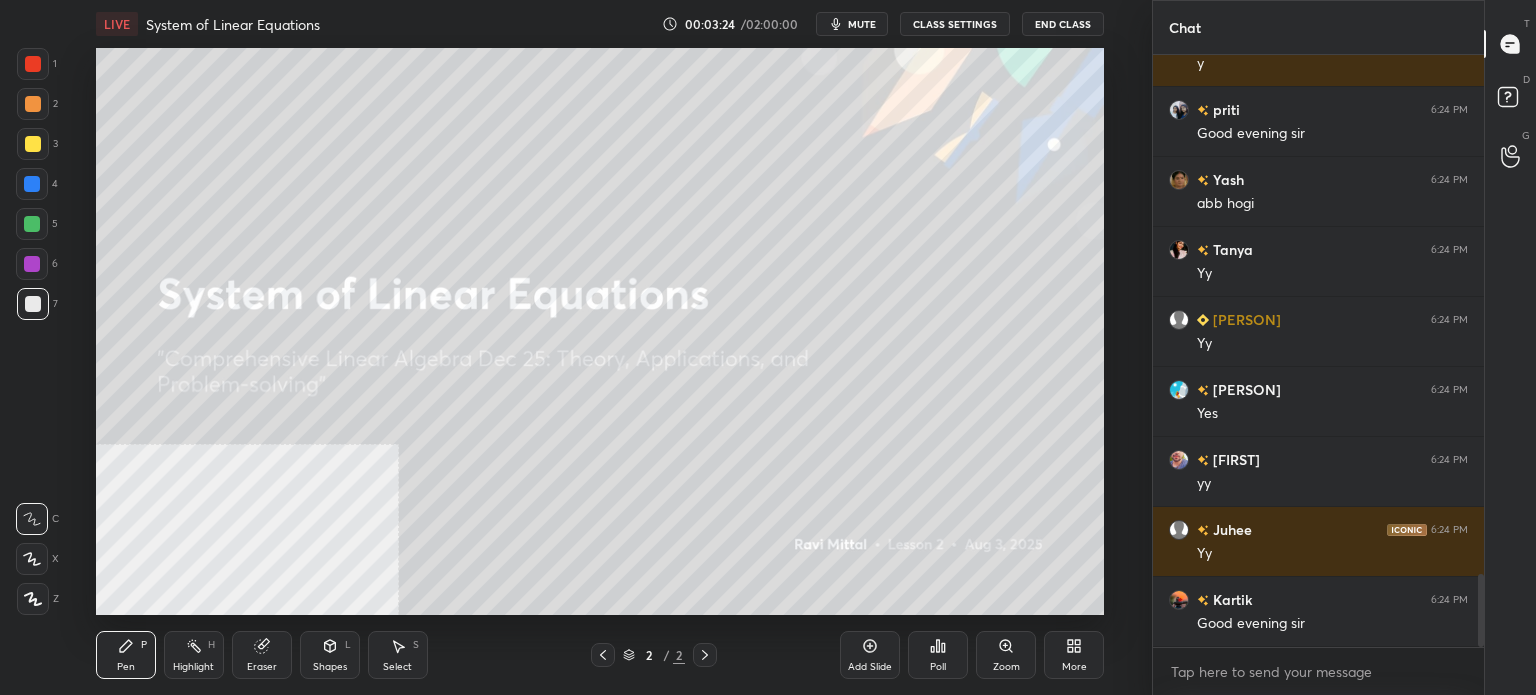 click on "More" at bounding box center [1074, 655] 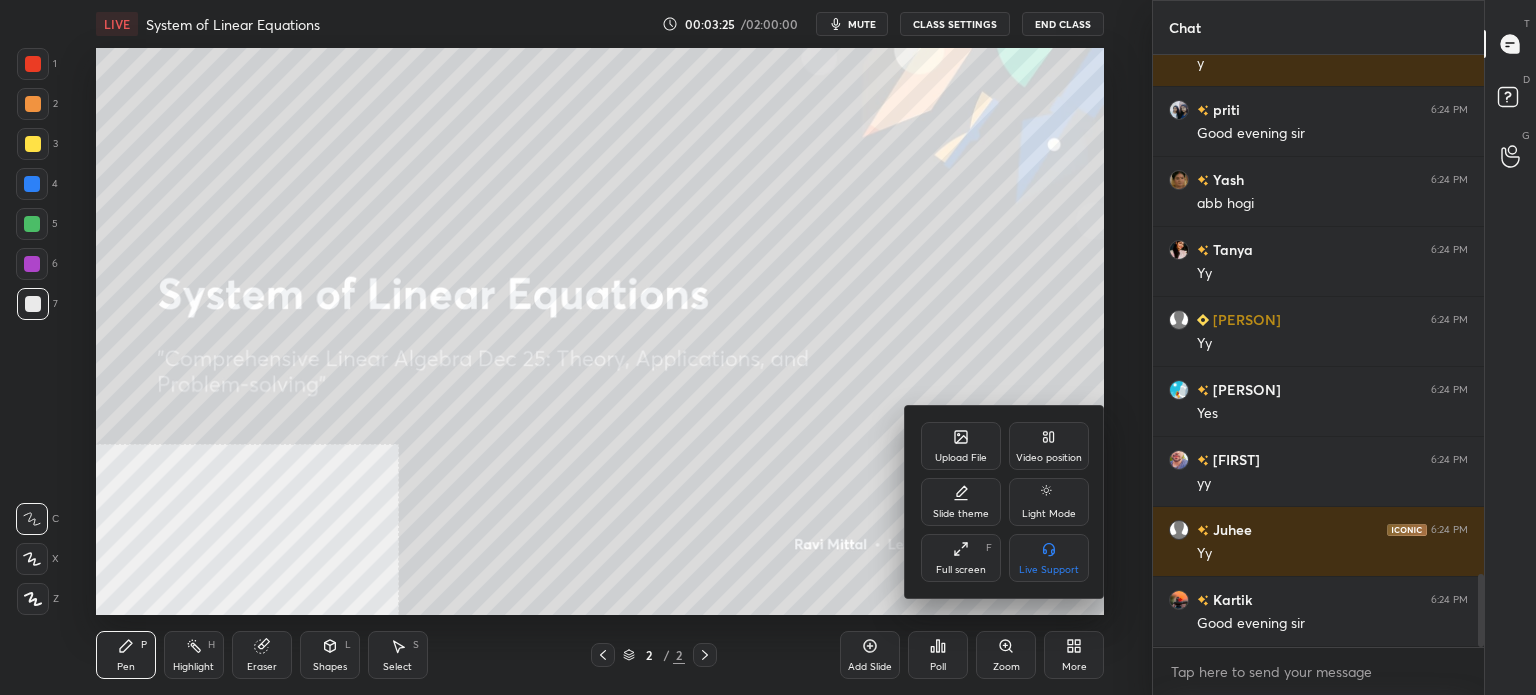 scroll, scrollTop: 4304, scrollLeft: 0, axis: vertical 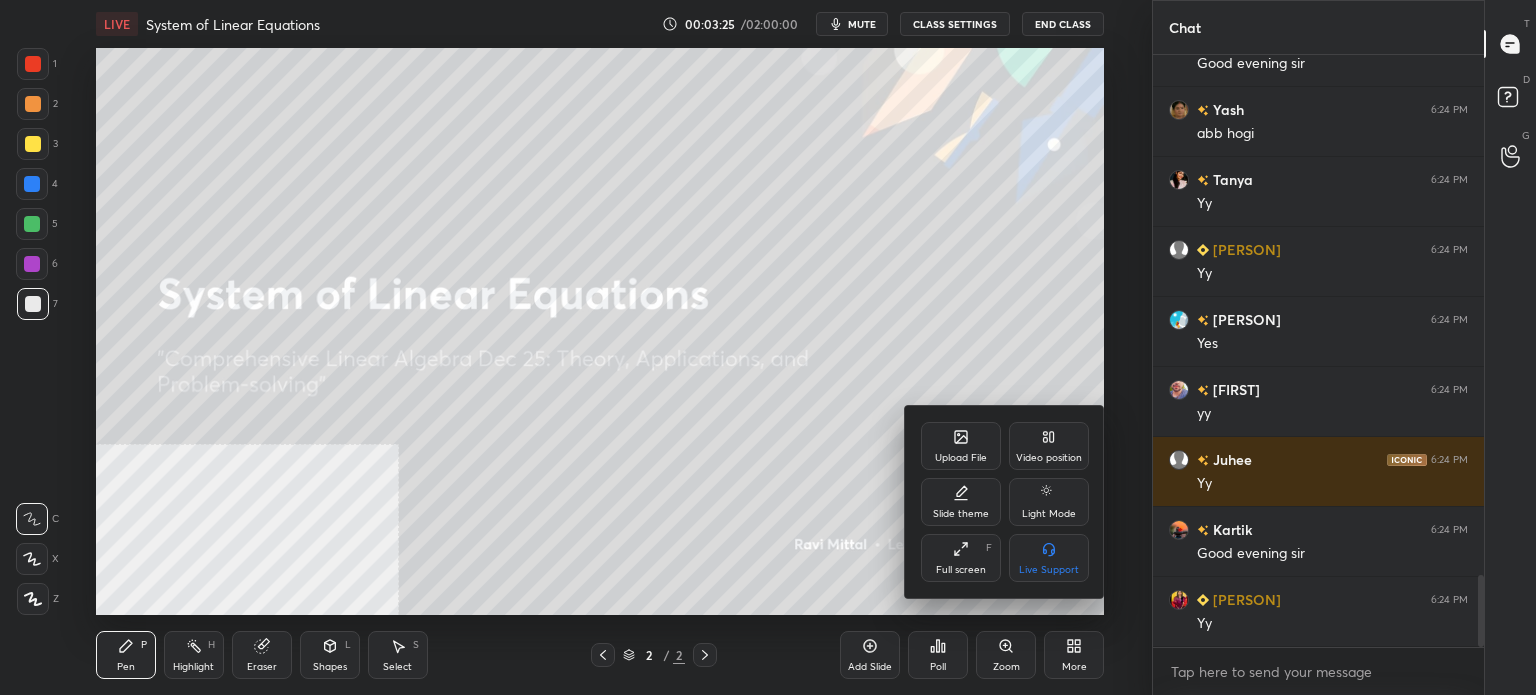 click on "Upload File" at bounding box center [961, 446] 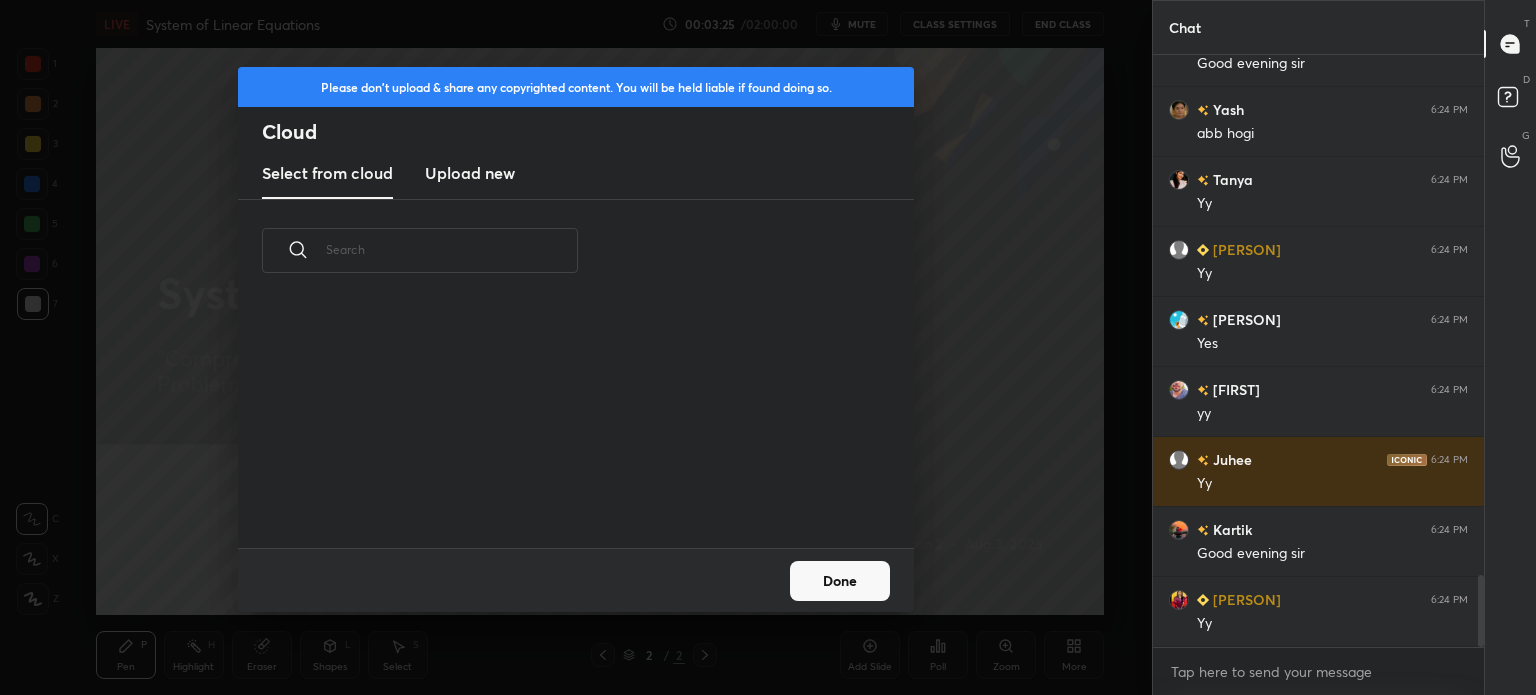 scroll, scrollTop: 5, scrollLeft: 10, axis: both 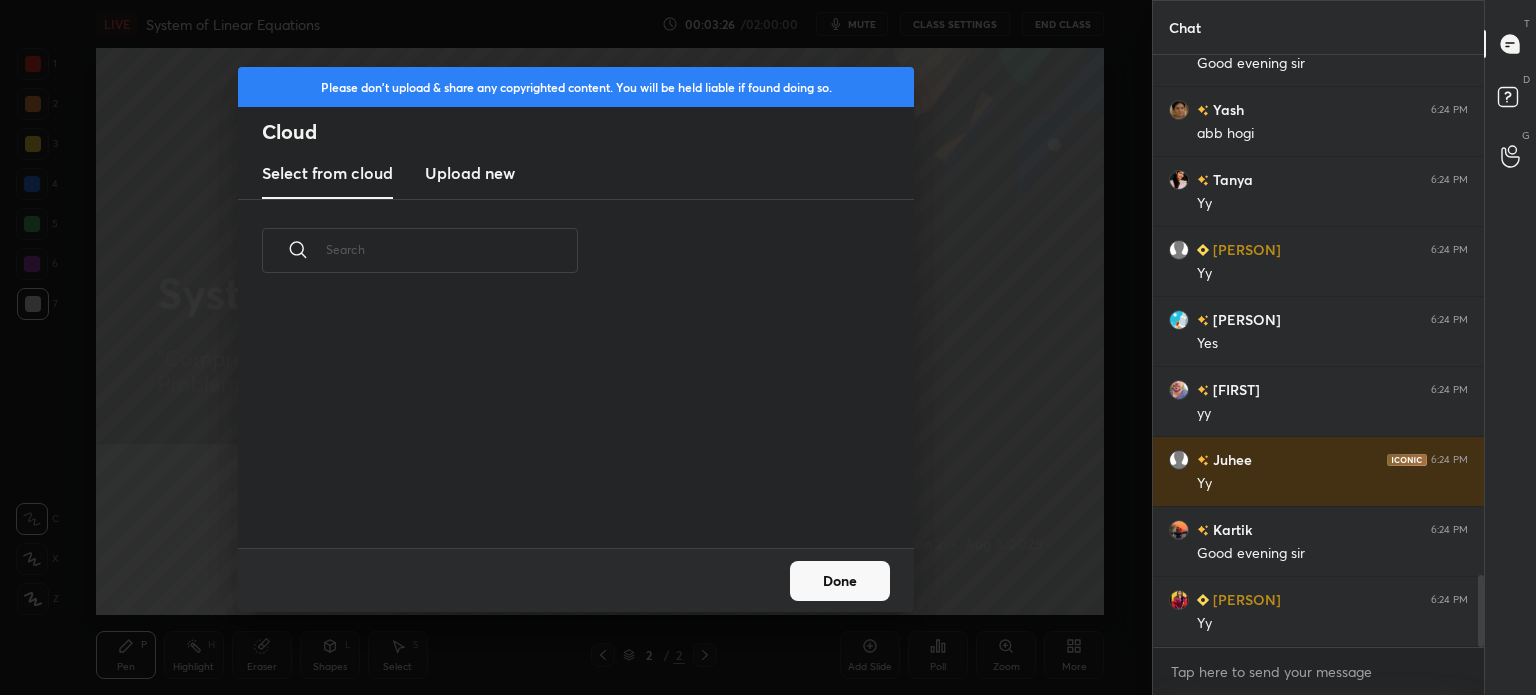 click on "Upload new" at bounding box center [470, 173] 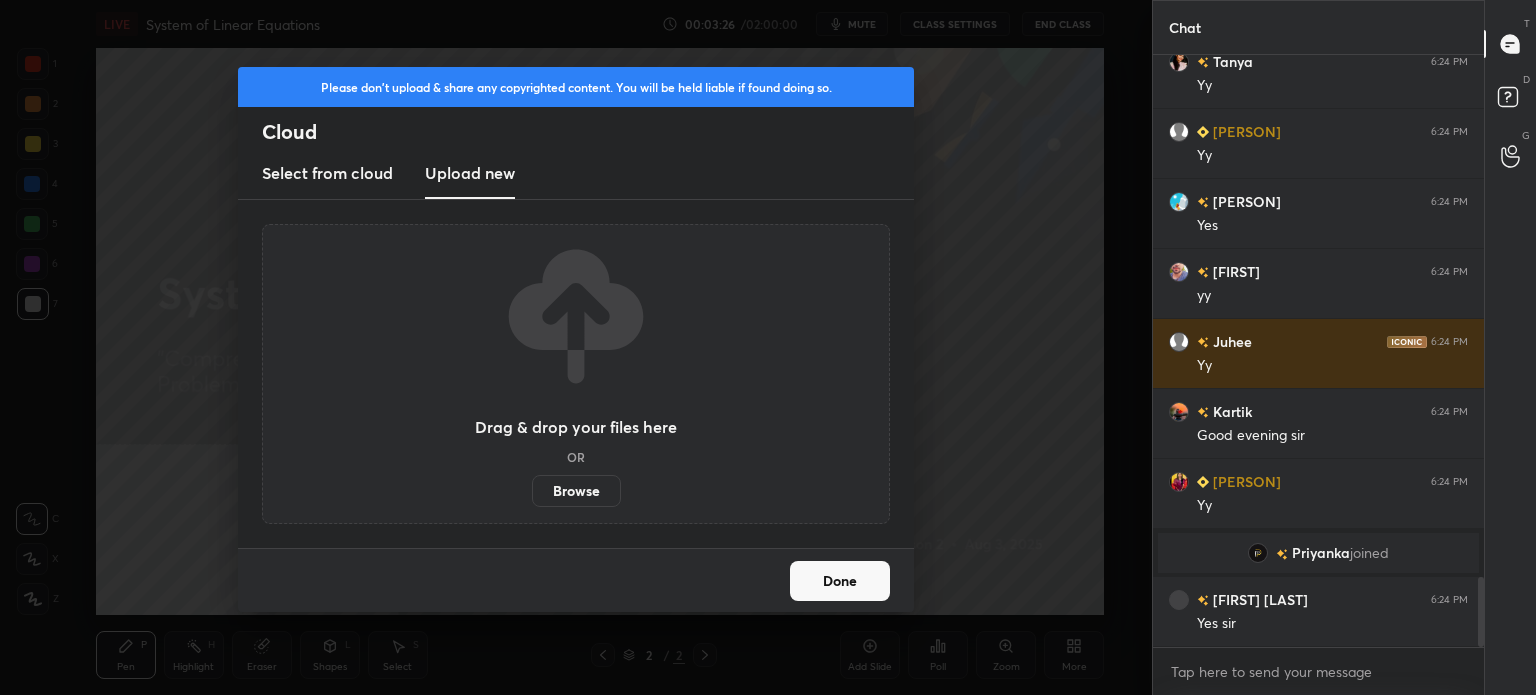 click on "Browse" at bounding box center [576, 491] 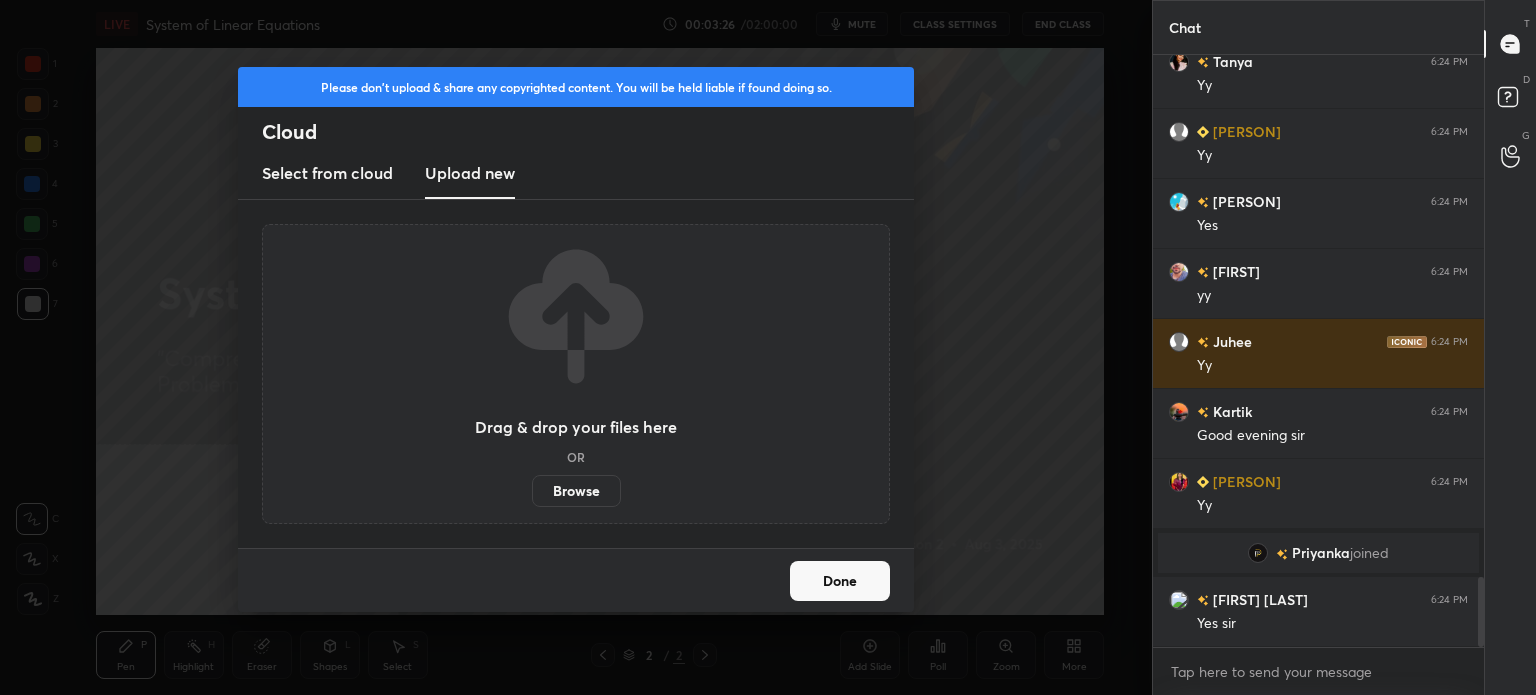 click on "Browse" at bounding box center (532, 491) 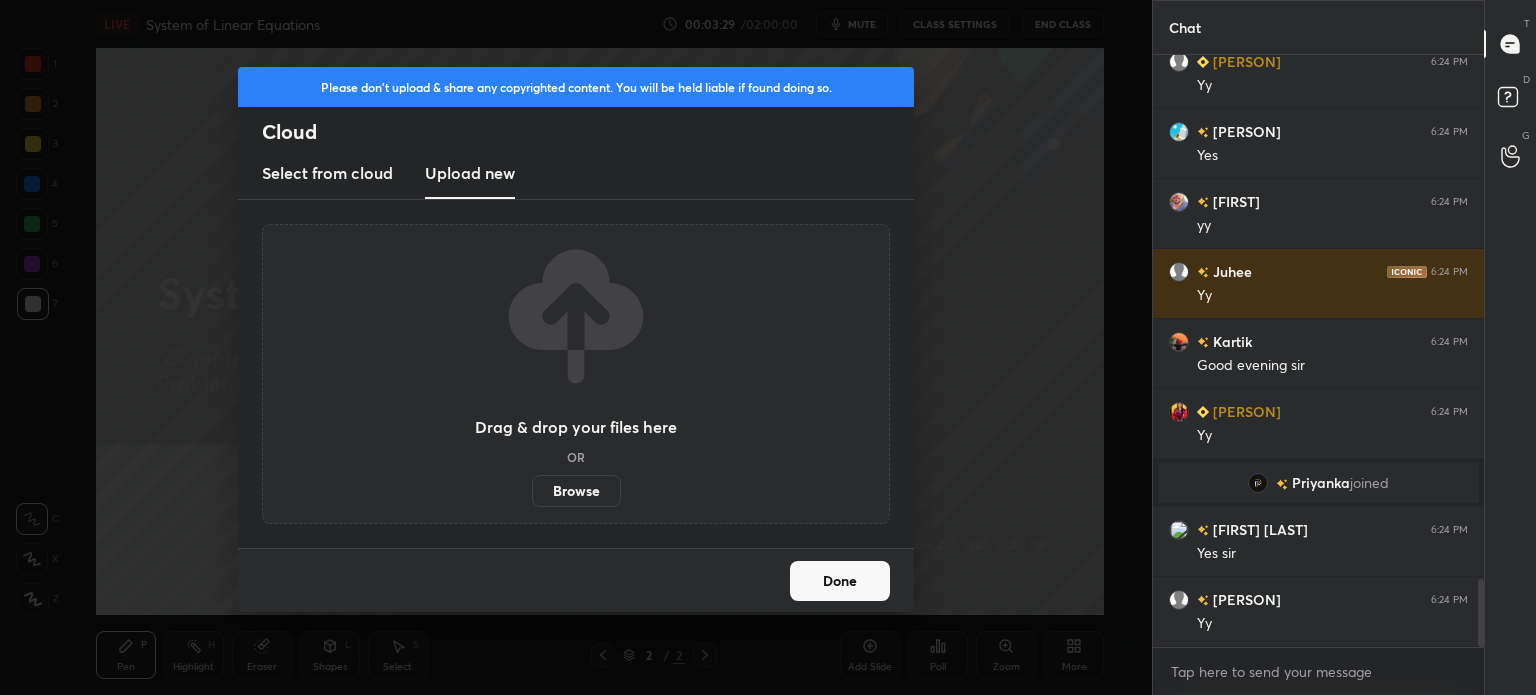 scroll, scrollTop: 4562, scrollLeft: 0, axis: vertical 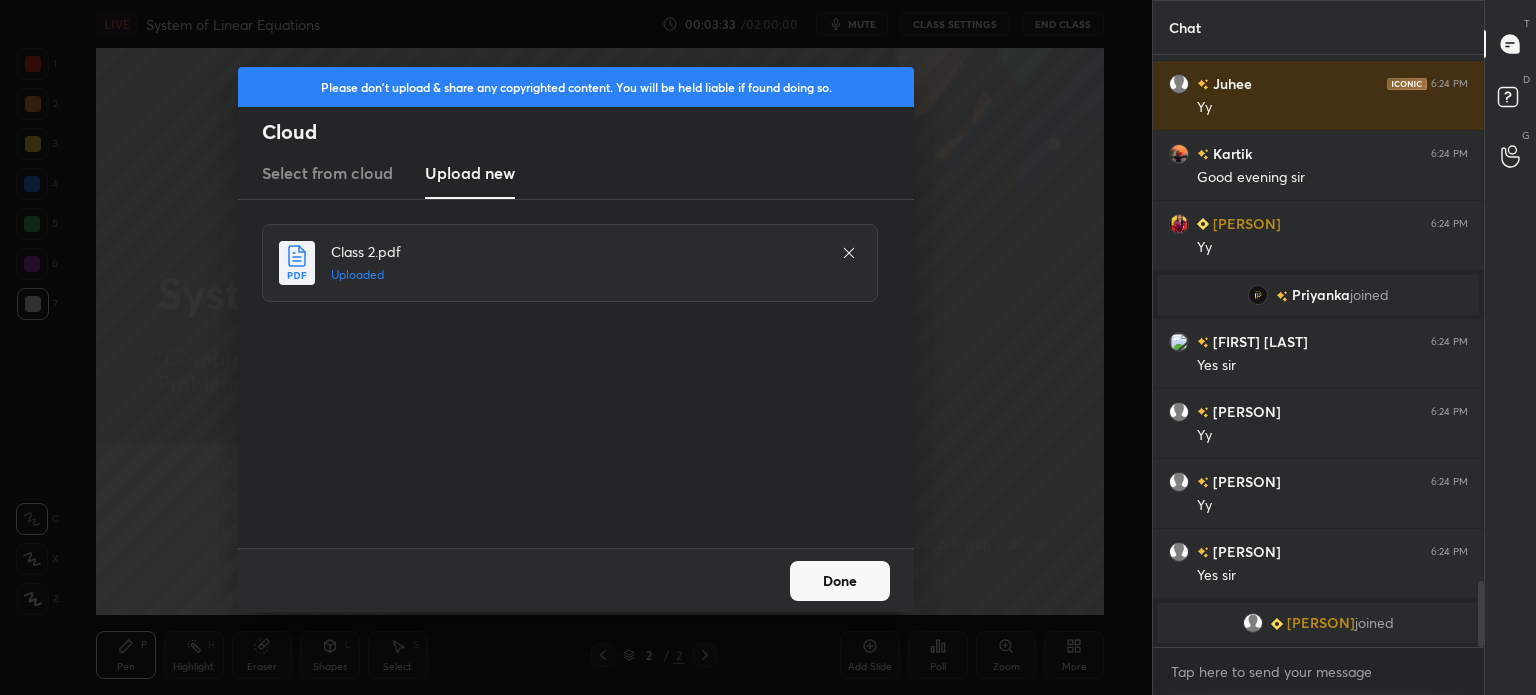click on "Done" at bounding box center [840, 581] 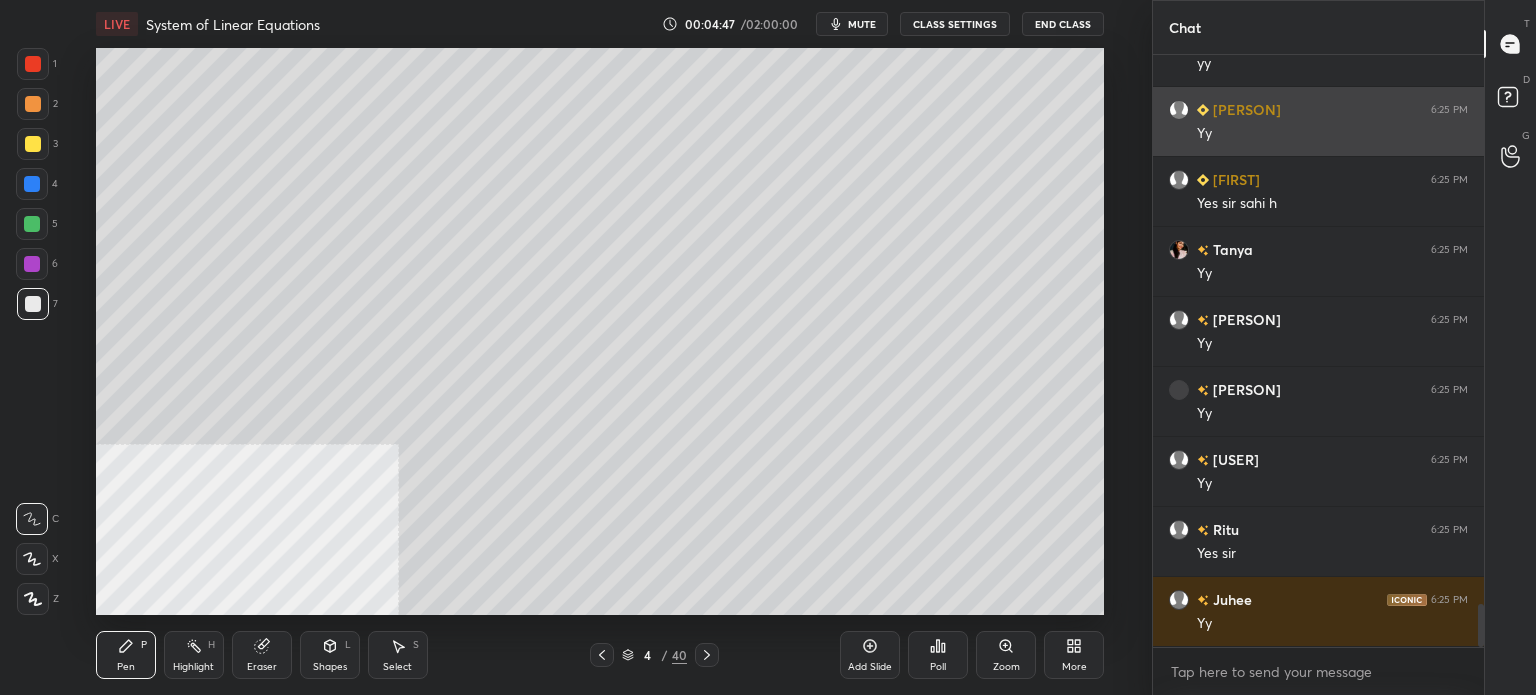 scroll, scrollTop: 7560, scrollLeft: 0, axis: vertical 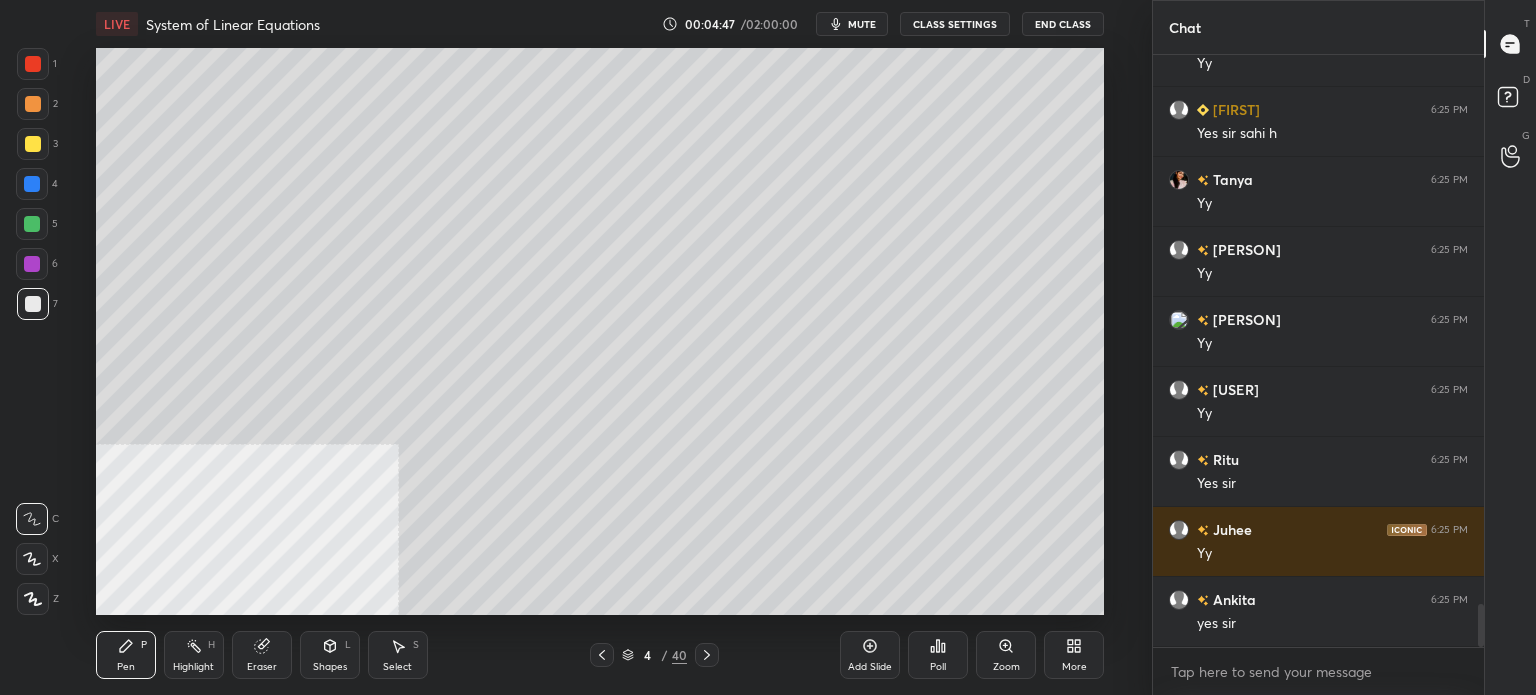 click at bounding box center [33, 144] 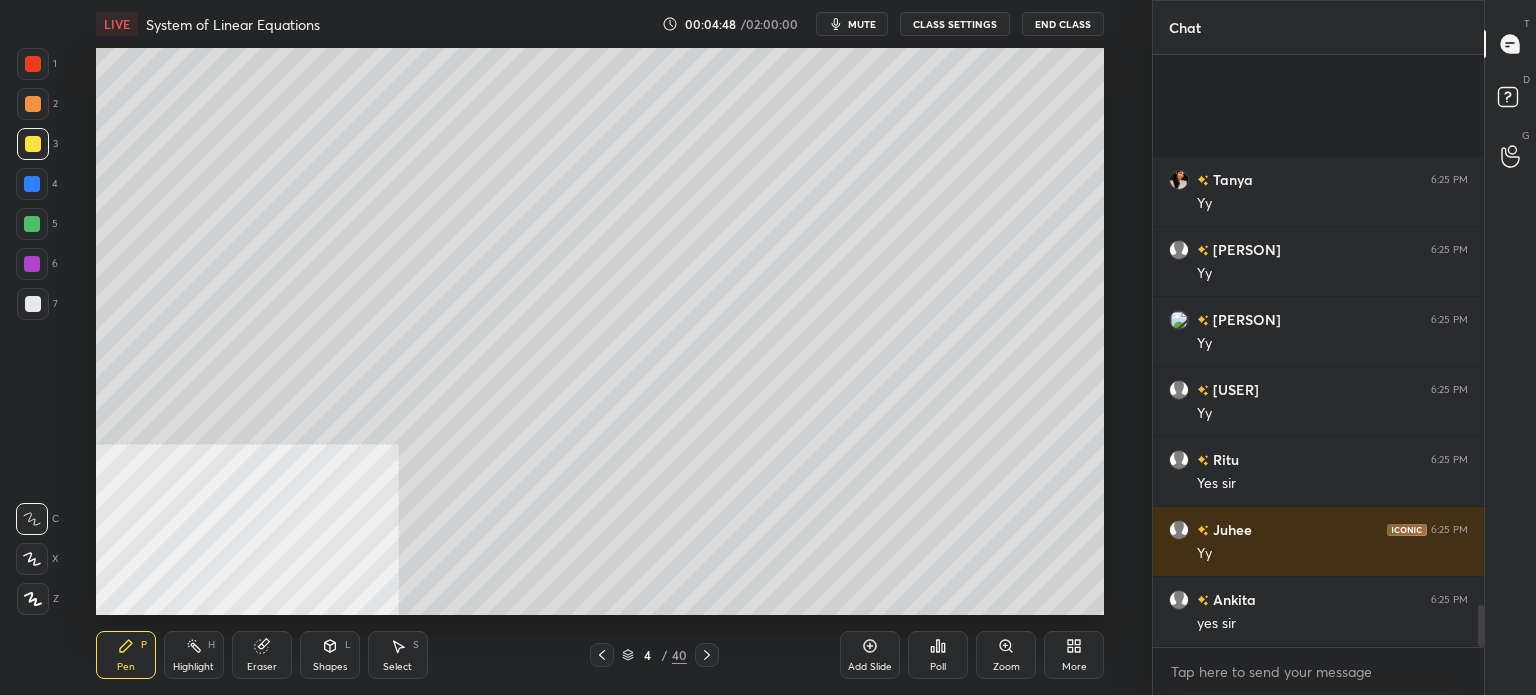 scroll, scrollTop: 7770, scrollLeft: 0, axis: vertical 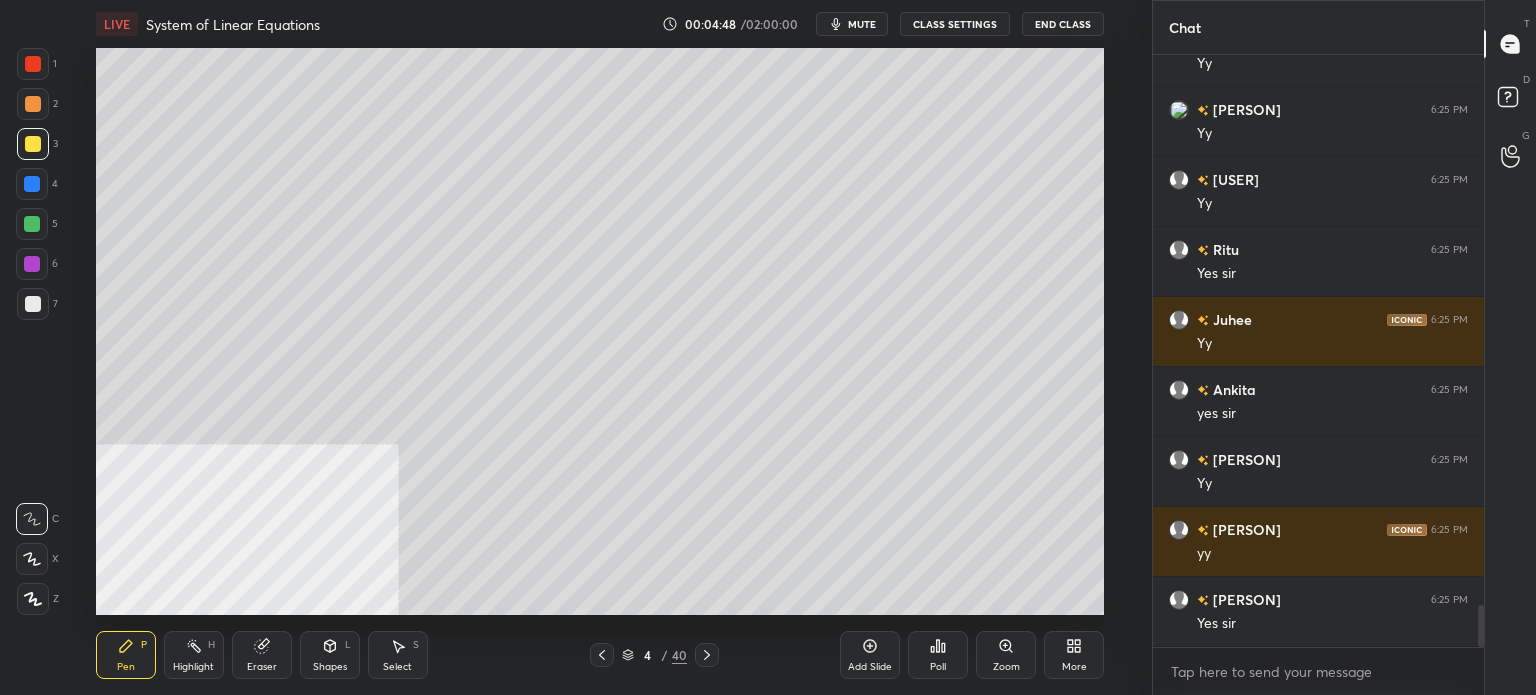 click 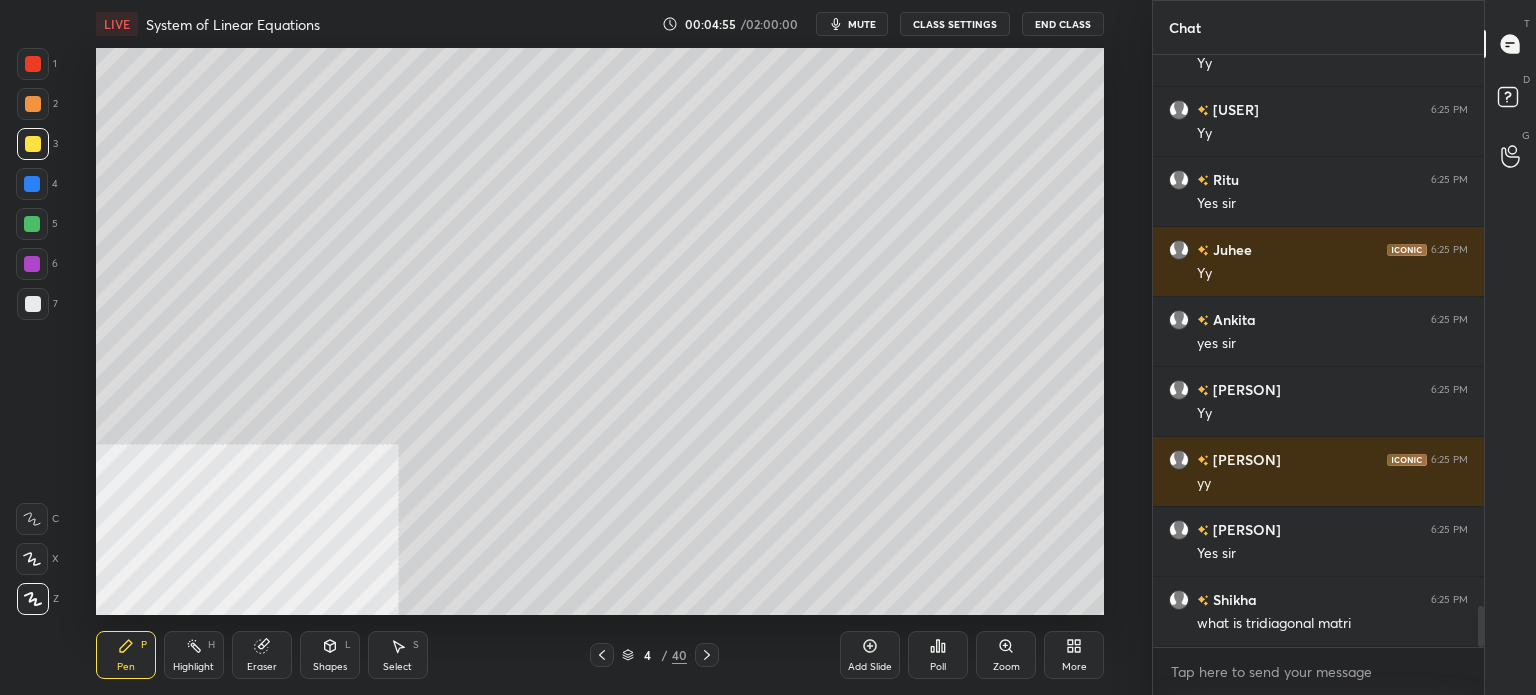 scroll, scrollTop: 7928, scrollLeft: 0, axis: vertical 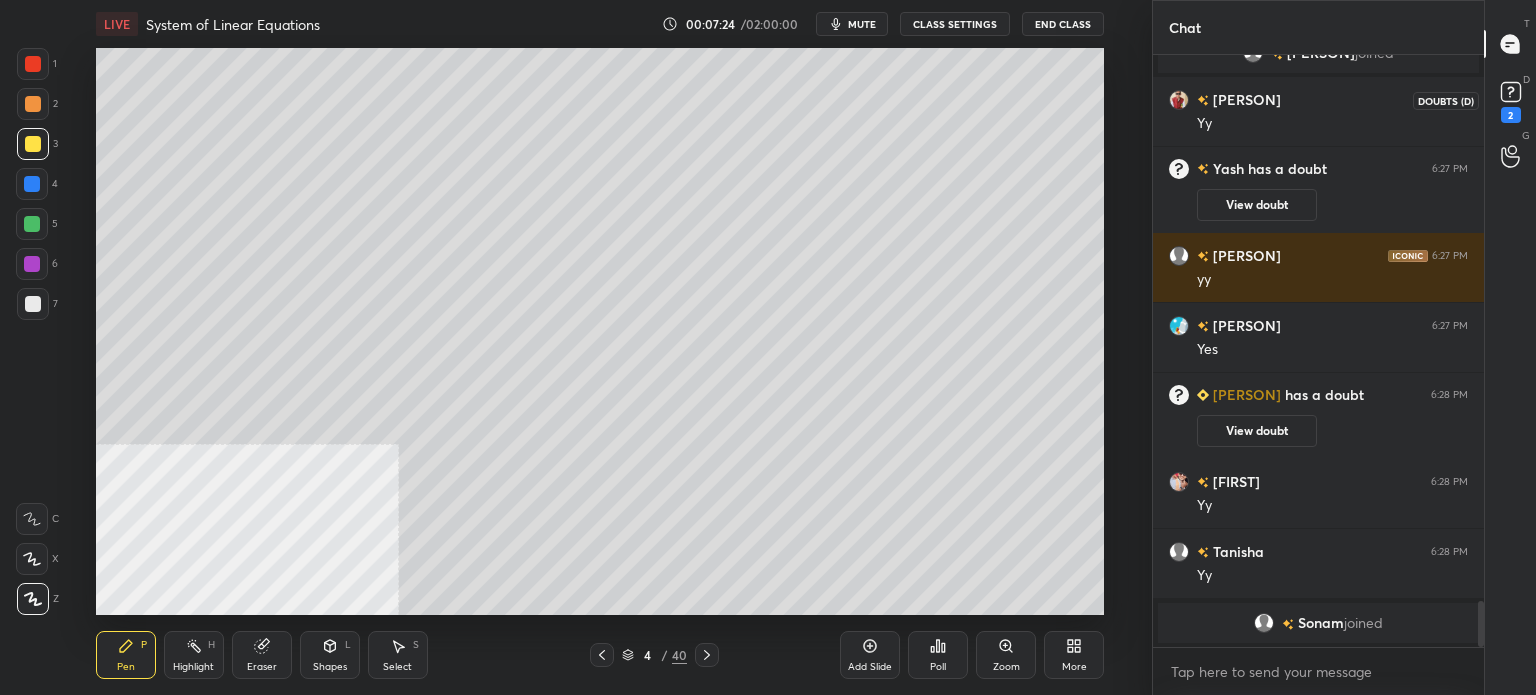 click 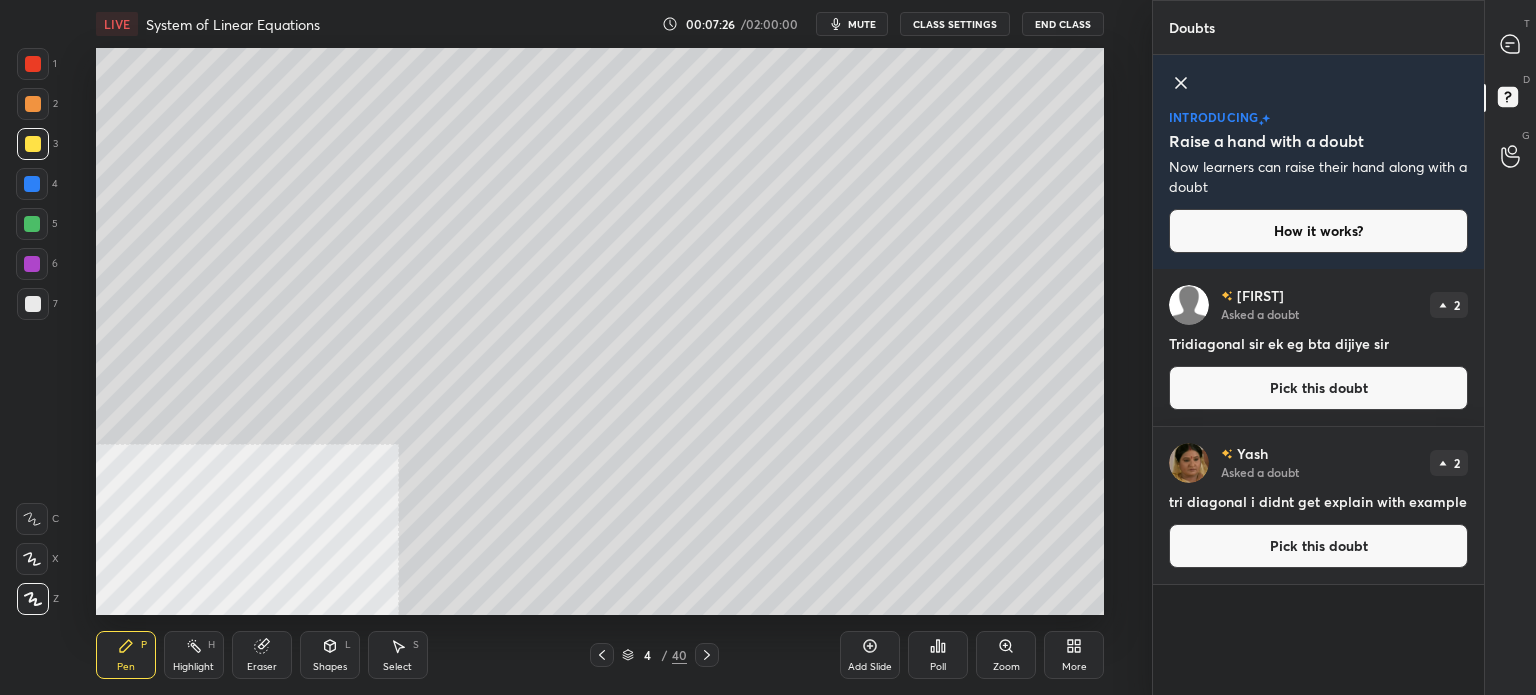 click on "Pick this doubt" at bounding box center [1318, 388] 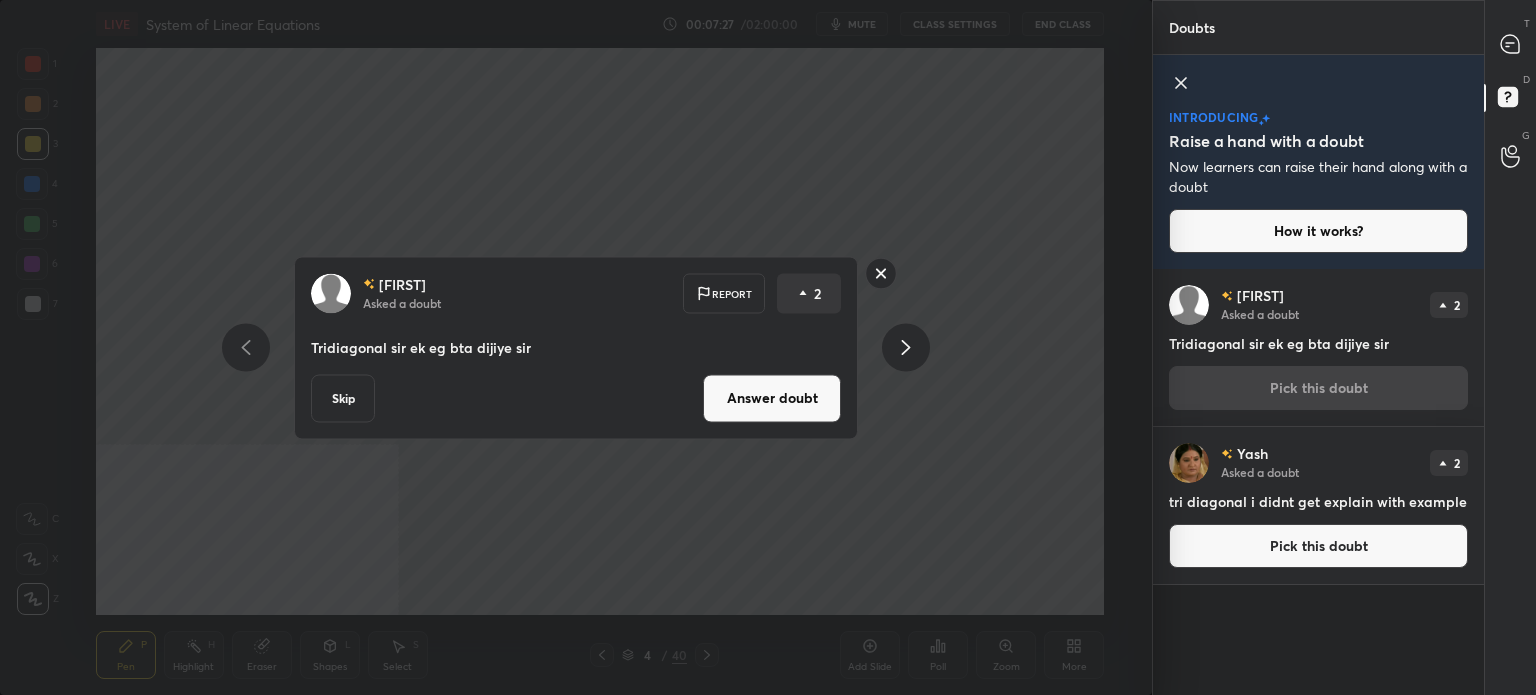 click on "Answer doubt" at bounding box center [772, 398] 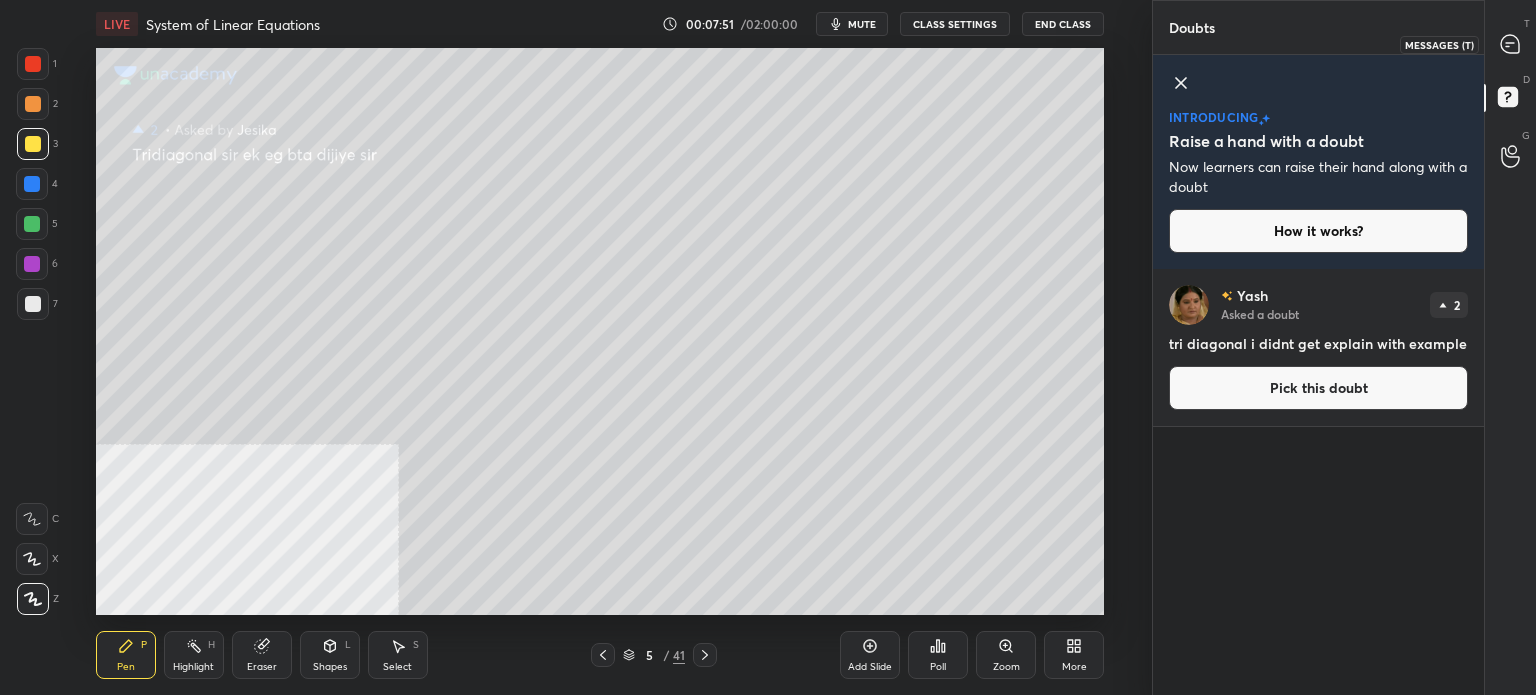 click at bounding box center [1511, 44] 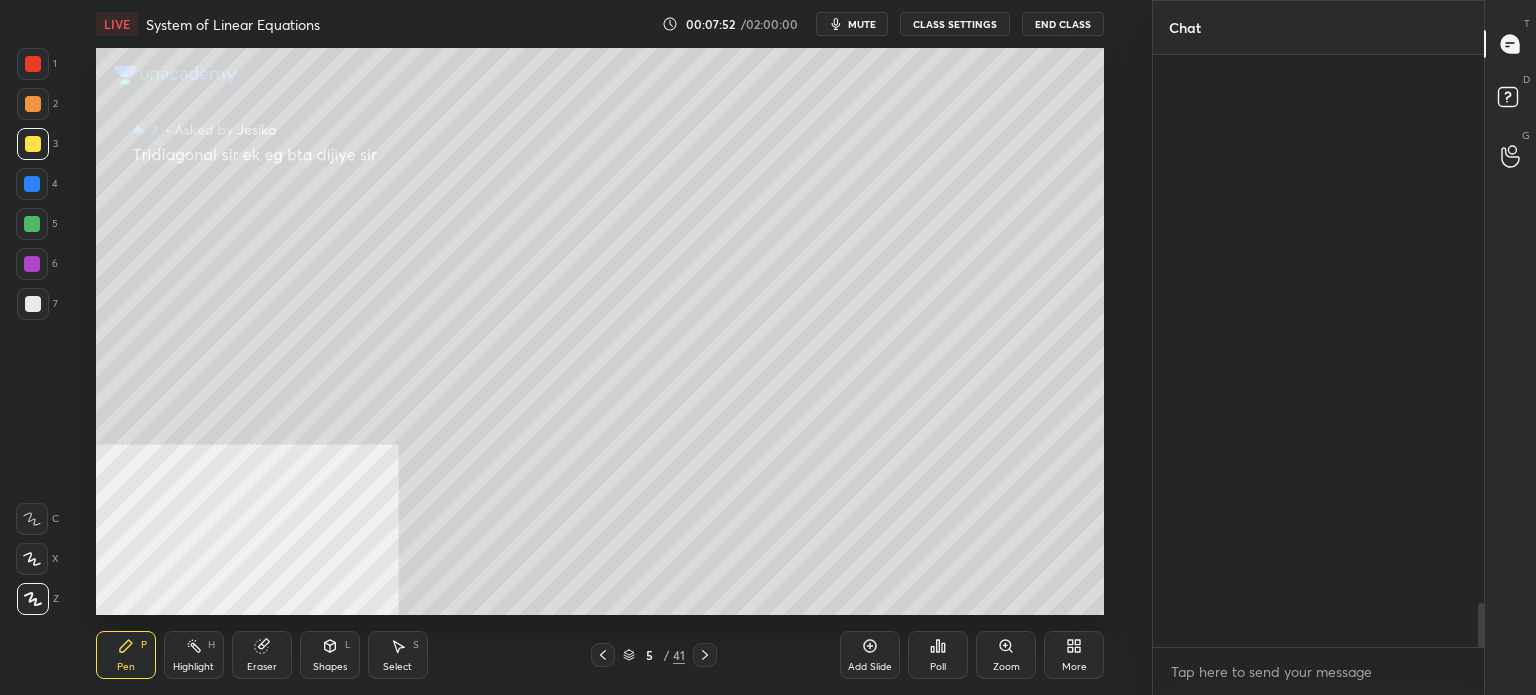 scroll, scrollTop: 7544, scrollLeft: 0, axis: vertical 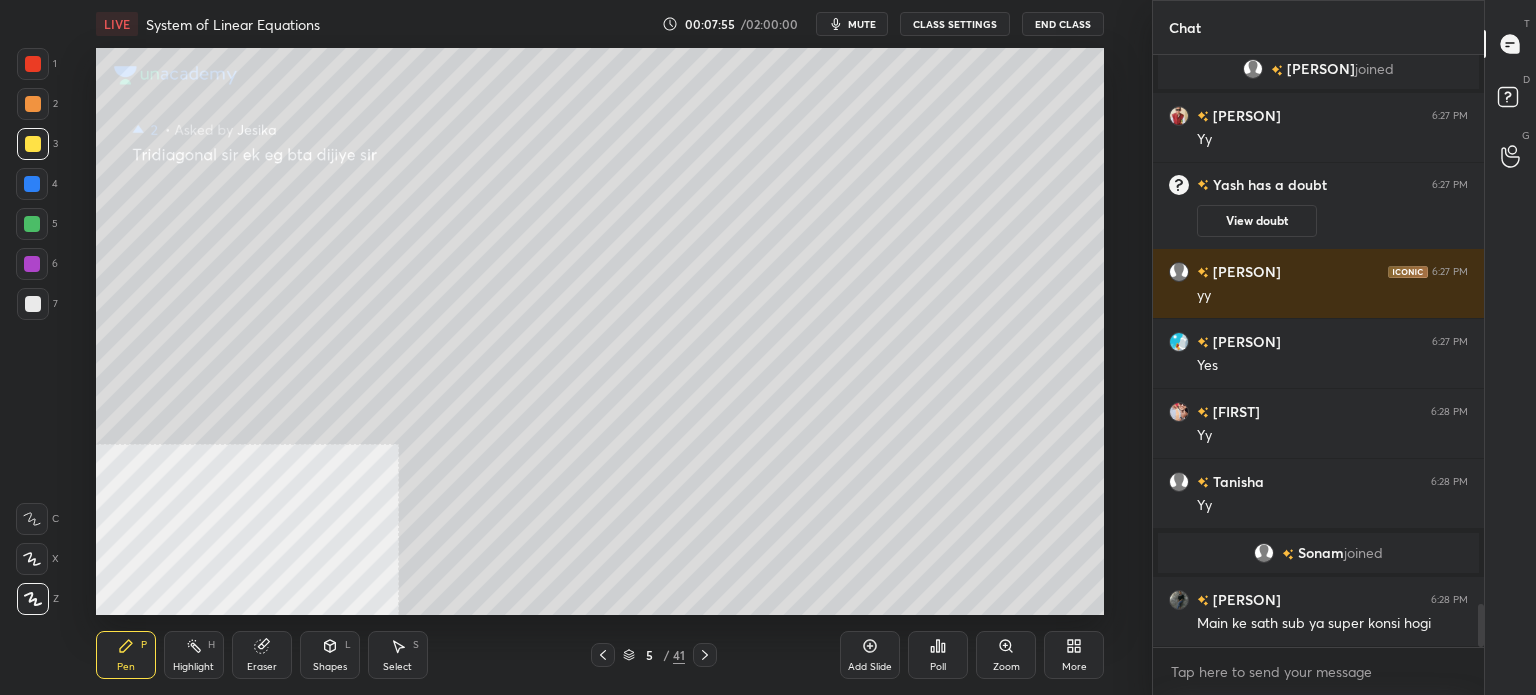 click on "Eraser" at bounding box center [262, 655] 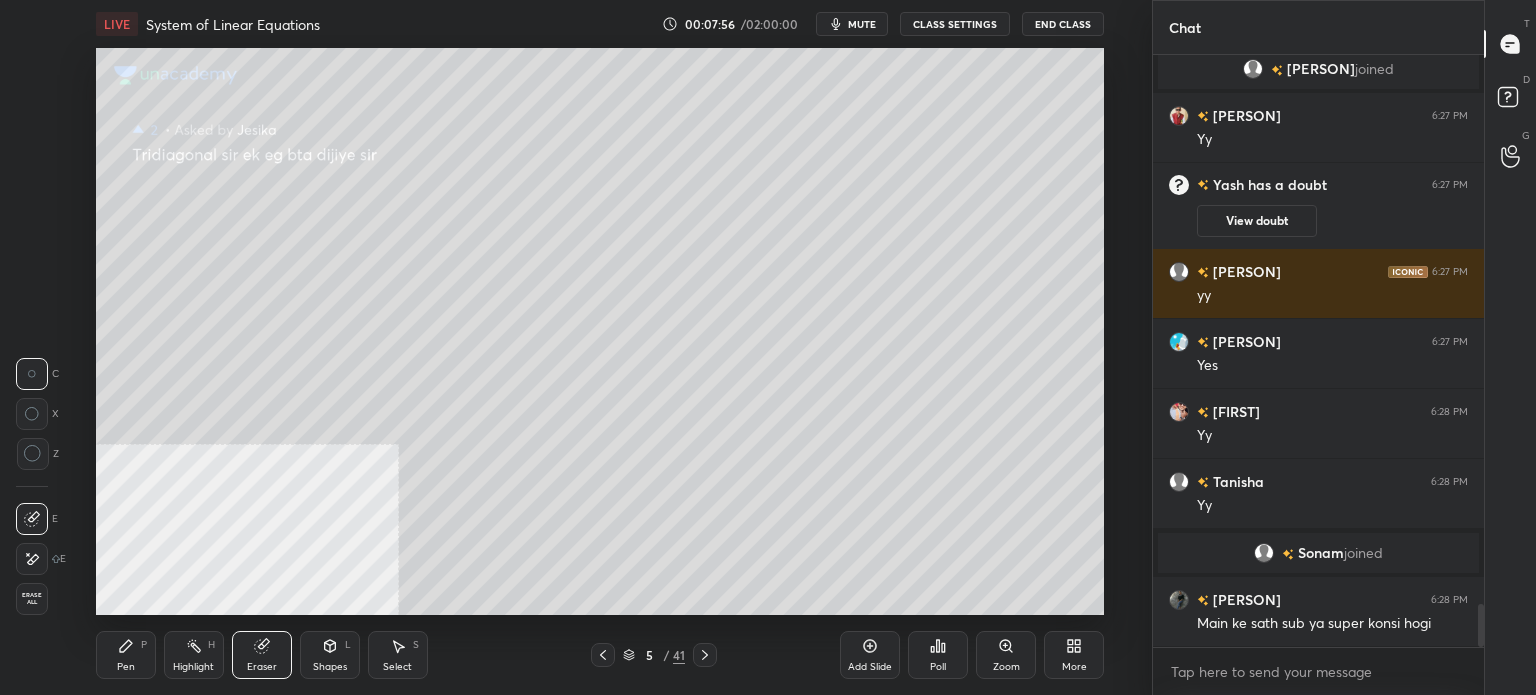 click on "Pen P" at bounding box center [126, 655] 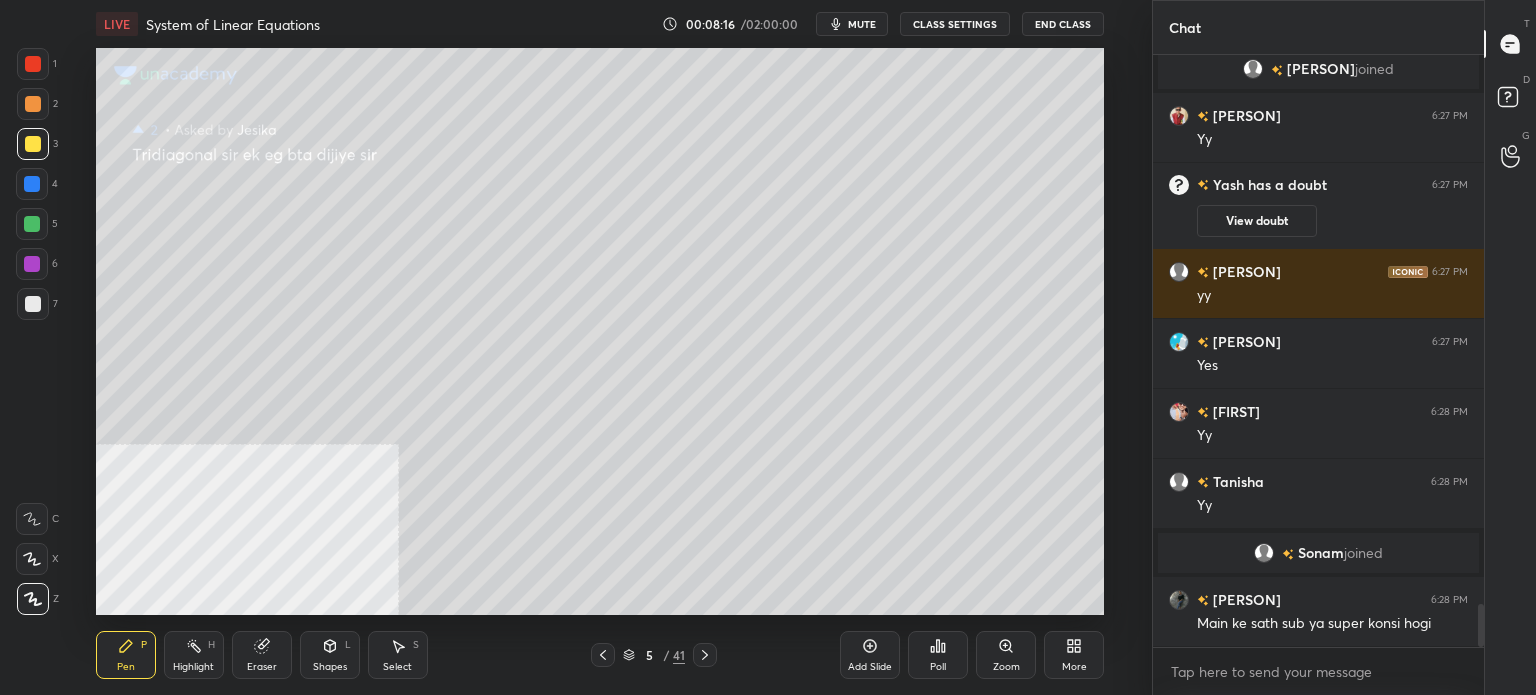 click on "Shapes L" at bounding box center (330, 655) 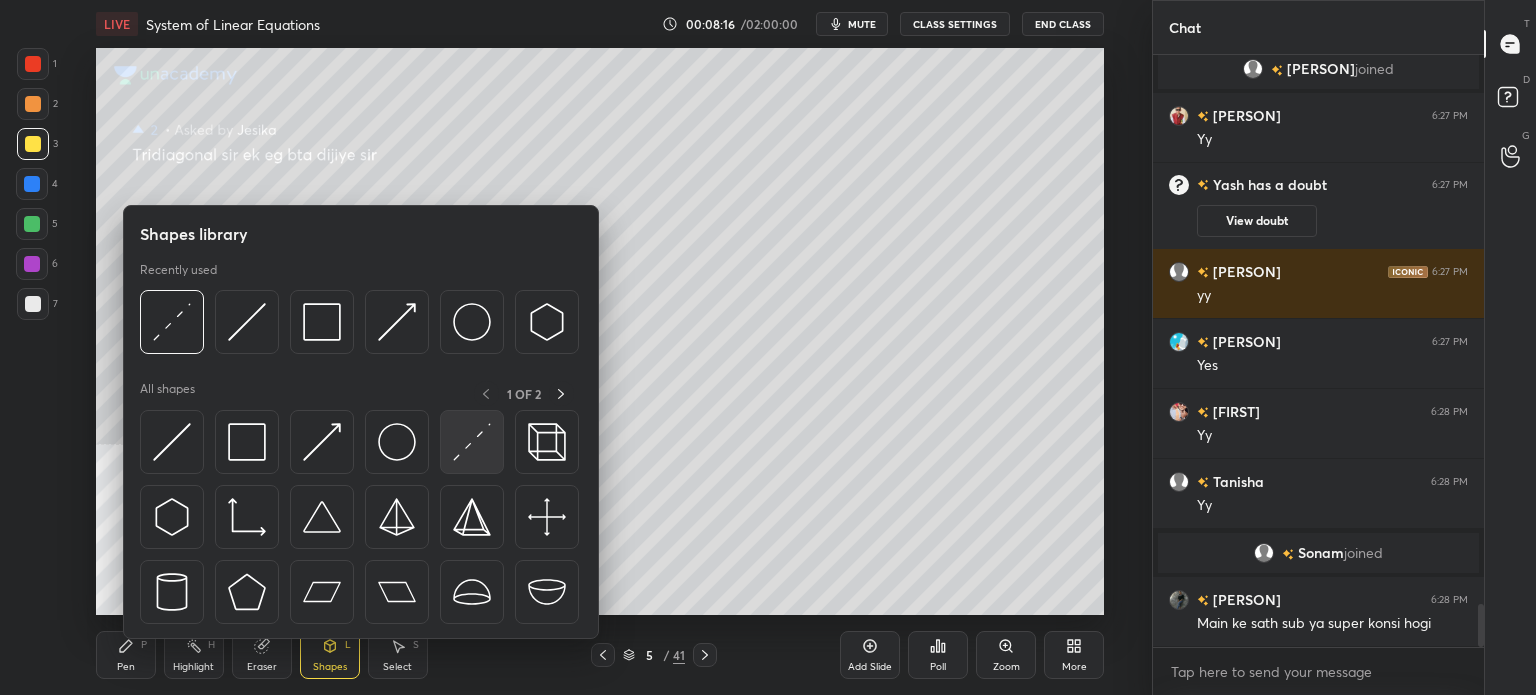 click at bounding box center [472, 442] 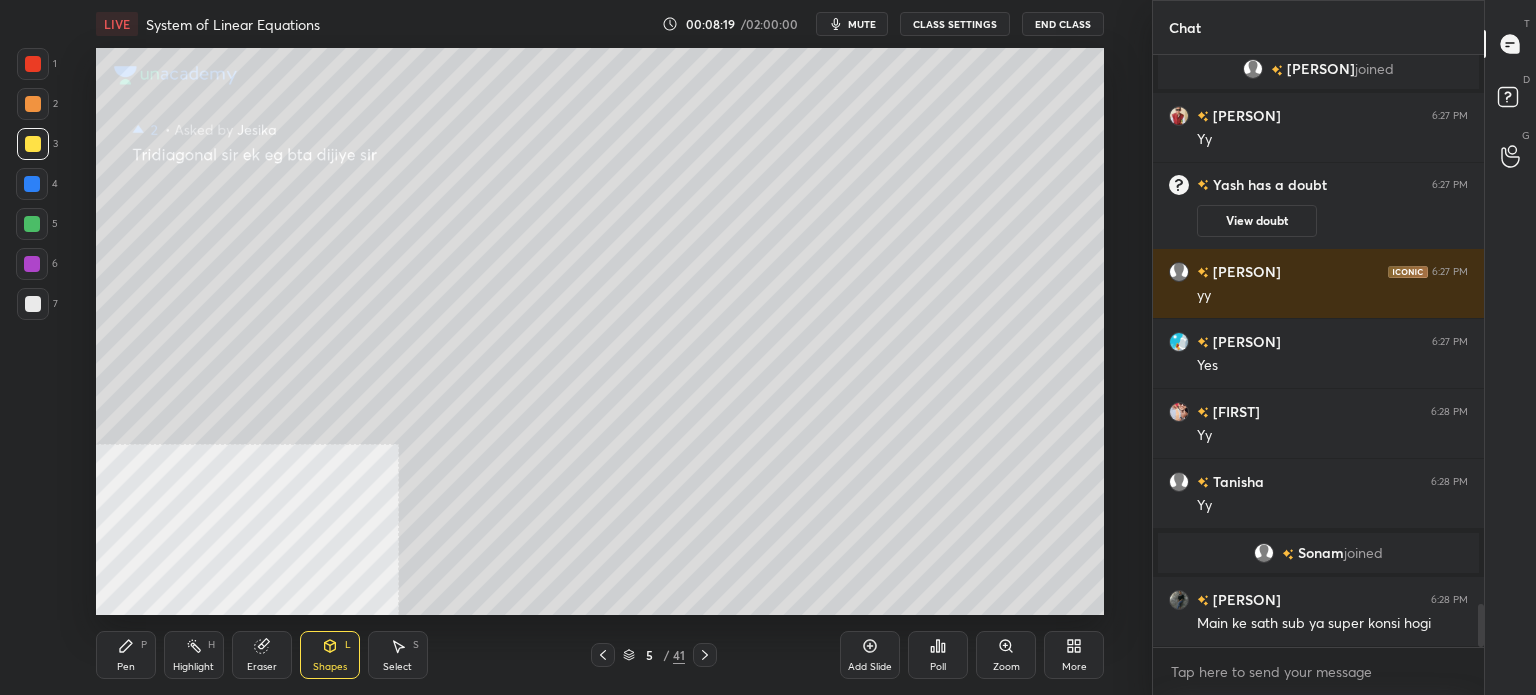 click at bounding box center (33, 304) 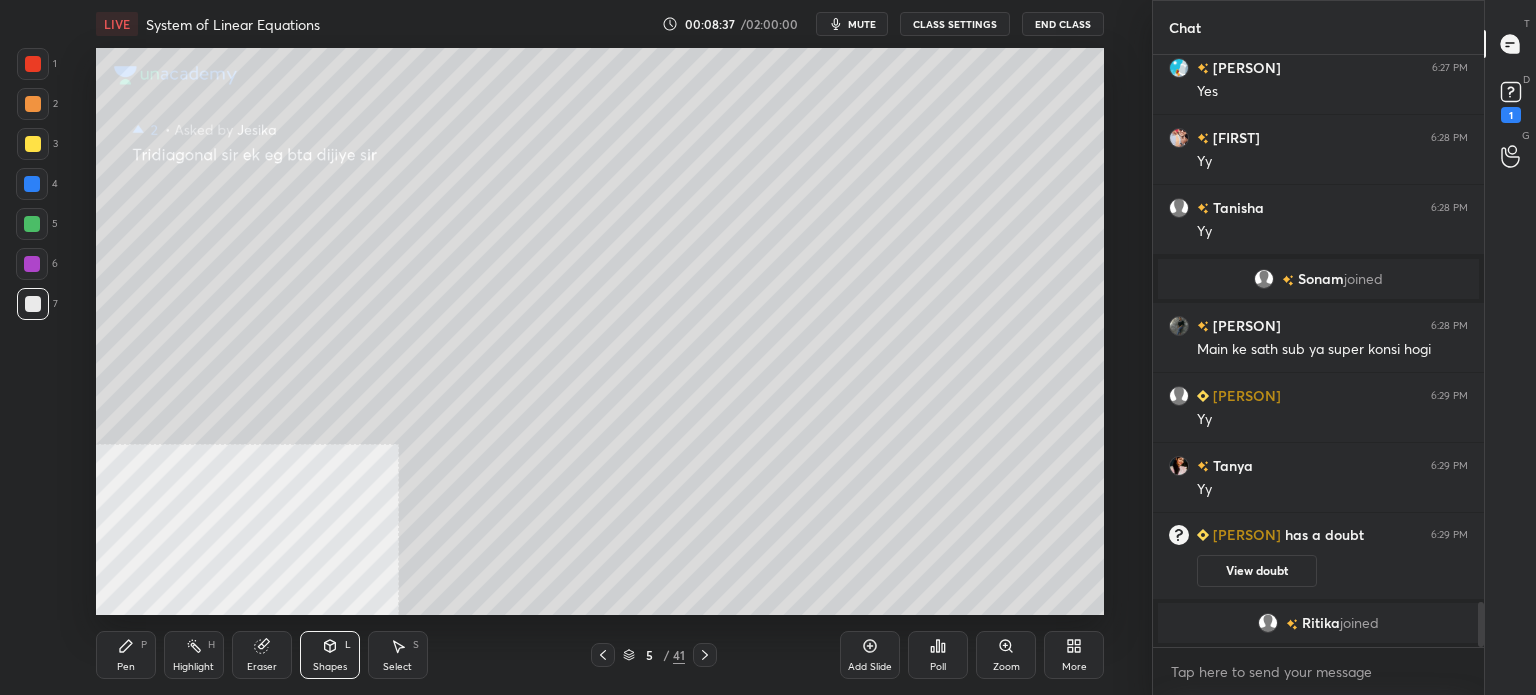scroll, scrollTop: 7342, scrollLeft: 0, axis: vertical 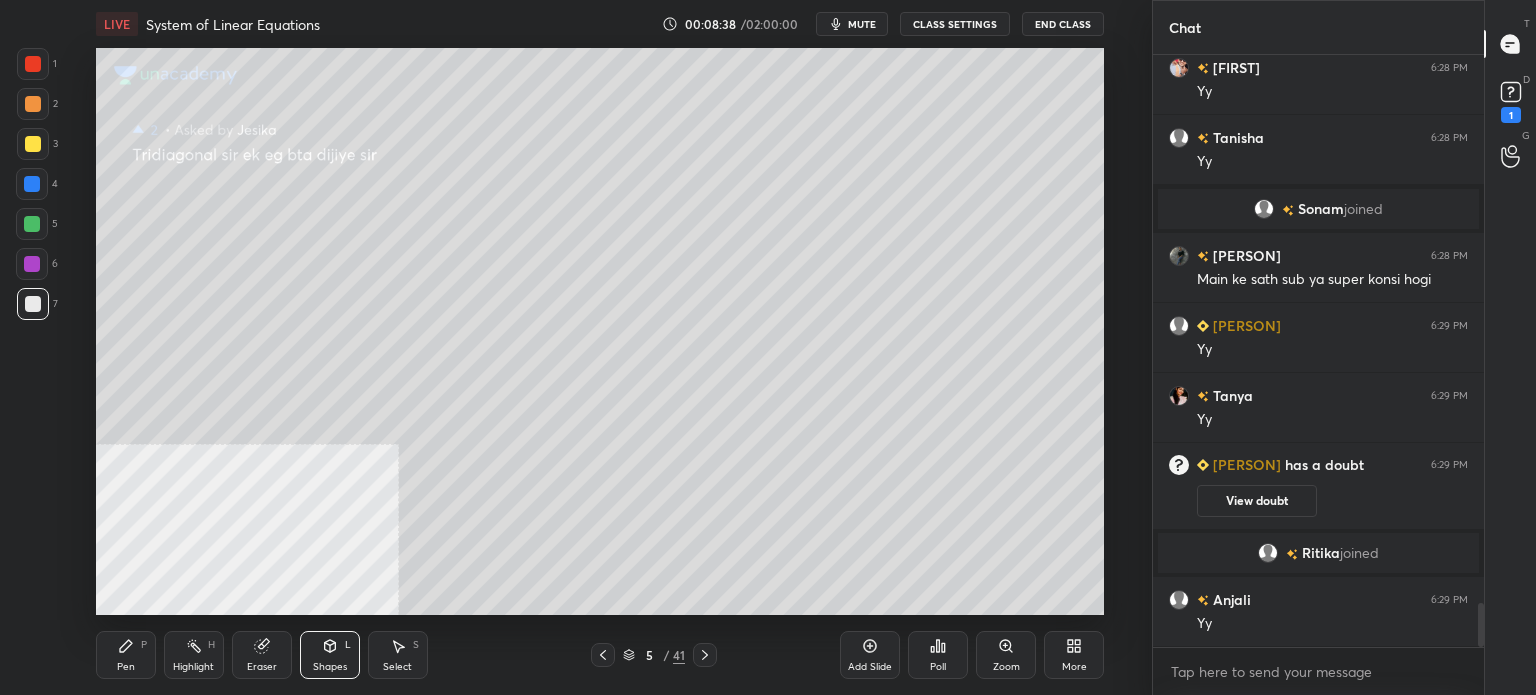 click on "Select S" at bounding box center [398, 655] 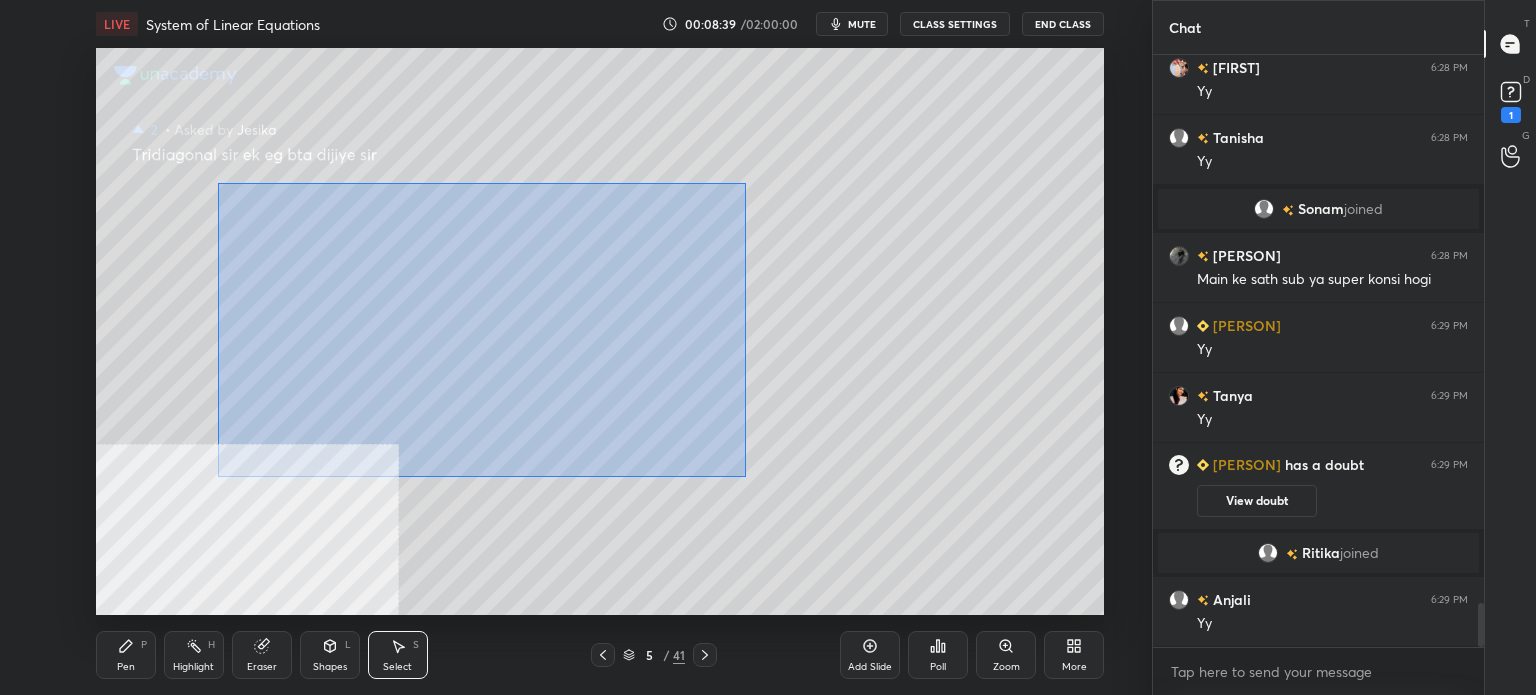 drag, startPoint x: 217, startPoint y: 183, endPoint x: 777, endPoint y: 486, distance: 636.71735 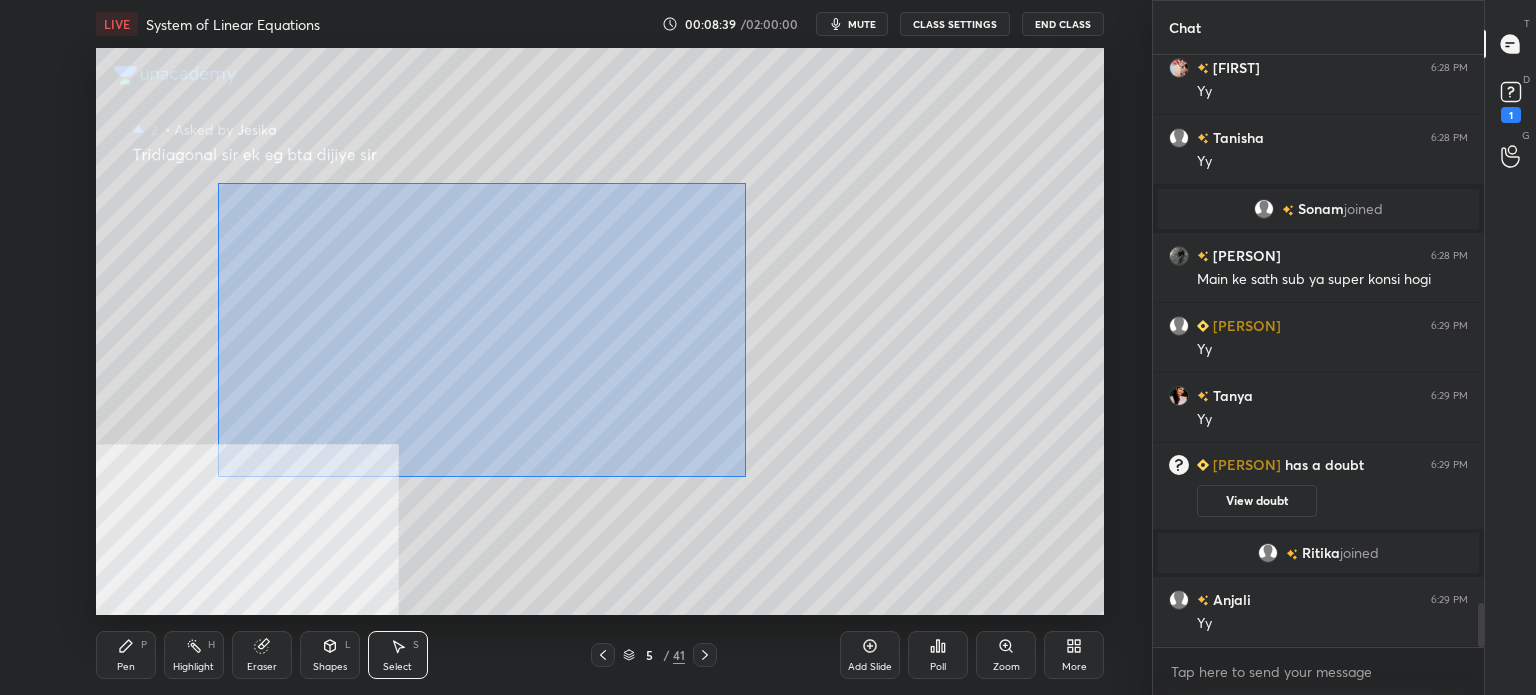 click on "0 ° Undo Copy Duplicate Duplicate to new slide Delete" at bounding box center [600, 331] 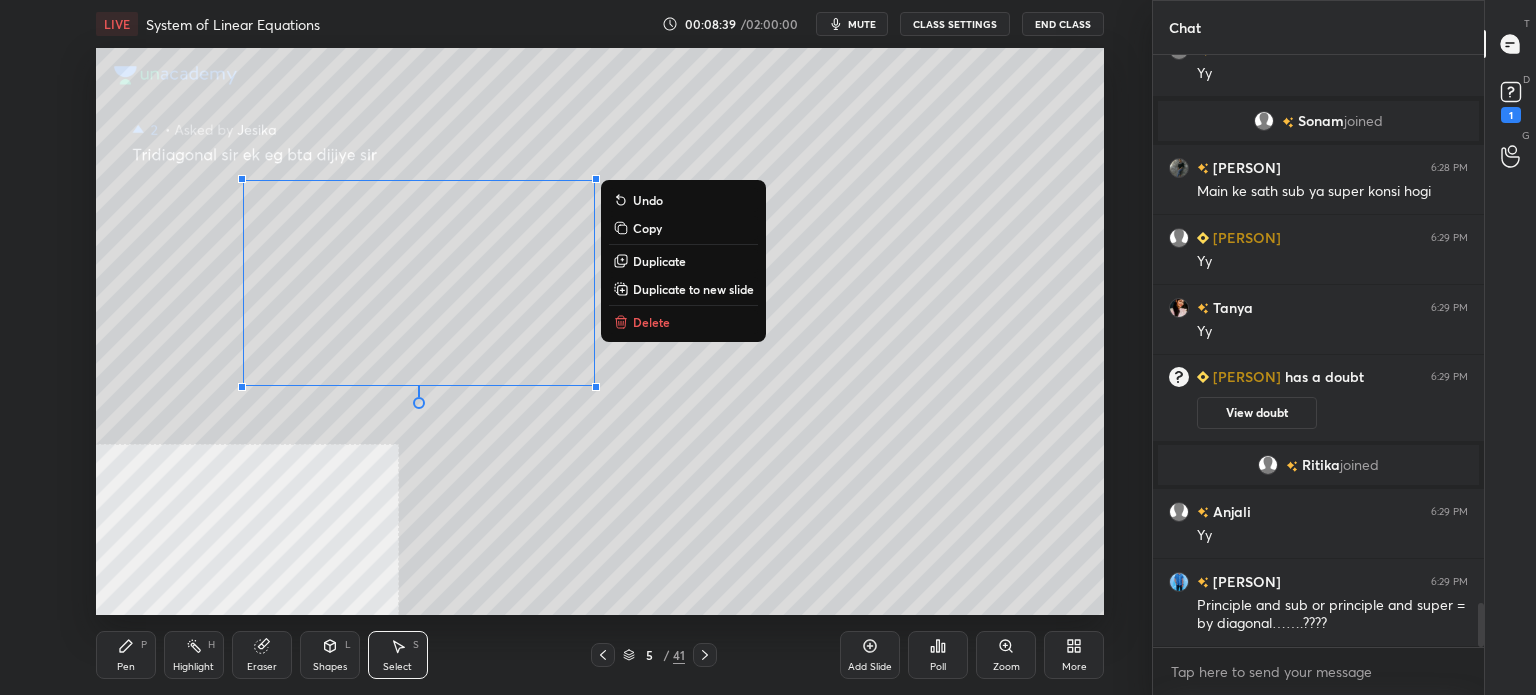click on "Duplicate" at bounding box center [659, 261] 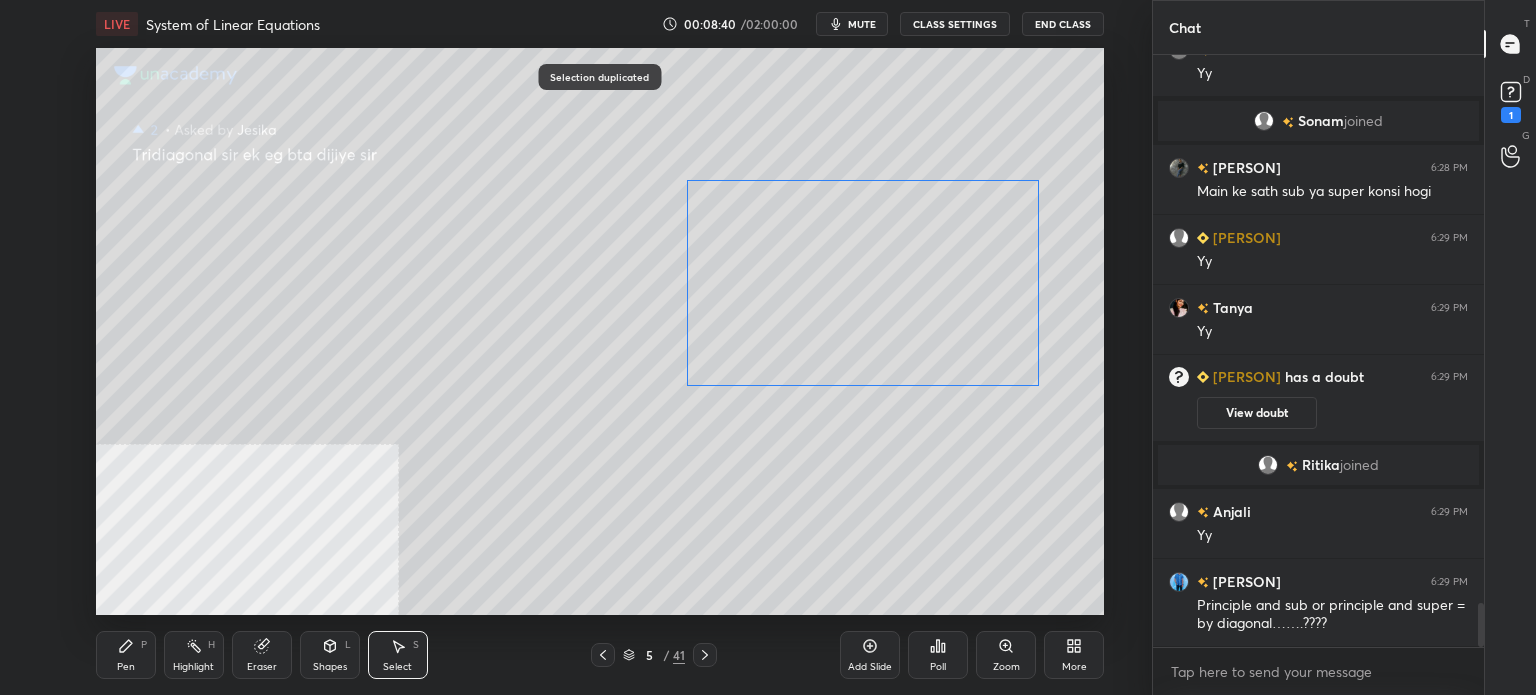 drag, startPoint x: 708, startPoint y: 315, endPoint x: 836, endPoint y: 320, distance: 128.09763 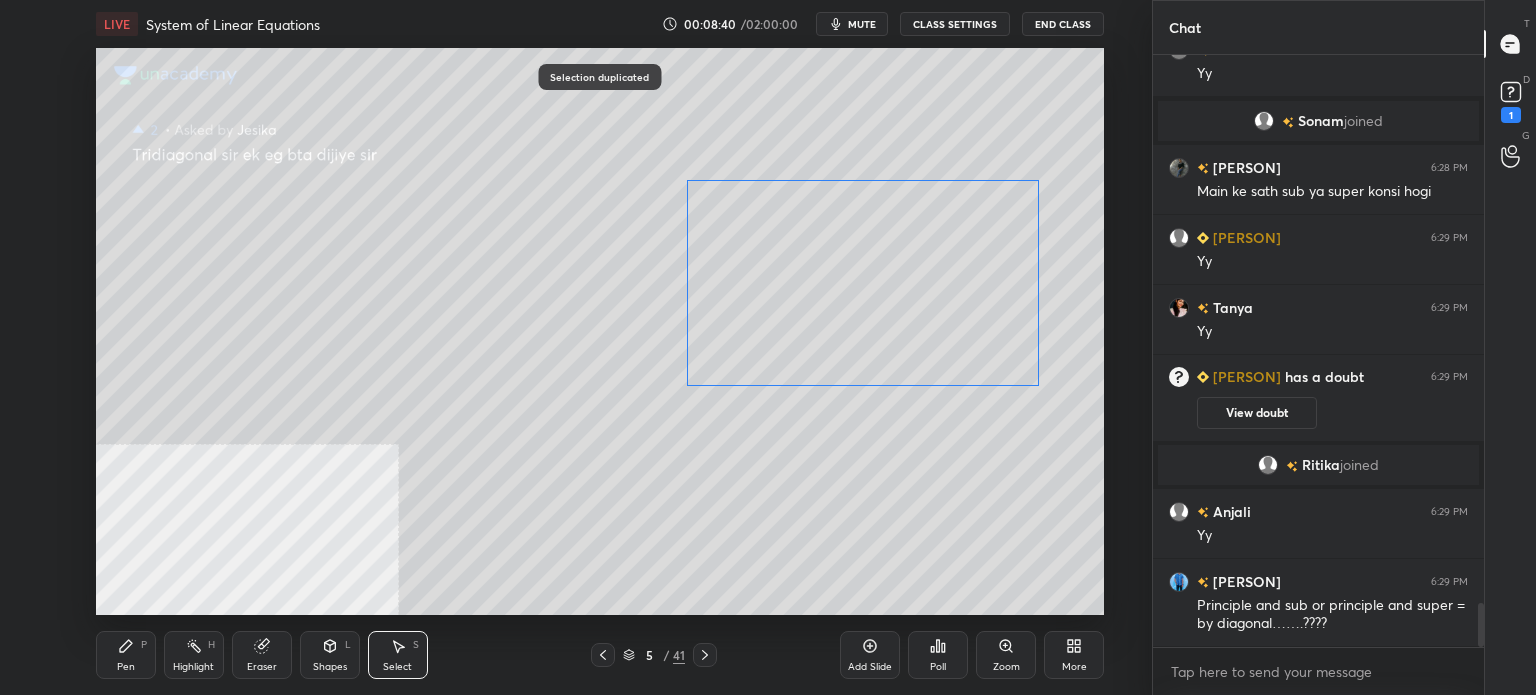 click on "0 ° Undo Copy Duplicate Duplicate to new slide Delete" at bounding box center (600, 331) 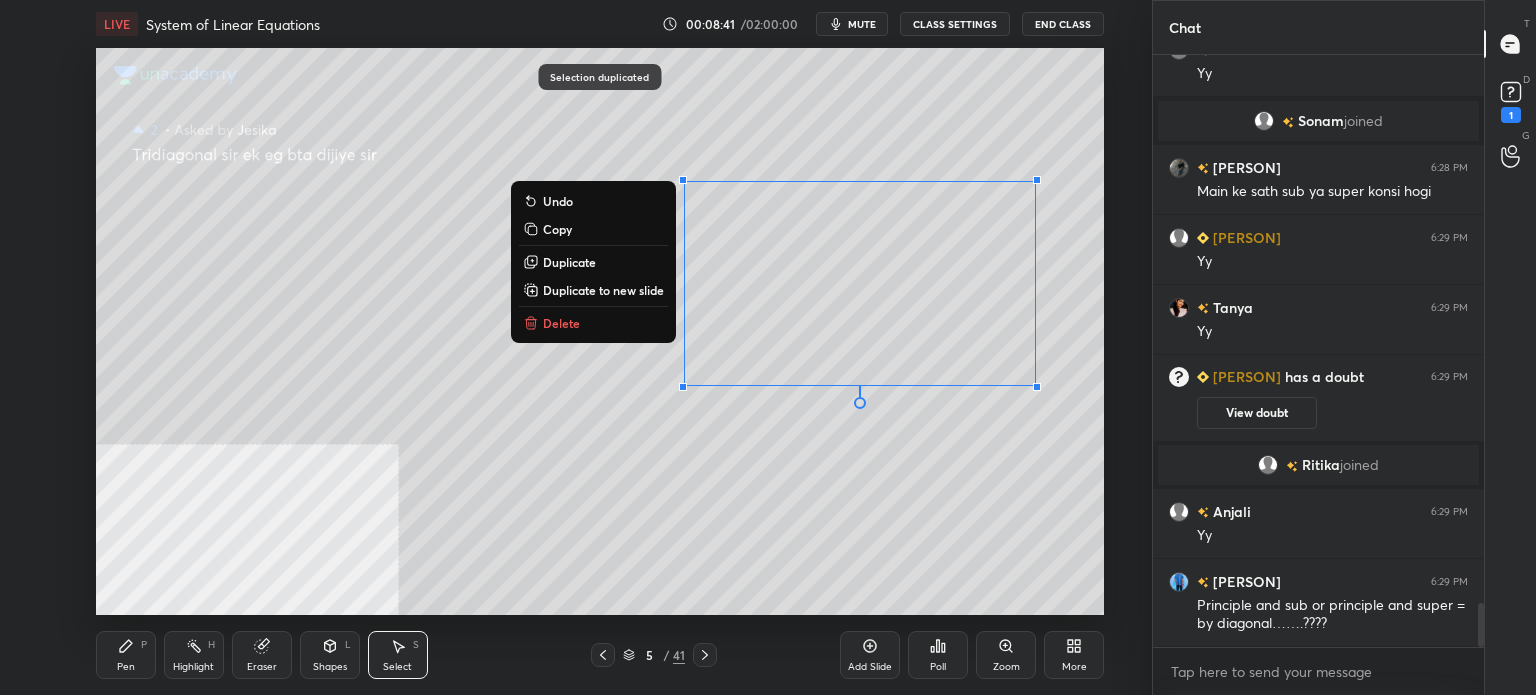 click on "0 ° Undo Copy Duplicate Duplicate to new slide Delete" at bounding box center [600, 331] 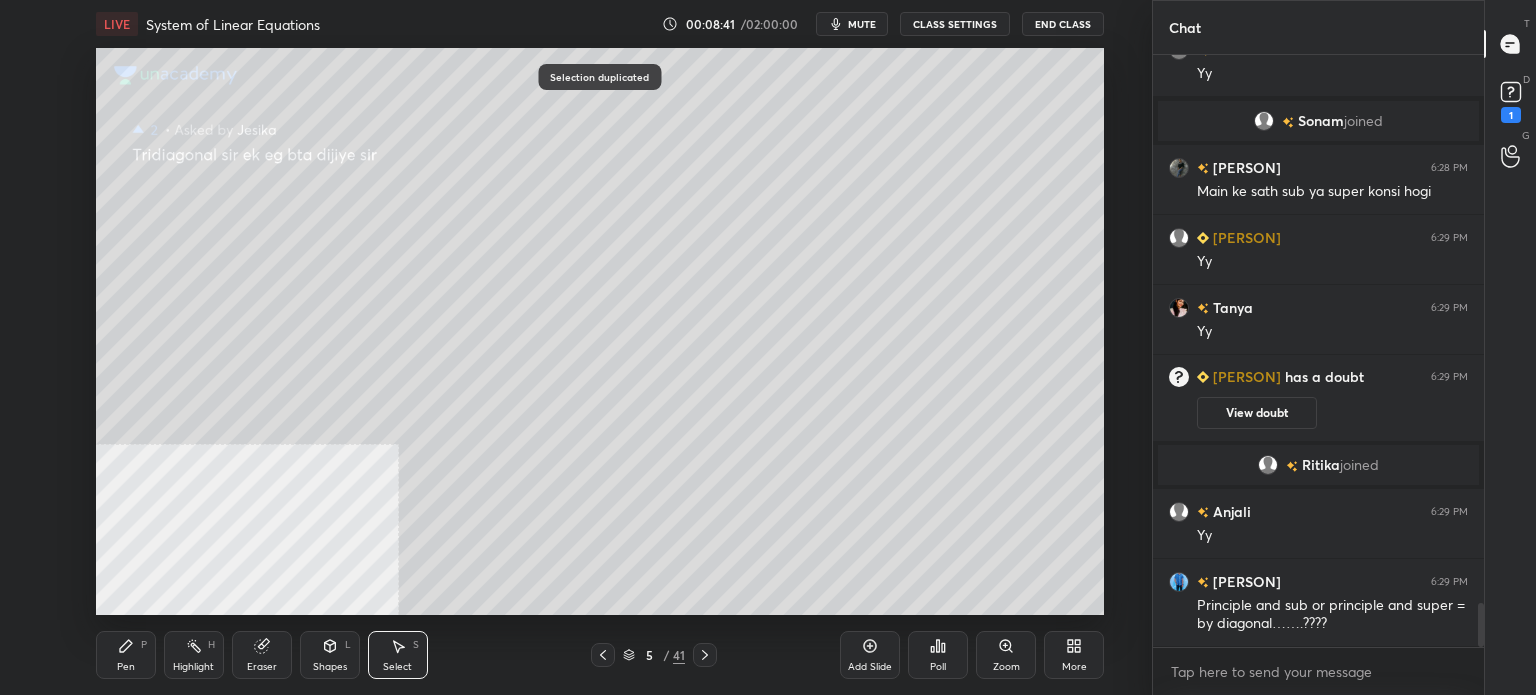 click on "Eraser" at bounding box center (262, 667) 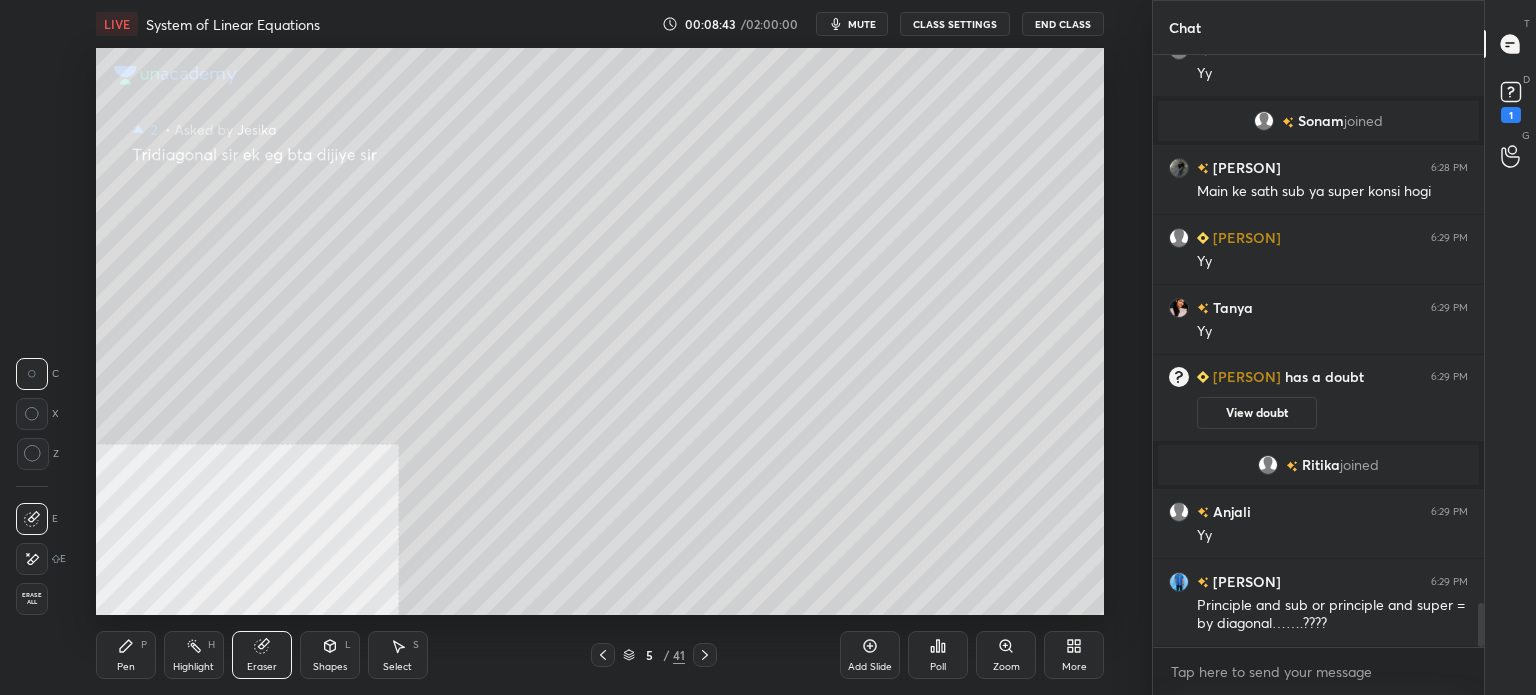 click 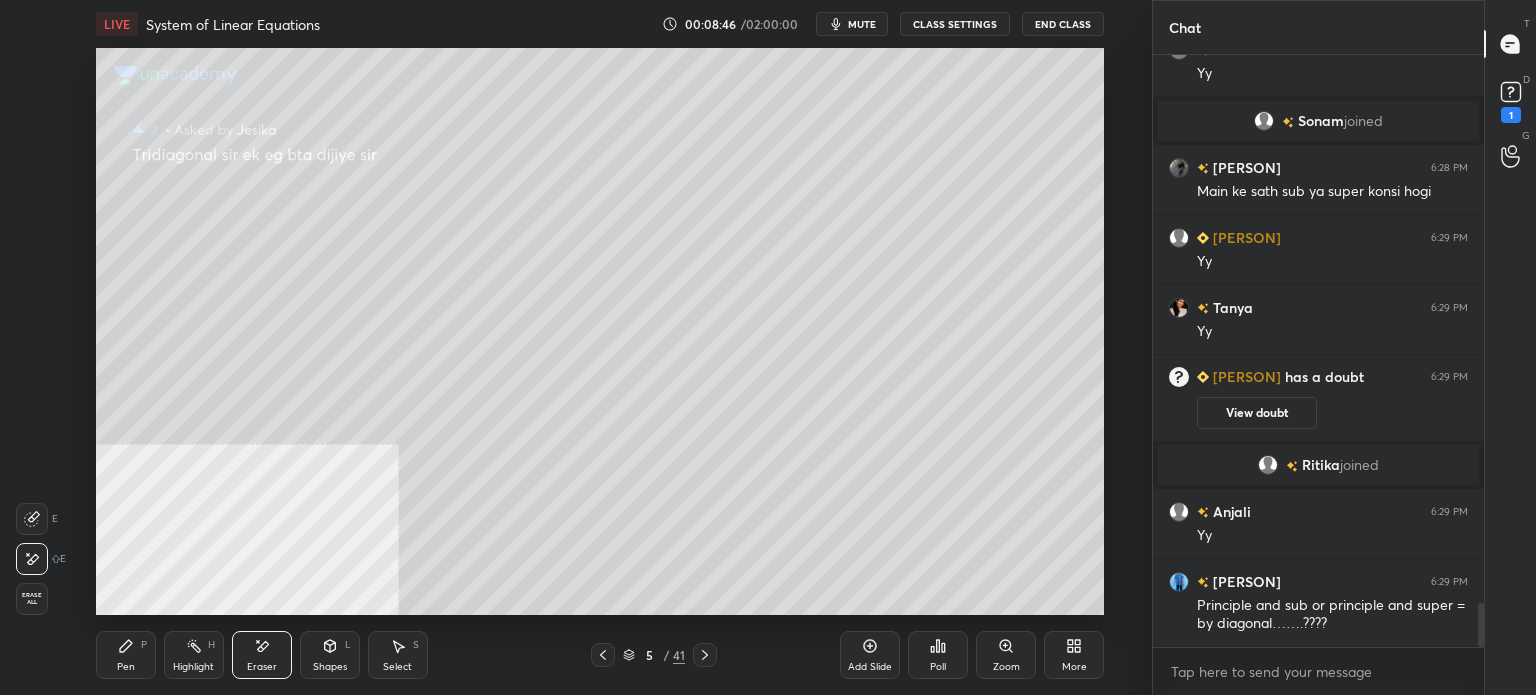click on "Pen P" at bounding box center (126, 655) 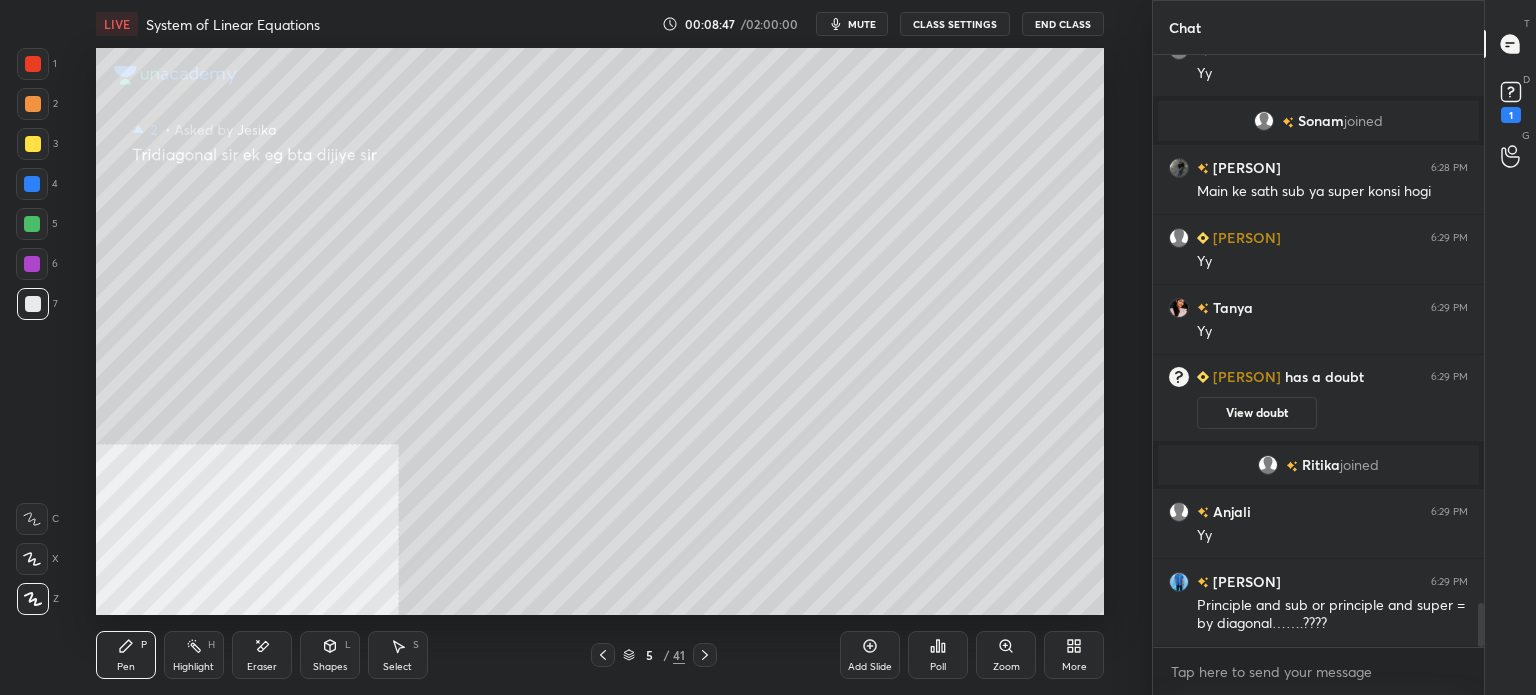 click at bounding box center [33, 144] 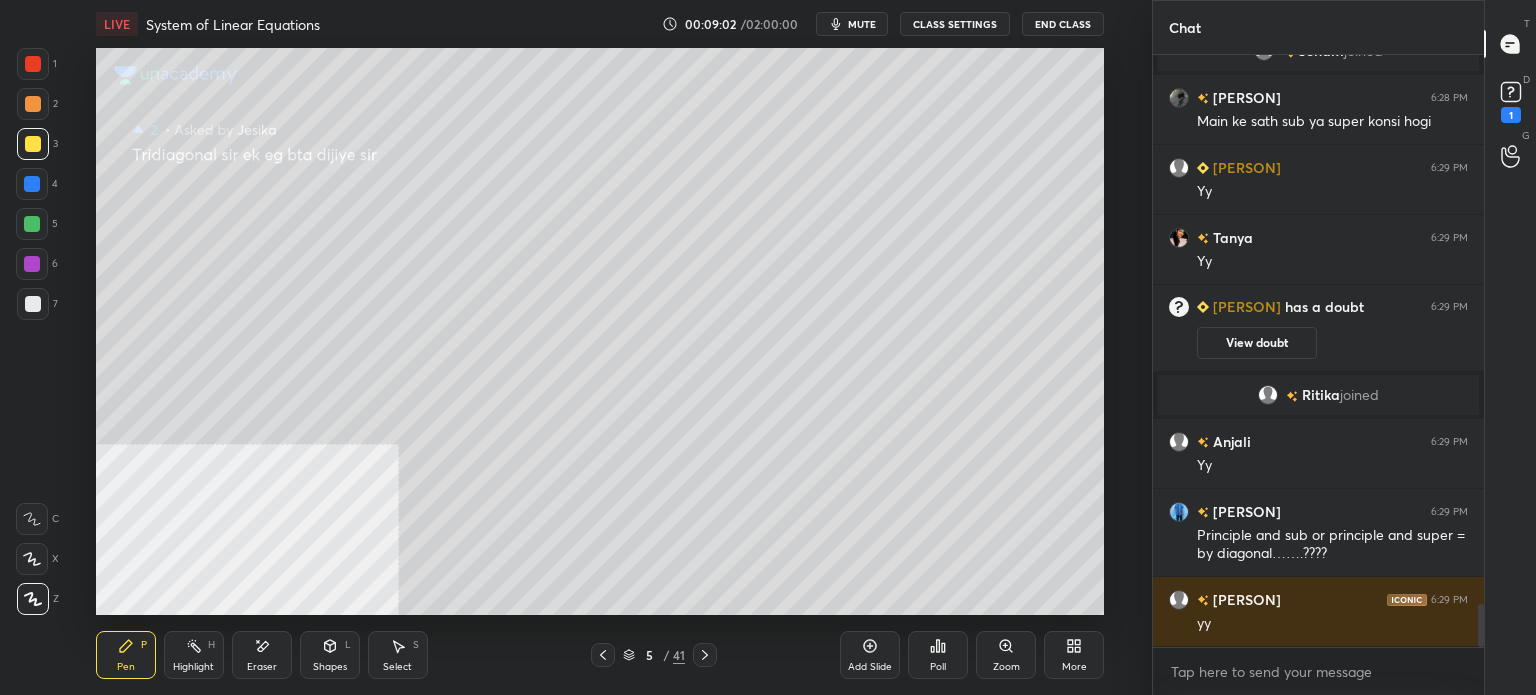 scroll, scrollTop: 7510, scrollLeft: 0, axis: vertical 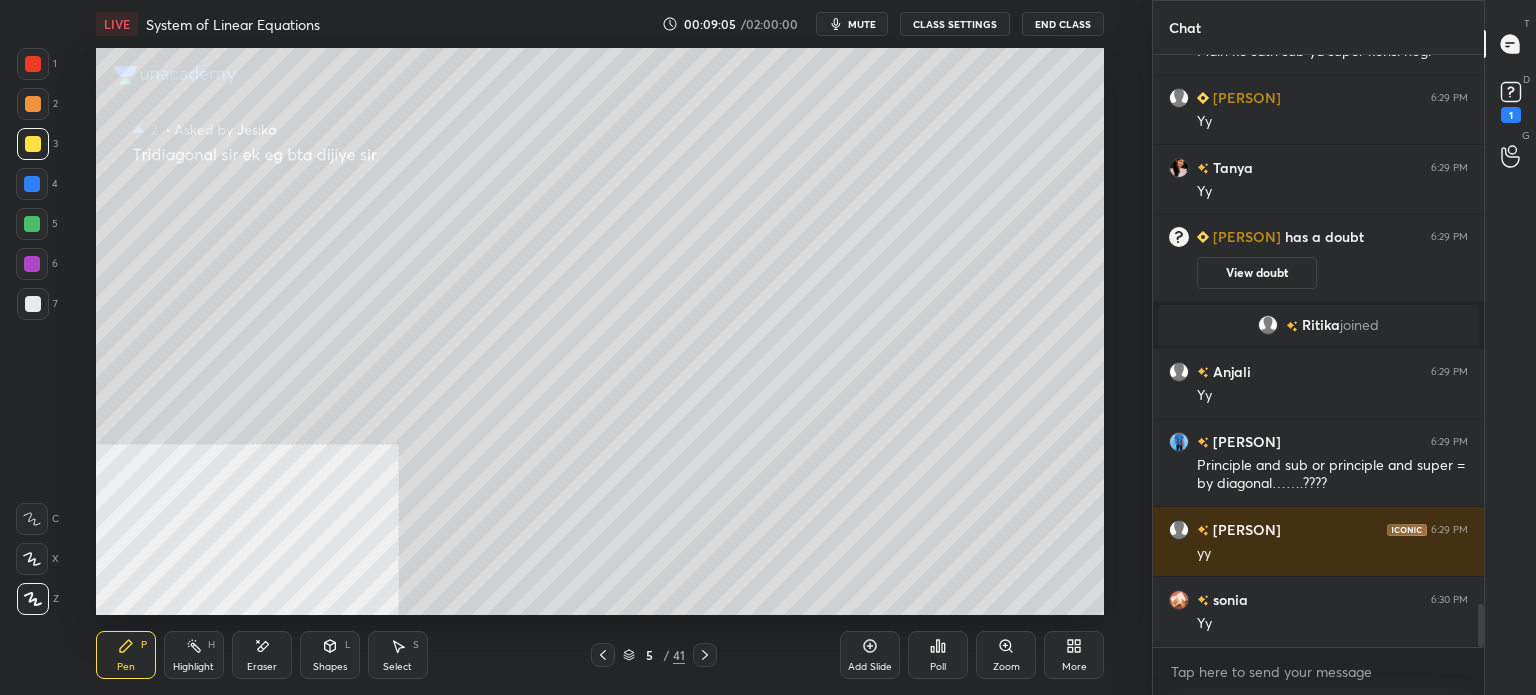 click on "Select S" at bounding box center (398, 655) 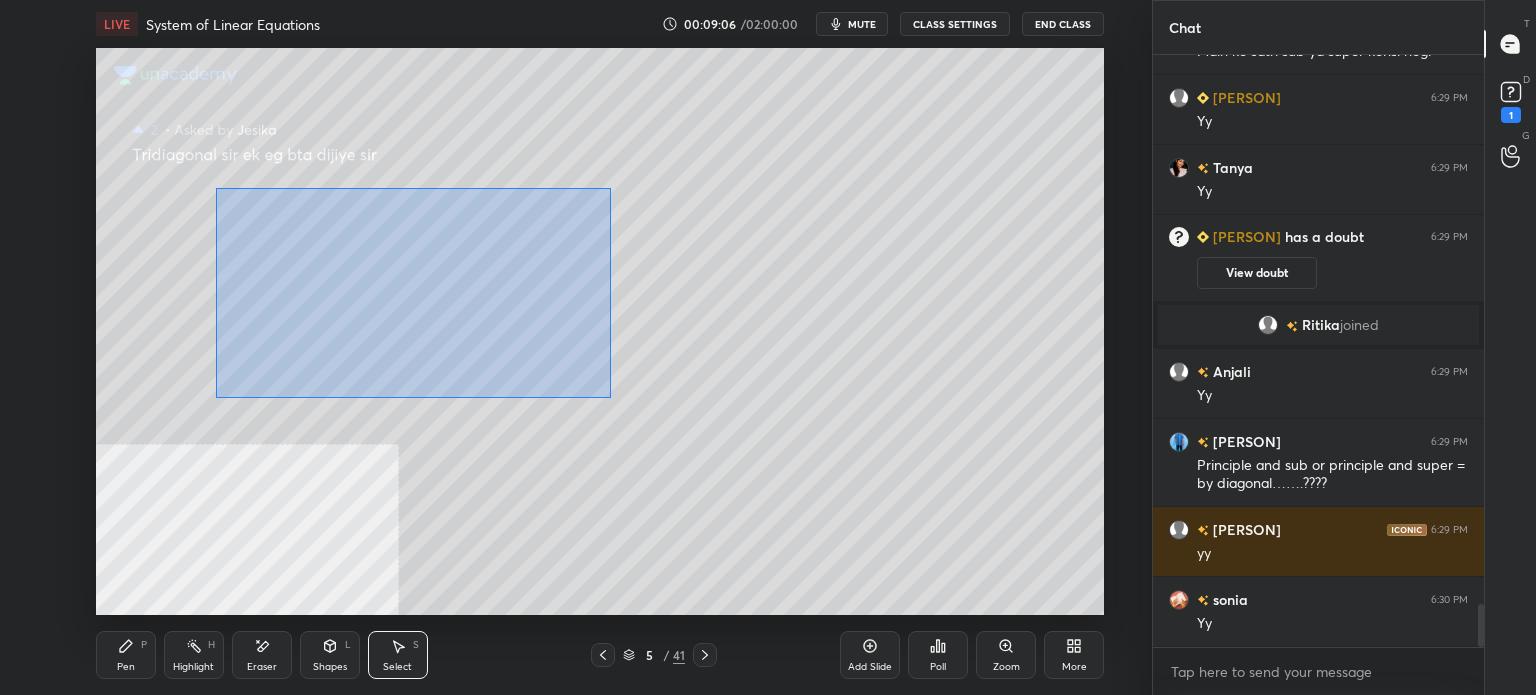 drag, startPoint x: 216, startPoint y: 187, endPoint x: 608, endPoint y: 398, distance: 445.17975 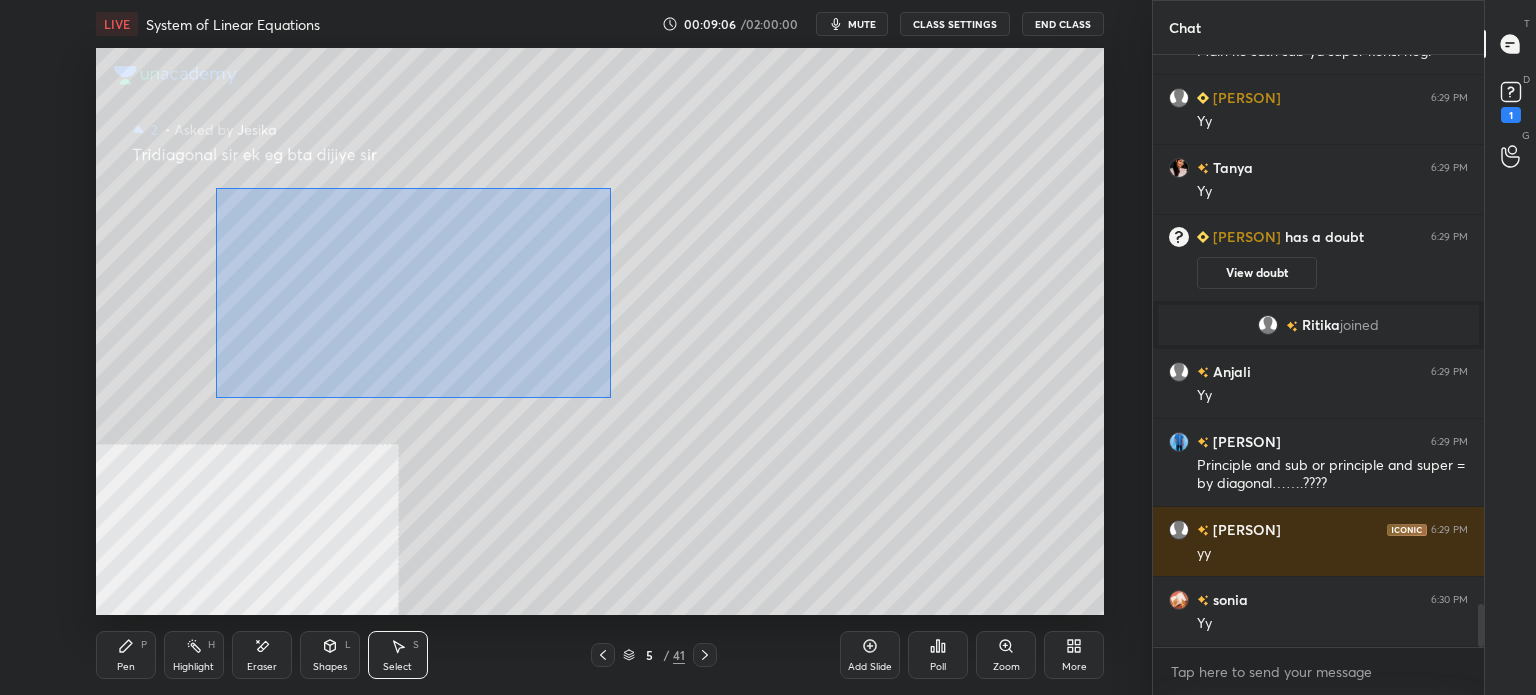 click on "0 ° Undo Copy Duplicate Duplicate to new slide Delete" at bounding box center (600, 331) 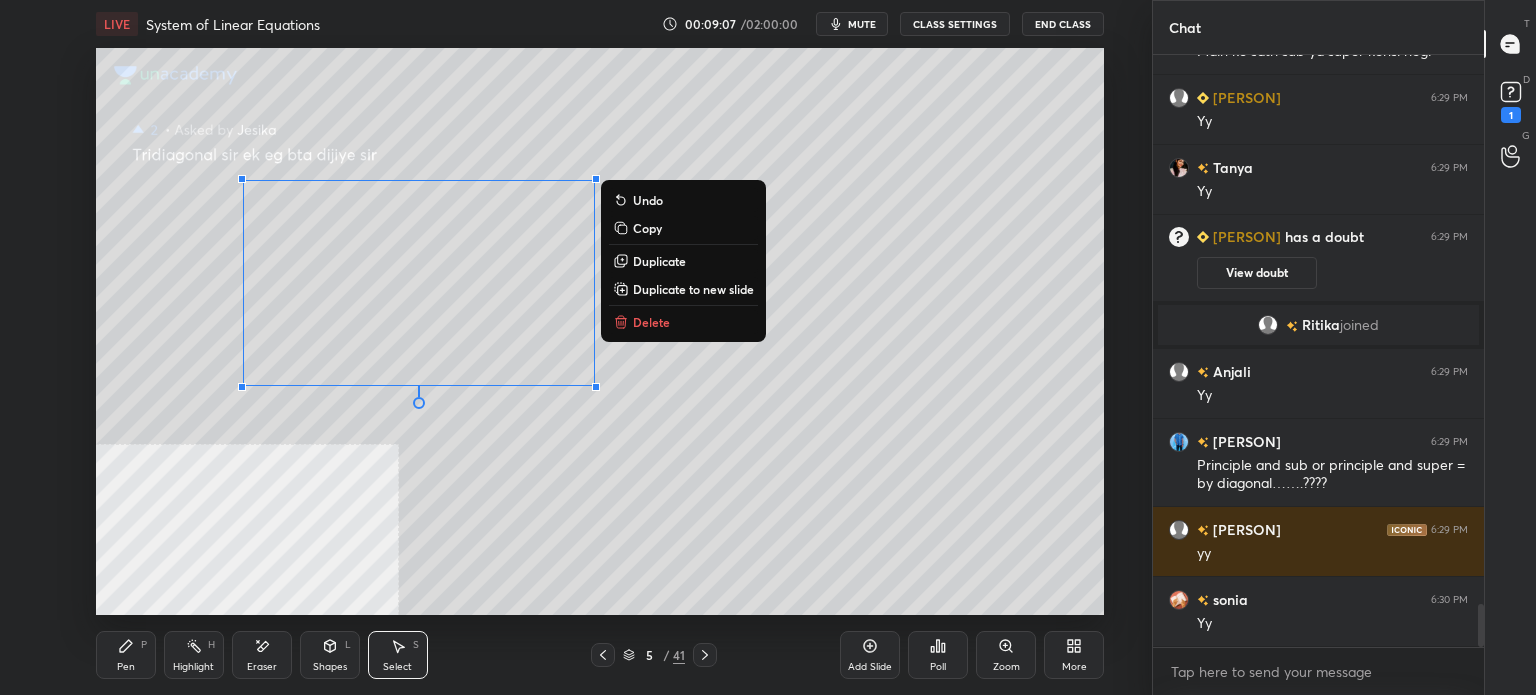 click on "Duplicate" at bounding box center (659, 261) 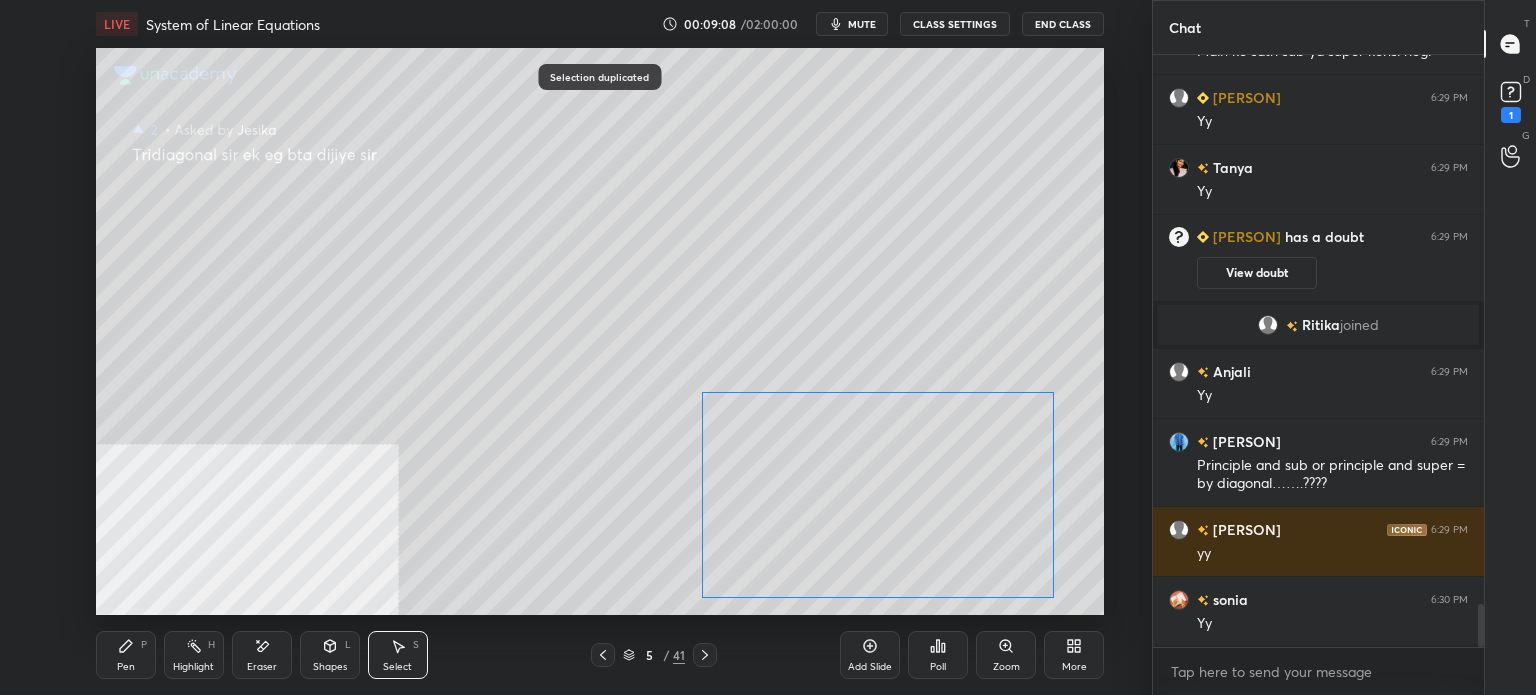 scroll, scrollTop: 7598, scrollLeft: 0, axis: vertical 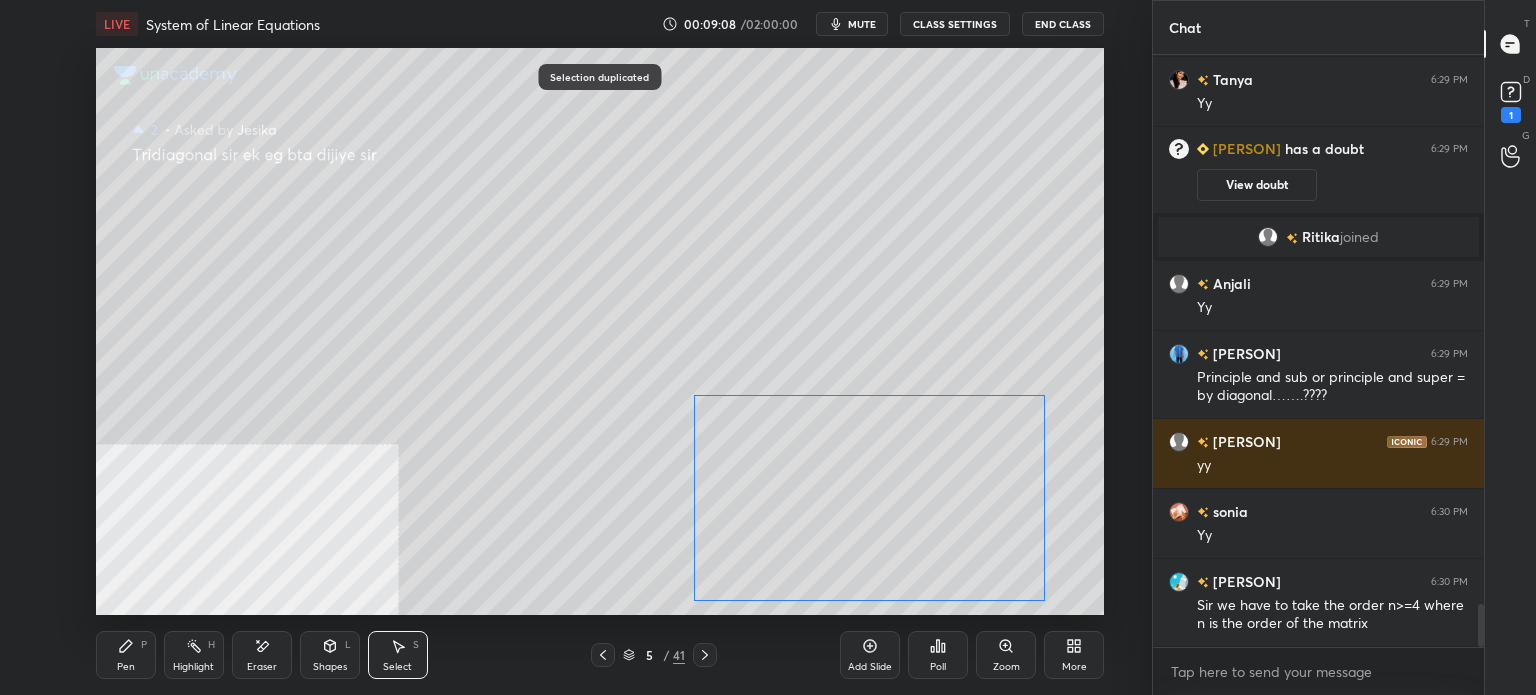 drag, startPoint x: 472, startPoint y: 339, endPoint x: 884, endPoint y: 518, distance: 449.20486 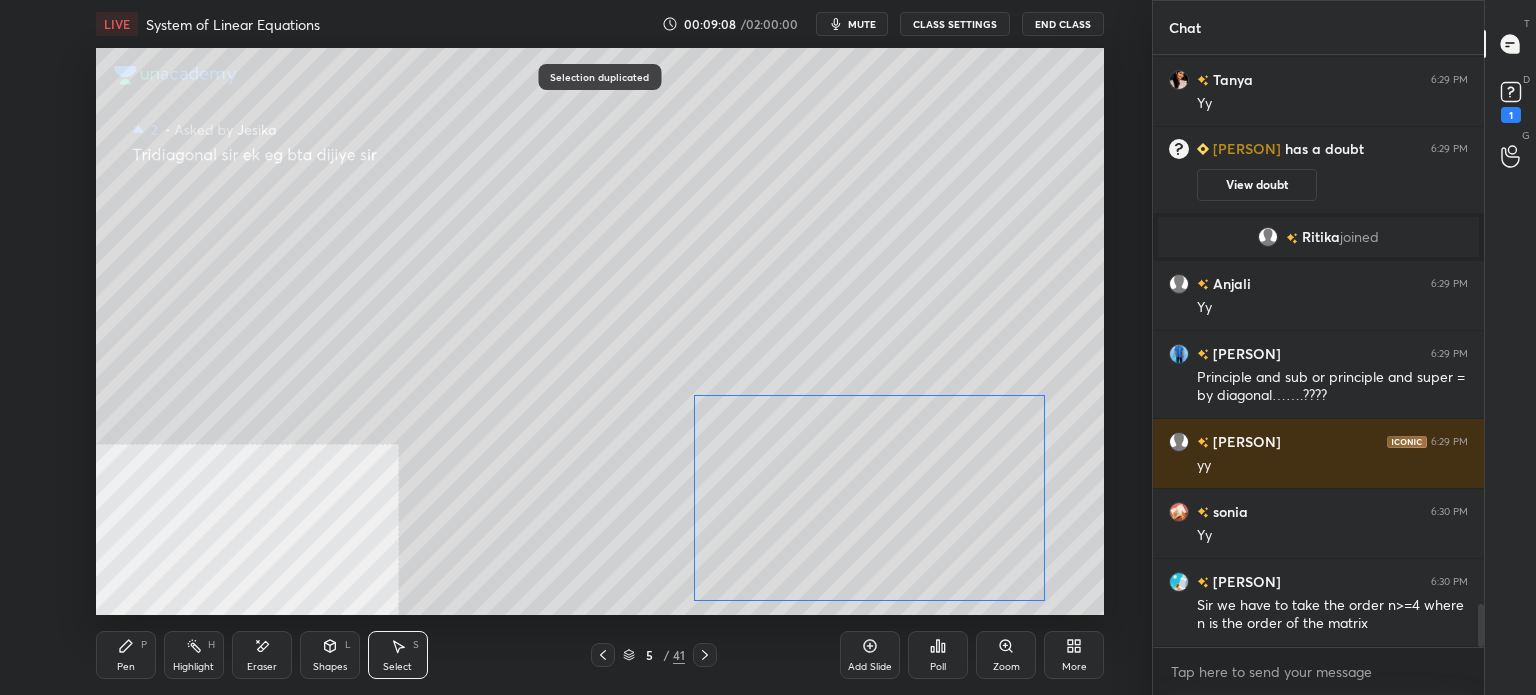 click on "0 ° Undo Copy Duplicate Duplicate to new slide Delete" at bounding box center [600, 331] 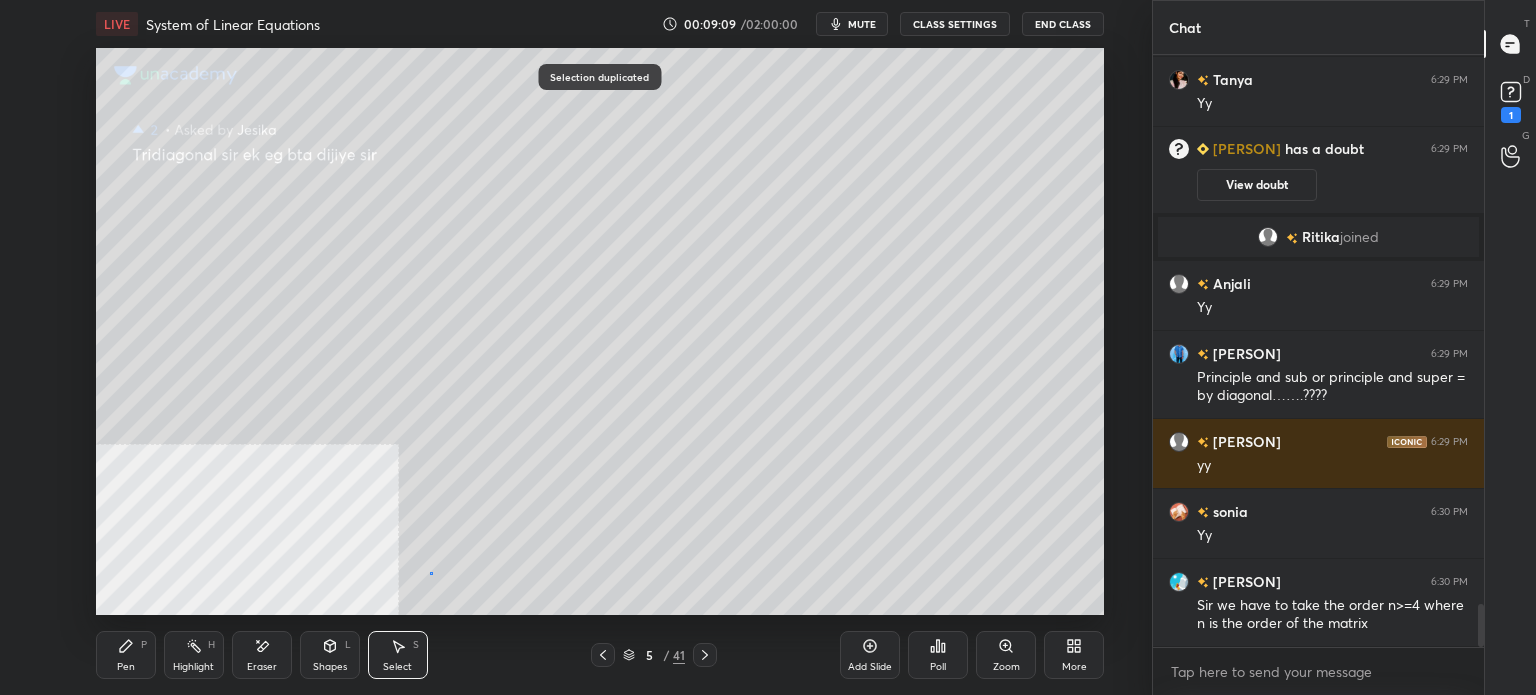 drag, startPoint x: 431, startPoint y: 573, endPoint x: 411, endPoint y: 591, distance: 26.907248 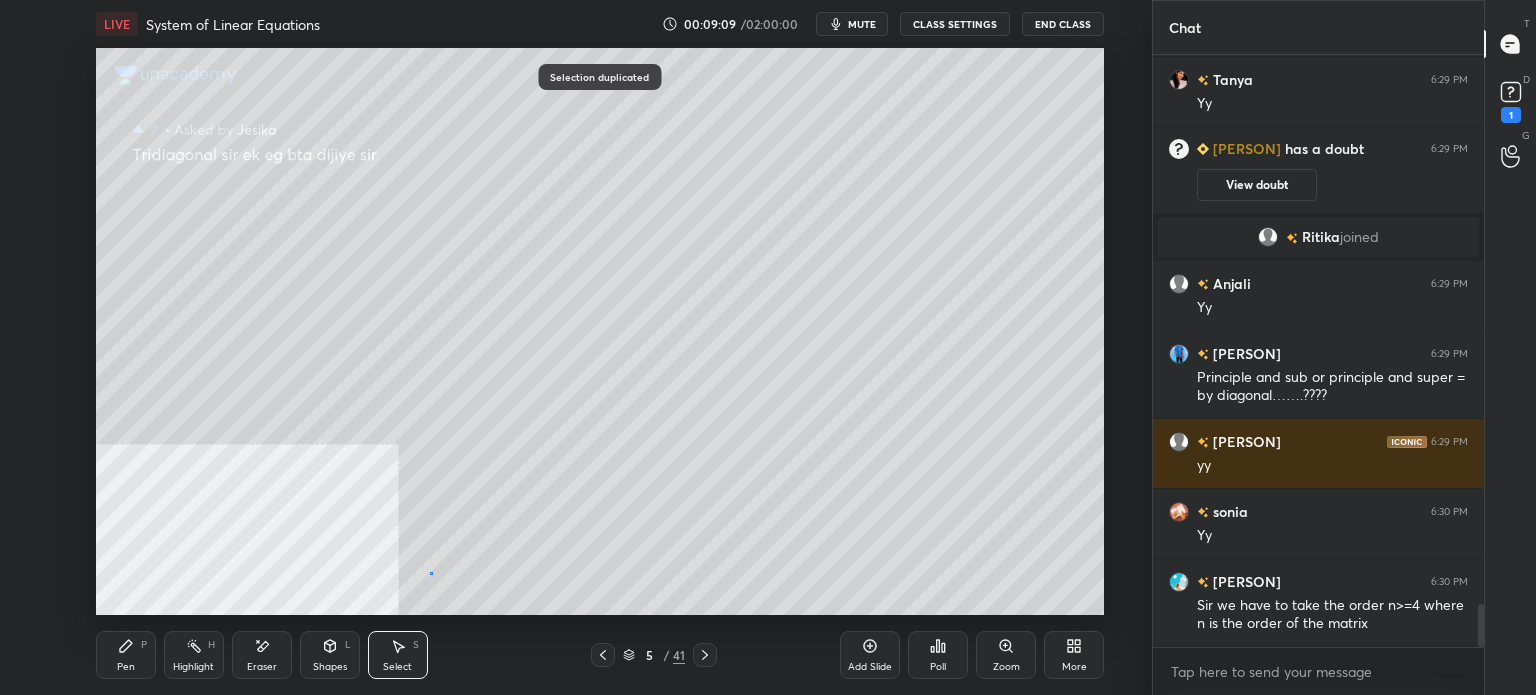 click on "0 ° Undo Copy Duplicate Duplicate to new slide Delete" at bounding box center [600, 331] 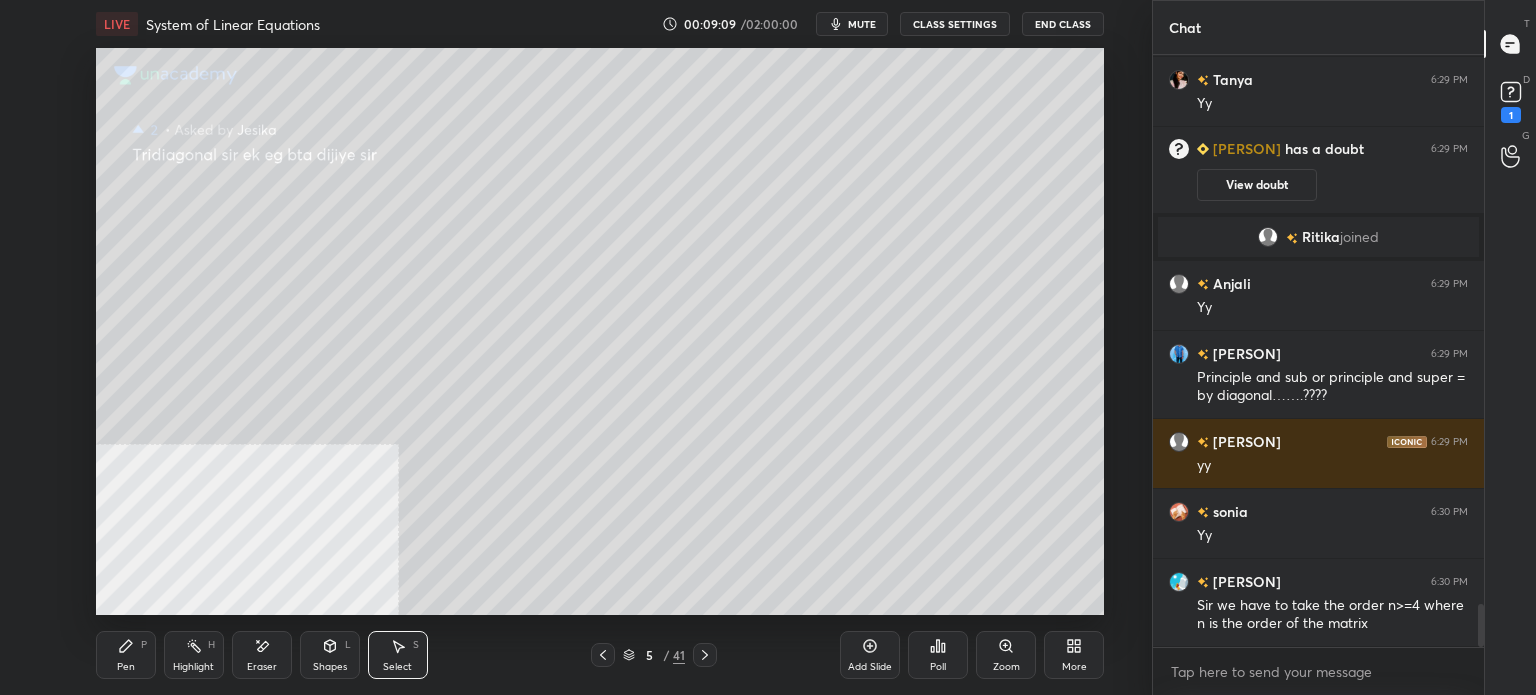 click on "Eraser" at bounding box center [262, 655] 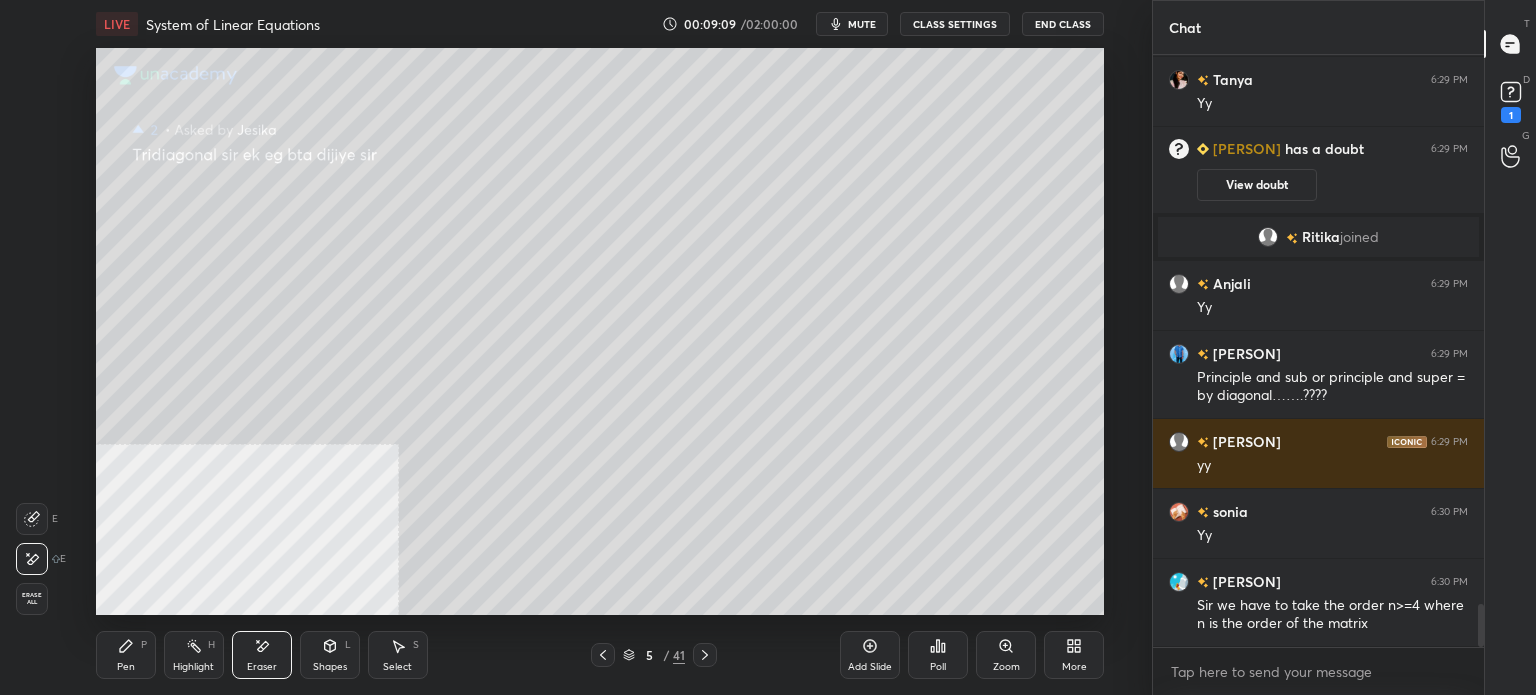 scroll, scrollTop: 7684, scrollLeft: 0, axis: vertical 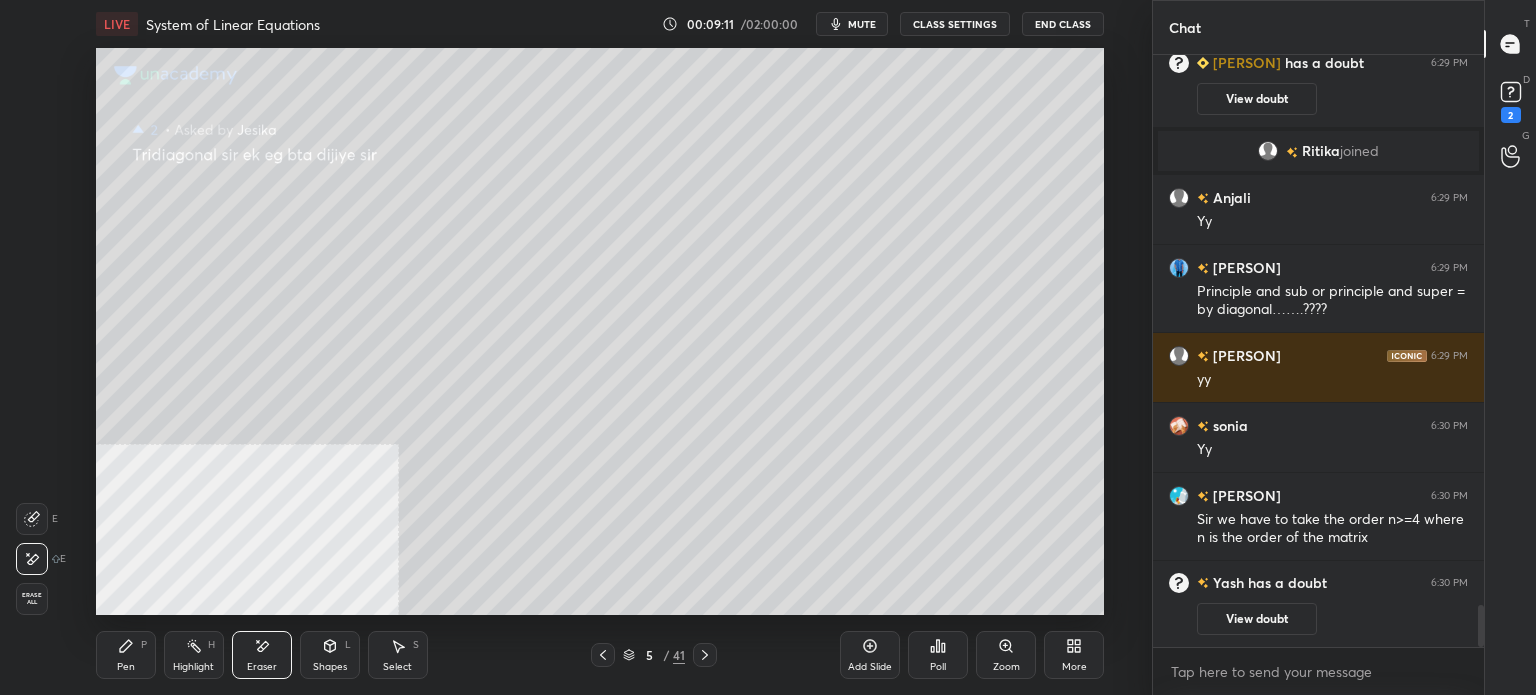 click on "Pen P" at bounding box center [126, 655] 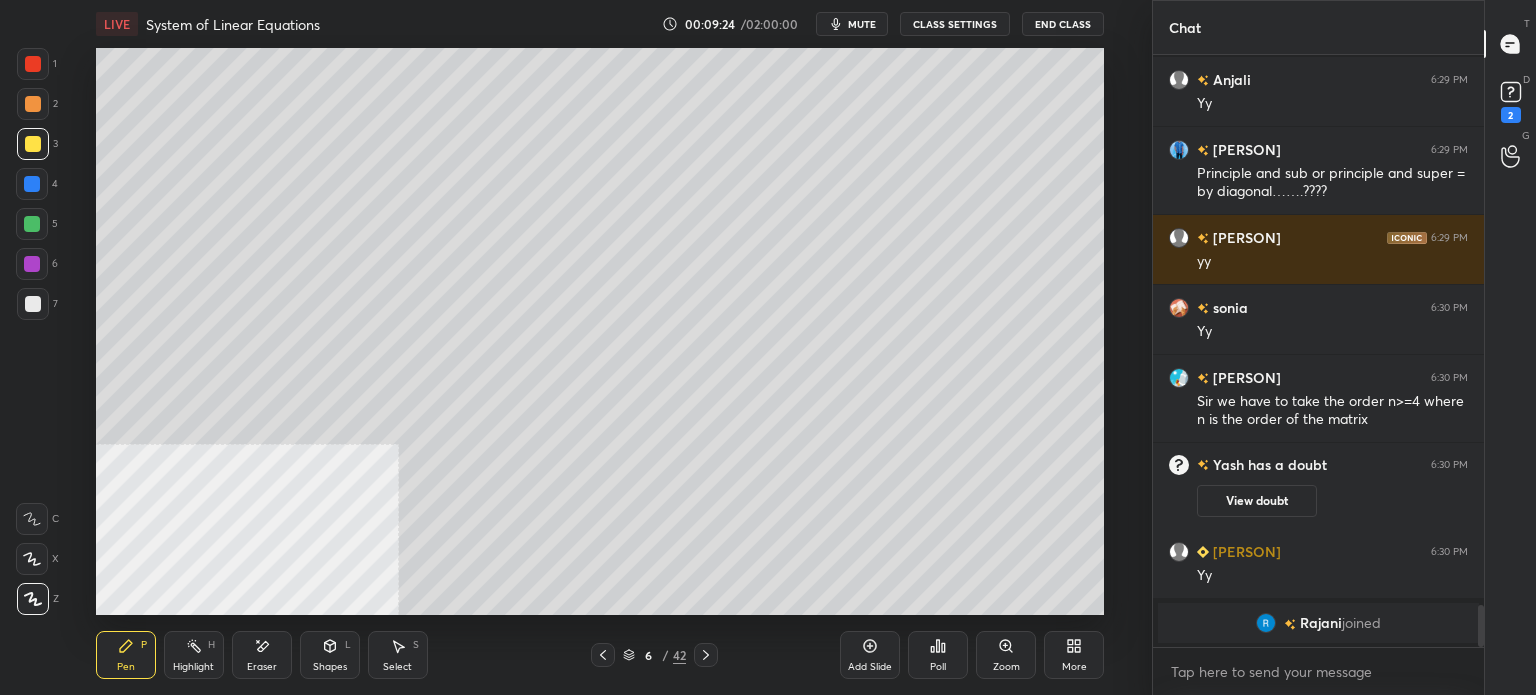 scroll, scrollTop: 7796, scrollLeft: 0, axis: vertical 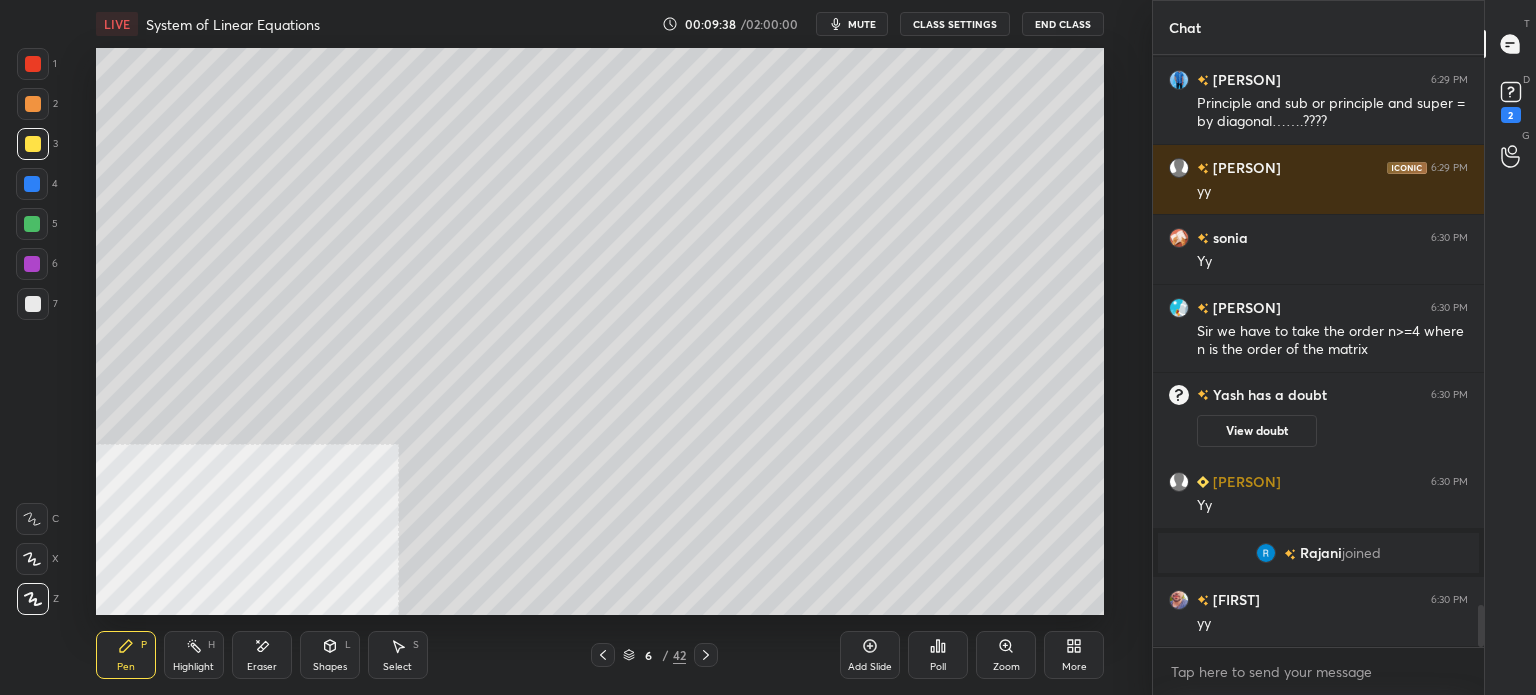 click 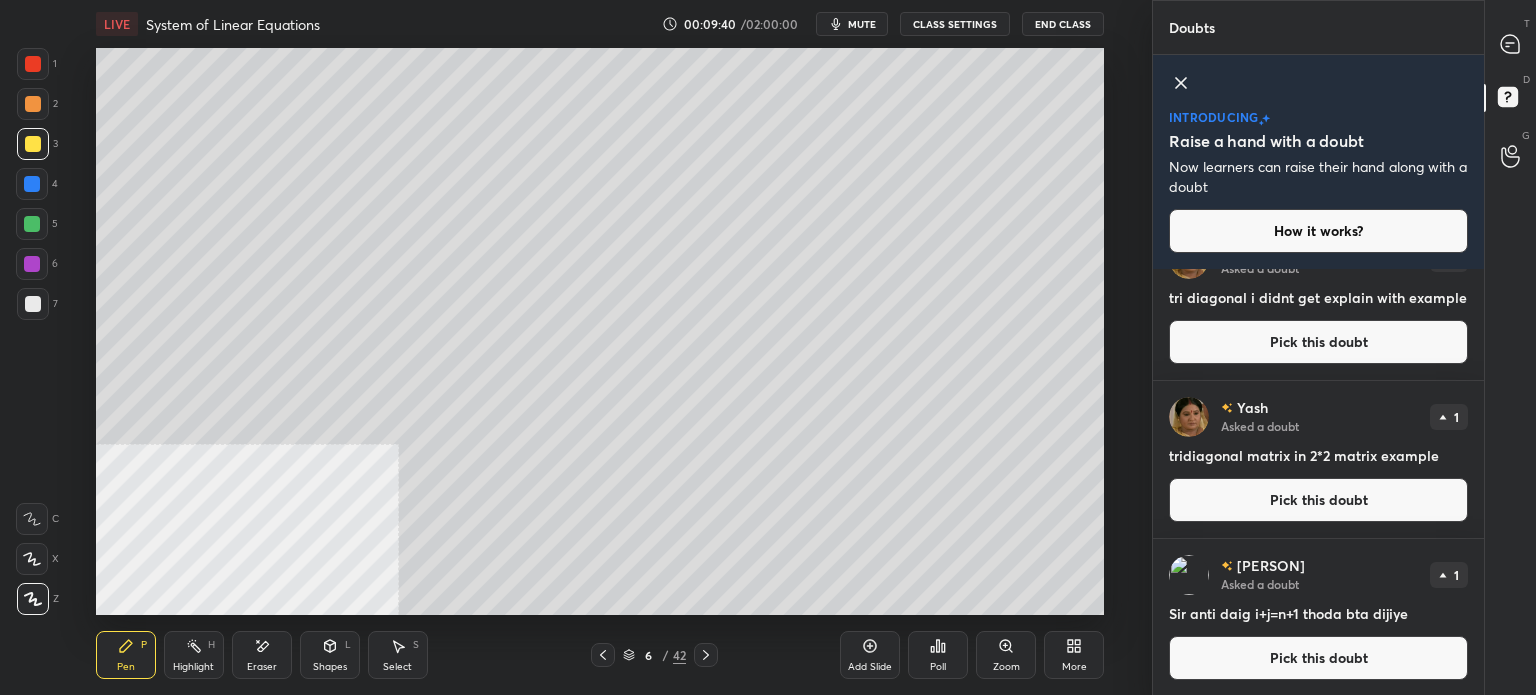 scroll, scrollTop: 48, scrollLeft: 0, axis: vertical 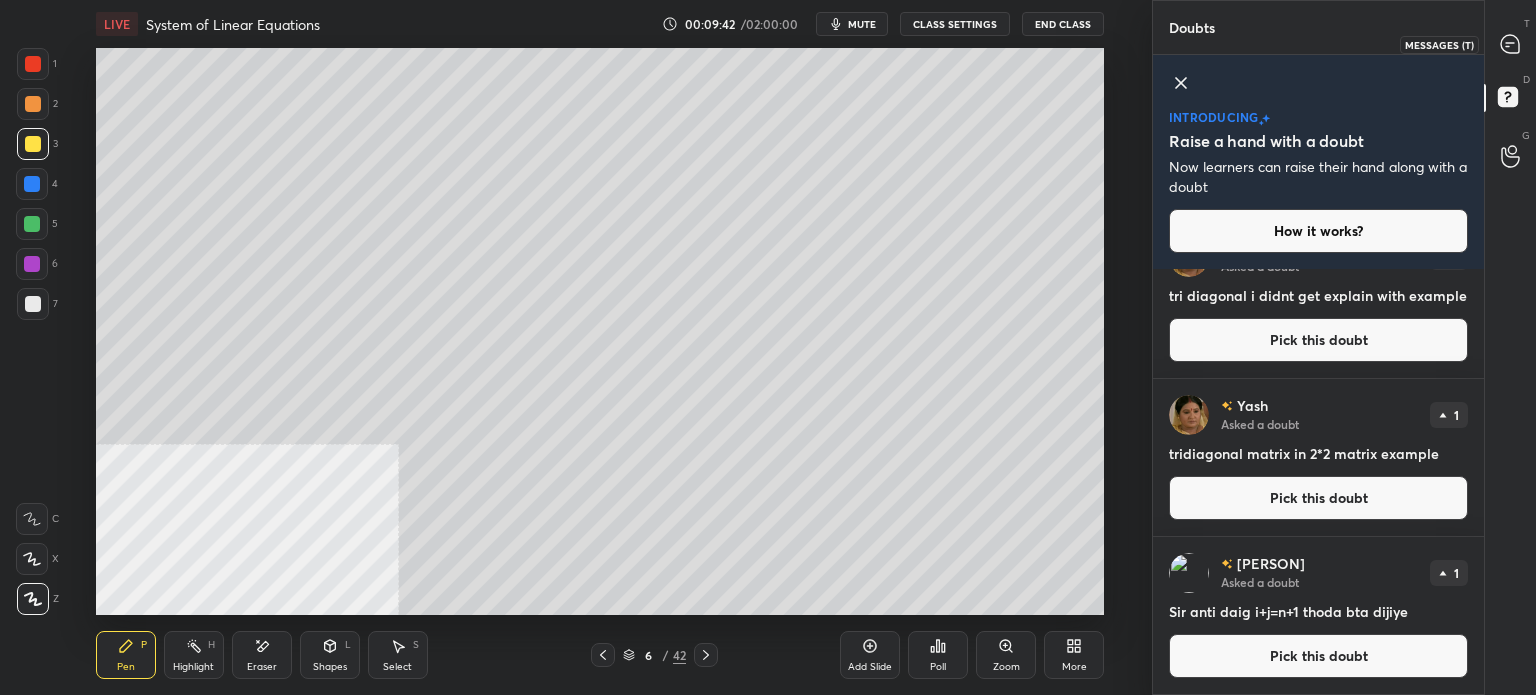 click at bounding box center [1511, 44] 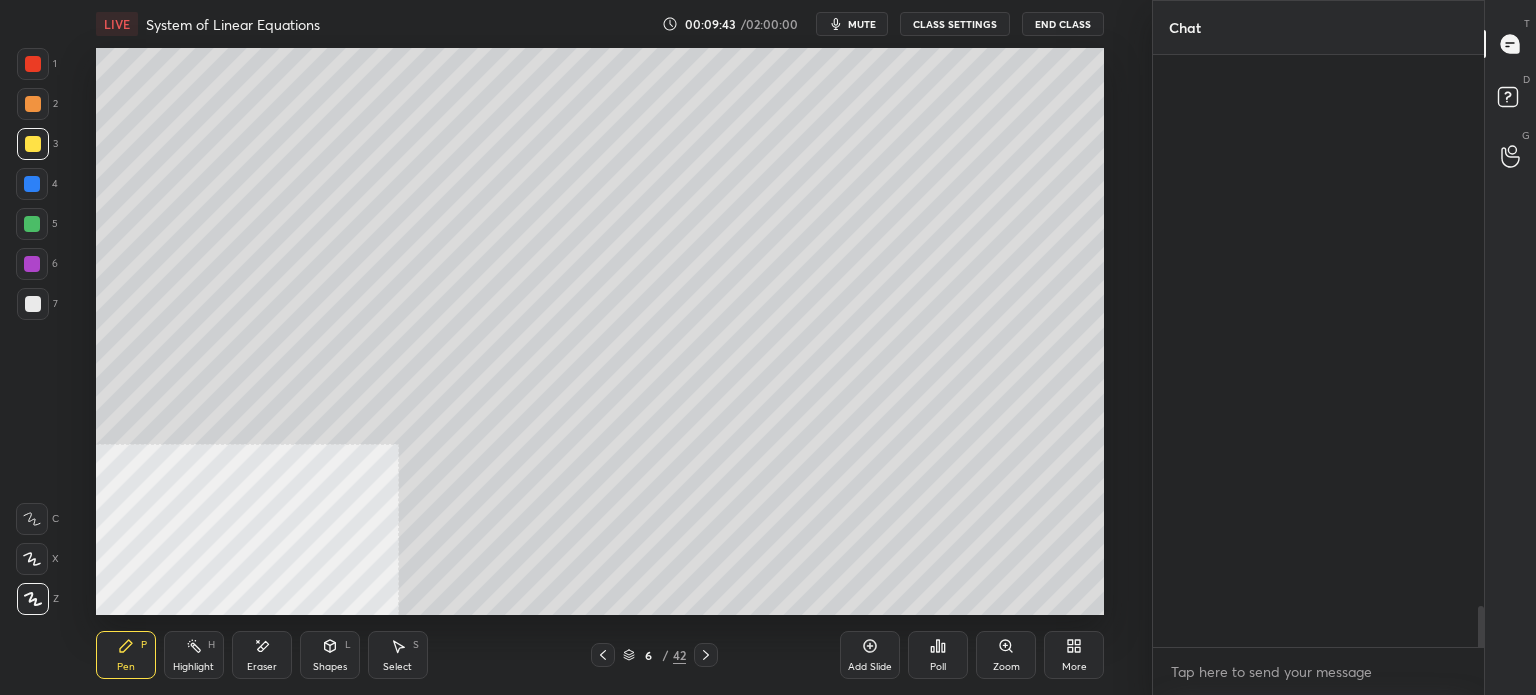 scroll, scrollTop: 8452, scrollLeft: 0, axis: vertical 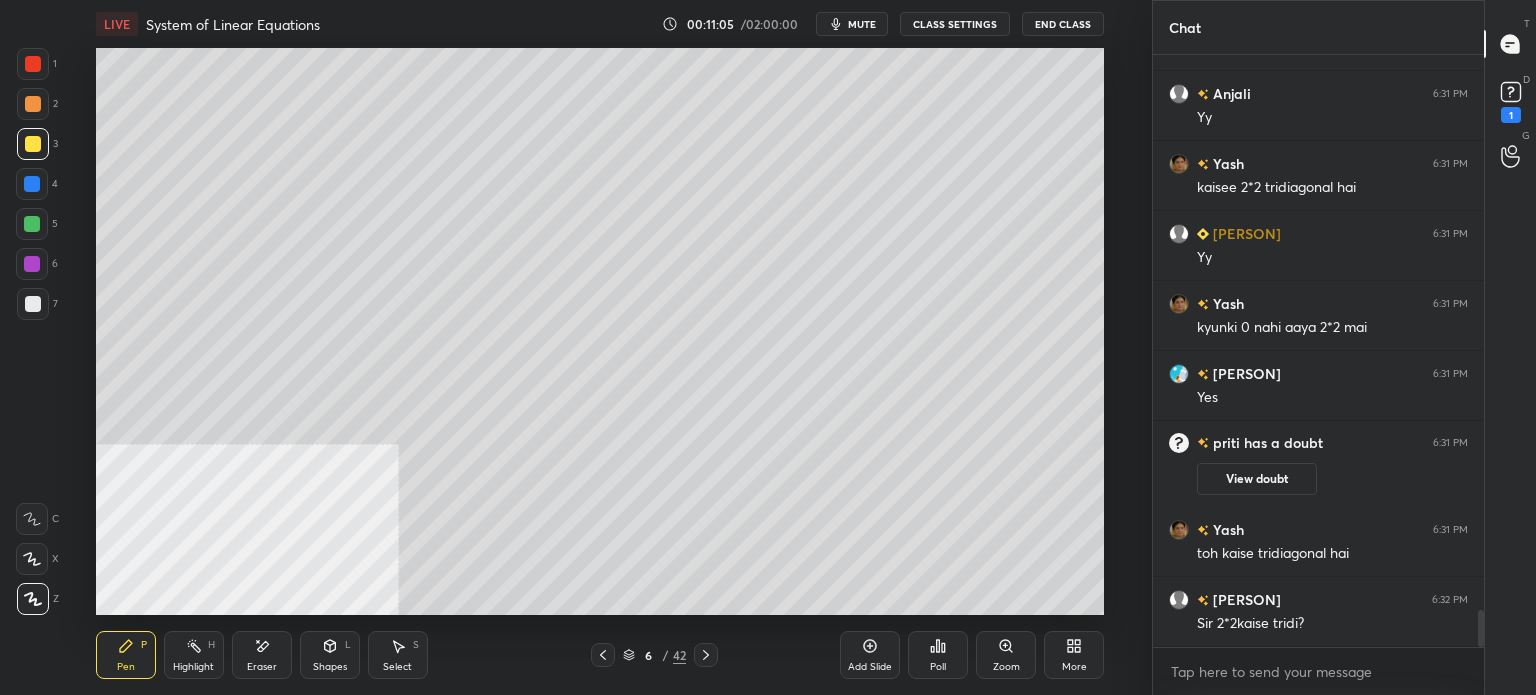 click on "D Doubts (D) 1" at bounding box center [1510, 100] 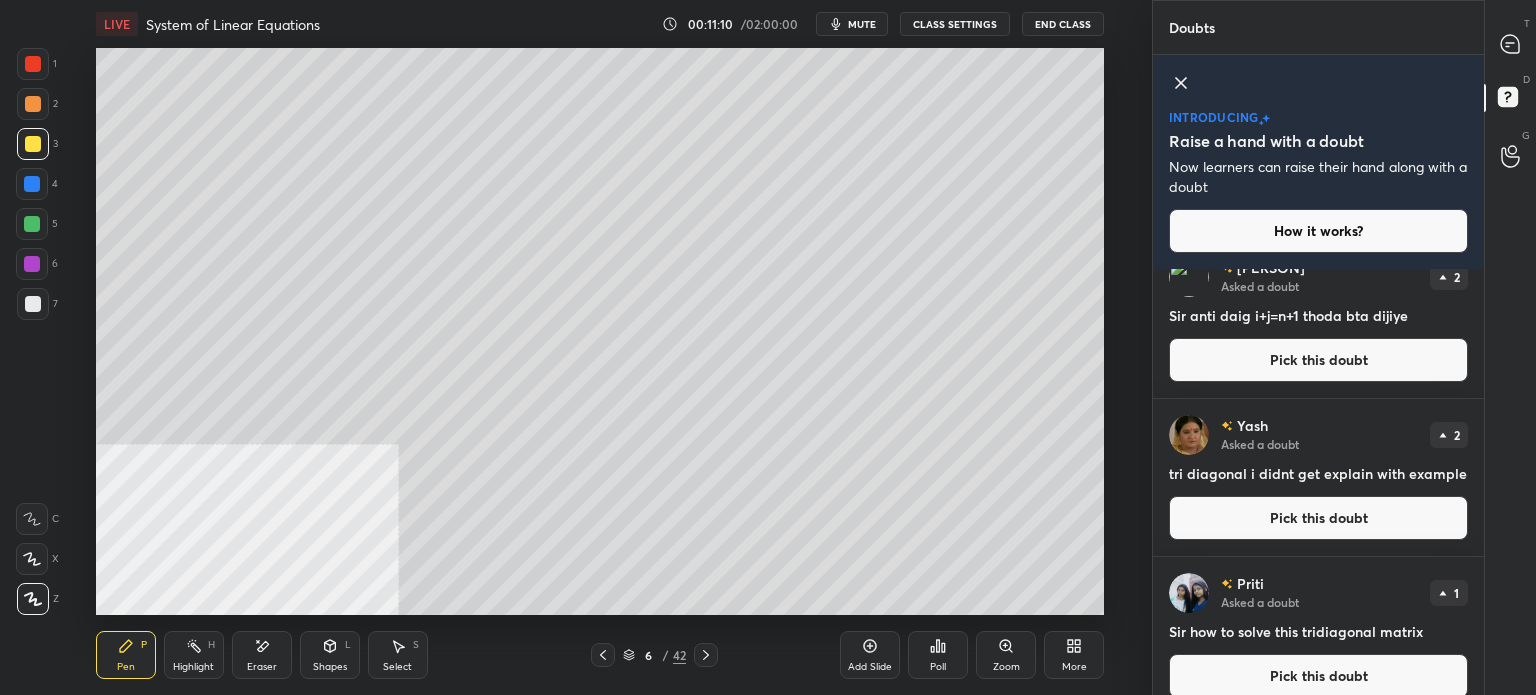 scroll, scrollTop: 200, scrollLeft: 0, axis: vertical 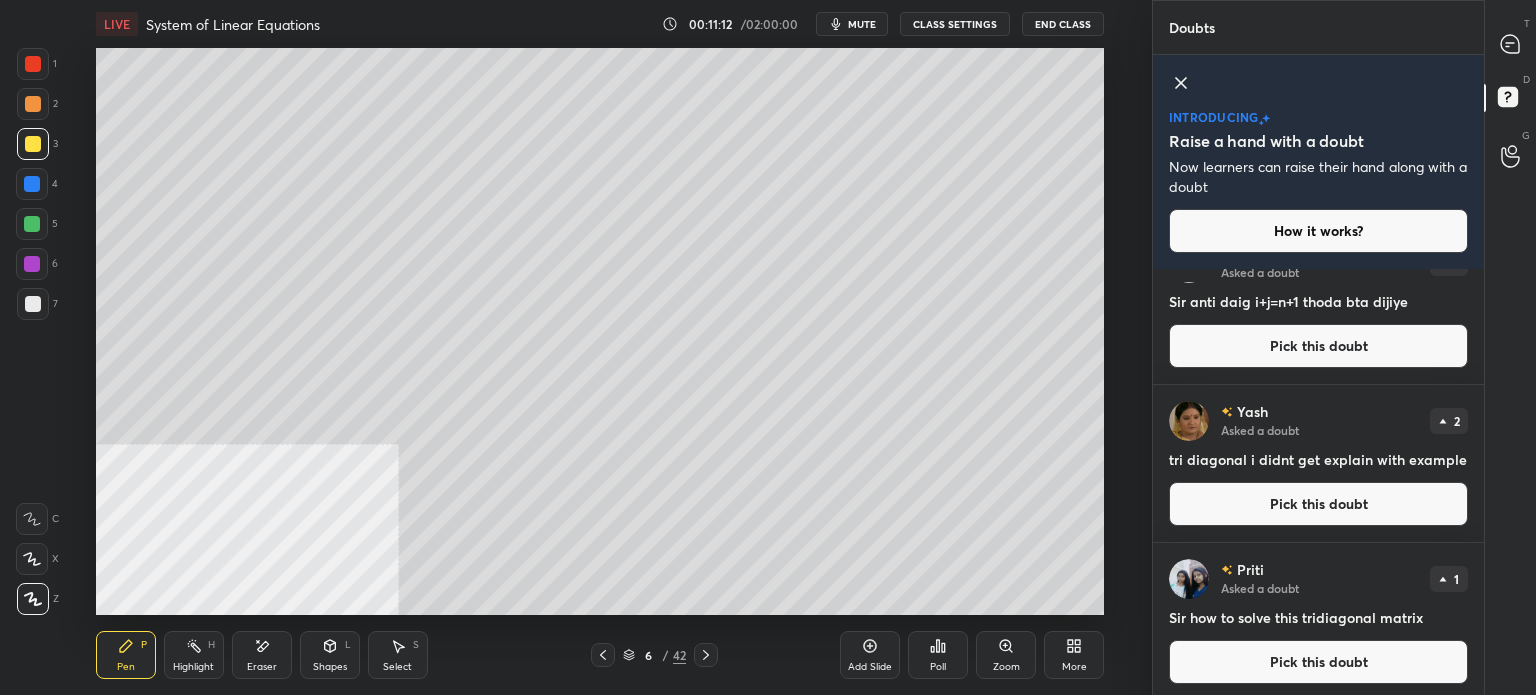 click at bounding box center [1511, 44] 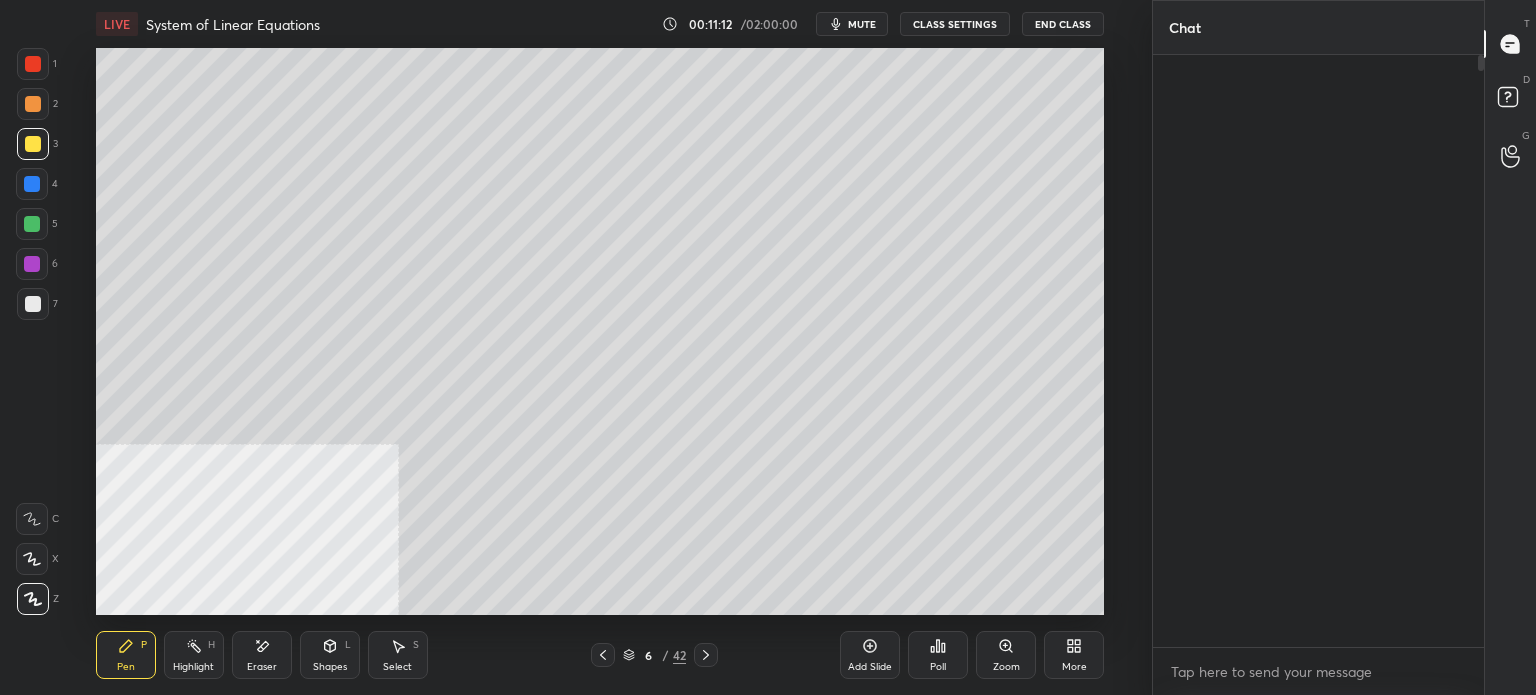 scroll, scrollTop: 9356, scrollLeft: 0, axis: vertical 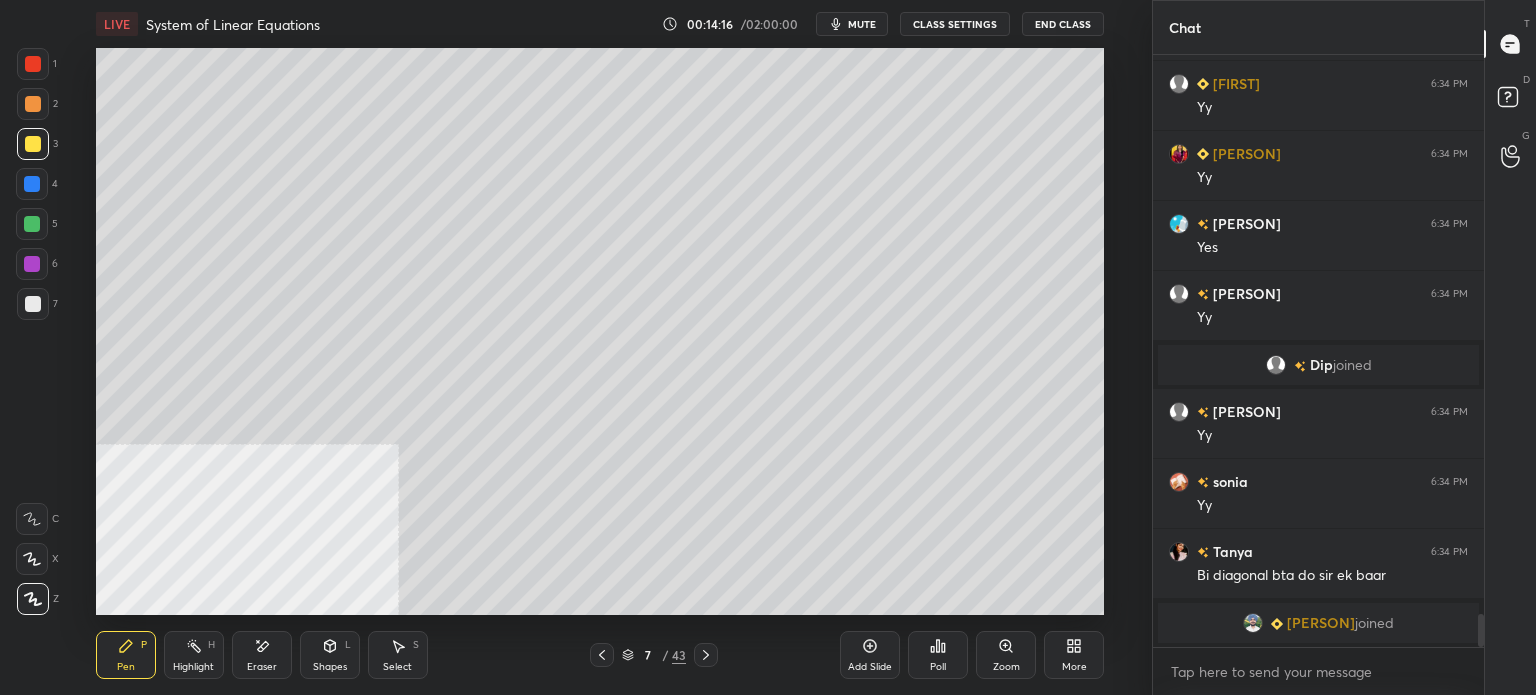 click at bounding box center [33, 104] 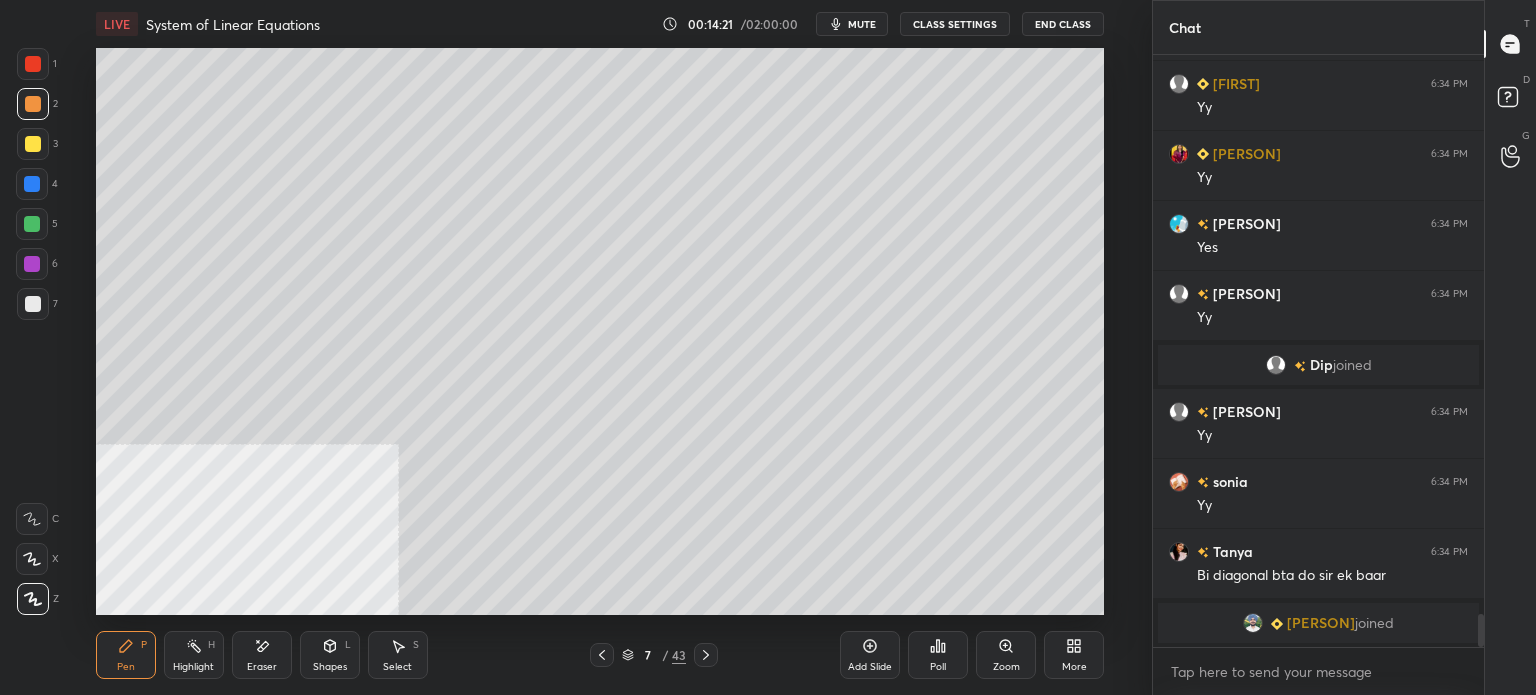 scroll, scrollTop: 10178, scrollLeft: 0, axis: vertical 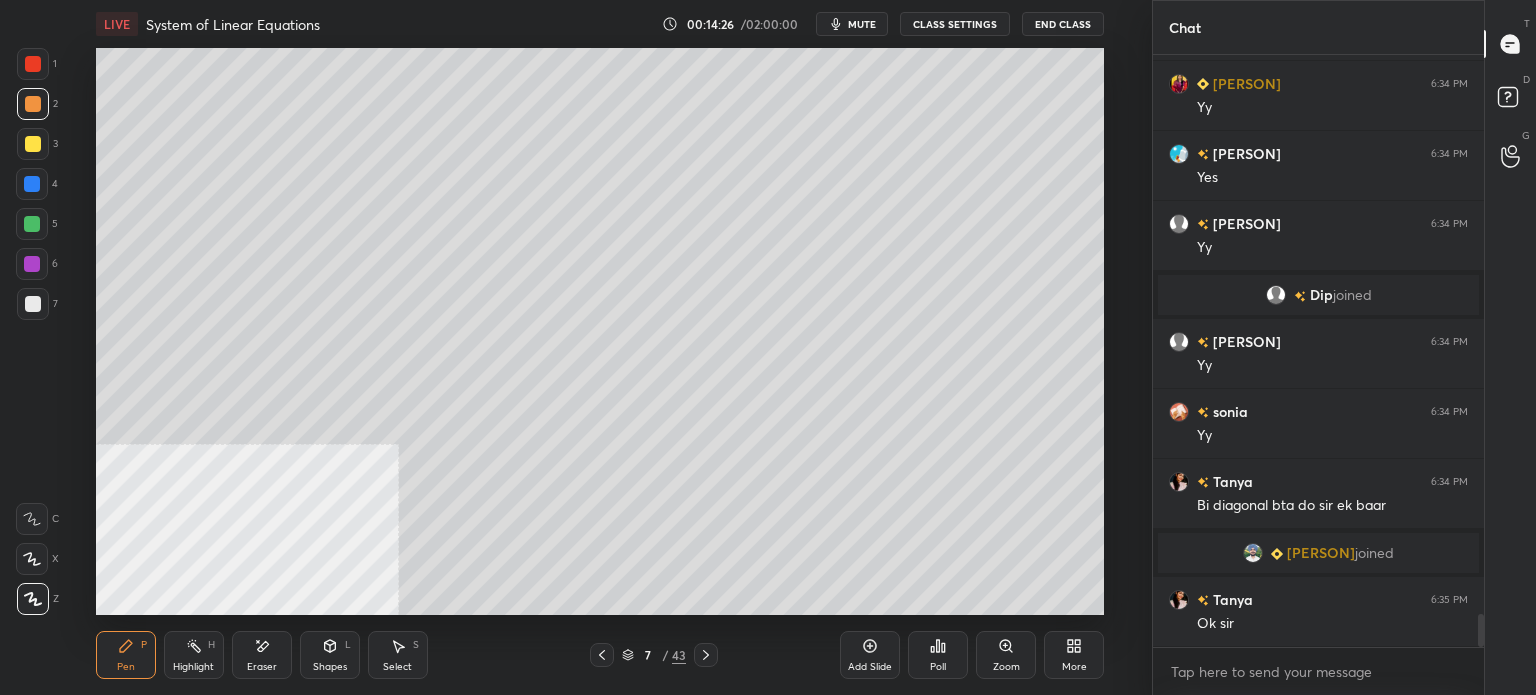 click on "Eraser" at bounding box center [262, 655] 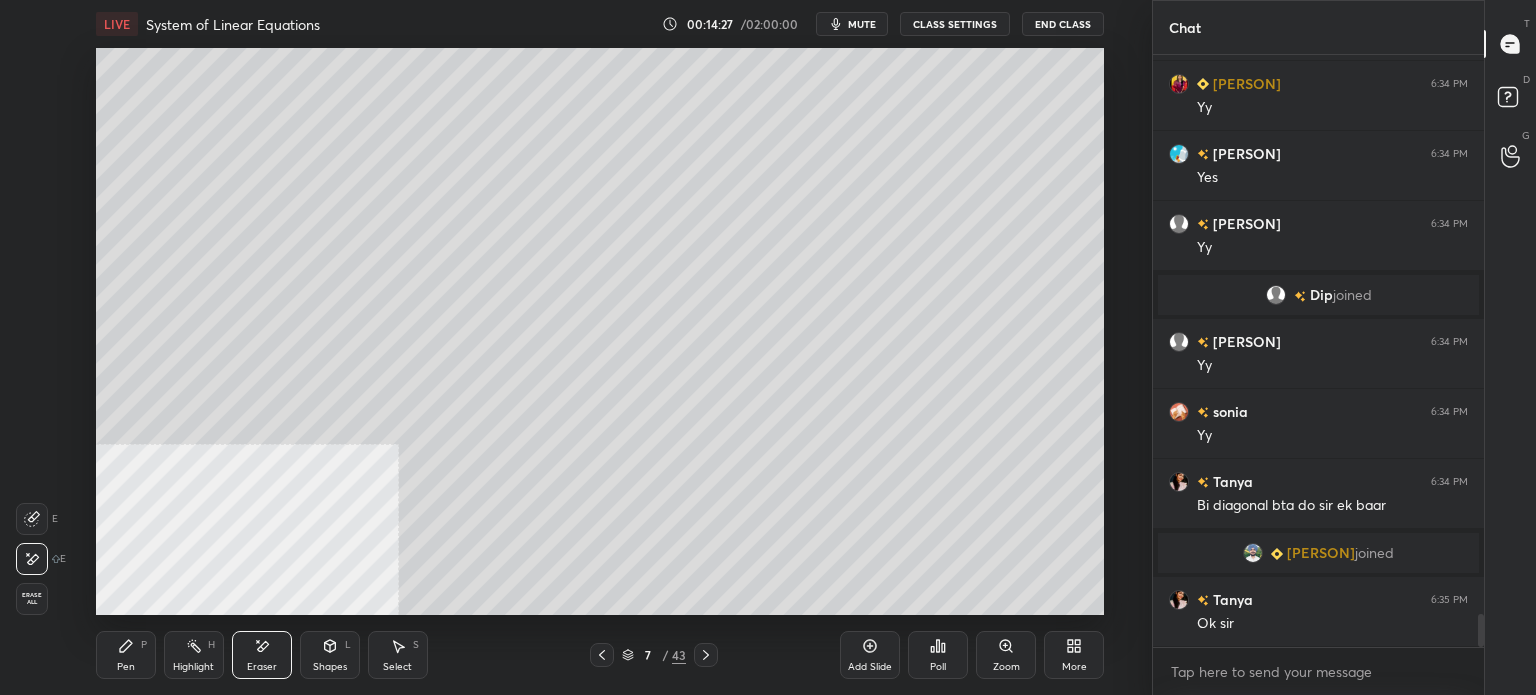 click 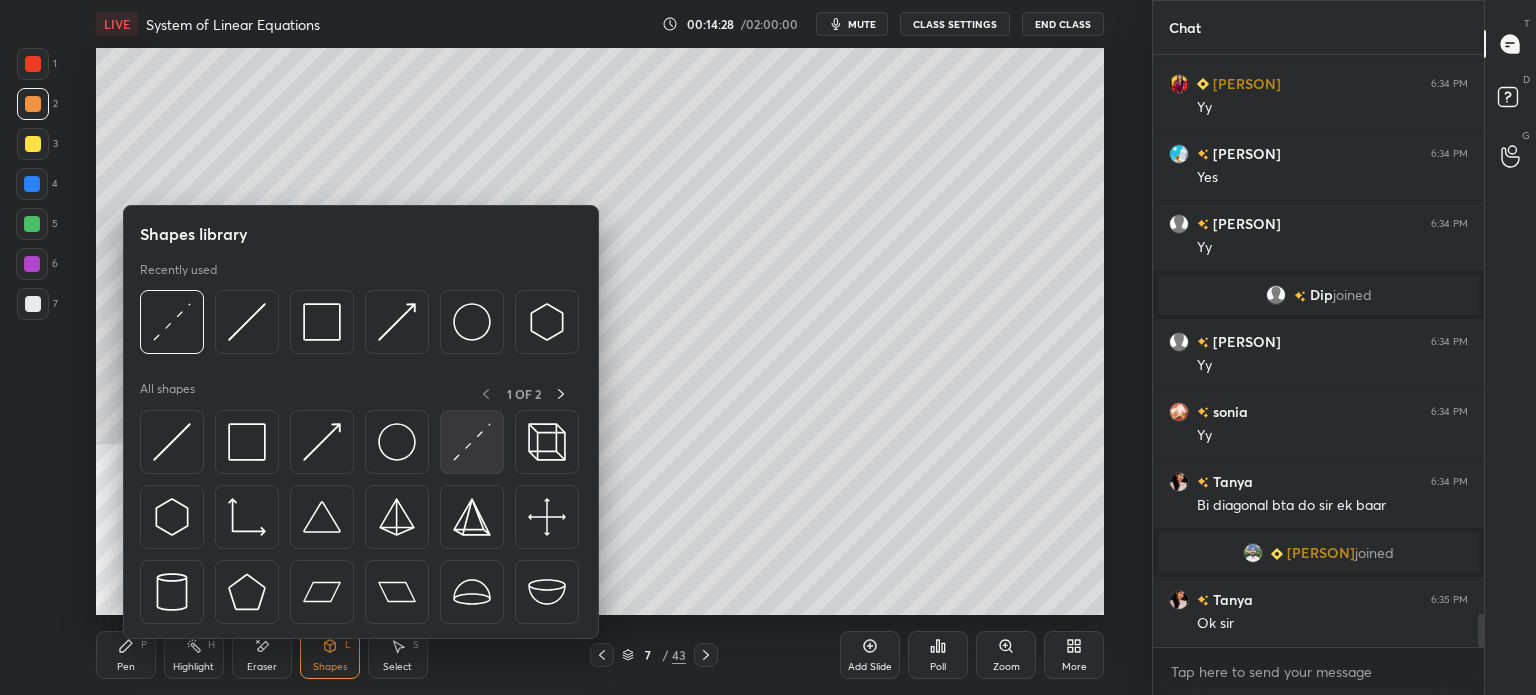 click at bounding box center (472, 442) 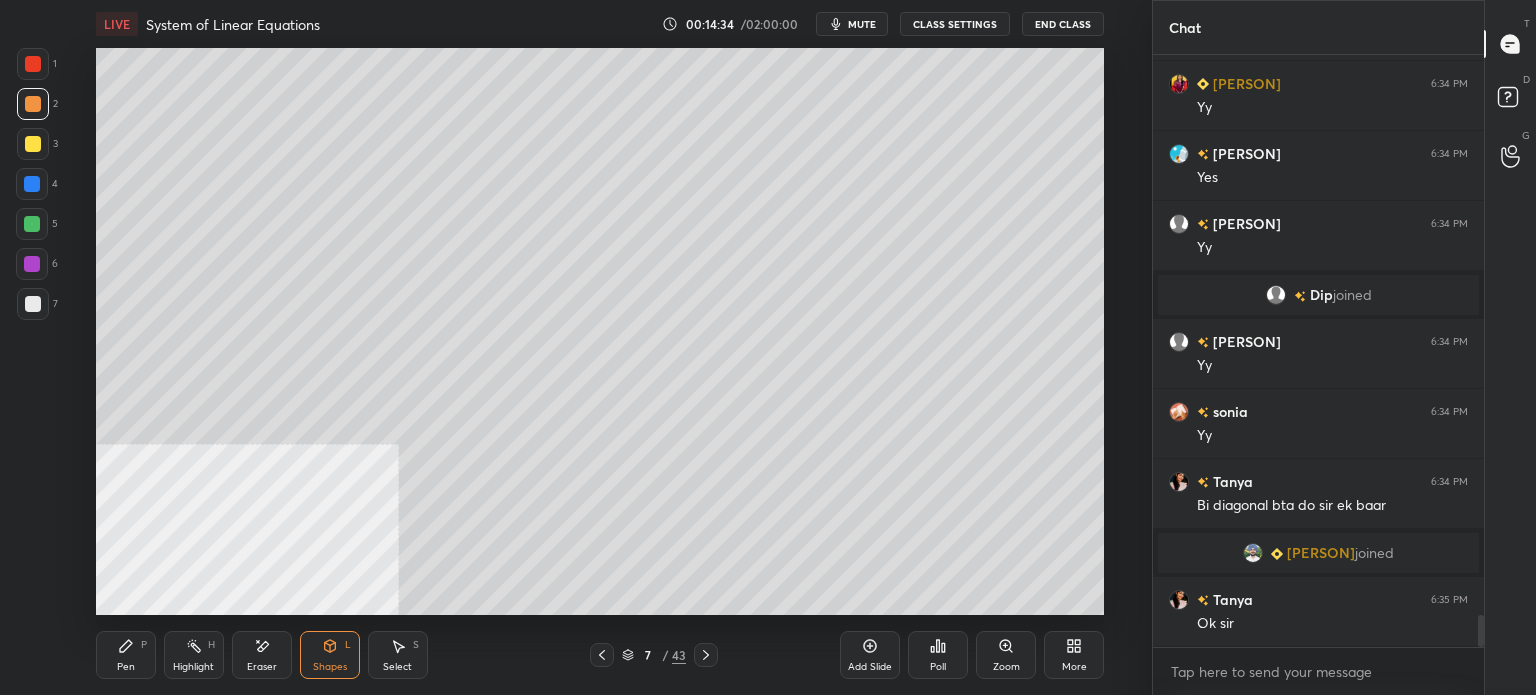 scroll, scrollTop: 10226, scrollLeft: 0, axis: vertical 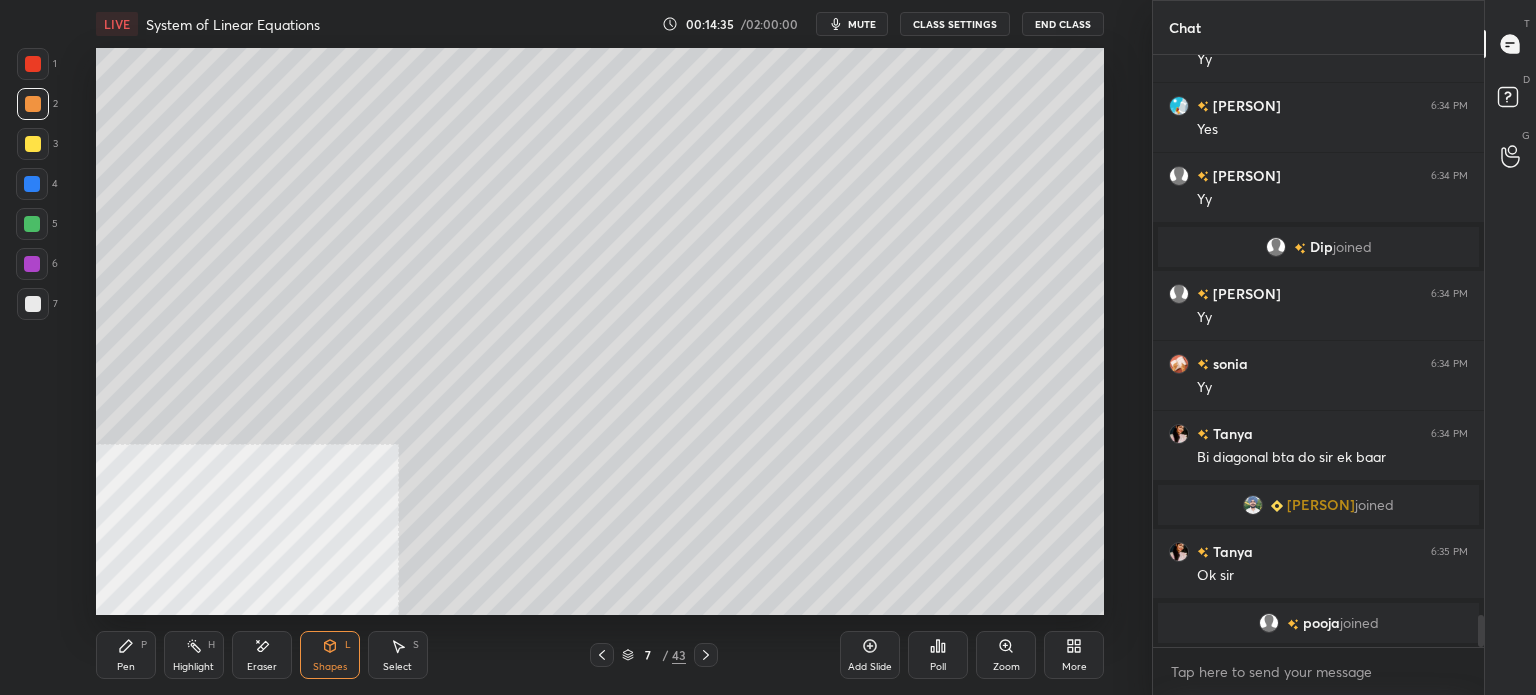 click on "Pen P" at bounding box center [126, 655] 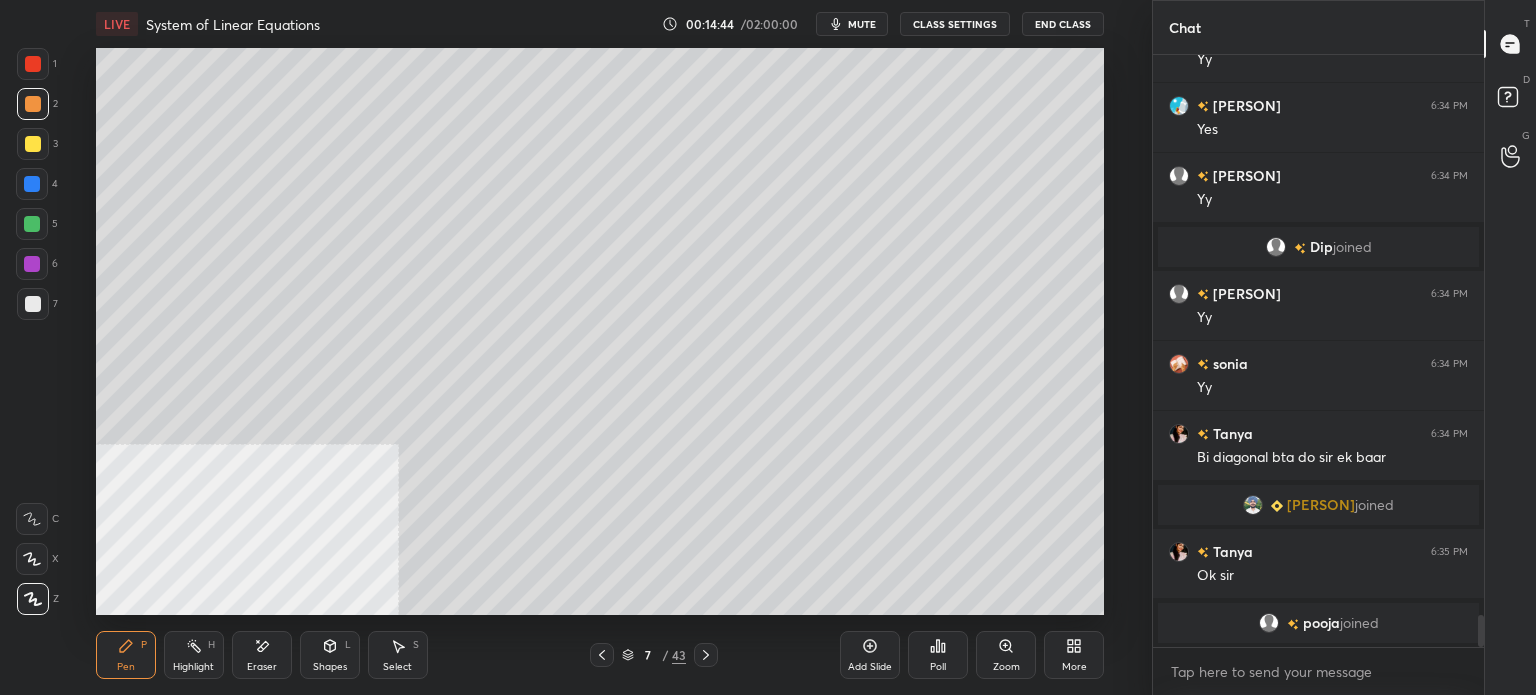 click on "Shapes" at bounding box center (330, 667) 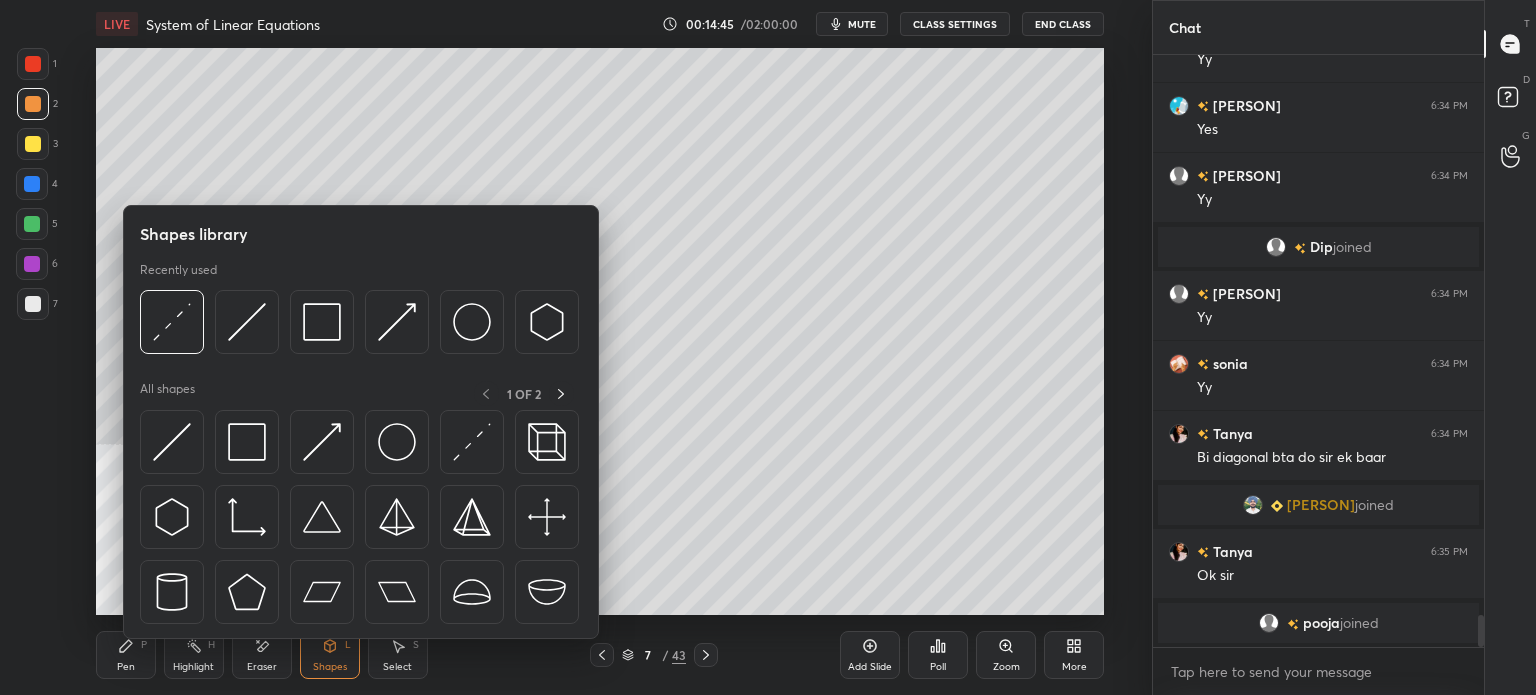 click at bounding box center [33, 304] 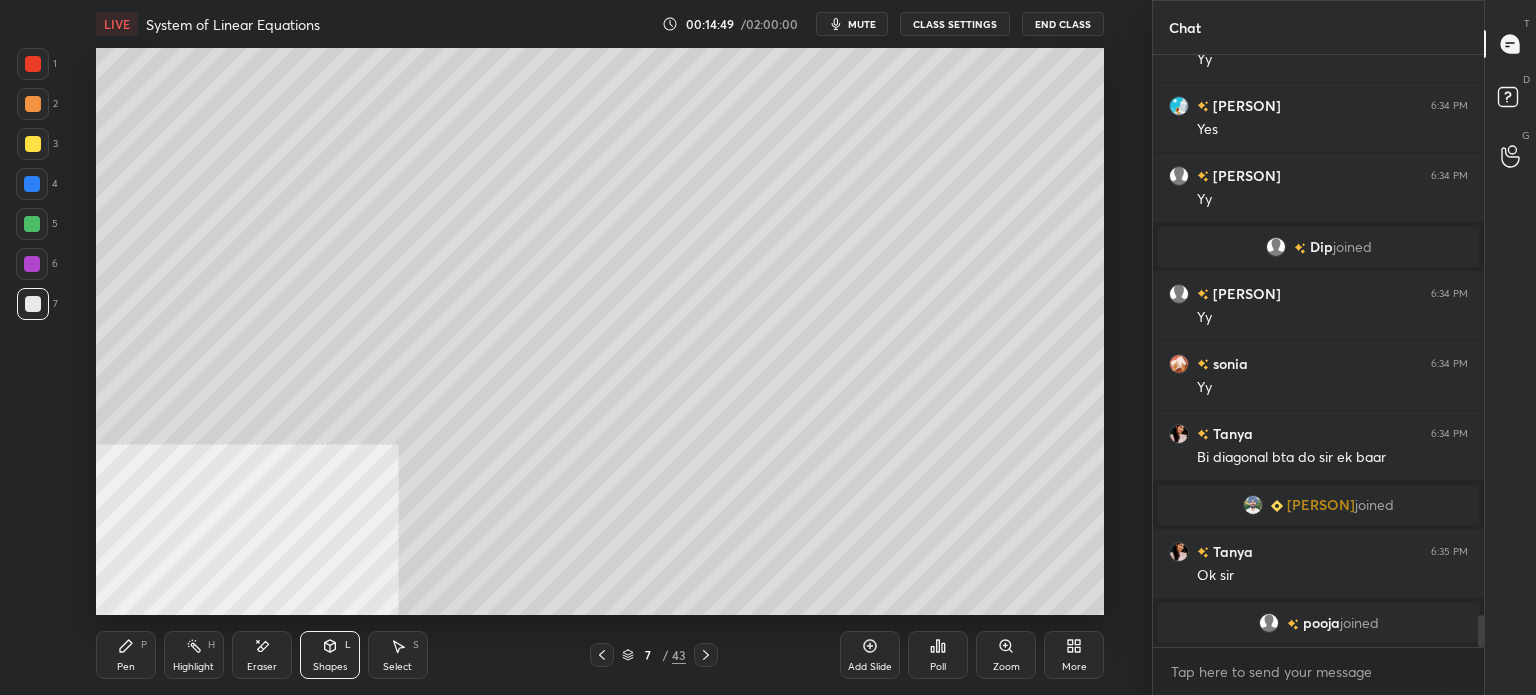 click on "Select S" at bounding box center (398, 655) 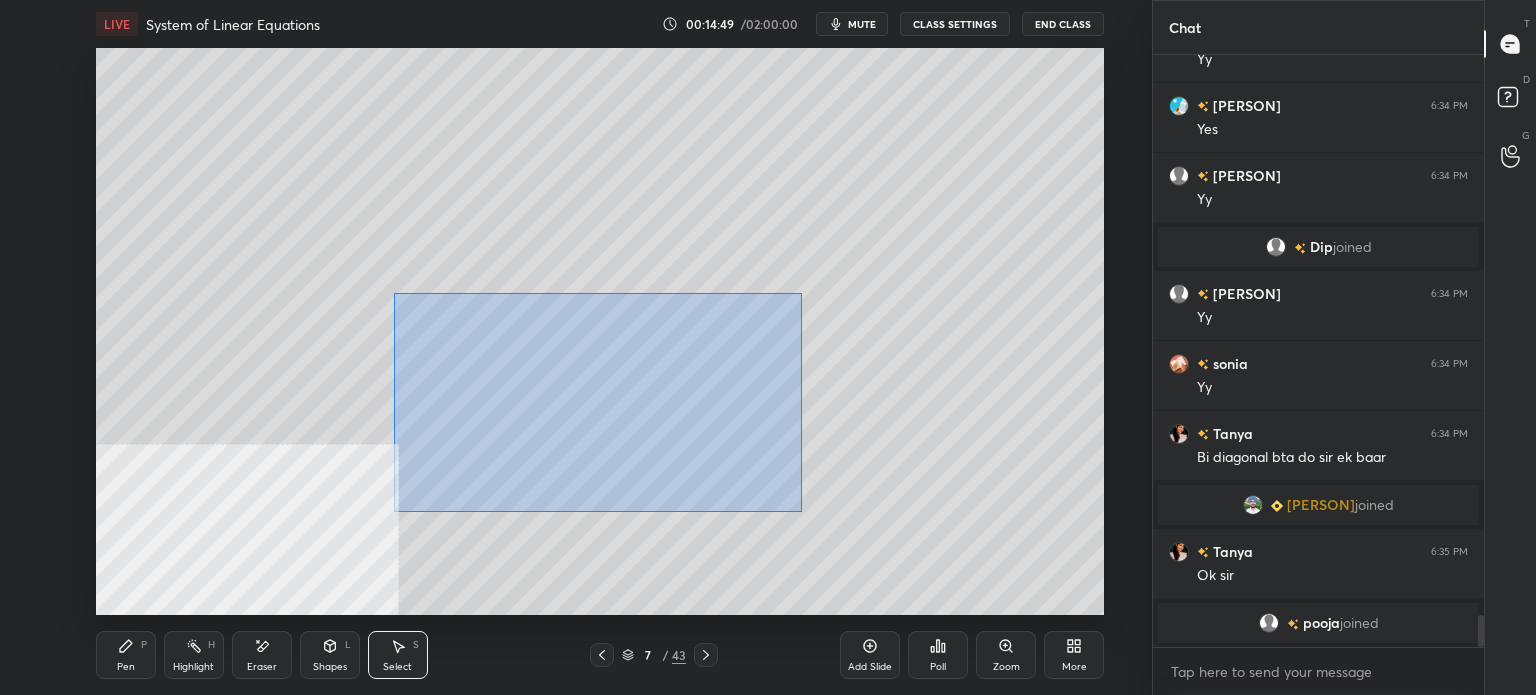 drag, startPoint x: 542, startPoint y: 387, endPoint x: 692, endPoint y: 463, distance: 168.1547 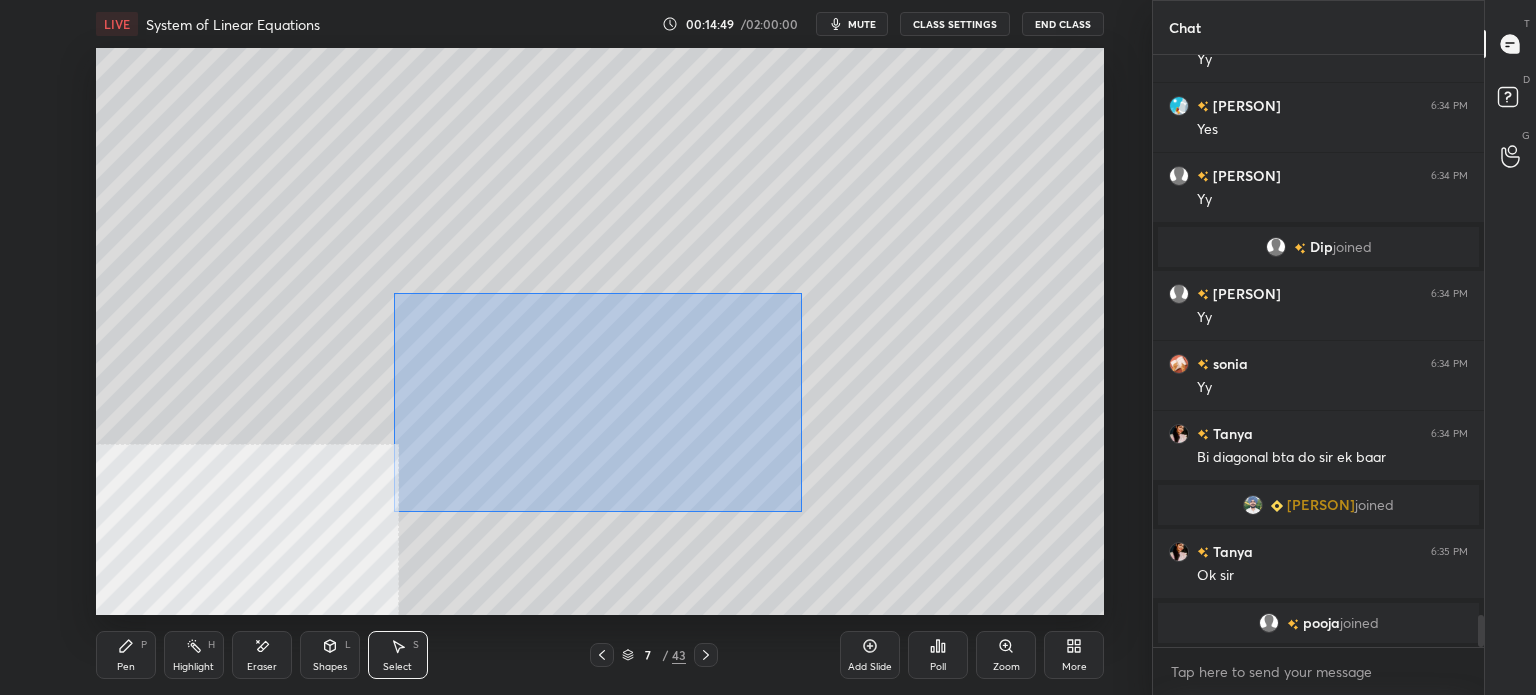 click on "0 ° Undo Copy Duplicate Duplicate to new slide Delete" at bounding box center [600, 331] 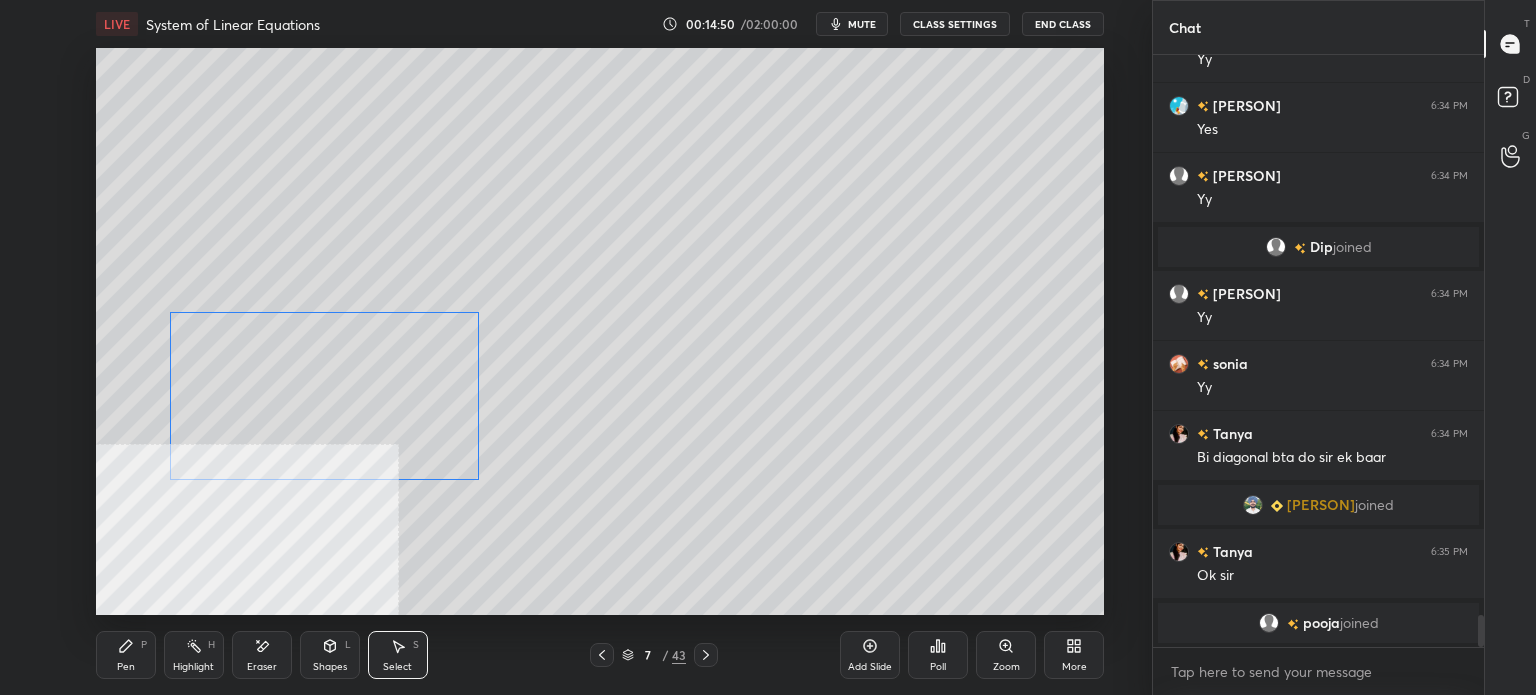drag, startPoint x: 664, startPoint y: 456, endPoint x: 427, endPoint y: 462, distance: 237.07594 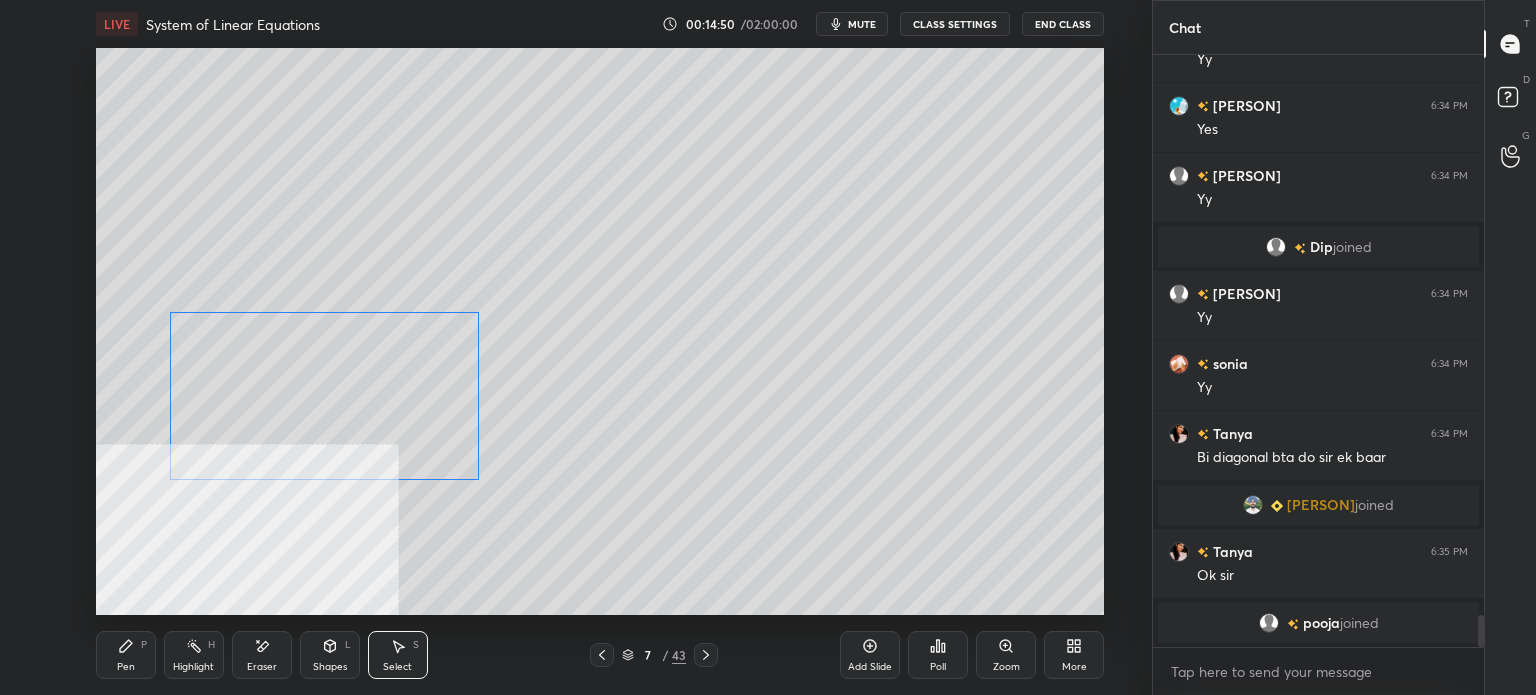 click on "0 ° Undo Copy Duplicate Duplicate to new slide Delete" at bounding box center [600, 331] 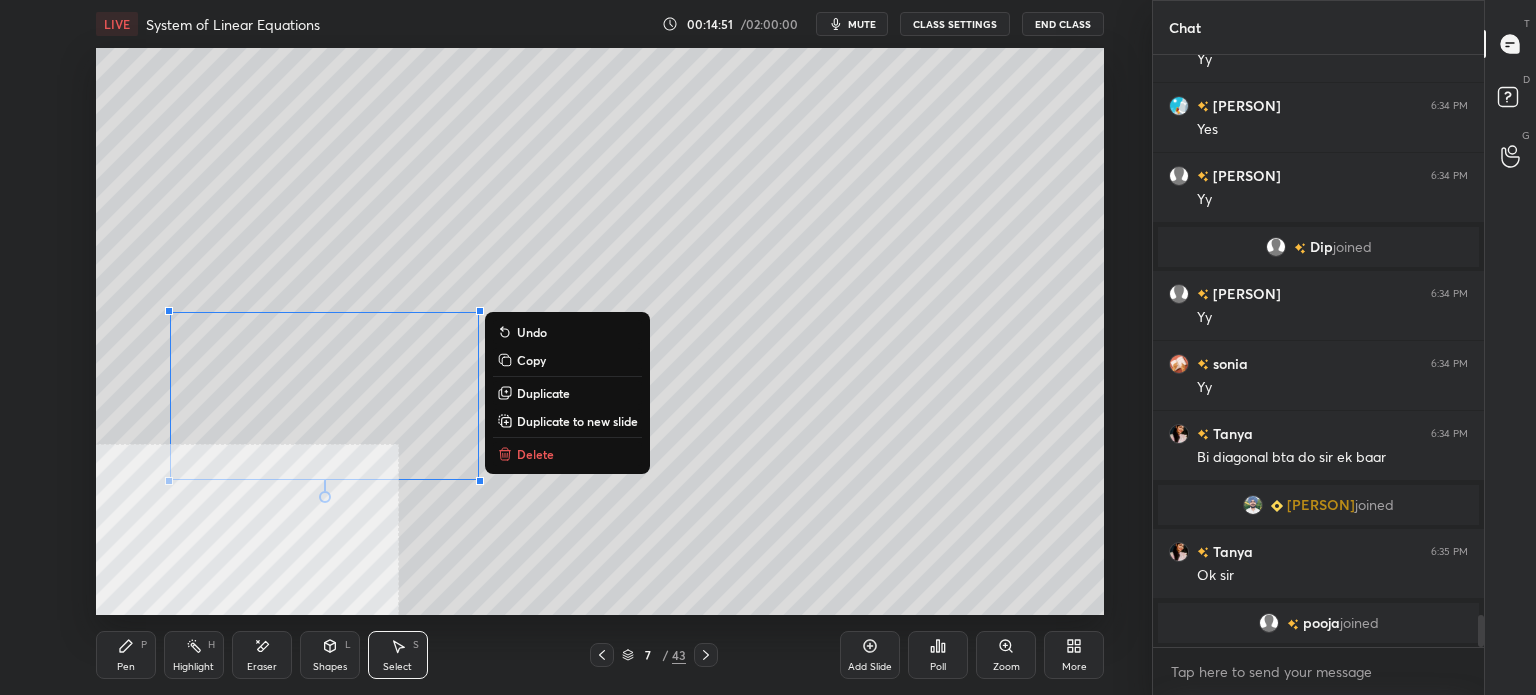 click on "Duplicate" at bounding box center [567, 393] 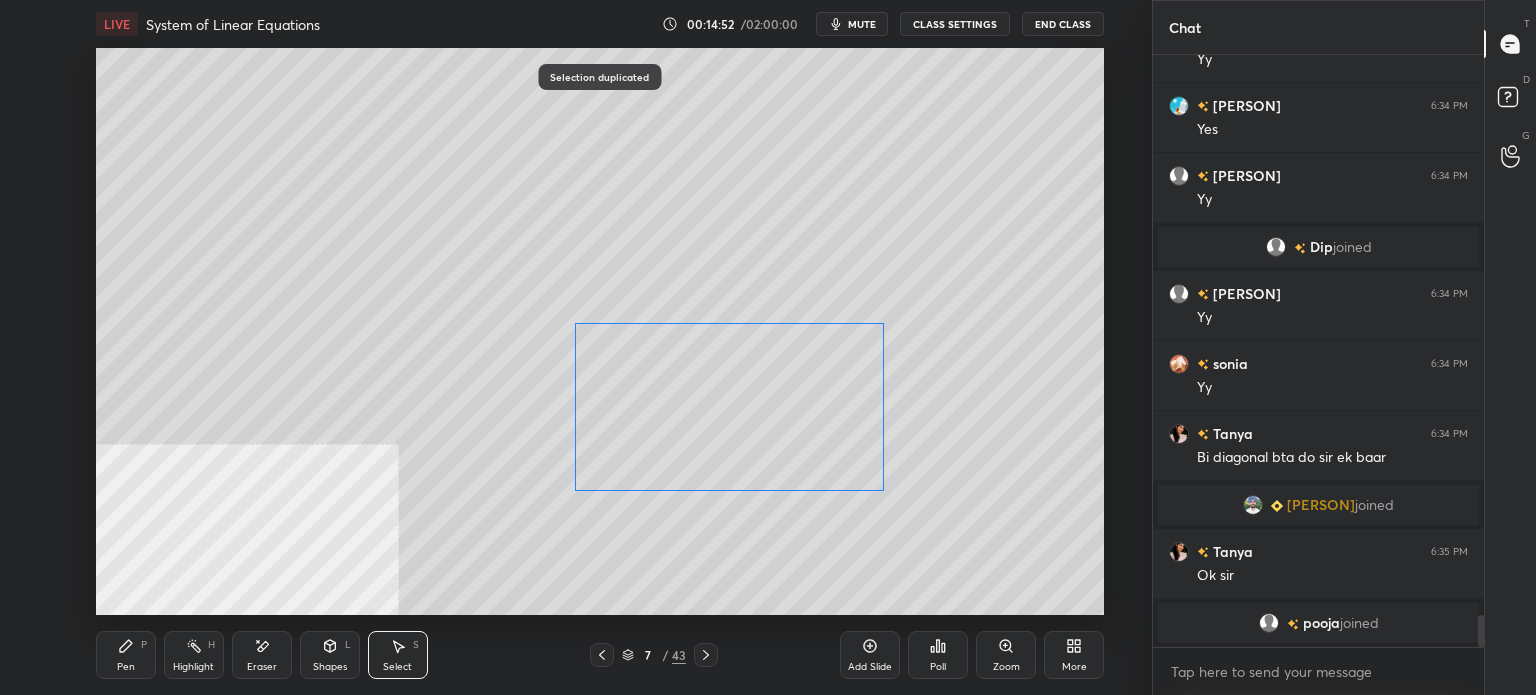drag, startPoint x: 558, startPoint y: 421, endPoint x: 774, endPoint y: 411, distance: 216.23135 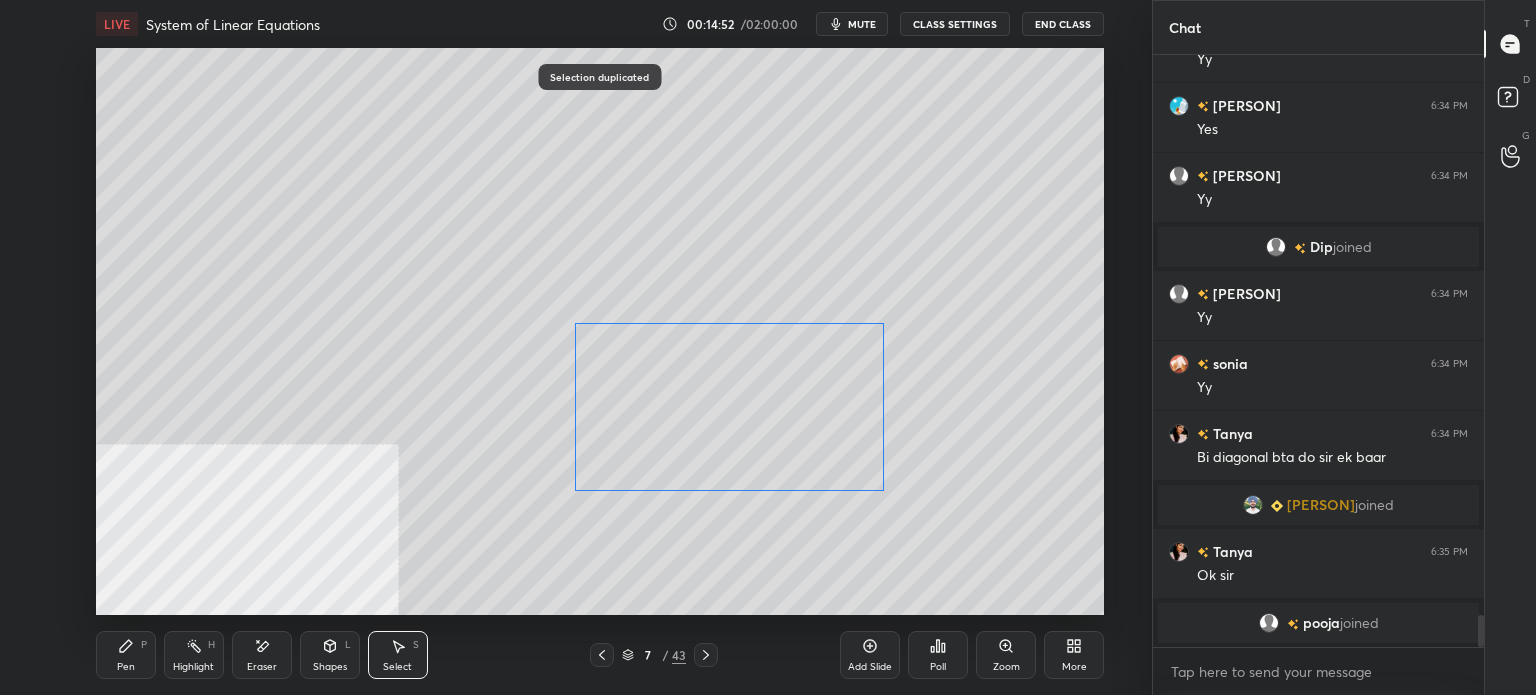 click on "0 ° Undo Copy Duplicate Duplicate to new slide Delete" at bounding box center (600, 331) 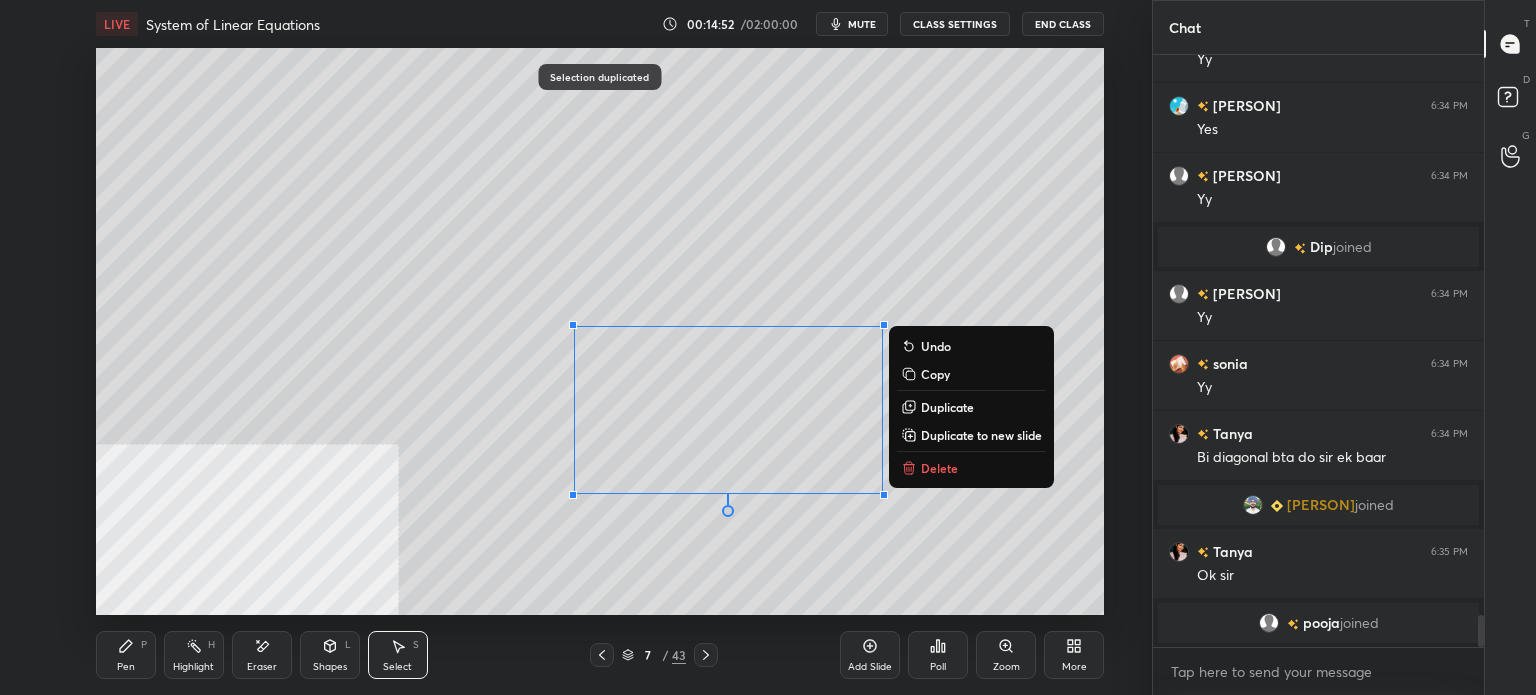 click on "0 ° Undo Copy Duplicate Duplicate to new slide Delete" at bounding box center (600, 331) 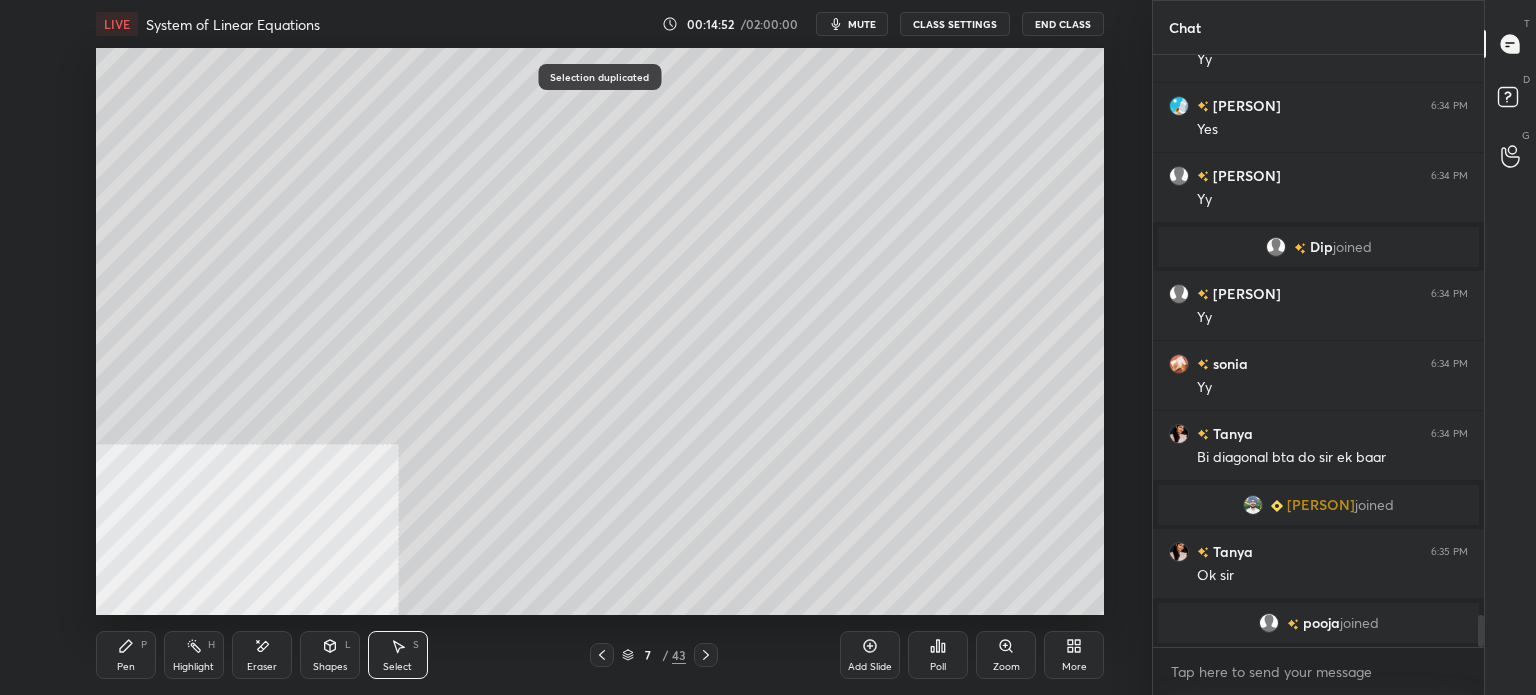 click on "Eraser" at bounding box center (262, 655) 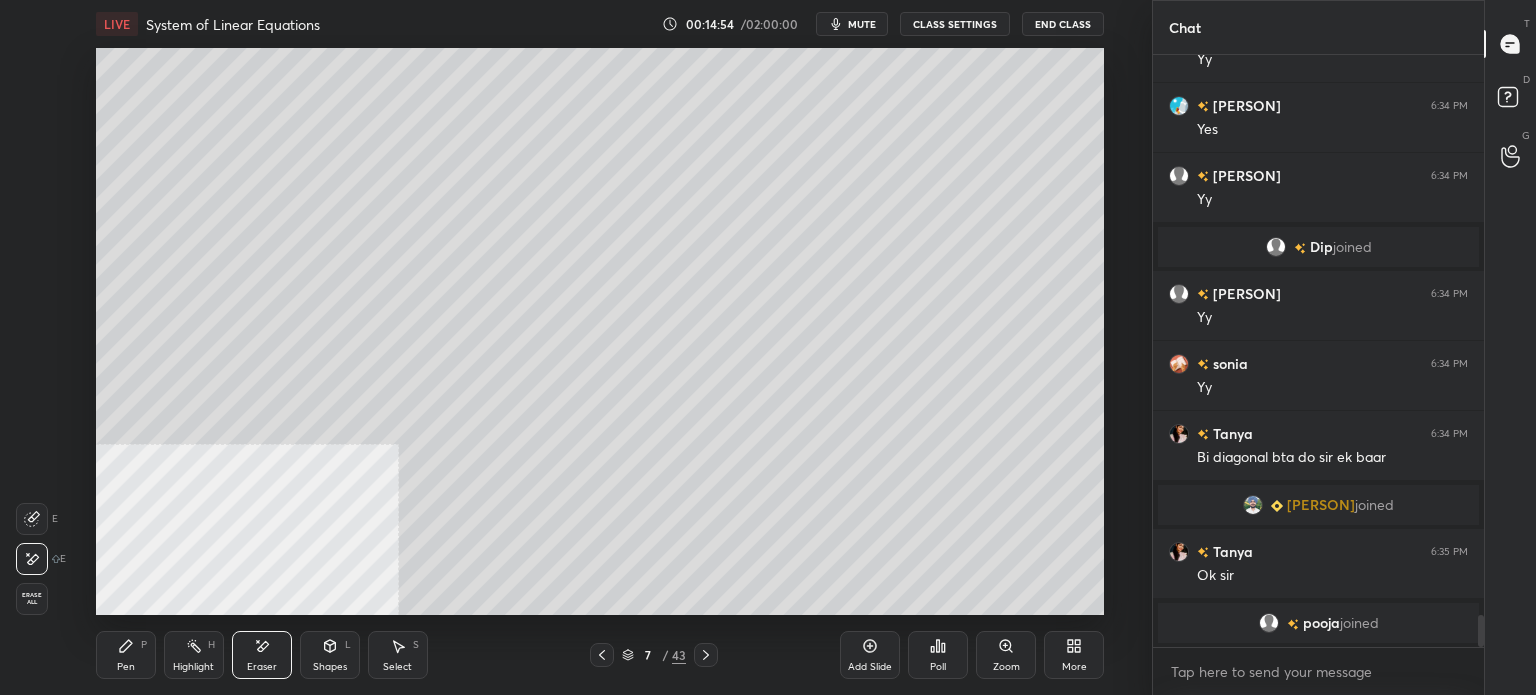 click on "Pen P" at bounding box center [126, 655] 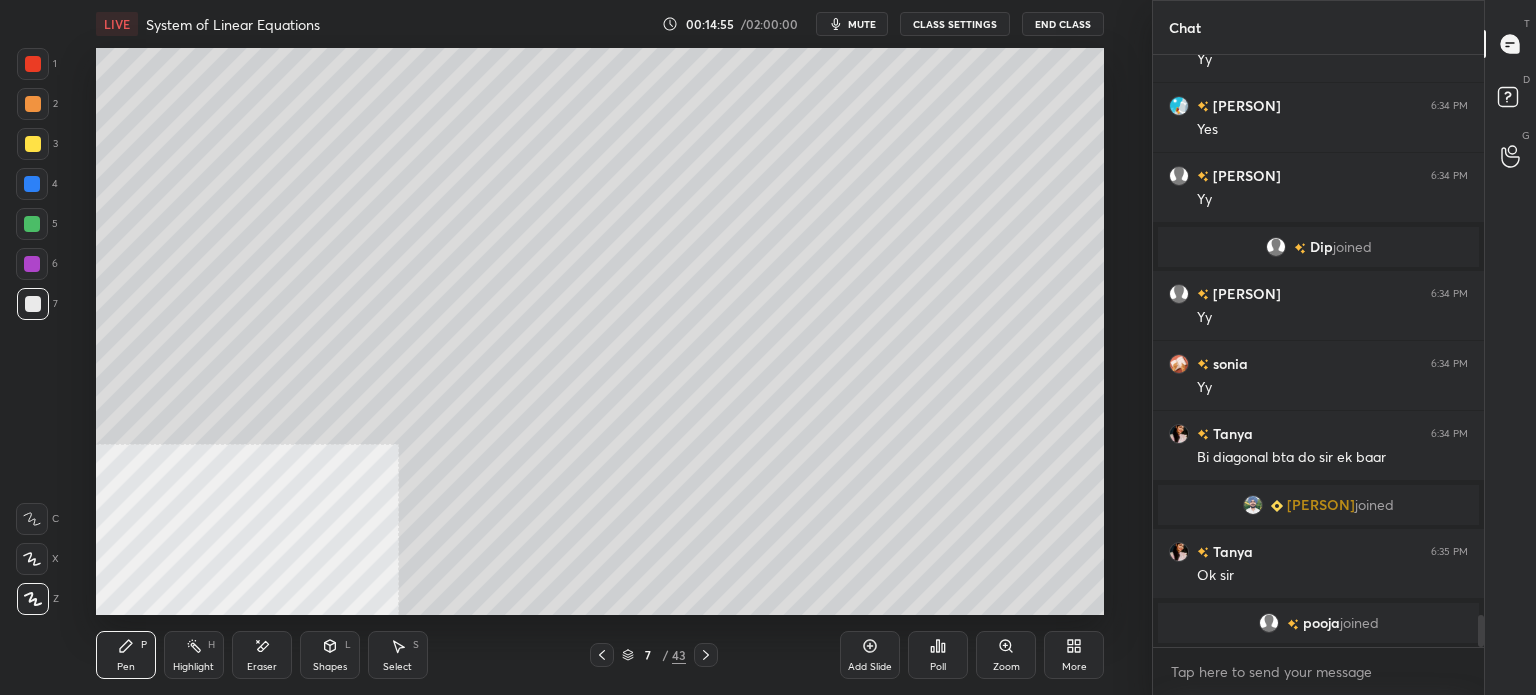 click on "2" at bounding box center [37, 108] 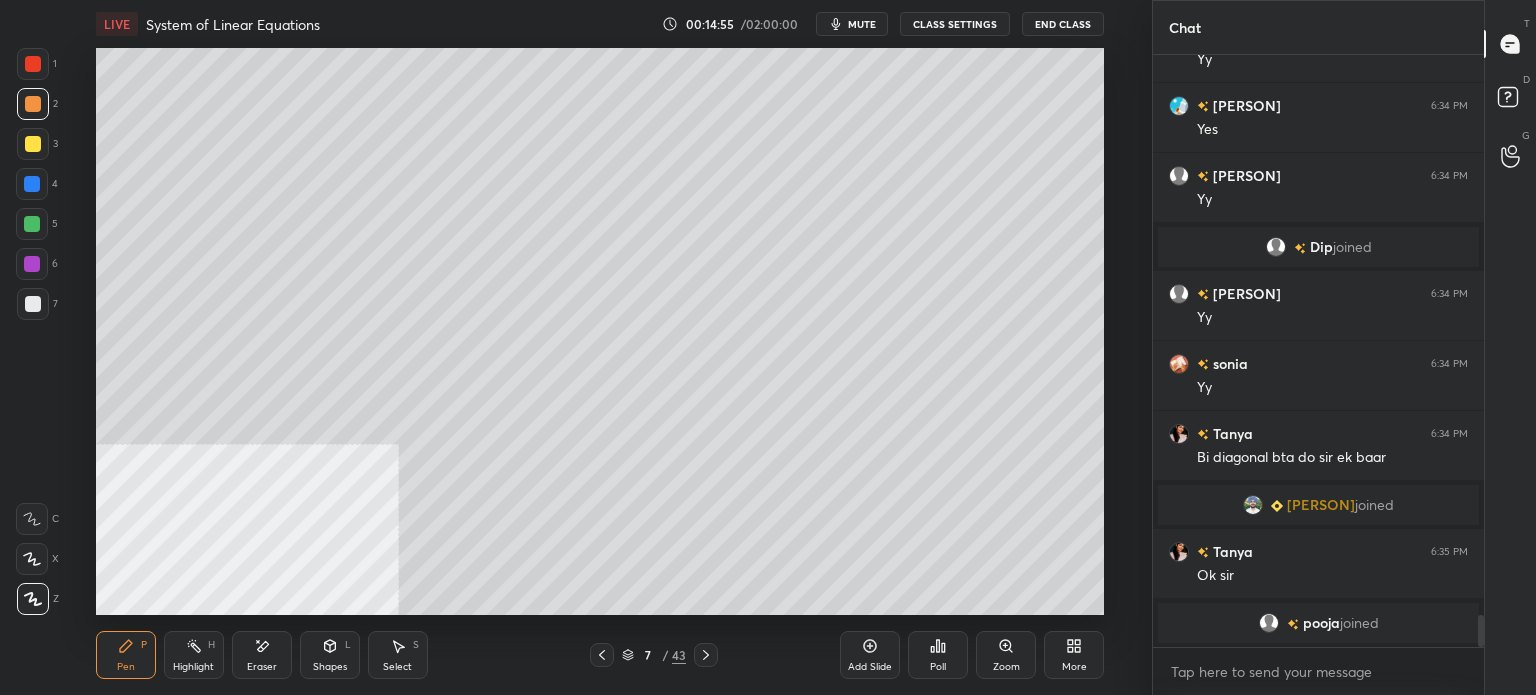 scroll, scrollTop: 10250, scrollLeft: 0, axis: vertical 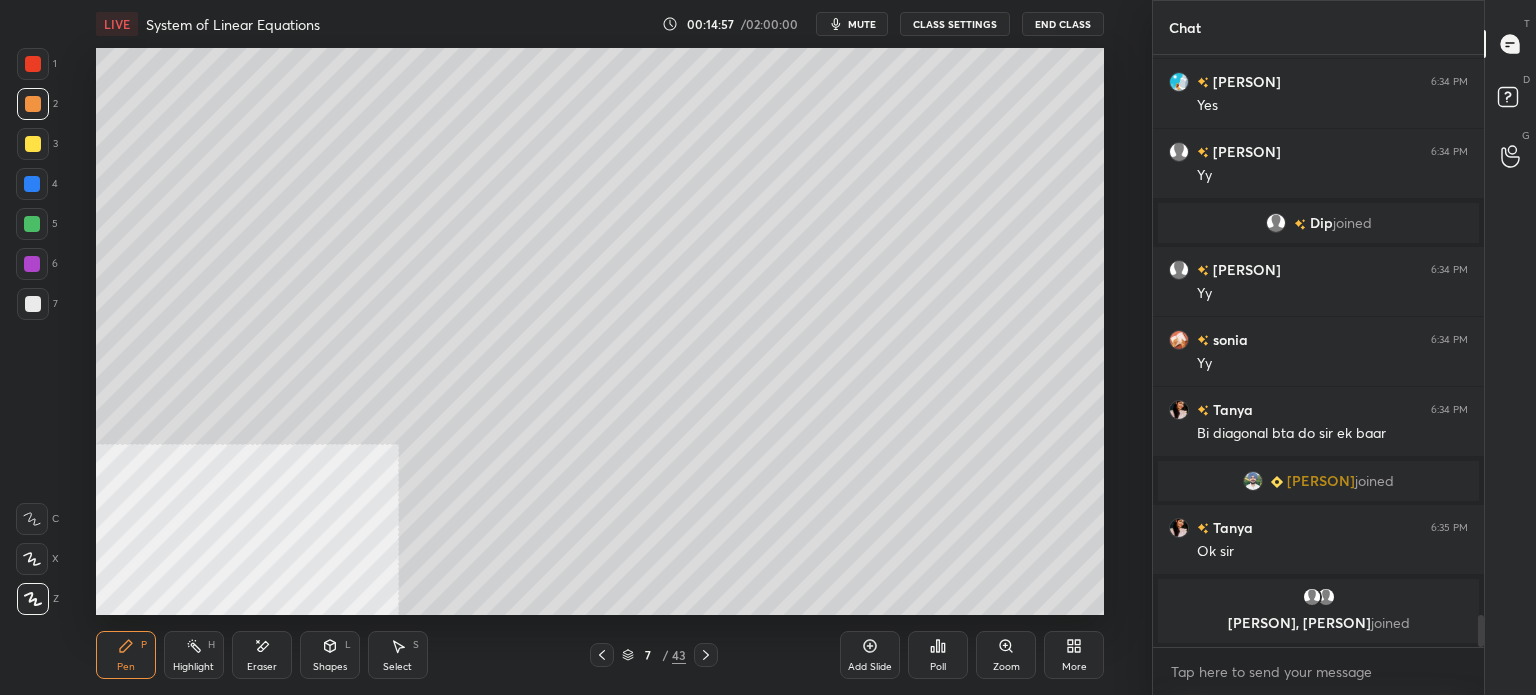 click 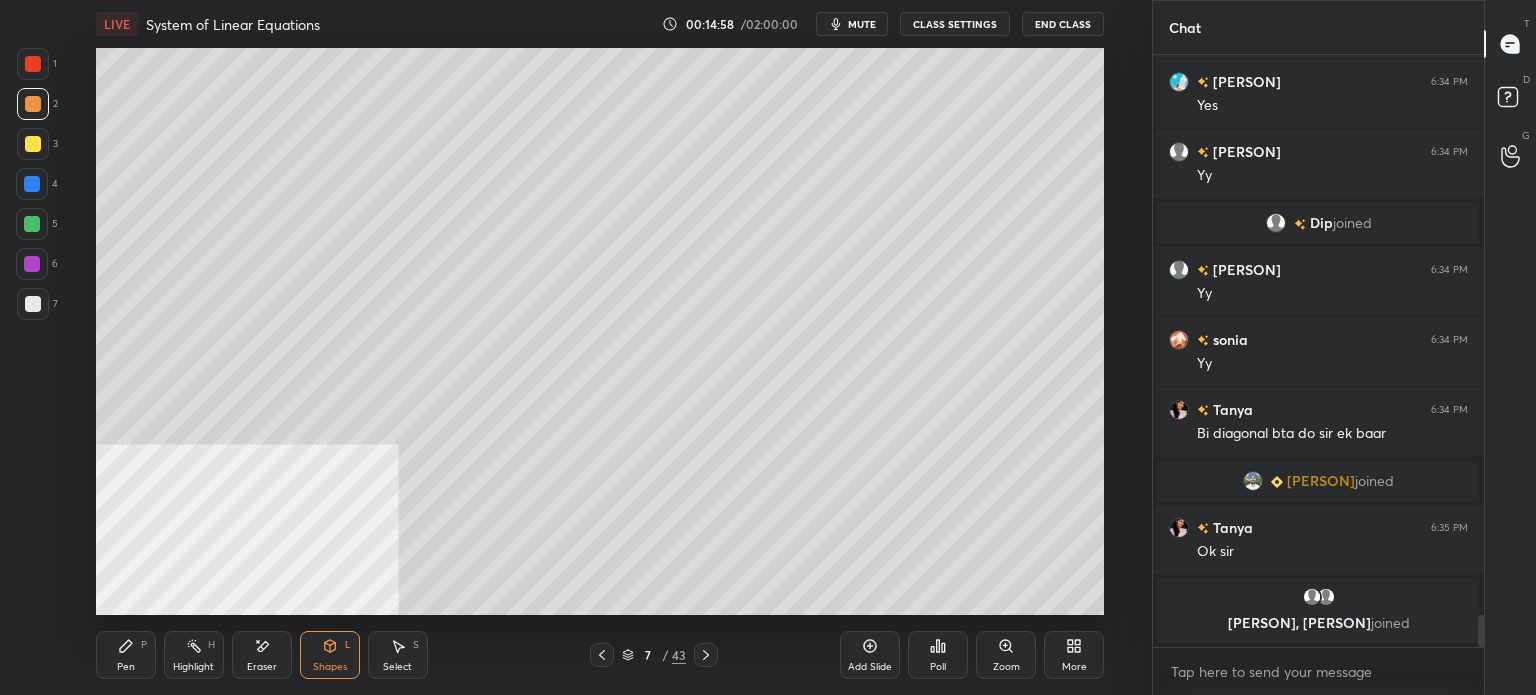 click on "Eraser" at bounding box center [262, 655] 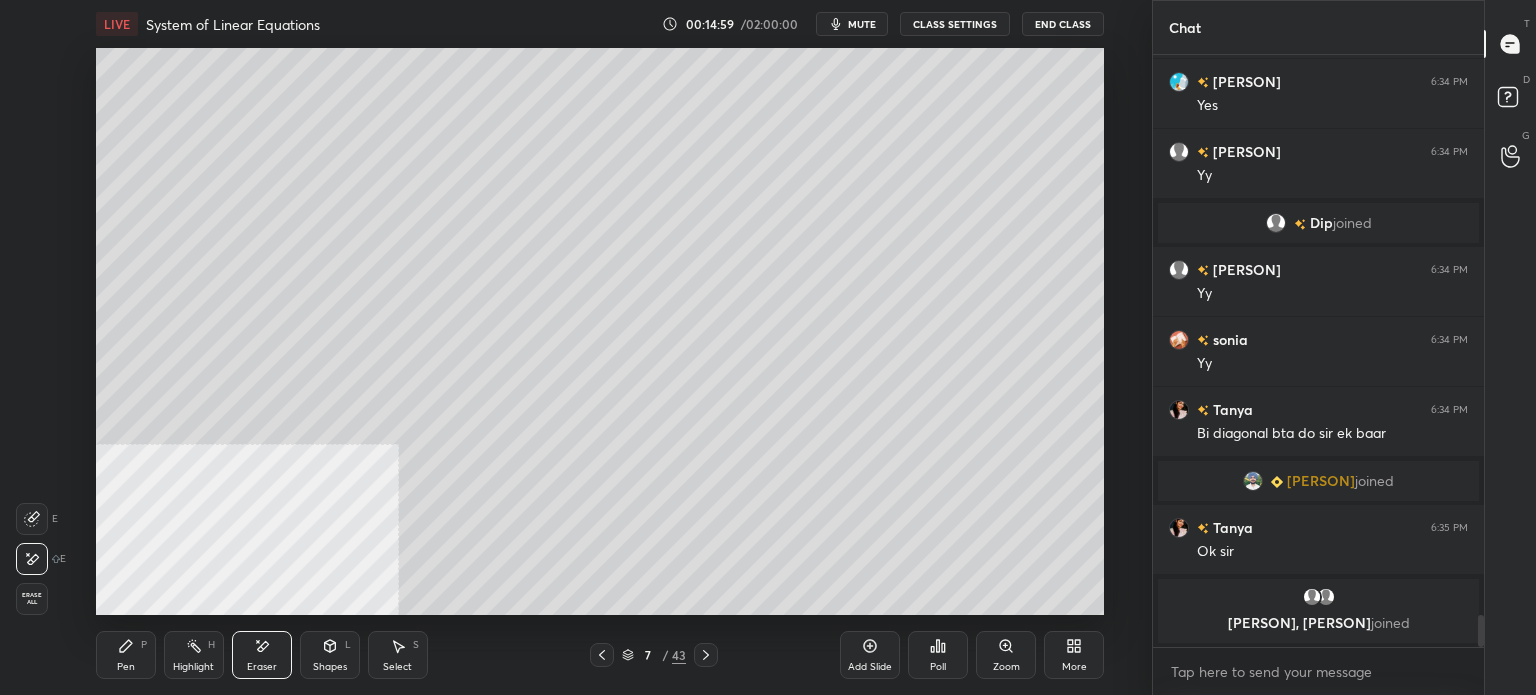 click 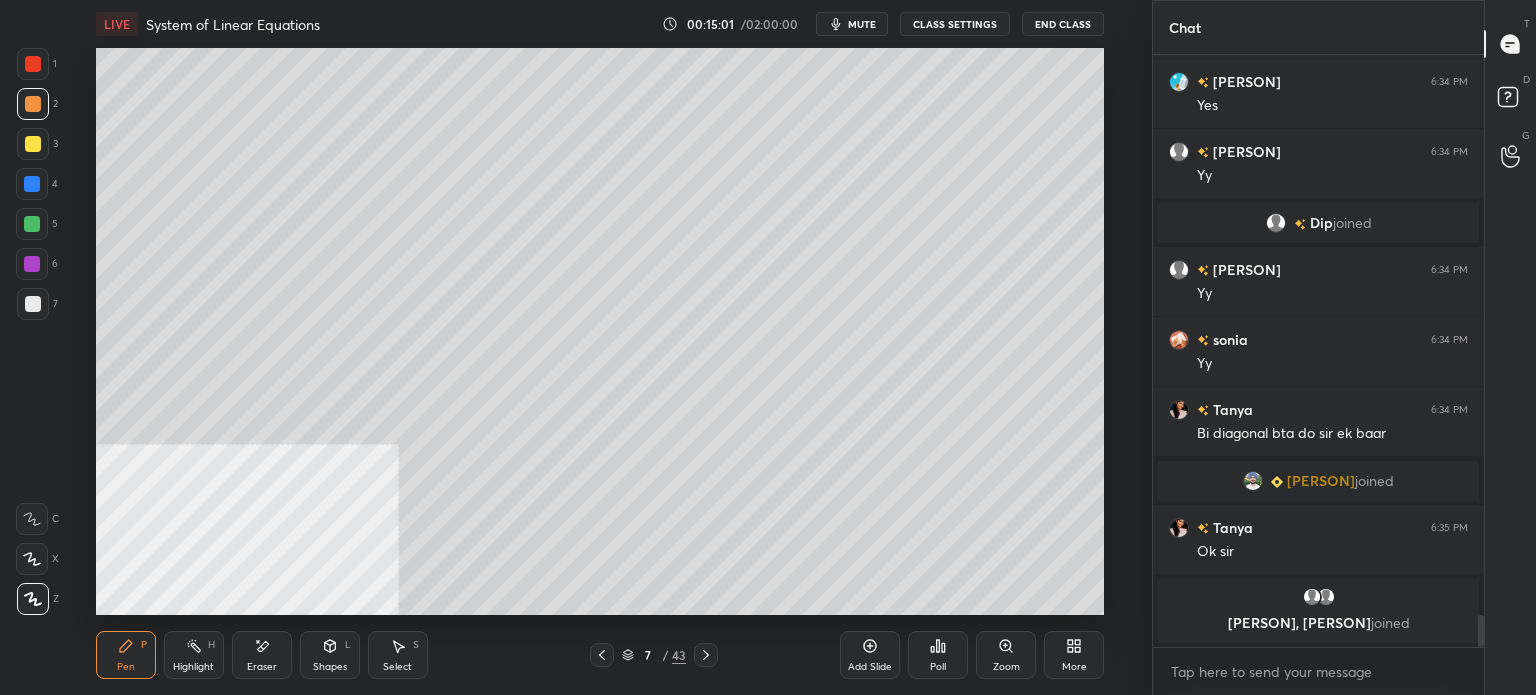 click 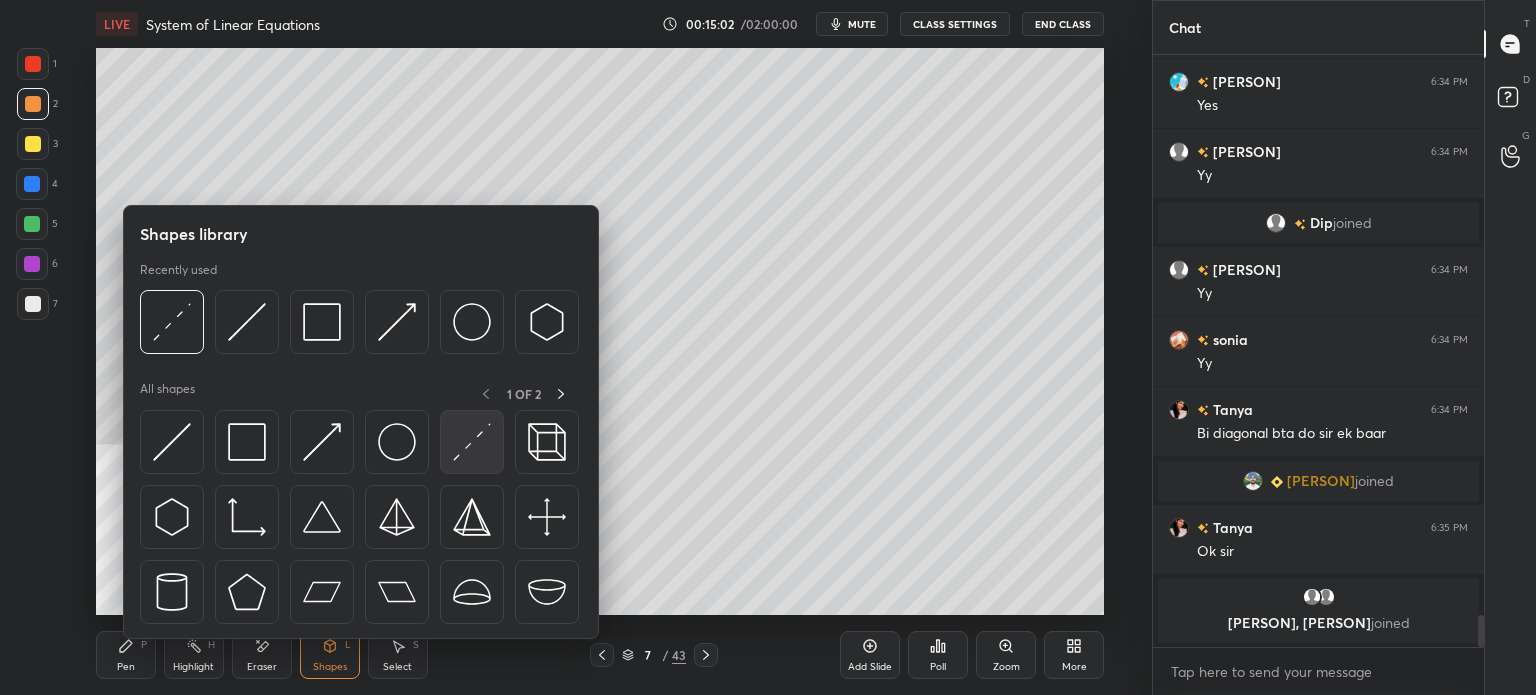 click at bounding box center [472, 442] 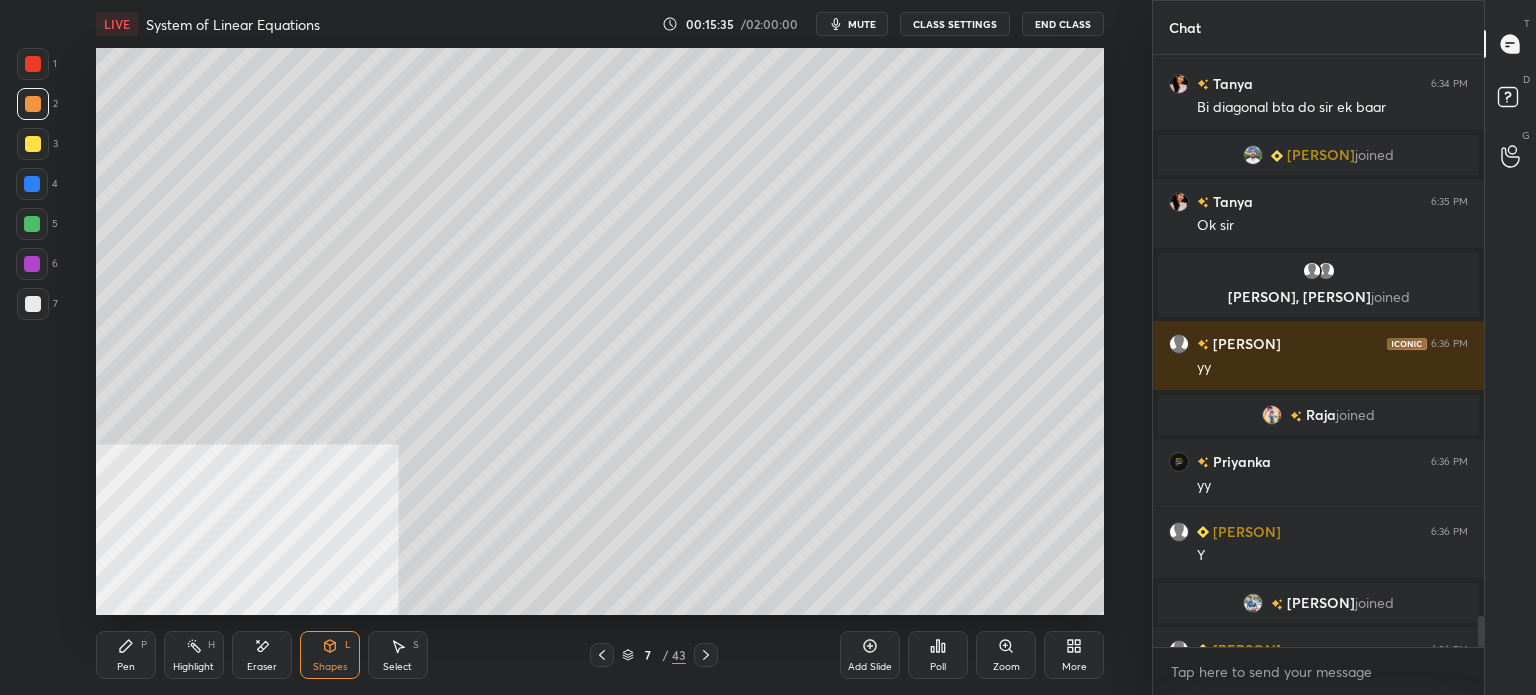 scroll, scrollTop: 10548, scrollLeft: 0, axis: vertical 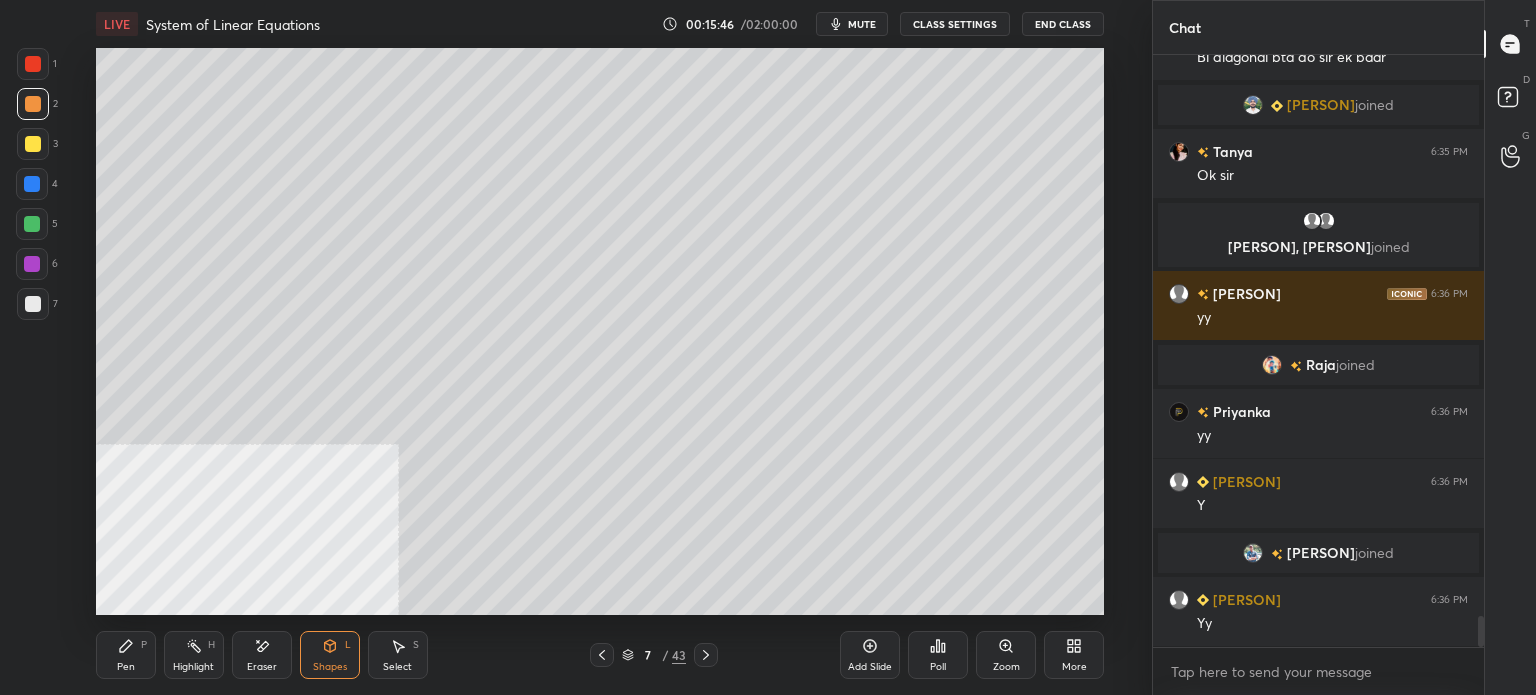 click on "Pen P" at bounding box center [126, 655] 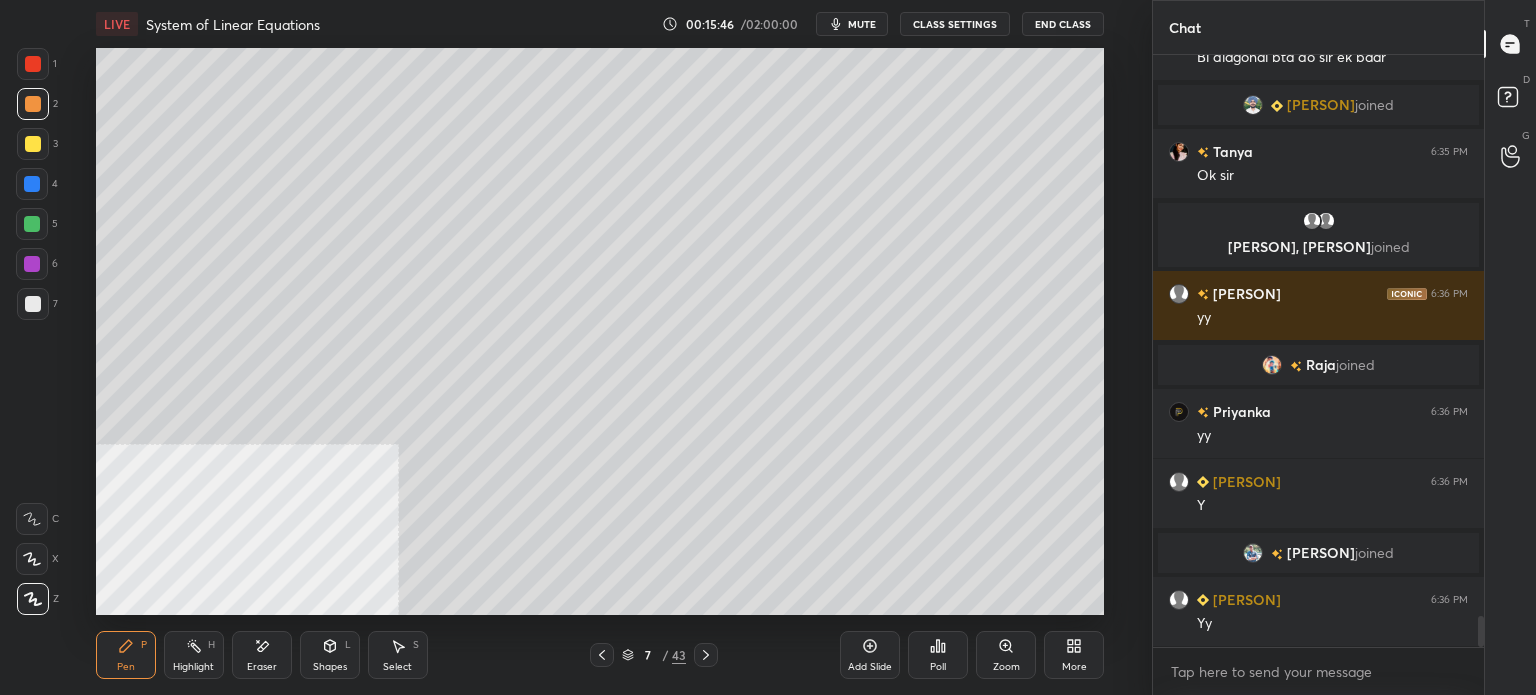 click at bounding box center [33, 304] 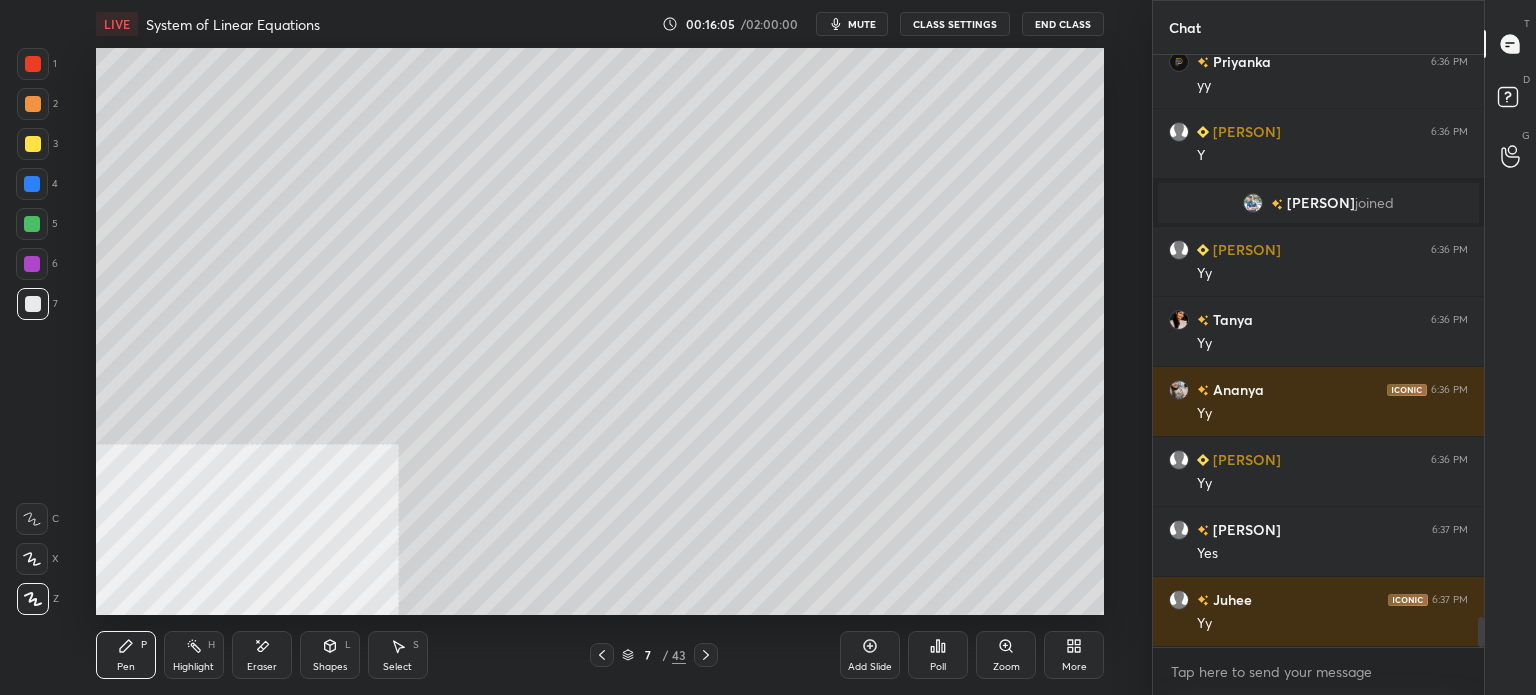 scroll, scrollTop: 10968, scrollLeft: 0, axis: vertical 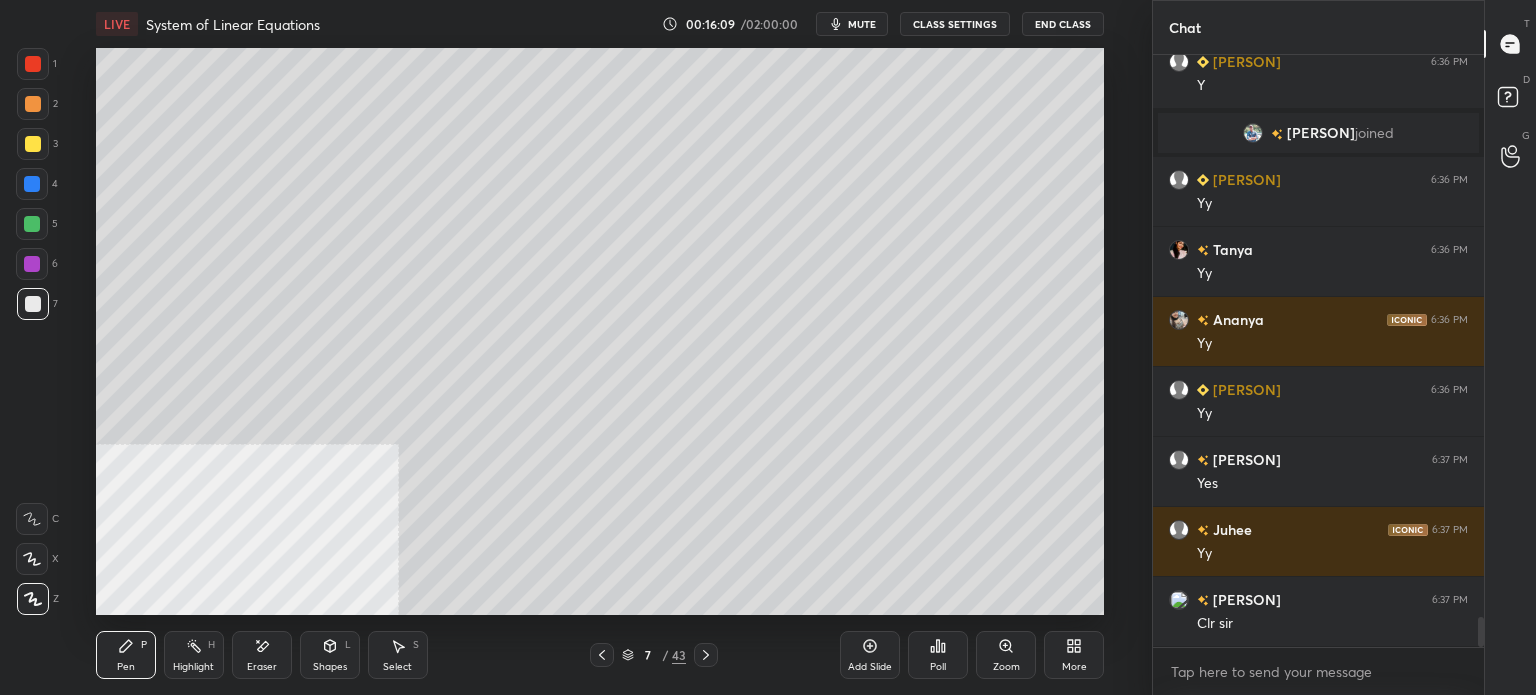 click on "Eraser" at bounding box center [262, 655] 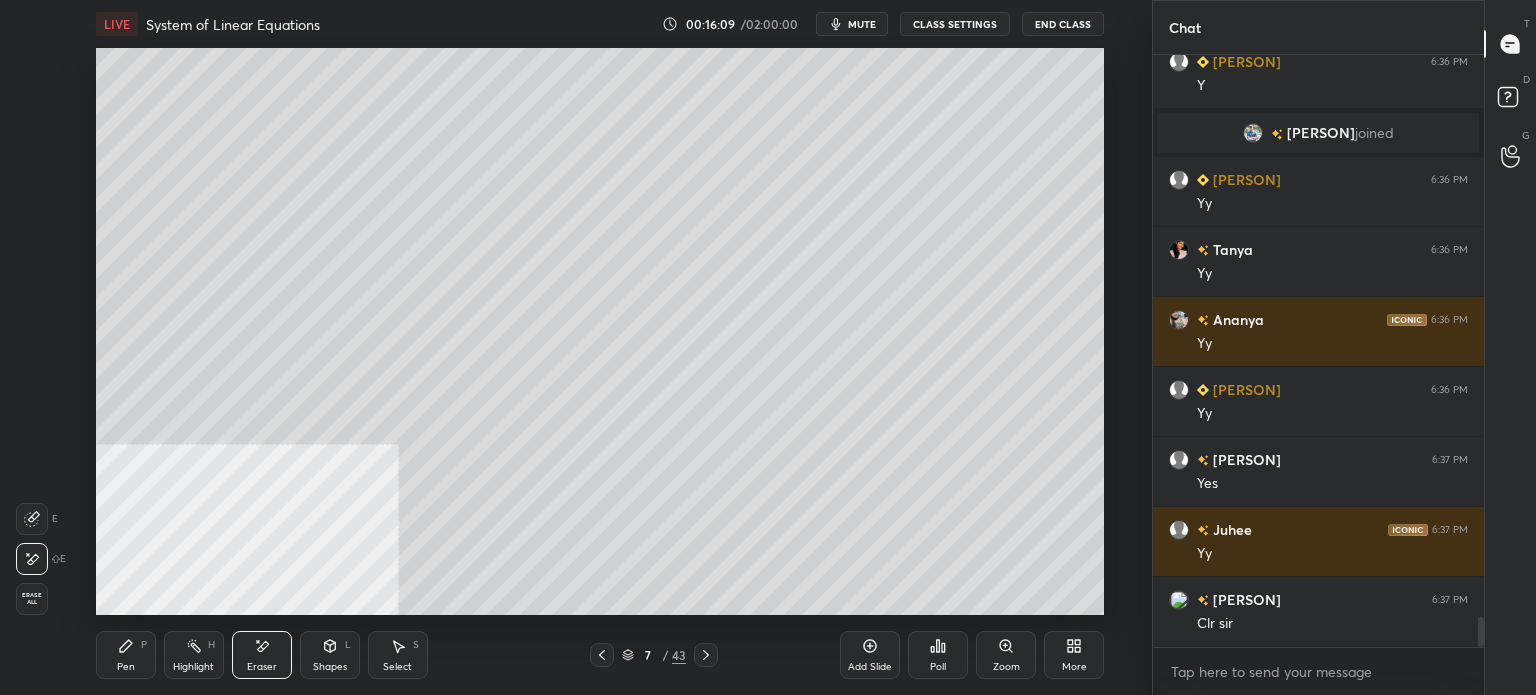 click on "Select S" at bounding box center [398, 655] 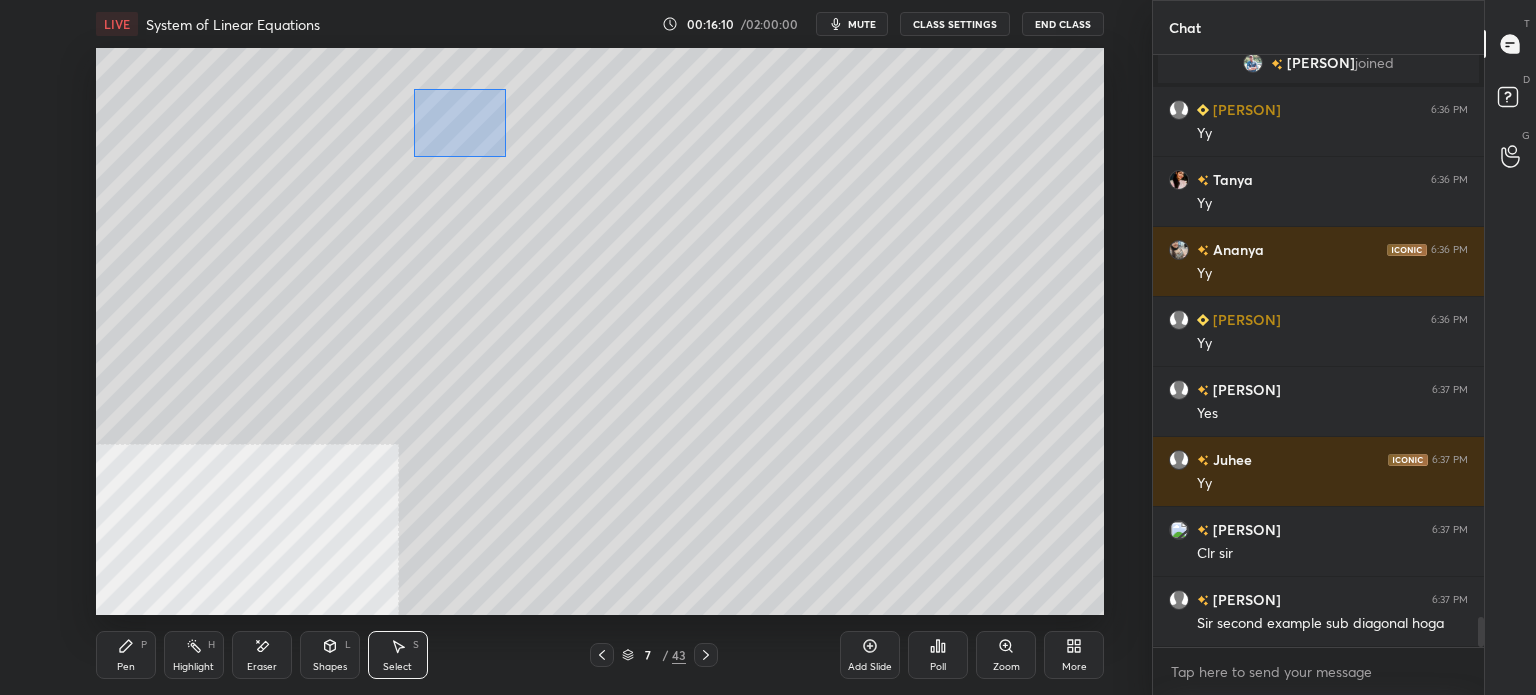 scroll, scrollTop: 11108, scrollLeft: 0, axis: vertical 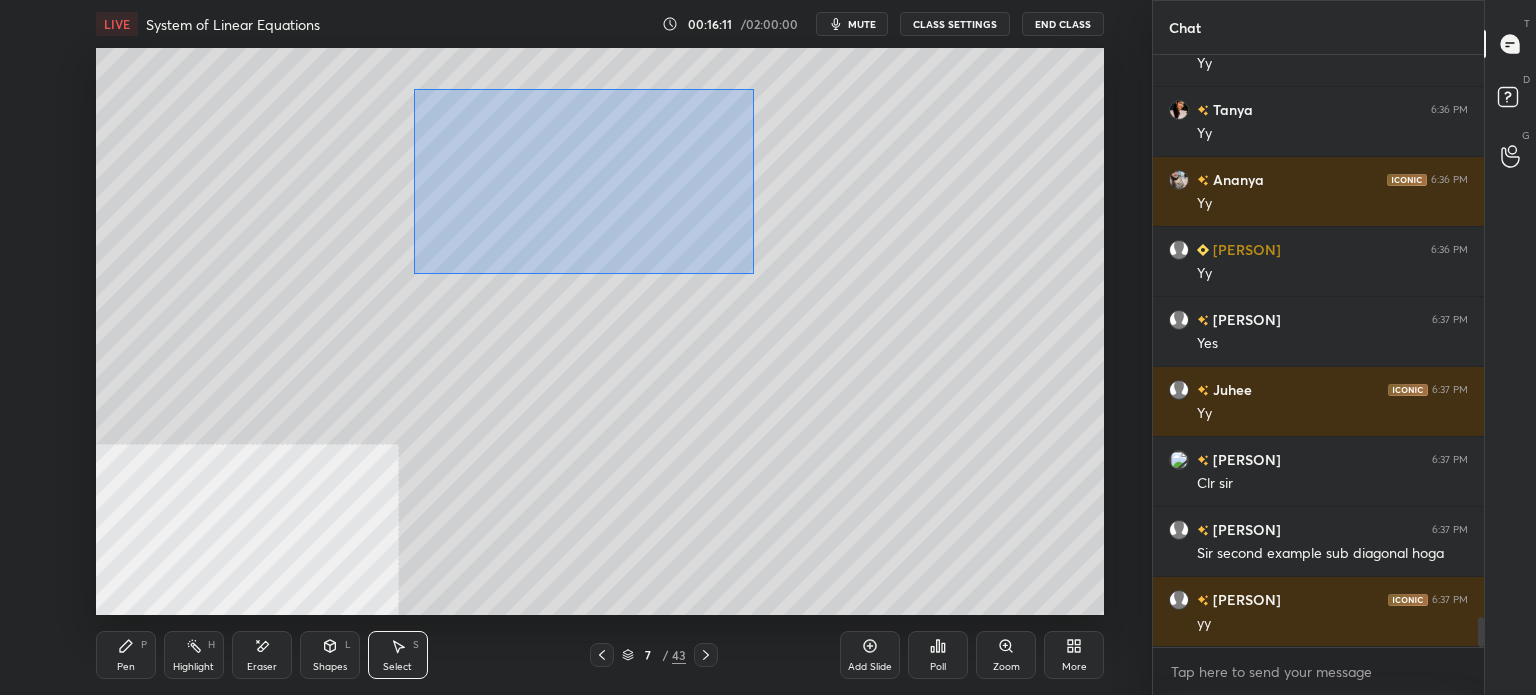 drag, startPoint x: 448, startPoint y: 119, endPoint x: 700, endPoint y: 257, distance: 287.31168 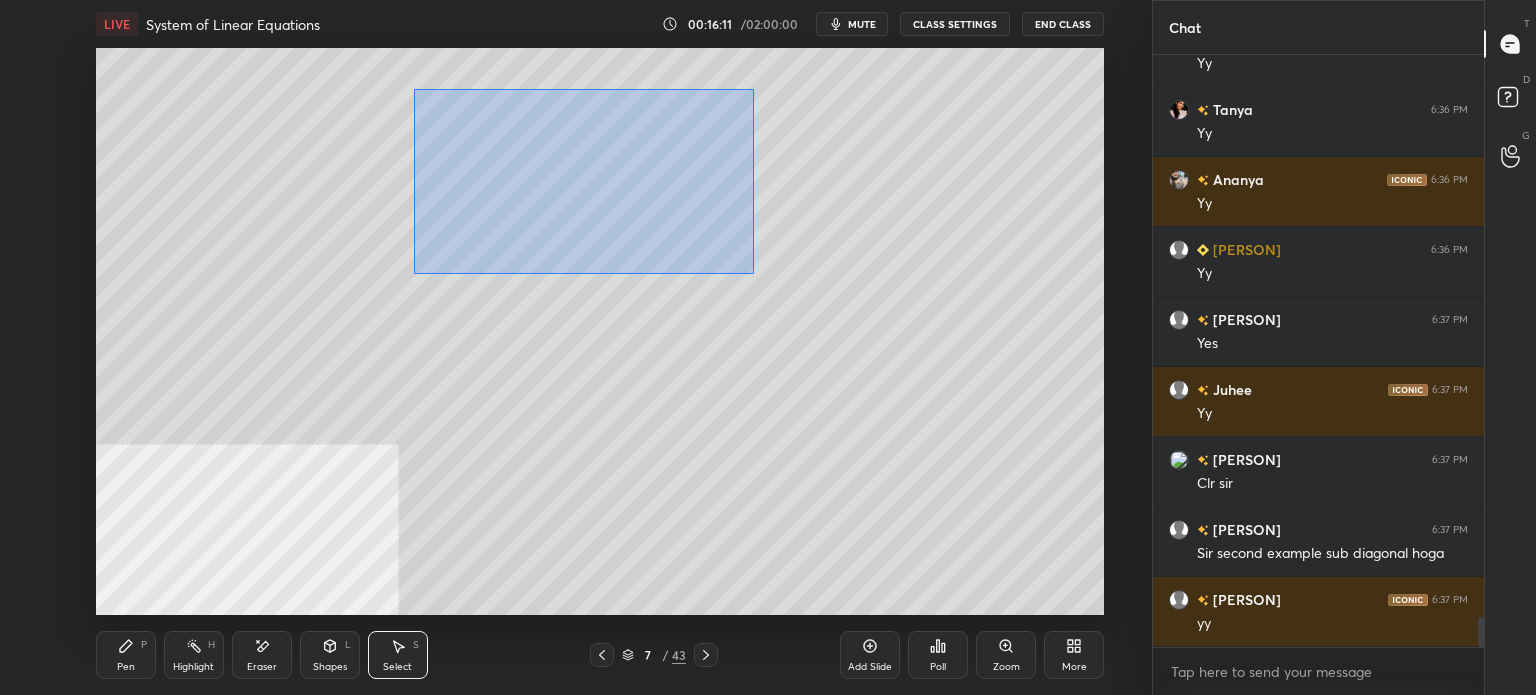 click on "0 ° Undo Copy Duplicate Duplicate to new slide Delete" at bounding box center (600, 331) 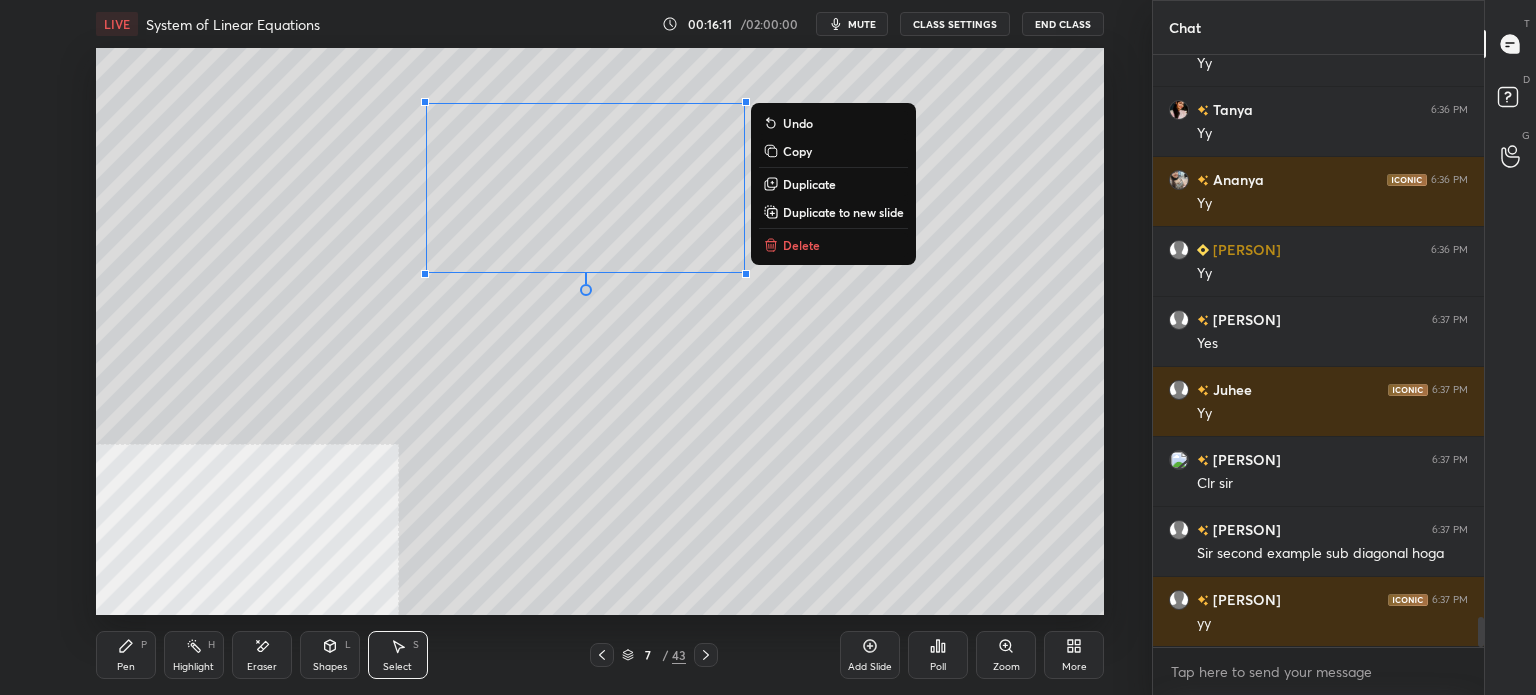 scroll, scrollTop: 11178, scrollLeft: 0, axis: vertical 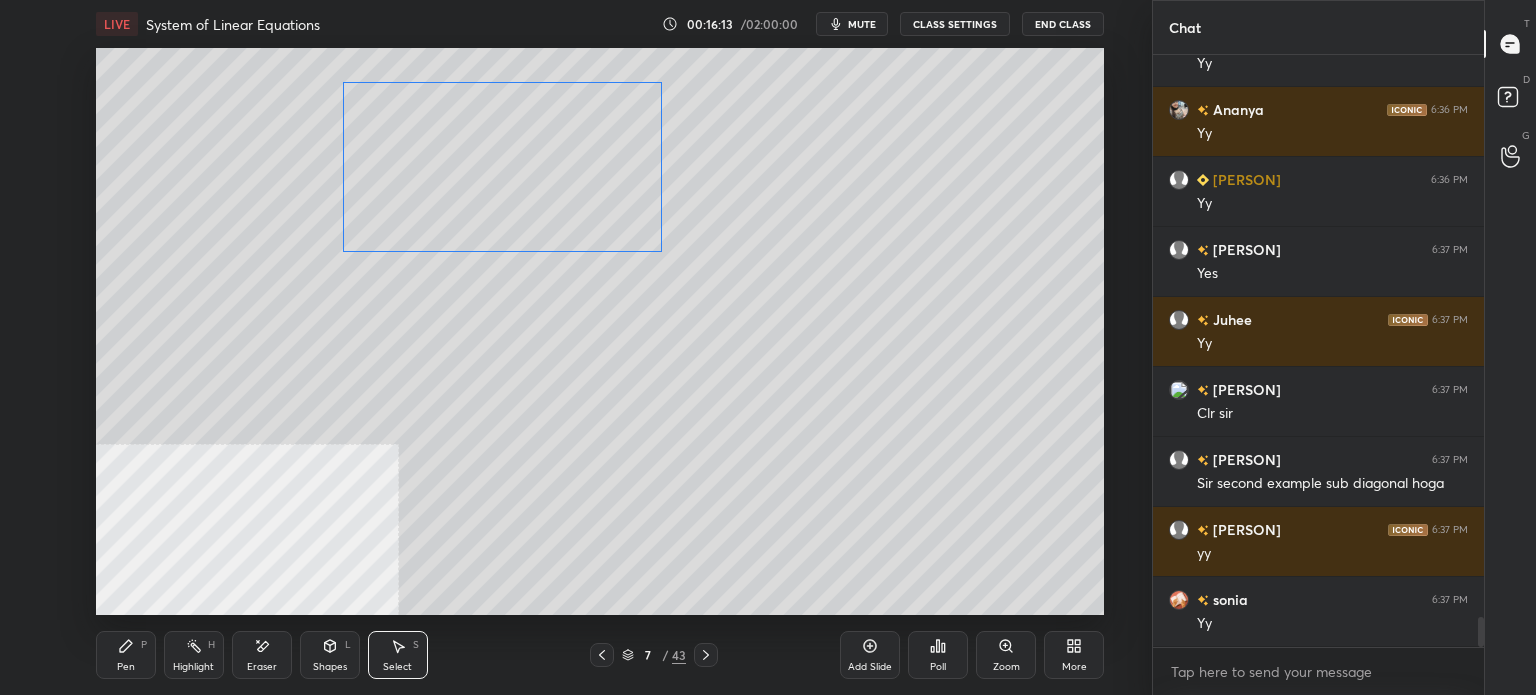 drag, startPoint x: 665, startPoint y: 235, endPoint x: 596, endPoint y: 218, distance: 71.063354 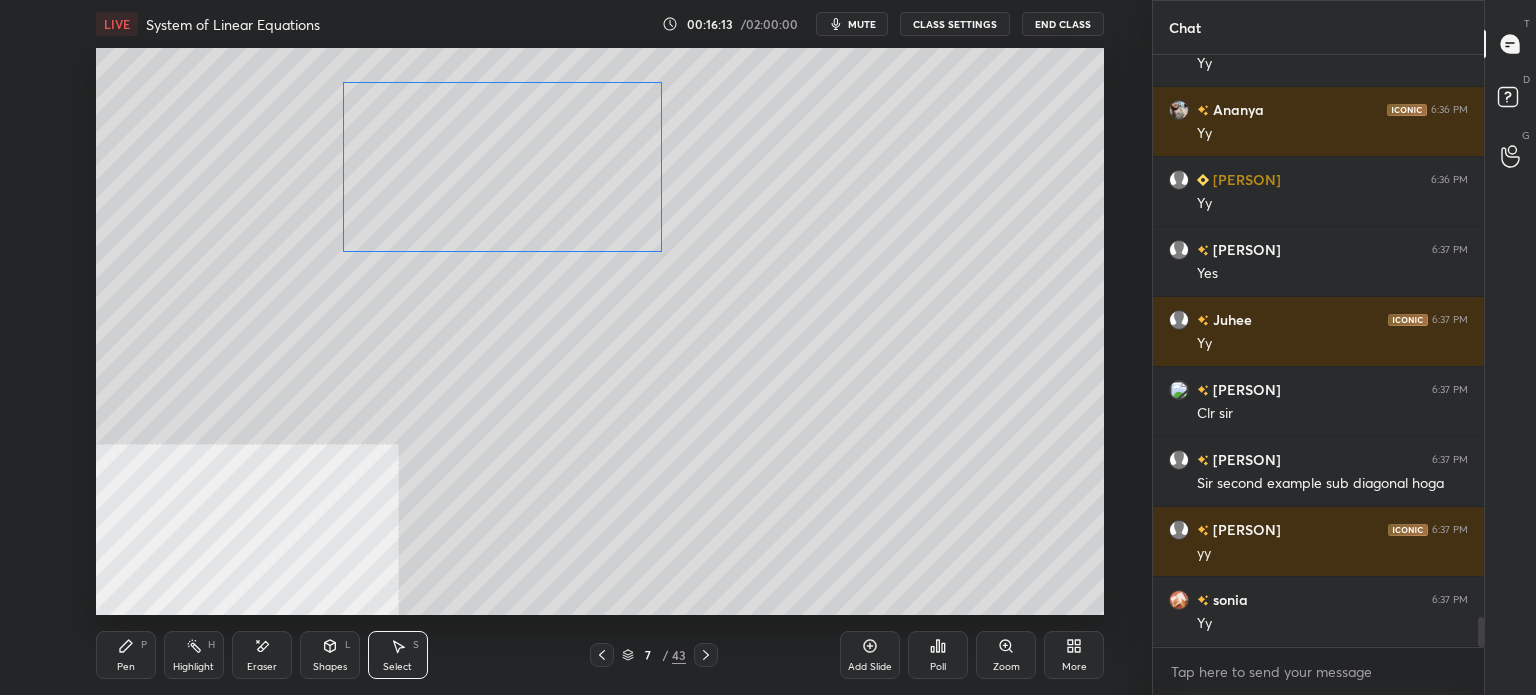 click on "0 ° Undo Copy Duplicate Duplicate to new slide Delete" at bounding box center [600, 331] 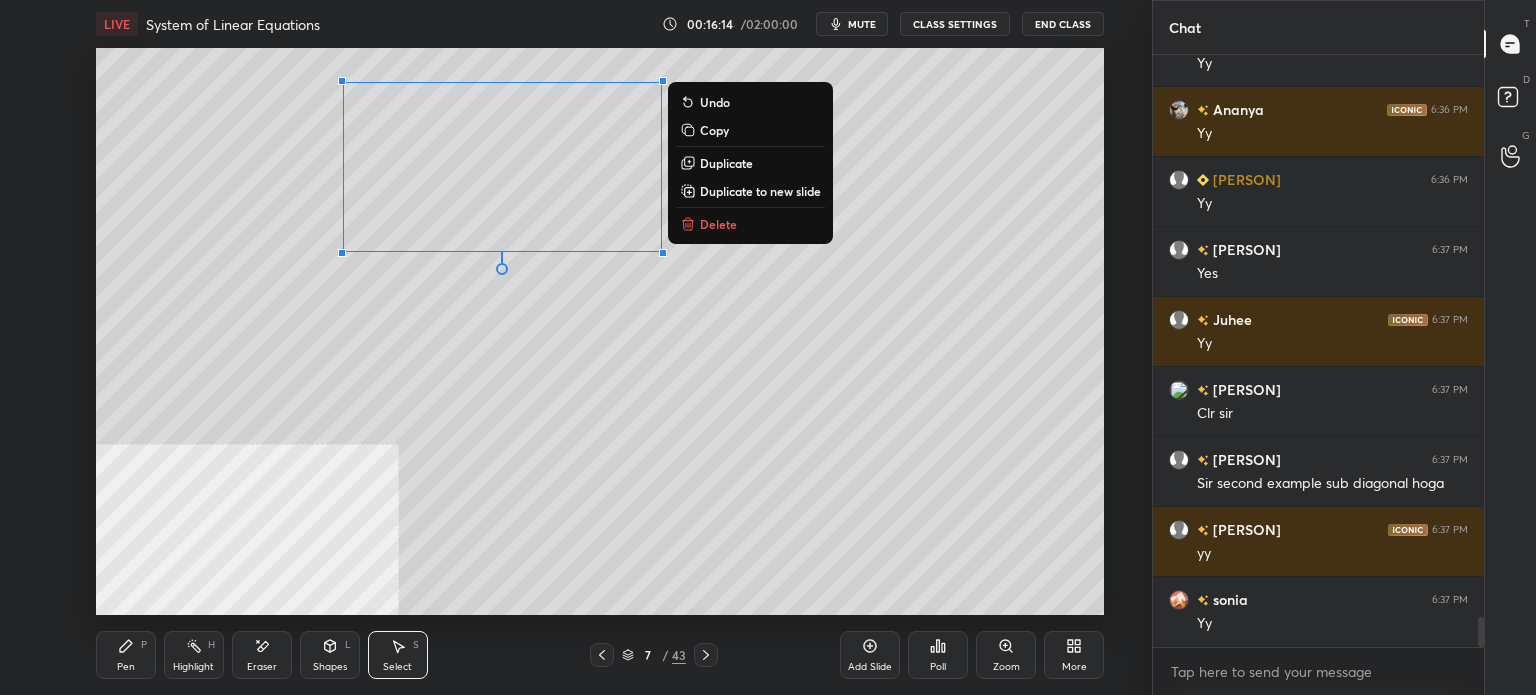 click on "Duplicate" at bounding box center [726, 163] 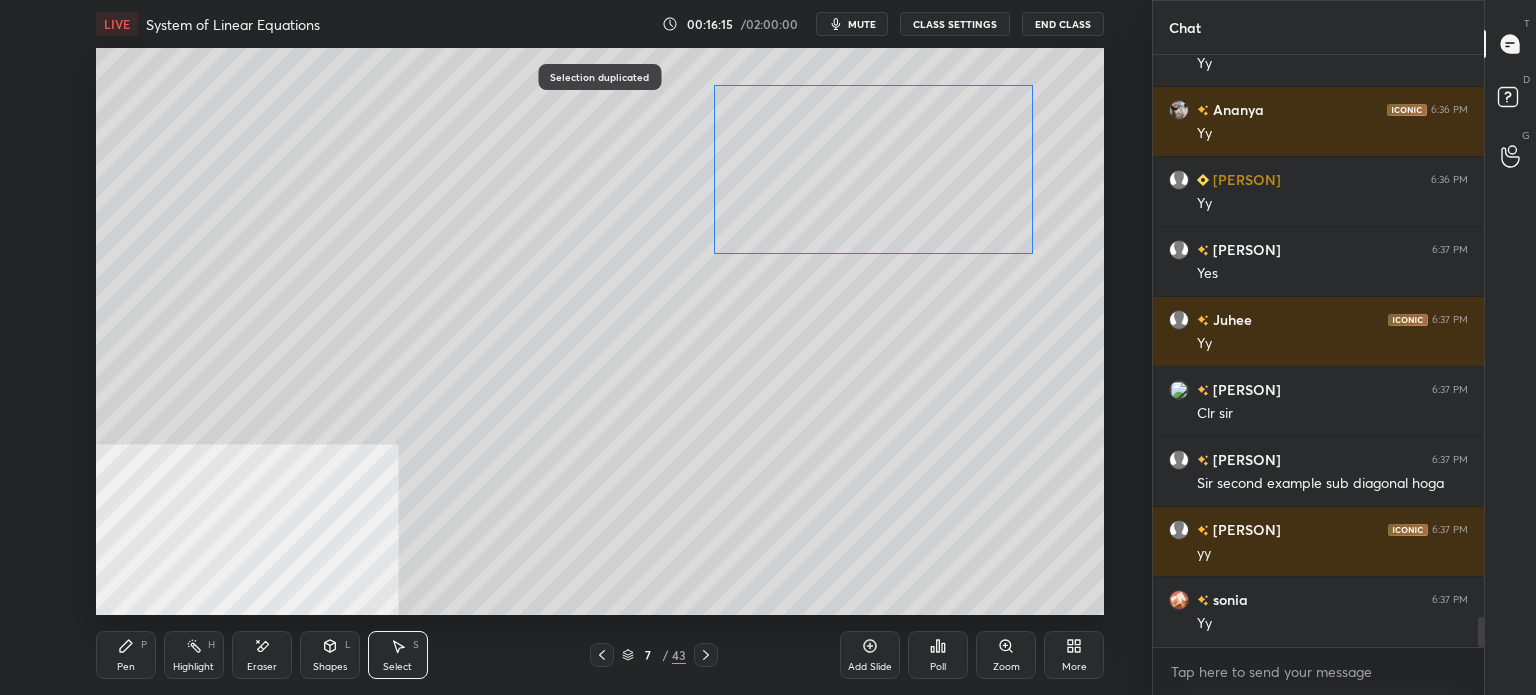 drag, startPoint x: 519, startPoint y: 198, endPoint x: 719, endPoint y: 267, distance: 211.56796 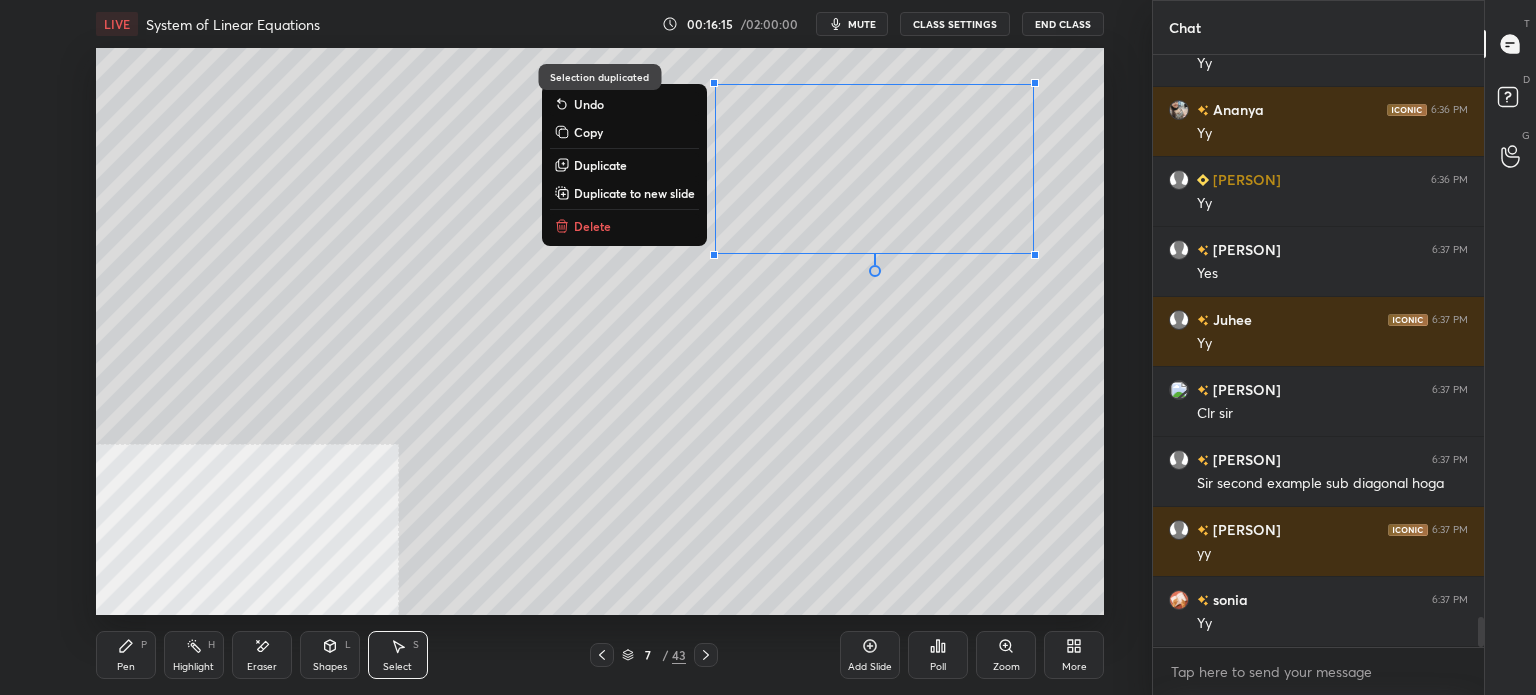click on "Eraser" at bounding box center (262, 655) 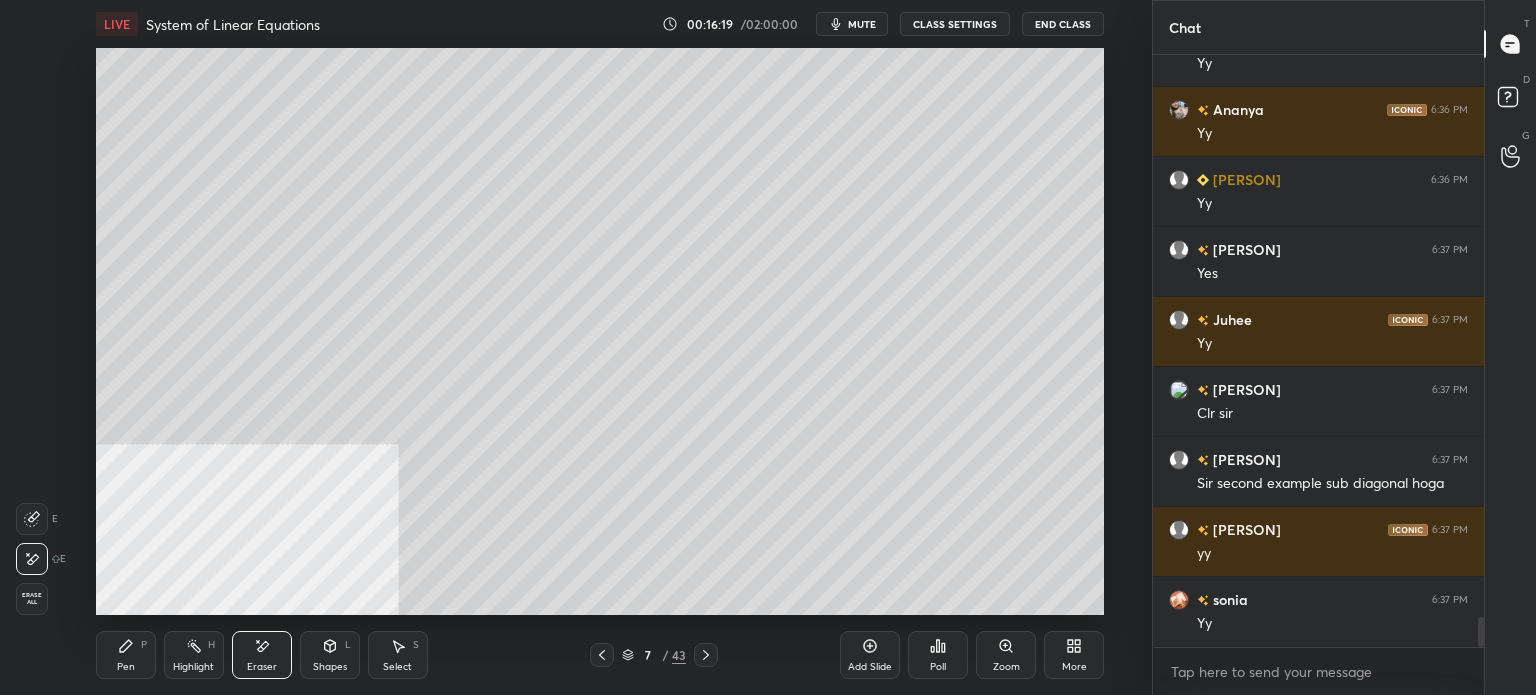 click on "Pen" at bounding box center [126, 667] 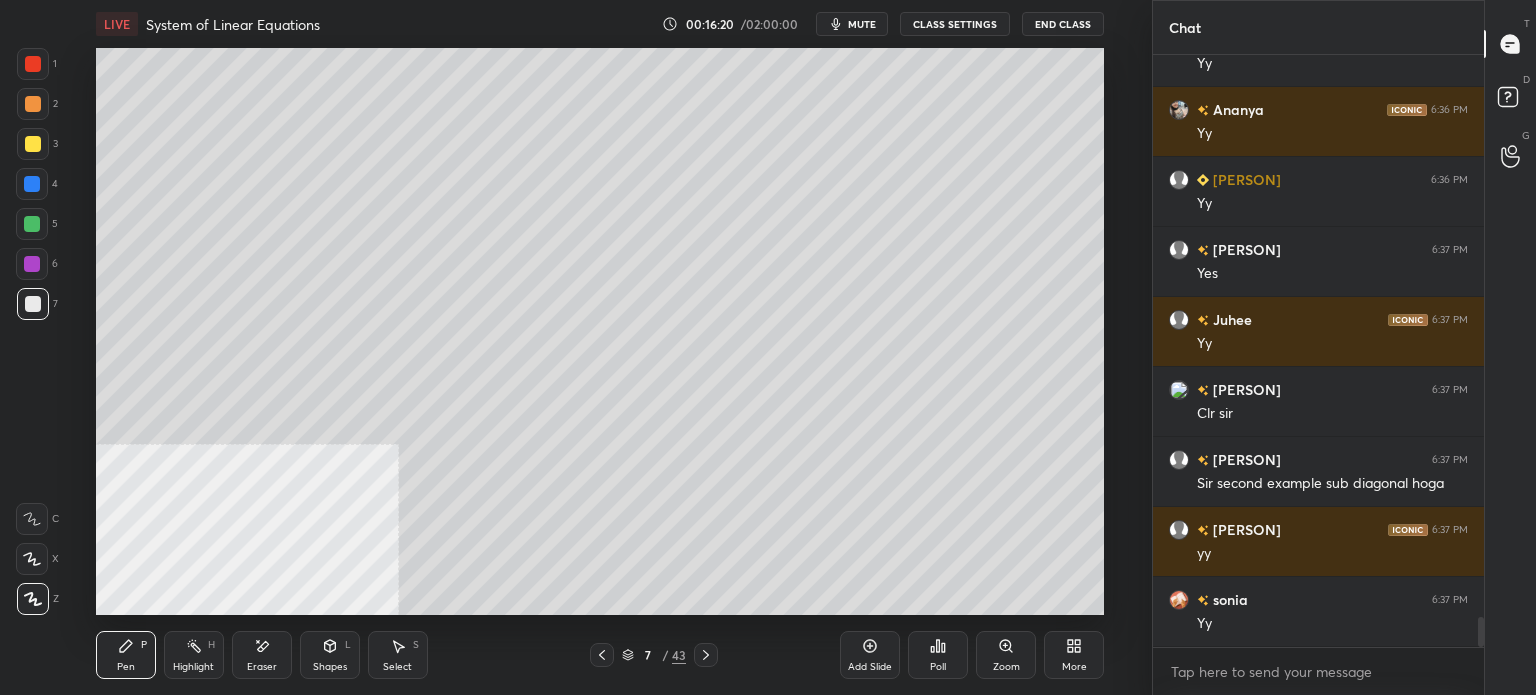 scroll, scrollTop: 11248, scrollLeft: 0, axis: vertical 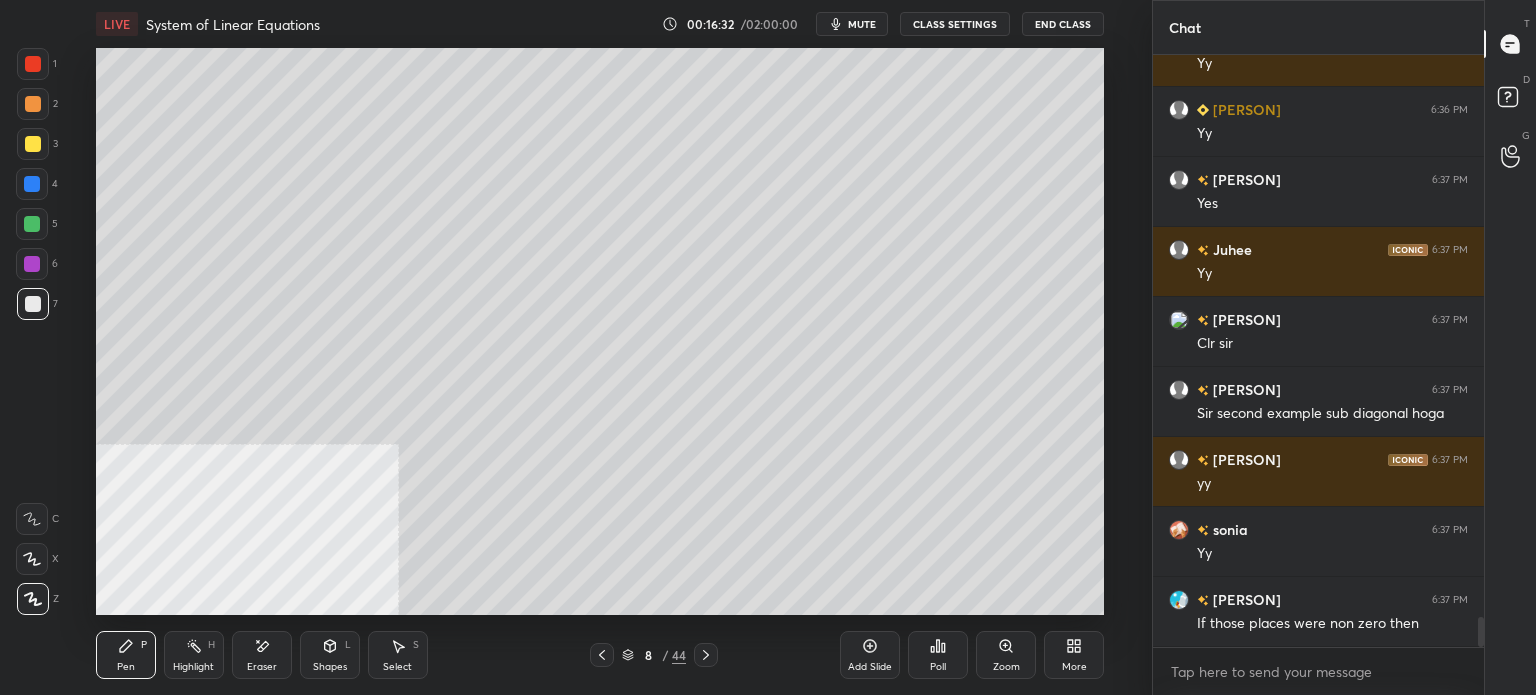 click at bounding box center [32, 184] 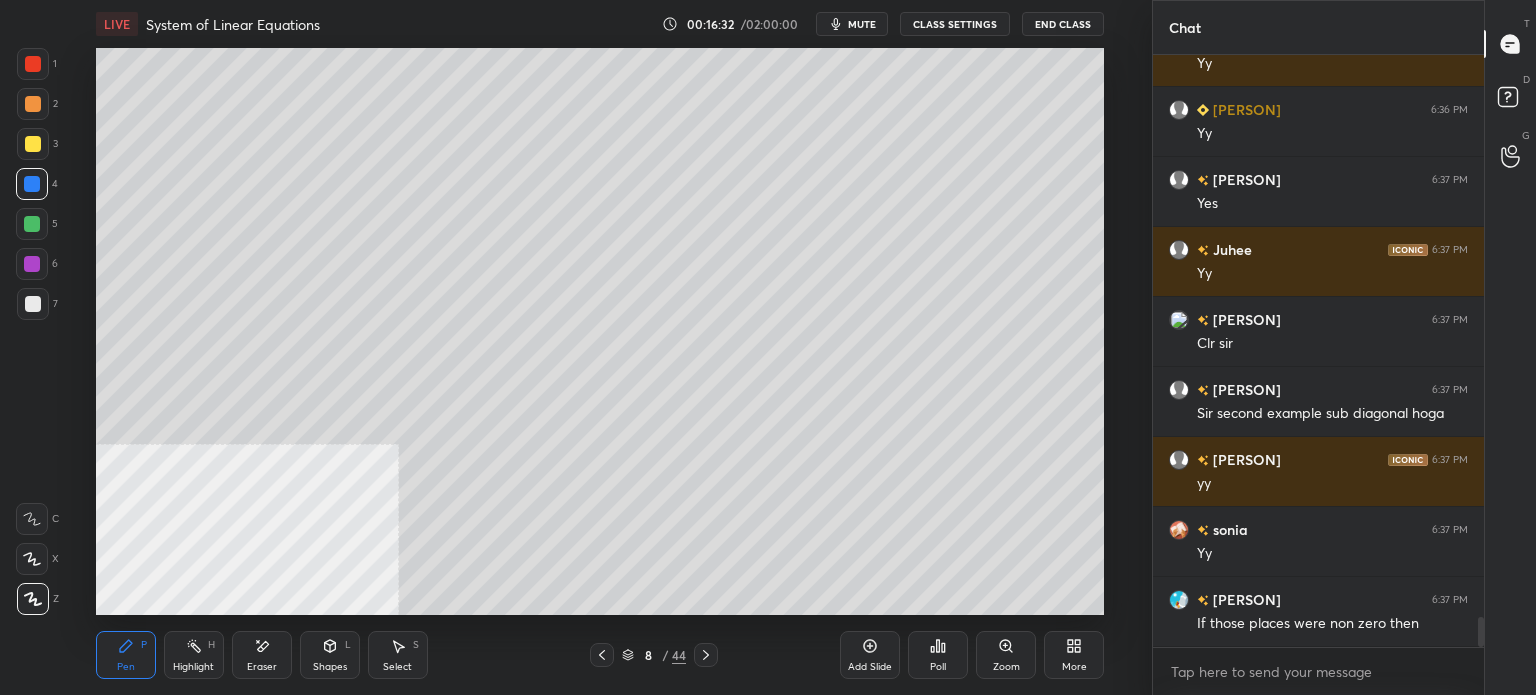 click at bounding box center (33, 144) 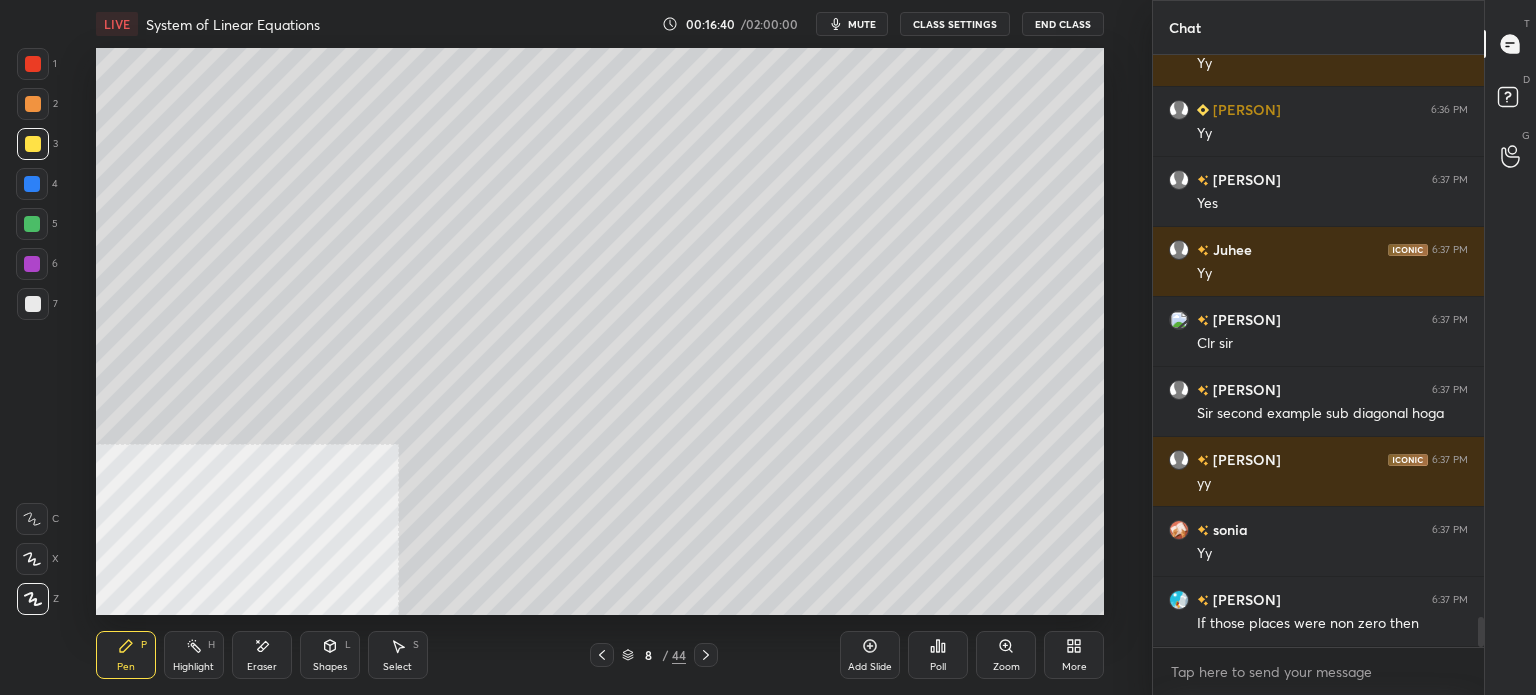 click on "Eraser" at bounding box center (262, 655) 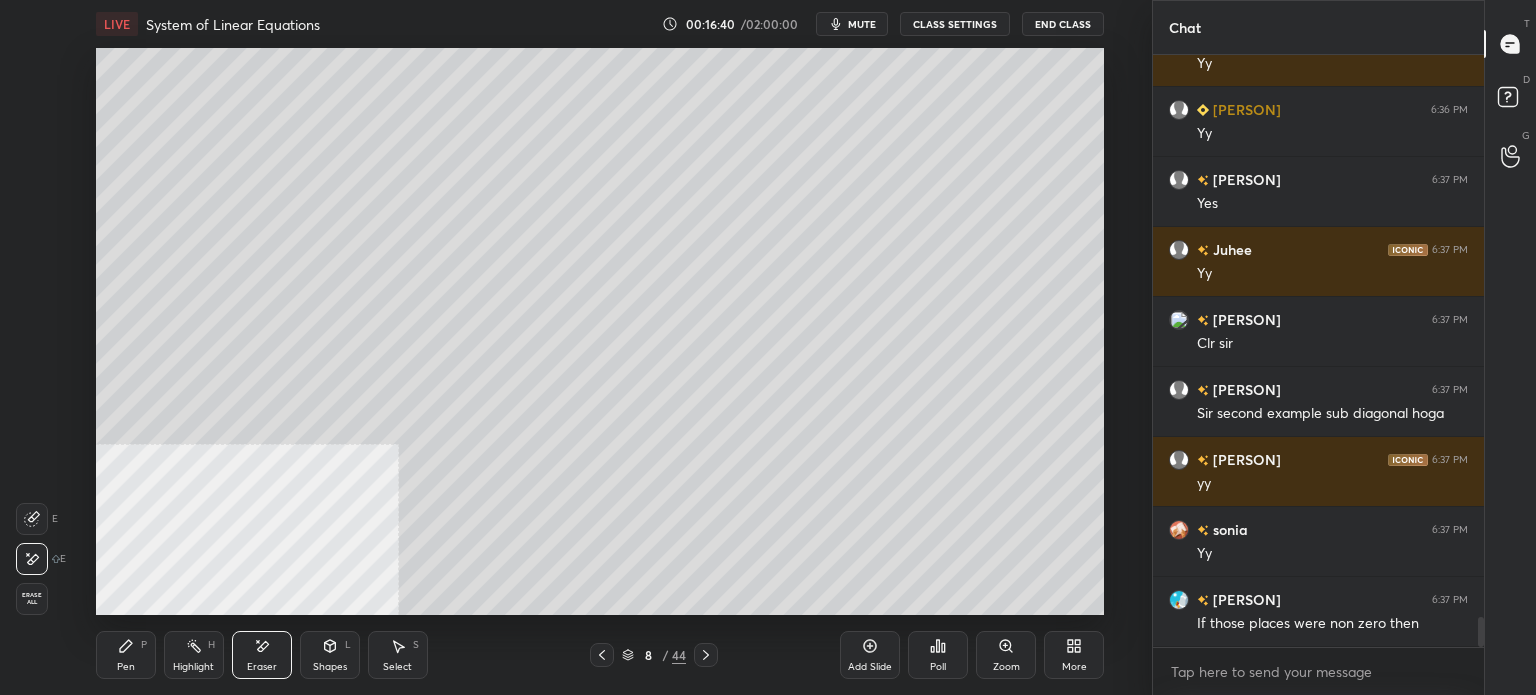 click on "Pen P" at bounding box center (126, 655) 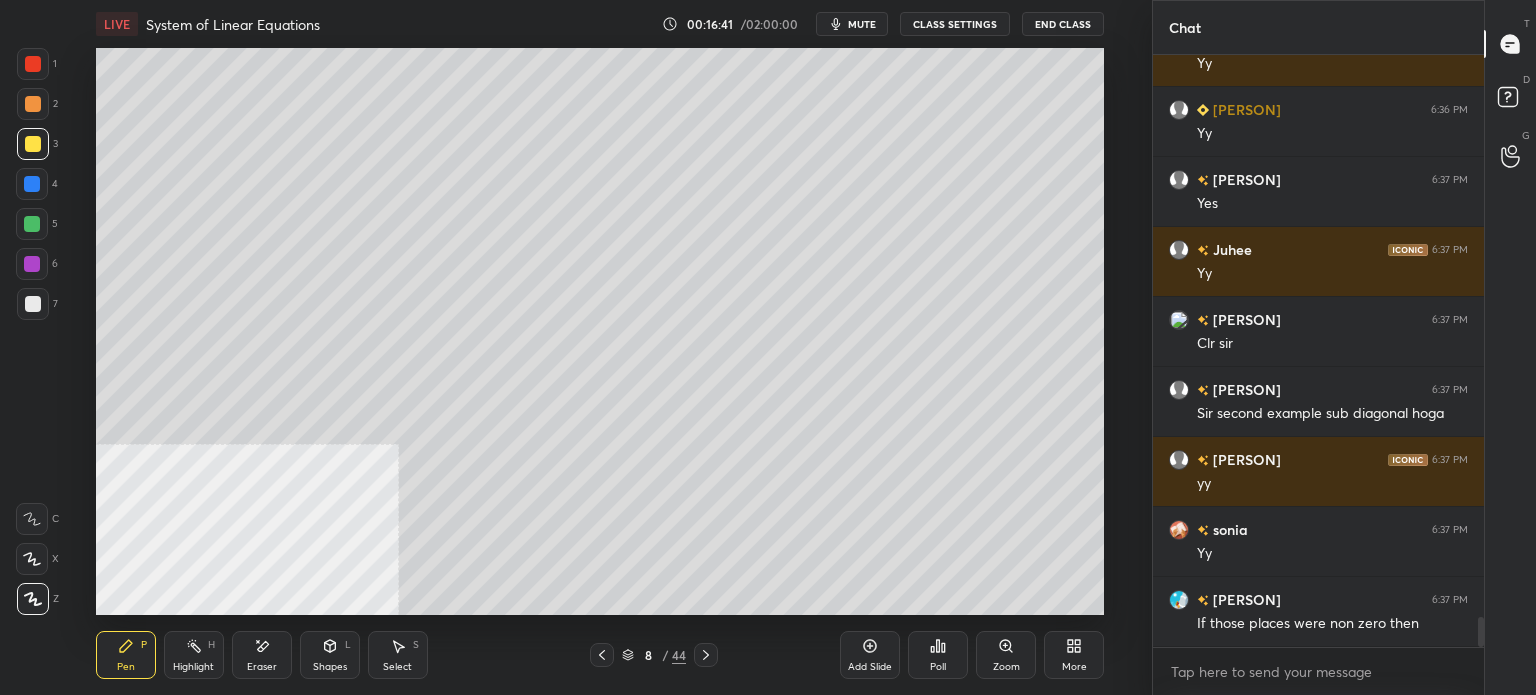 click at bounding box center [33, 304] 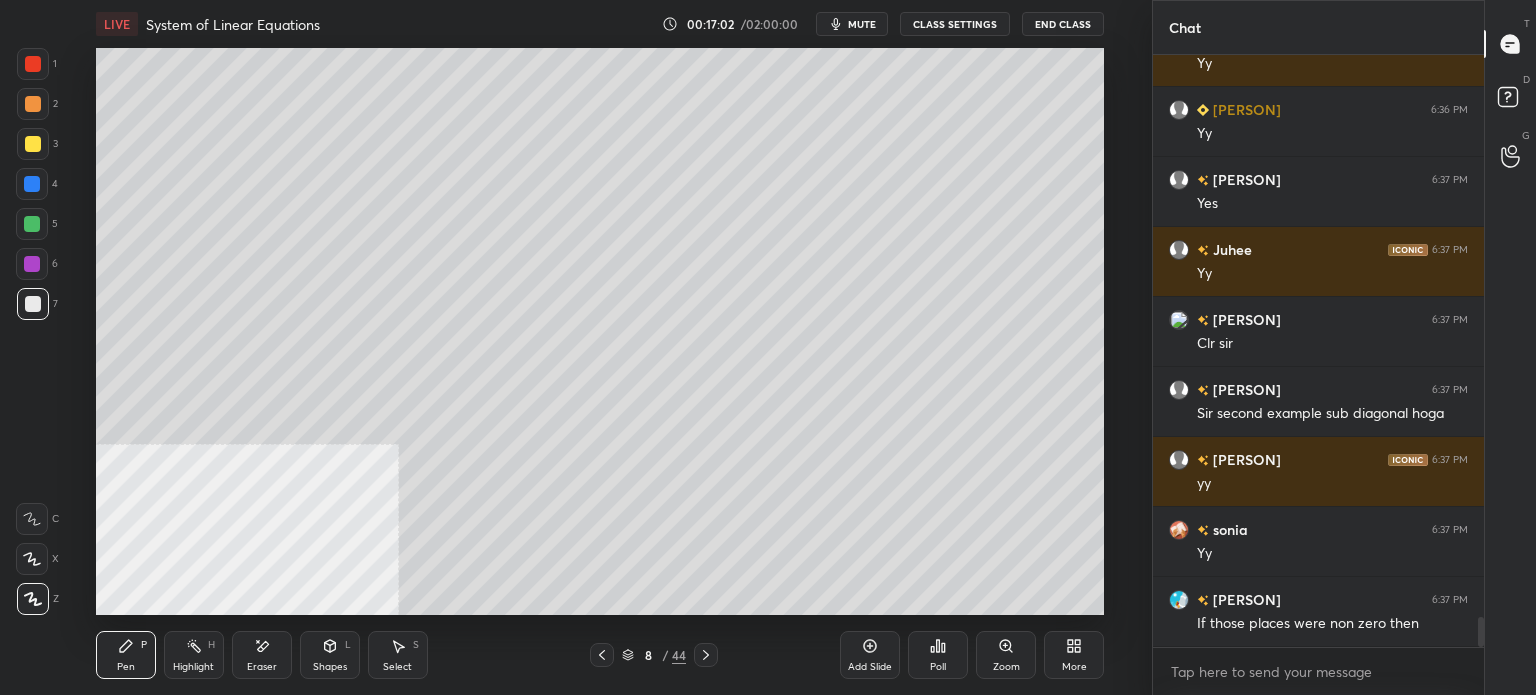 click on "Shapes L" at bounding box center (330, 655) 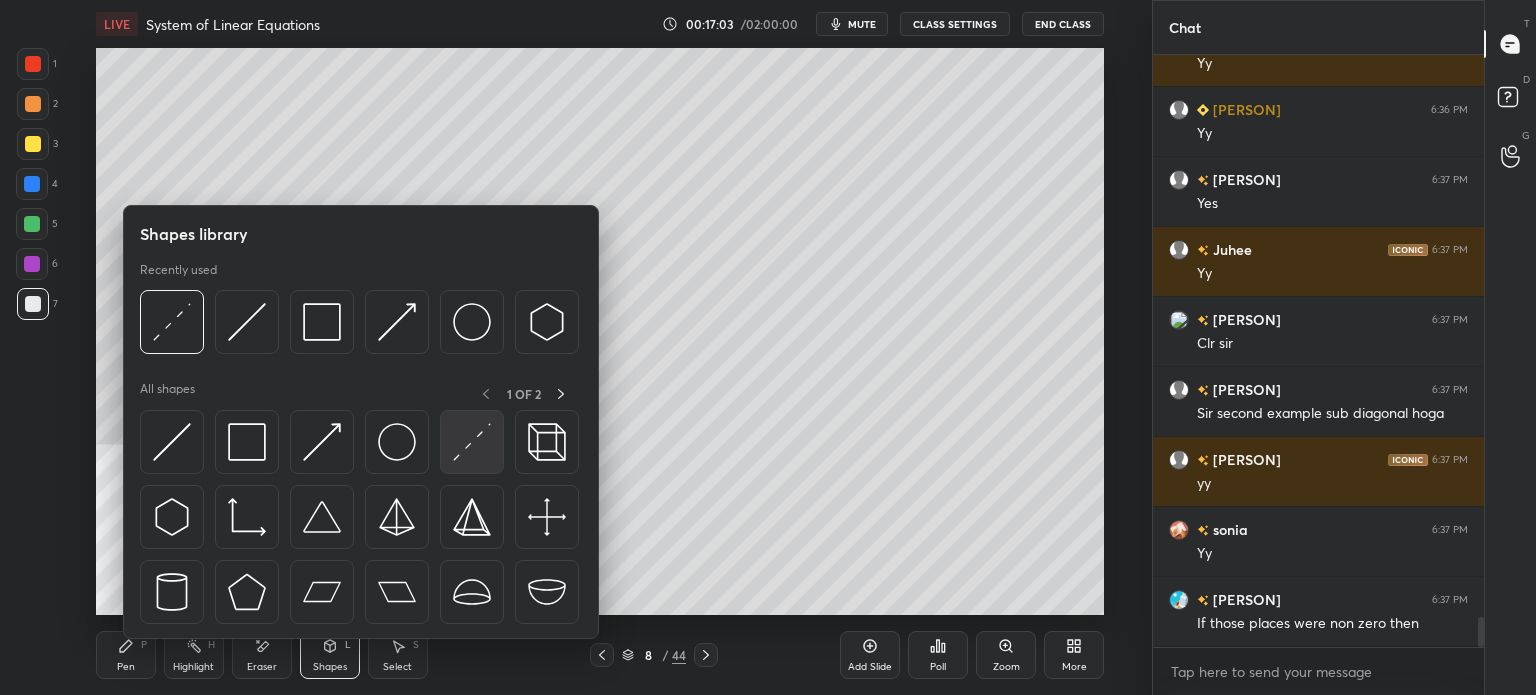 click at bounding box center (472, 442) 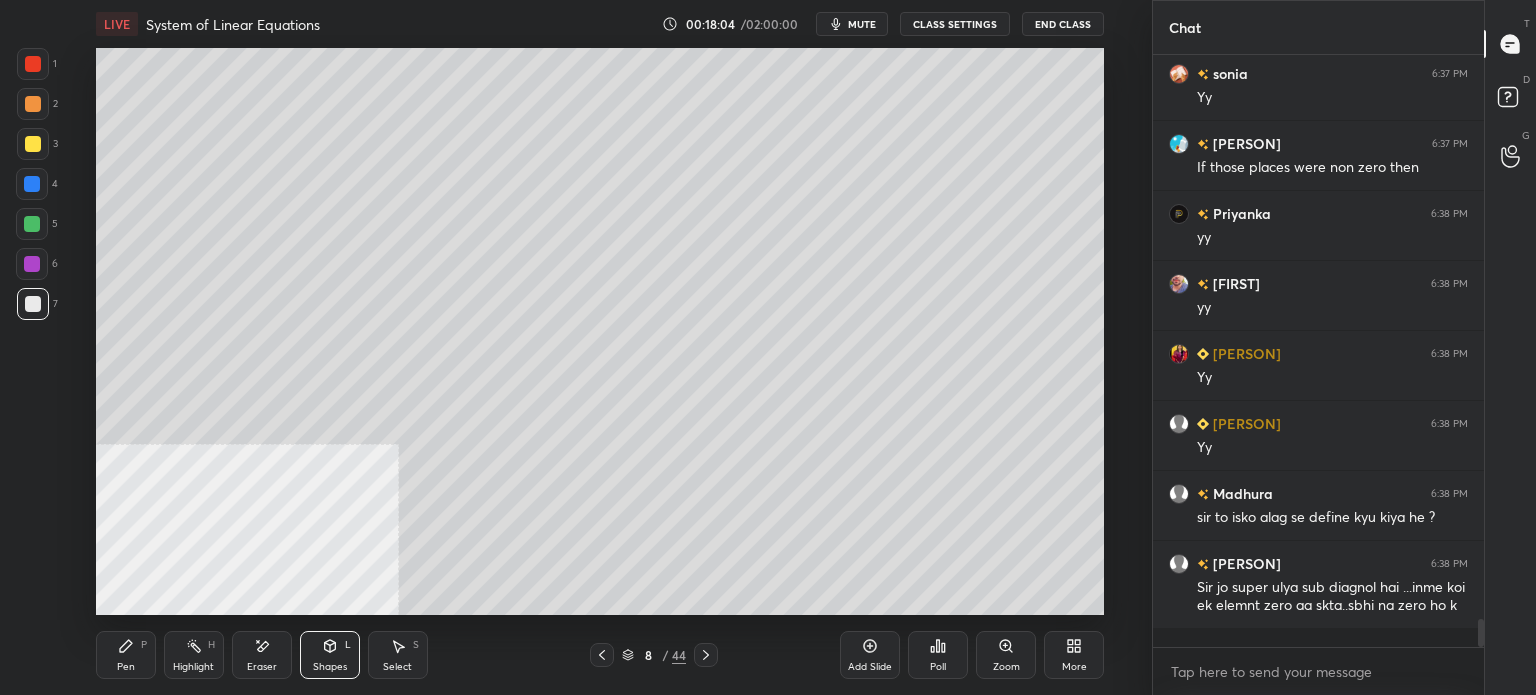 scroll, scrollTop: 11774, scrollLeft: 0, axis: vertical 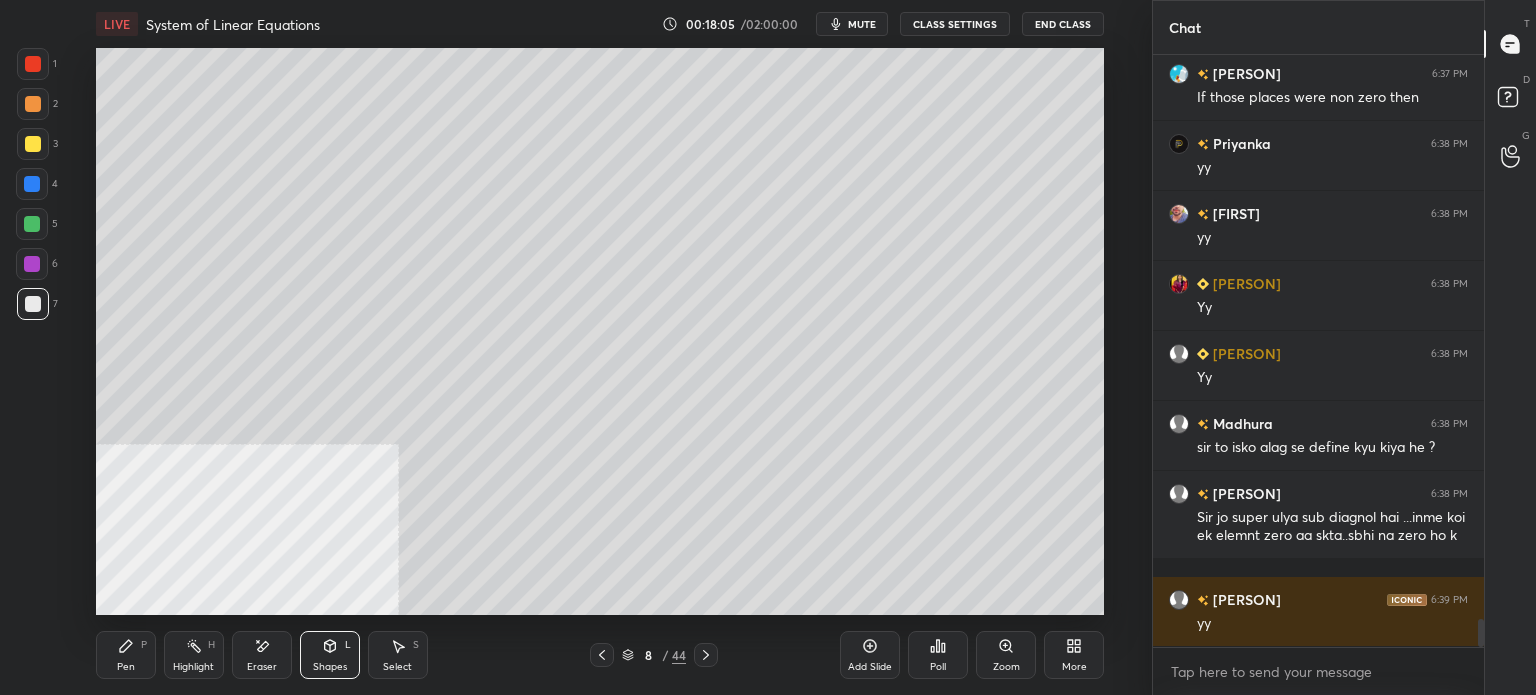 click on "Eraser" at bounding box center [262, 655] 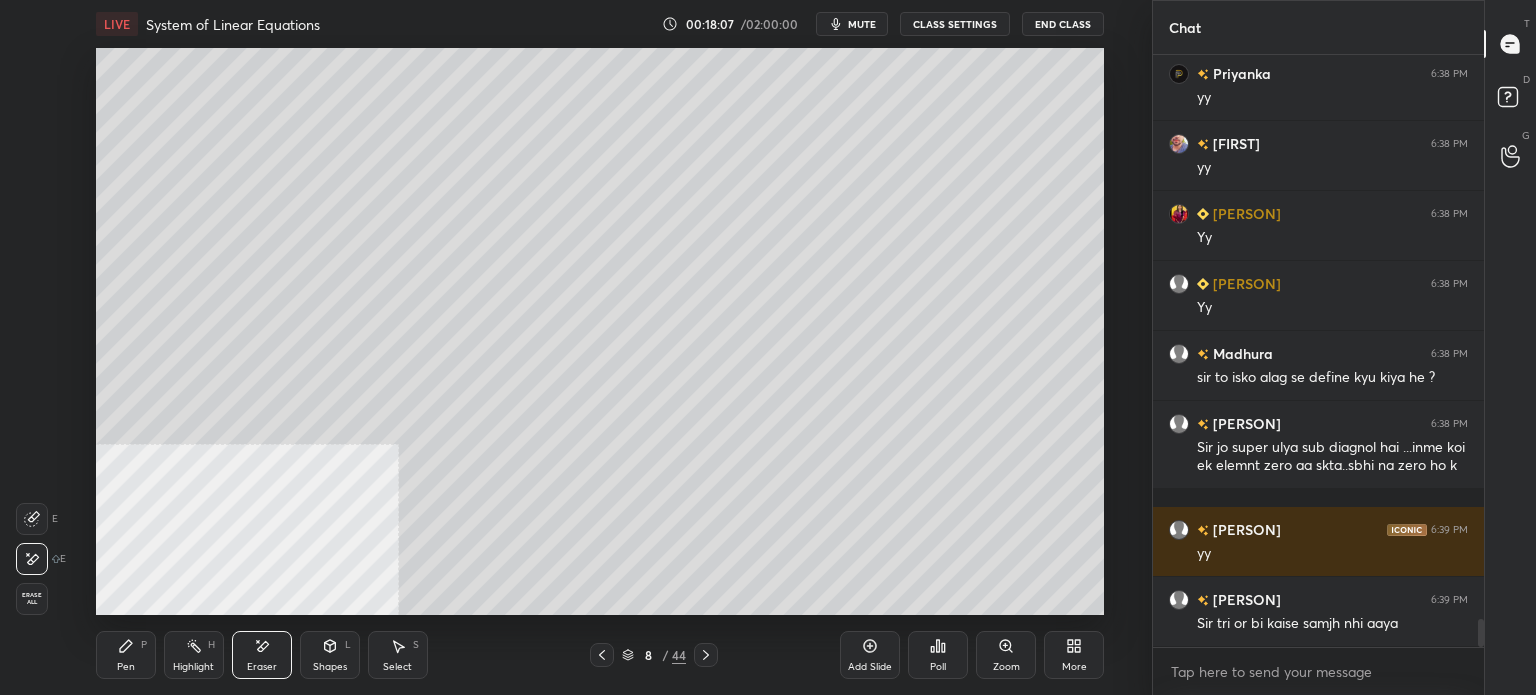 scroll, scrollTop: 11914, scrollLeft: 0, axis: vertical 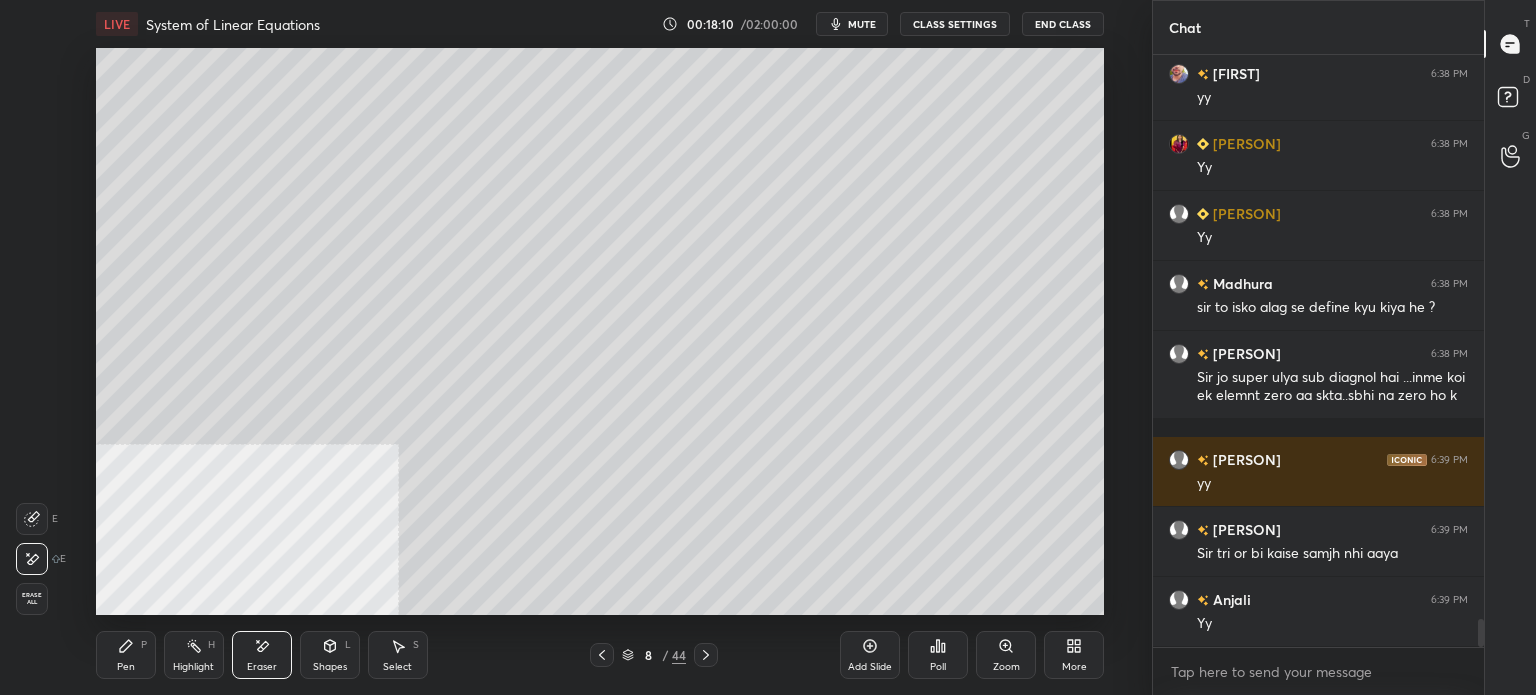 click on "Pen P" at bounding box center [126, 655] 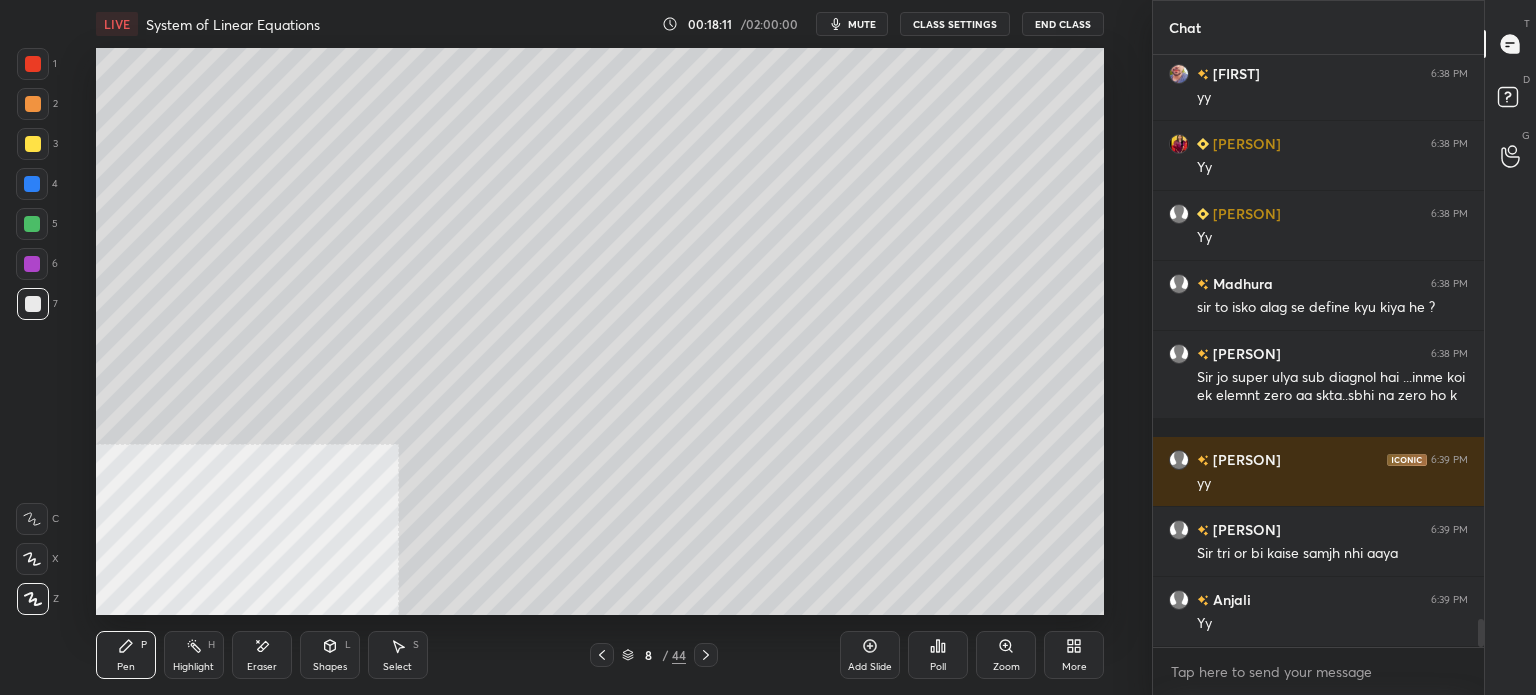 click at bounding box center [33, 144] 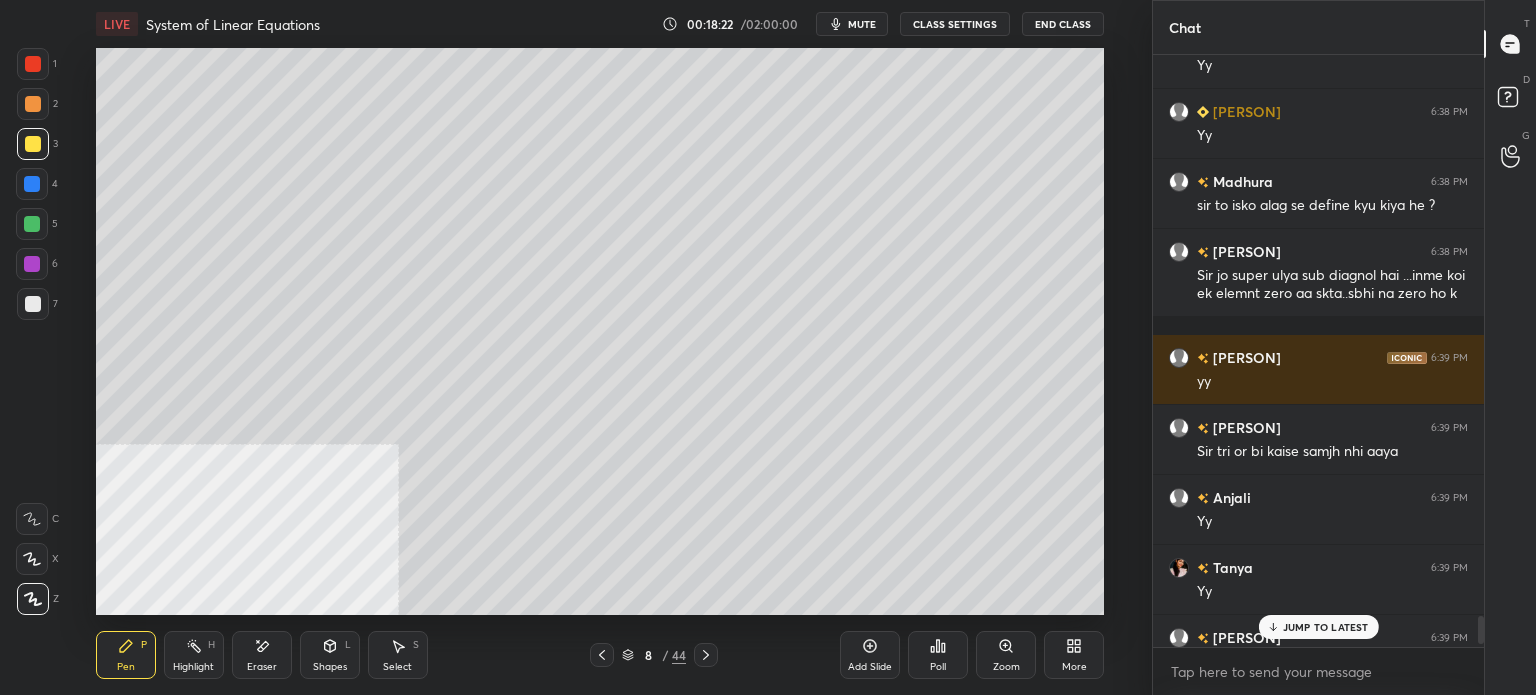 scroll, scrollTop: 12124, scrollLeft: 0, axis: vertical 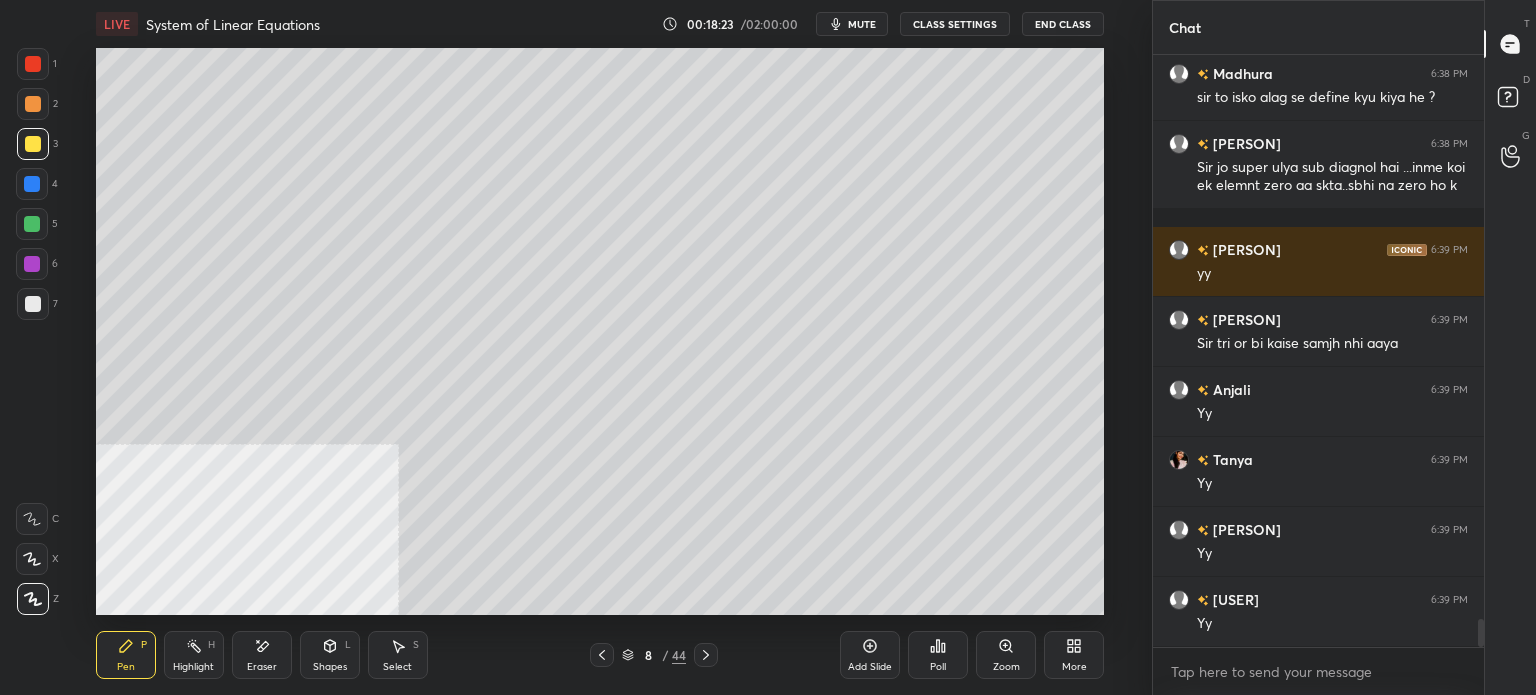 click on "D Doubts (D)" at bounding box center [1510, 100] 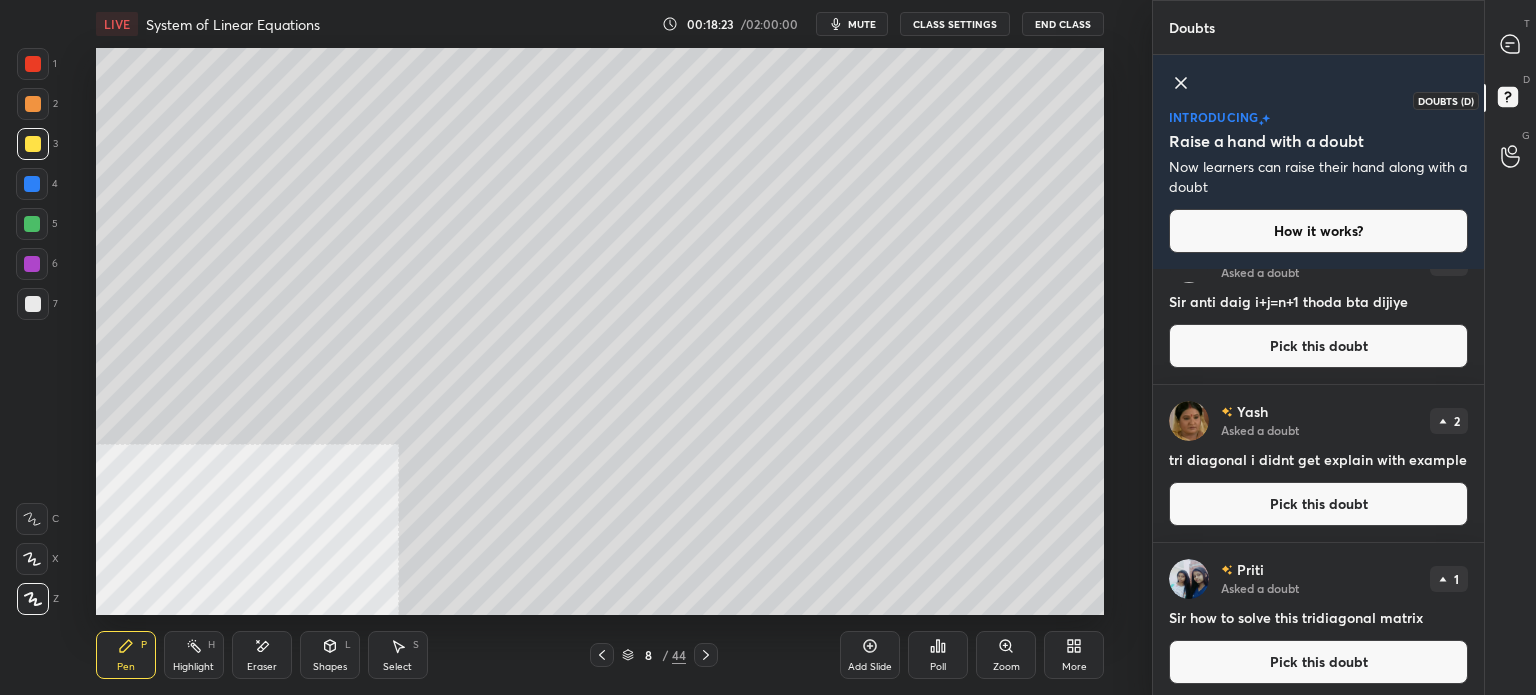 scroll, scrollTop: 0, scrollLeft: 0, axis: both 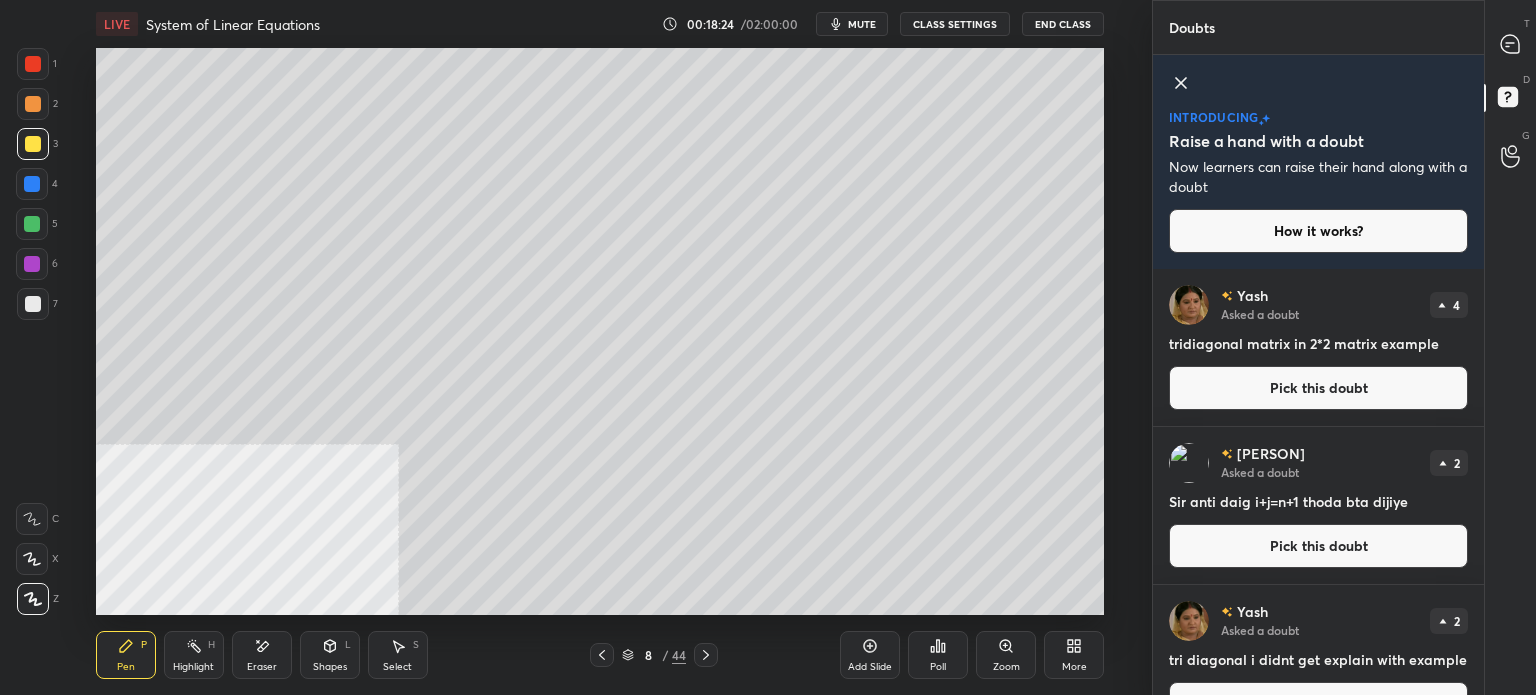 click on "Pick this doubt" at bounding box center [1318, 388] 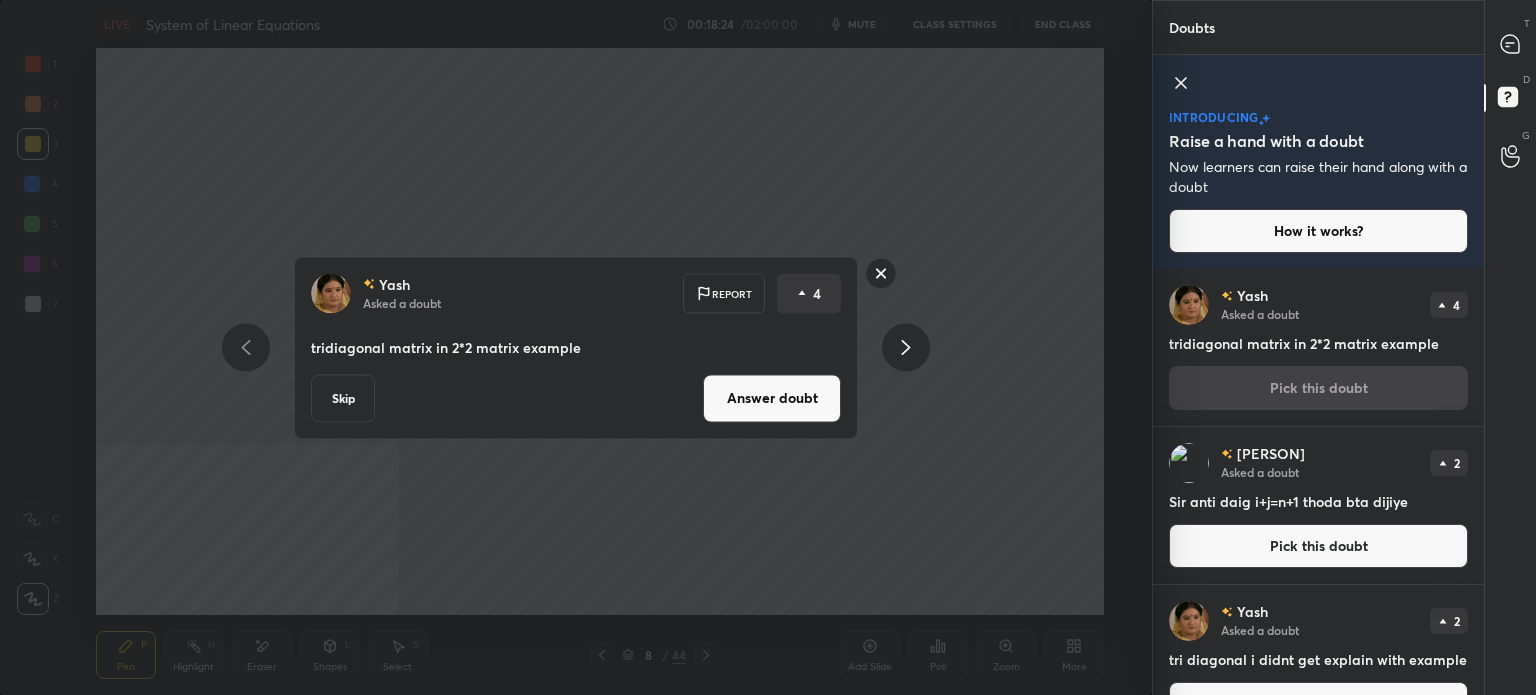 click on "Answer doubt" at bounding box center [772, 398] 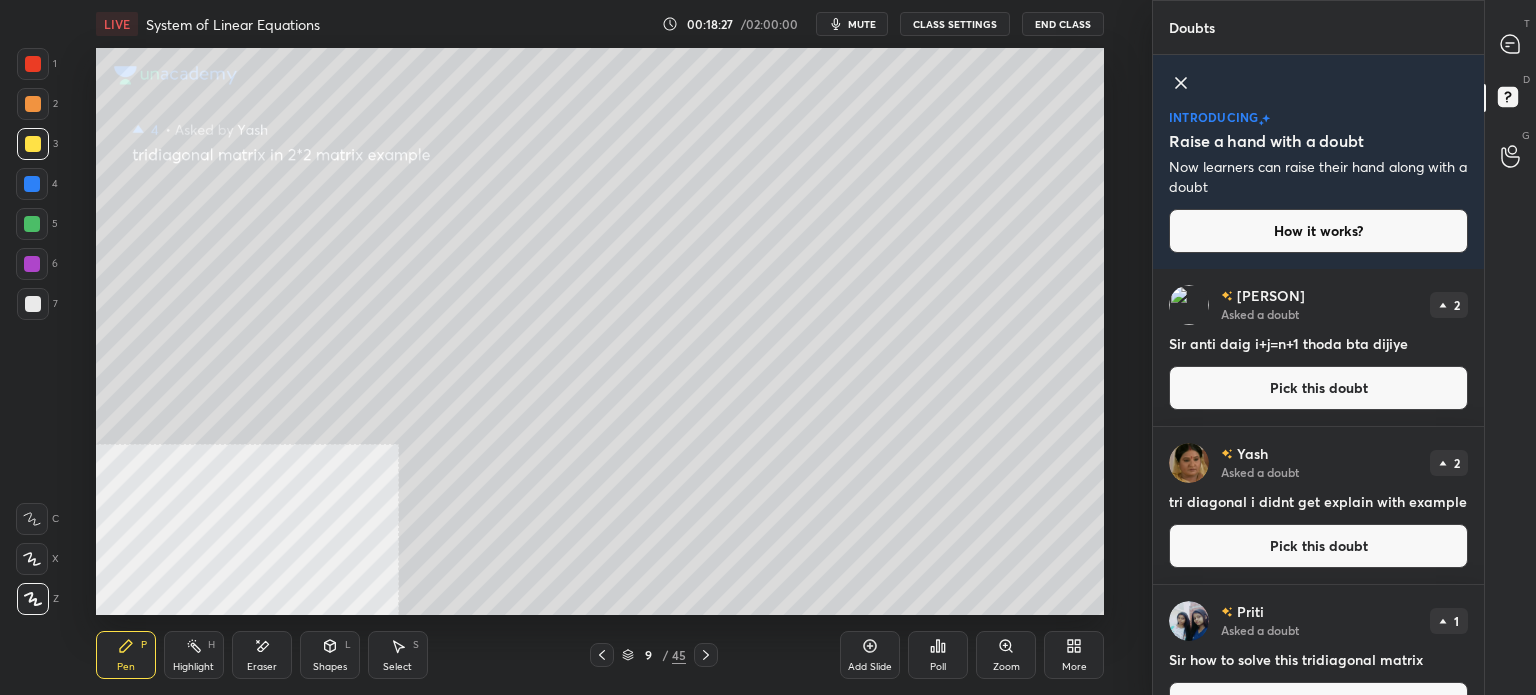 click on "Pick this doubt" at bounding box center [1318, 388] 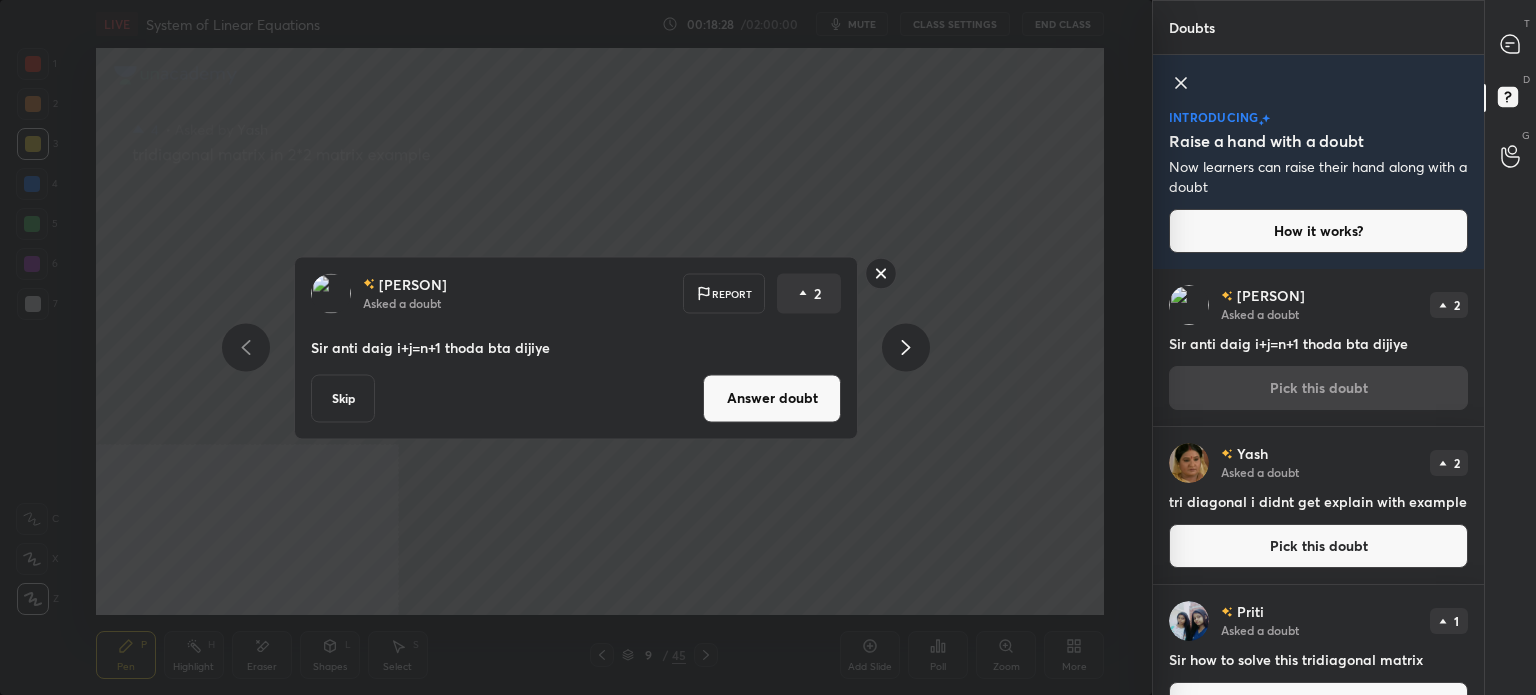 click on "Answer doubt" at bounding box center (772, 398) 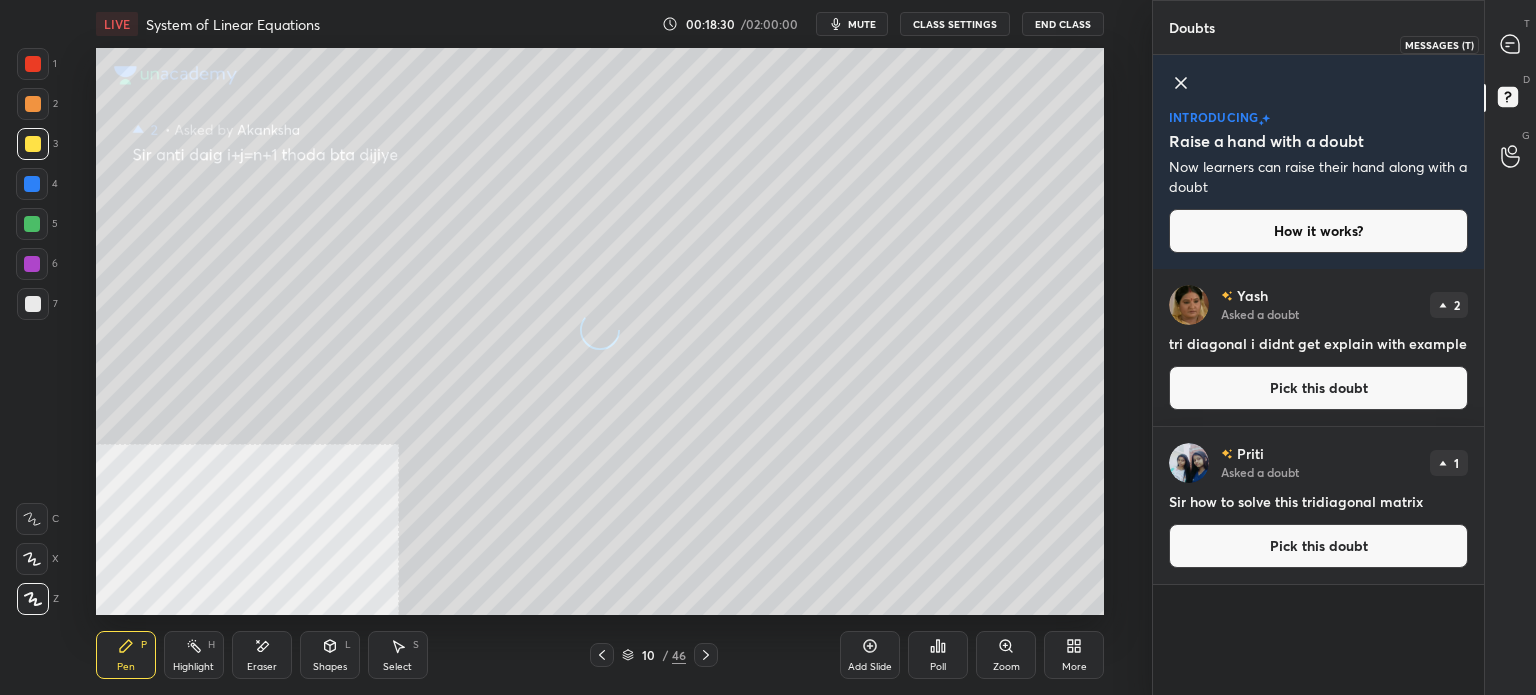 click 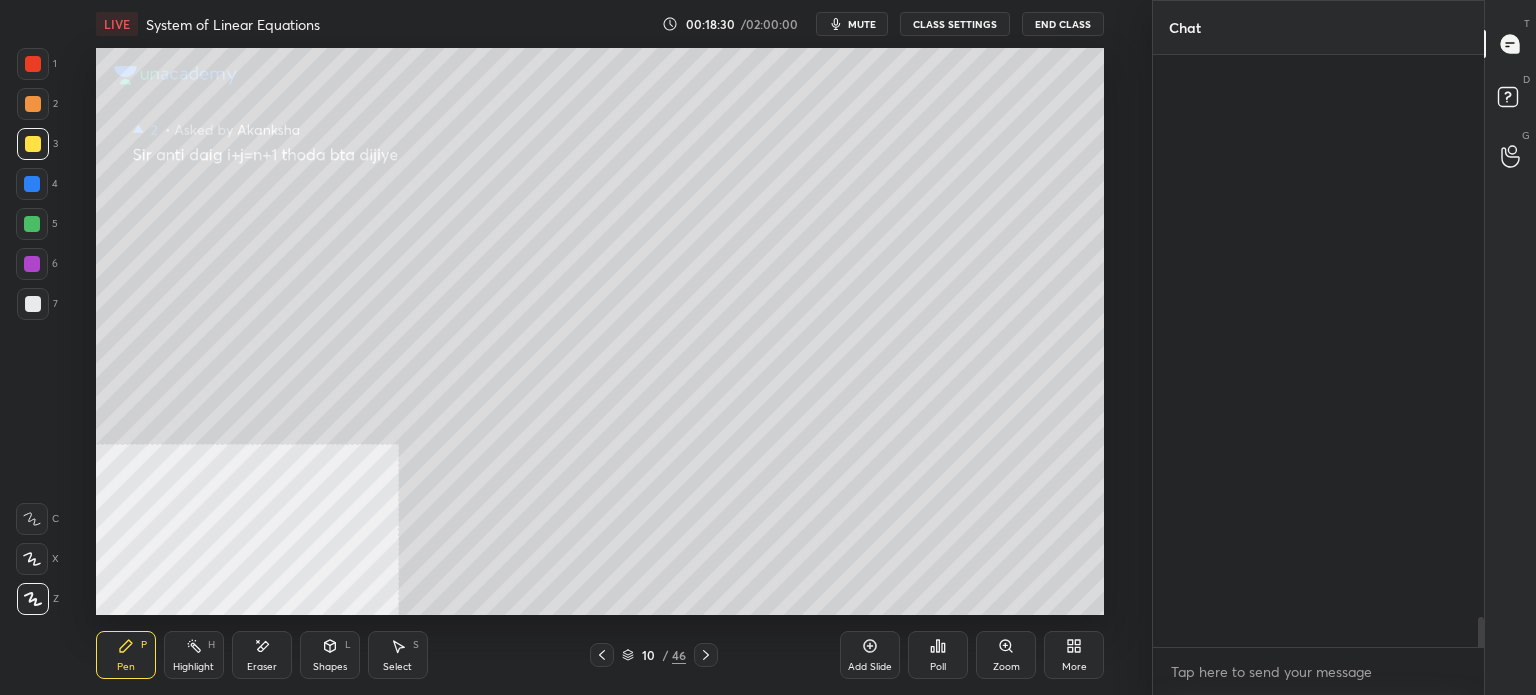 scroll, scrollTop: 12788, scrollLeft: 0, axis: vertical 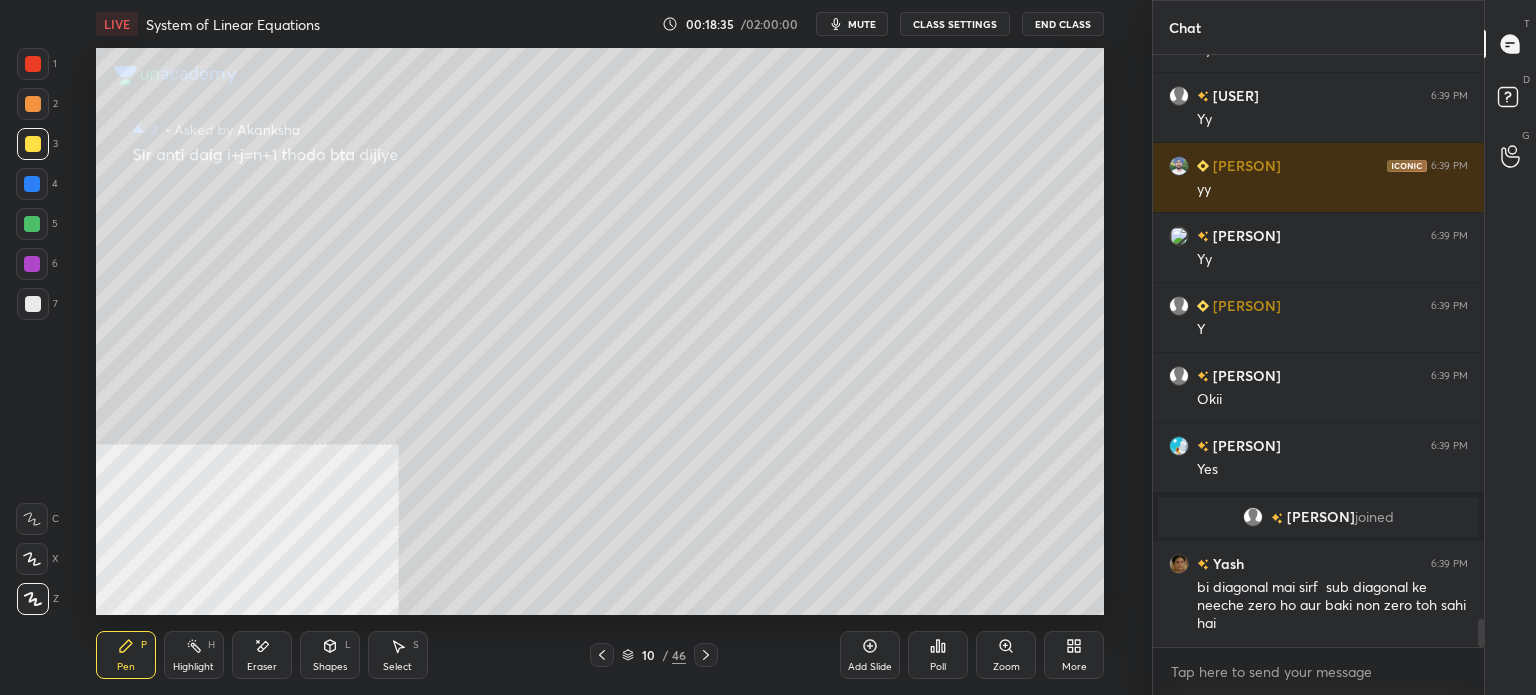 click at bounding box center (33, 304) 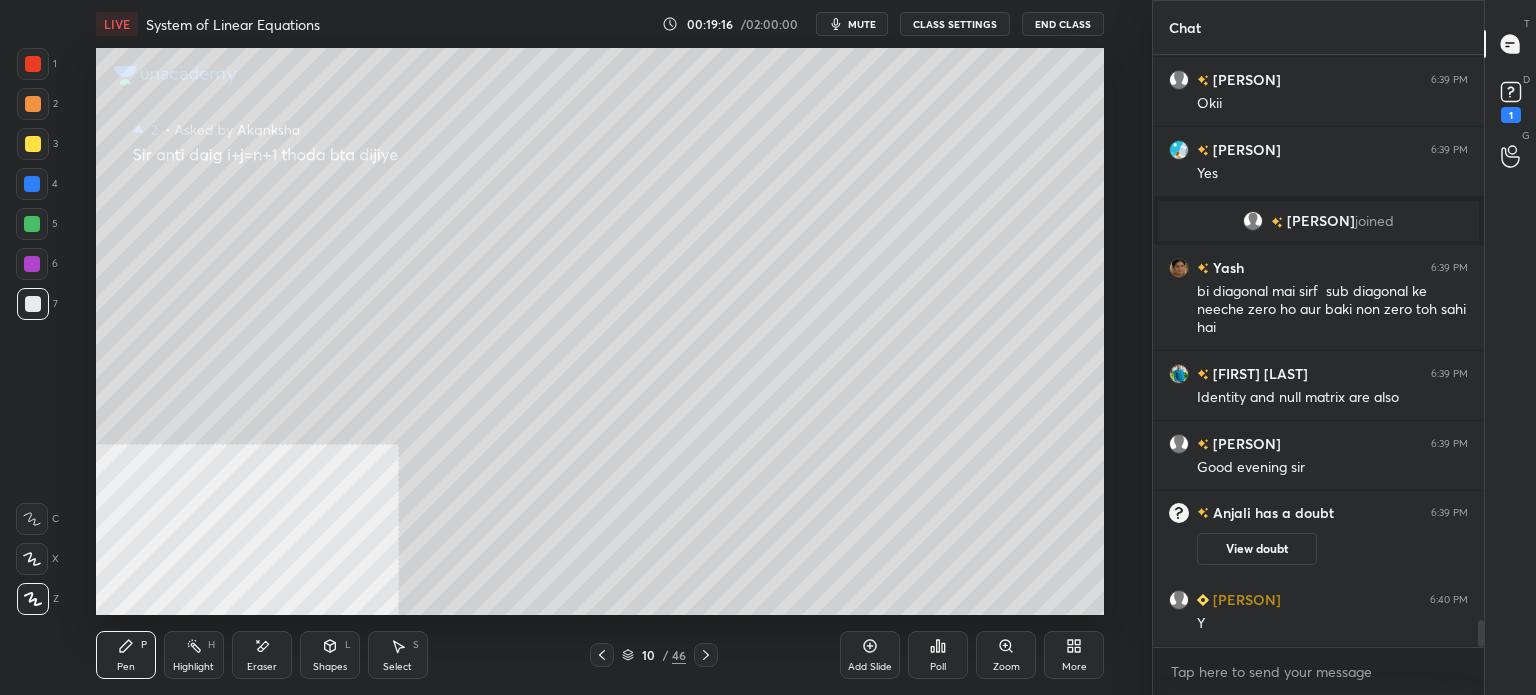 scroll, scrollTop: 12264, scrollLeft: 0, axis: vertical 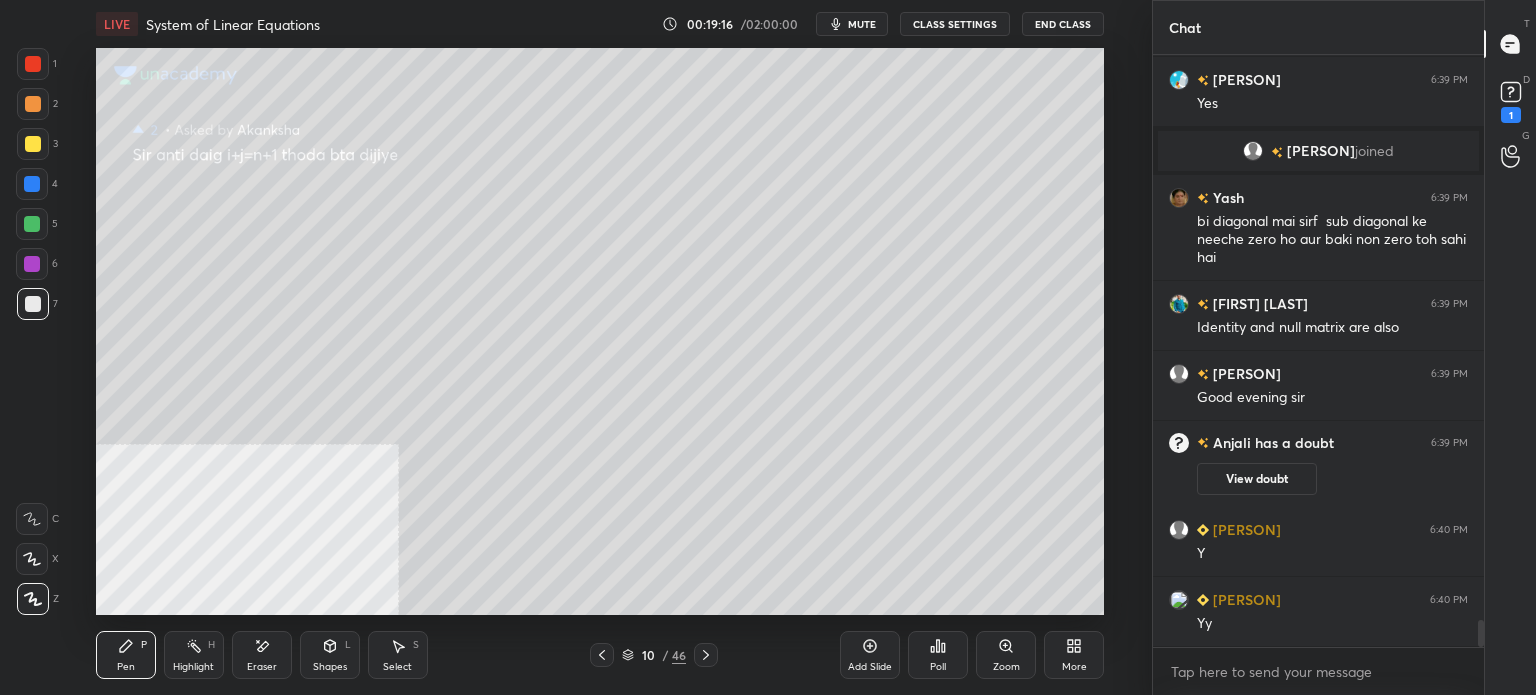 click at bounding box center [32, 184] 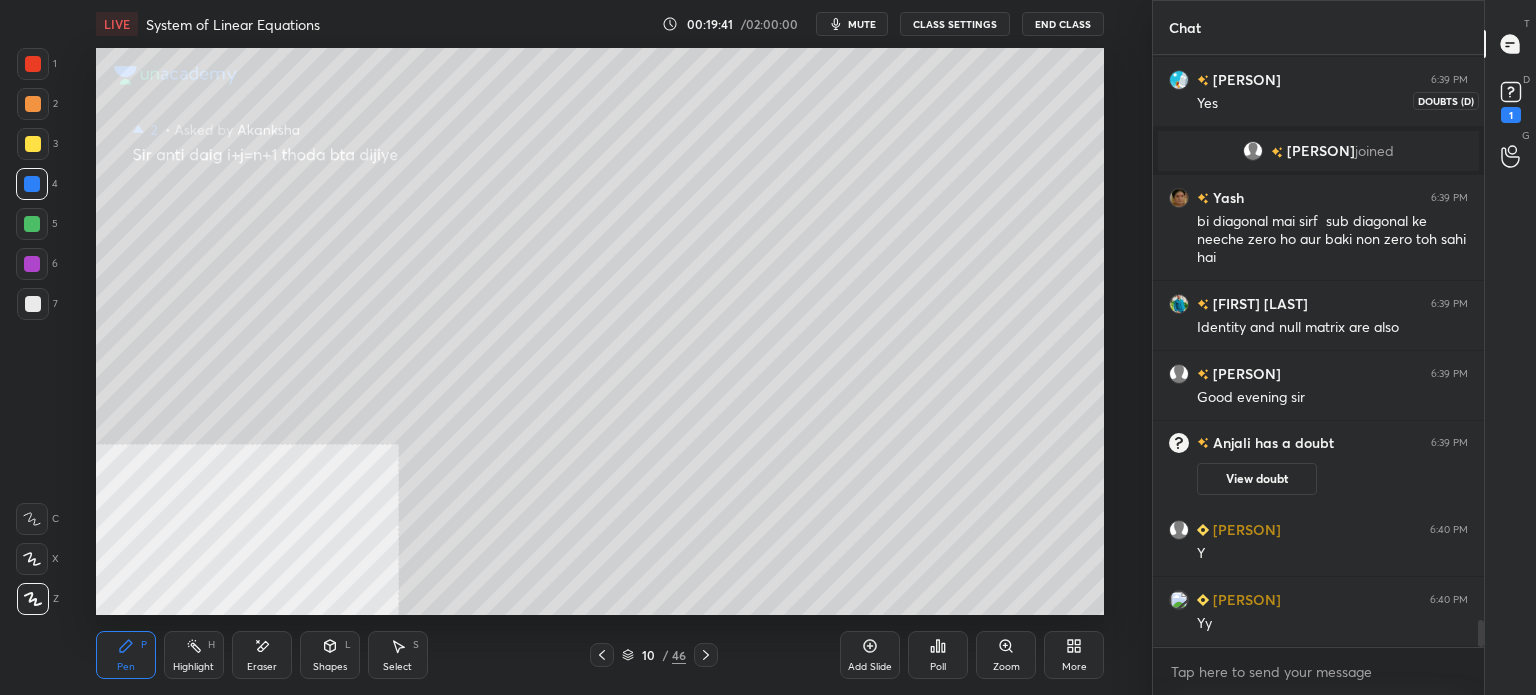 click on "1" at bounding box center (1511, 115) 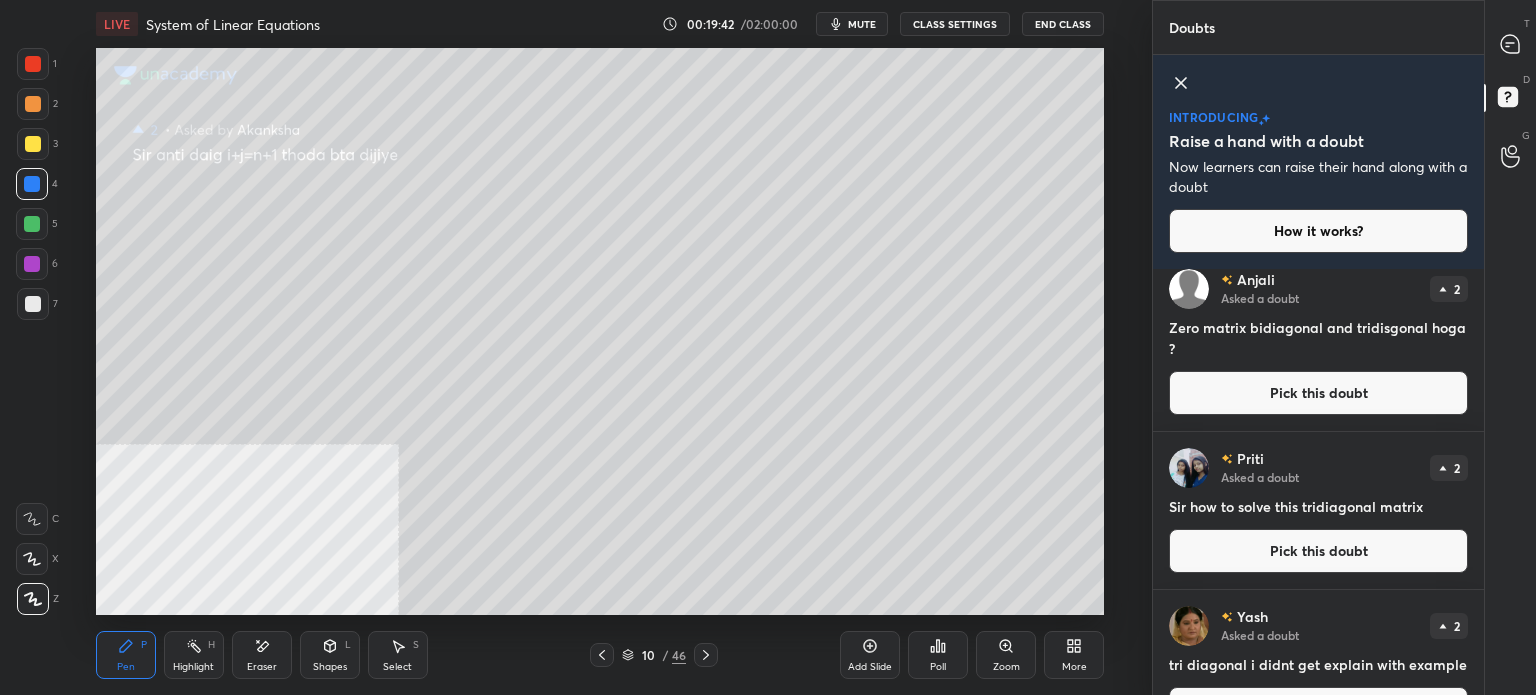 scroll, scrollTop: 68, scrollLeft: 0, axis: vertical 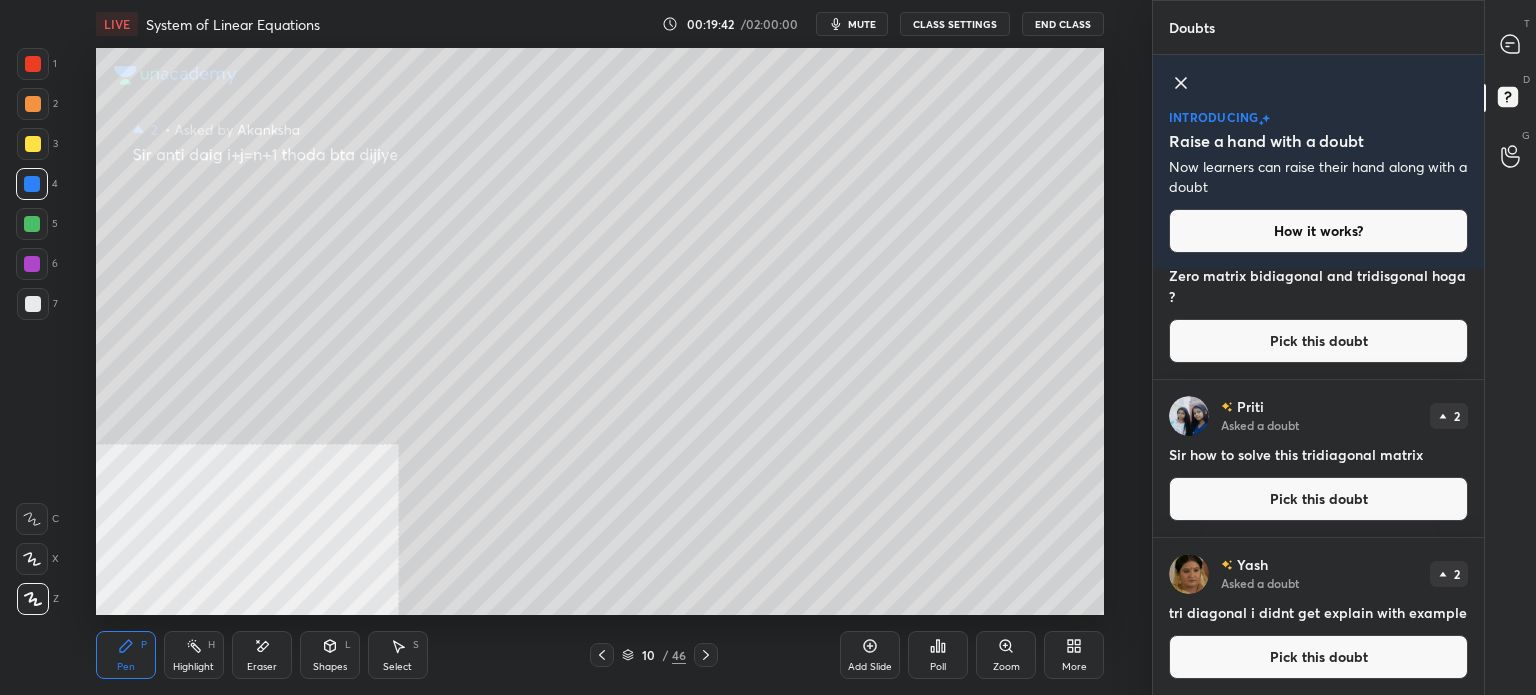 click on "Pick this doubt" at bounding box center [1318, 499] 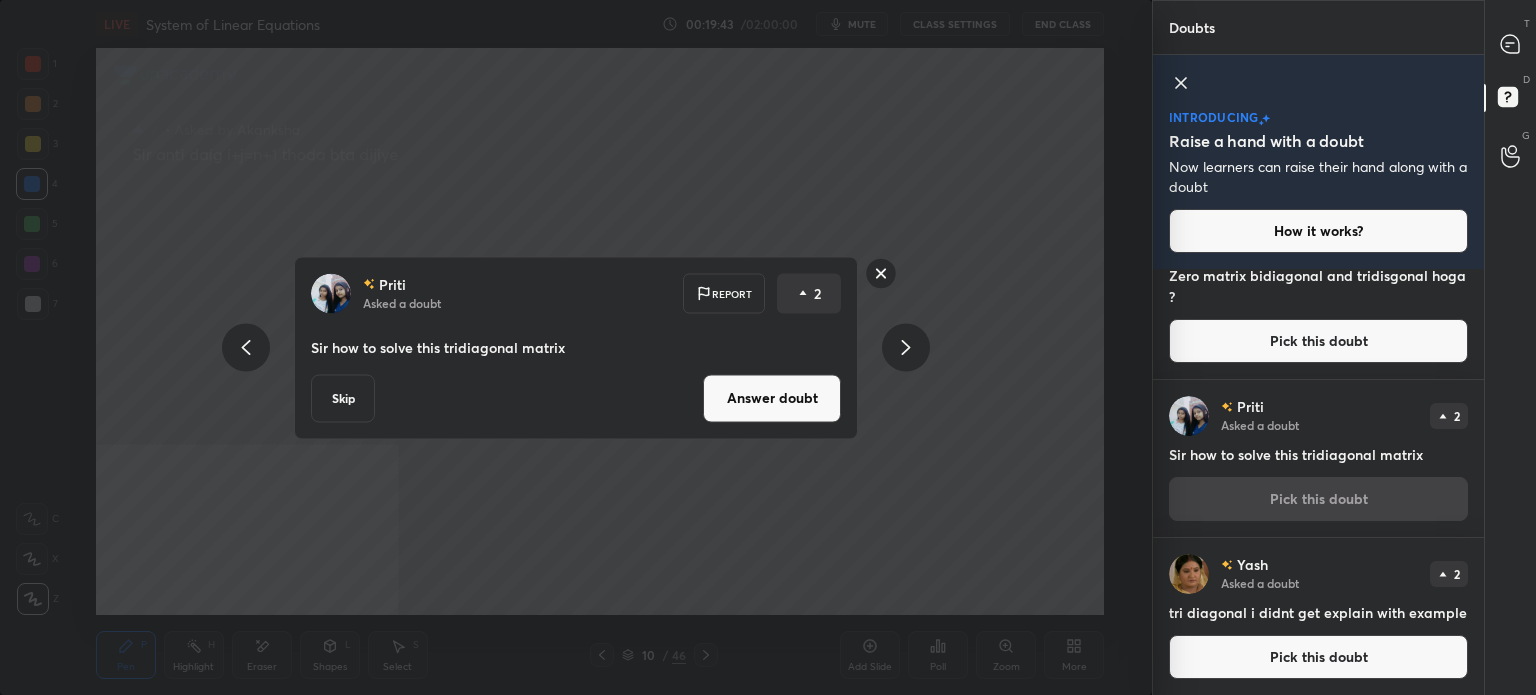 click on "Answer doubt" at bounding box center [772, 398] 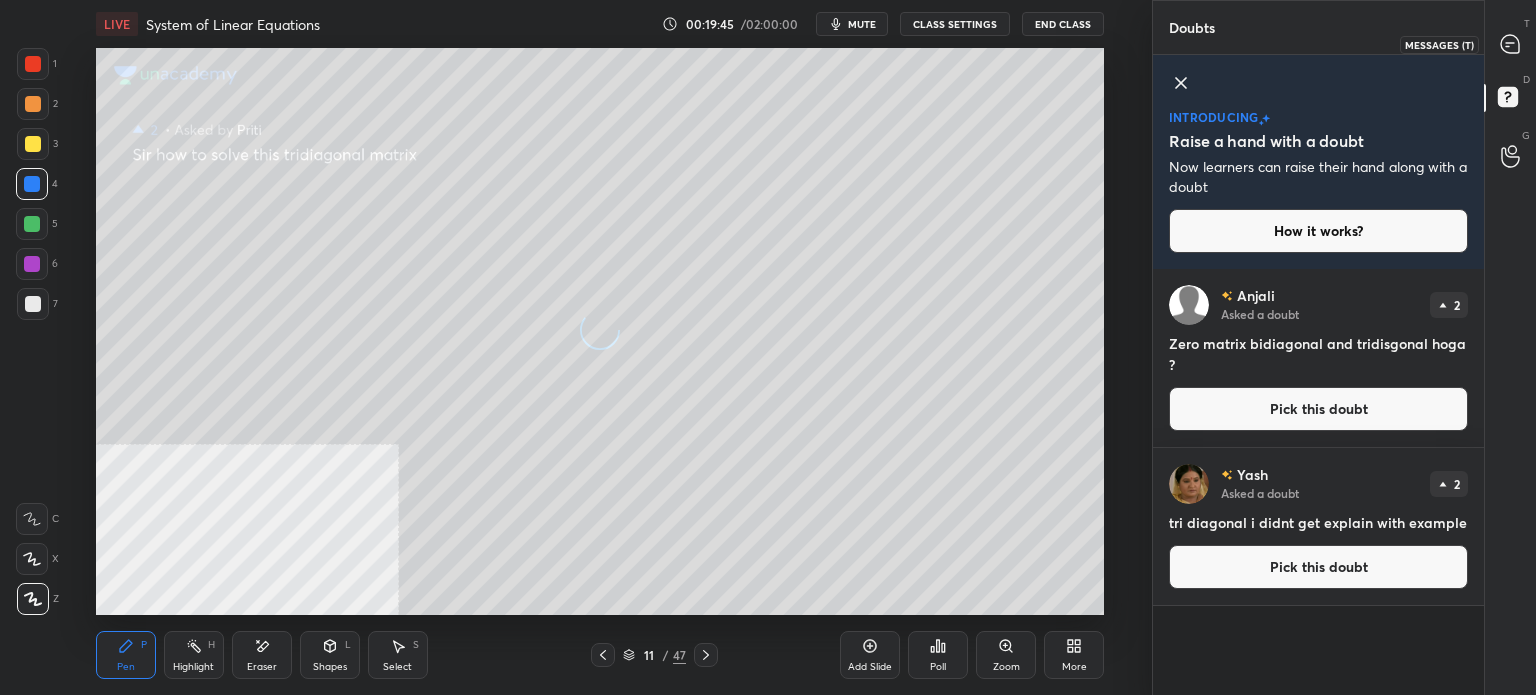 click 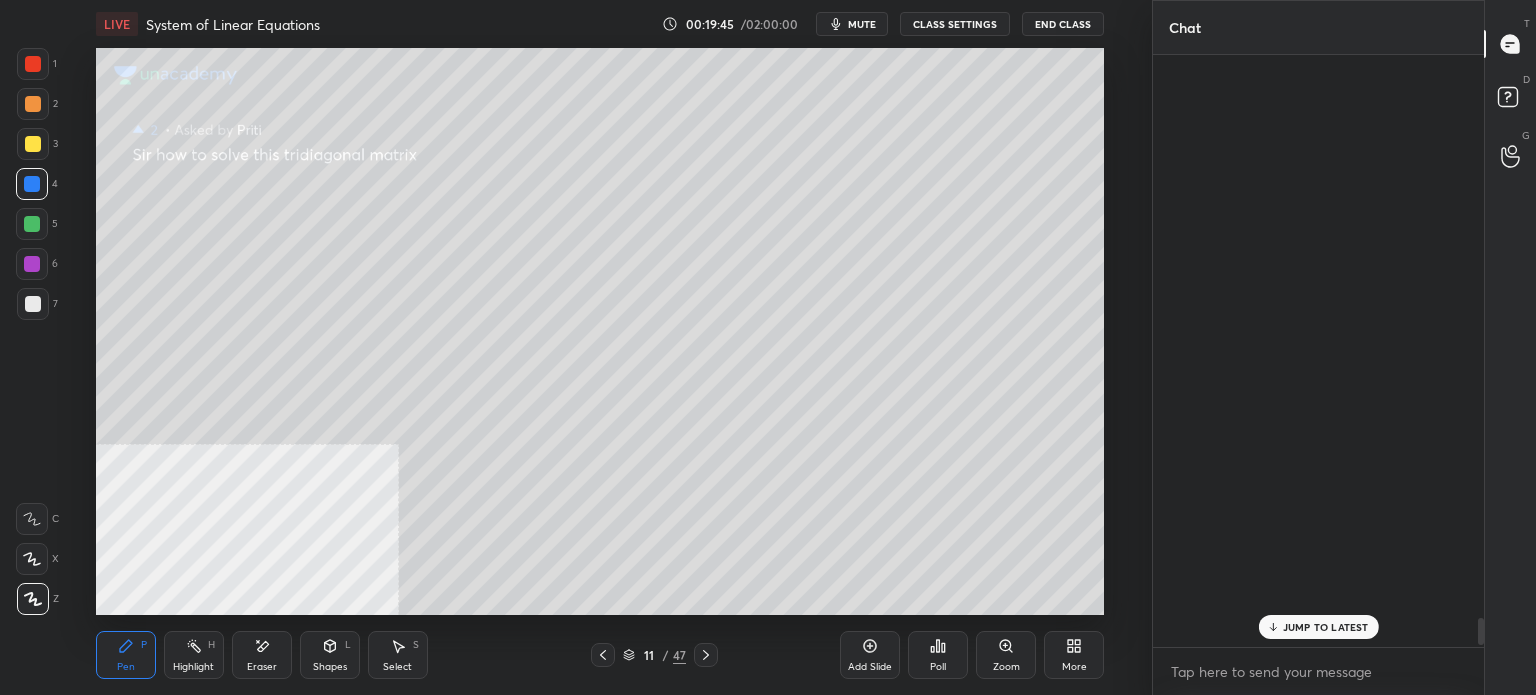 scroll, scrollTop: 12406, scrollLeft: 0, axis: vertical 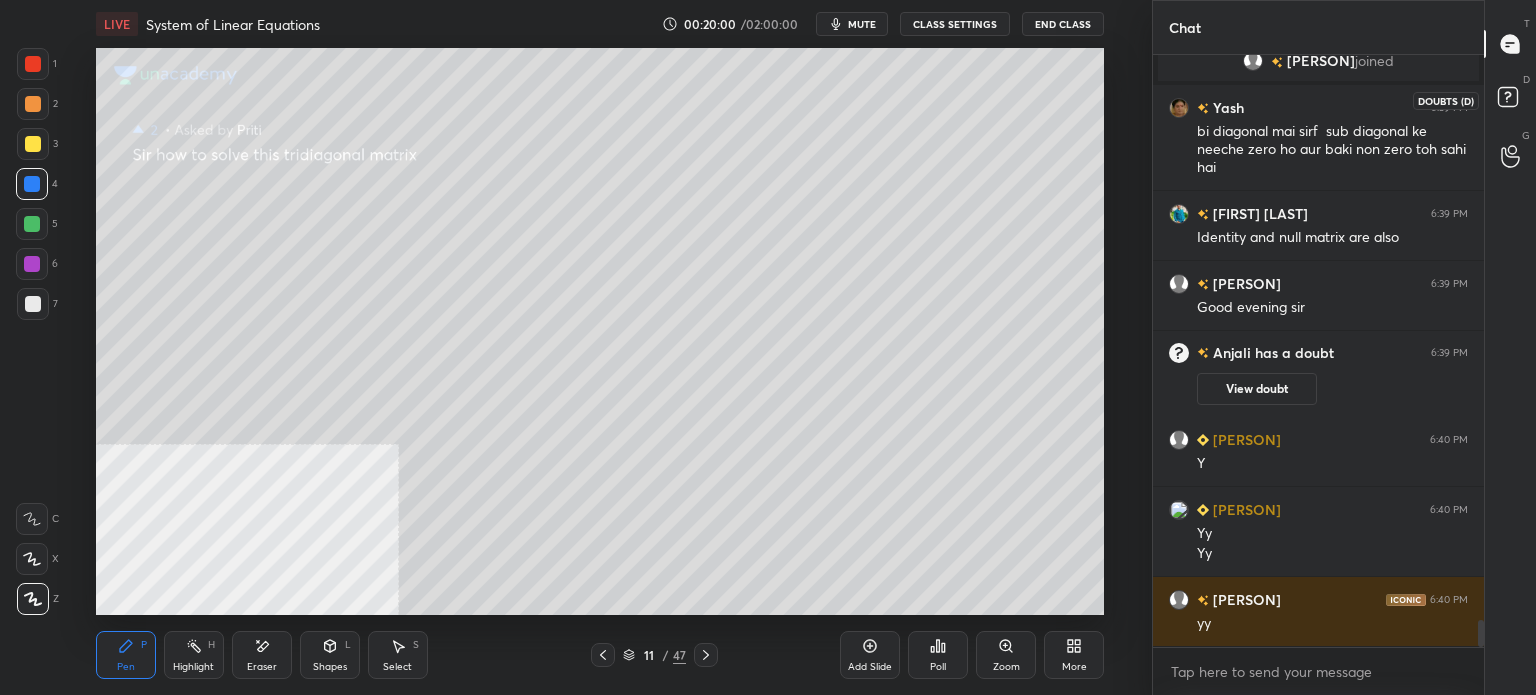 click 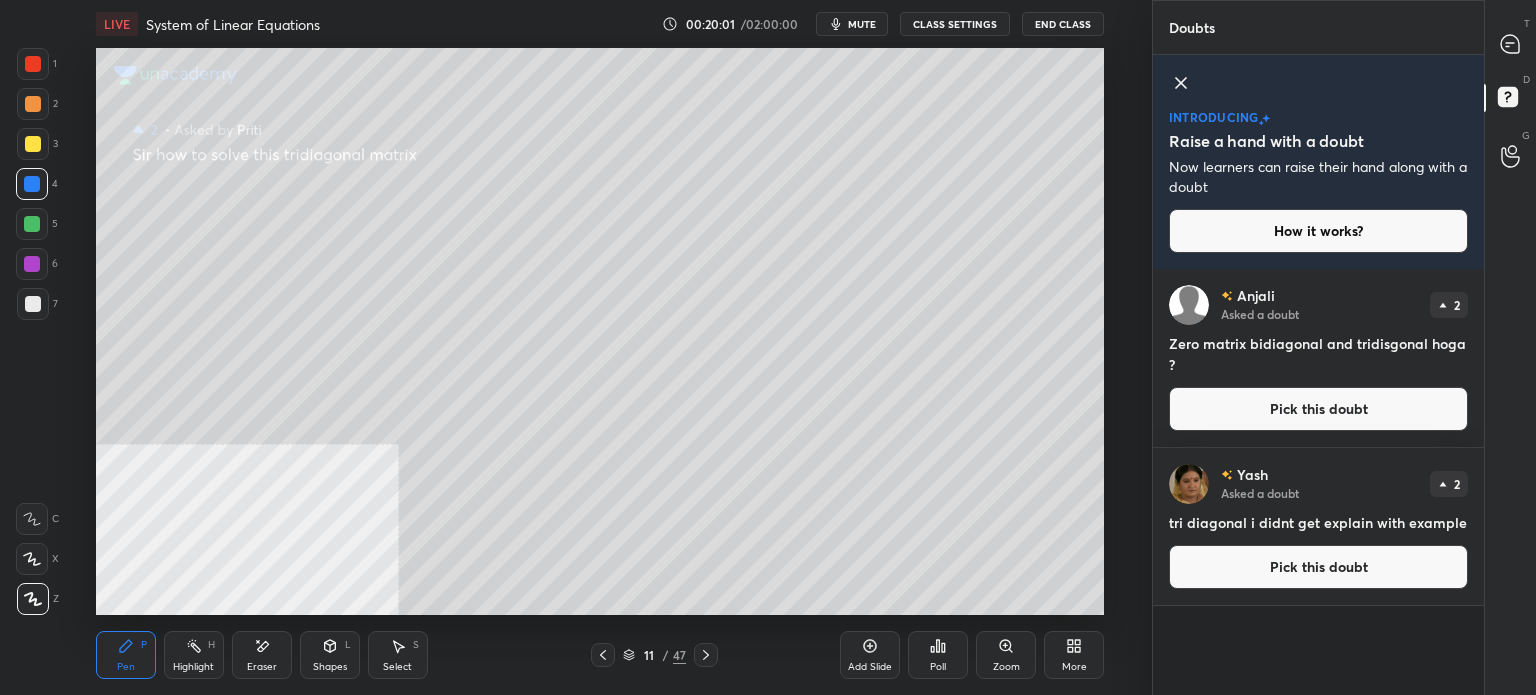 click on "Pick this doubt" at bounding box center [1318, 567] 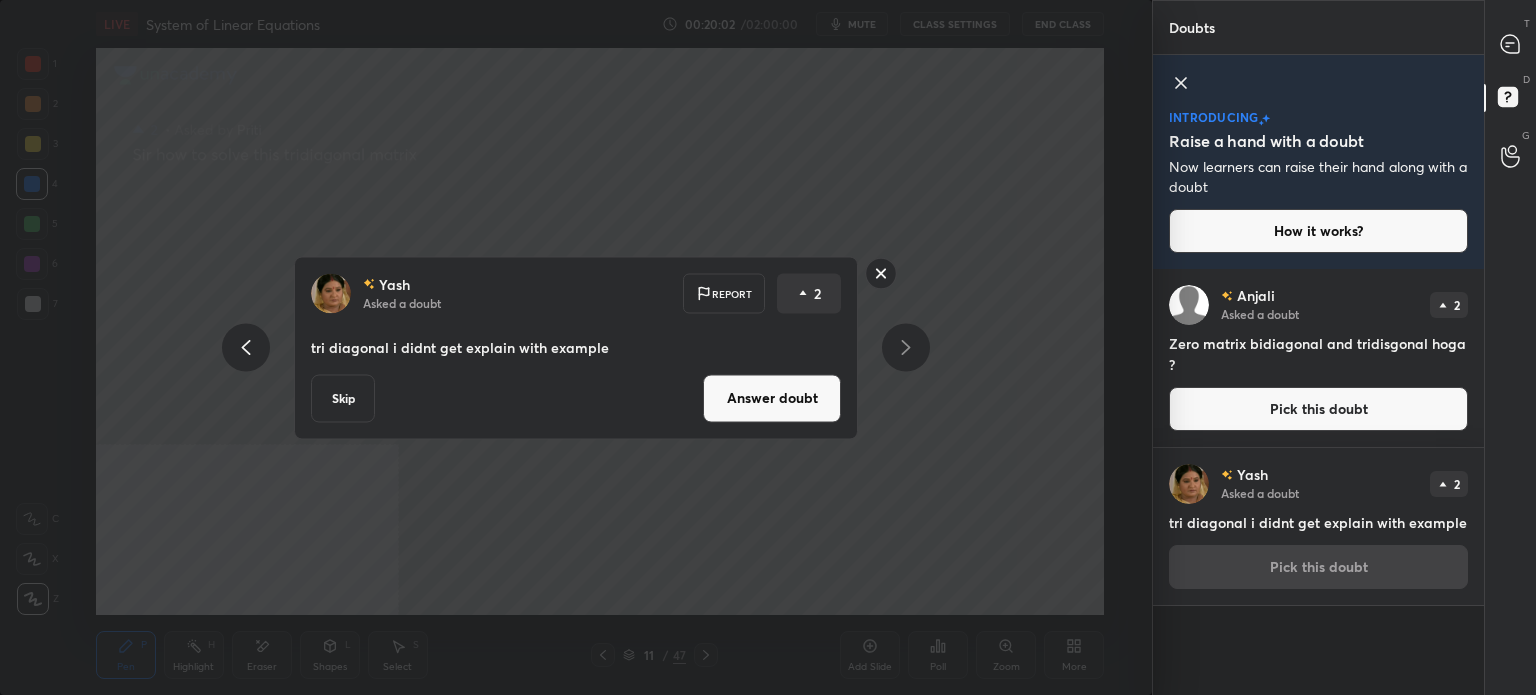 click on "Answer doubt" at bounding box center [772, 398] 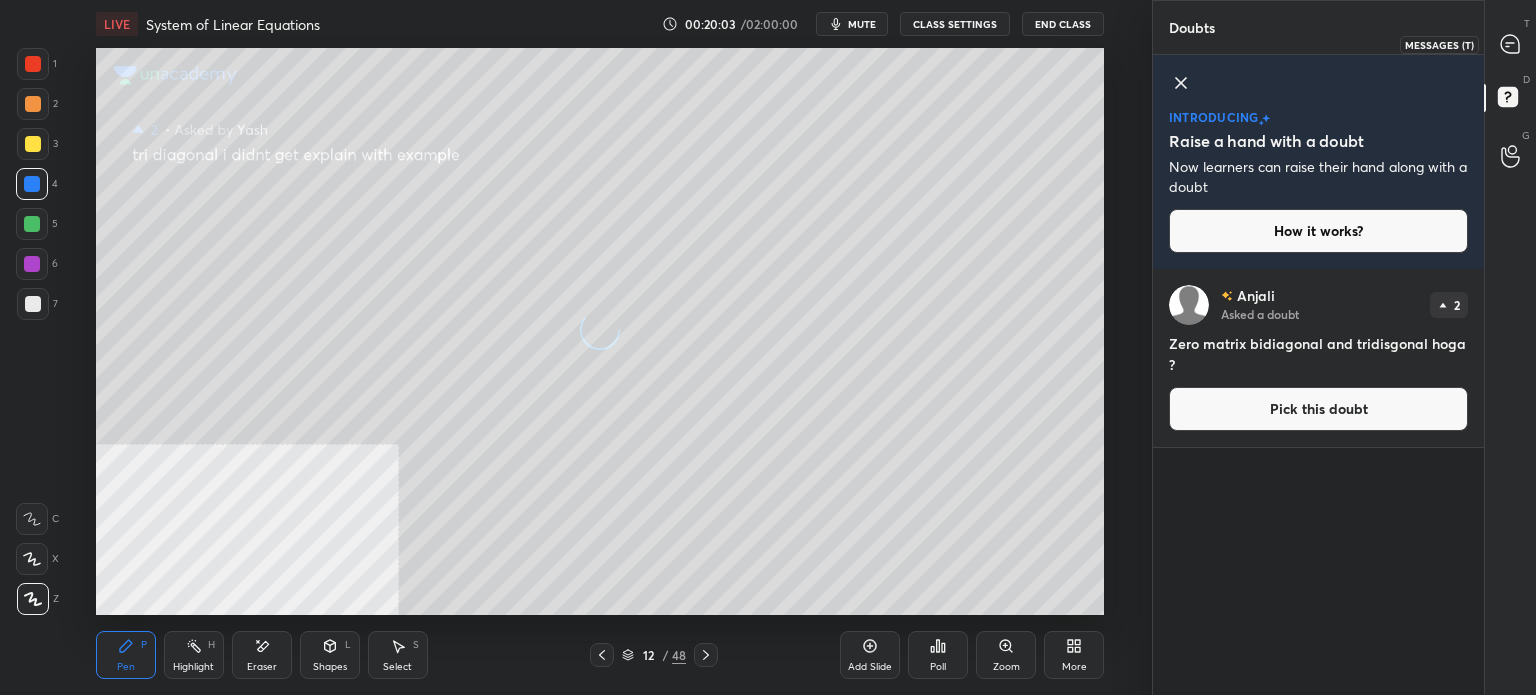 click 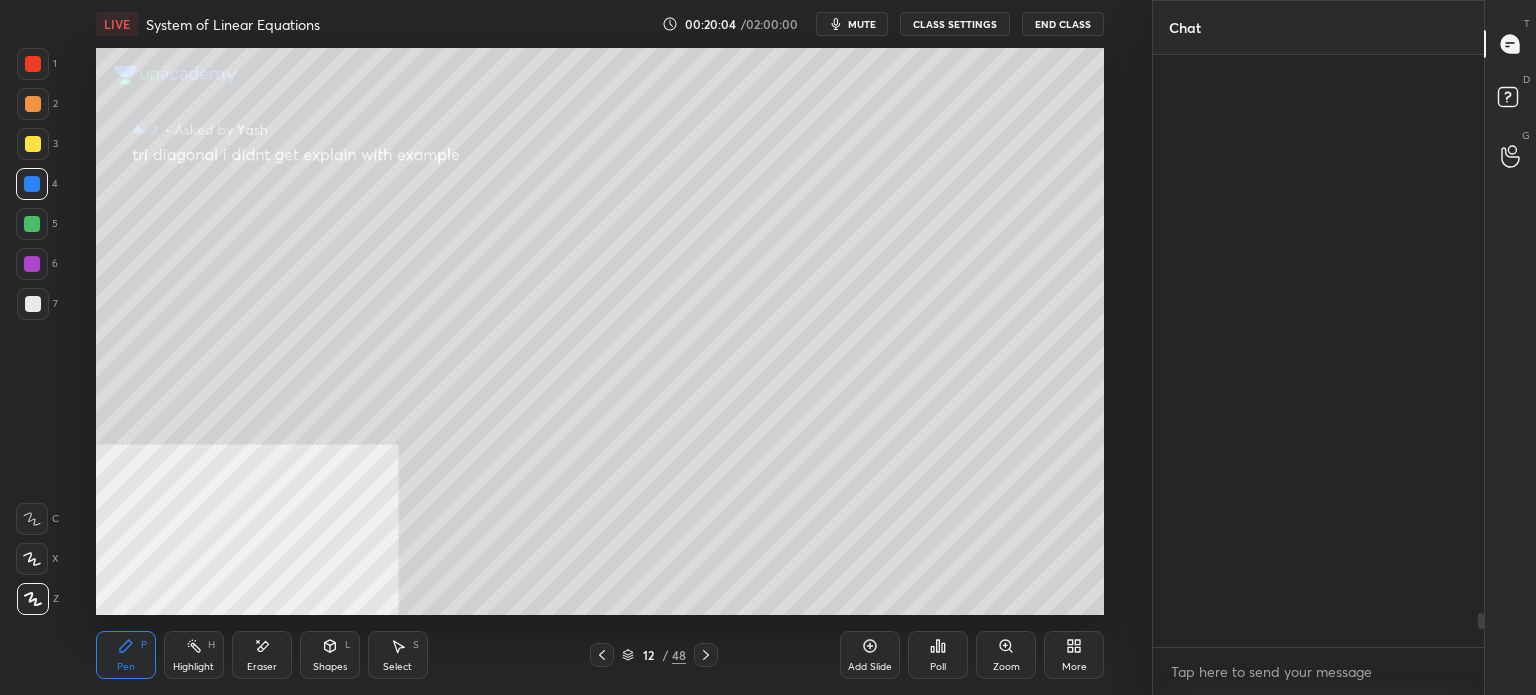 scroll, scrollTop: 12464, scrollLeft: 0, axis: vertical 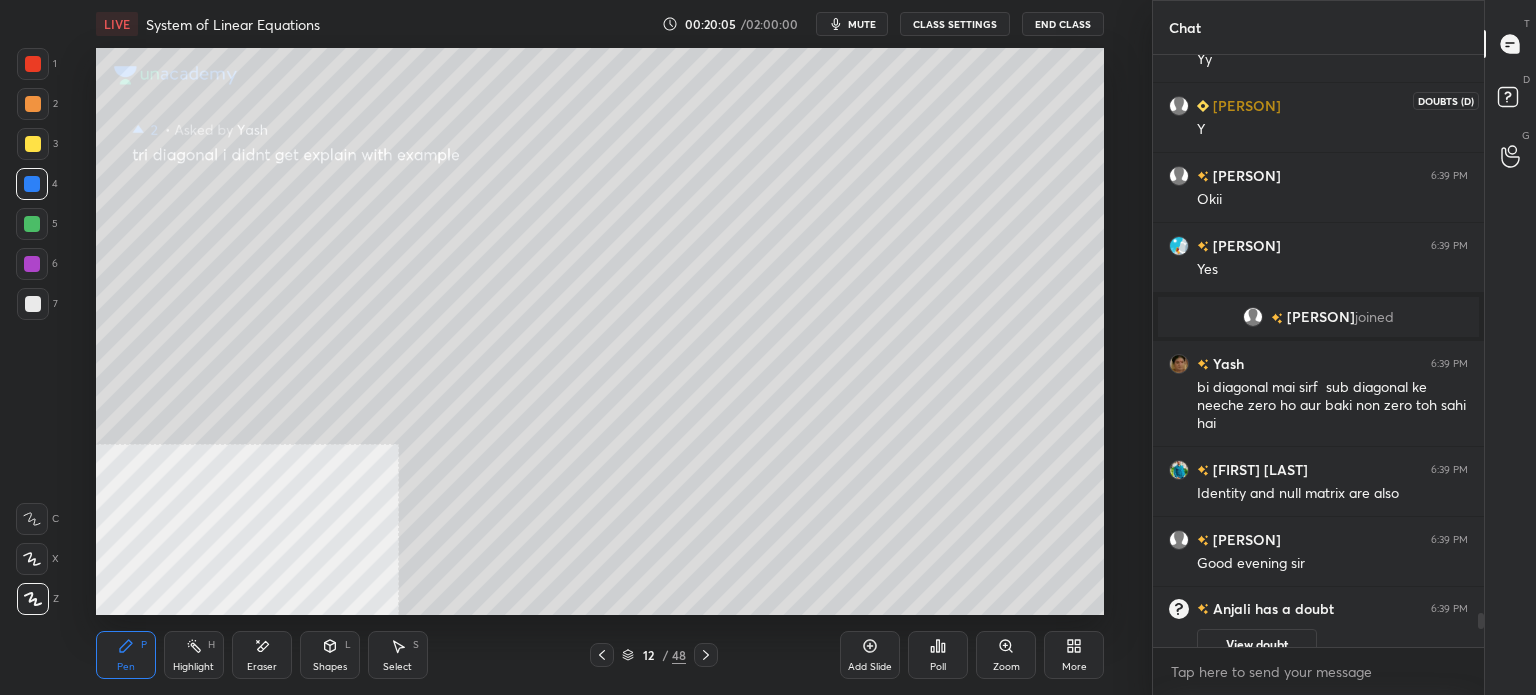 click on "D Doubts (D)" at bounding box center (1510, 100) 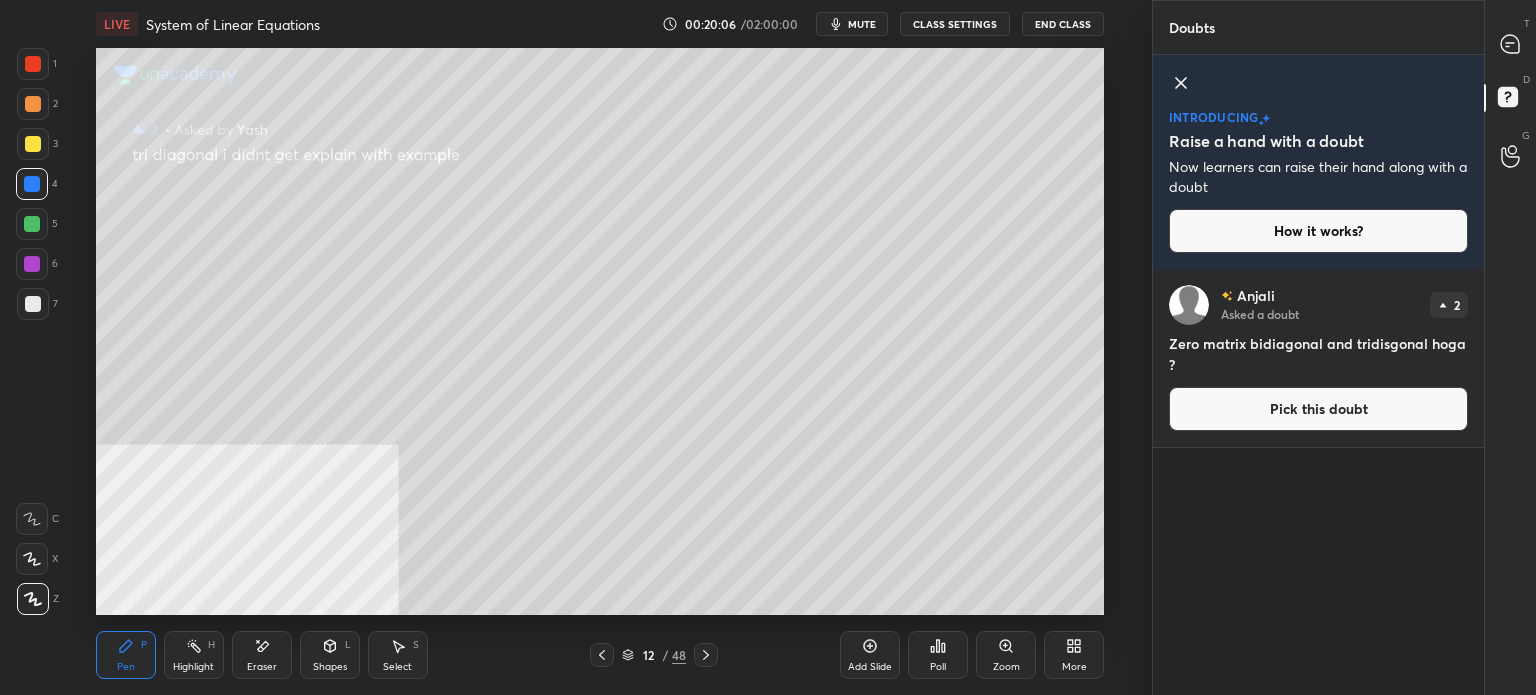 click on "Pick this doubt" at bounding box center (1318, 409) 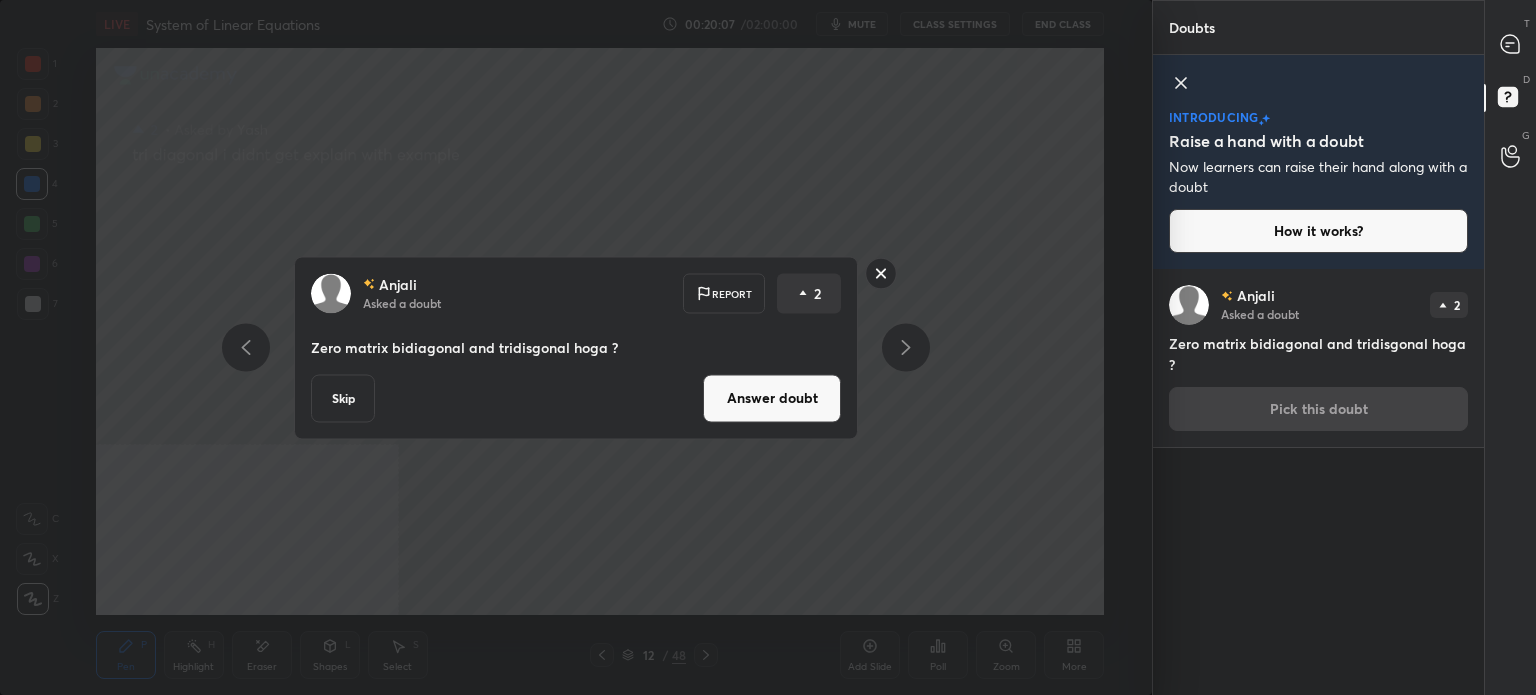click on "Answer doubt" at bounding box center [772, 398] 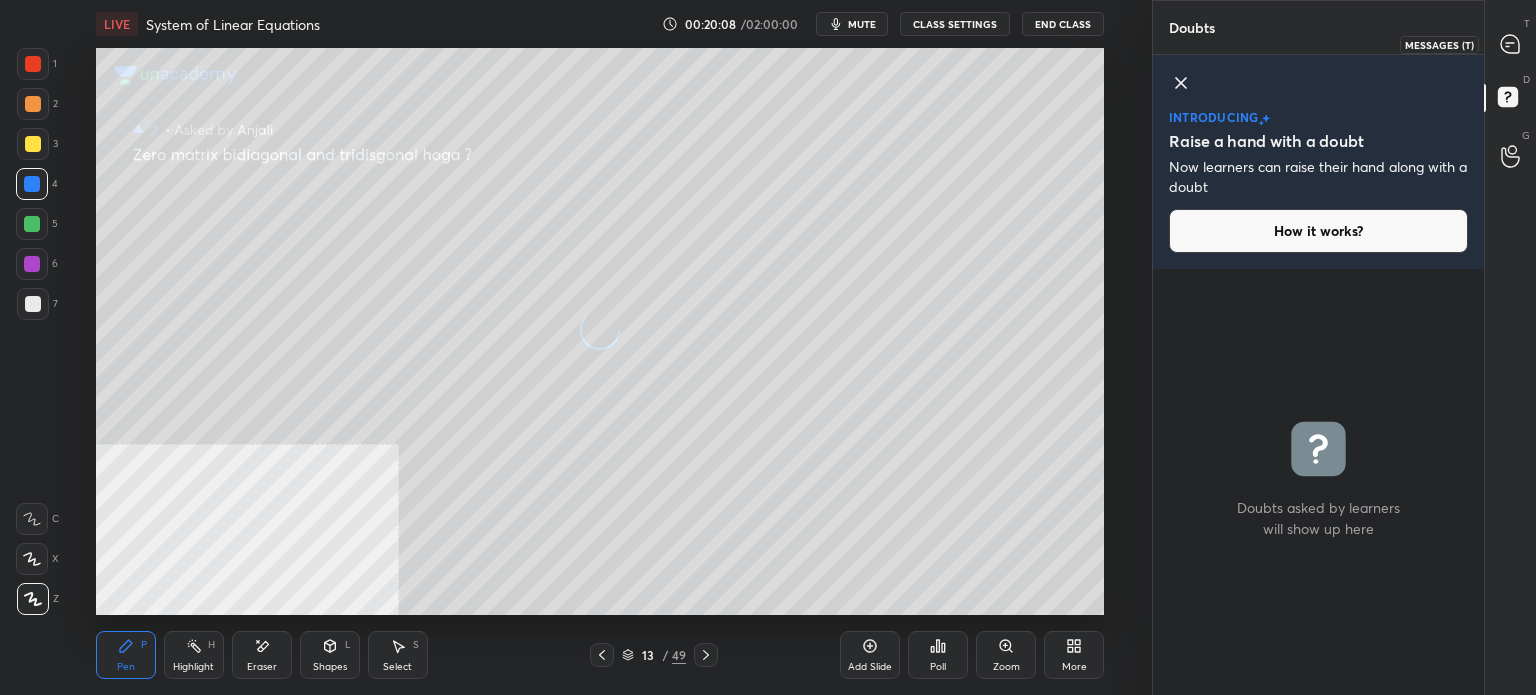 click 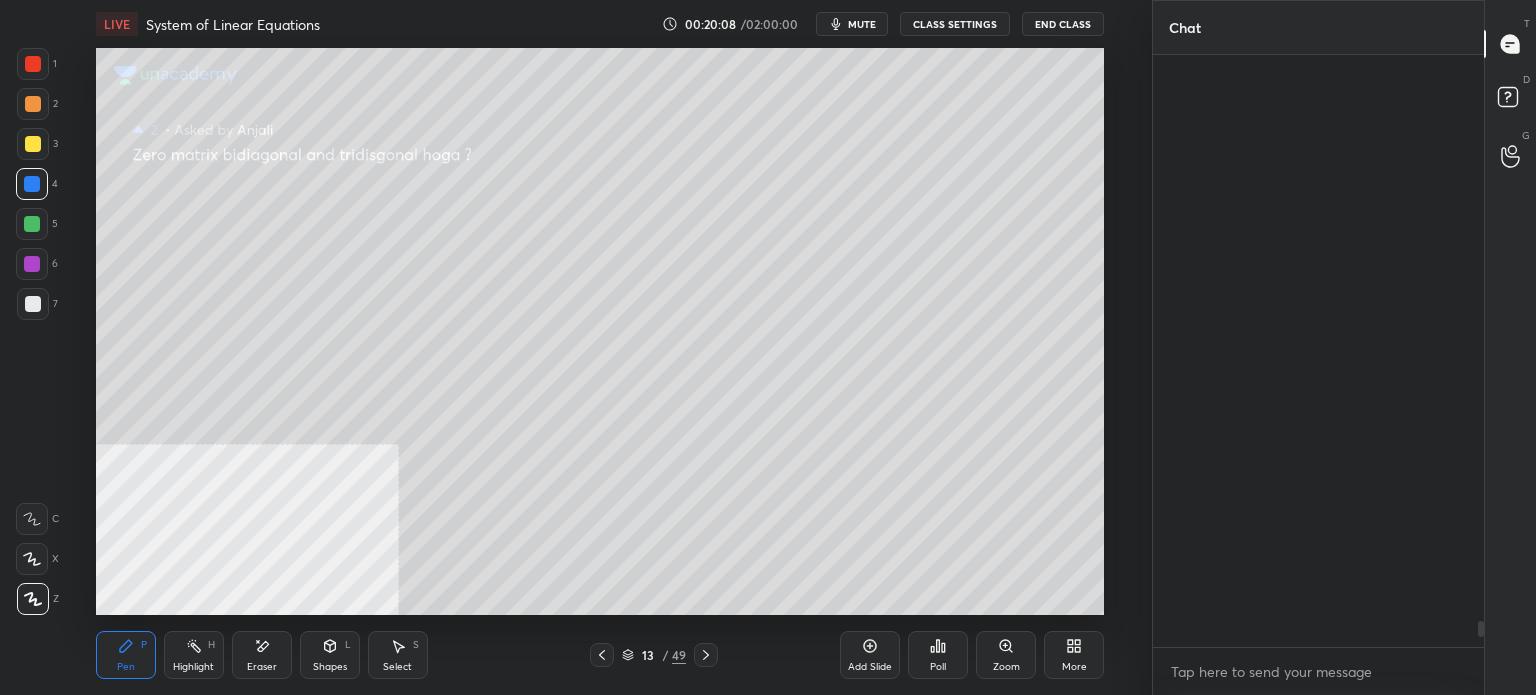 scroll, scrollTop: 12634, scrollLeft: 0, axis: vertical 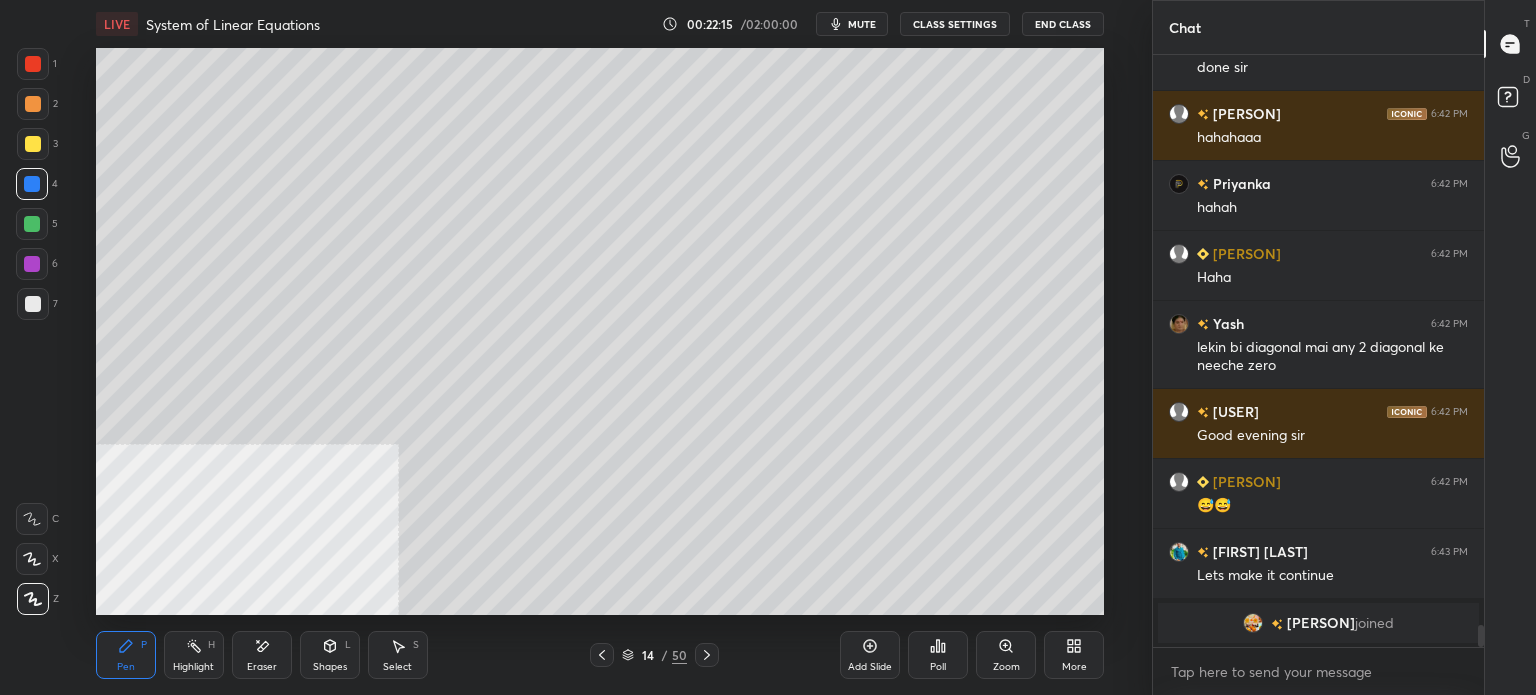 click at bounding box center [33, 144] 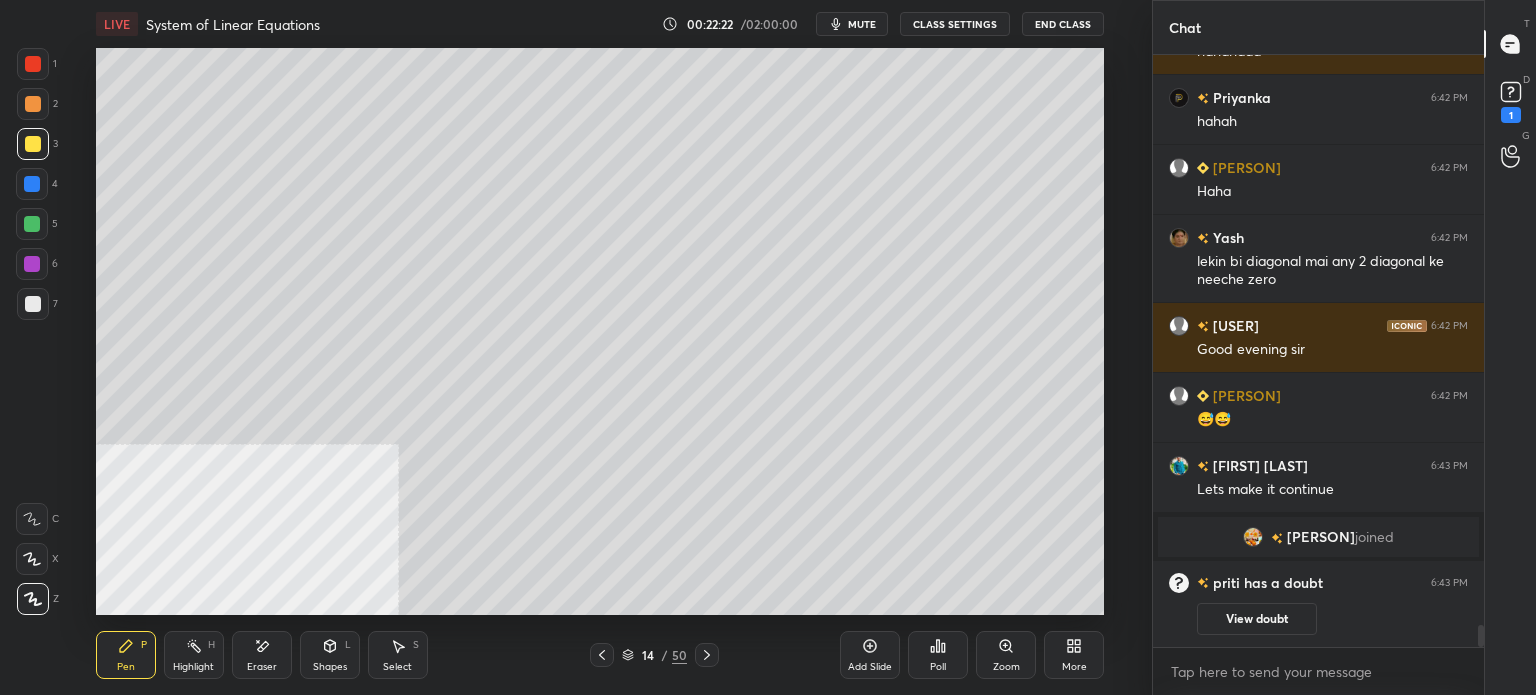 scroll, scrollTop: 15064, scrollLeft: 0, axis: vertical 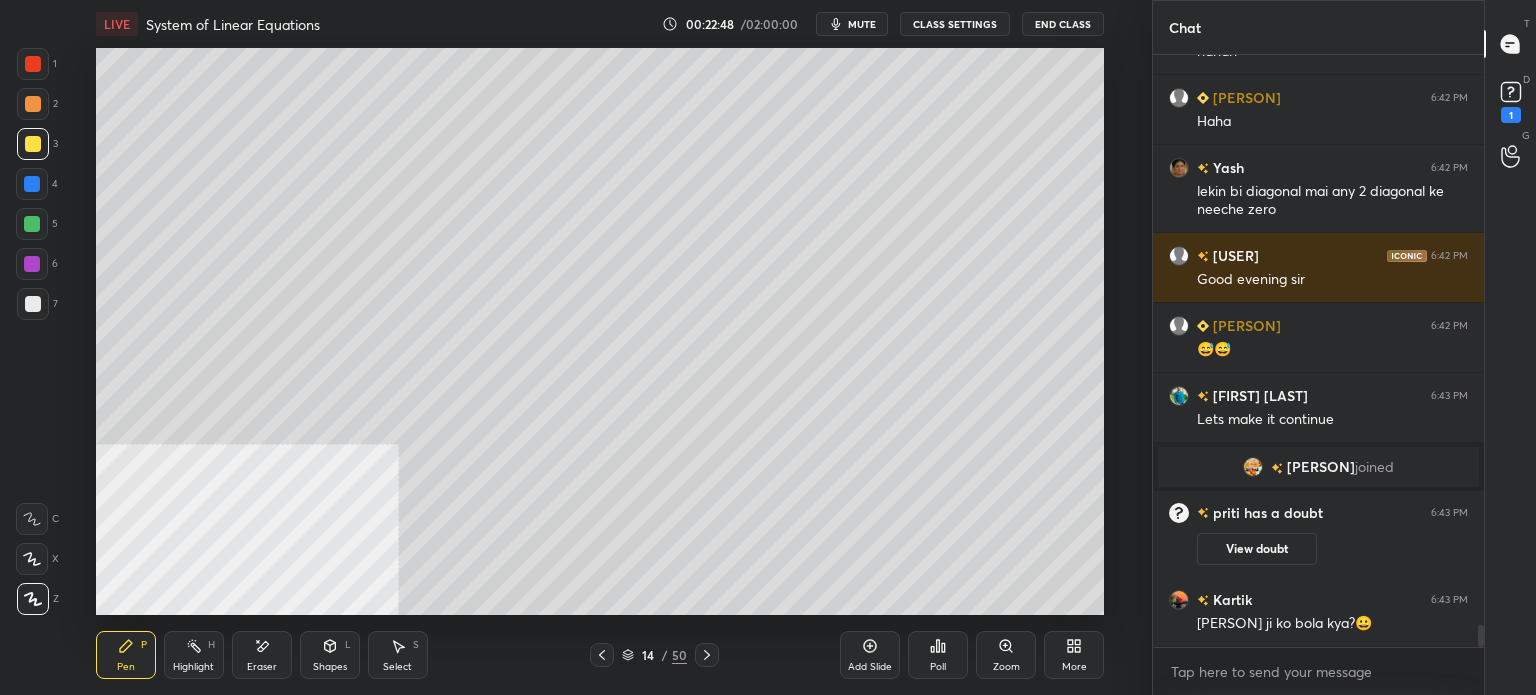 click at bounding box center (33, 304) 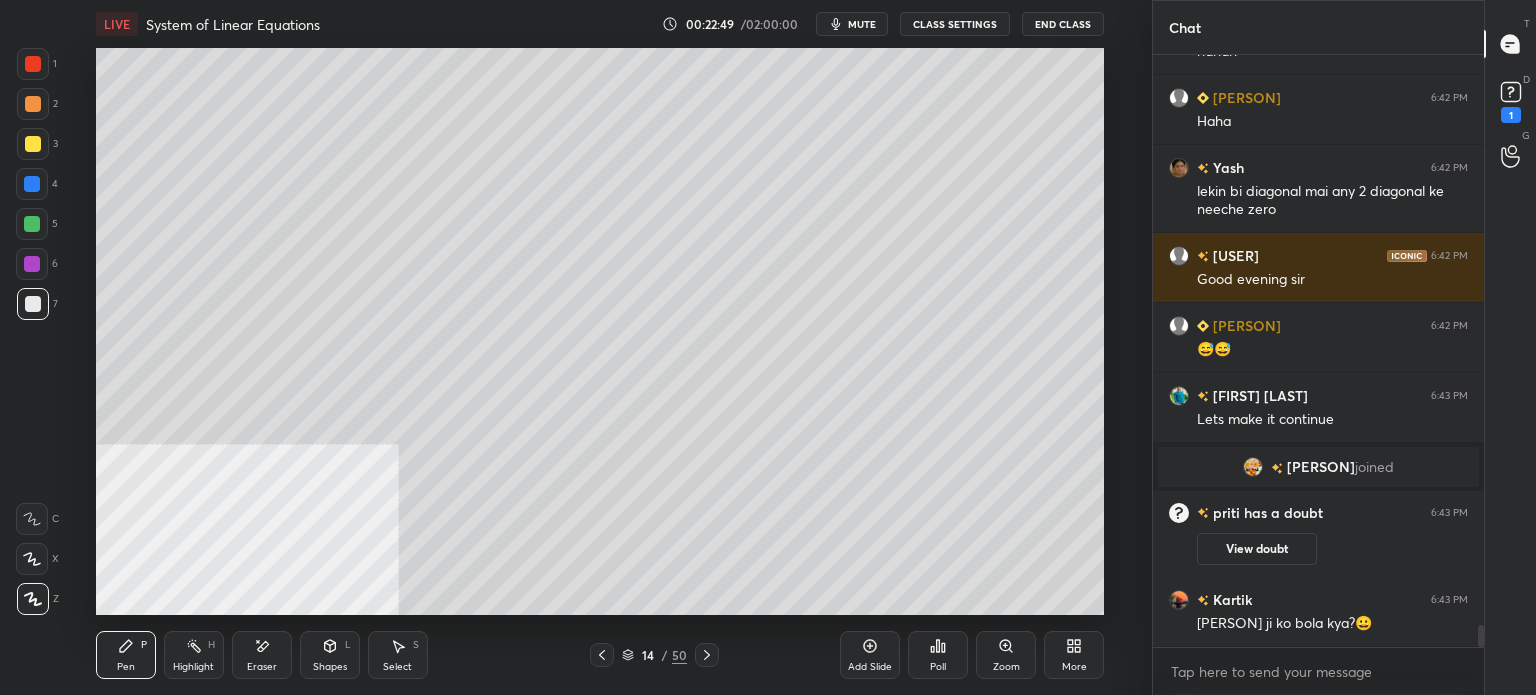 click on "Pen P Highlight H Eraser Shapes L Select S" at bounding box center (282, 655) 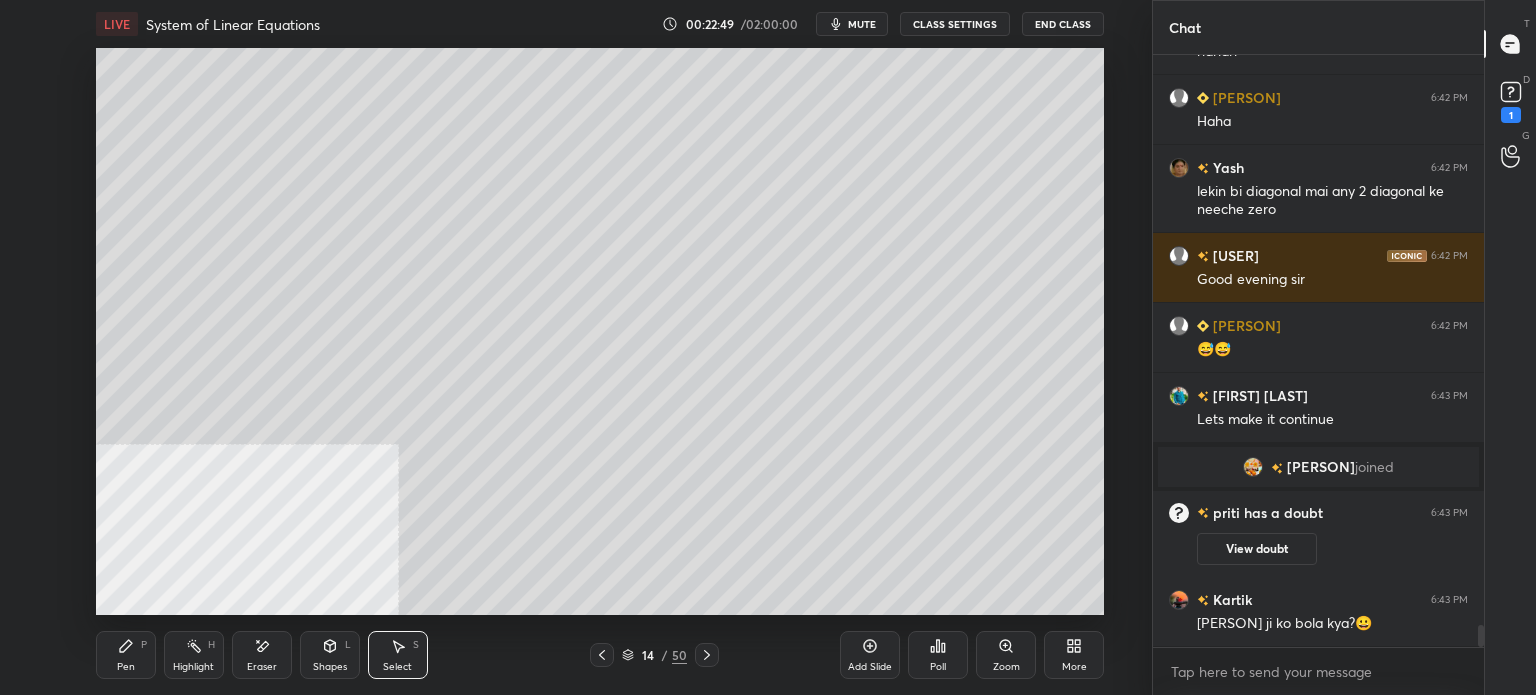 click on "Shapes L" at bounding box center (330, 655) 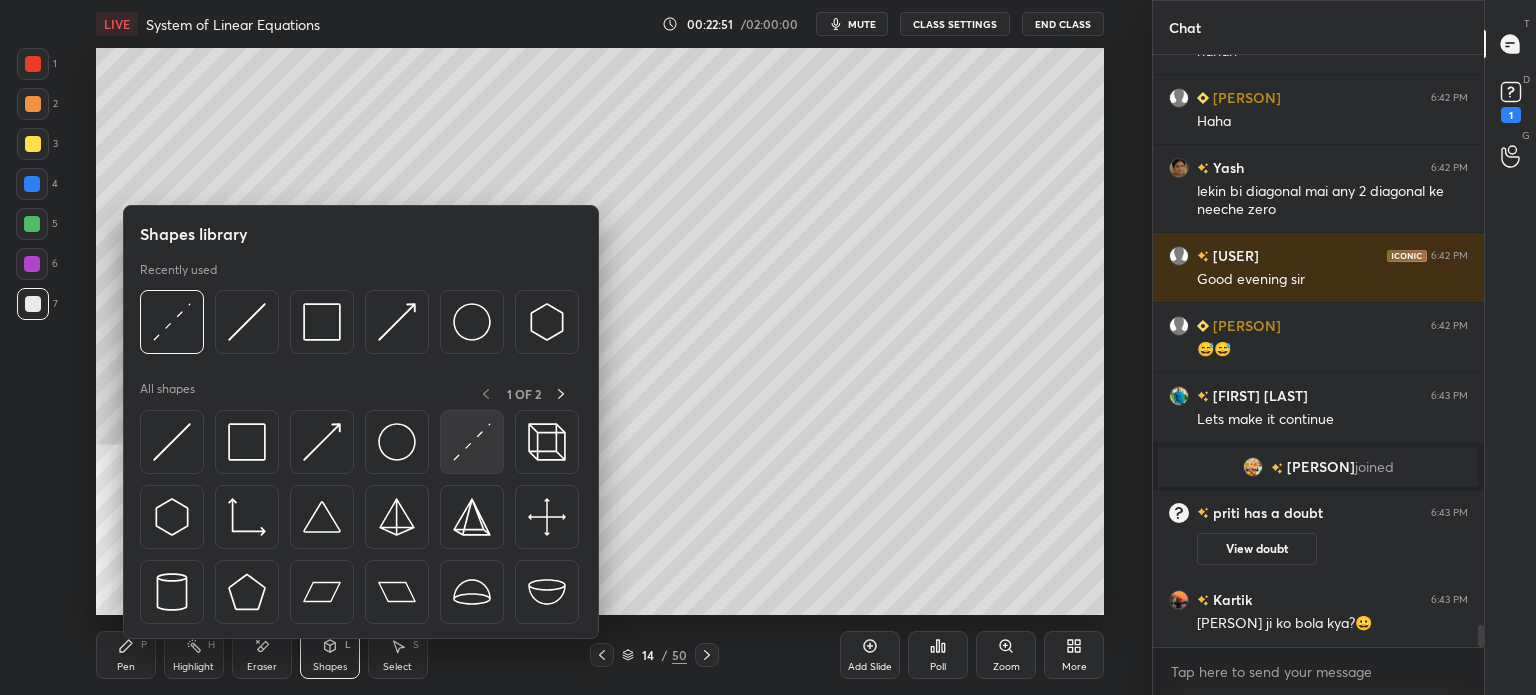 click at bounding box center [472, 442] 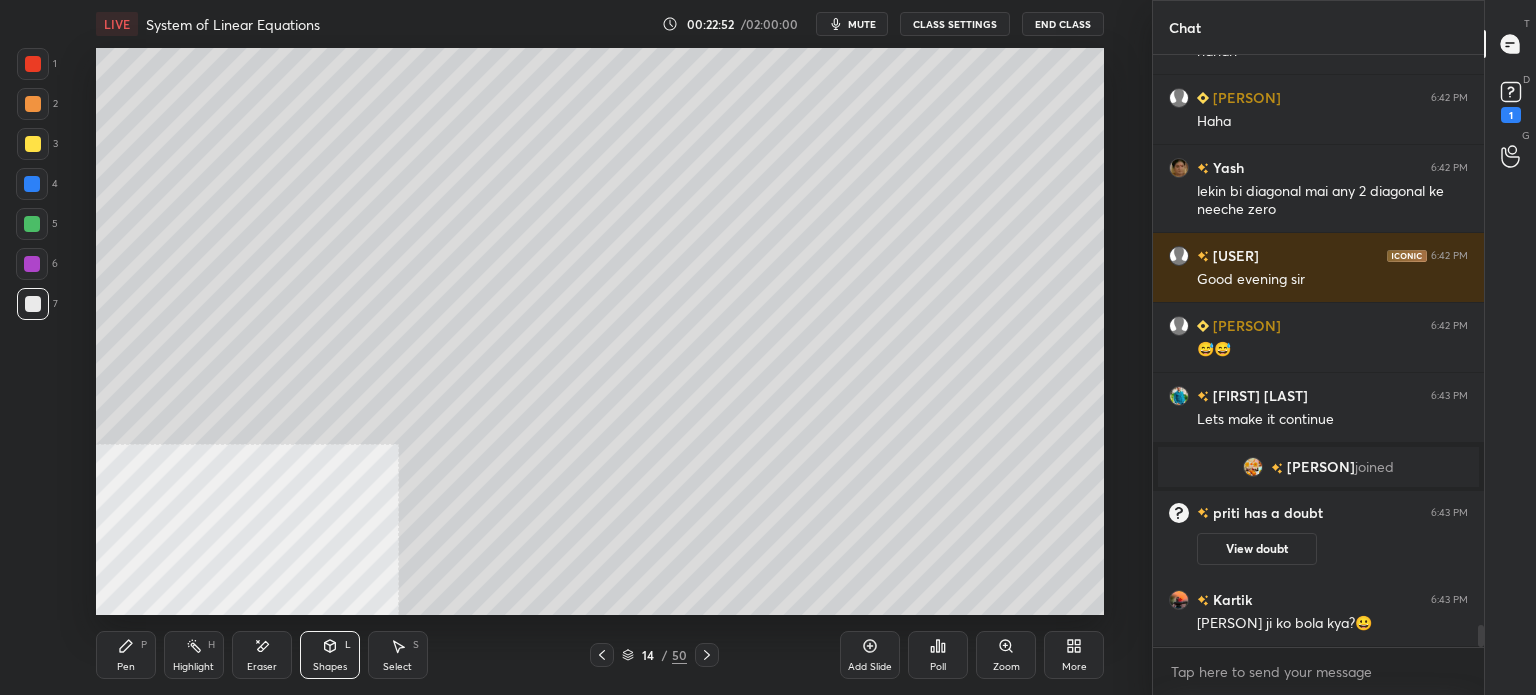 scroll, scrollTop: 15134, scrollLeft: 0, axis: vertical 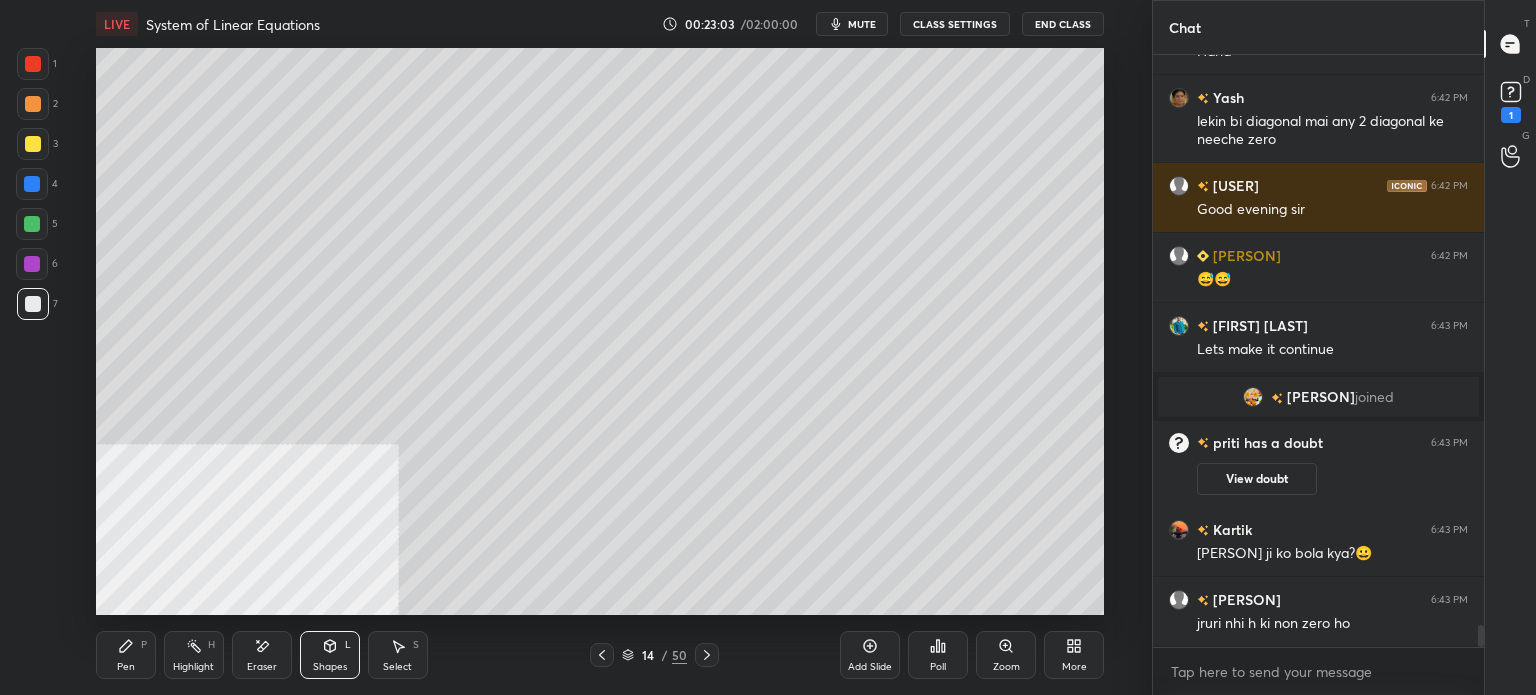 click at bounding box center (33, 144) 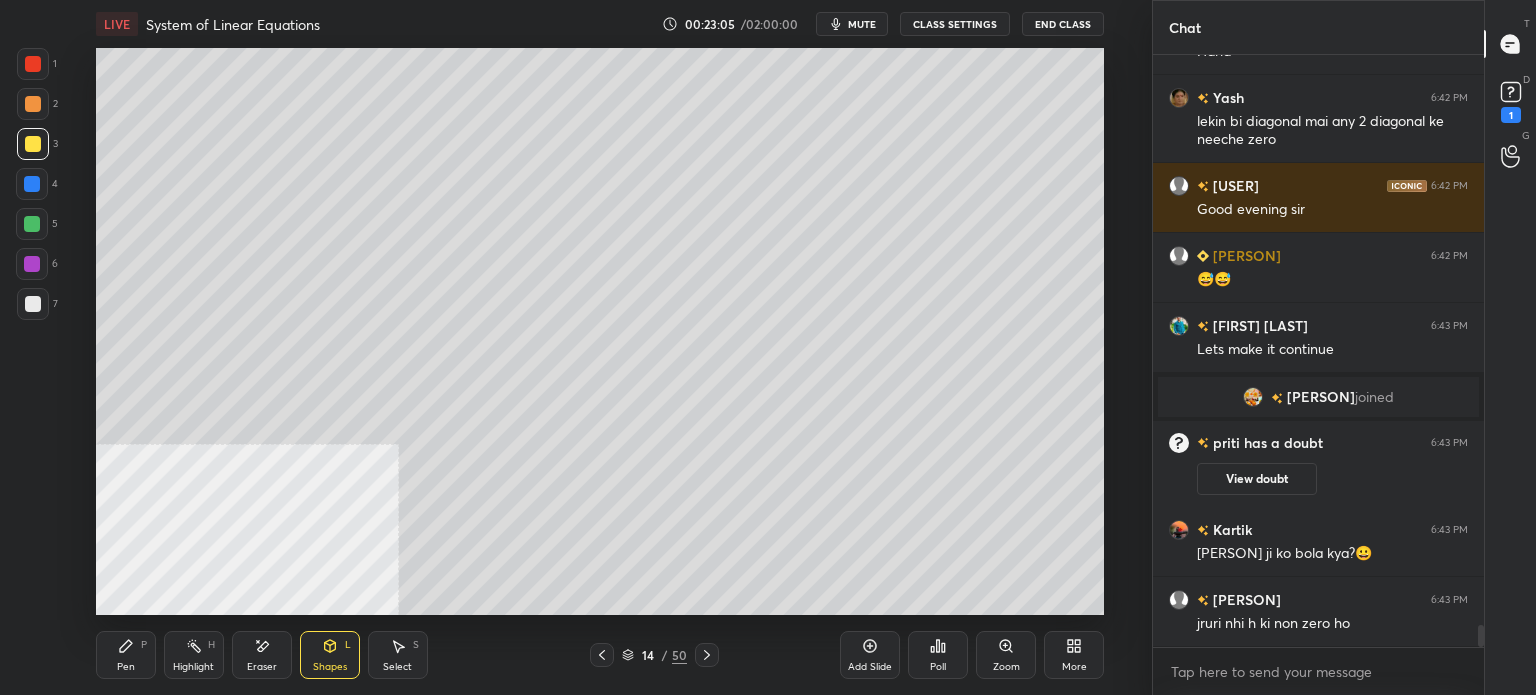 drag, startPoint x: 144, startPoint y: 651, endPoint x: 186, endPoint y: 623, distance: 50.47772 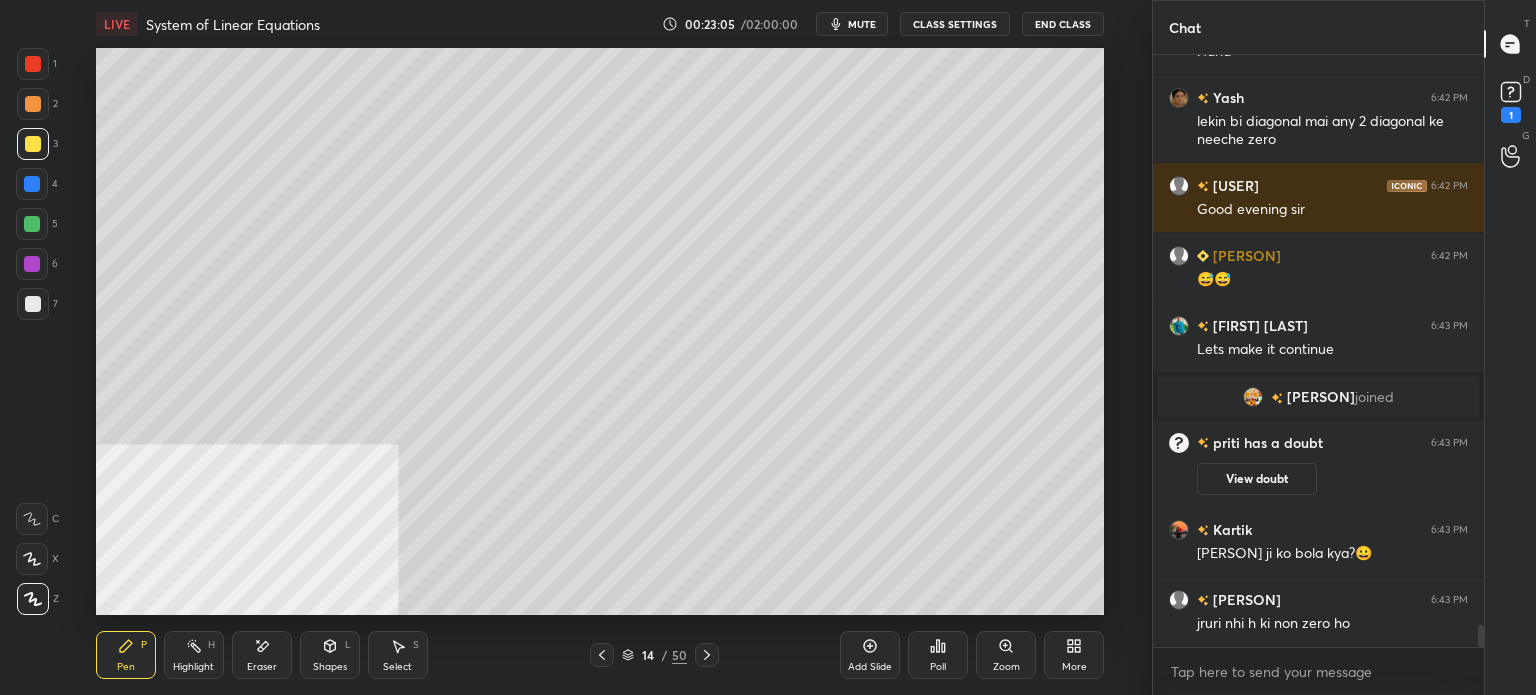 scroll, scrollTop: 15204, scrollLeft: 0, axis: vertical 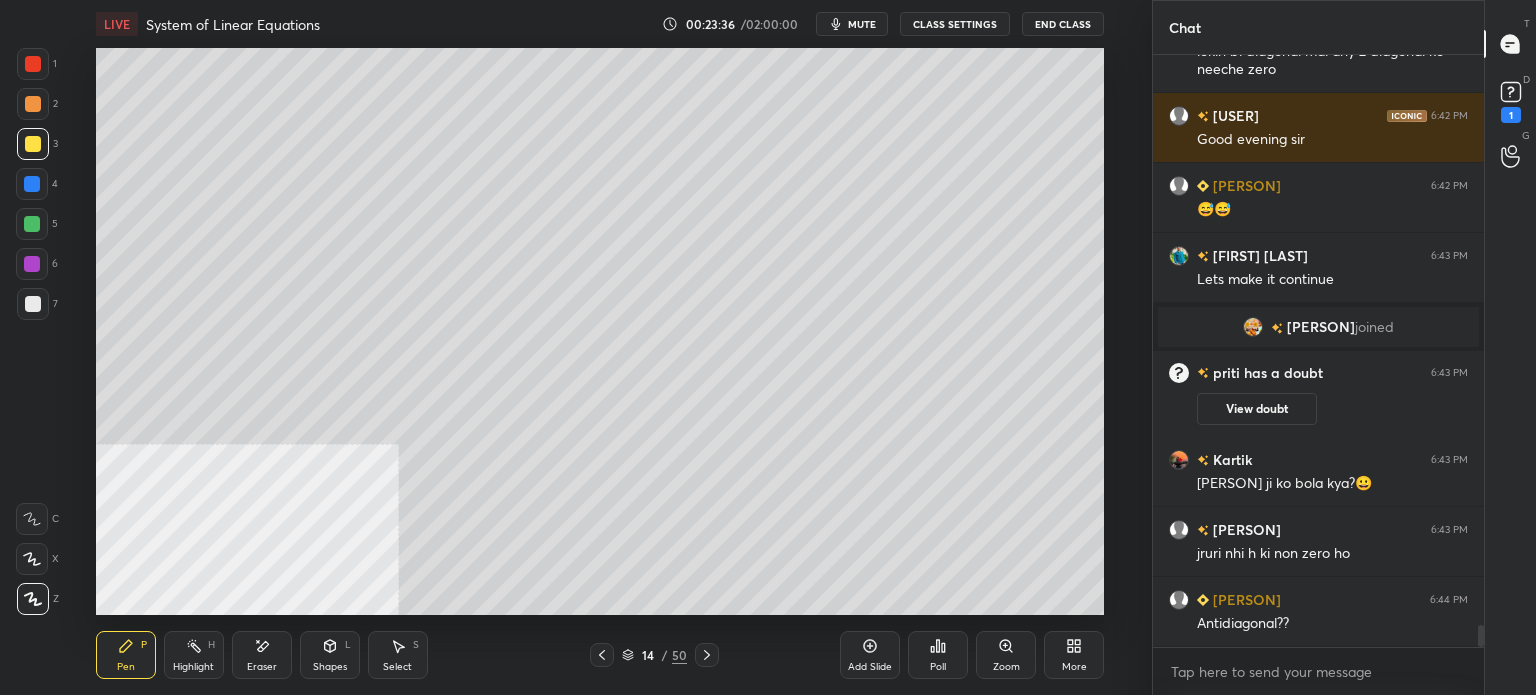 click on "Select" at bounding box center [397, 667] 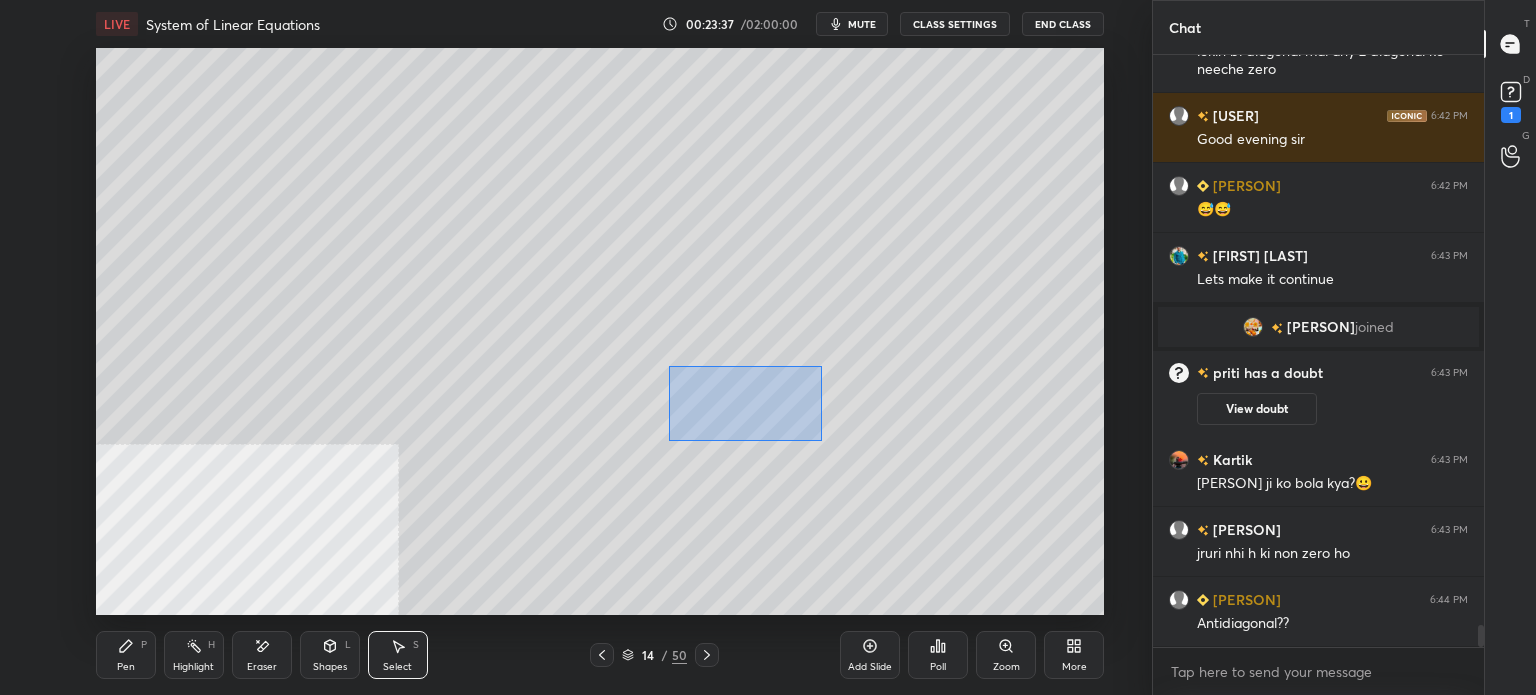 drag, startPoint x: 760, startPoint y: 414, endPoint x: 1084, endPoint y: 492, distance: 333.25665 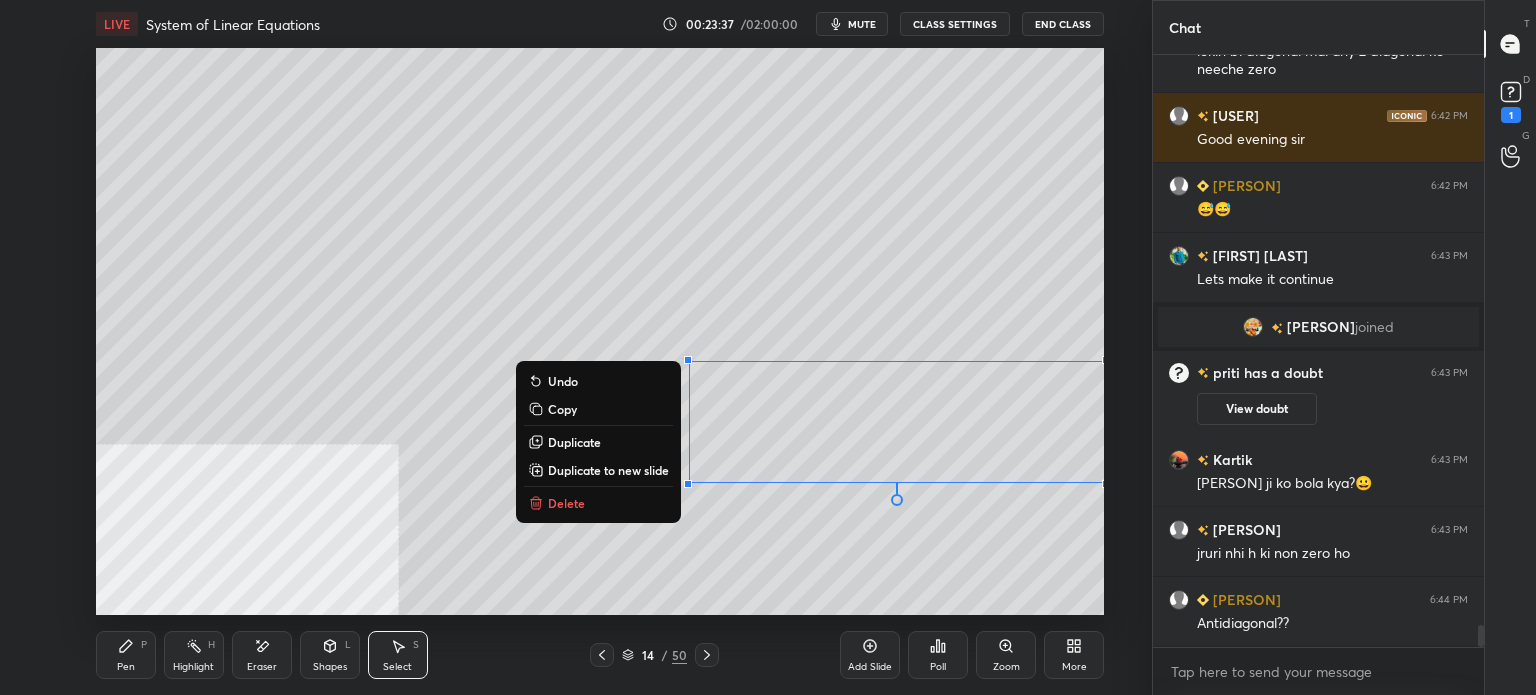 click on "Duplicate" at bounding box center [574, 442] 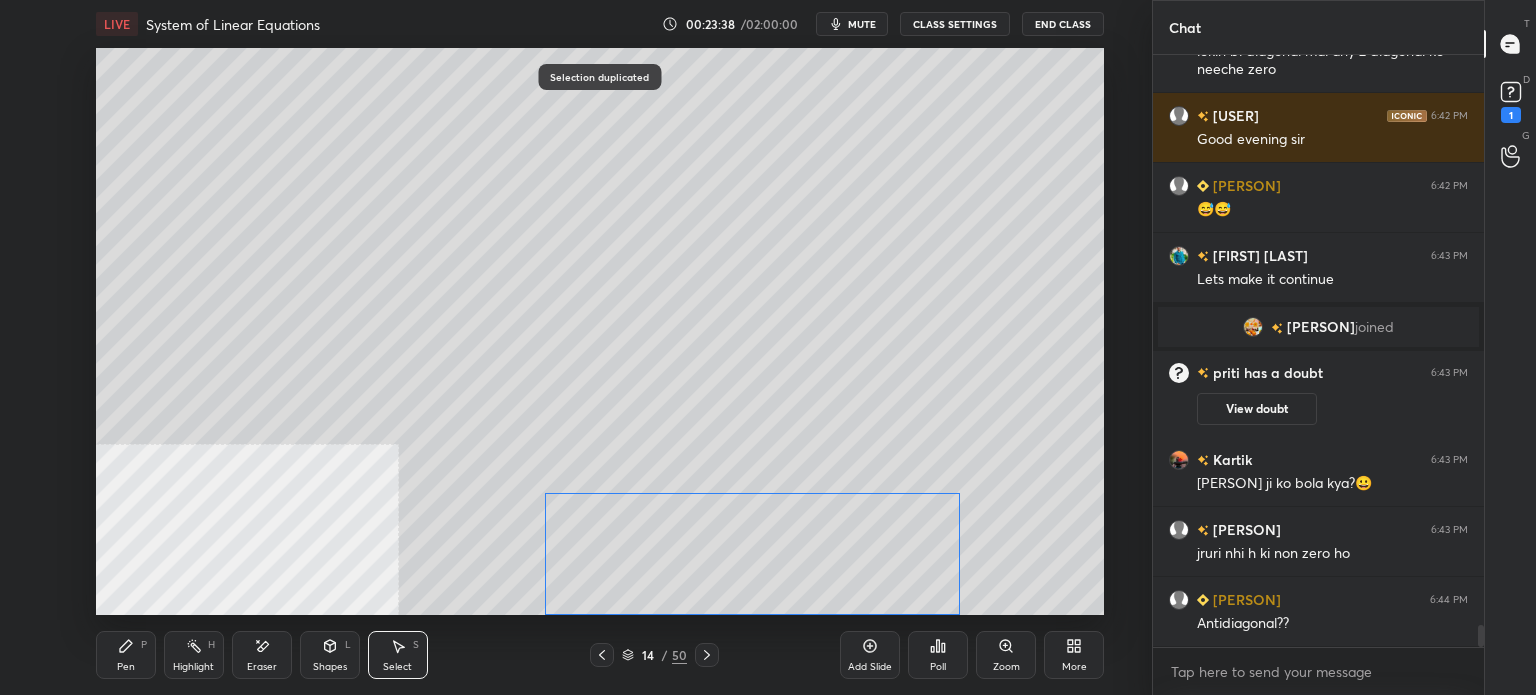 drag, startPoint x: 855, startPoint y: 461, endPoint x: 693, endPoint y: 565, distance: 192.50974 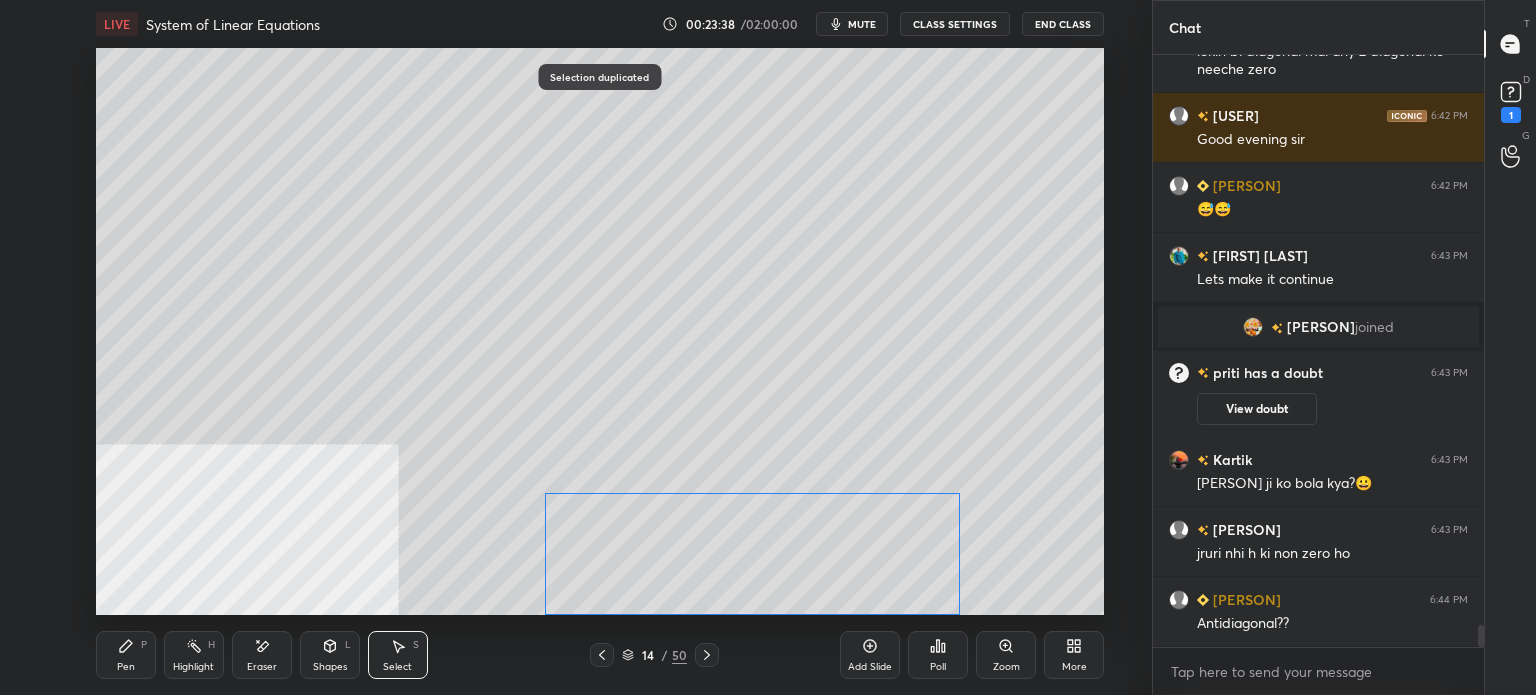 click on "0 ° Undo Copy Duplicate Duplicate to new slide Delete" at bounding box center [600, 331] 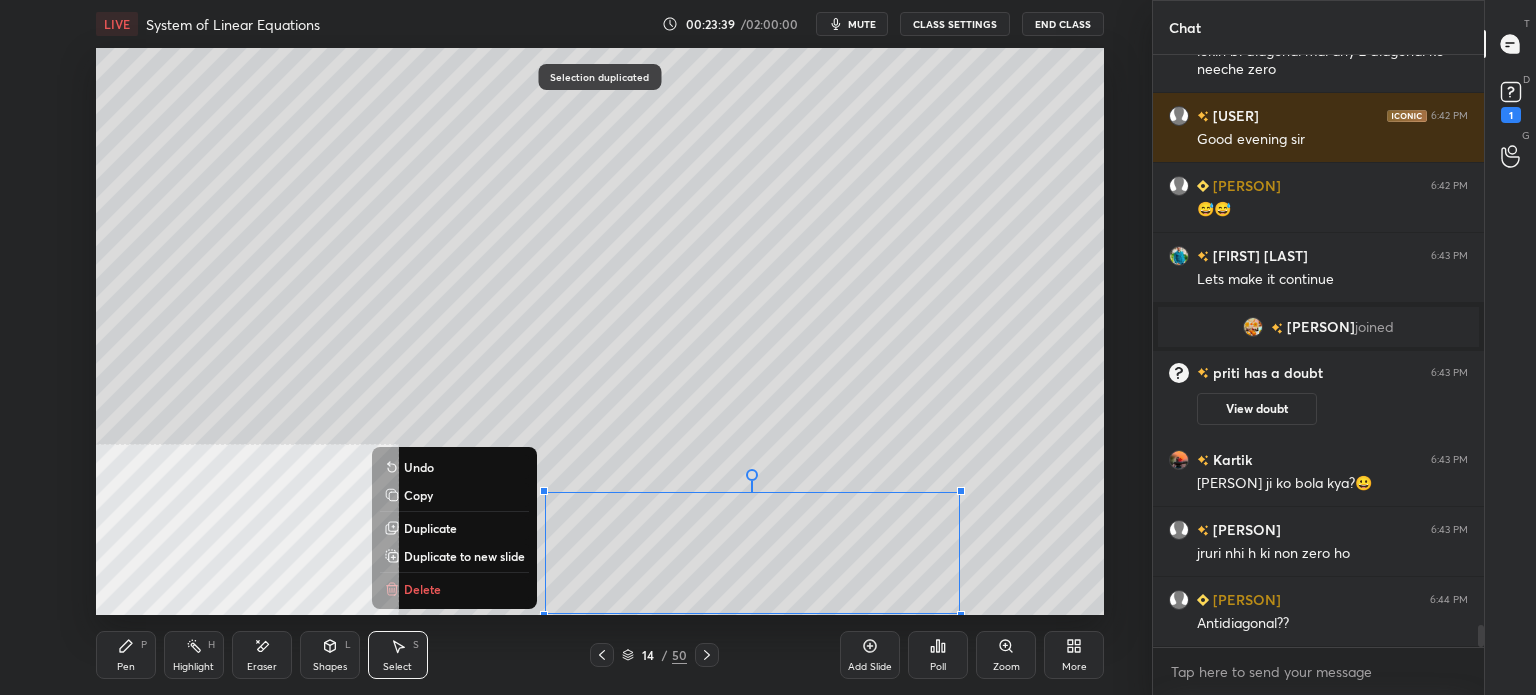 click on "0 ° Undo Copy Duplicate Duplicate to new slide Delete" at bounding box center (600, 331) 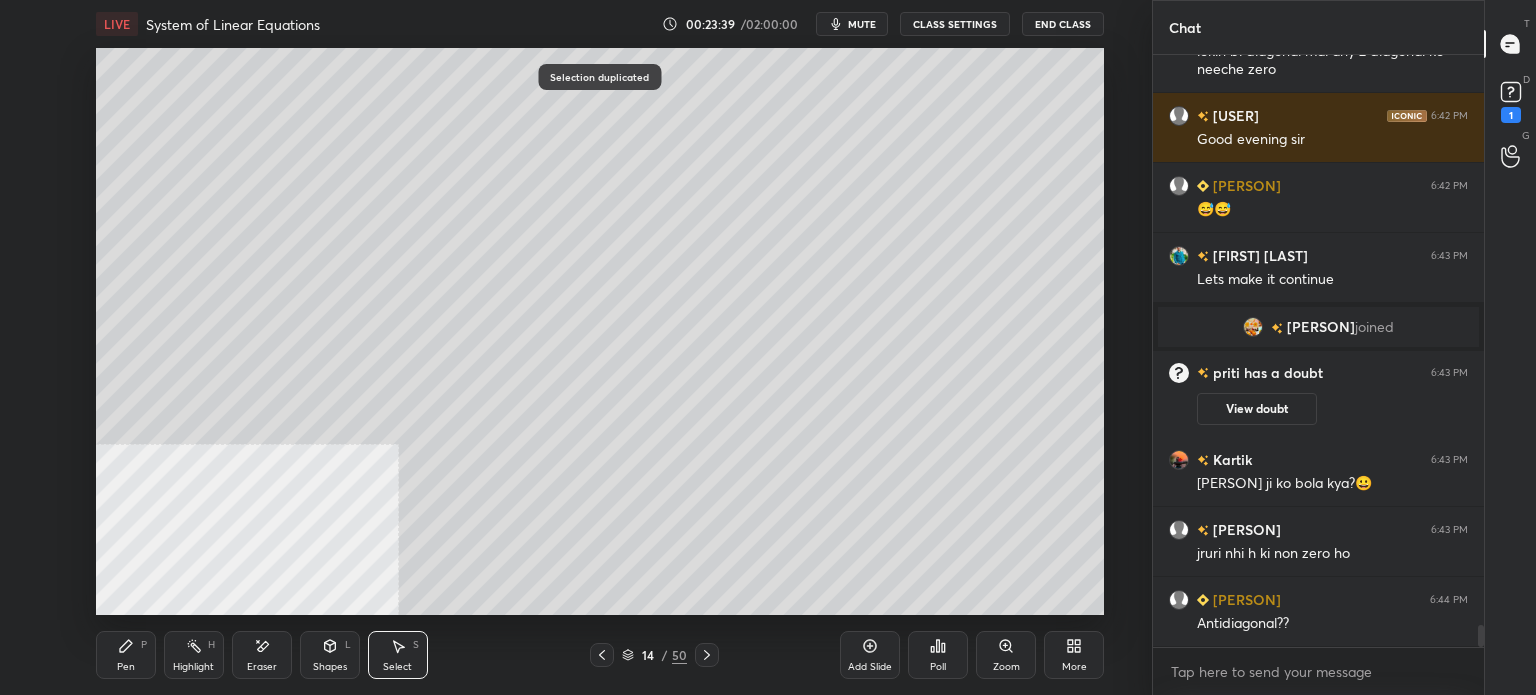 click on "Eraser" at bounding box center [262, 667] 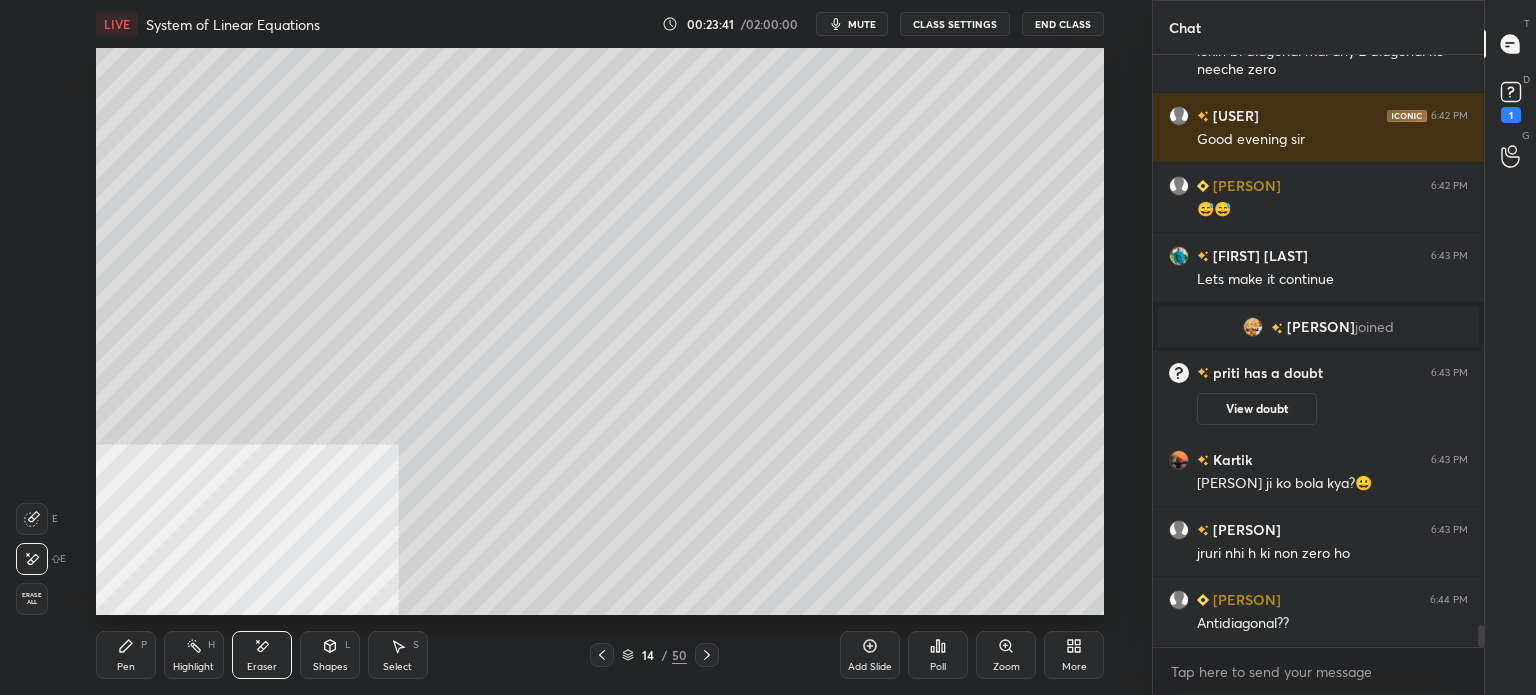 click on "Pen" at bounding box center (126, 667) 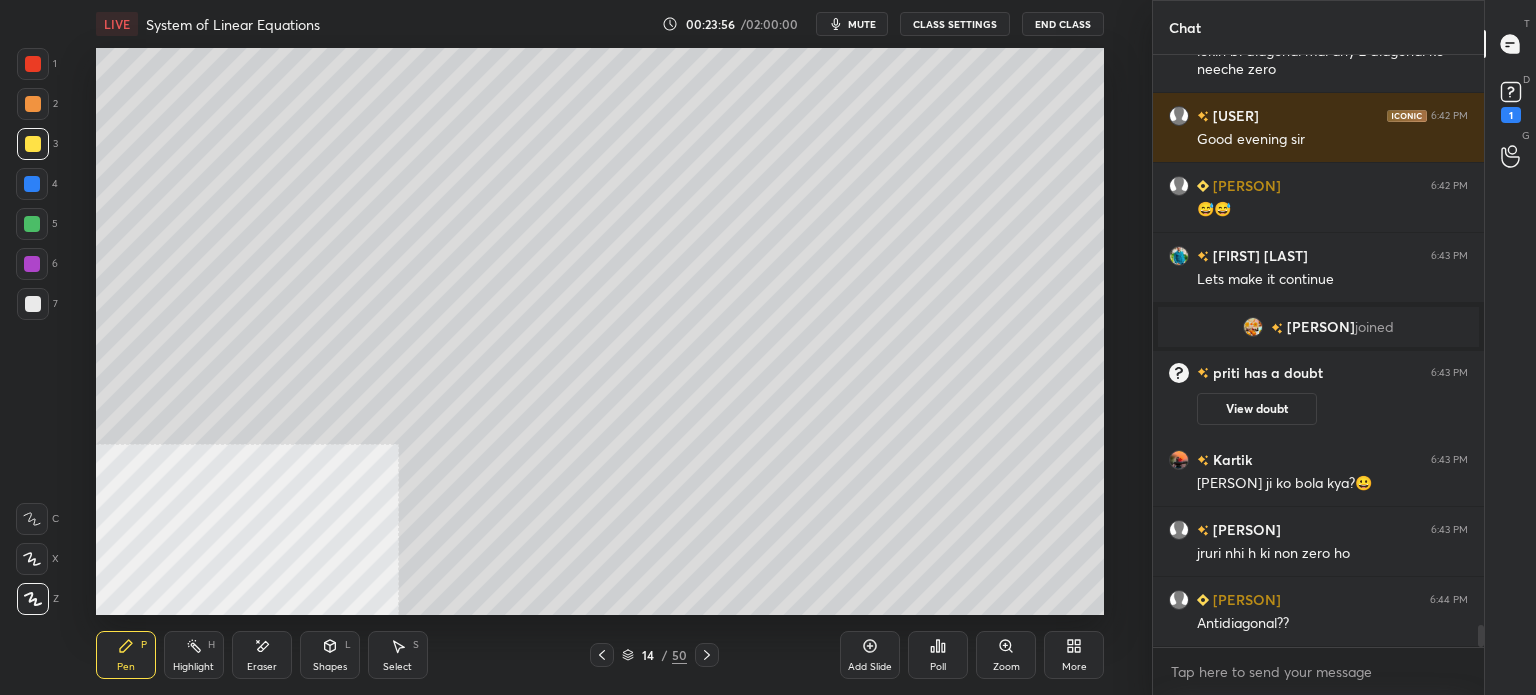 scroll, scrollTop: 15274, scrollLeft: 0, axis: vertical 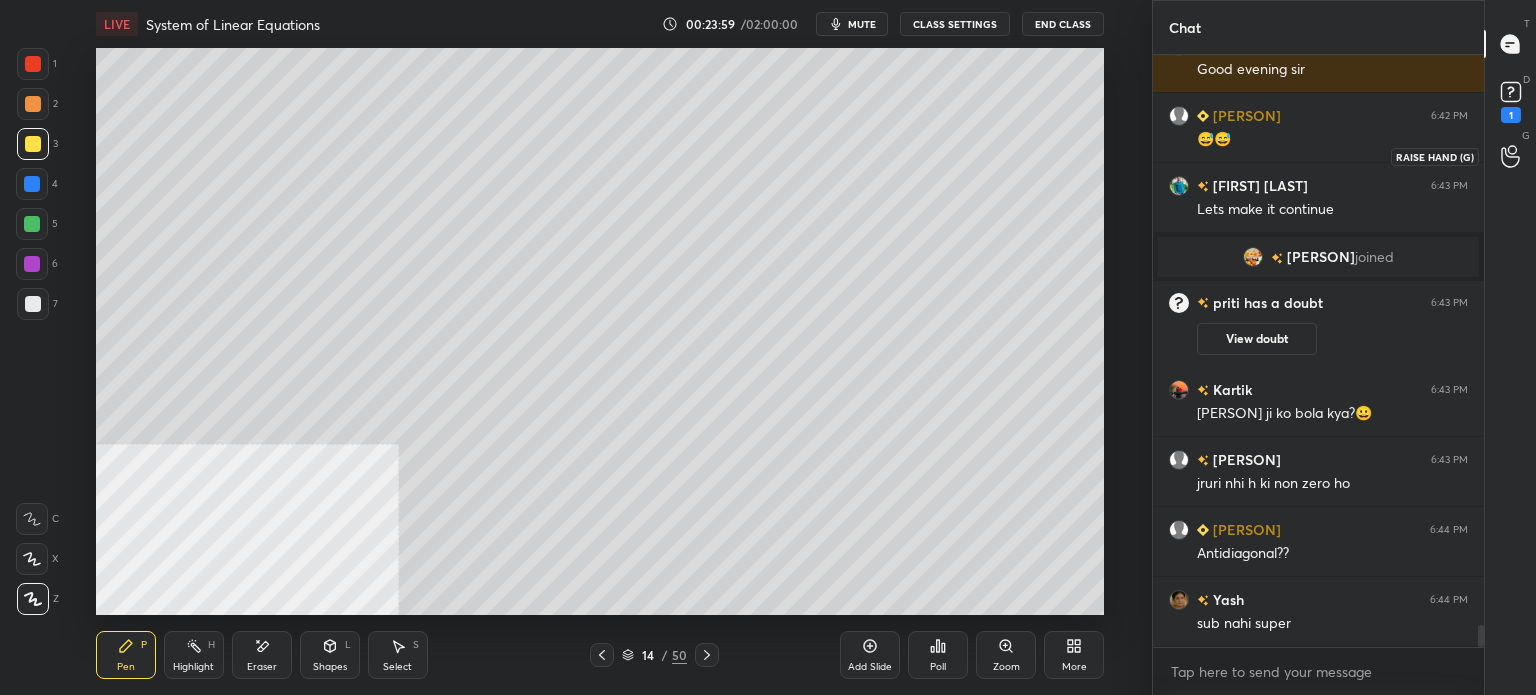 click 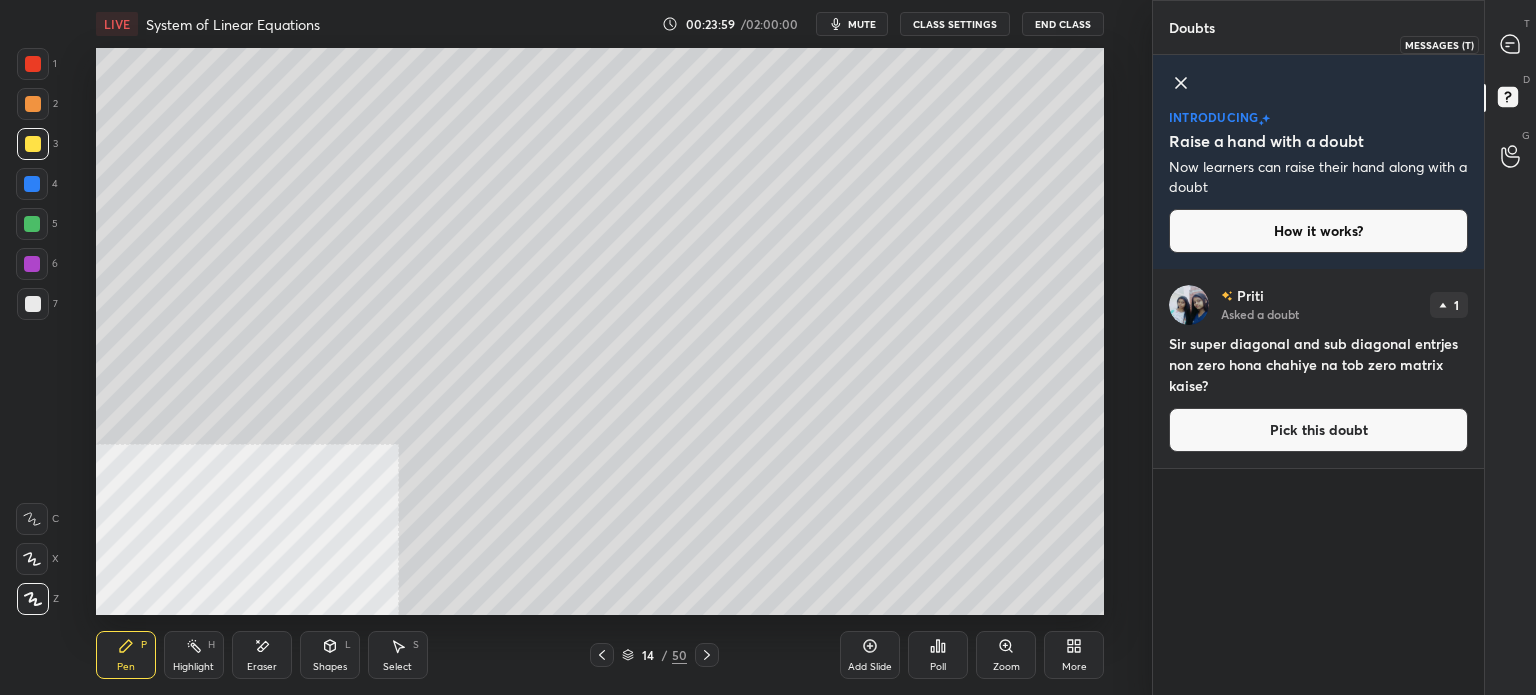 click 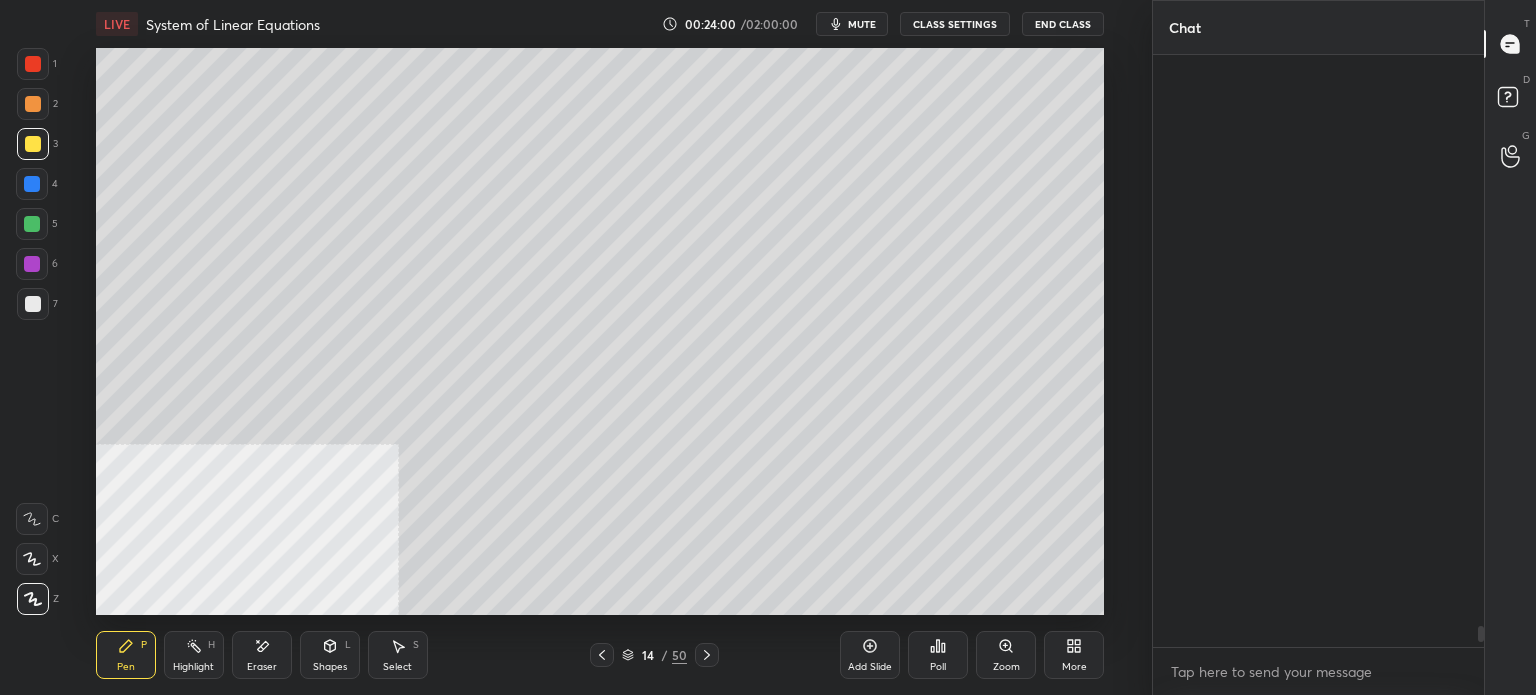 scroll, scrollTop: 15760, scrollLeft: 0, axis: vertical 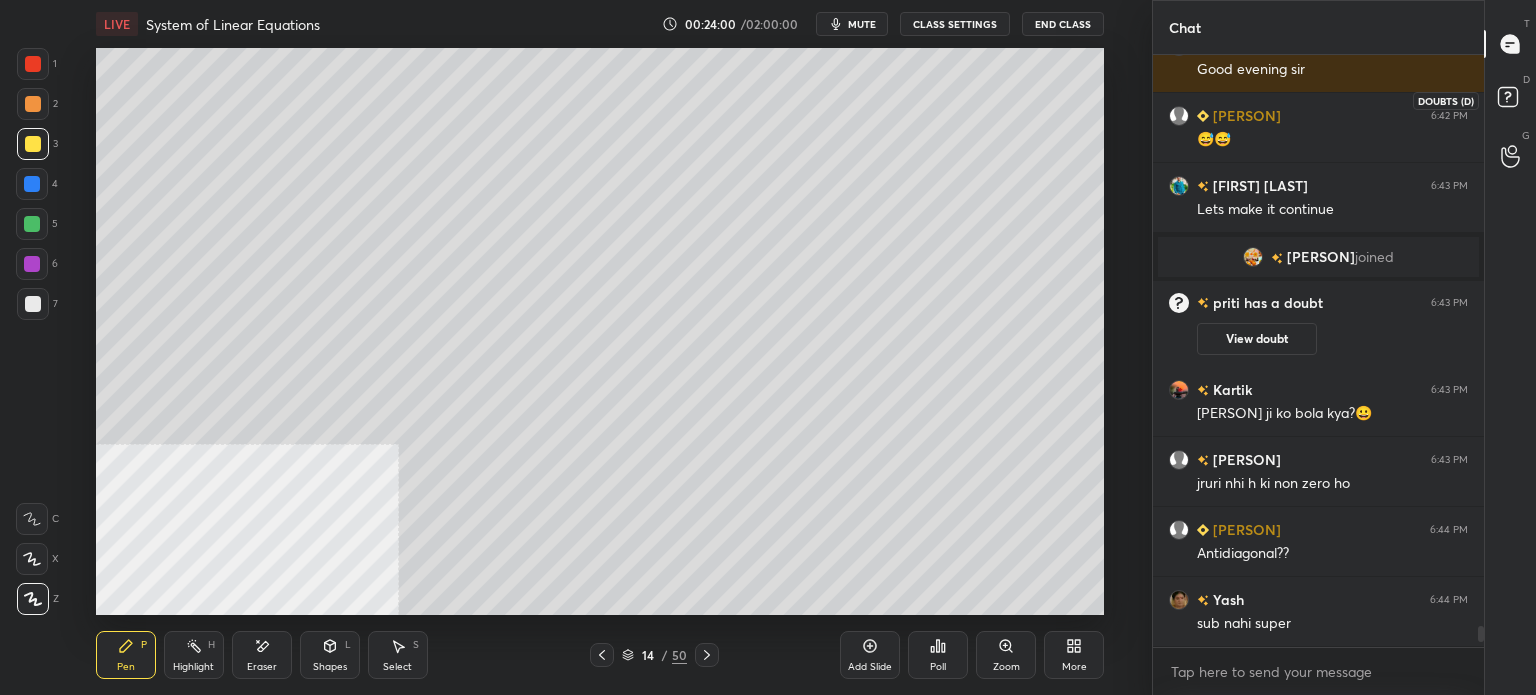 click 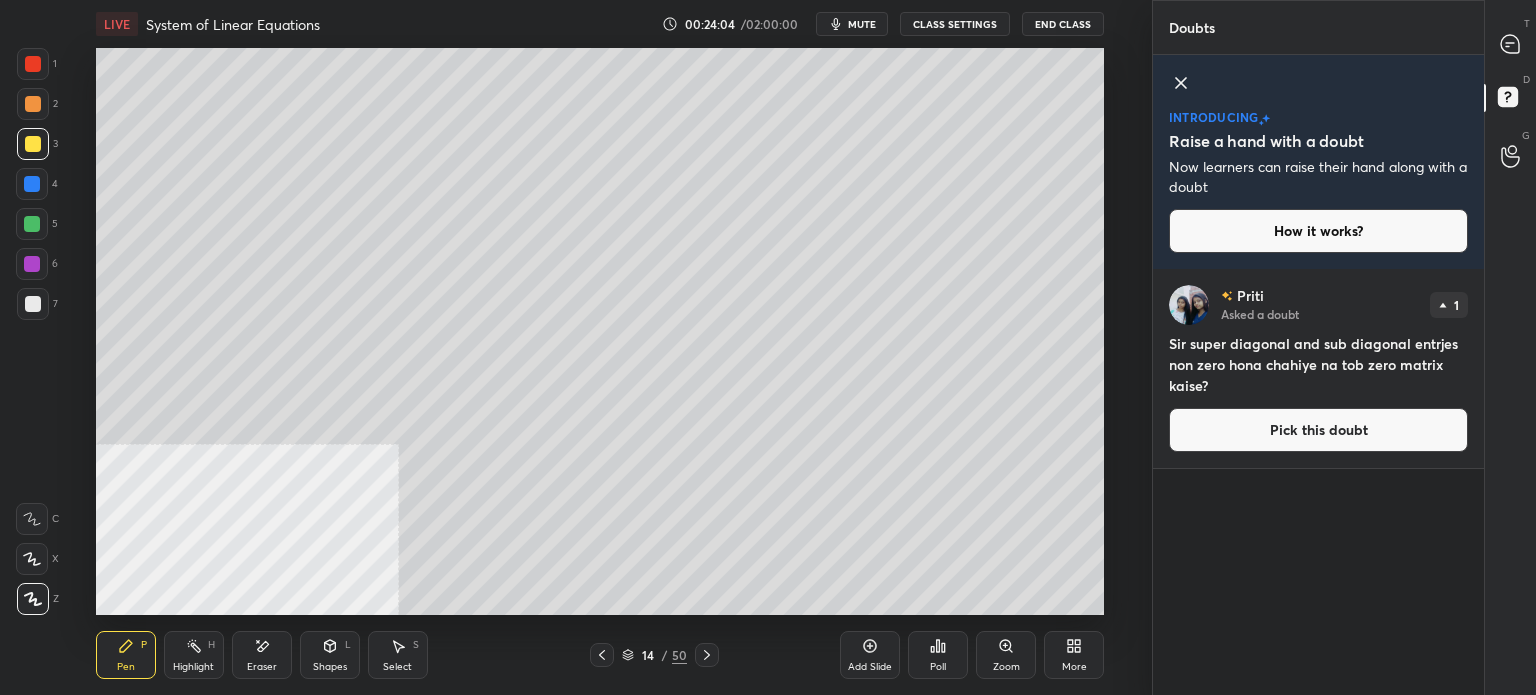 click on "Pick this doubt" at bounding box center [1318, 430] 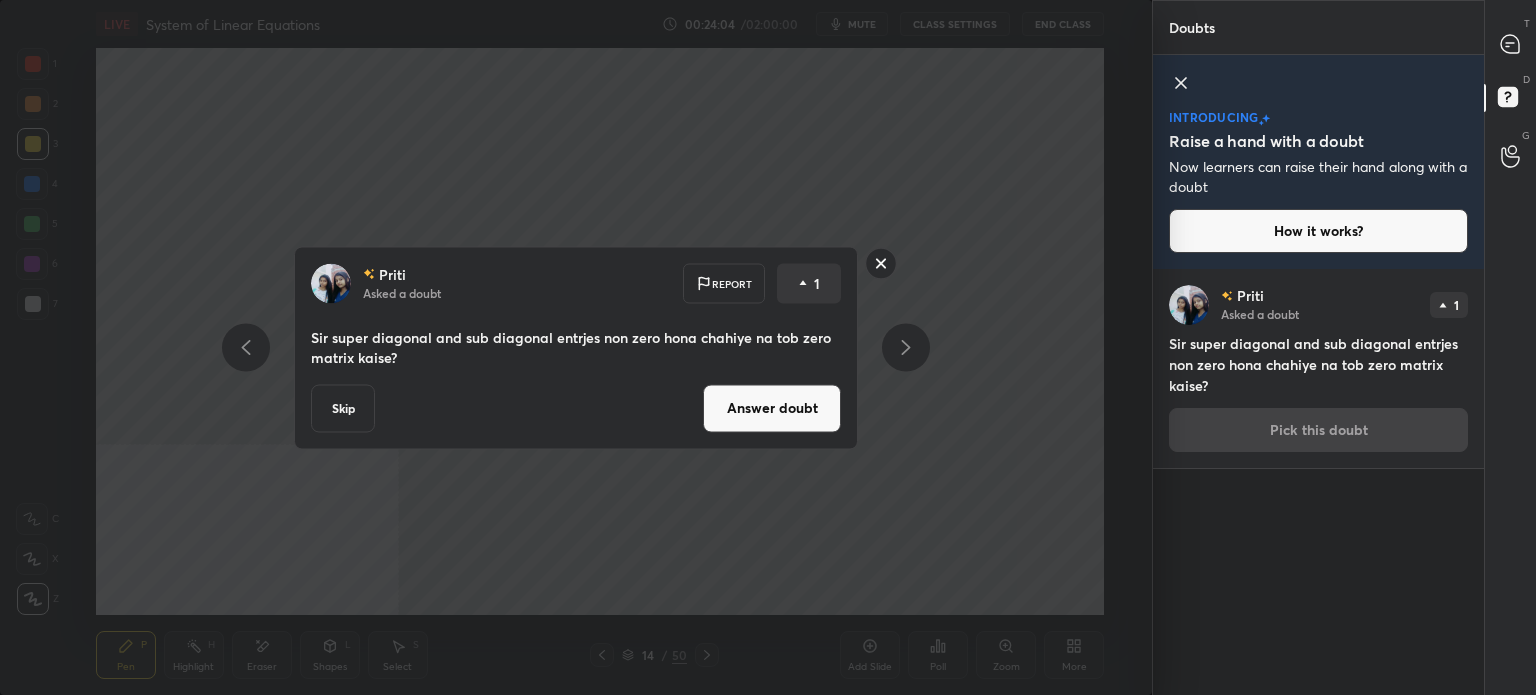 click on "Answer doubt" at bounding box center (772, 408) 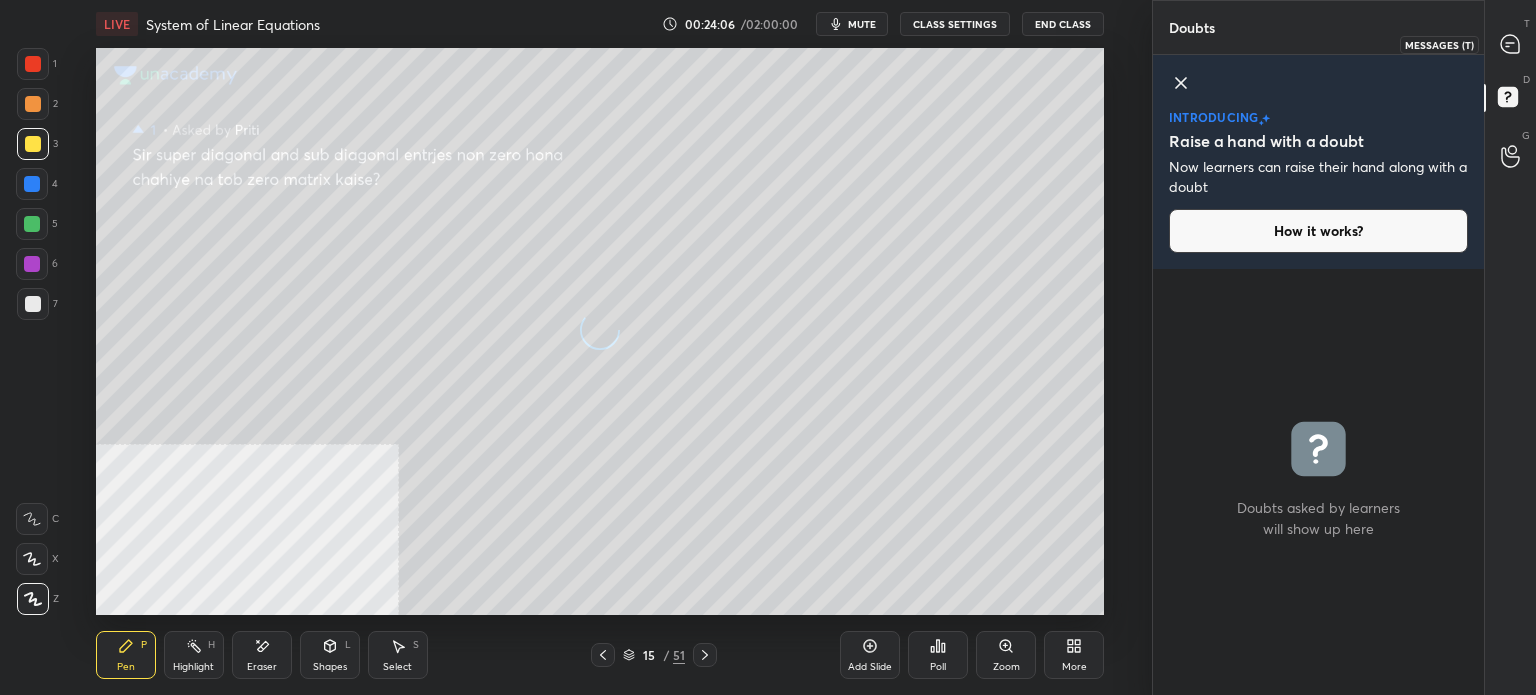 drag, startPoint x: 1512, startPoint y: 48, endPoint x: 1491, endPoint y: 193, distance: 146.5128 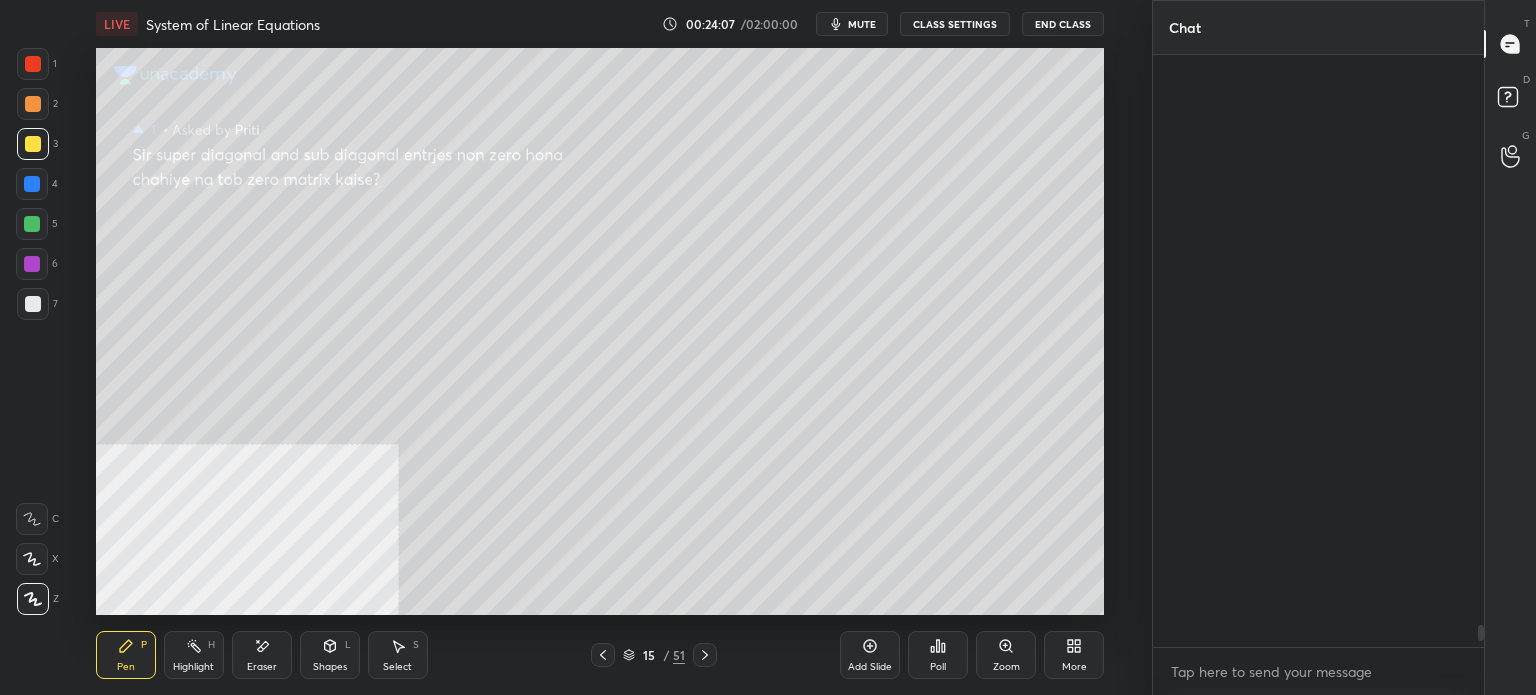 scroll, scrollTop: 15674, scrollLeft: 0, axis: vertical 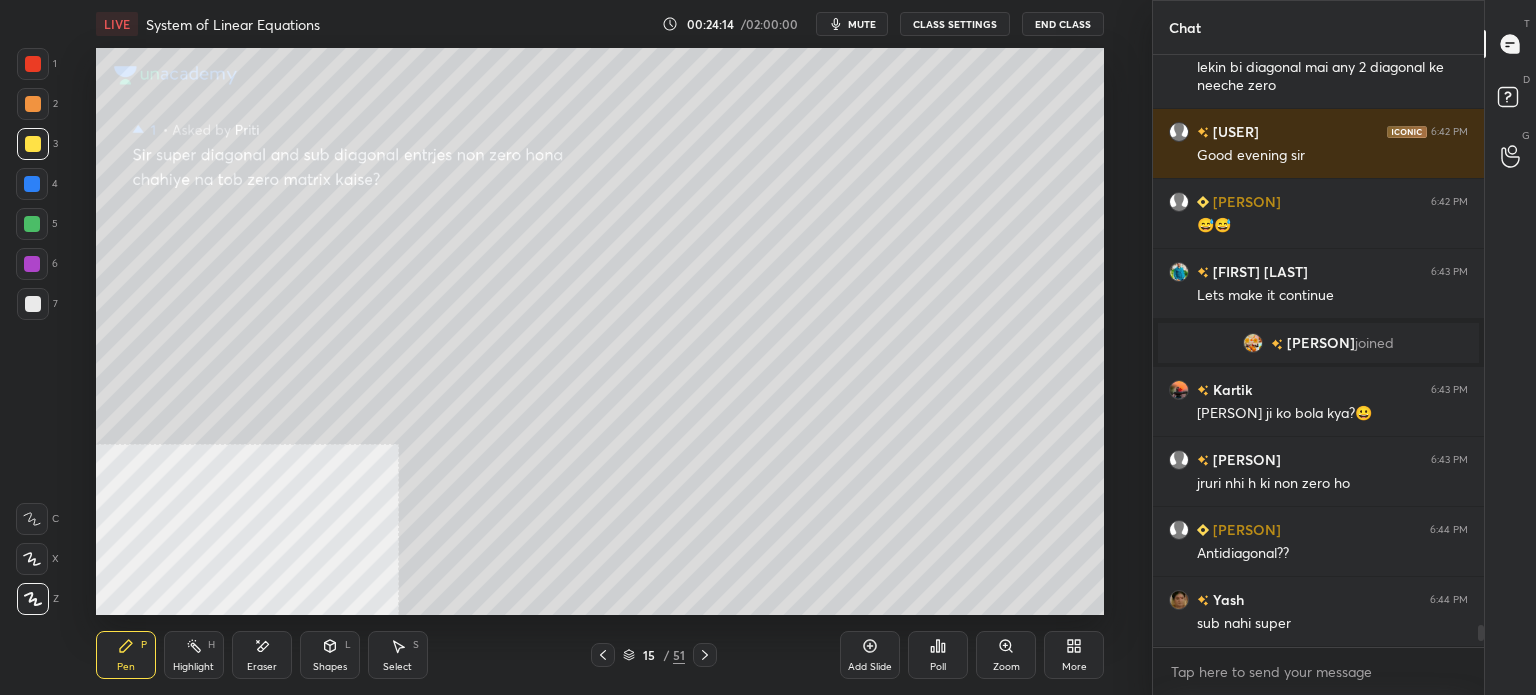 click at bounding box center [33, 304] 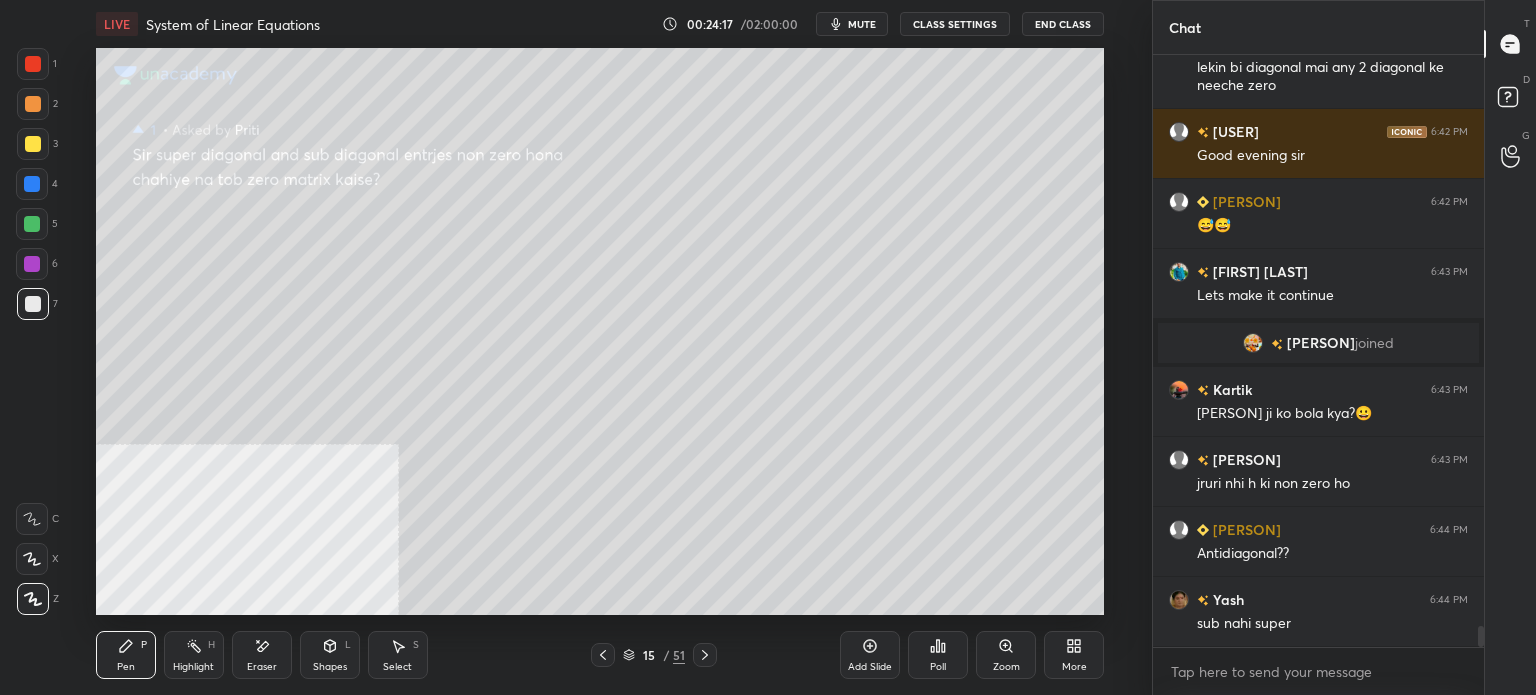 scroll, scrollTop: 15722, scrollLeft: 0, axis: vertical 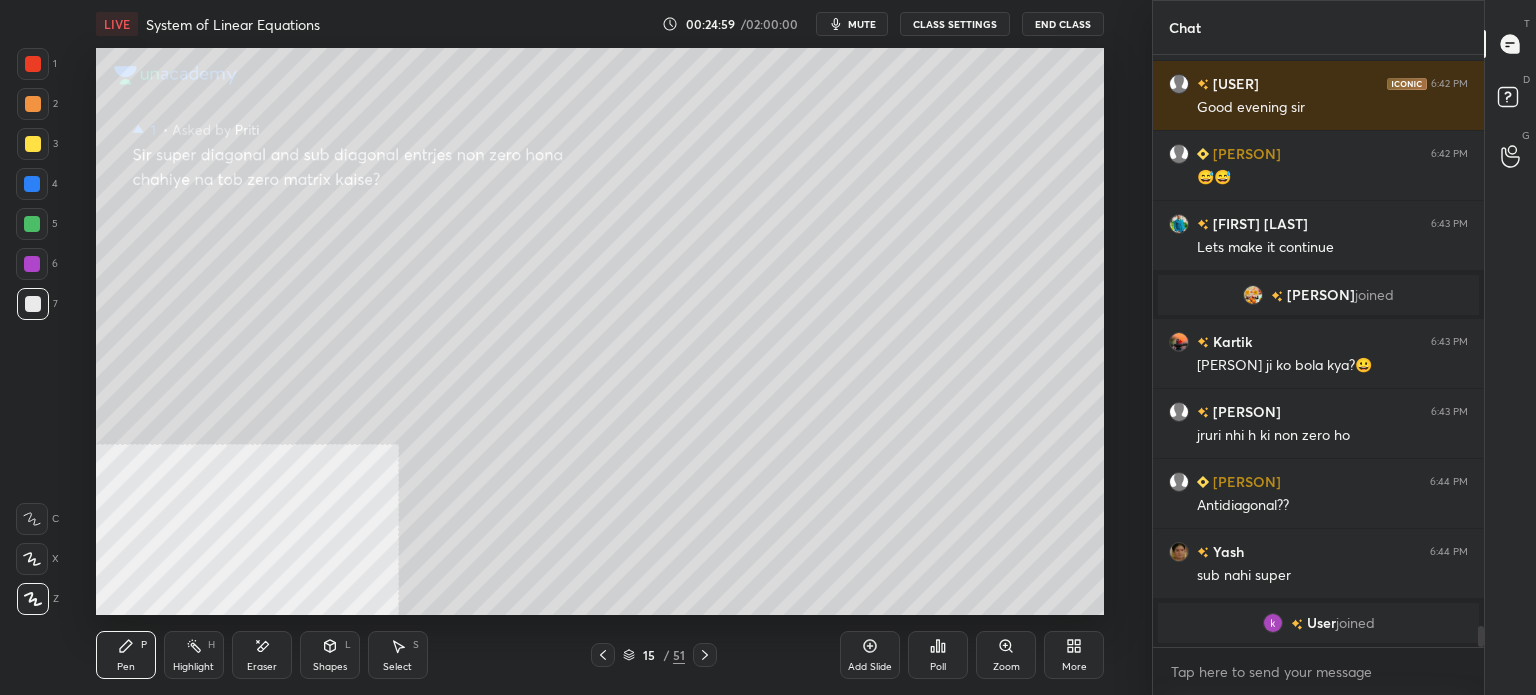 click on "3" at bounding box center [37, 148] 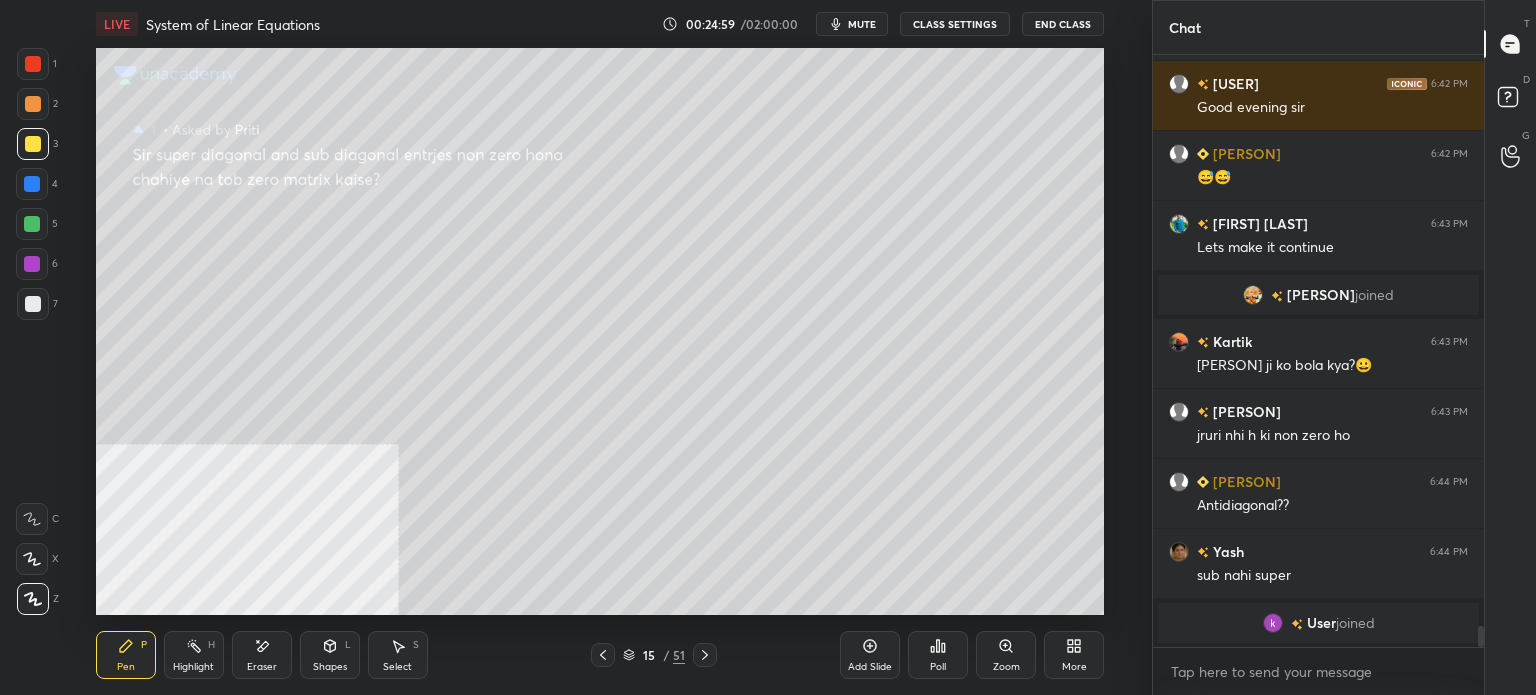 click at bounding box center [33, 144] 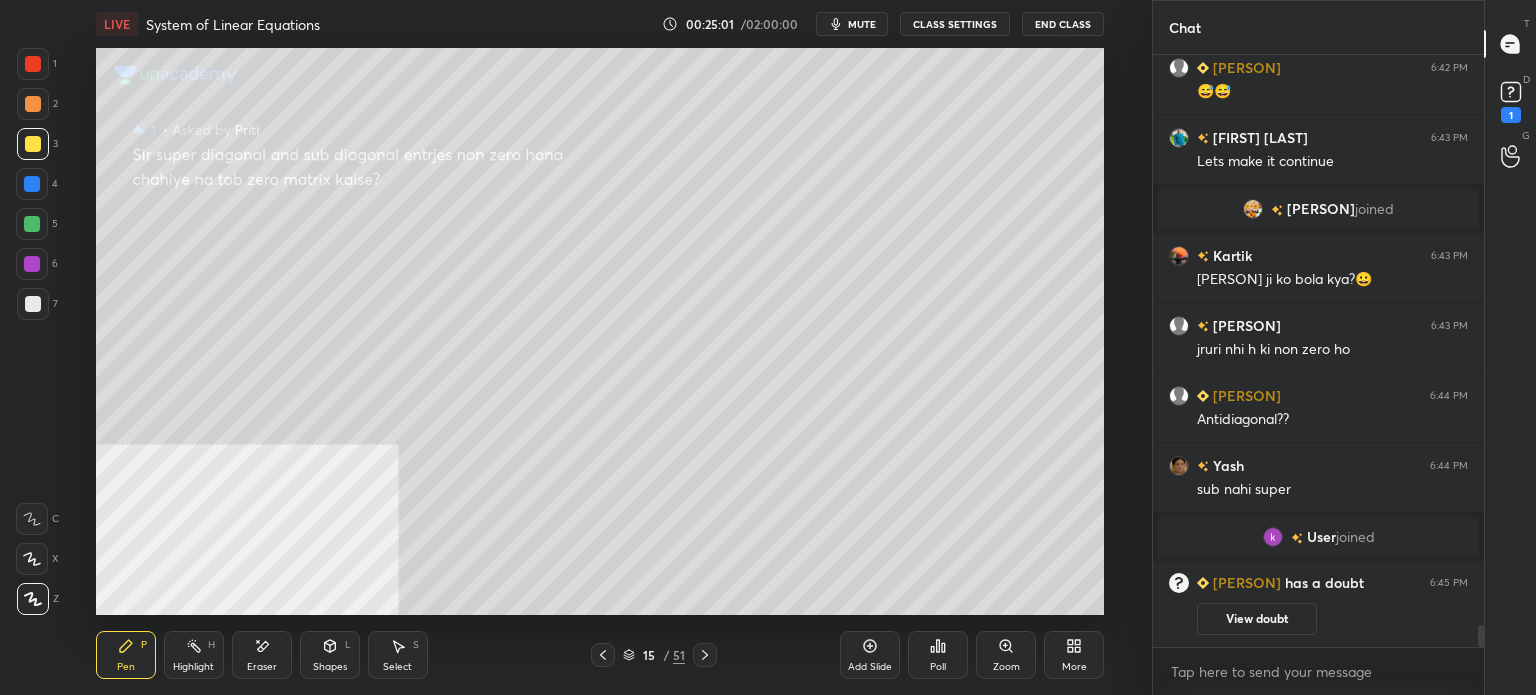 scroll, scrollTop: 15204, scrollLeft: 0, axis: vertical 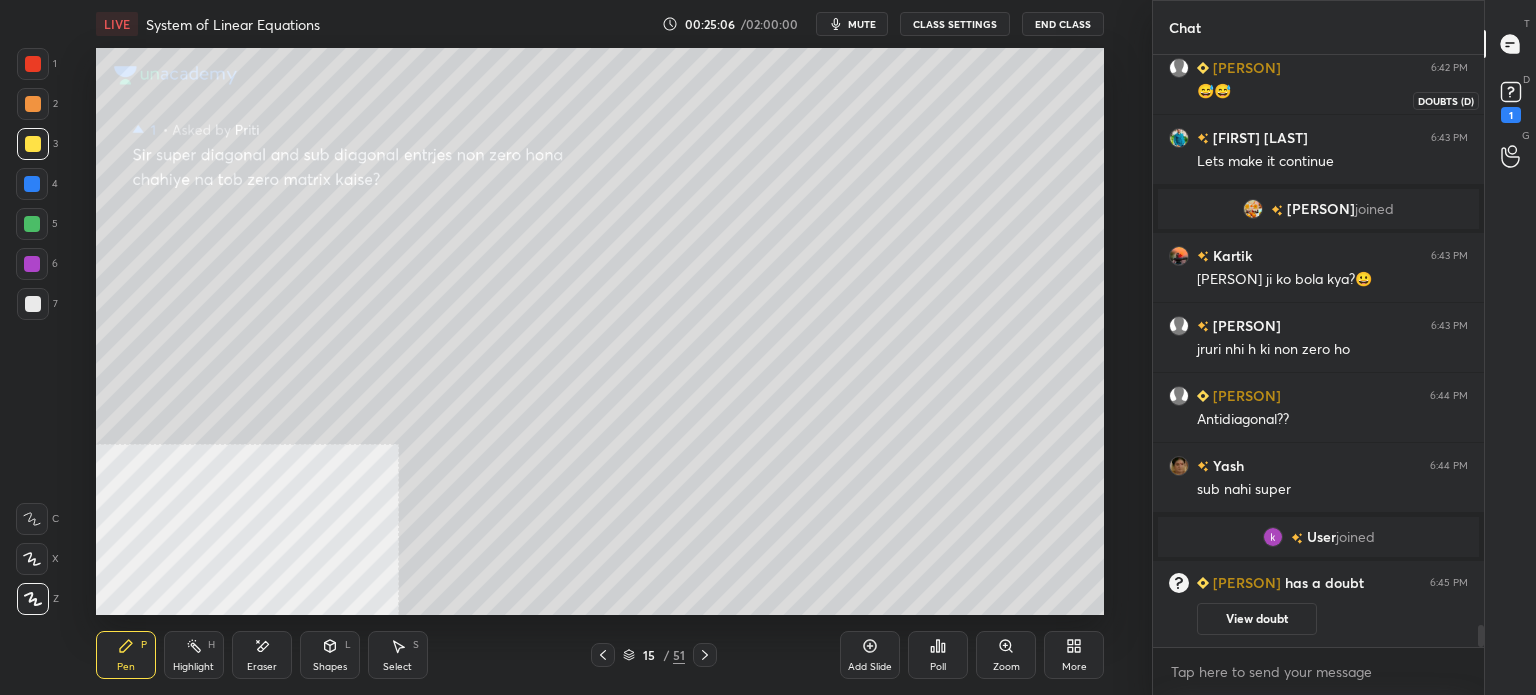 click on "1" at bounding box center [1511, 100] 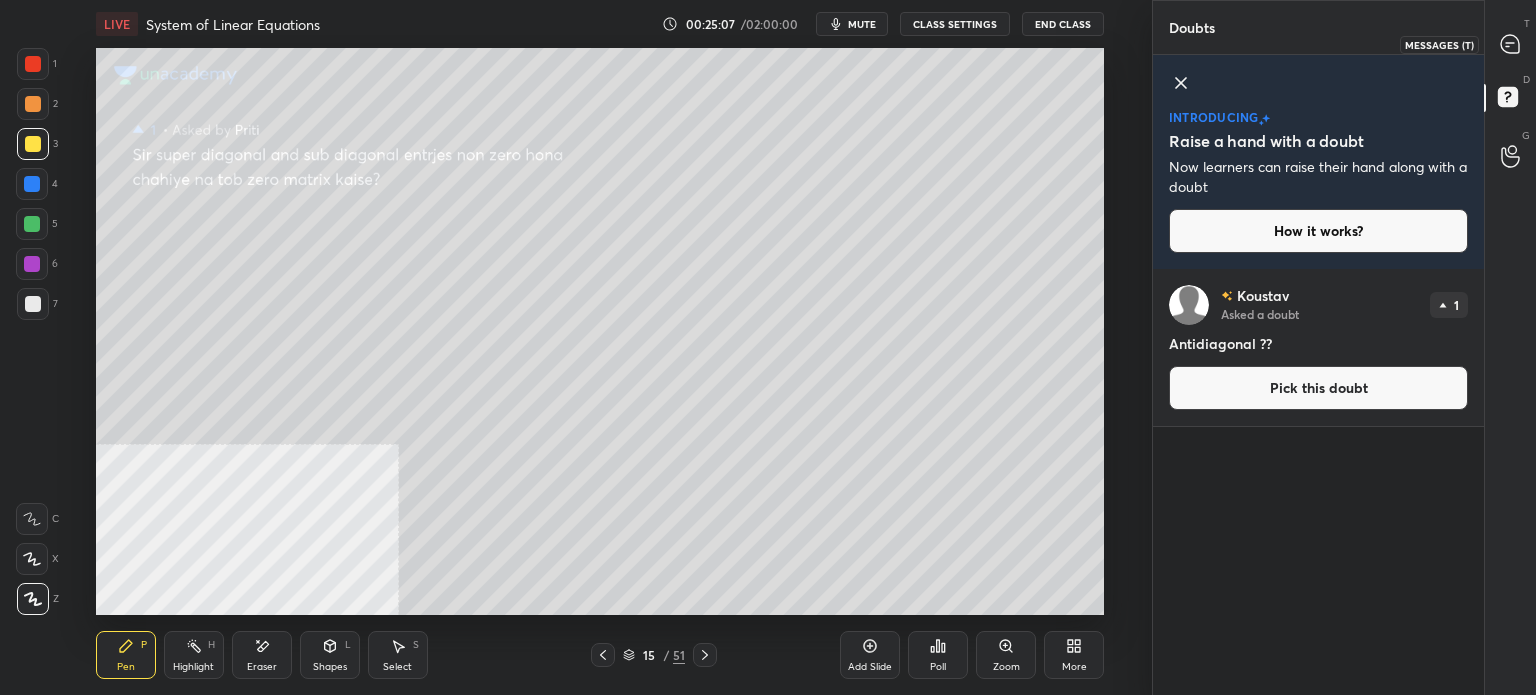 click at bounding box center (1511, 44) 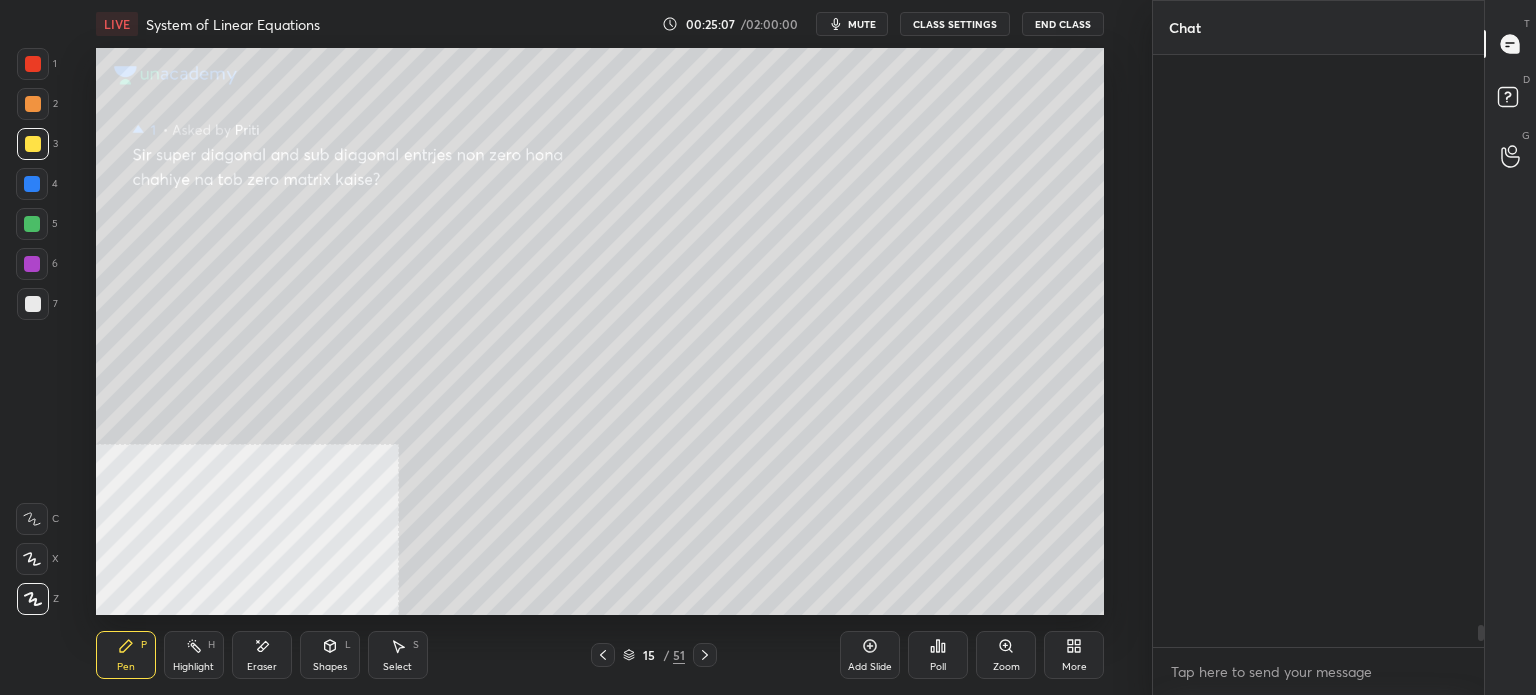 scroll, scrollTop: 15632, scrollLeft: 0, axis: vertical 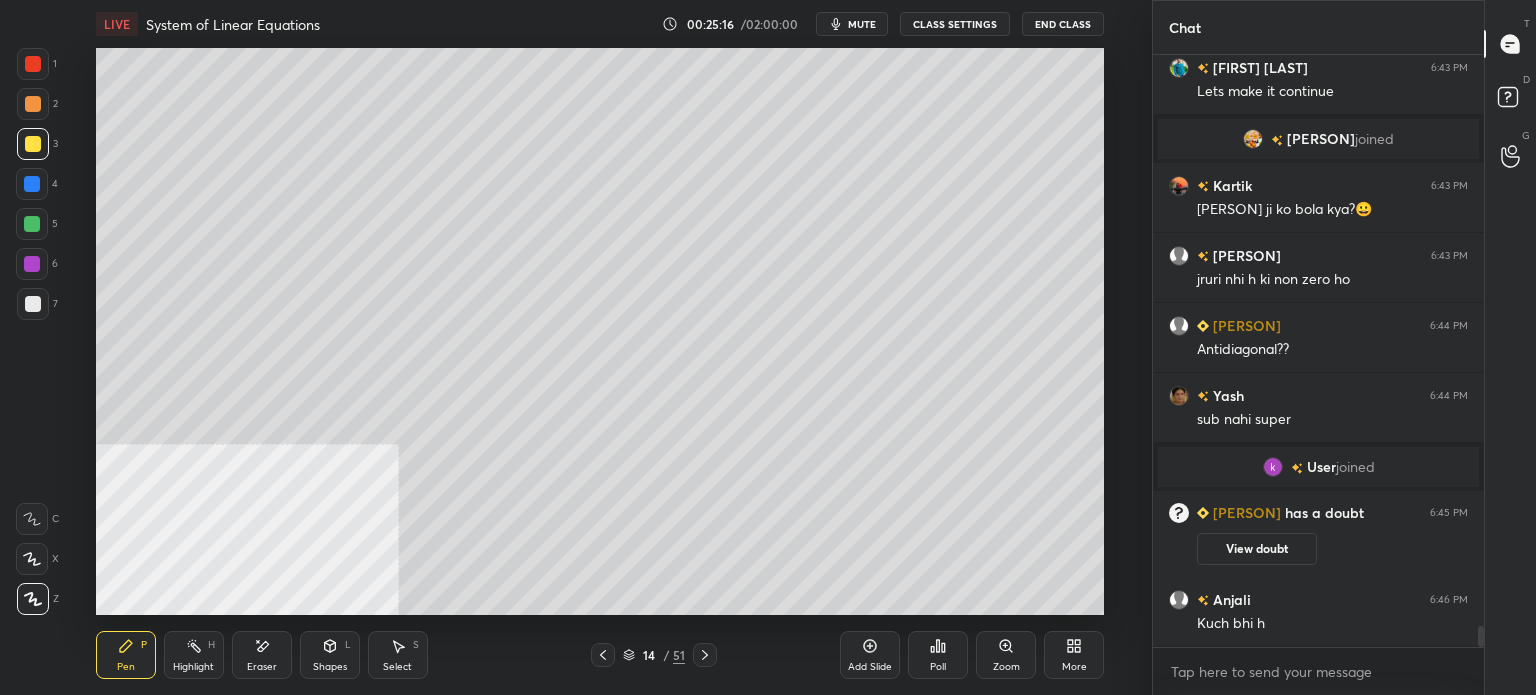 click on "Eraser" at bounding box center [262, 667] 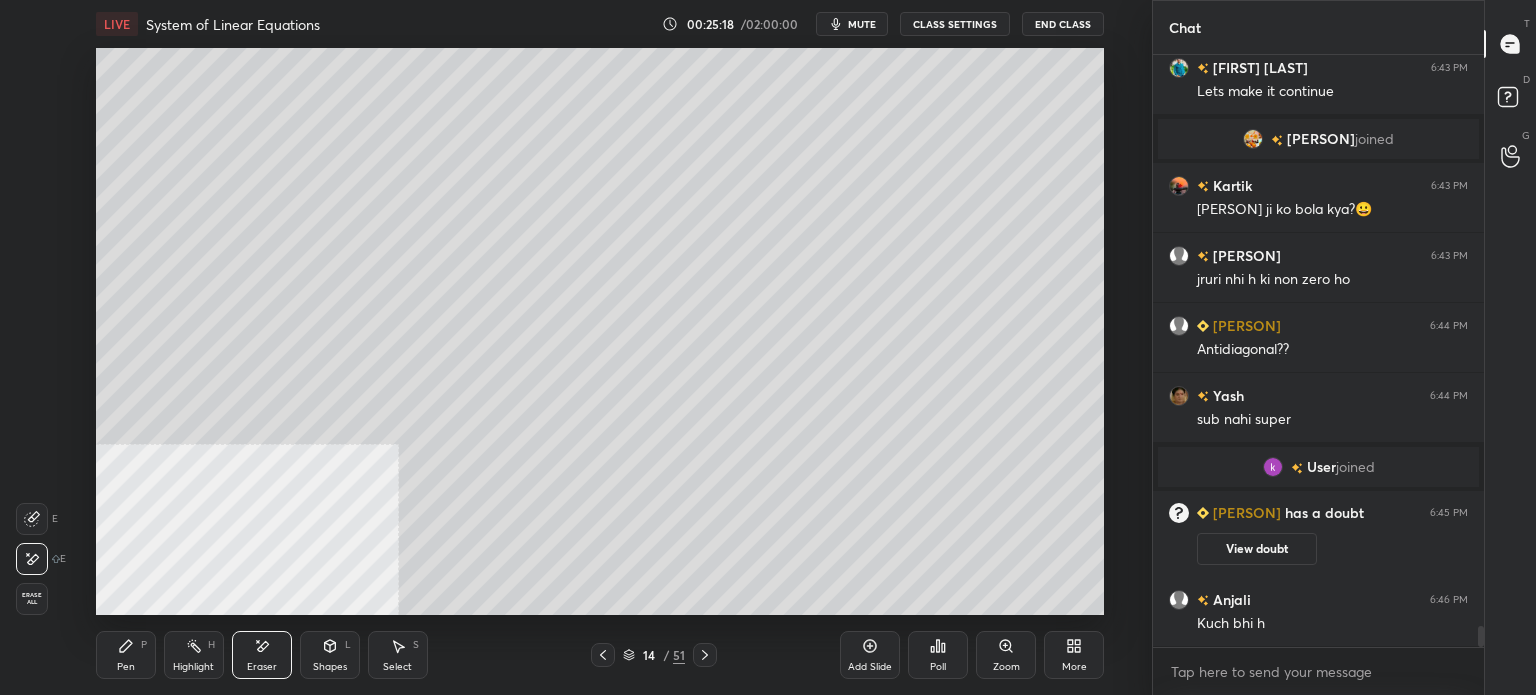 click on "Pen P" at bounding box center (126, 655) 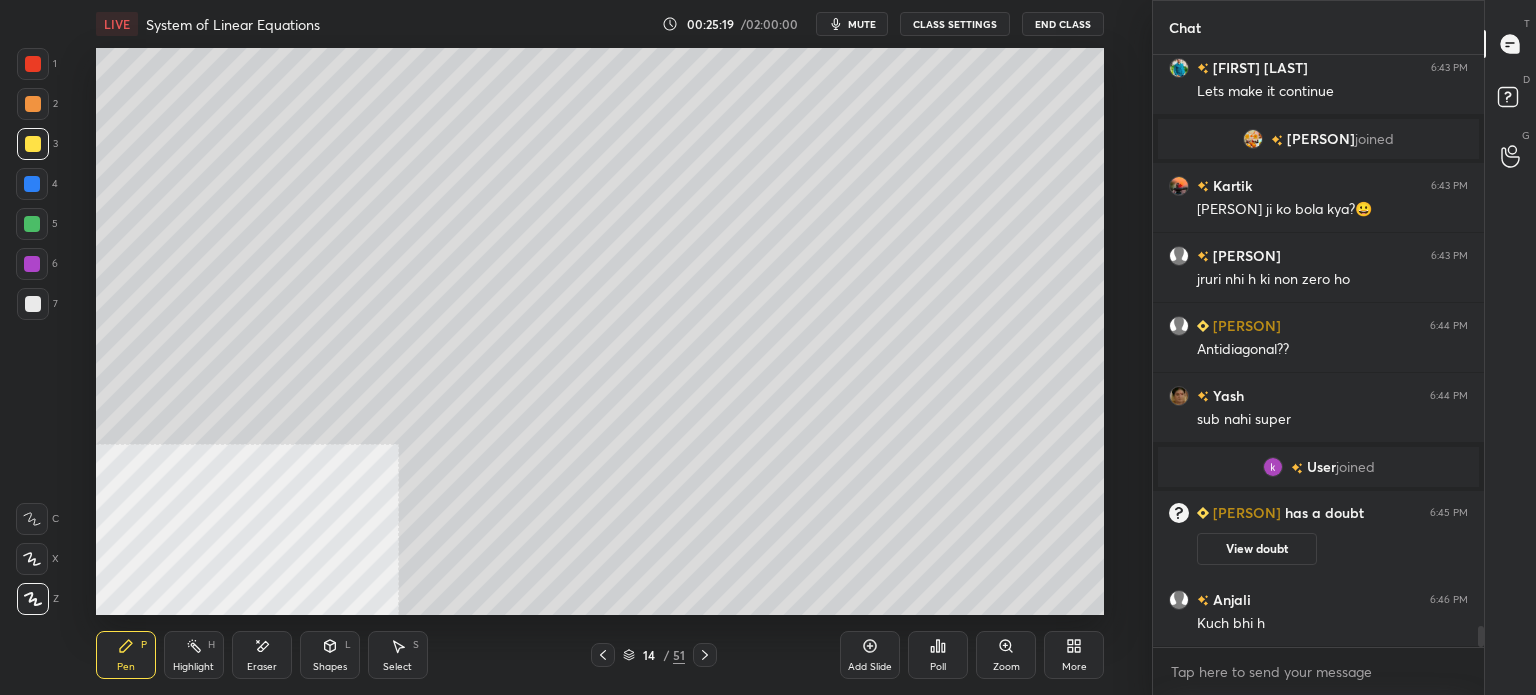 click at bounding box center (33, 144) 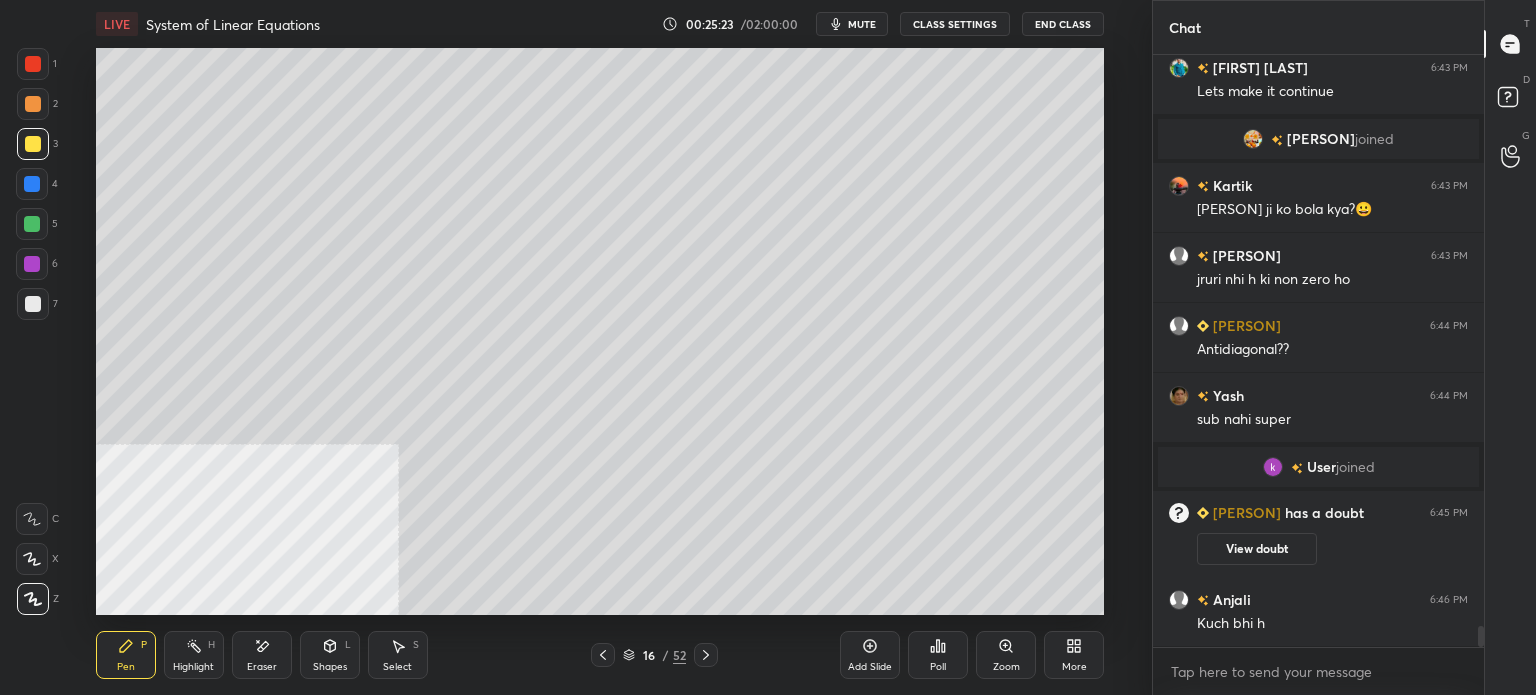click at bounding box center (33, 104) 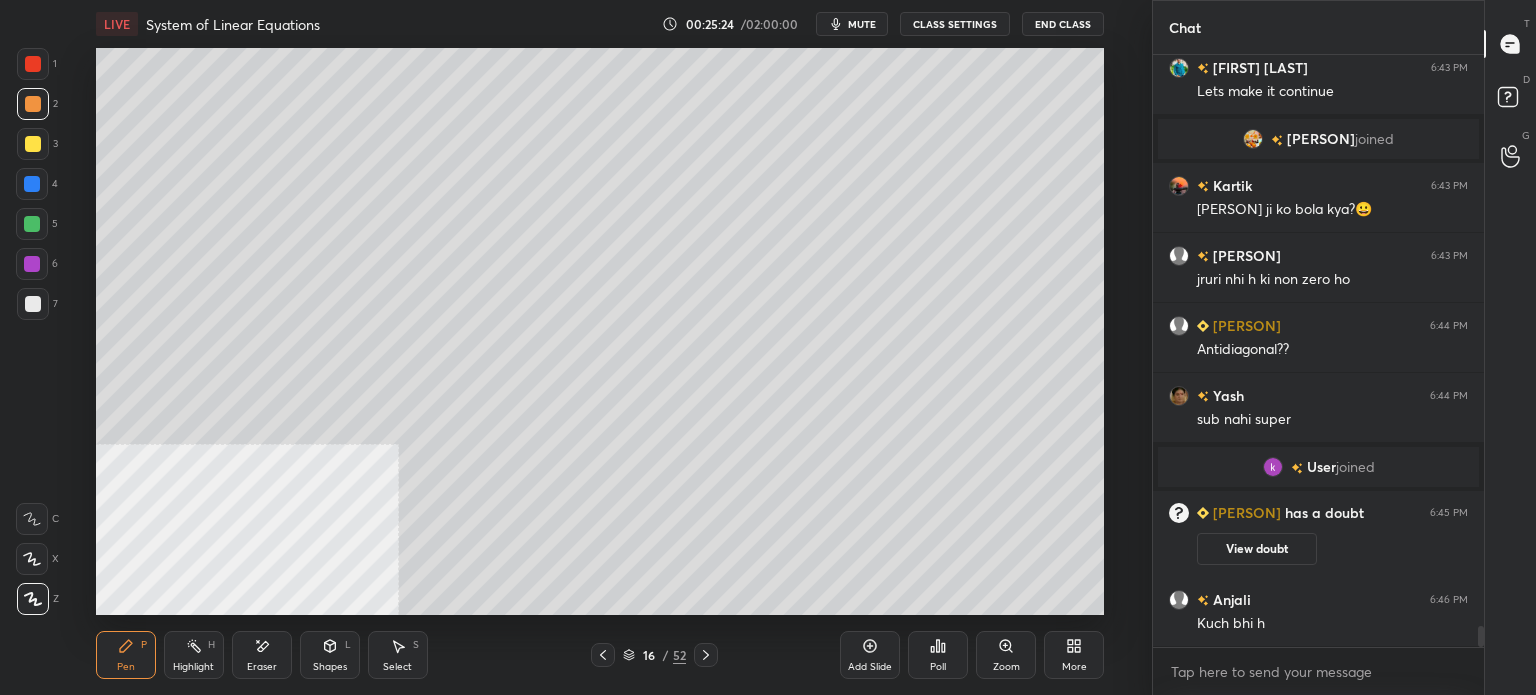 scroll, scrollTop: 15772, scrollLeft: 0, axis: vertical 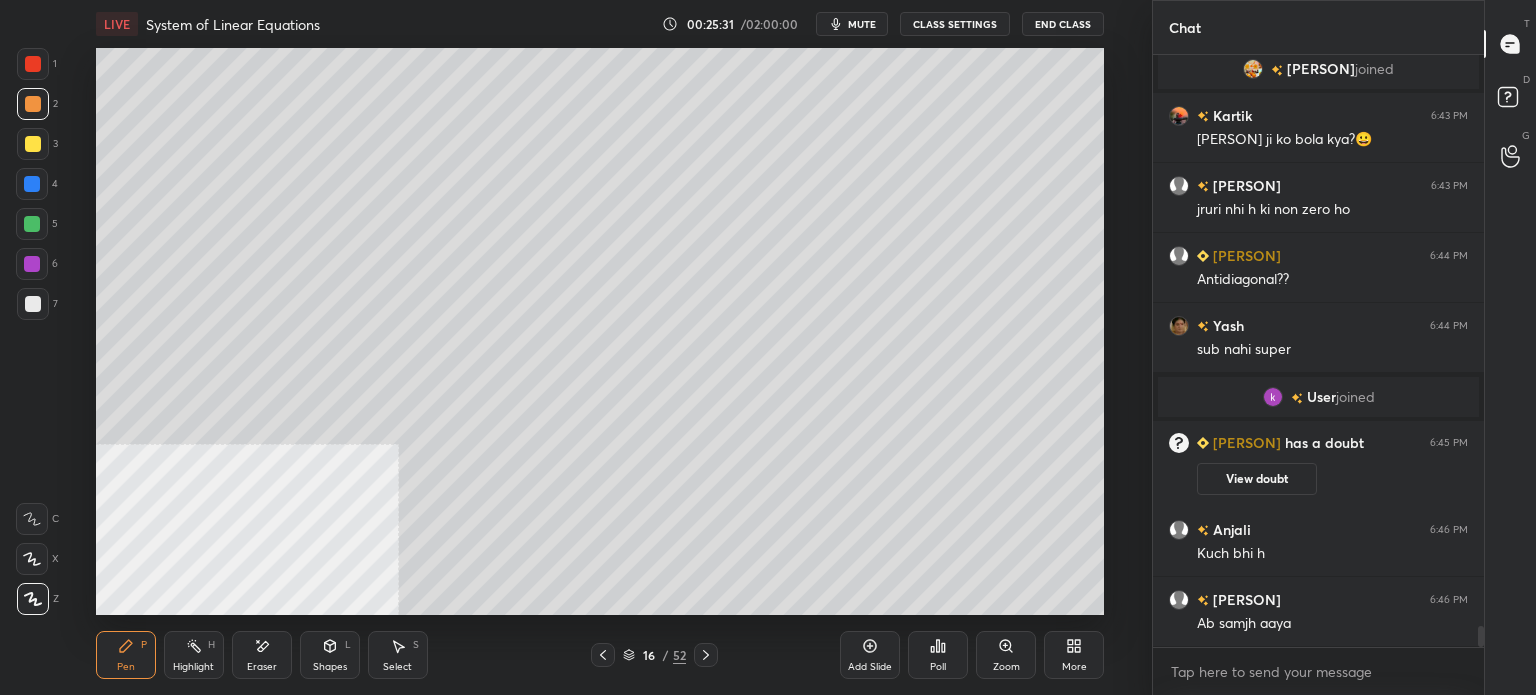 click on "Shapes L" at bounding box center (330, 655) 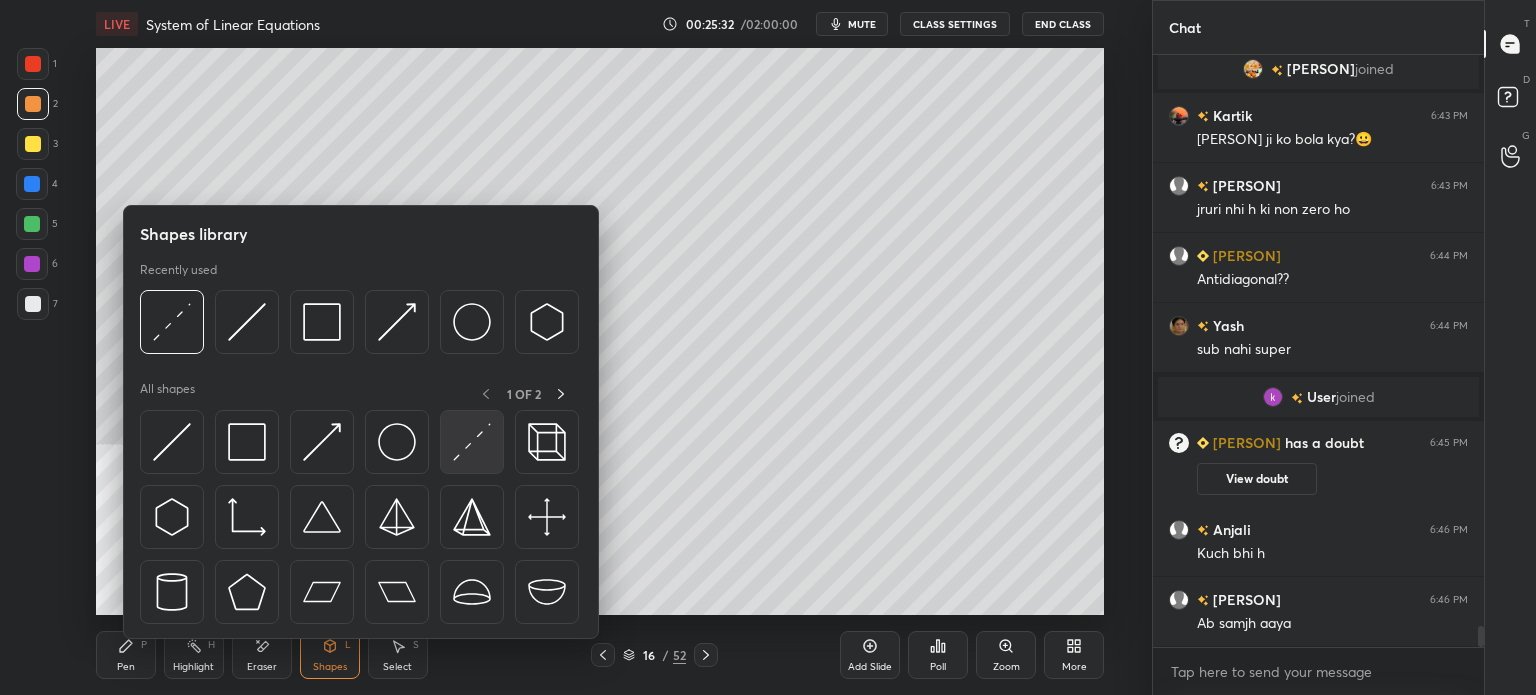 click at bounding box center [472, 442] 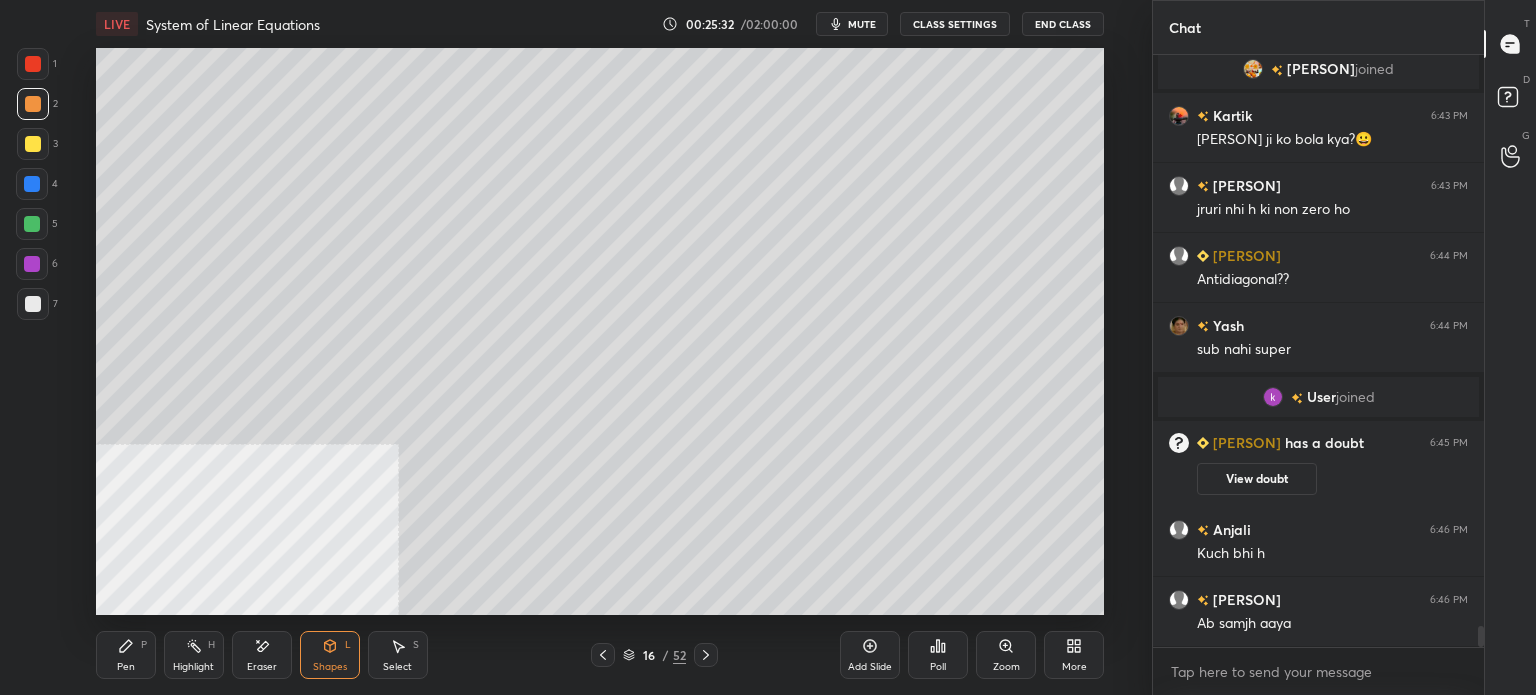 click at bounding box center (33, 304) 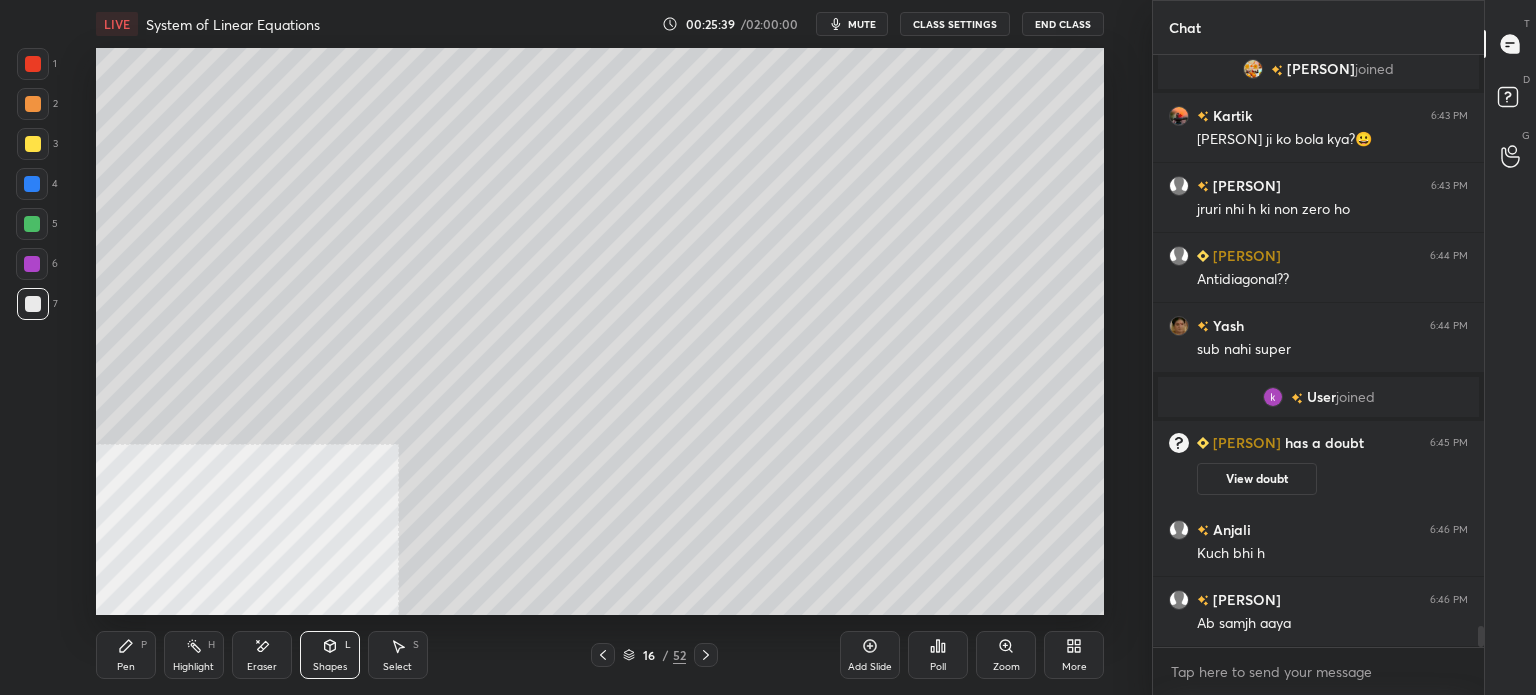click on "1 2 3 4 5 6 7 C X Z E E Erase all   H H" at bounding box center [32, 331] 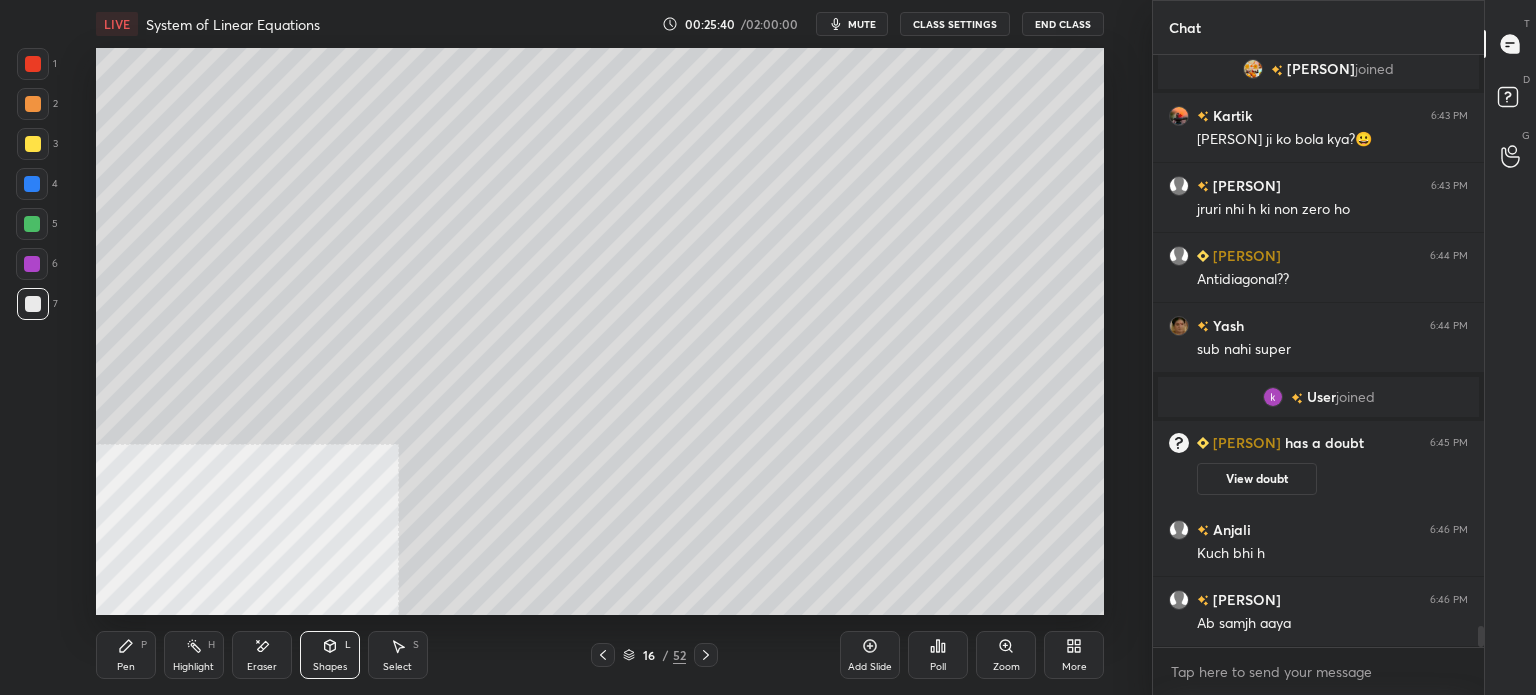 scroll, scrollTop: 15842, scrollLeft: 0, axis: vertical 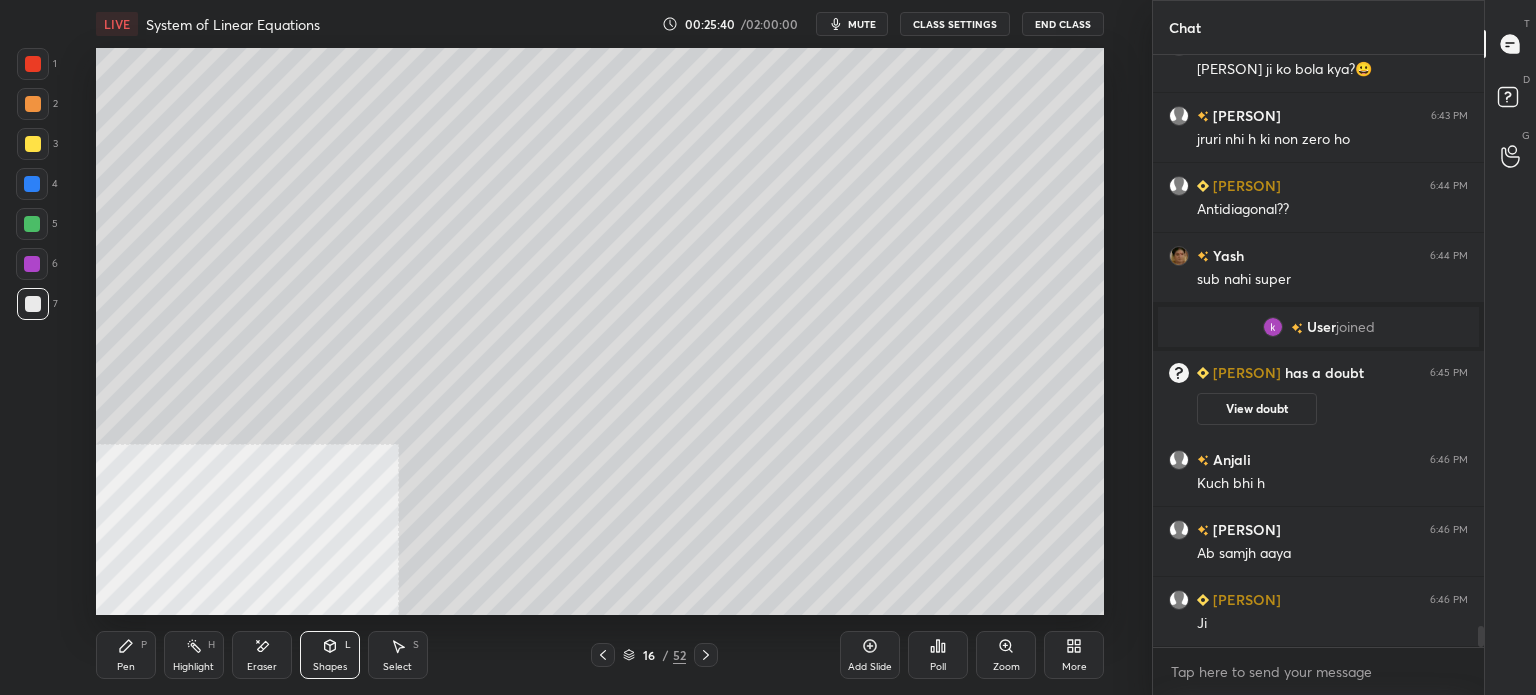 click at bounding box center [33, 144] 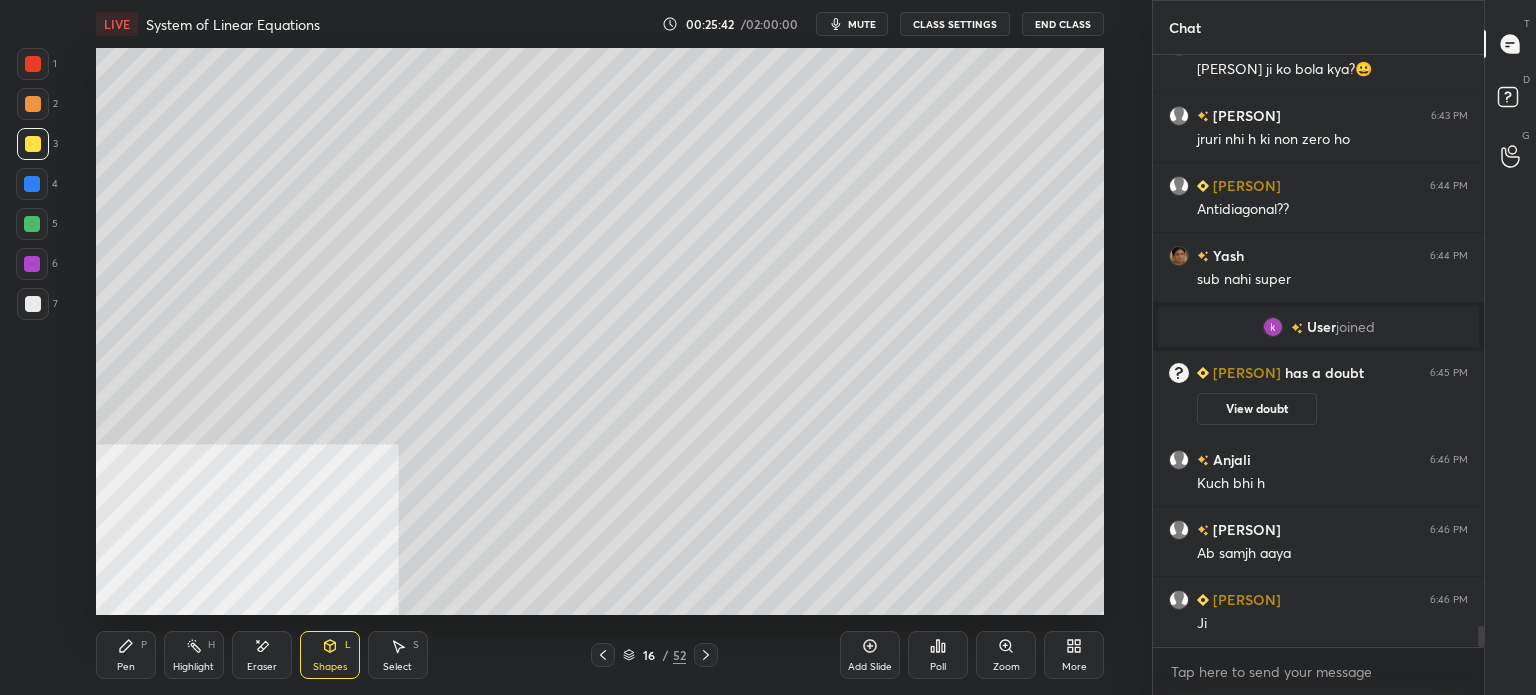 scroll, scrollTop: 15912, scrollLeft: 0, axis: vertical 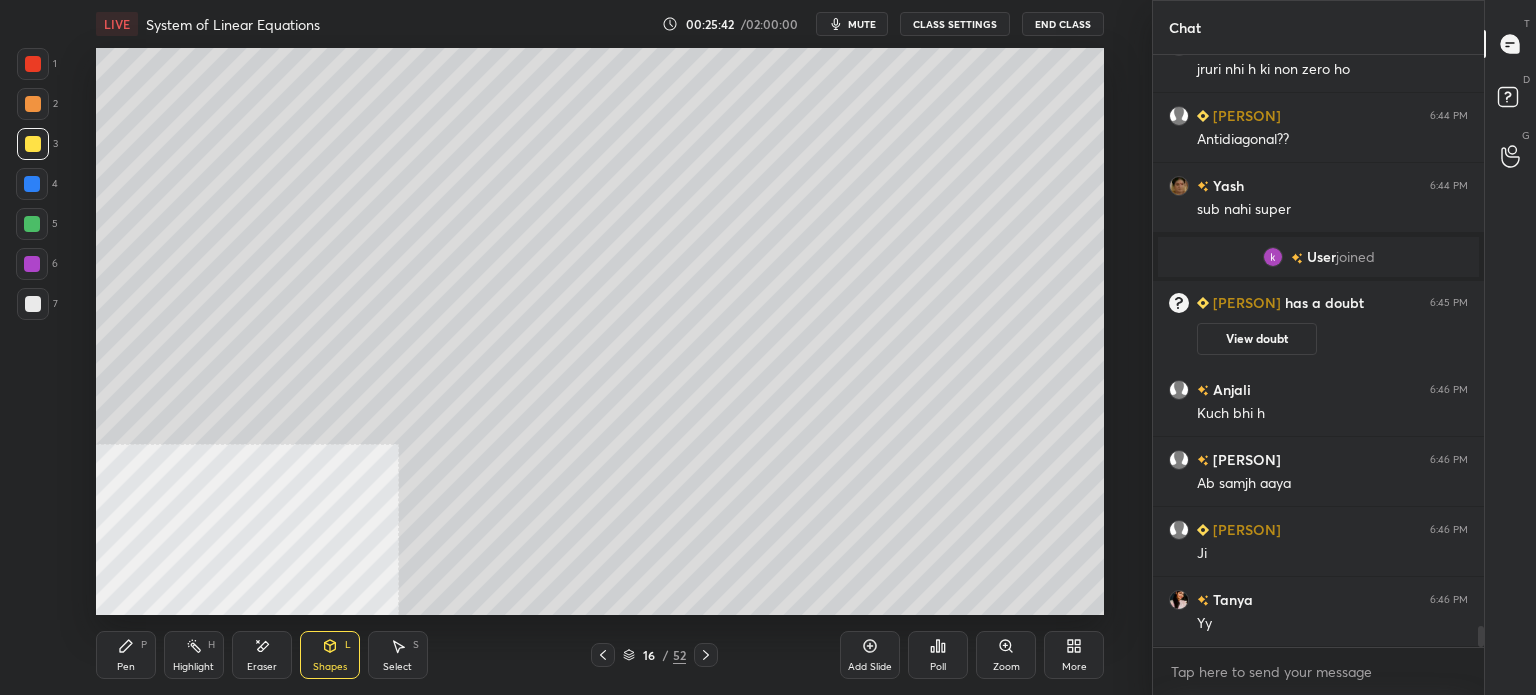 click on "Pen P" at bounding box center [126, 655] 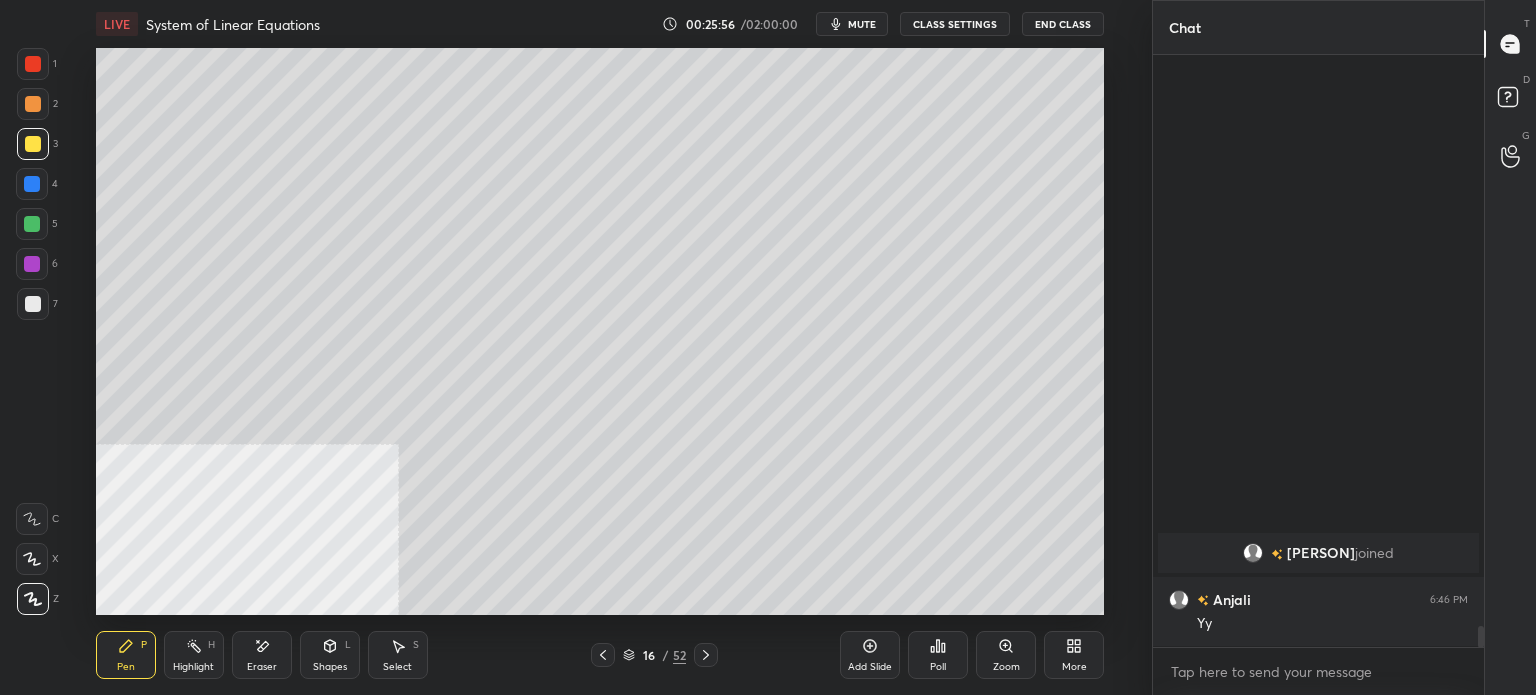 scroll, scrollTop: 15534, scrollLeft: 0, axis: vertical 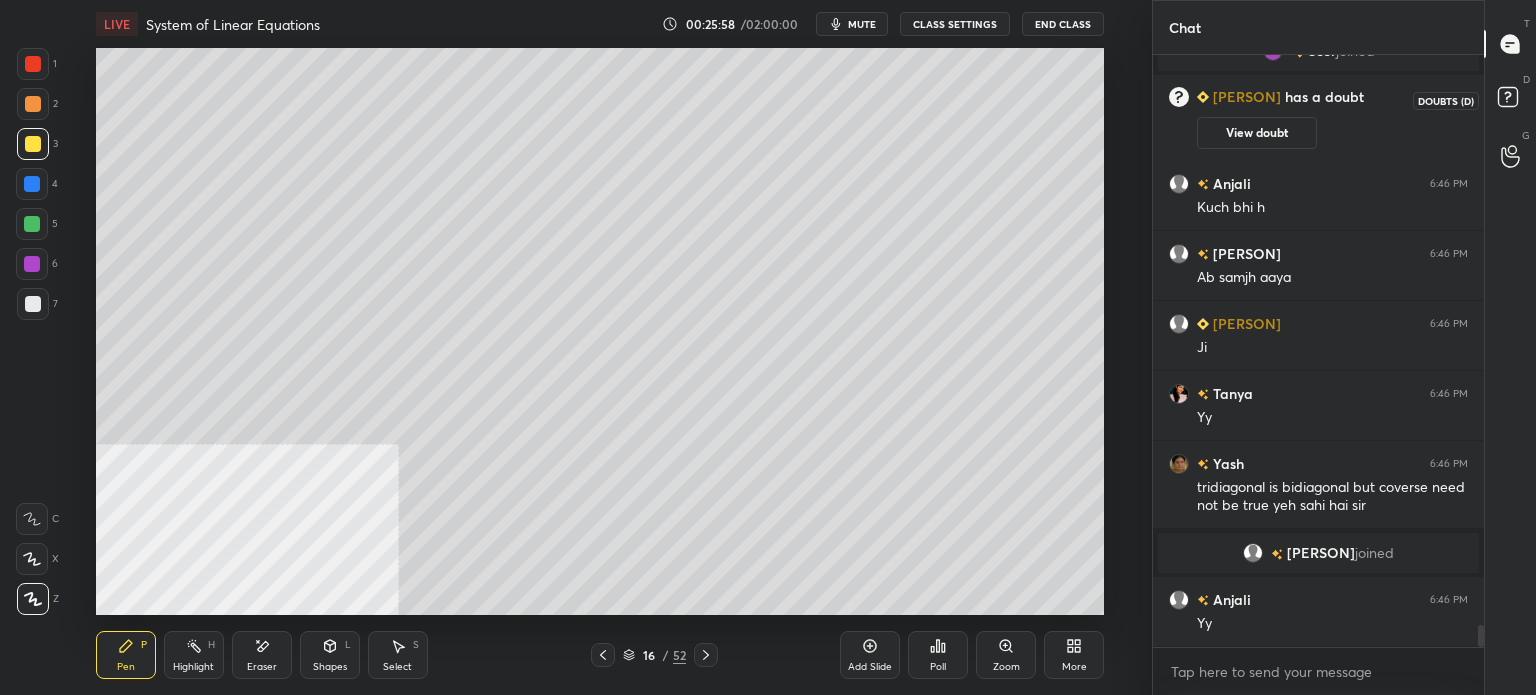 click 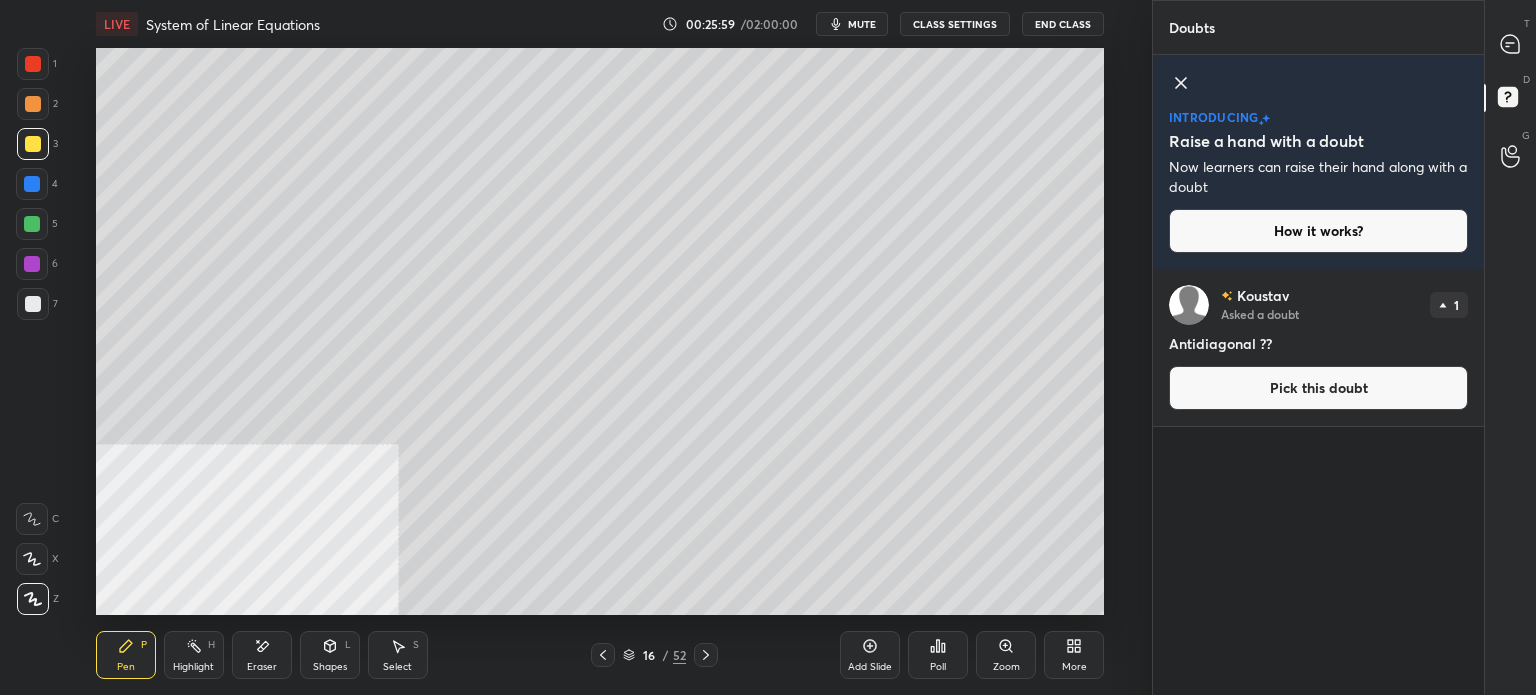 click on "Pick this doubt" at bounding box center [1318, 388] 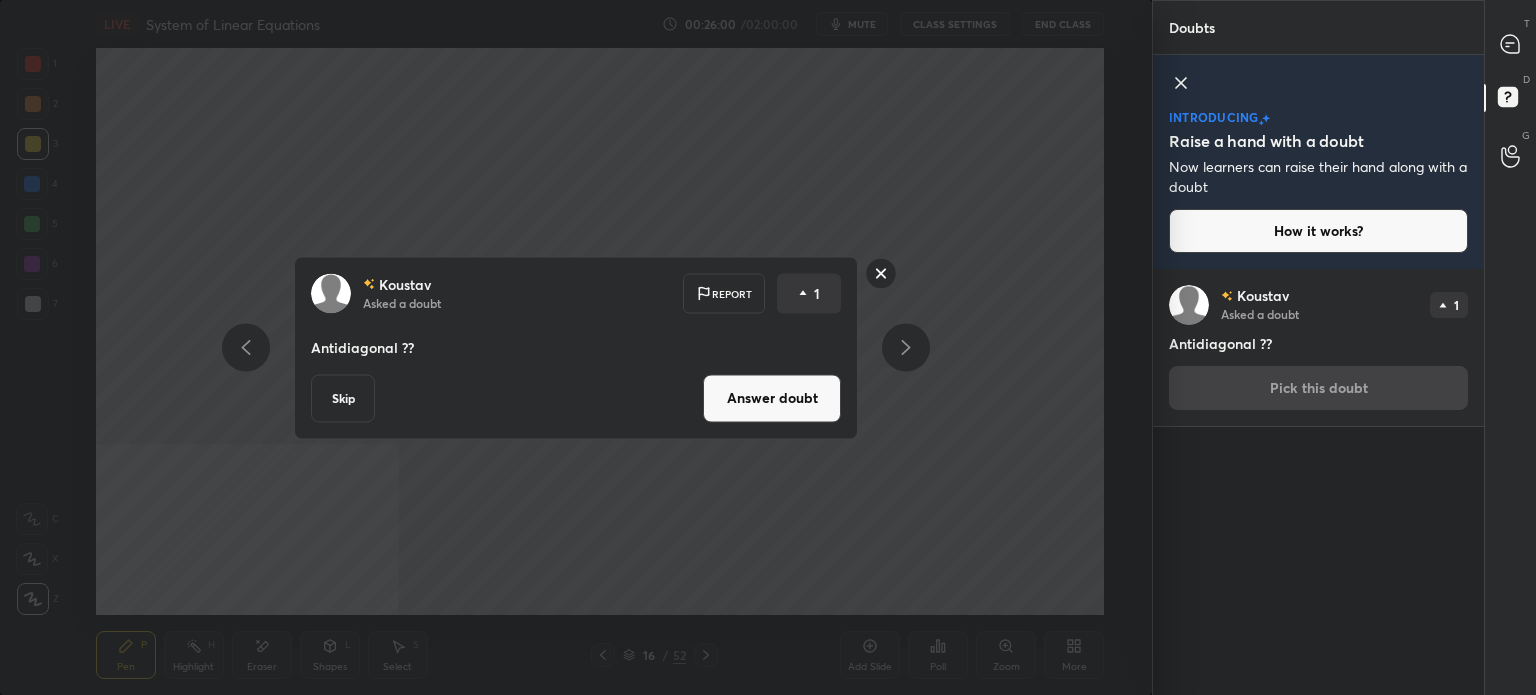 click on "Answer doubt" at bounding box center [772, 398] 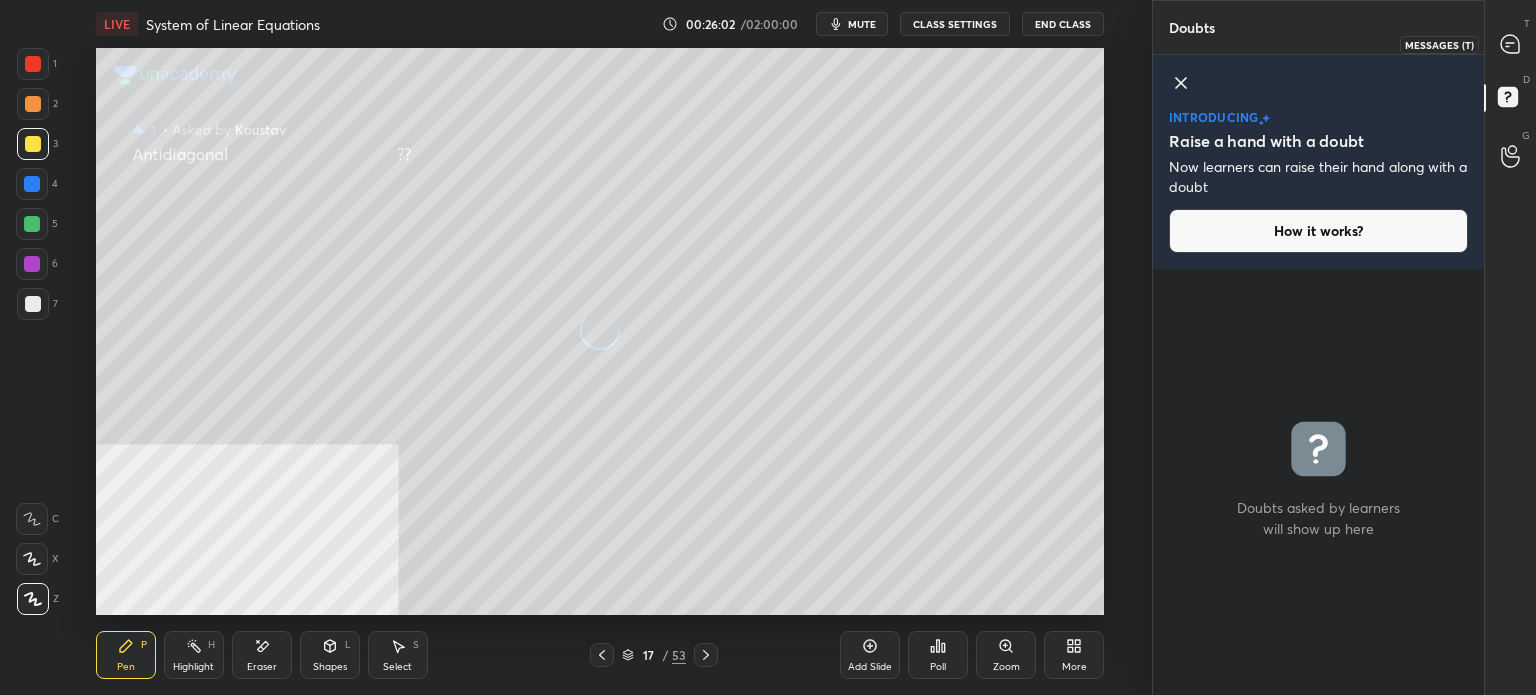 click 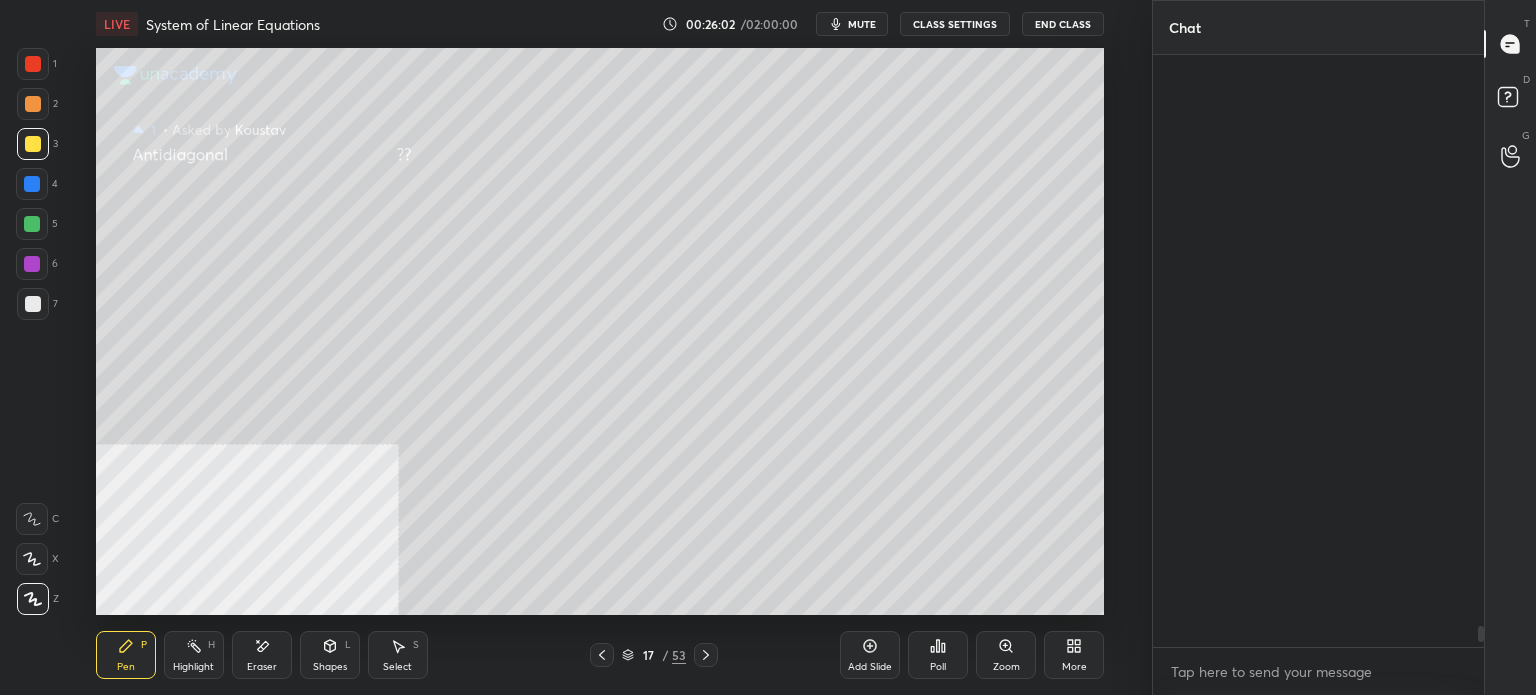 scroll, scrollTop: 15934, scrollLeft: 0, axis: vertical 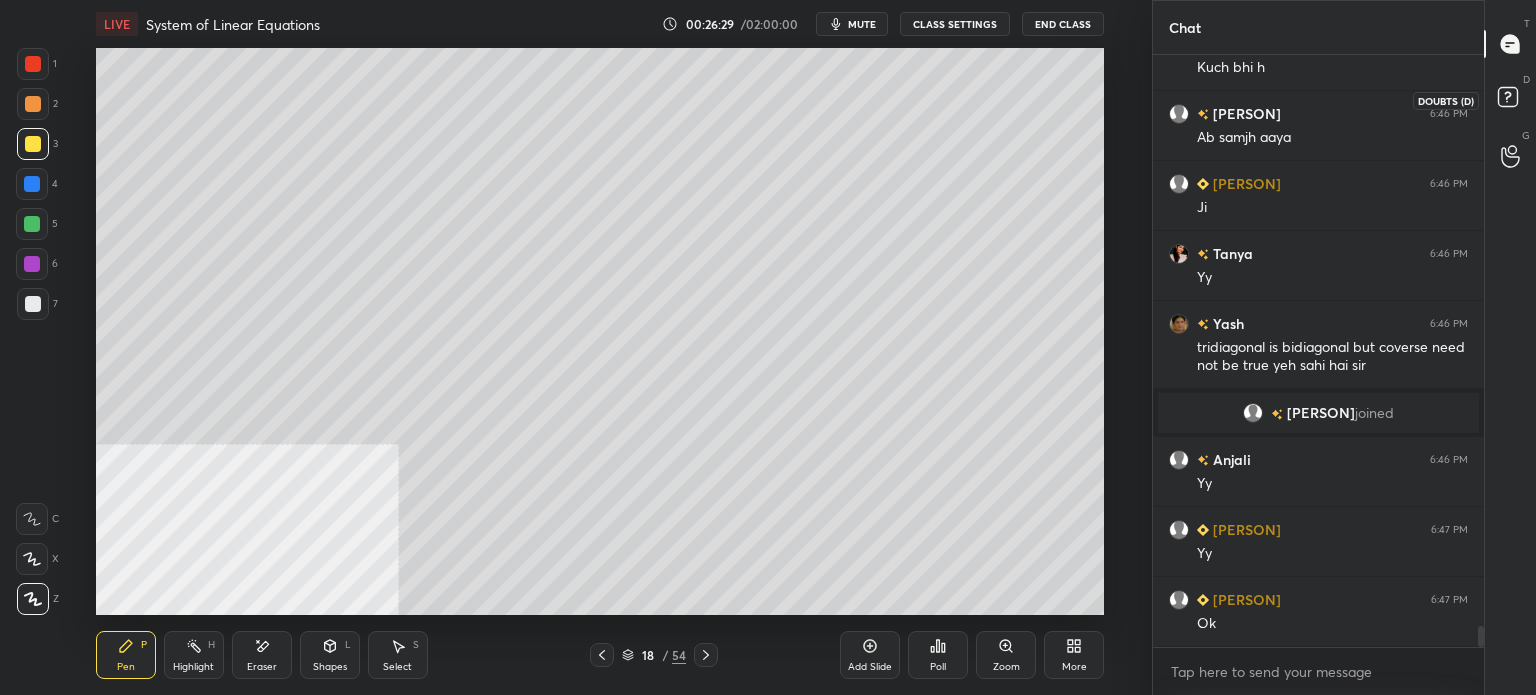 click 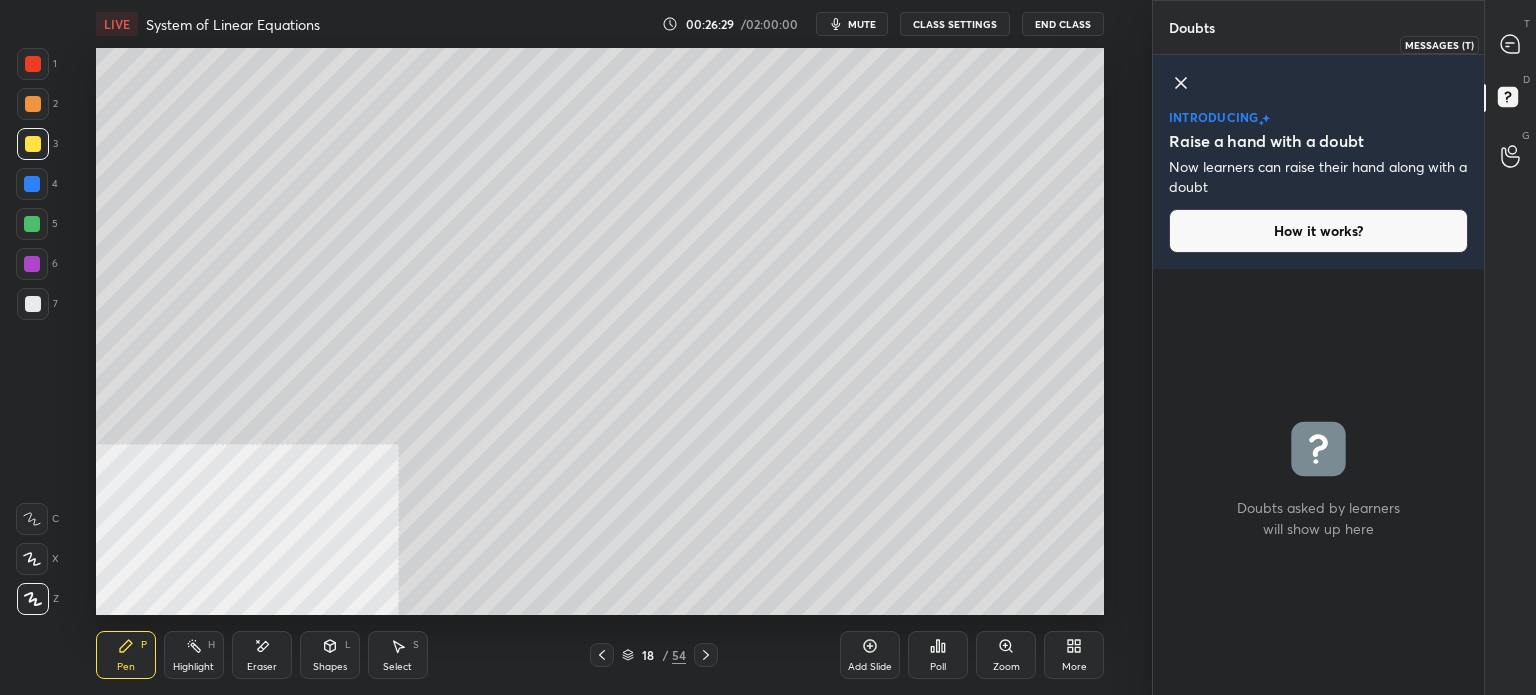 click 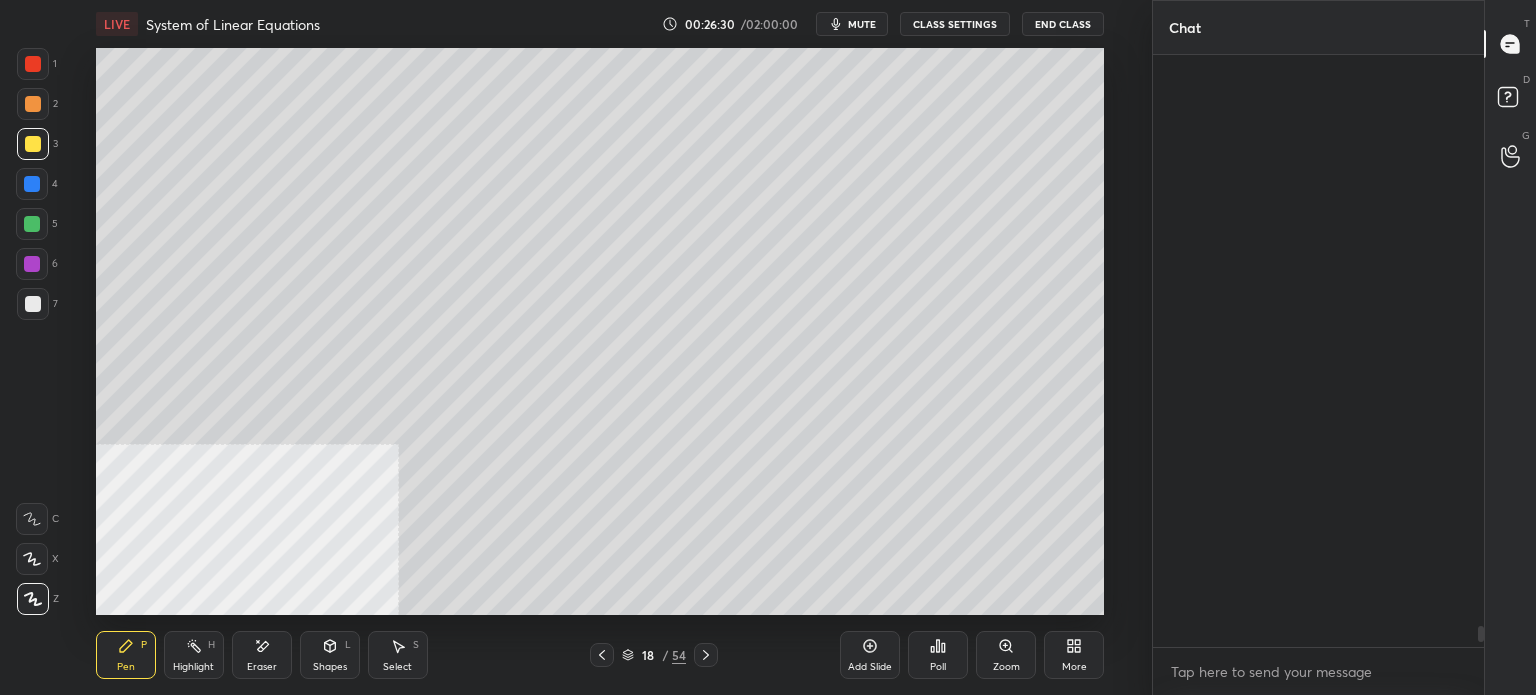 scroll, scrollTop: 16074, scrollLeft: 0, axis: vertical 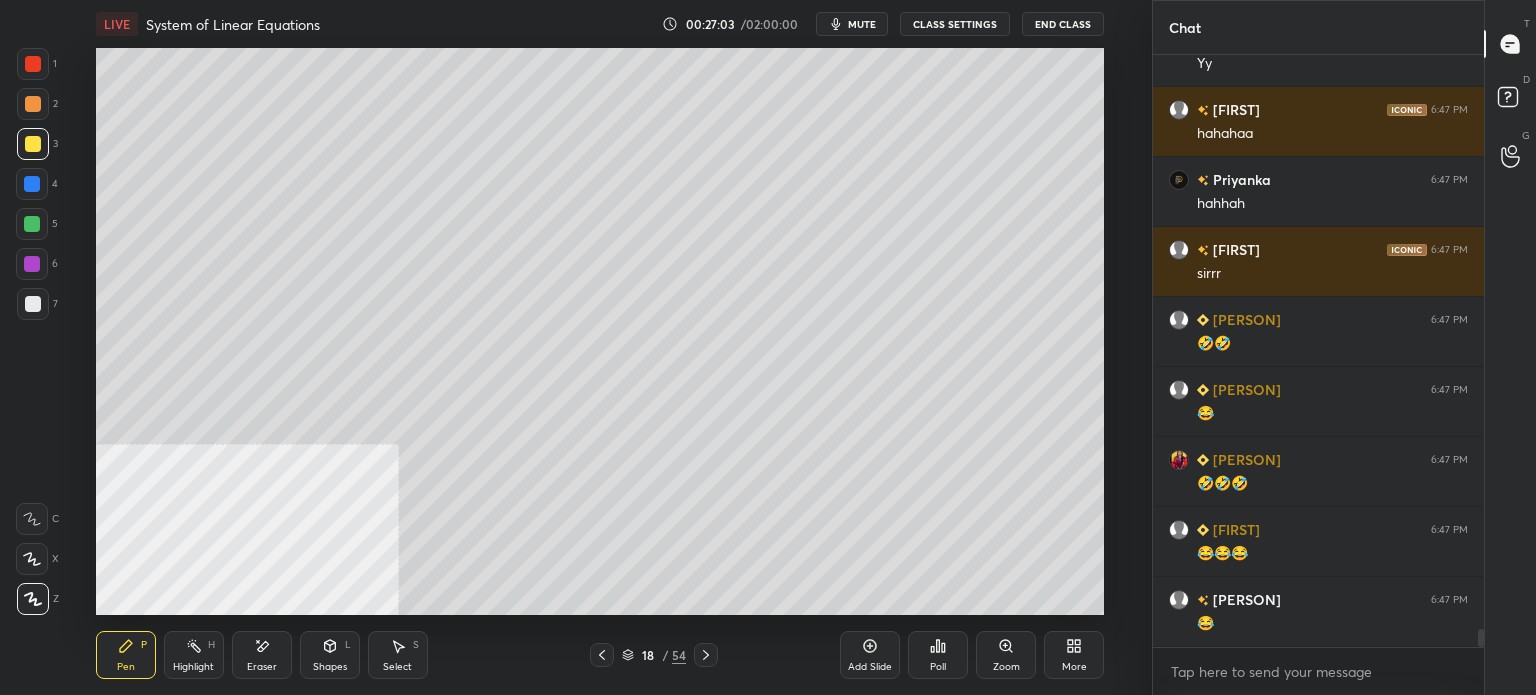 drag, startPoint x: 34, startPoint y: 602, endPoint x: 36, endPoint y: 556, distance: 46.043457 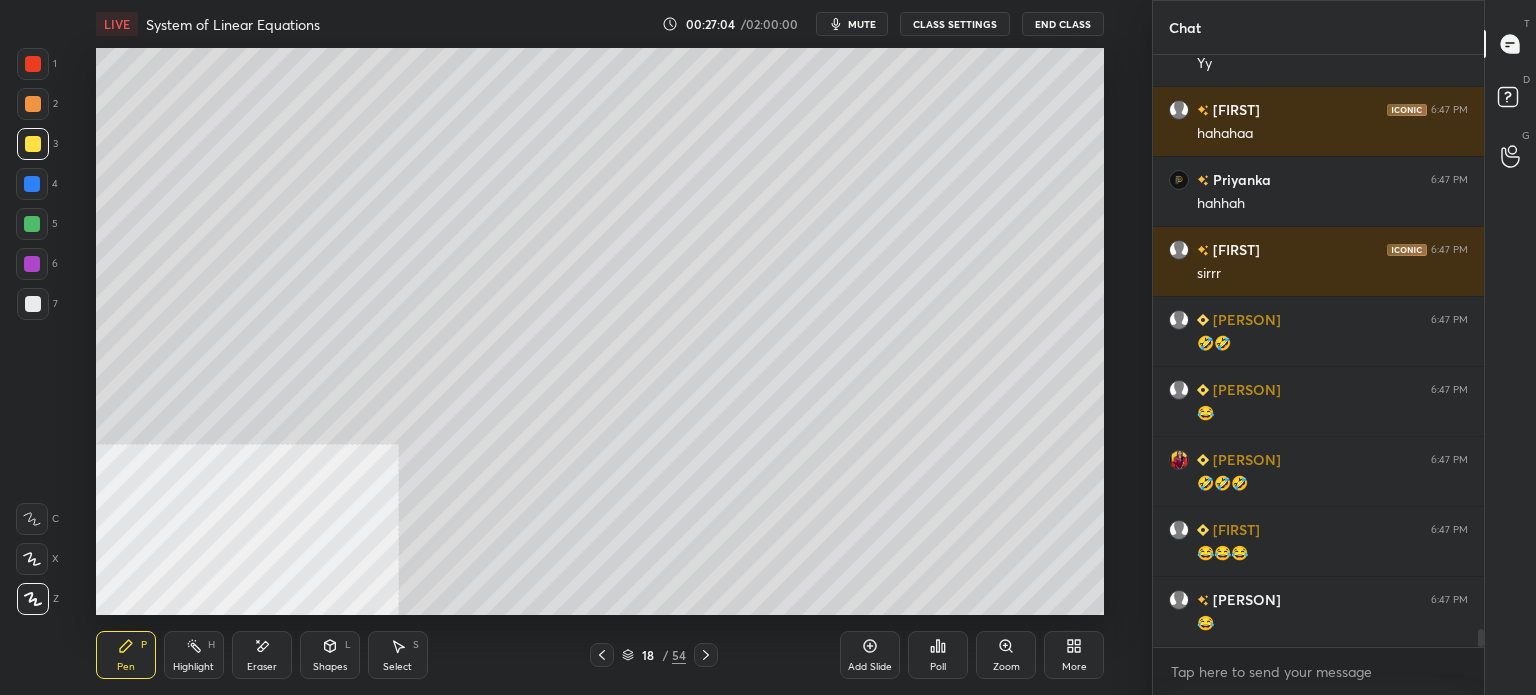 click at bounding box center [33, 104] 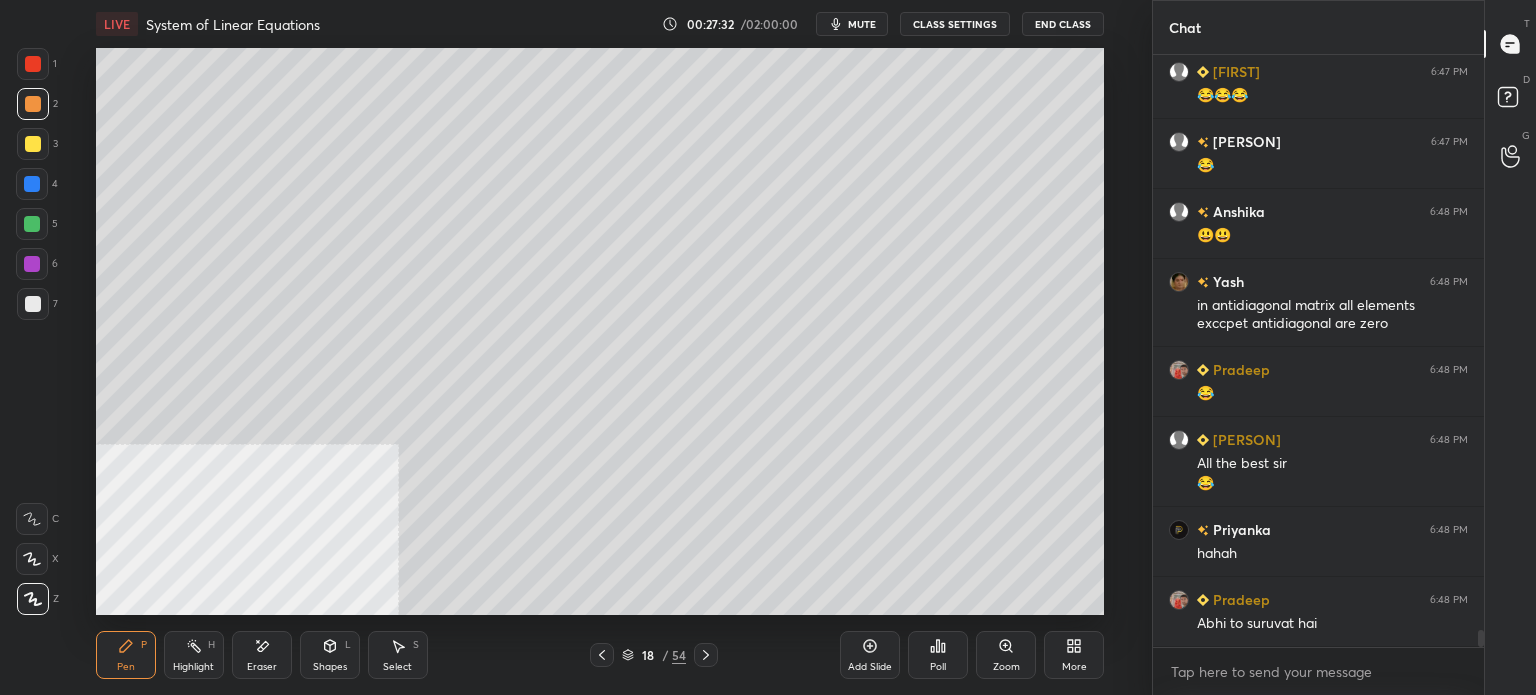 scroll, scrollTop: 19612, scrollLeft: 0, axis: vertical 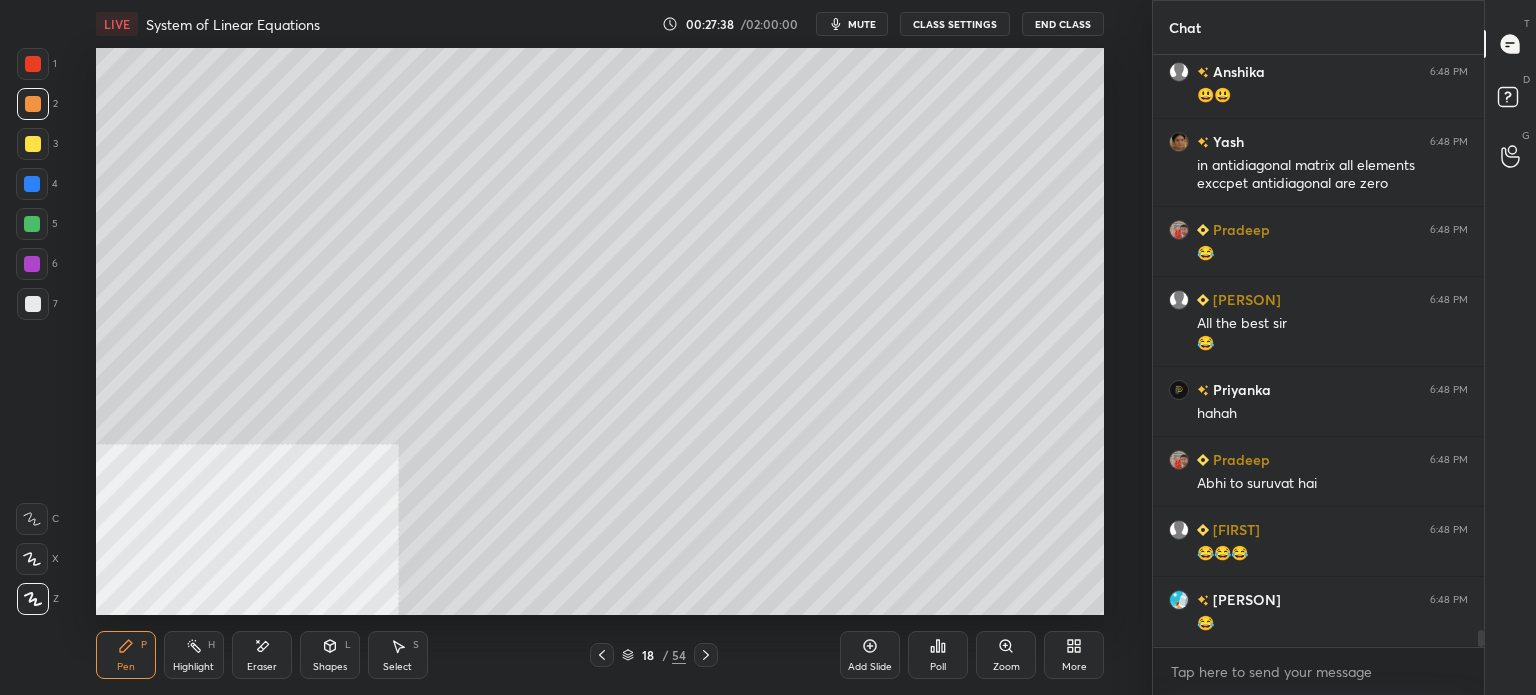 drag, startPoint x: 40, startPoint y: 151, endPoint x: 68, endPoint y: 139, distance: 30.463093 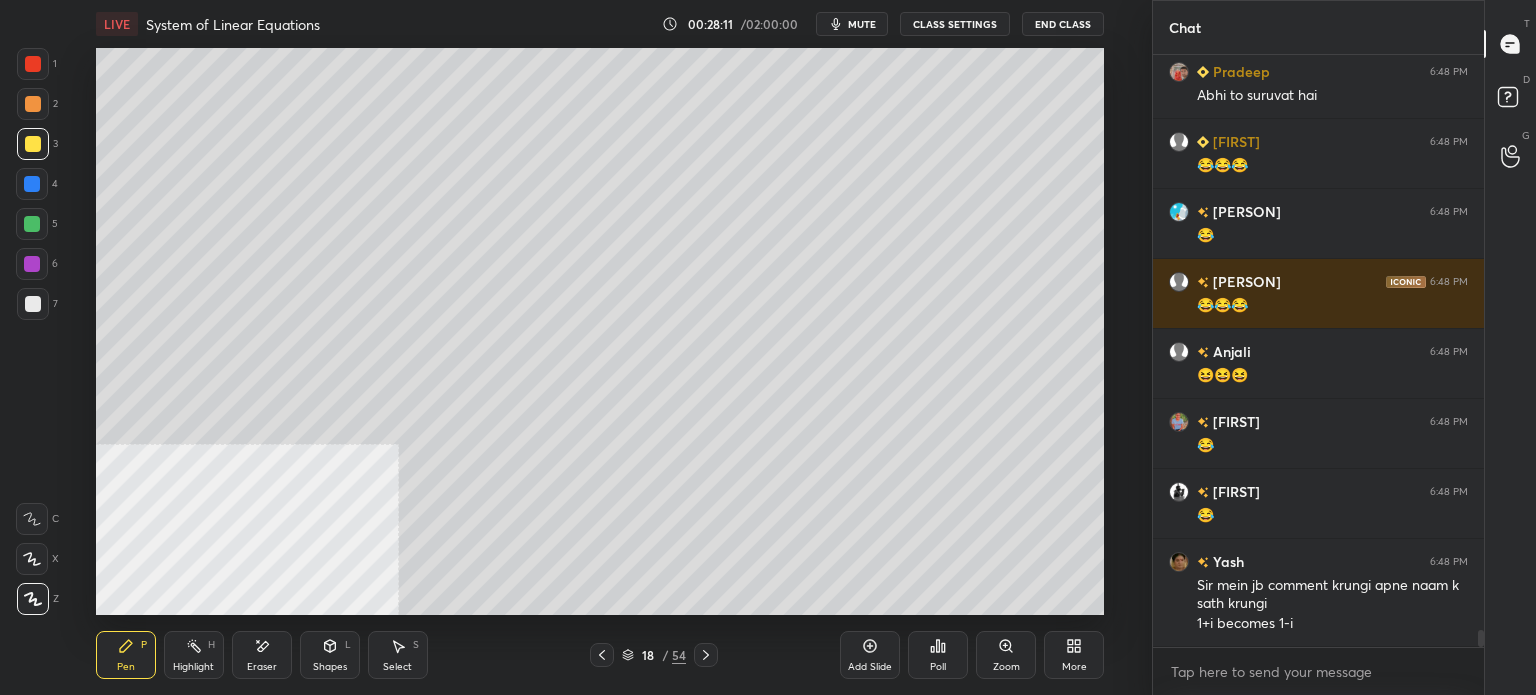 scroll, scrollTop: 20140, scrollLeft: 0, axis: vertical 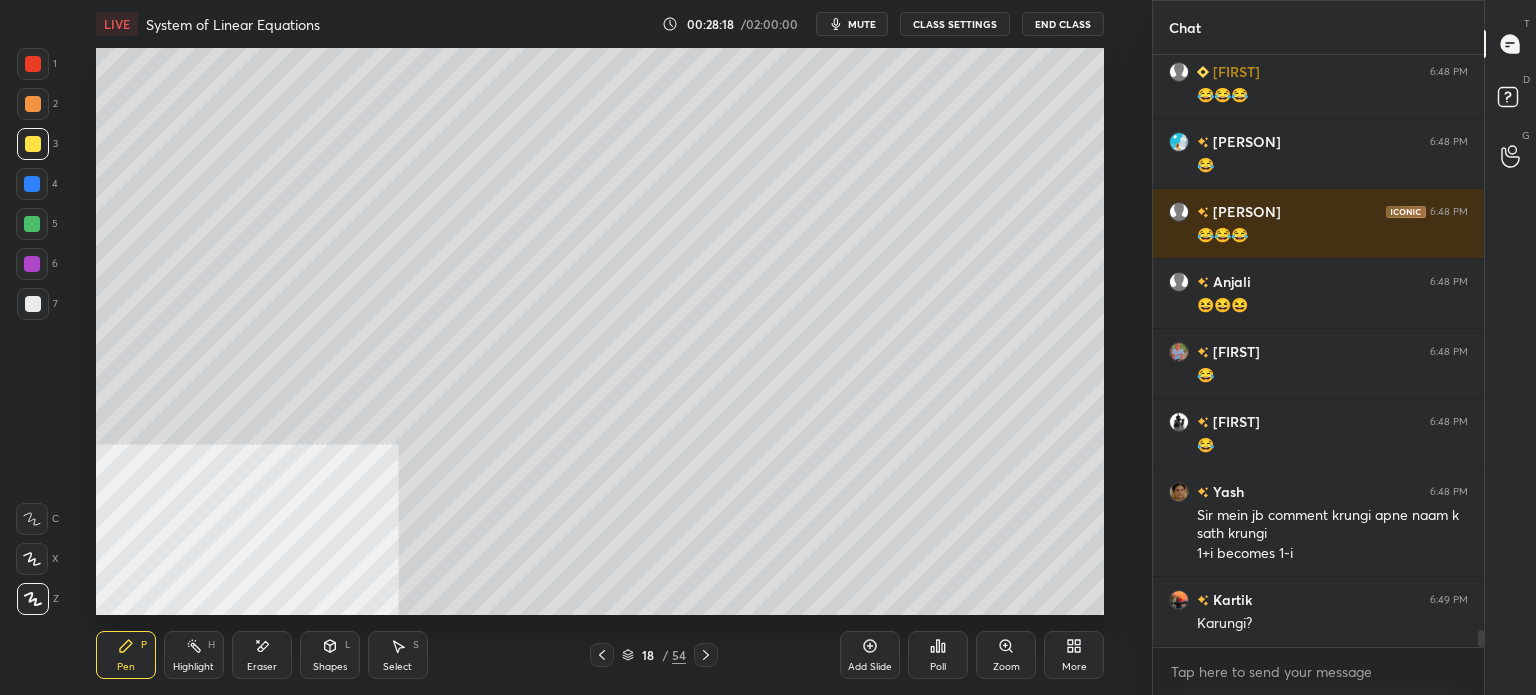click at bounding box center (33, 304) 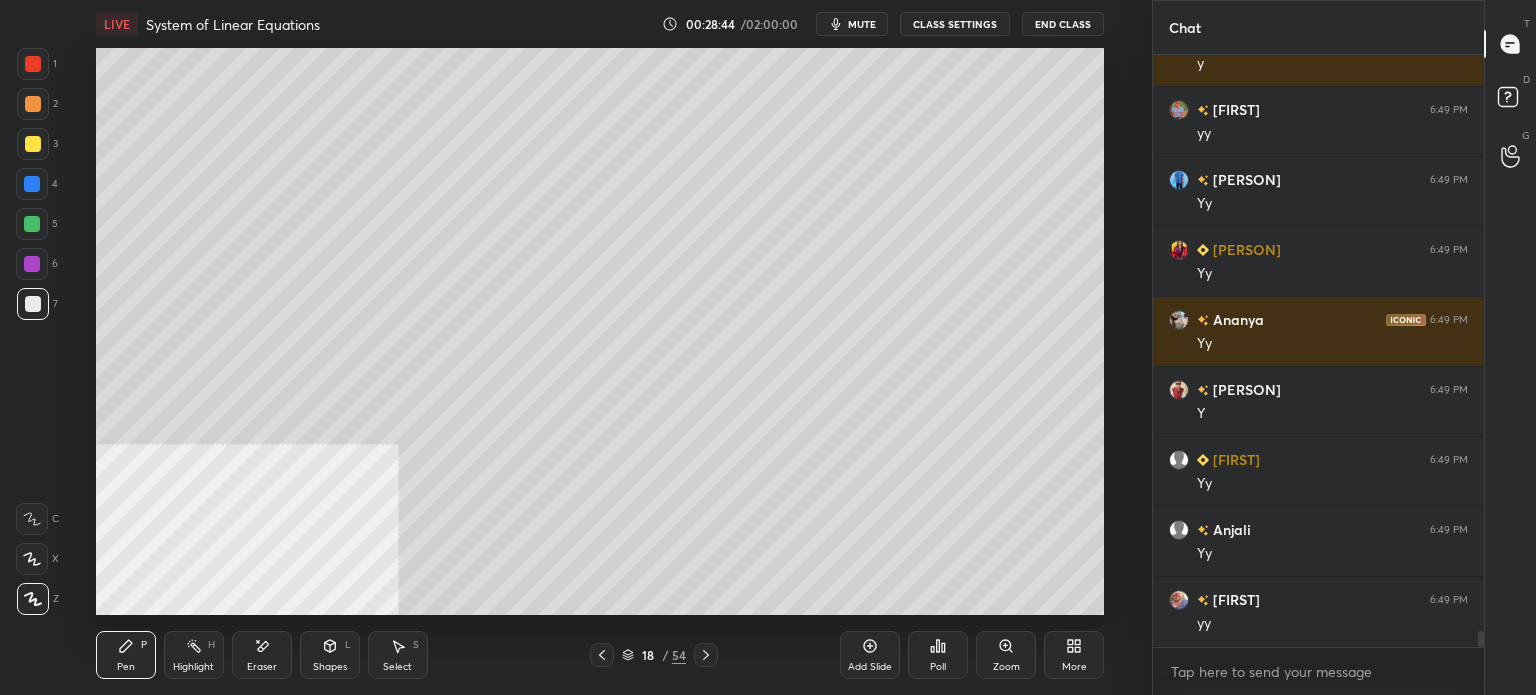 scroll, scrollTop: 20980, scrollLeft: 0, axis: vertical 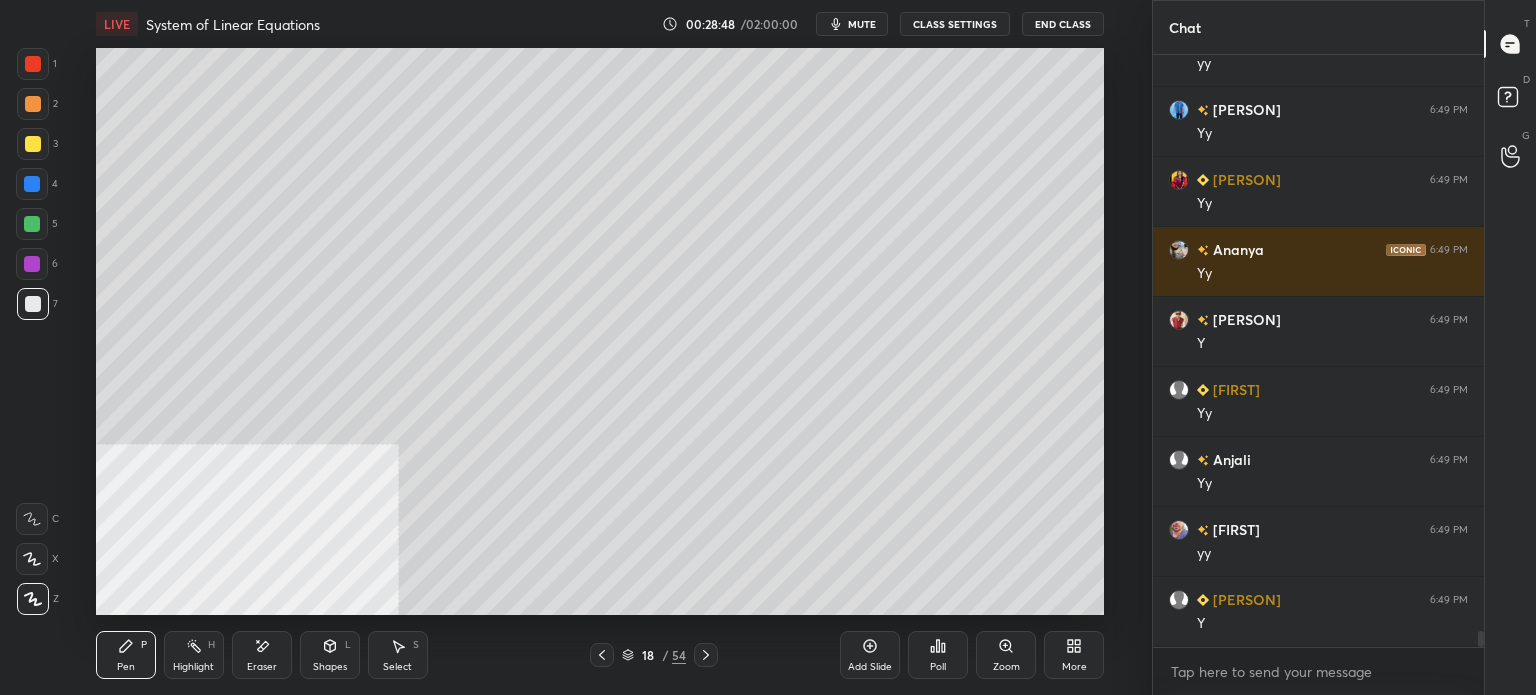 drag, startPoint x: 410, startPoint y: 634, endPoint x: 408, endPoint y: 619, distance: 15.132746 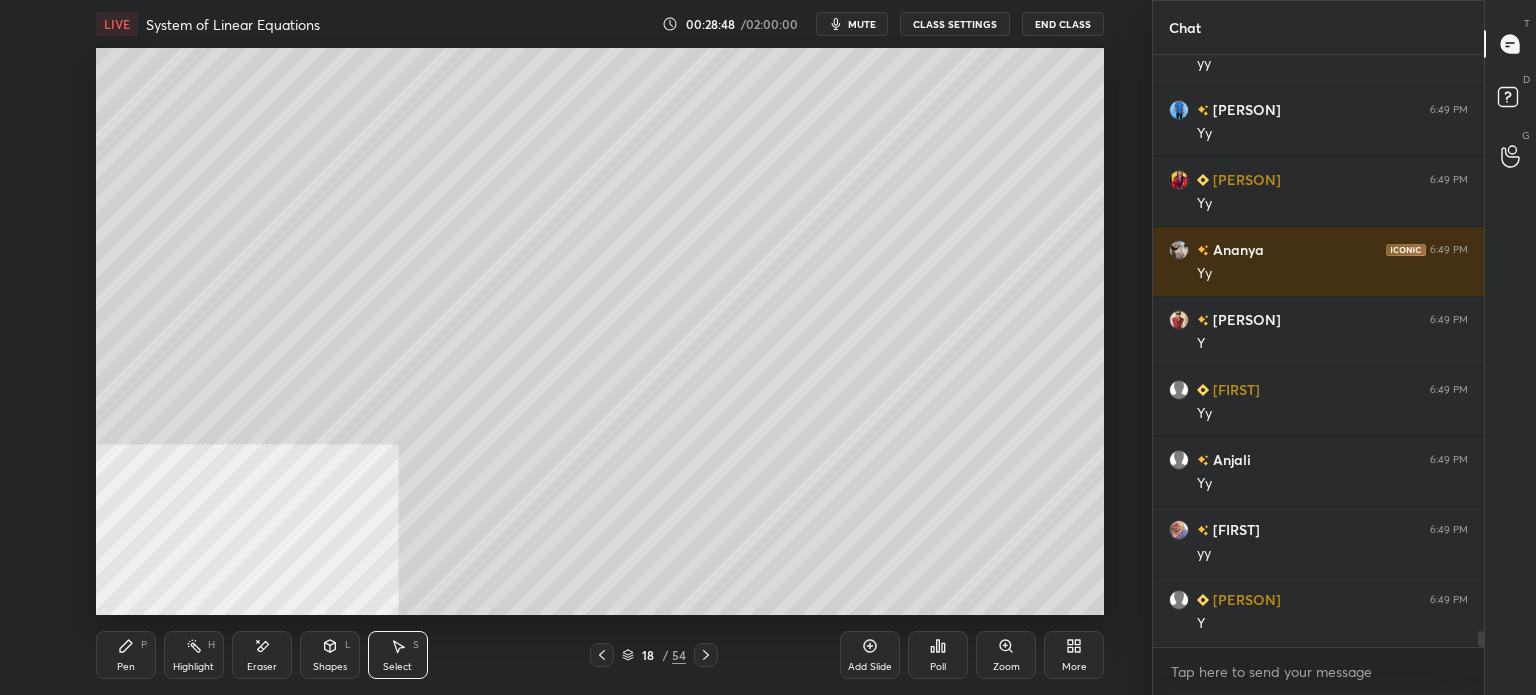 scroll, scrollTop: 21050, scrollLeft: 0, axis: vertical 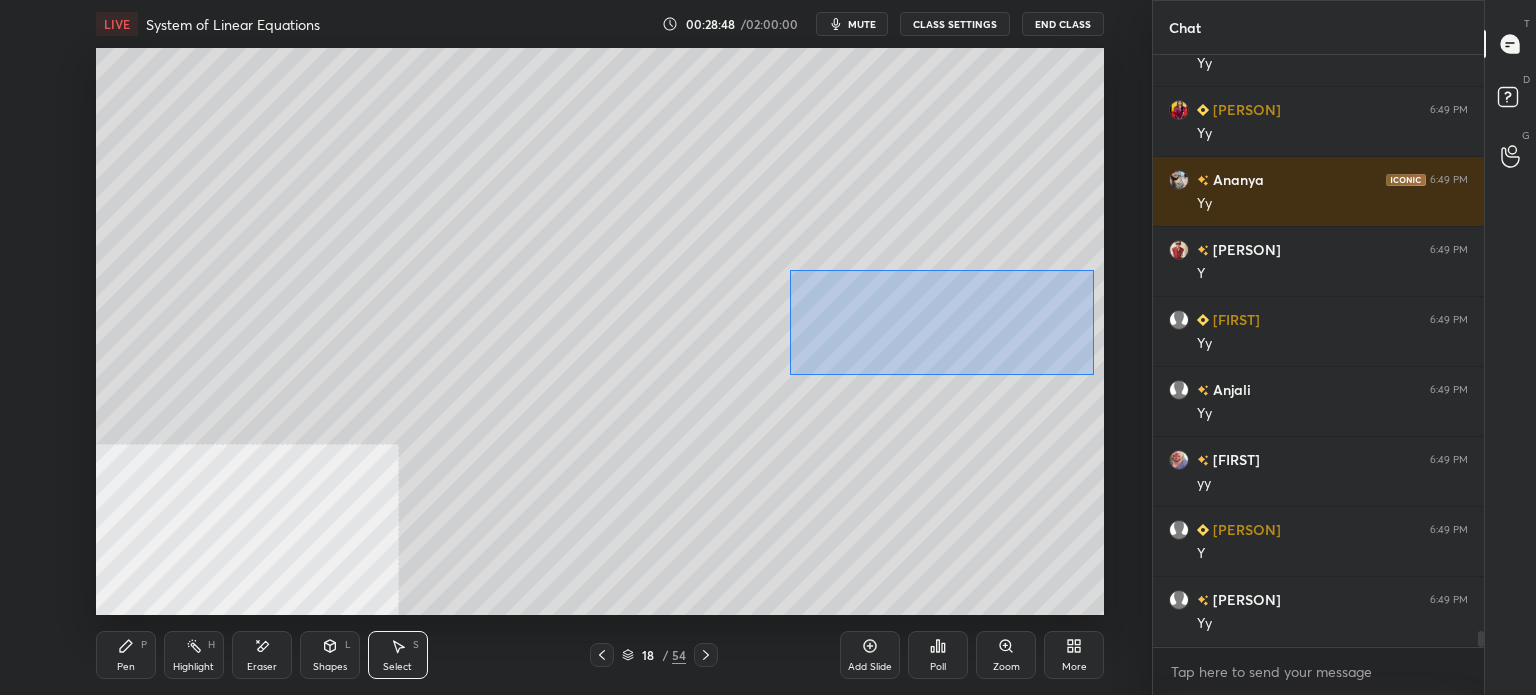 drag, startPoint x: 1003, startPoint y: 348, endPoint x: 1108, endPoint y: 378, distance: 109.201645 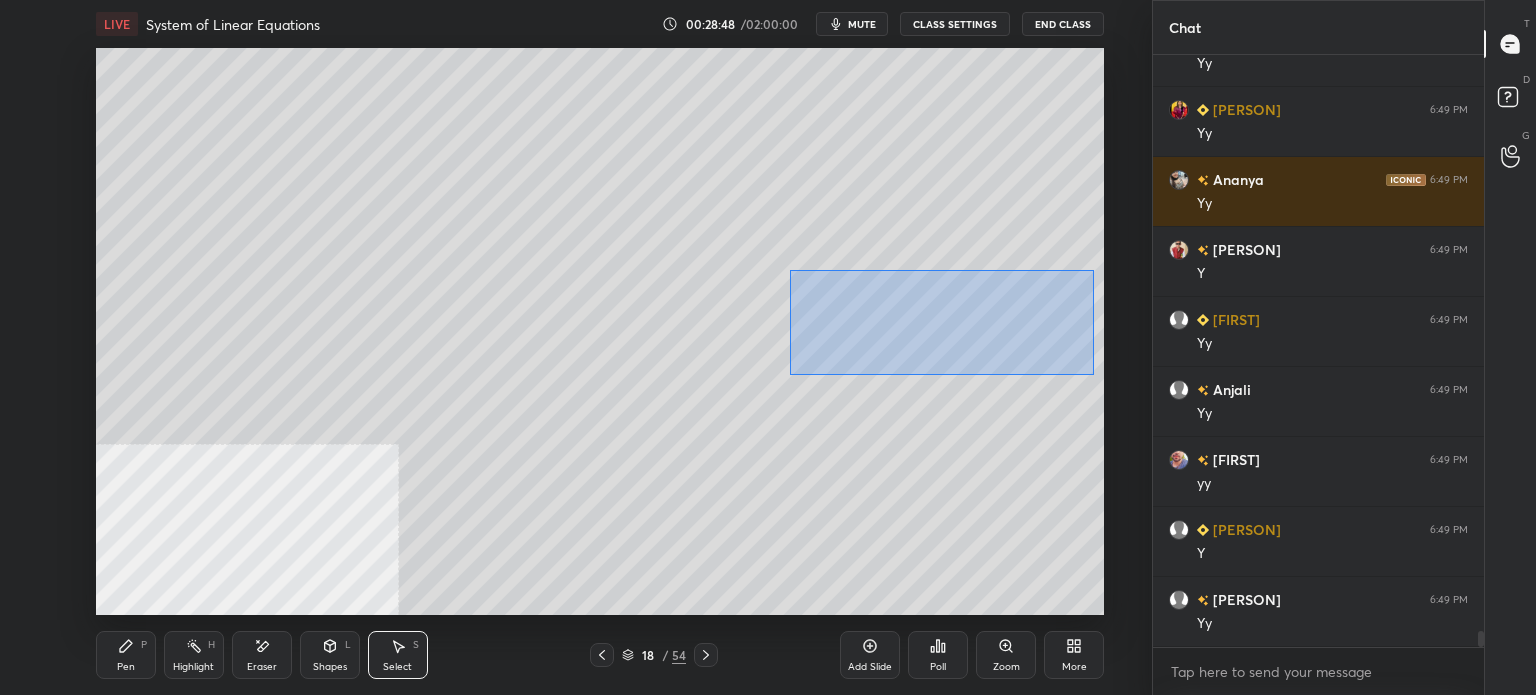 click on "0 ° Undo Copy Duplicate Duplicate to new slide Delete Setting up your live class Poll for   secs No correct answer Start poll" at bounding box center [600, 331] 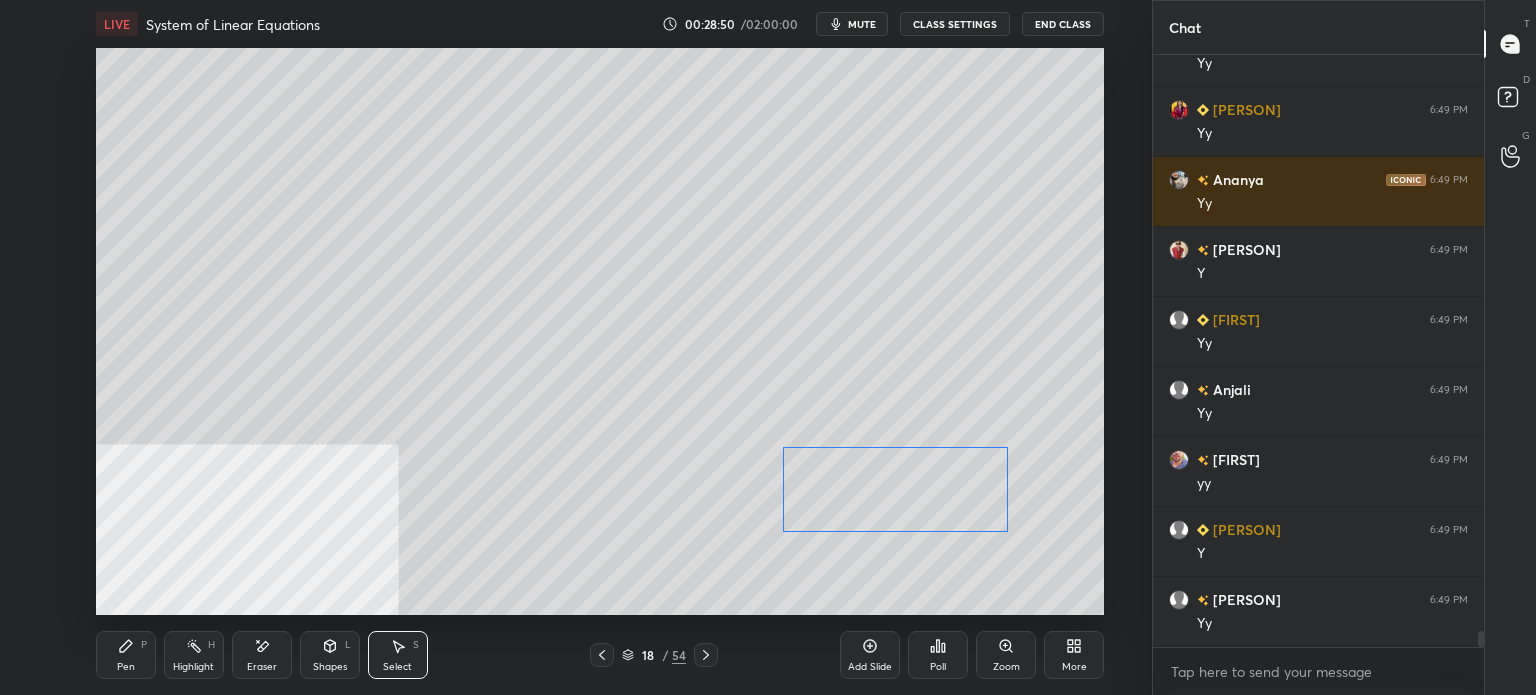 drag, startPoint x: 977, startPoint y: 371, endPoint x: 967, endPoint y: 488, distance: 117.426575 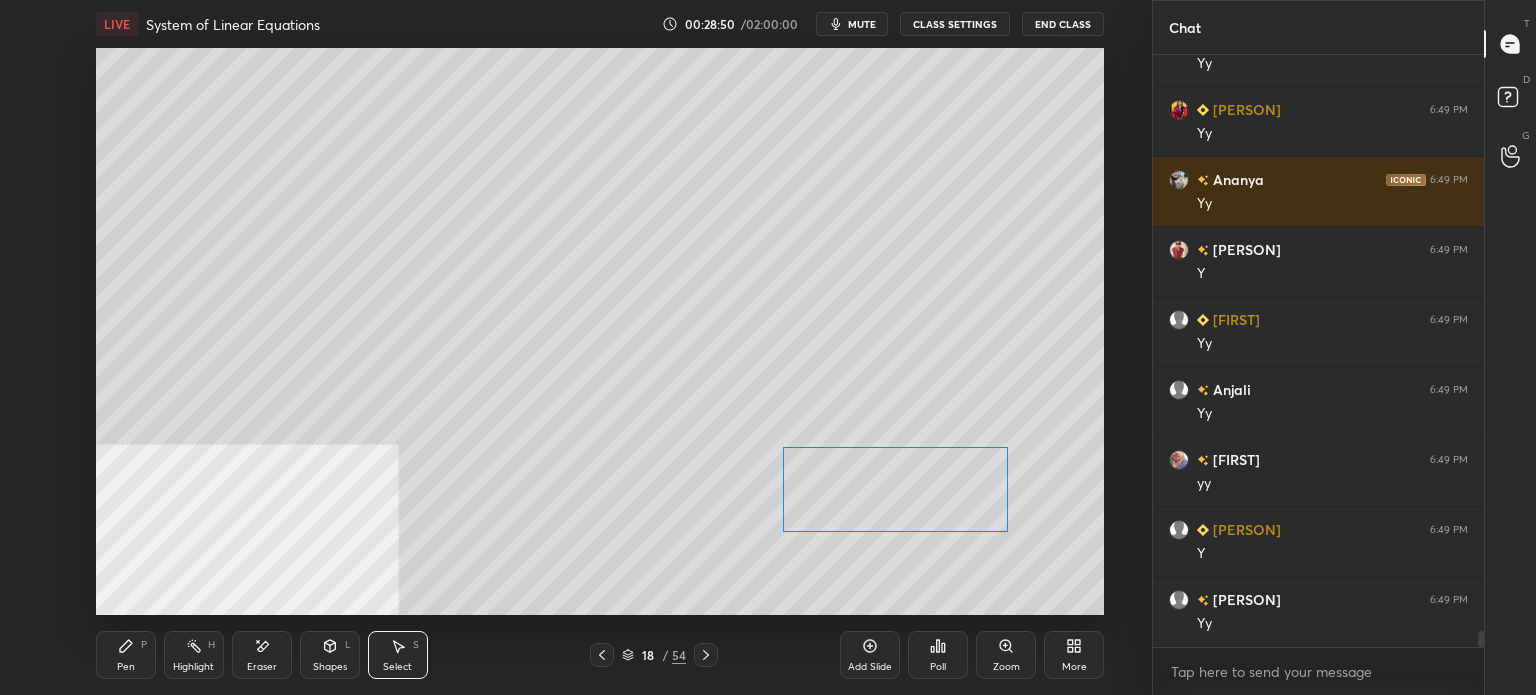 click on "0 ° Undo Copy Duplicate Duplicate to new slide Delete" at bounding box center [600, 331] 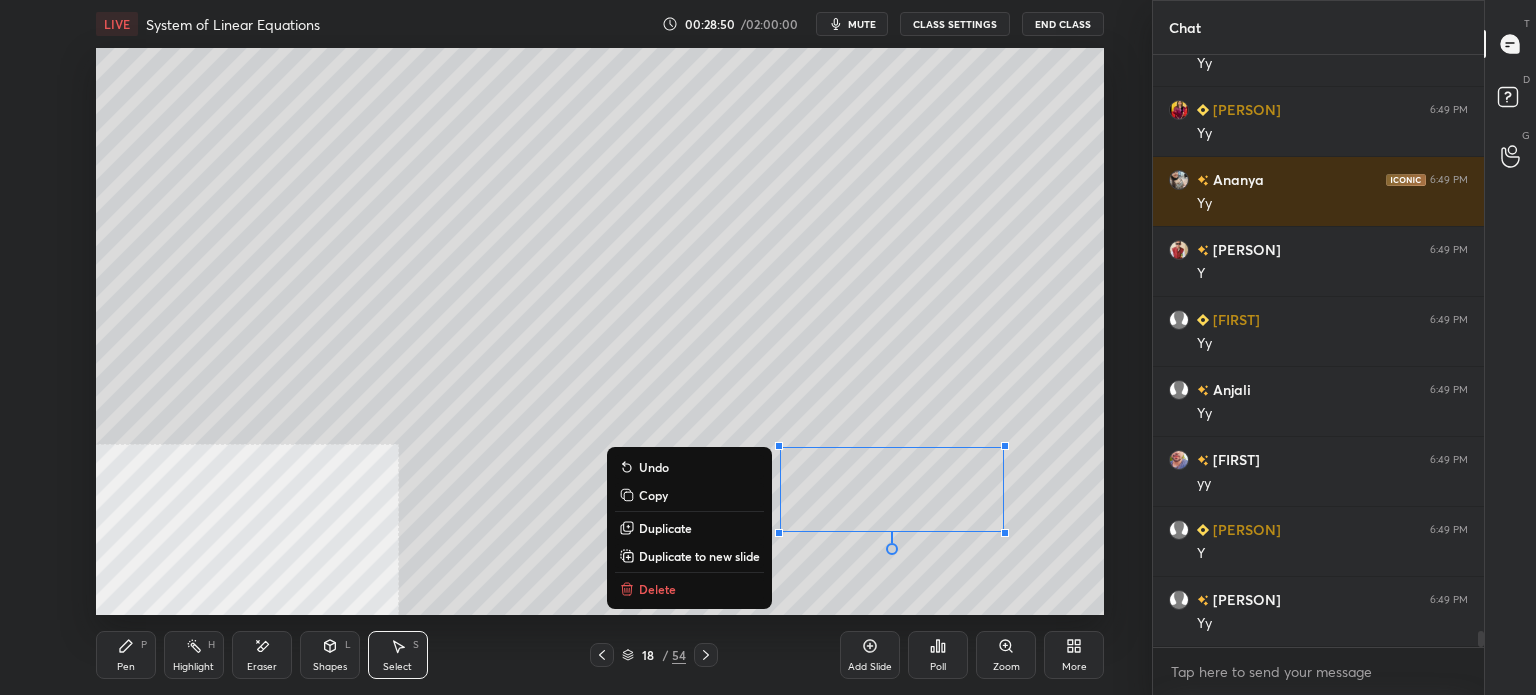 click on "Delete" at bounding box center (689, 589) 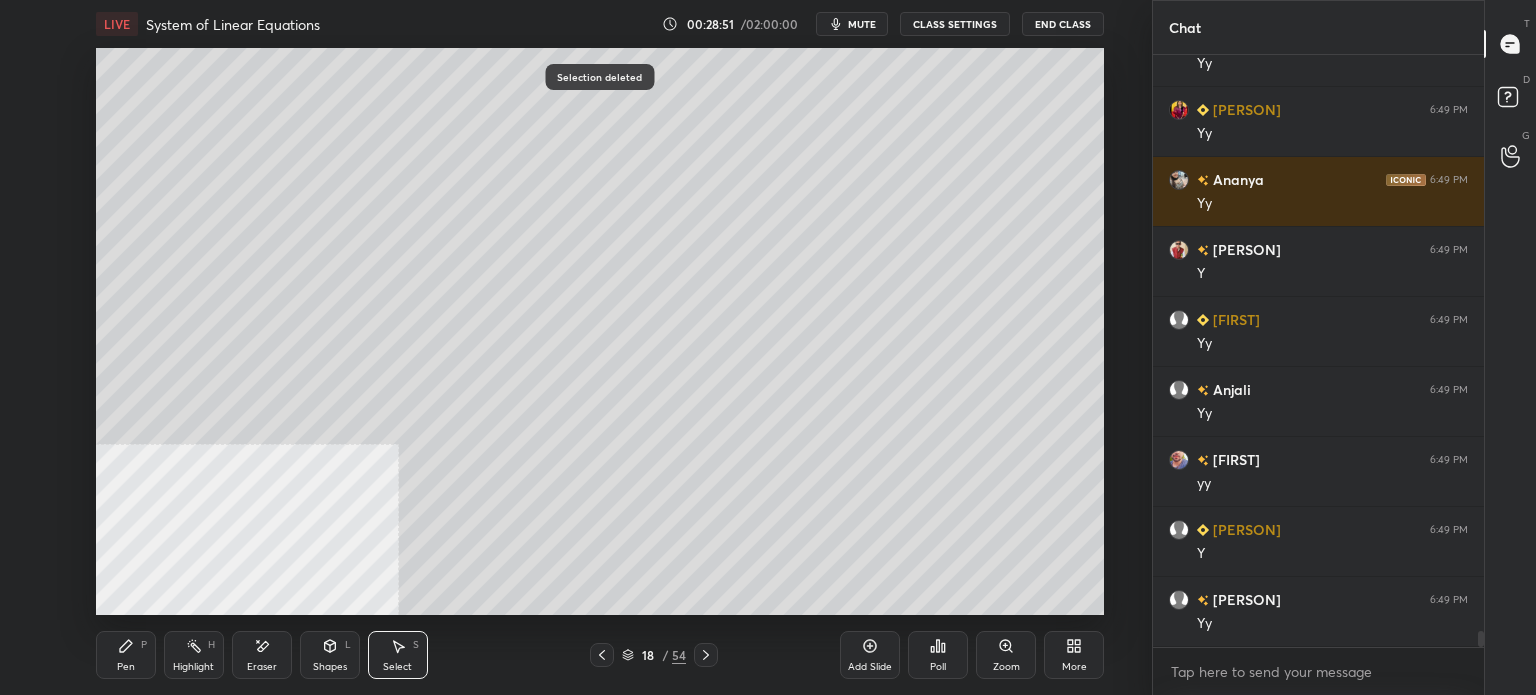 scroll, scrollTop: 21098, scrollLeft: 0, axis: vertical 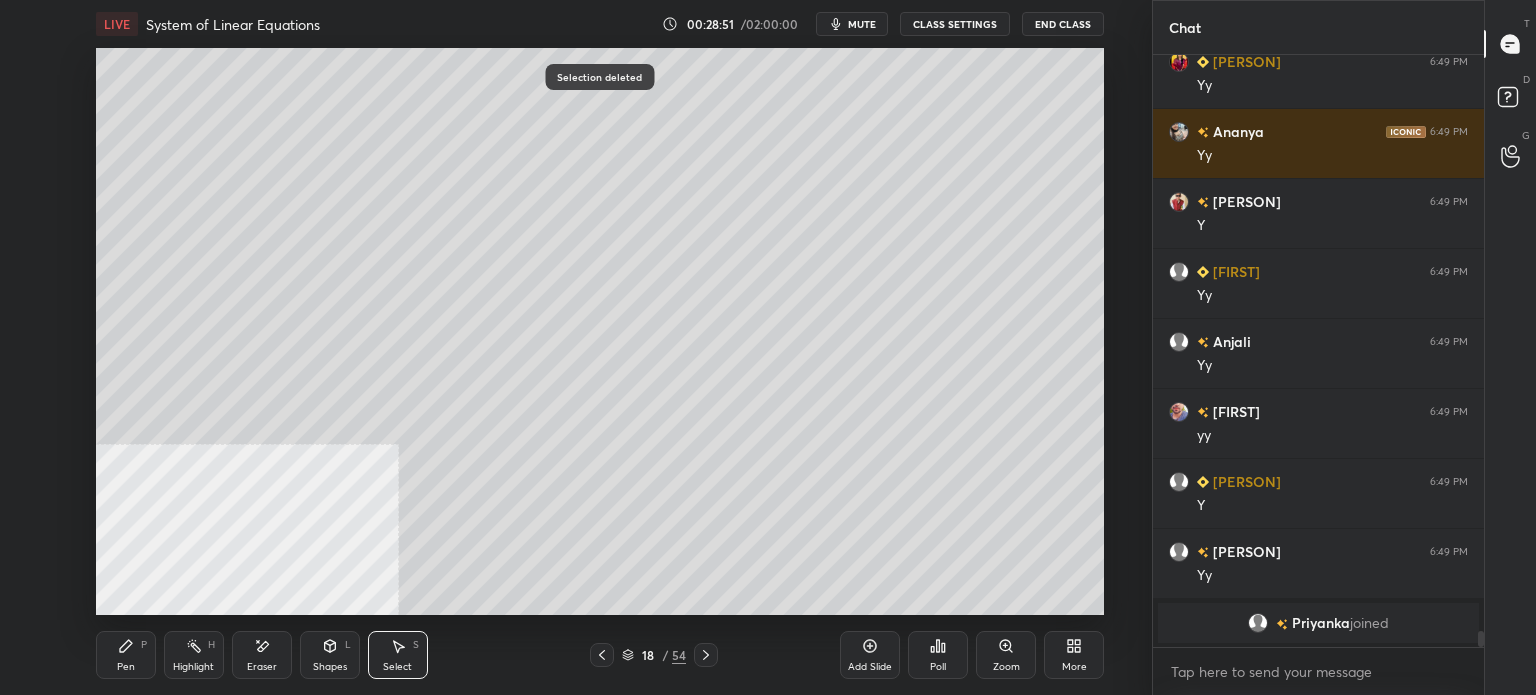 click on "Pen P" at bounding box center (126, 655) 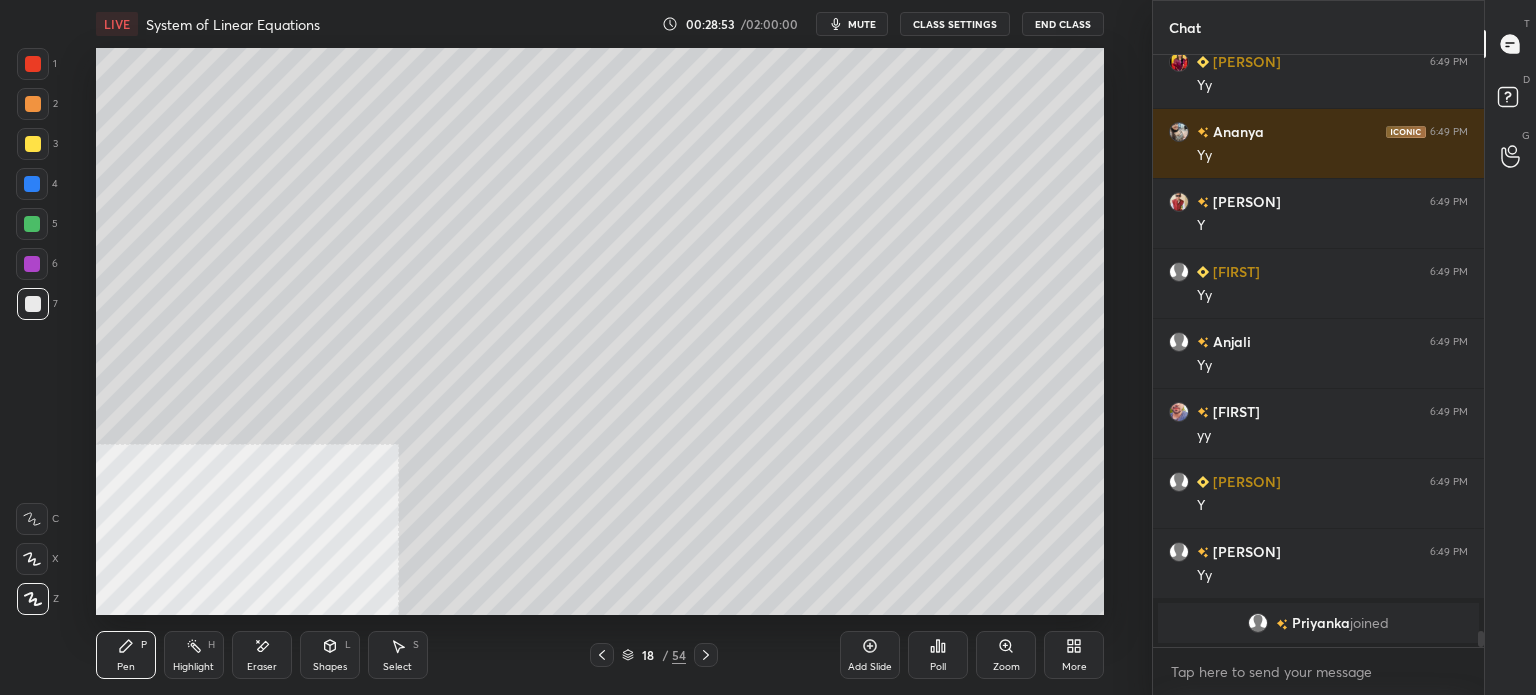 click at bounding box center (33, 144) 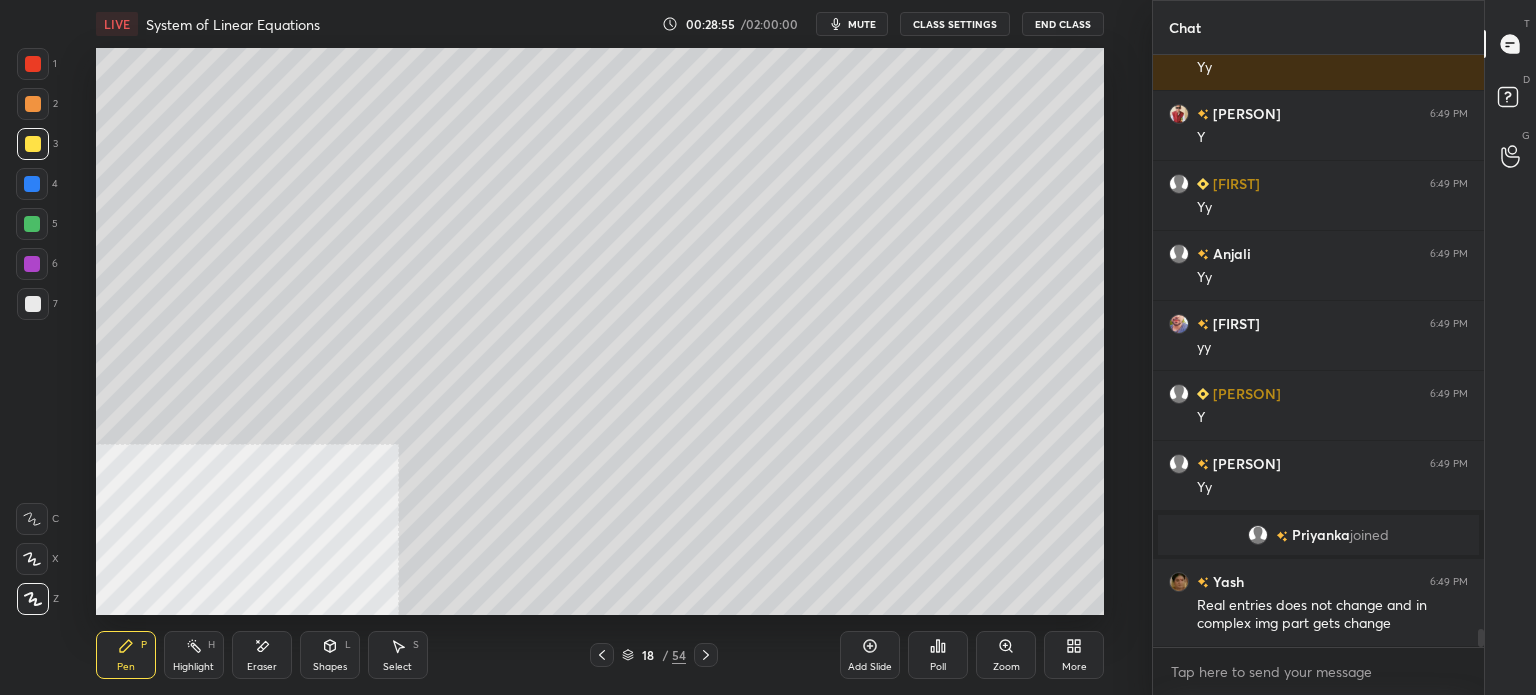 scroll, scrollTop: 19282, scrollLeft: 0, axis: vertical 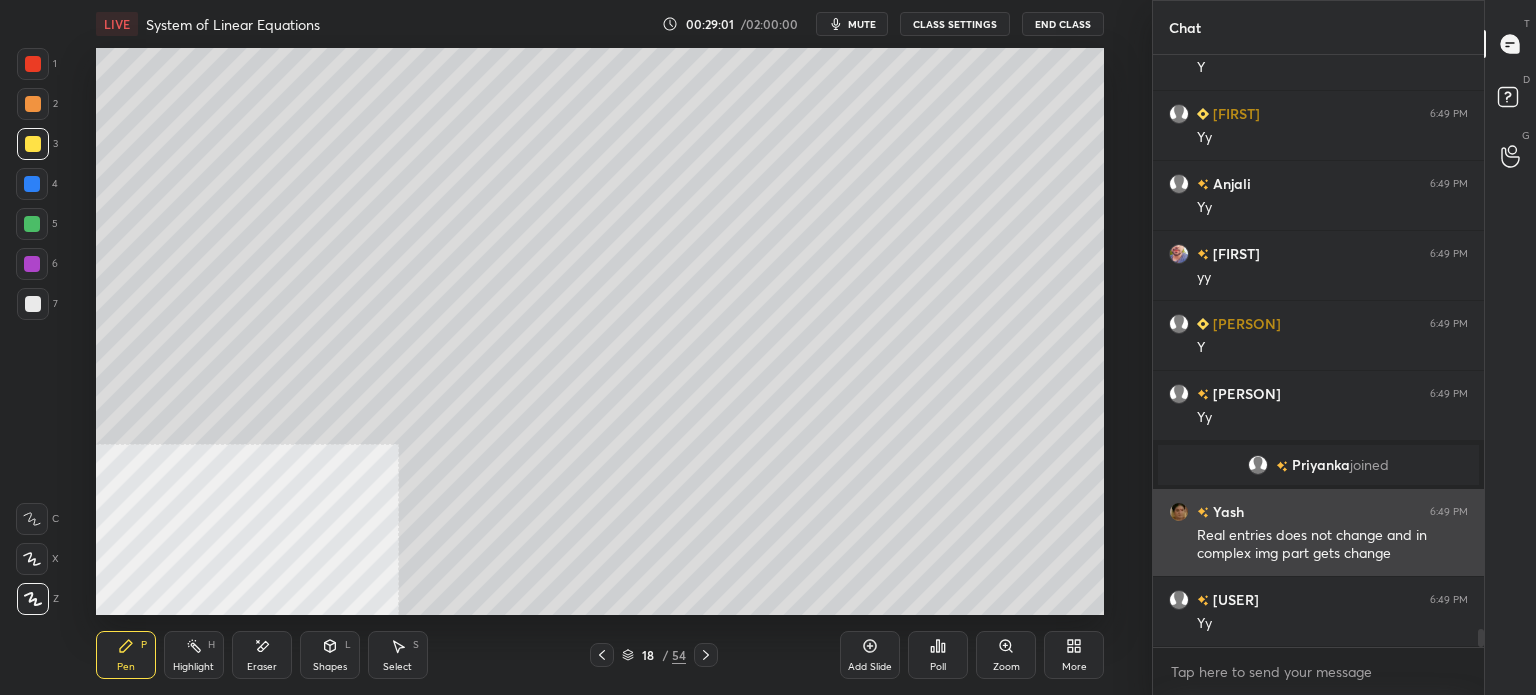 click on "[PERSON] 6:49 PM" at bounding box center [1318, 511] 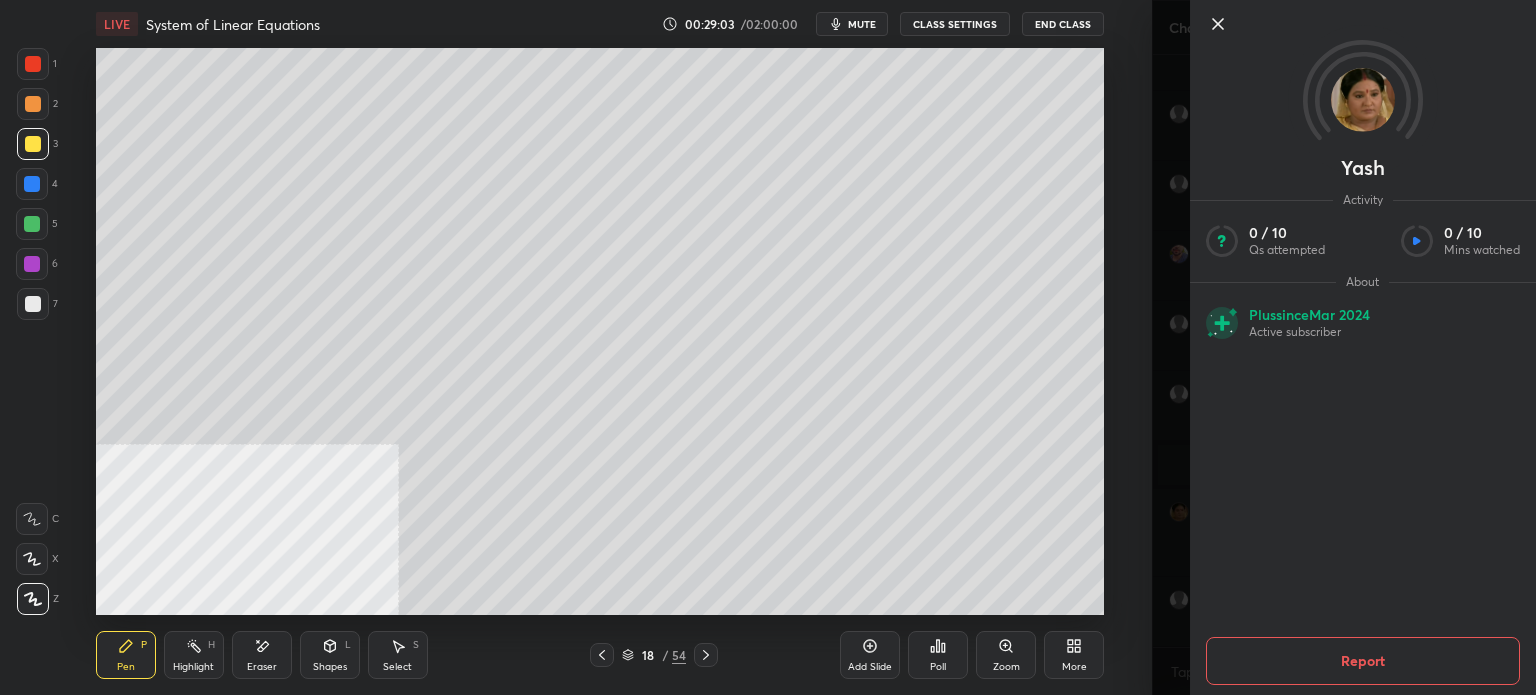 click on "Report" at bounding box center [1363, 661] 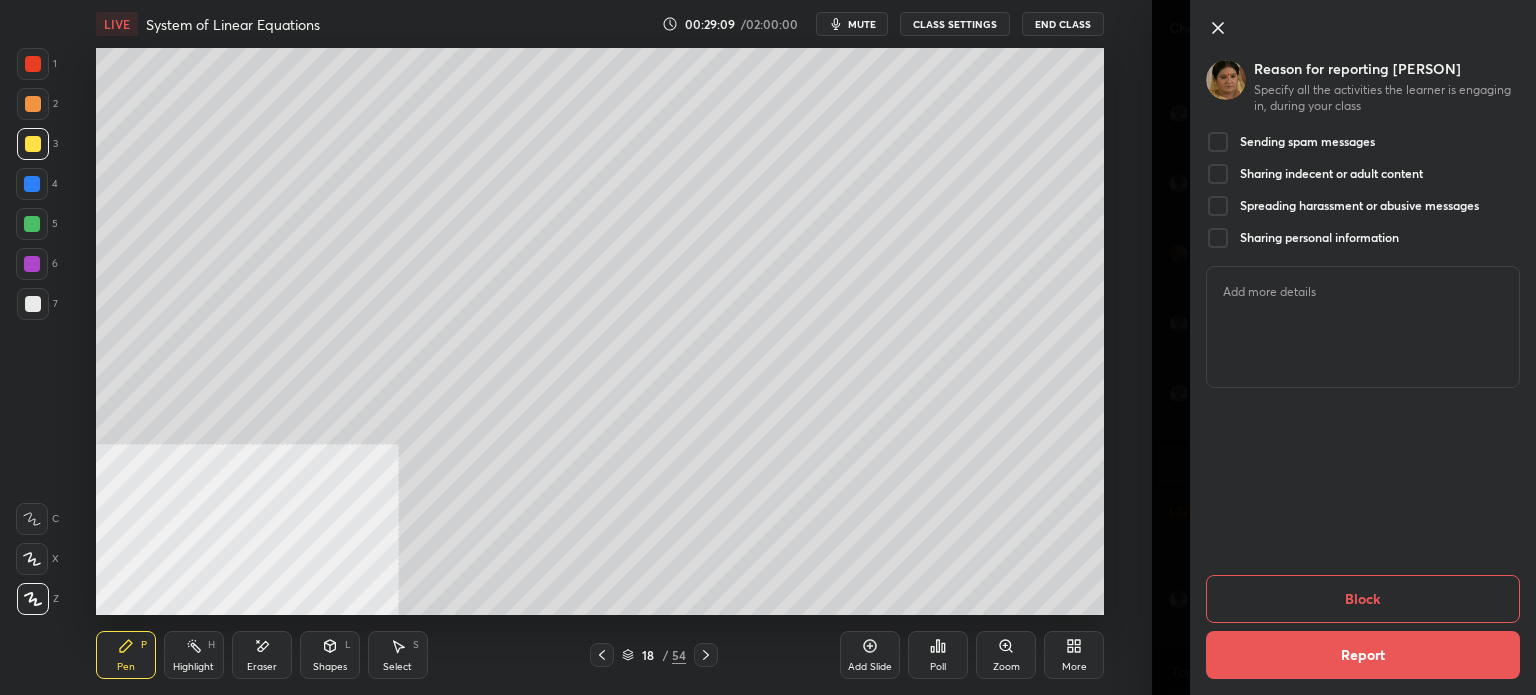 scroll, scrollTop: 19370, scrollLeft: 0, axis: vertical 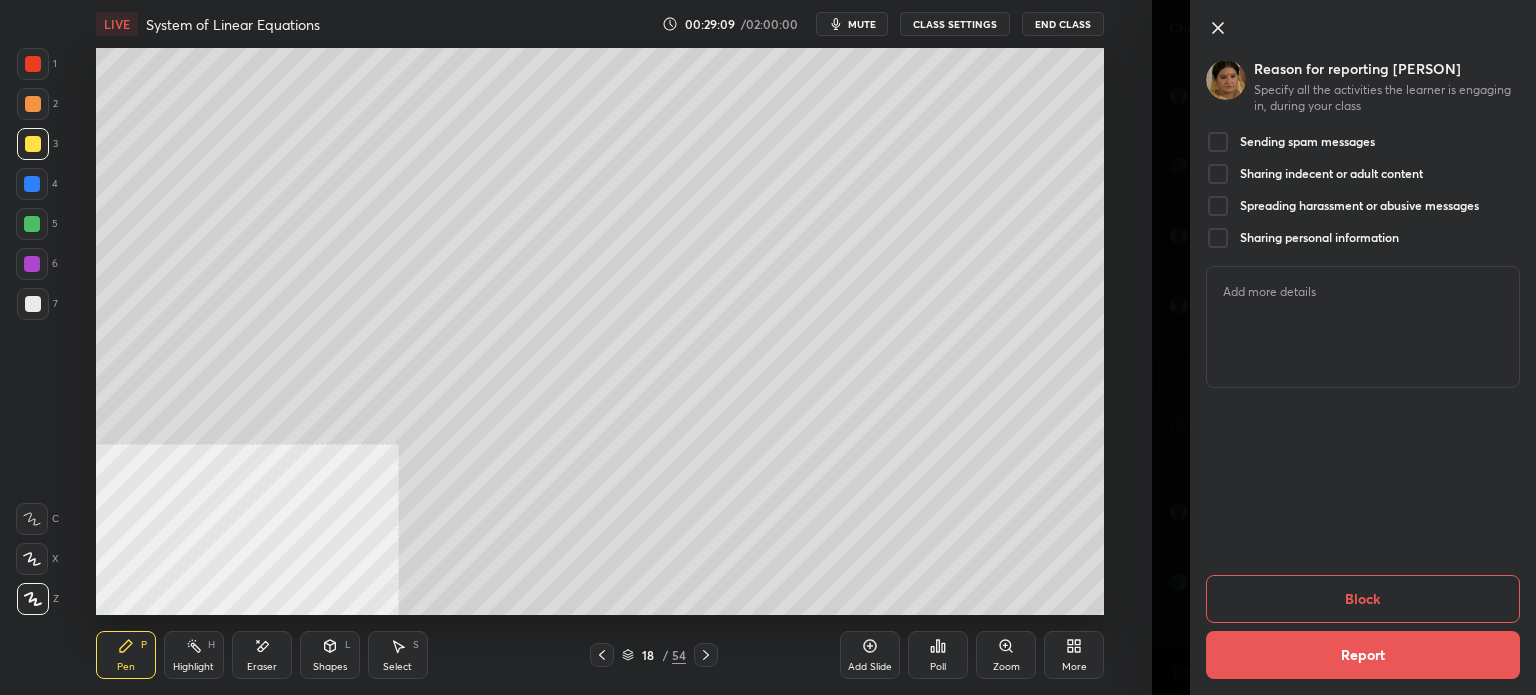 click 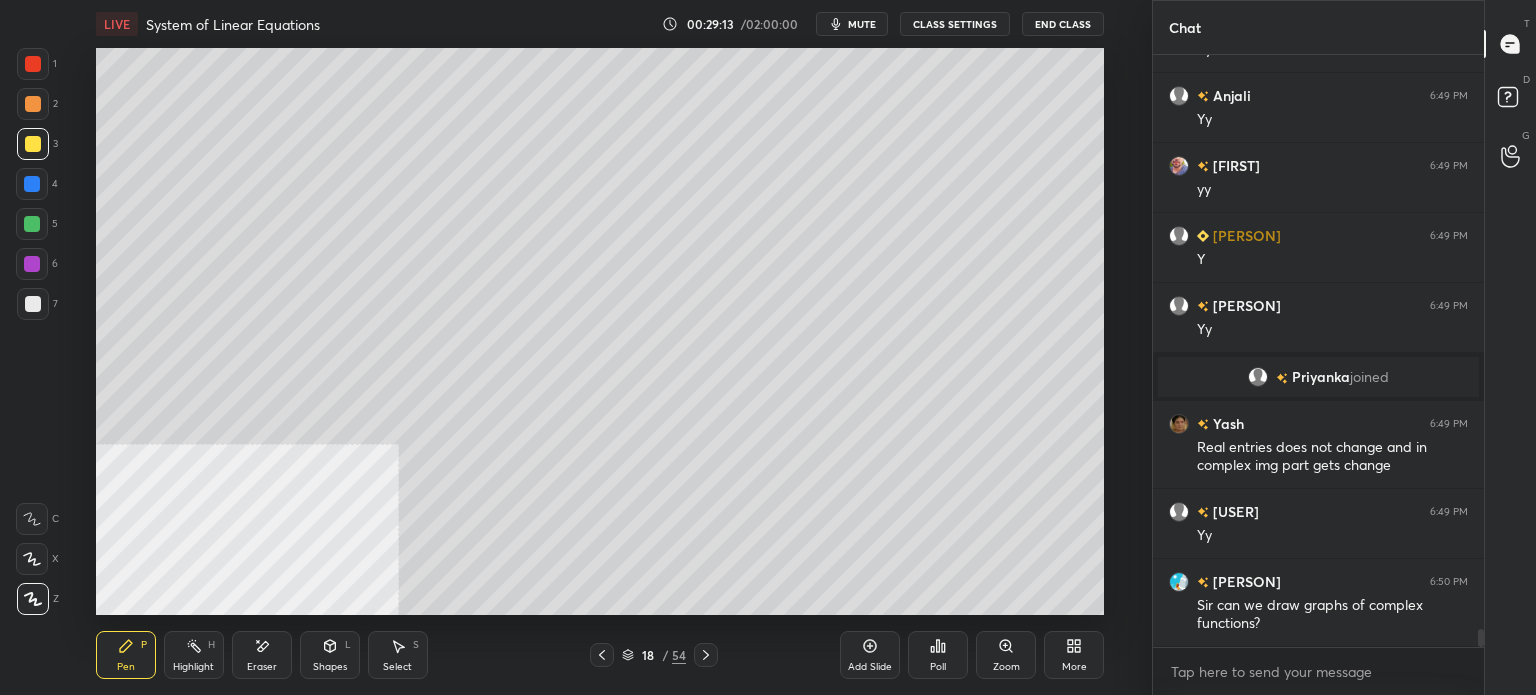 click at bounding box center (33, 144) 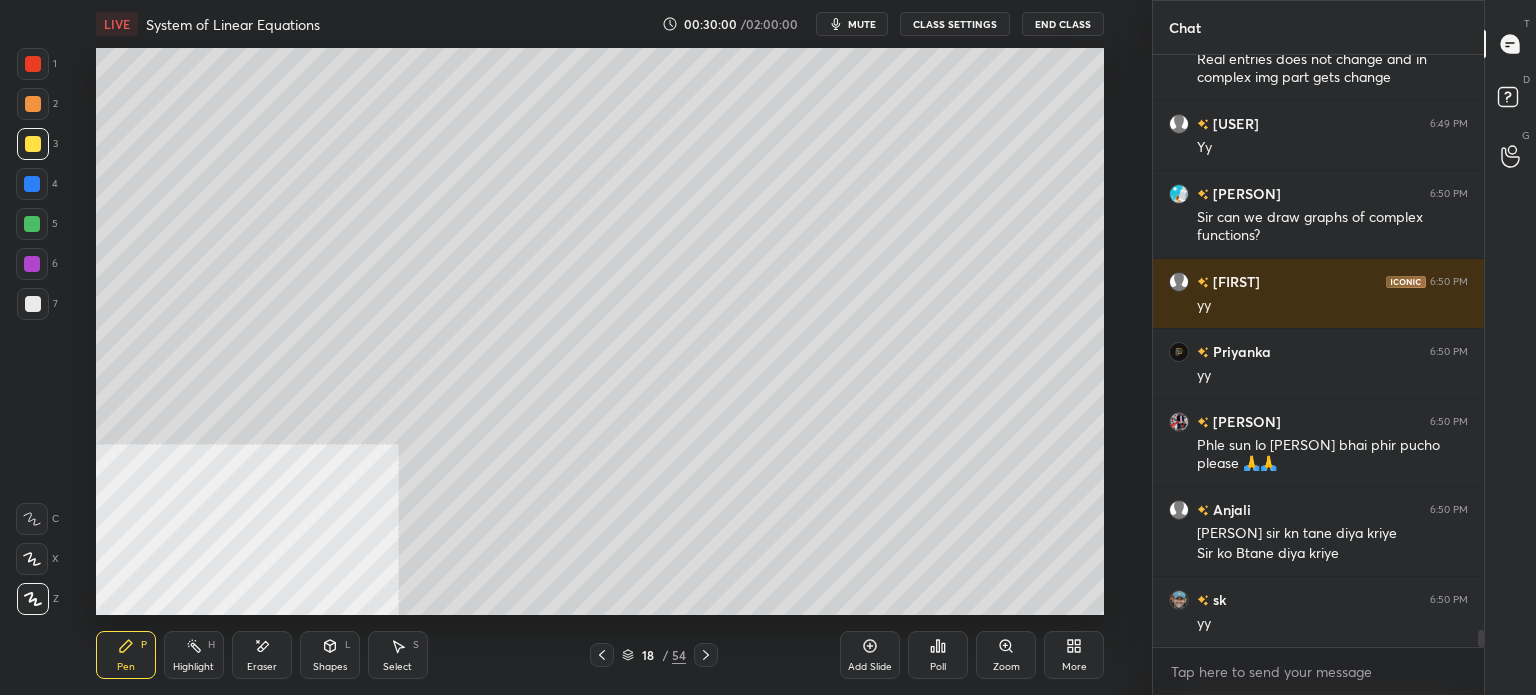 scroll, scrollTop: 19828, scrollLeft: 0, axis: vertical 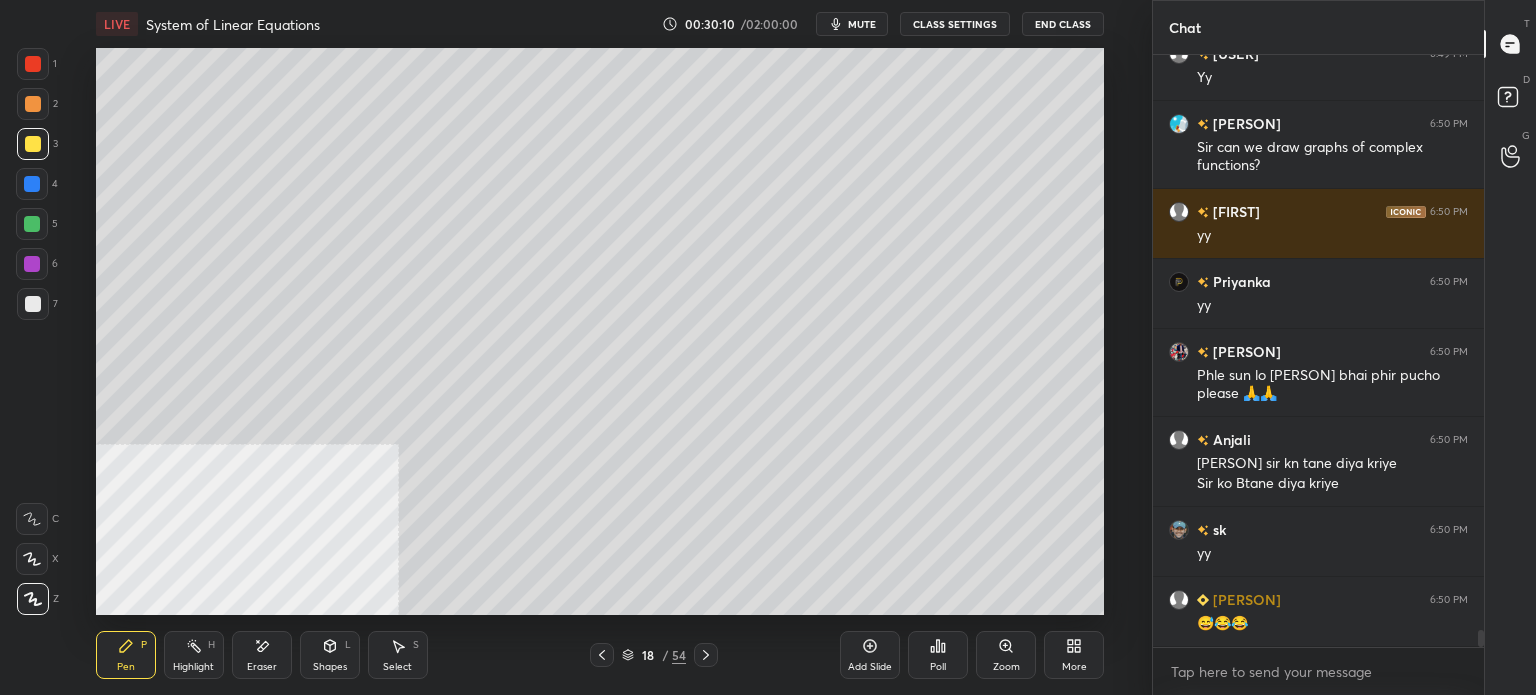 click at bounding box center [33, 304] 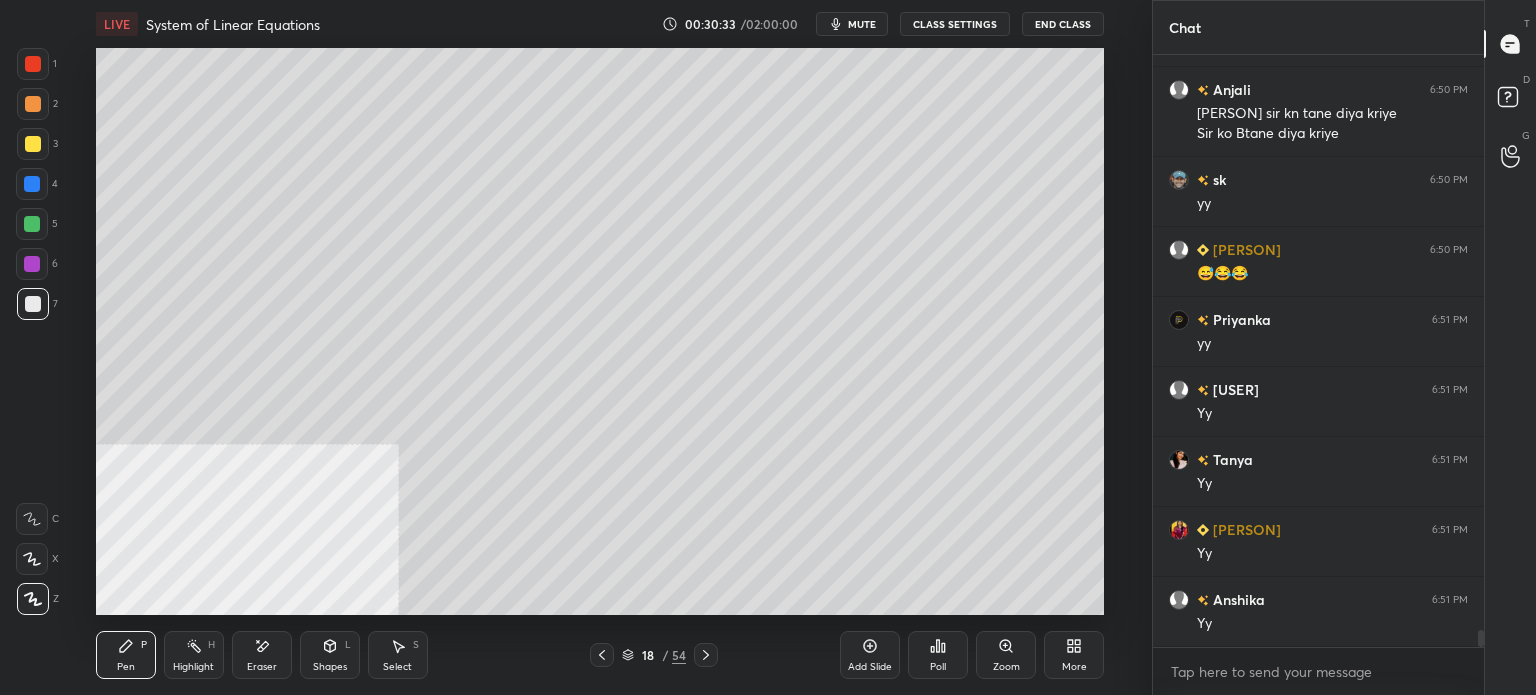 scroll, scrollTop: 20248, scrollLeft: 0, axis: vertical 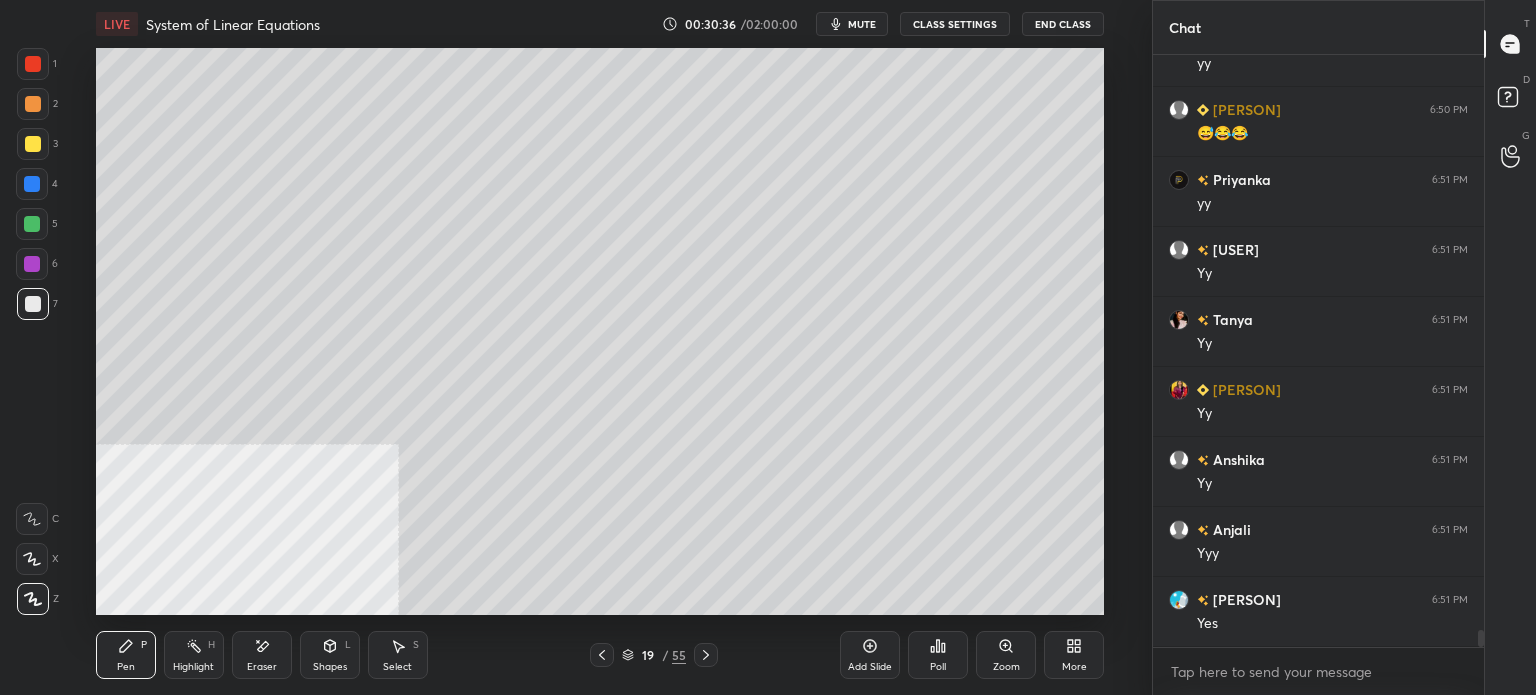 click at bounding box center (33, 144) 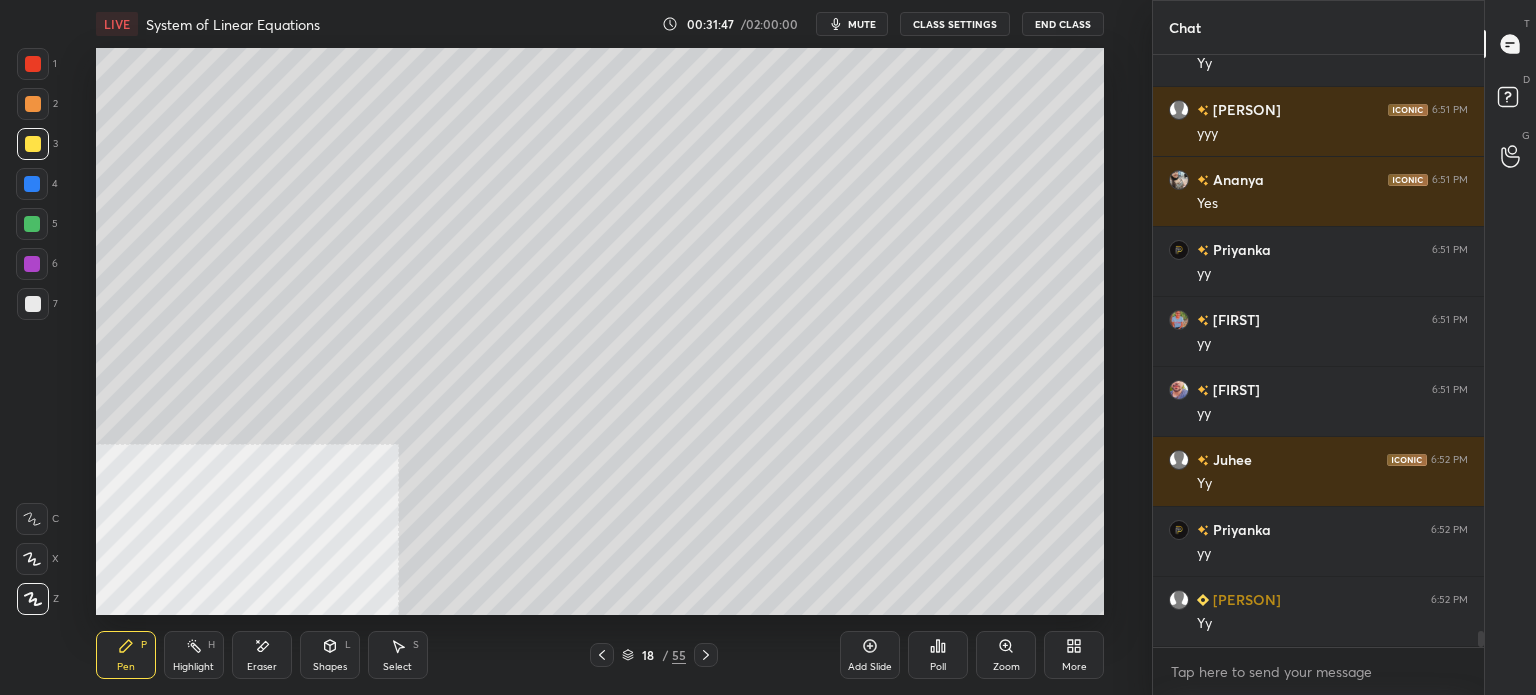 scroll, scrollTop: 21298, scrollLeft: 0, axis: vertical 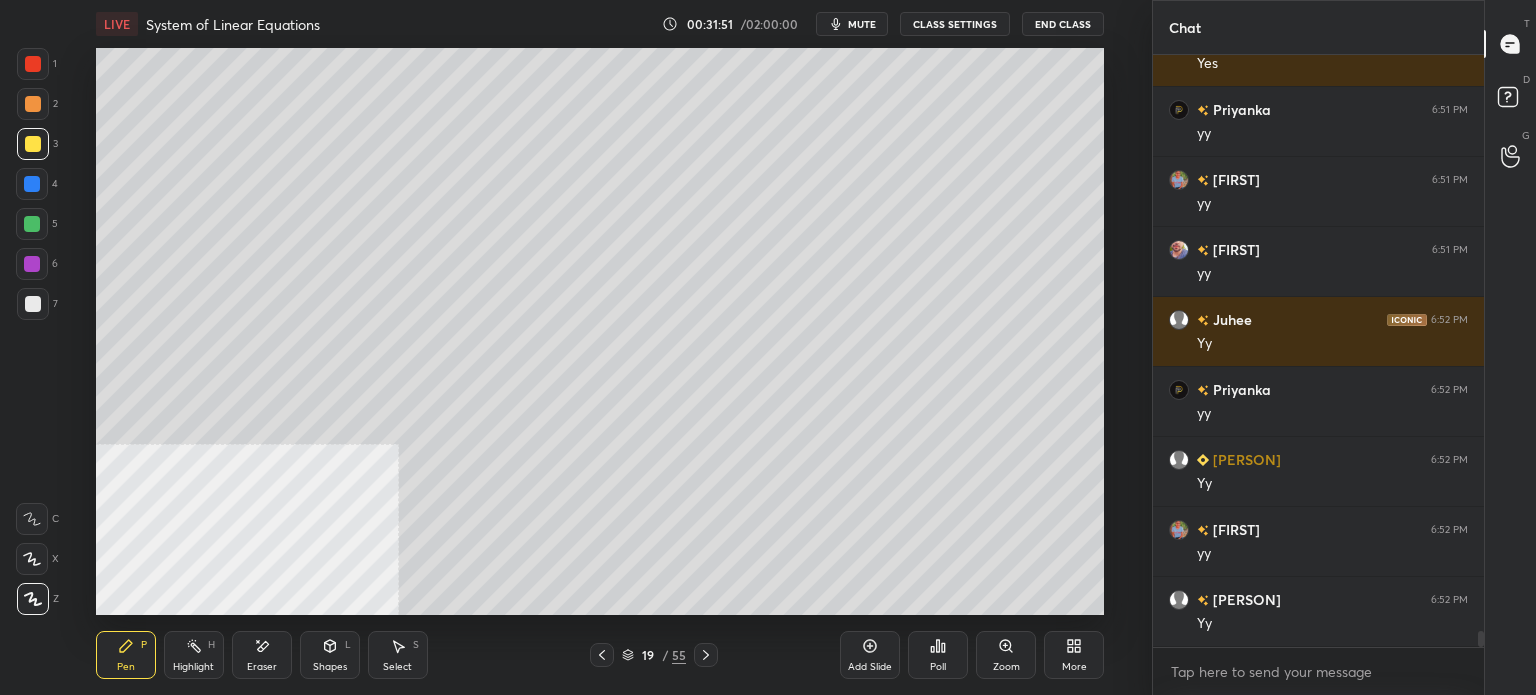 click at bounding box center [33, 144] 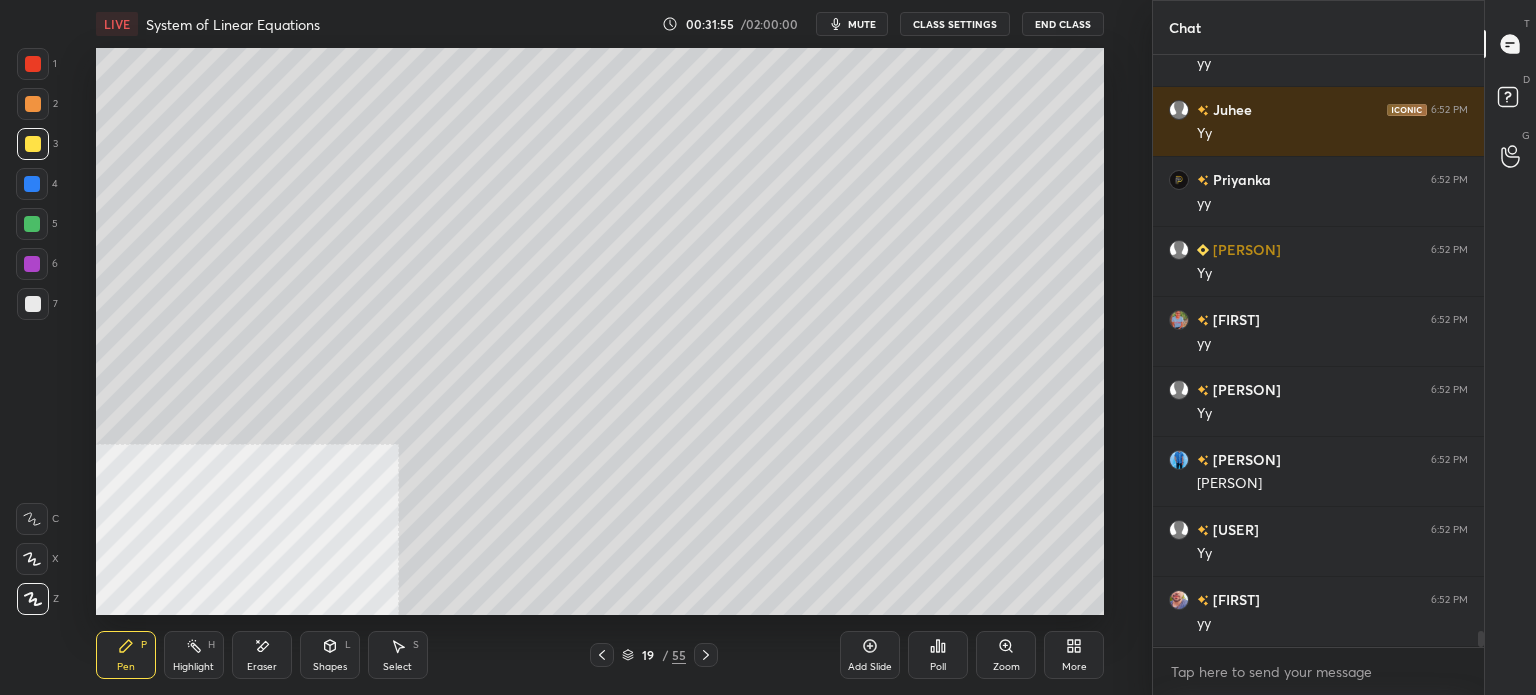 scroll, scrollTop: 21648, scrollLeft: 0, axis: vertical 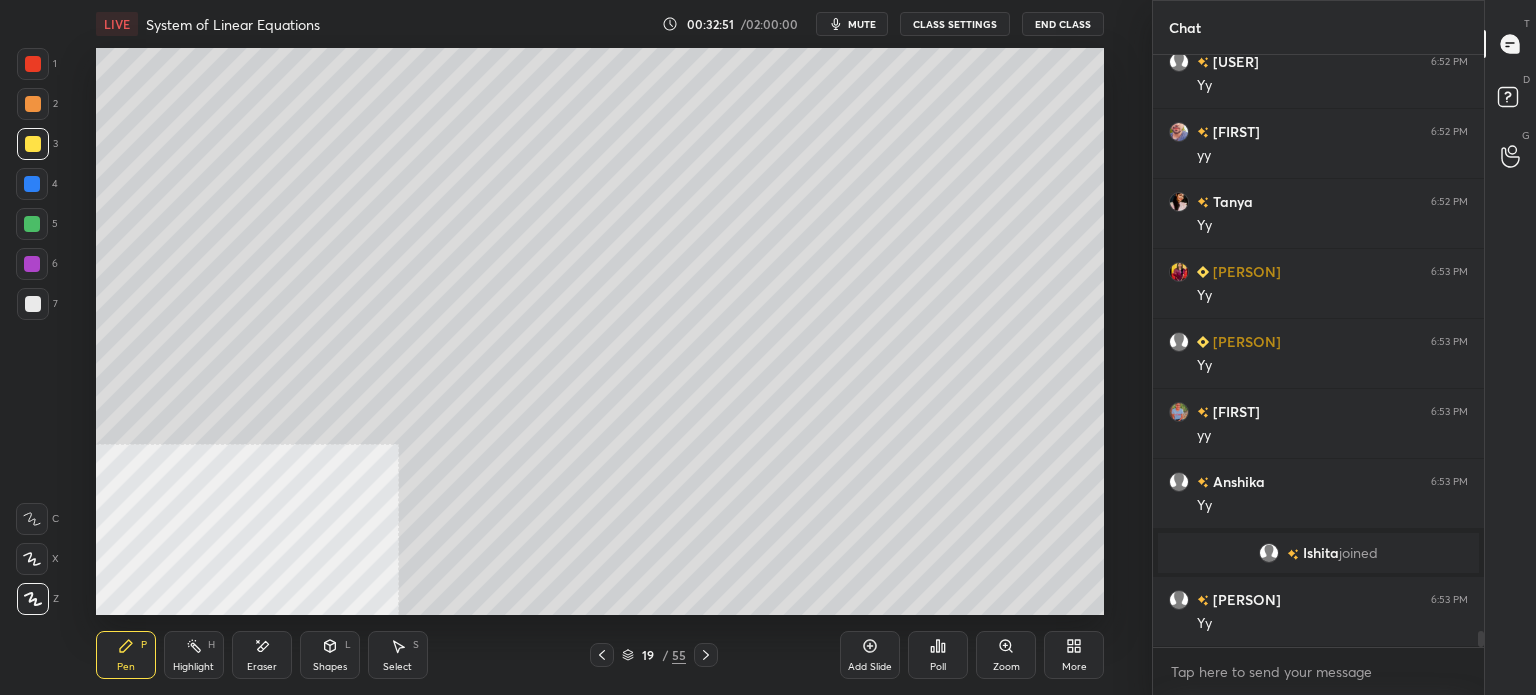 click on "More" at bounding box center [1074, 667] 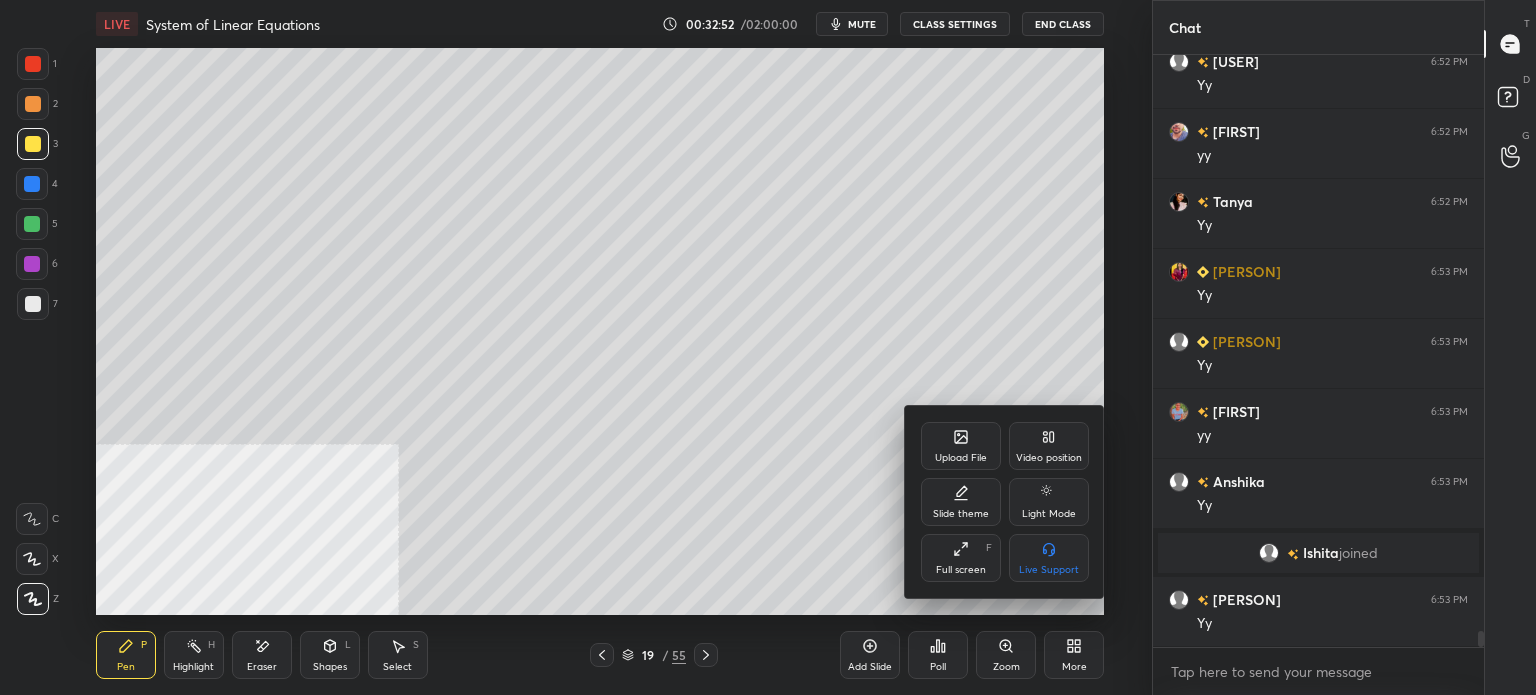 click 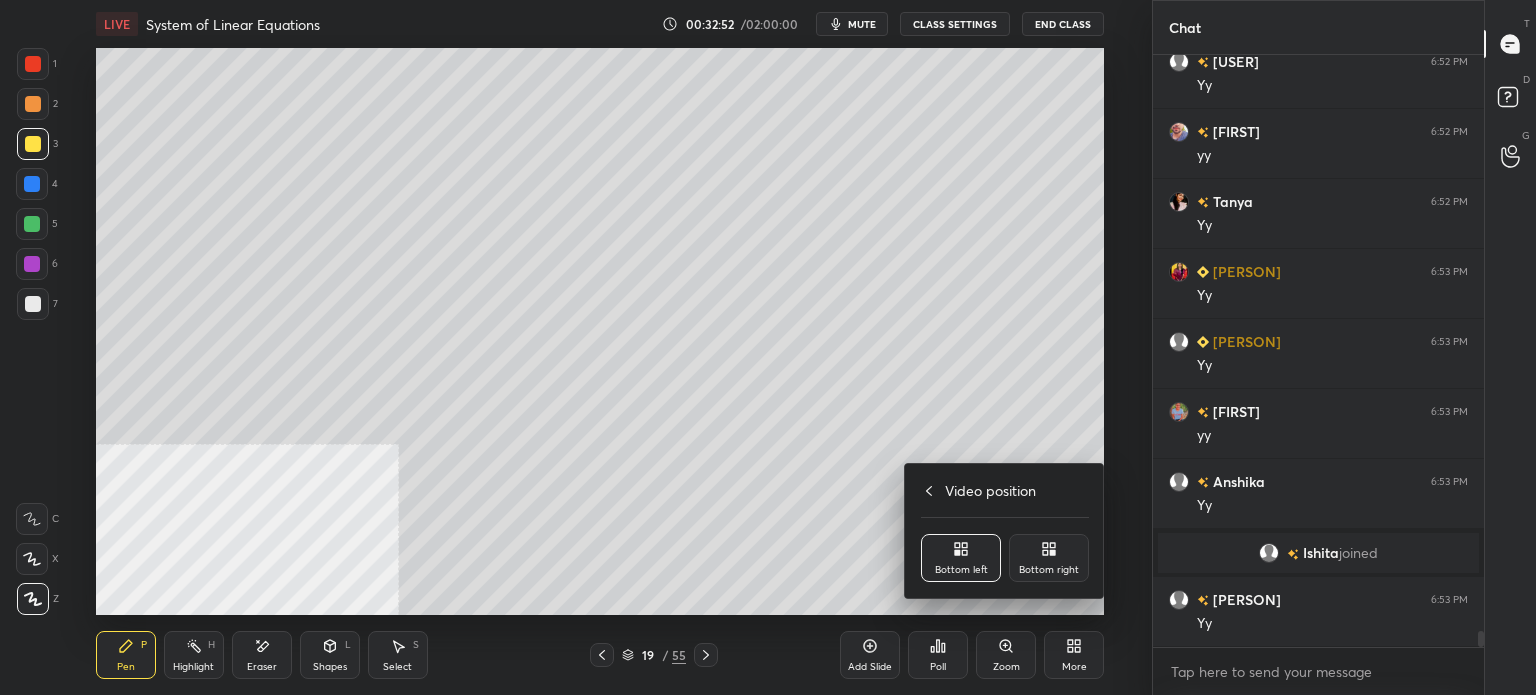 click on "Bottom right" at bounding box center [1049, 558] 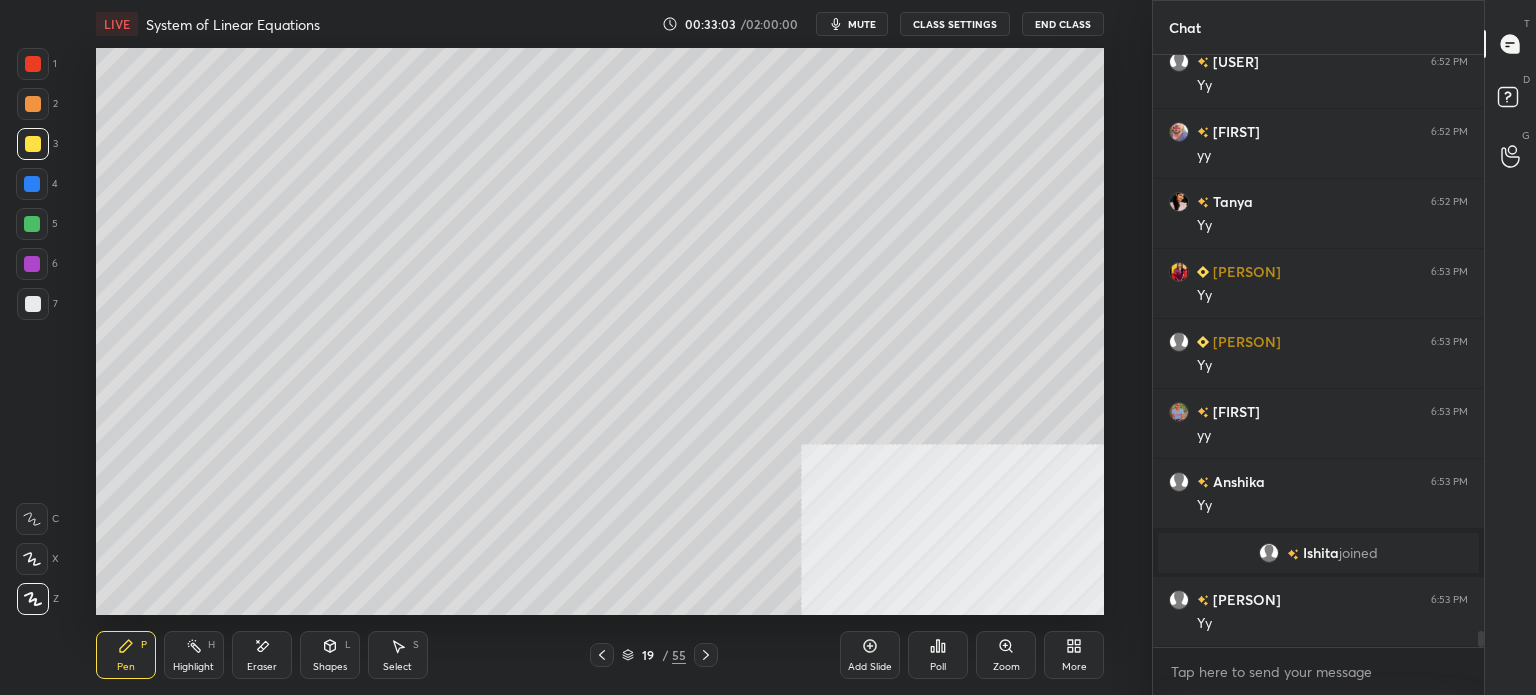 scroll, scrollTop: 21246, scrollLeft: 0, axis: vertical 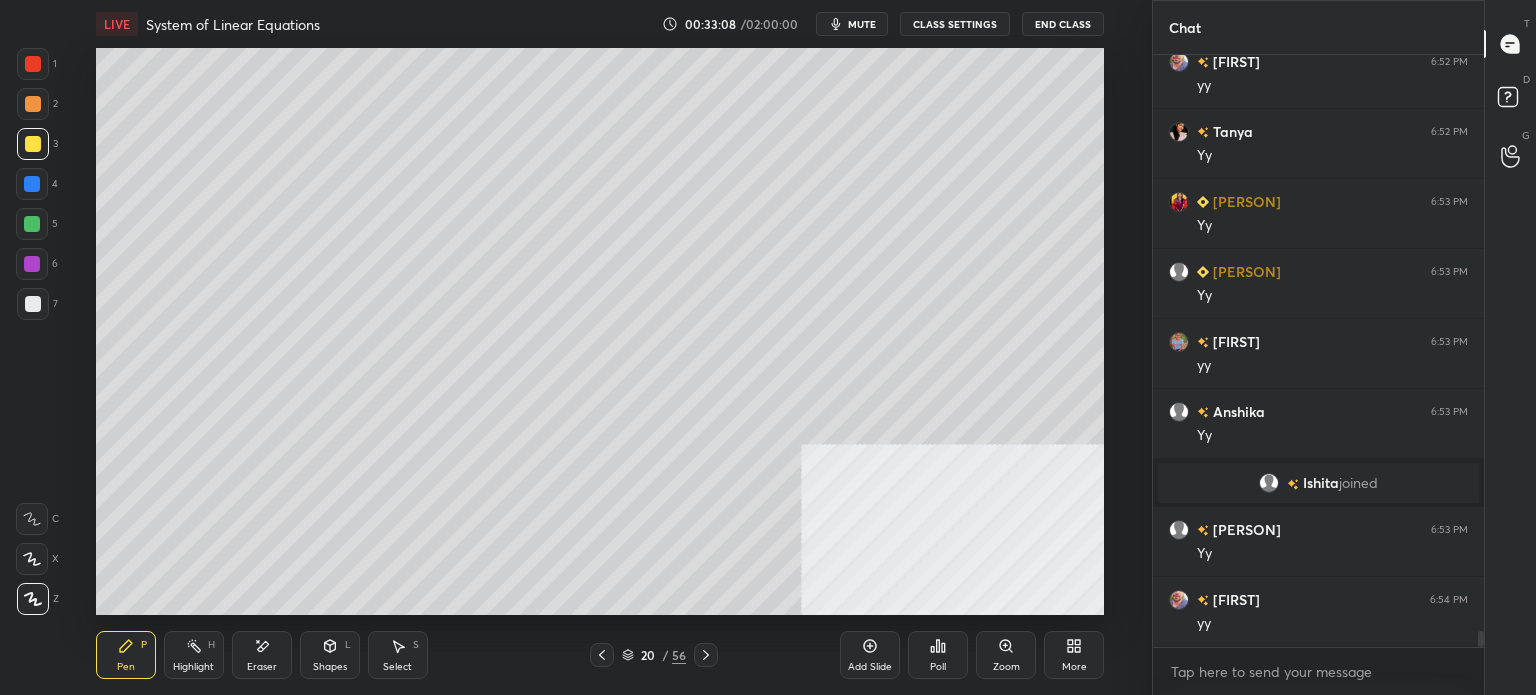 click at bounding box center (33, 104) 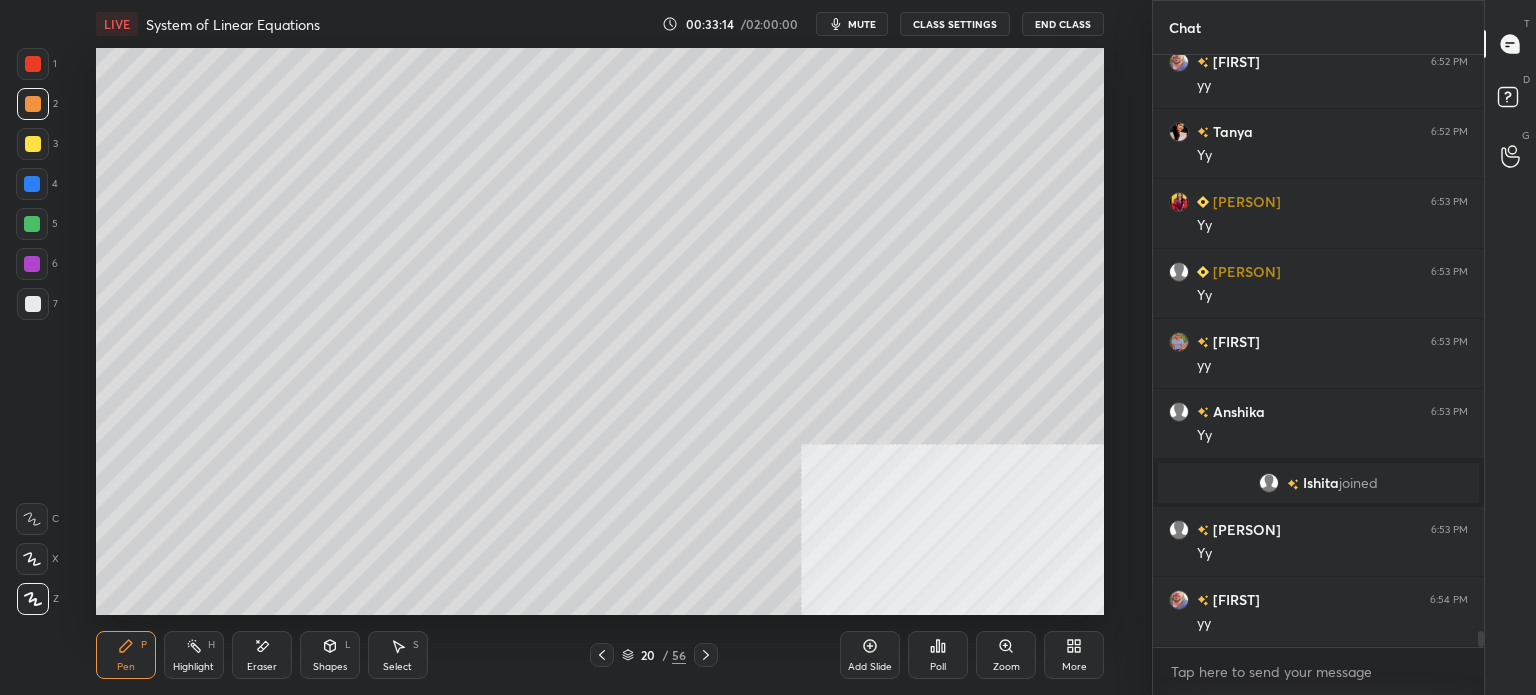 click at bounding box center [33, 104] 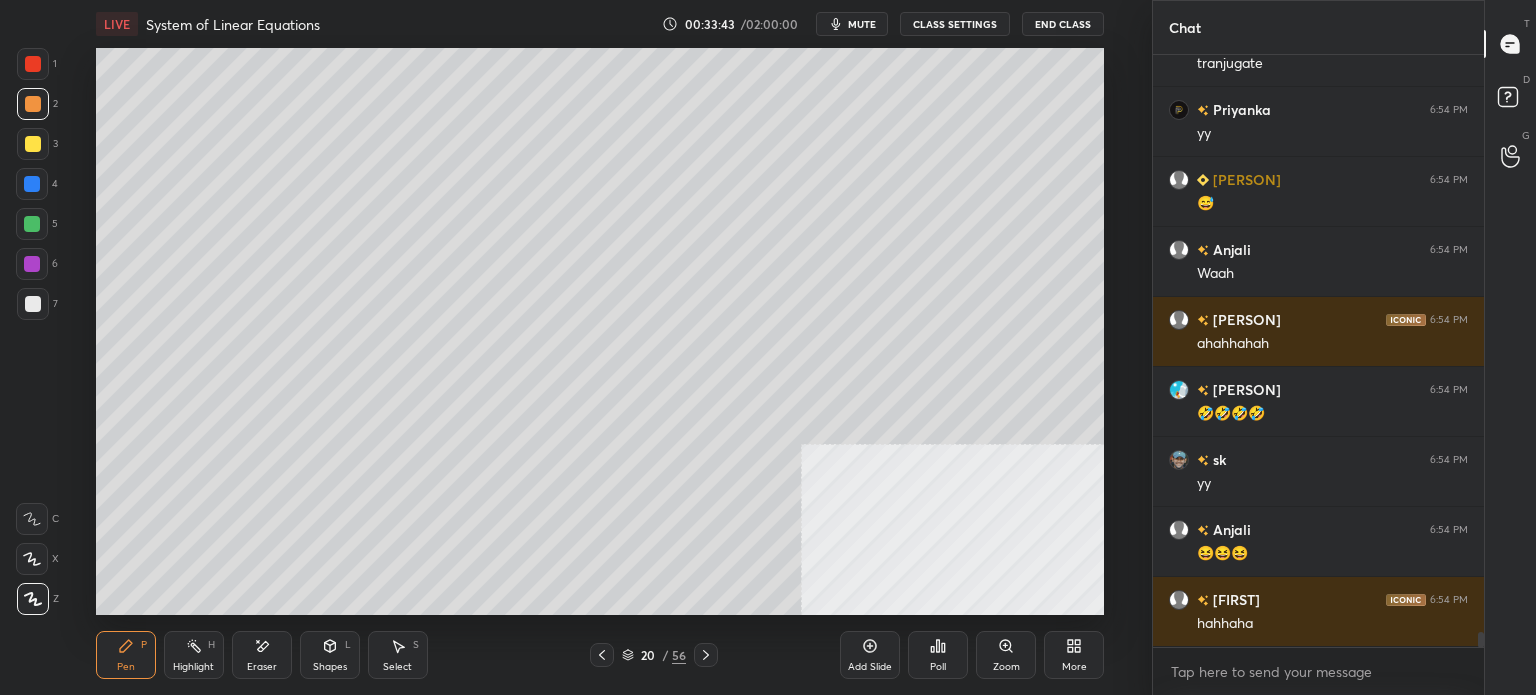 scroll, scrollTop: 22226, scrollLeft: 0, axis: vertical 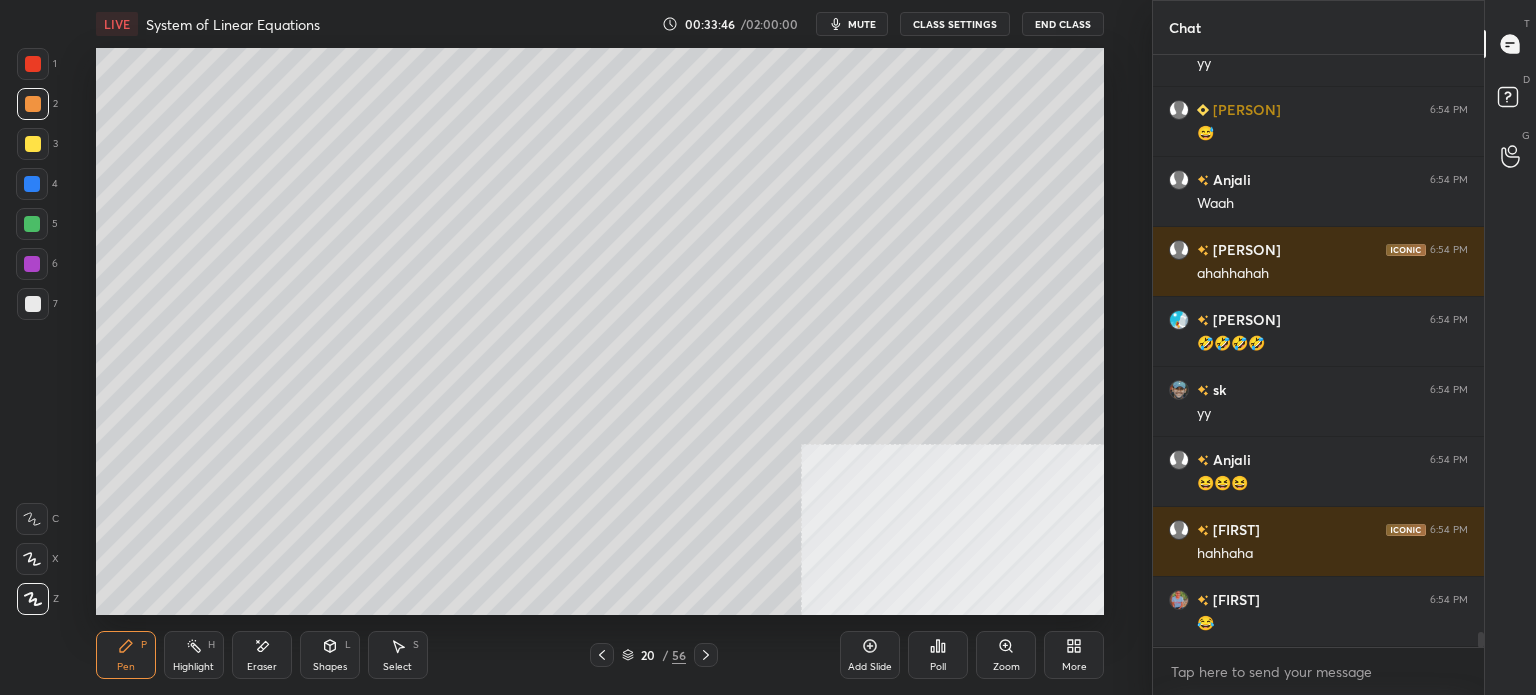 drag, startPoint x: 43, startPoint y: 150, endPoint x: 85, endPoint y: 151, distance: 42.0119 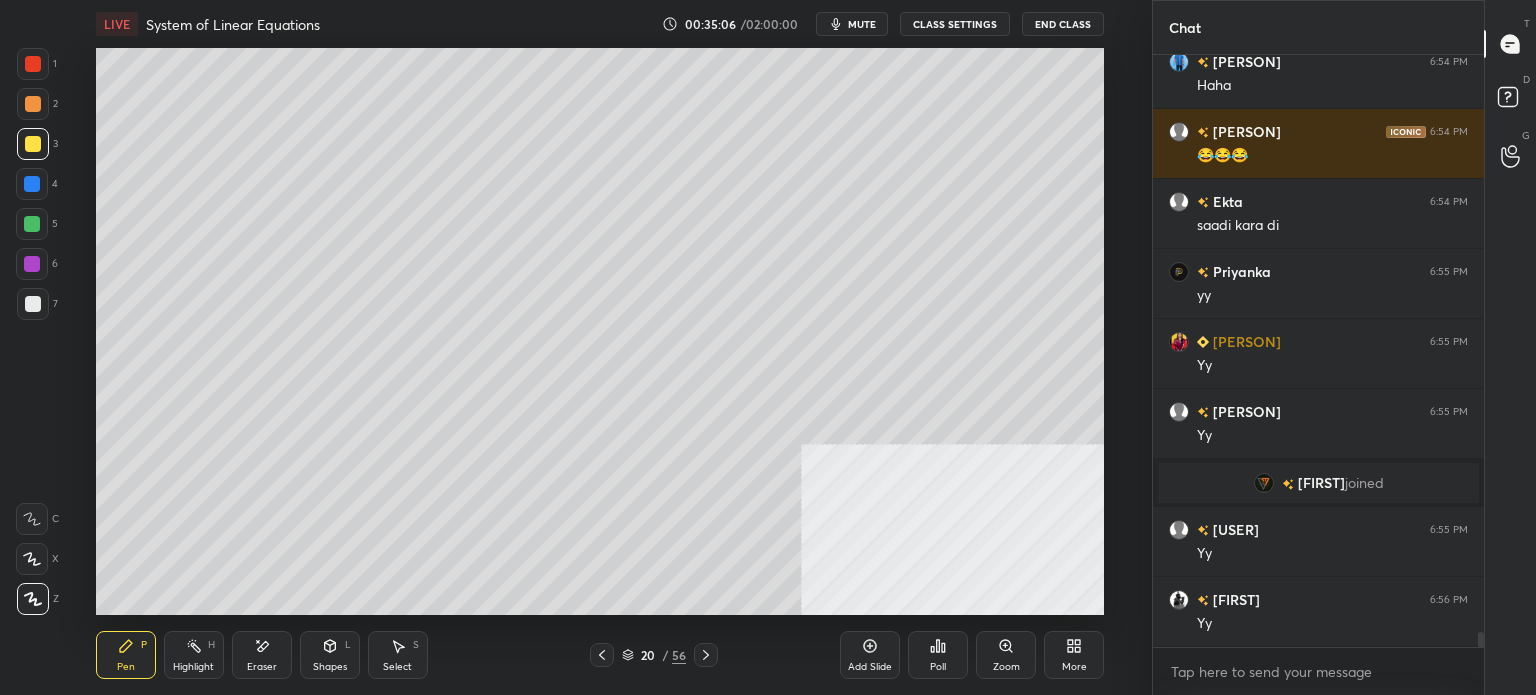 scroll, scrollTop: 22516, scrollLeft: 0, axis: vertical 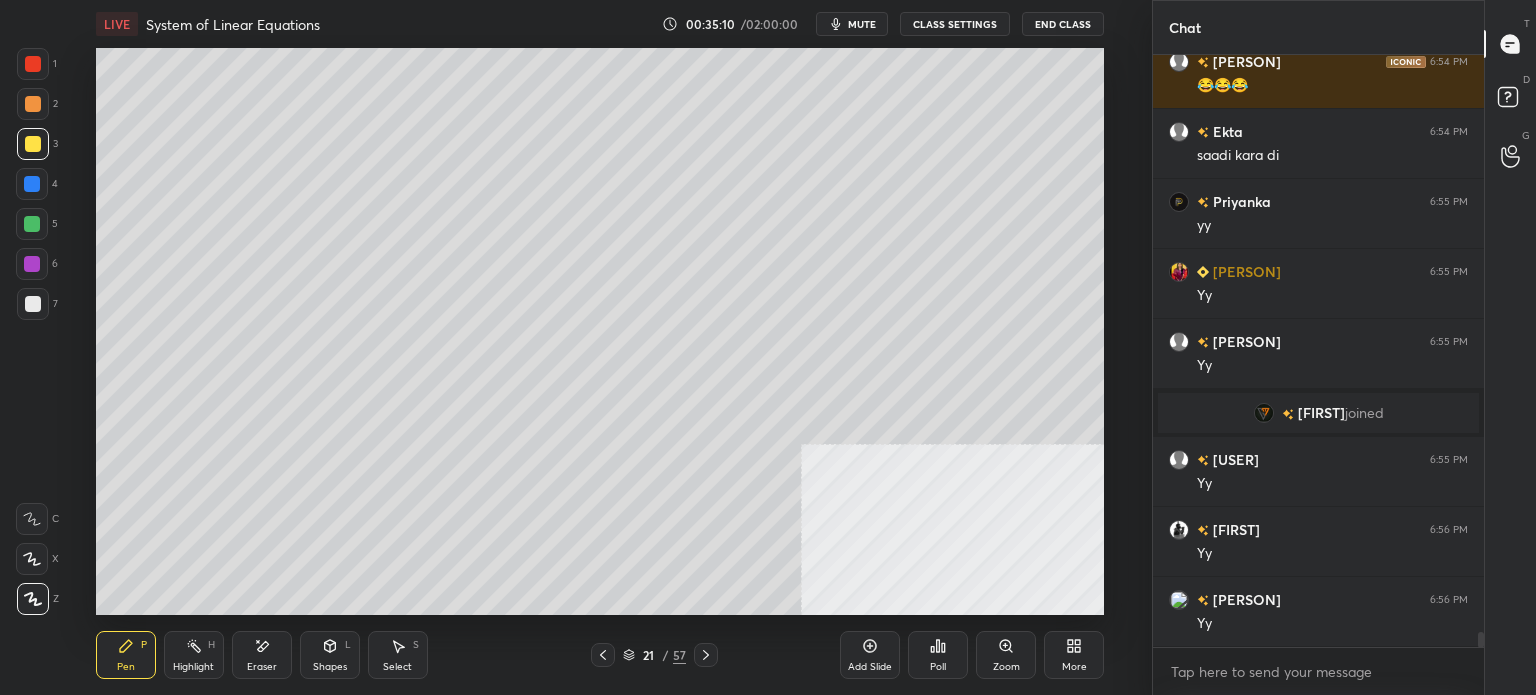 click on "7" at bounding box center [37, 304] 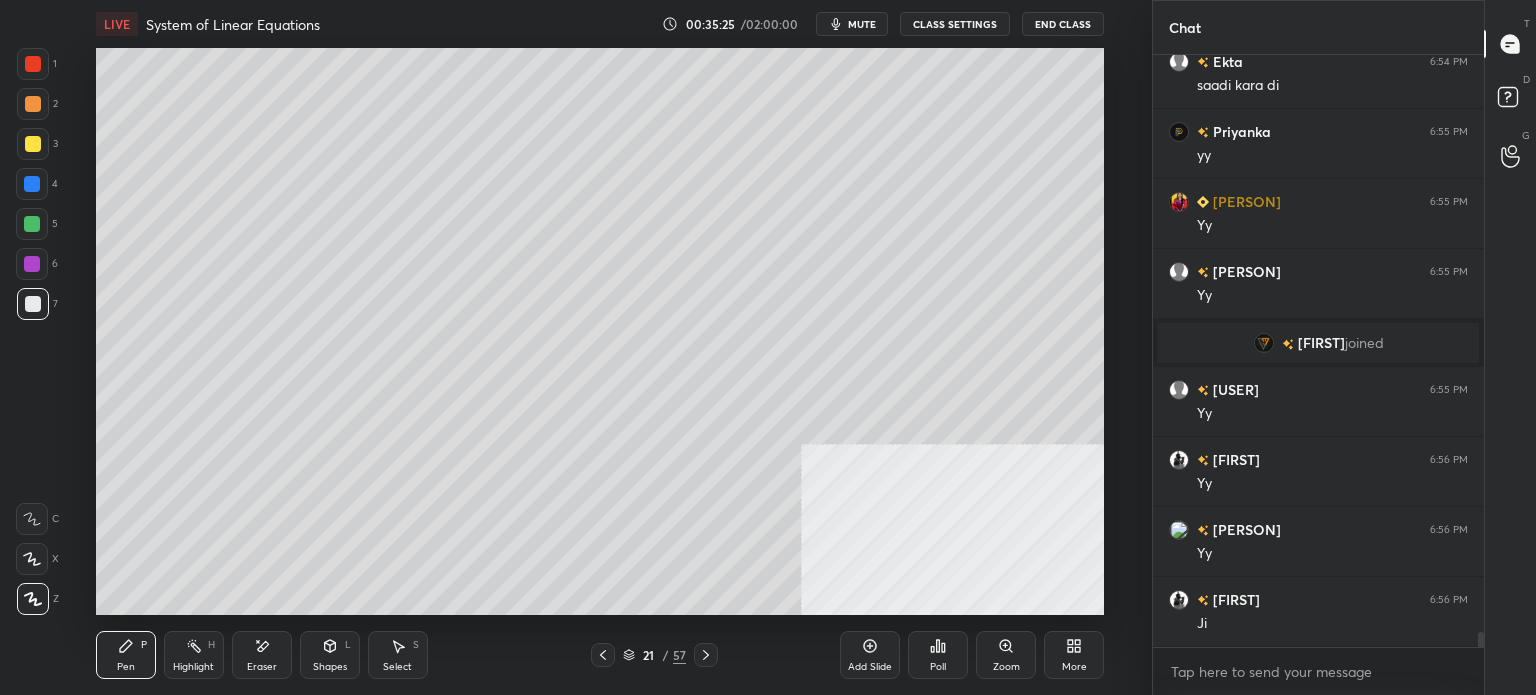 scroll, scrollTop: 22656, scrollLeft: 0, axis: vertical 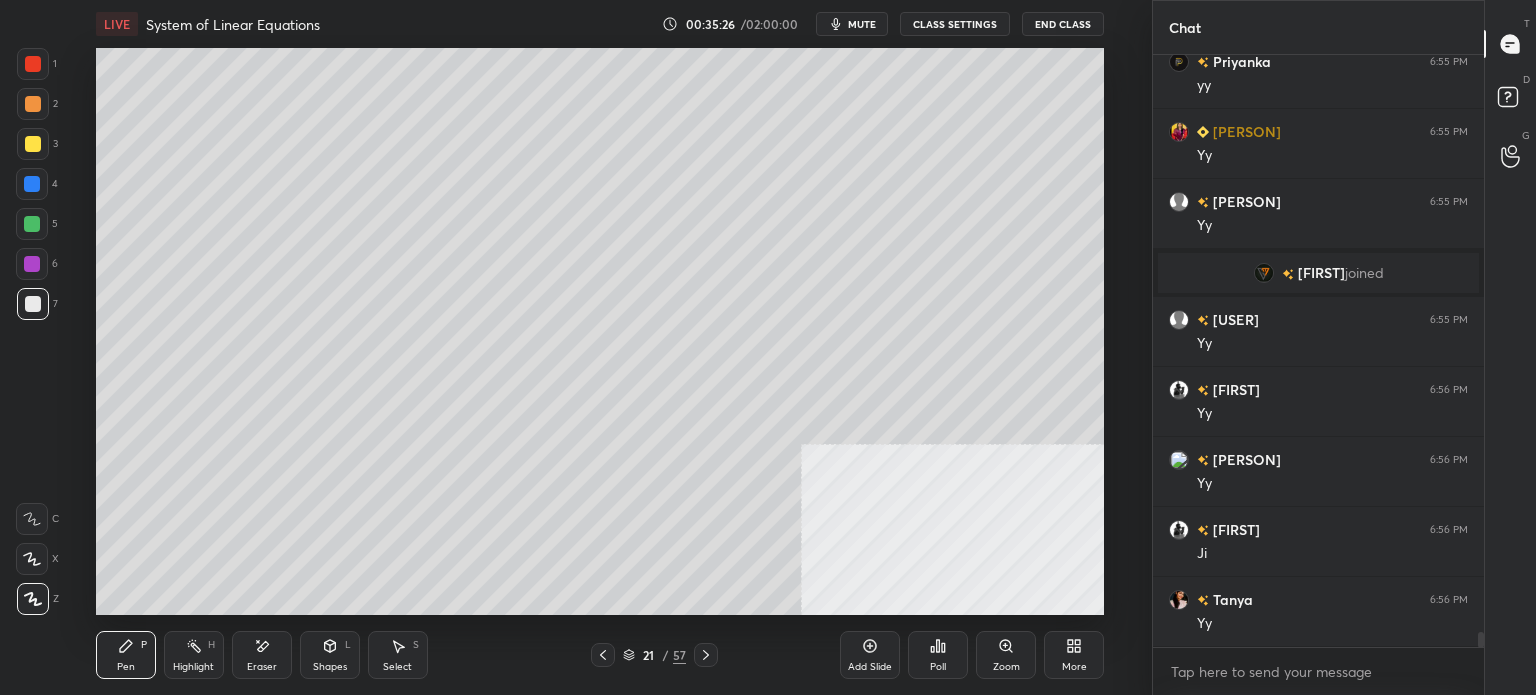 click on "mute" at bounding box center [852, 24] 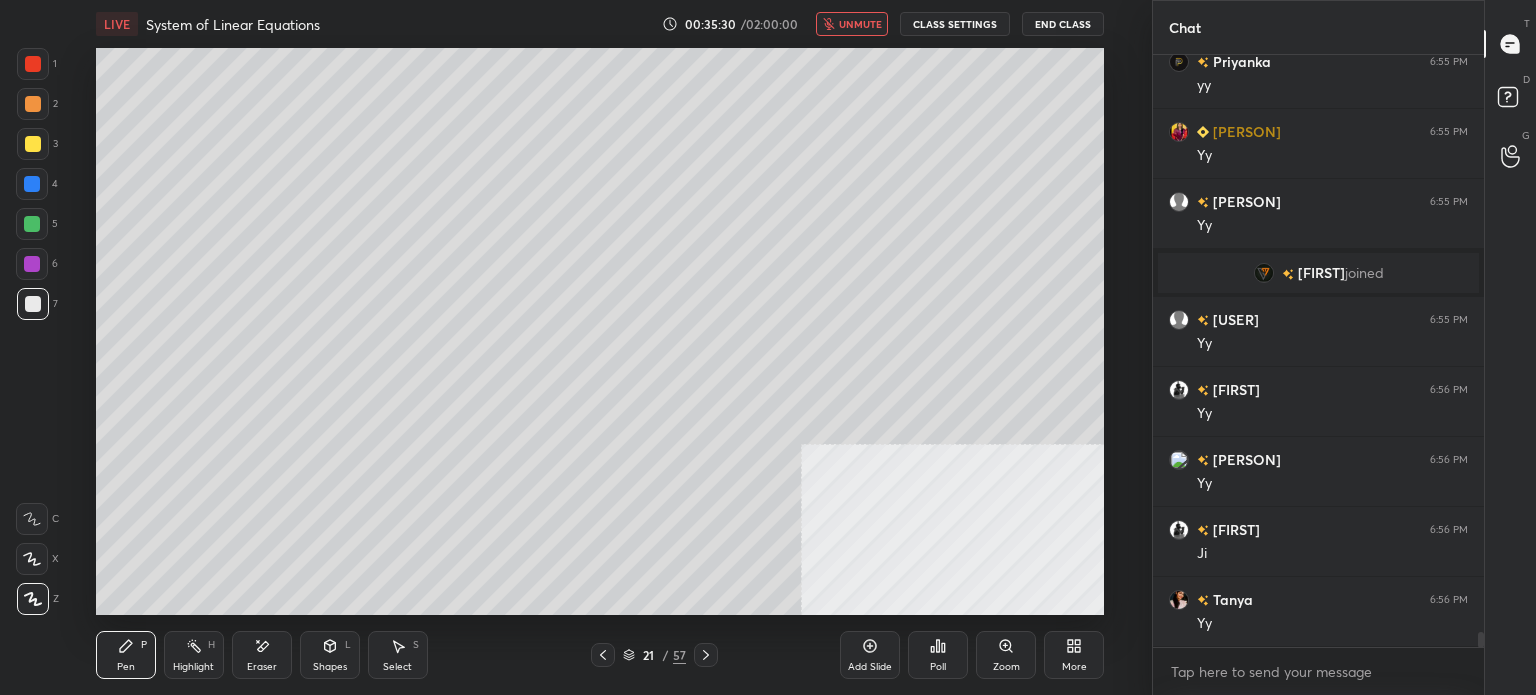 click on "unmute" at bounding box center (860, 24) 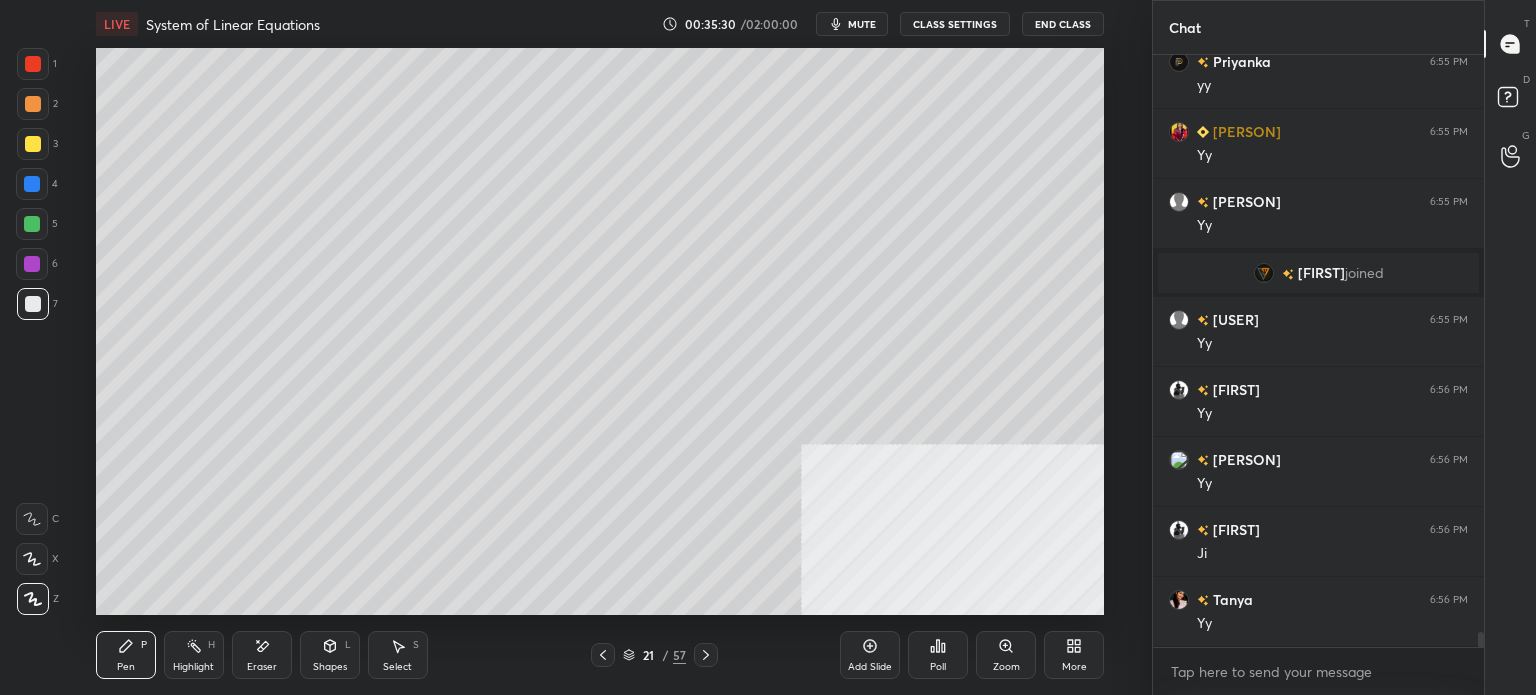 scroll, scrollTop: 22726, scrollLeft: 0, axis: vertical 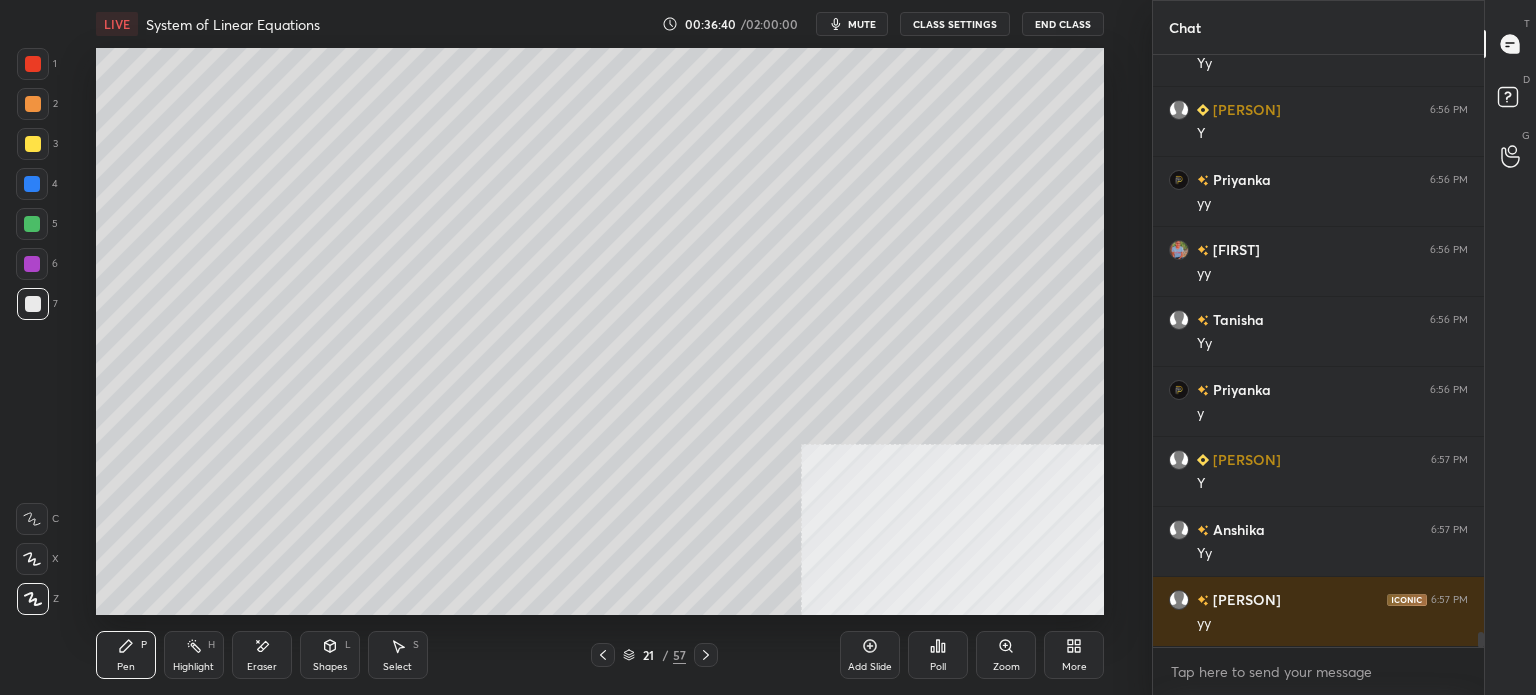 click on "Setting up your live class Poll for   secs No correct answer Start poll" at bounding box center (600, 331) 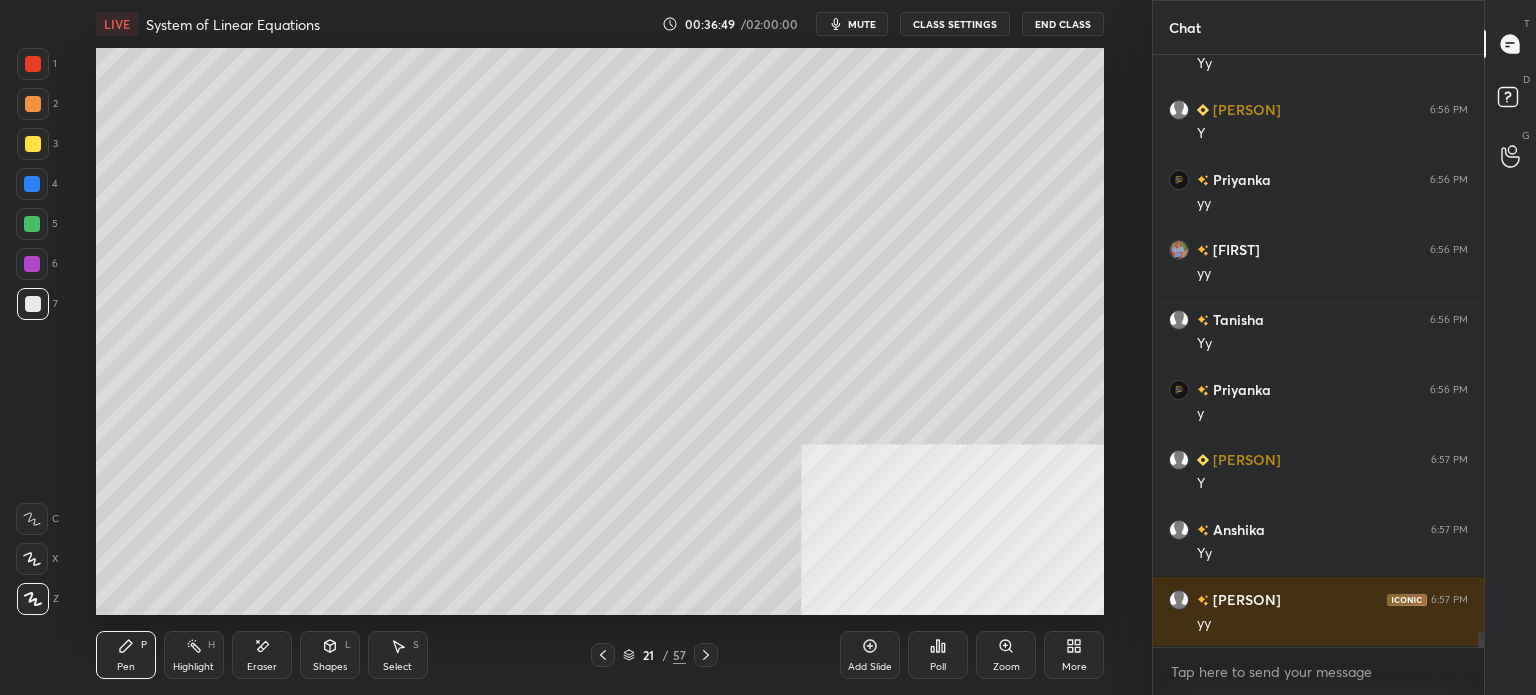 click at bounding box center [33, 144] 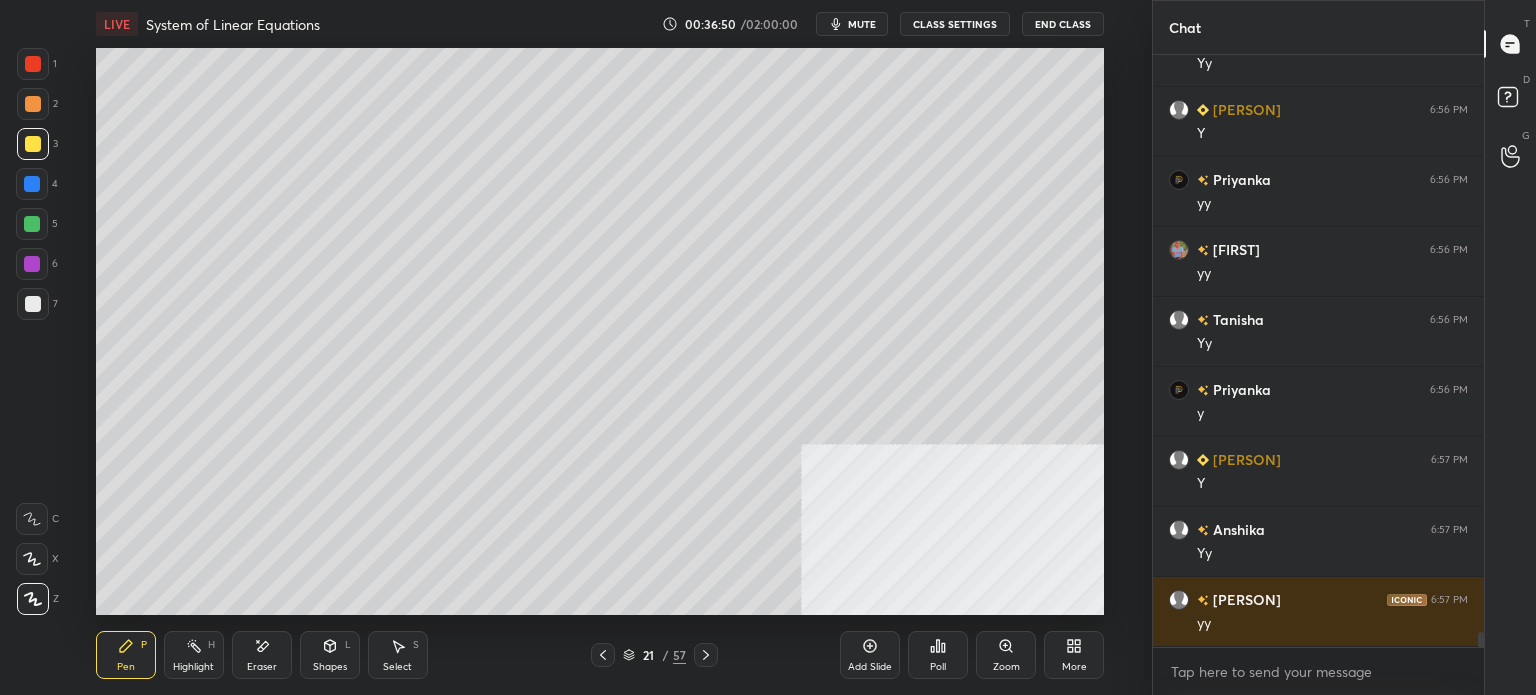 drag, startPoint x: 211, startPoint y: 661, endPoint x: 105, endPoint y: 655, distance: 106.16968 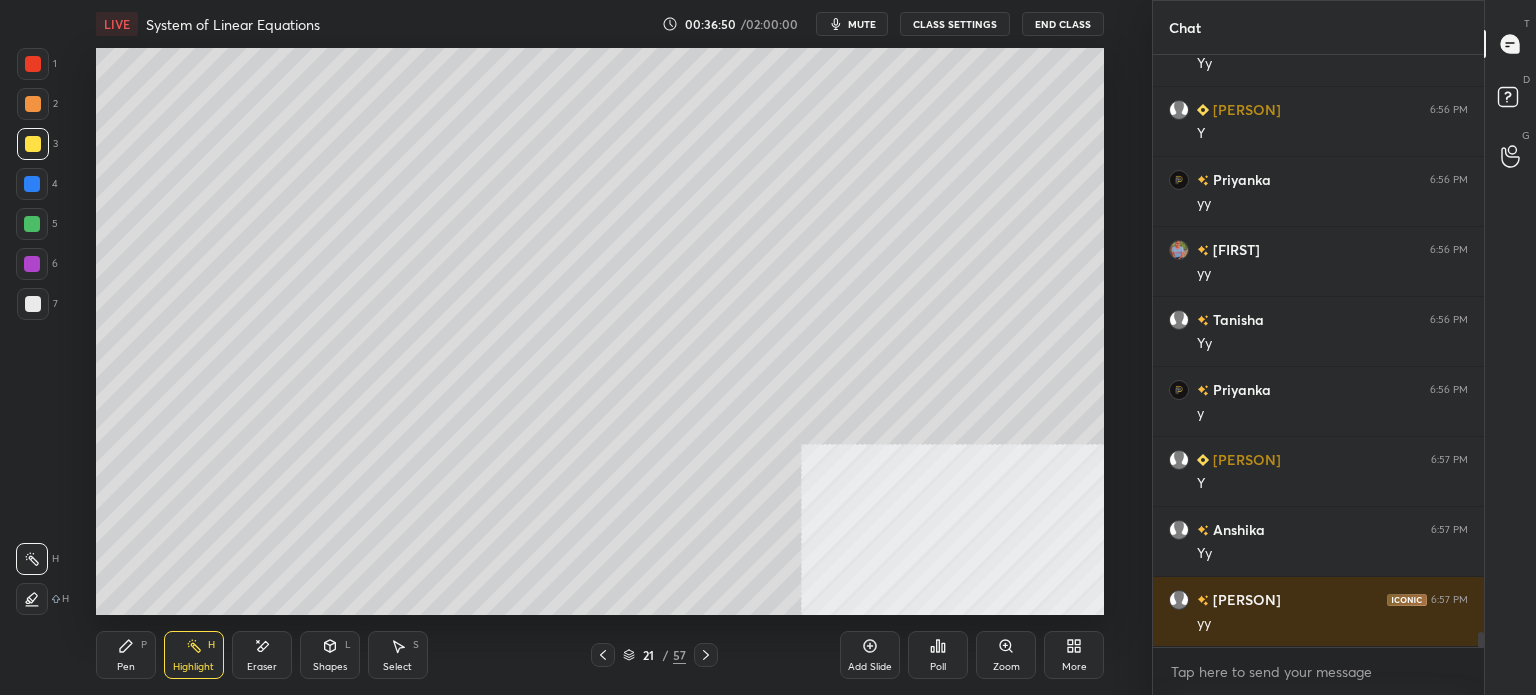 click 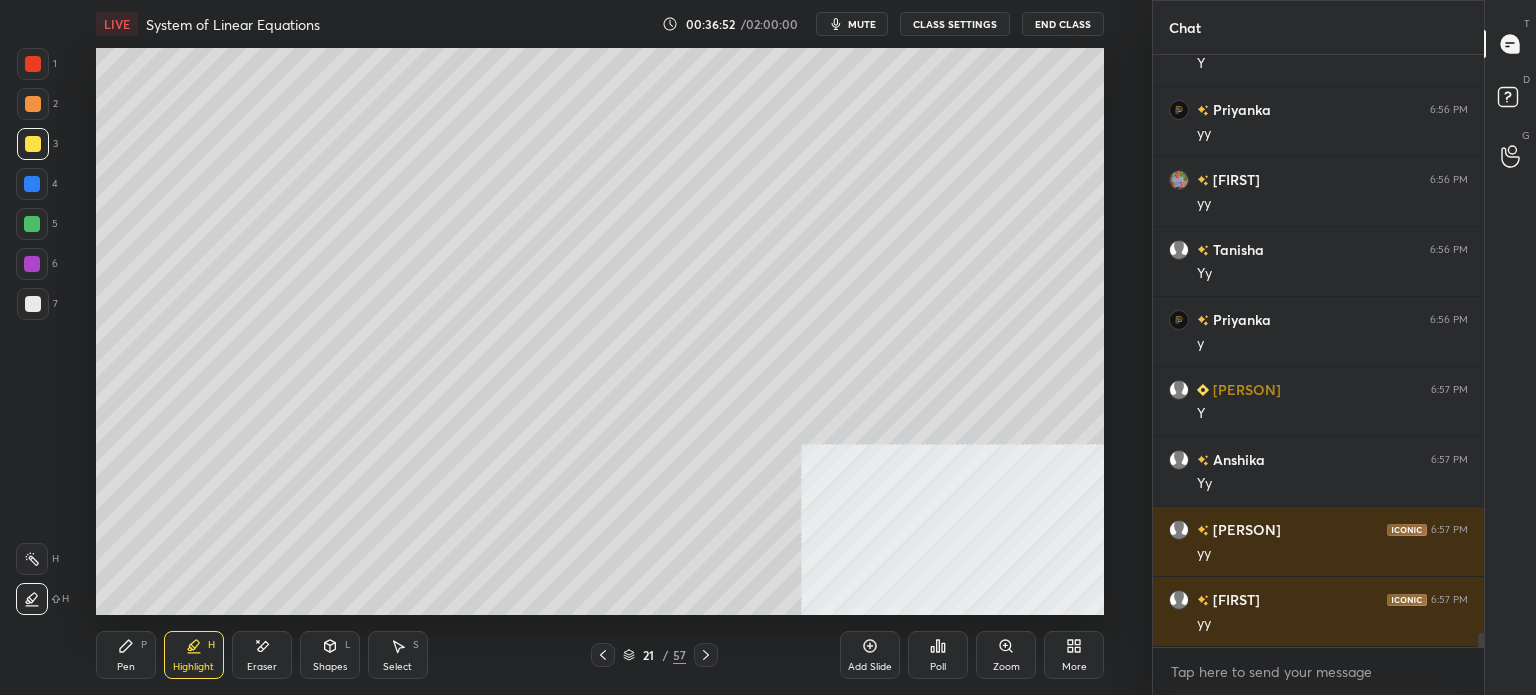 scroll, scrollTop: 23566, scrollLeft: 0, axis: vertical 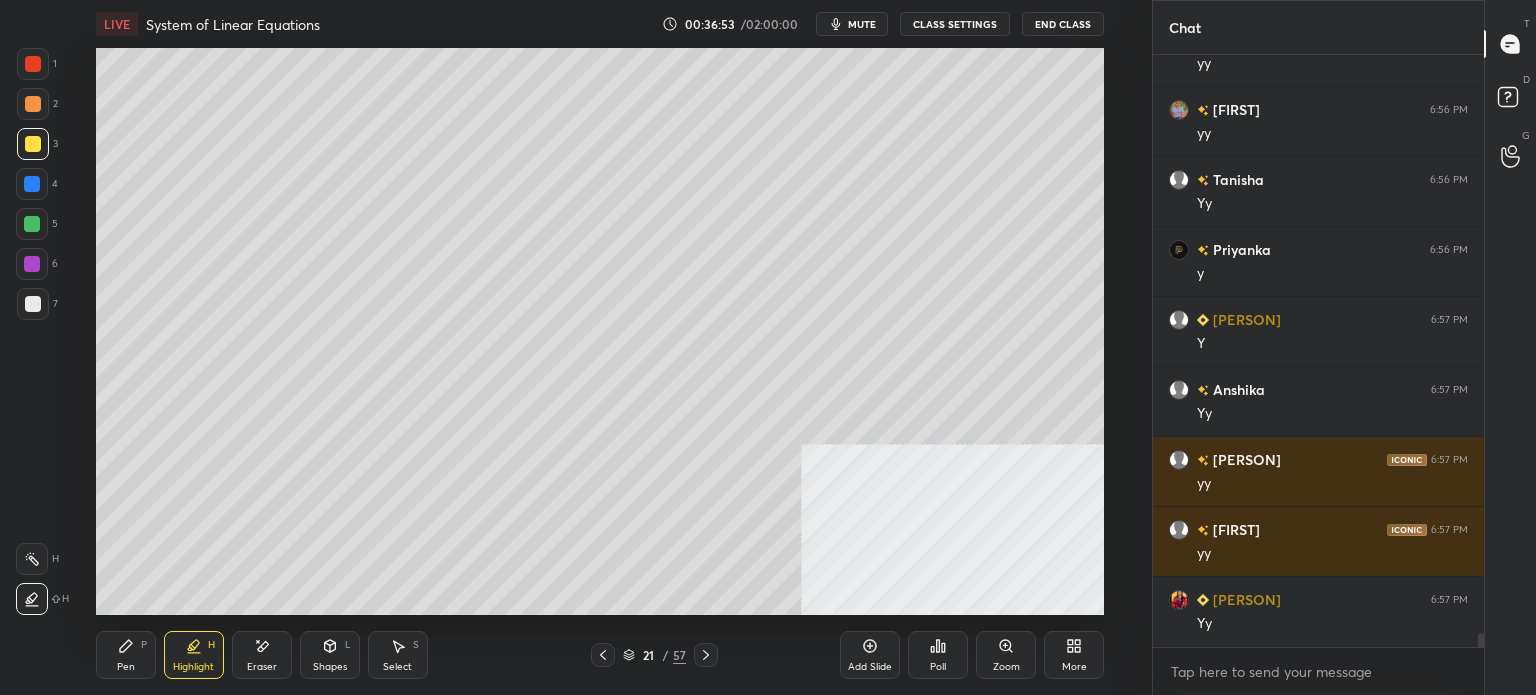 click on "Pen P" at bounding box center (126, 655) 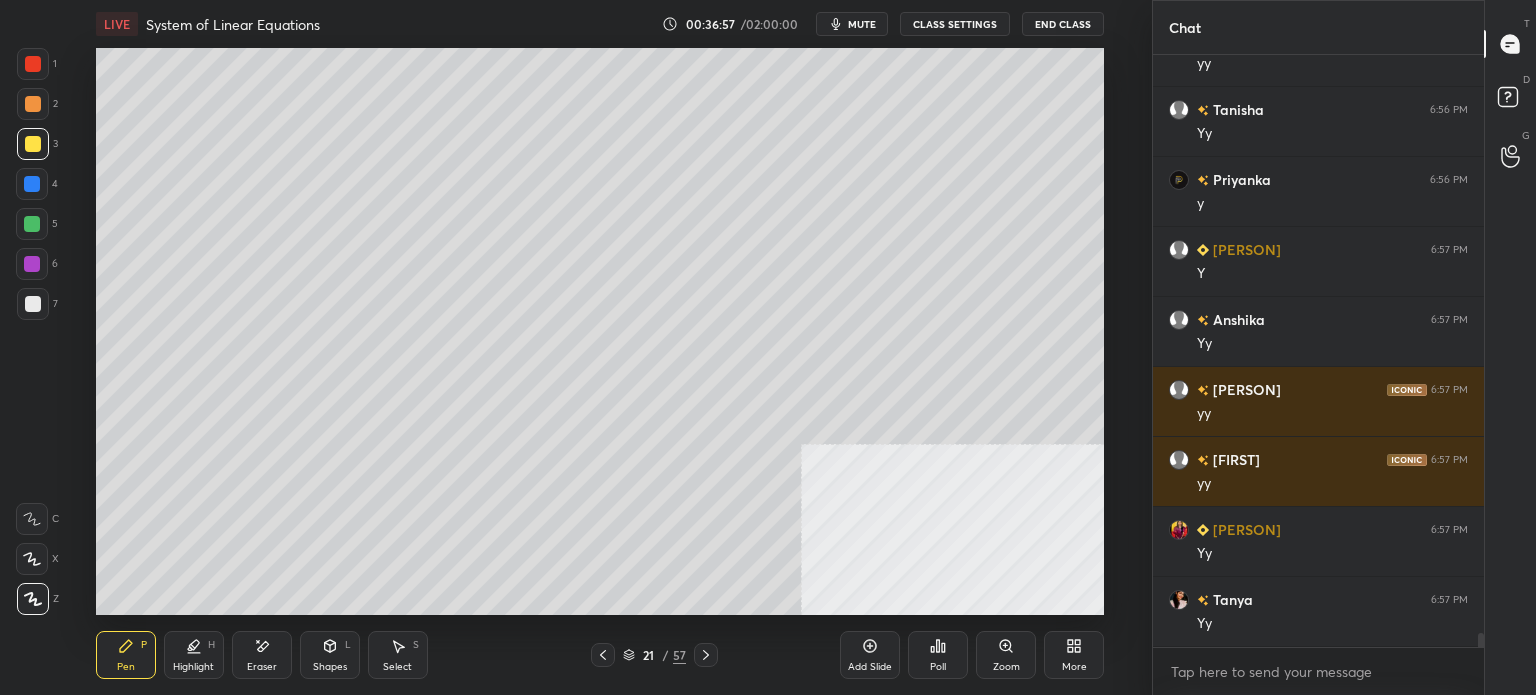 scroll, scrollTop: 23706, scrollLeft: 0, axis: vertical 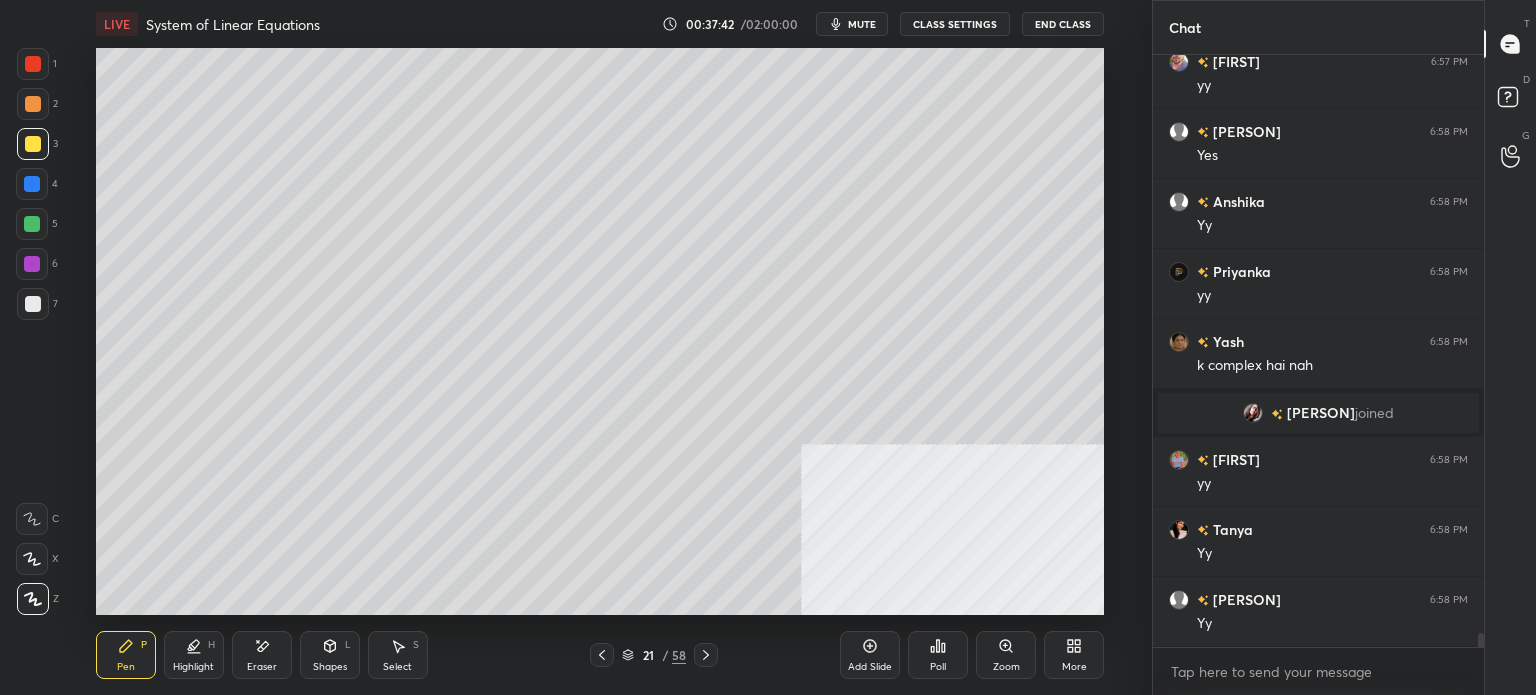 click on "More" at bounding box center [1074, 655] 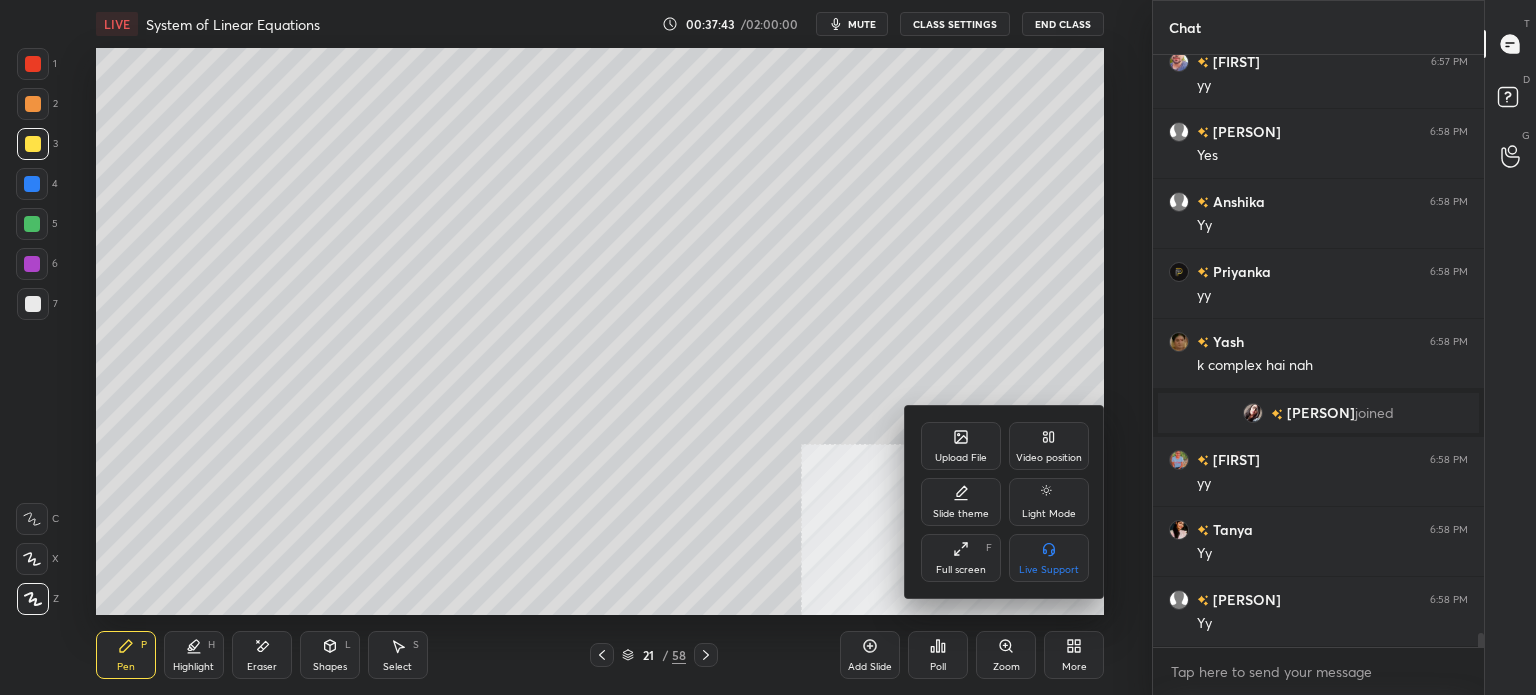 click on "Video position" at bounding box center [1049, 446] 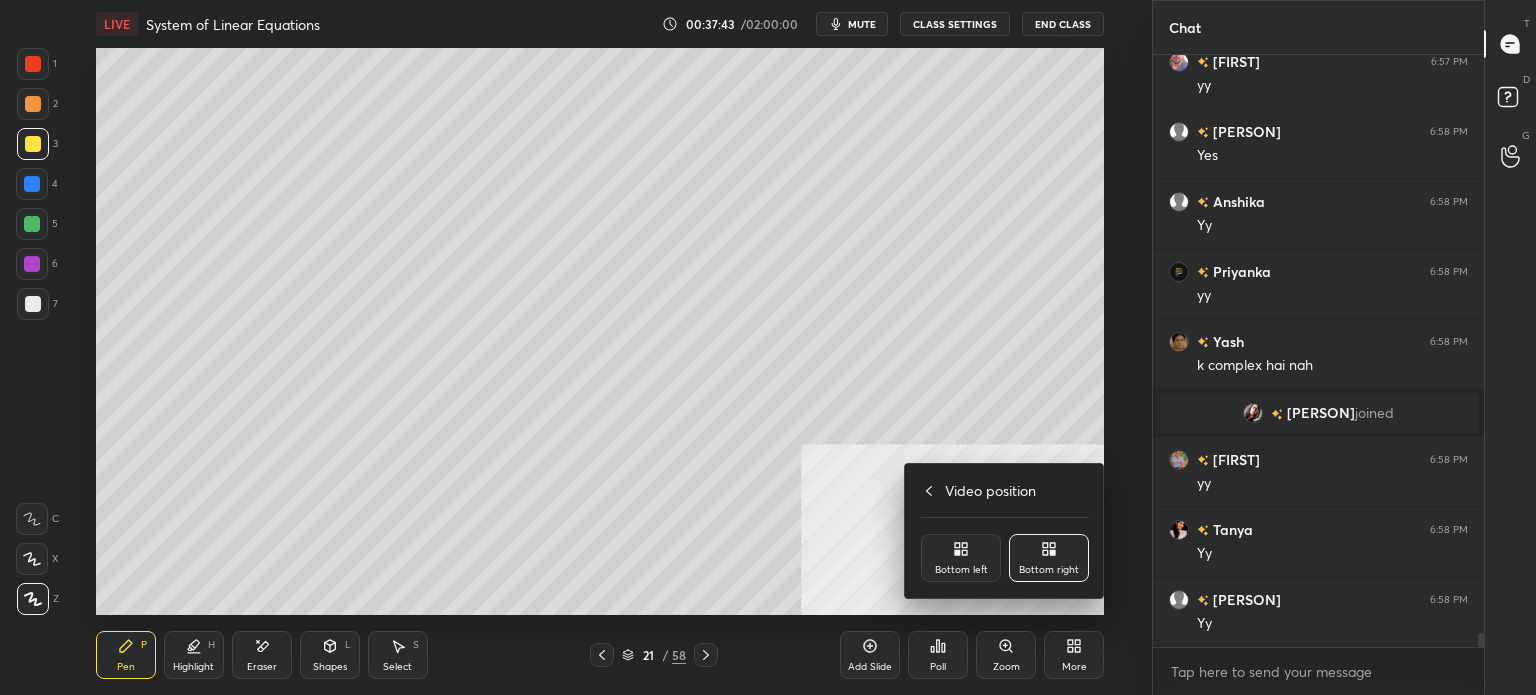 click 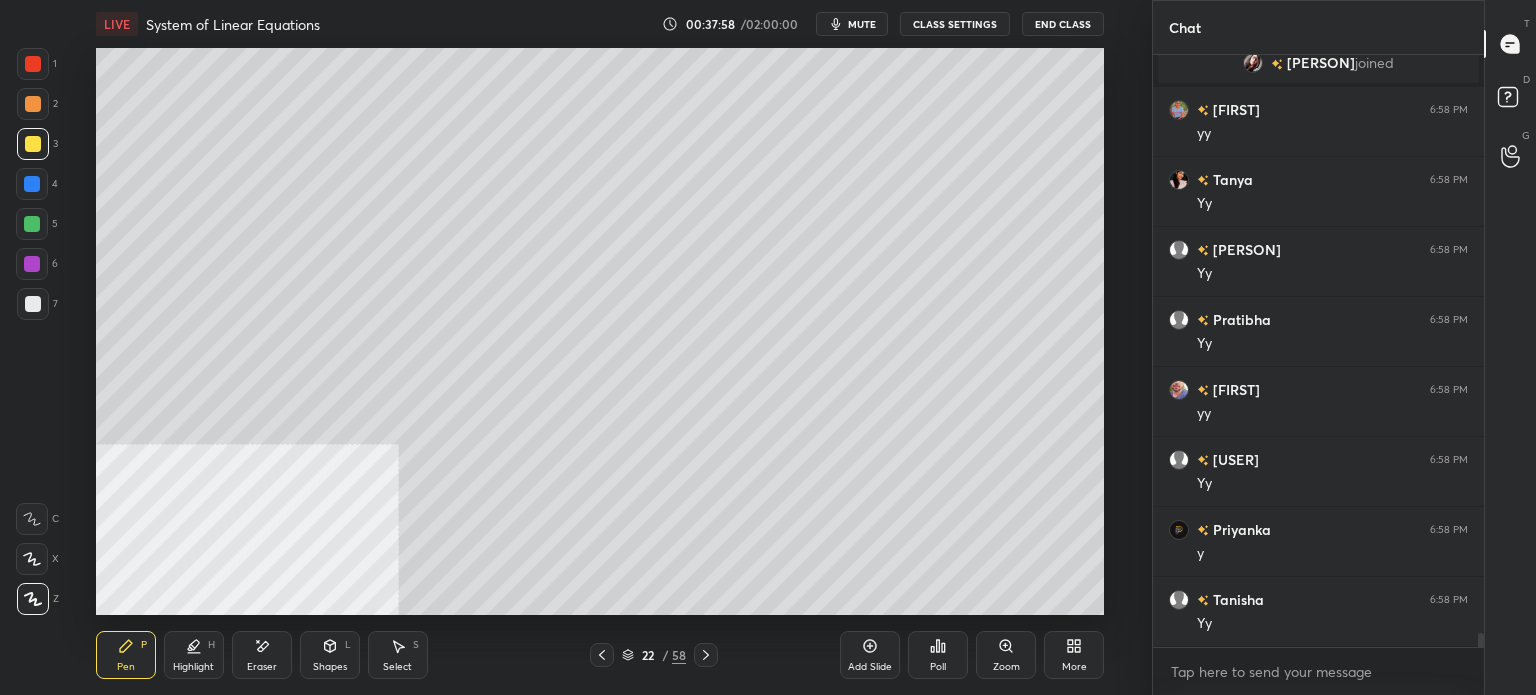 scroll, scrollTop: 24336, scrollLeft: 0, axis: vertical 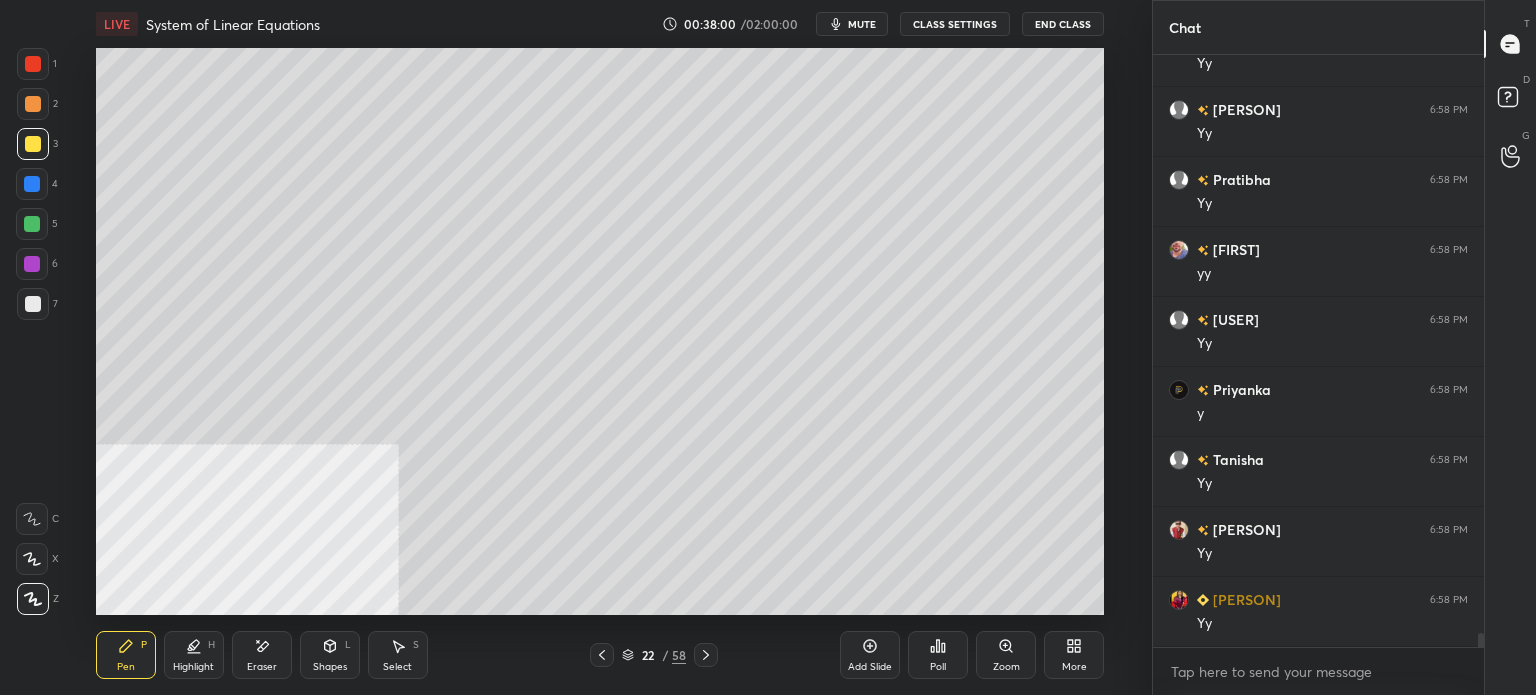 click on "mute" at bounding box center [862, 24] 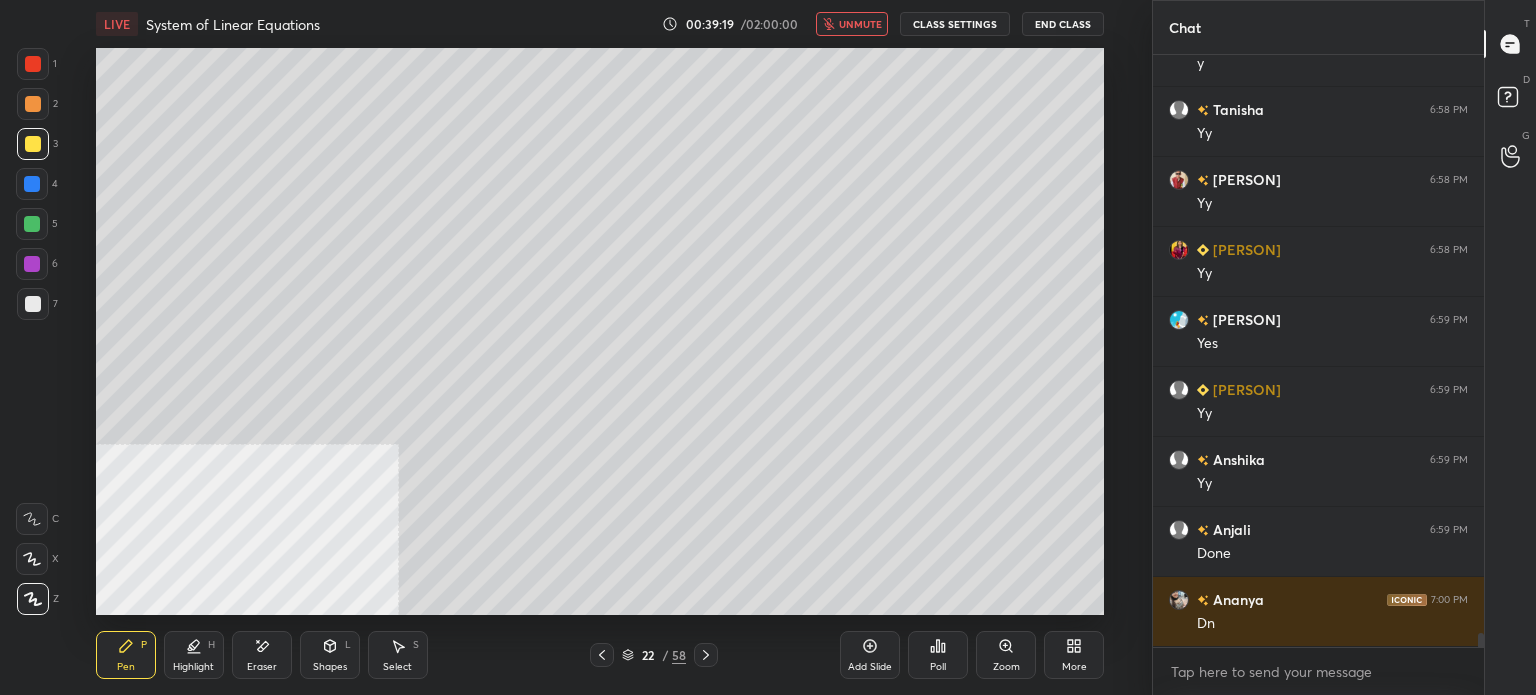 scroll, scrollTop: 24826, scrollLeft: 0, axis: vertical 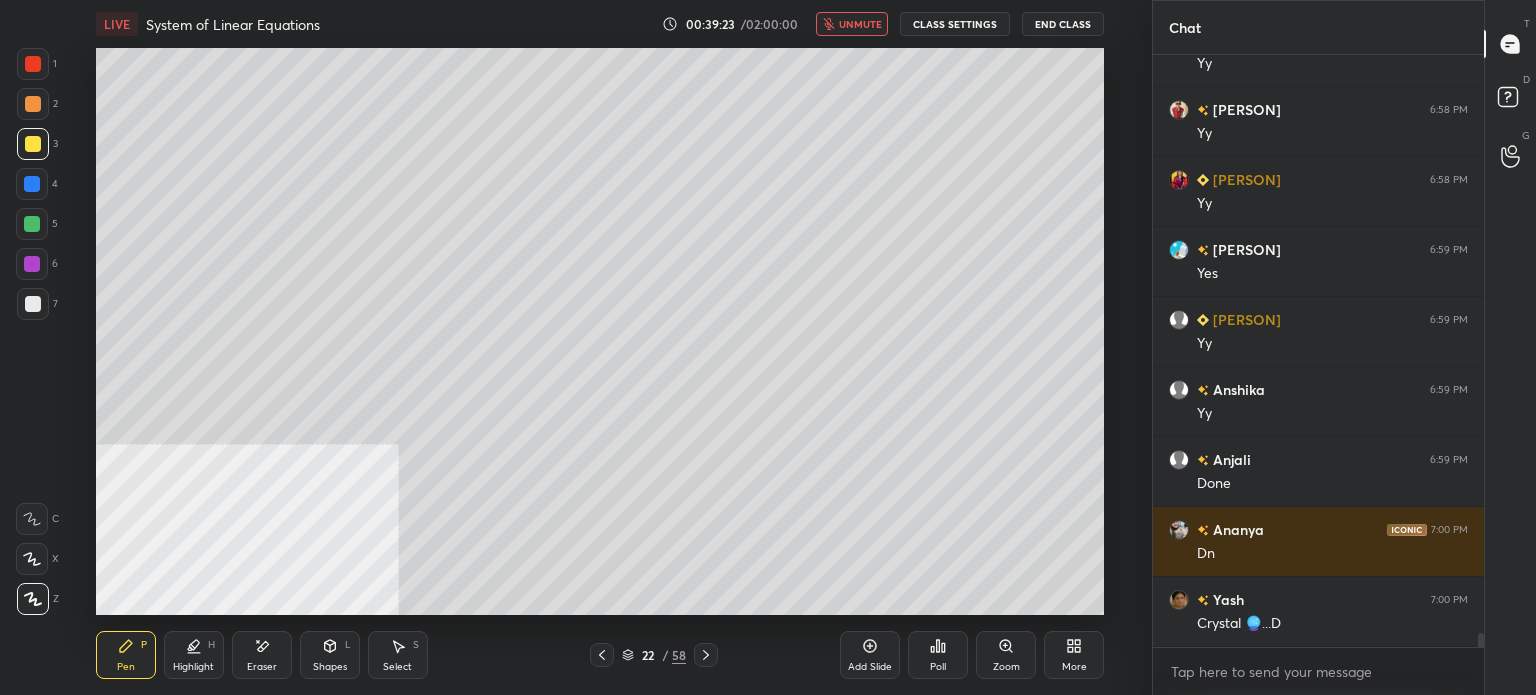 click on "unmute" at bounding box center [860, 24] 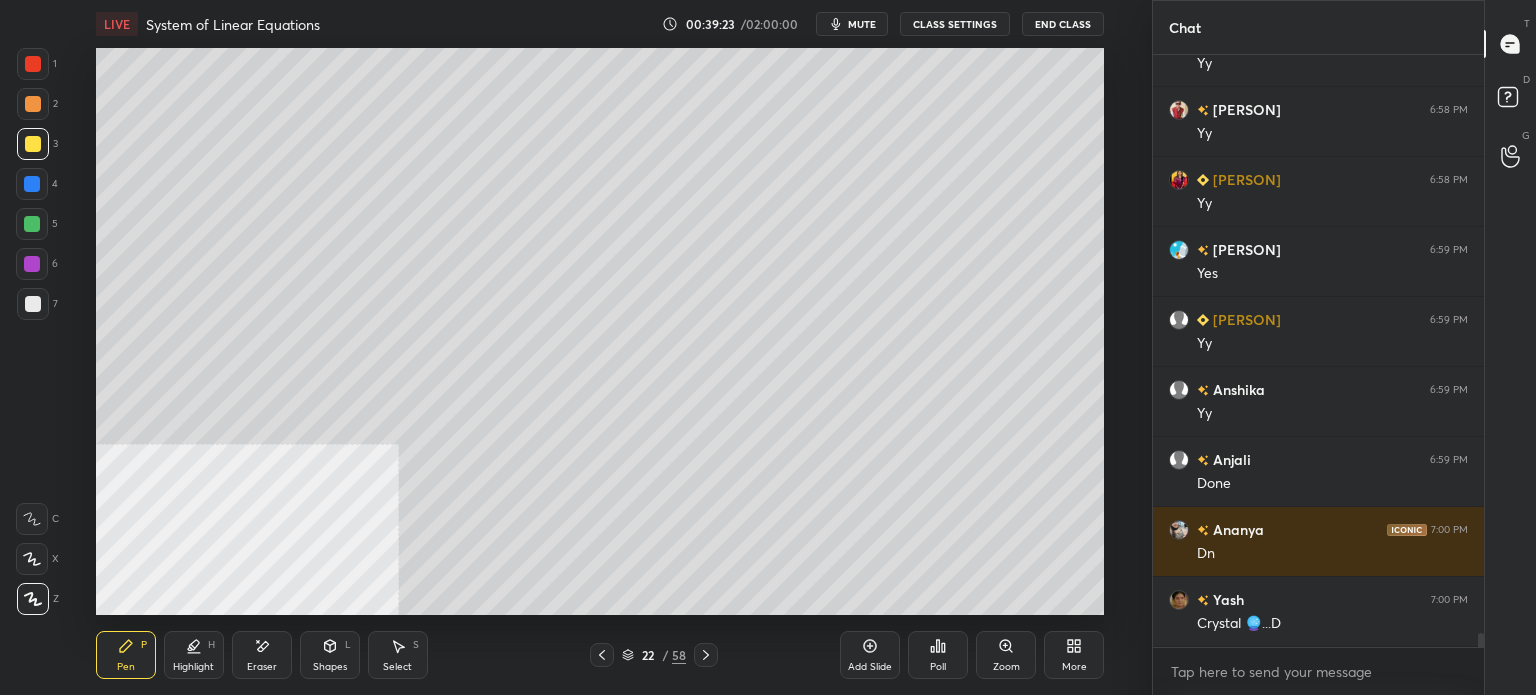 type 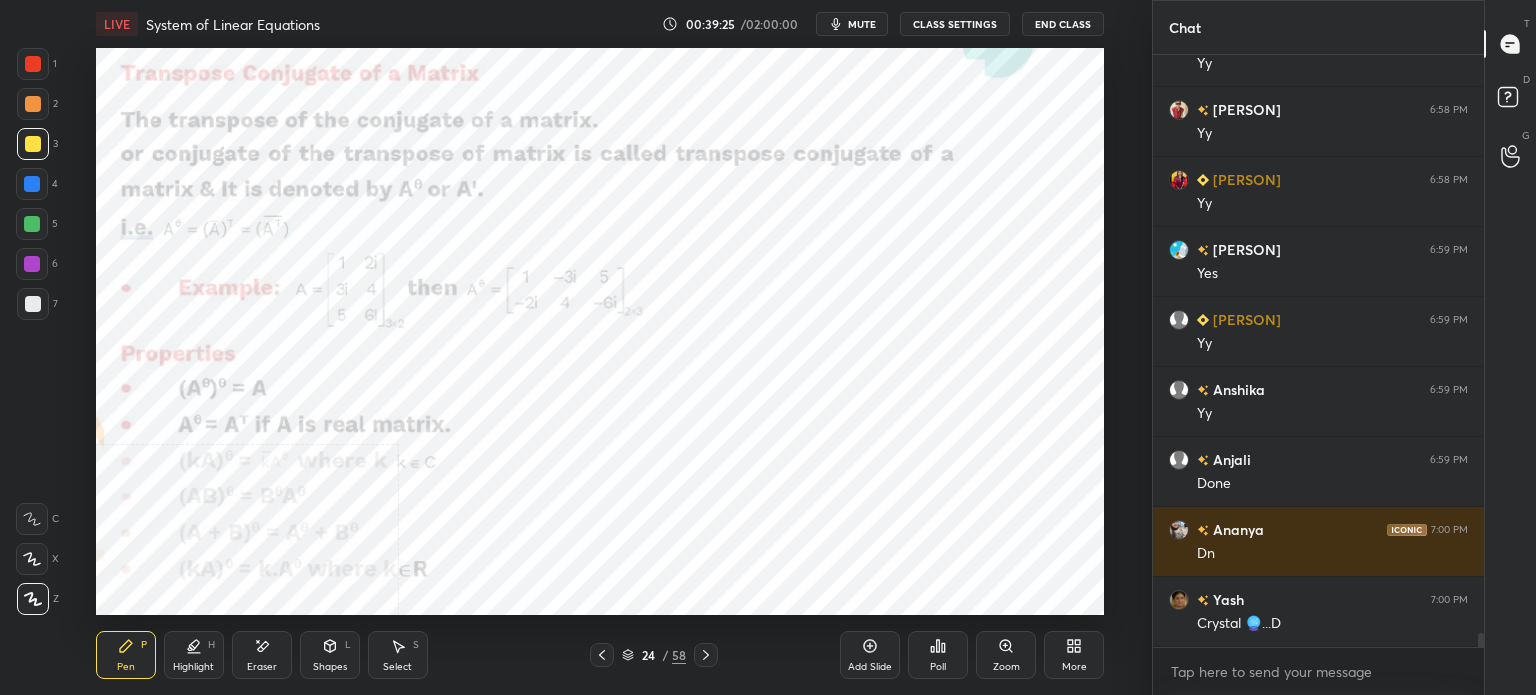 scroll, scrollTop: 24896, scrollLeft: 0, axis: vertical 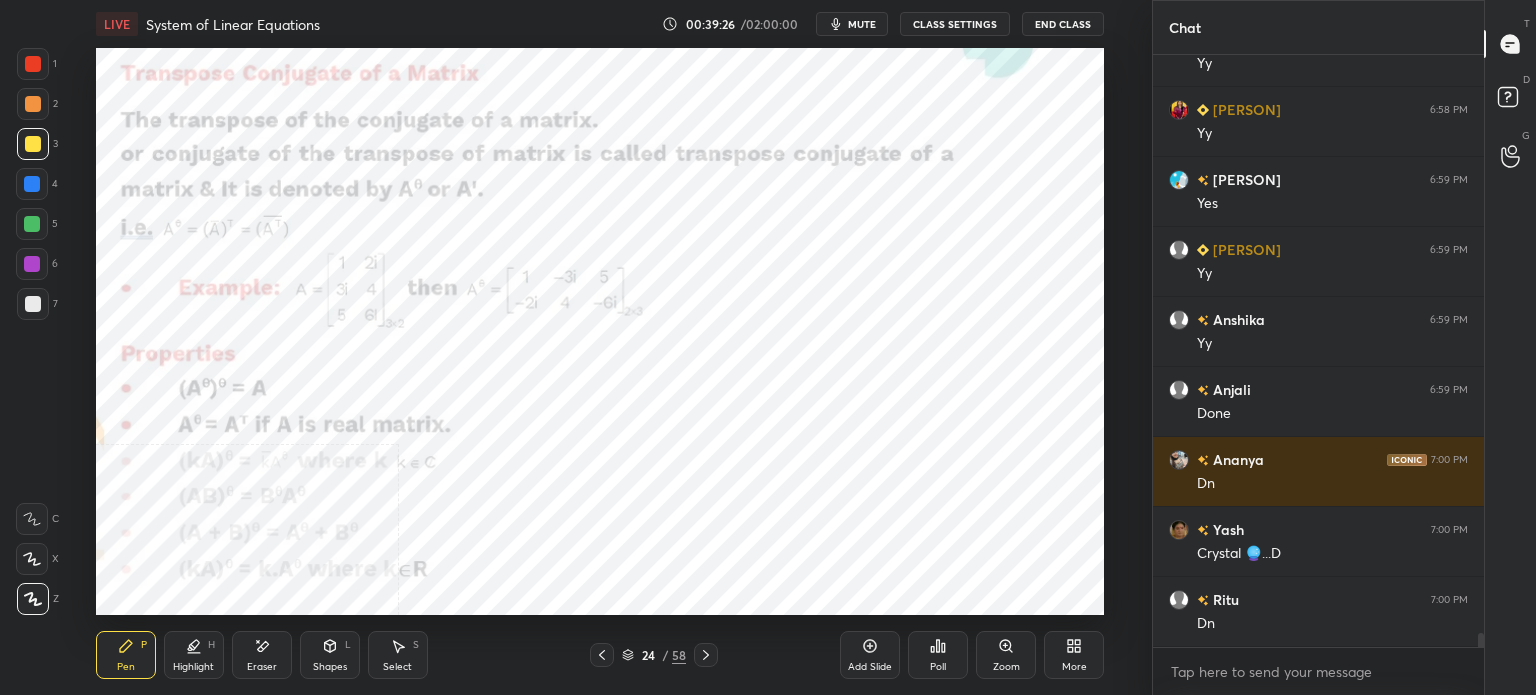 drag, startPoint x: 33, startPoint y: 68, endPoint x: 52, endPoint y: 91, distance: 29.832869 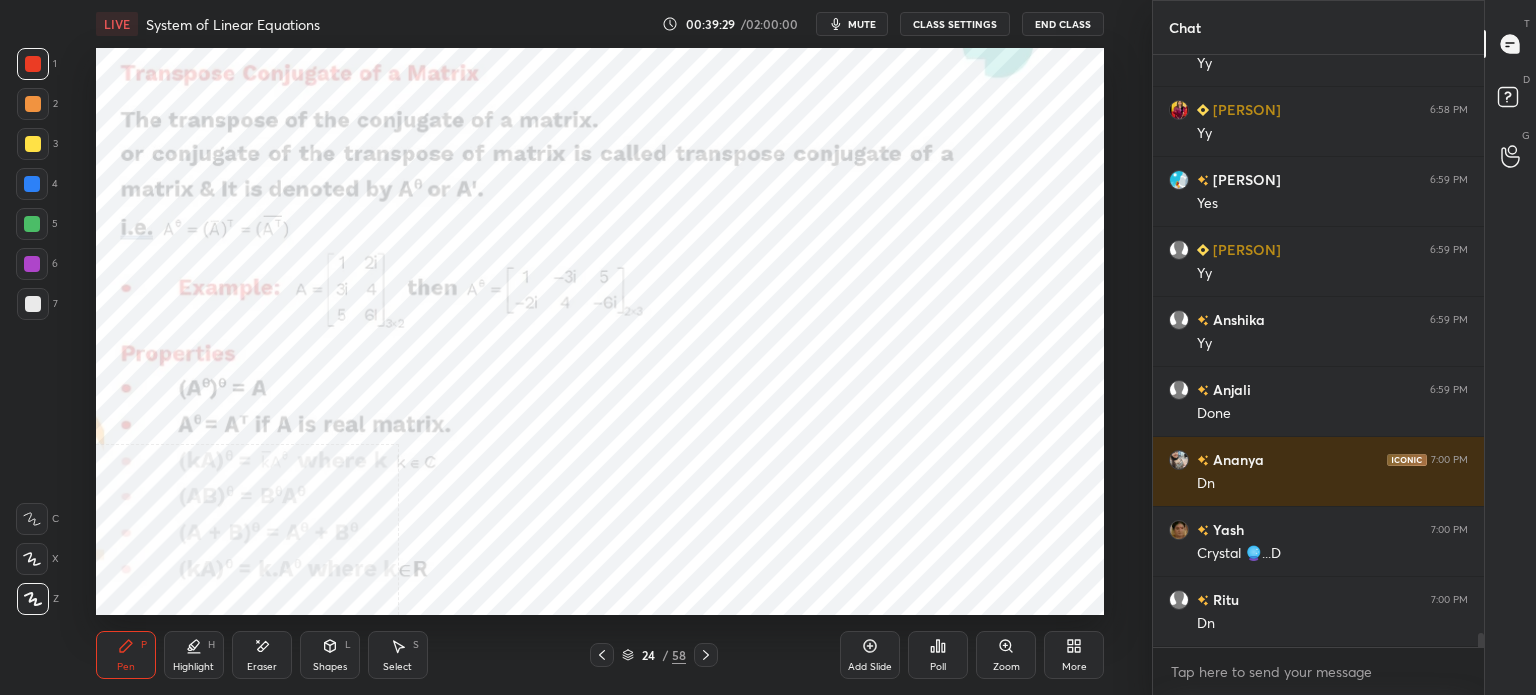 click on "More" at bounding box center (1074, 667) 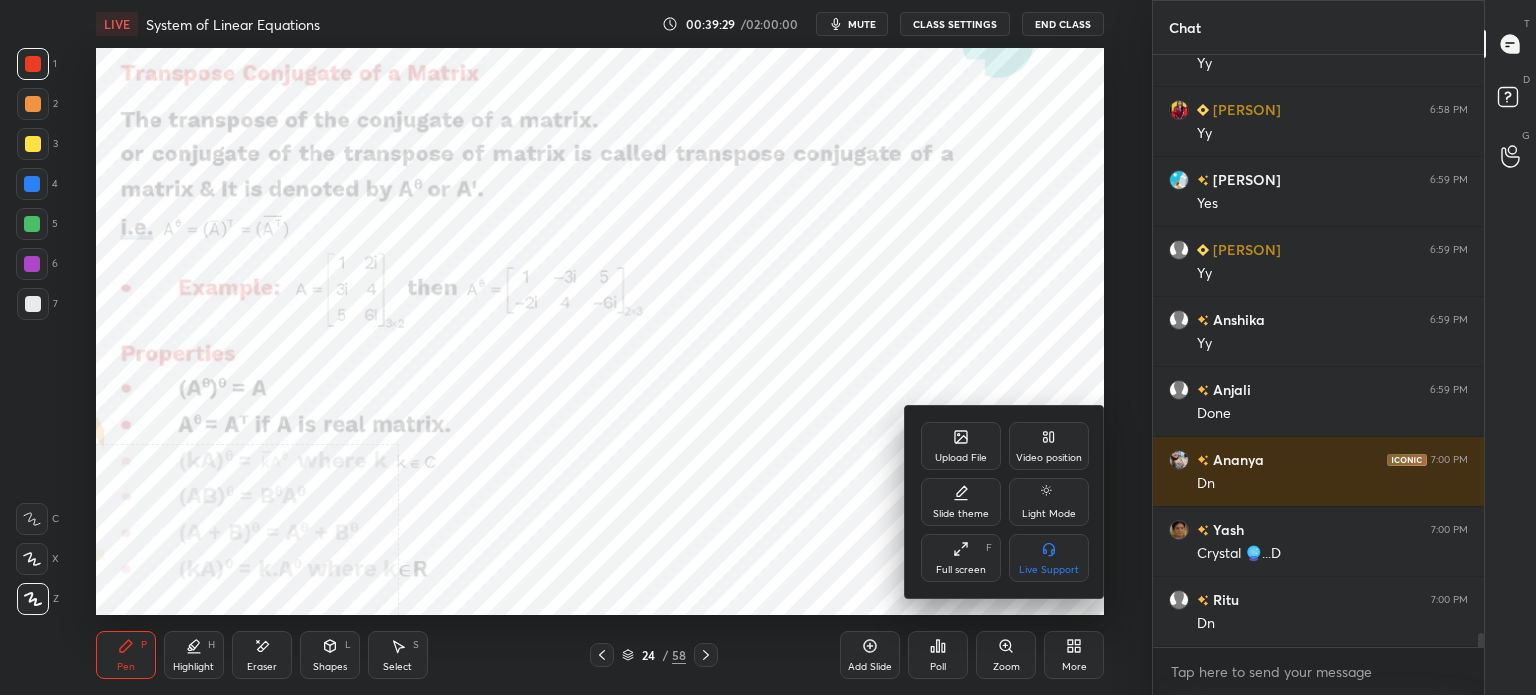 click on "Video position" at bounding box center (1049, 446) 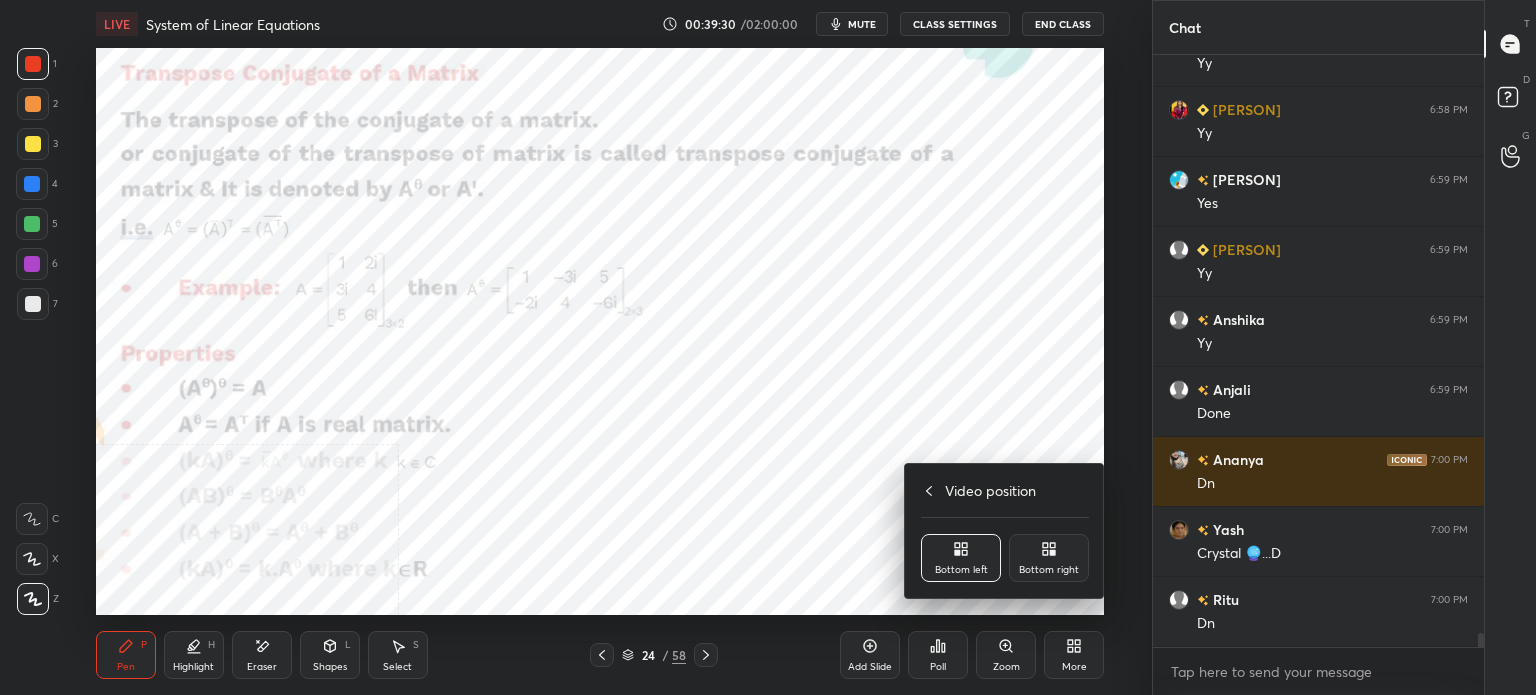 click on "Bottom right" at bounding box center [1049, 558] 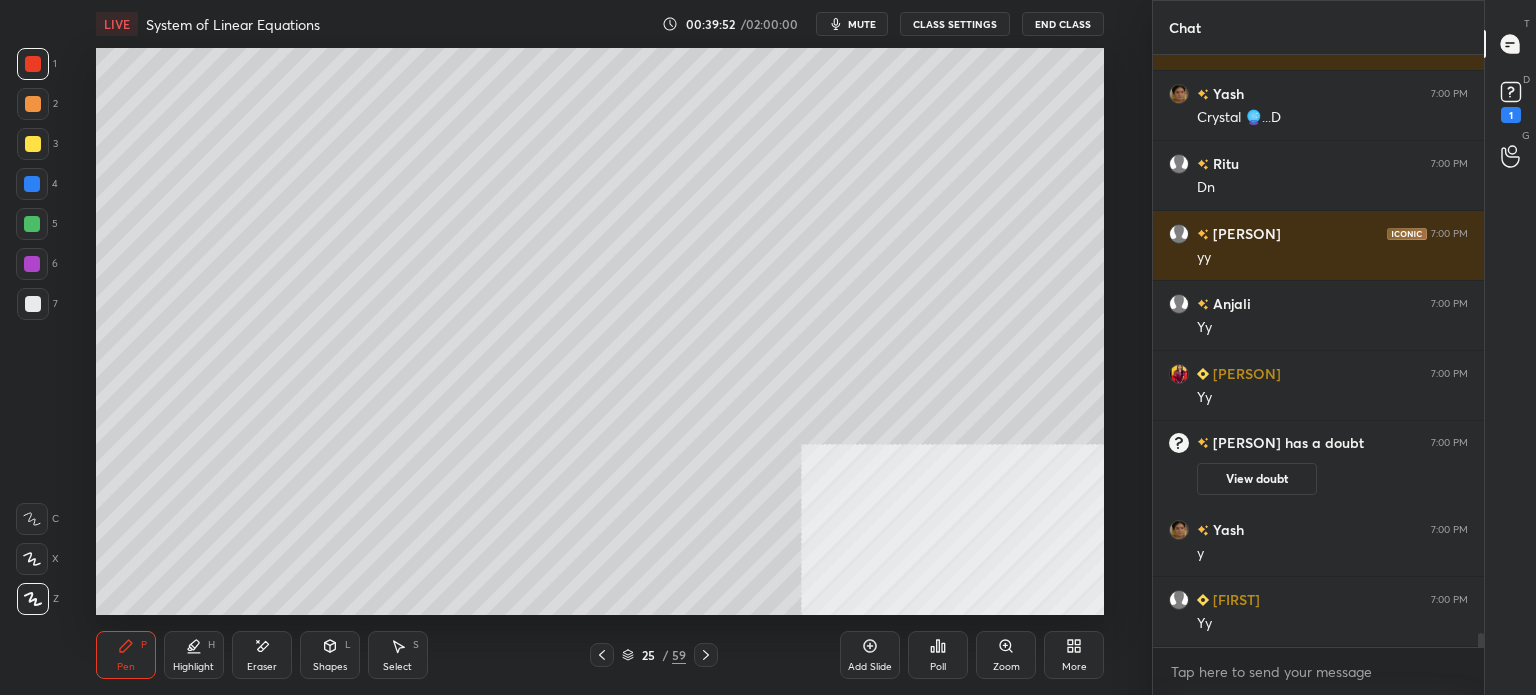 scroll, scrollTop: 24984, scrollLeft: 0, axis: vertical 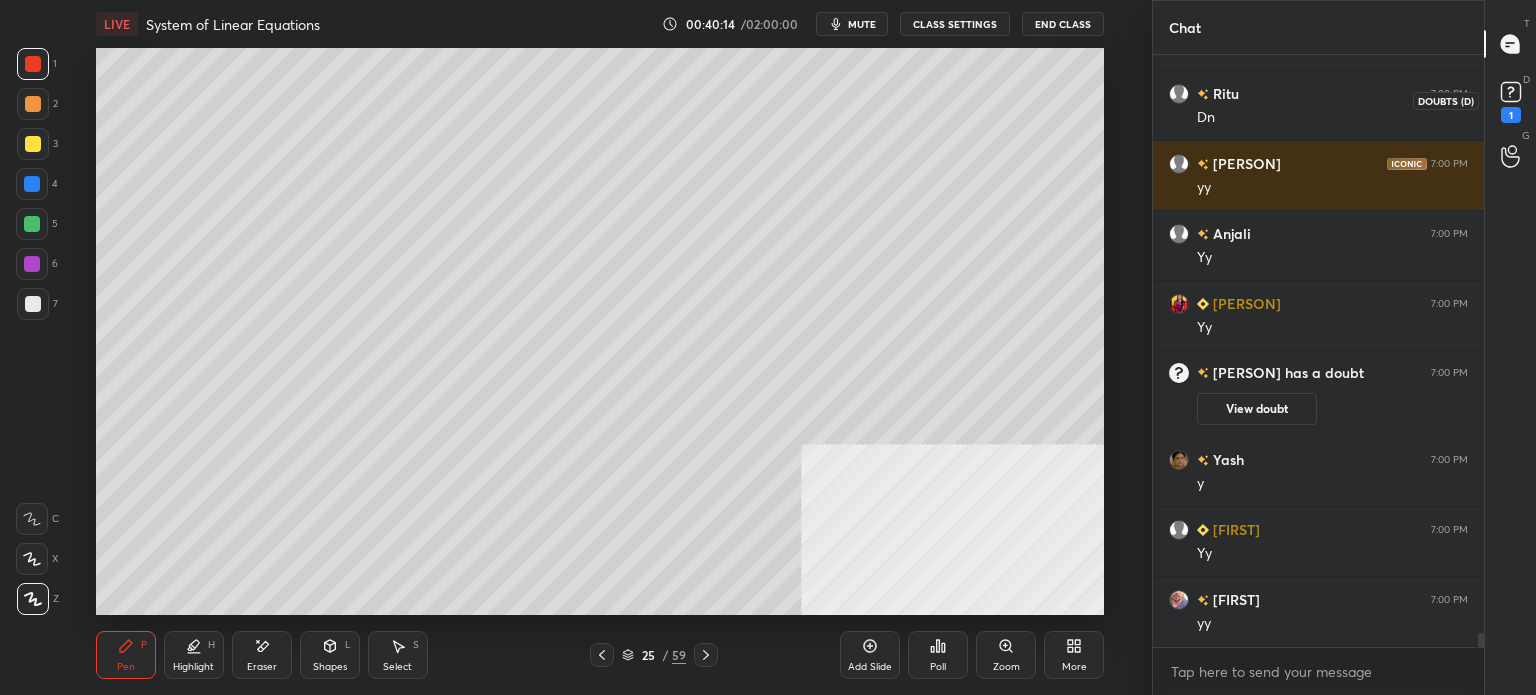 click on "1" at bounding box center (1511, 115) 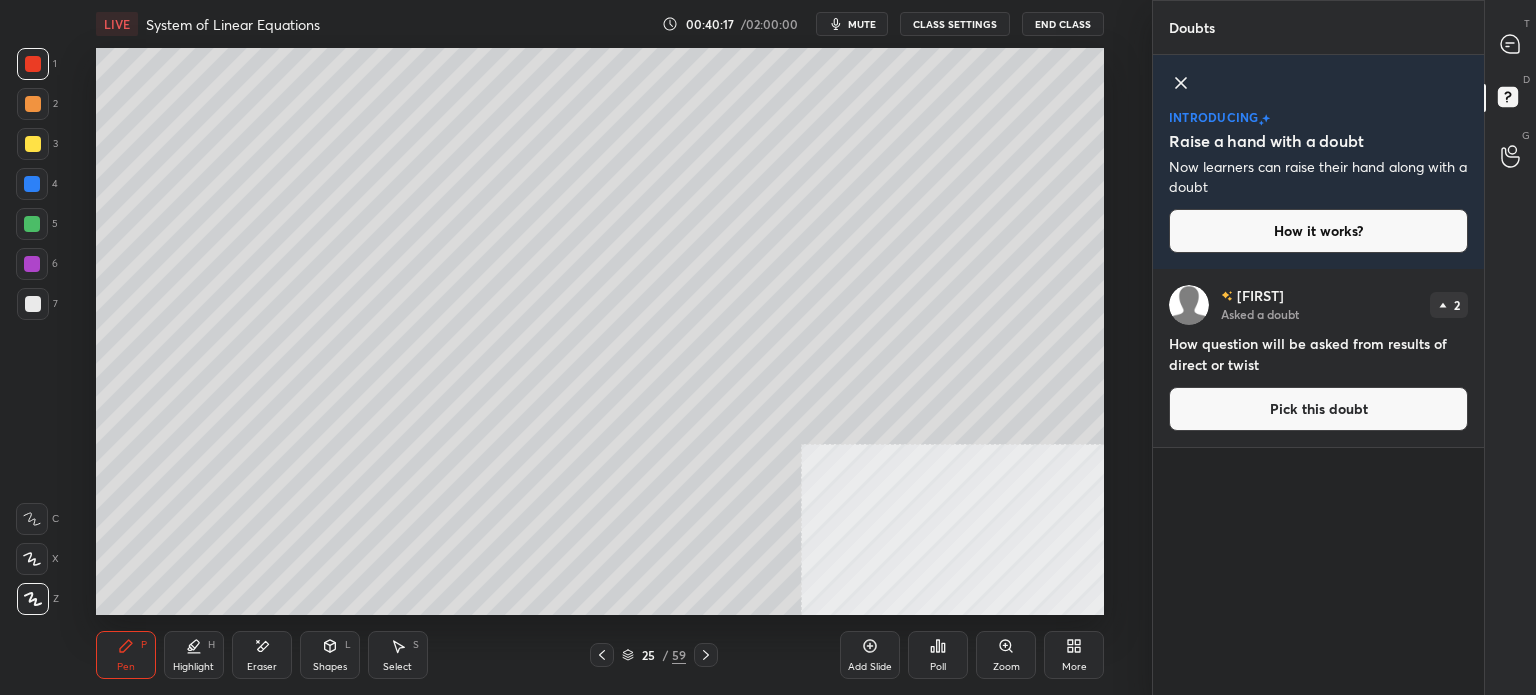 click 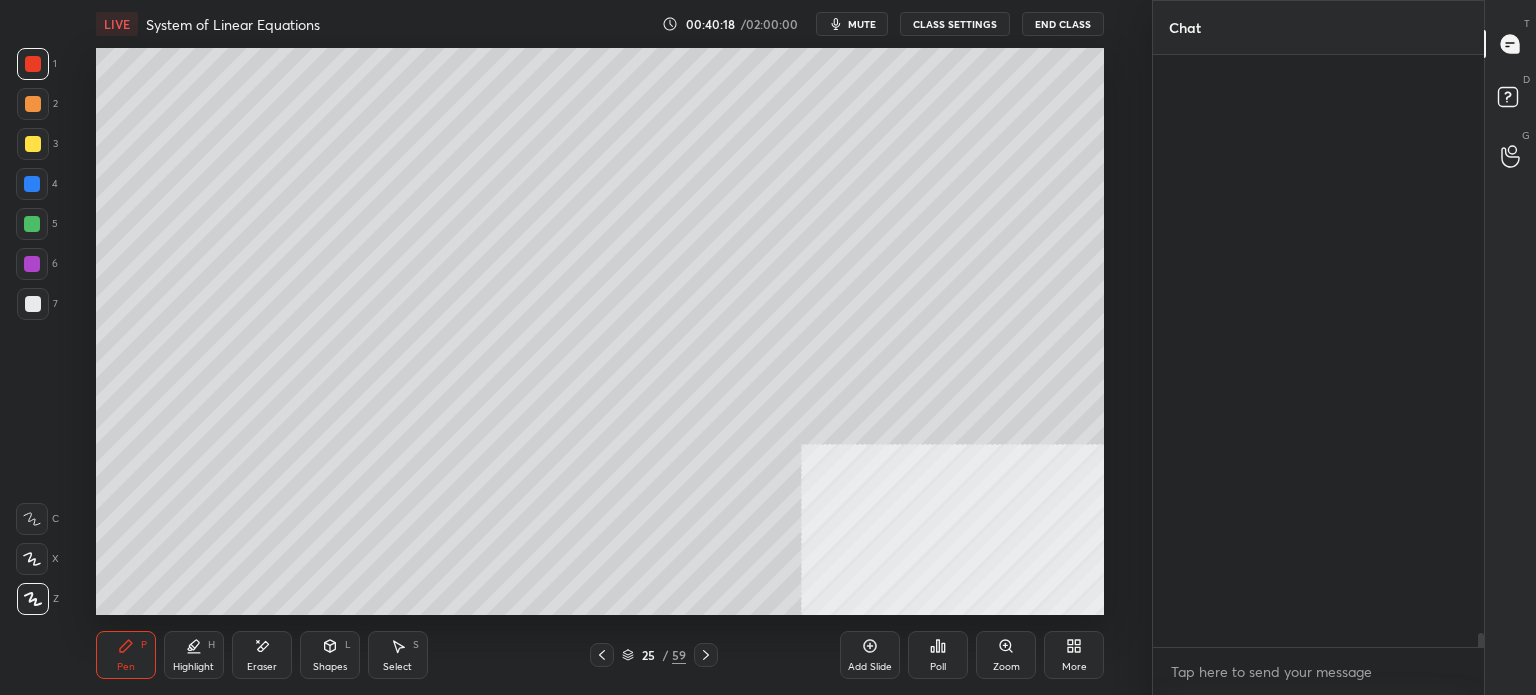 scroll, scrollTop: 25210, scrollLeft: 0, axis: vertical 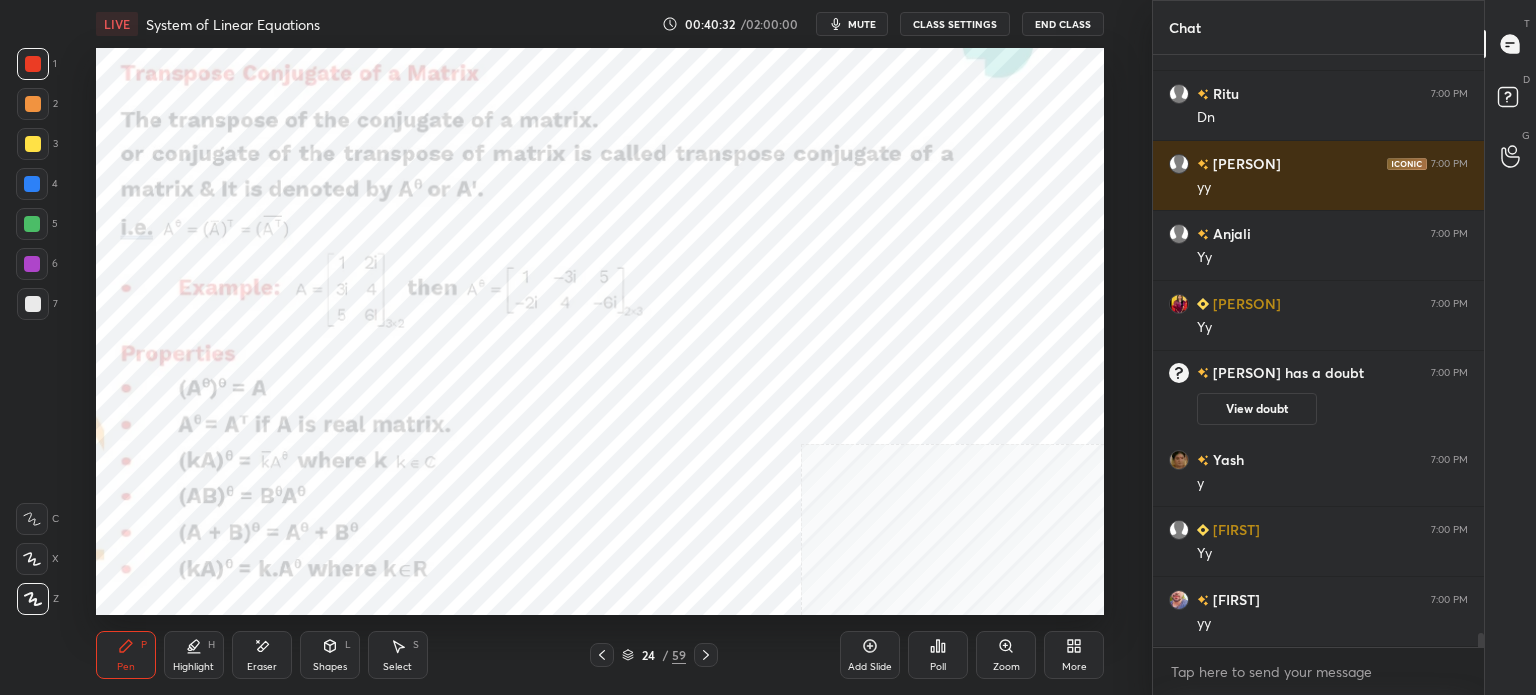 click on "1 2 3 4 5 6 7" at bounding box center (37, 188) 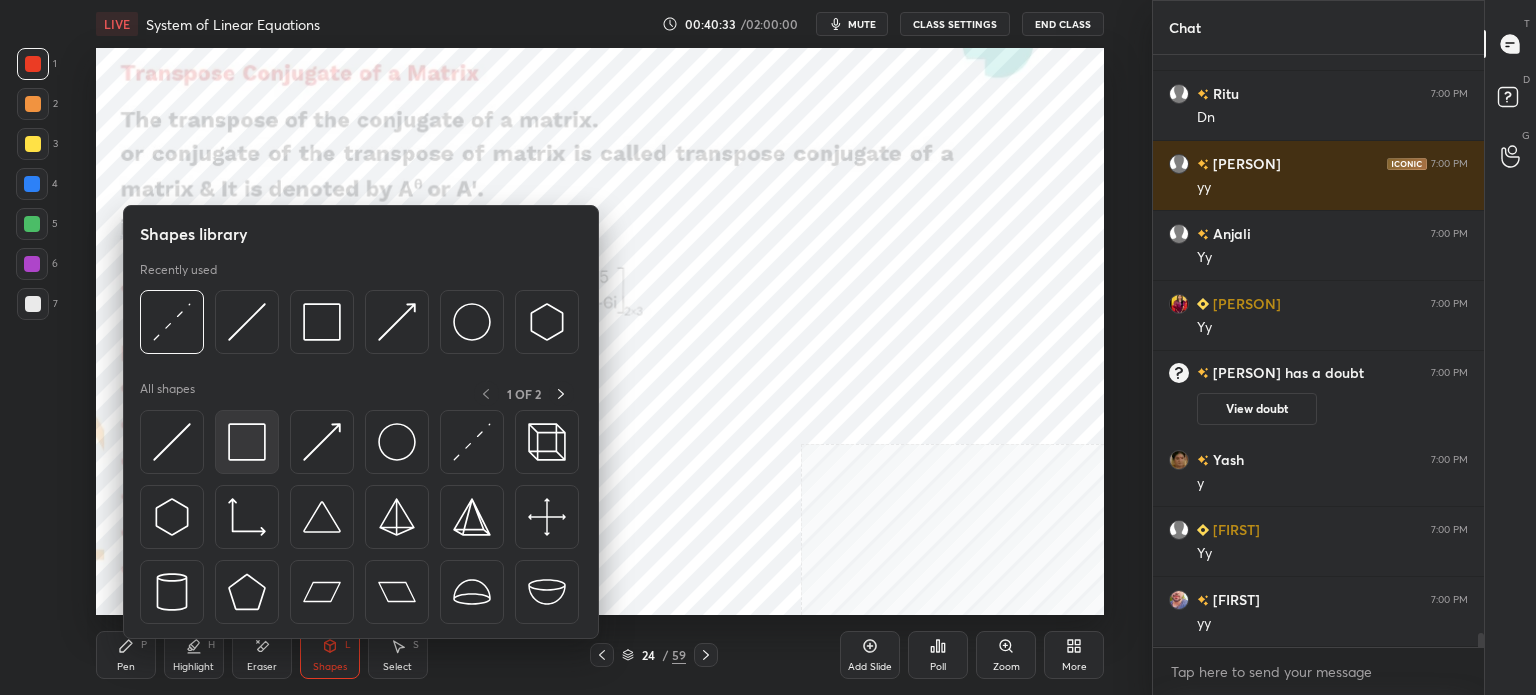 click at bounding box center [247, 442] 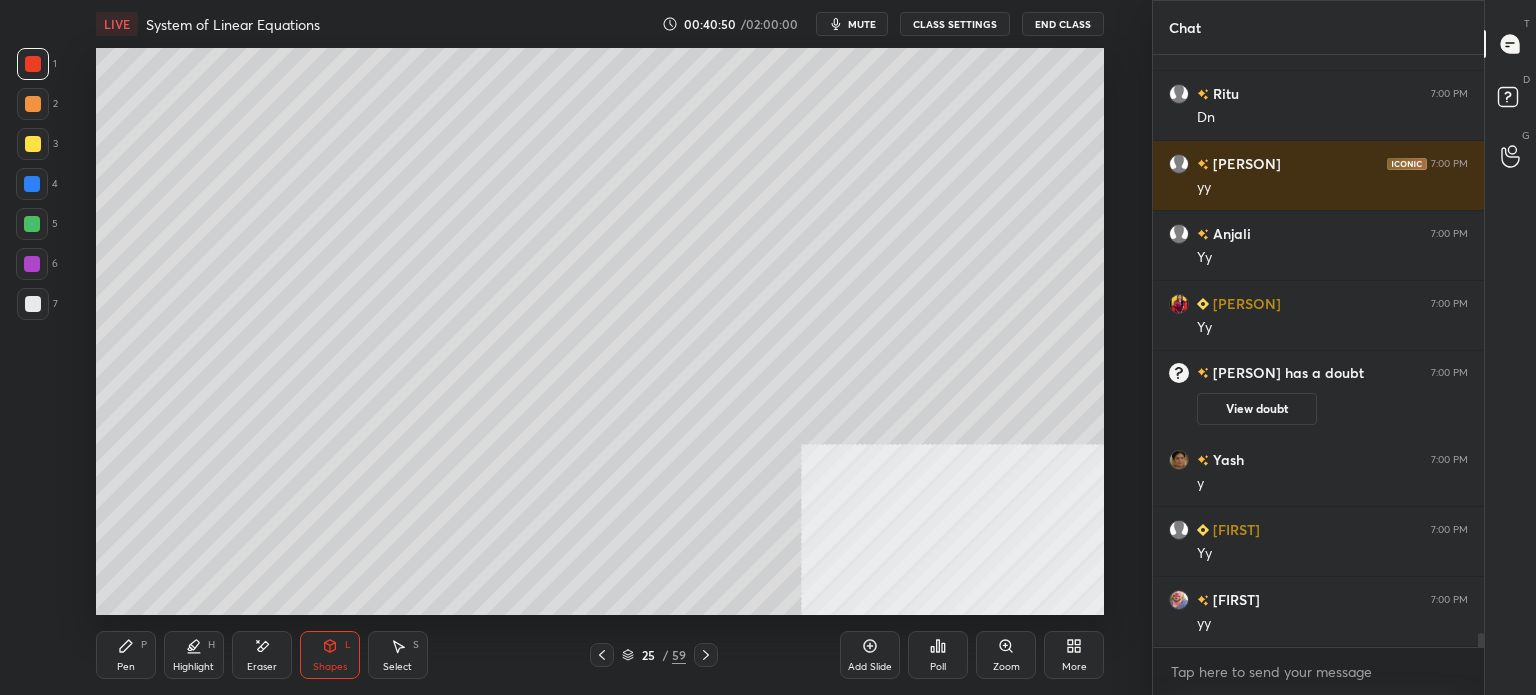 click at bounding box center [33, 144] 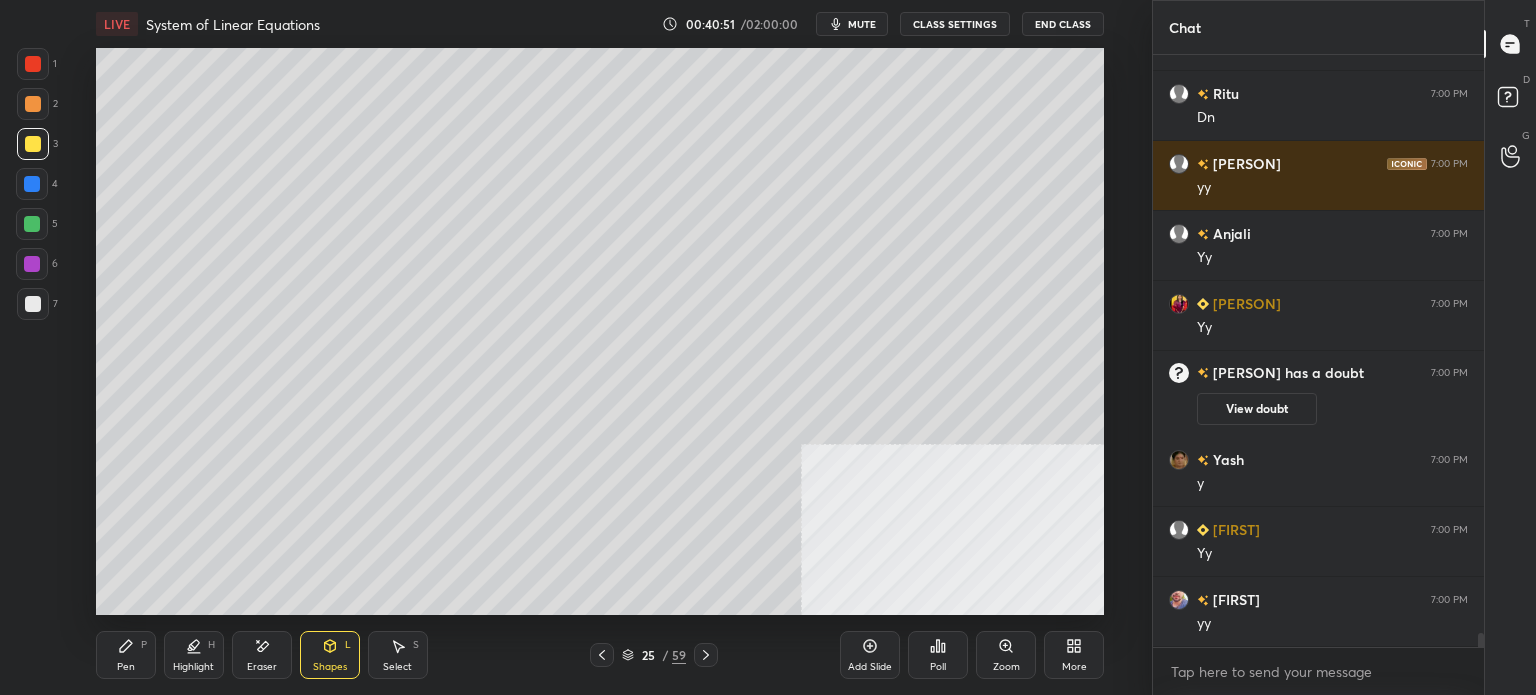 click on "LIVE System of Linear Equations 00:40:51 /  02:00:00 mute CLASS SETTINGS End Class Setting up your live class Poll for   secs No correct answer Start poll Back System of Linear Equations • L2 of "Comprehensive Linear Algebra Dec 25: Theory, Applications, and Problem-solving" Ravi Mittal Pen P Highlight H Eraser Shapes L Select S 25 / 59 Add Slide Poll Zoom More" at bounding box center (600, 347) 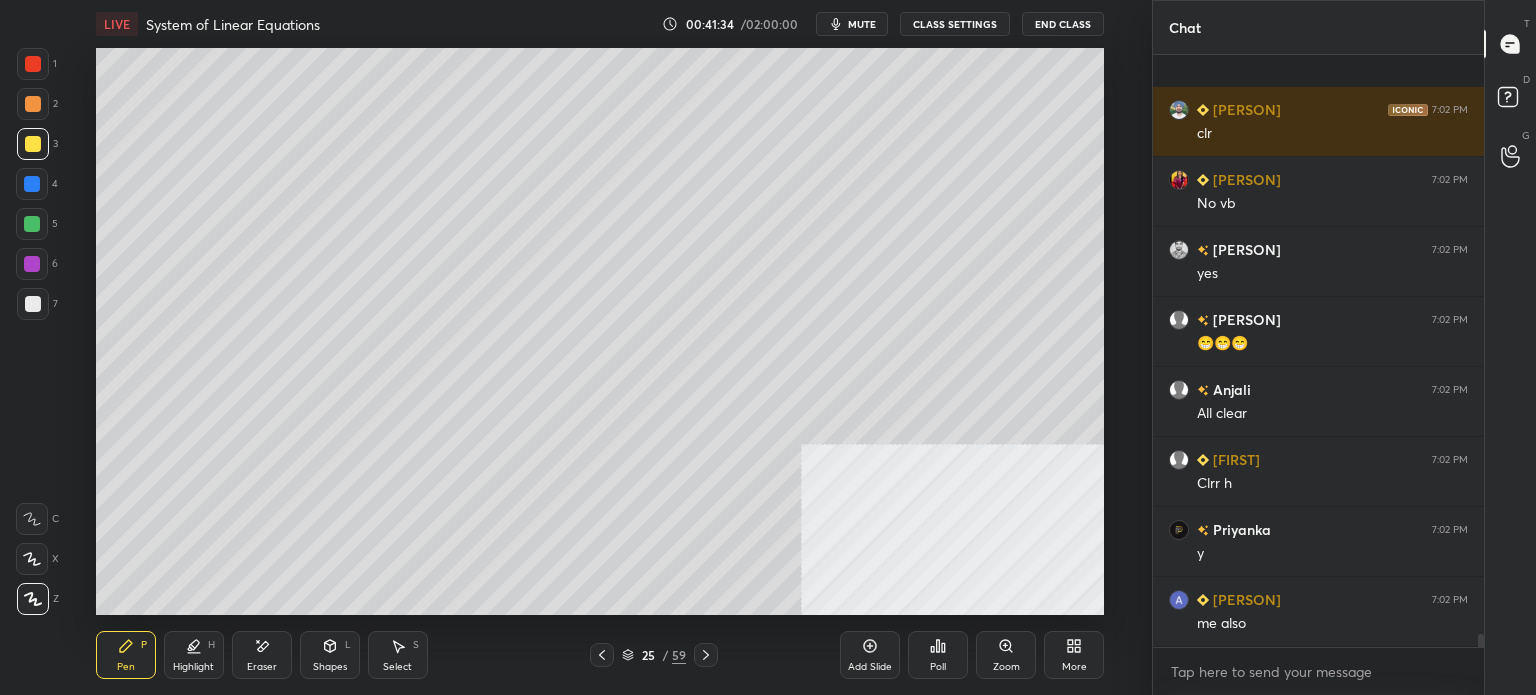 scroll, scrollTop: 26960, scrollLeft: 0, axis: vertical 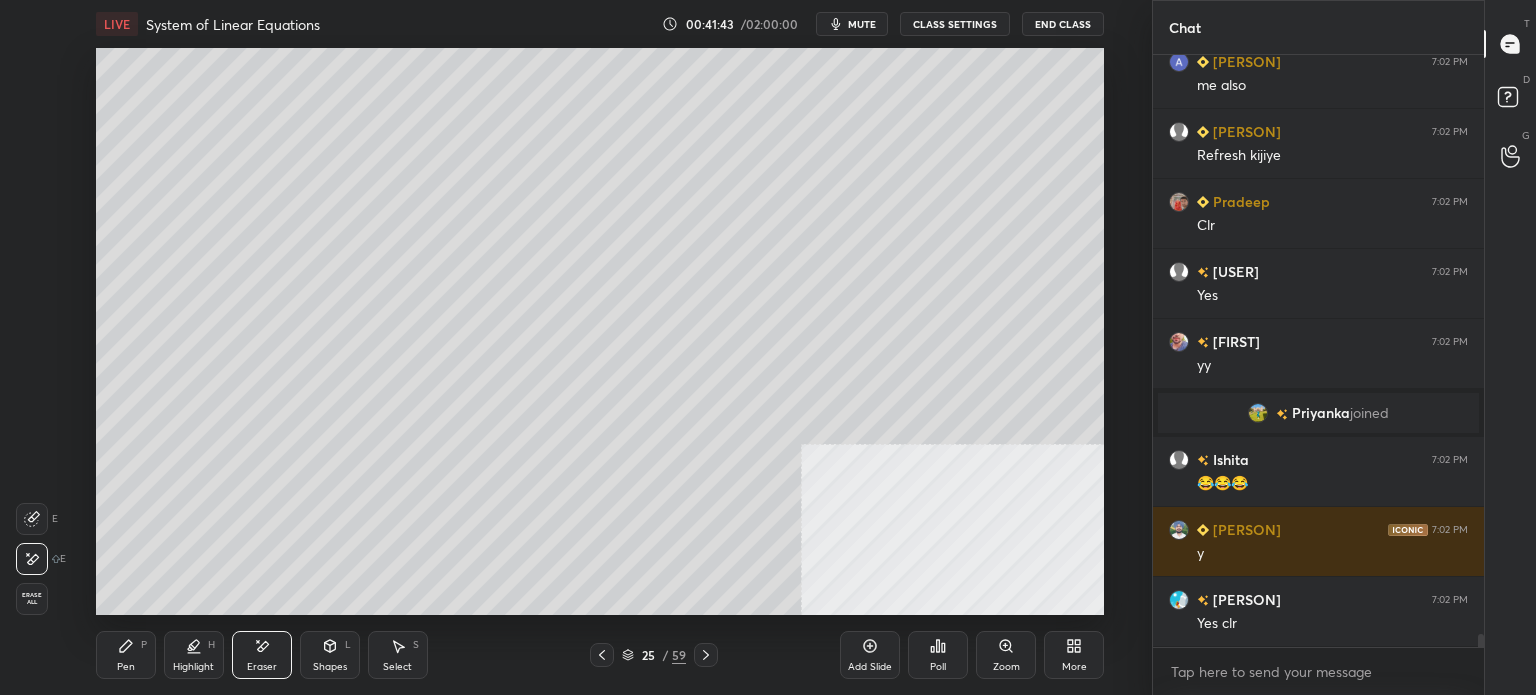 click on "Pen P" at bounding box center (126, 655) 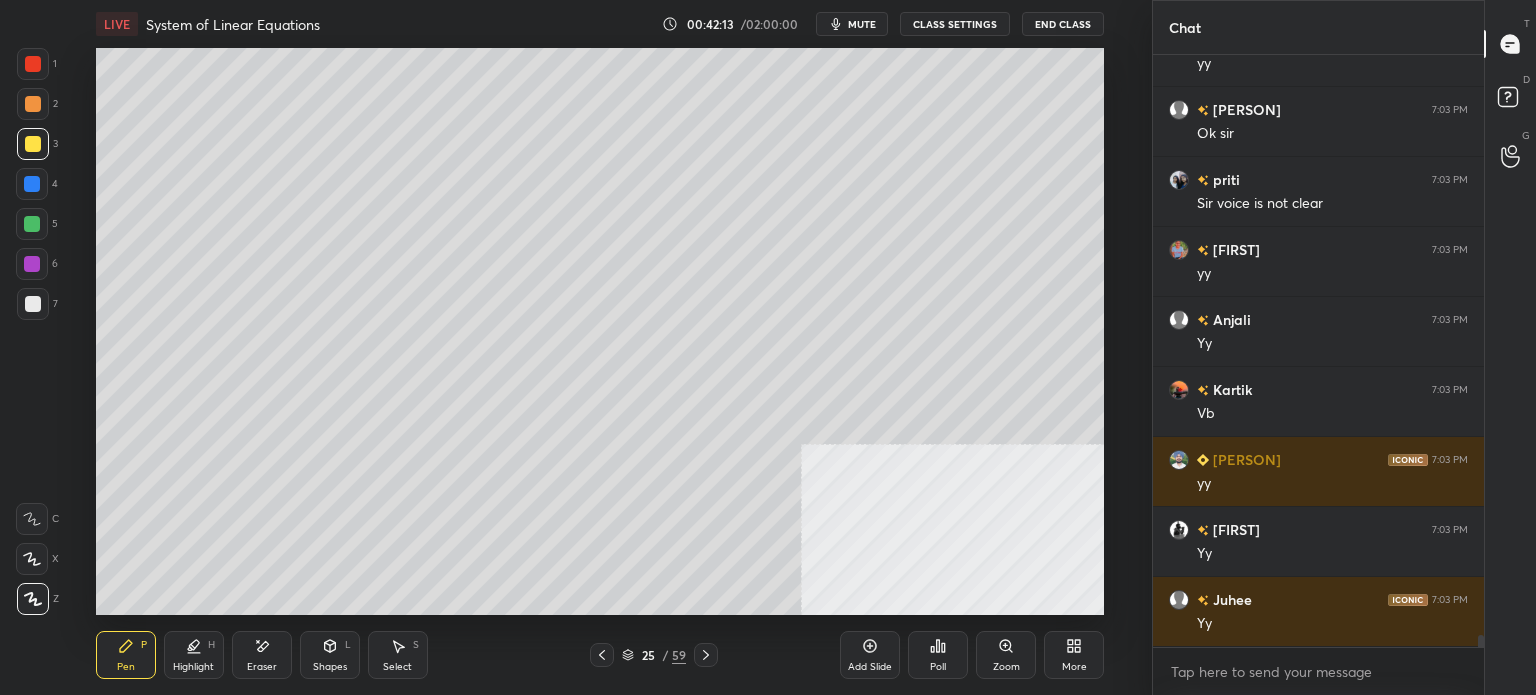 scroll, scrollTop: 28058, scrollLeft: 0, axis: vertical 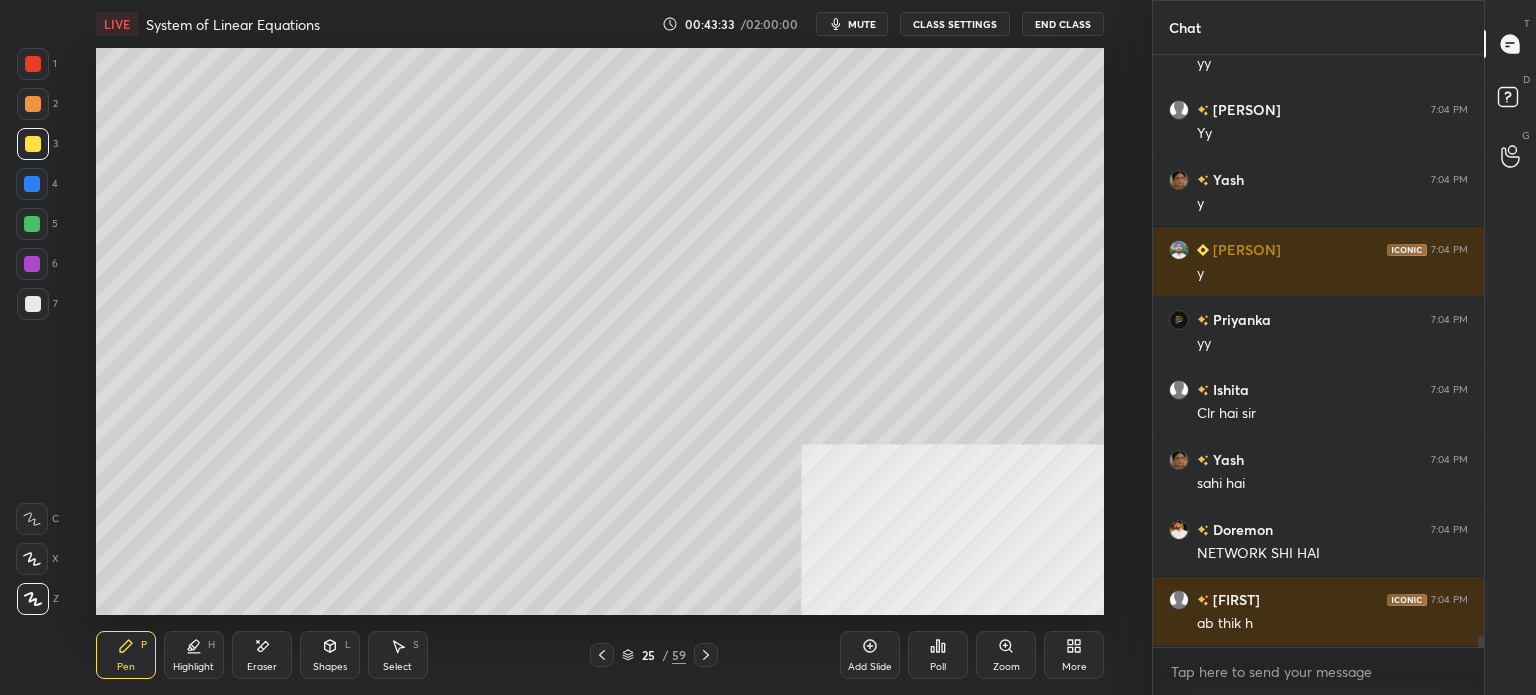 click on "Shapes" at bounding box center [330, 667] 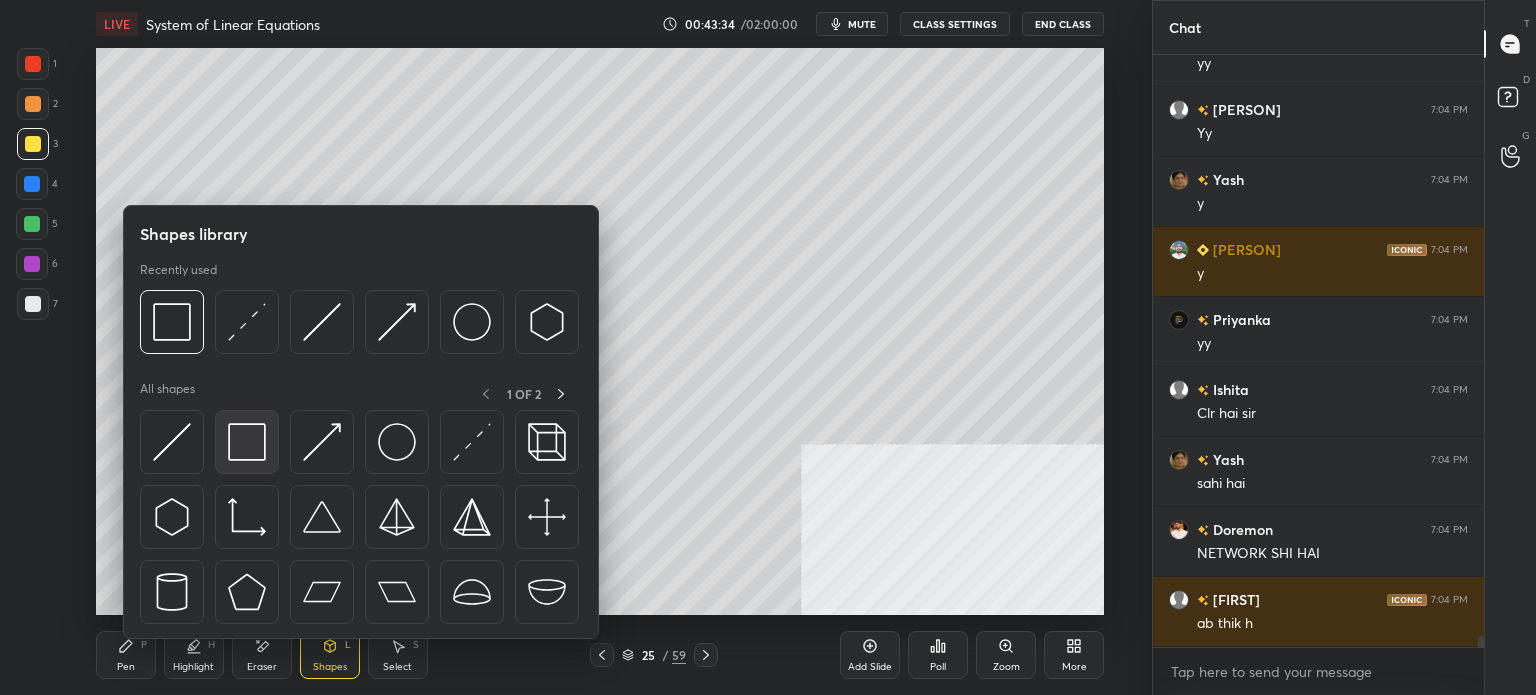 click at bounding box center (247, 442) 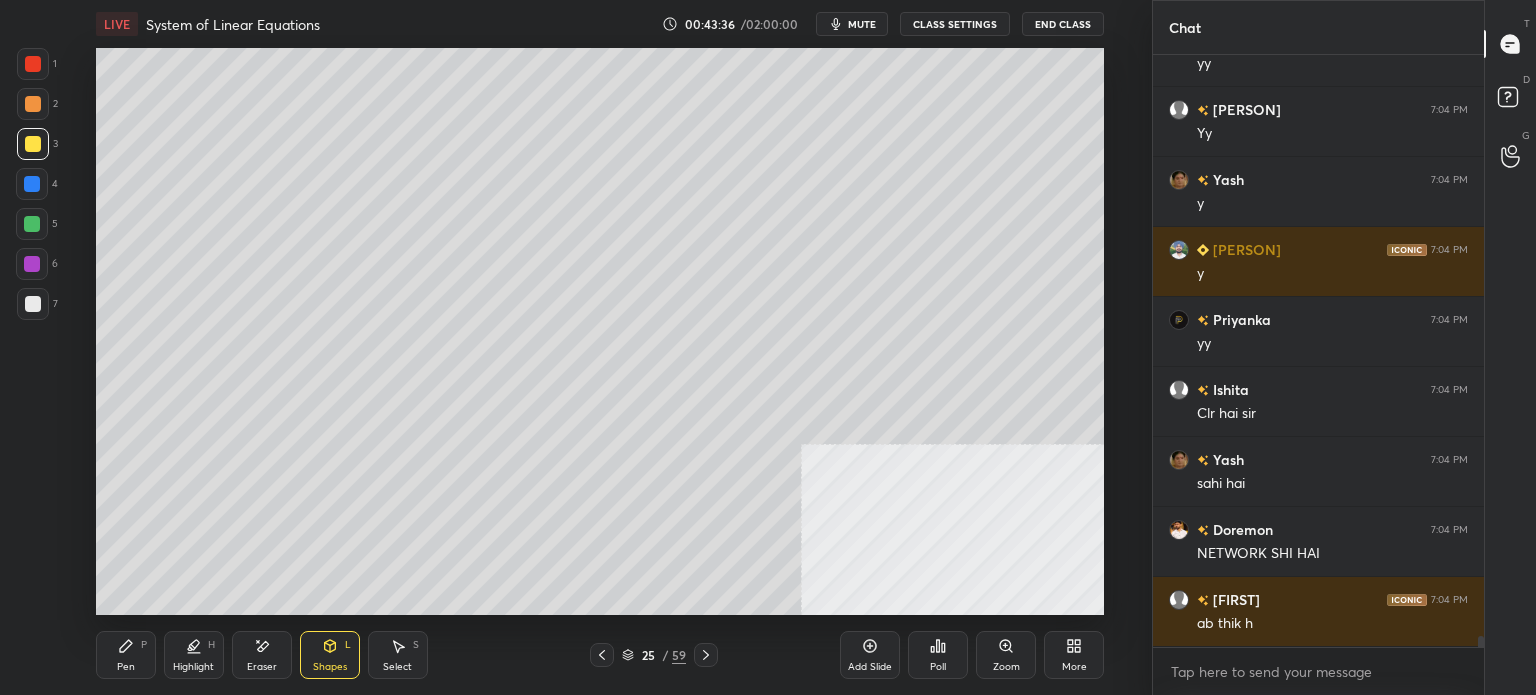 click 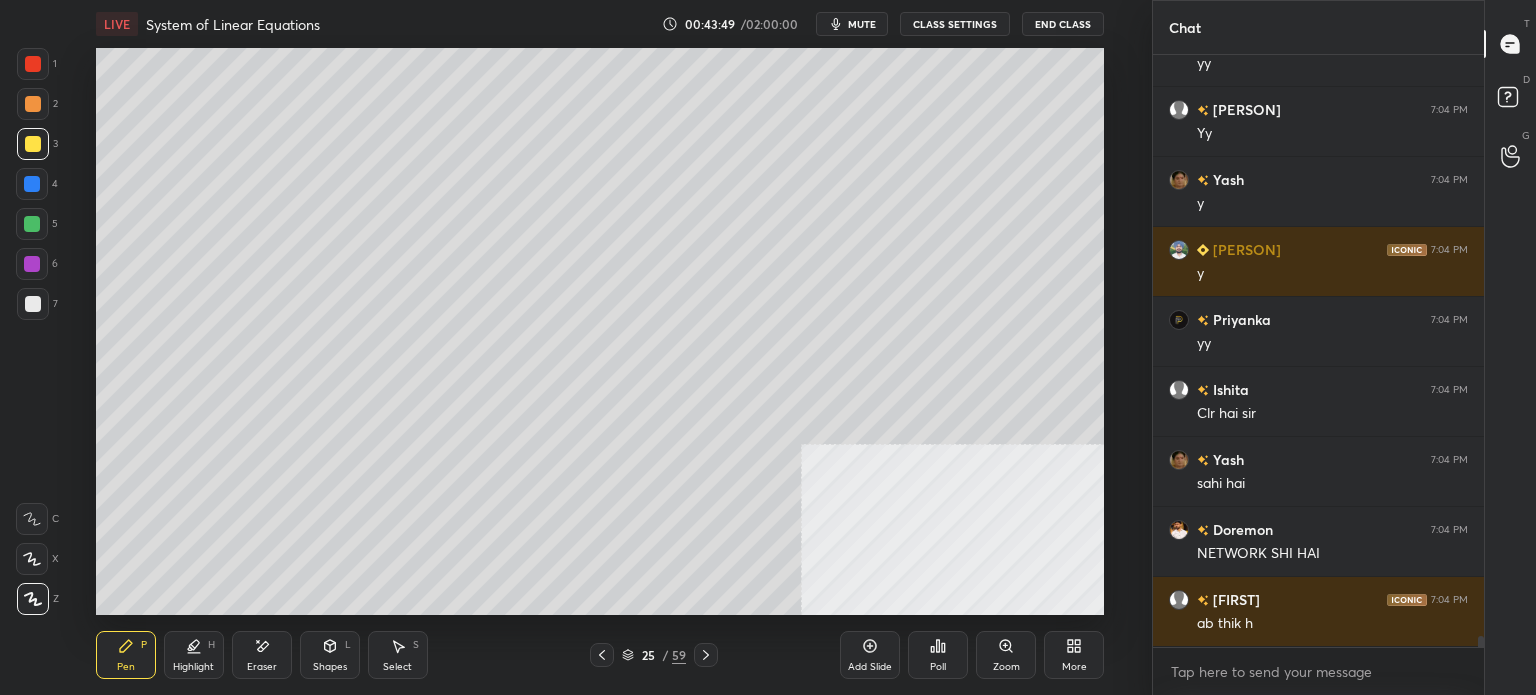 scroll, scrollTop: 31666, scrollLeft: 0, axis: vertical 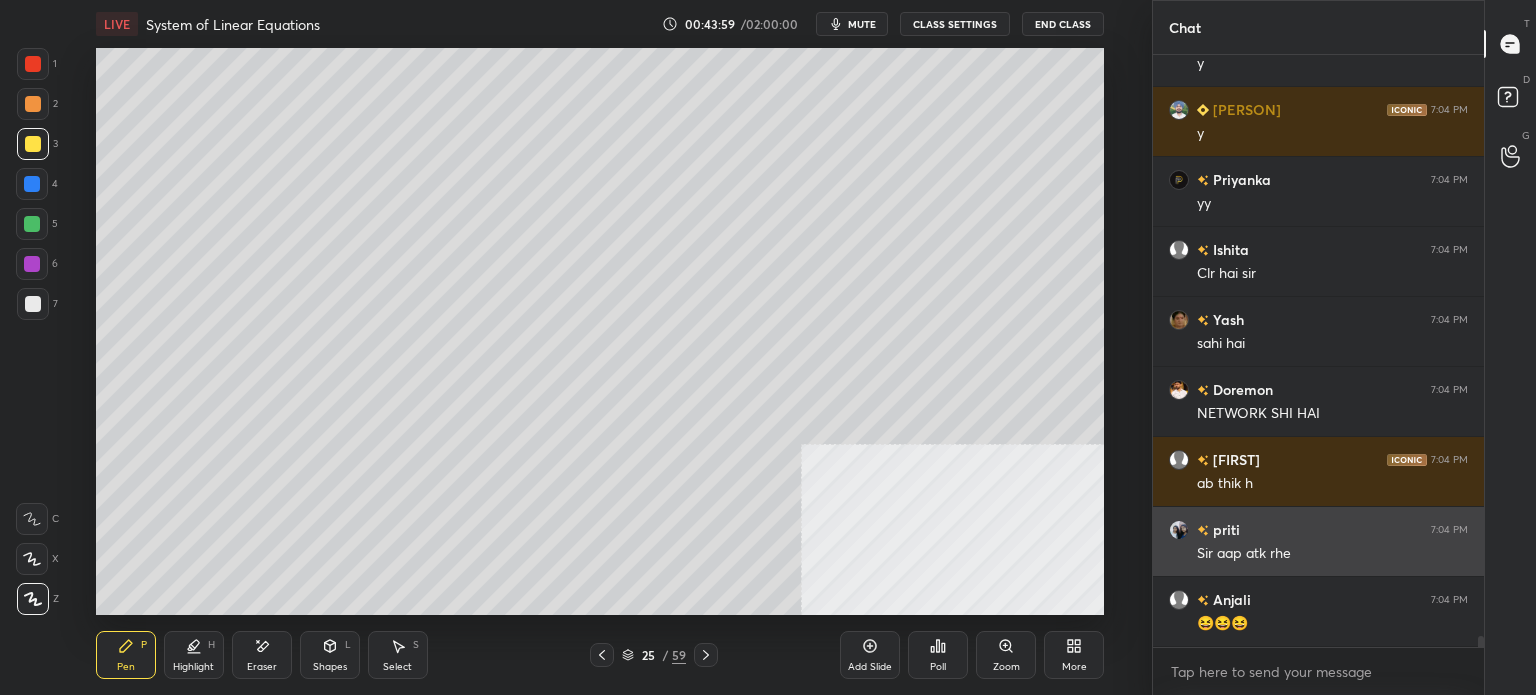 click on "[PERSON] 7:04 PM 😆😆😆" at bounding box center (1318, 611) 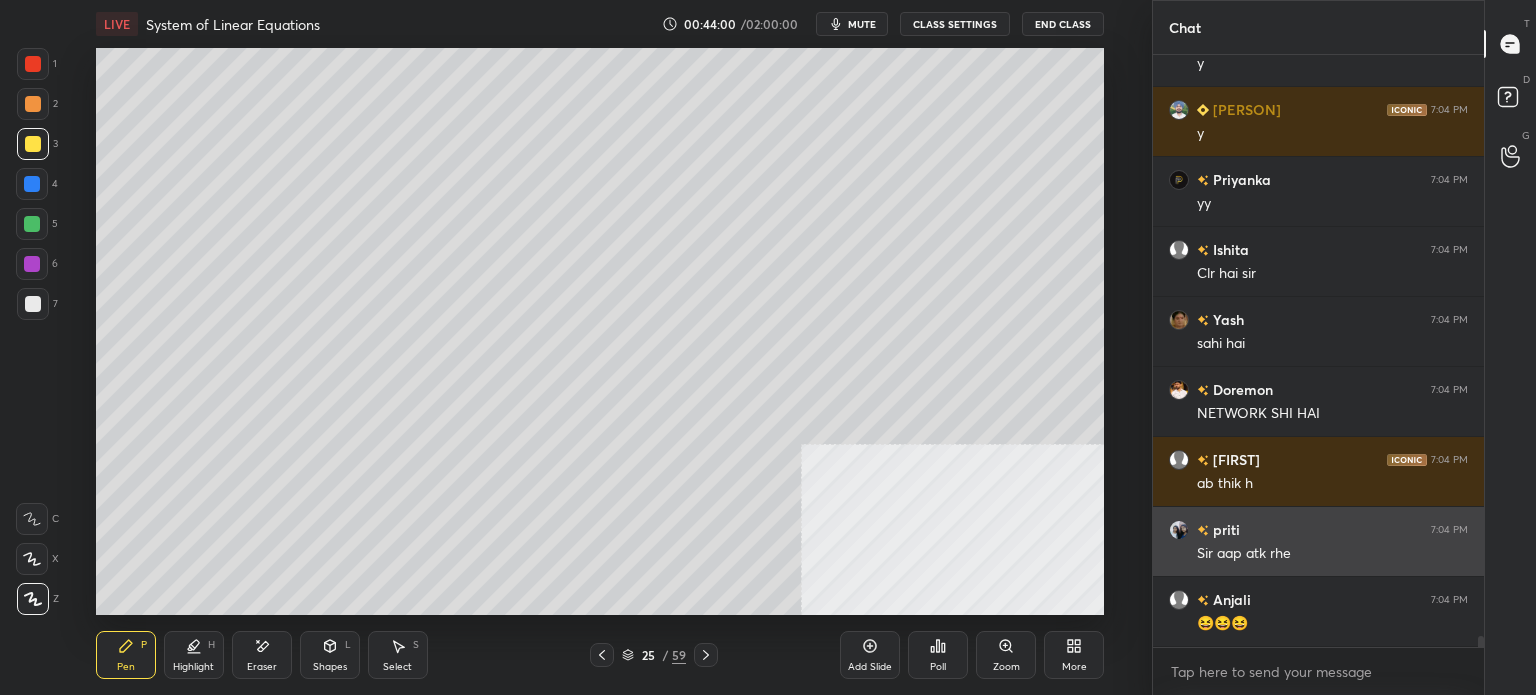 click on "Sir aap atk rhe" at bounding box center [1332, 554] 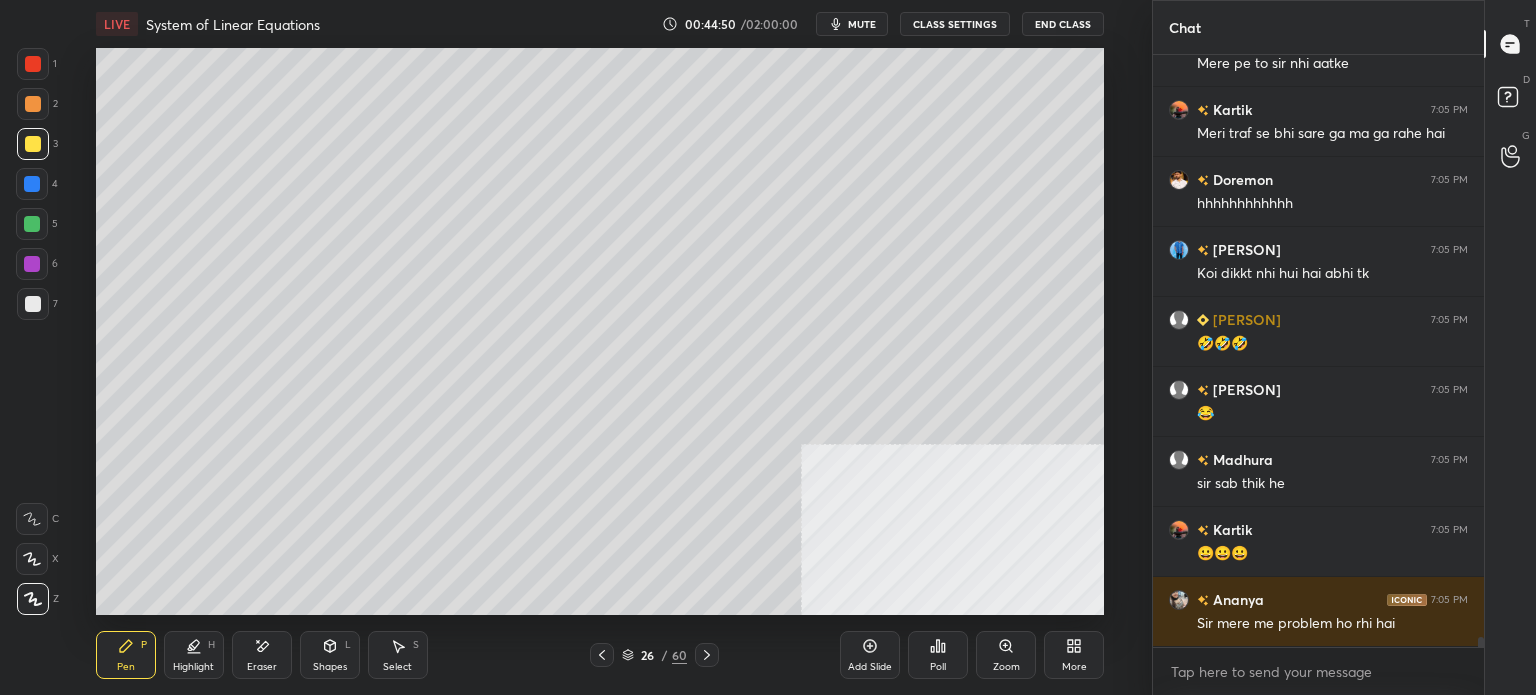 scroll, scrollTop: 33696, scrollLeft: 0, axis: vertical 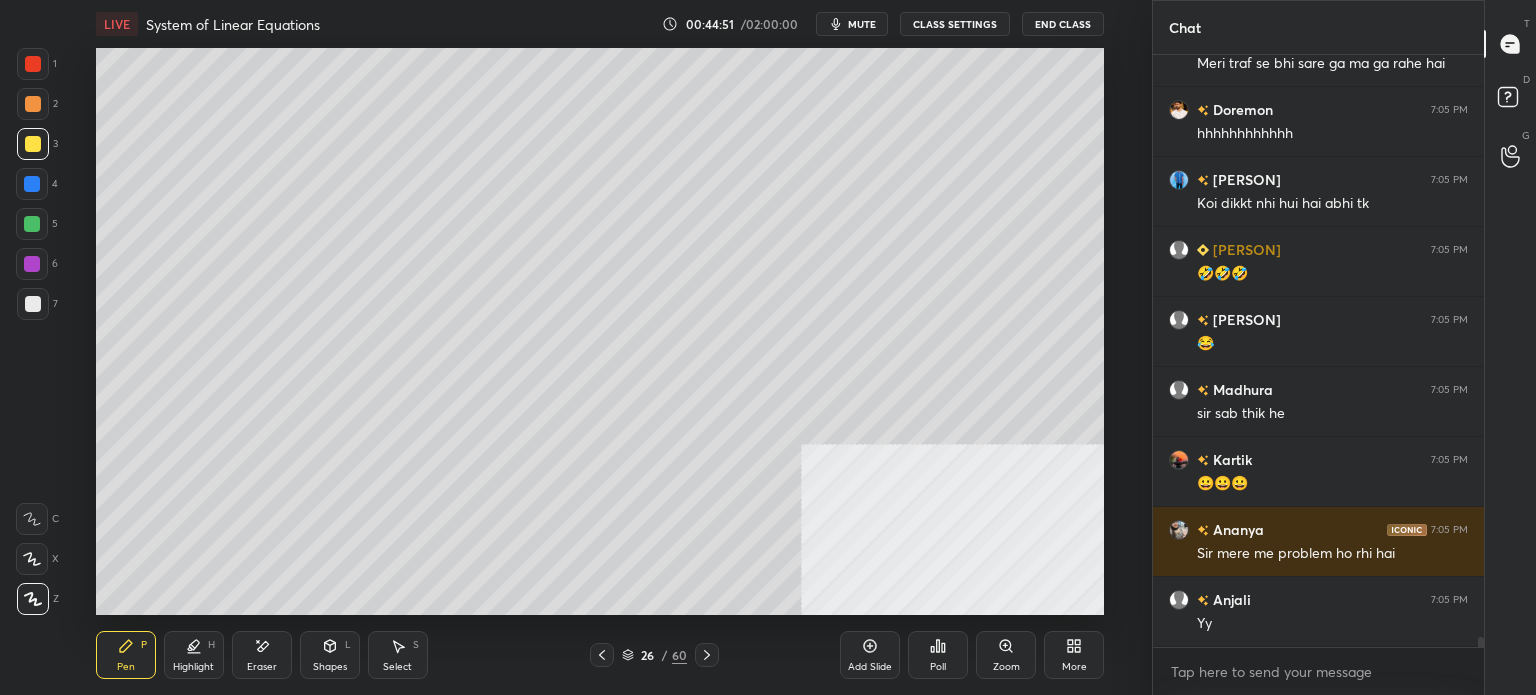 click at bounding box center (33, 104) 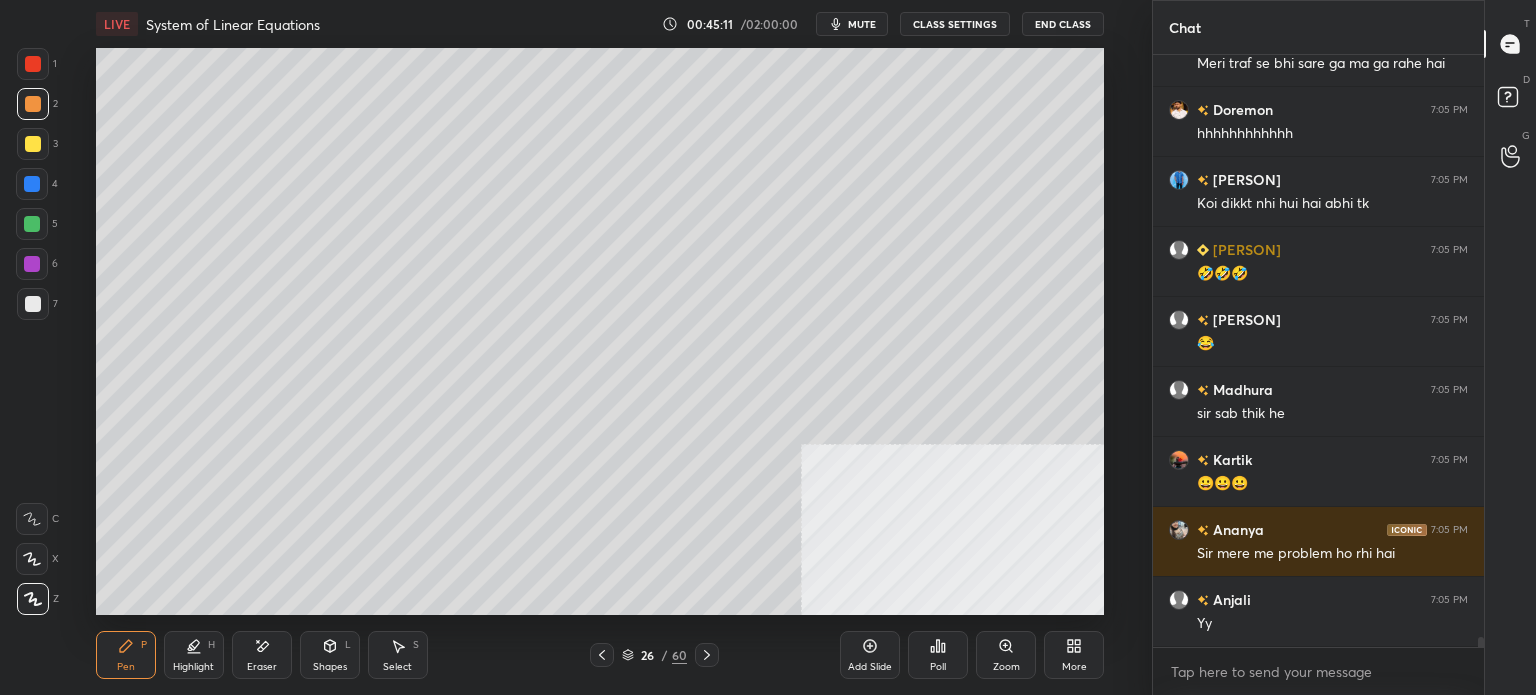 scroll, scrollTop: 33766, scrollLeft: 0, axis: vertical 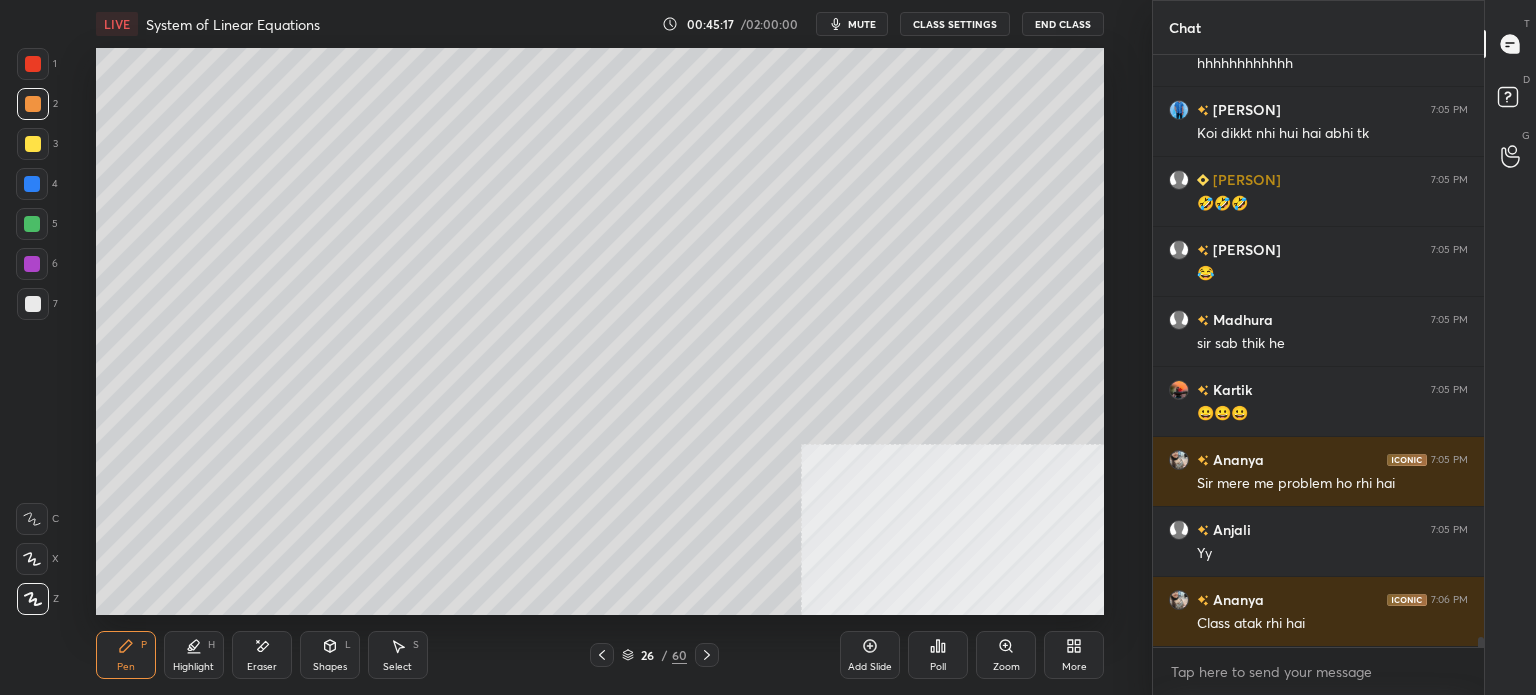 click at bounding box center [33, 144] 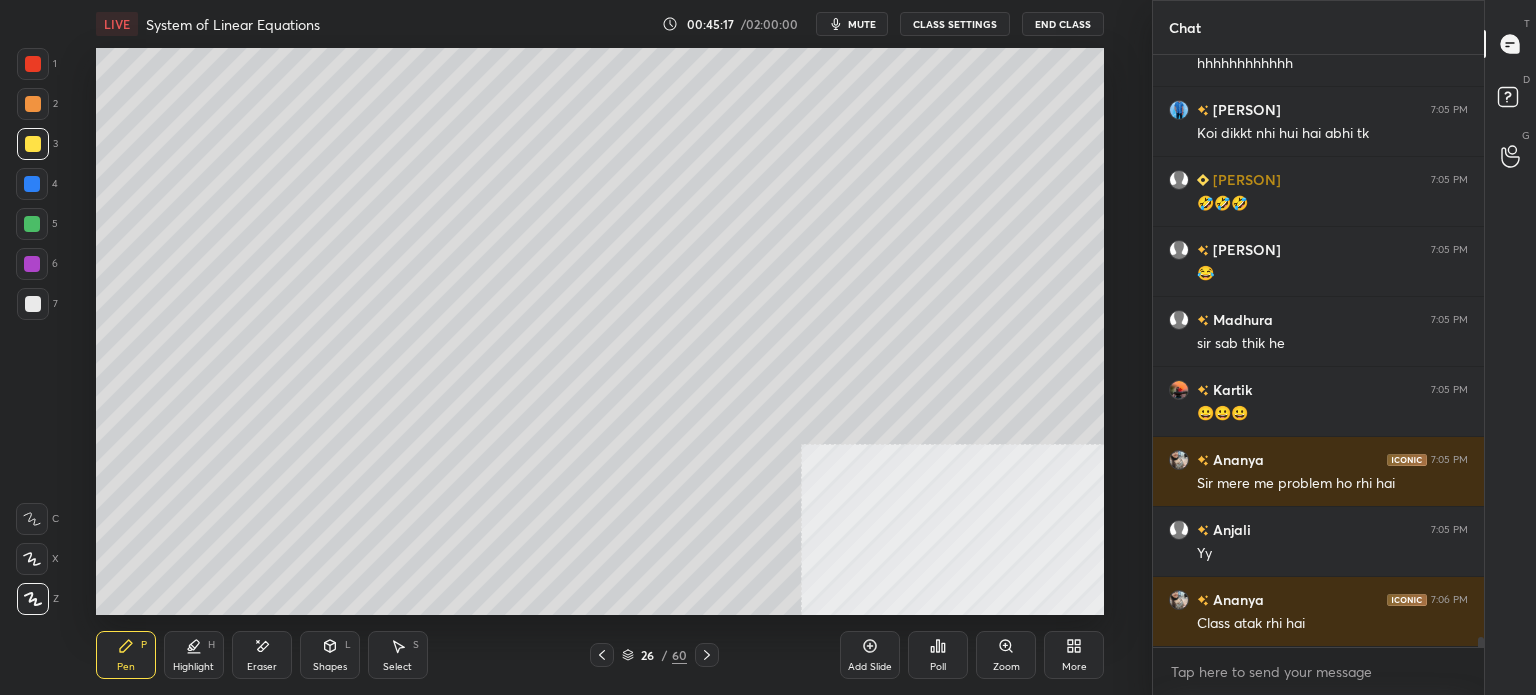 drag, startPoint x: 412, startPoint y: 654, endPoint x: 412, endPoint y: 619, distance: 35 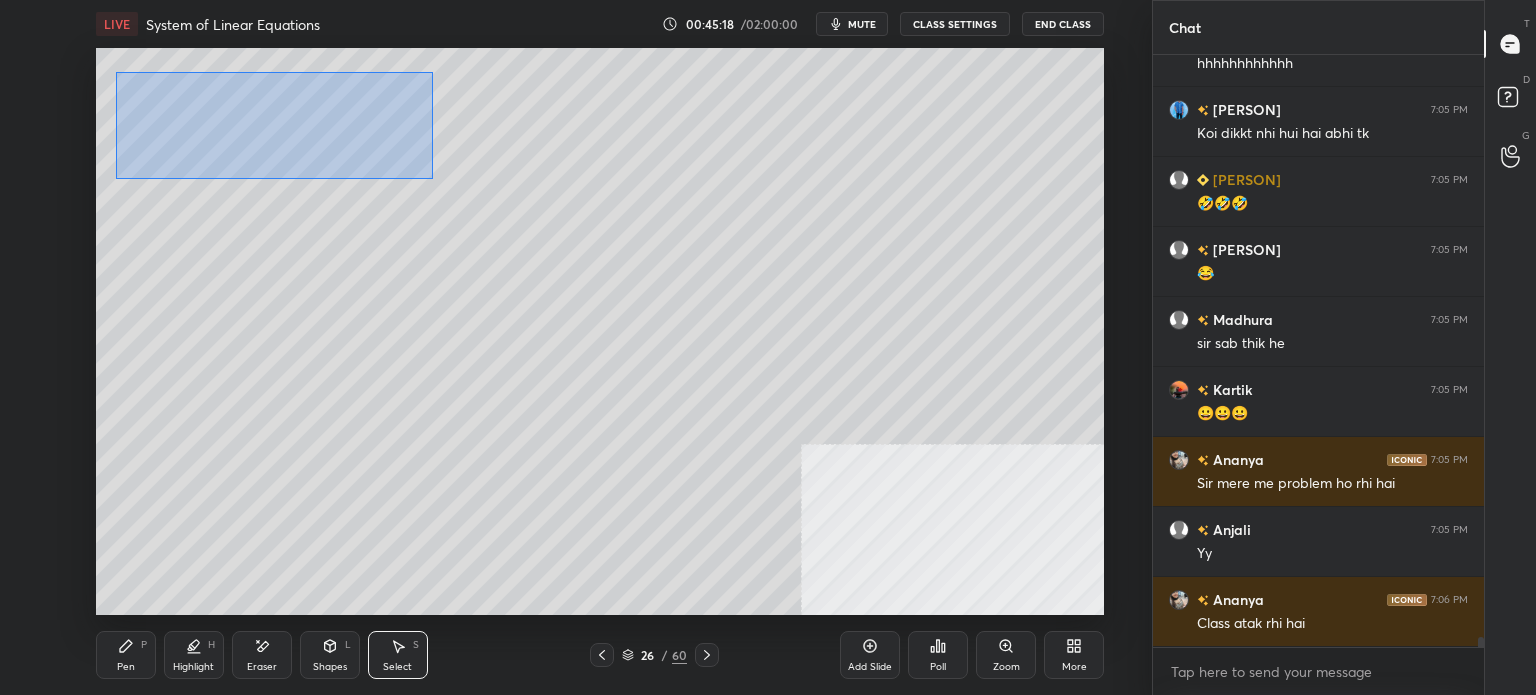 drag, startPoint x: 137, startPoint y: 74, endPoint x: 432, endPoint y: 169, distance: 309.91934 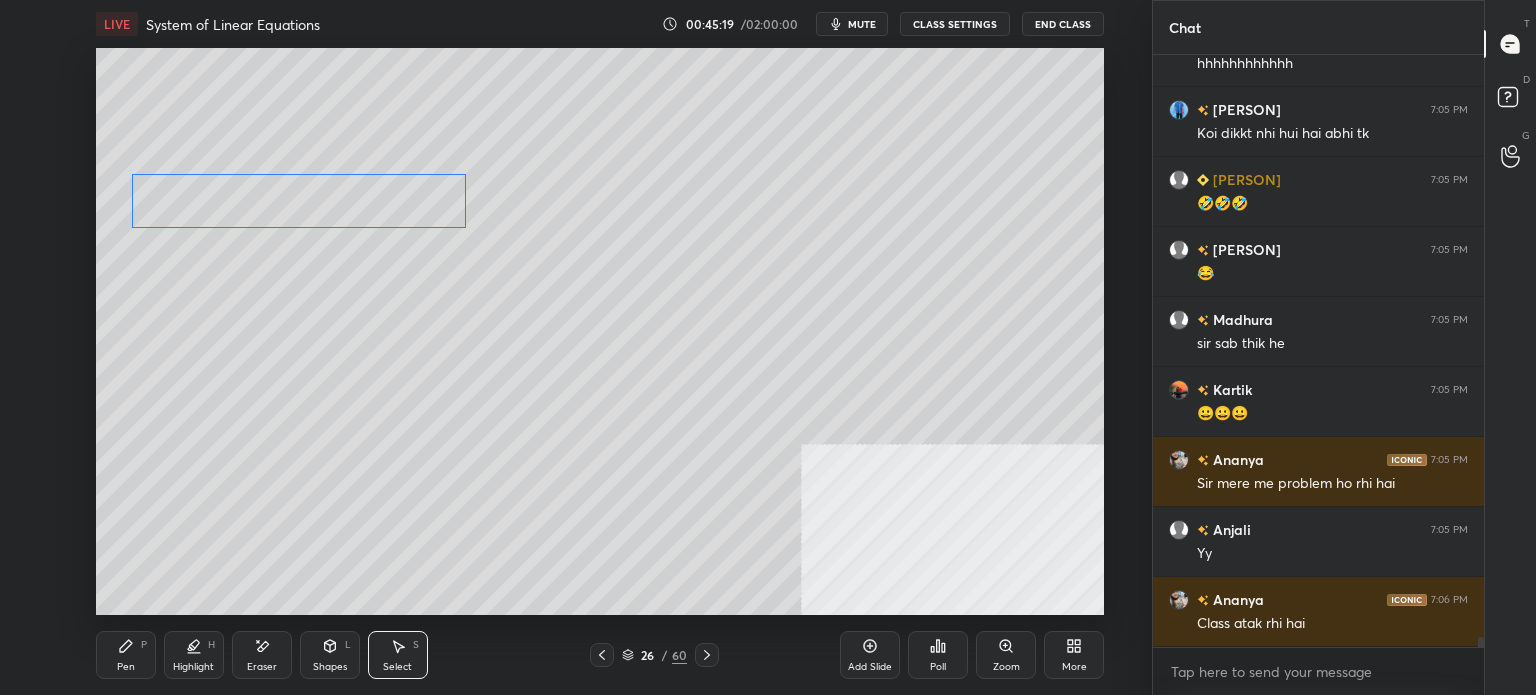 drag, startPoint x: 372, startPoint y: 125, endPoint x: 398, endPoint y: 208, distance: 86.977005 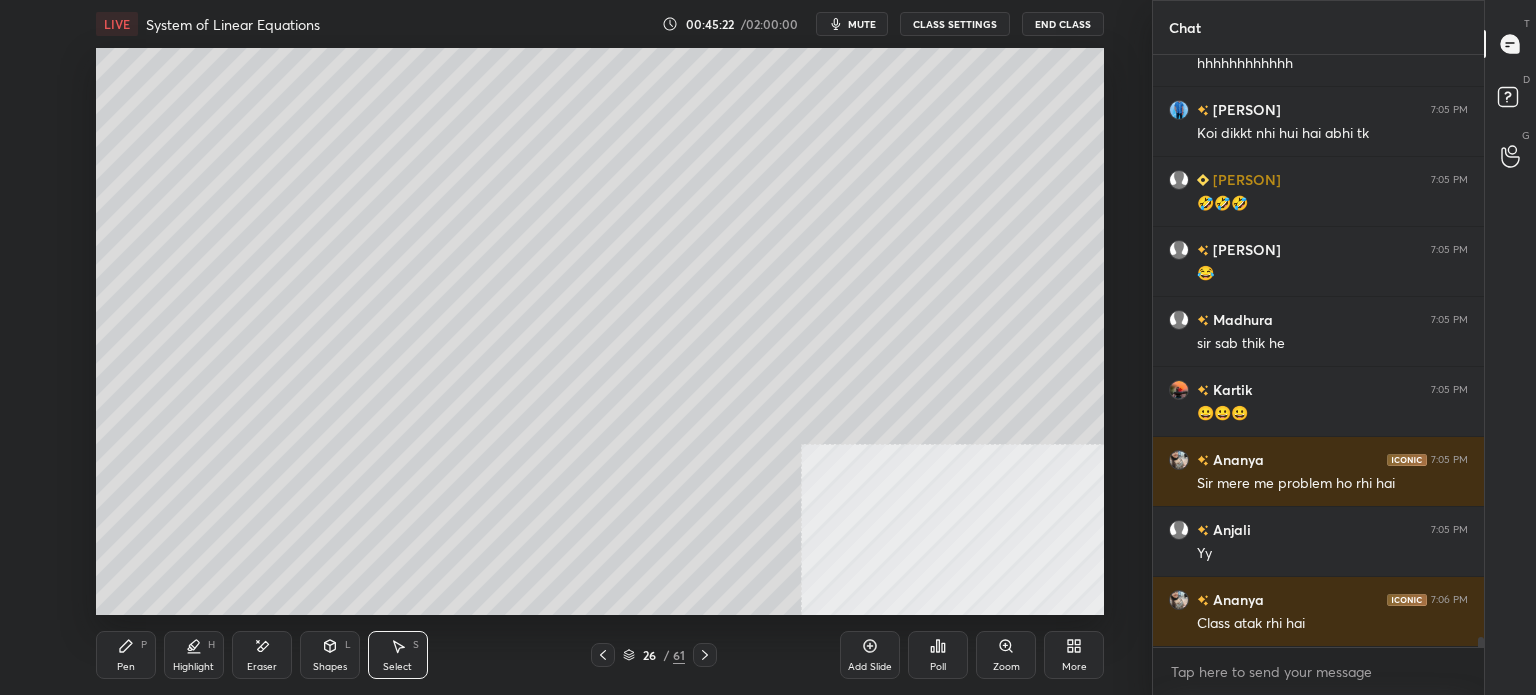 click on "Pen P" at bounding box center [126, 655] 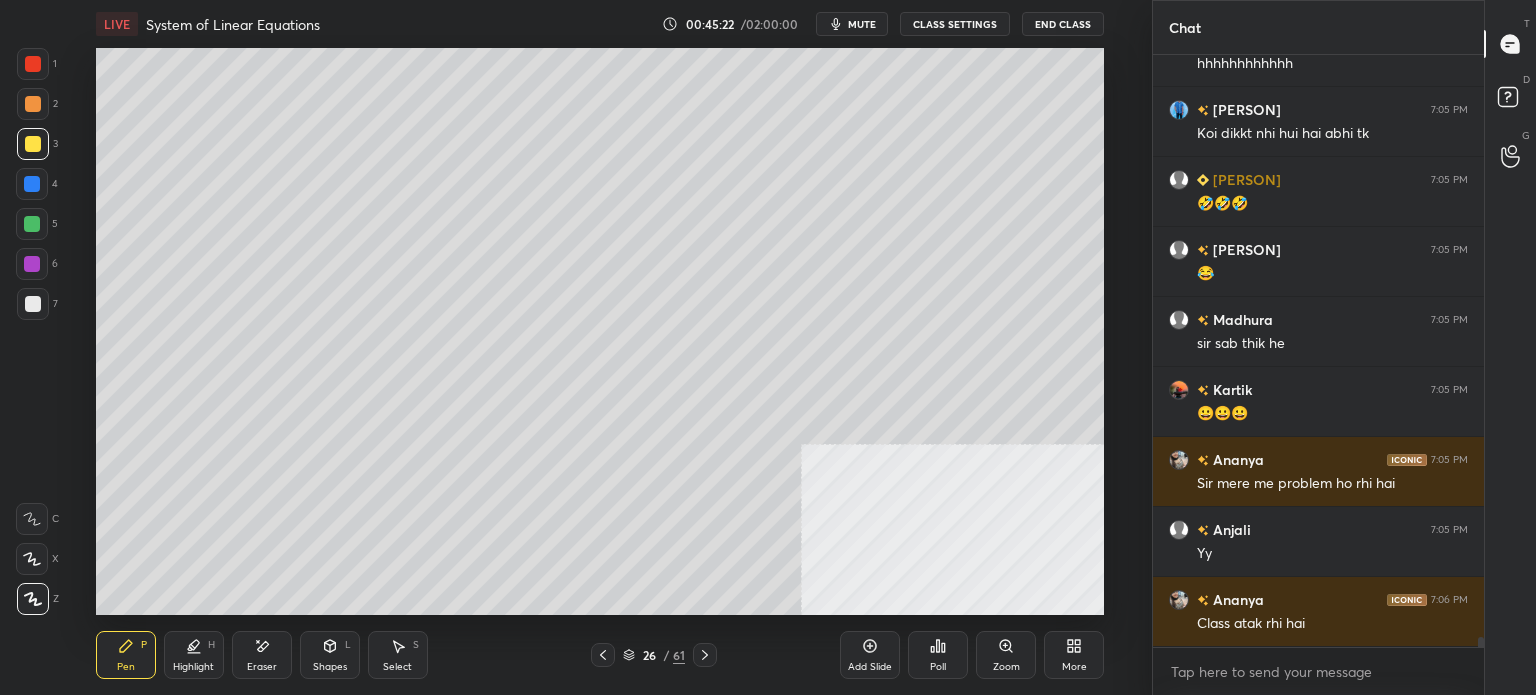 click at bounding box center [33, 144] 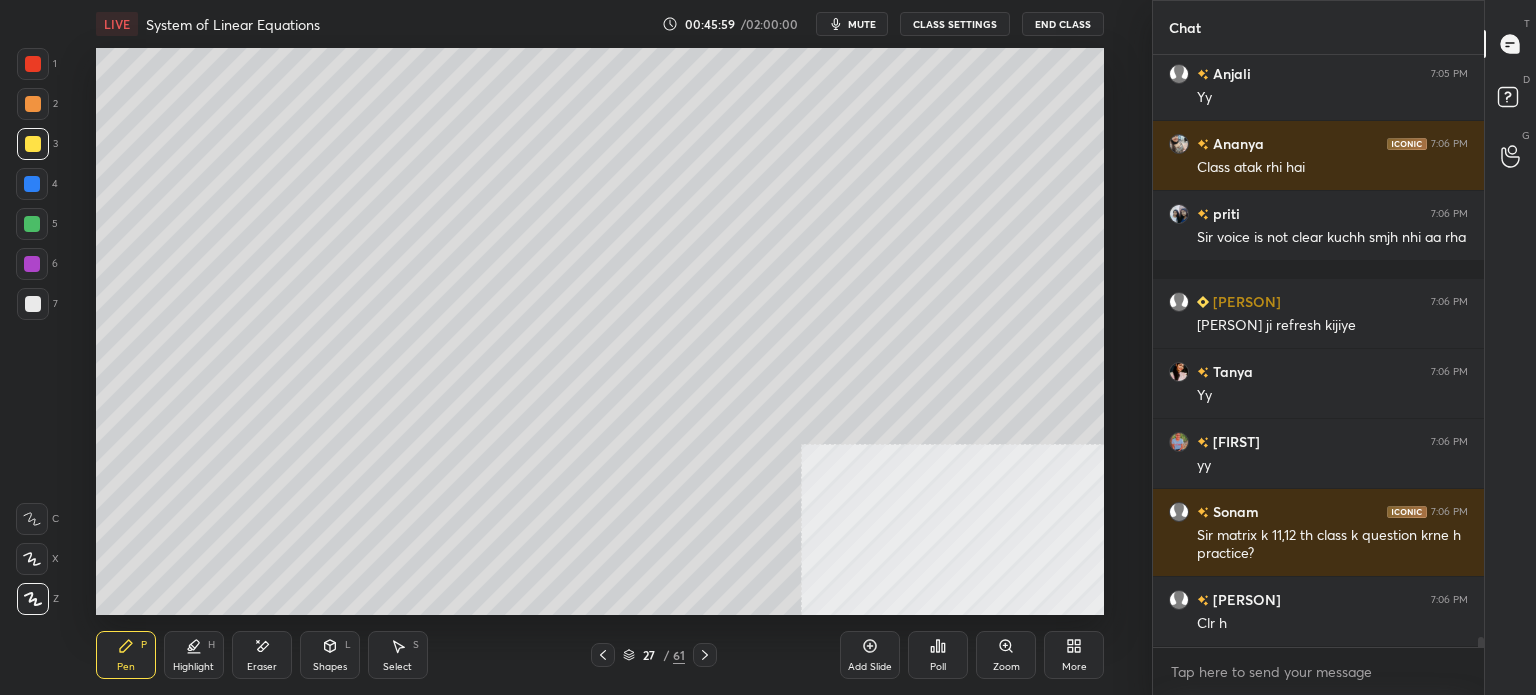 scroll, scrollTop: 34292, scrollLeft: 0, axis: vertical 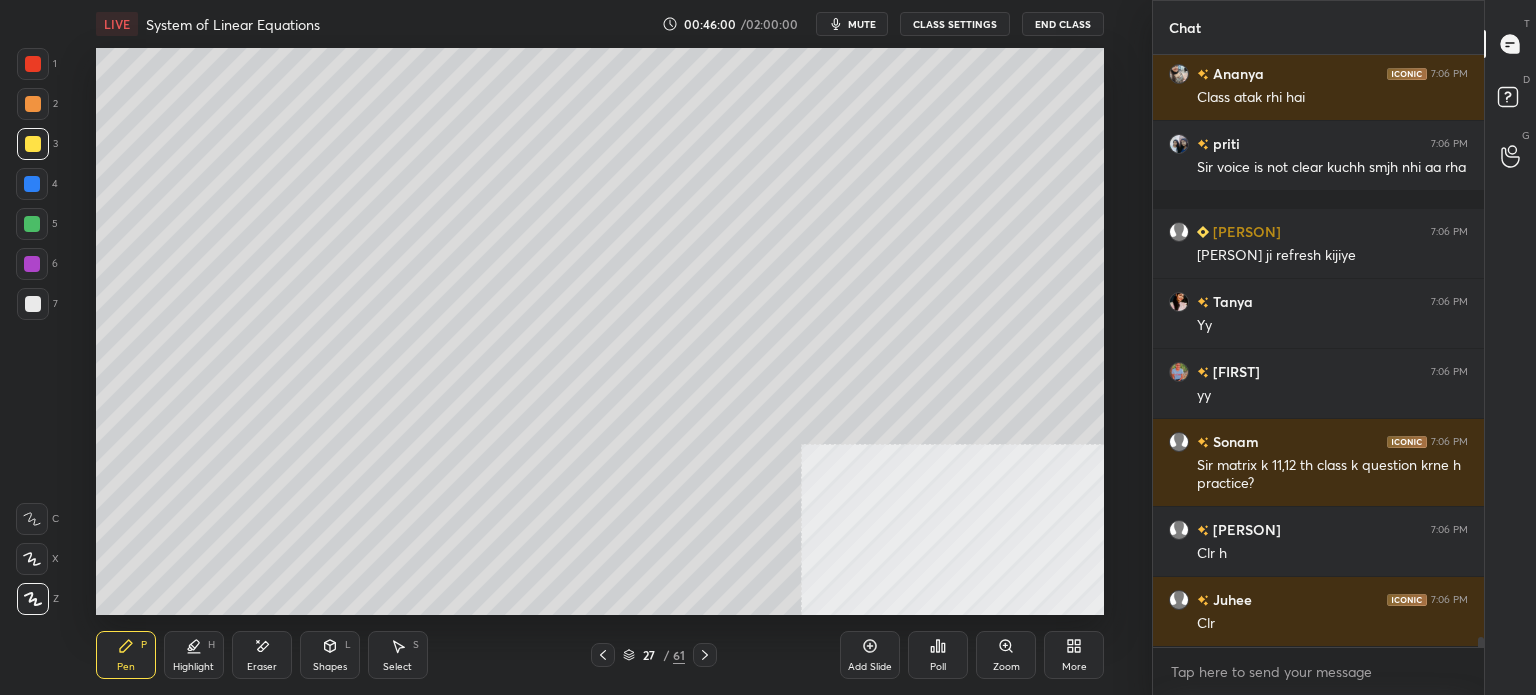 click on "mute" at bounding box center (862, 24) 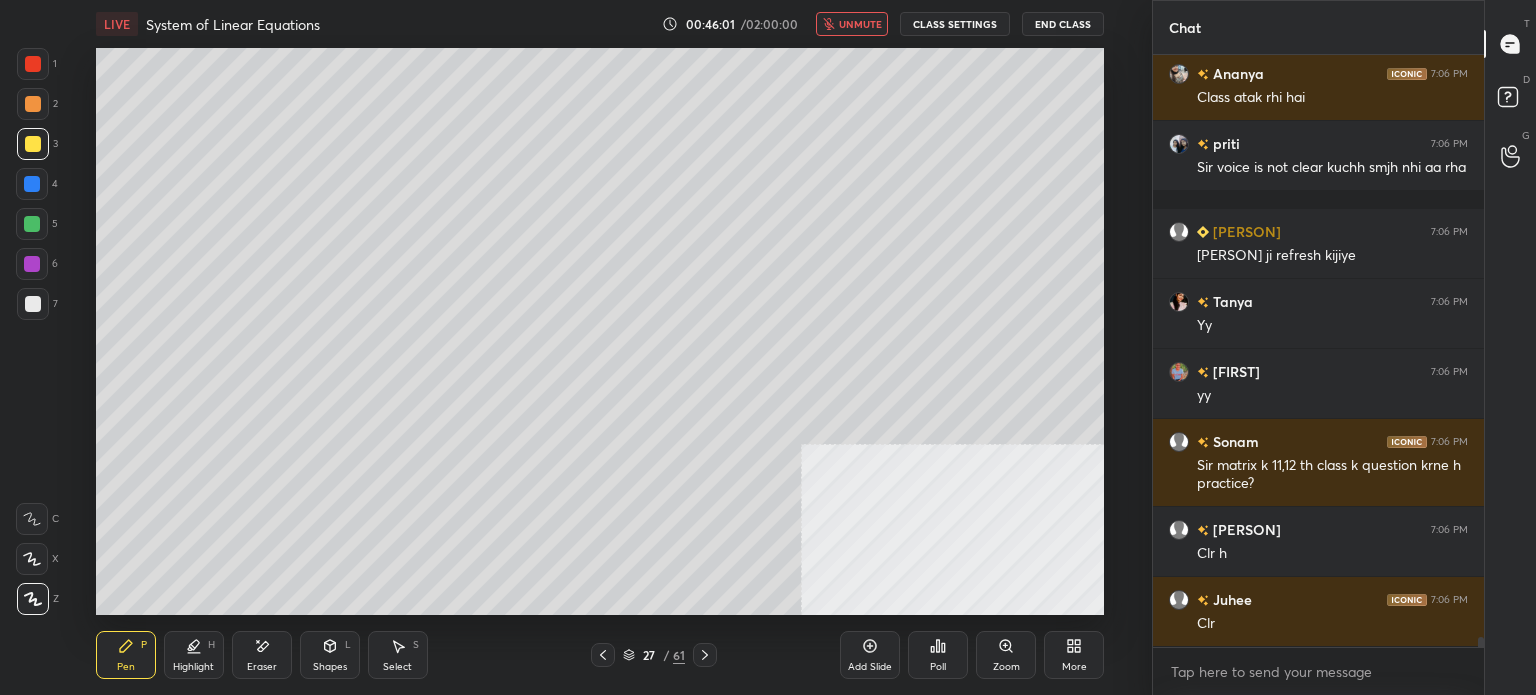 click on "unmute" at bounding box center (860, 24) 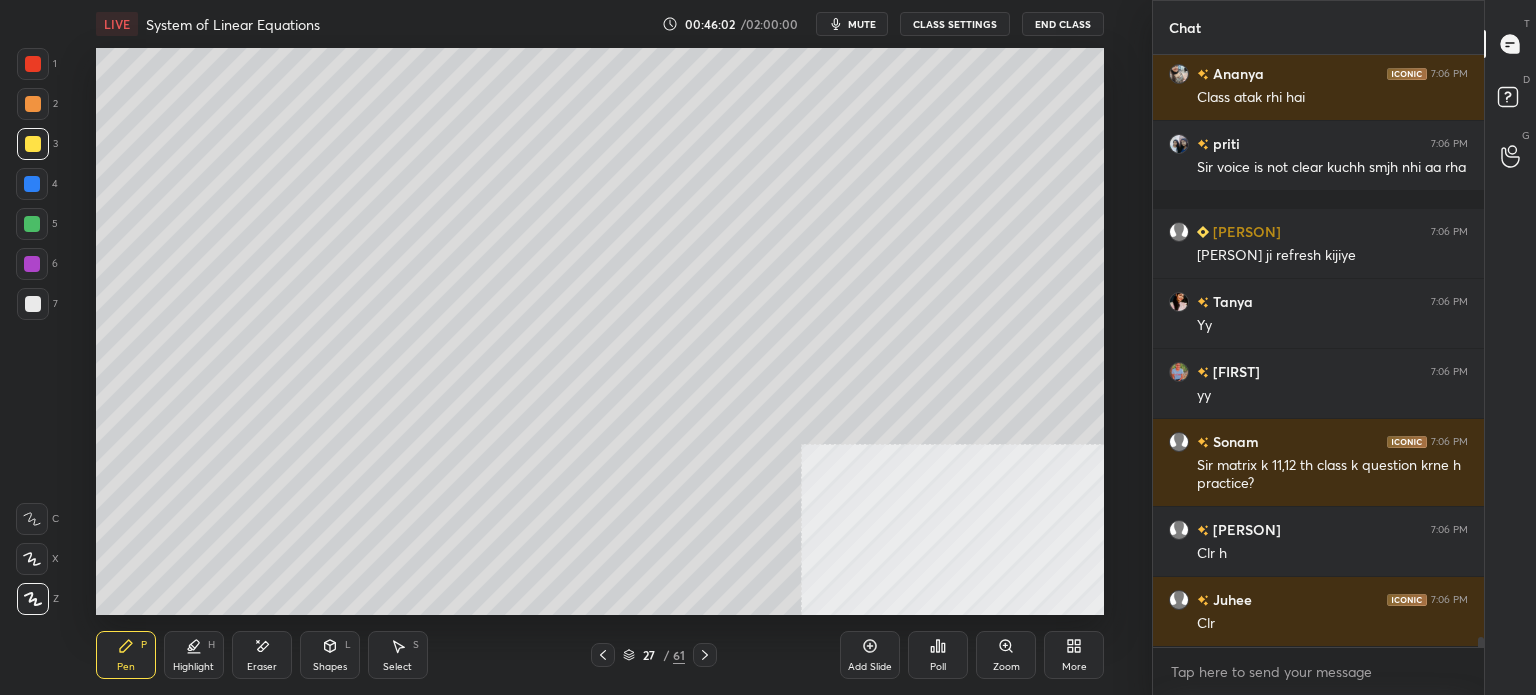 click at bounding box center (33, 104) 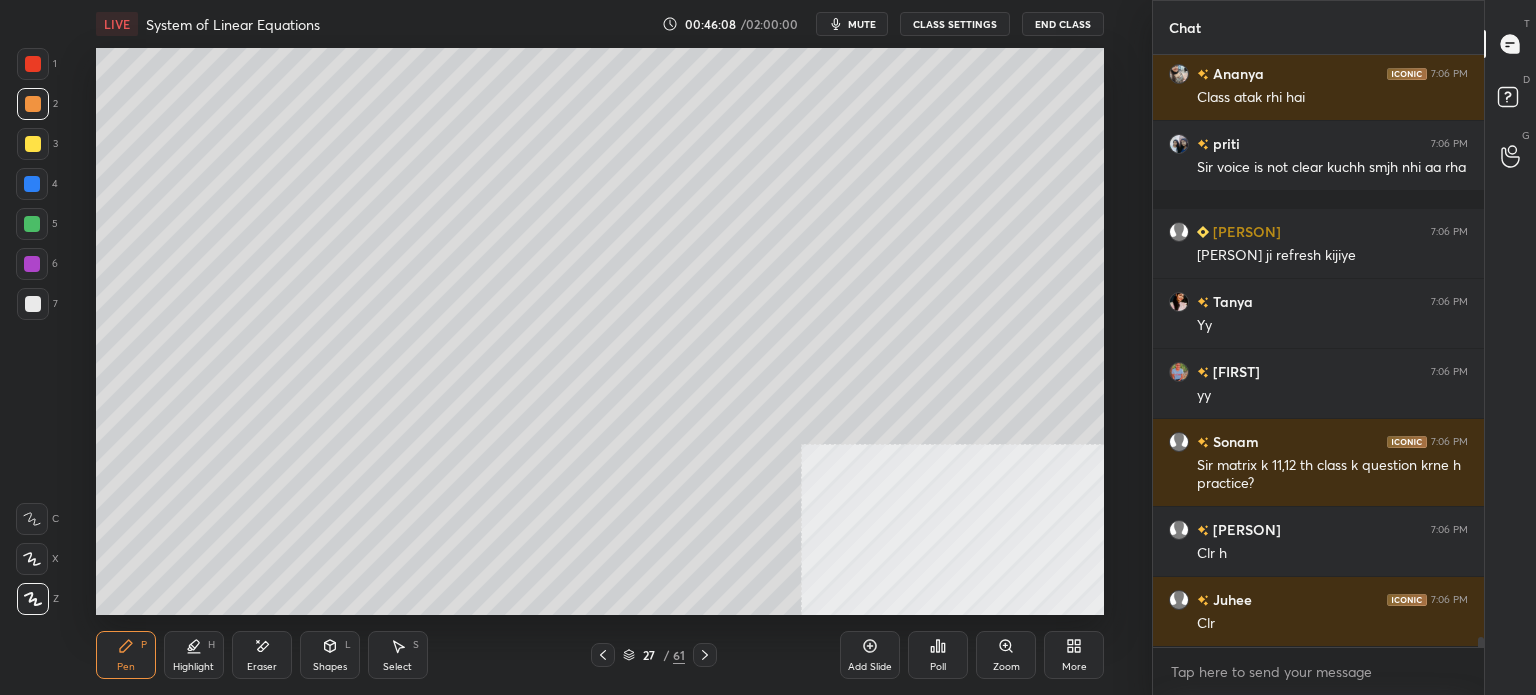 scroll, scrollTop: 34362, scrollLeft: 0, axis: vertical 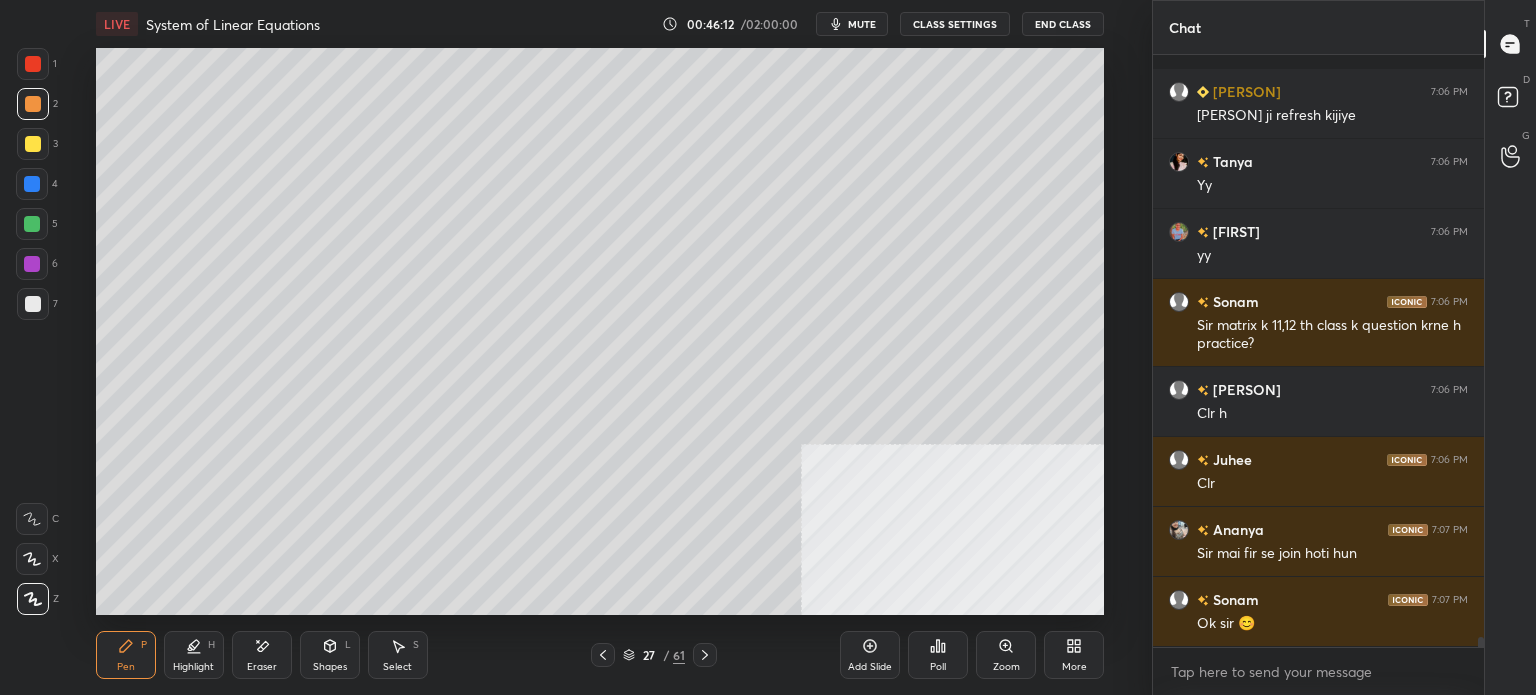click on "Select" at bounding box center [397, 667] 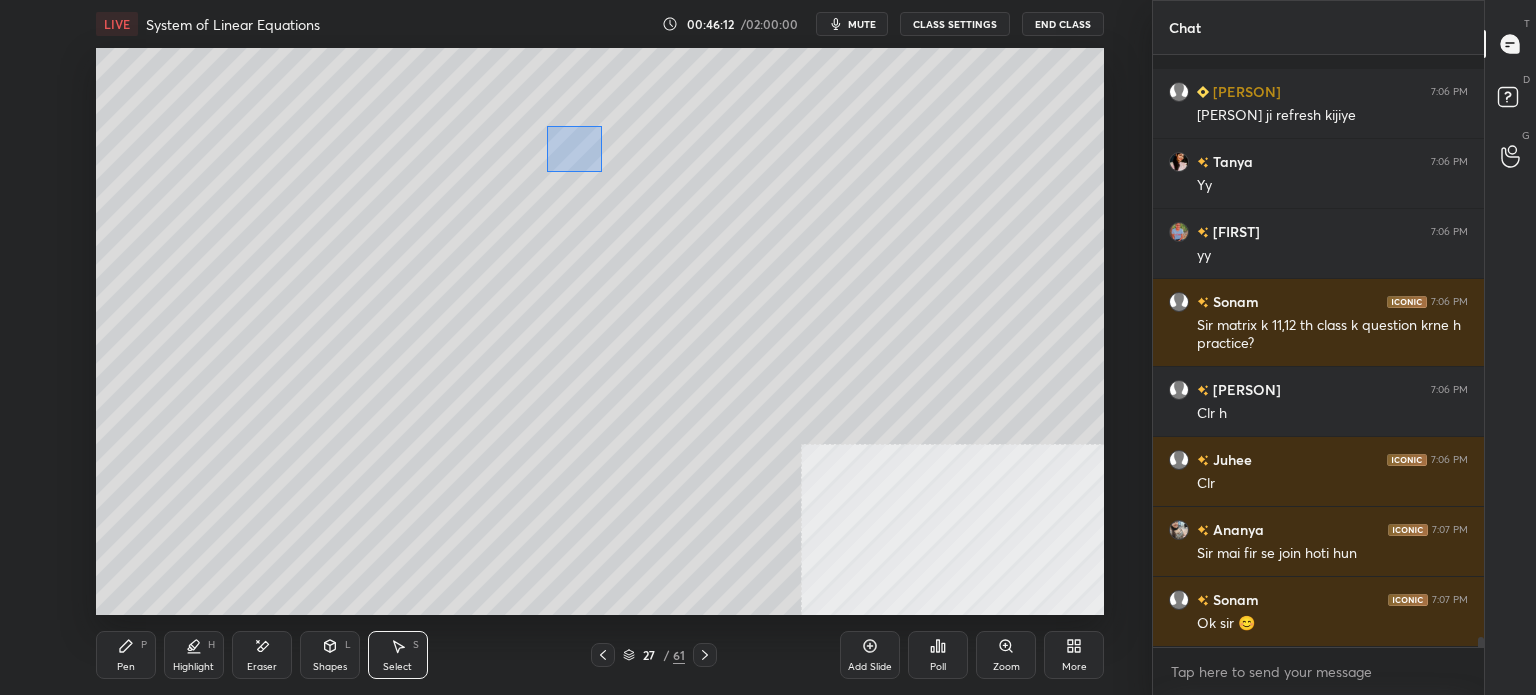 drag, startPoint x: 563, startPoint y: 138, endPoint x: 796, endPoint y: 271, distance: 268.28717 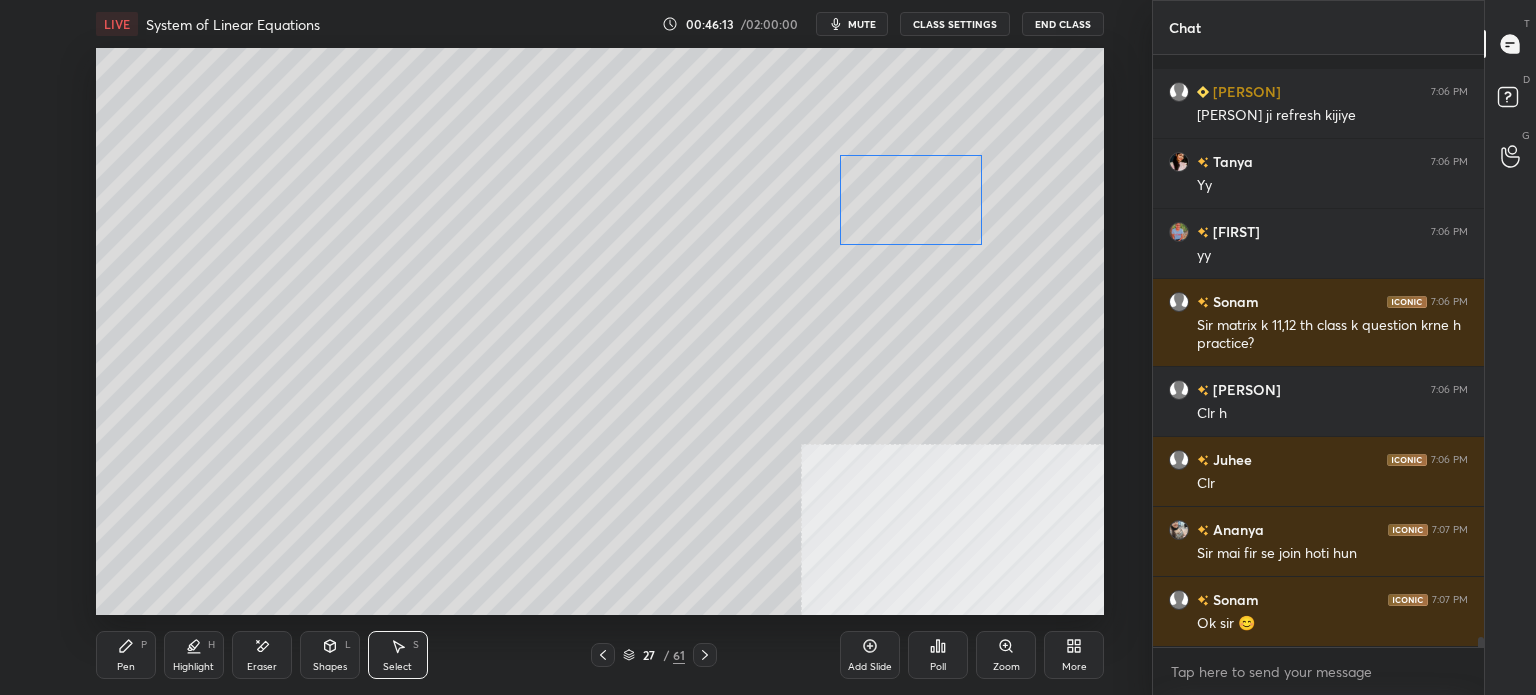 drag, startPoint x: 915, startPoint y: 214, endPoint x: 949, endPoint y: 211, distance: 34.132095 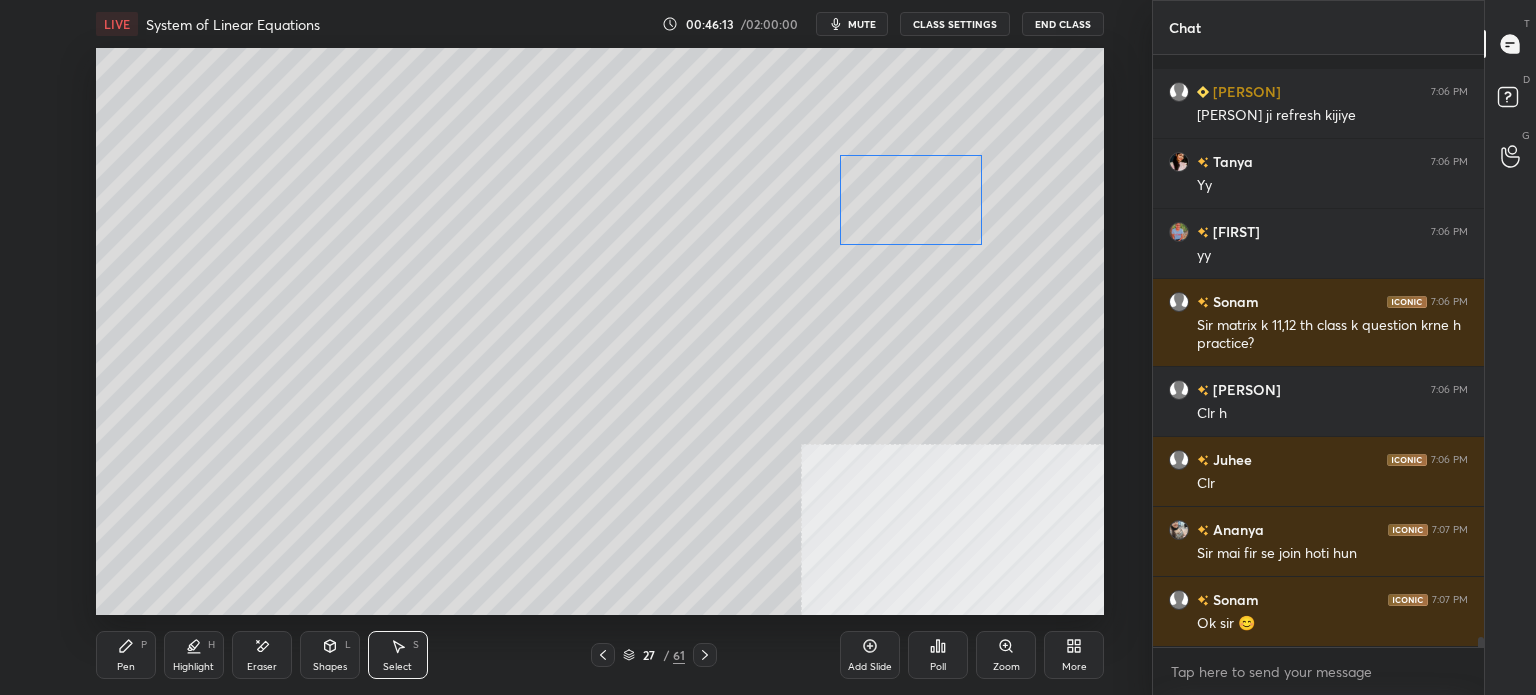 click on "0 ° Undo Copy Duplicate Duplicate to new slide Delete" at bounding box center [600, 331] 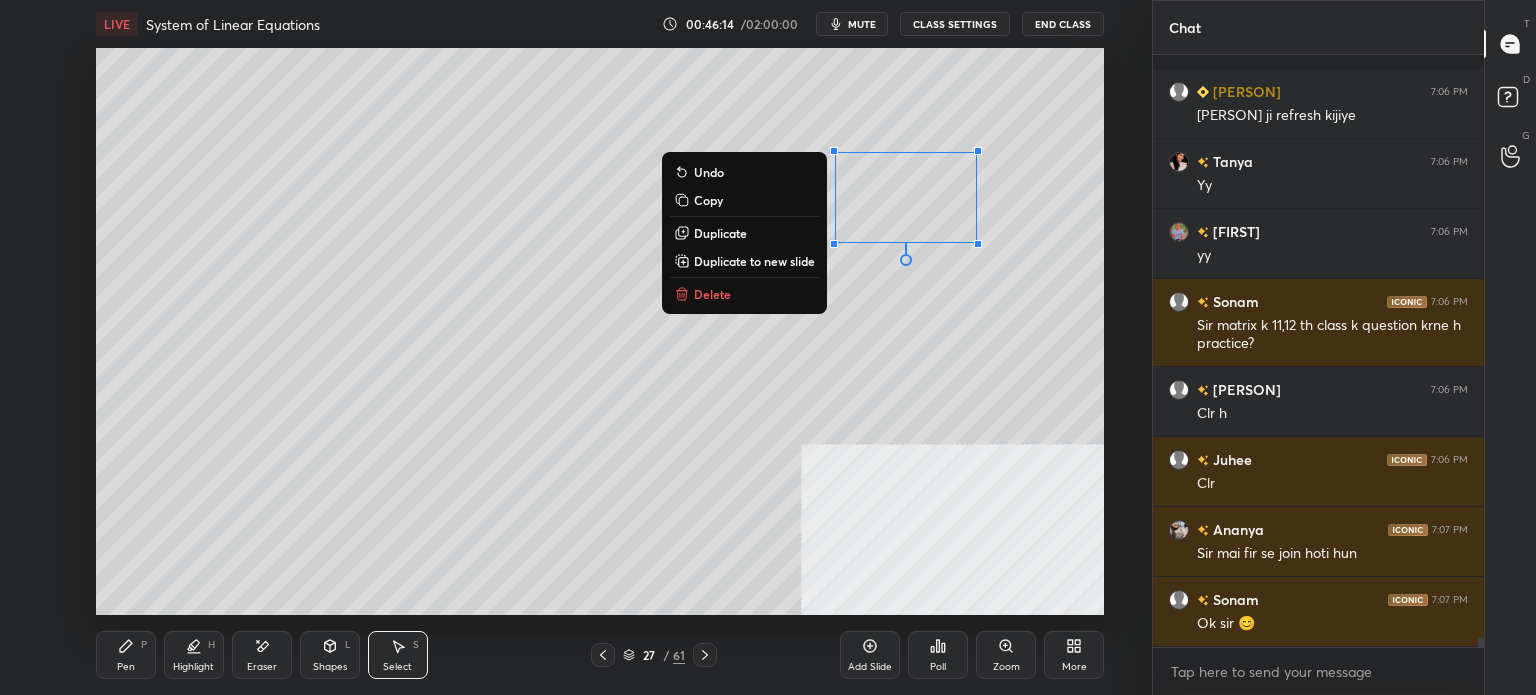 click on "Pen P" at bounding box center [126, 655] 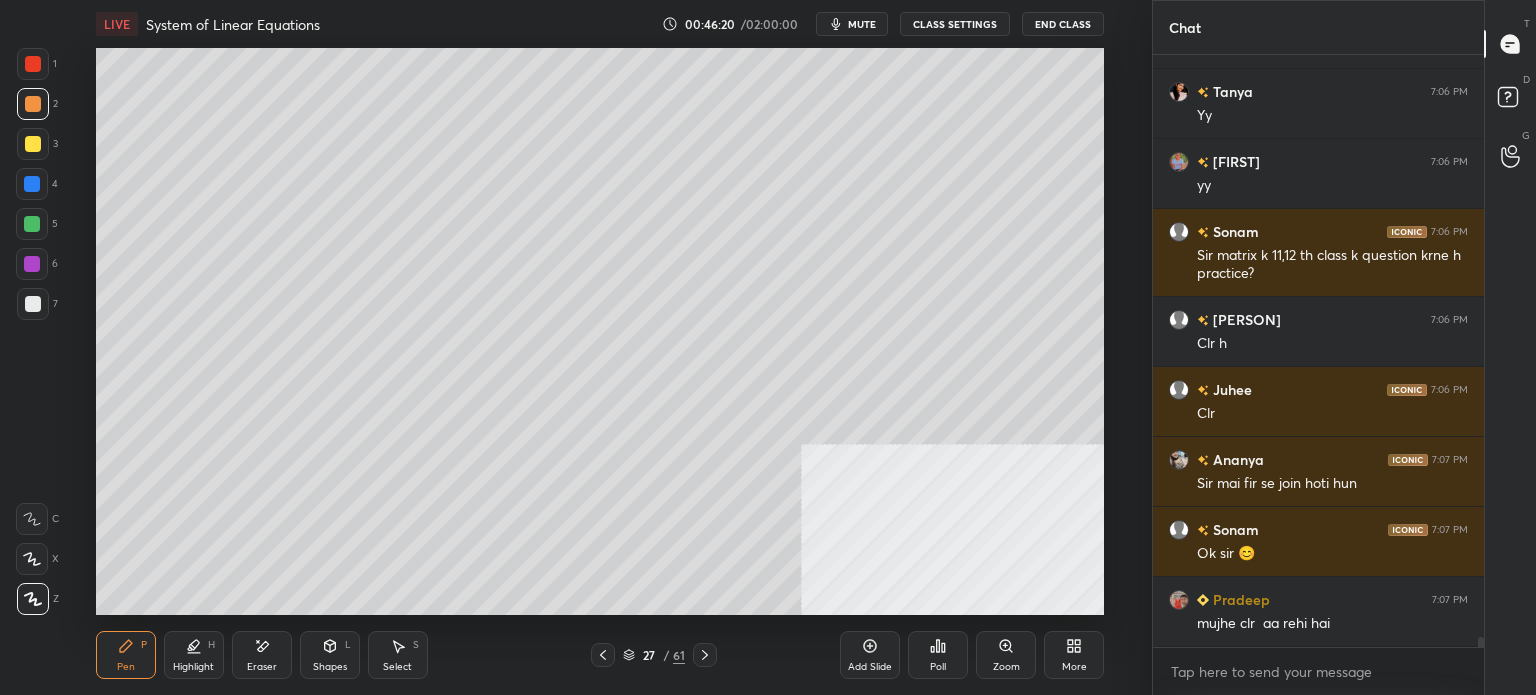 click on "Shapes L" at bounding box center [330, 655] 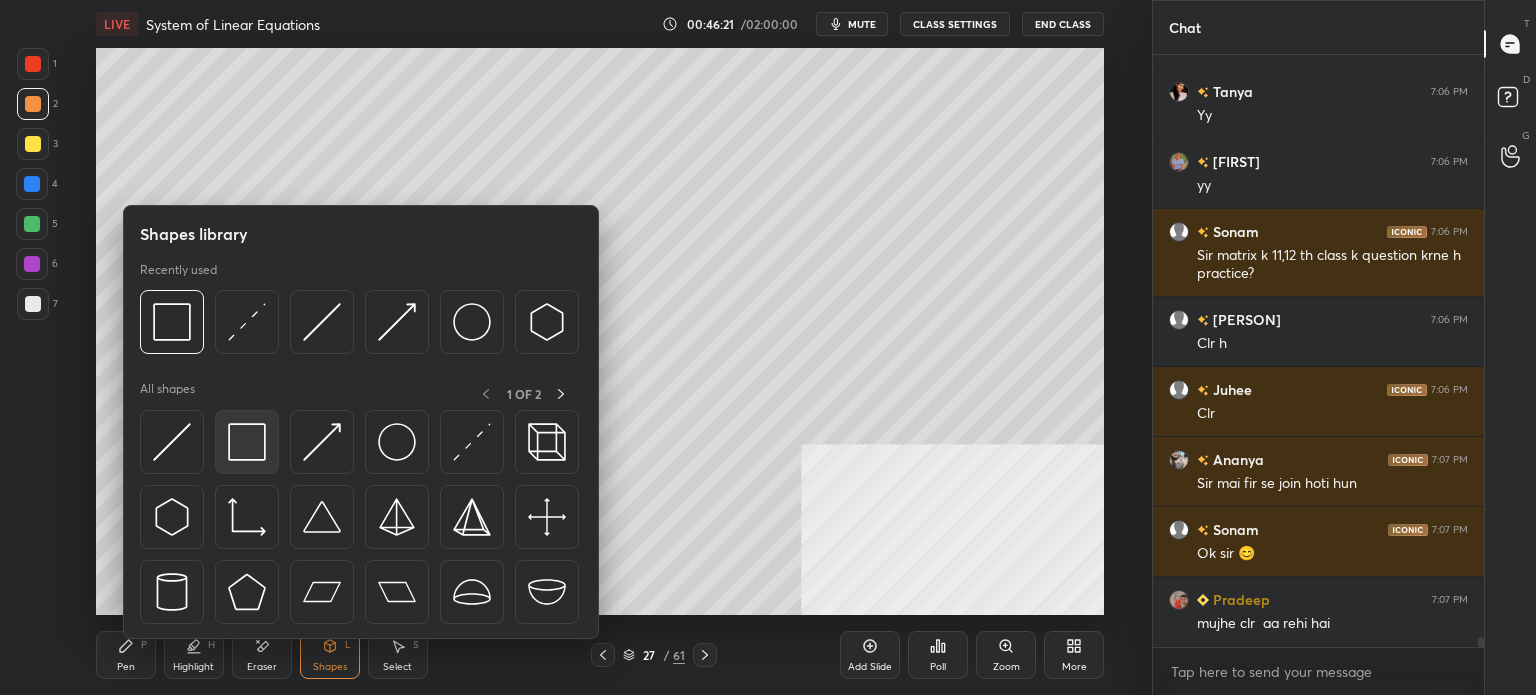 click at bounding box center [247, 442] 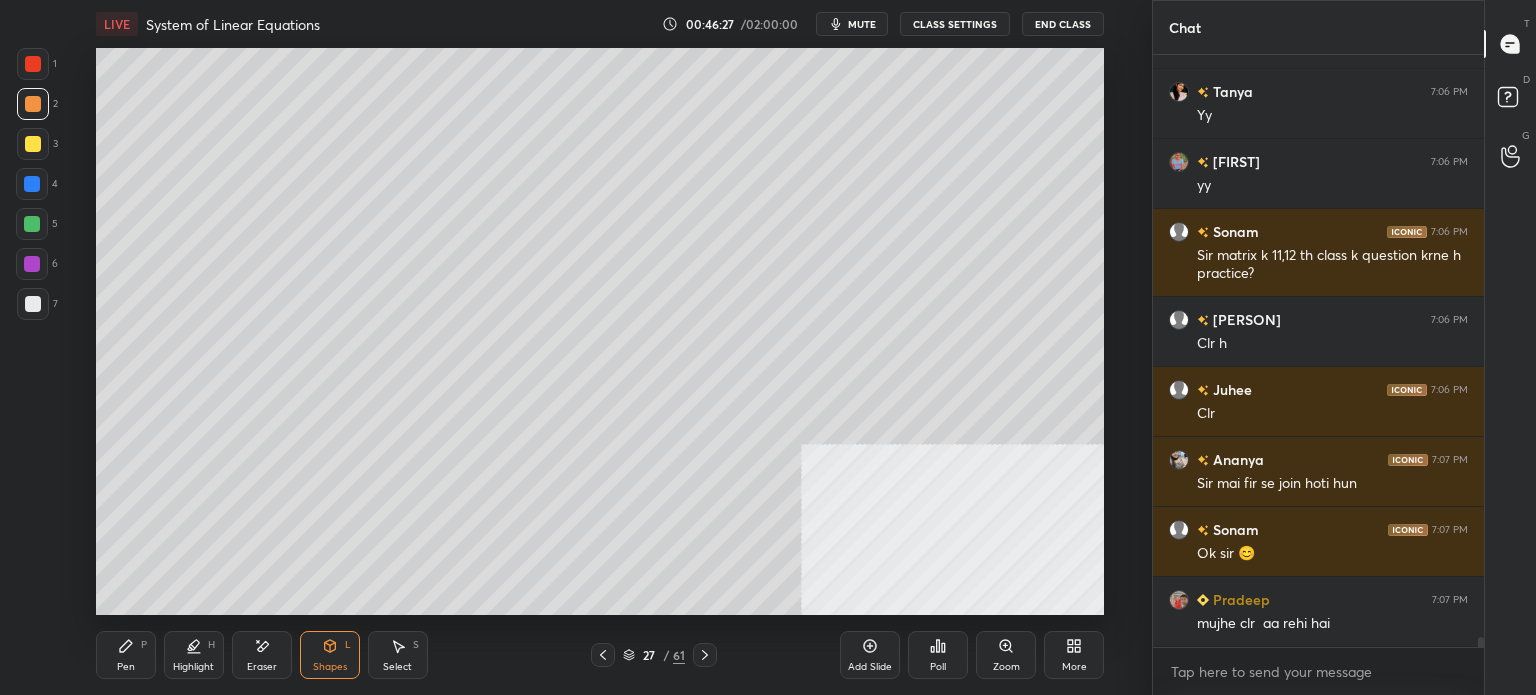 click at bounding box center (33, 144) 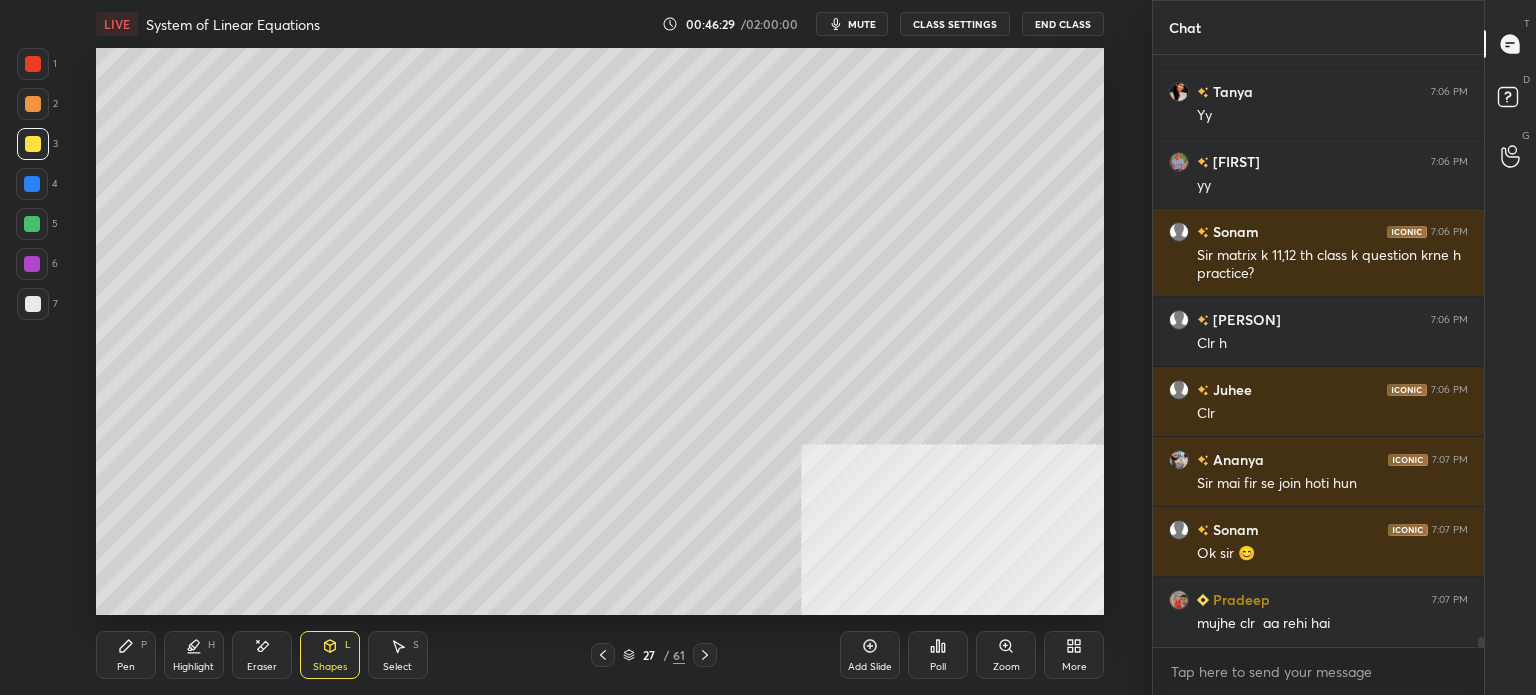 click 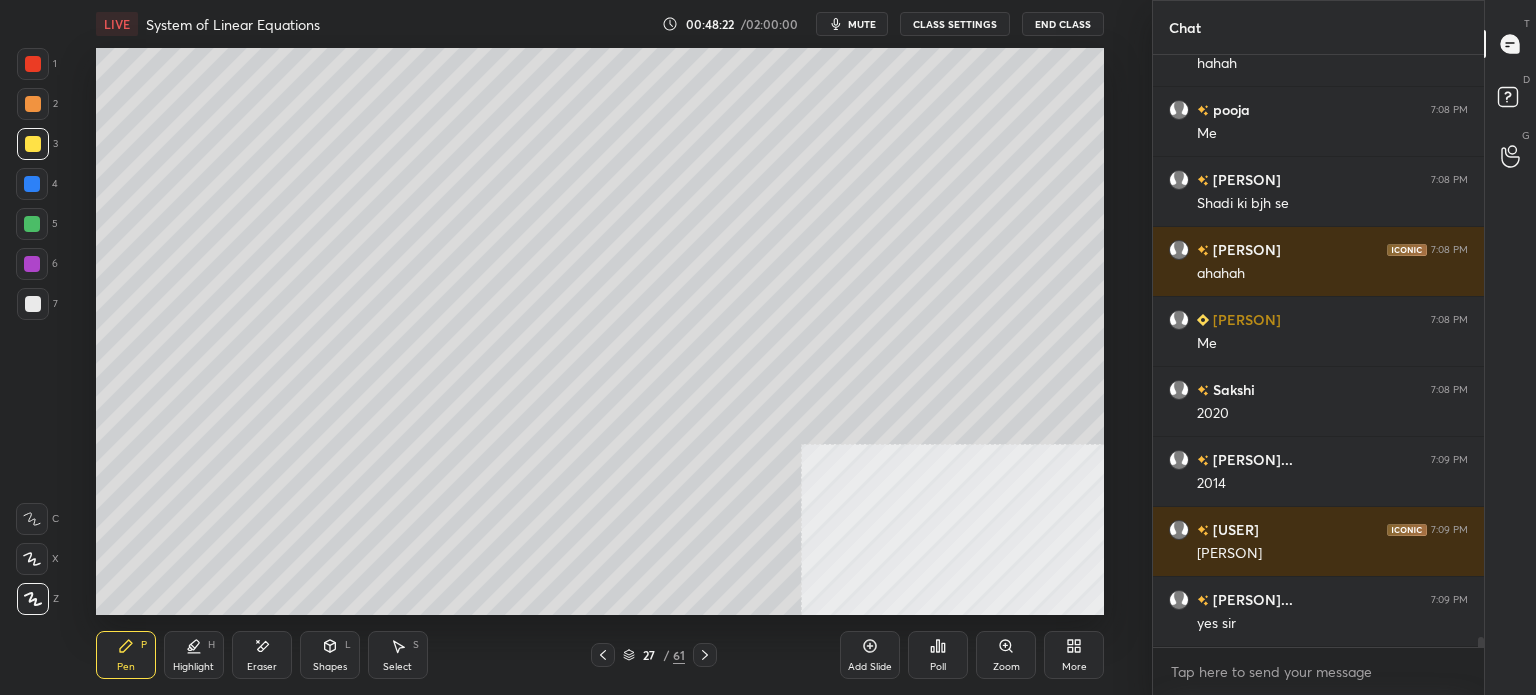 scroll, scrollTop: 36252, scrollLeft: 0, axis: vertical 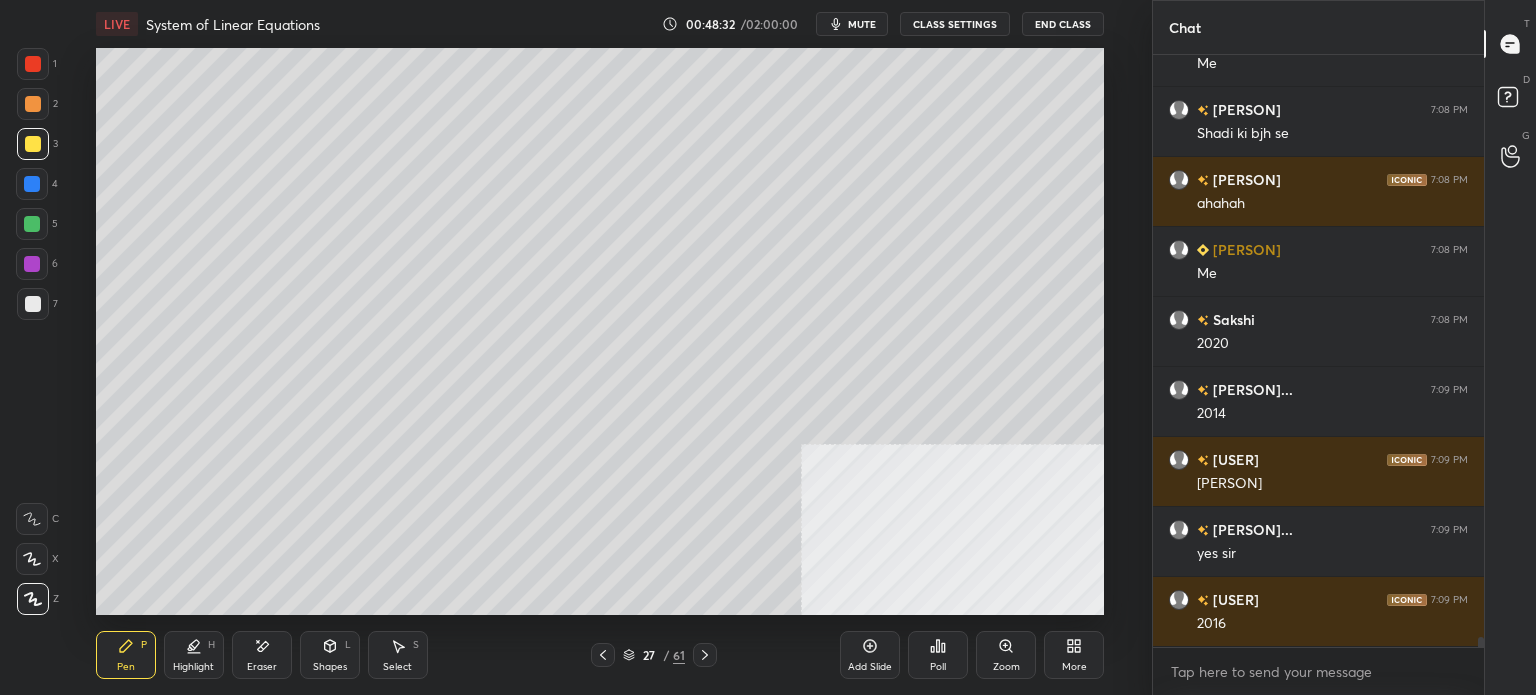 click on "Select S" at bounding box center (398, 655) 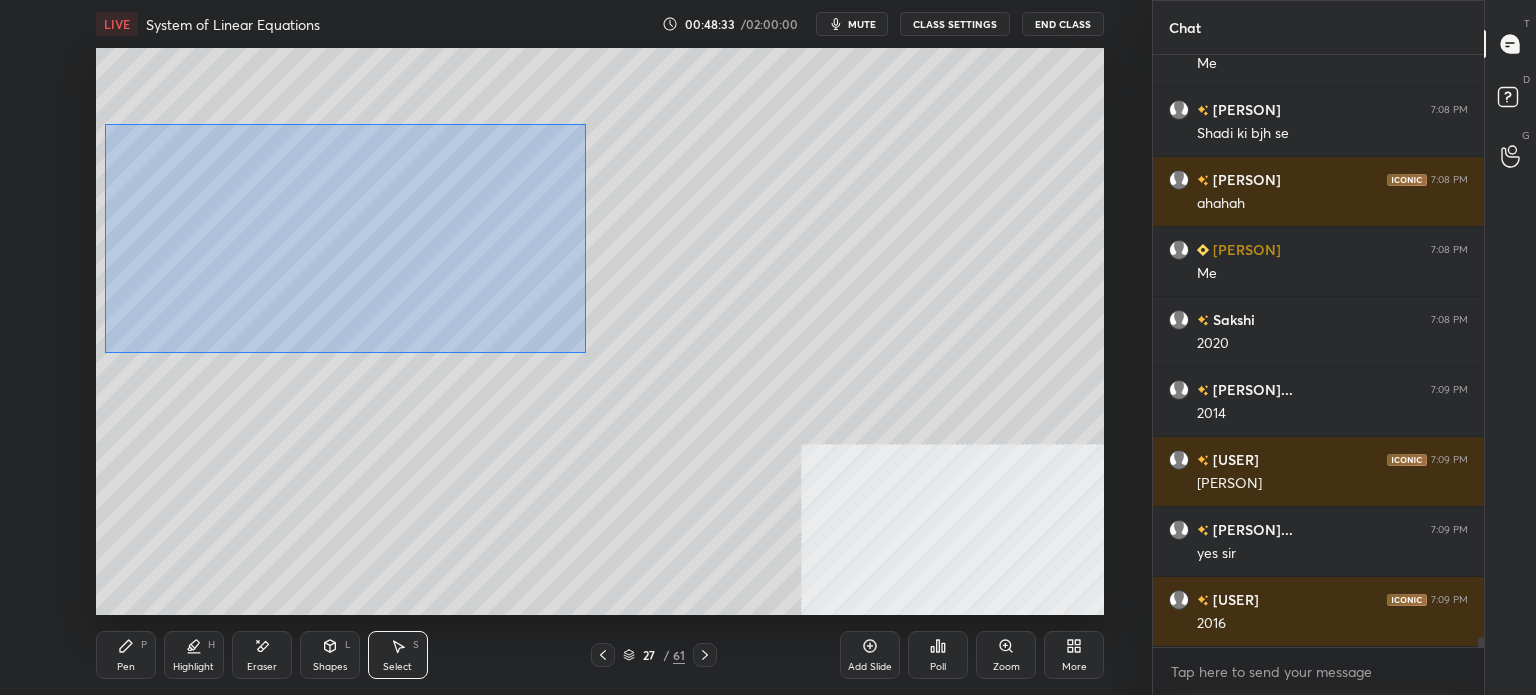 scroll, scrollTop: 36322, scrollLeft: 0, axis: vertical 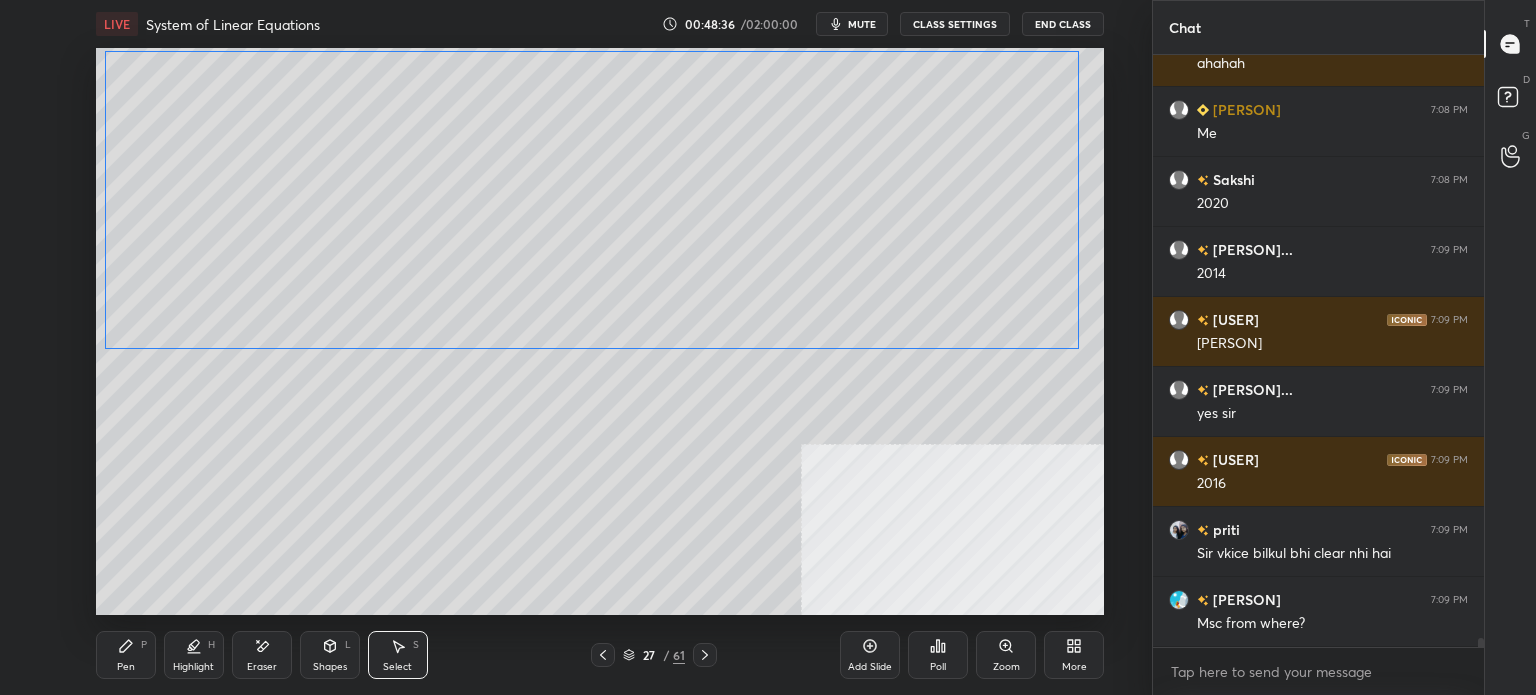 drag, startPoint x: 836, startPoint y: 271, endPoint x: 809, endPoint y: 267, distance: 27.294687 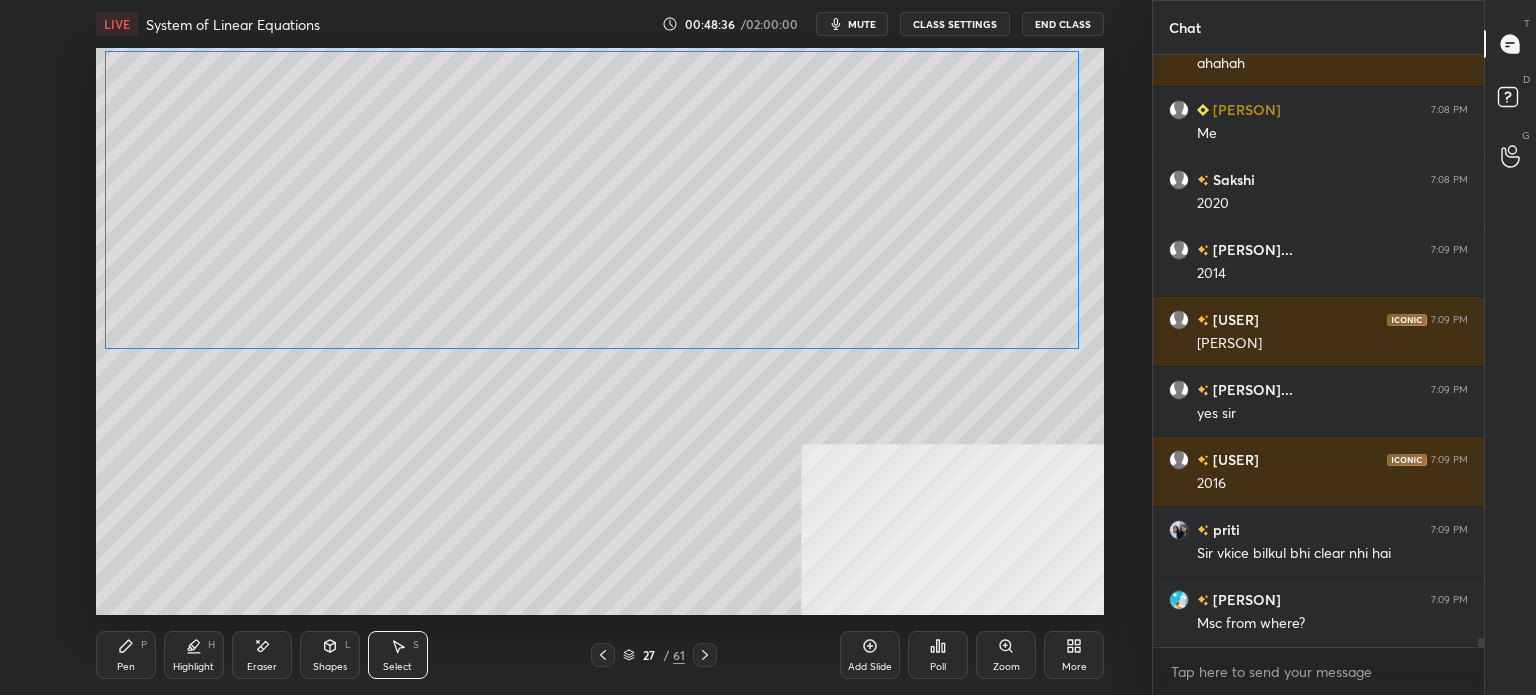 click on "0 ° Undo Copy Duplicate Duplicate to new slide Delete" at bounding box center [600, 331] 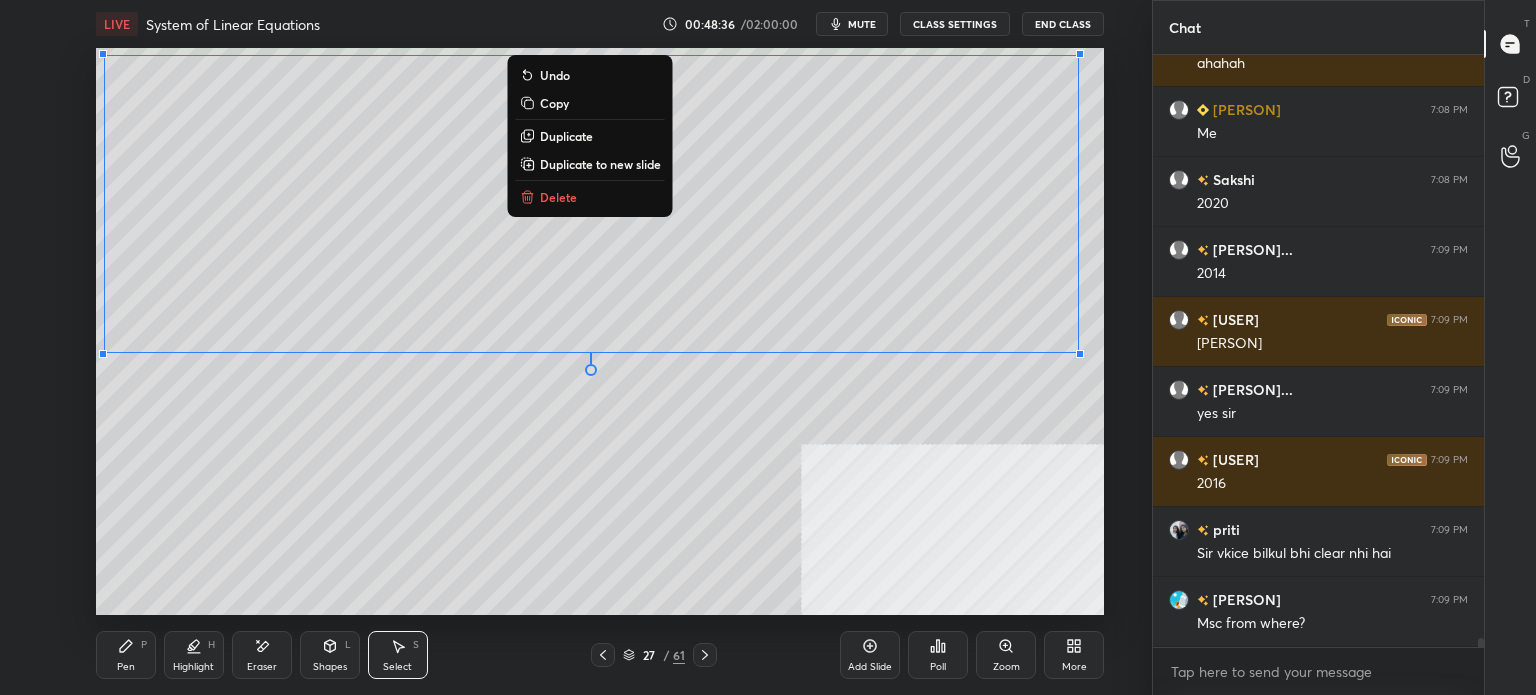click on "0 ° Undo Copy Duplicate Duplicate to new slide Delete" at bounding box center (600, 331) 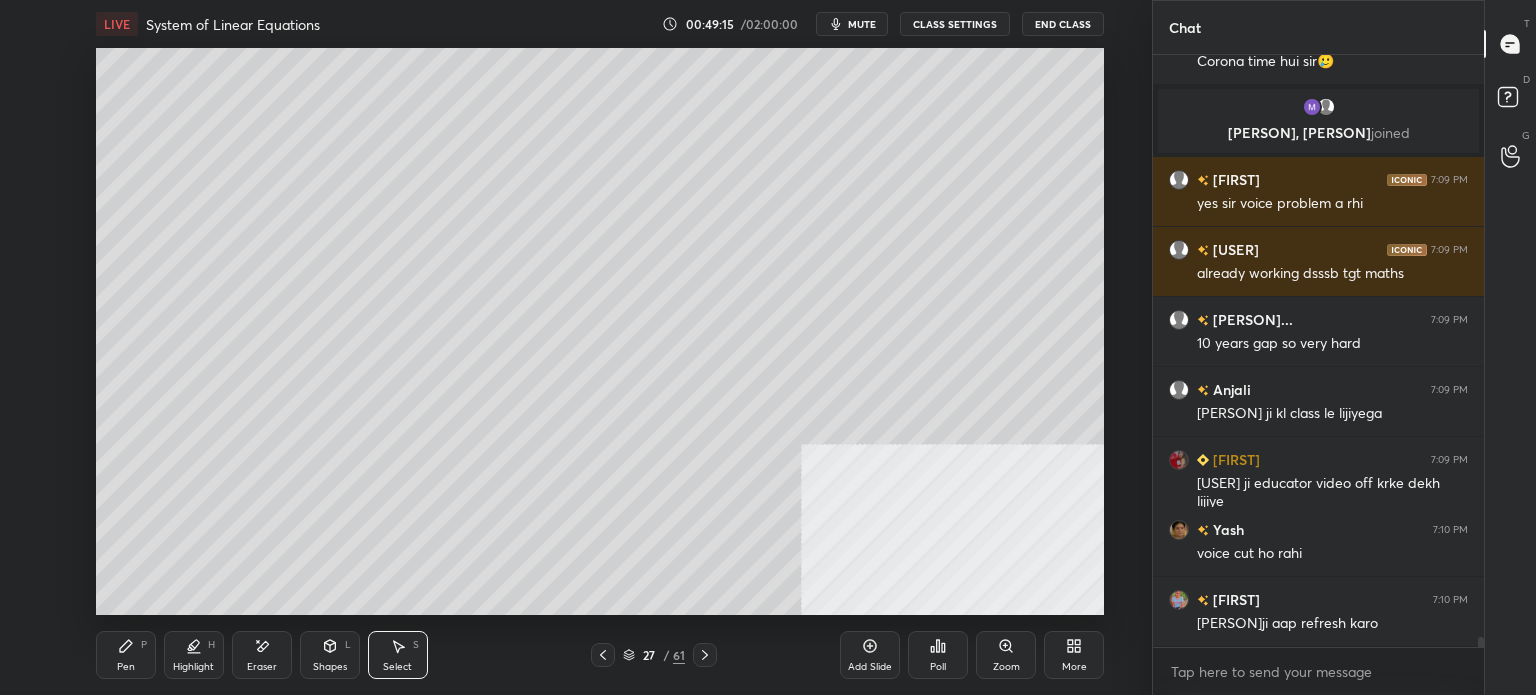 scroll, scrollTop: 34540, scrollLeft: 0, axis: vertical 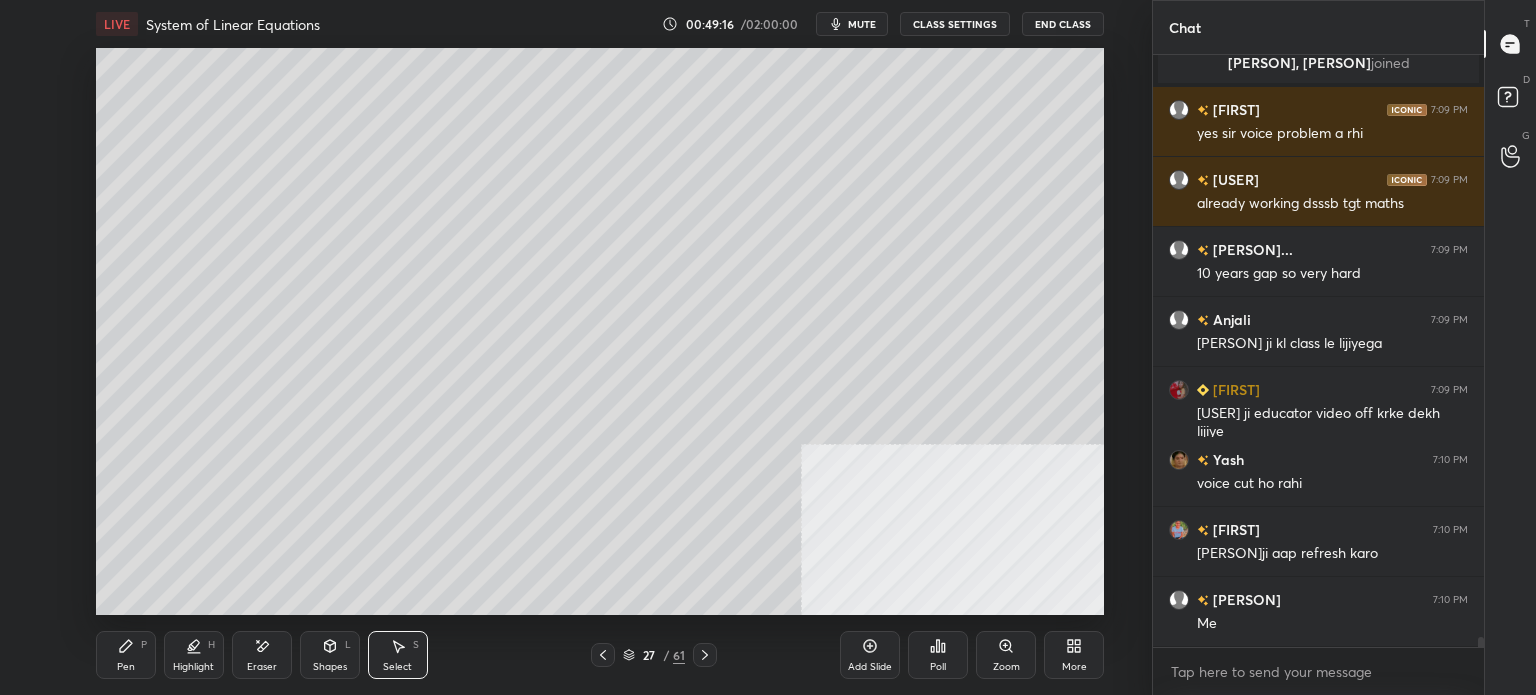 click on "Shapes L" at bounding box center (330, 655) 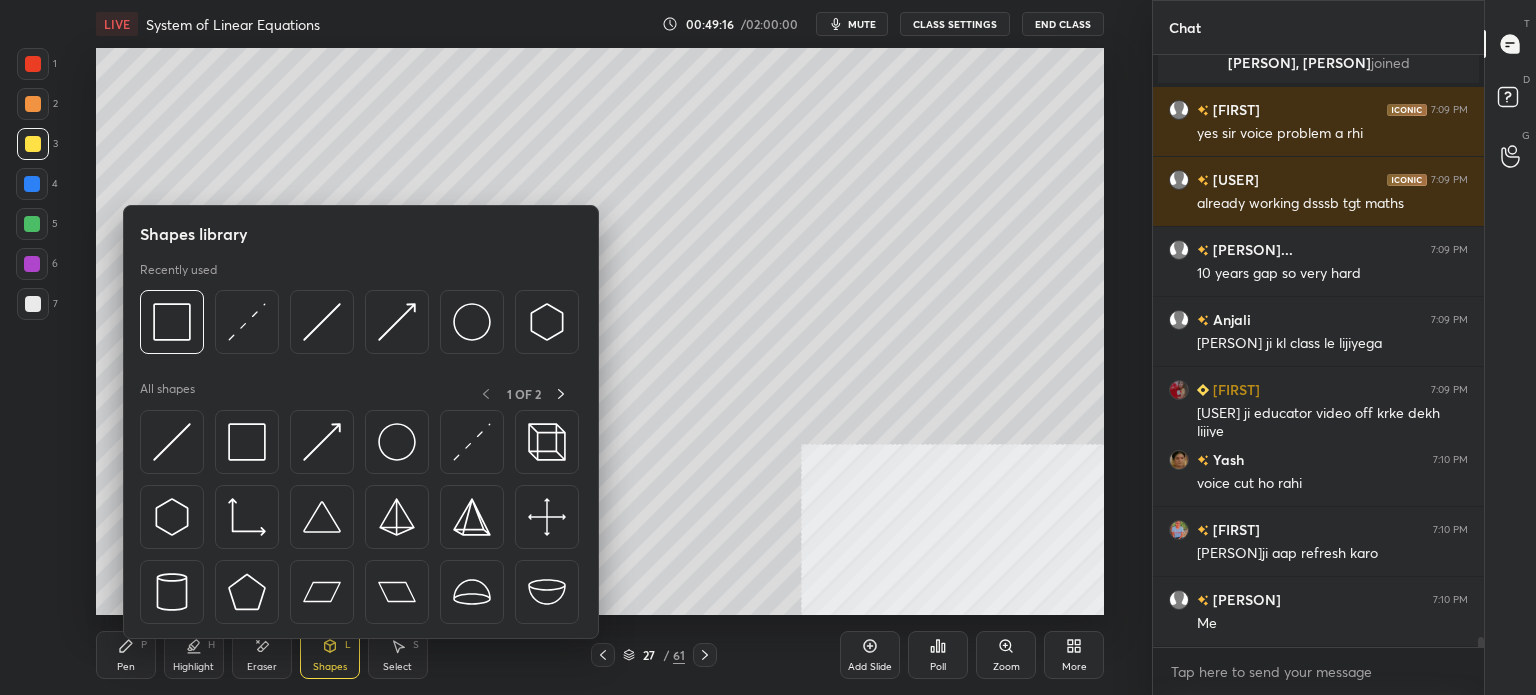 click on "Eraser" at bounding box center [262, 667] 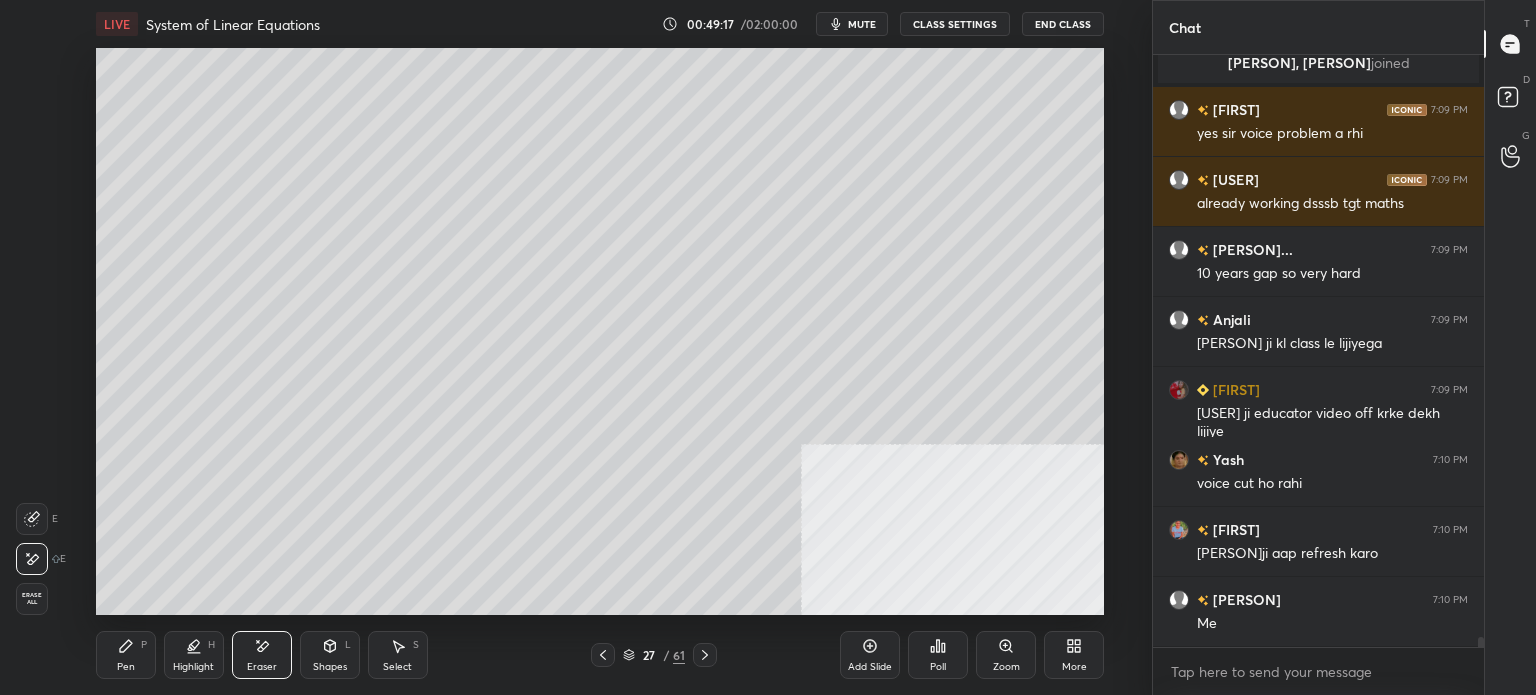 click on "Highlight" at bounding box center (193, 667) 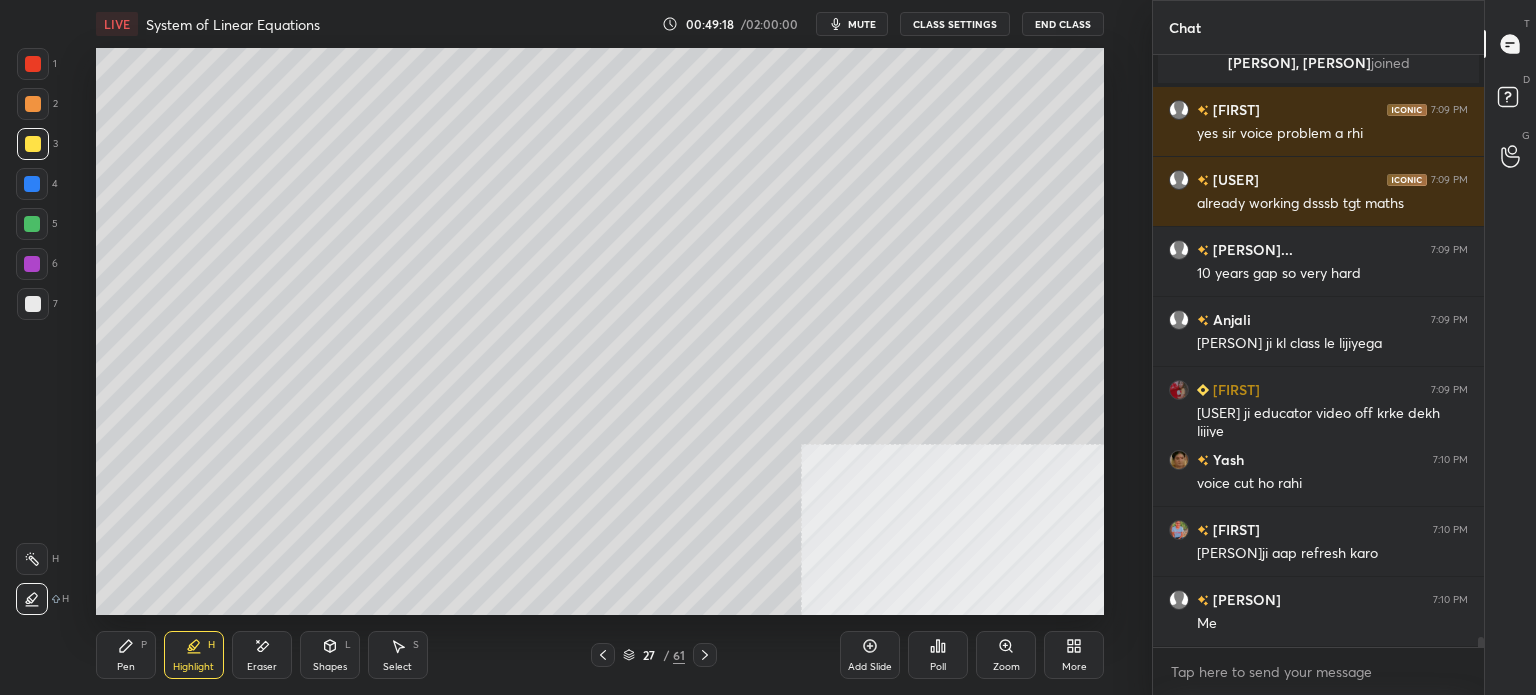 click at bounding box center [32, 224] 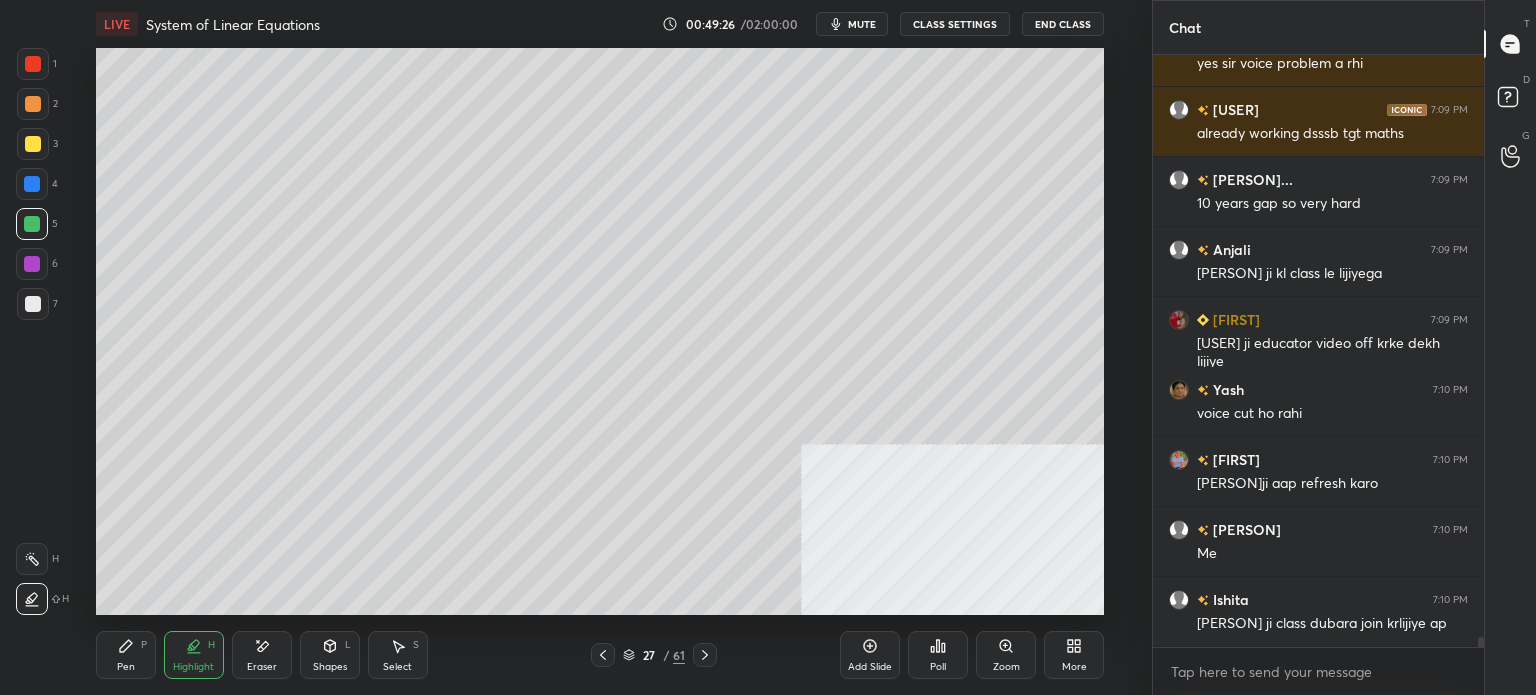 scroll, scrollTop: 34680, scrollLeft: 0, axis: vertical 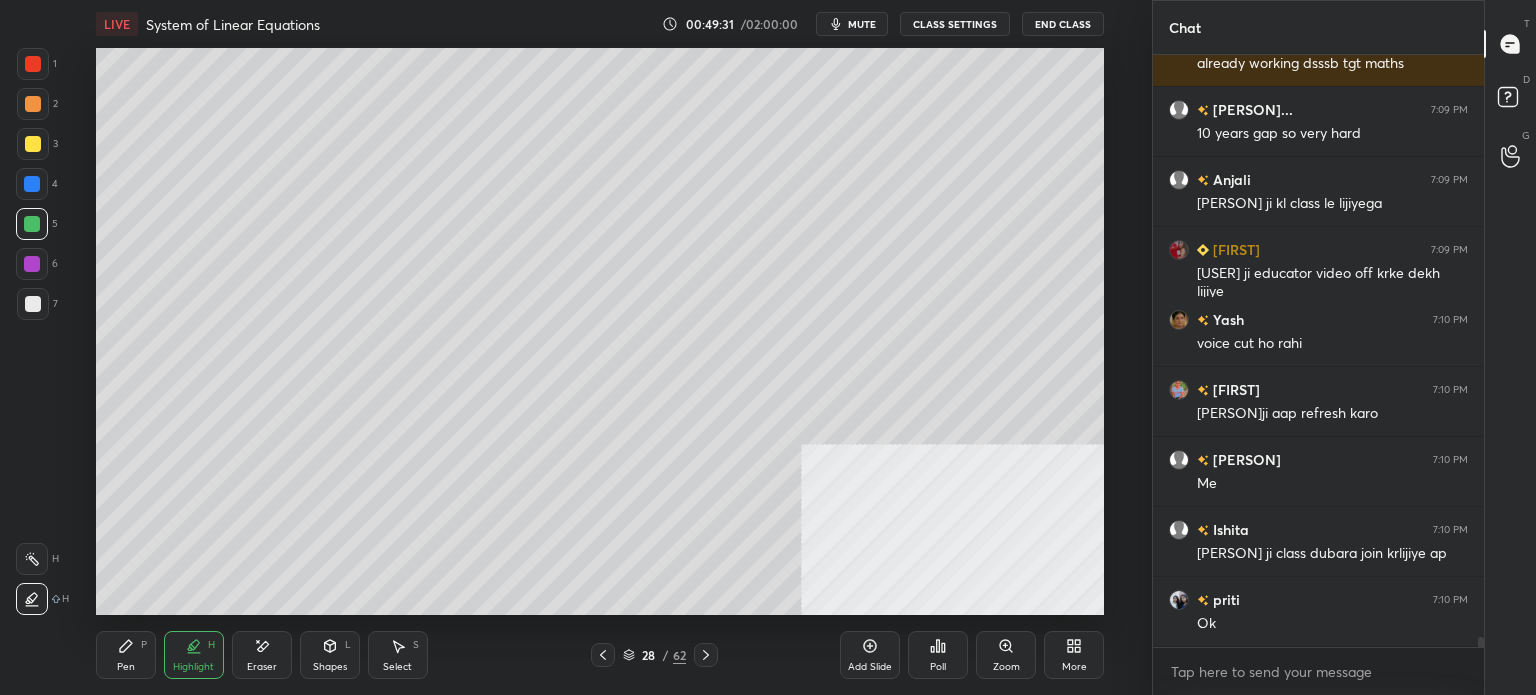 click at bounding box center (33, 144) 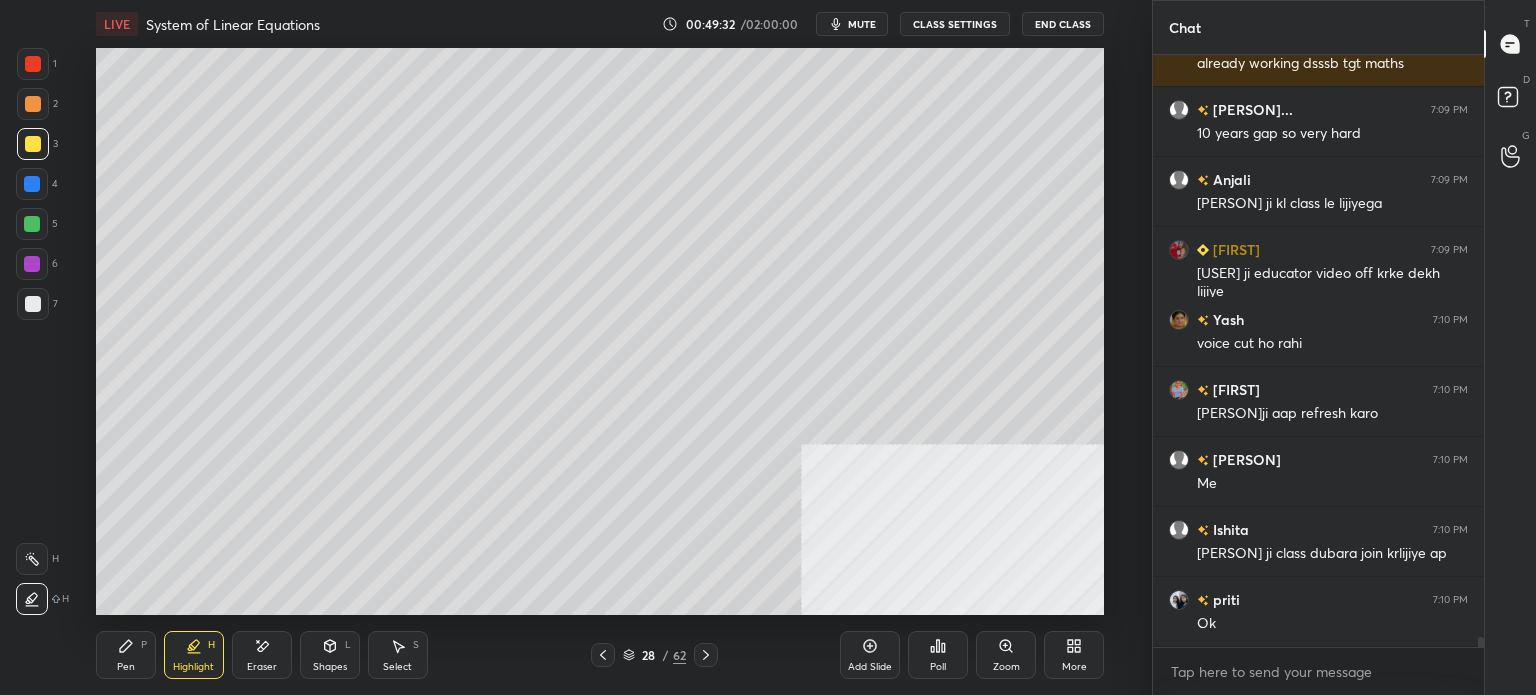 drag, startPoint x: 125, startPoint y: 673, endPoint x: 123, endPoint y: 645, distance: 28.071337 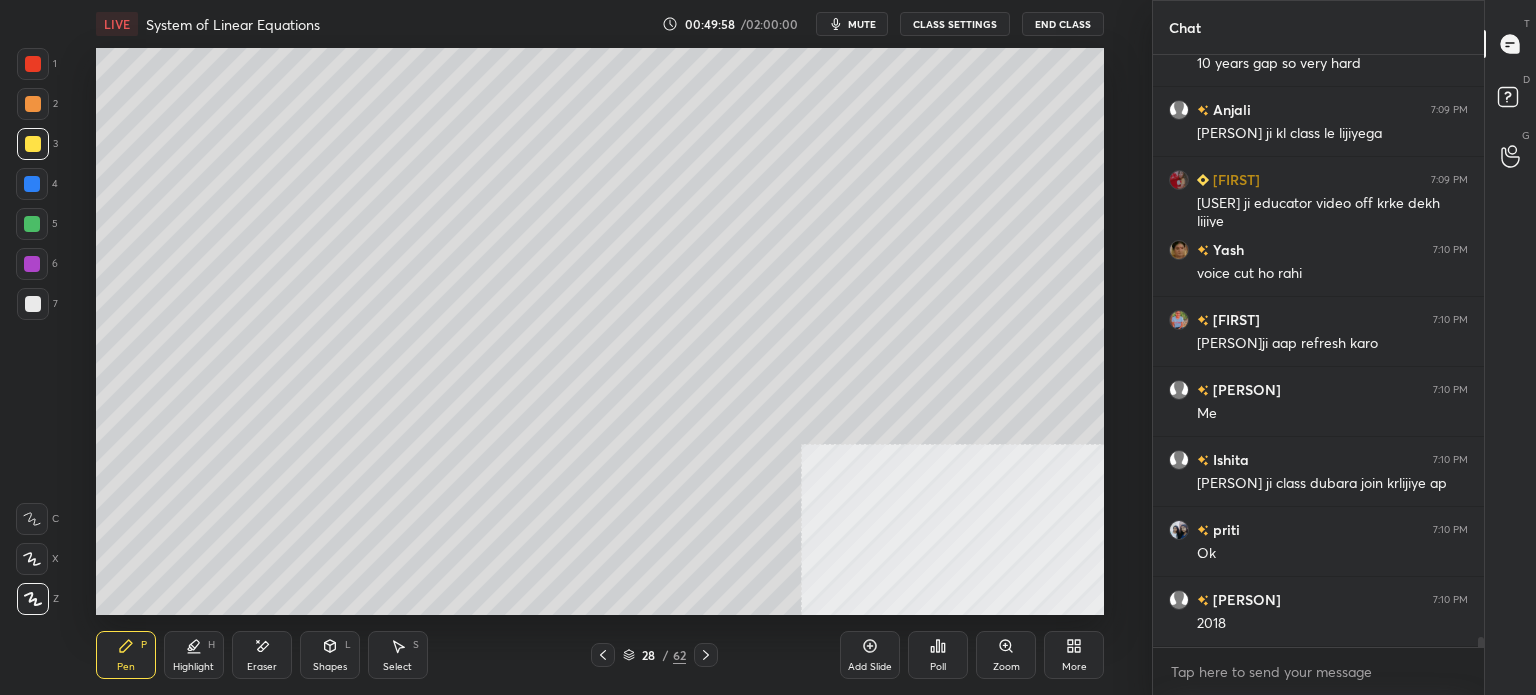 scroll, scrollTop: 34838, scrollLeft: 0, axis: vertical 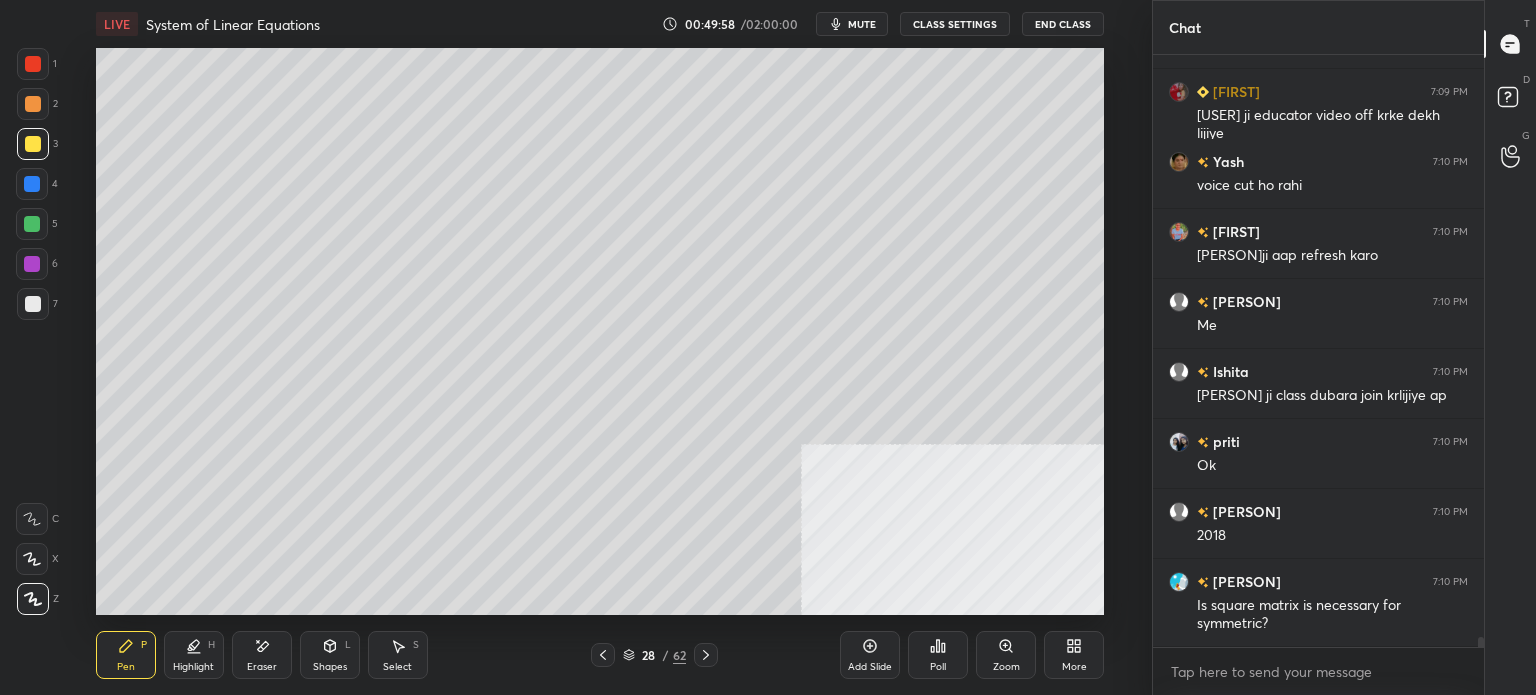 click on "S" at bounding box center [416, 645] 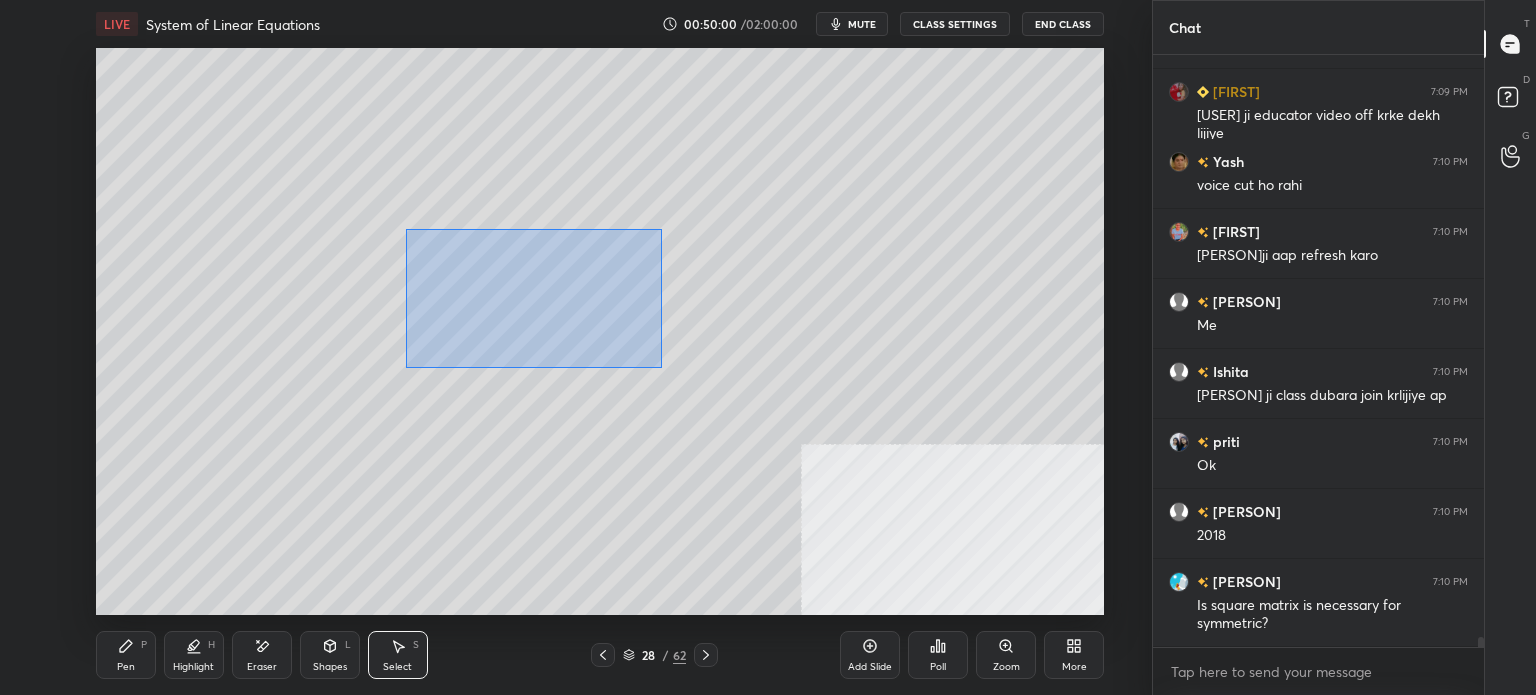 drag, startPoint x: 472, startPoint y: 273, endPoint x: 745, endPoint y: 373, distance: 290.7387 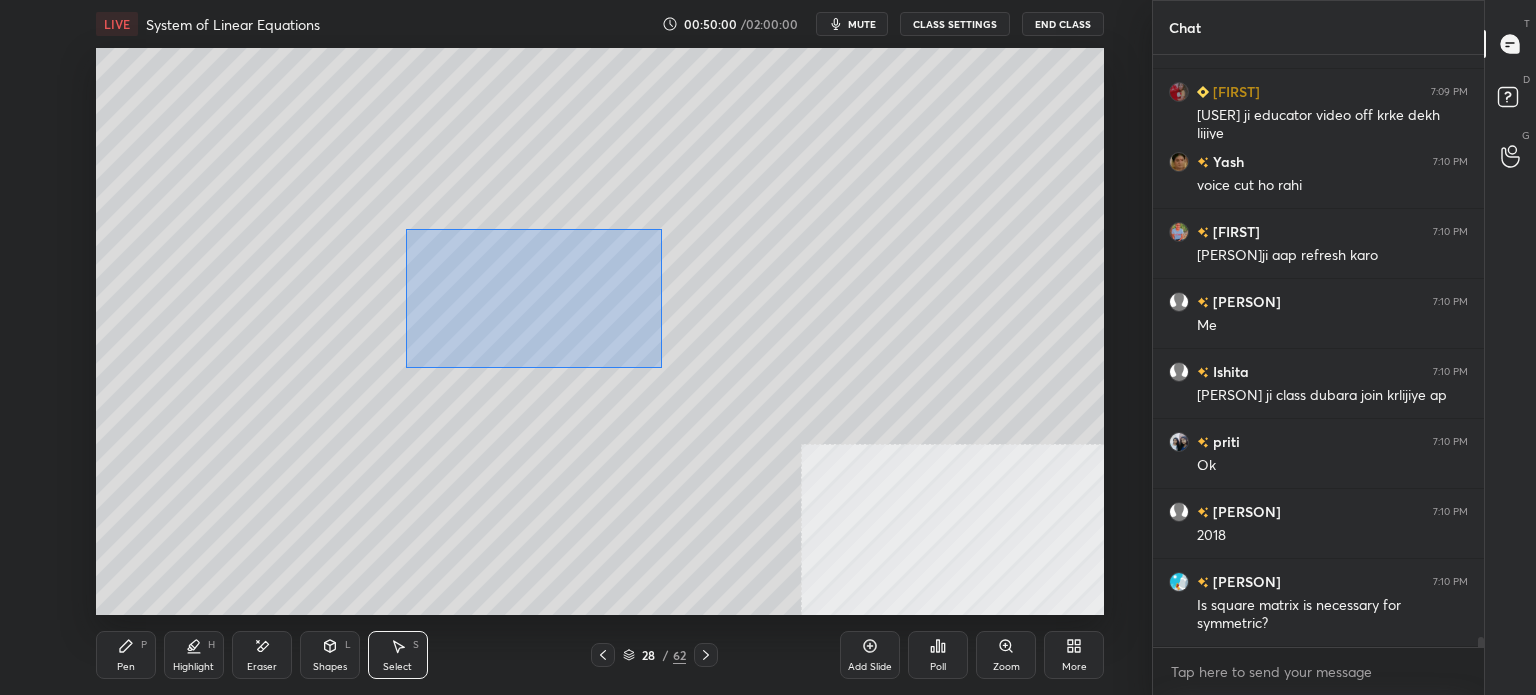 click on "0 ° Undo Copy Duplicate Duplicate to new slide Delete" at bounding box center [600, 331] 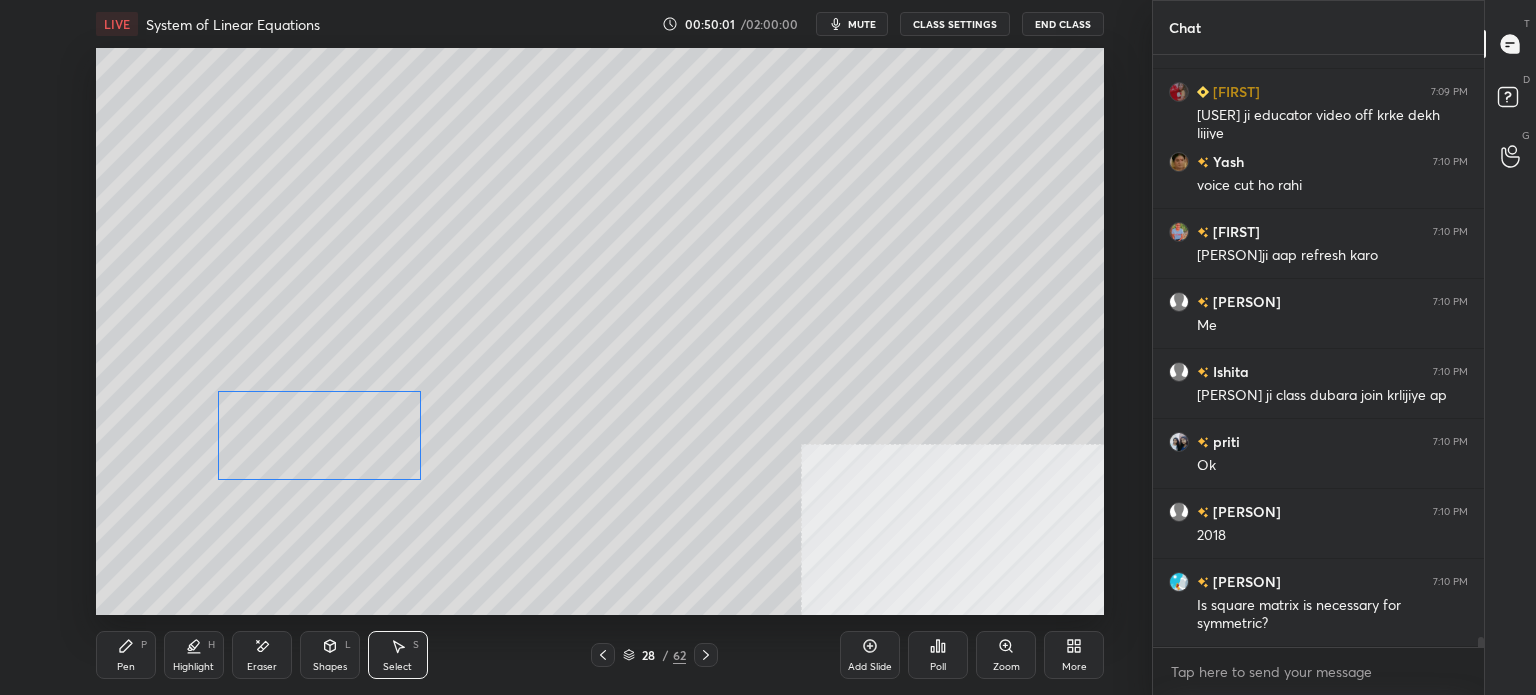 scroll, scrollTop: 34908, scrollLeft: 0, axis: vertical 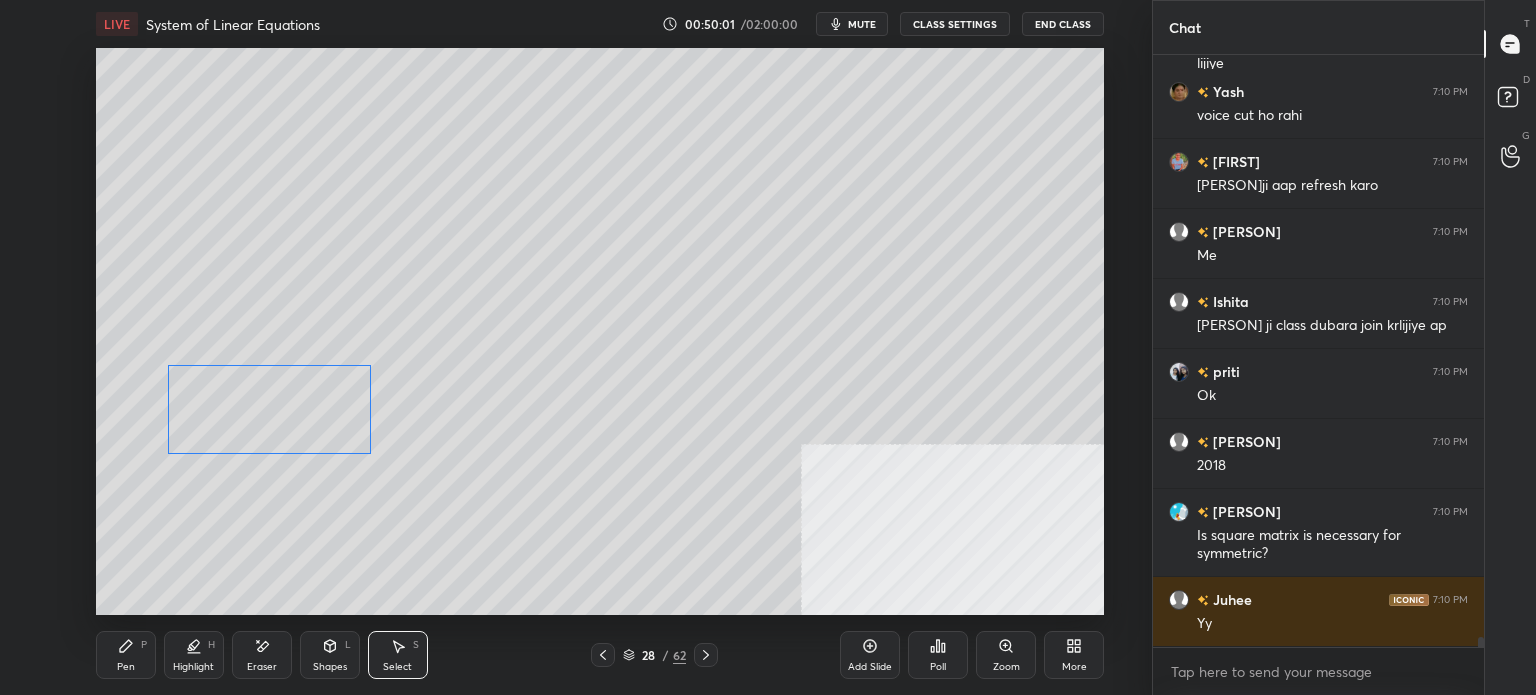 drag, startPoint x: 572, startPoint y: 337, endPoint x: 331, endPoint y: 401, distance: 249.35316 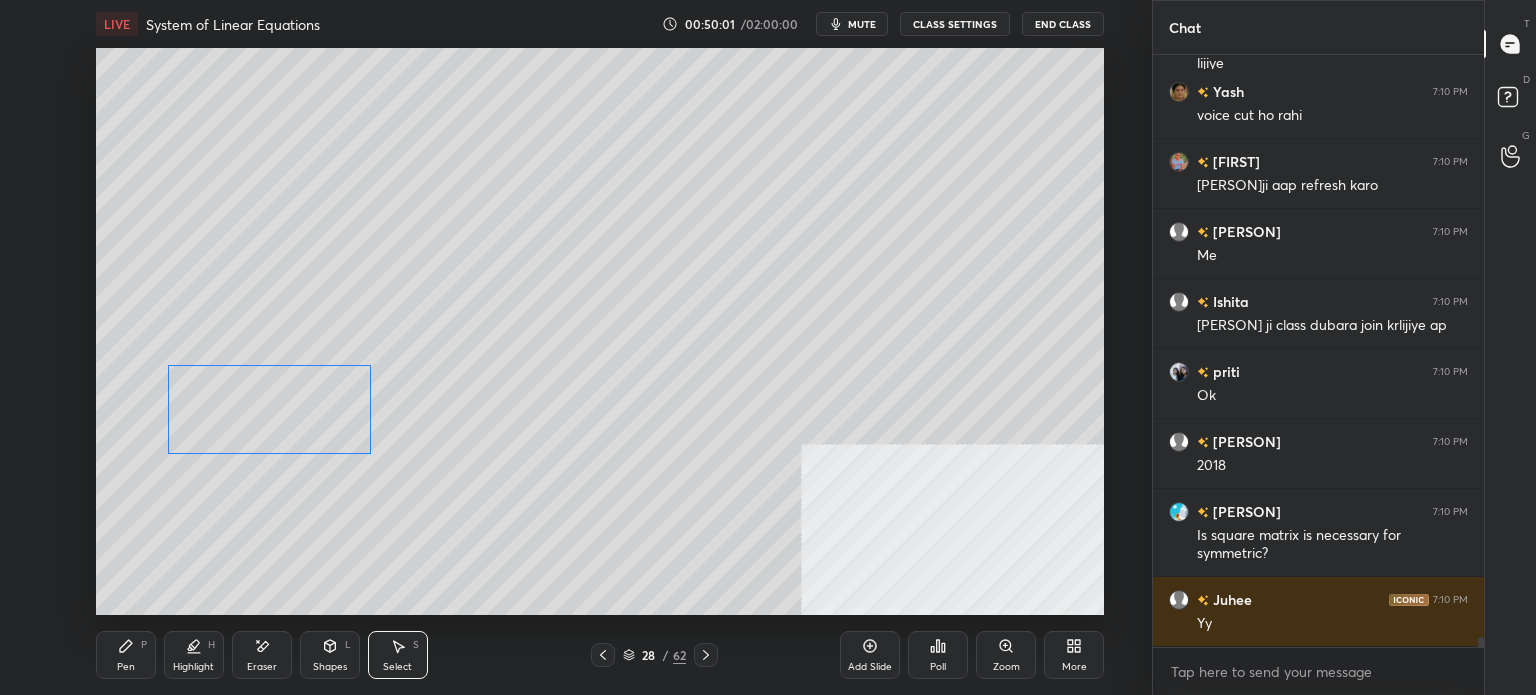 click on "0 ° Undo Copy Duplicate Duplicate to new slide Delete" at bounding box center (600, 331) 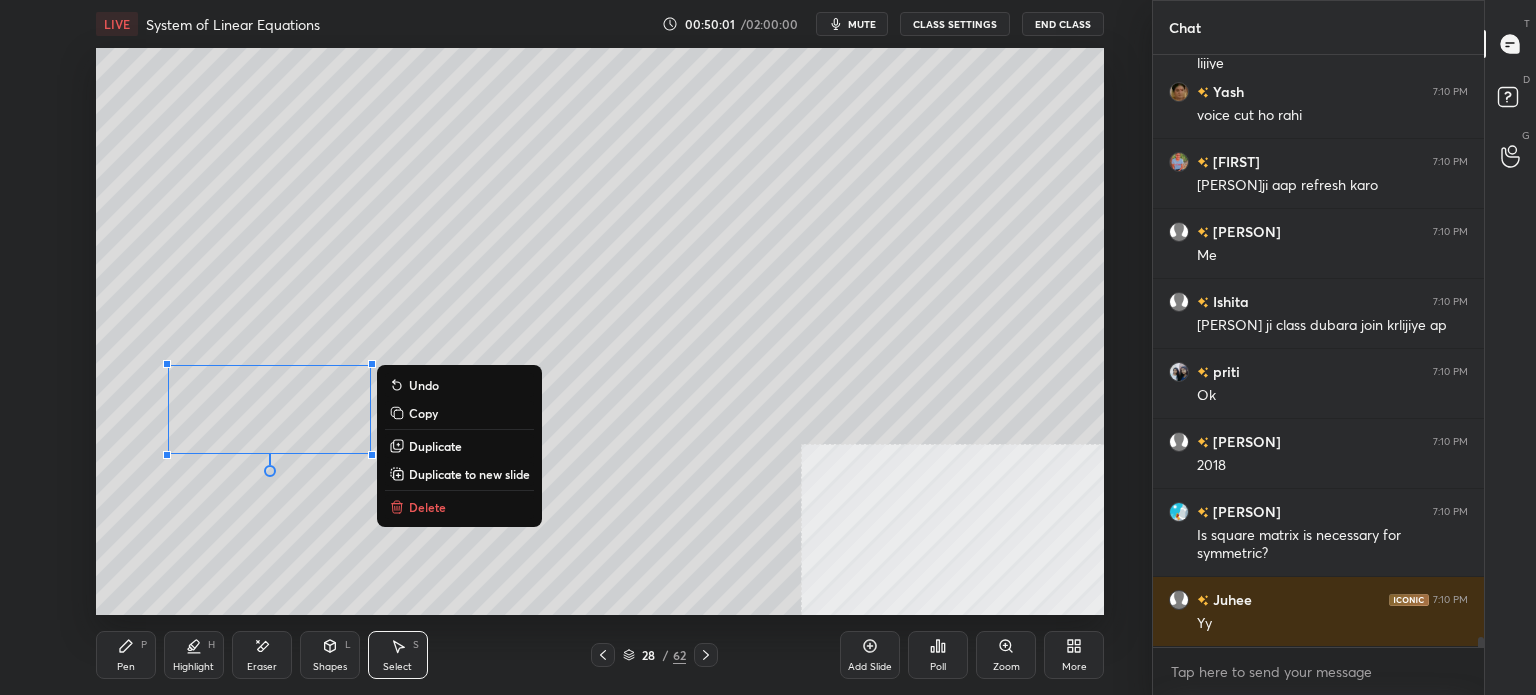 click on "0 ° Undo Copy Duplicate Duplicate to new slide Delete" at bounding box center (600, 331) 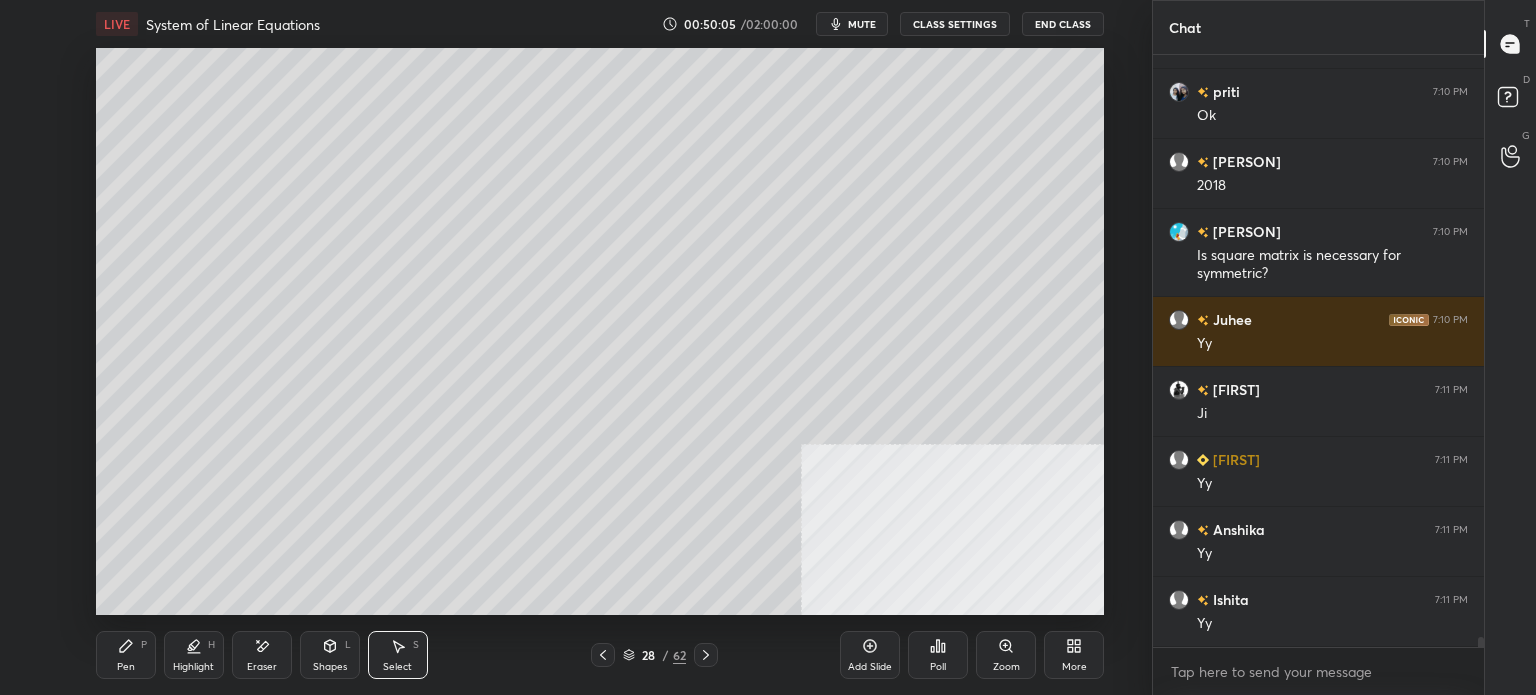 scroll, scrollTop: 35258, scrollLeft: 0, axis: vertical 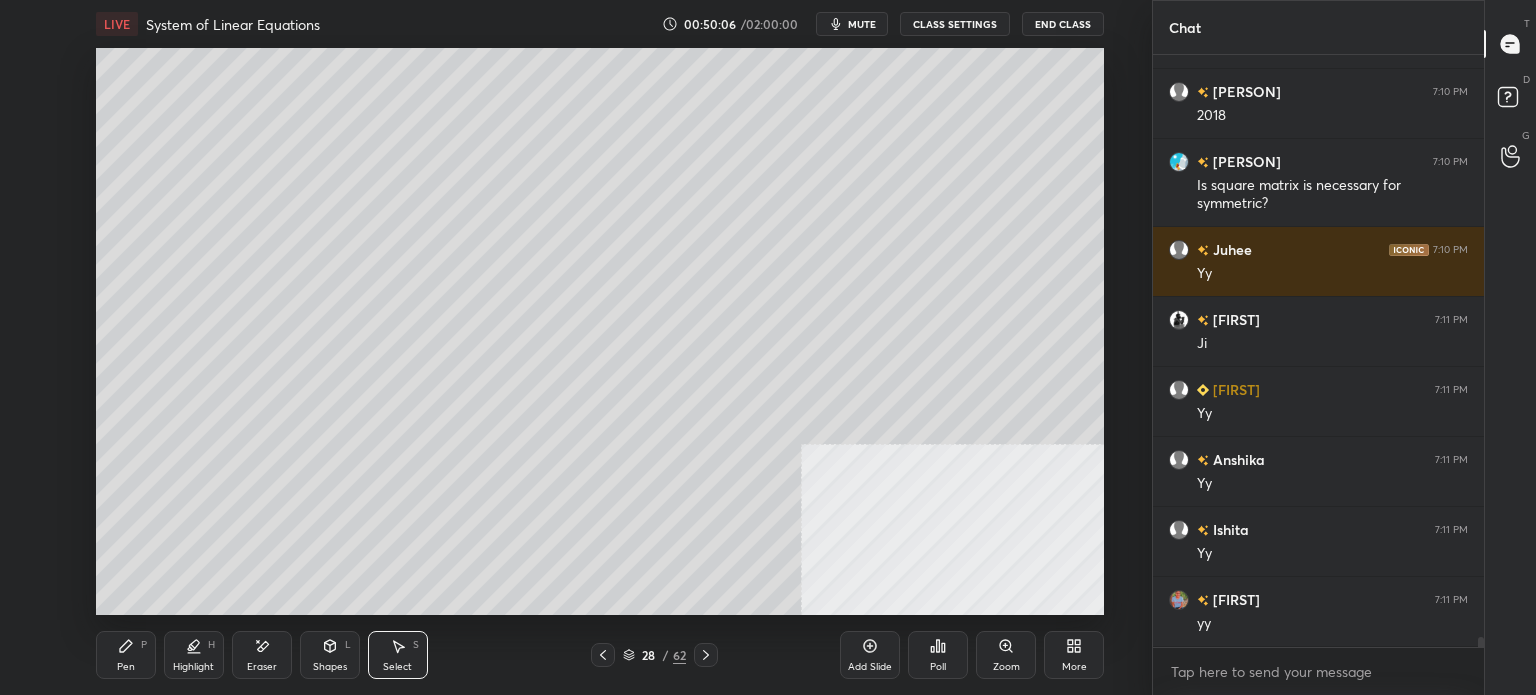 click on "Pen P" at bounding box center [126, 655] 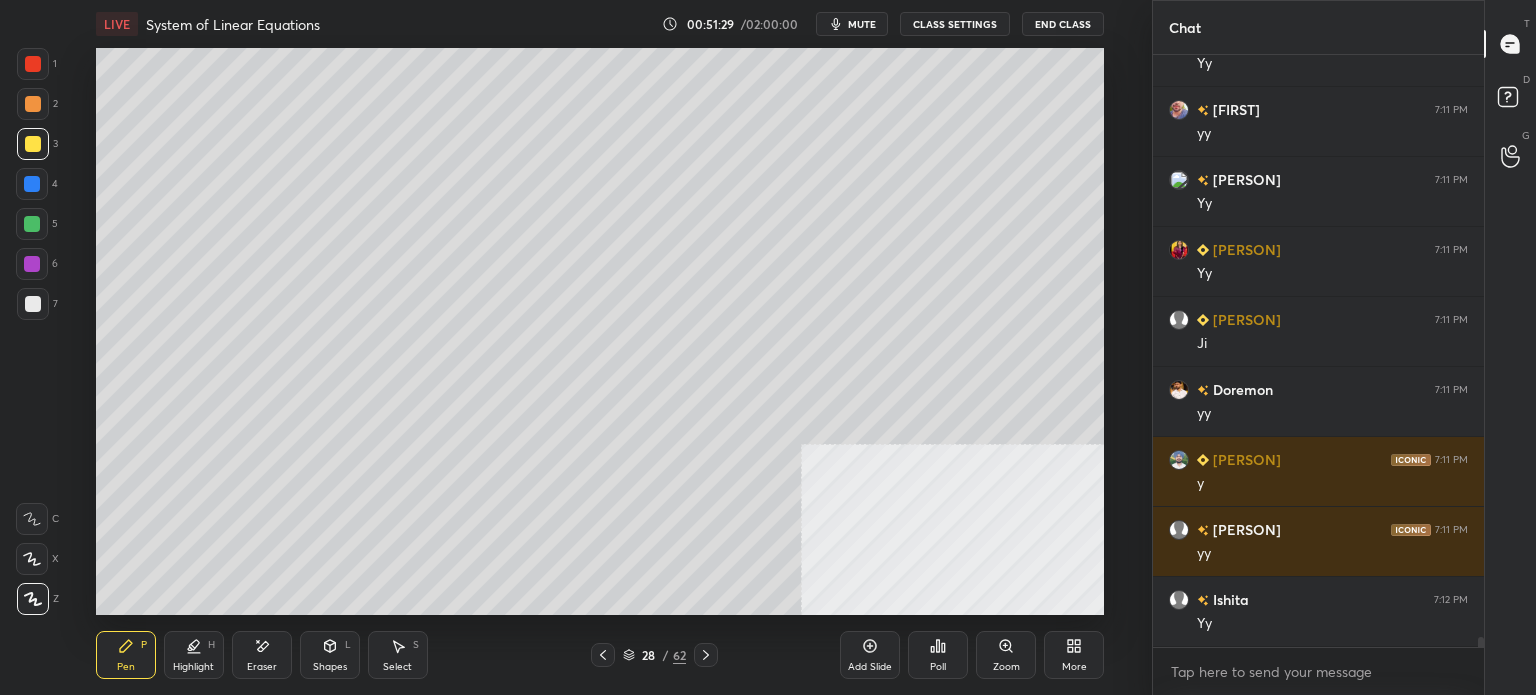 scroll, scrollTop: 36028, scrollLeft: 0, axis: vertical 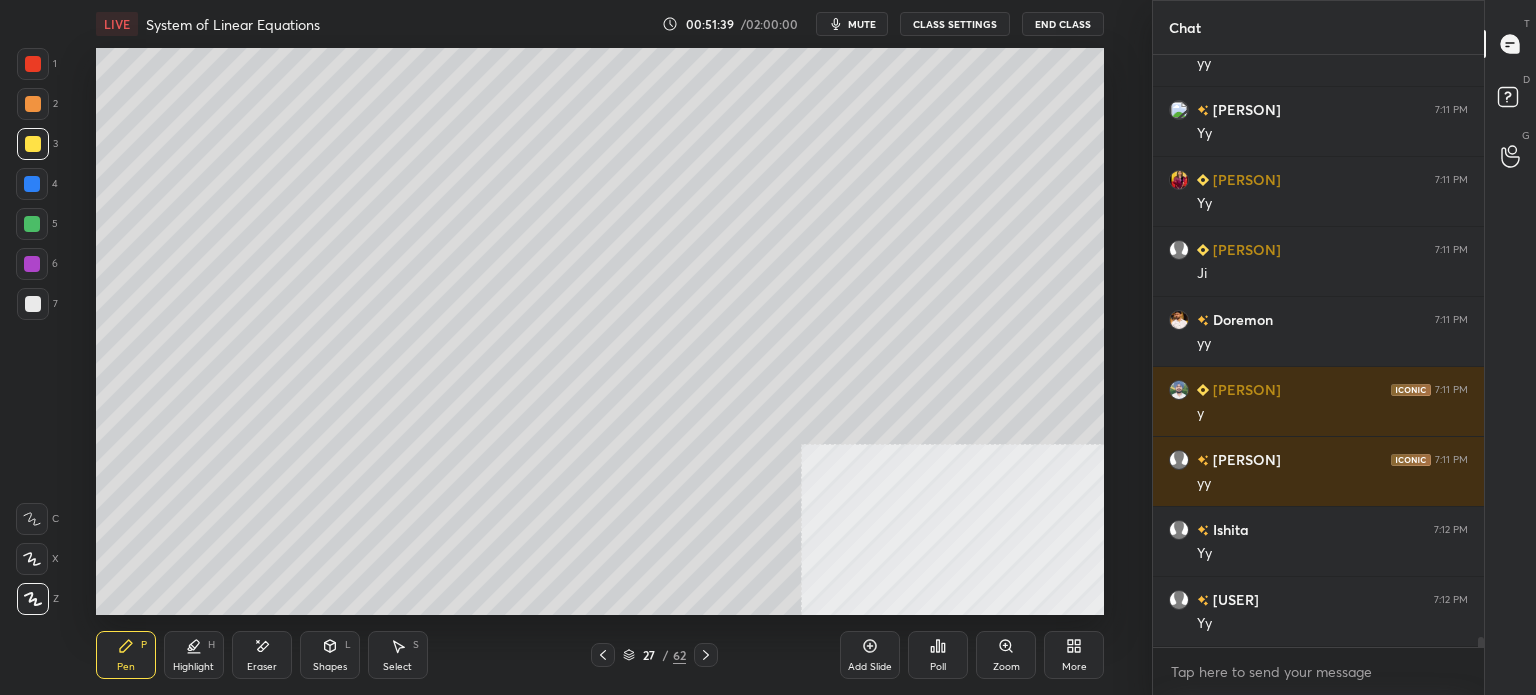 click at bounding box center (32, 224) 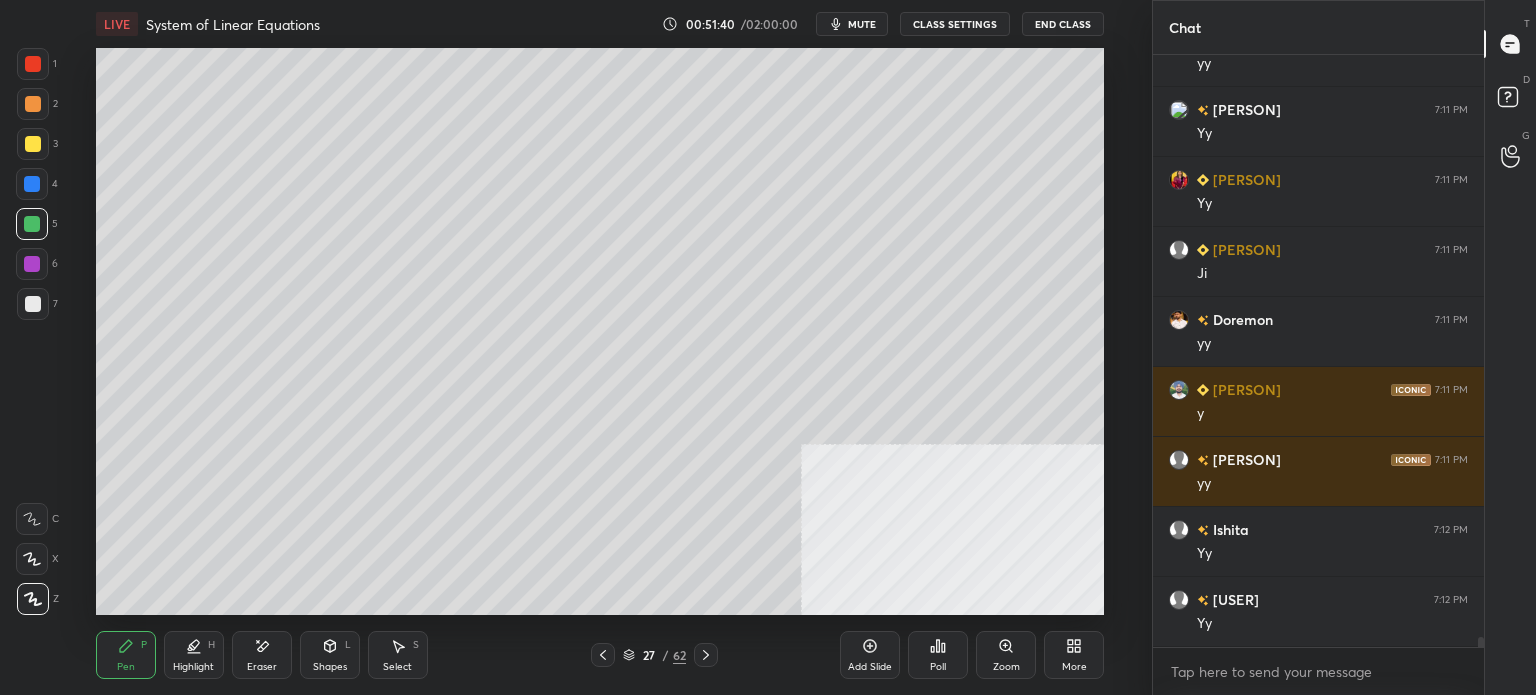 scroll, scrollTop: 36098, scrollLeft: 0, axis: vertical 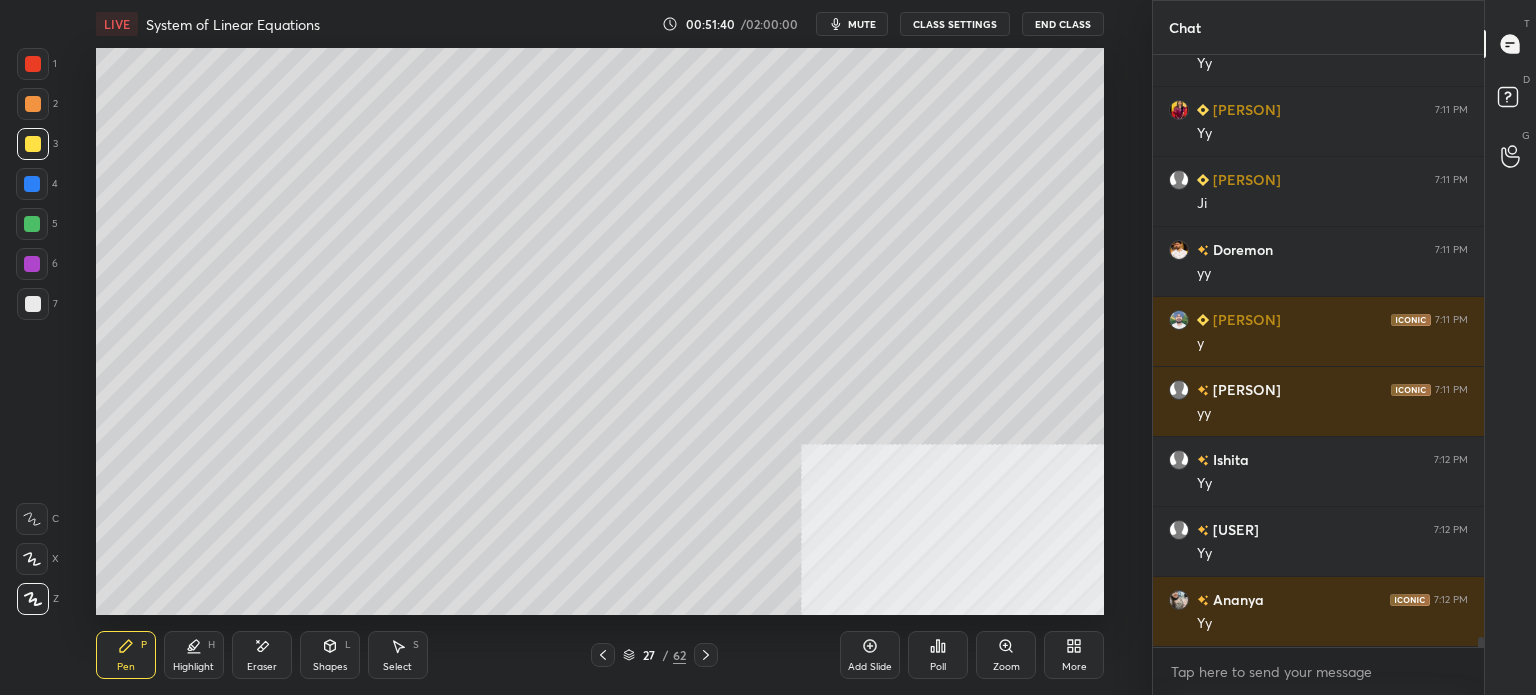 click at bounding box center (33, 104) 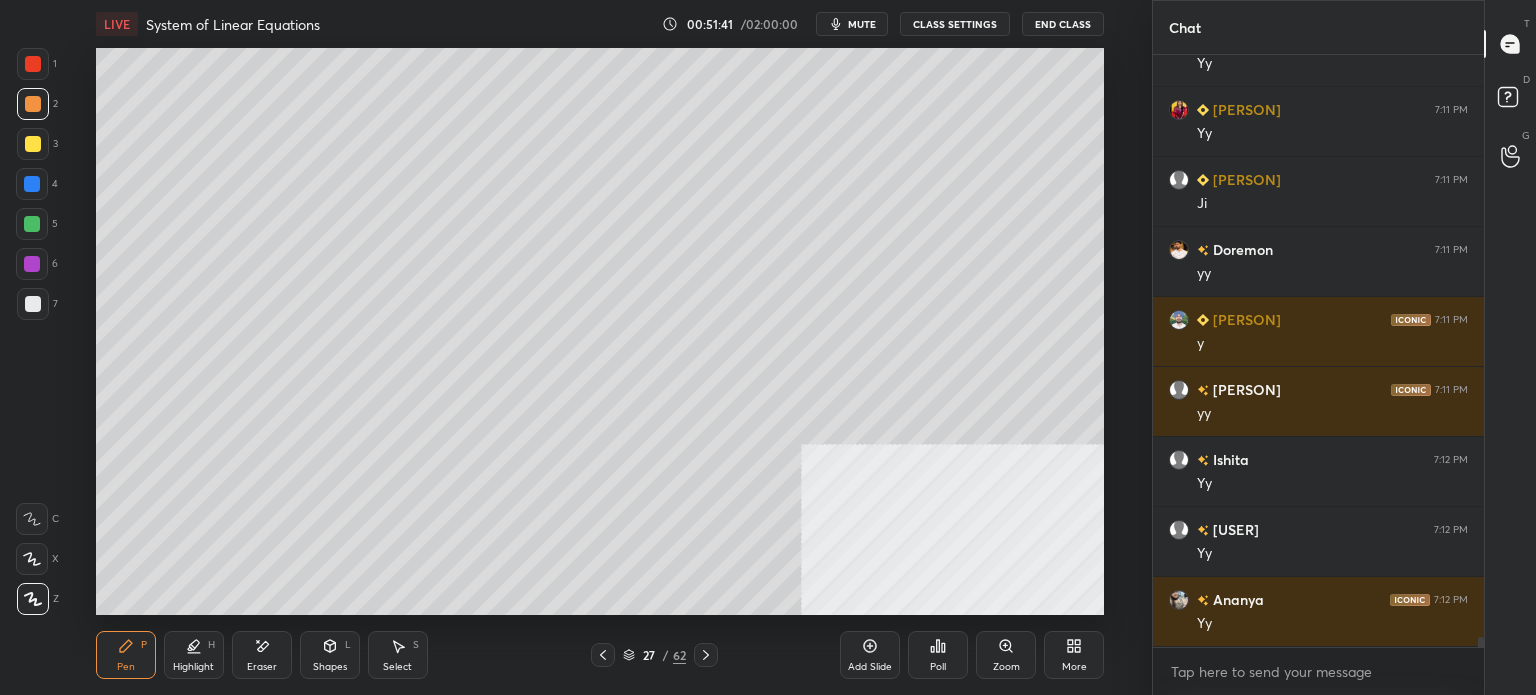 scroll, scrollTop: 36168, scrollLeft: 0, axis: vertical 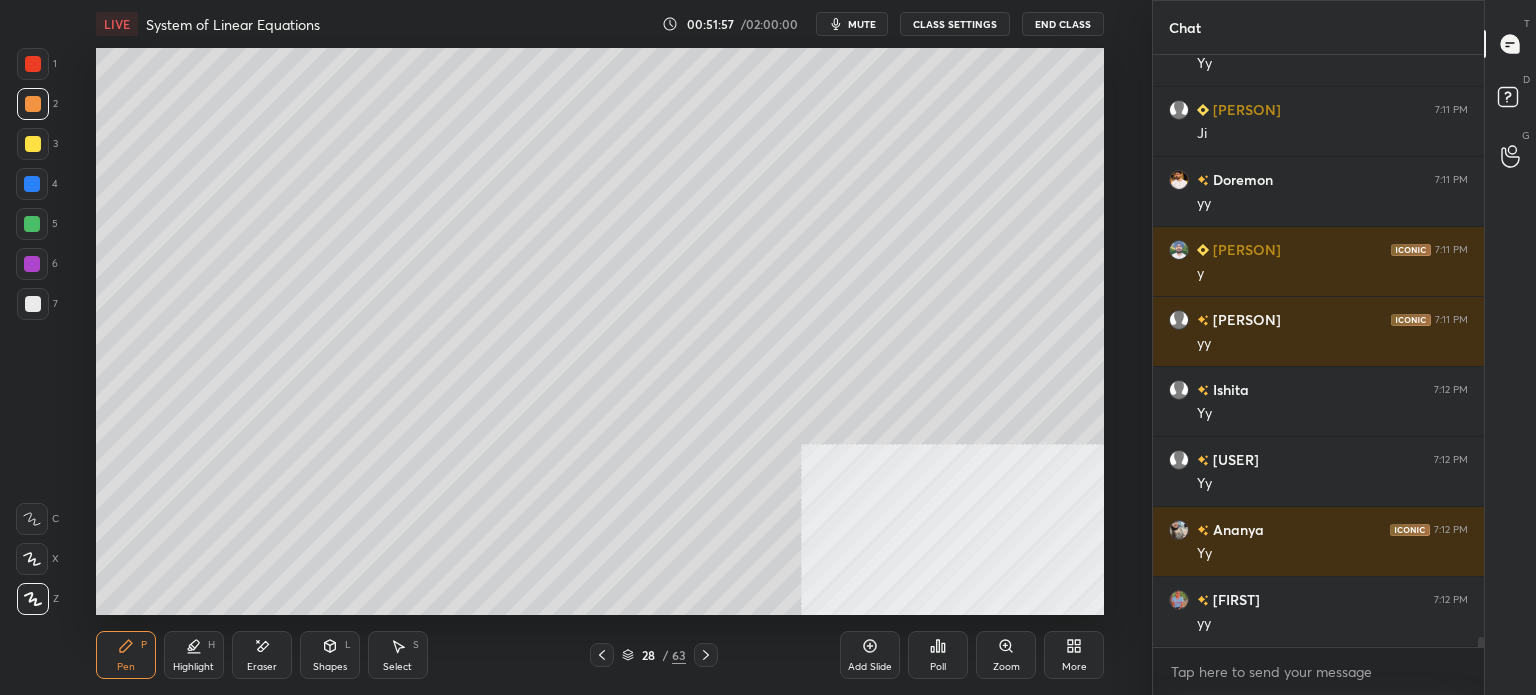 click at bounding box center [33, 304] 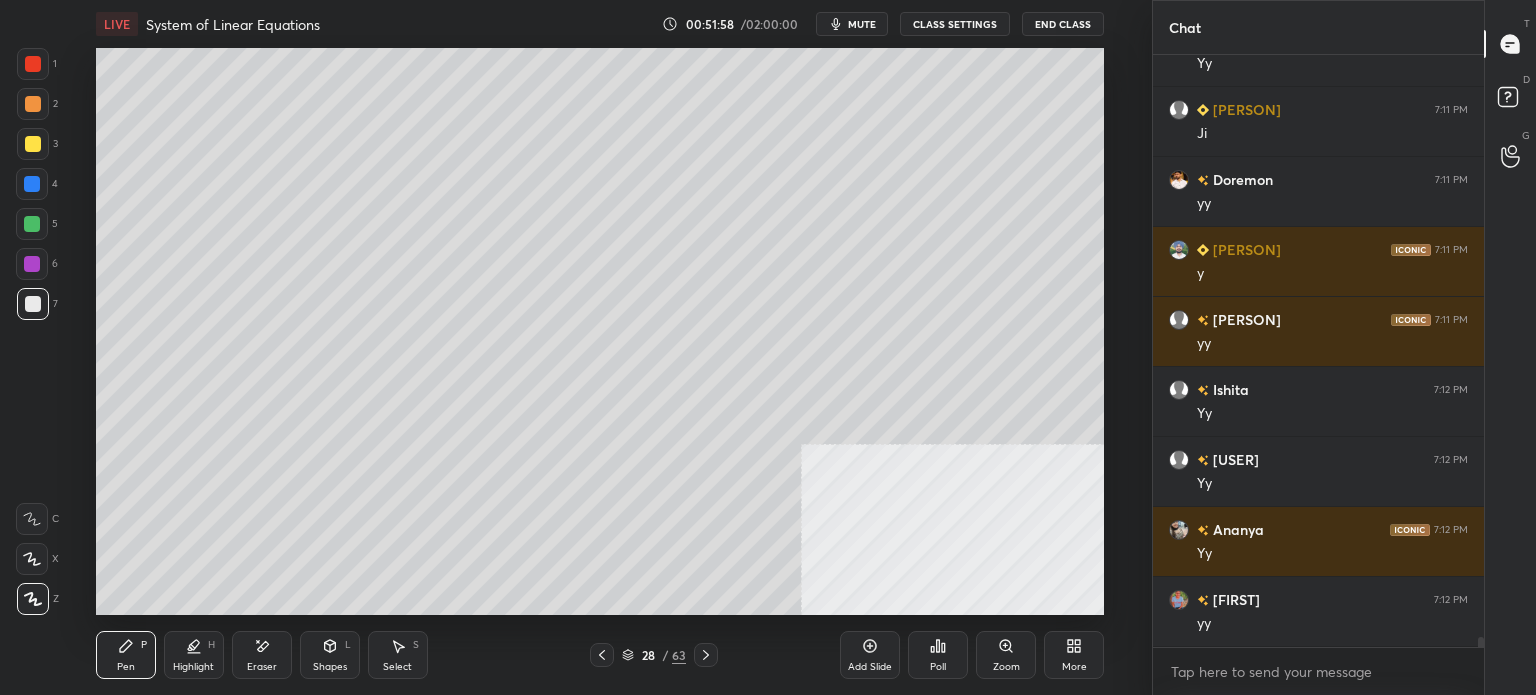 click on "Shapes L" at bounding box center (330, 655) 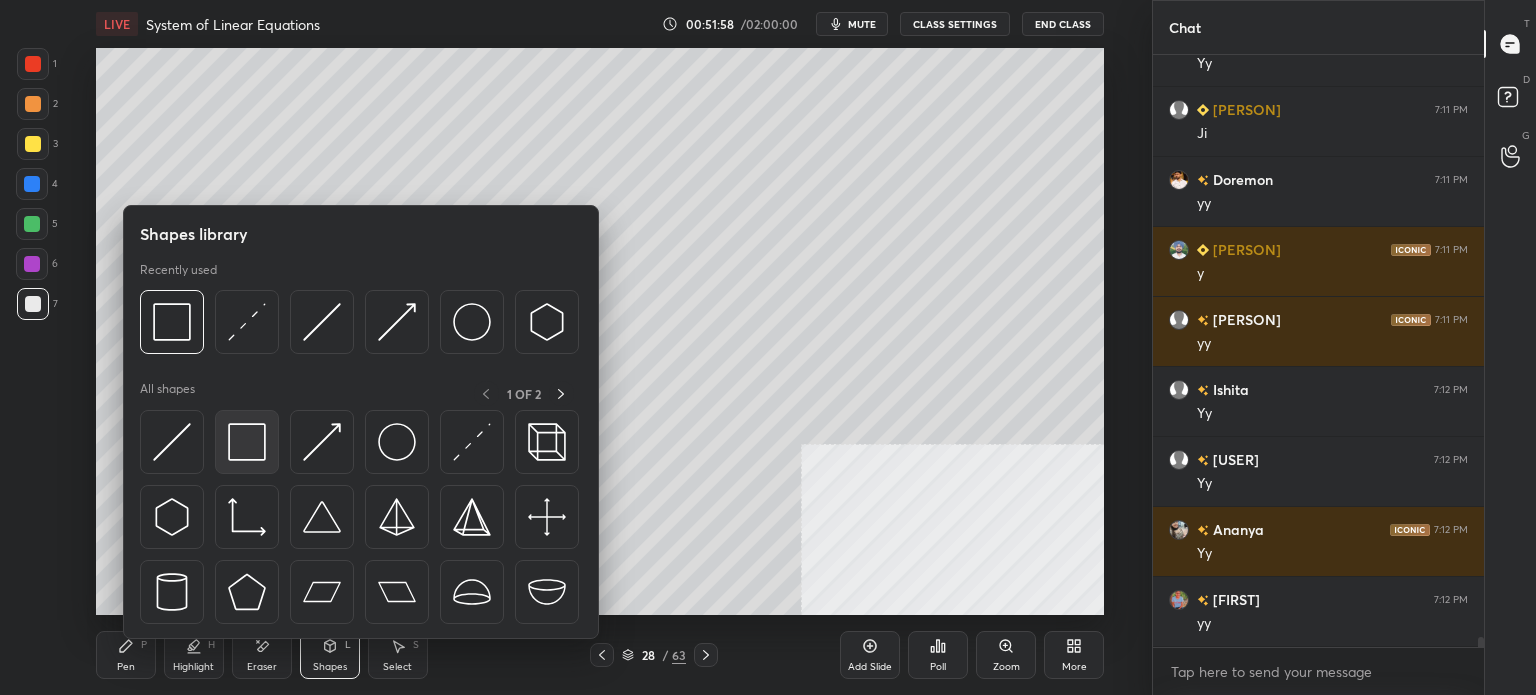 click at bounding box center [247, 442] 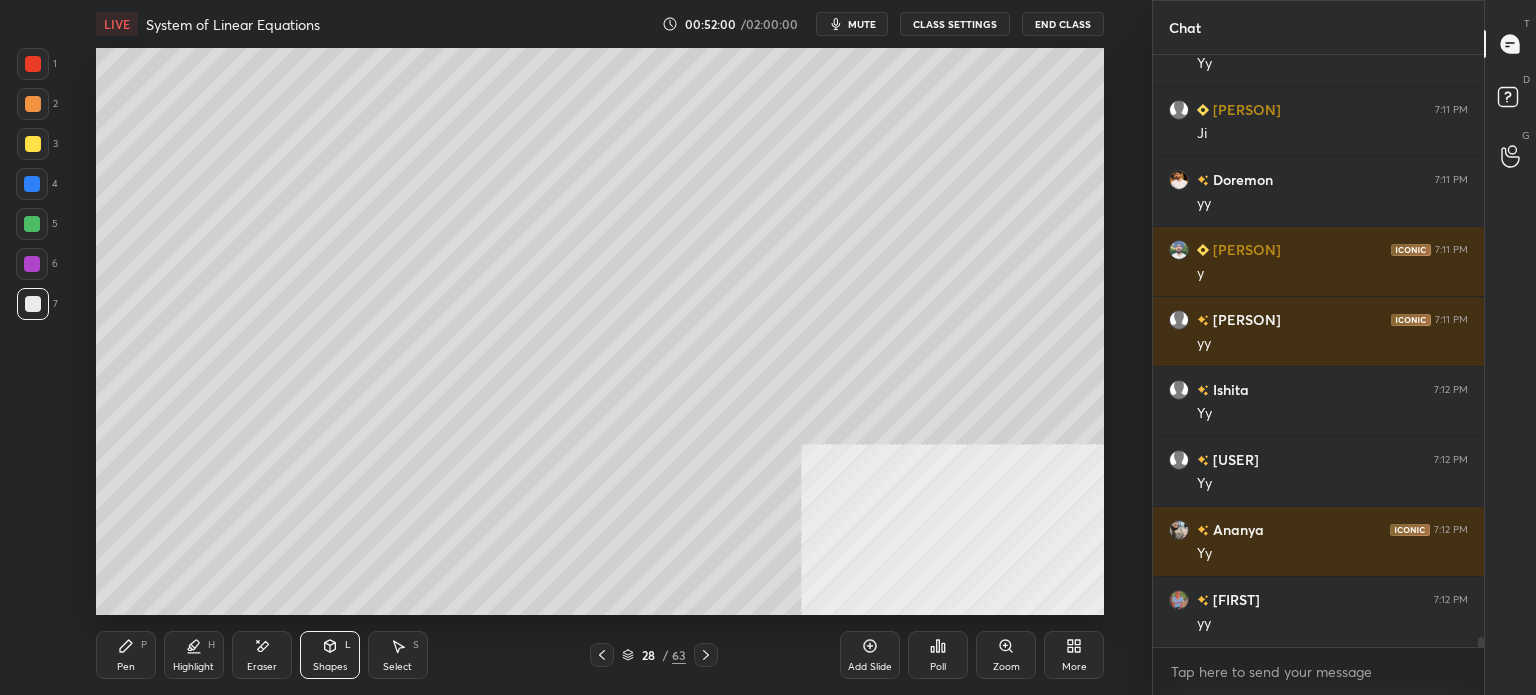 click on "Shapes L" at bounding box center (330, 655) 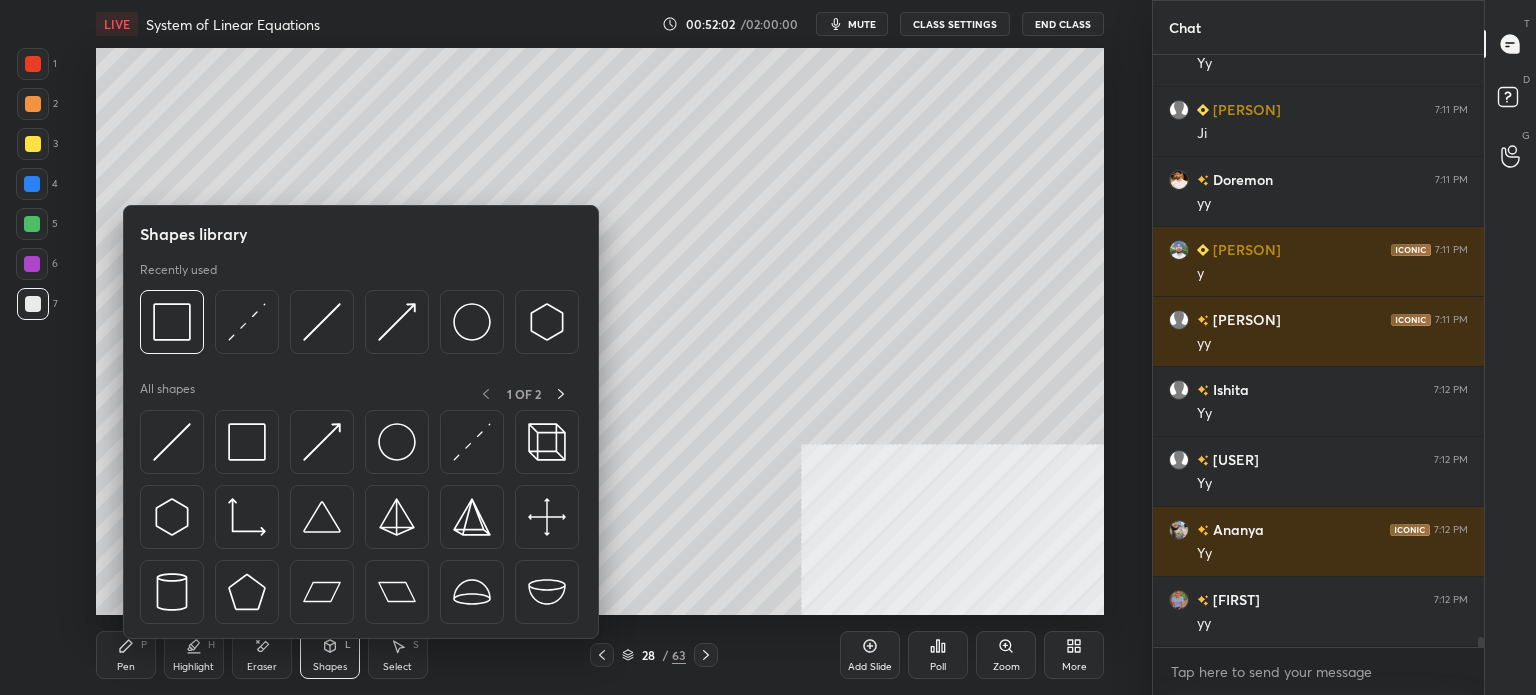 click on "Highlight" at bounding box center [193, 667] 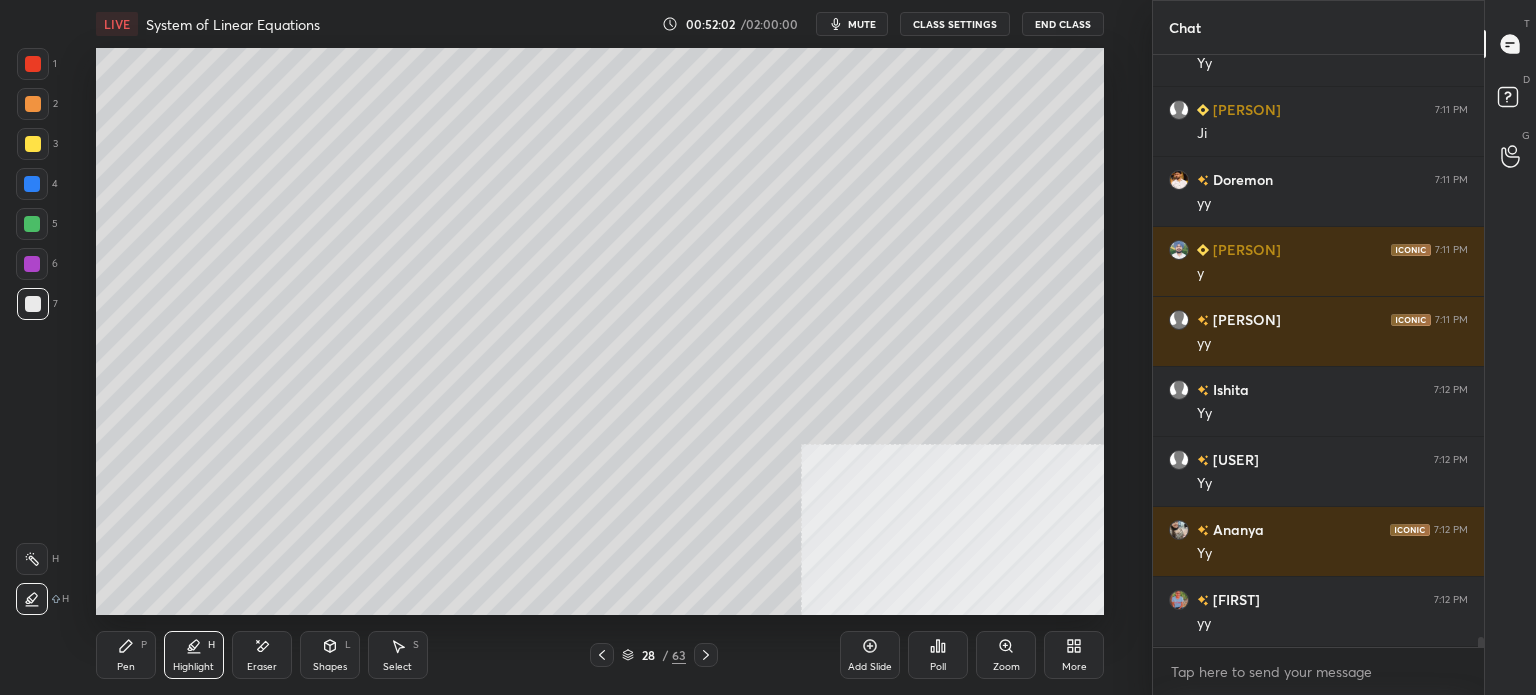click on "Pen" at bounding box center [126, 667] 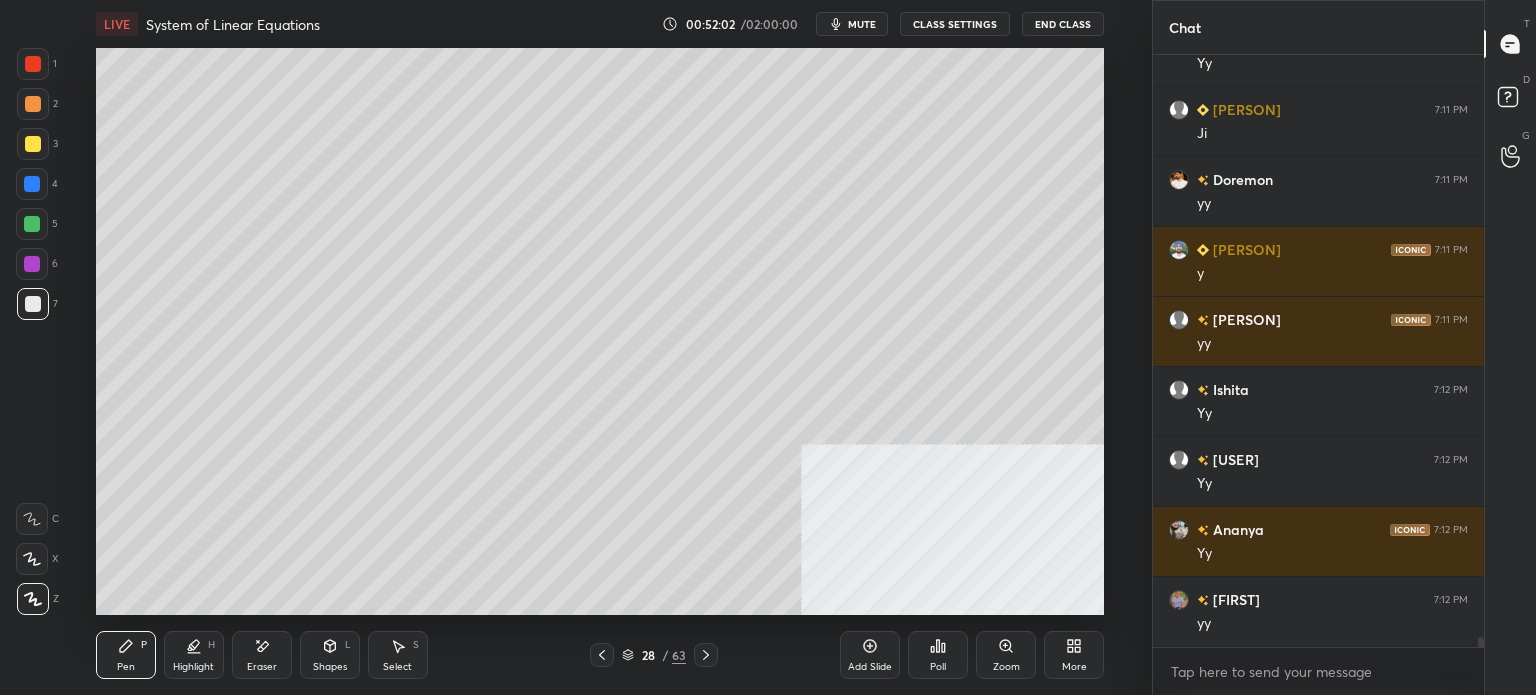 click on "Shapes L" at bounding box center [330, 655] 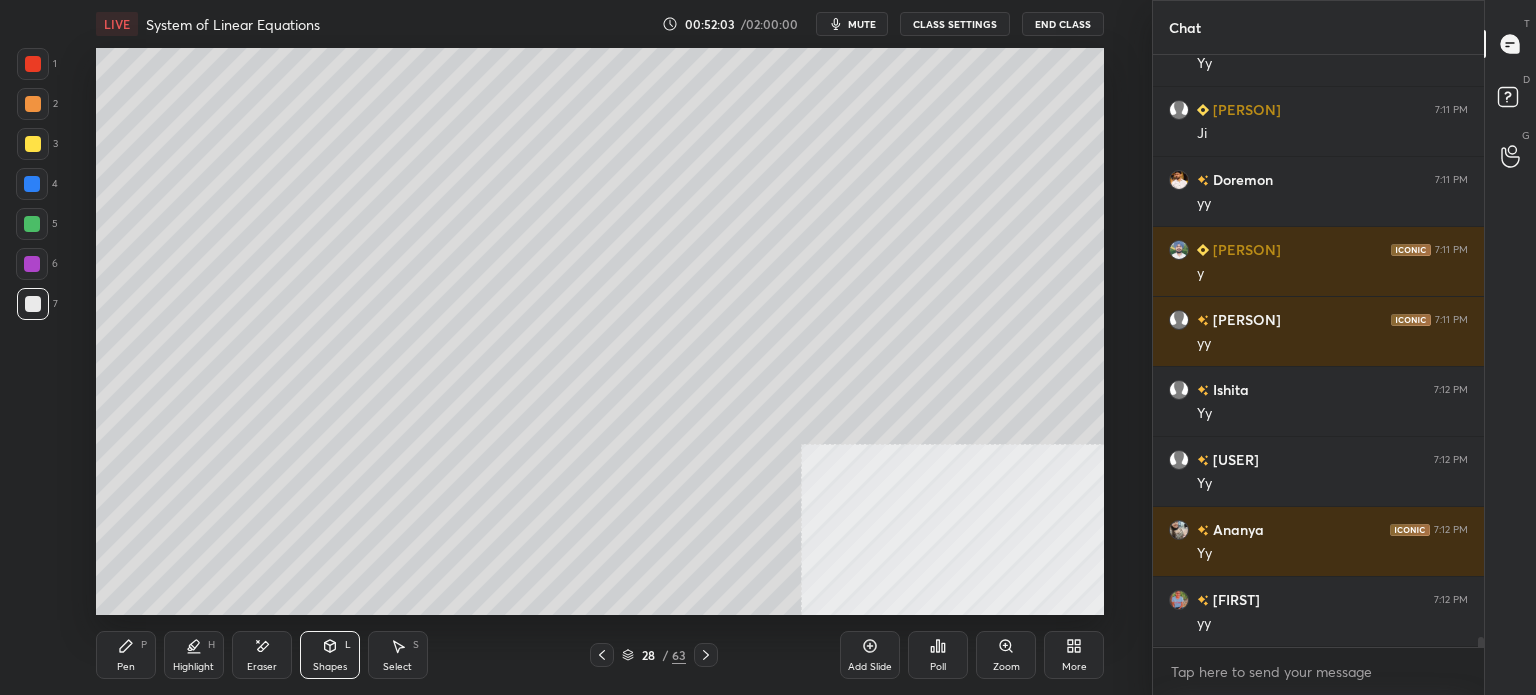 click on "Eraser" at bounding box center [262, 655] 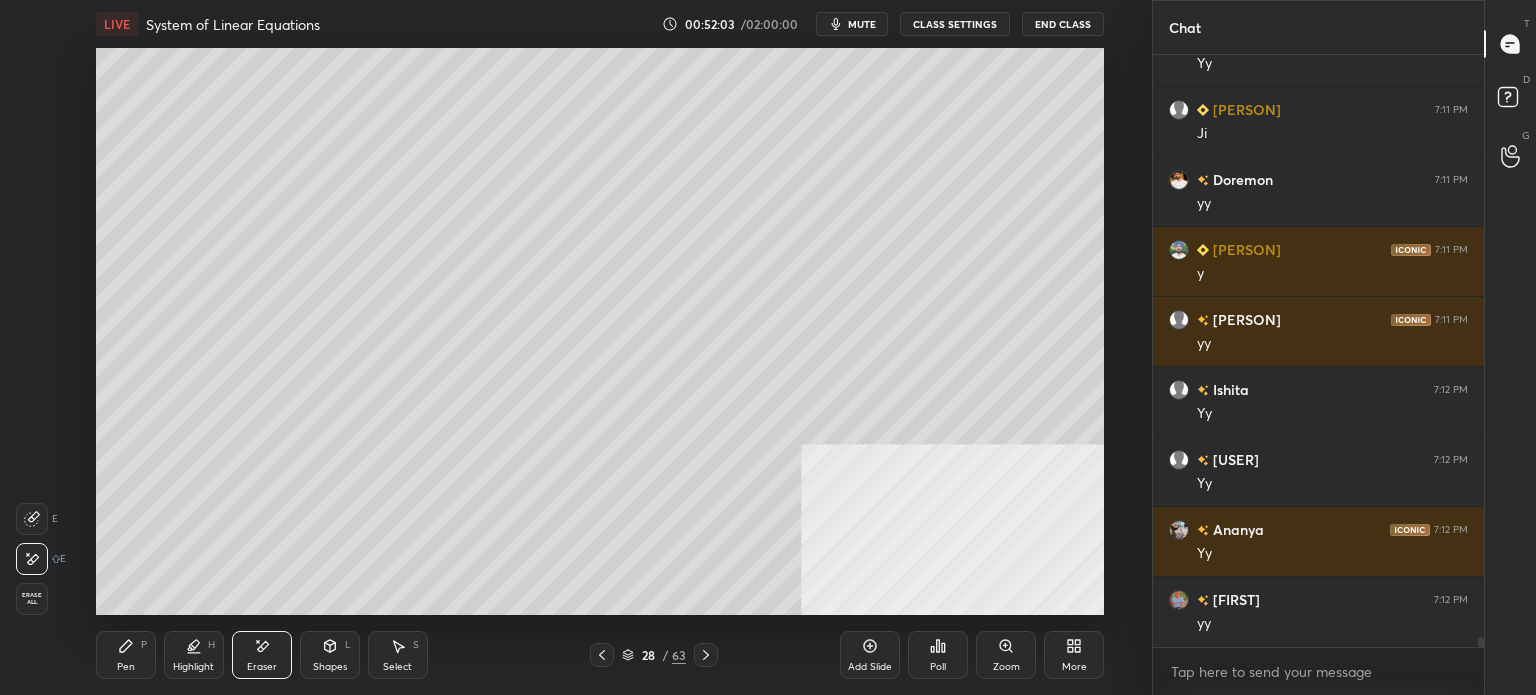 click 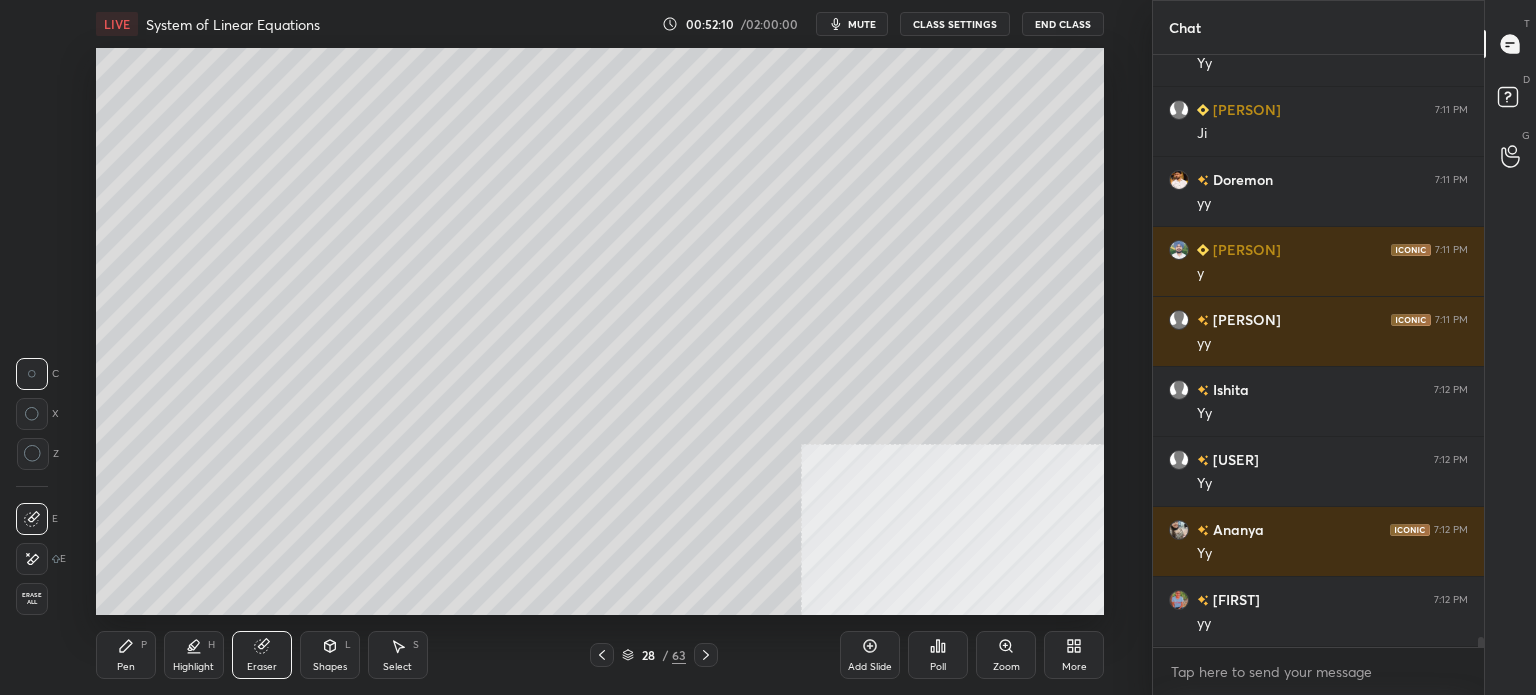 click on "Pen P" at bounding box center [126, 655] 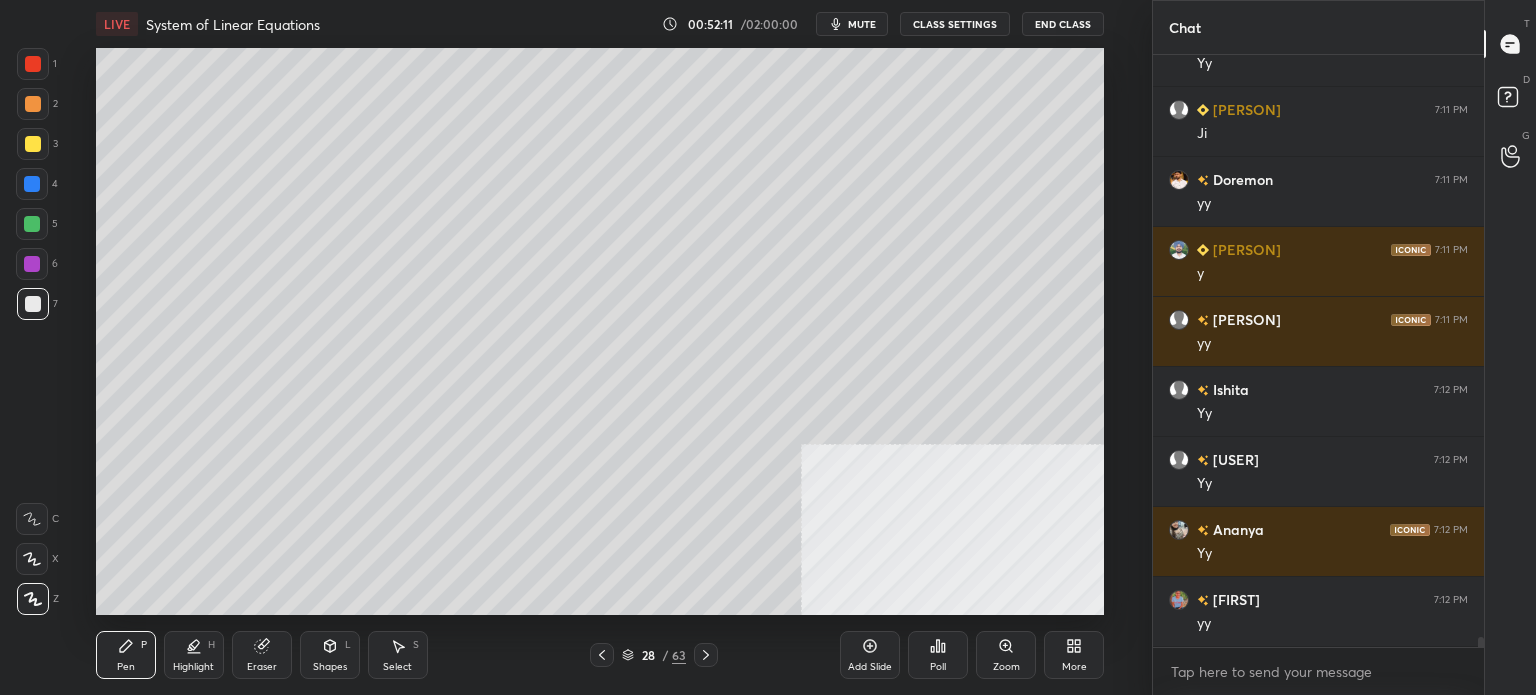 click at bounding box center [33, 144] 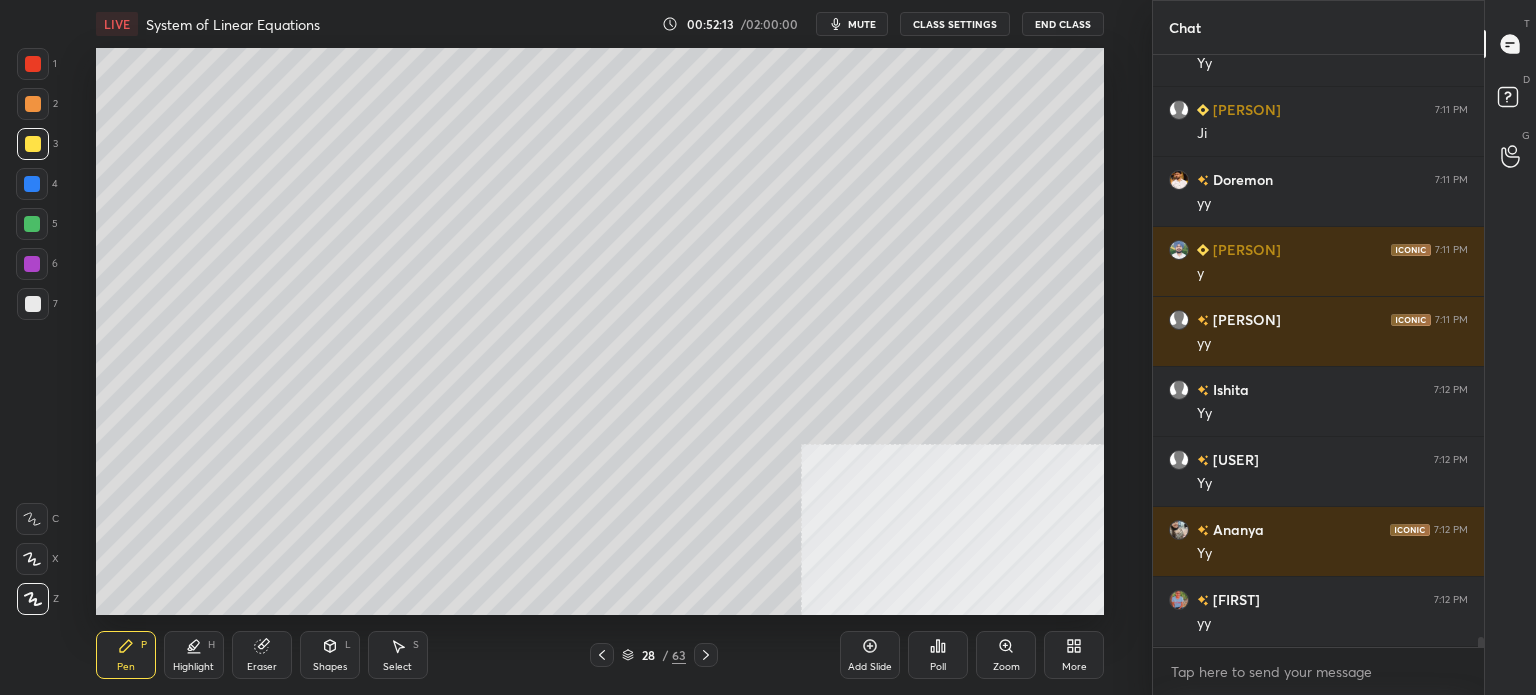 click at bounding box center [33, 104] 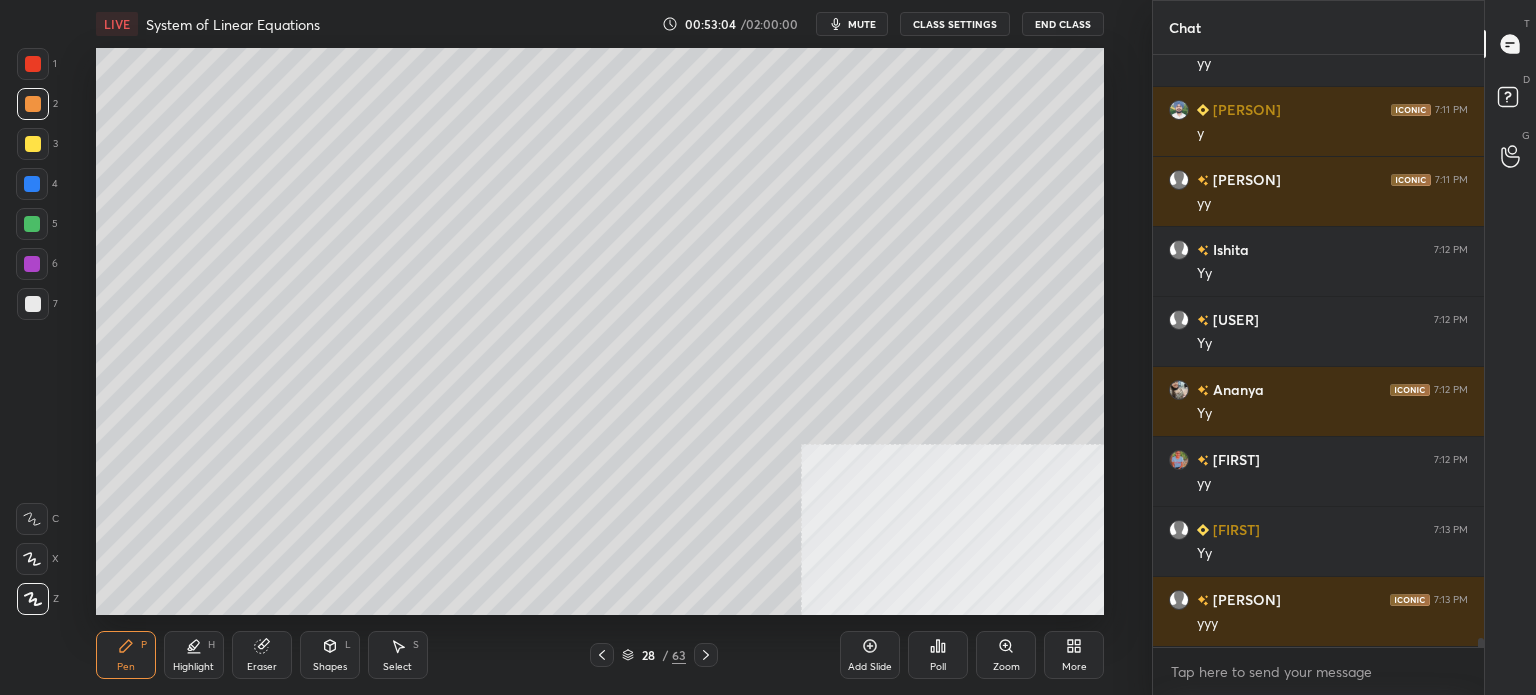 scroll, scrollTop: 36378, scrollLeft: 0, axis: vertical 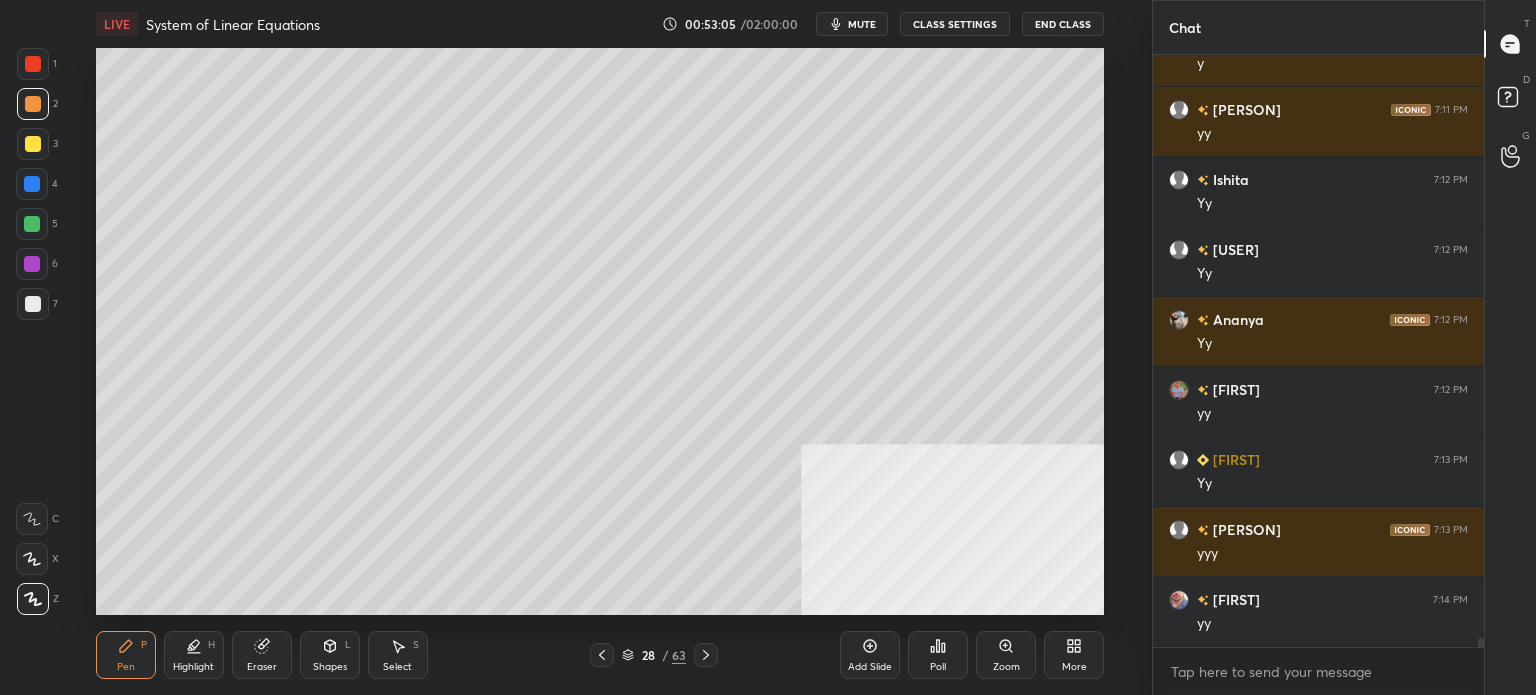 click on "Select" at bounding box center (397, 667) 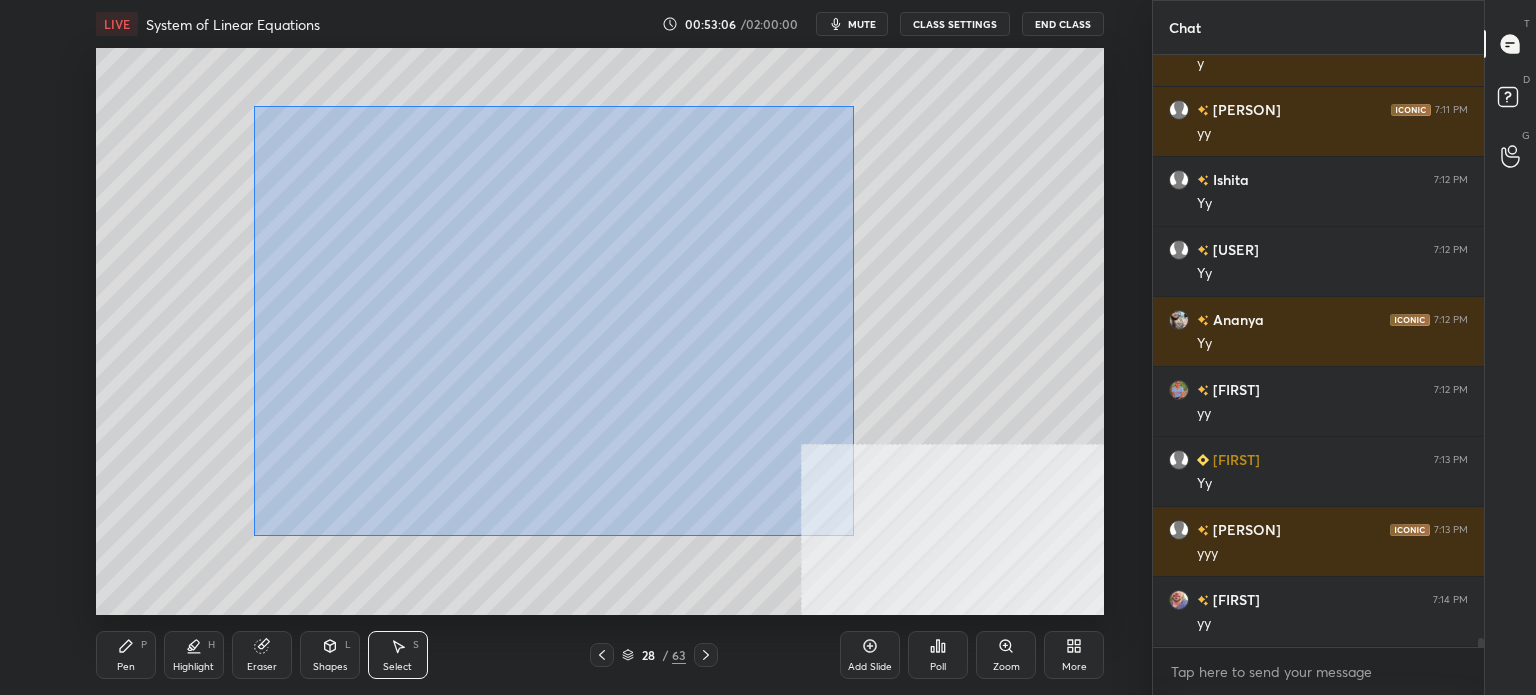 drag, startPoint x: 254, startPoint y: 106, endPoint x: 888, endPoint y: 529, distance: 762.15814 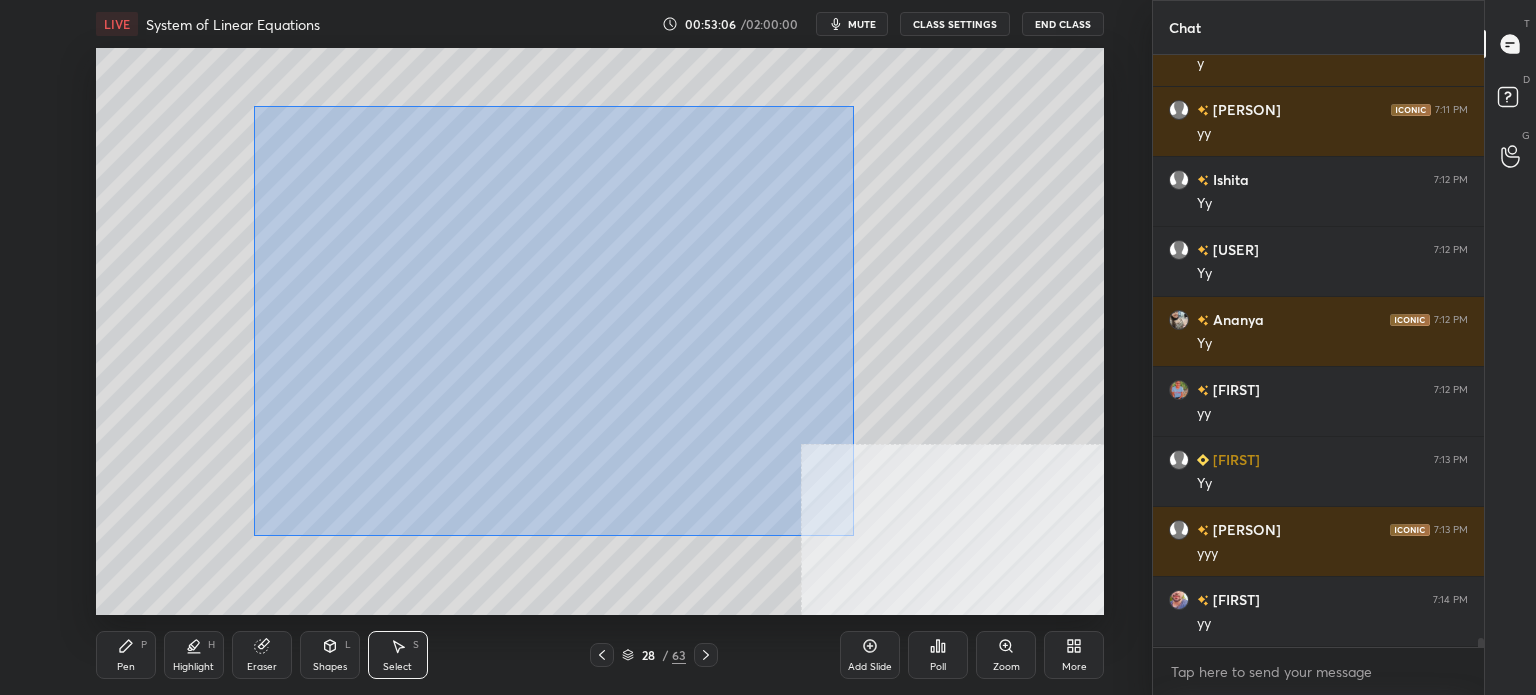 click on "0 ° Undo Copy Duplicate Duplicate to new slide Delete" at bounding box center (600, 331) 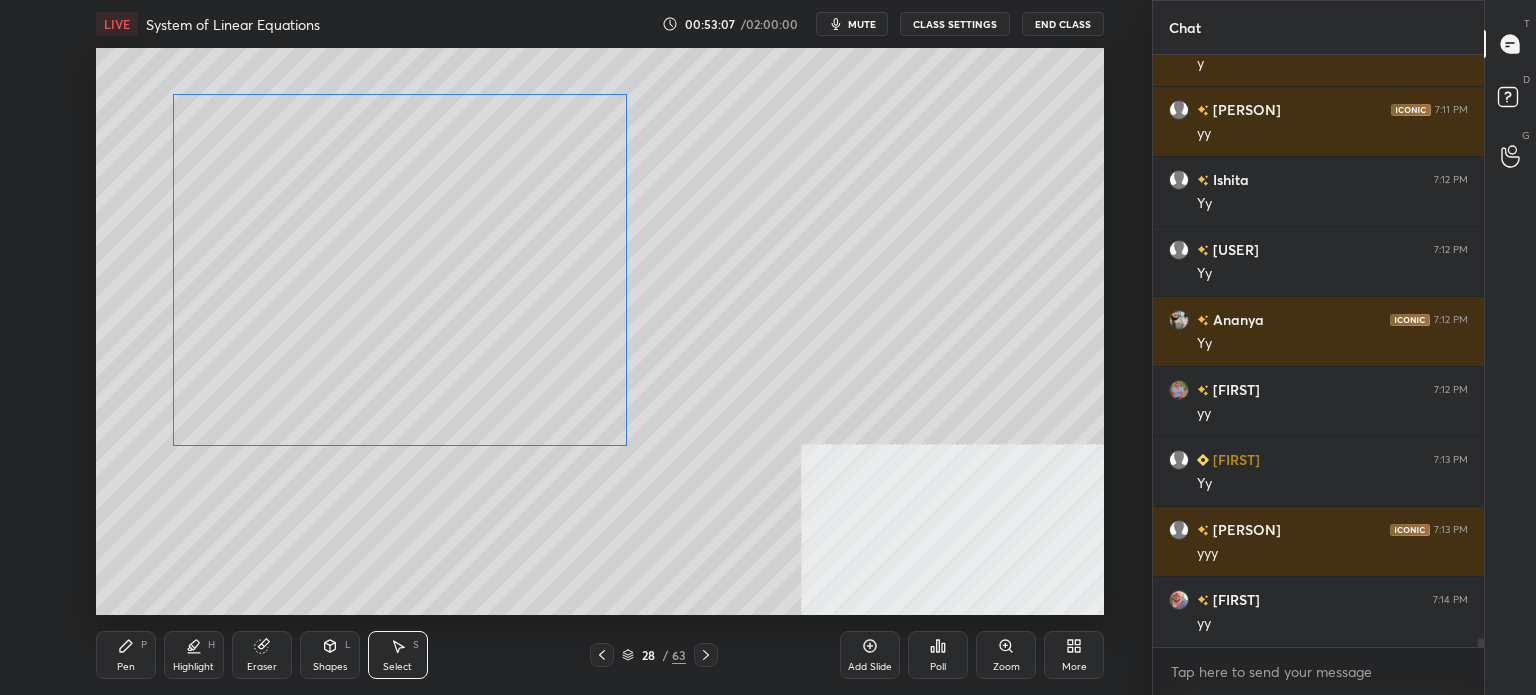 drag, startPoint x: 568, startPoint y: 394, endPoint x: 540, endPoint y: 399, distance: 28.442924 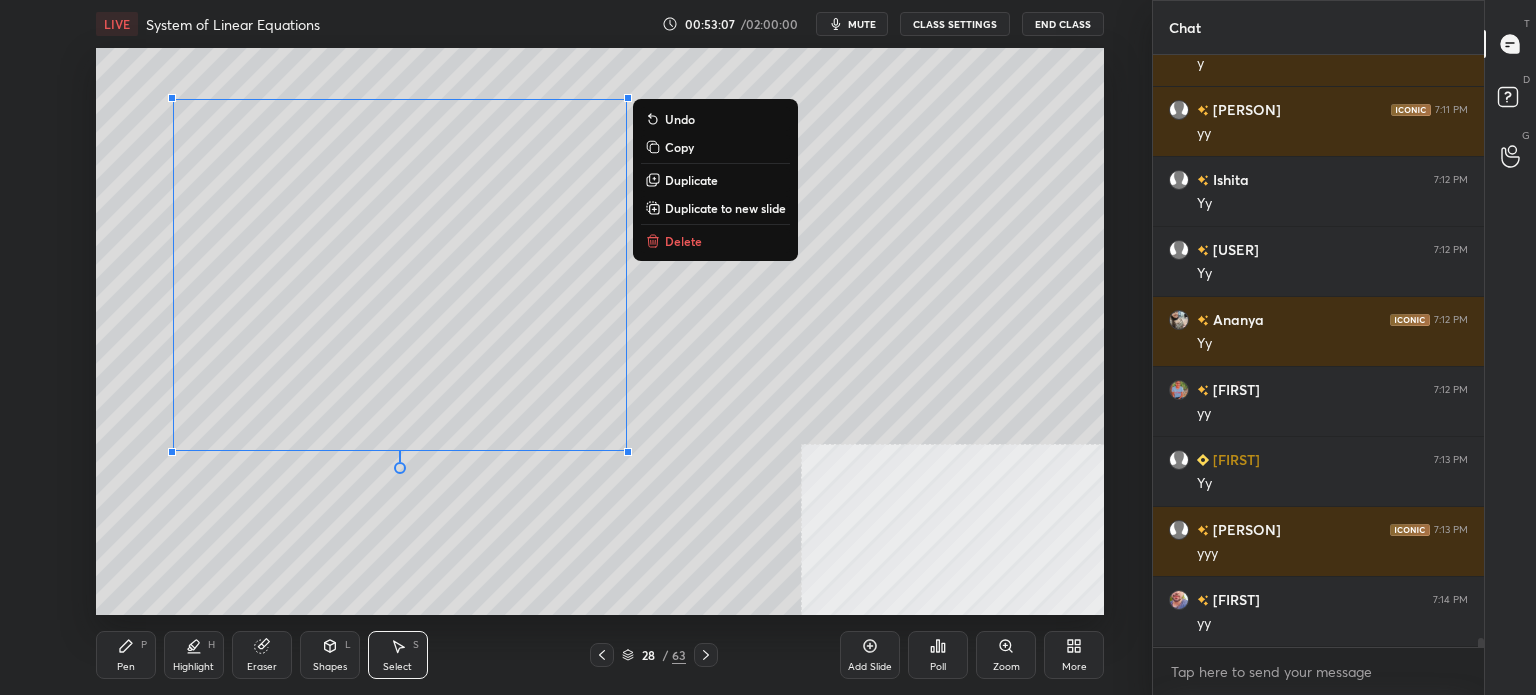 click on "Pen" at bounding box center [126, 667] 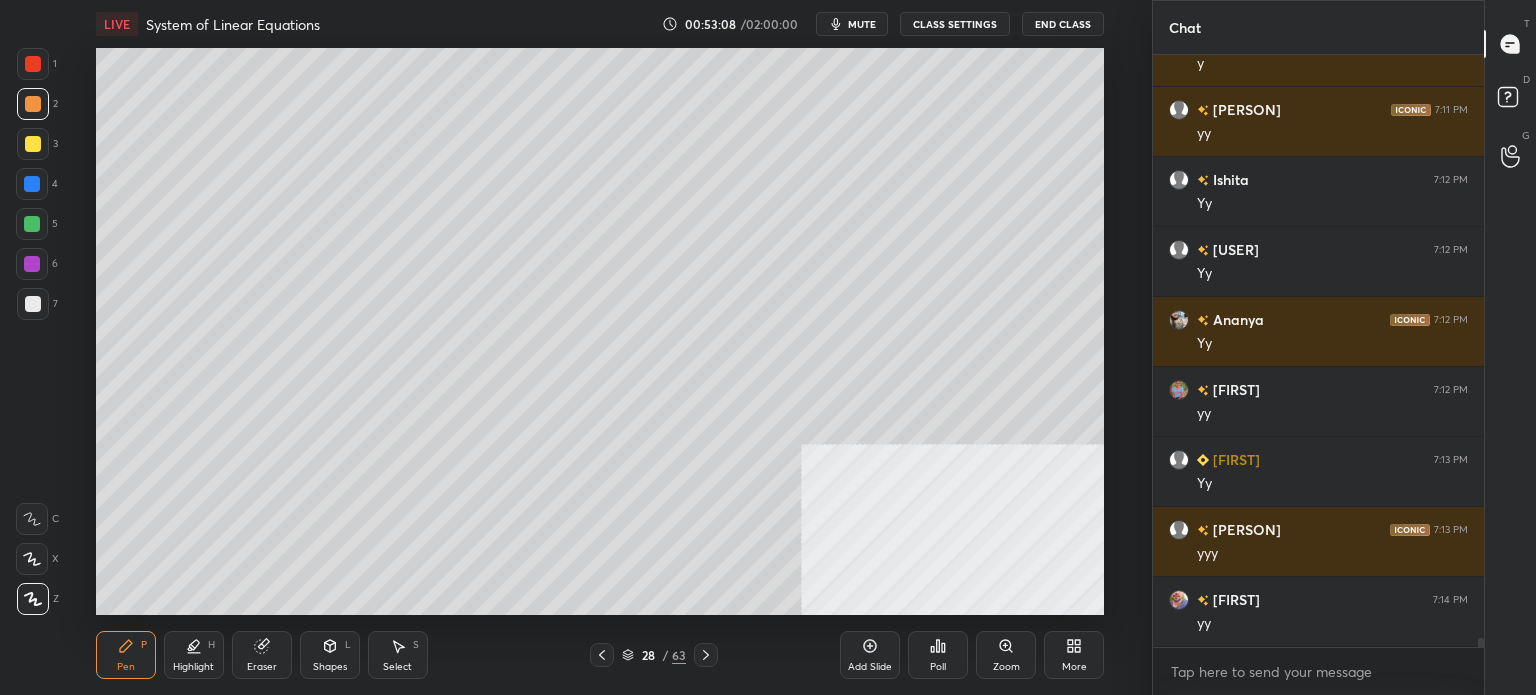click at bounding box center (33, 304) 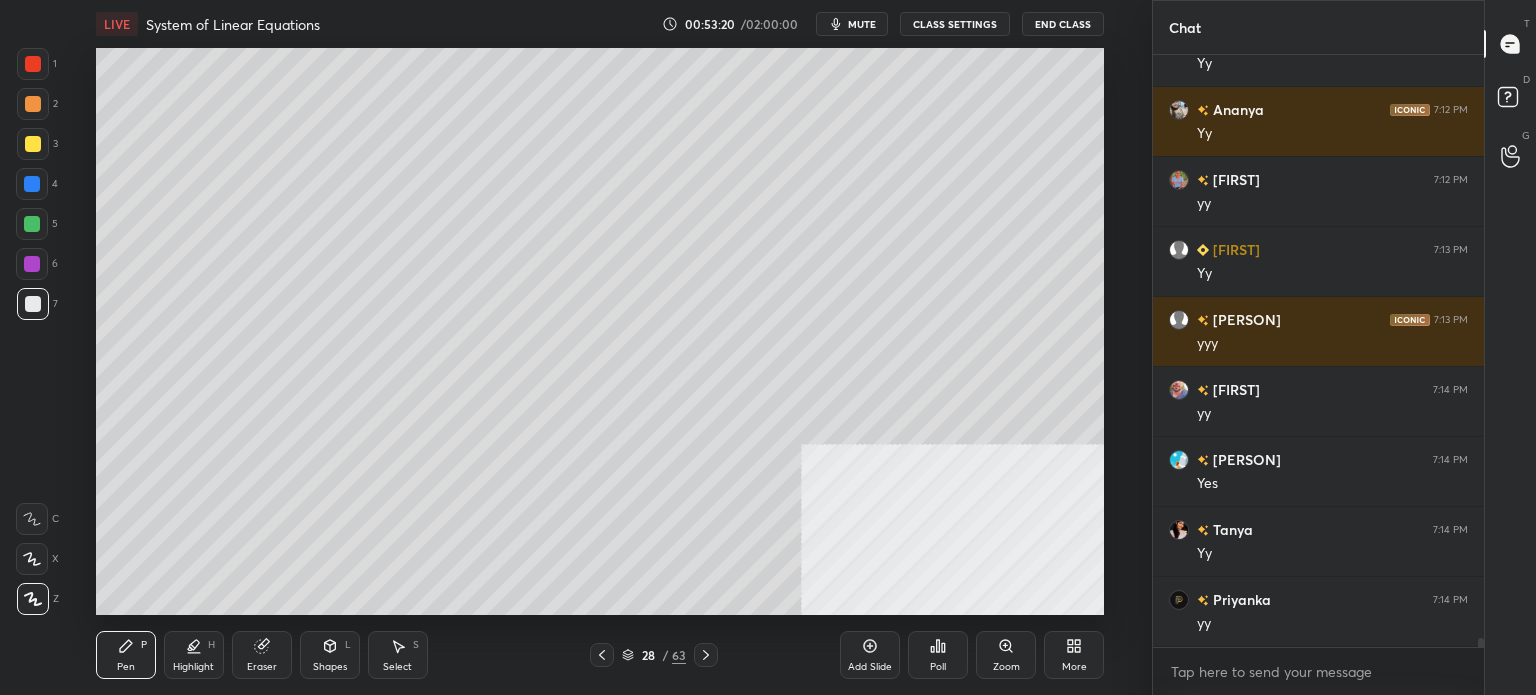 scroll, scrollTop: 36658, scrollLeft: 0, axis: vertical 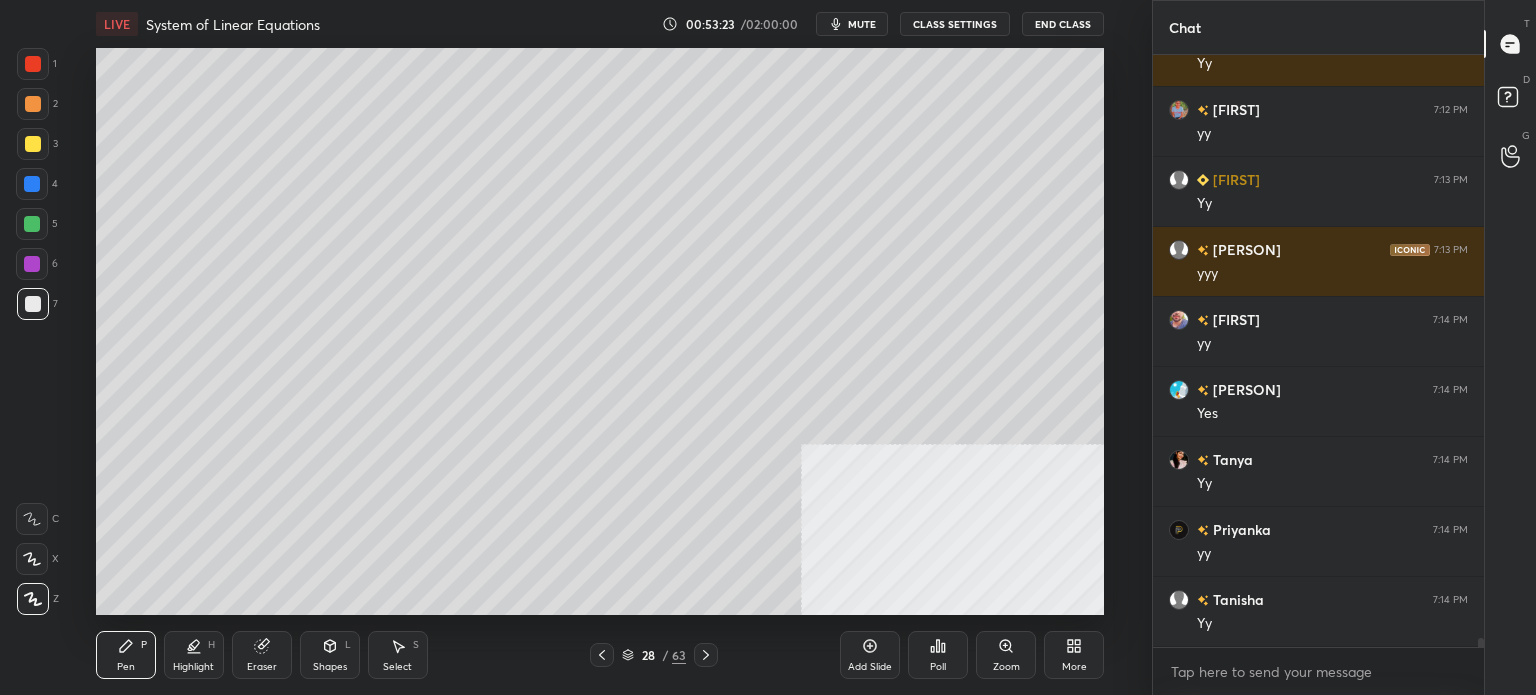 click on "Shapes L" at bounding box center (330, 655) 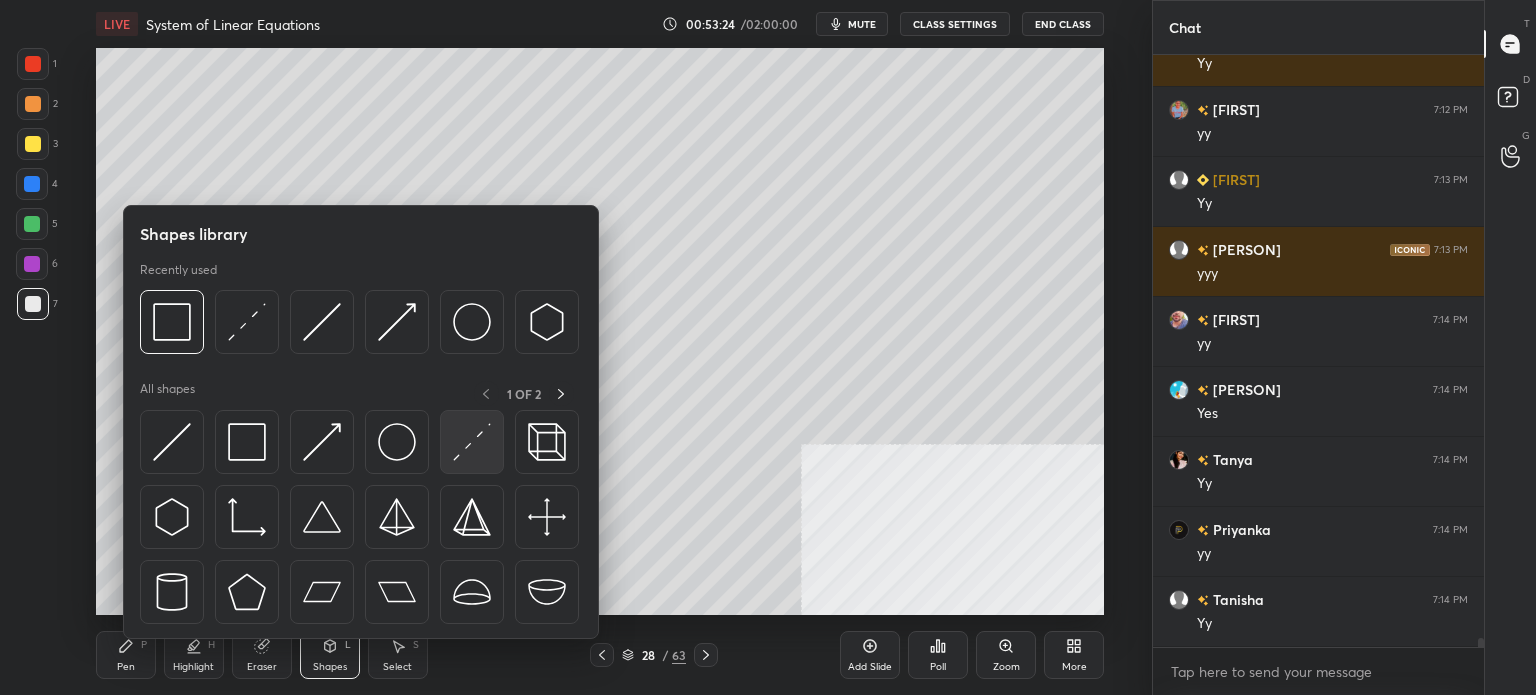click at bounding box center [472, 442] 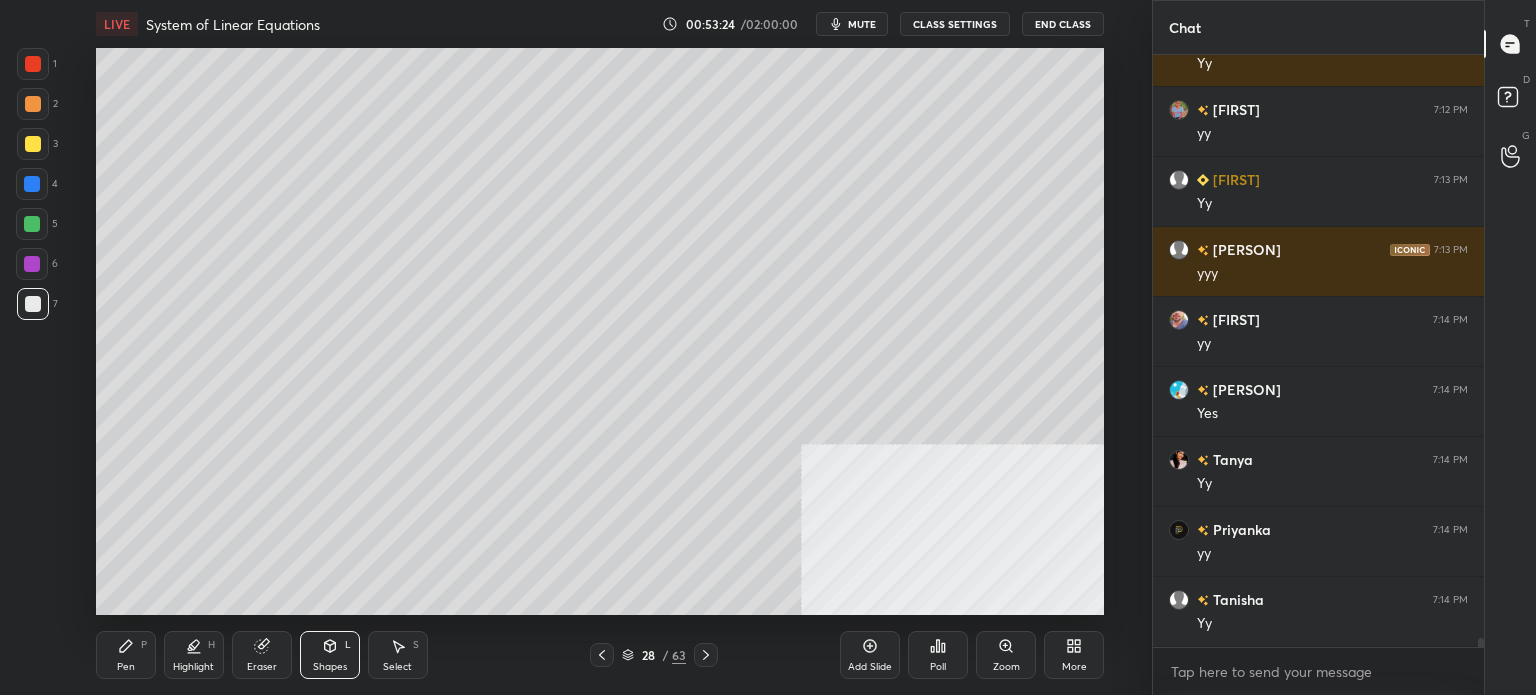 scroll, scrollTop: 36728, scrollLeft: 0, axis: vertical 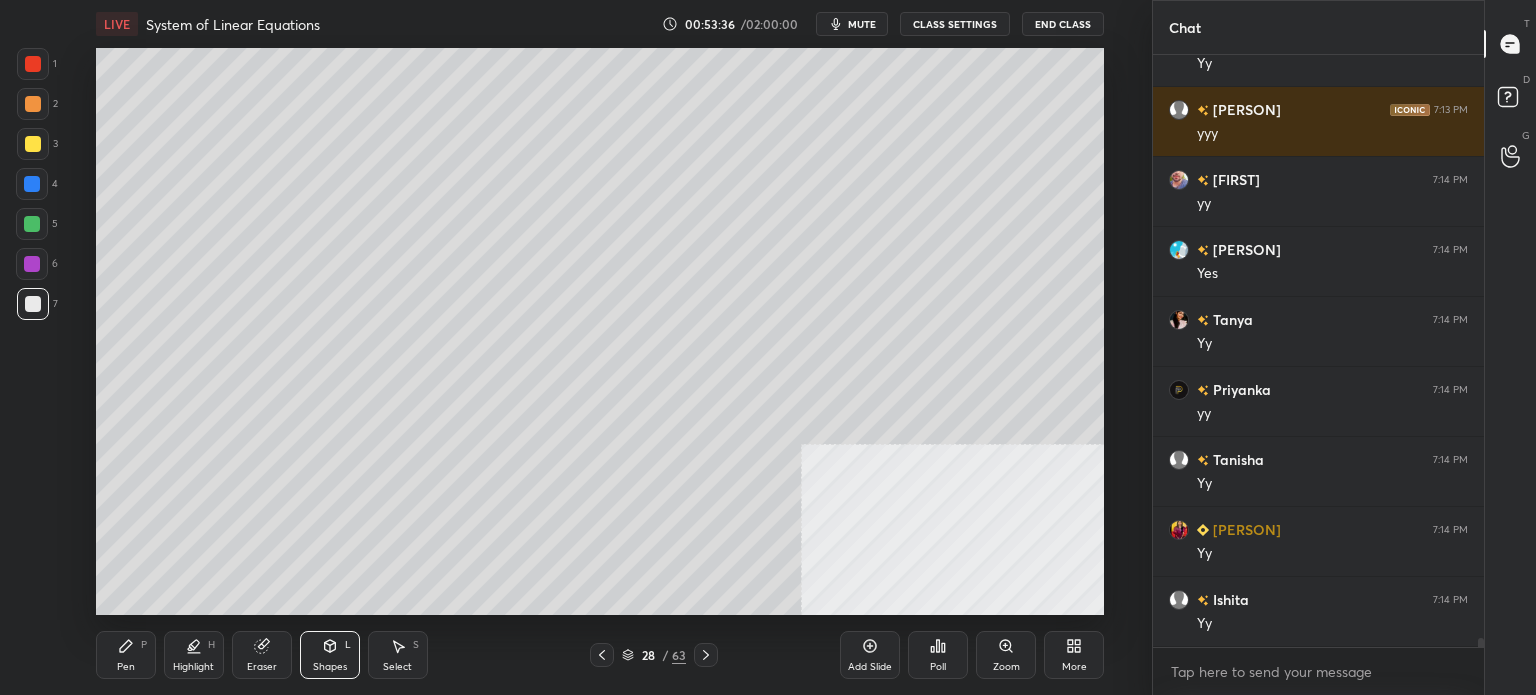 click at bounding box center [32, 184] 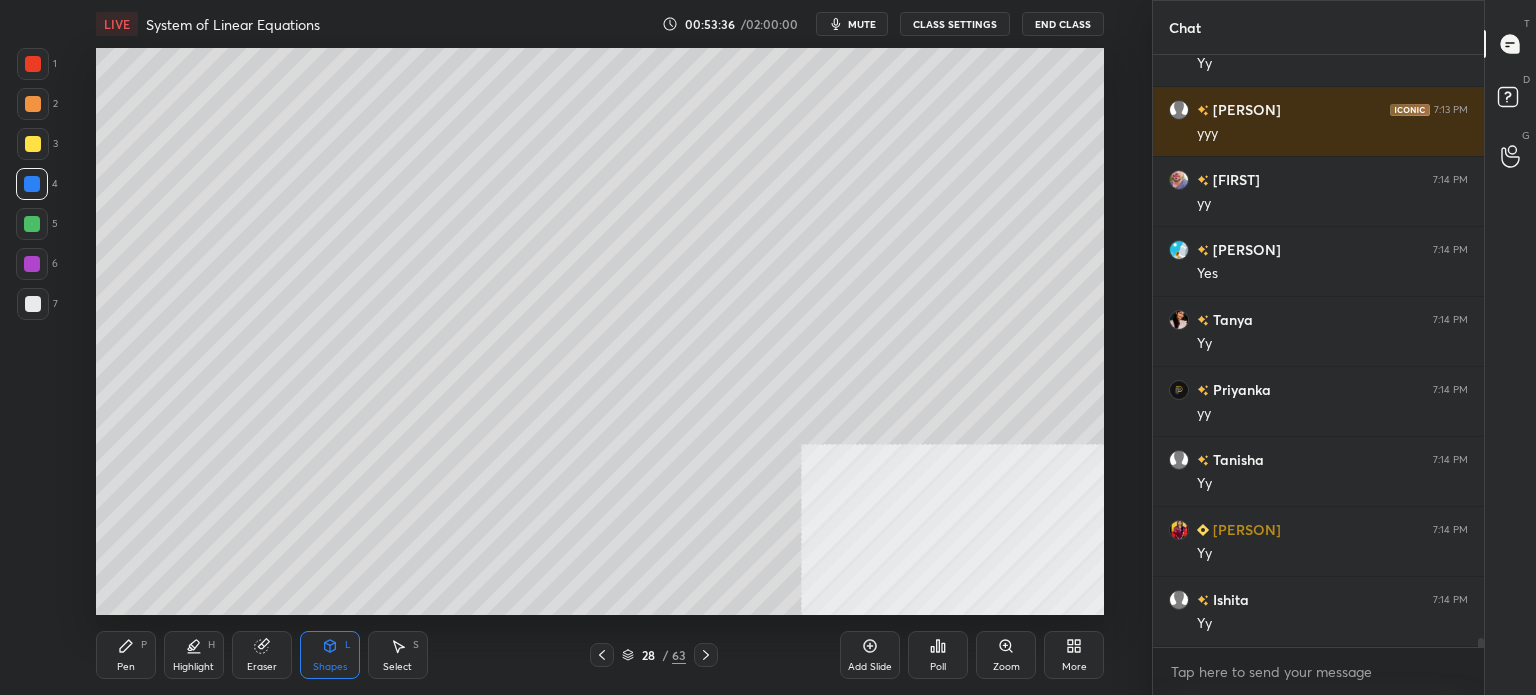 scroll, scrollTop: 36868, scrollLeft: 0, axis: vertical 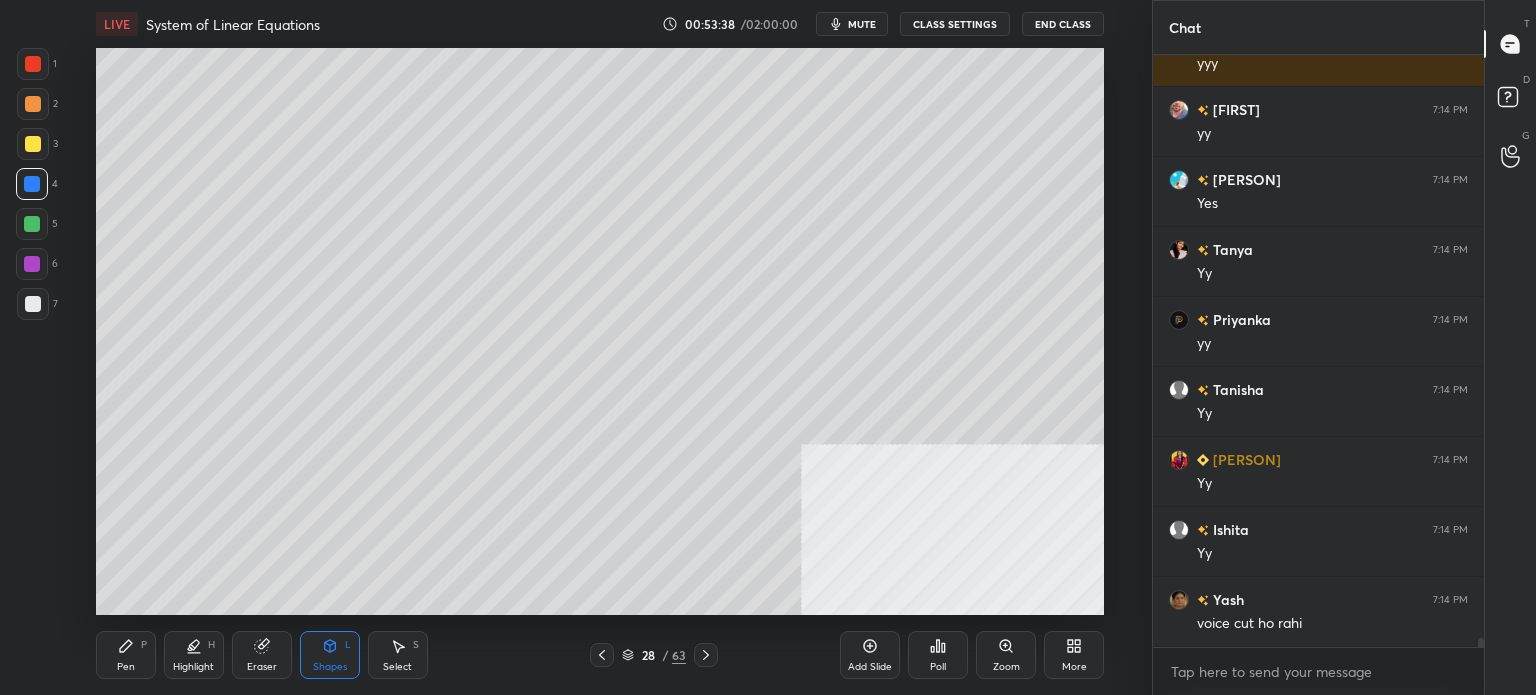 click on "Pen" at bounding box center (126, 667) 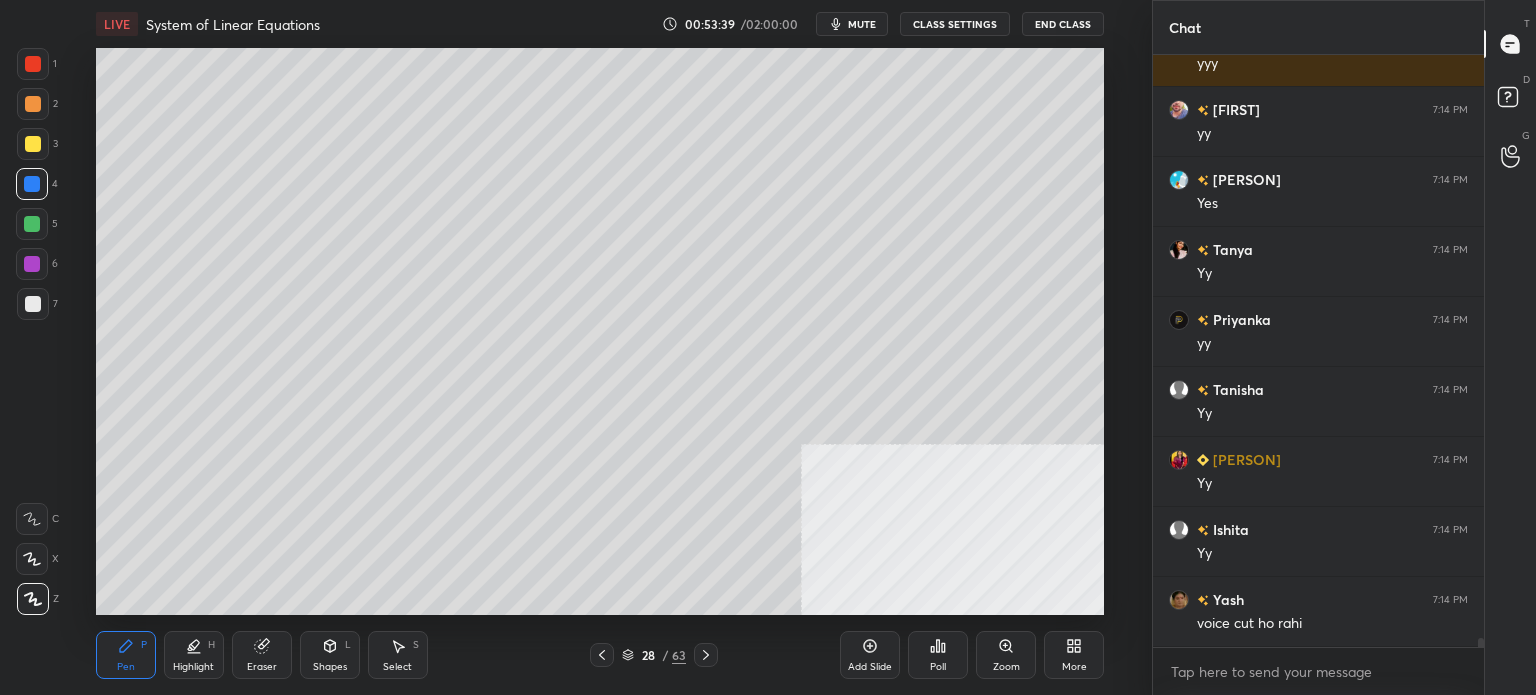 click 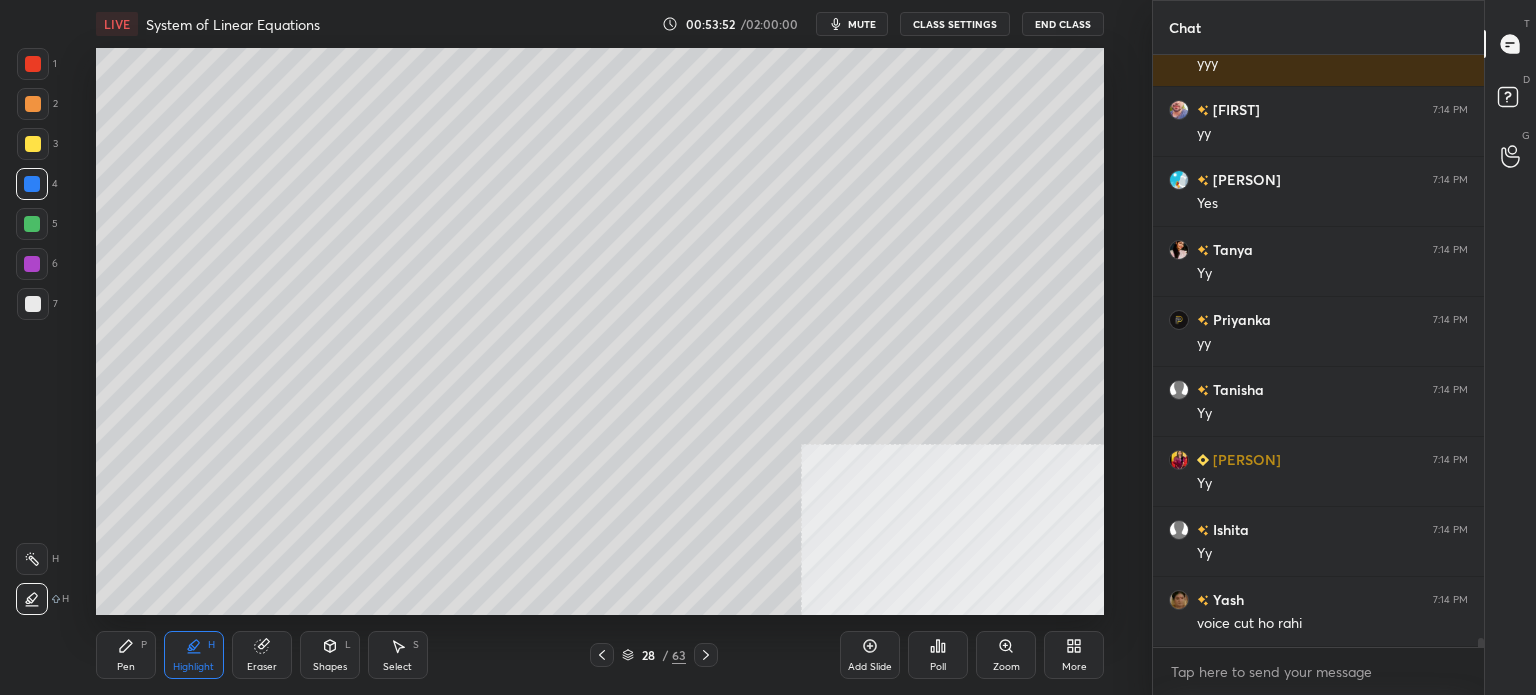 scroll, scrollTop: 36938, scrollLeft: 0, axis: vertical 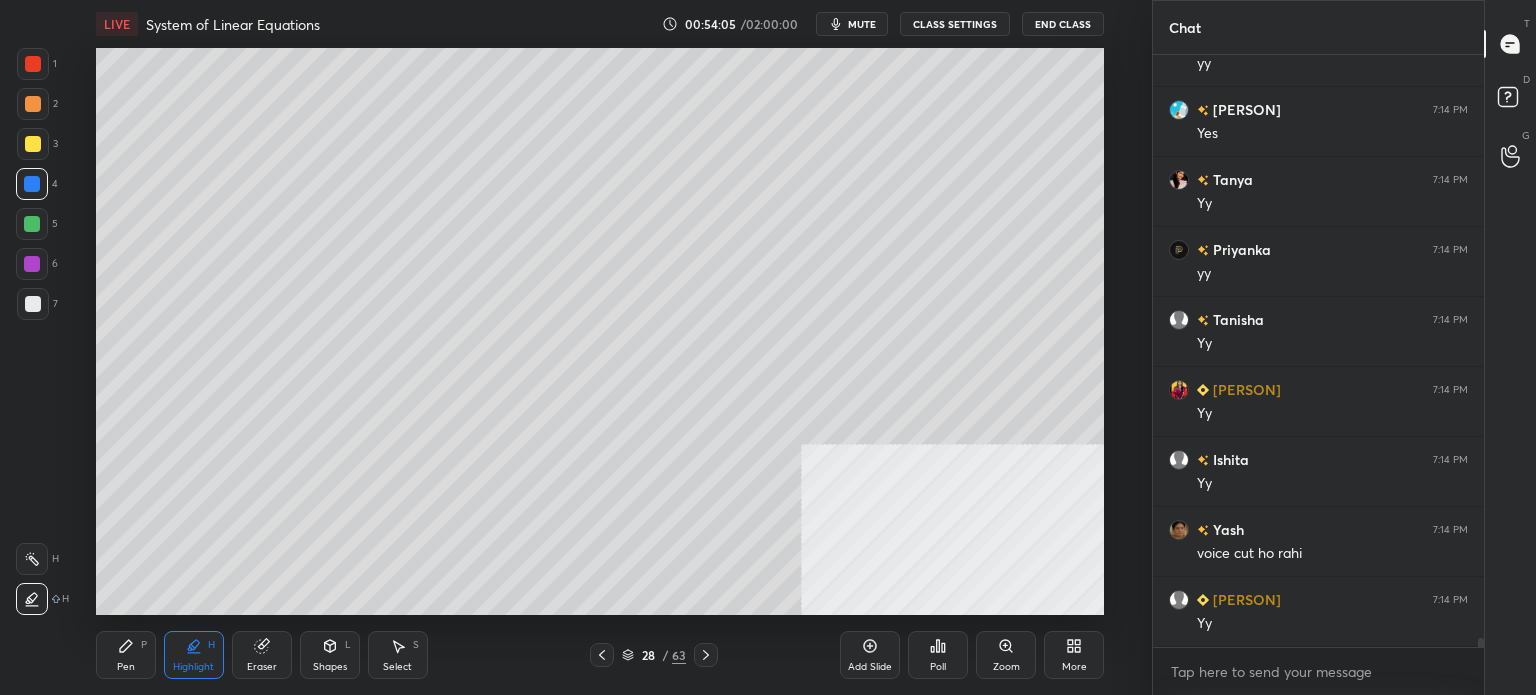 click at bounding box center (32, 224) 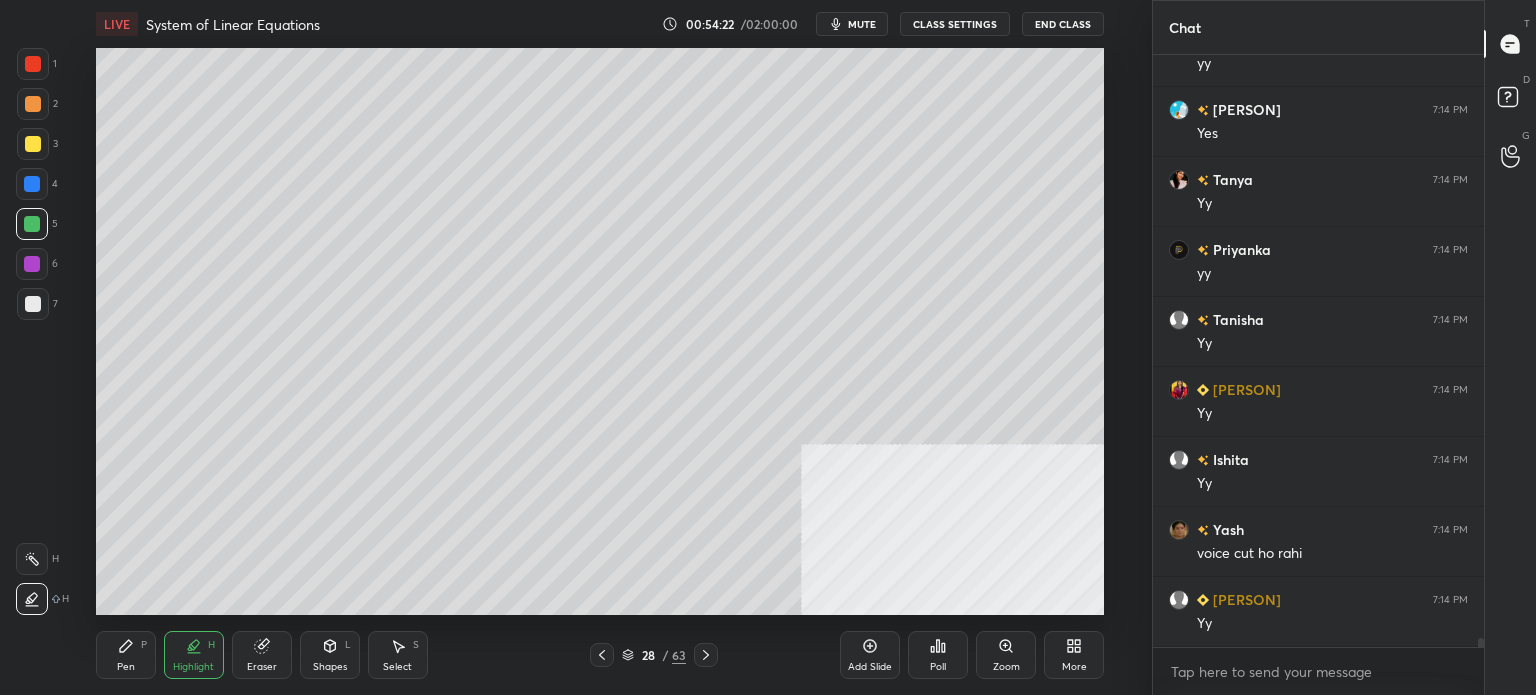 scroll, scrollTop: 37026, scrollLeft: 0, axis: vertical 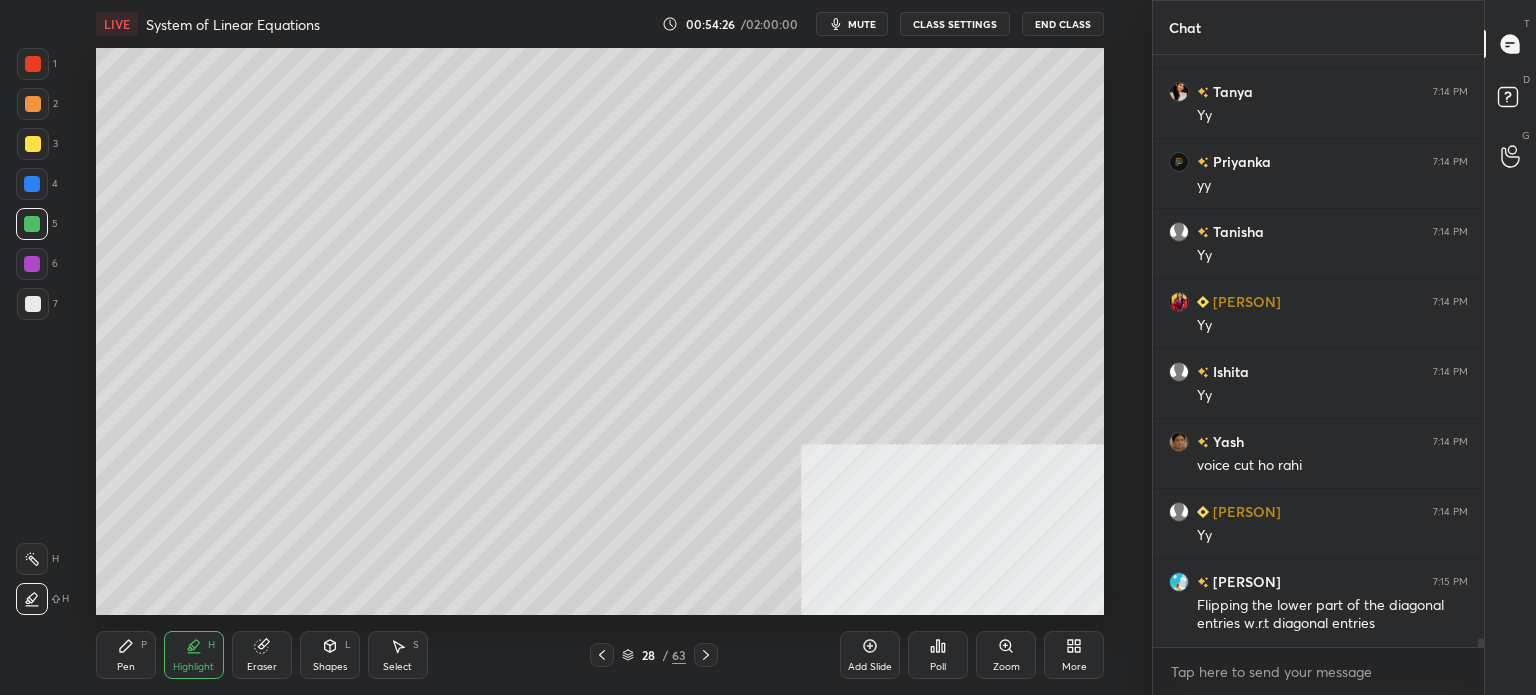 drag, startPoint x: 33, startPoint y: 99, endPoint x: 74, endPoint y: 151, distance: 66.21933 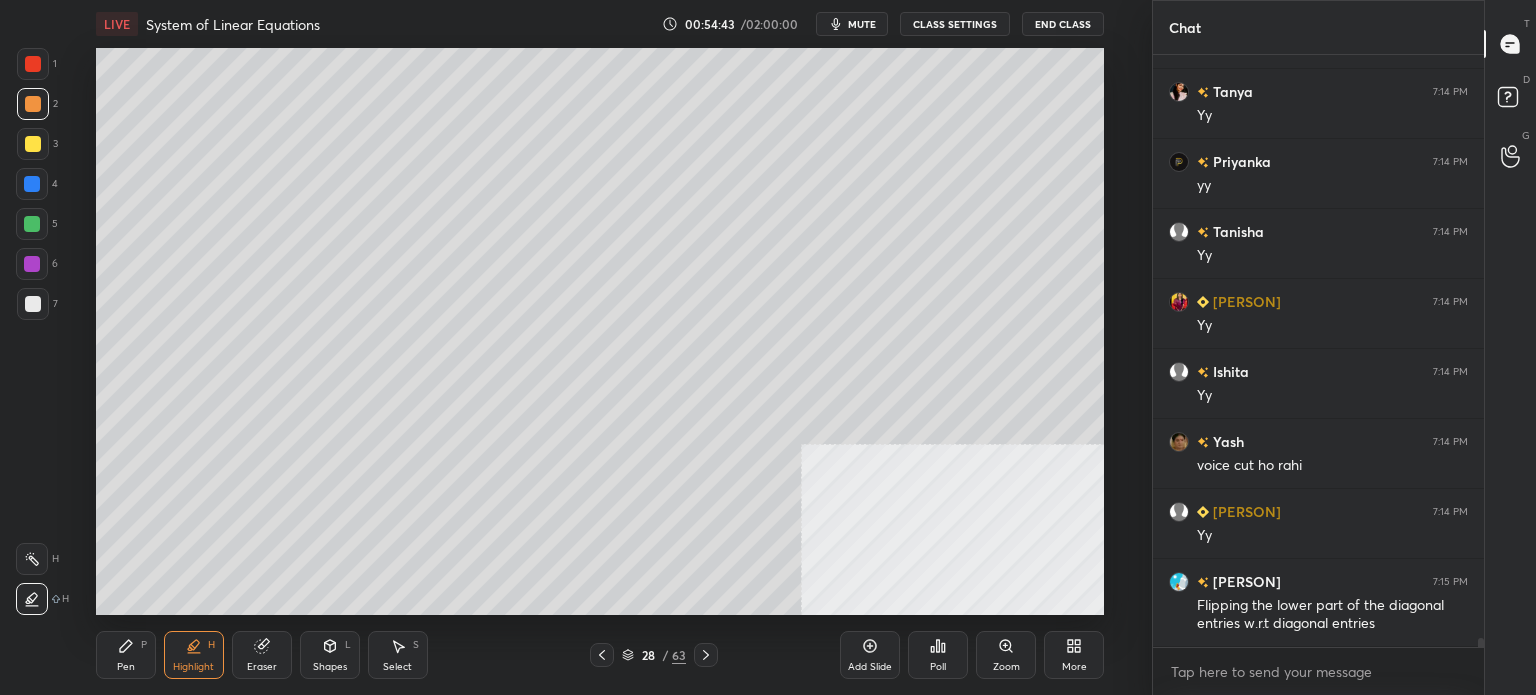 click at bounding box center [33, 304] 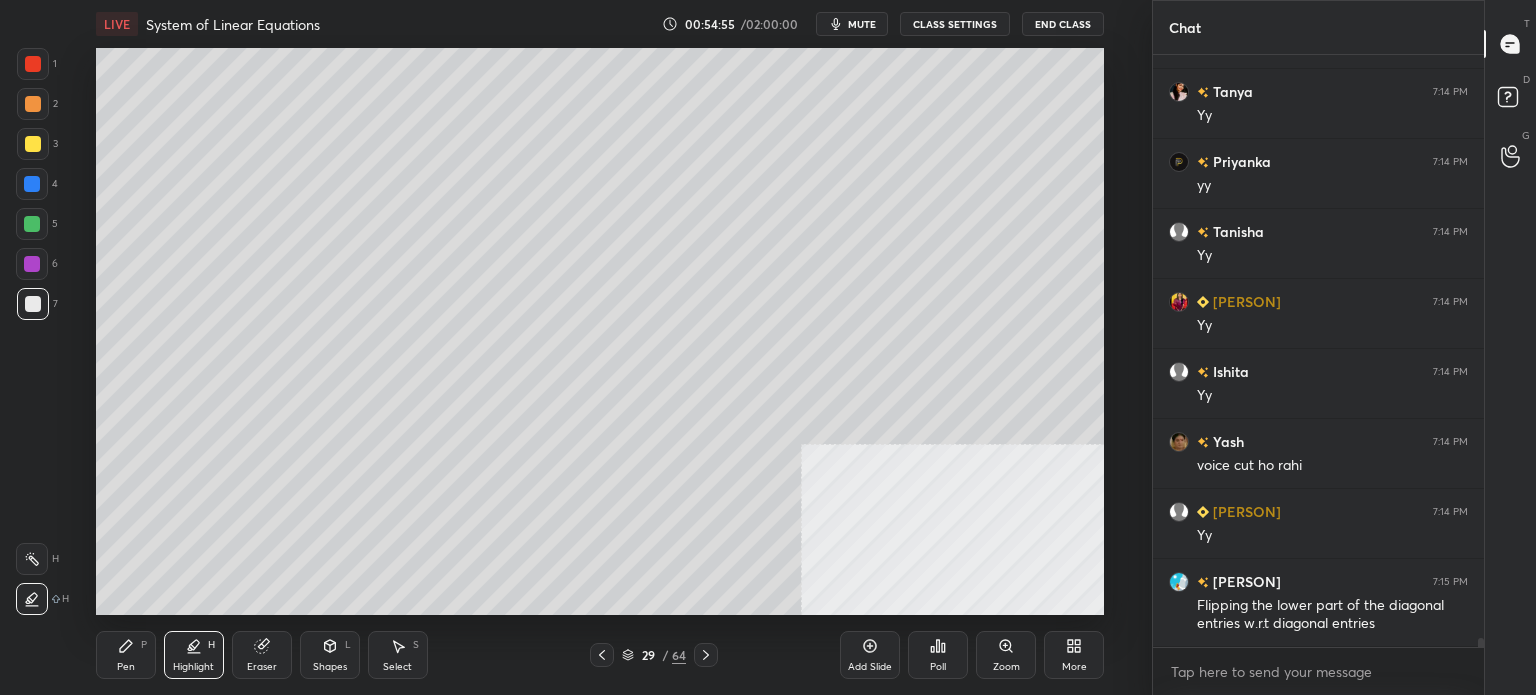 scroll, scrollTop: 37096, scrollLeft: 0, axis: vertical 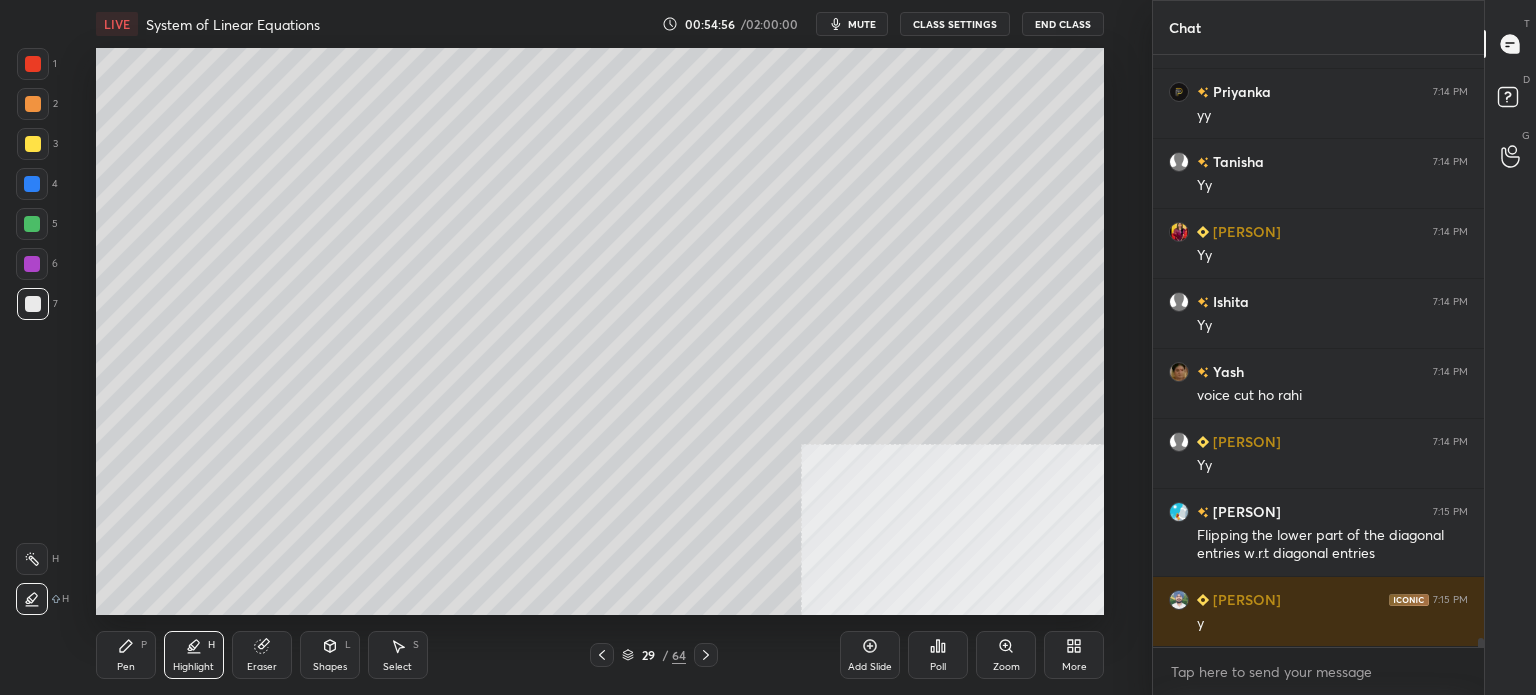 click at bounding box center (33, 144) 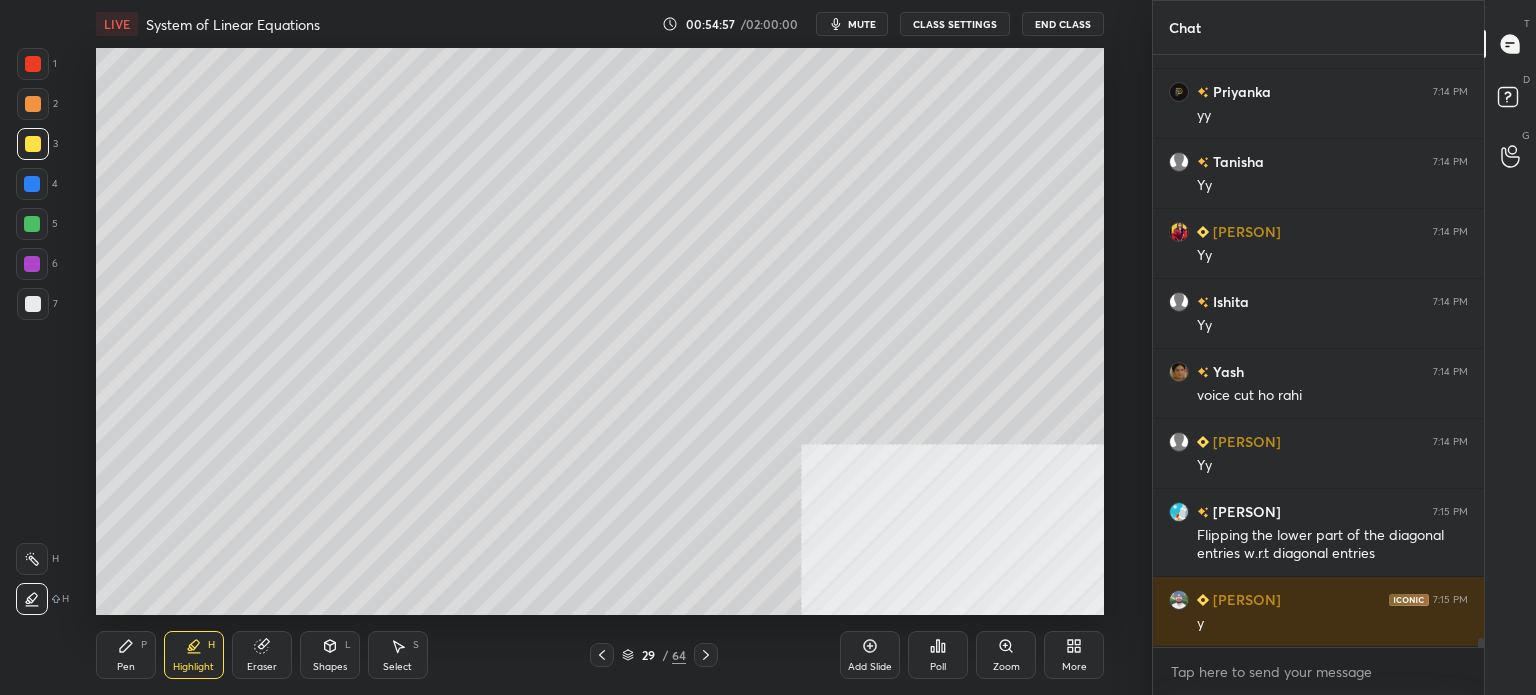 click on "Pen P" at bounding box center [126, 655] 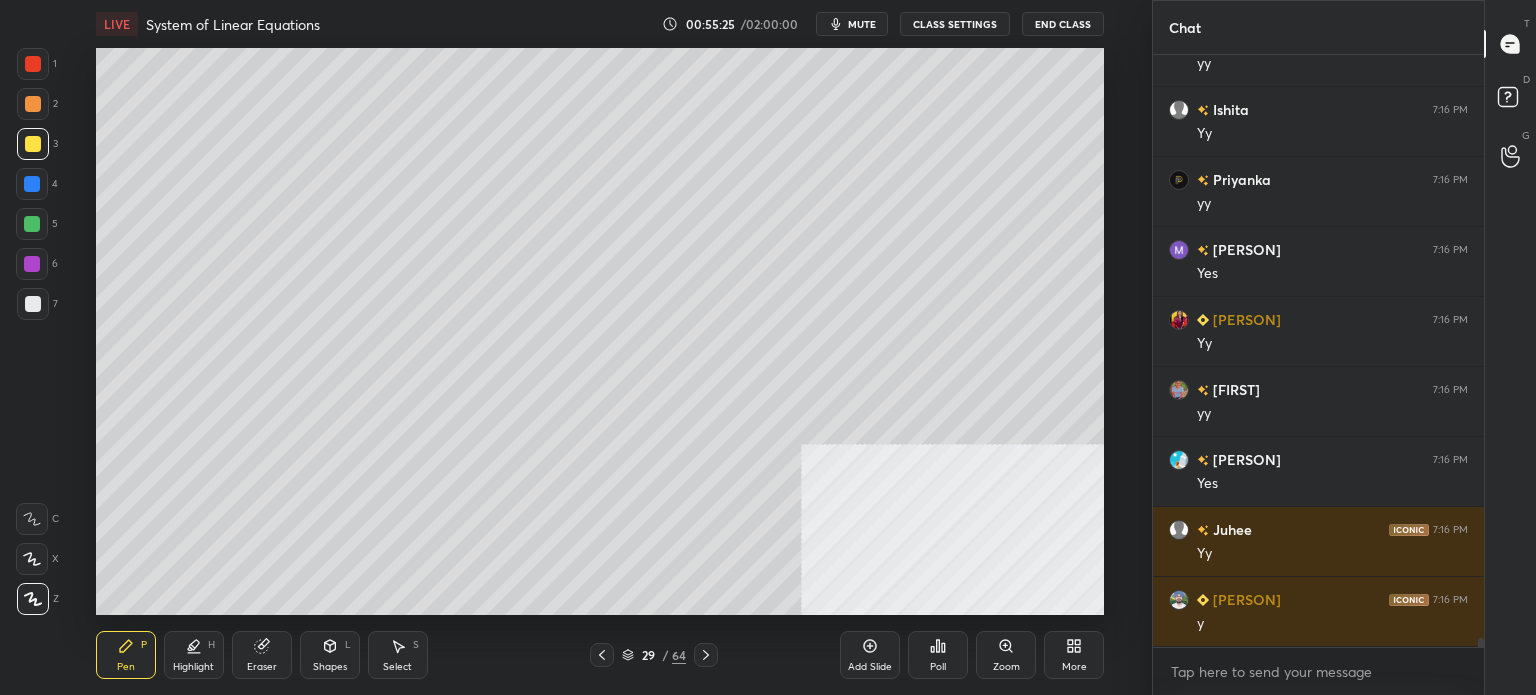 scroll, scrollTop: 37936, scrollLeft: 0, axis: vertical 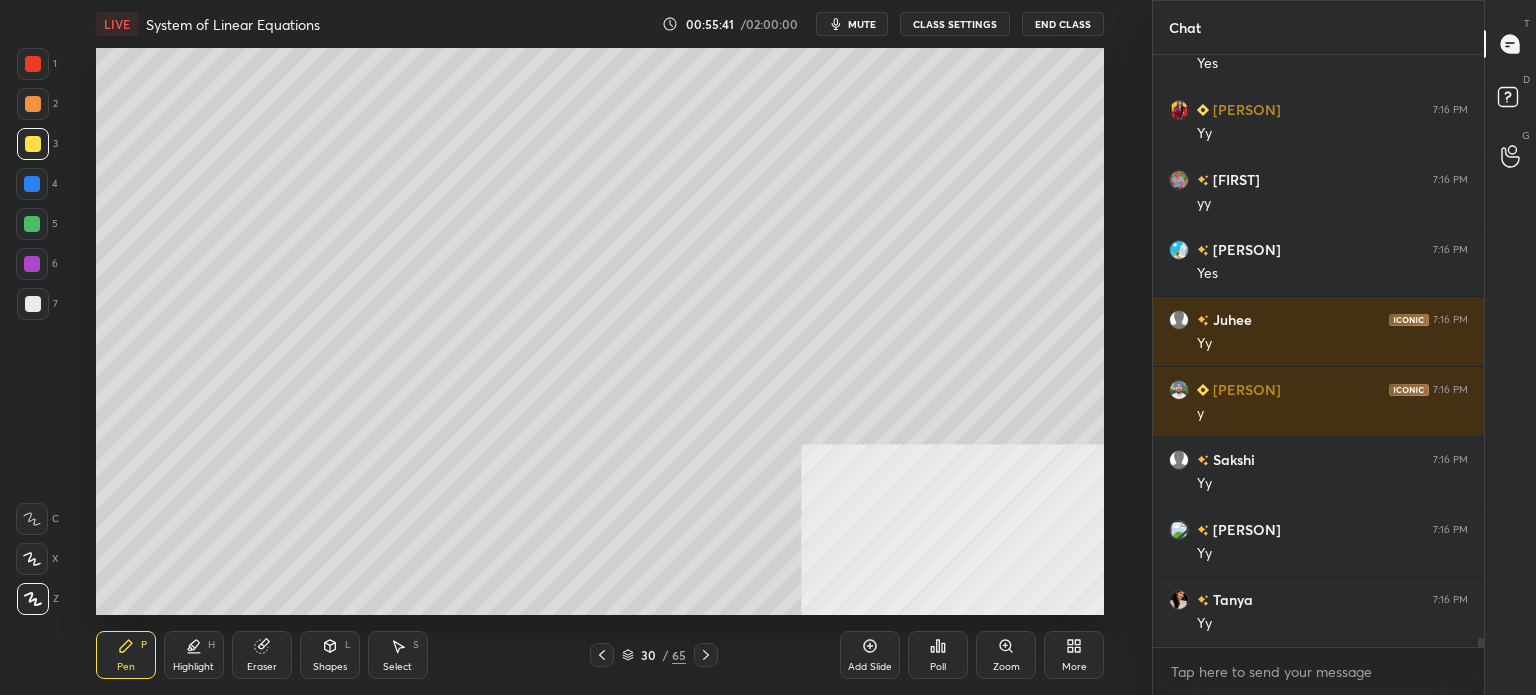 click at bounding box center [33, 104] 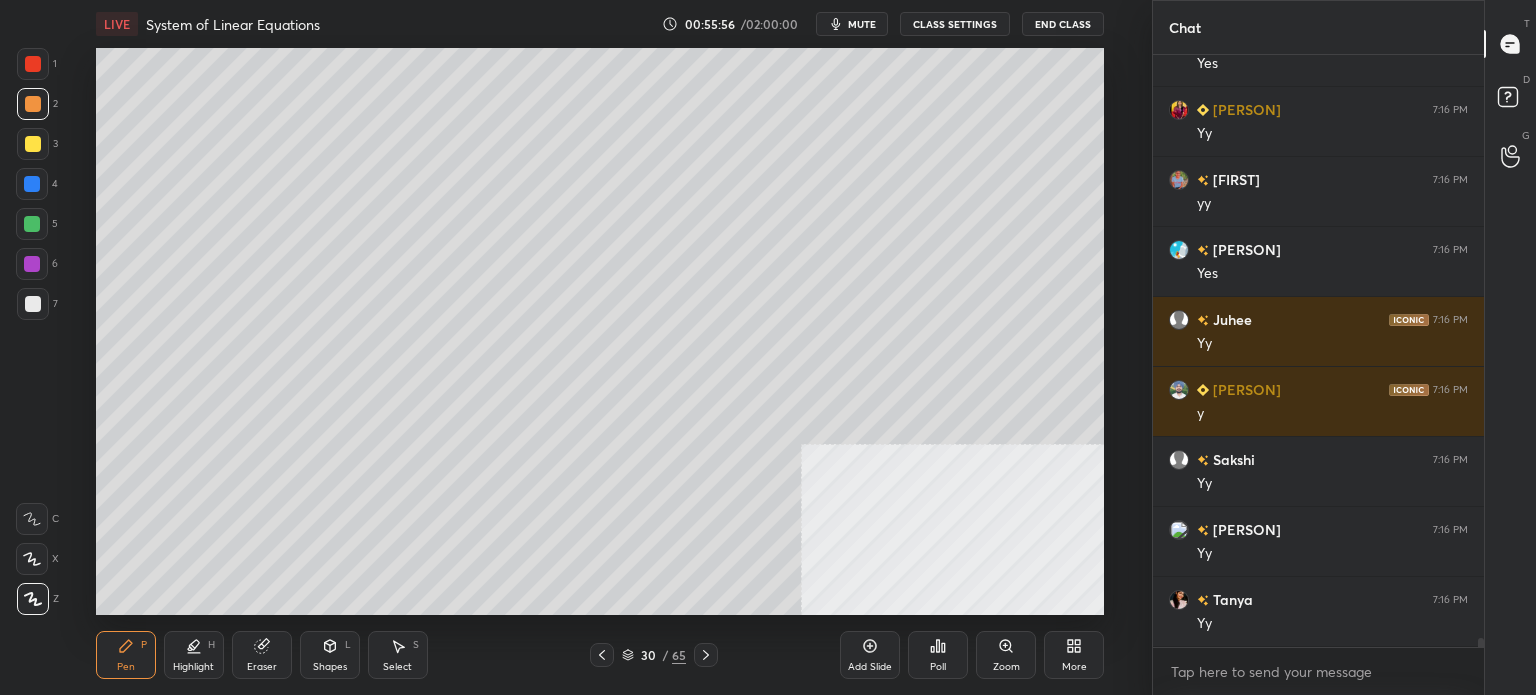 click at bounding box center (33, 144) 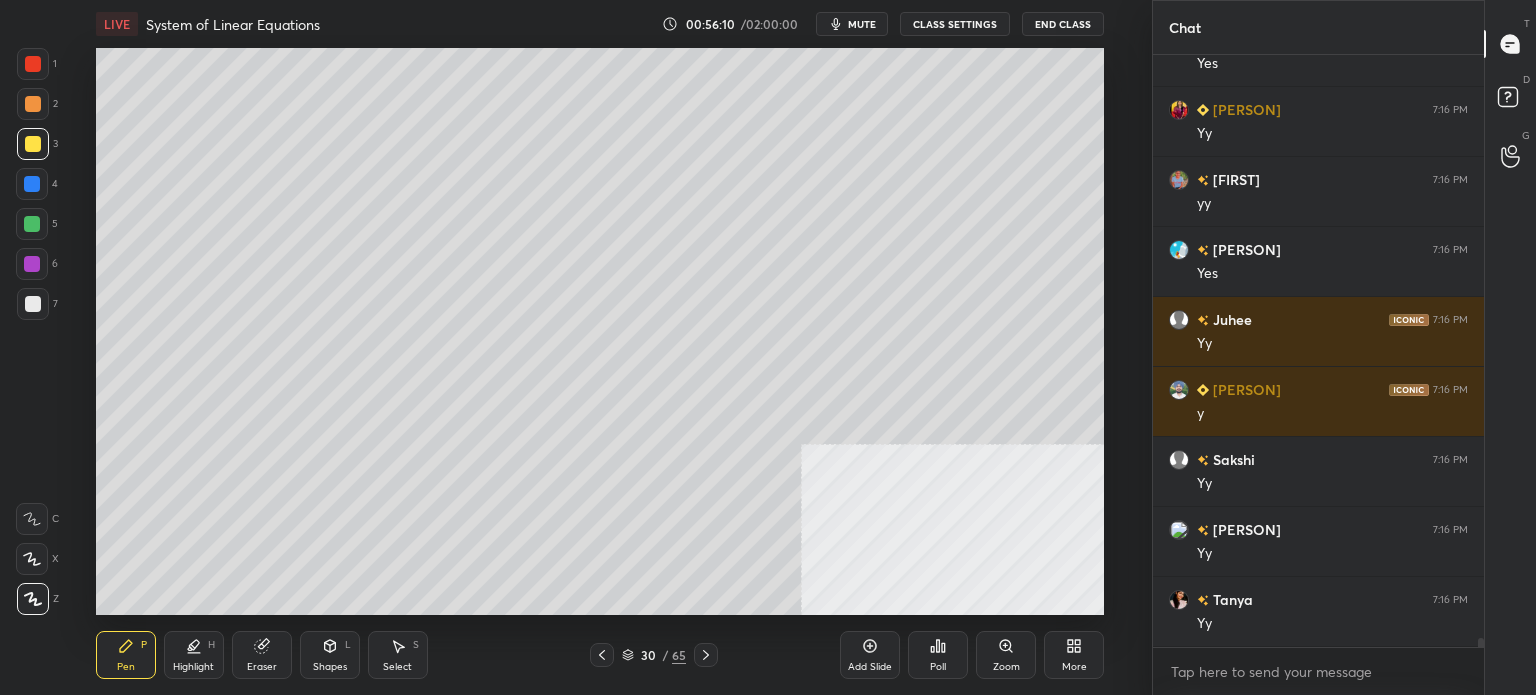 scroll, scrollTop: 38146, scrollLeft: 0, axis: vertical 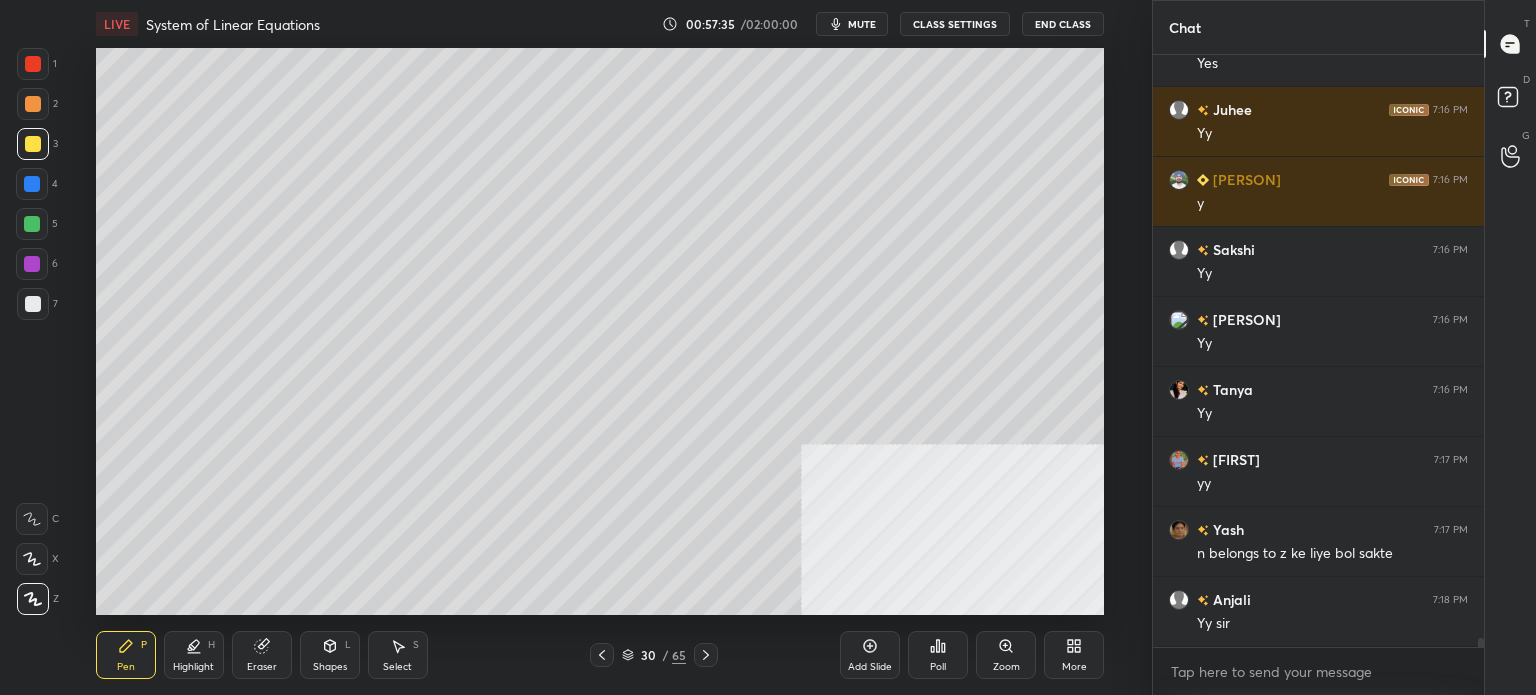 click at bounding box center (33, 304) 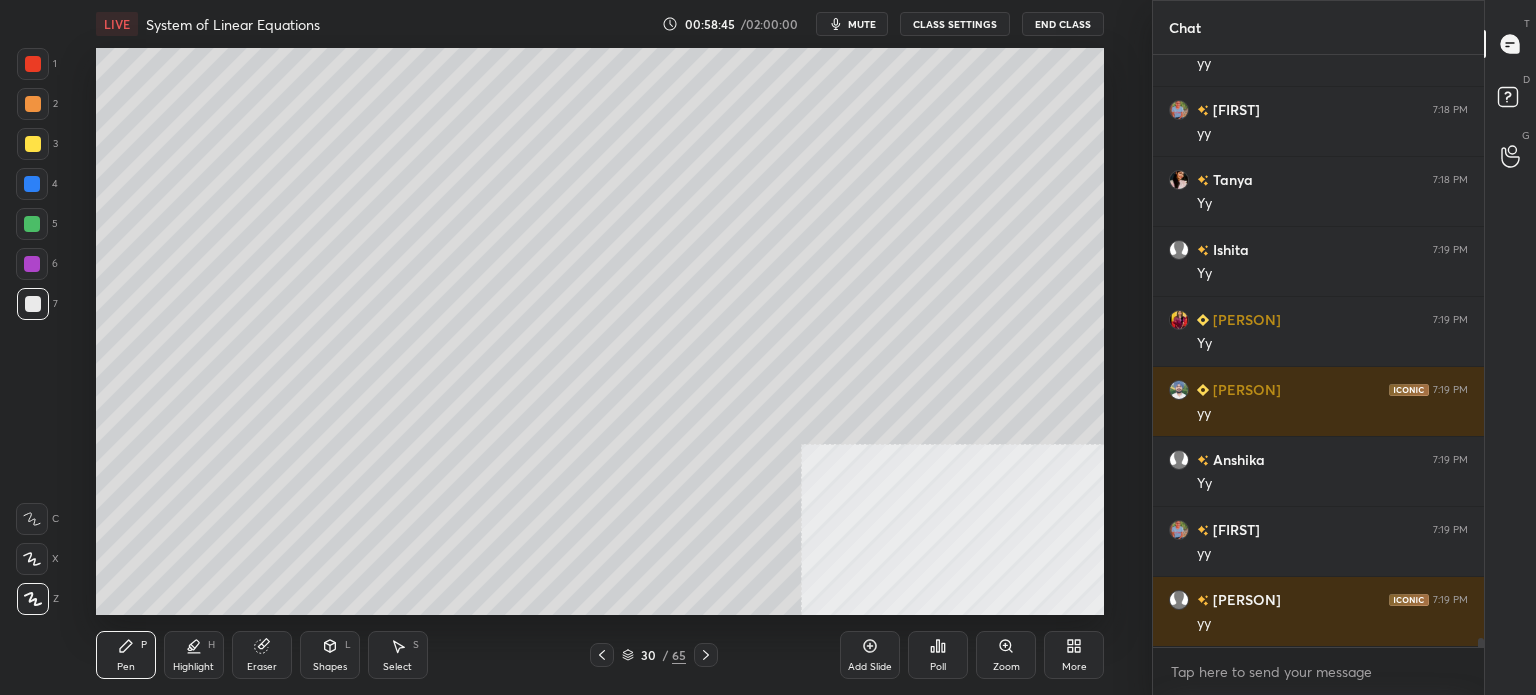scroll, scrollTop: 39126, scrollLeft: 0, axis: vertical 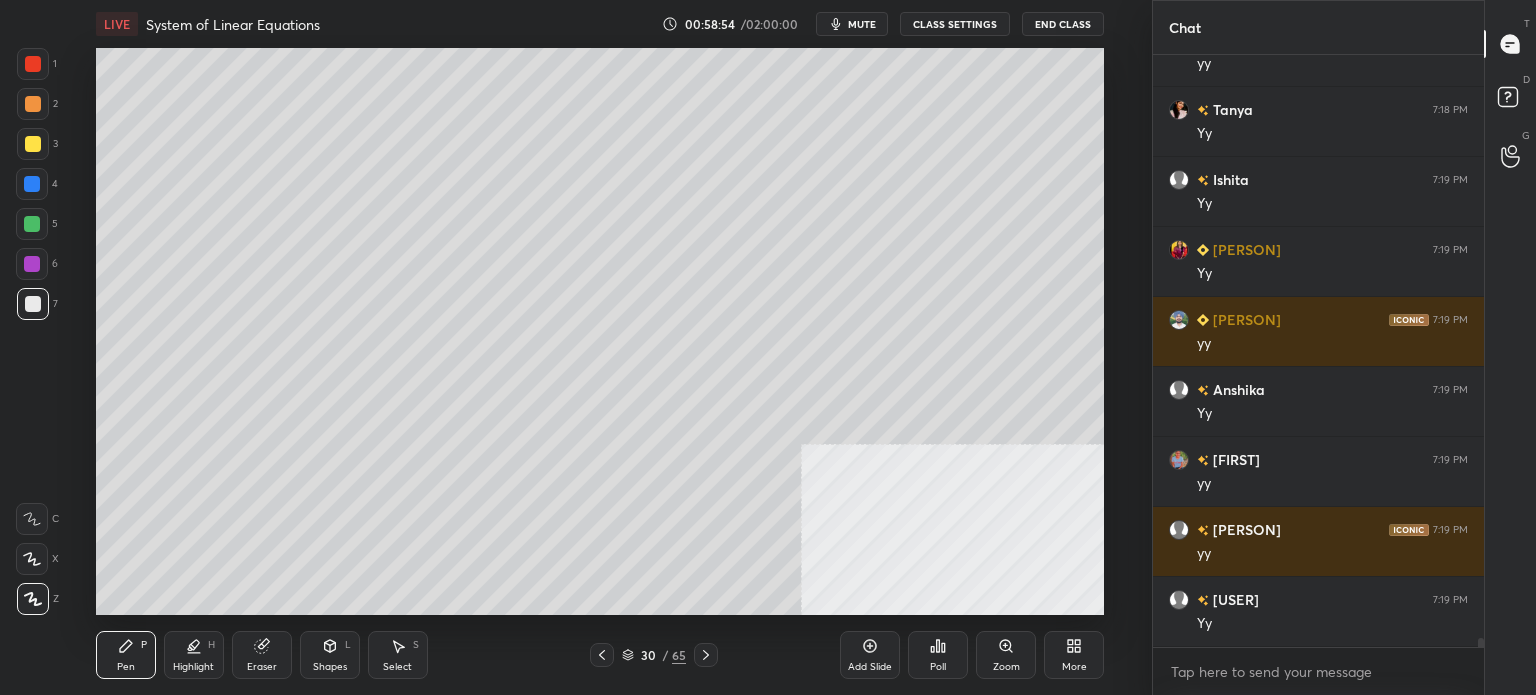 click at bounding box center [33, 144] 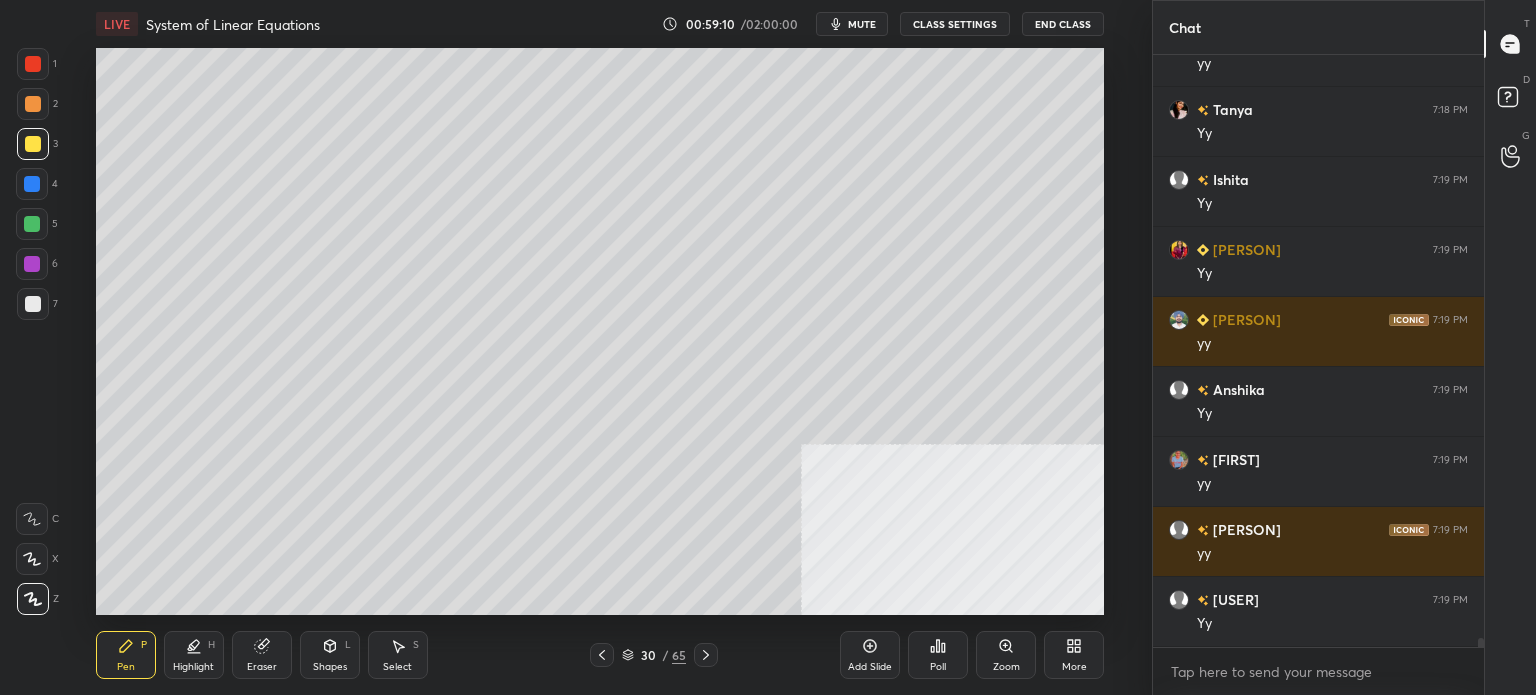 scroll, scrollTop: 39212, scrollLeft: 0, axis: vertical 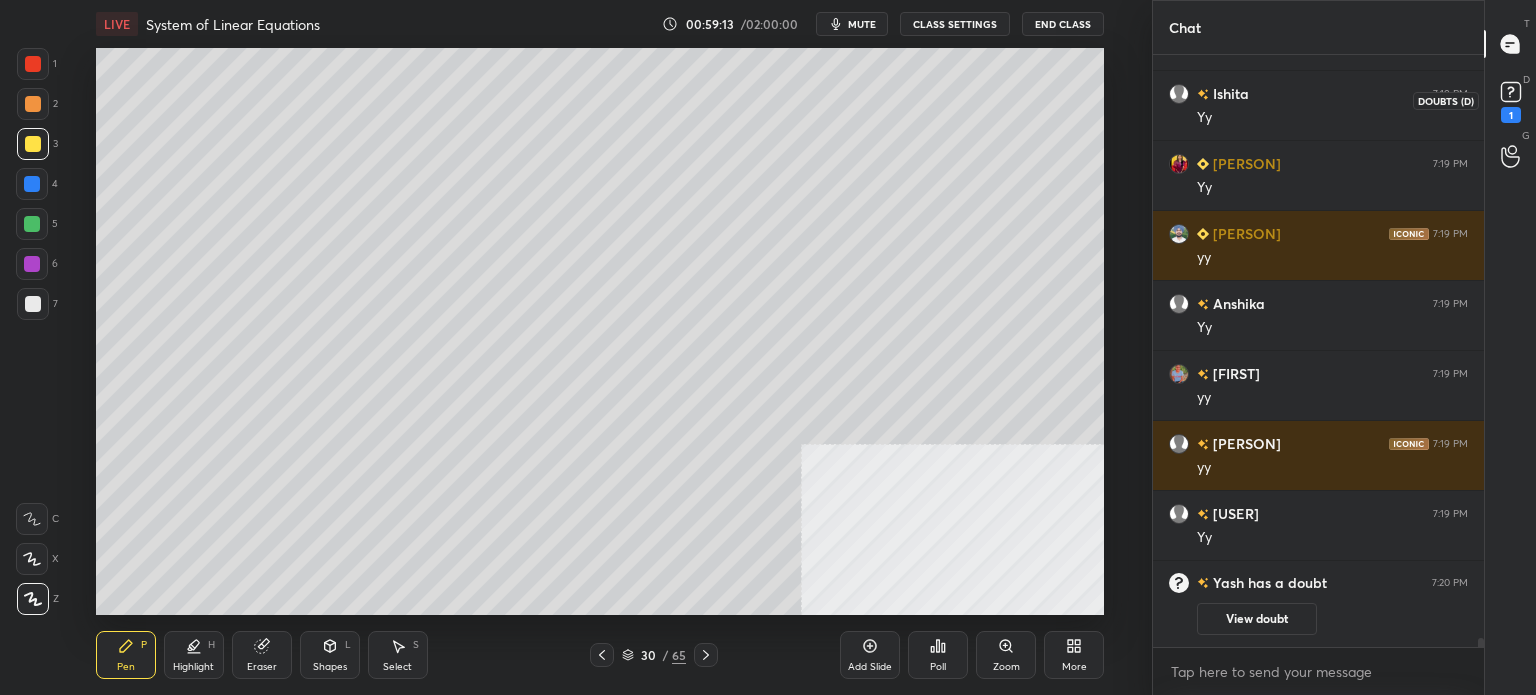 click on "1" at bounding box center (1511, 115) 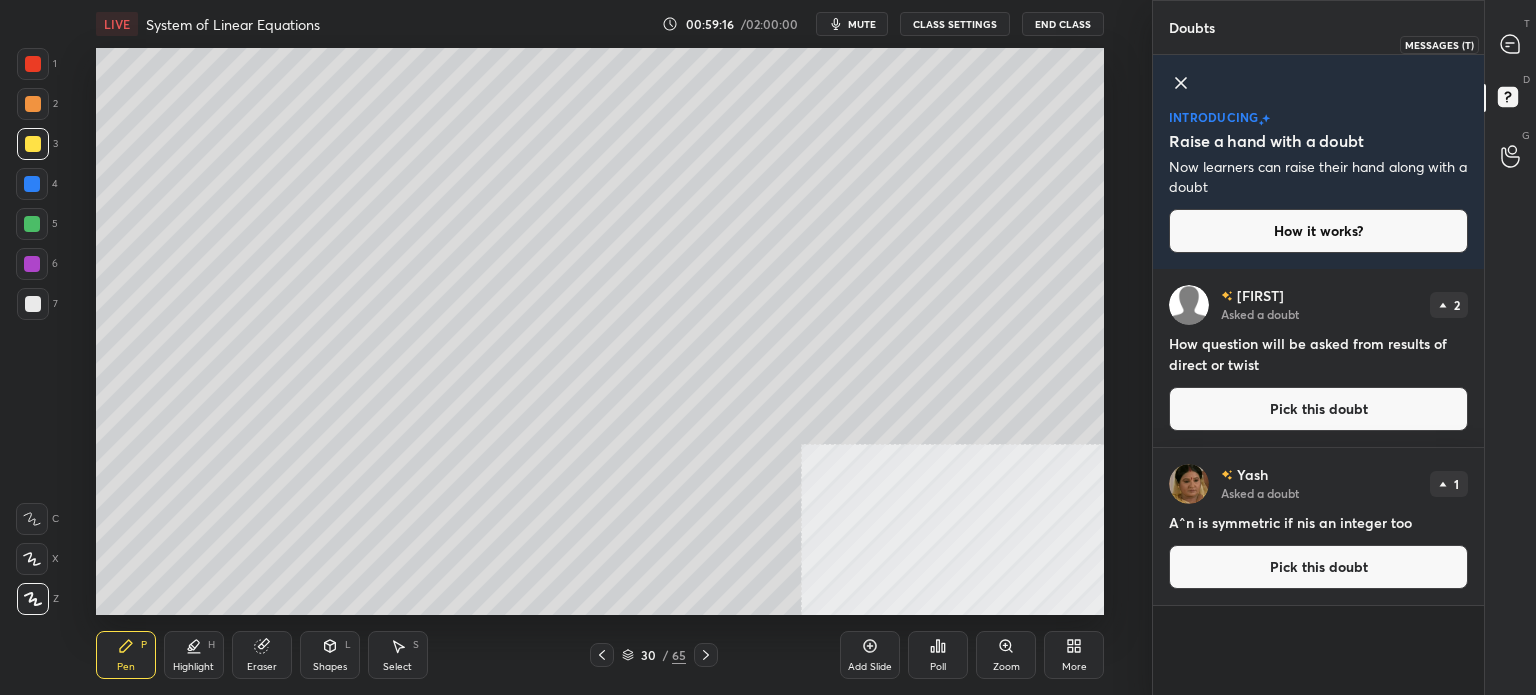 click at bounding box center [1511, 44] 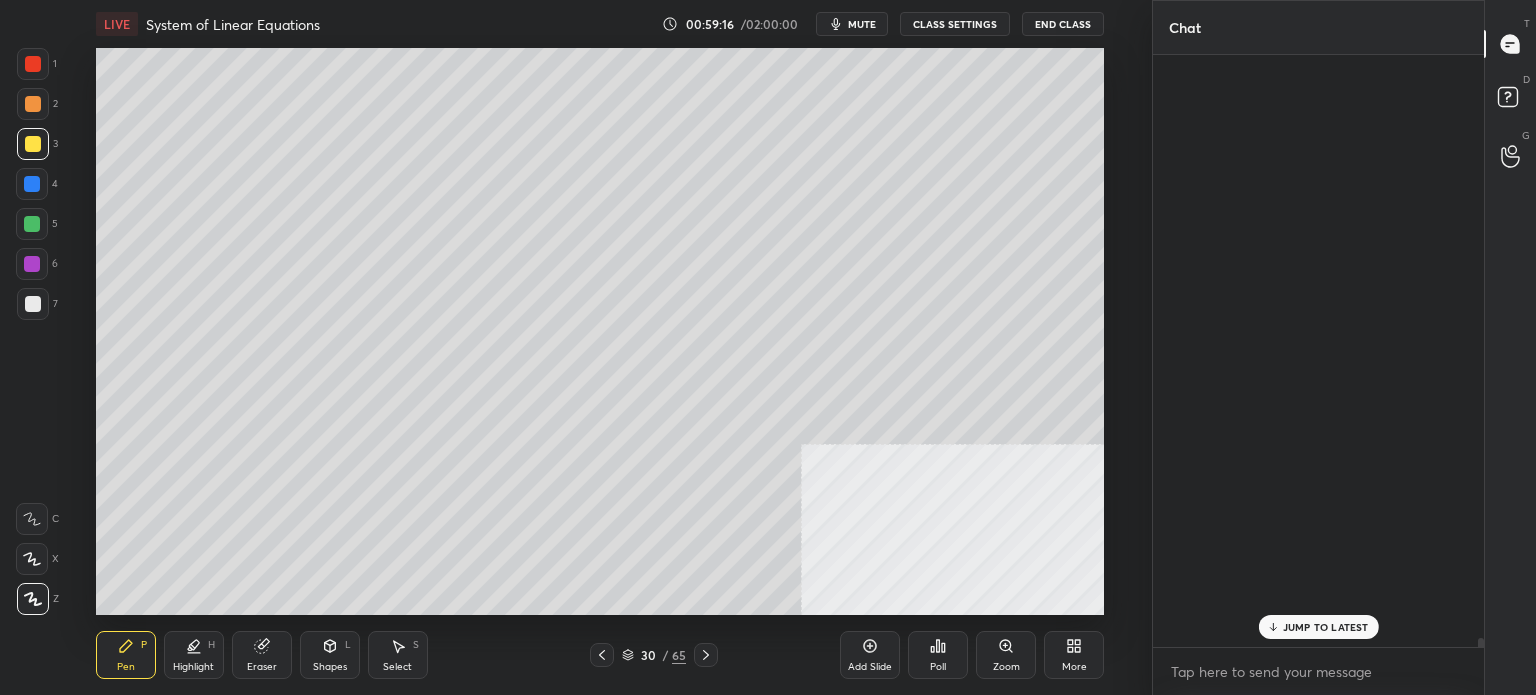 scroll, scrollTop: 38030, scrollLeft: 0, axis: vertical 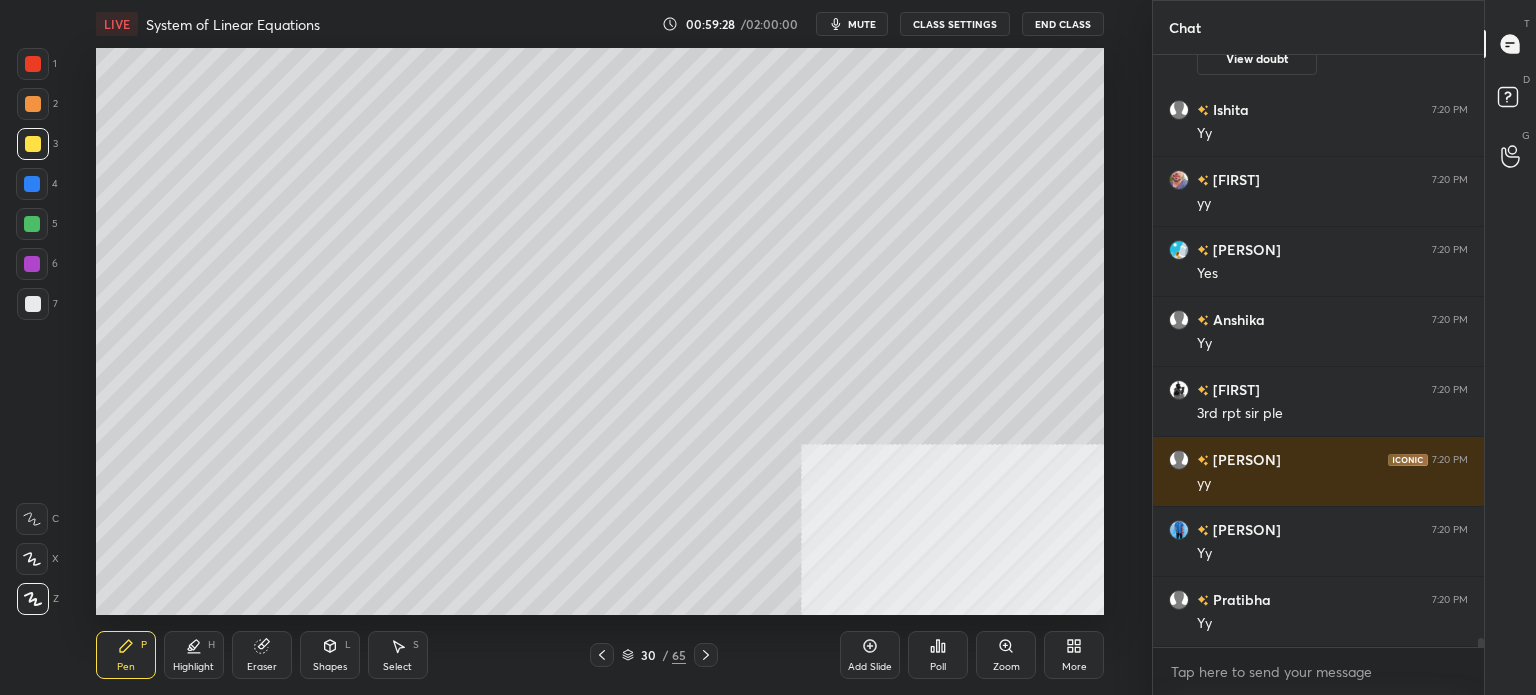 click 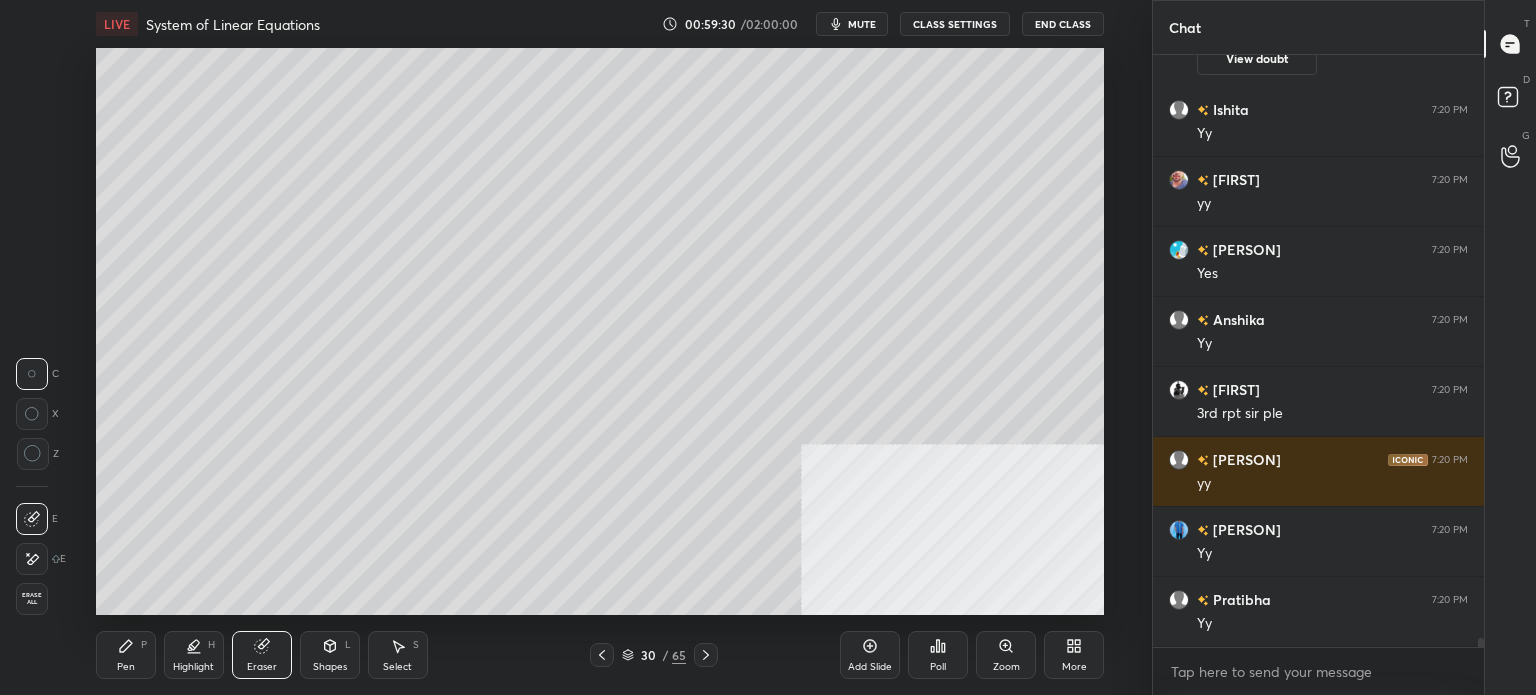 scroll, scrollTop: 38610, scrollLeft: 0, axis: vertical 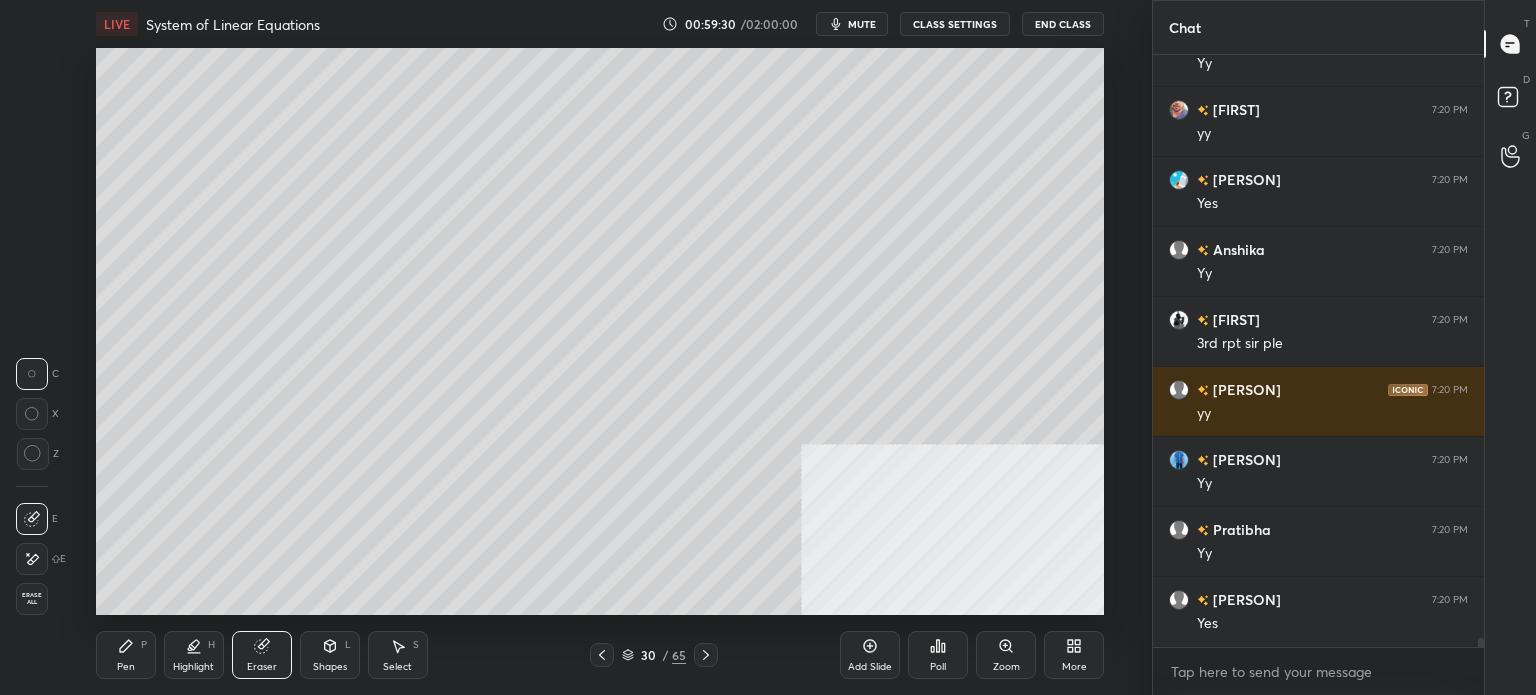 click on "Pen P" at bounding box center [126, 655] 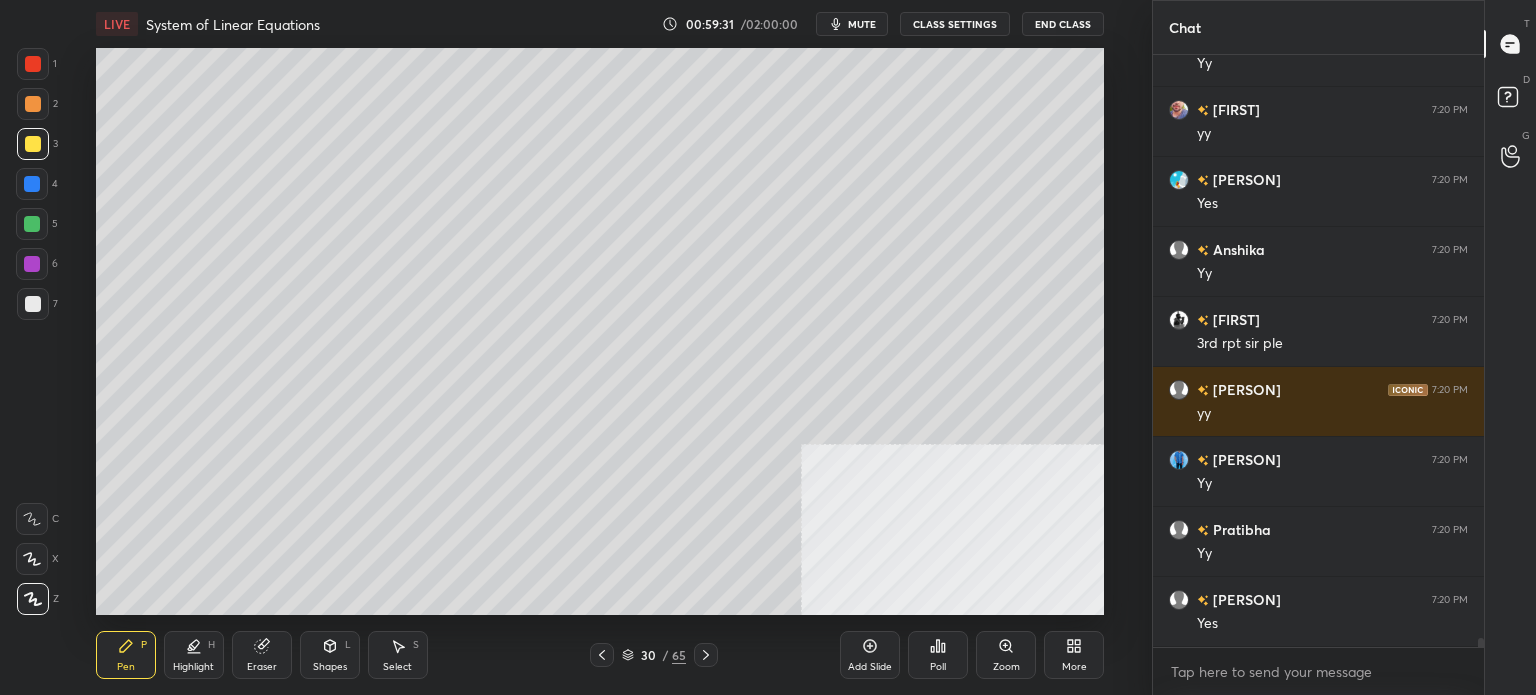 click at bounding box center (33, 304) 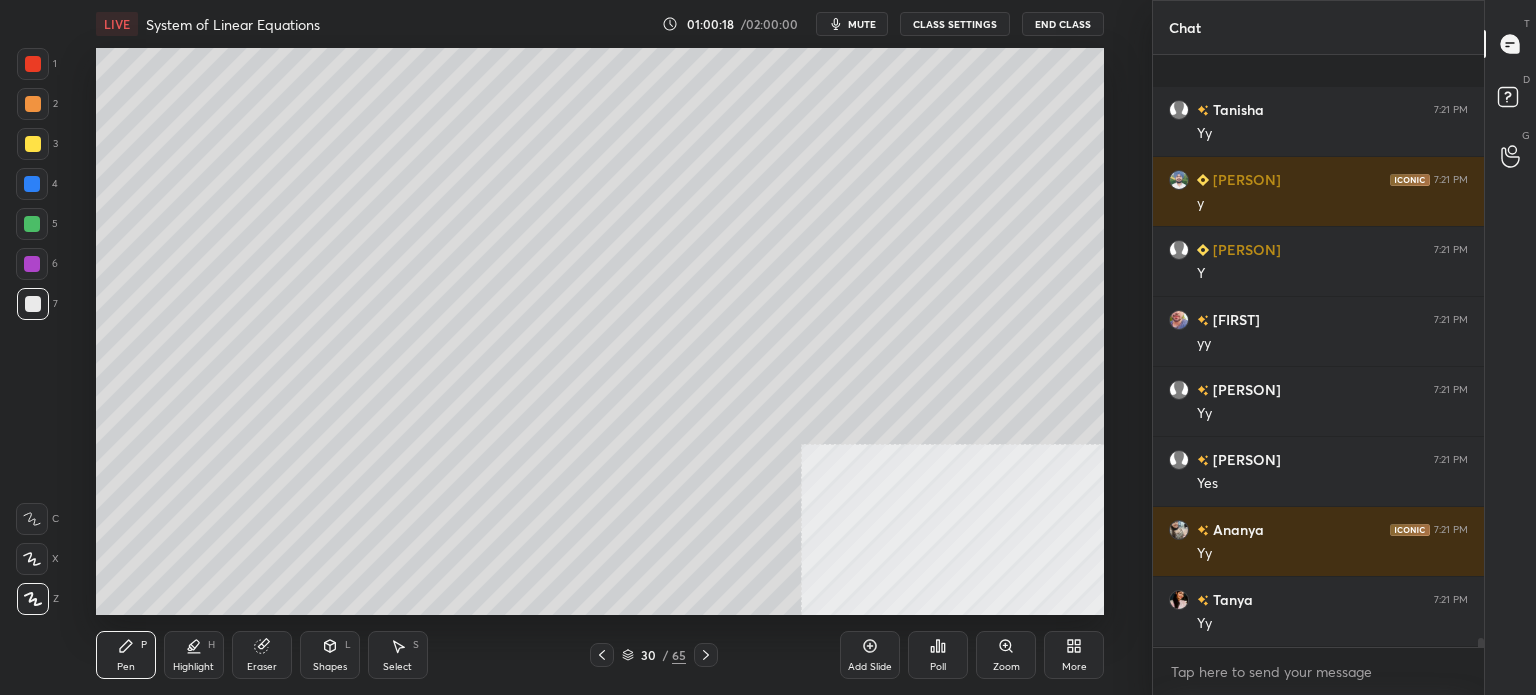 scroll, scrollTop: 39800, scrollLeft: 0, axis: vertical 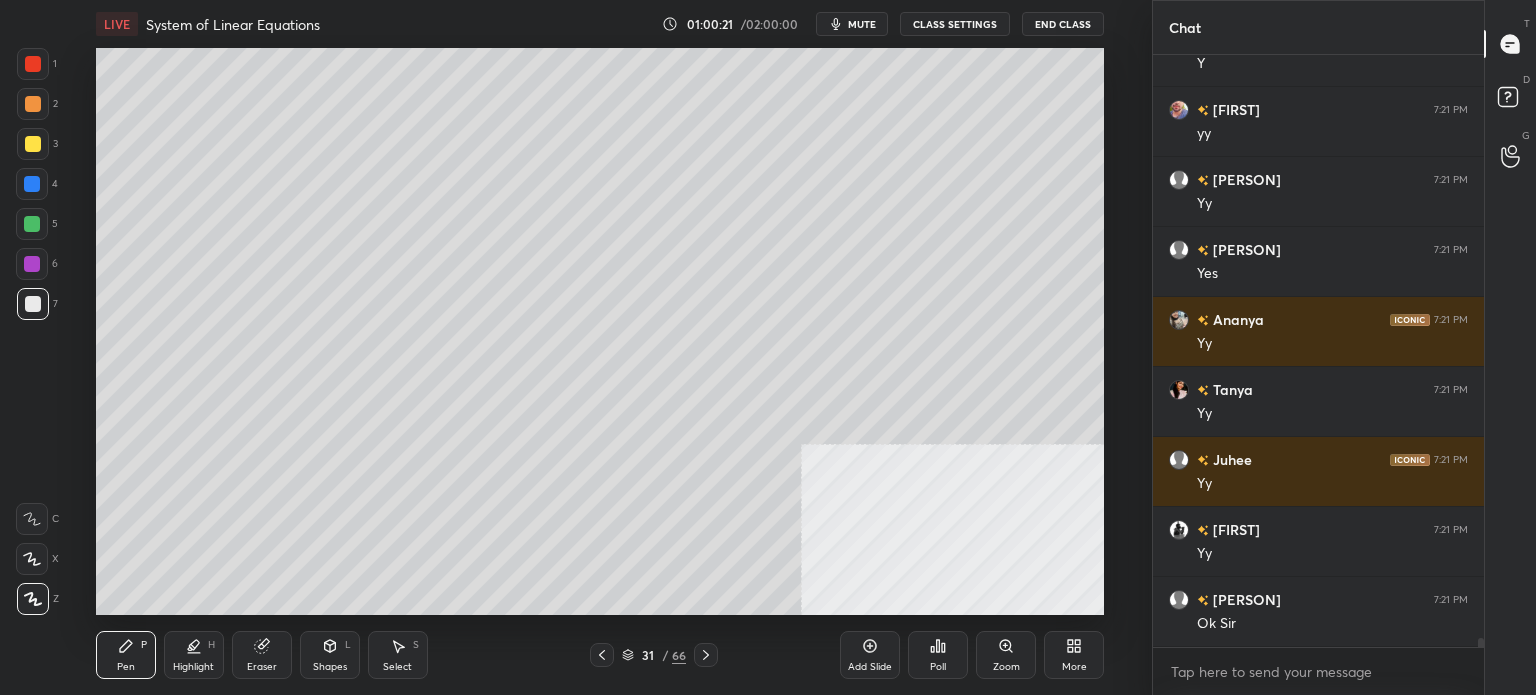 click at bounding box center (33, 104) 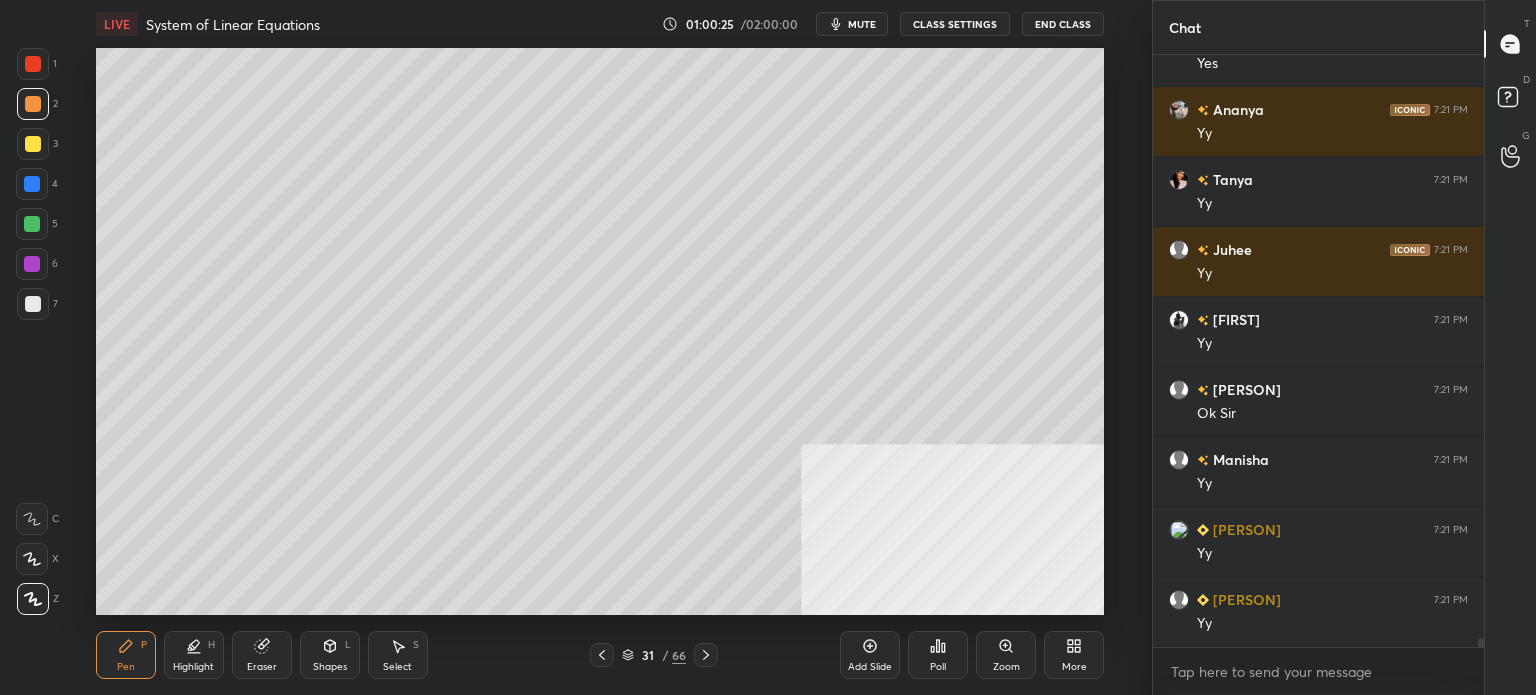 scroll, scrollTop: 40150, scrollLeft: 0, axis: vertical 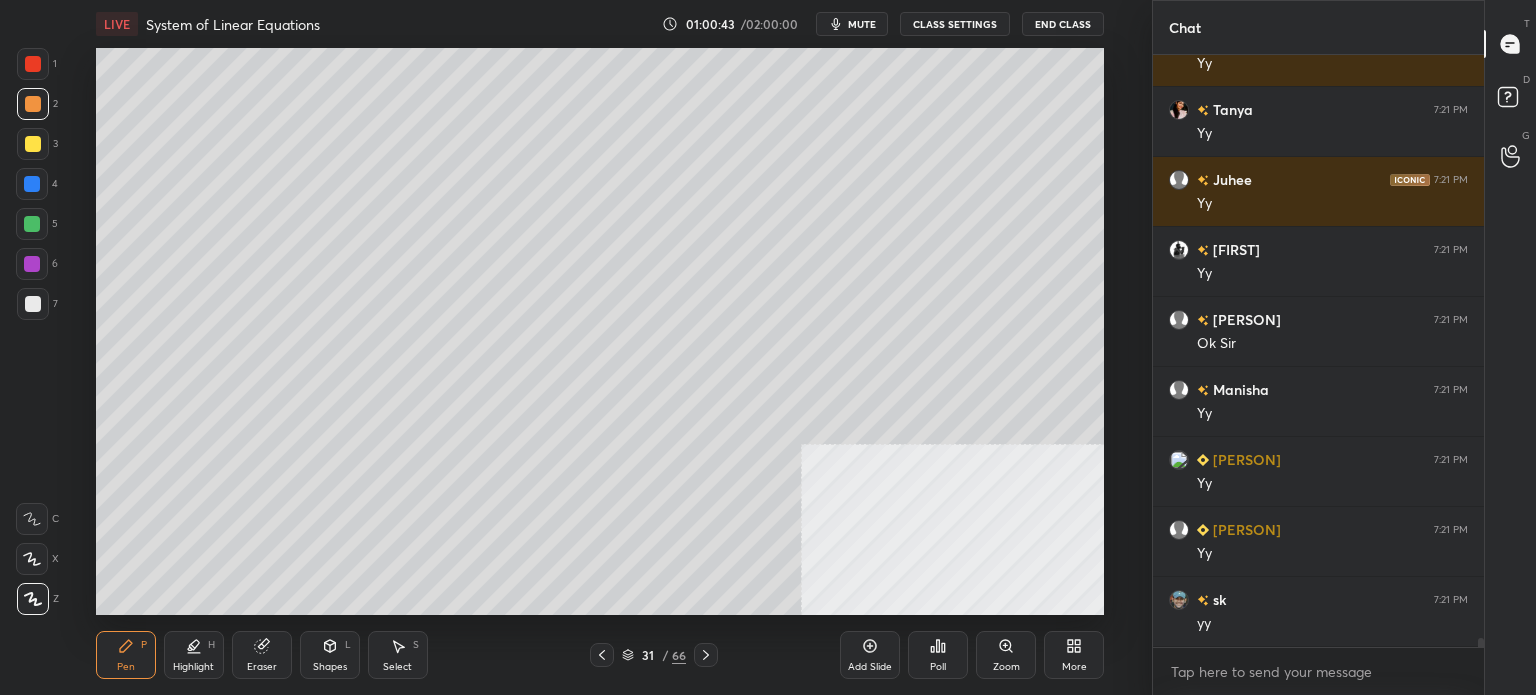 click at bounding box center [33, 304] 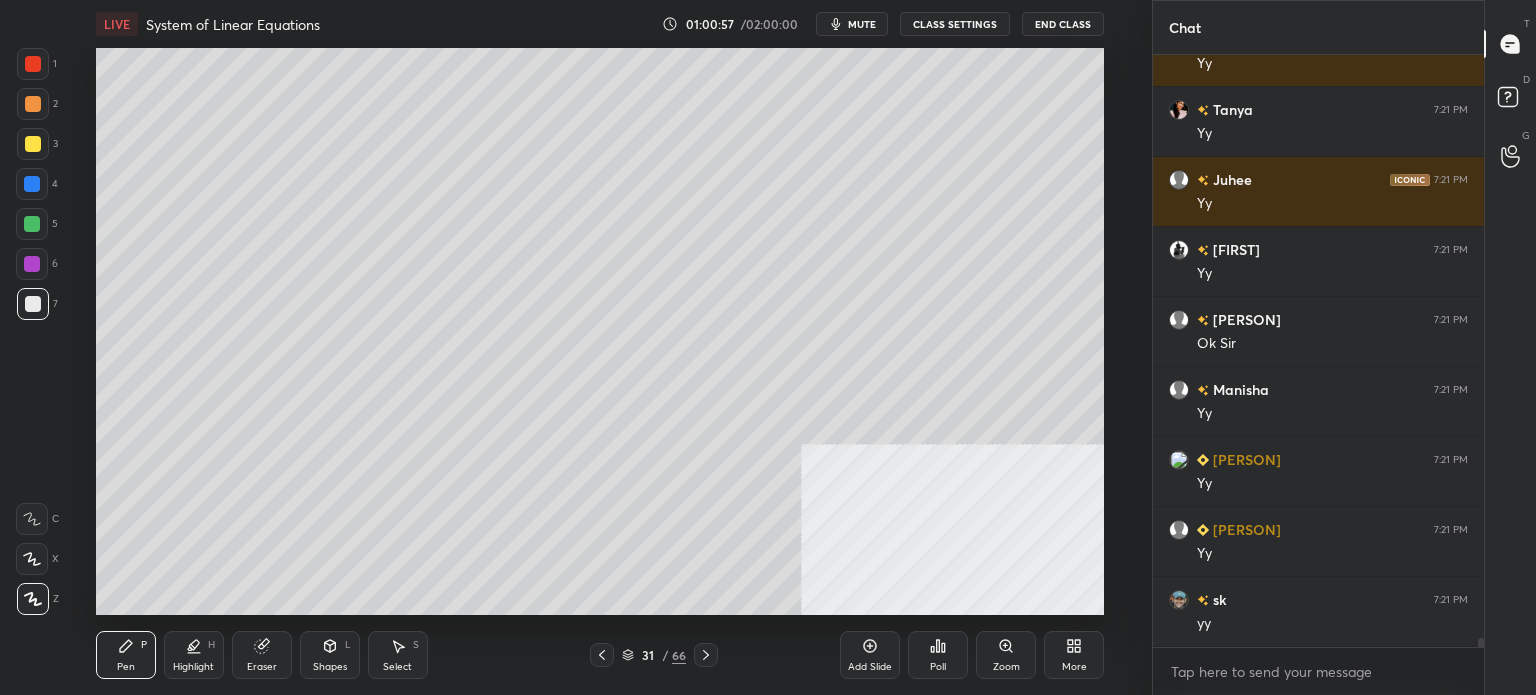 drag, startPoint x: 41, startPoint y: 176, endPoint x: 84, endPoint y: 219, distance: 60.811184 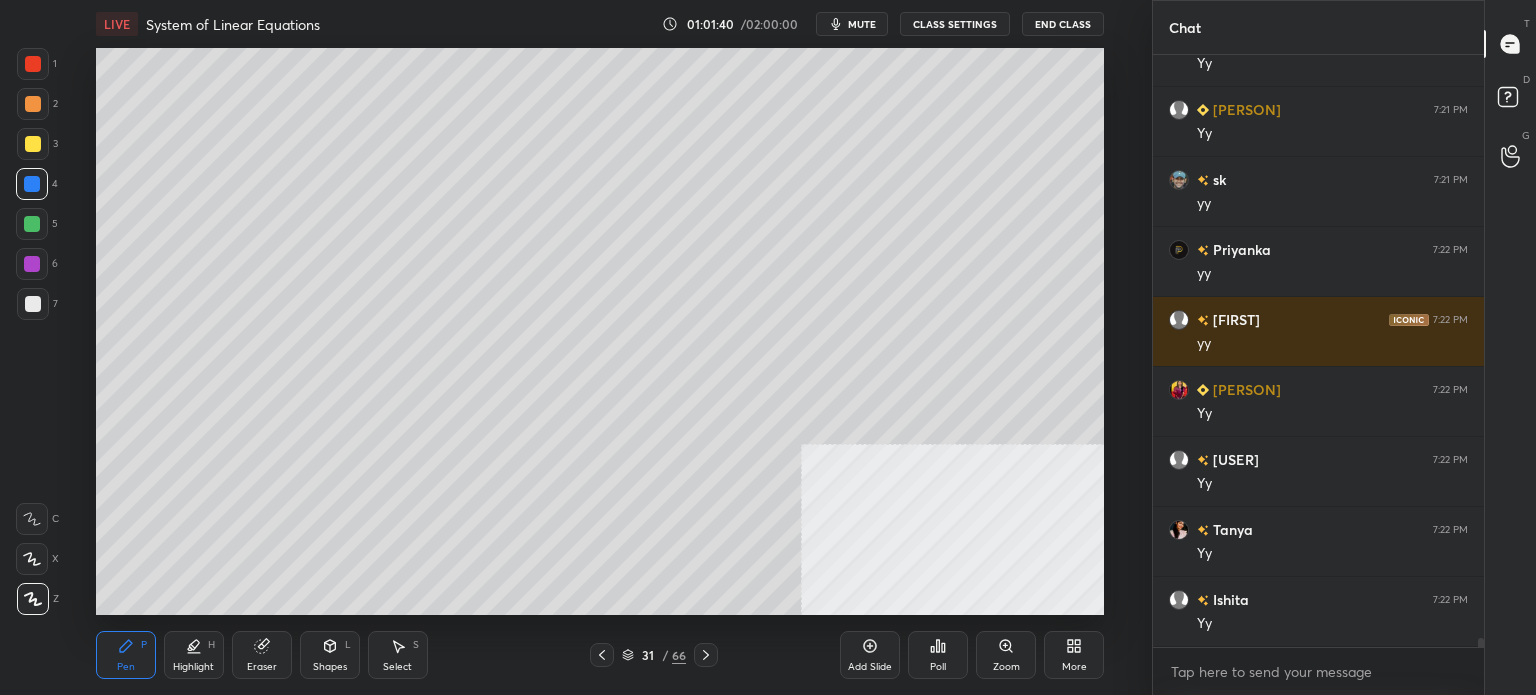 scroll, scrollTop: 40640, scrollLeft: 0, axis: vertical 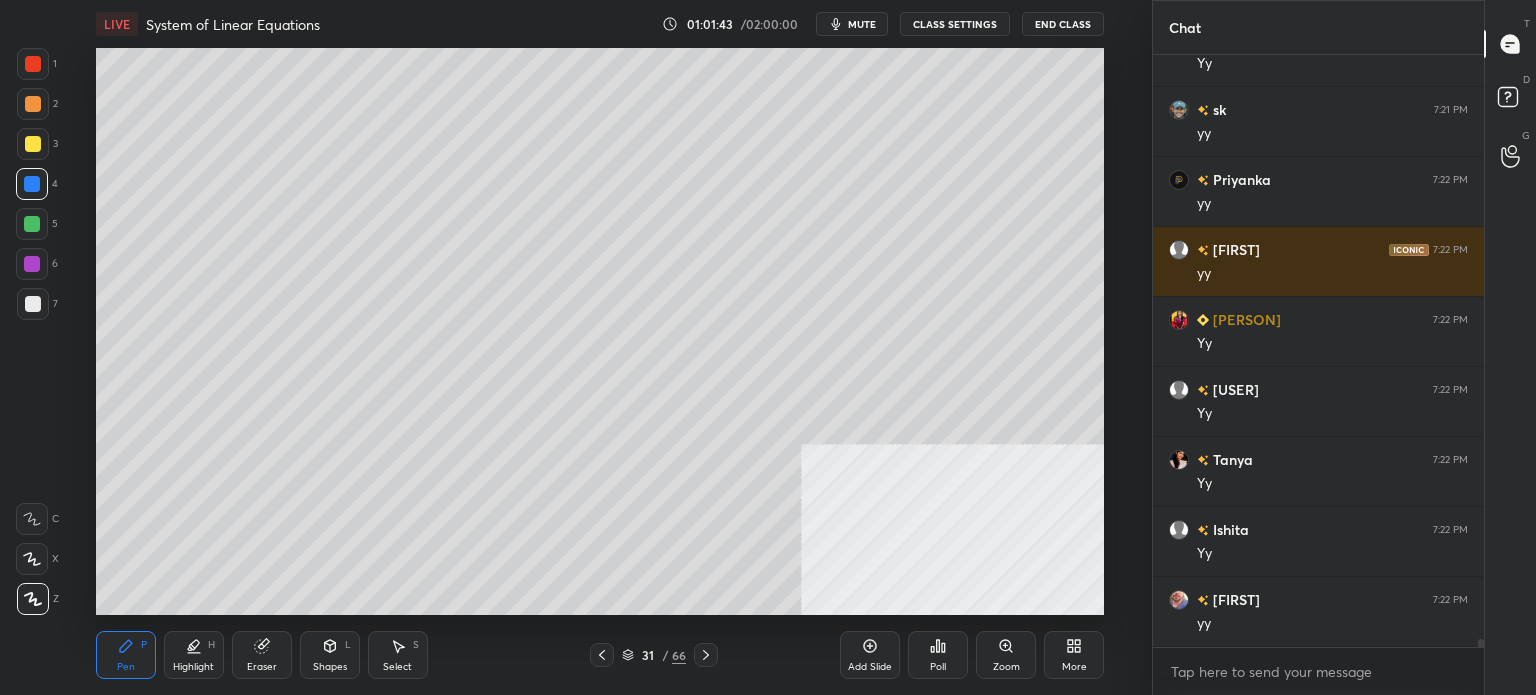 click at bounding box center [33, 144] 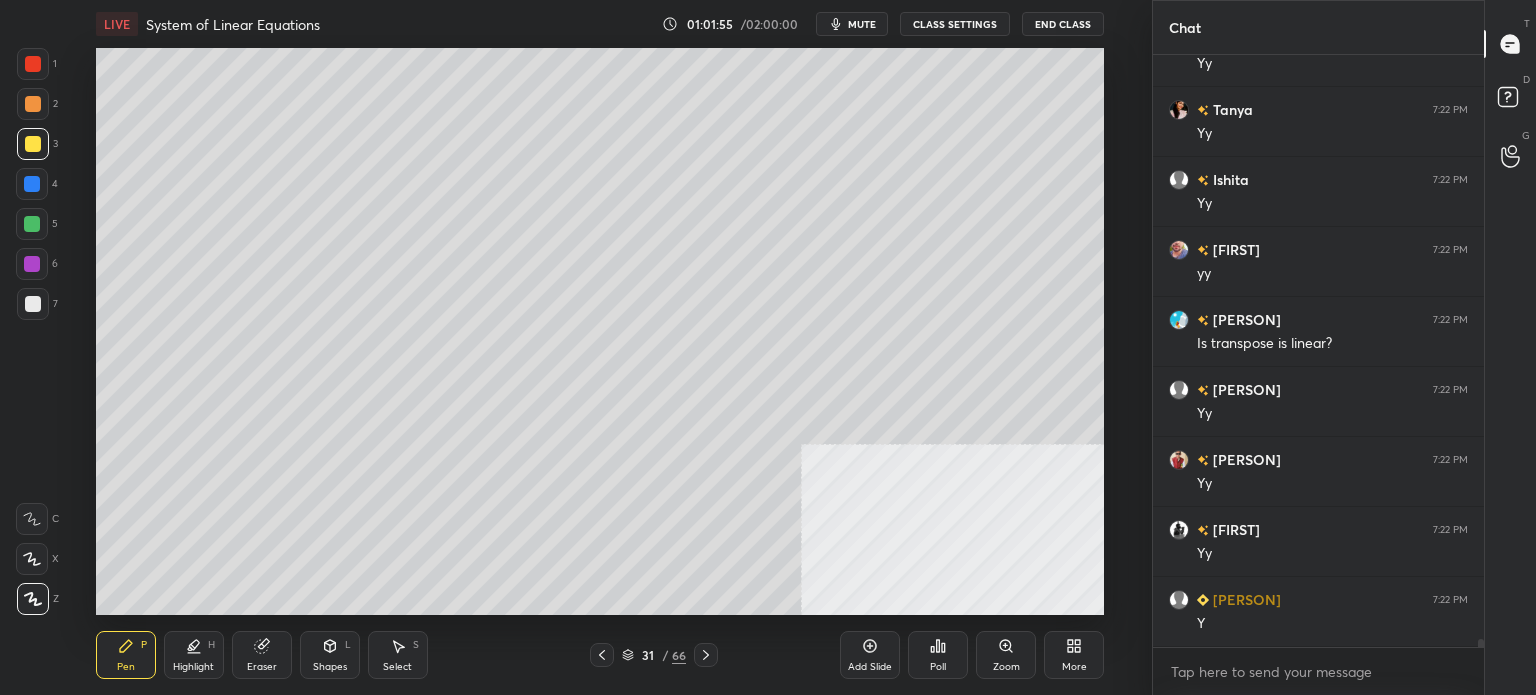 scroll, scrollTop: 41060, scrollLeft: 0, axis: vertical 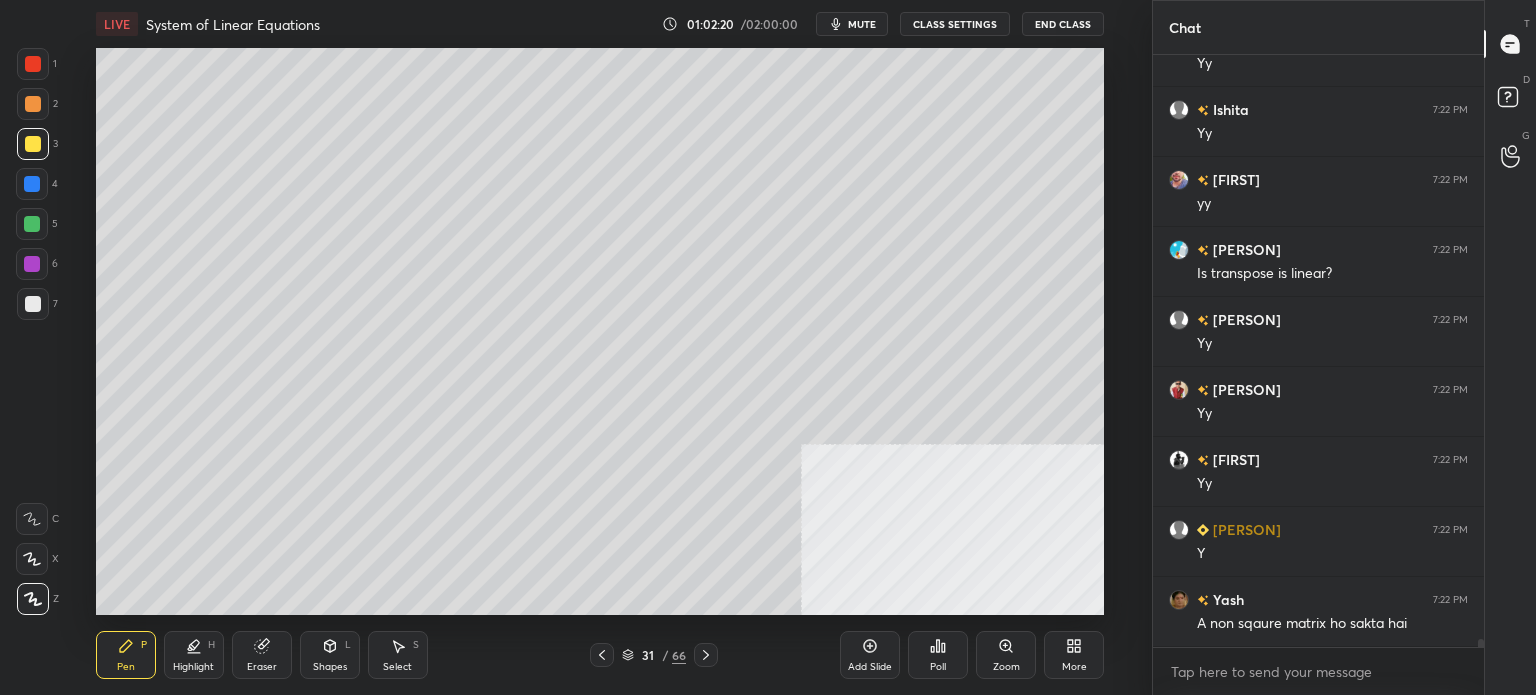 click on "Select S" at bounding box center [398, 655] 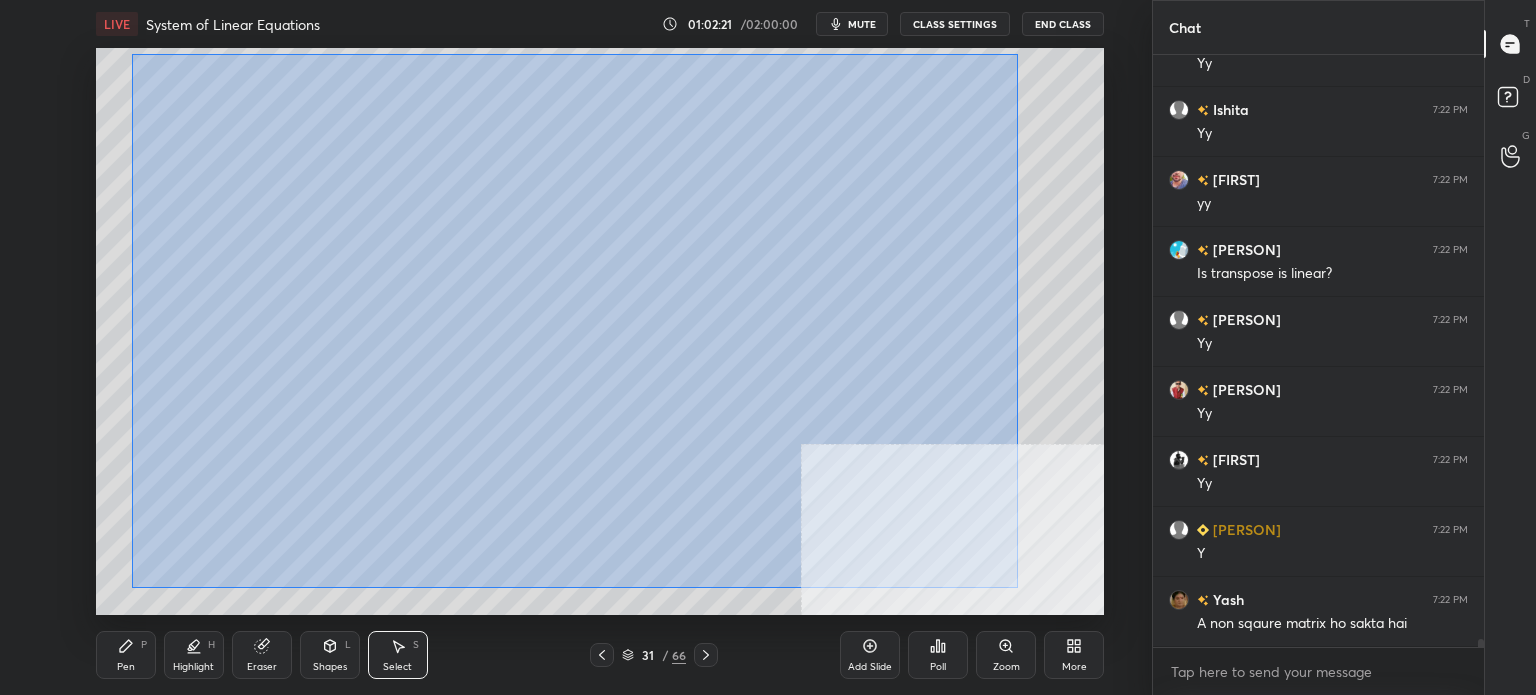 drag, startPoint x: 180, startPoint y: 100, endPoint x: 1031, endPoint y: 575, distance: 974.59015 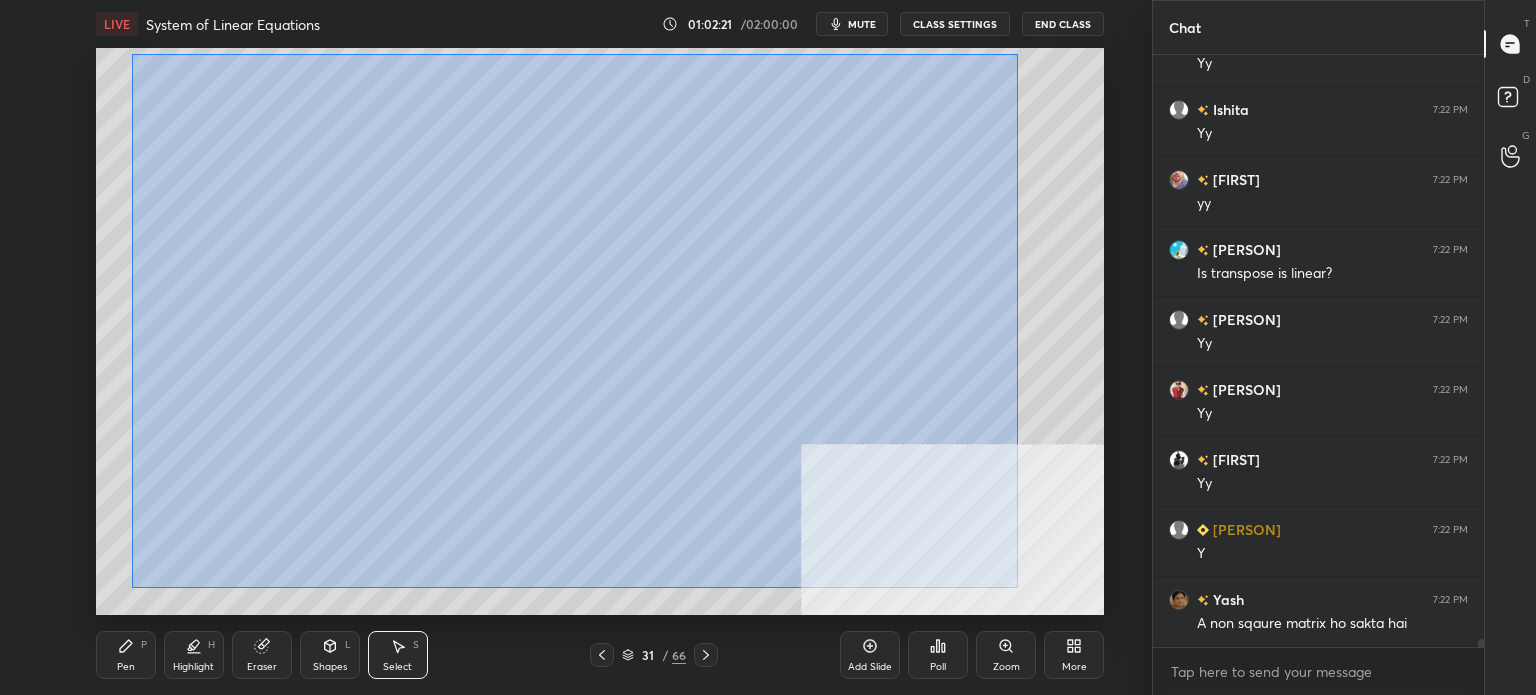 click on "0 ° Undo Copy Duplicate Duplicate to new slide Delete" at bounding box center [600, 331] 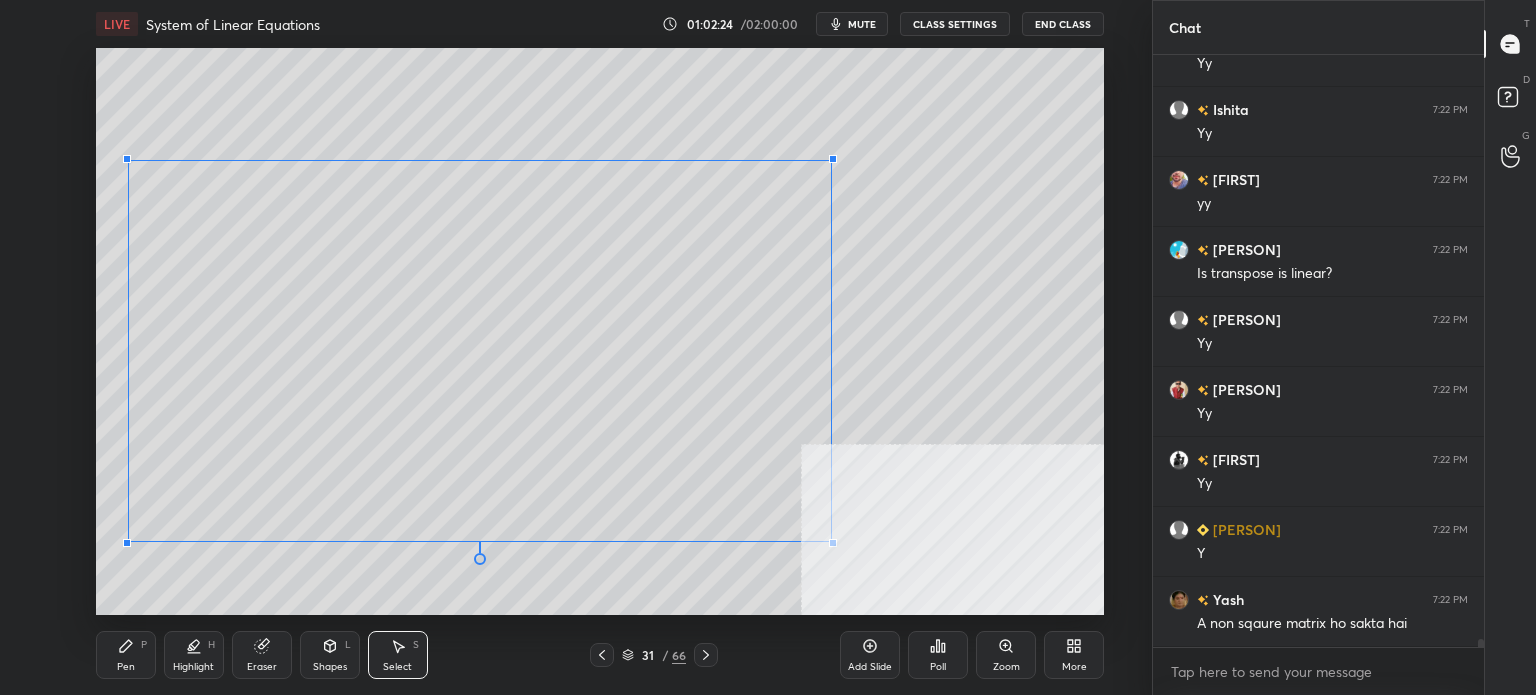 drag, startPoint x: 1012, startPoint y: 62, endPoint x: 827, endPoint y: 163, distance: 210.77477 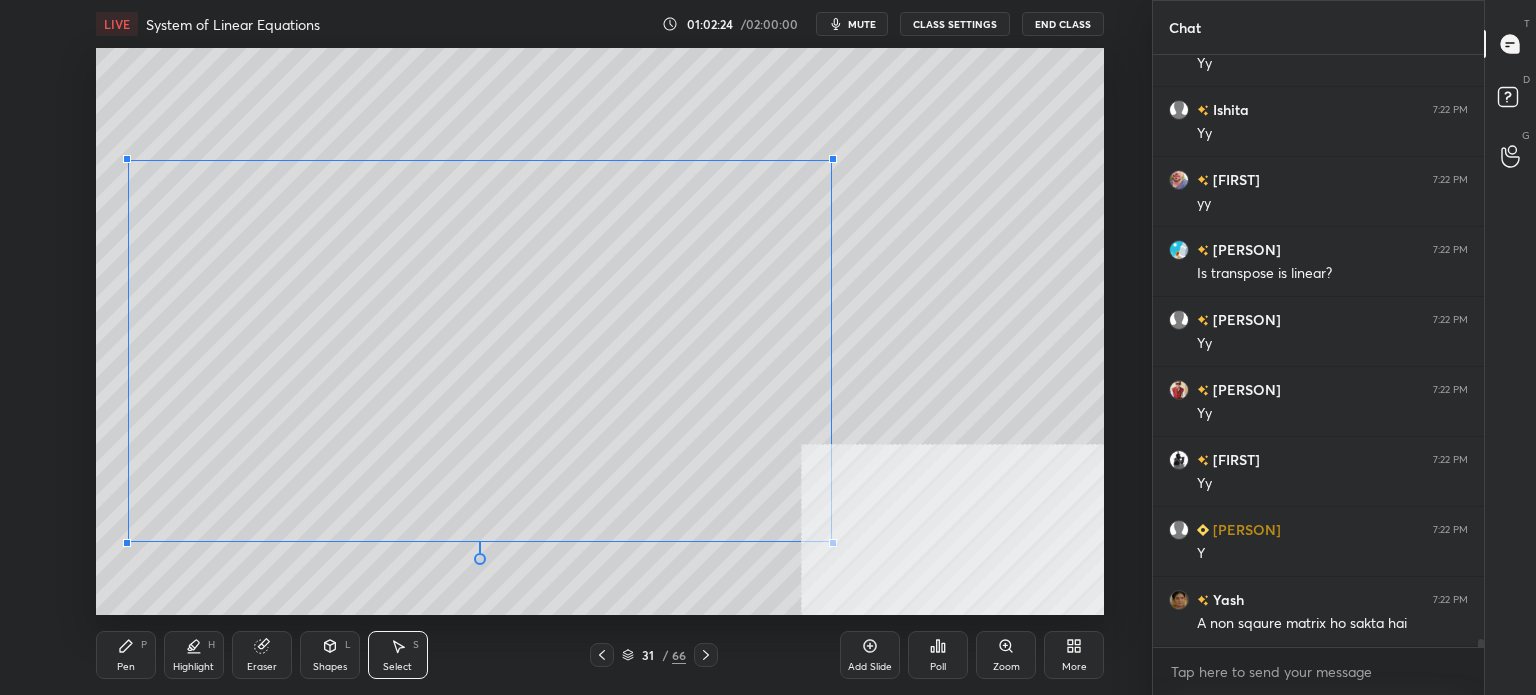 click at bounding box center [833, 159] 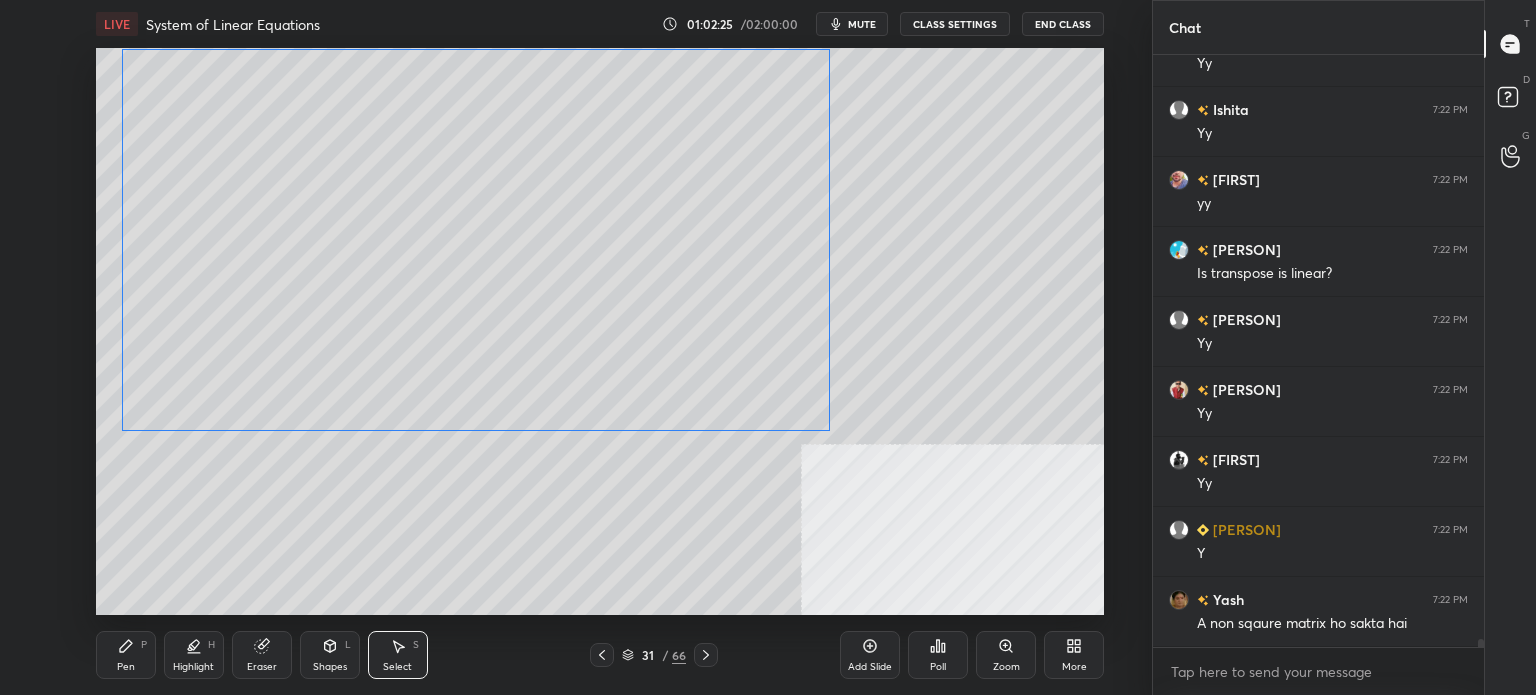 drag, startPoint x: 654, startPoint y: 294, endPoint x: 641, endPoint y: 216, distance: 79.07591 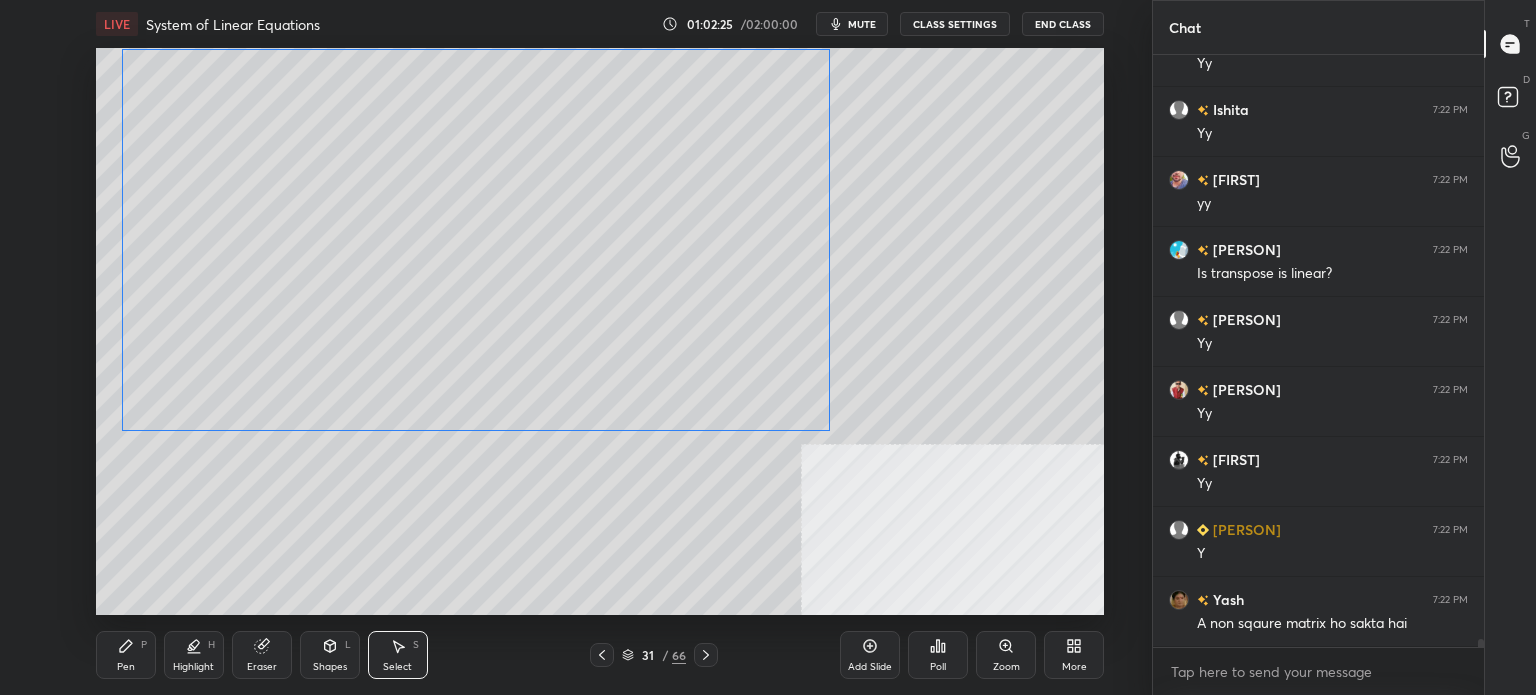click on "0 ° Undo Copy Duplicate Duplicate to new slide Delete" at bounding box center (600, 331) 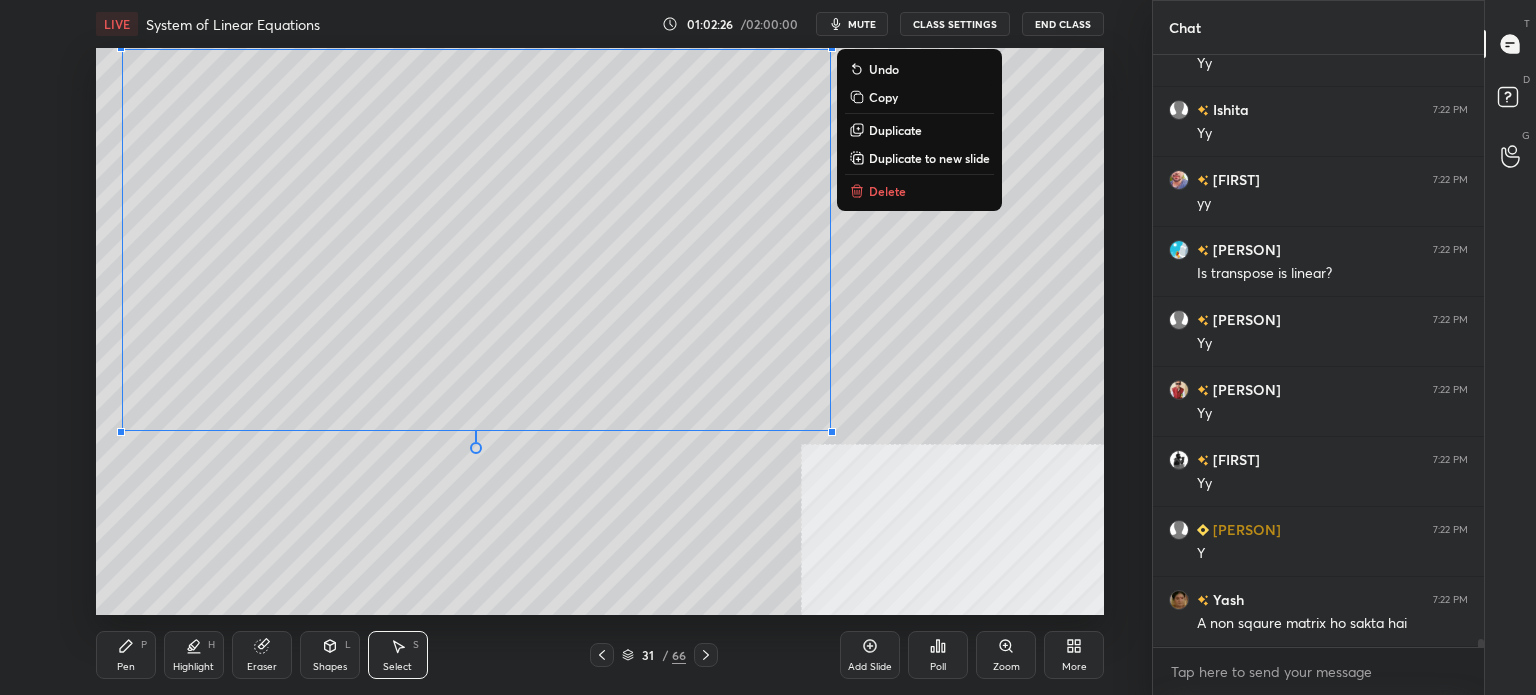 click on "0 ° Undo Copy Duplicate Duplicate to new slide Delete" at bounding box center [600, 331] 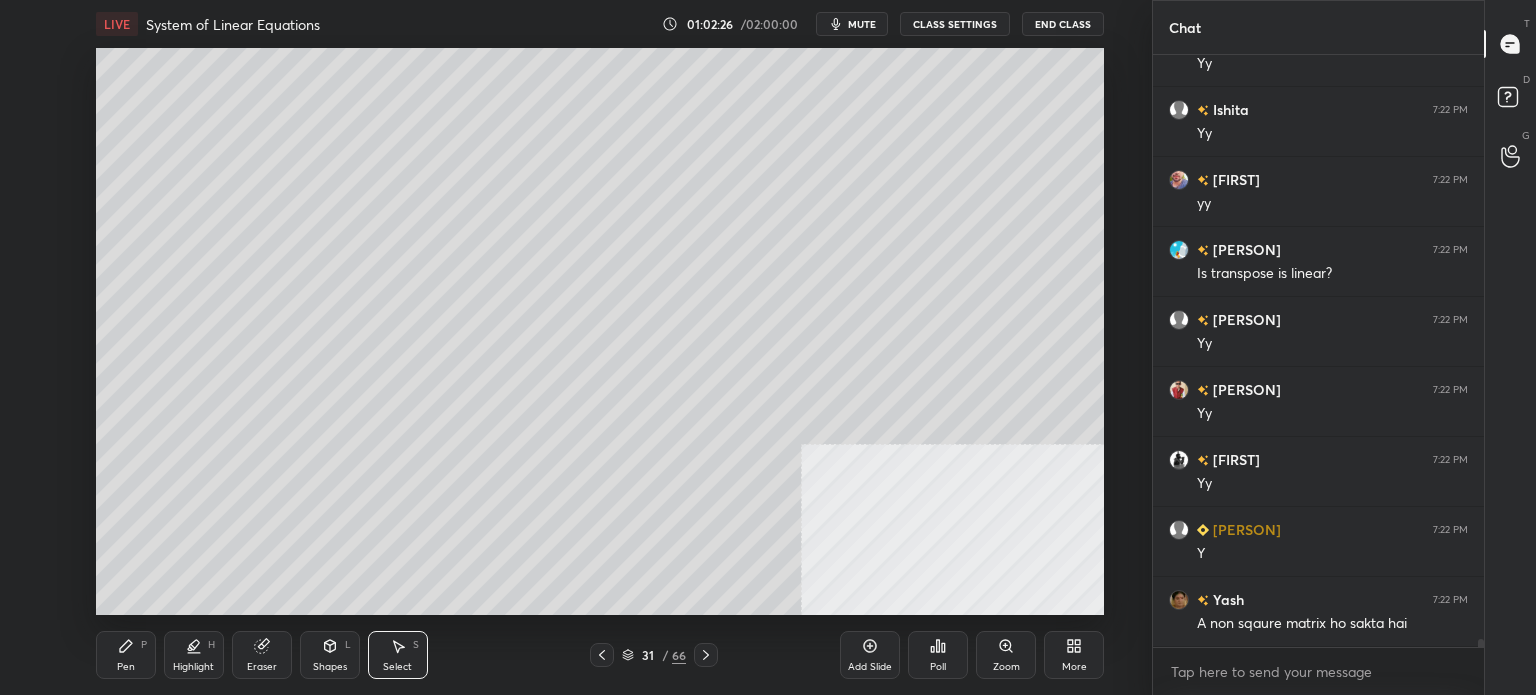click on "Pen P" at bounding box center [126, 655] 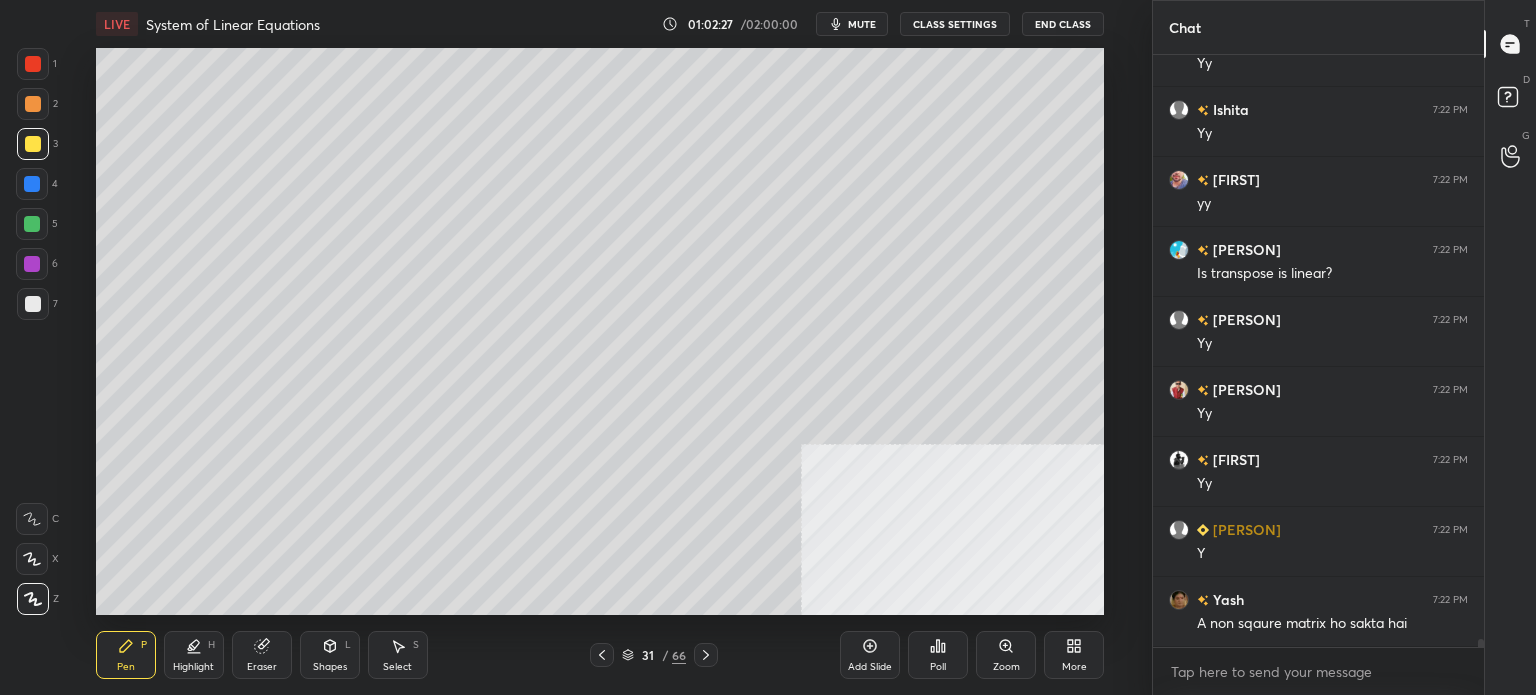 click at bounding box center (32, 224) 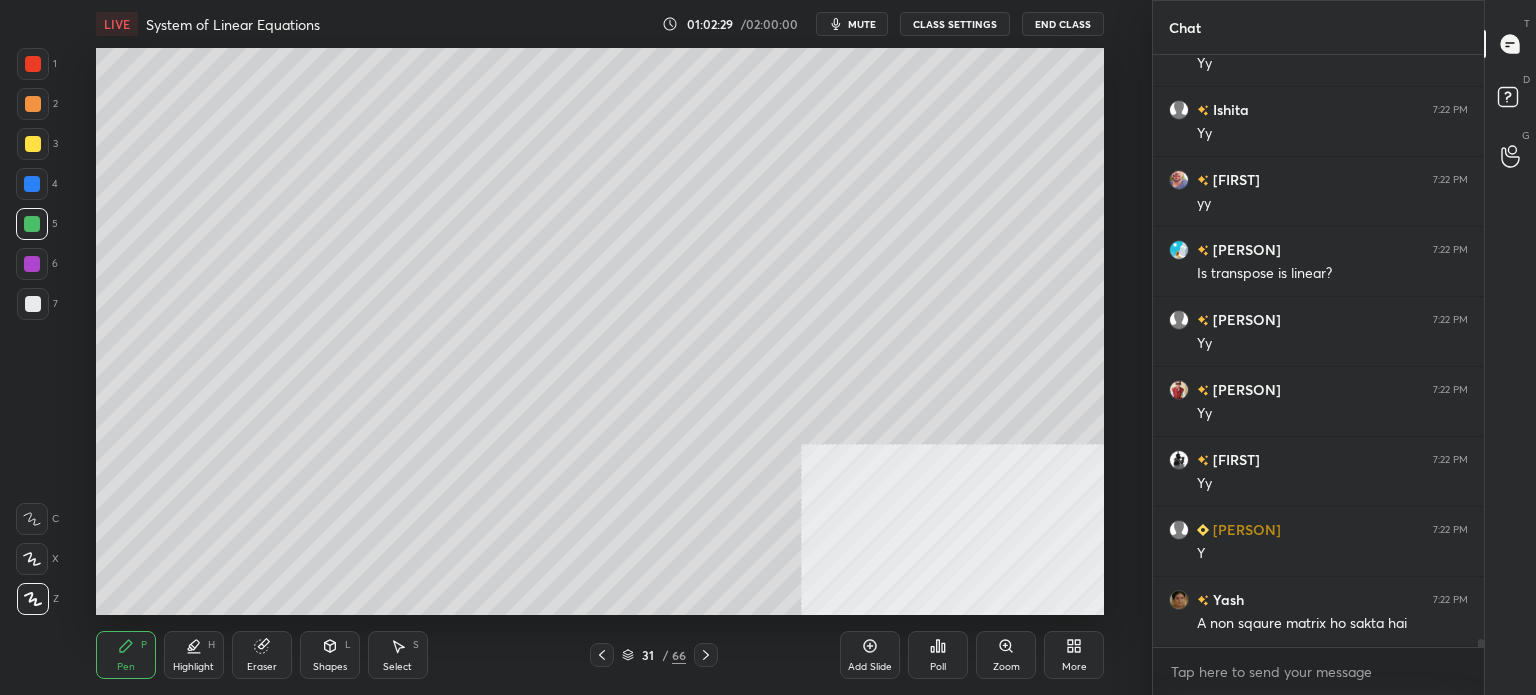 scroll, scrollTop: 41130, scrollLeft: 0, axis: vertical 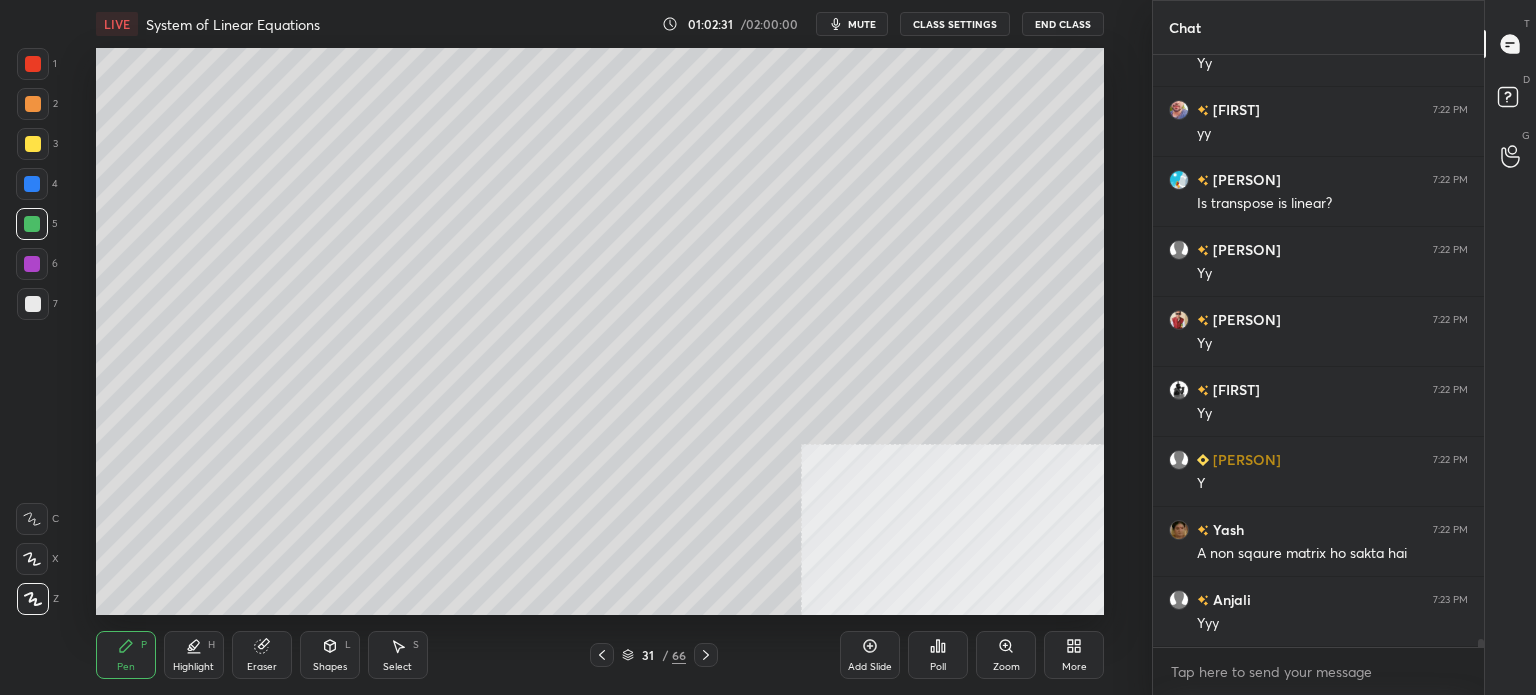 click at bounding box center [33, 304] 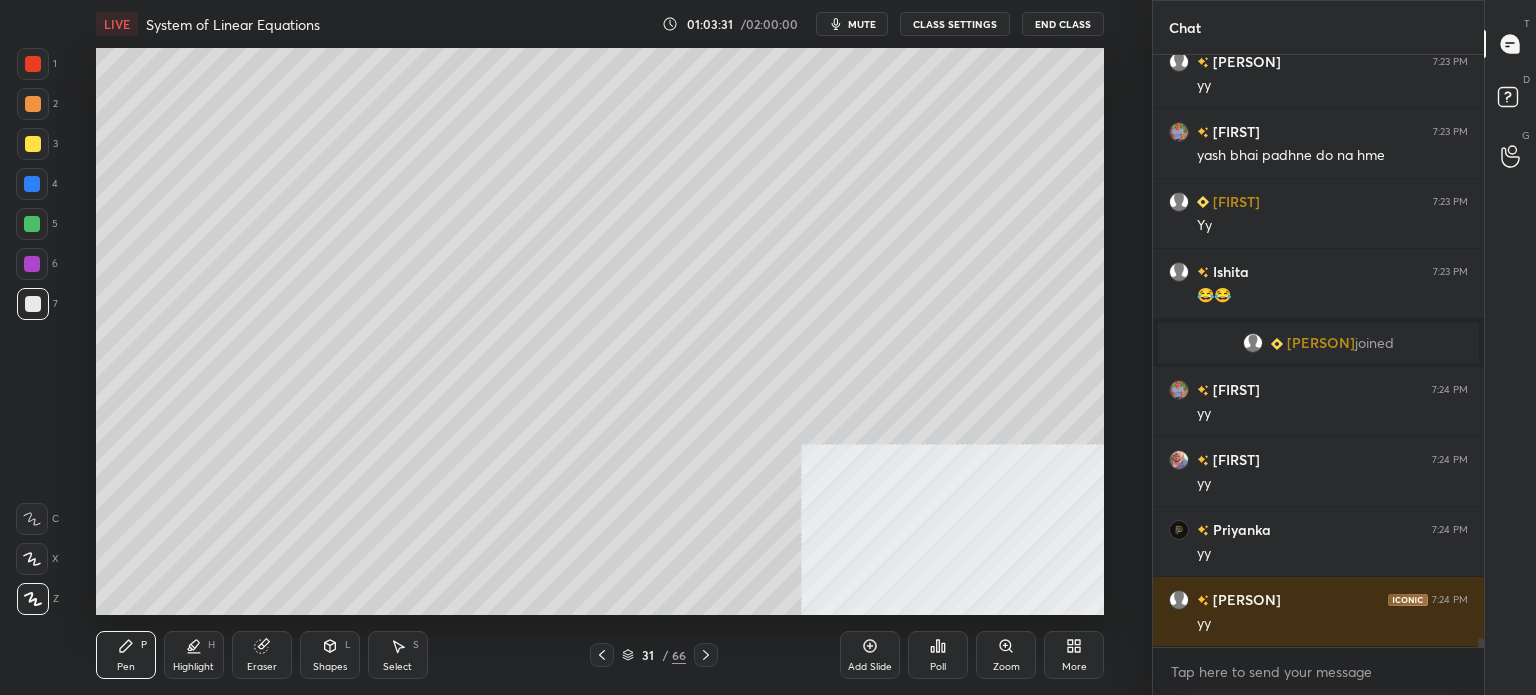 scroll, scrollTop: 40656, scrollLeft: 0, axis: vertical 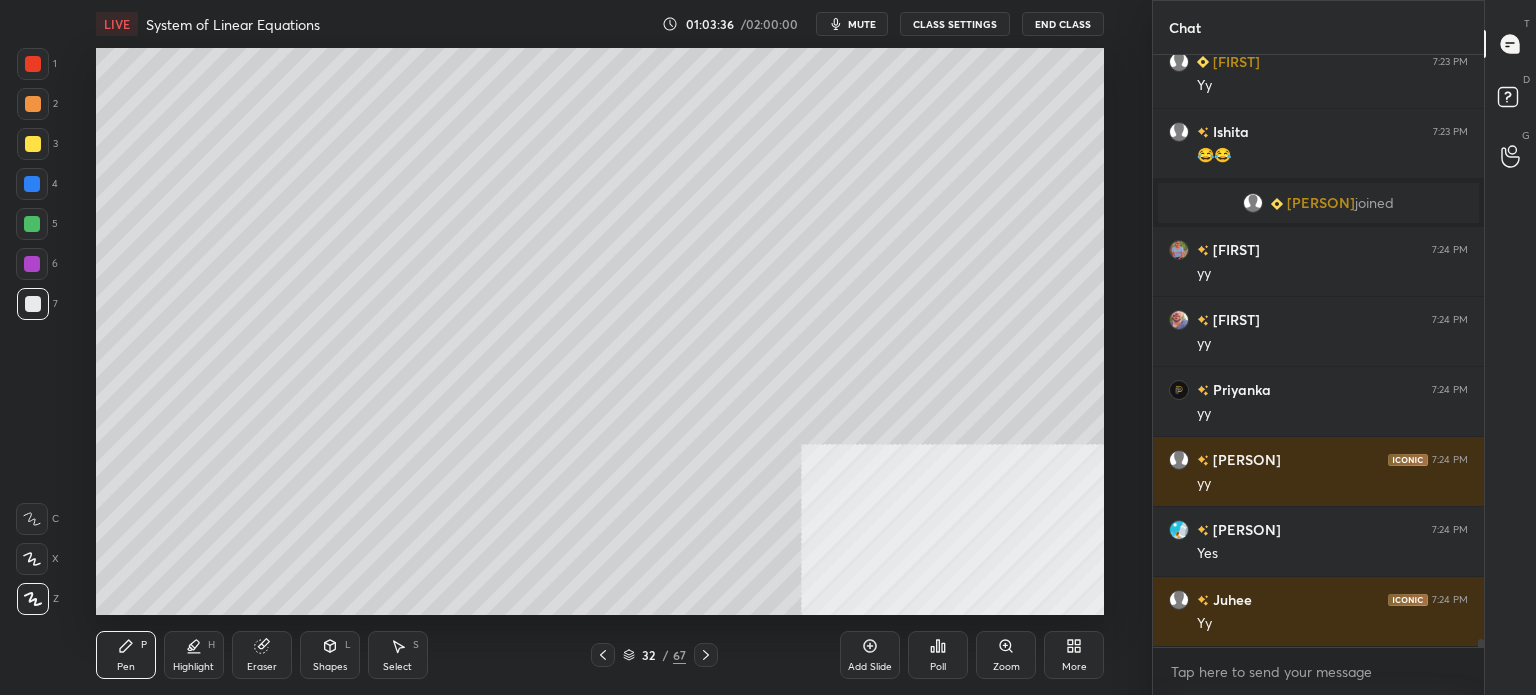 click at bounding box center (33, 144) 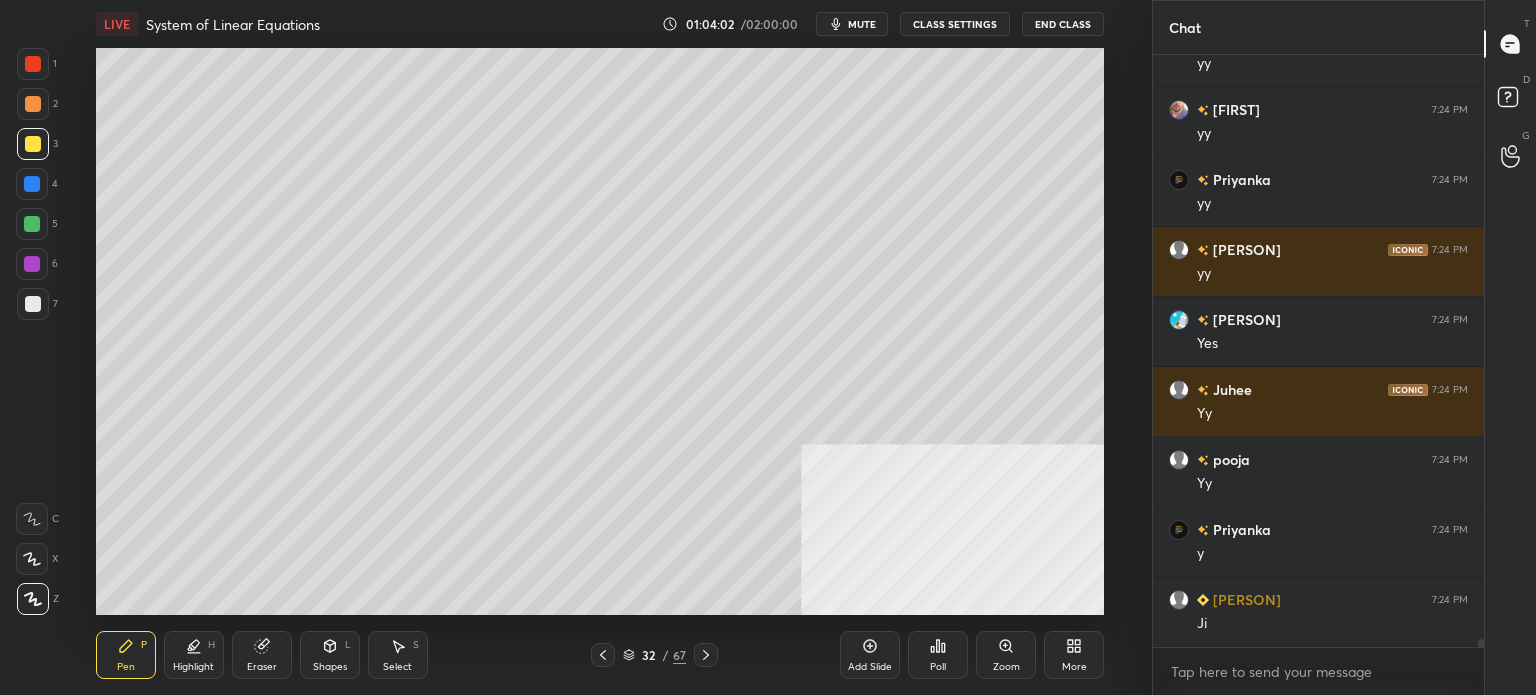 scroll, scrollTop: 41006, scrollLeft: 0, axis: vertical 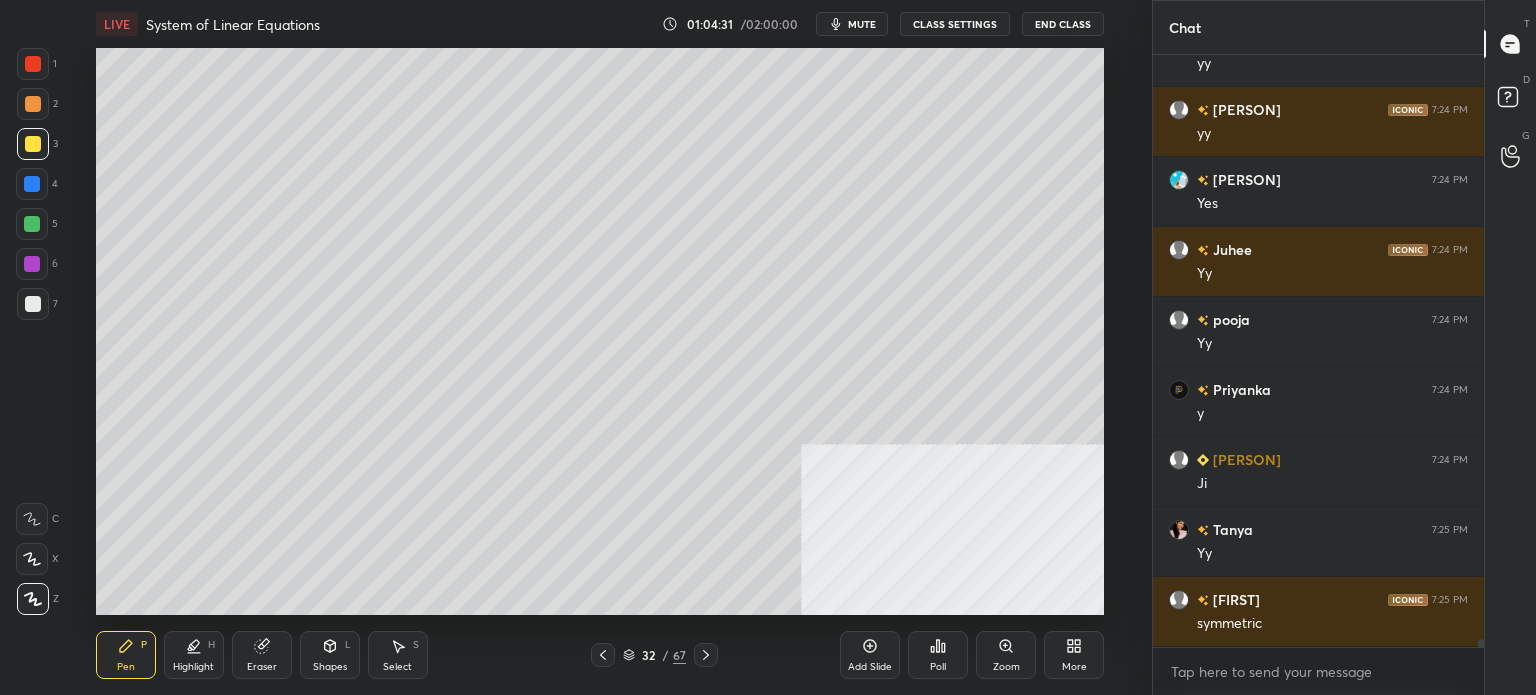 click at bounding box center [33, 144] 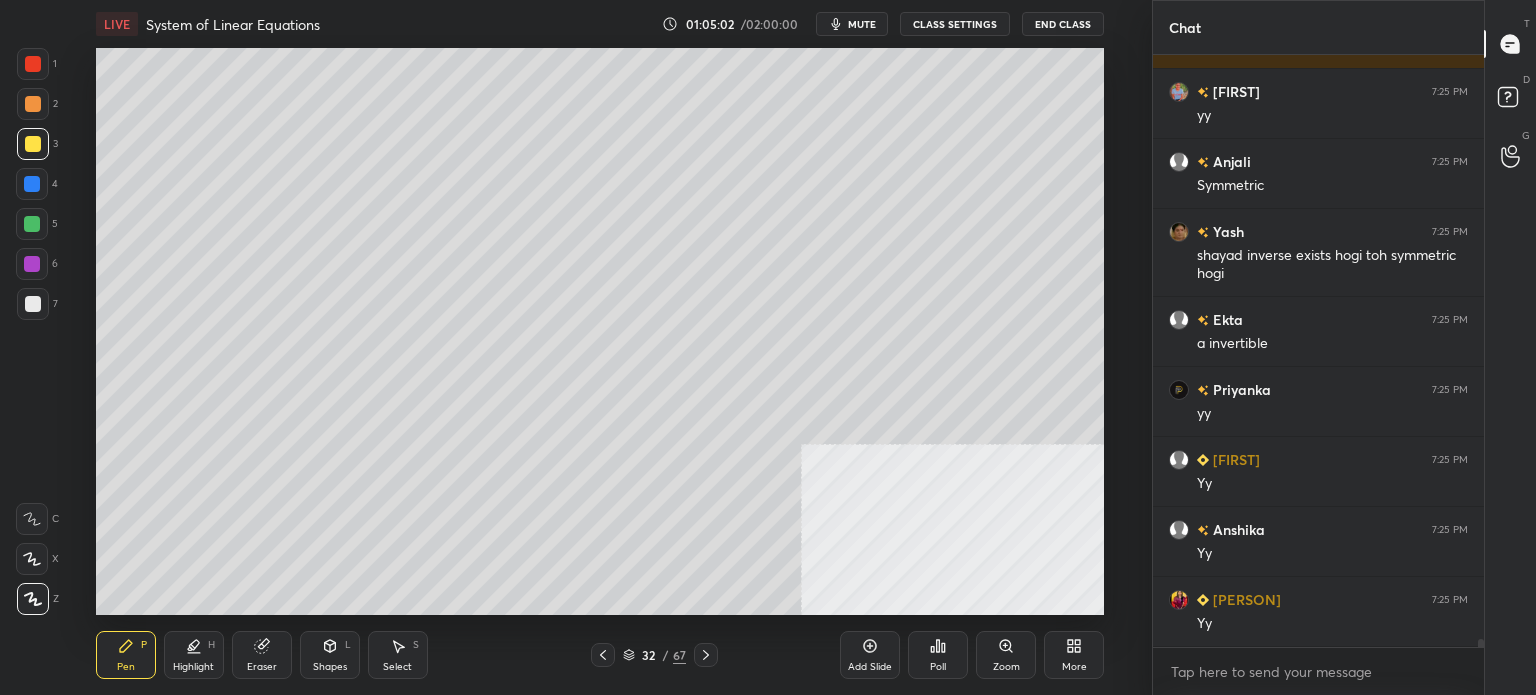 scroll, scrollTop: 41724, scrollLeft: 0, axis: vertical 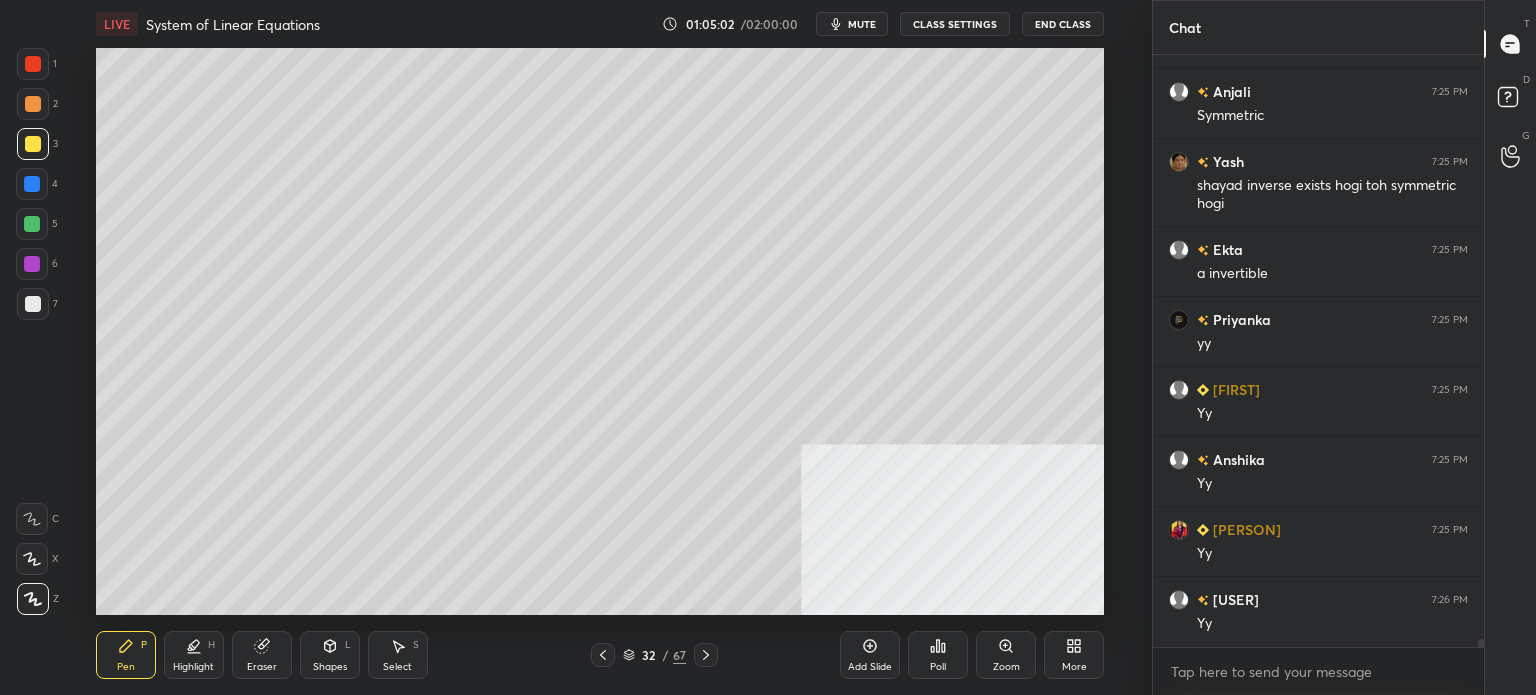 click on "S" at bounding box center [416, 645] 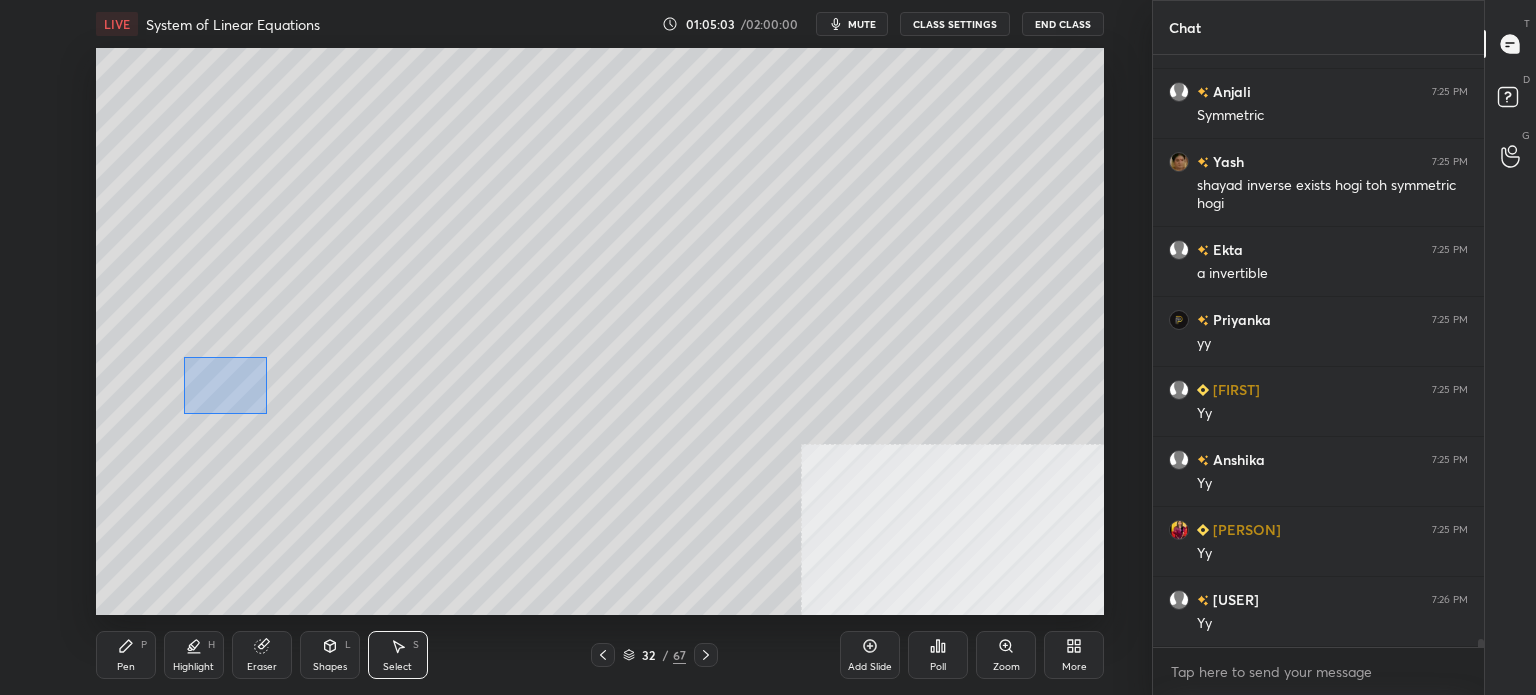 drag, startPoint x: 255, startPoint y: 407, endPoint x: 844, endPoint y: 579, distance: 613.60004 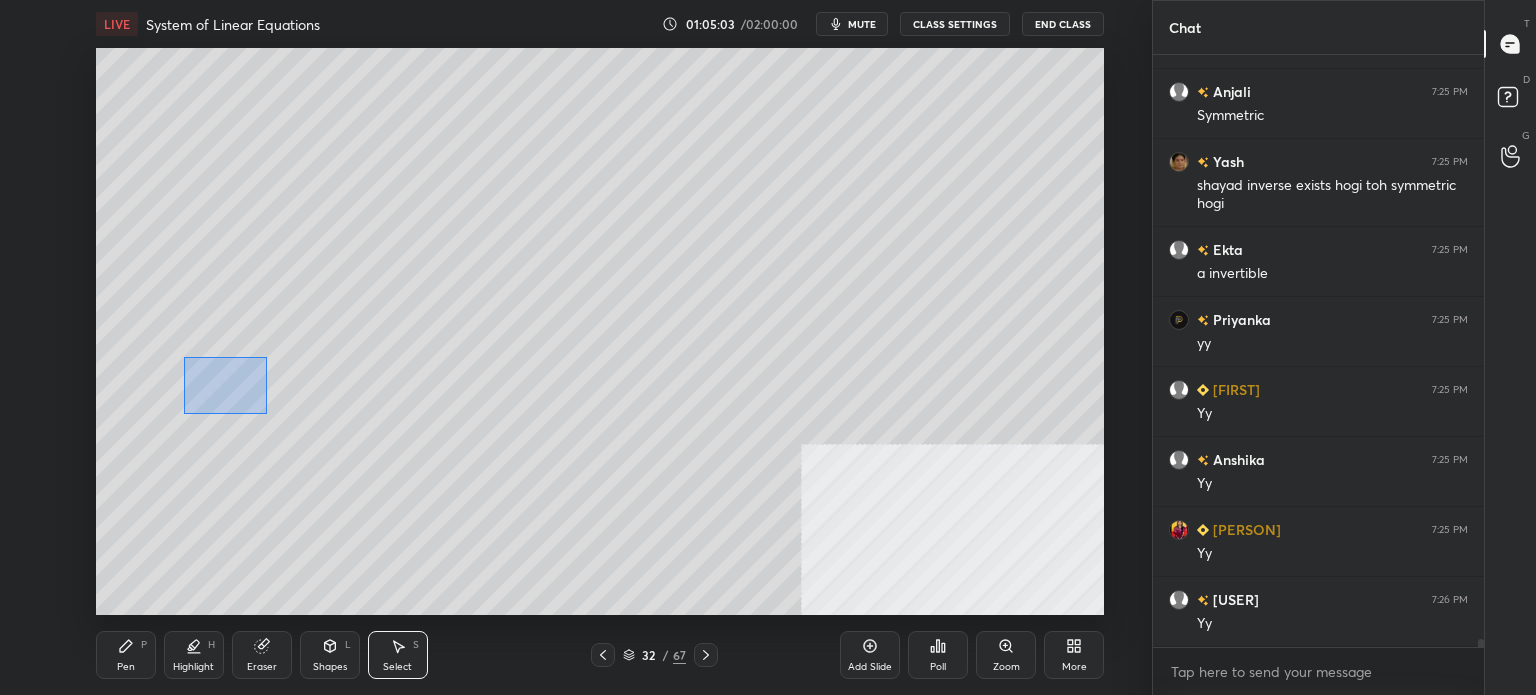 click on "0 ° Undo Copy Duplicate Duplicate to new slide Delete" at bounding box center (600, 331) 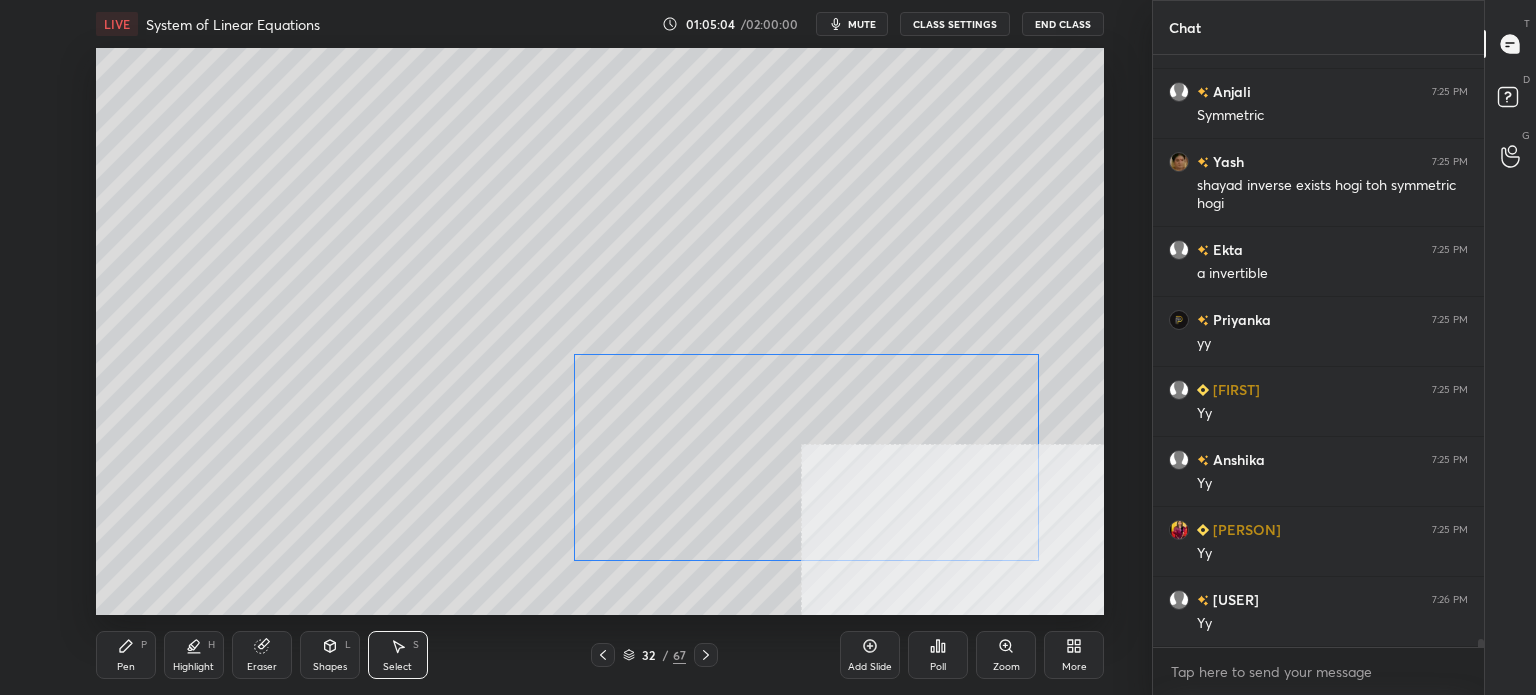 scroll, scrollTop: 41794, scrollLeft: 0, axis: vertical 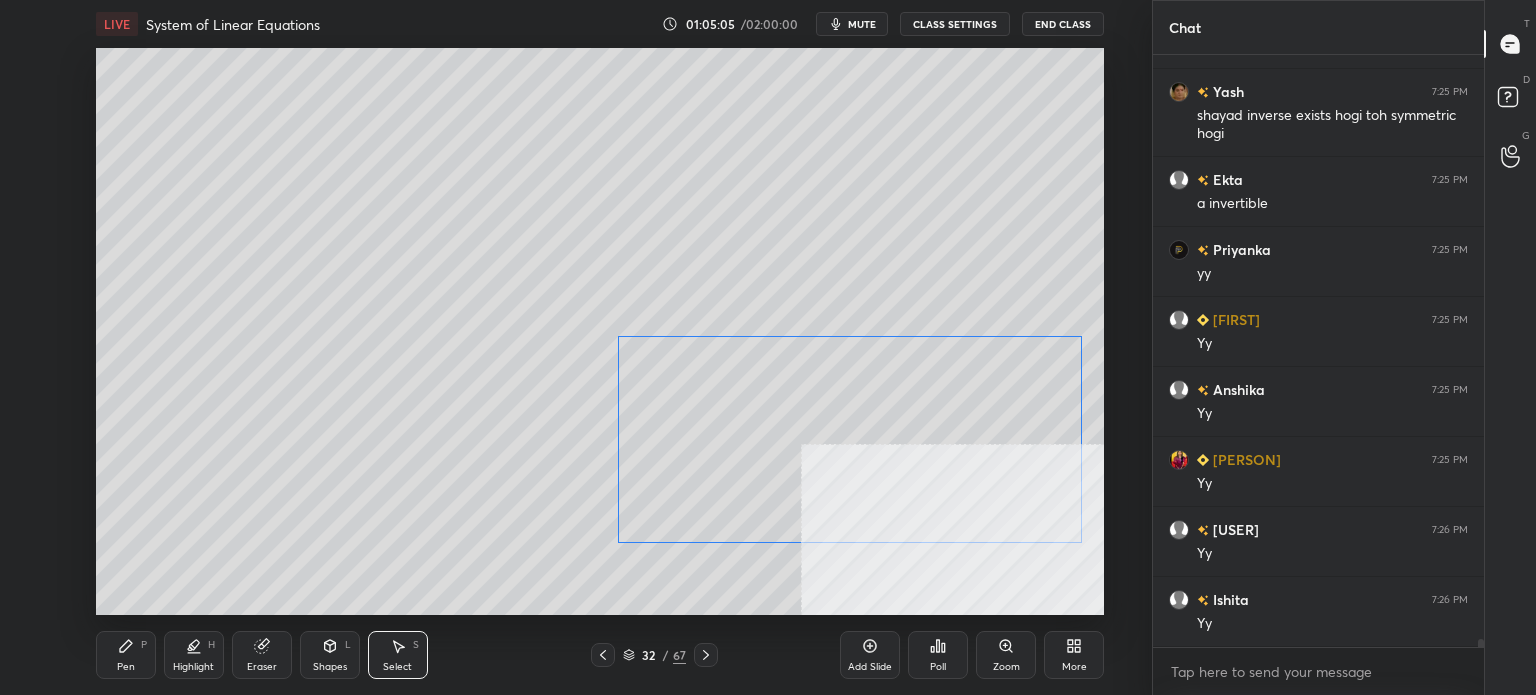 drag, startPoint x: 516, startPoint y: 471, endPoint x: 666, endPoint y: 410, distance: 161.929 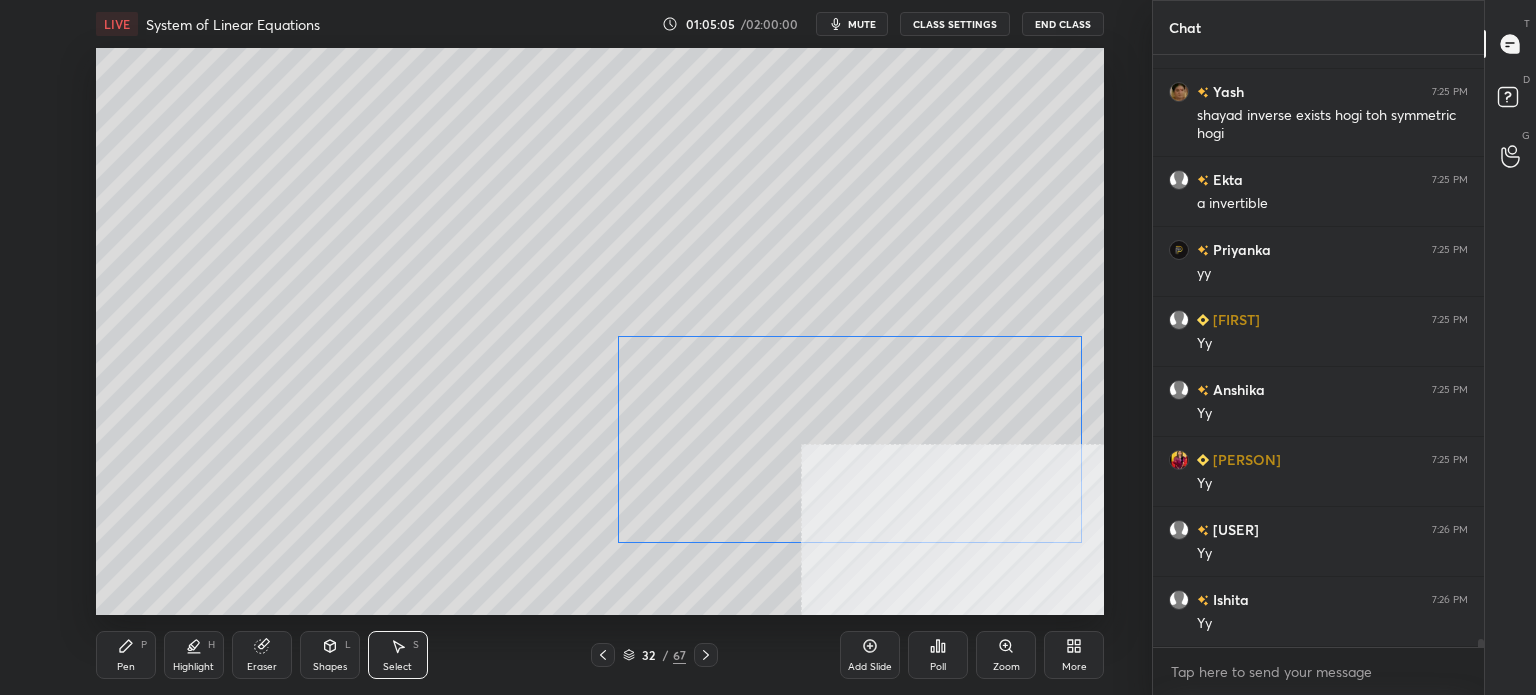 click on "0 ° Undo Copy Duplicate Duplicate to new slide Delete" at bounding box center (600, 331) 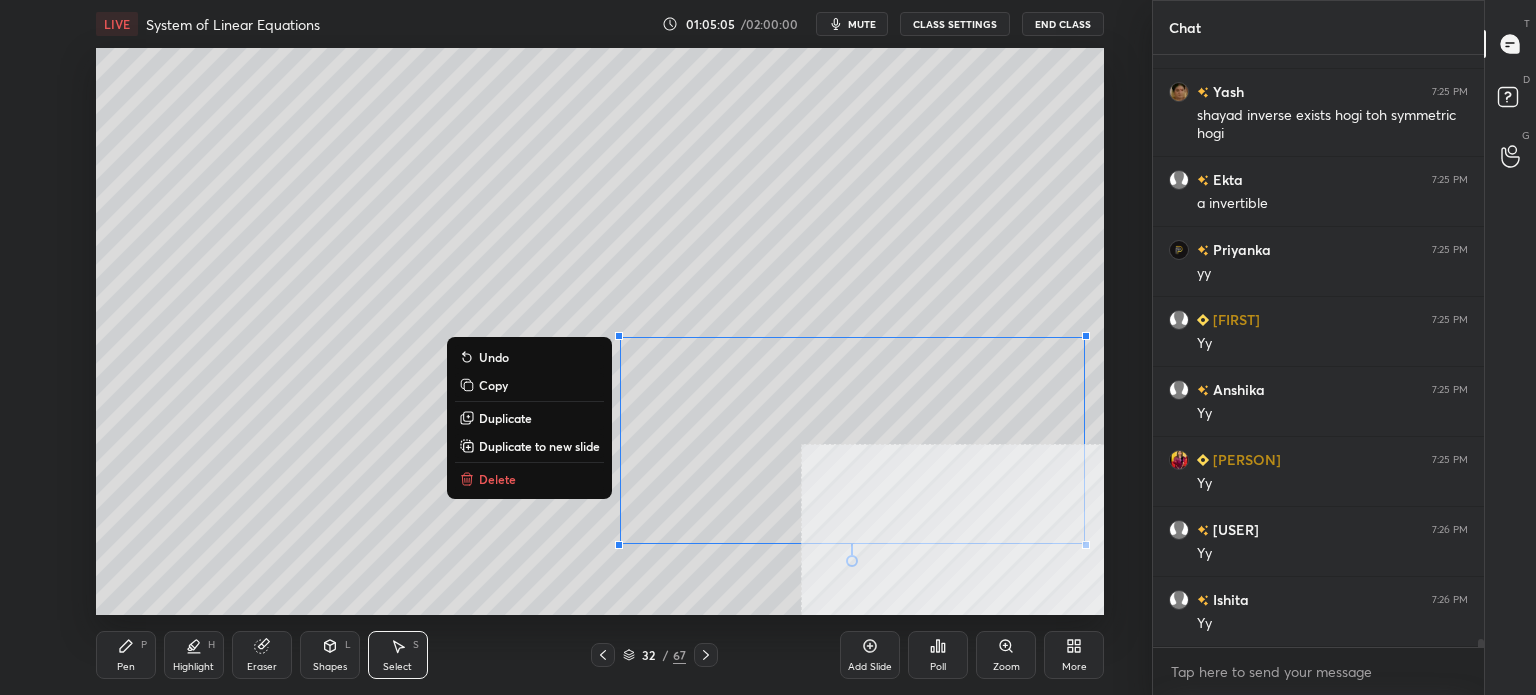 scroll, scrollTop: 41864, scrollLeft: 0, axis: vertical 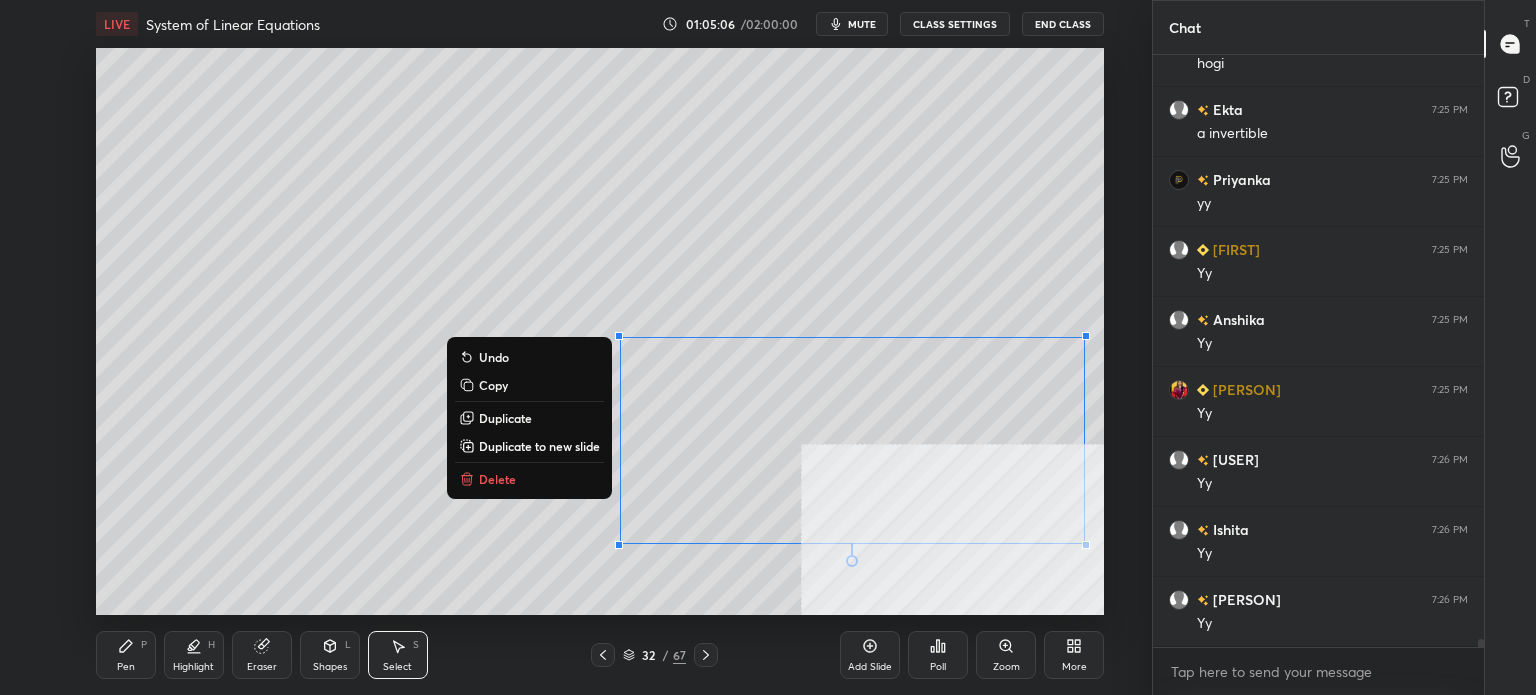 drag, startPoint x: 633, startPoint y: 345, endPoint x: 916, endPoint y: 483, distance: 314.85394 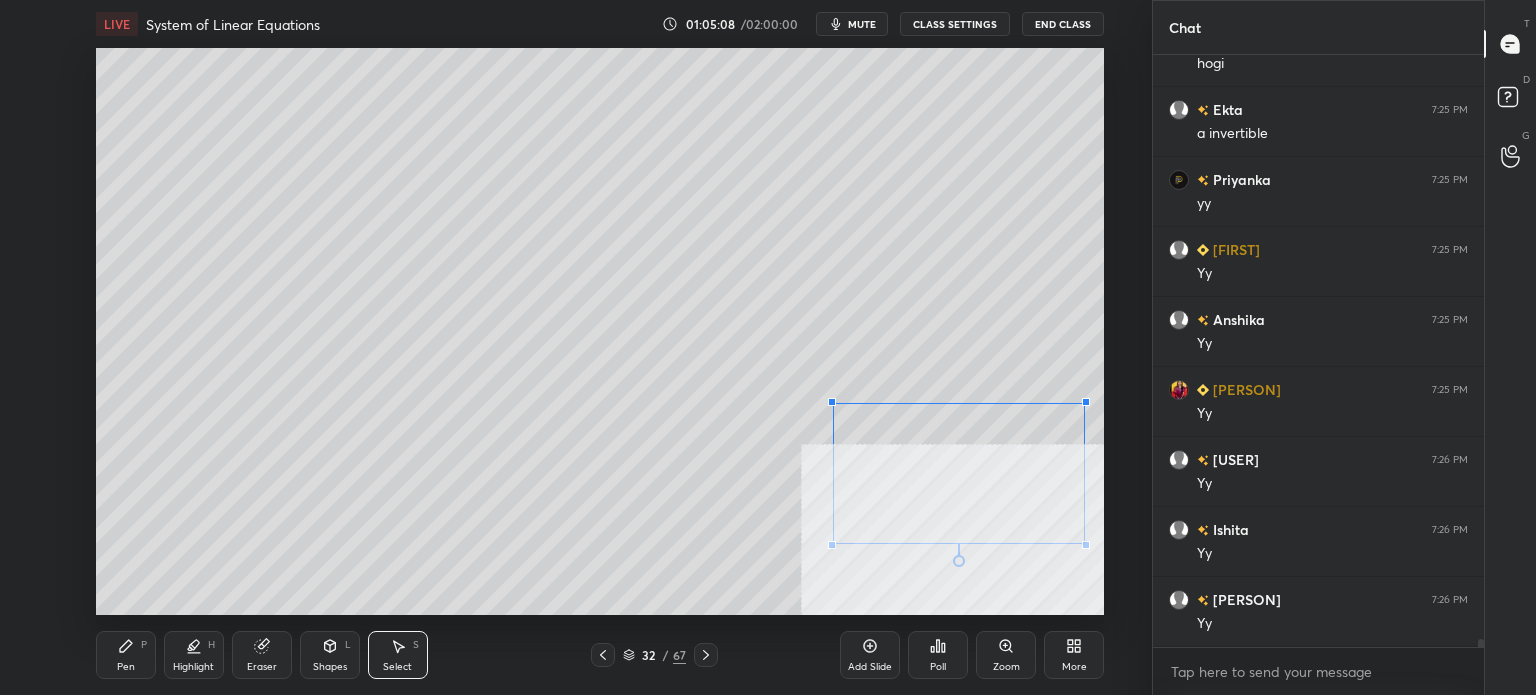 drag, startPoint x: 618, startPoint y: 335, endPoint x: 543, endPoint y: 503, distance: 183.98097 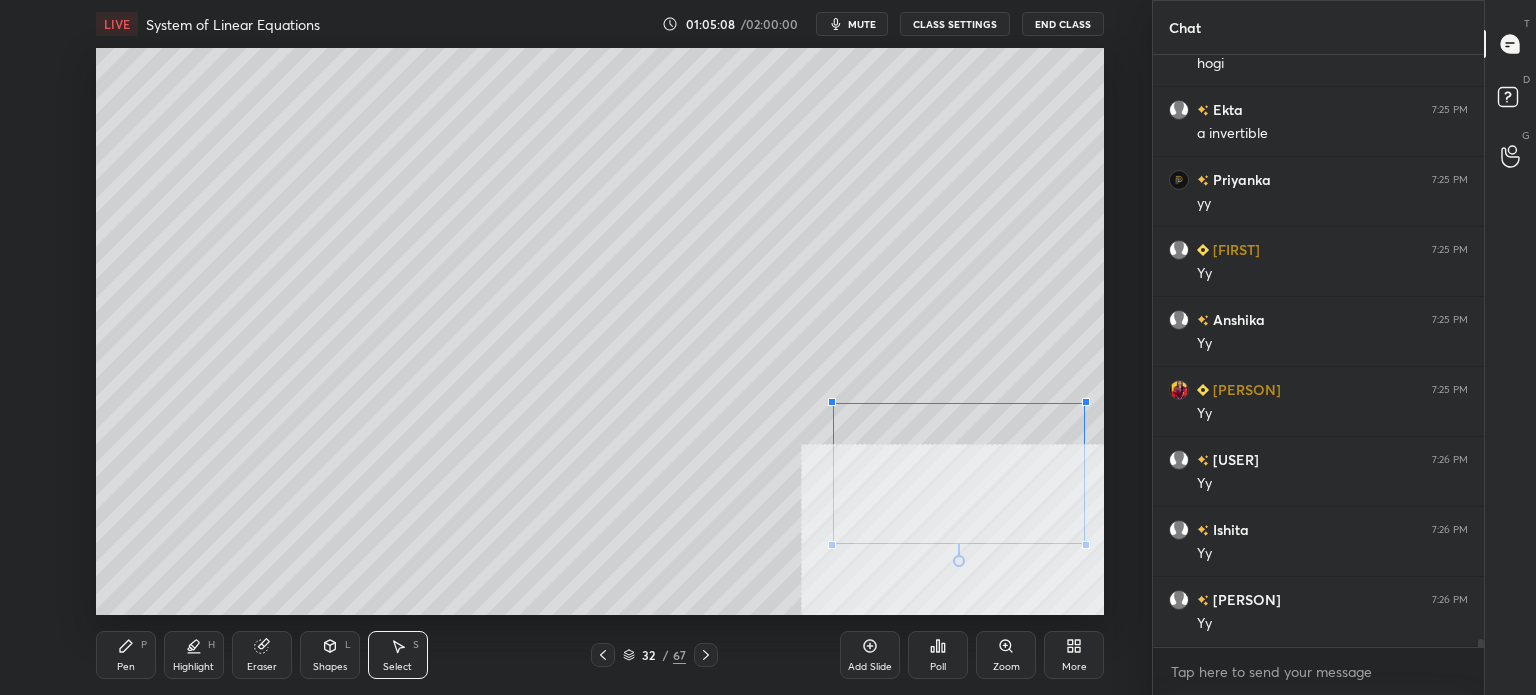 click at bounding box center (832, 402) 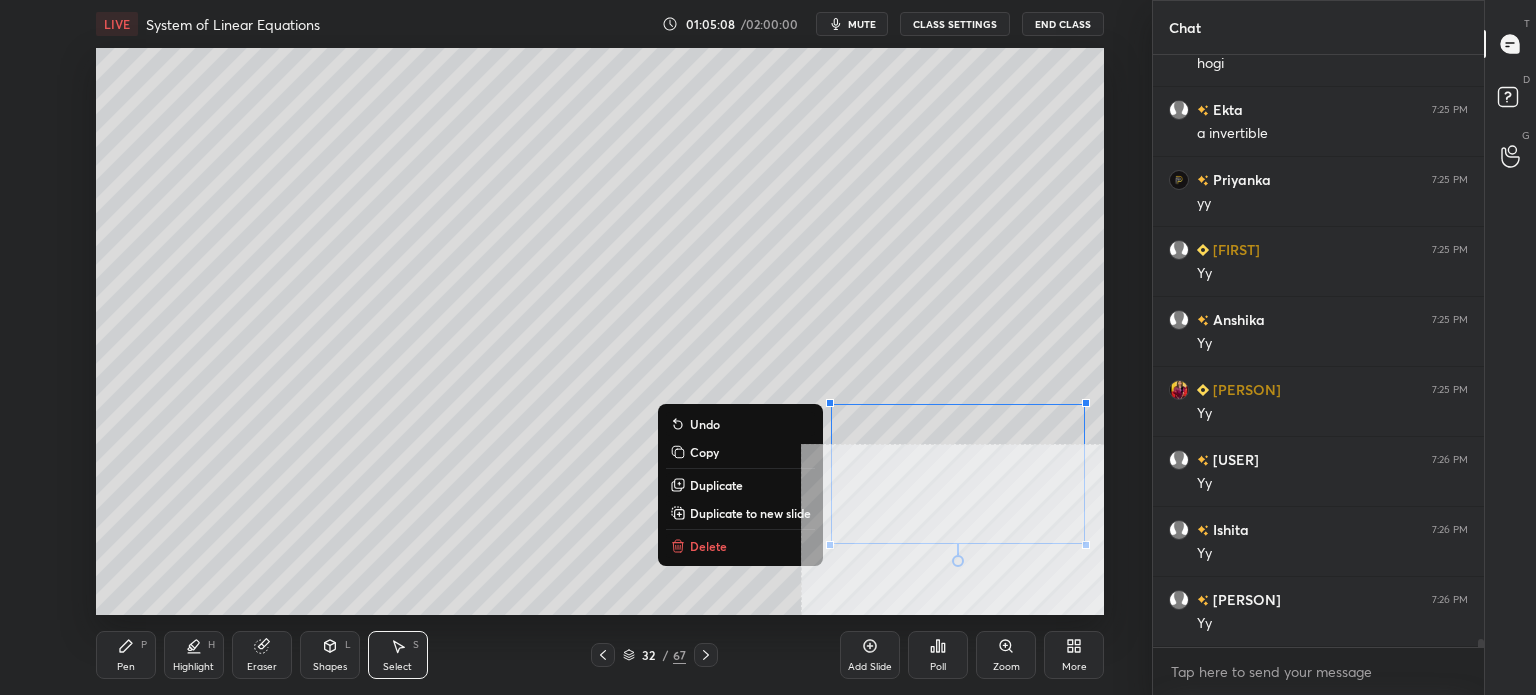 scroll, scrollTop: 41934, scrollLeft: 0, axis: vertical 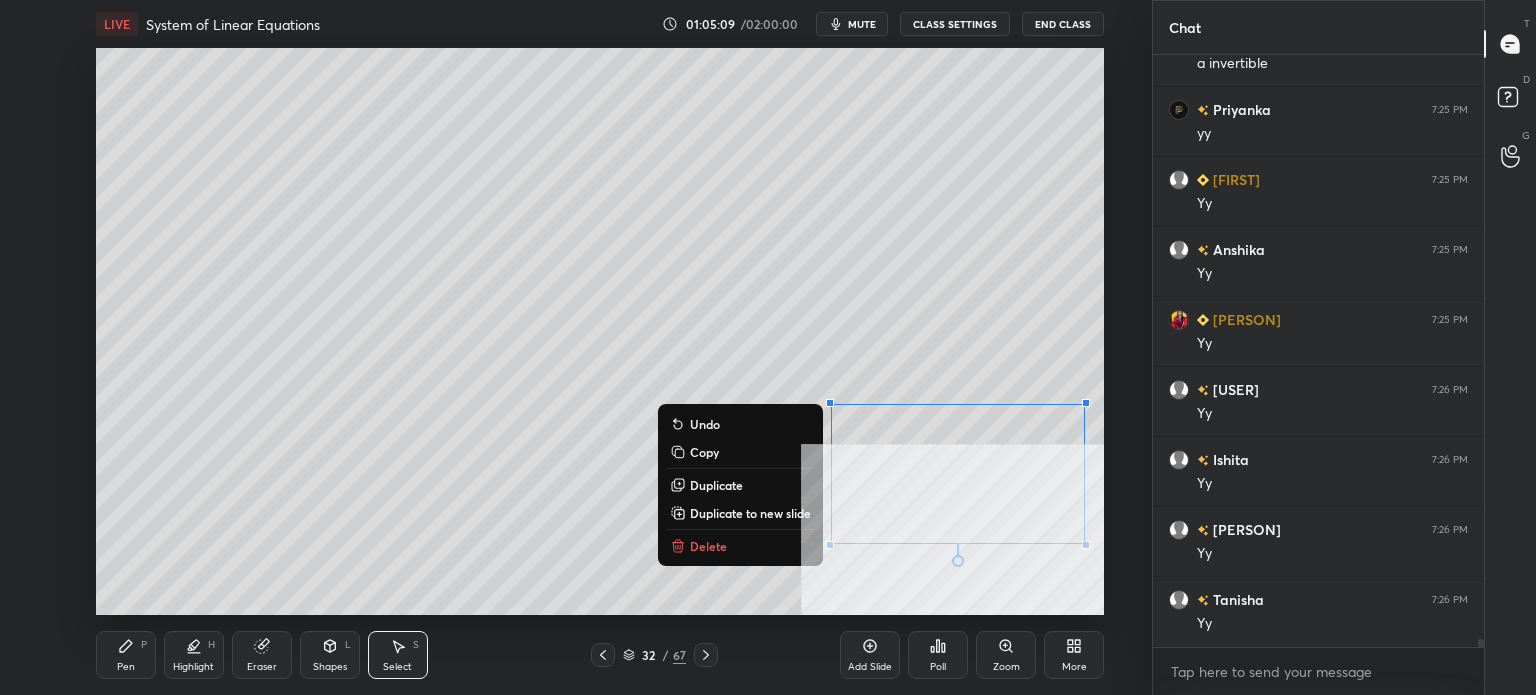 click on "Pen P" at bounding box center [126, 655] 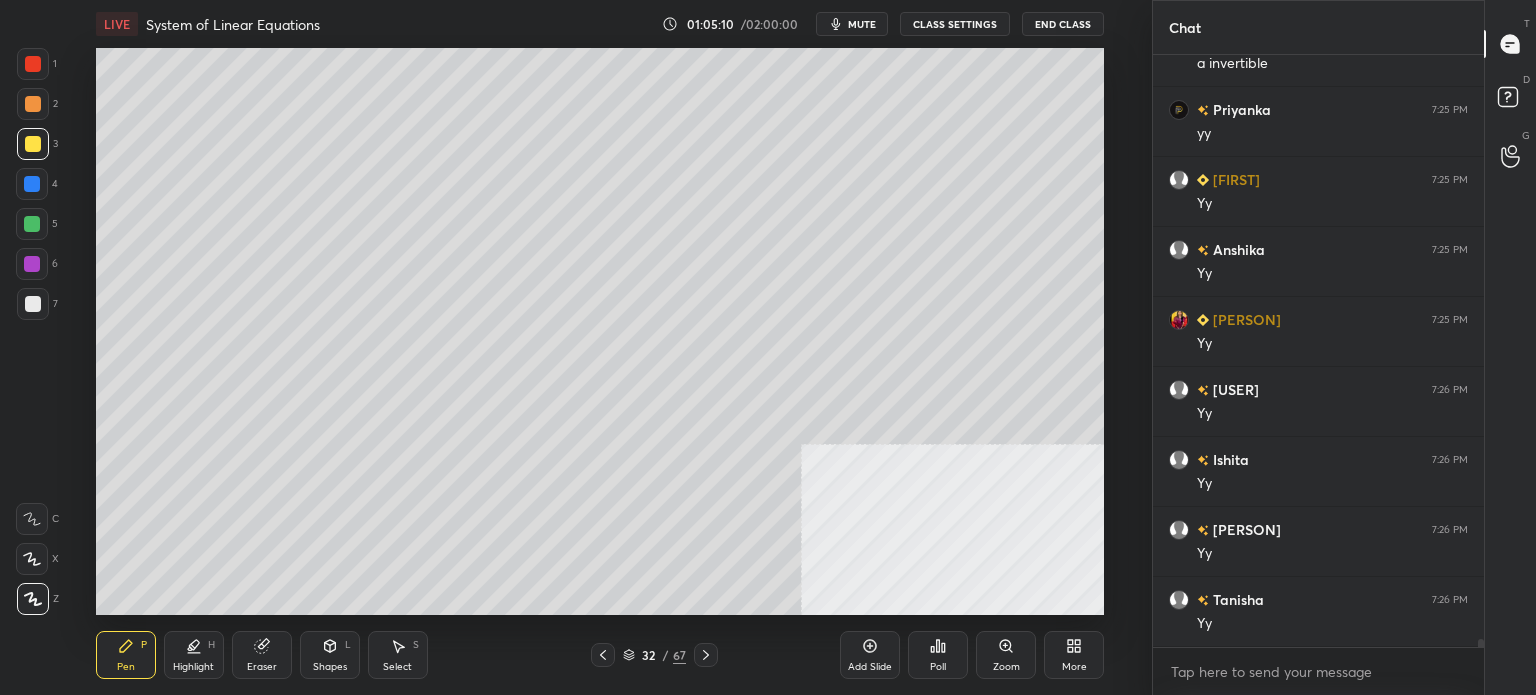 click at bounding box center [33, 304] 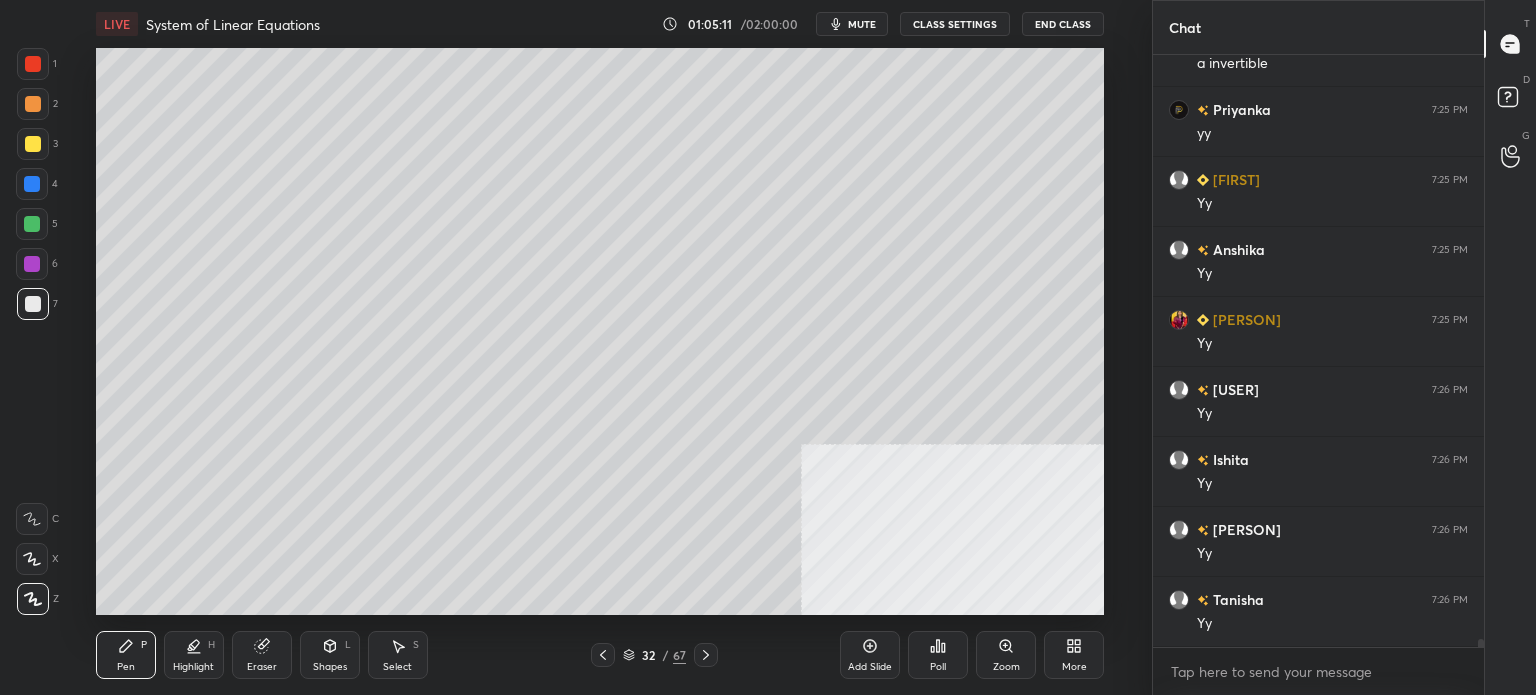 scroll, scrollTop: 42004, scrollLeft: 0, axis: vertical 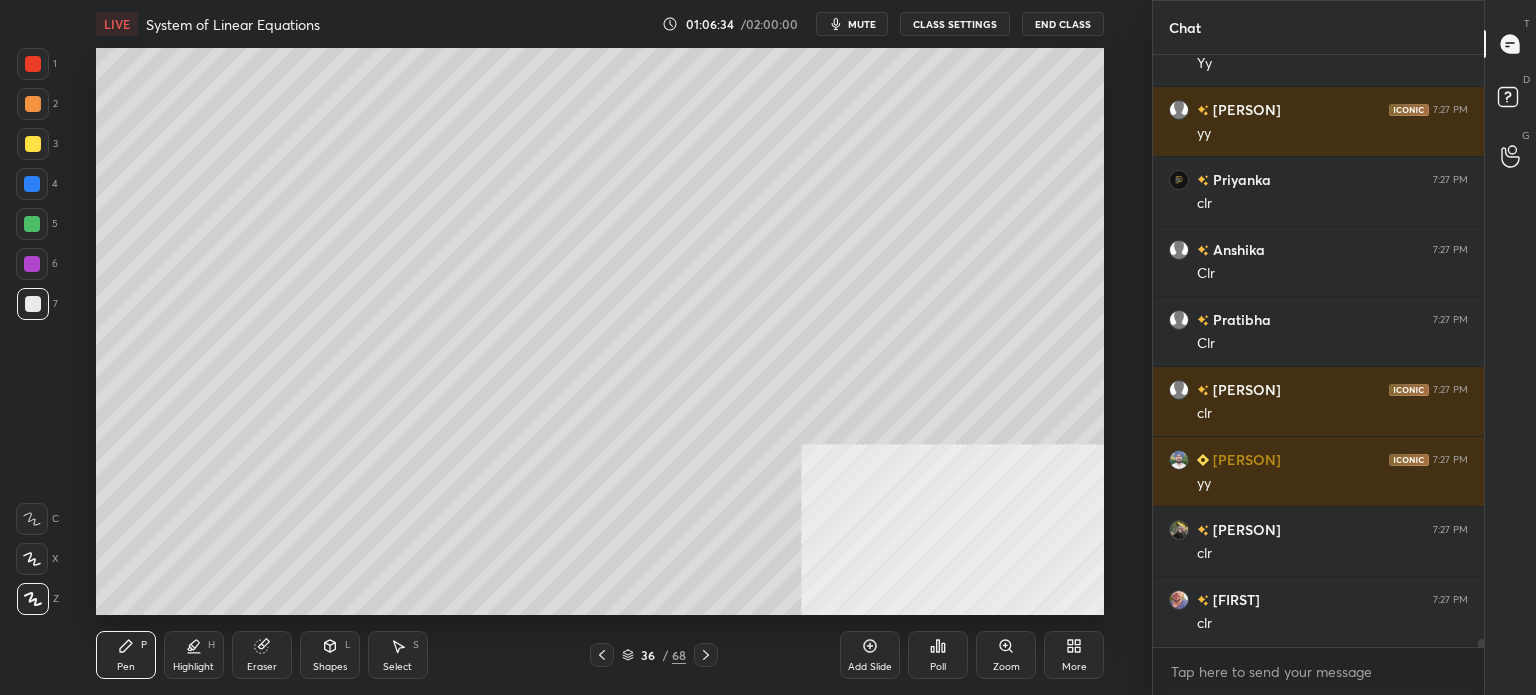 click at bounding box center [33, 144] 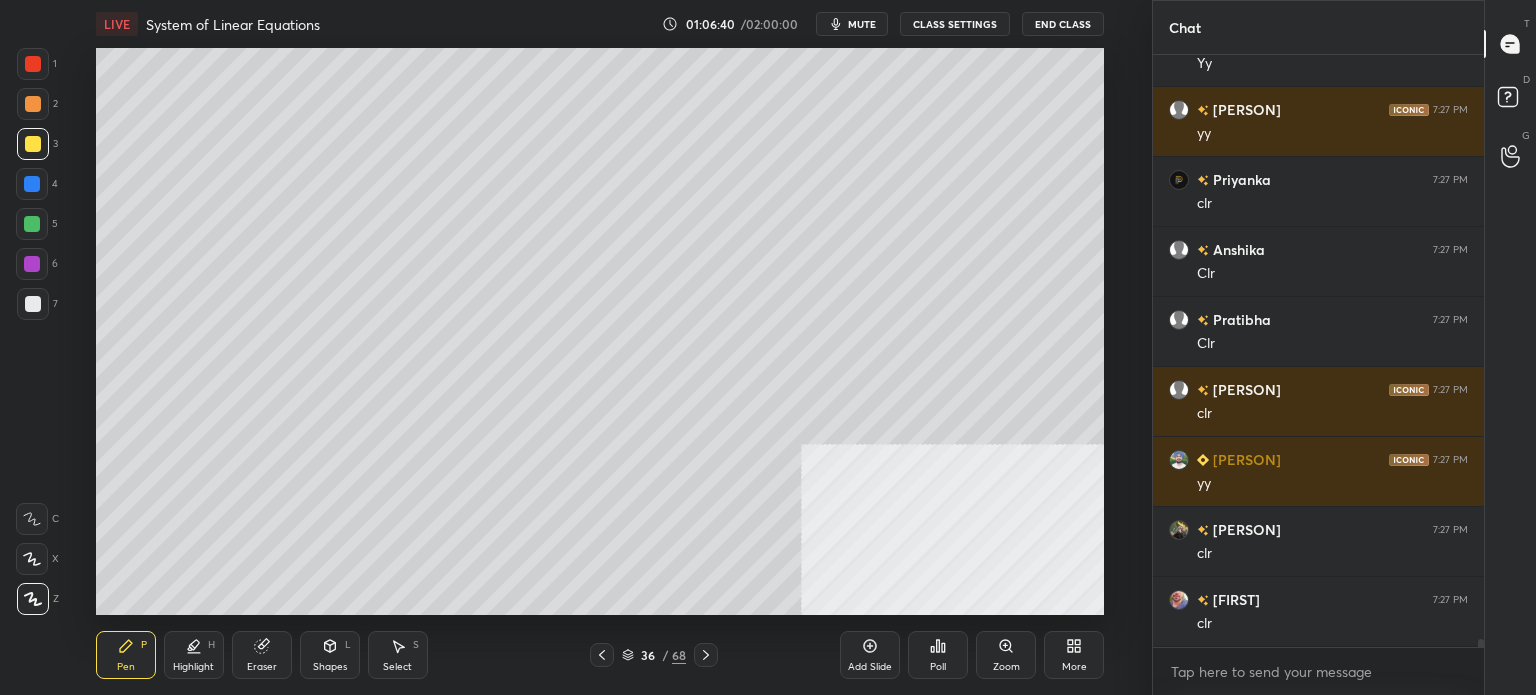 click 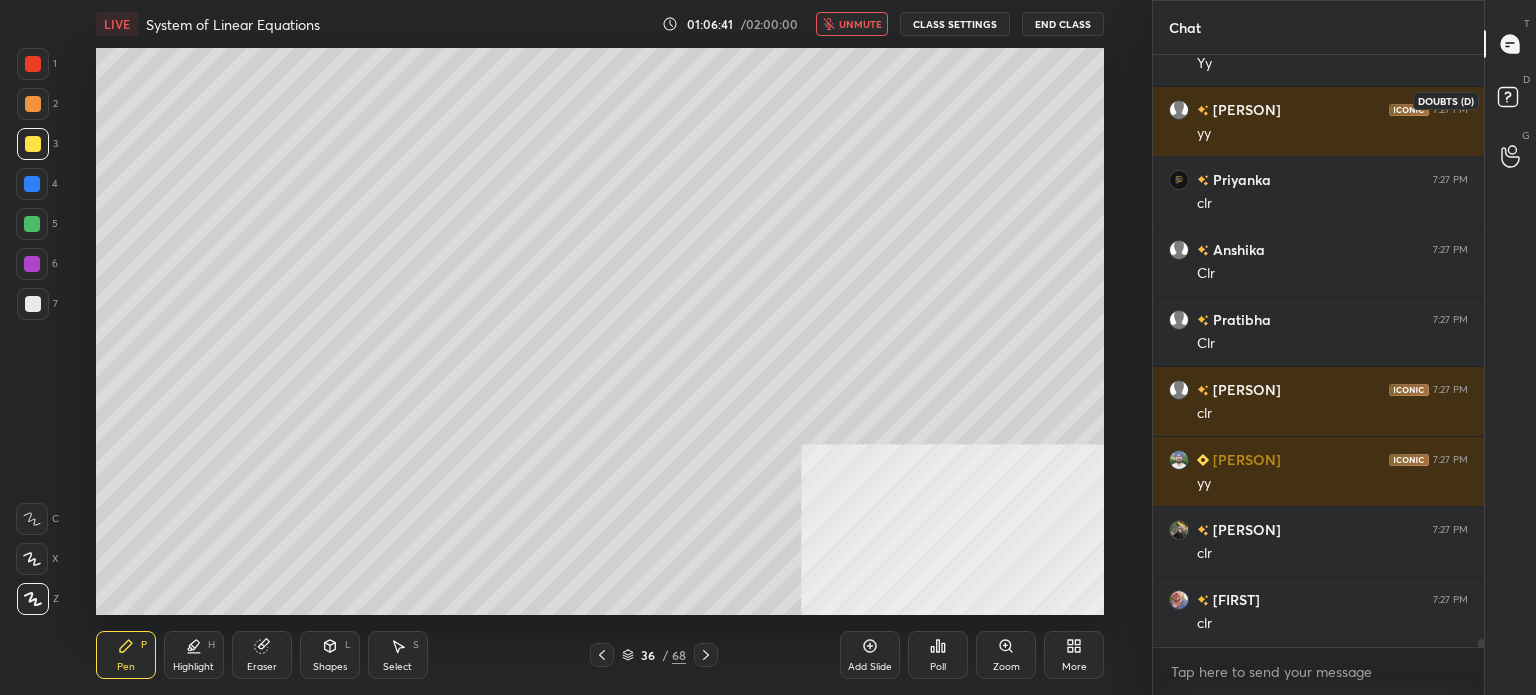 click 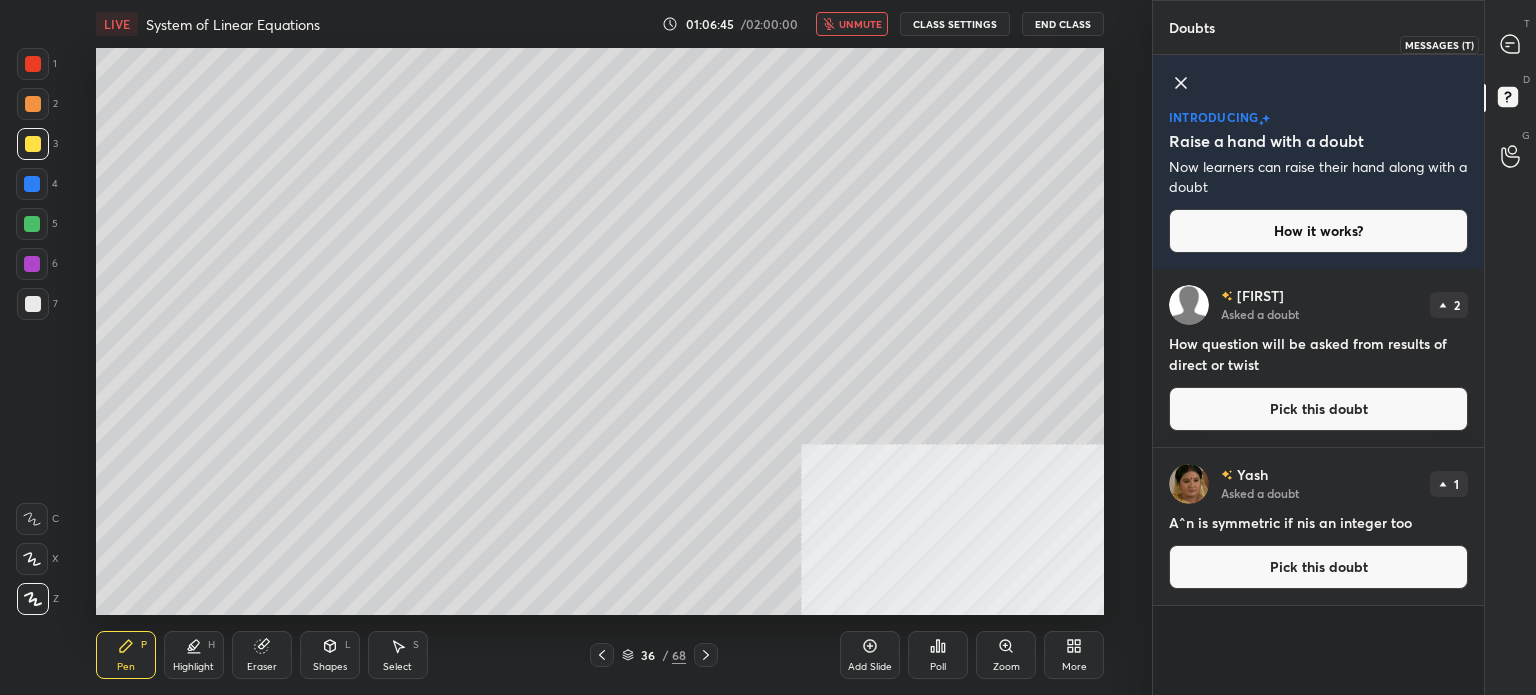 click on "T Messages (T)" at bounding box center (1510, 44) 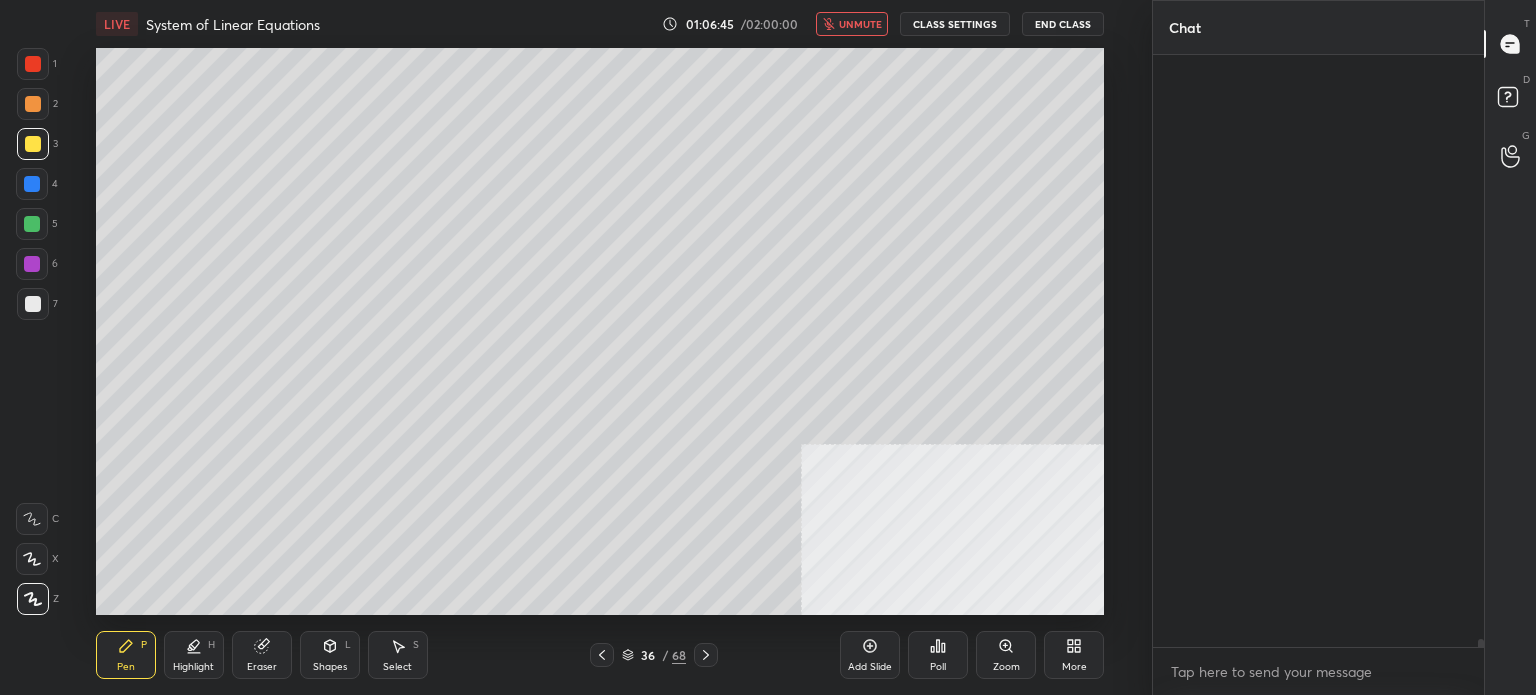 scroll, scrollTop: 44520, scrollLeft: 0, axis: vertical 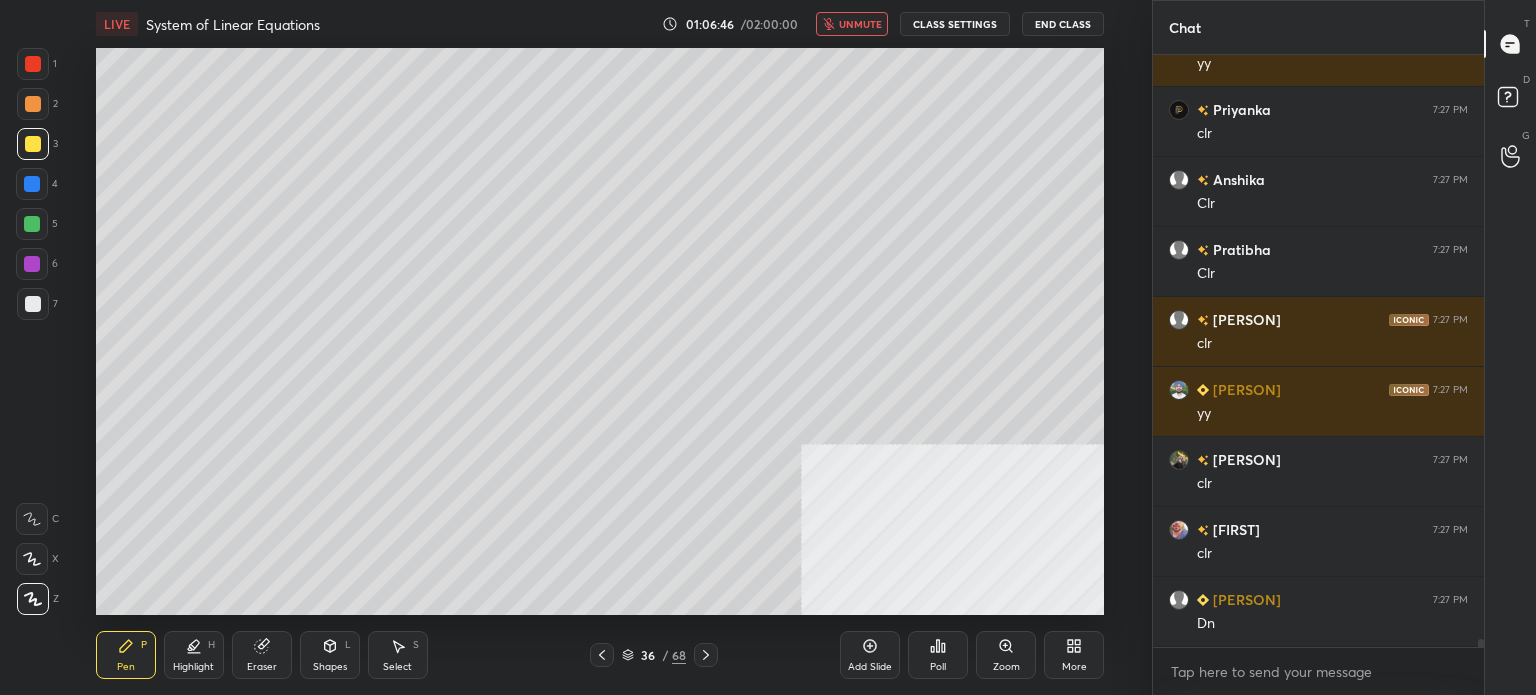 click on "LIVE System of Linear Equations 01:06:46 /  02:00:00 unmute CLASS SETTINGS End Class" at bounding box center (600, 24) 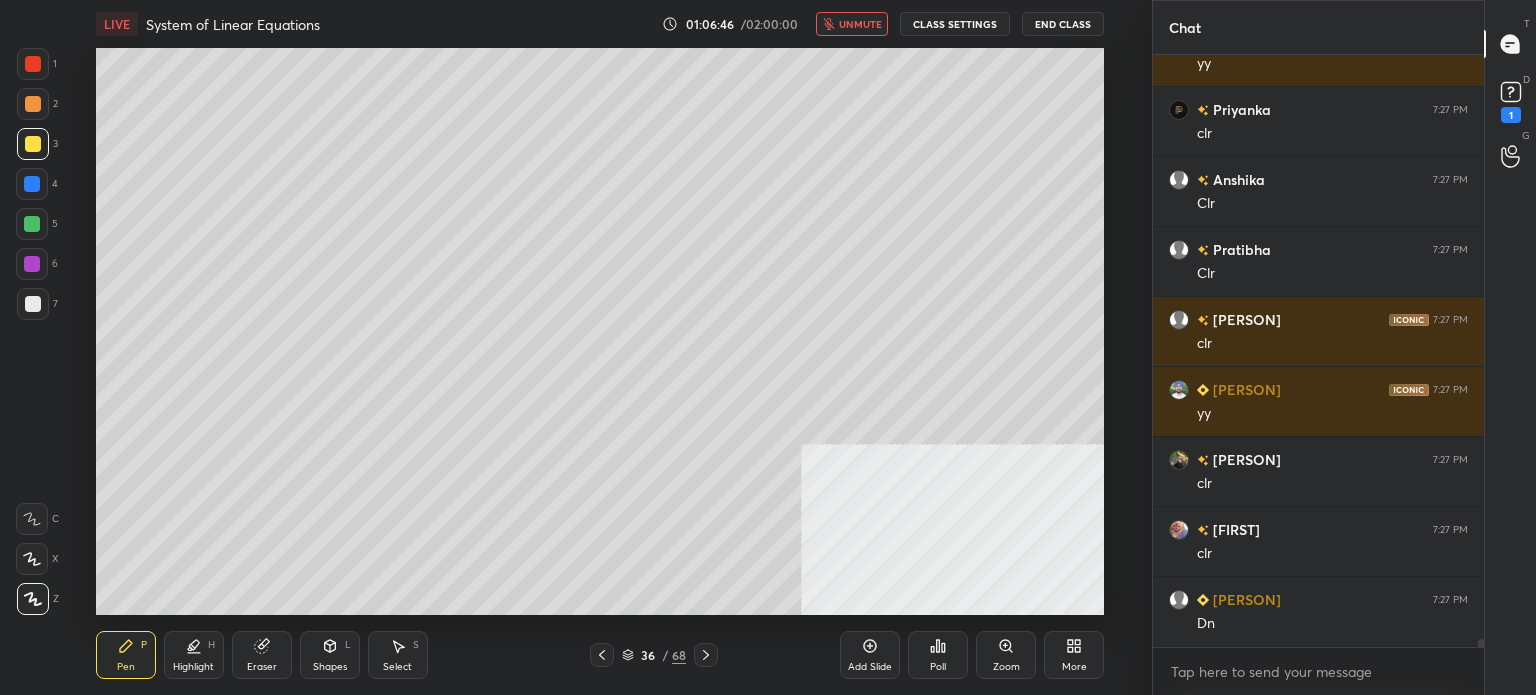 scroll, scrollTop: 44676, scrollLeft: 0, axis: vertical 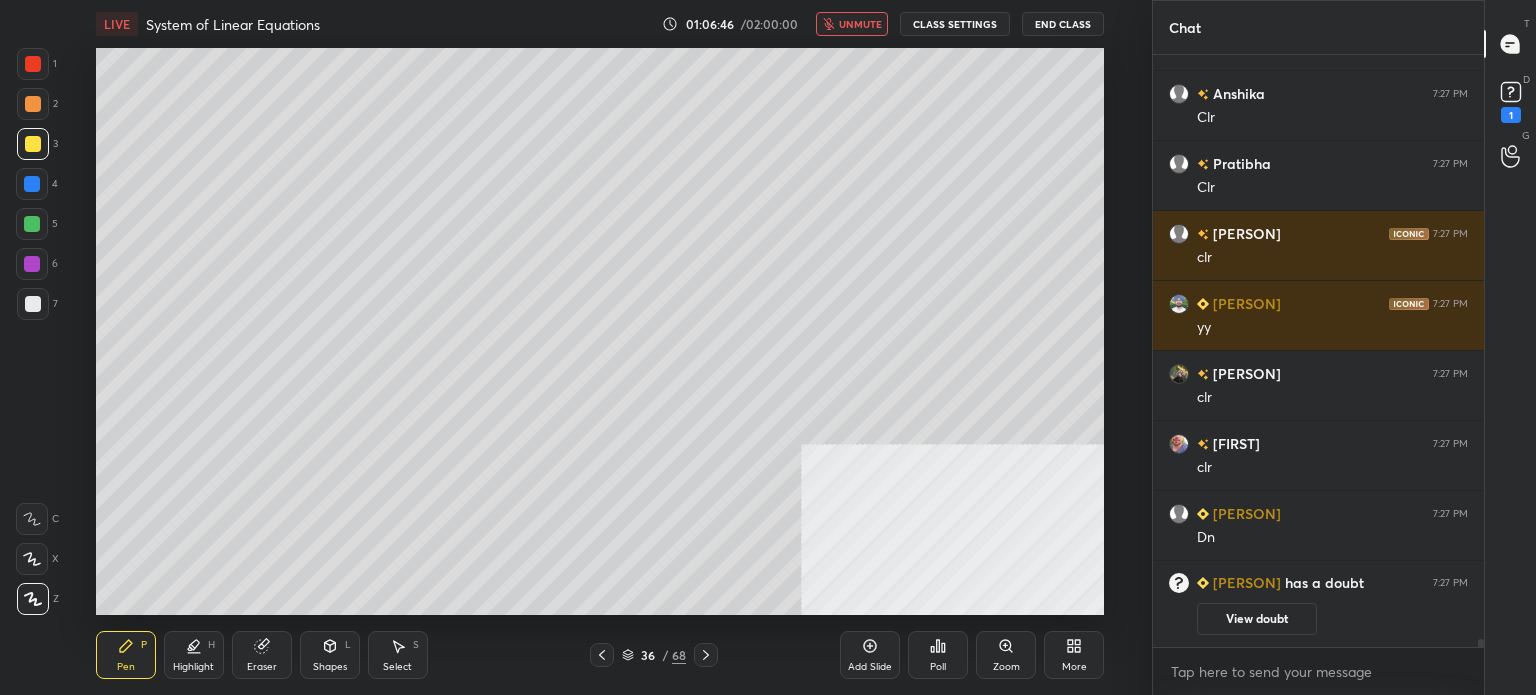 click on "unmute" at bounding box center (852, 24) 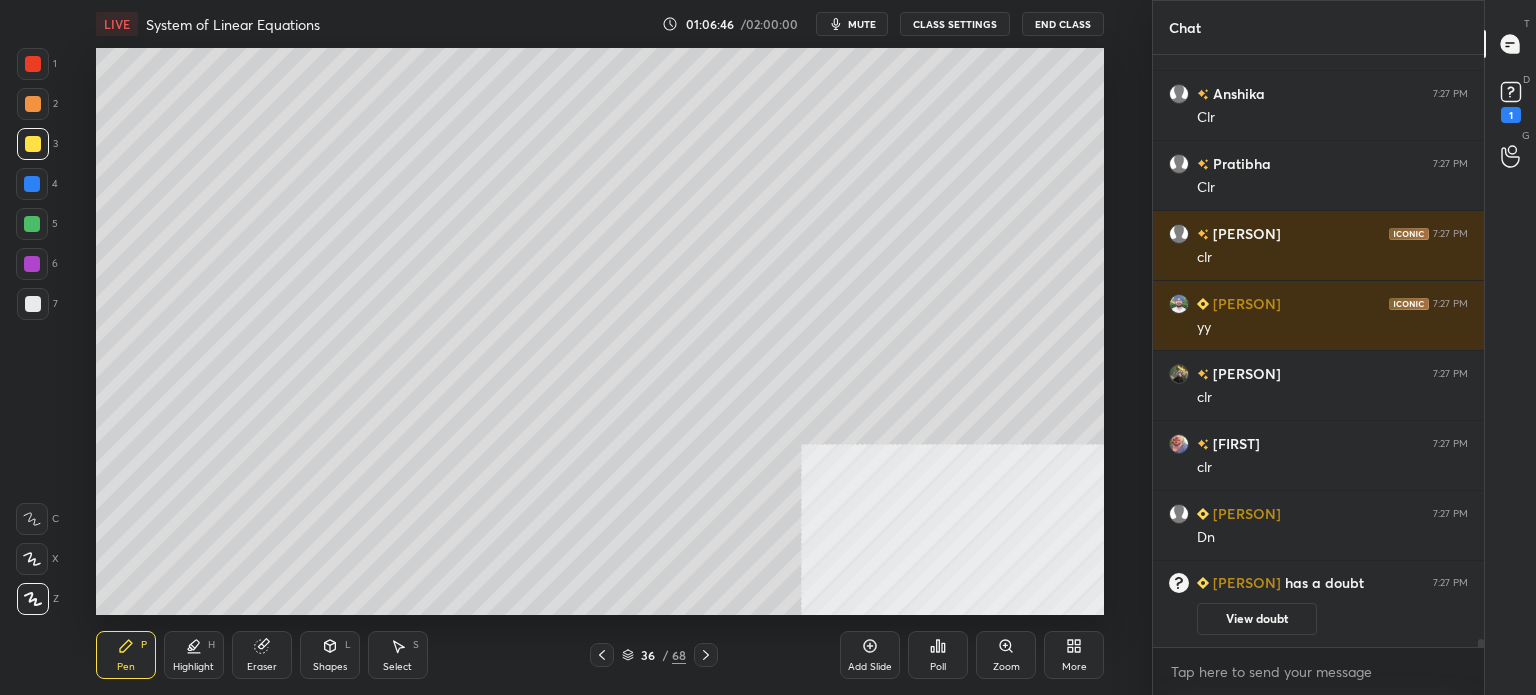 scroll, scrollTop: 0, scrollLeft: 0, axis: both 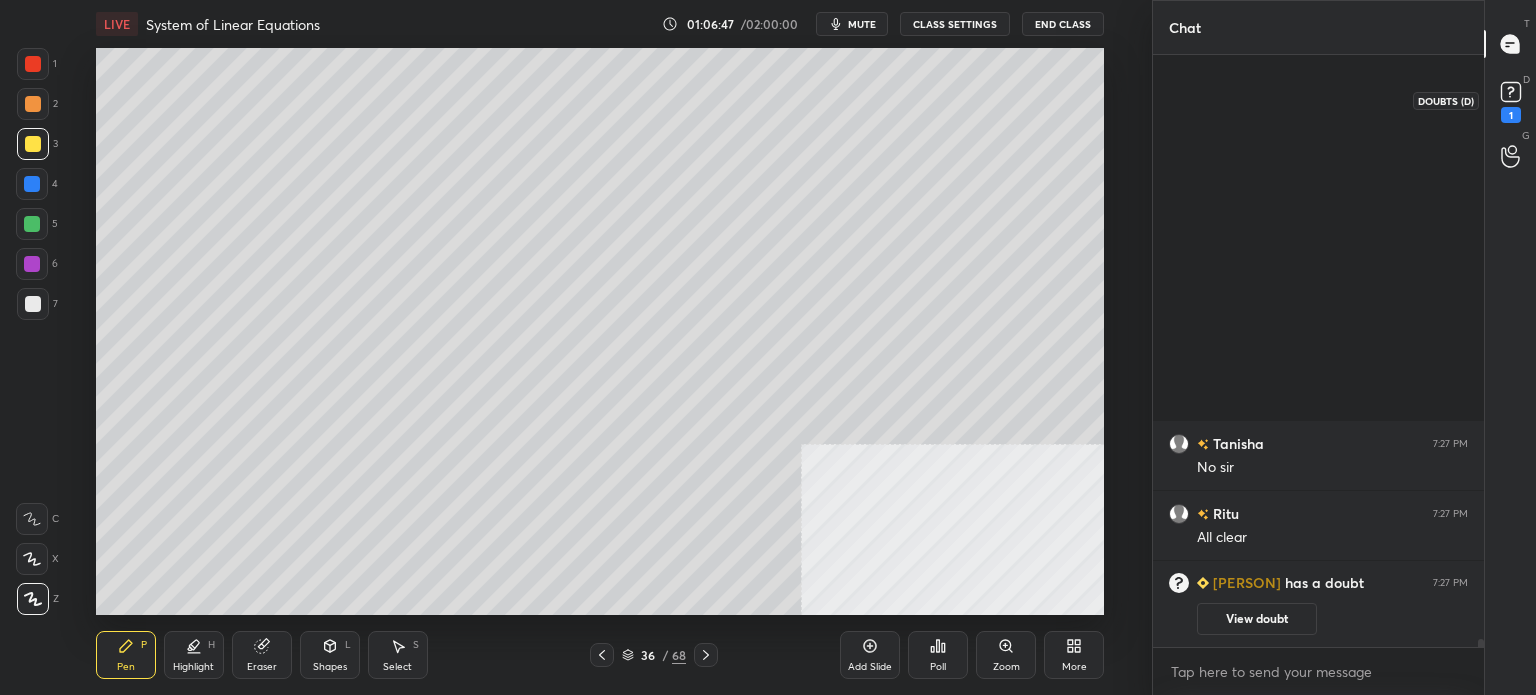 click 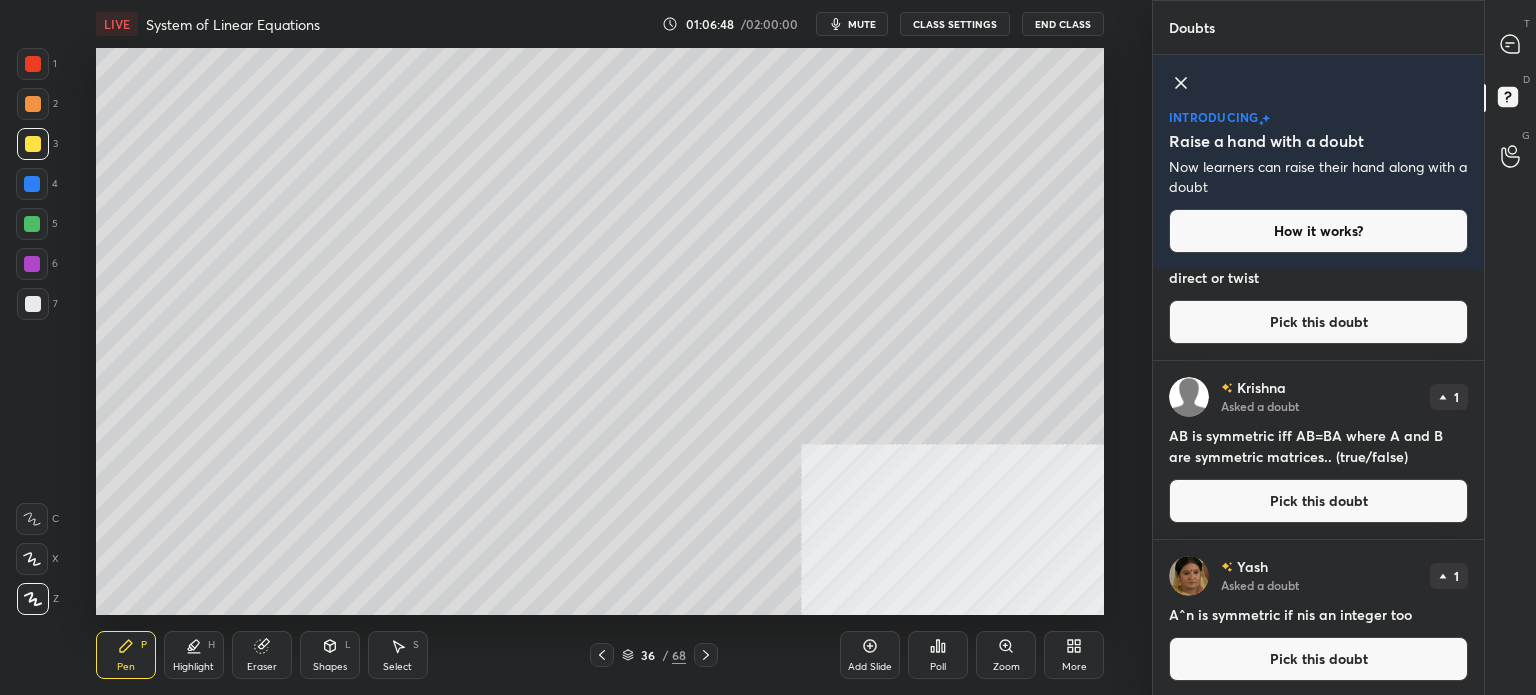 scroll, scrollTop: 89, scrollLeft: 0, axis: vertical 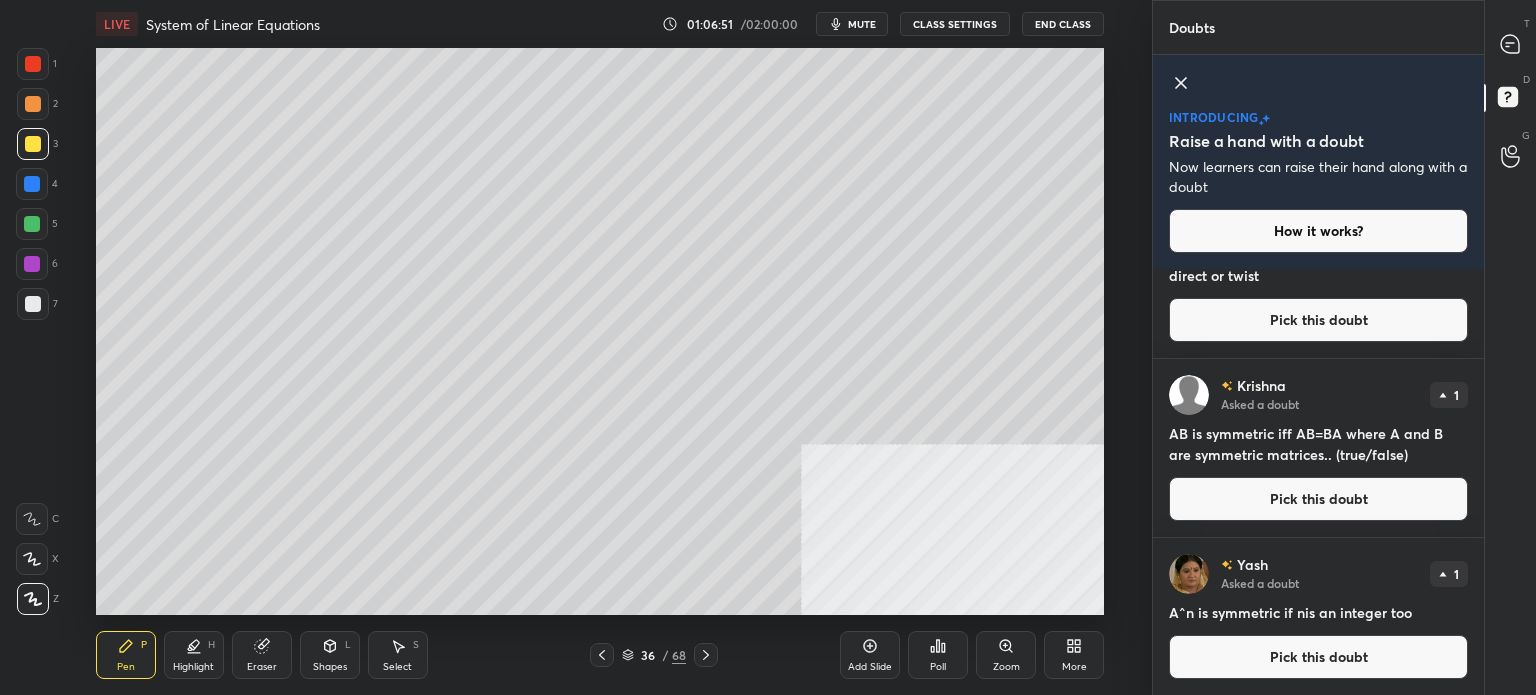 click on "Pick this doubt" at bounding box center [1318, 499] 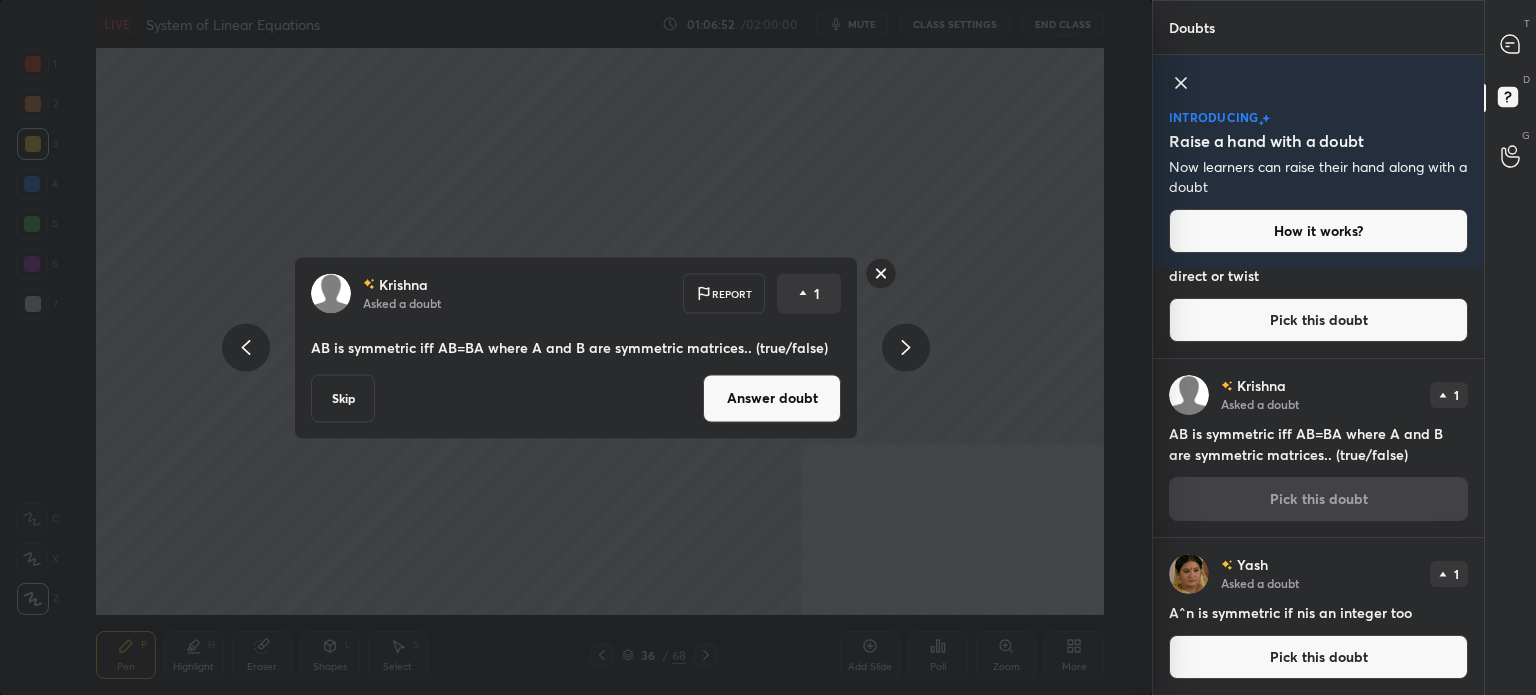 click on "Answer doubt" at bounding box center (772, 398) 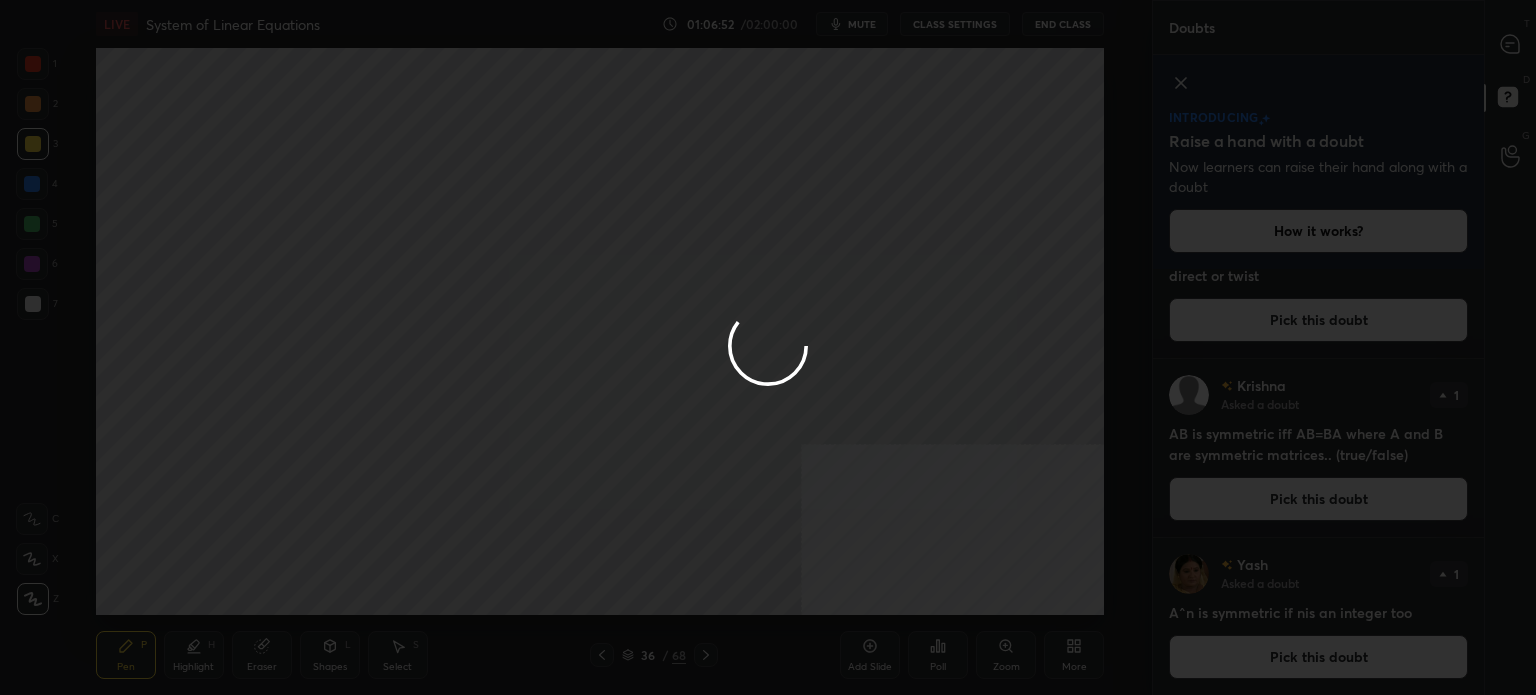 scroll, scrollTop: 0, scrollLeft: 0, axis: both 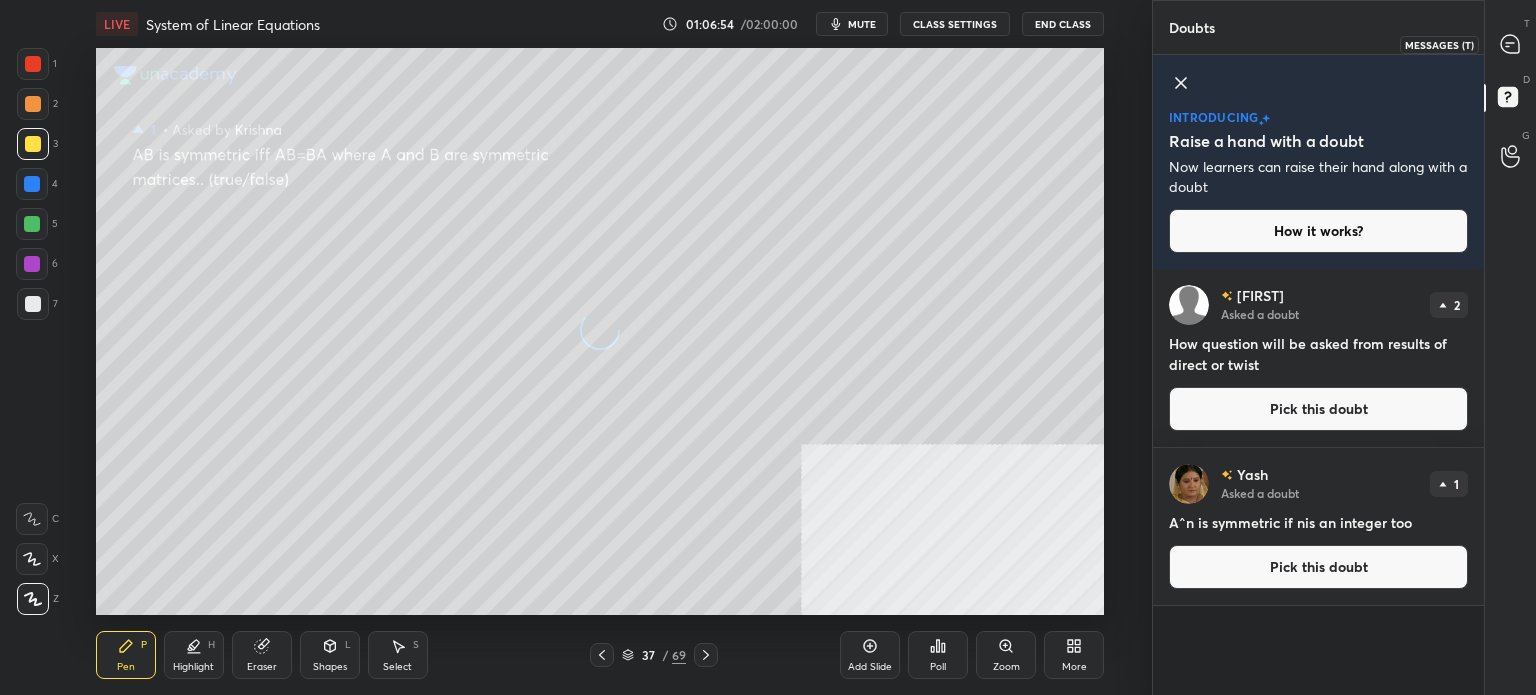 click 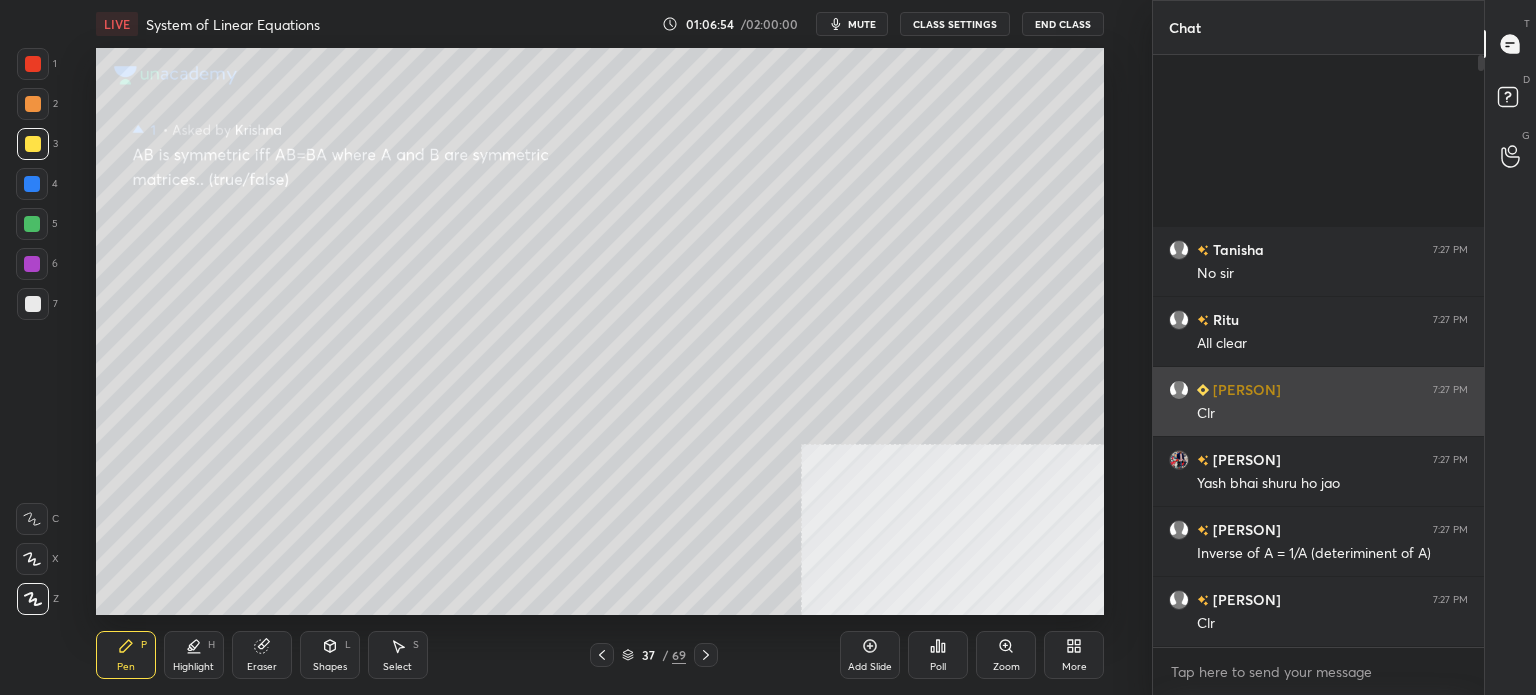 scroll, scrollTop: 5, scrollLeft: 6, axis: both 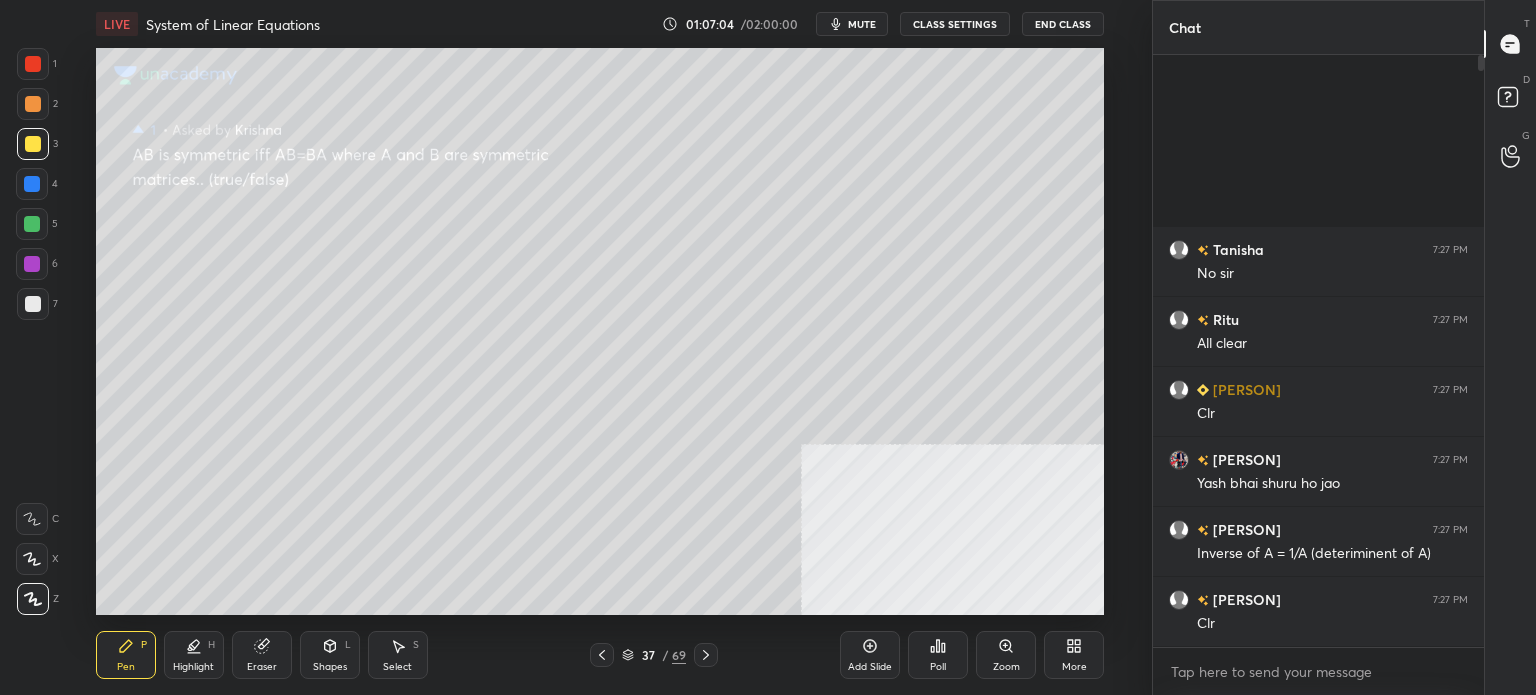 click at bounding box center [33, 144] 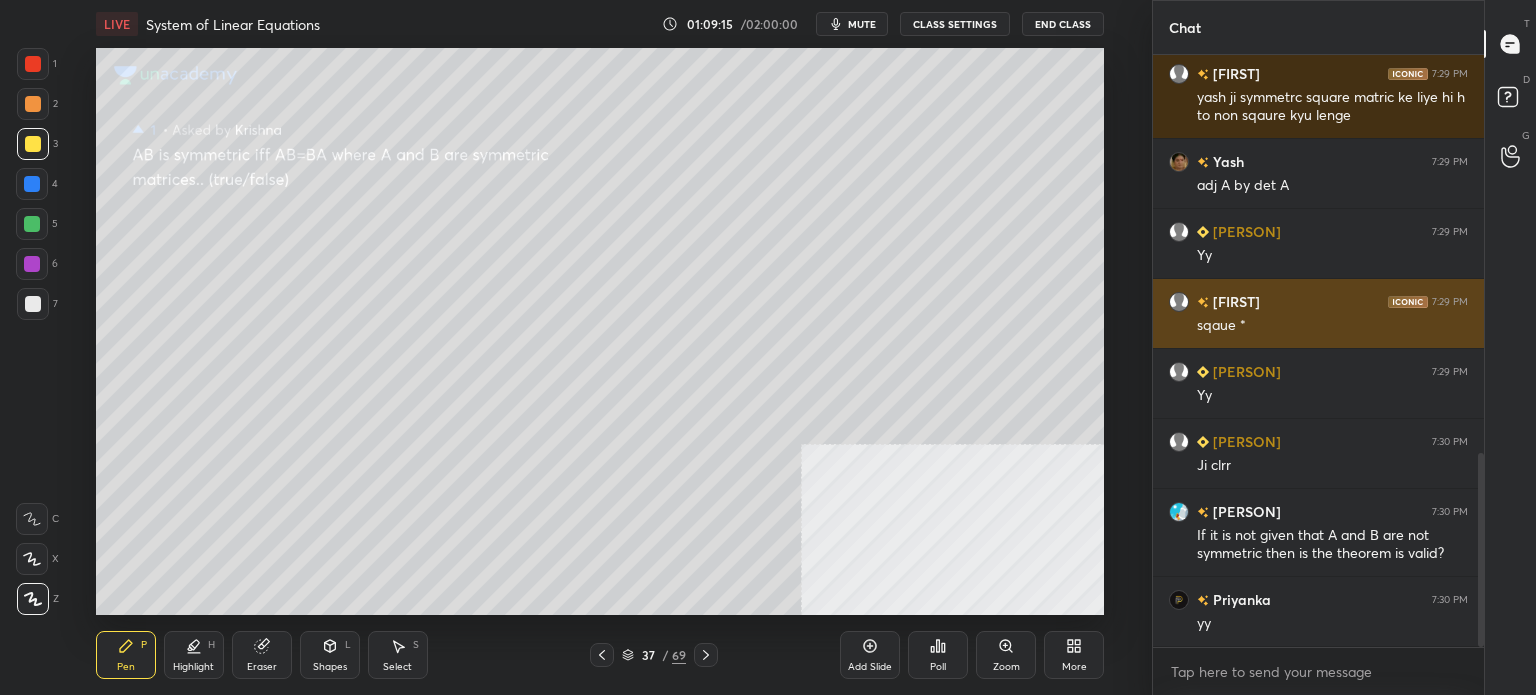 scroll, scrollTop: 1212, scrollLeft: 0, axis: vertical 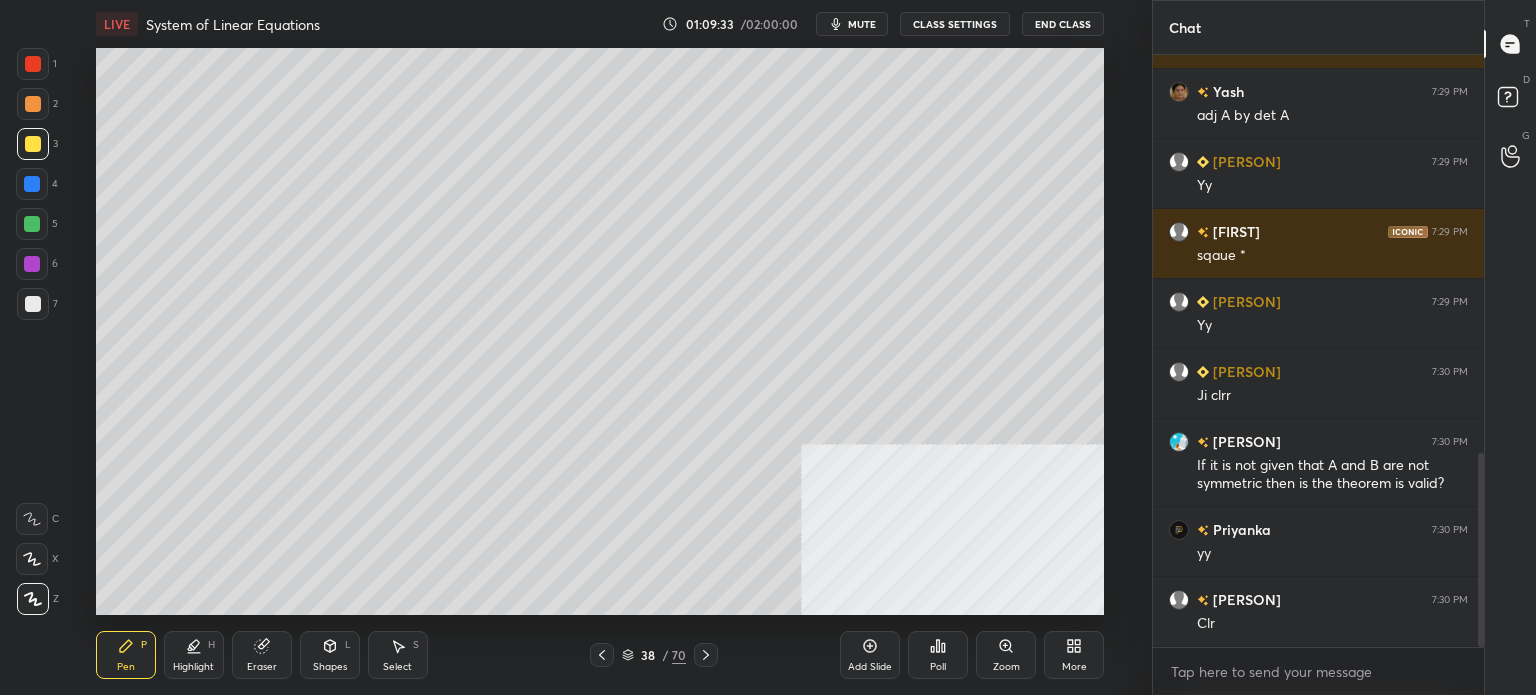 click at bounding box center (33, 104) 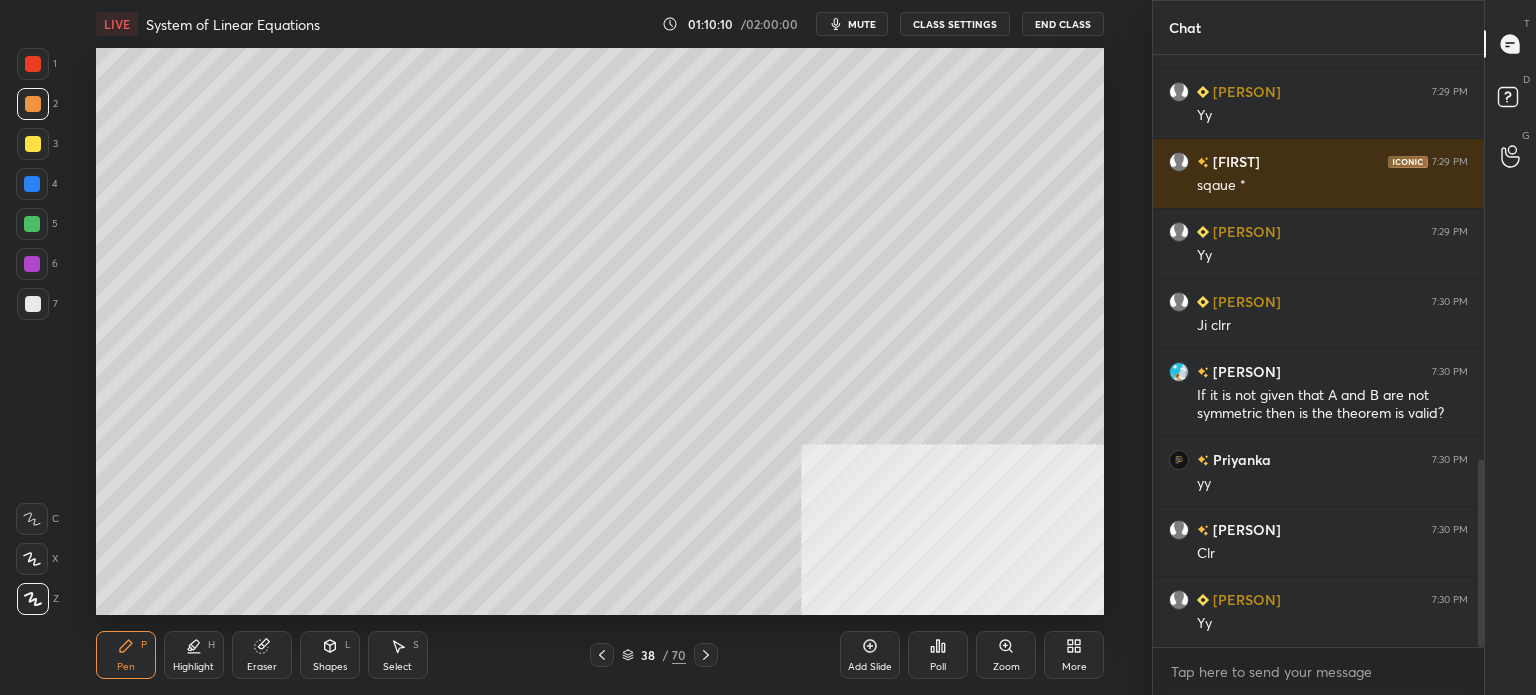scroll, scrollTop: 1368, scrollLeft: 0, axis: vertical 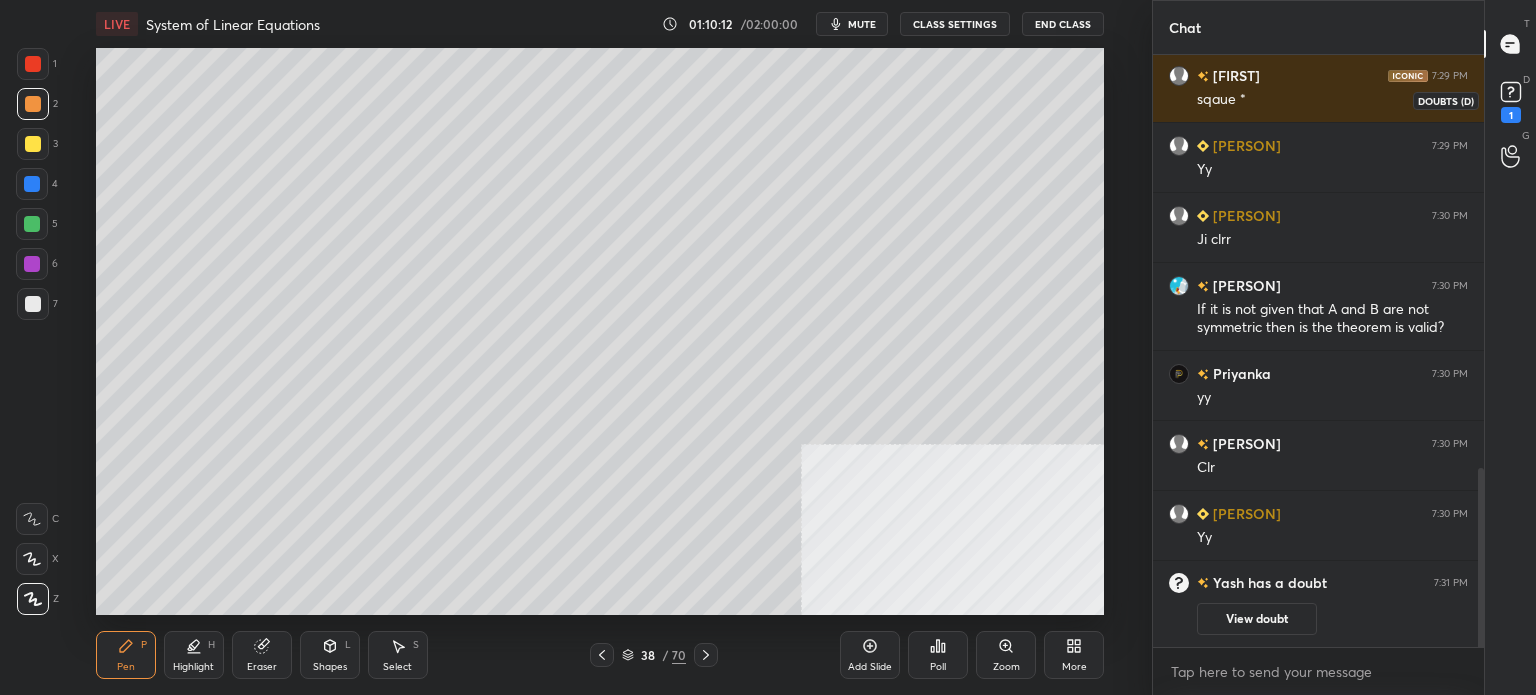click 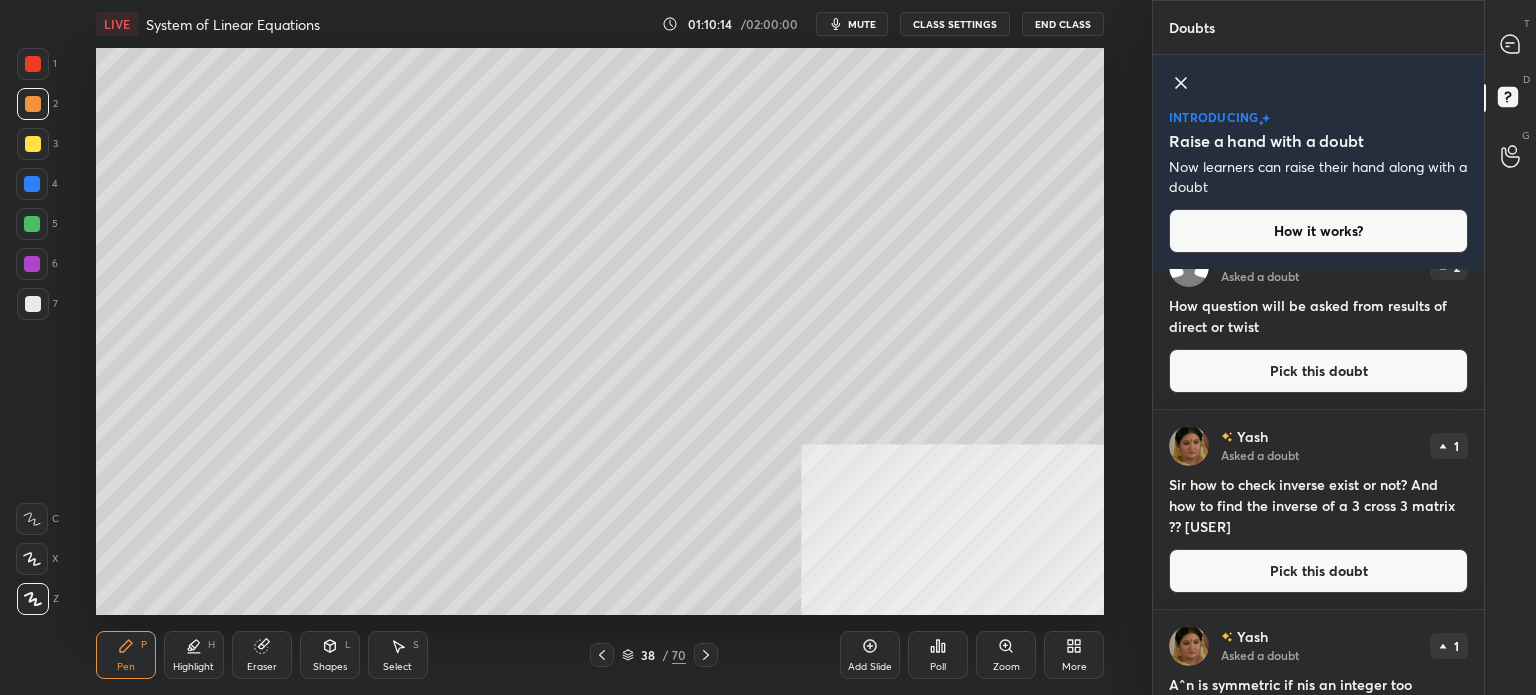 scroll, scrollTop: 110, scrollLeft: 0, axis: vertical 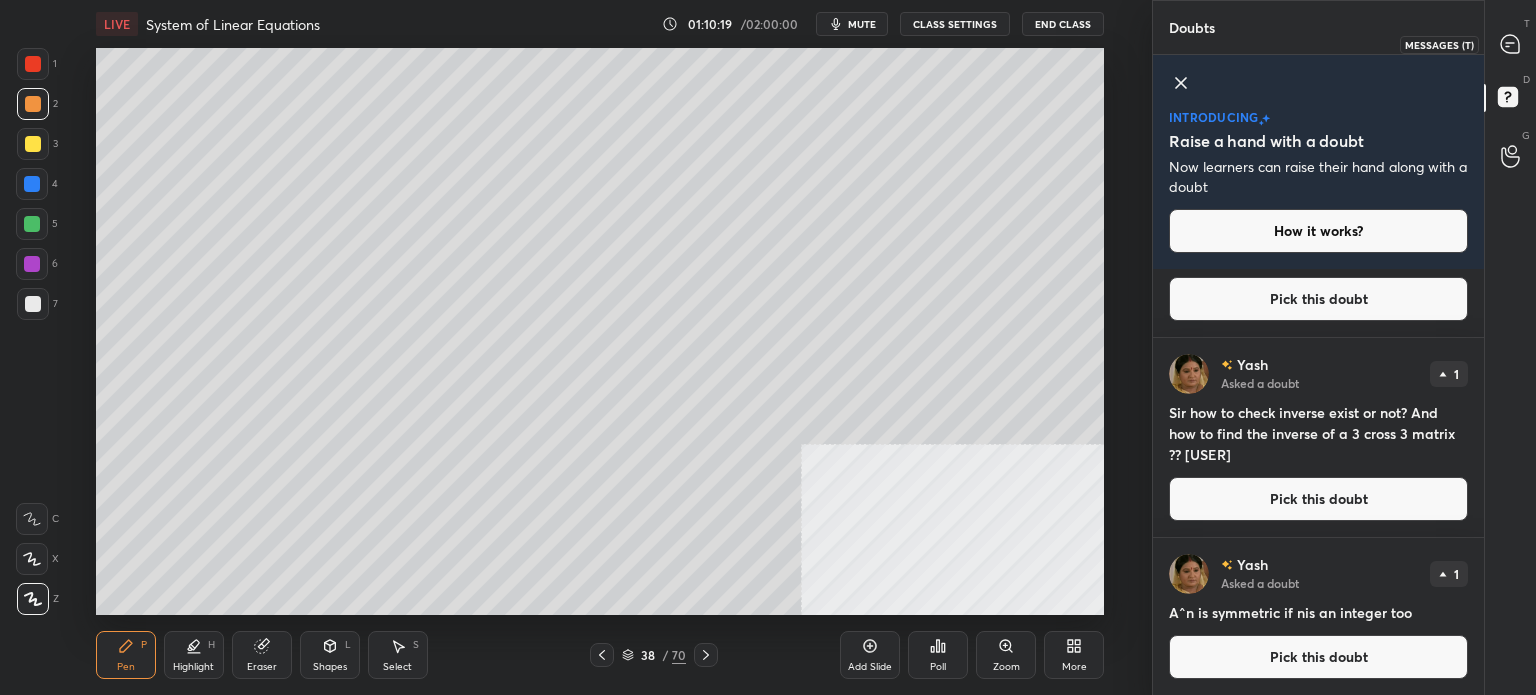 click at bounding box center (1511, 44) 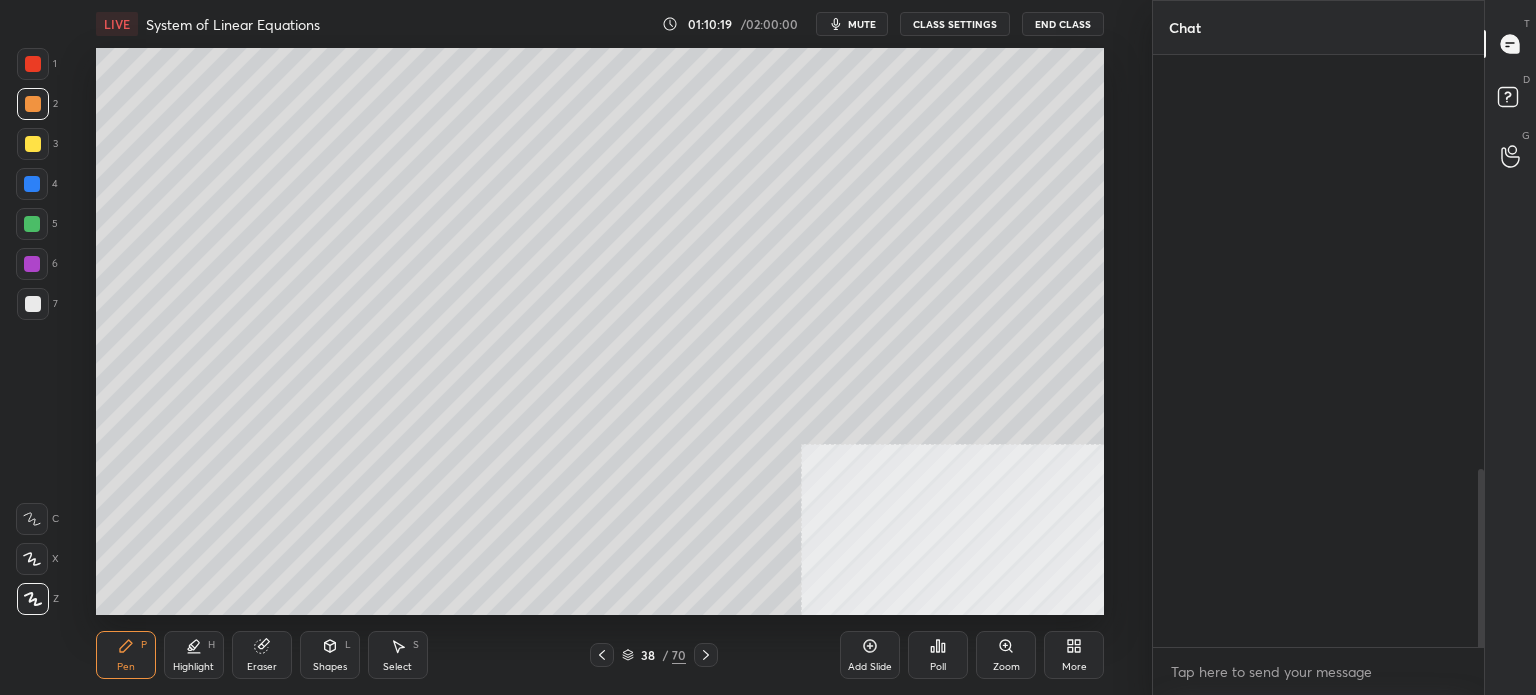 scroll, scrollTop: 1468, scrollLeft: 0, axis: vertical 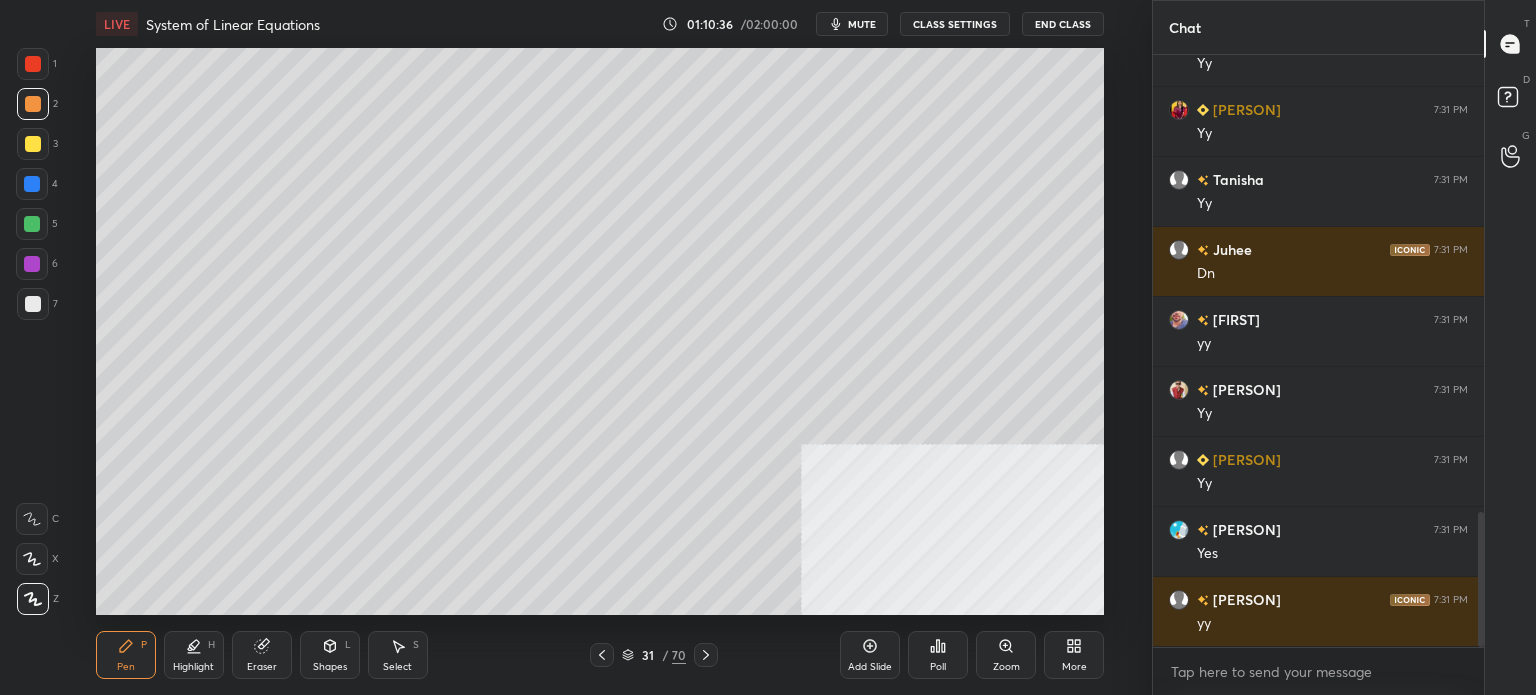 click at bounding box center [33, 144] 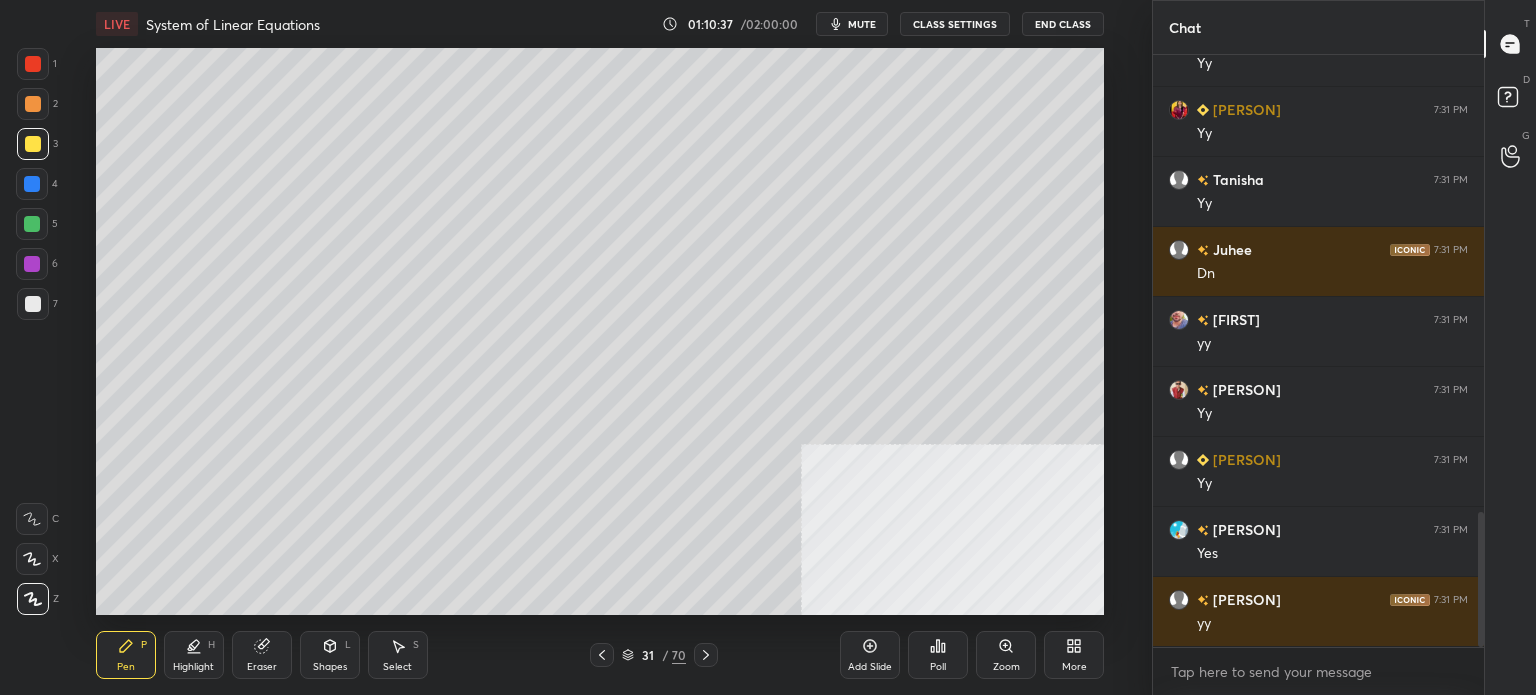 click at bounding box center (33, 304) 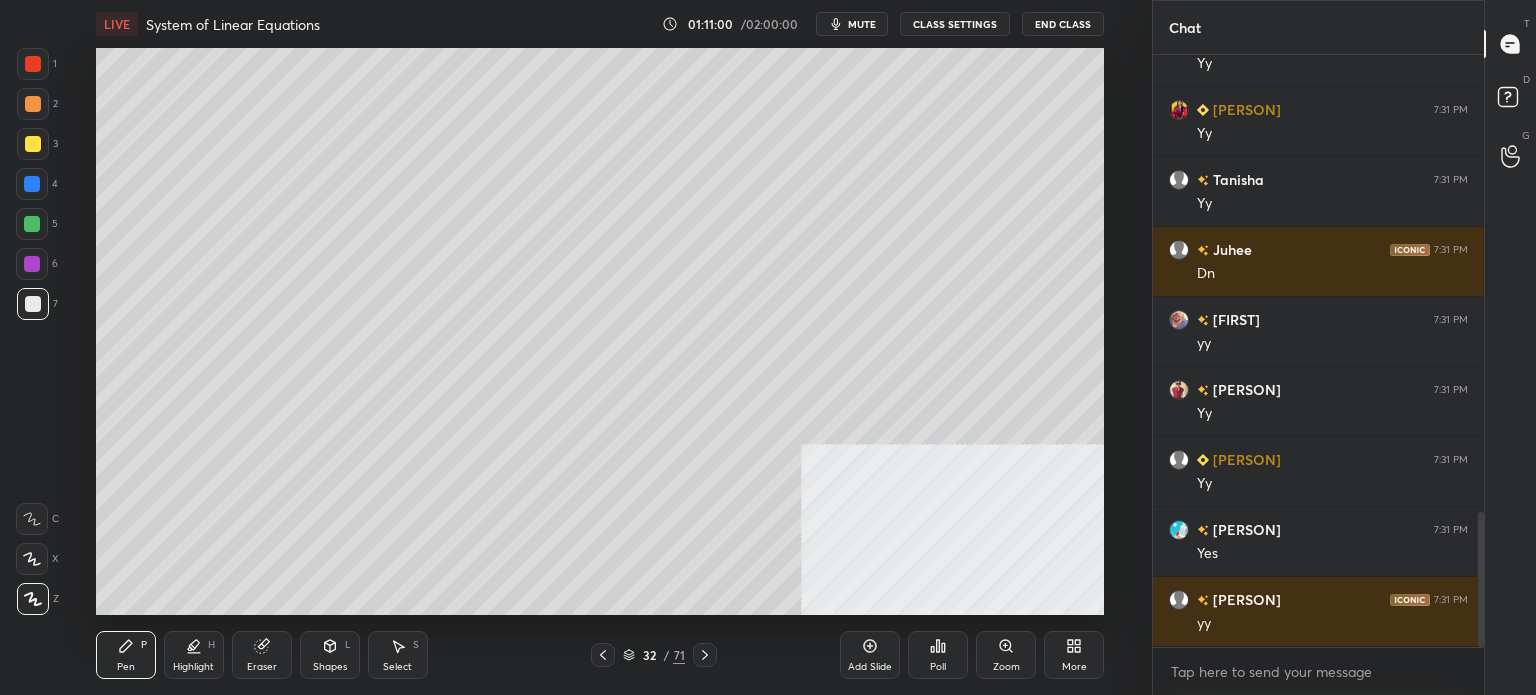 click at bounding box center [33, 144] 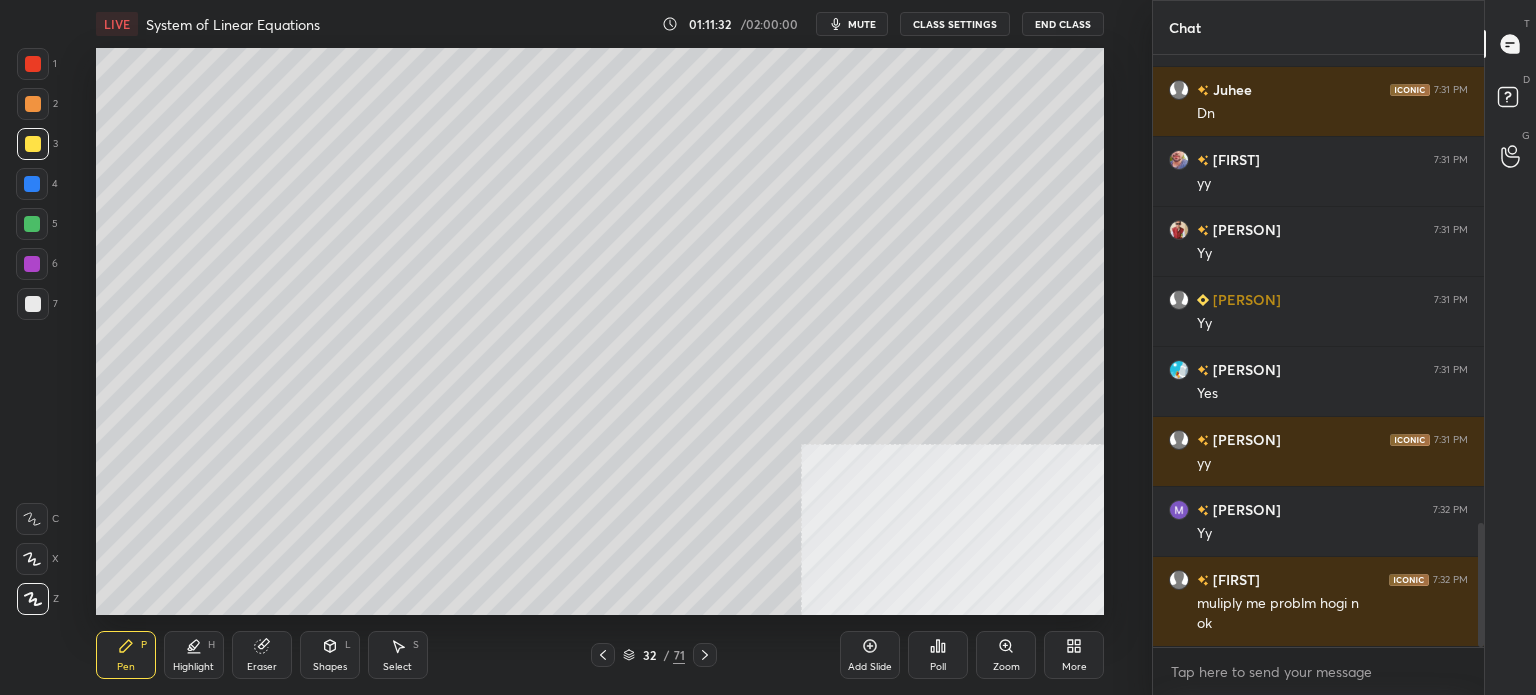 scroll, scrollTop: 2228, scrollLeft: 0, axis: vertical 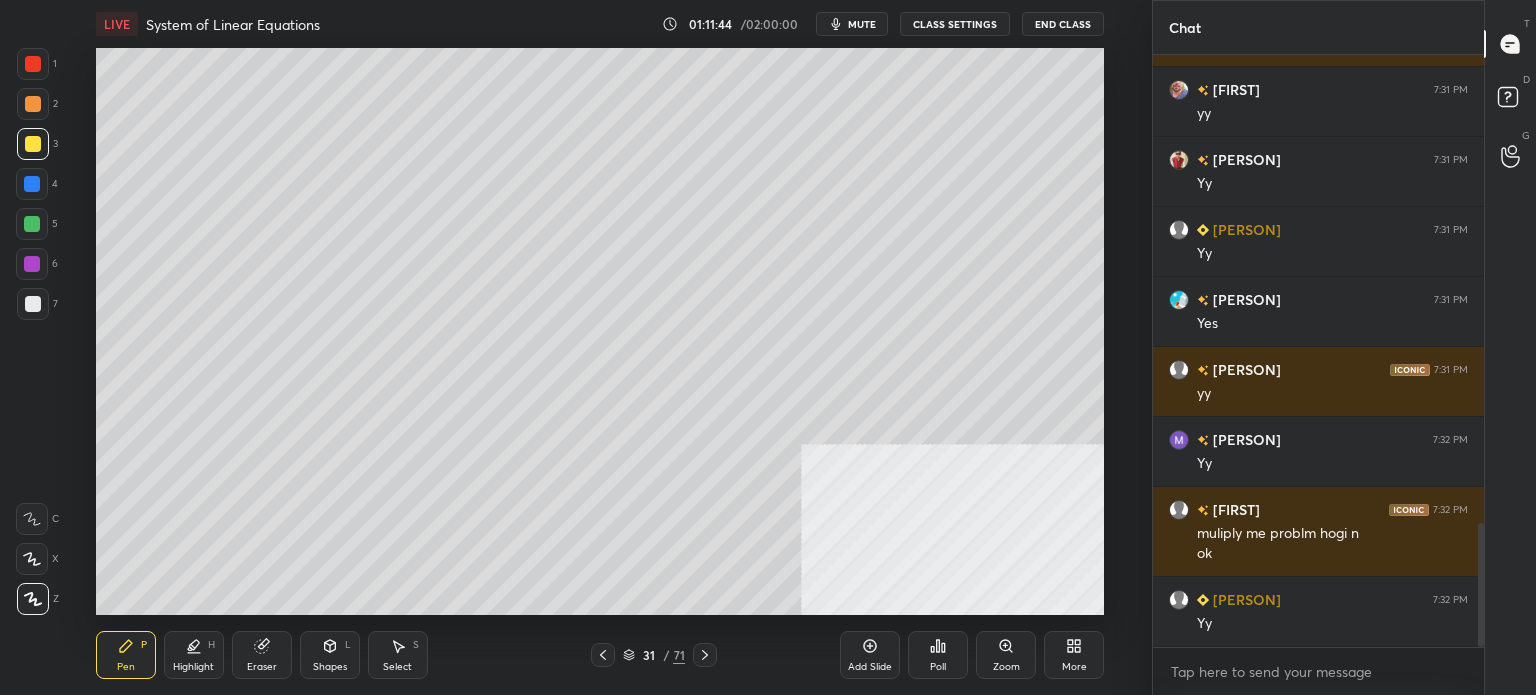 drag, startPoint x: 36, startPoint y: 224, endPoint x: 51, endPoint y: 287, distance: 64.7611 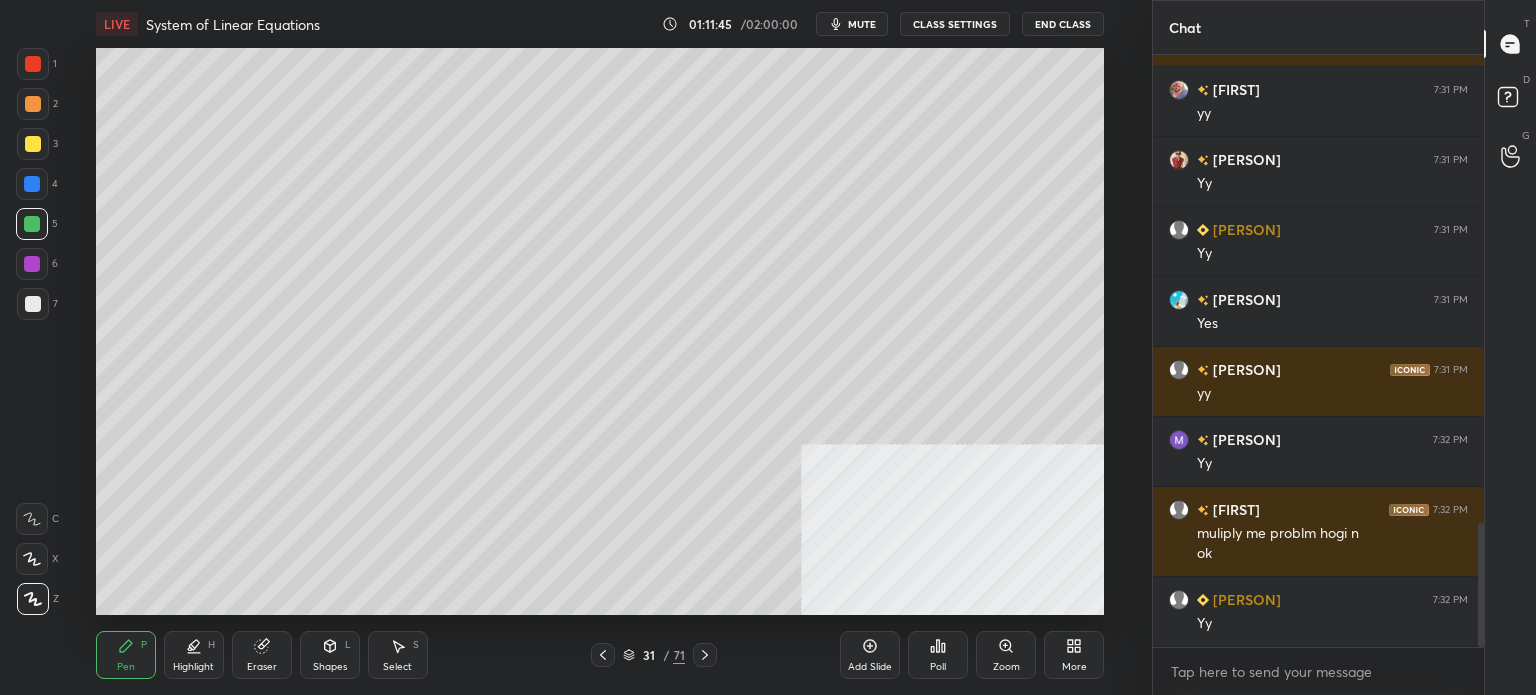 click on "Eraser" at bounding box center (262, 655) 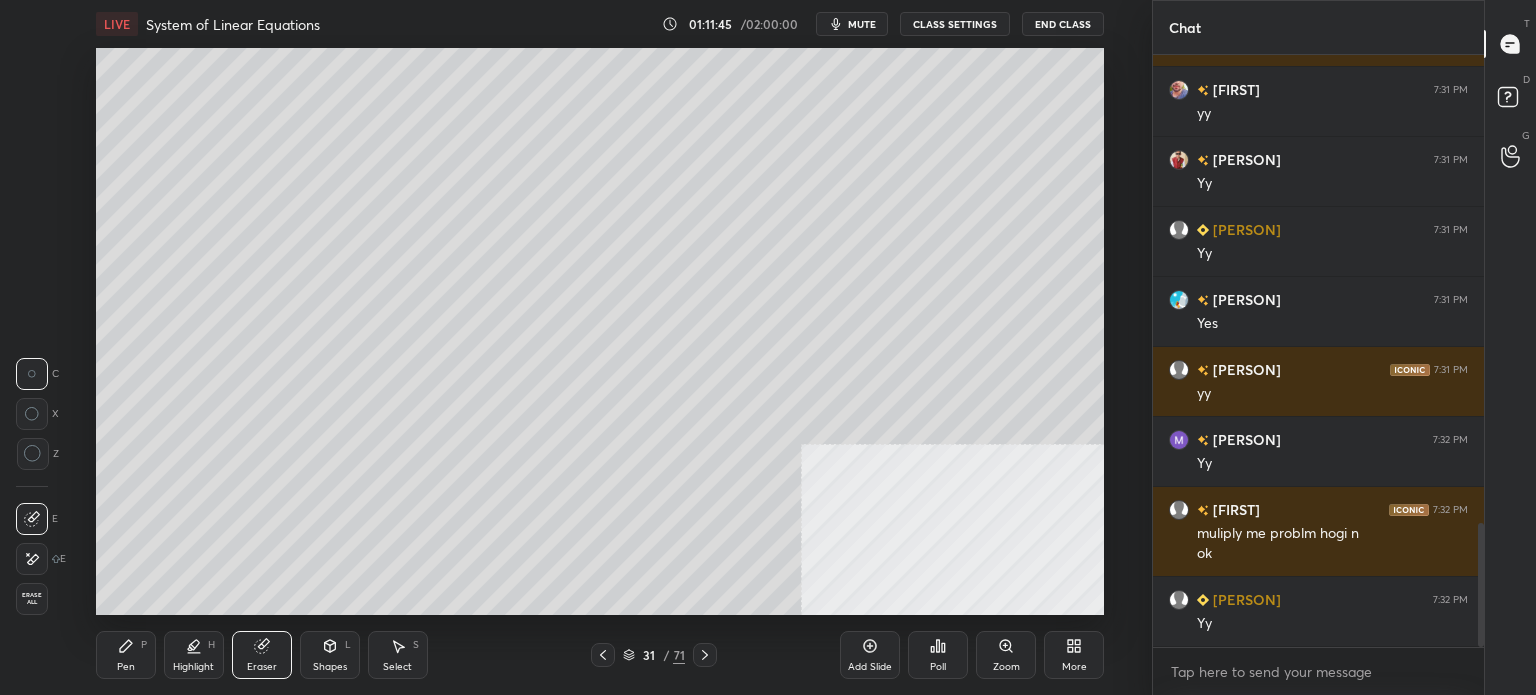 drag, startPoint x: 184, startPoint y: 647, endPoint x: 224, endPoint y: 629, distance: 43.863426 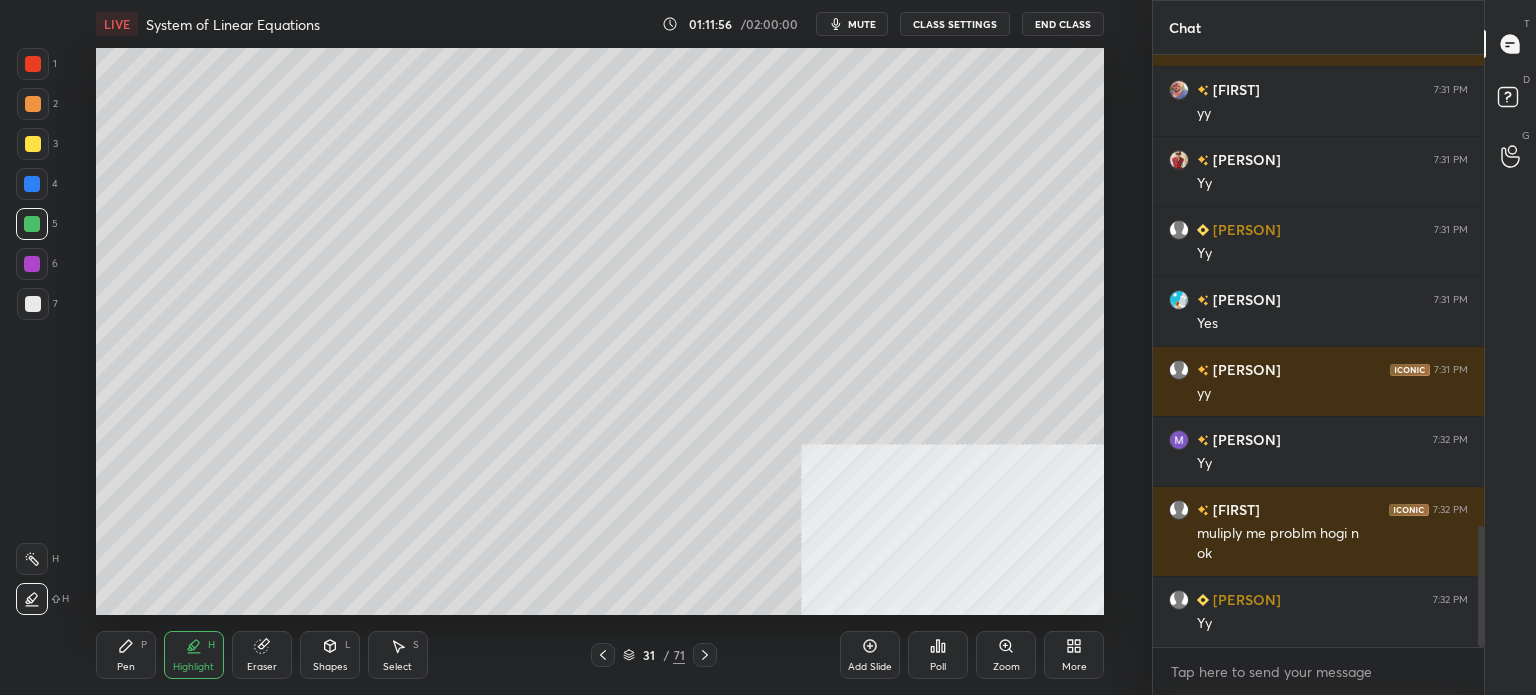 scroll, scrollTop: 2298, scrollLeft: 0, axis: vertical 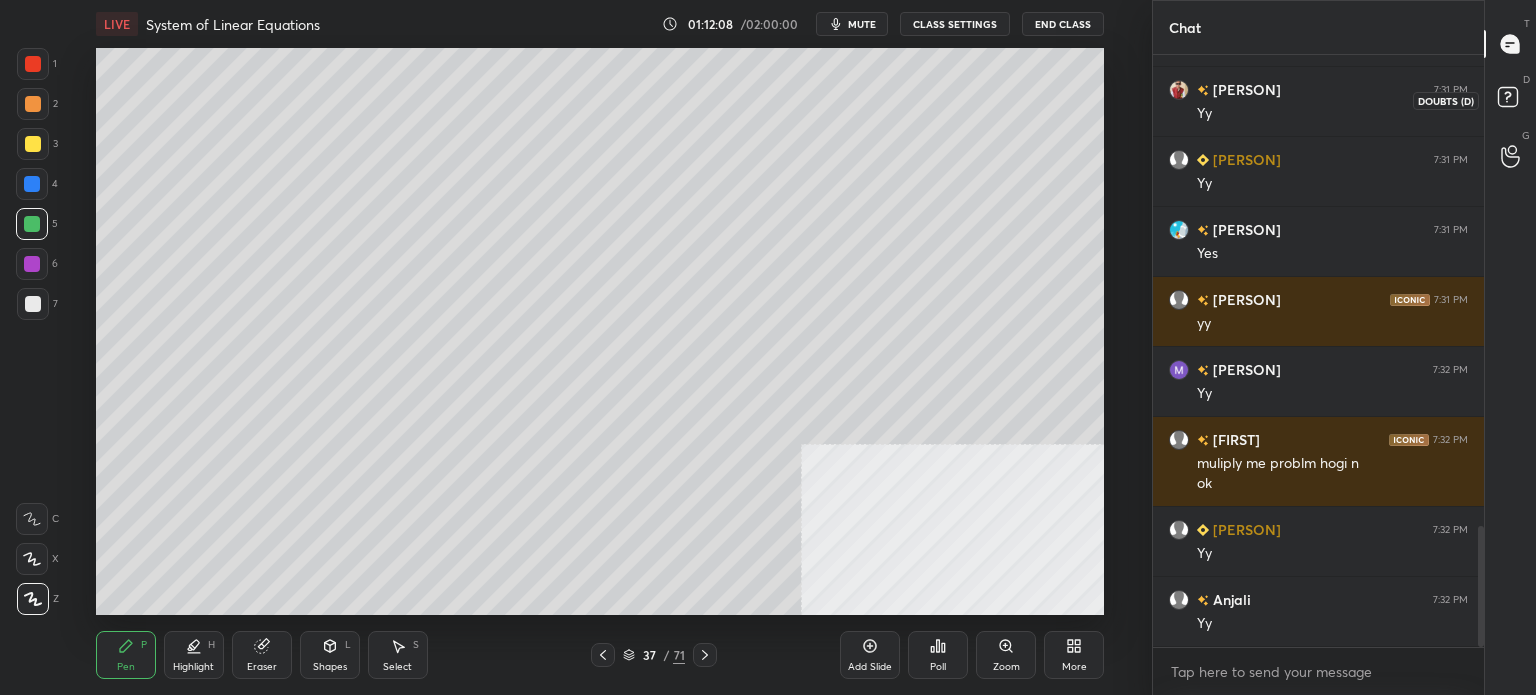 click 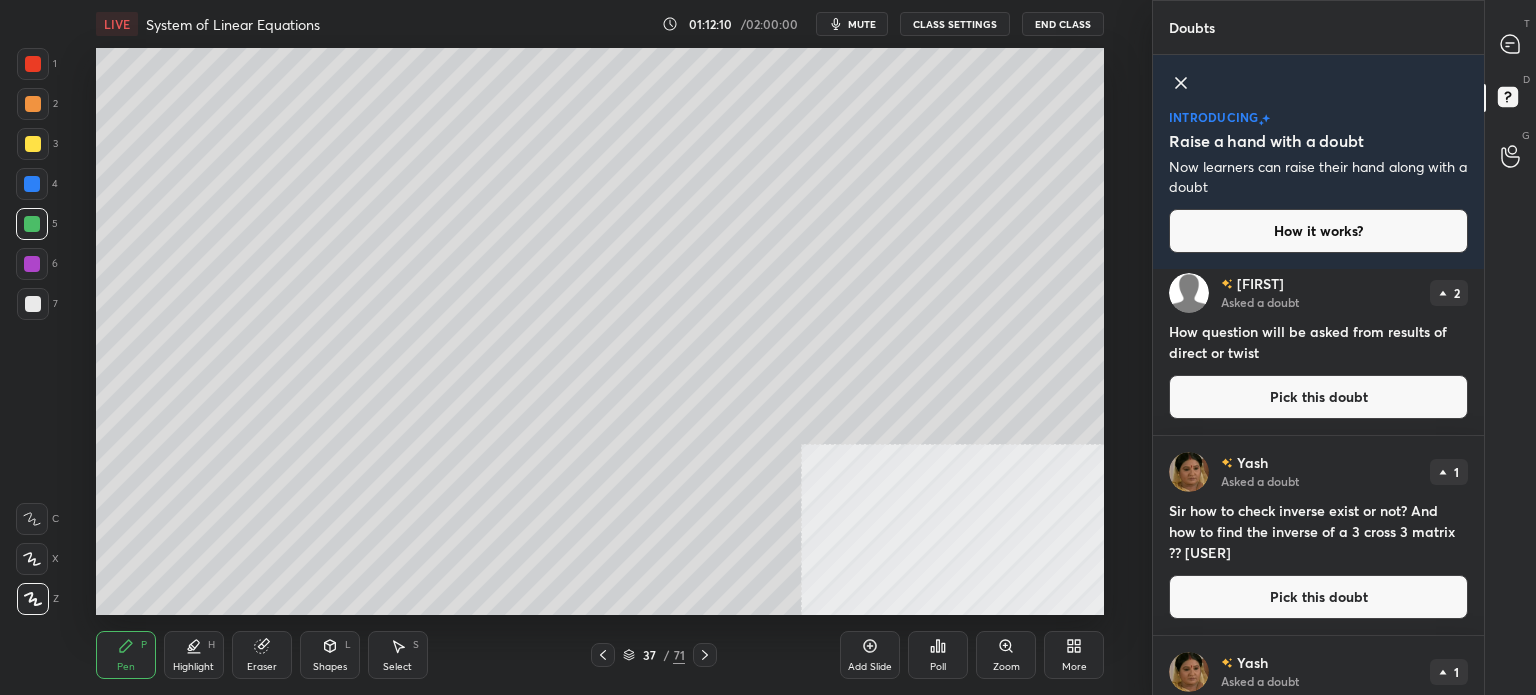scroll, scrollTop: 0, scrollLeft: 0, axis: both 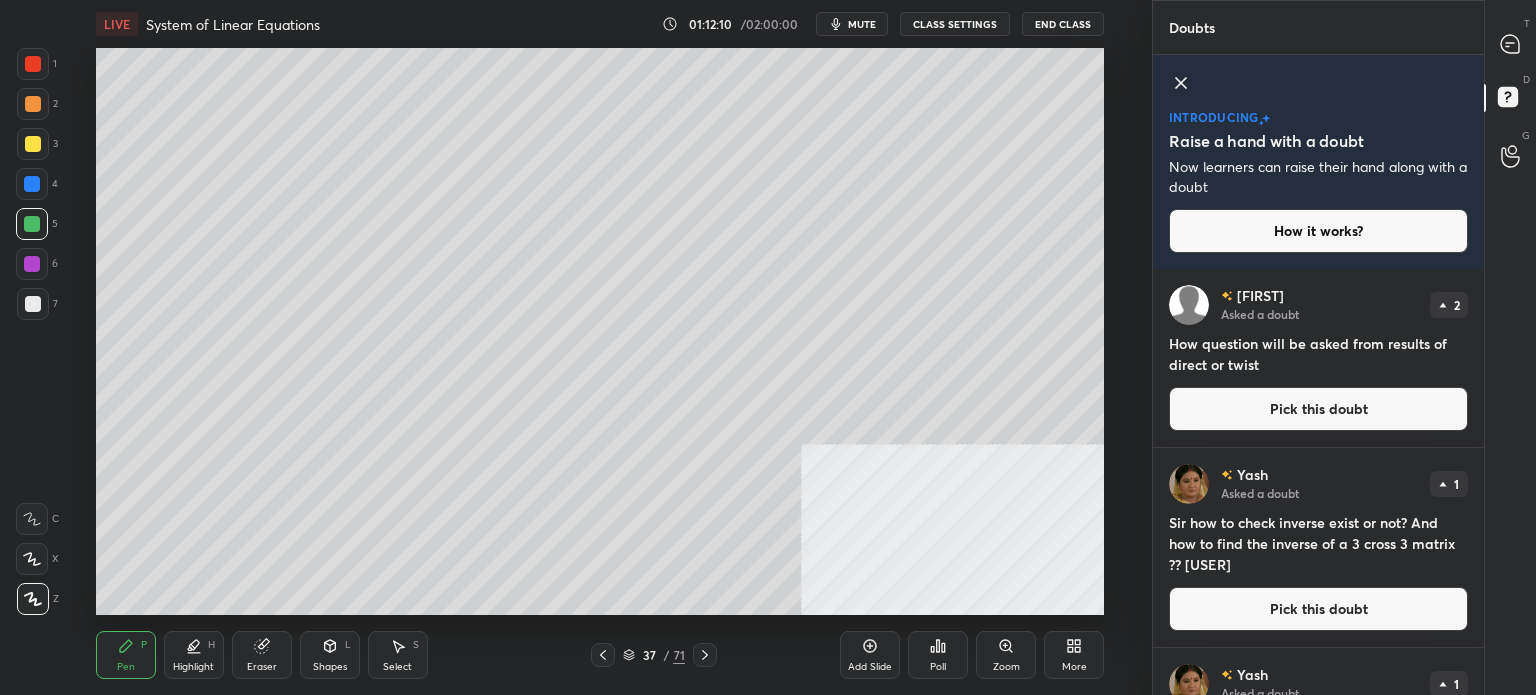 click at bounding box center [1511, 44] 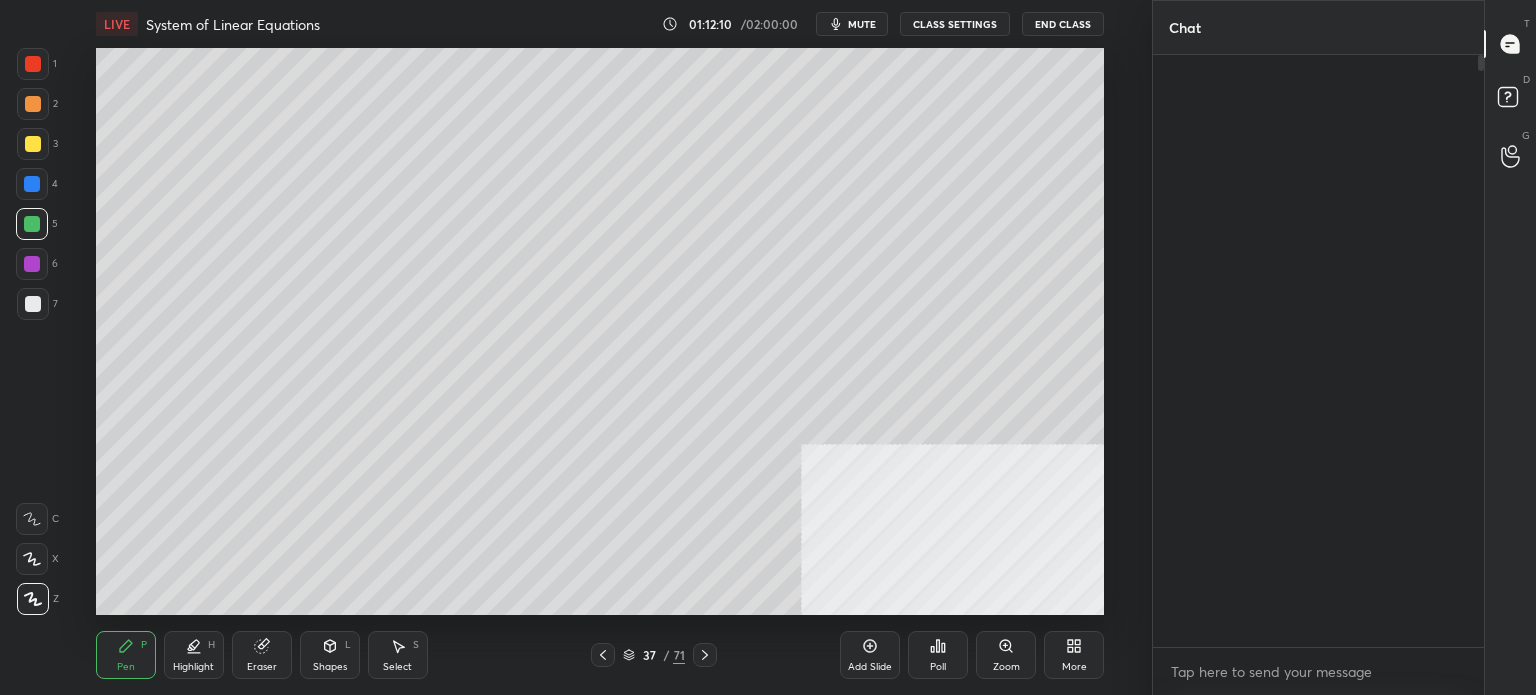 scroll, scrollTop: 2298, scrollLeft: 0, axis: vertical 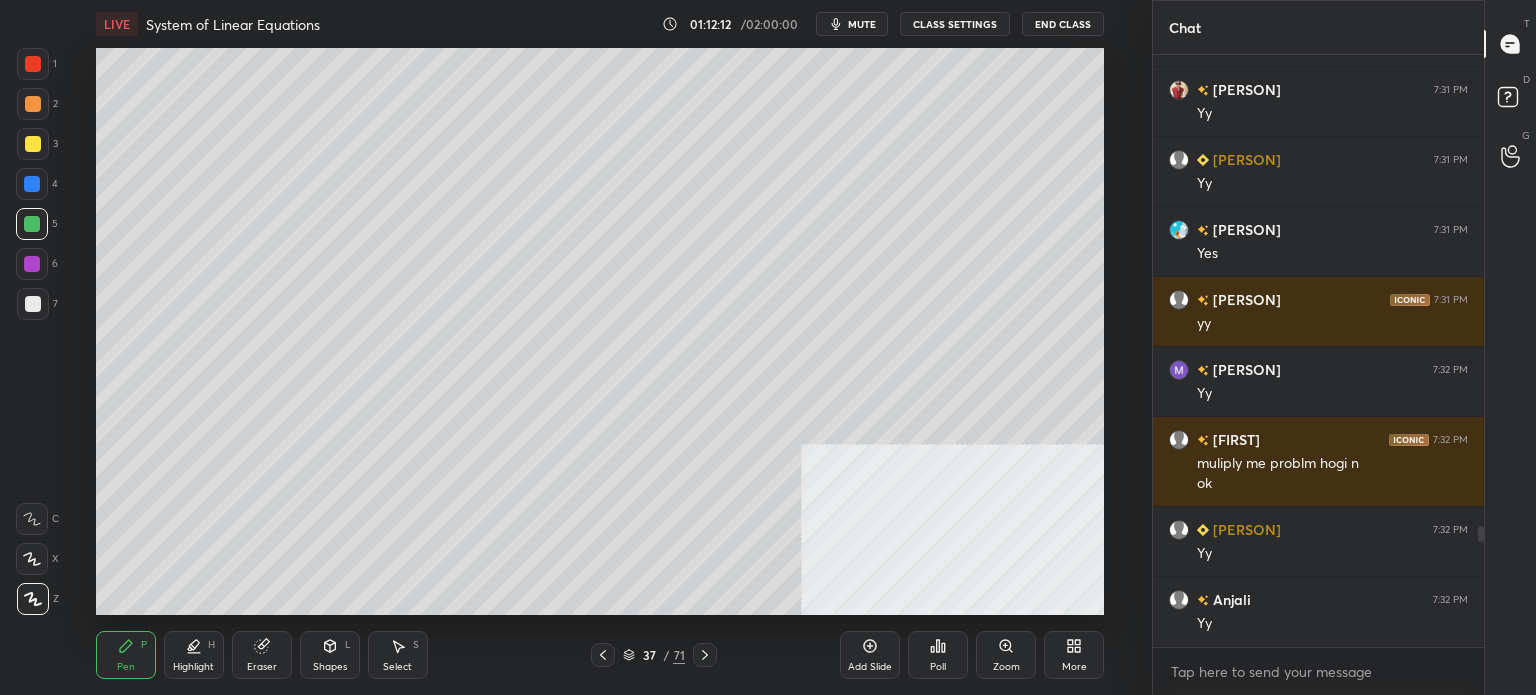 click at bounding box center (33, 104) 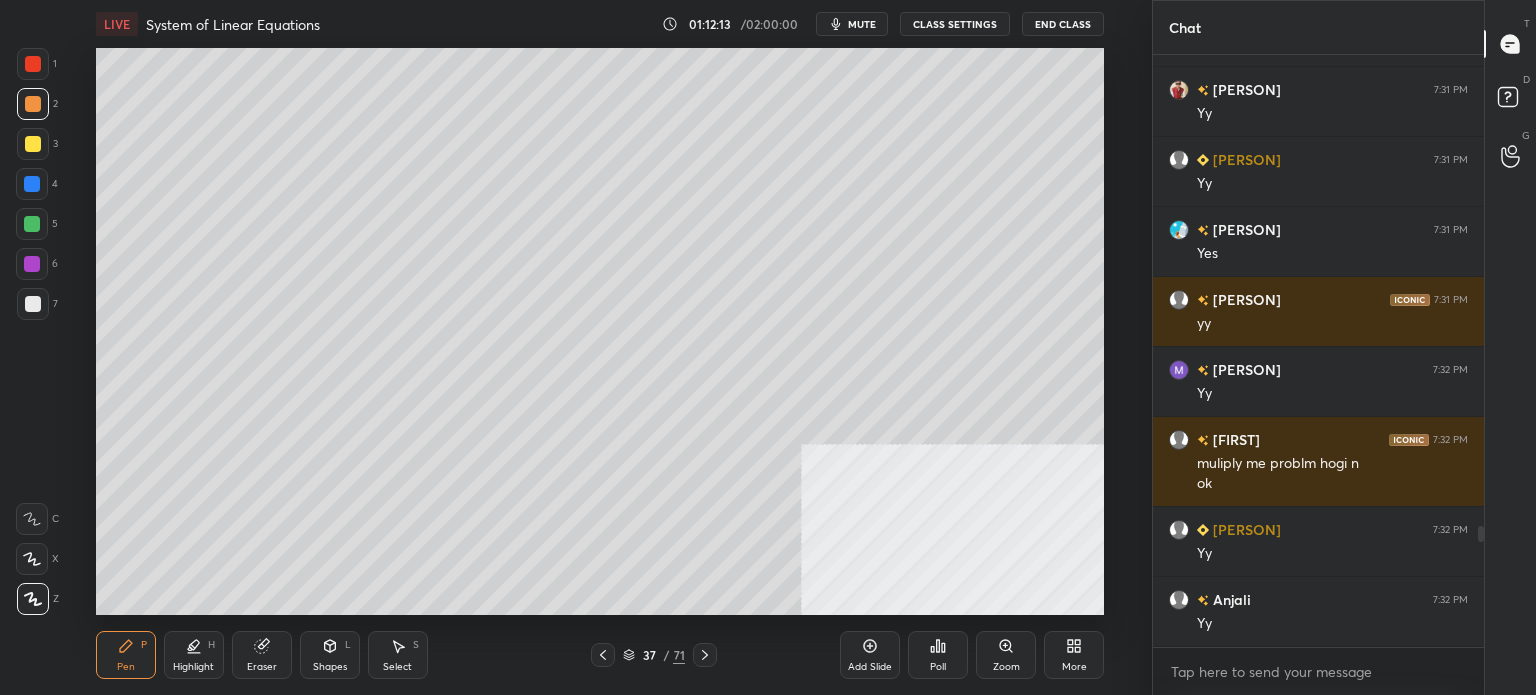 click at bounding box center (32, 519) 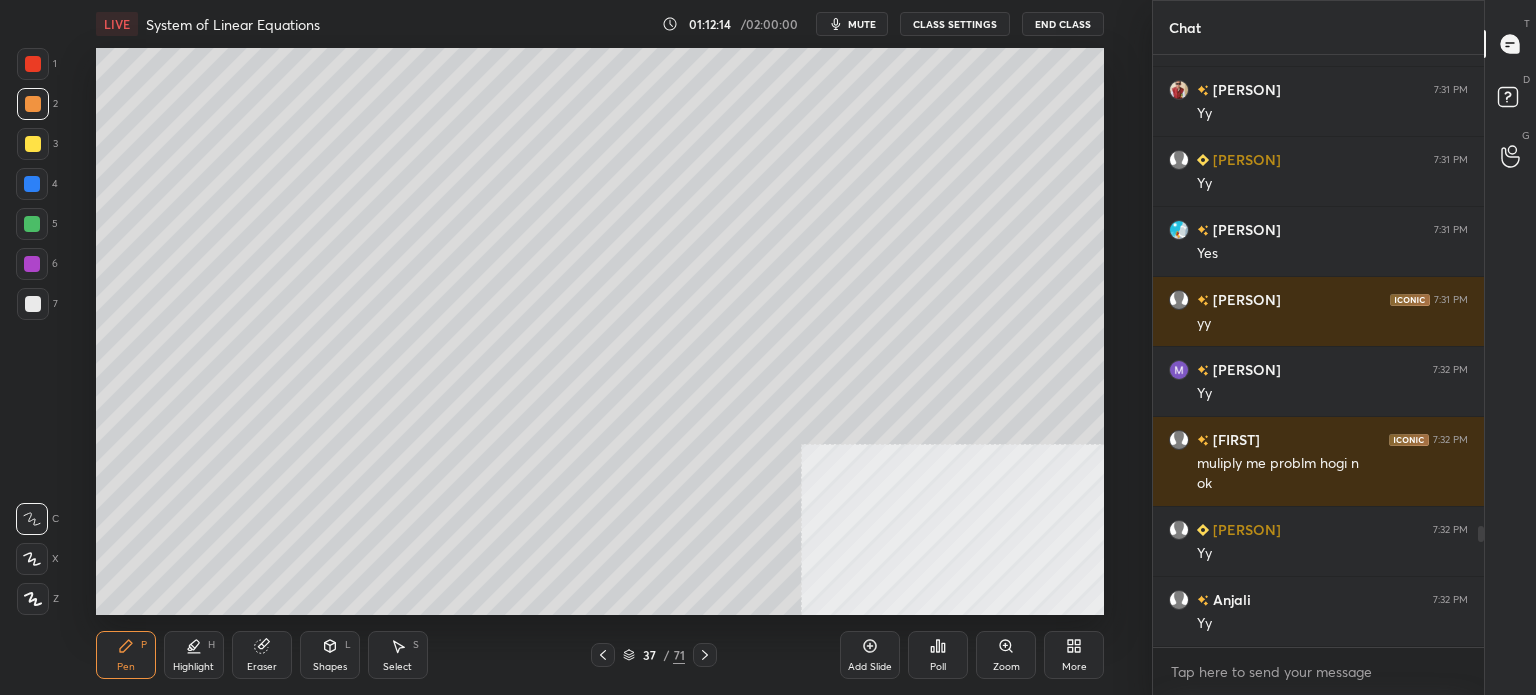 click 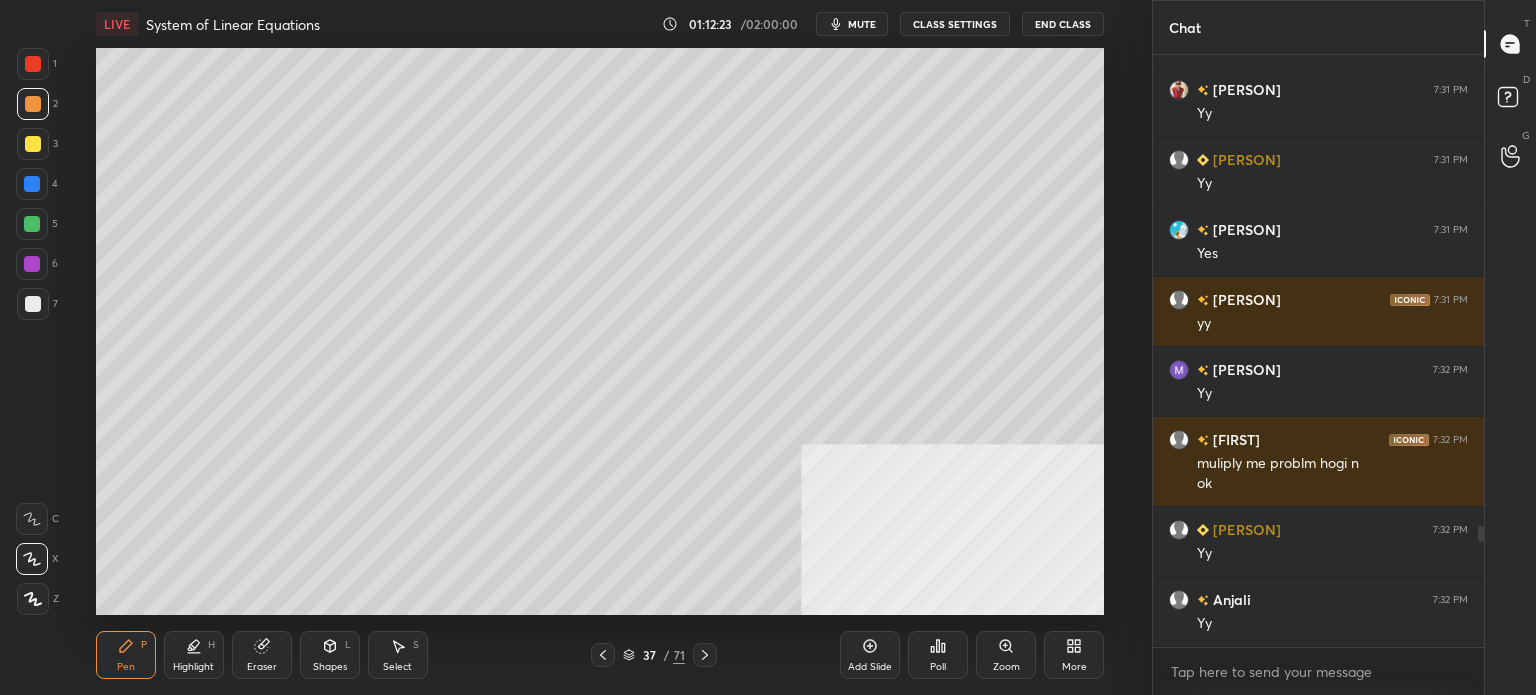 scroll, scrollTop: 2386, scrollLeft: 0, axis: vertical 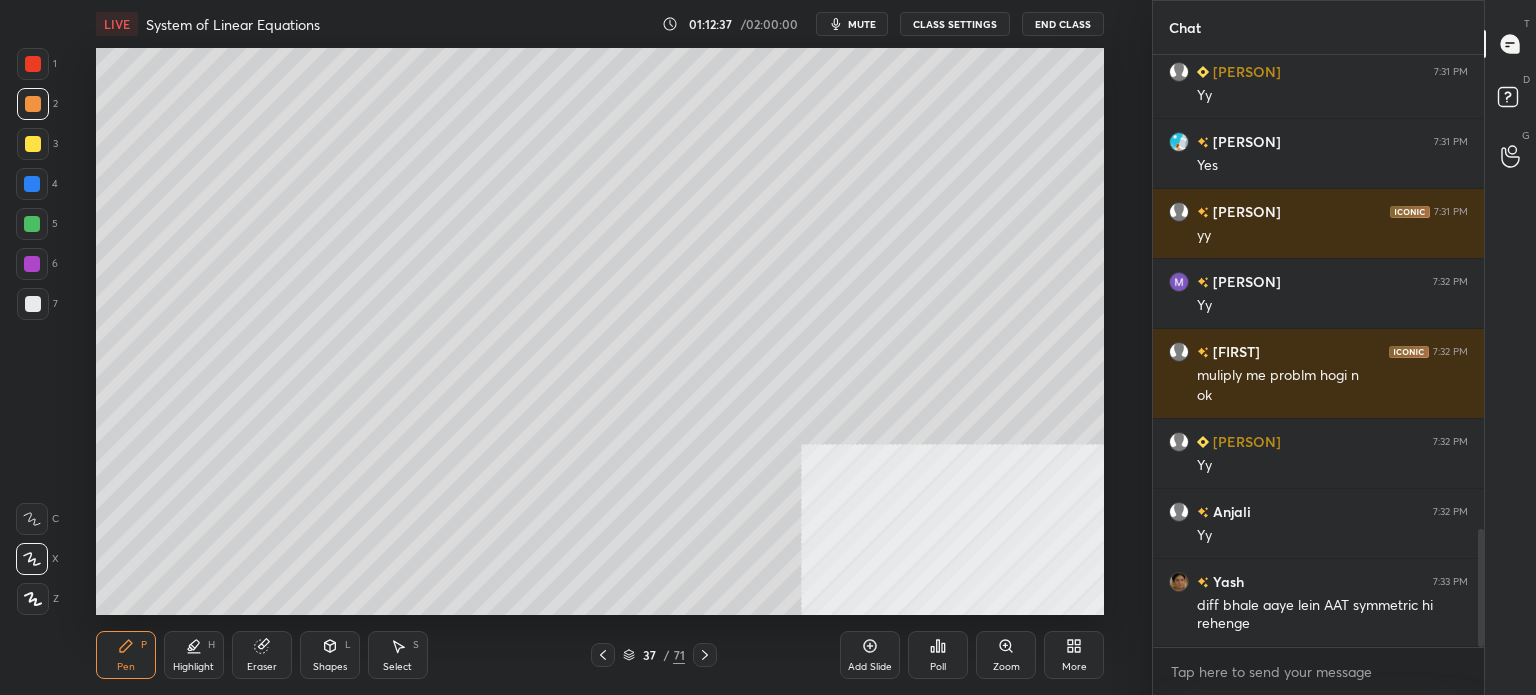 click at bounding box center (33, 144) 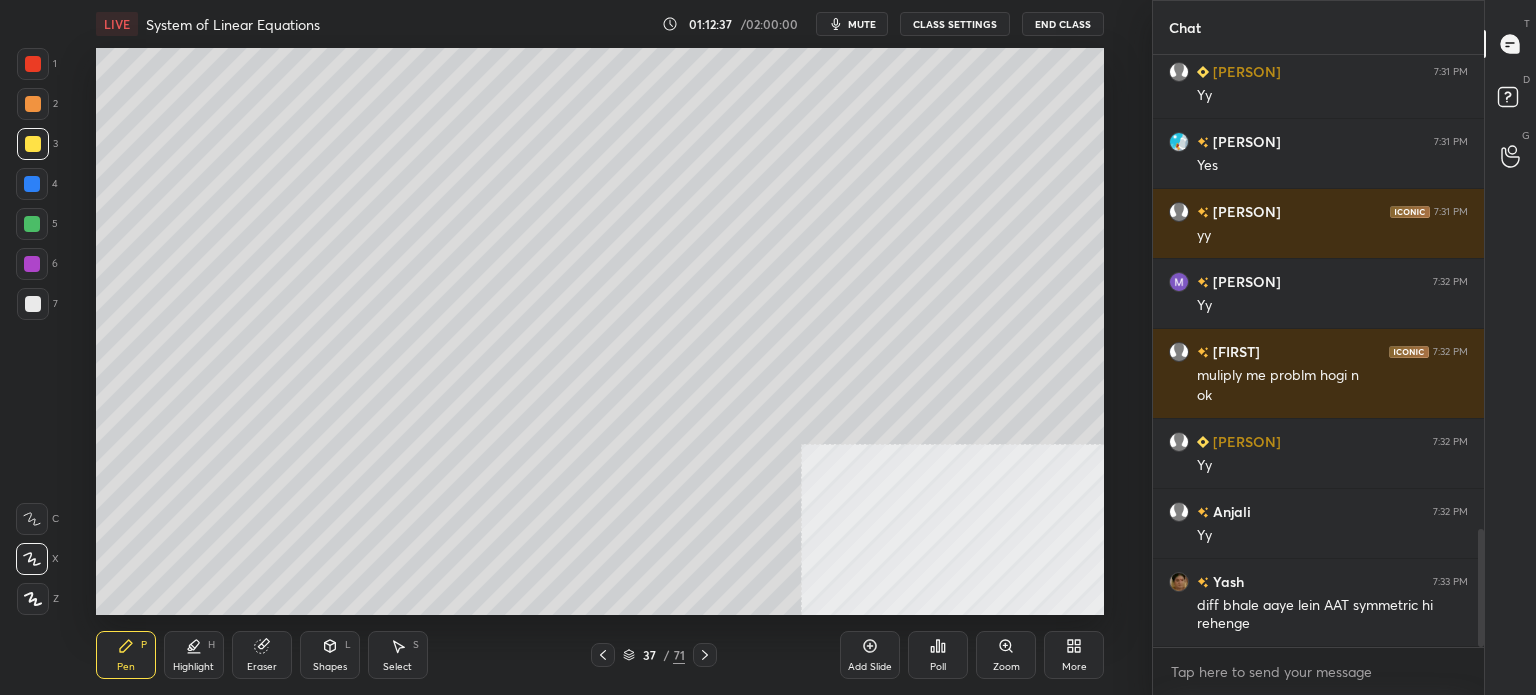 click 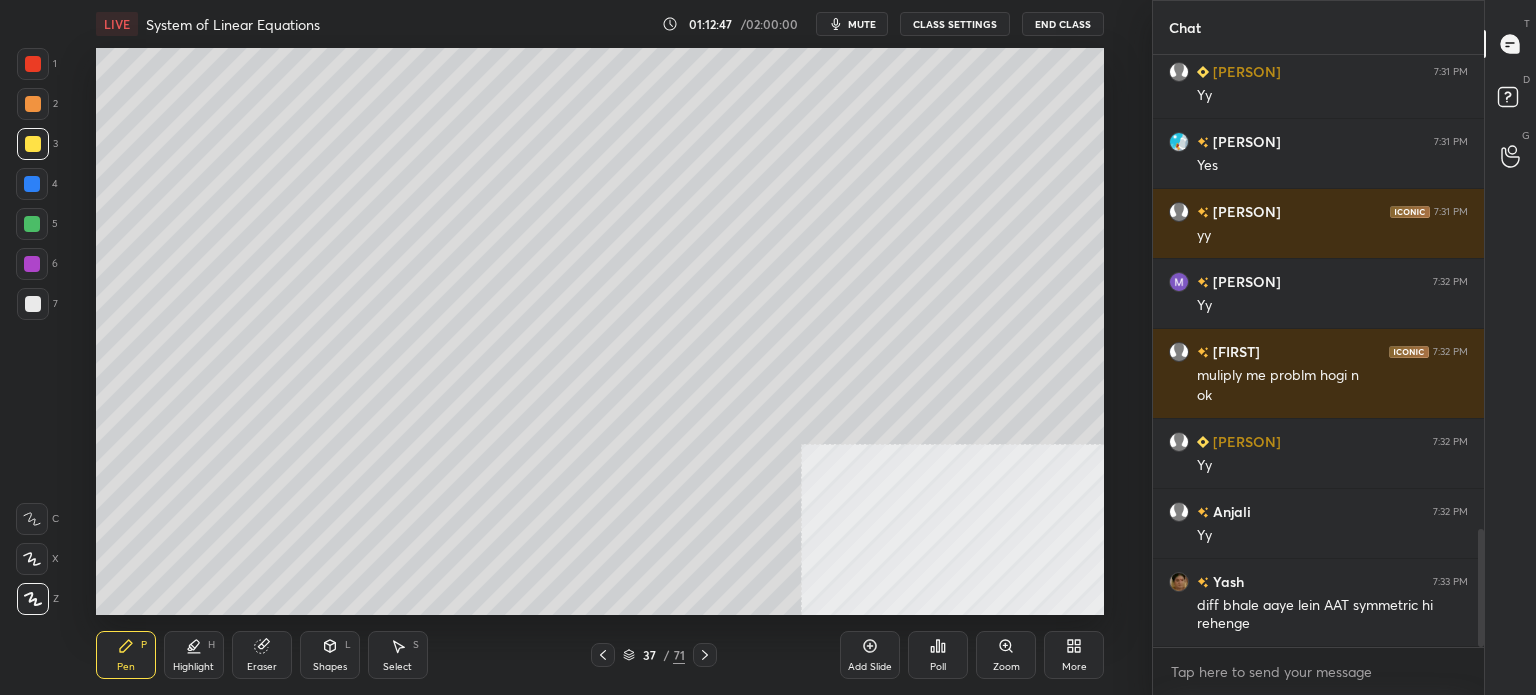 click on "Select" at bounding box center [397, 667] 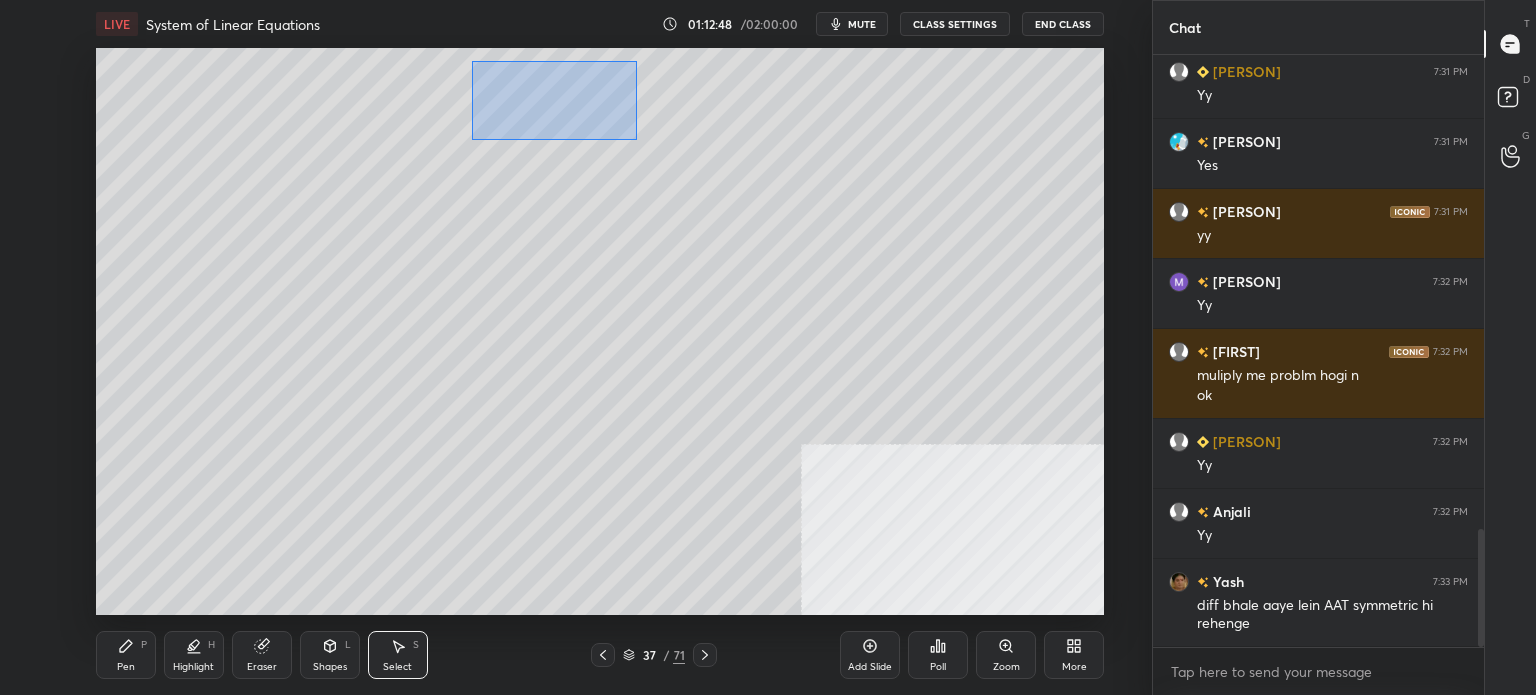 drag, startPoint x: 552, startPoint y: 111, endPoint x: 684, endPoint y: 159, distance: 140.4564 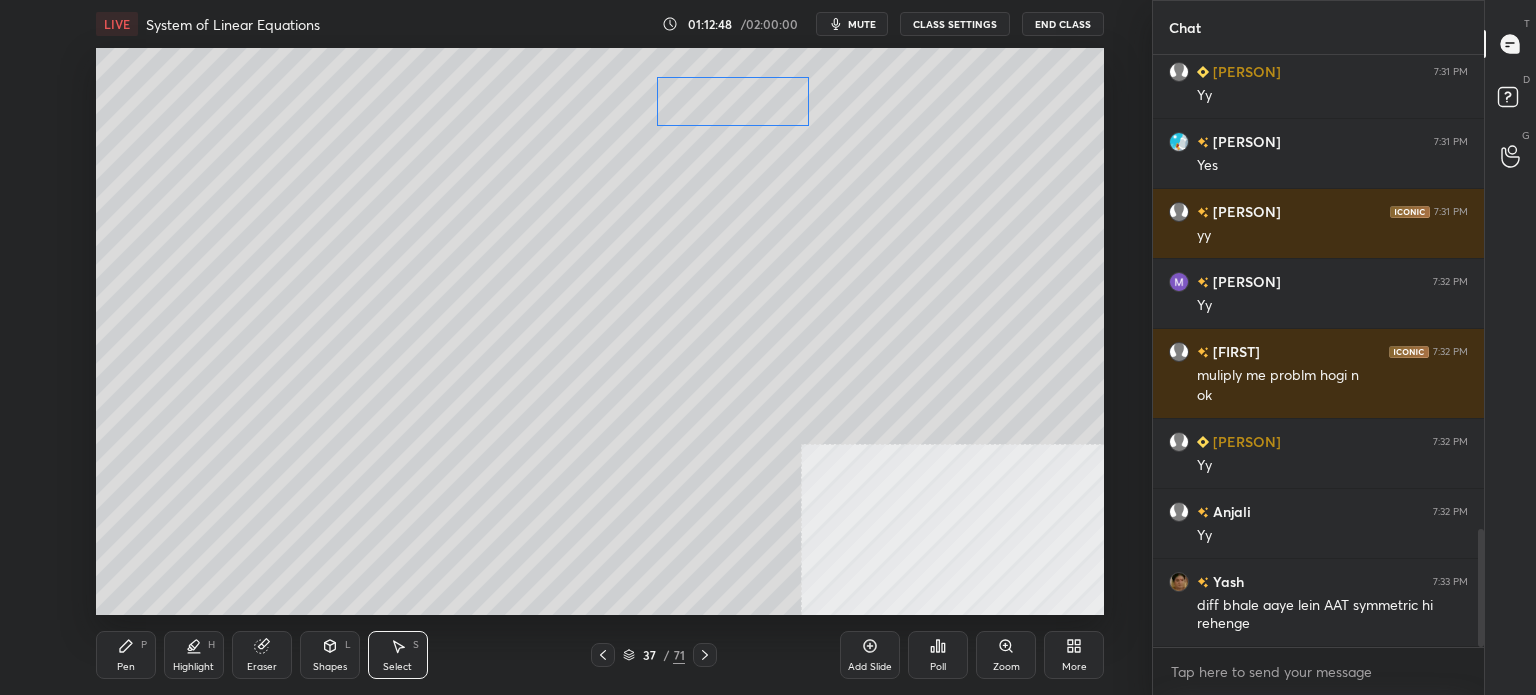 drag, startPoint x: 650, startPoint y: 115, endPoint x: 771, endPoint y: 115, distance: 121 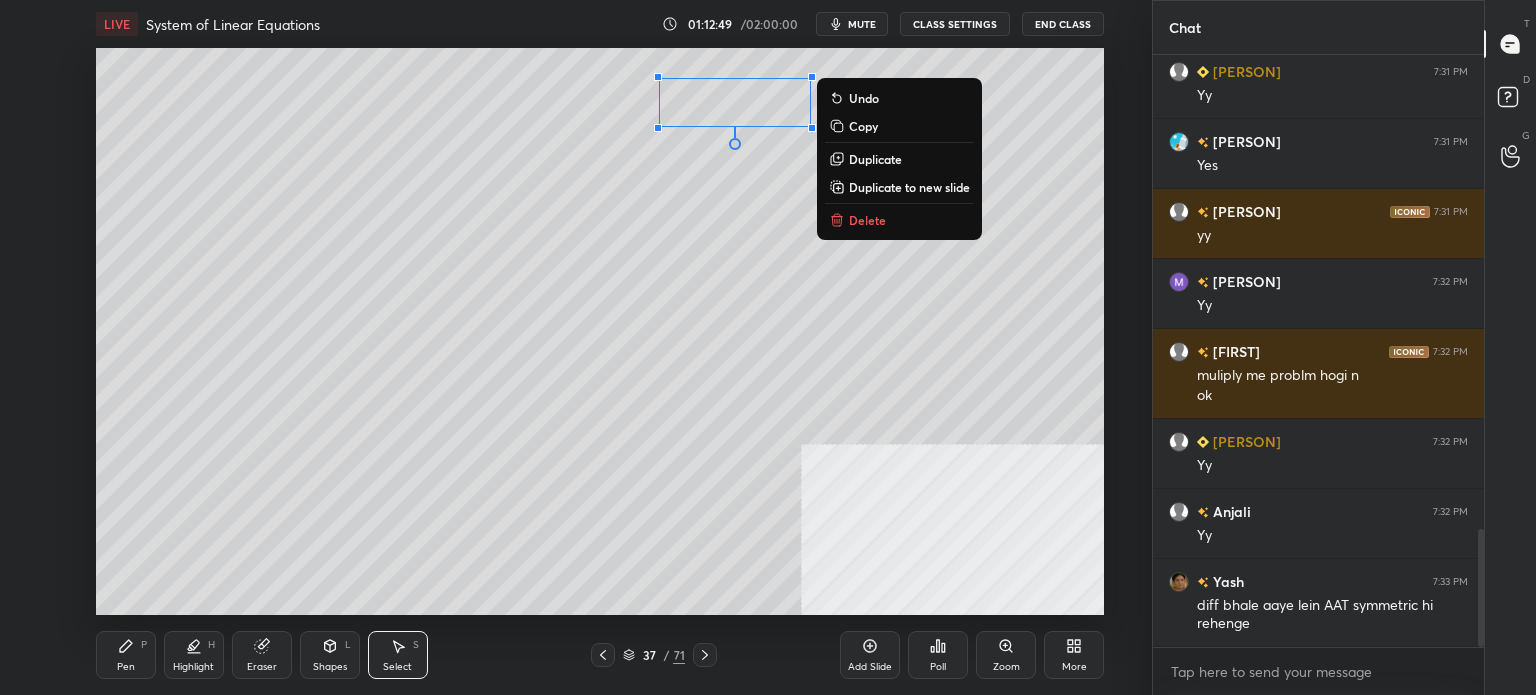 click 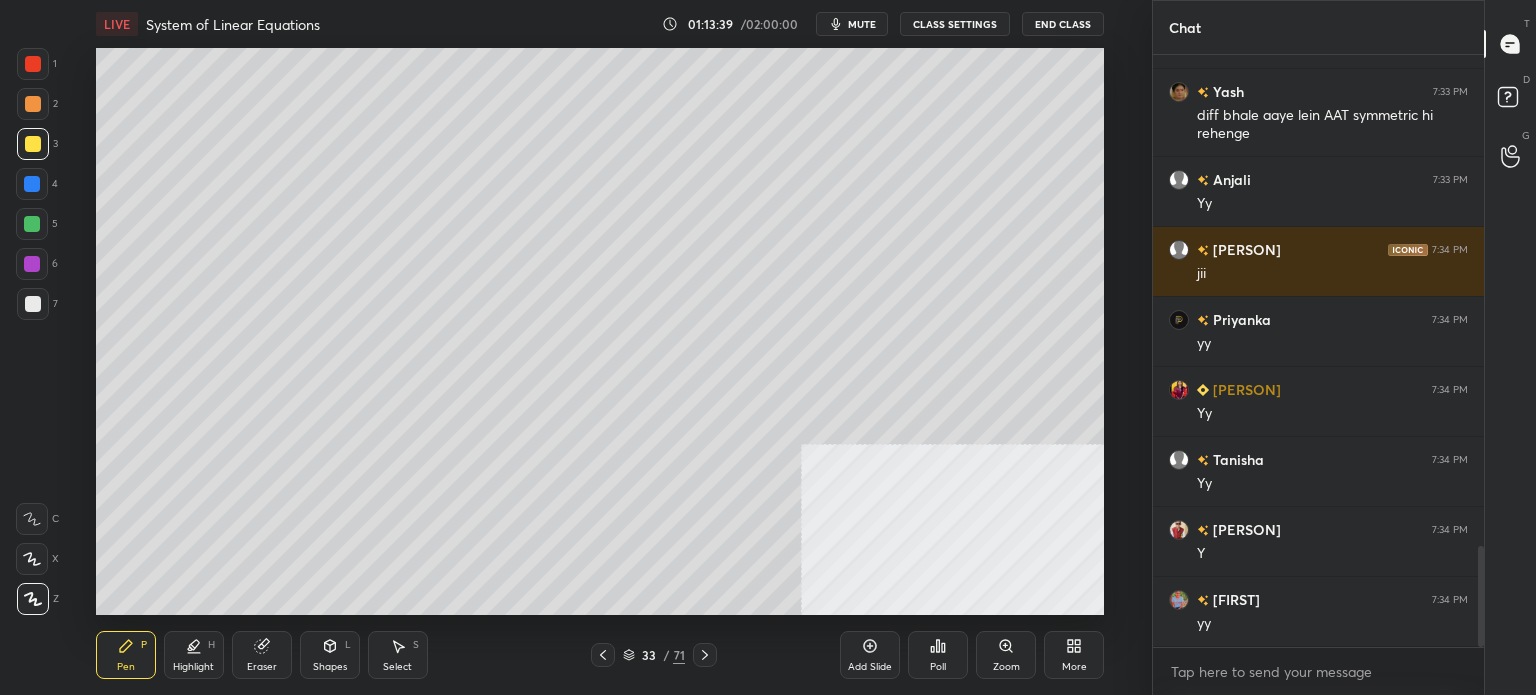 scroll, scrollTop: 2946, scrollLeft: 0, axis: vertical 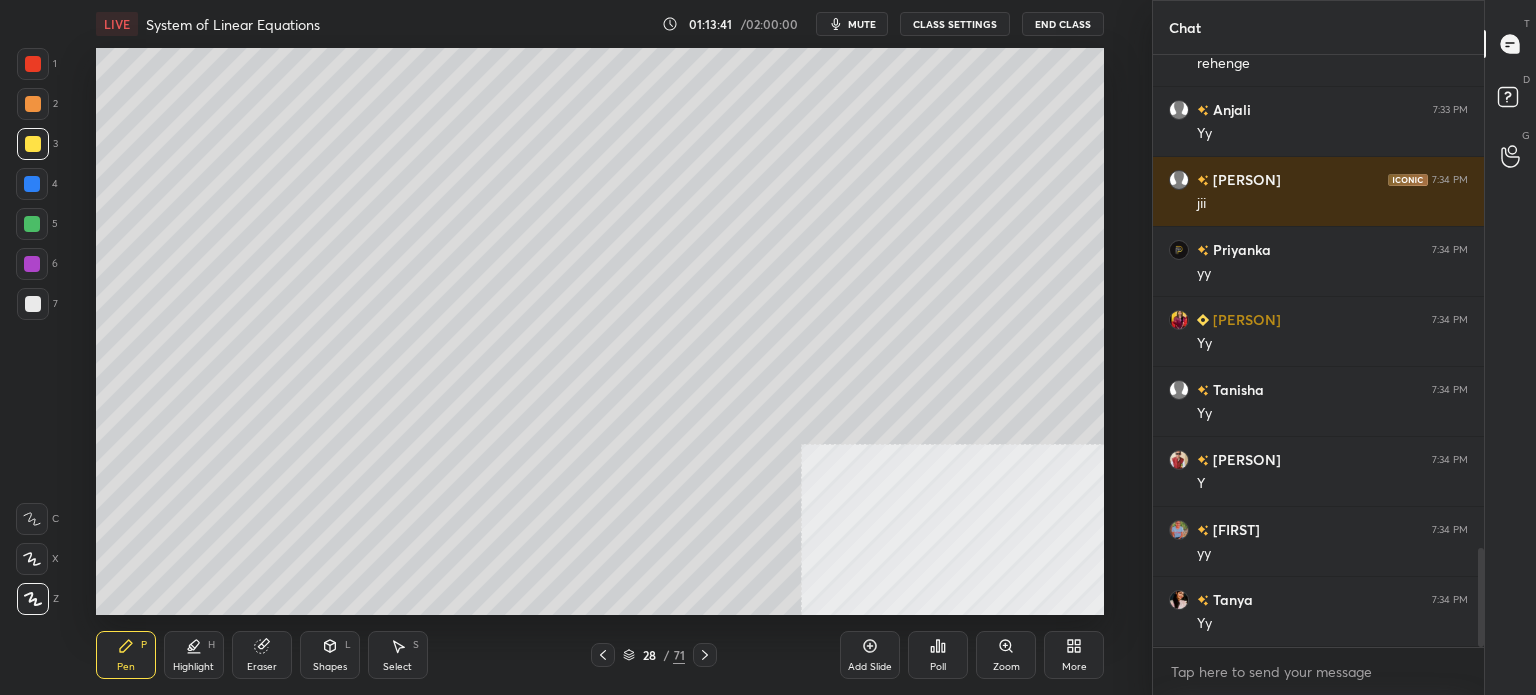 click on "Select S" at bounding box center (398, 655) 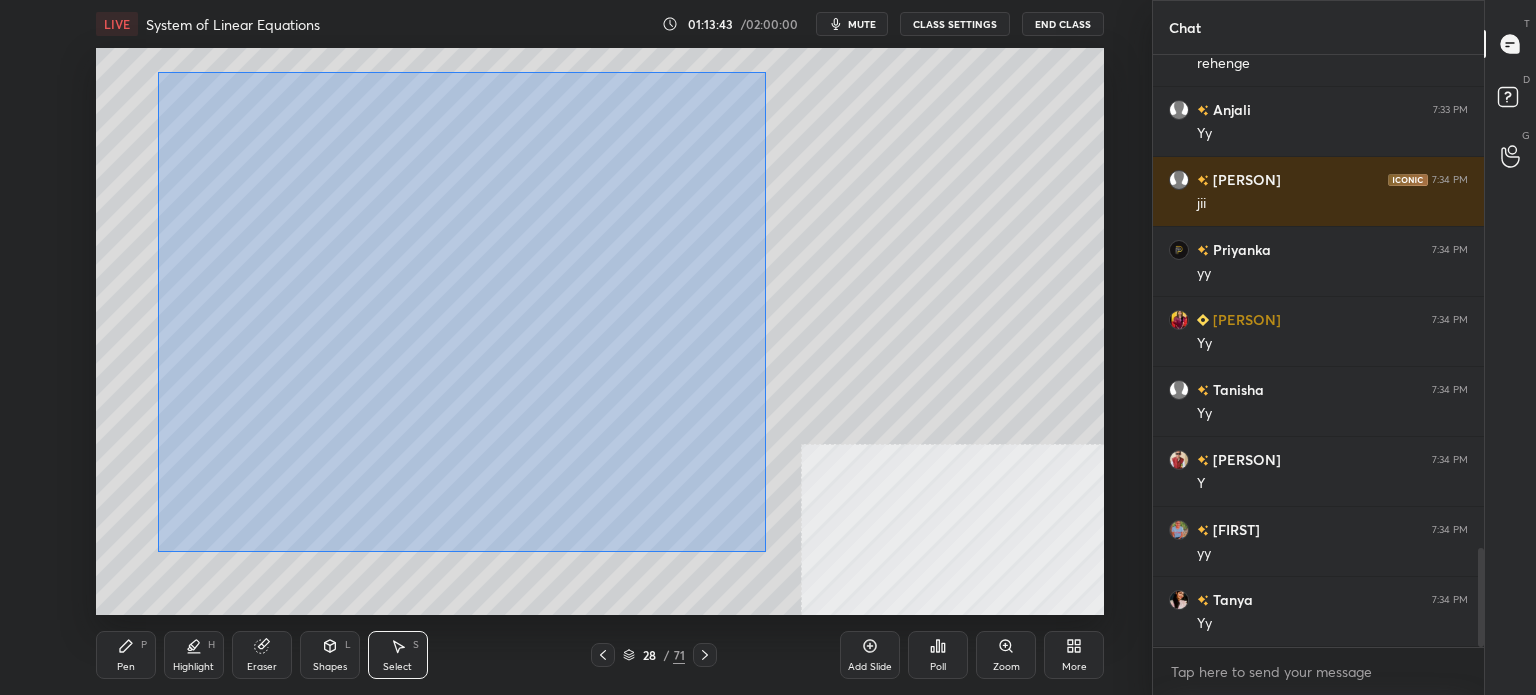 drag, startPoint x: 169, startPoint y: 91, endPoint x: 748, endPoint y: 462, distance: 687.6642 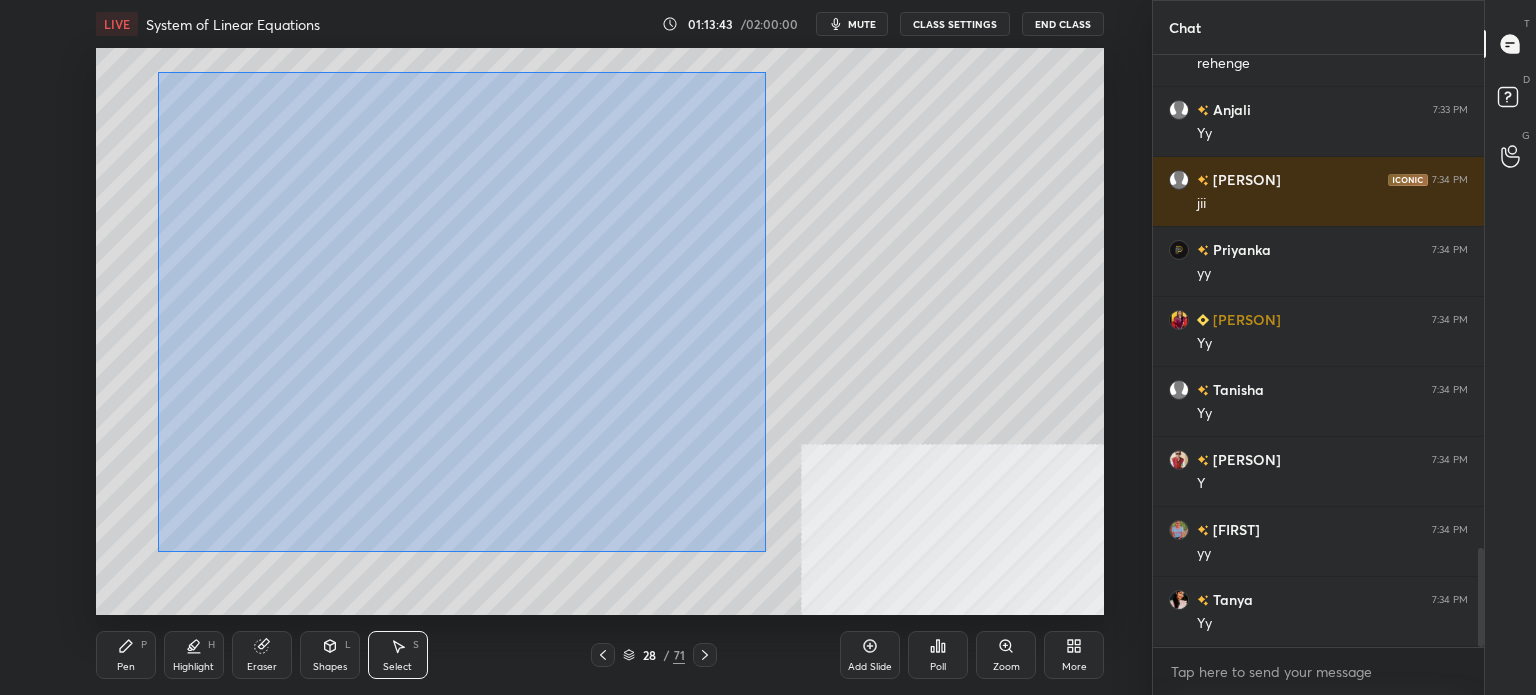 click on "0 ° Undo Copy Duplicate Duplicate to new slide Delete" at bounding box center (600, 331) 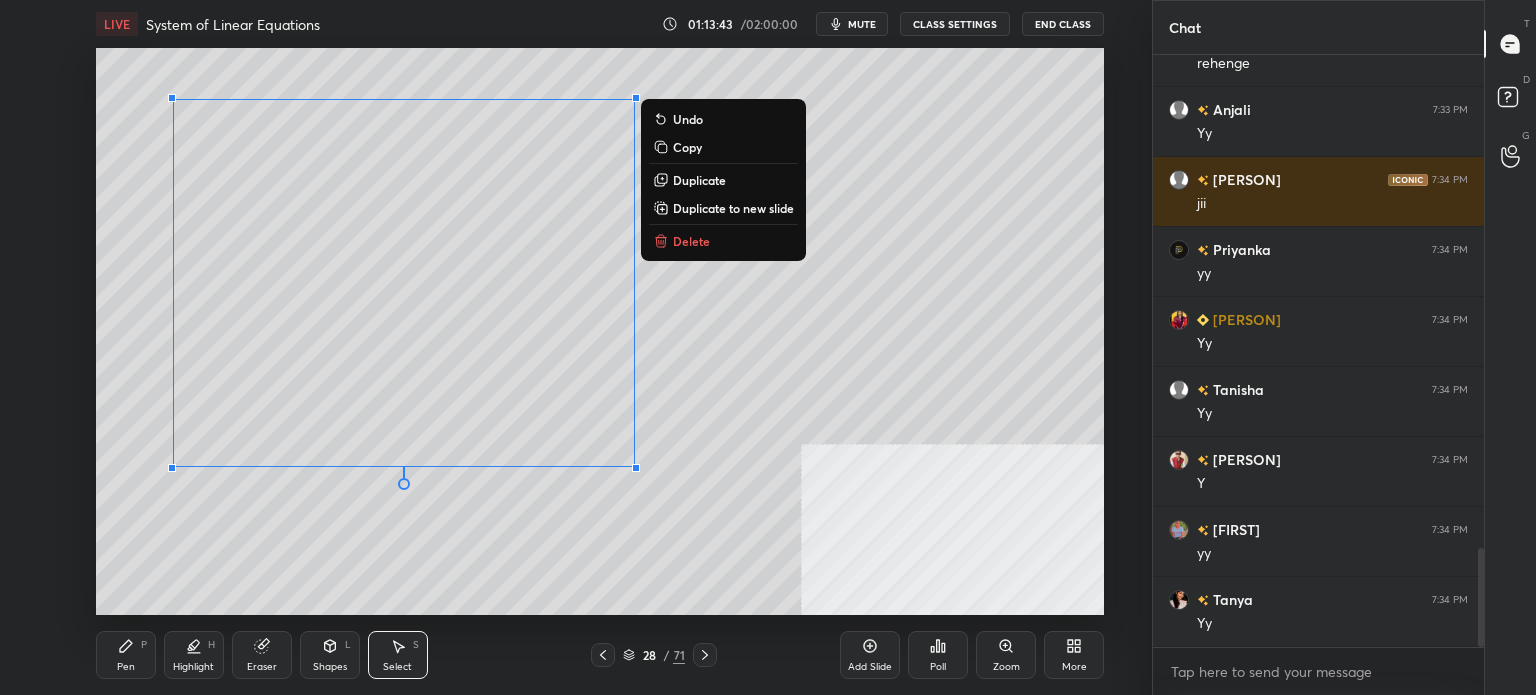 click on "Copy" at bounding box center [723, 147] 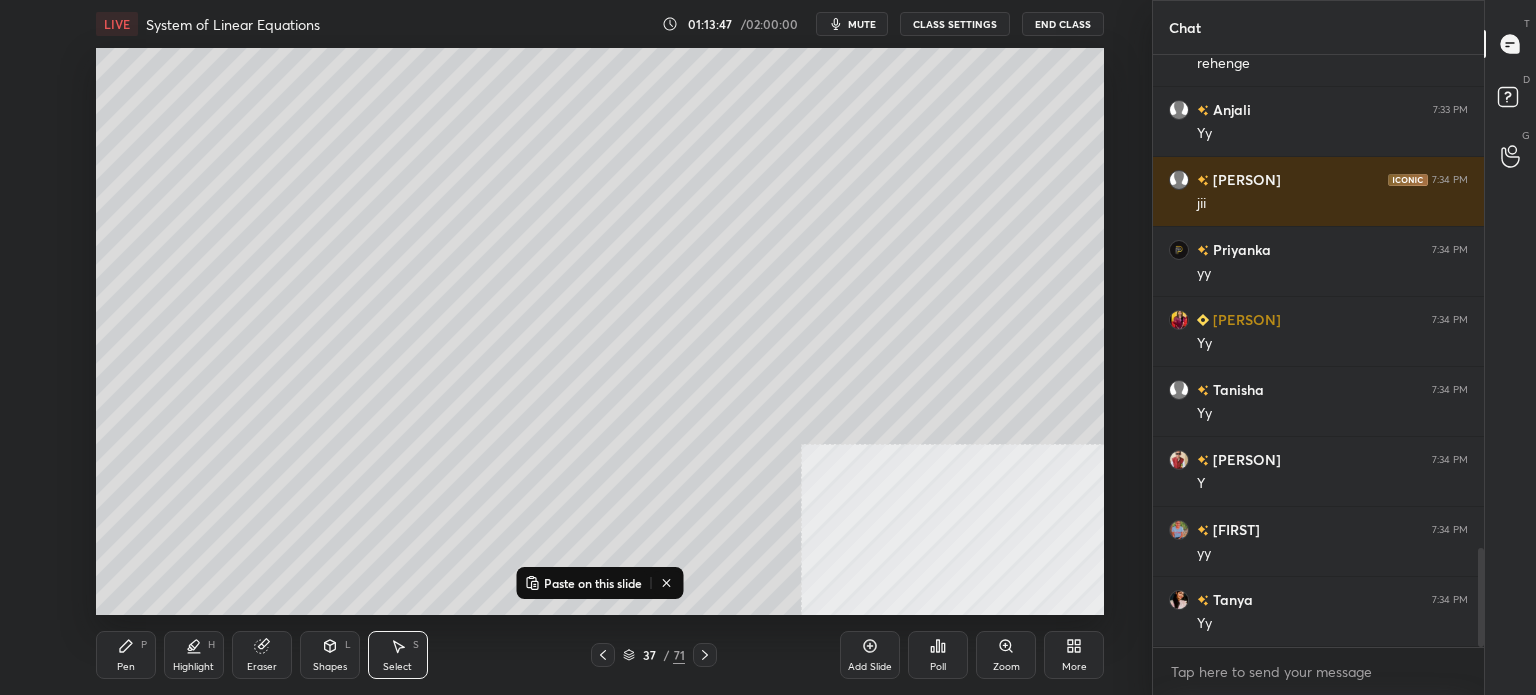 click on "Paste on this slide" at bounding box center [593, 583] 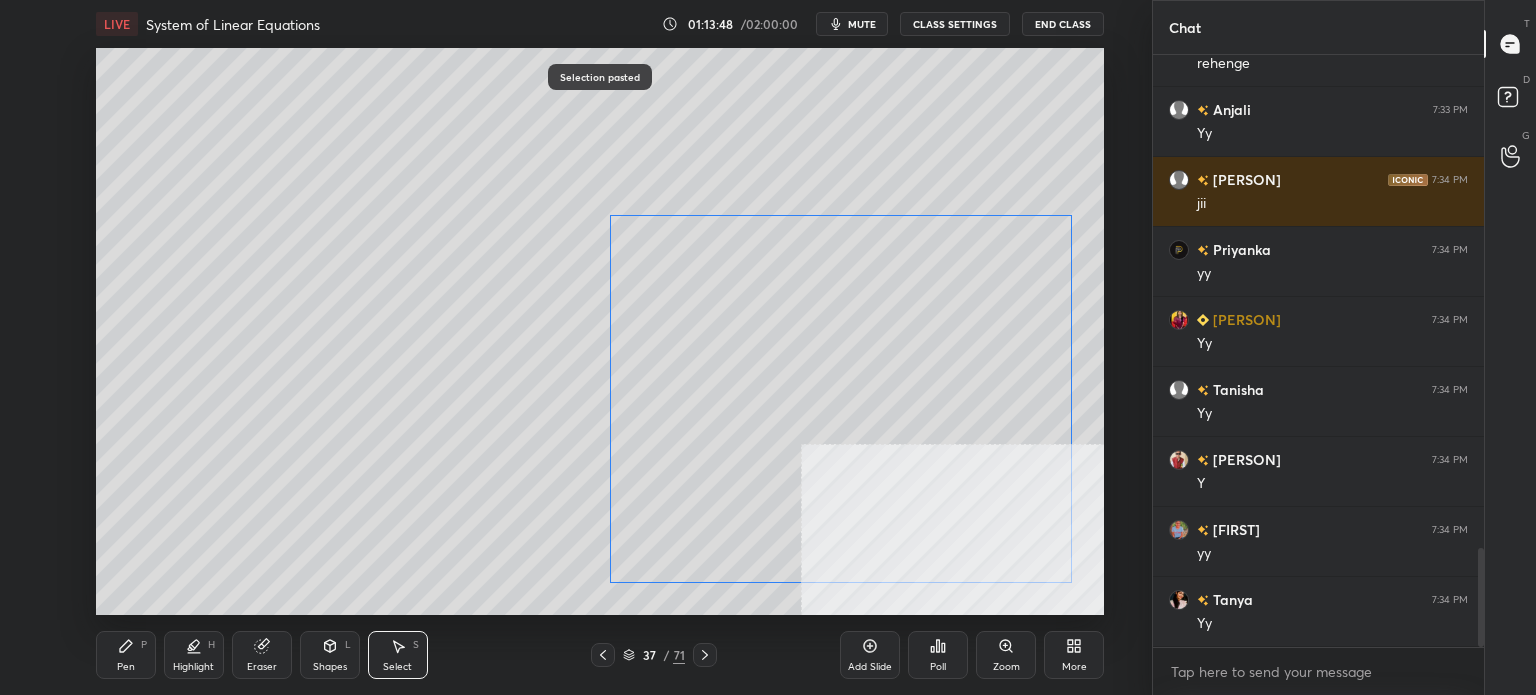drag, startPoint x: 640, startPoint y: 331, endPoint x: 848, endPoint y: 323, distance: 208.1538 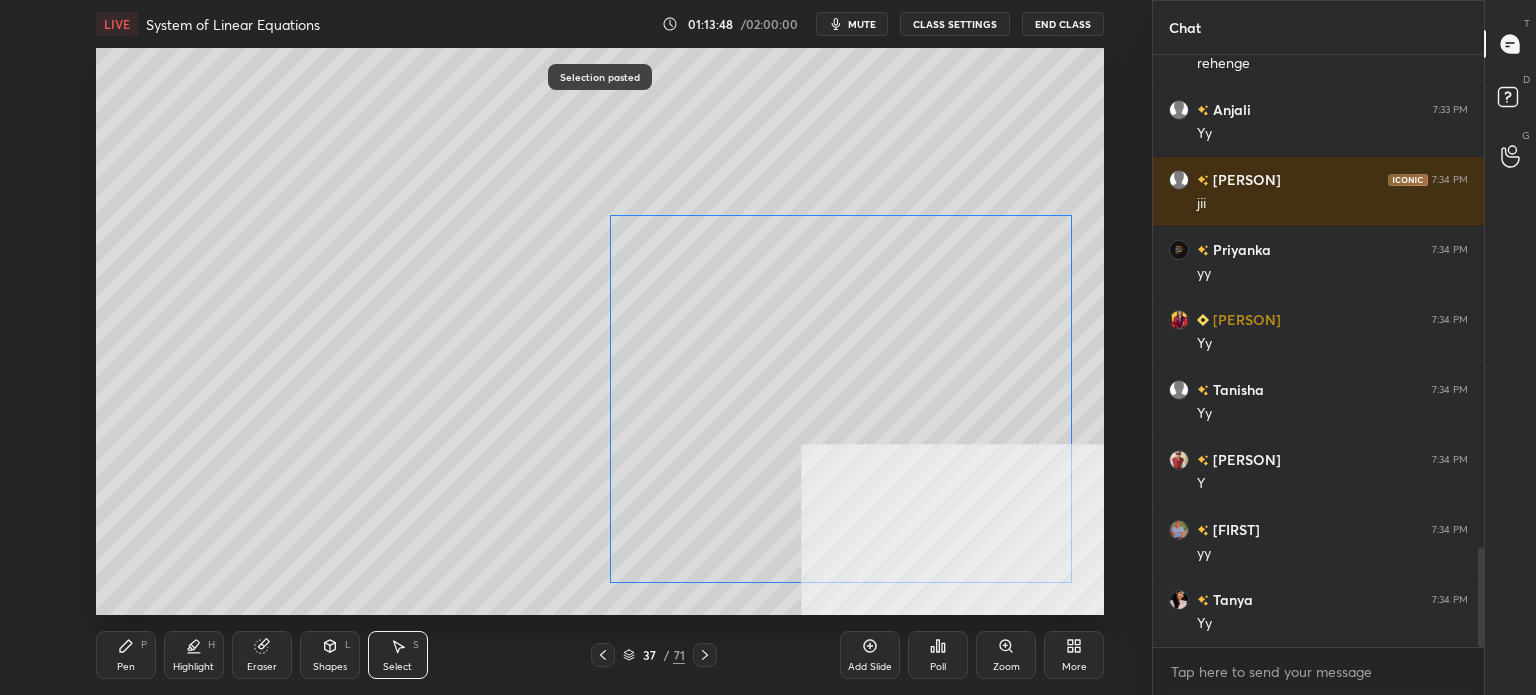 click on "0 ° Undo Copy Paste here Duplicate Duplicate to new slide Delete" at bounding box center [600, 331] 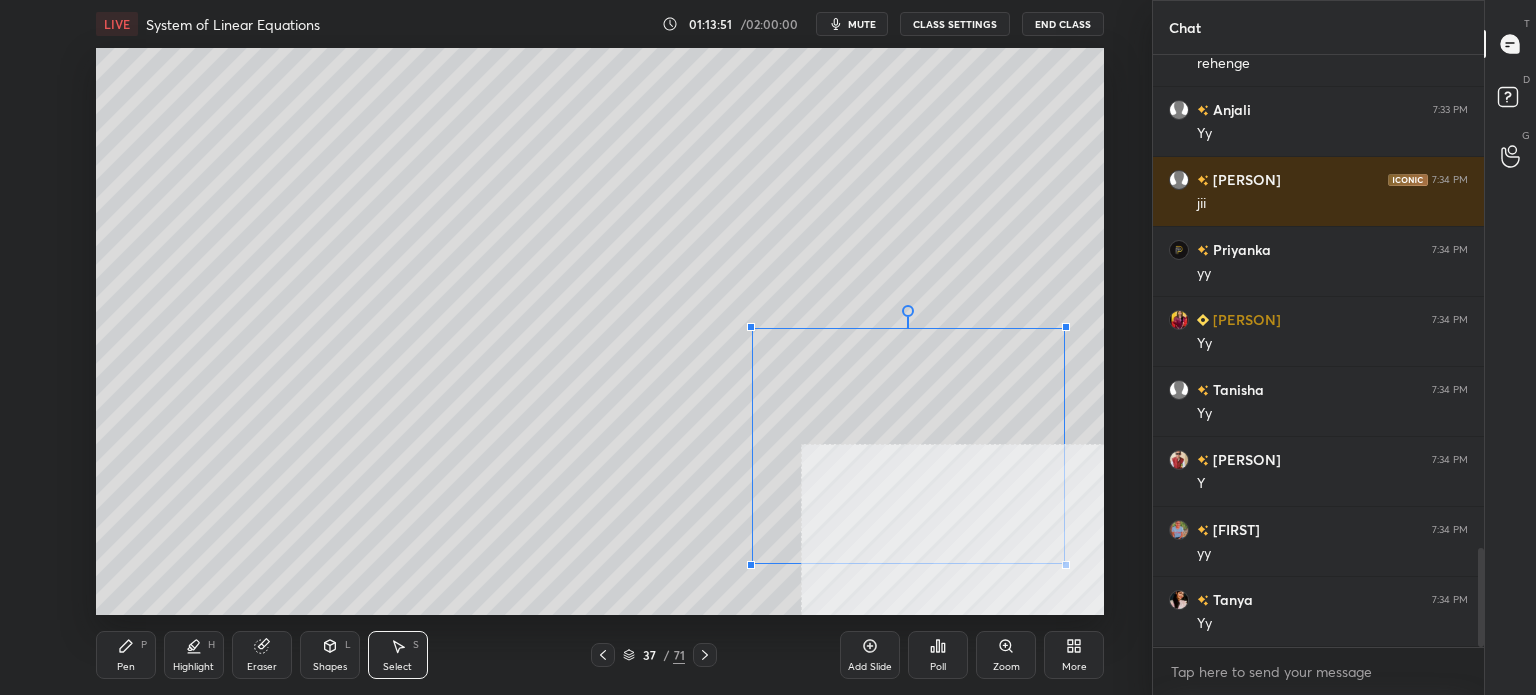 drag, startPoint x: 632, startPoint y: 223, endPoint x: 767, endPoint y: 341, distance: 179.30142 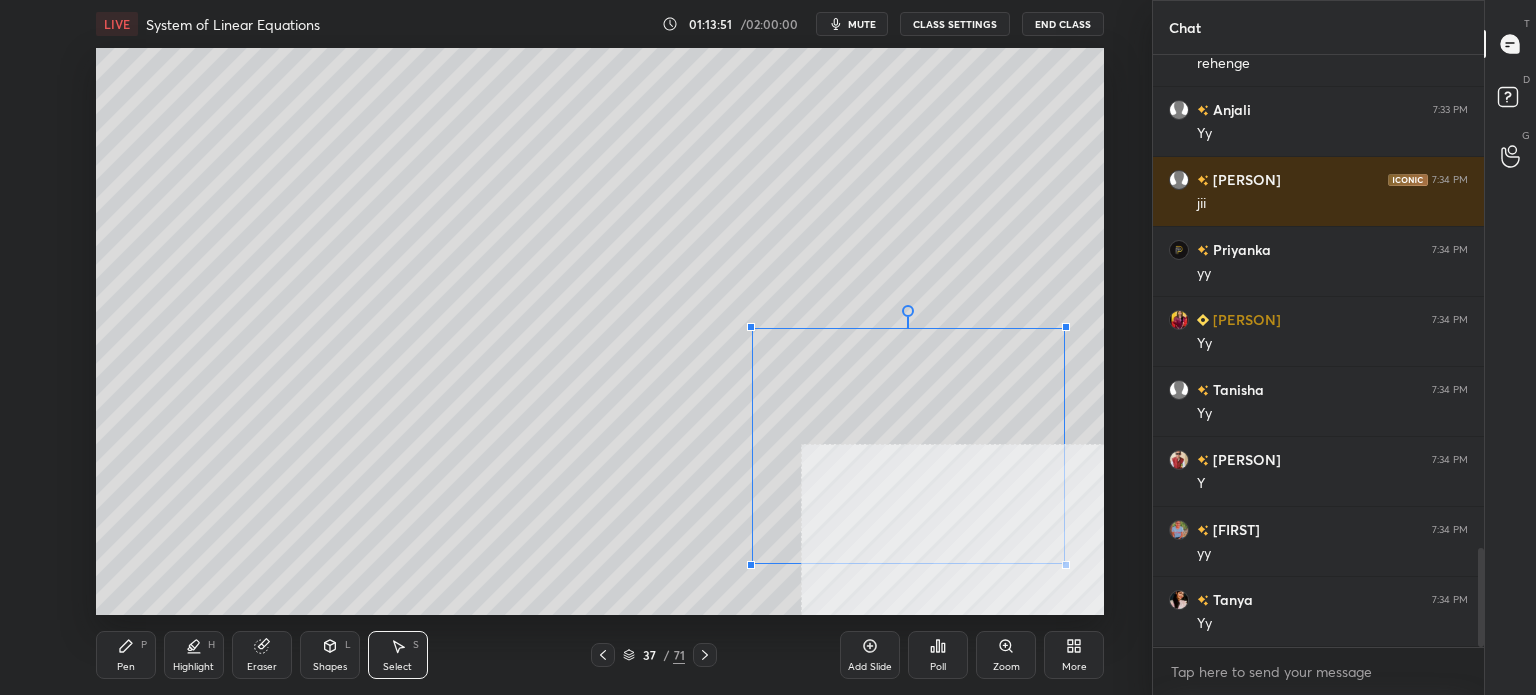 click at bounding box center (751, 327) 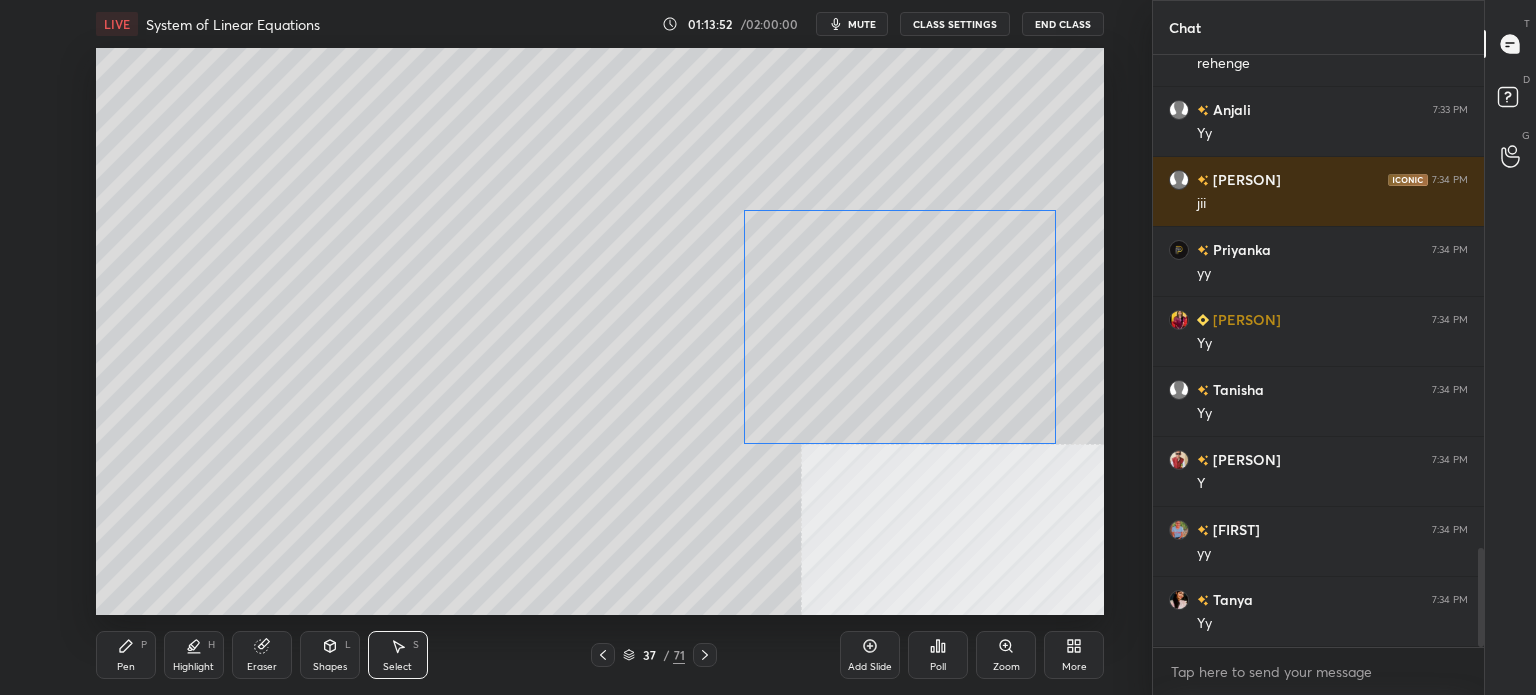 click on "0 ° Undo Copy Paste here Duplicate Duplicate to new slide Delete" at bounding box center (600, 331) 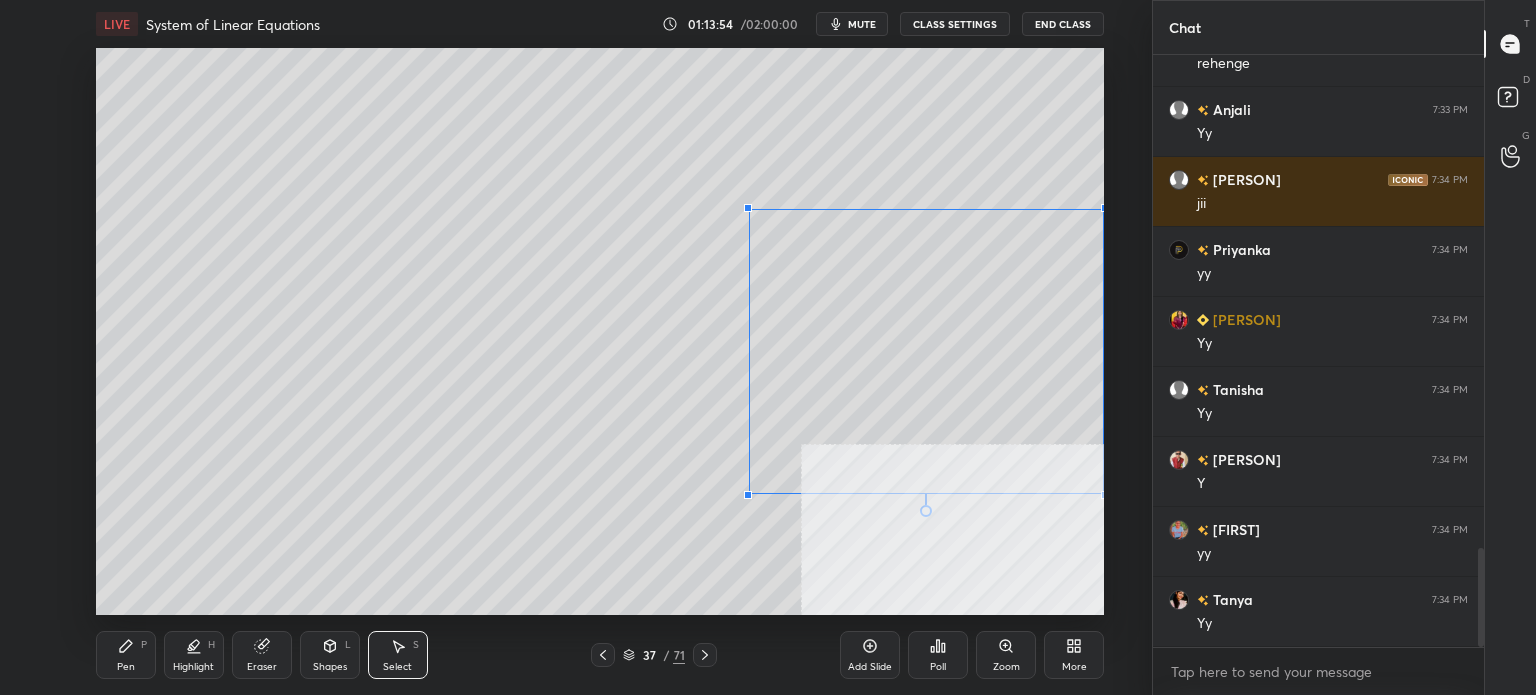 drag, startPoint x: 1060, startPoint y: 445, endPoint x: 1073, endPoint y: 487, distance: 43.965897 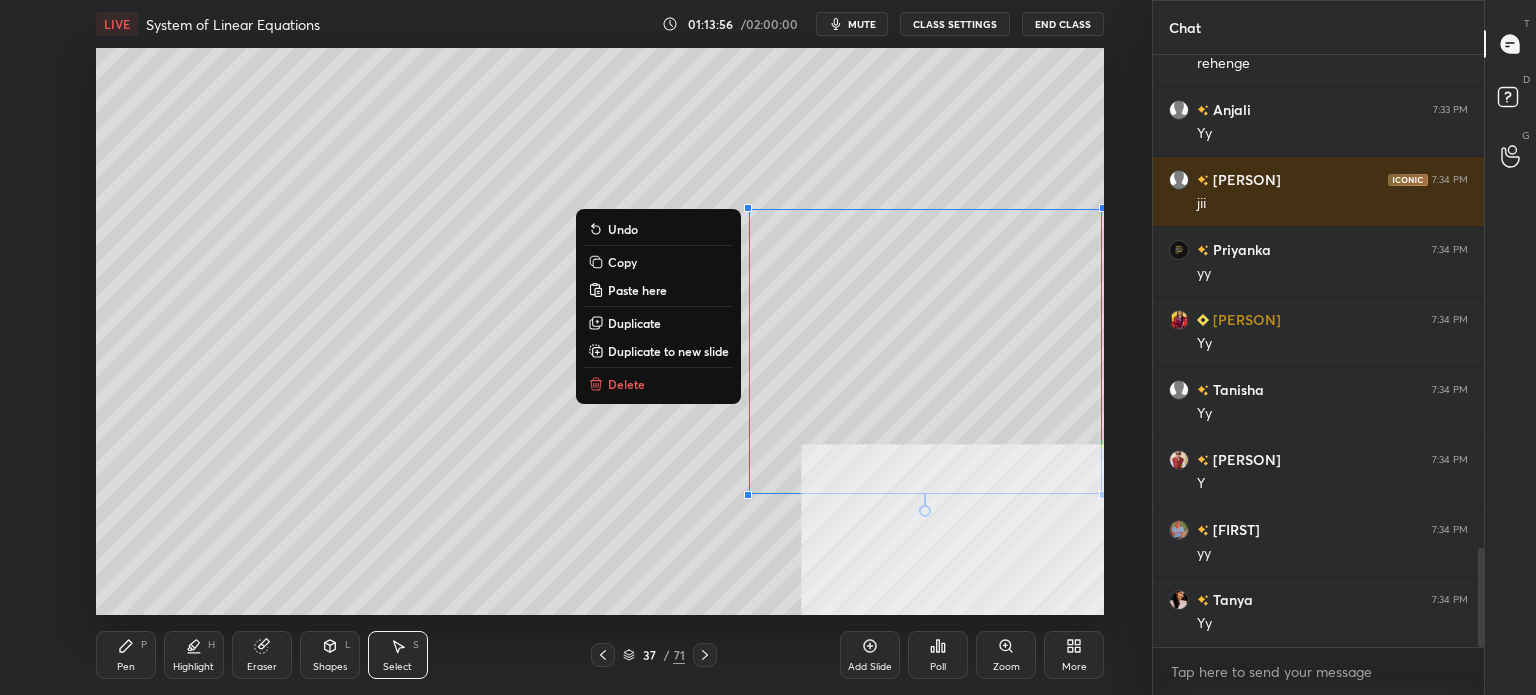 click on "More" at bounding box center (1074, 655) 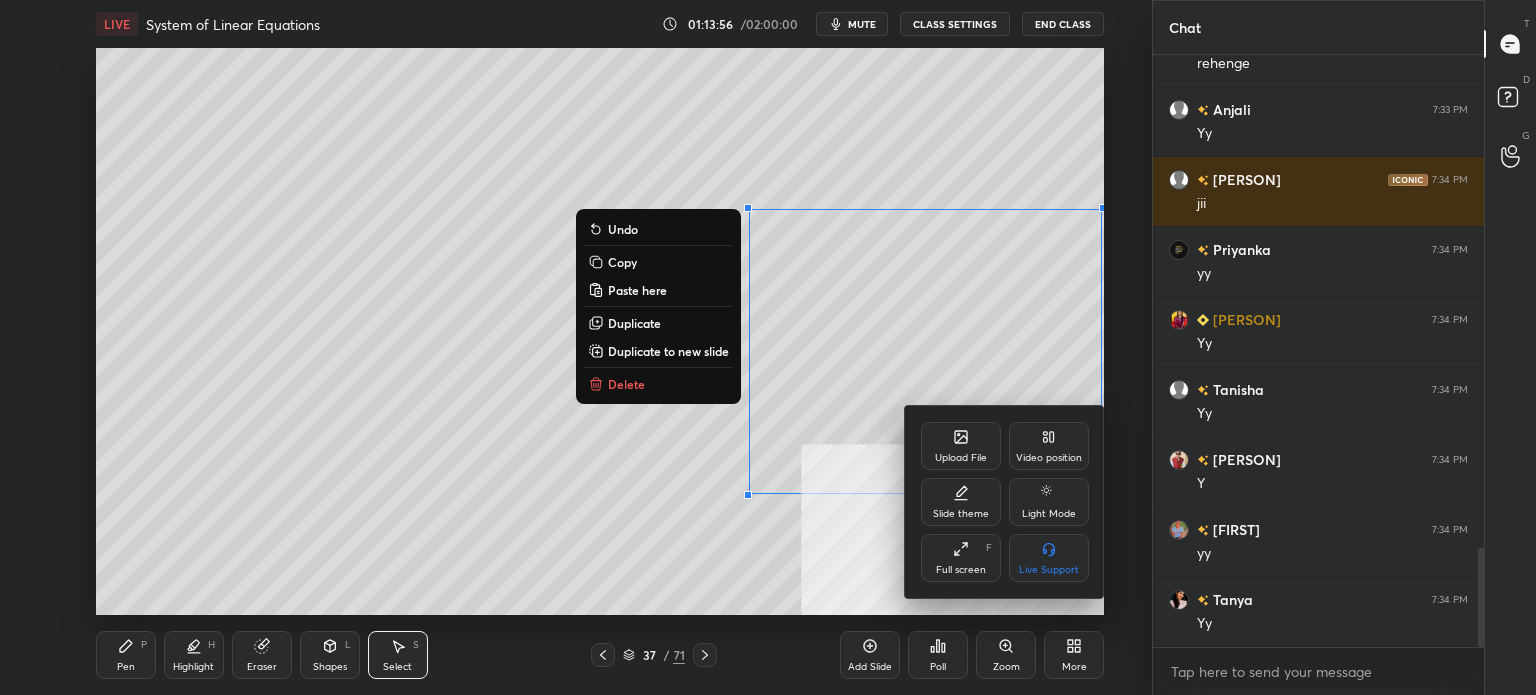 drag, startPoint x: 1052, startPoint y: 426, endPoint x: 967, endPoint y: 512, distance: 120.91733 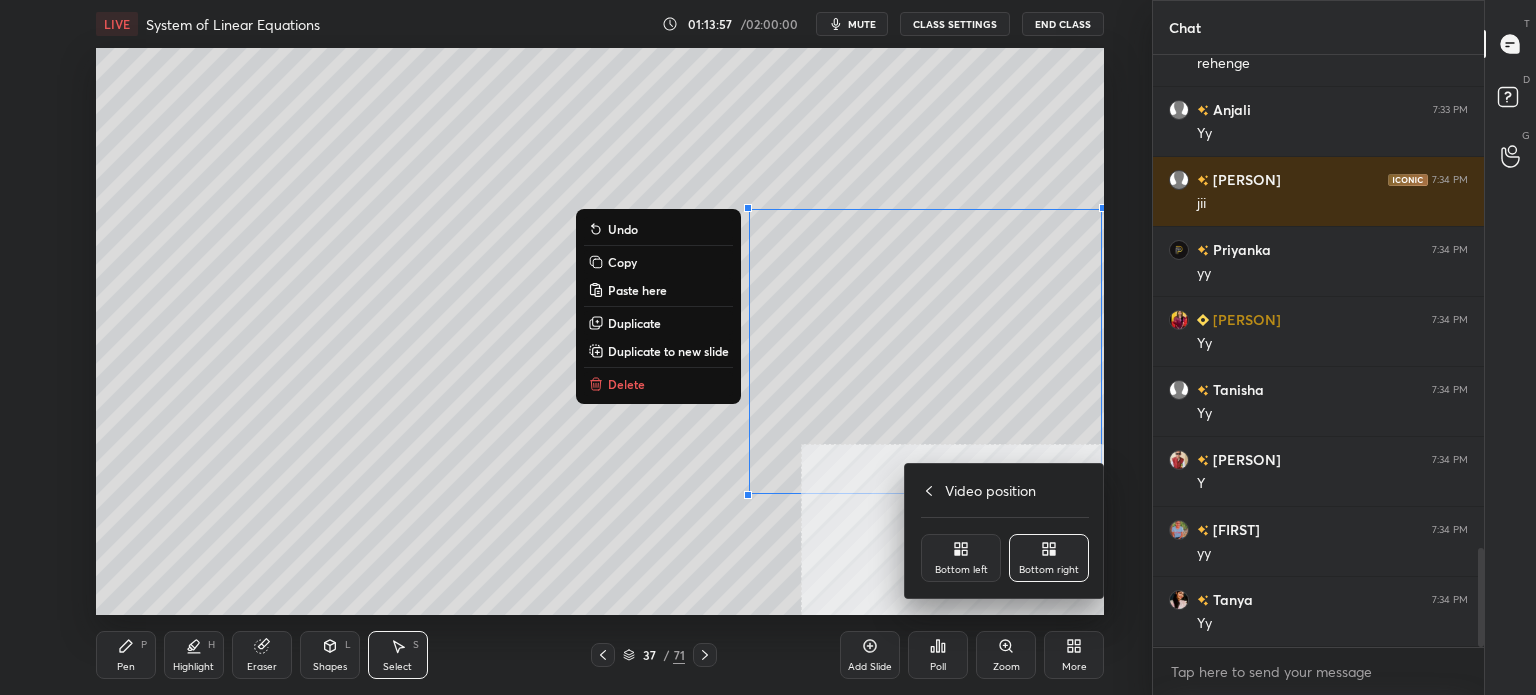 click on "Bottom left" at bounding box center [961, 558] 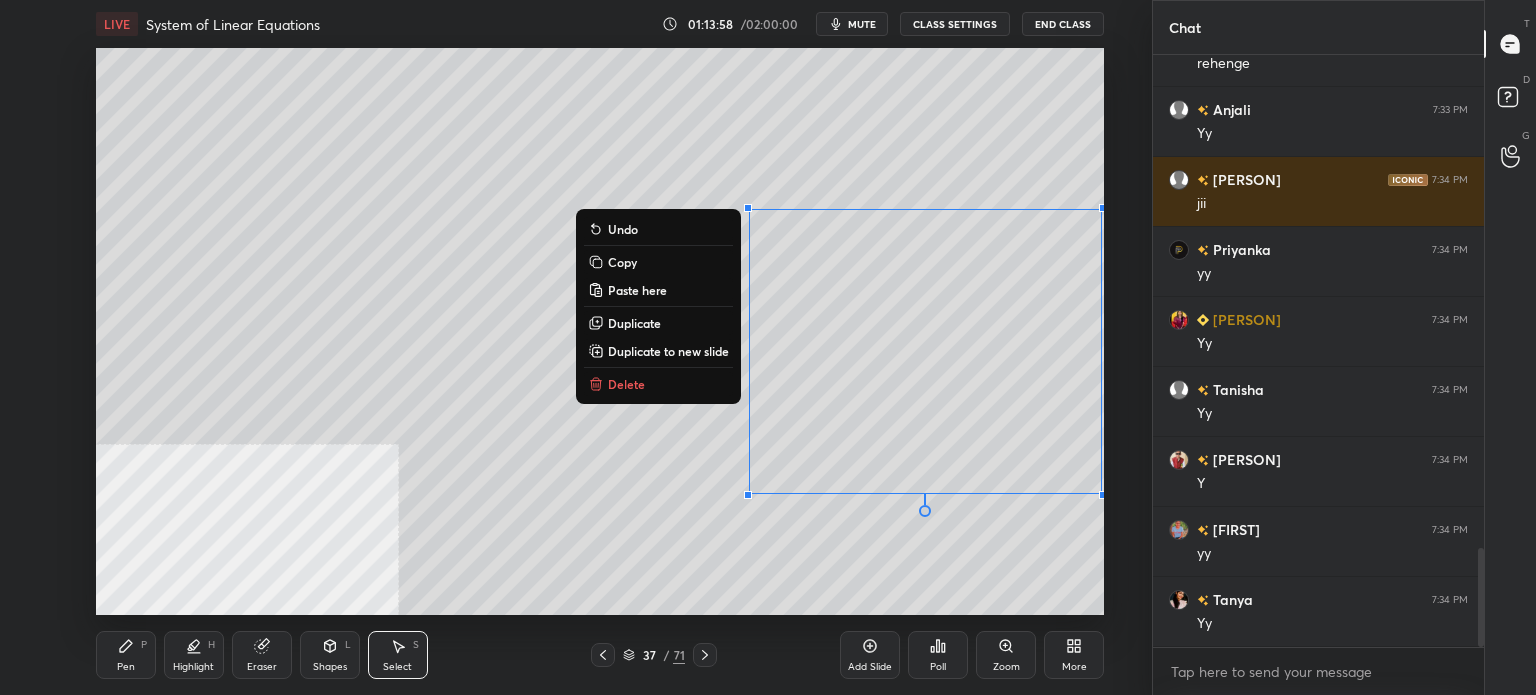 click 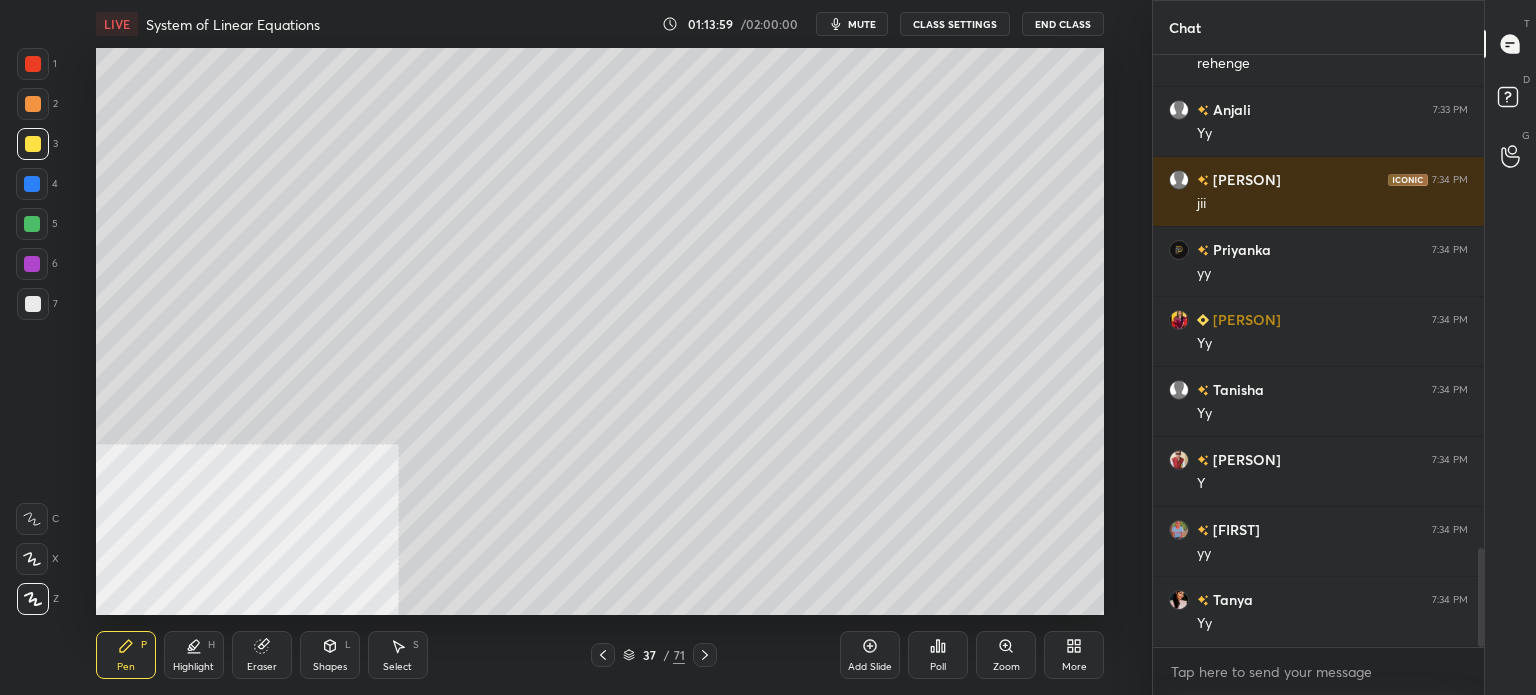 click at bounding box center [32, 184] 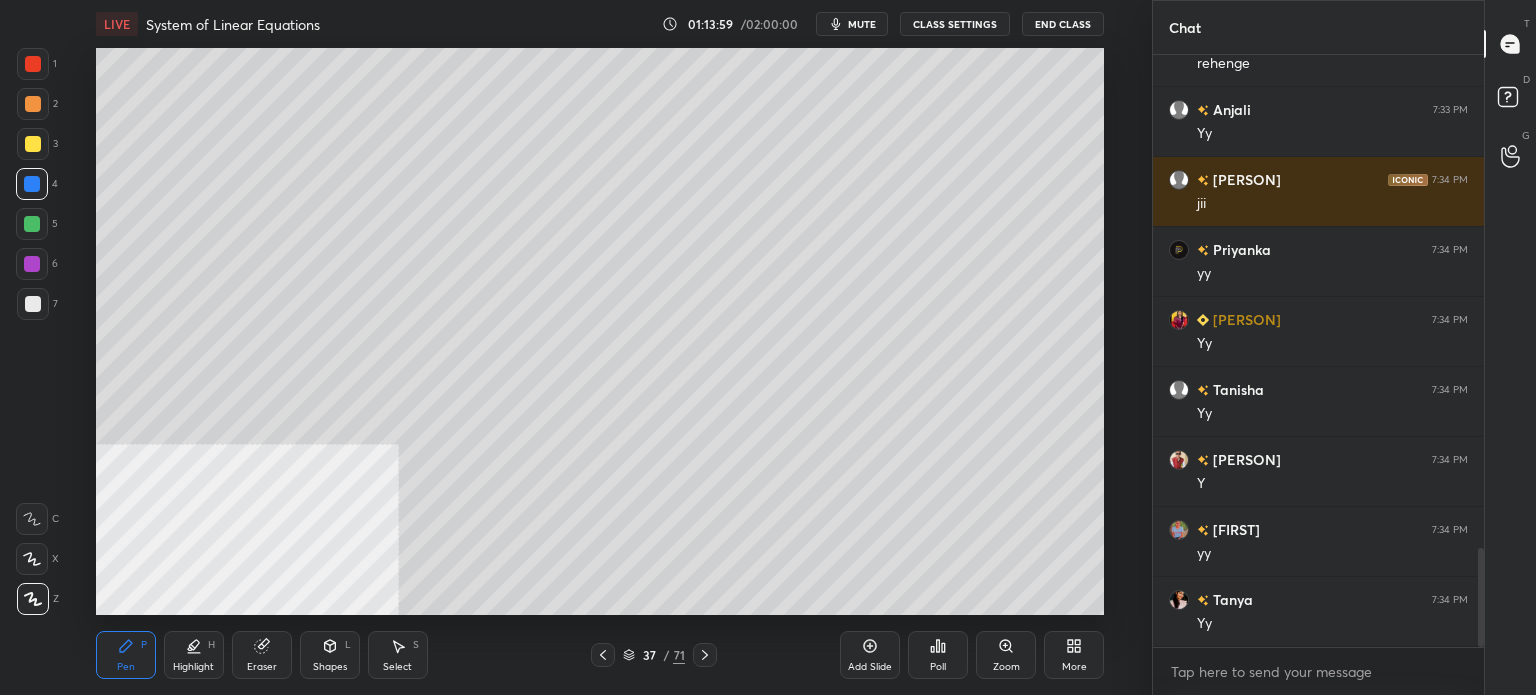 click at bounding box center [33, 144] 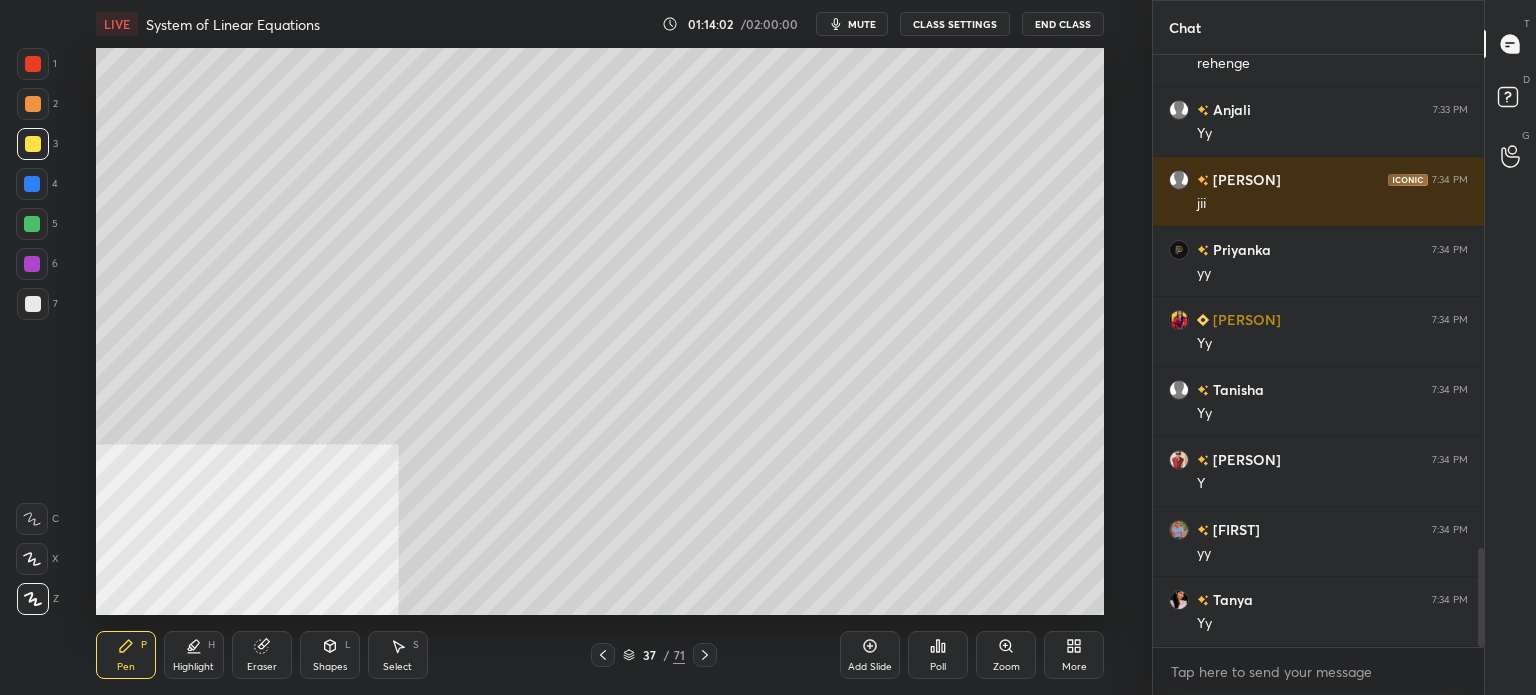scroll, scrollTop: 3016, scrollLeft: 0, axis: vertical 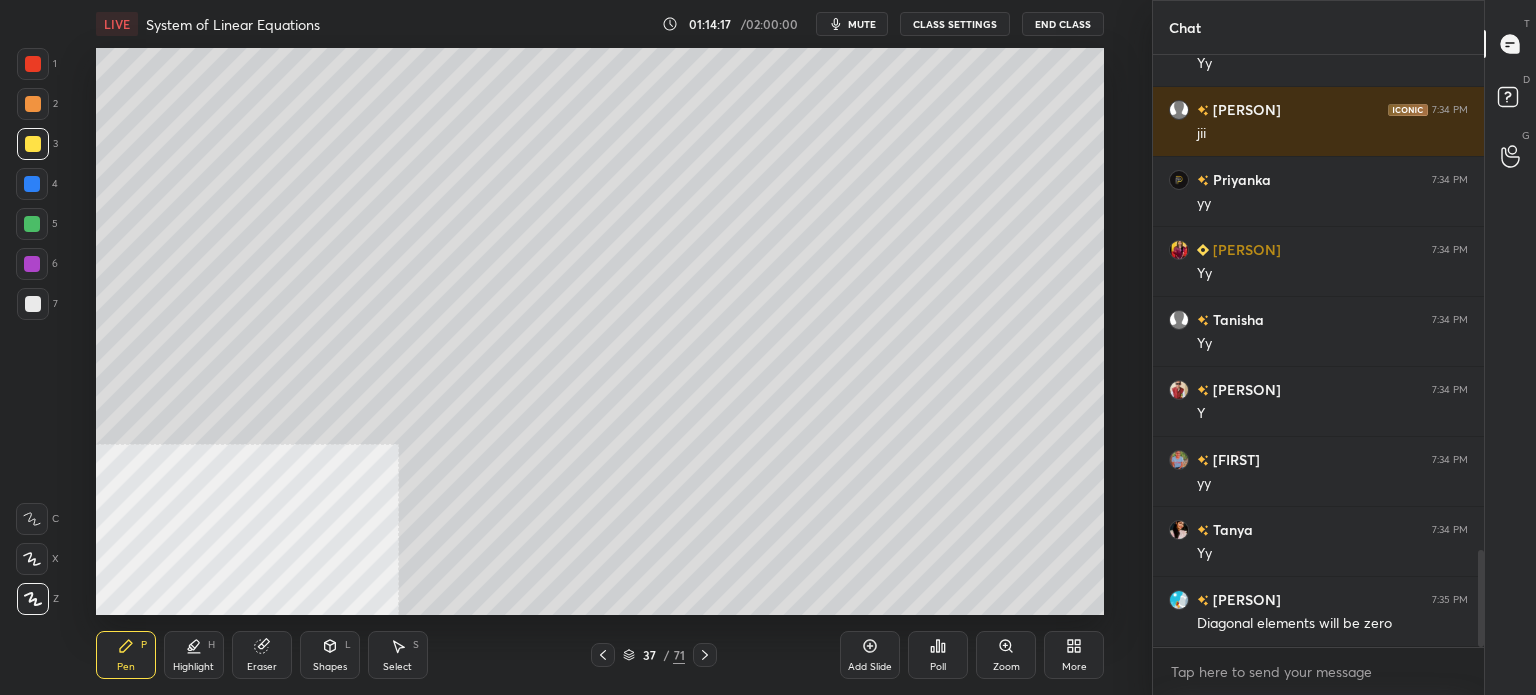 click at bounding box center [32, 224] 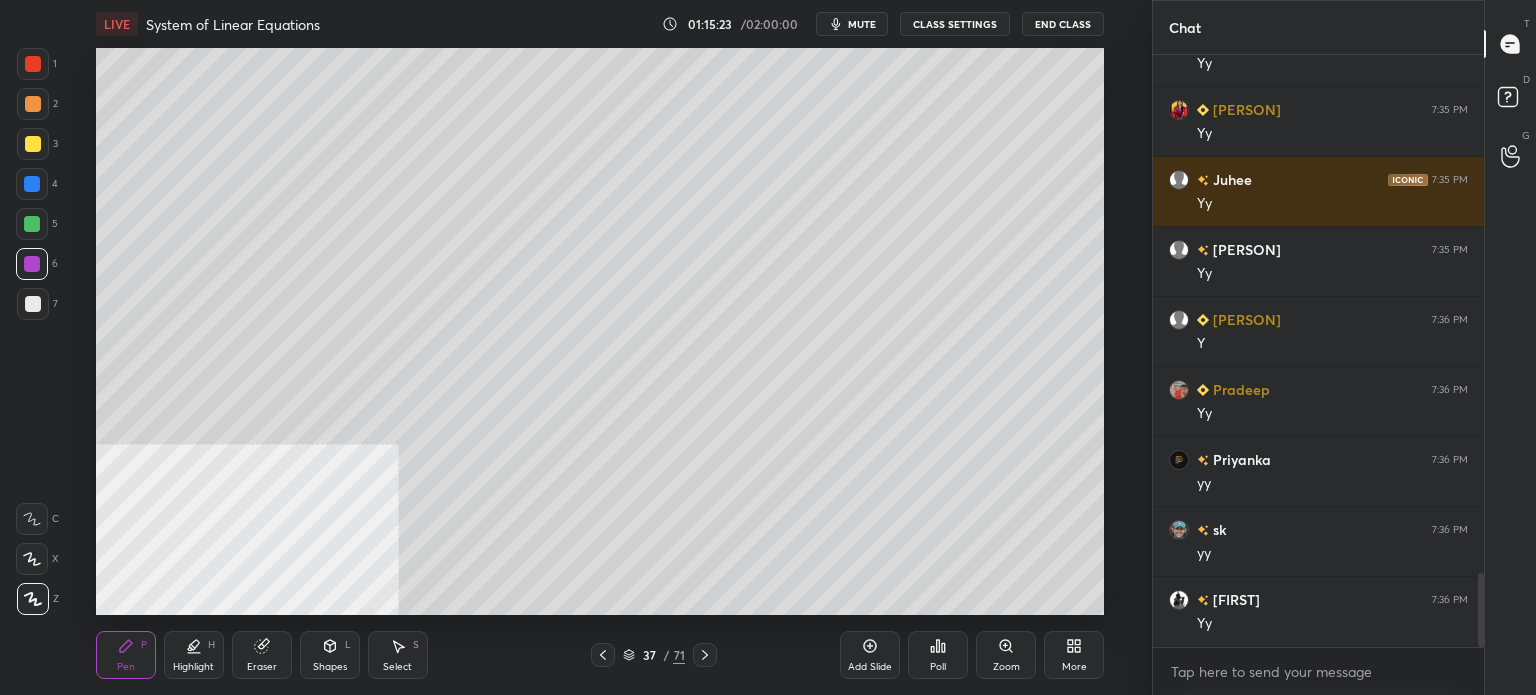 scroll, scrollTop: 4136, scrollLeft: 0, axis: vertical 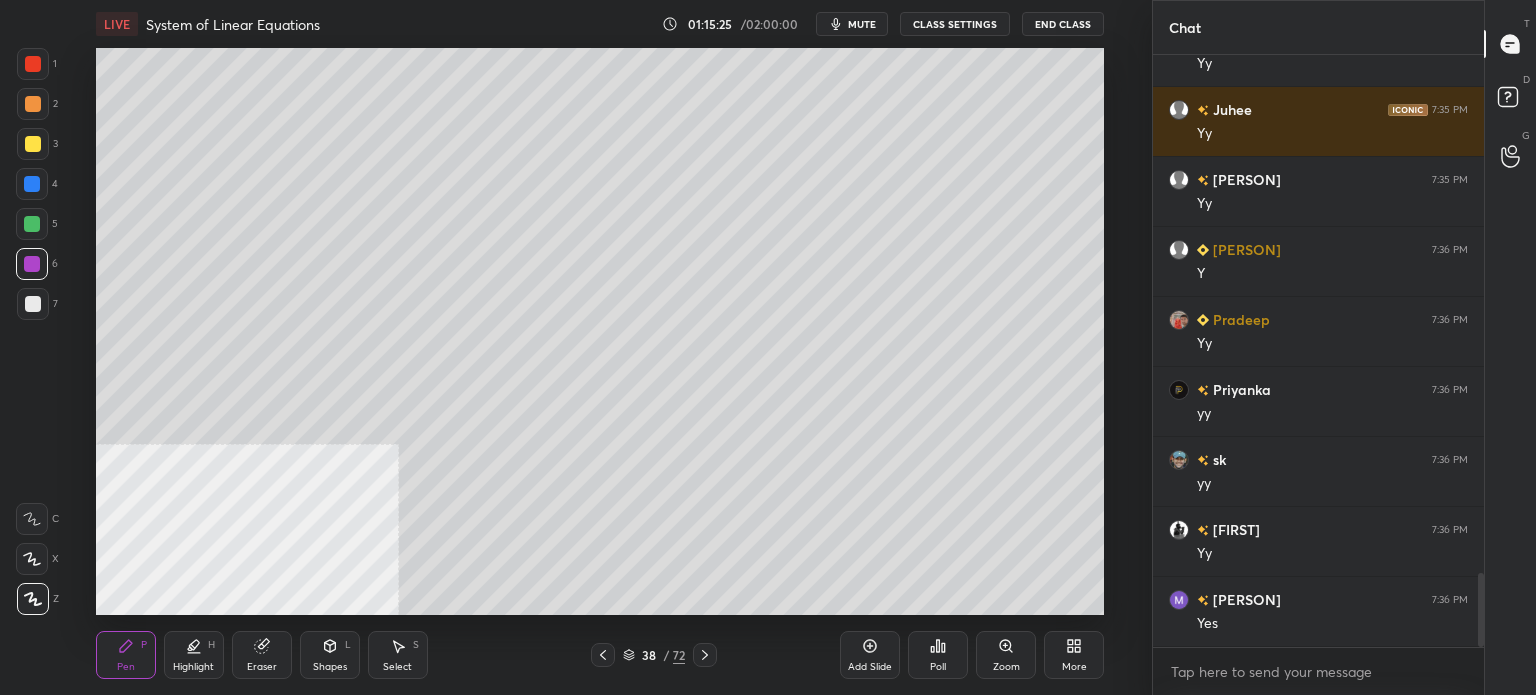 click at bounding box center (33, 144) 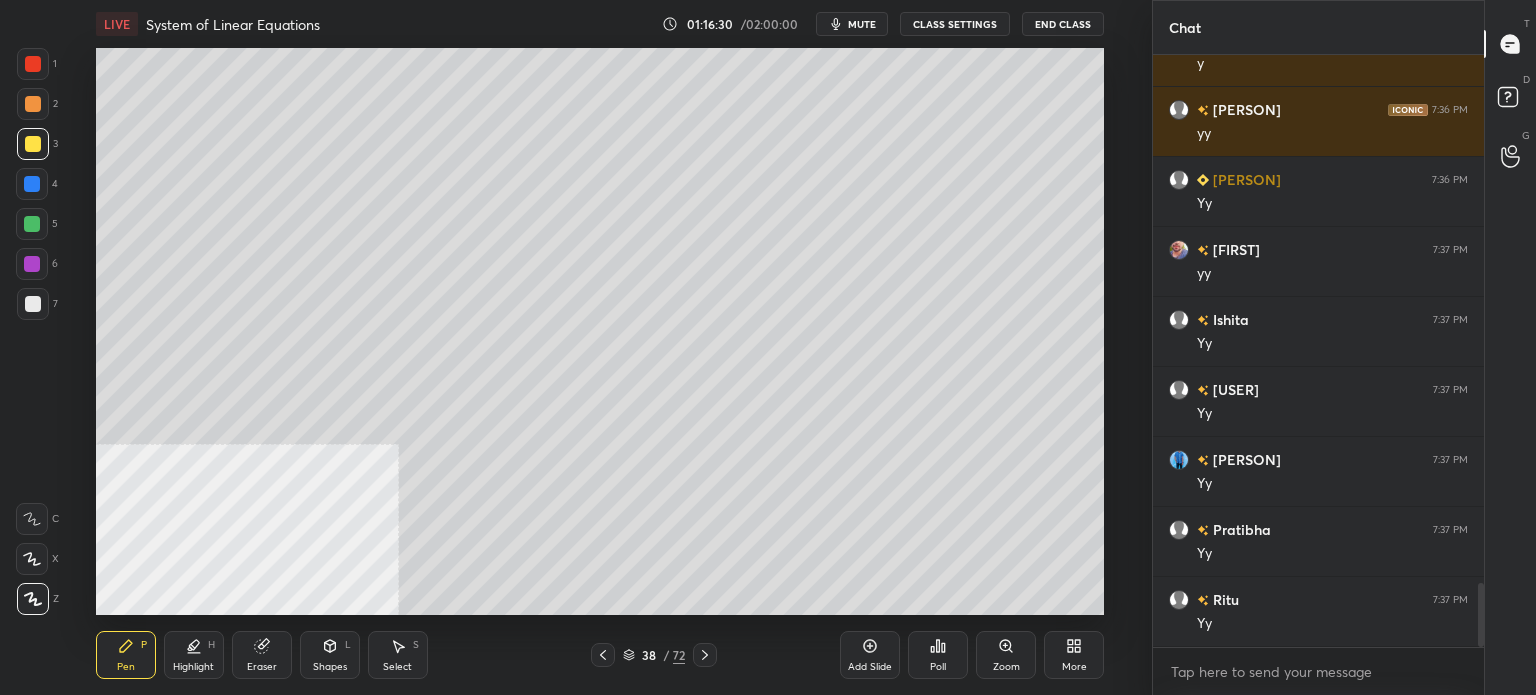 scroll, scrollTop: 4976, scrollLeft: 0, axis: vertical 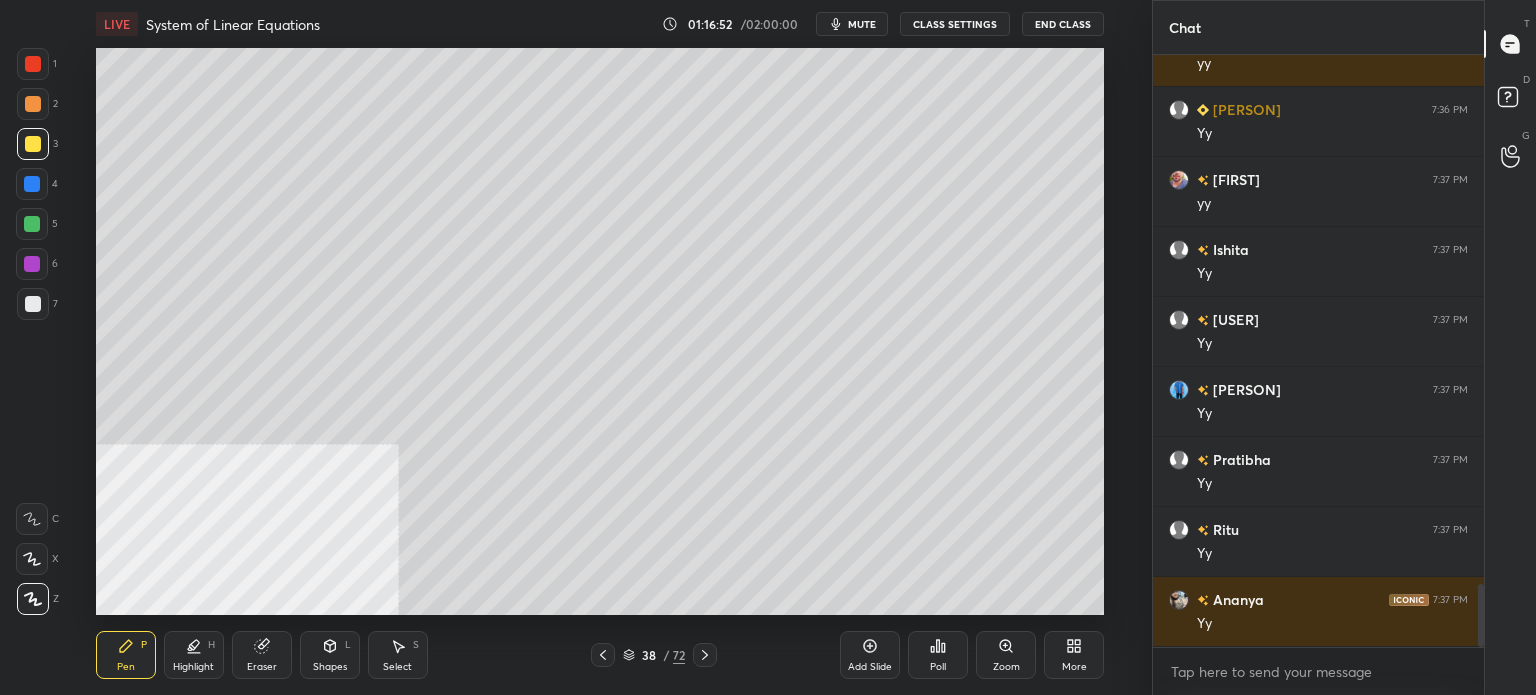 click on "mute" at bounding box center (862, 24) 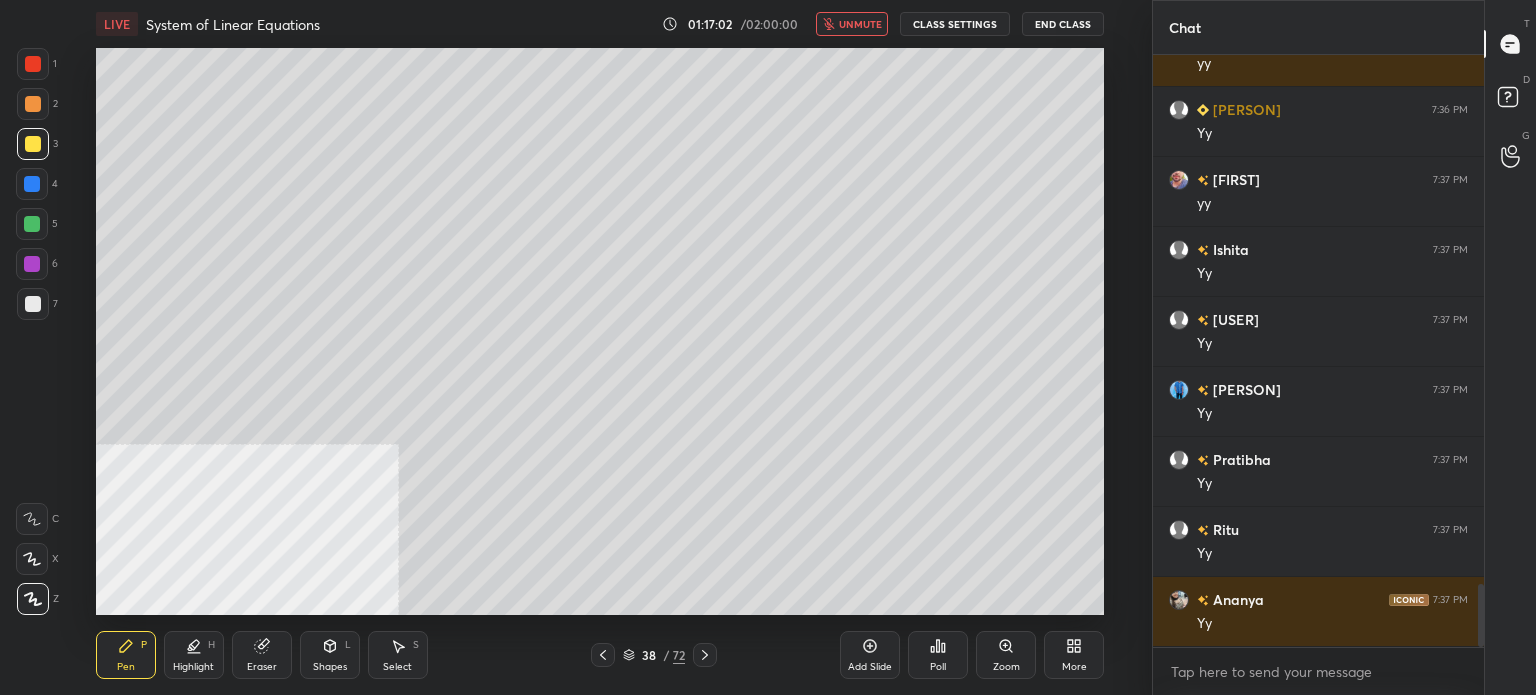 click on "unmute" at bounding box center (860, 24) 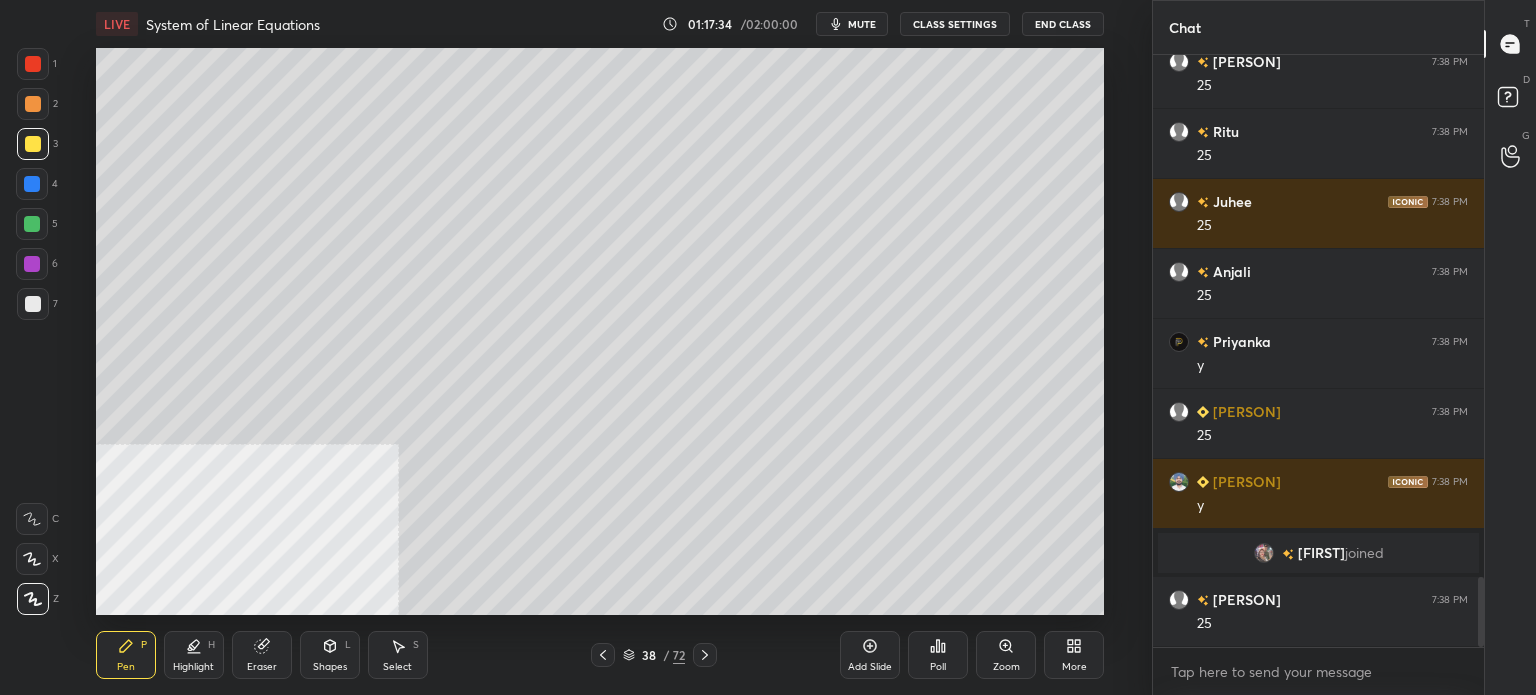 scroll, scrollTop: 4446, scrollLeft: 0, axis: vertical 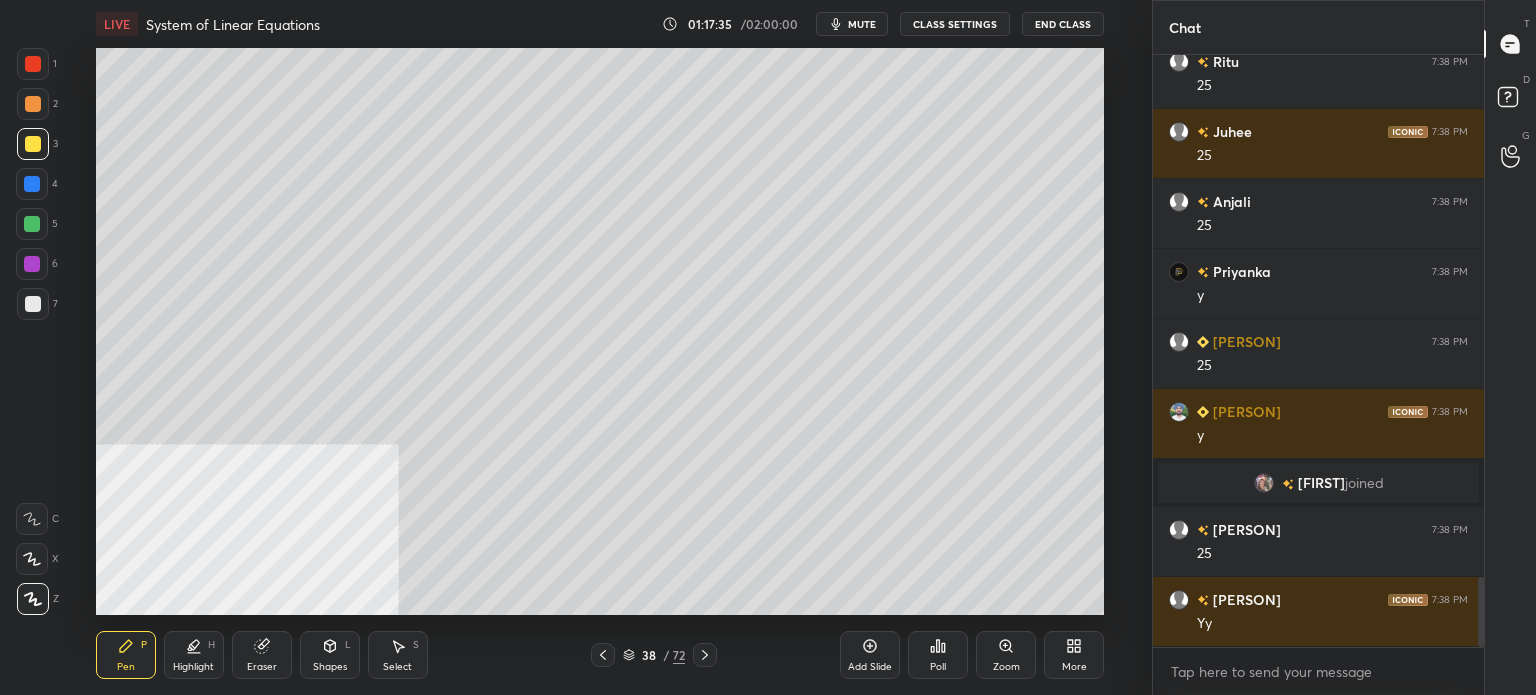 click at bounding box center (33, 304) 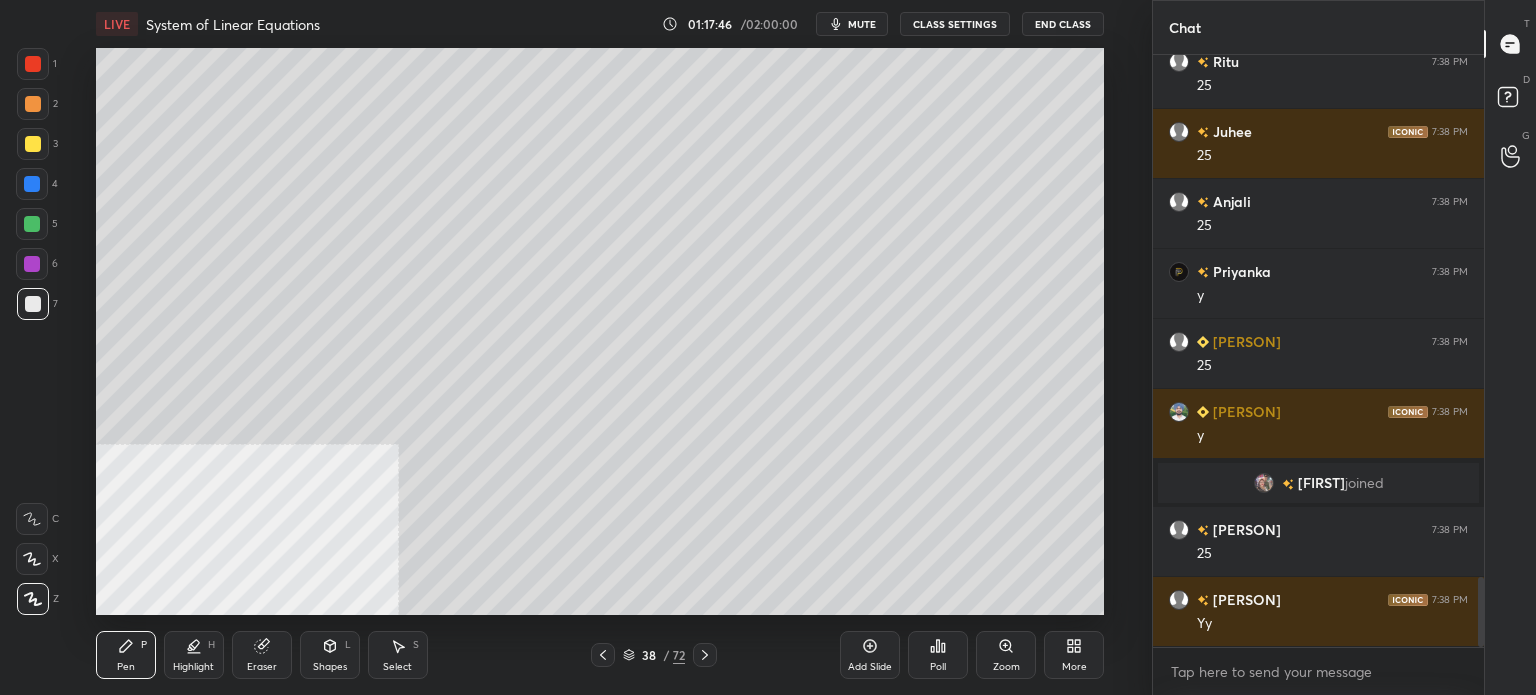 click on "Select S" at bounding box center [398, 655] 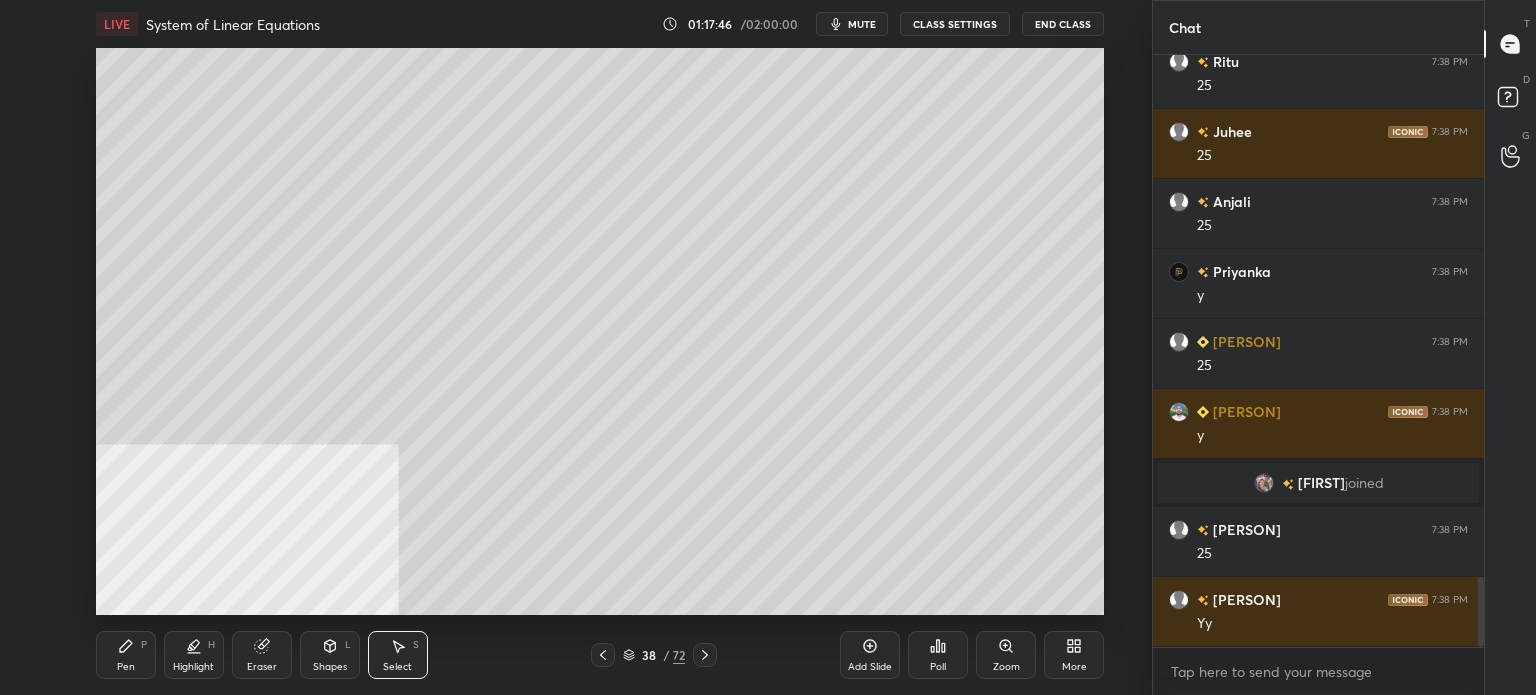 scroll, scrollTop: 4516, scrollLeft: 0, axis: vertical 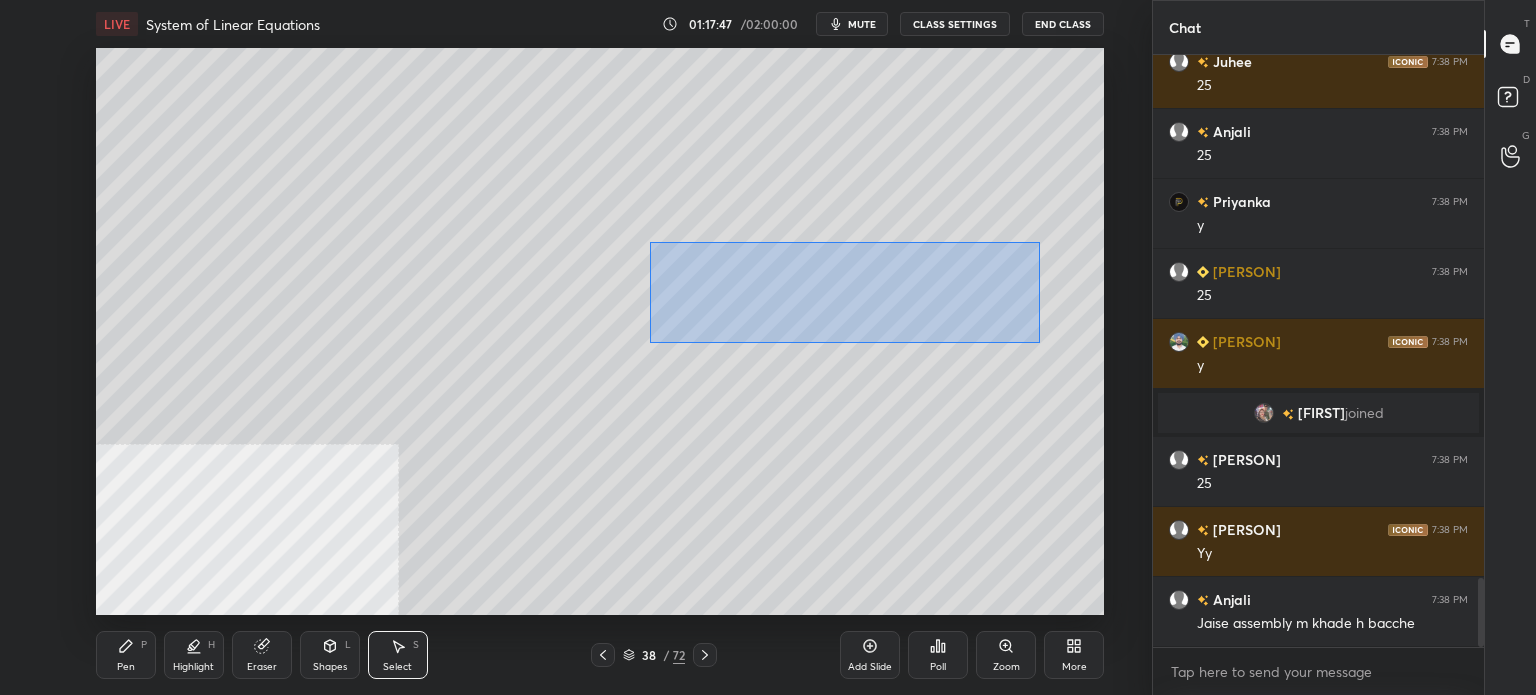 drag, startPoint x: 684, startPoint y: 256, endPoint x: 1097, endPoint y: 351, distance: 423.7853 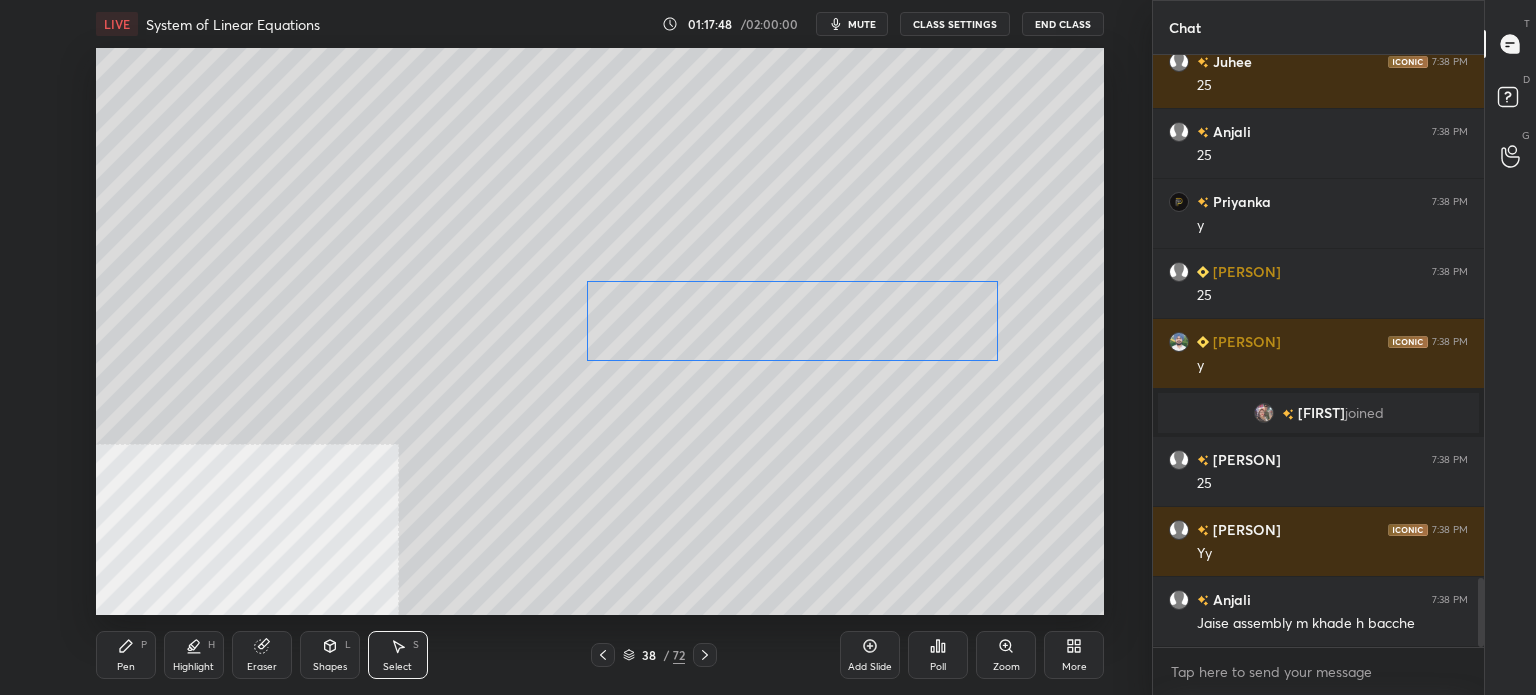 drag, startPoint x: 1028, startPoint y: 324, endPoint x: 944, endPoint y: 371, distance: 96.25487 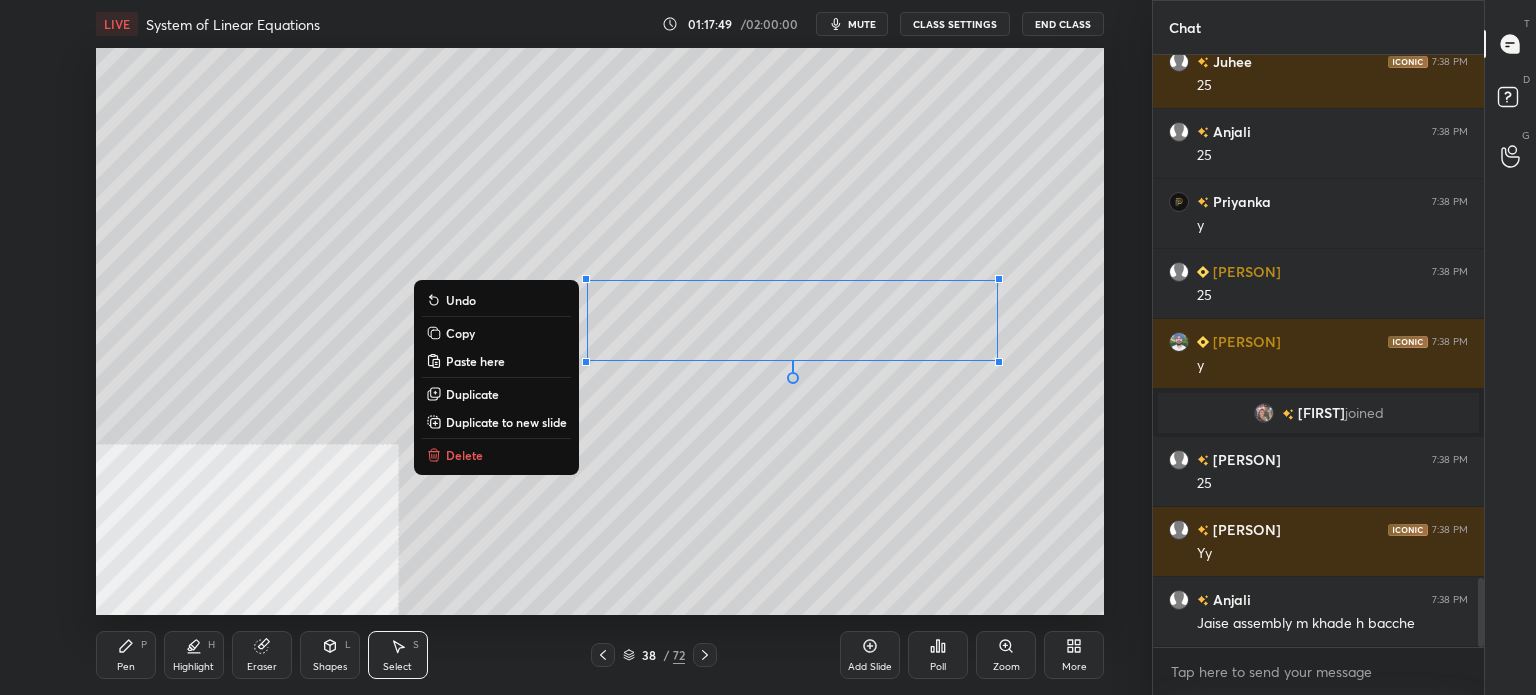 click on "Duplicate" at bounding box center (496, 394) 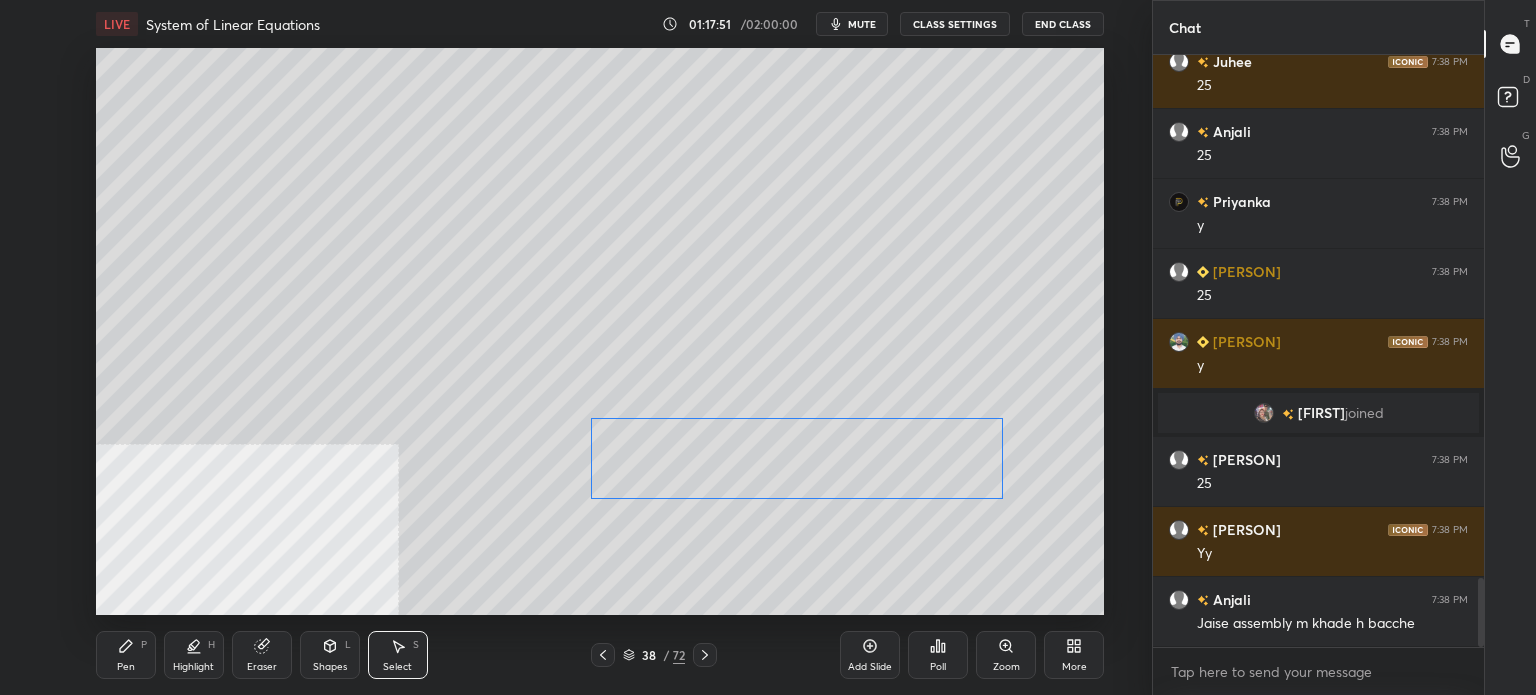 drag, startPoint x: 734, startPoint y: 427, endPoint x: 726, endPoint y: 476, distance: 49.648766 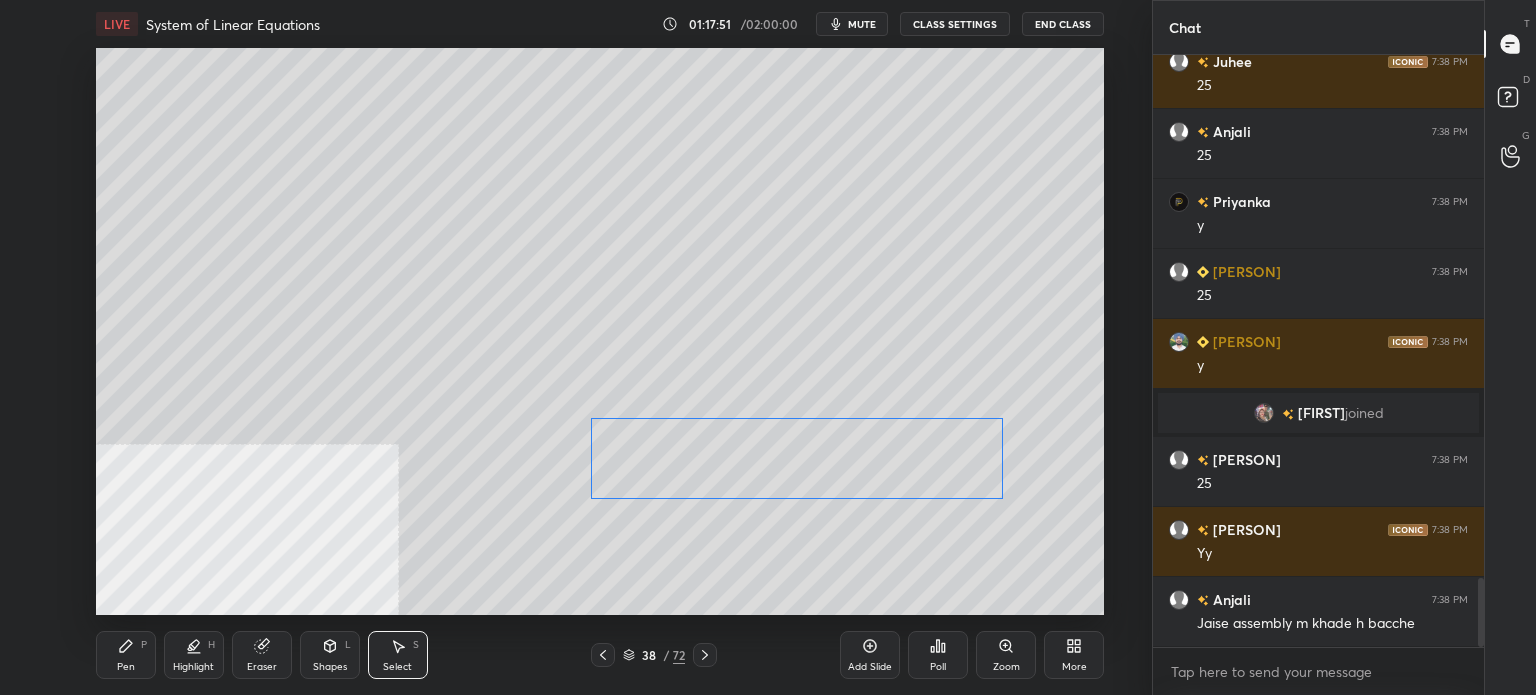 click on "0 ° Undo Copy Paste here Duplicate Duplicate to new slide Delete" at bounding box center [600, 331] 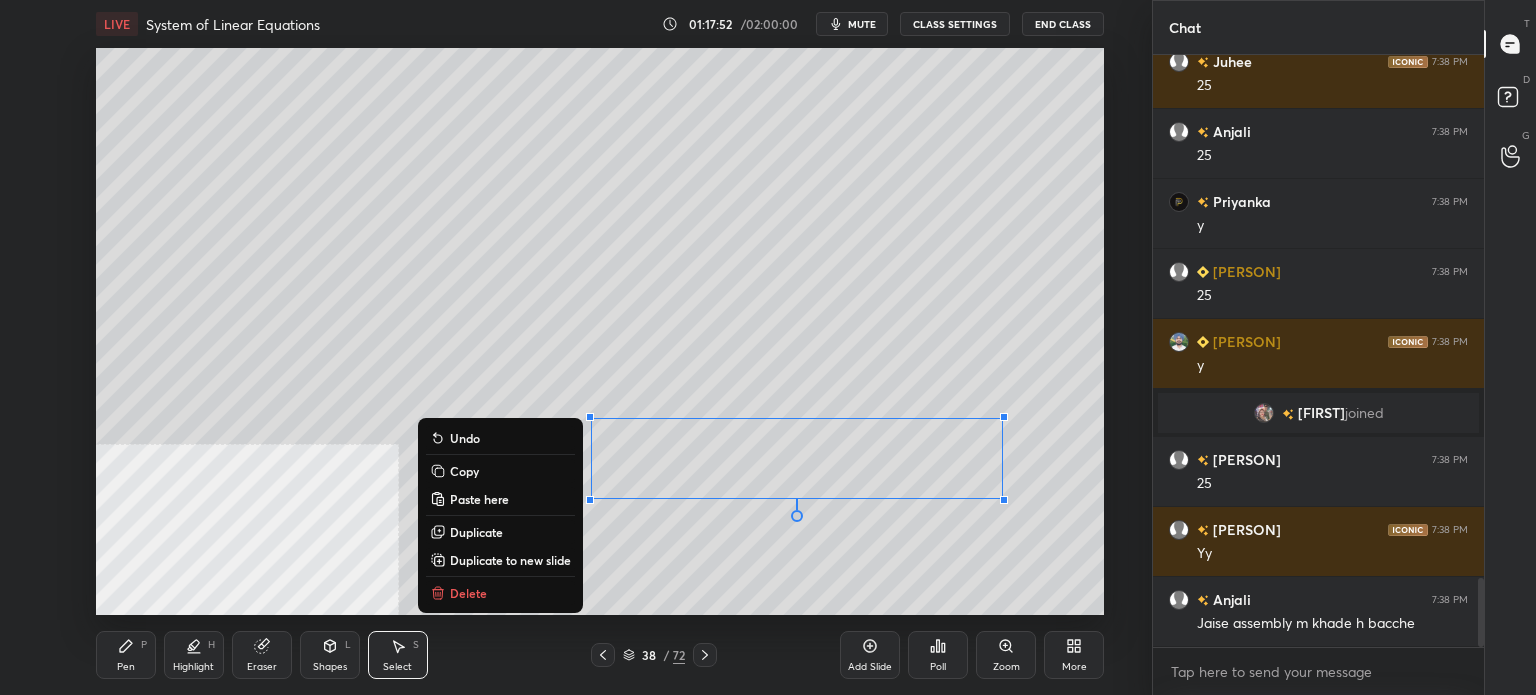 click on "0 ° Undo Copy Paste here Duplicate Duplicate to new slide Delete" at bounding box center (600, 331) 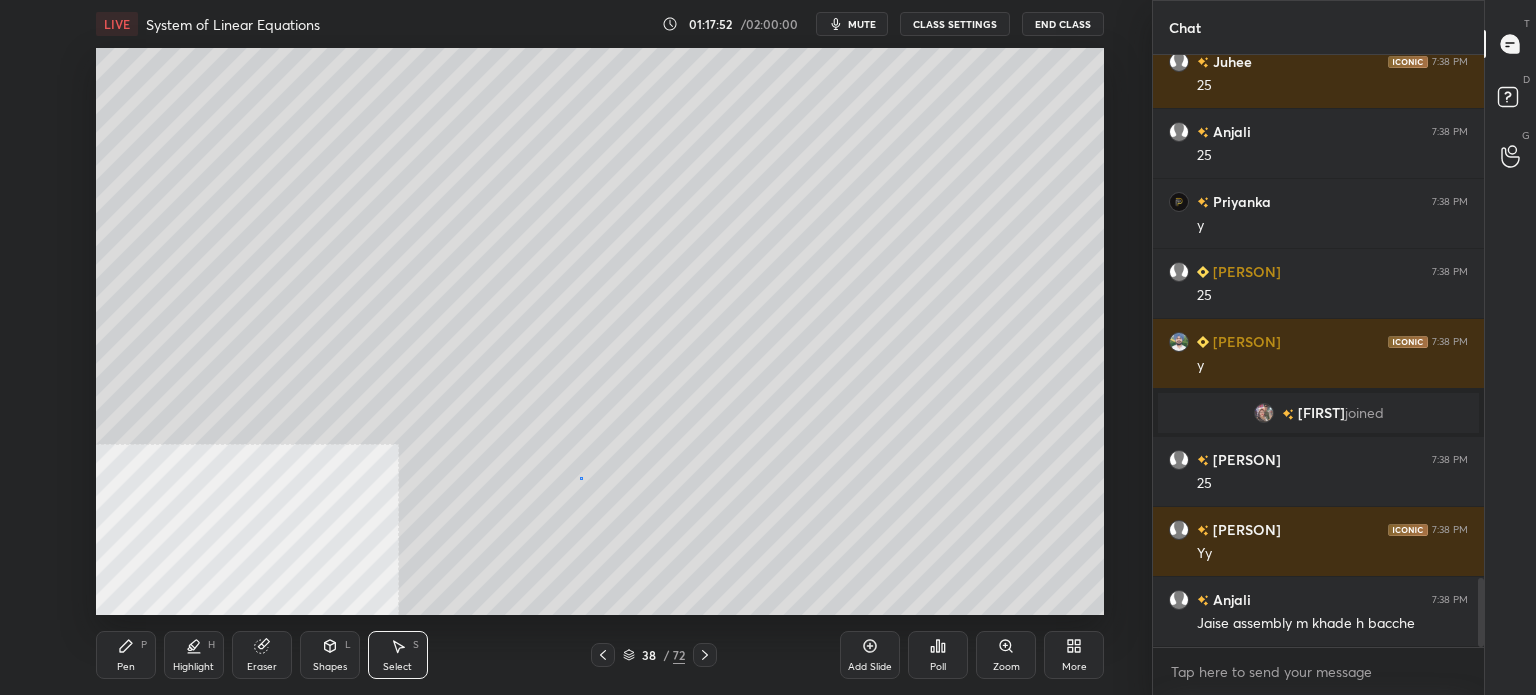 drag, startPoint x: 580, startPoint y: 476, endPoint x: 1092, endPoint y: 540, distance: 515.9845 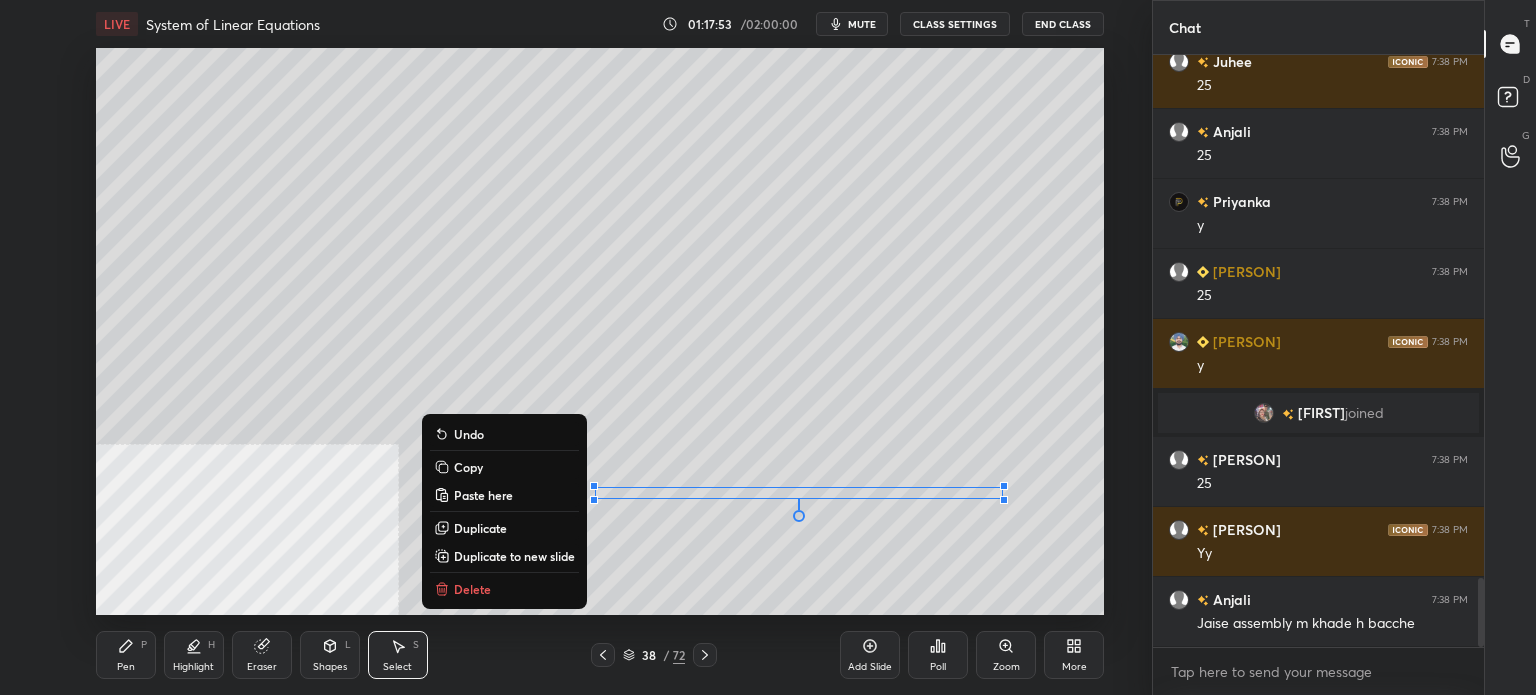 click on "Duplicate" at bounding box center [504, 528] 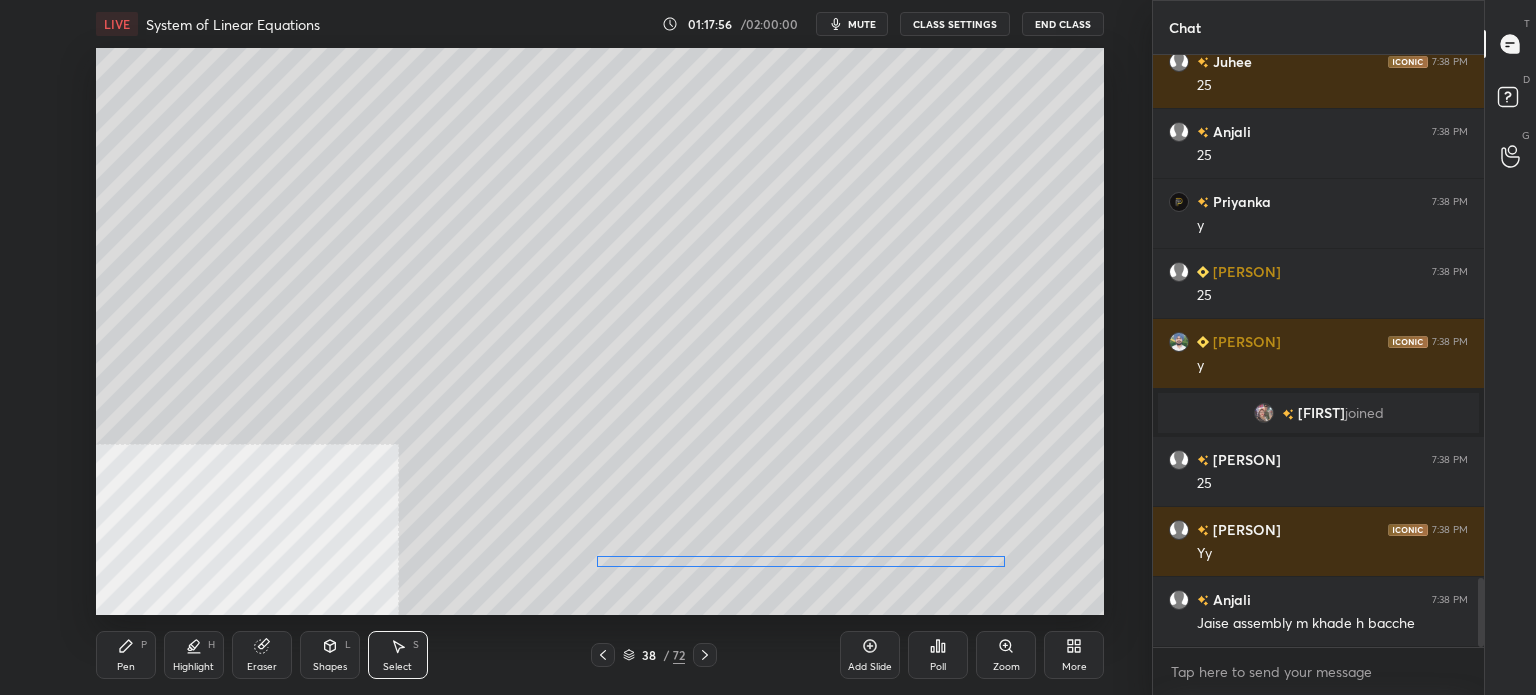 drag, startPoint x: 812, startPoint y: 522, endPoint x: 792, endPoint y: 564, distance: 46.518814 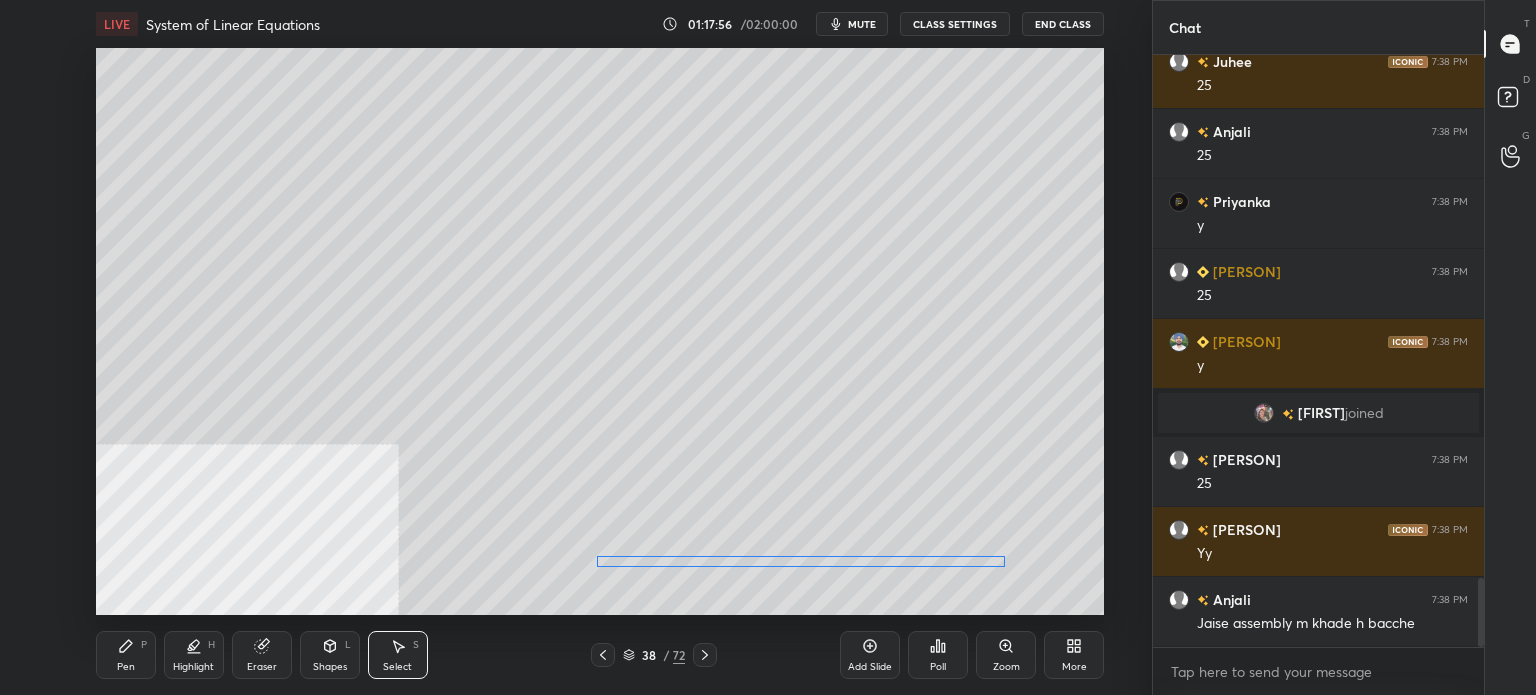 click on "0 ° Undo Copy Paste here Duplicate Duplicate to new slide Delete" at bounding box center (600, 331) 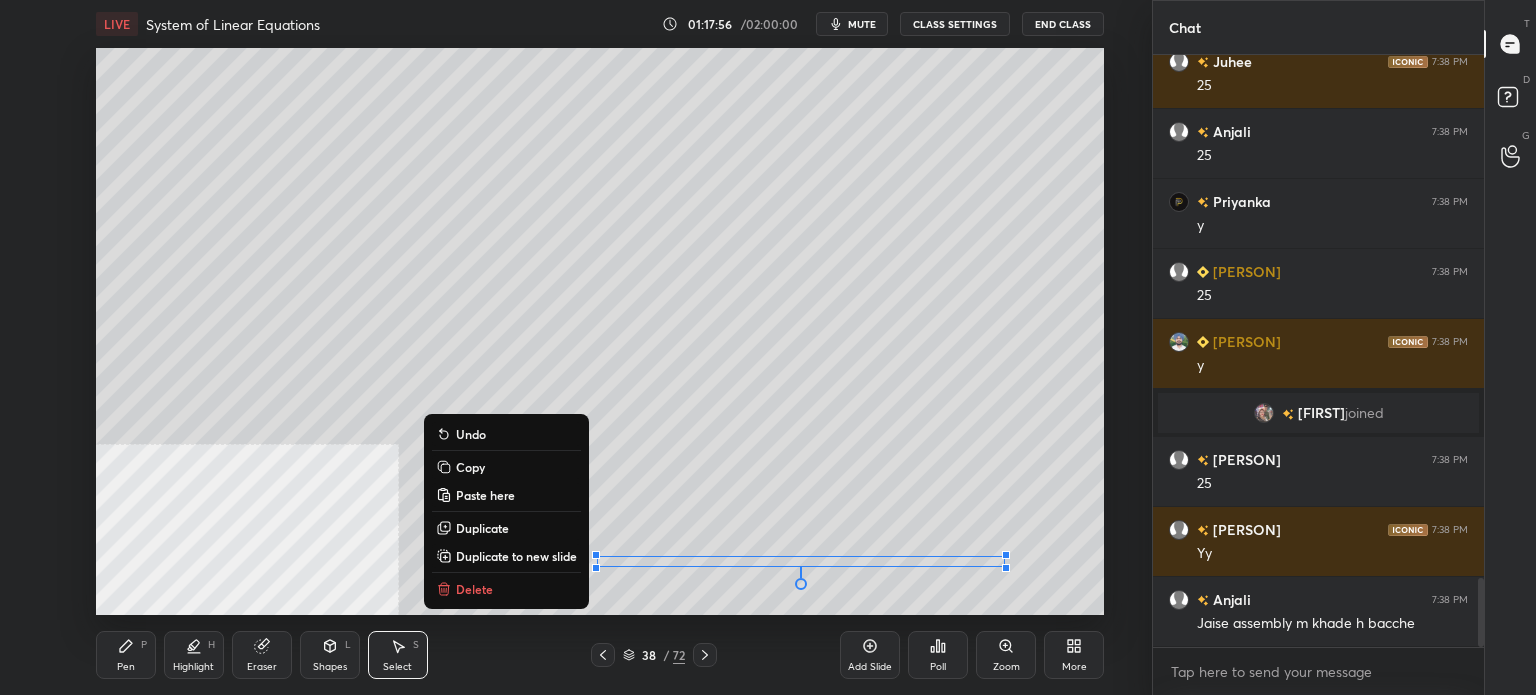 click on "0 ° Undo Copy Paste here Duplicate Duplicate to new slide Delete" at bounding box center [600, 331] 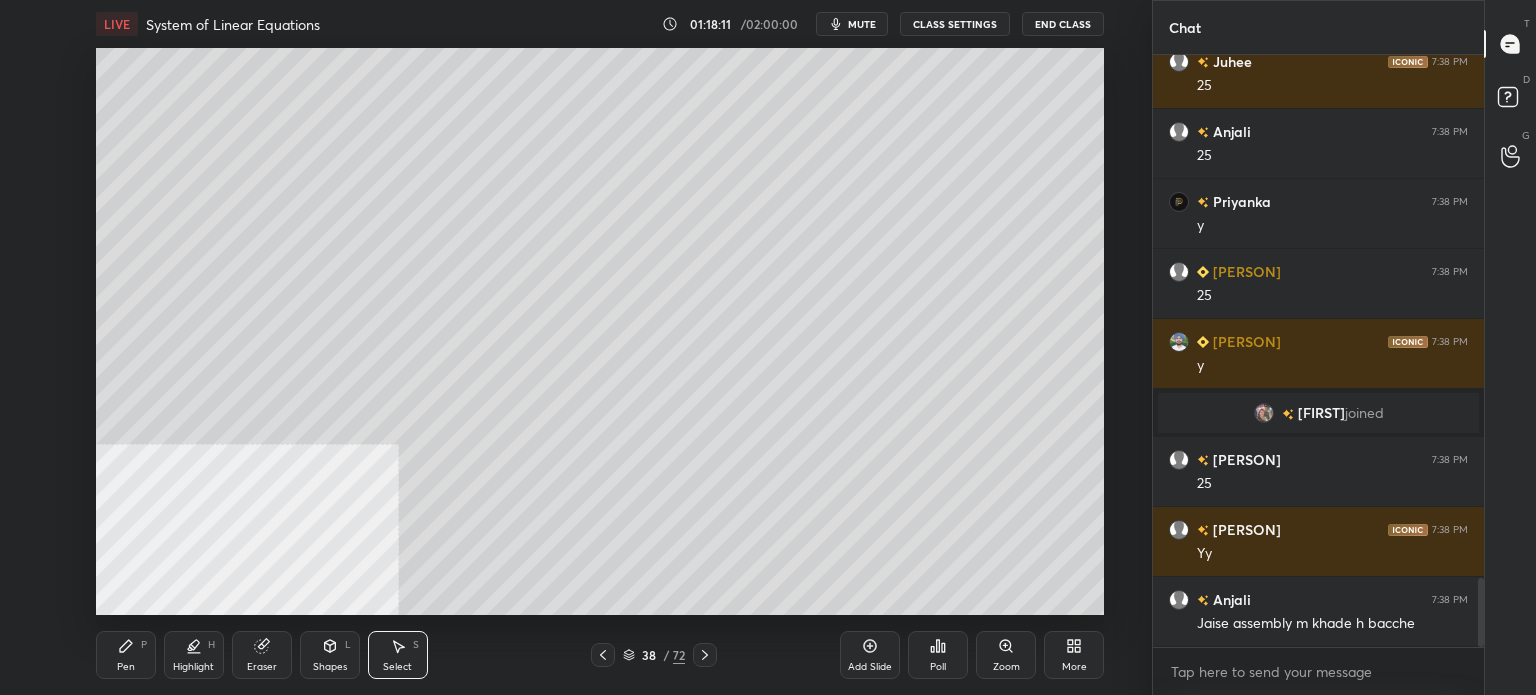 click on "Pen" at bounding box center [126, 667] 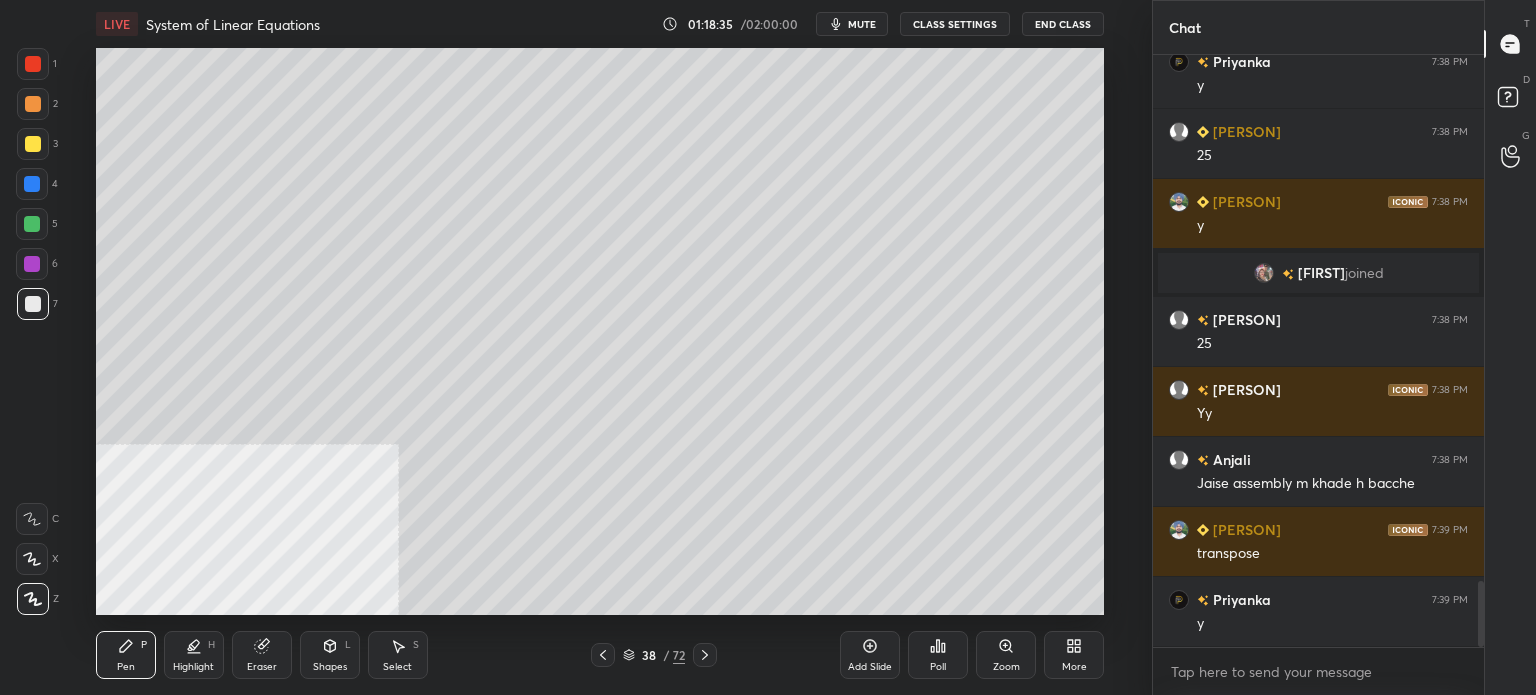 scroll, scrollTop: 4726, scrollLeft: 0, axis: vertical 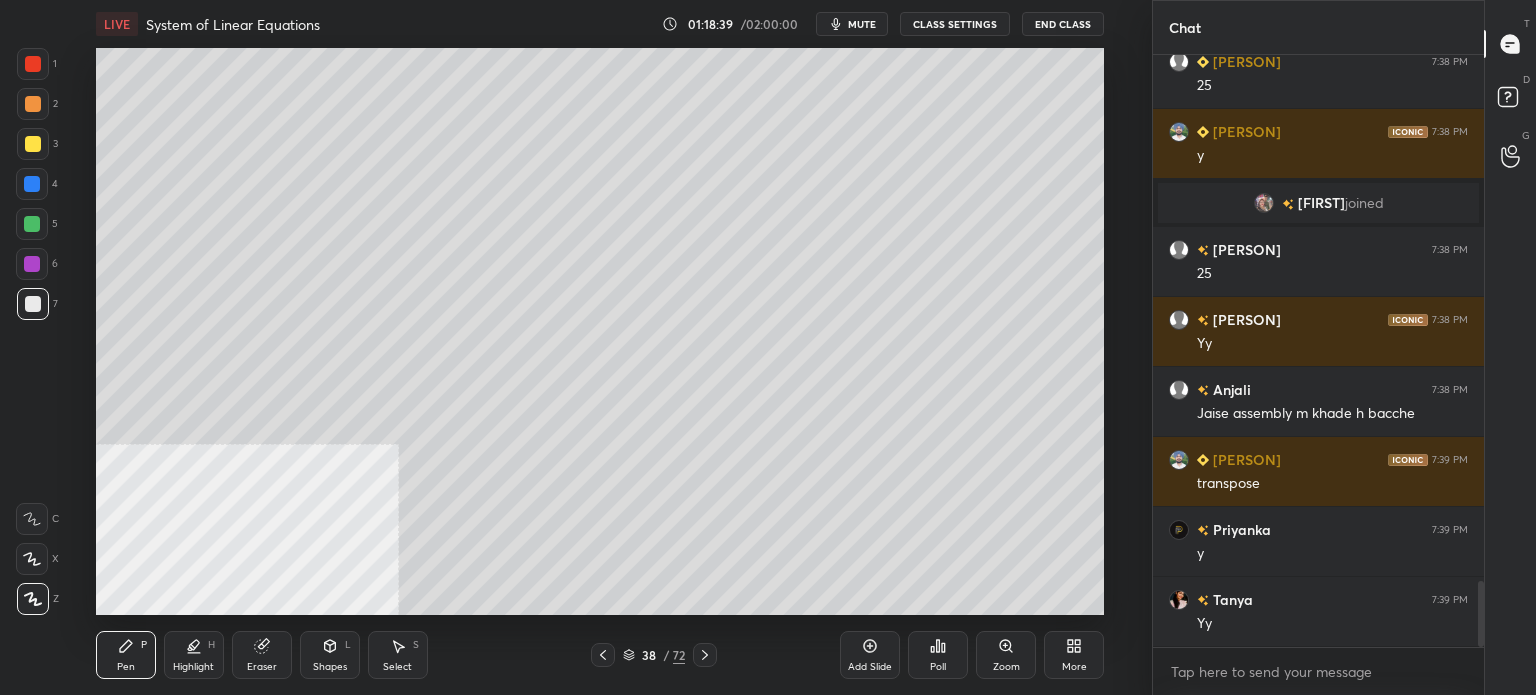 click on "Eraser" at bounding box center [262, 667] 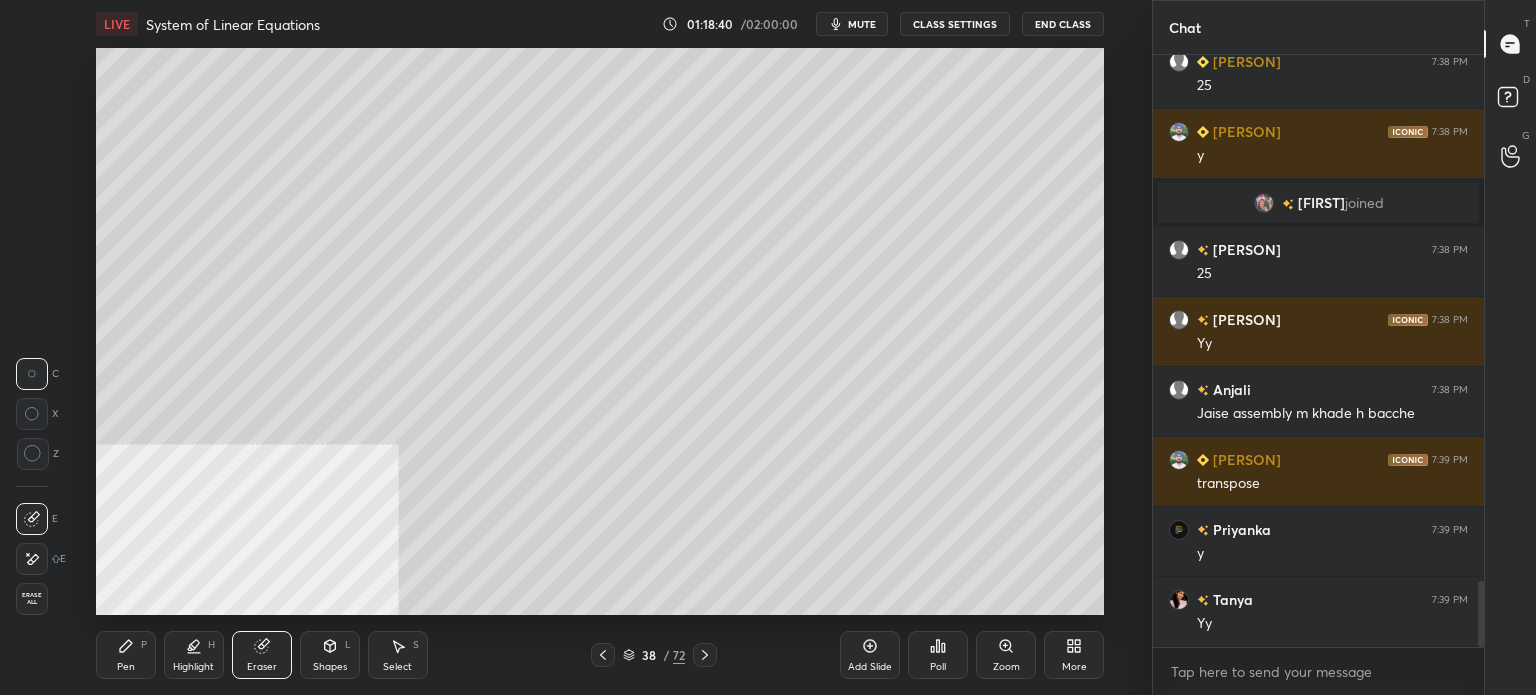 click on "Pen P" at bounding box center (126, 655) 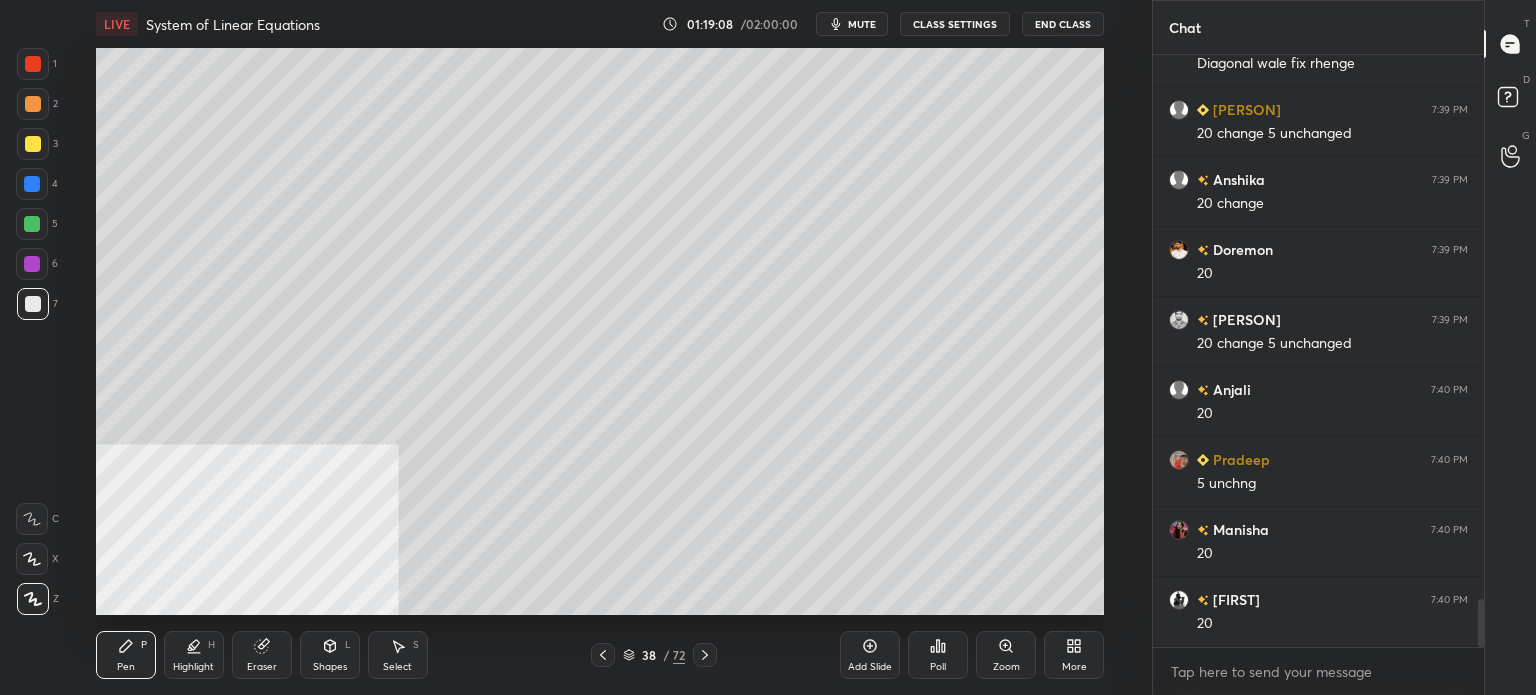 scroll, scrollTop: 6756, scrollLeft: 0, axis: vertical 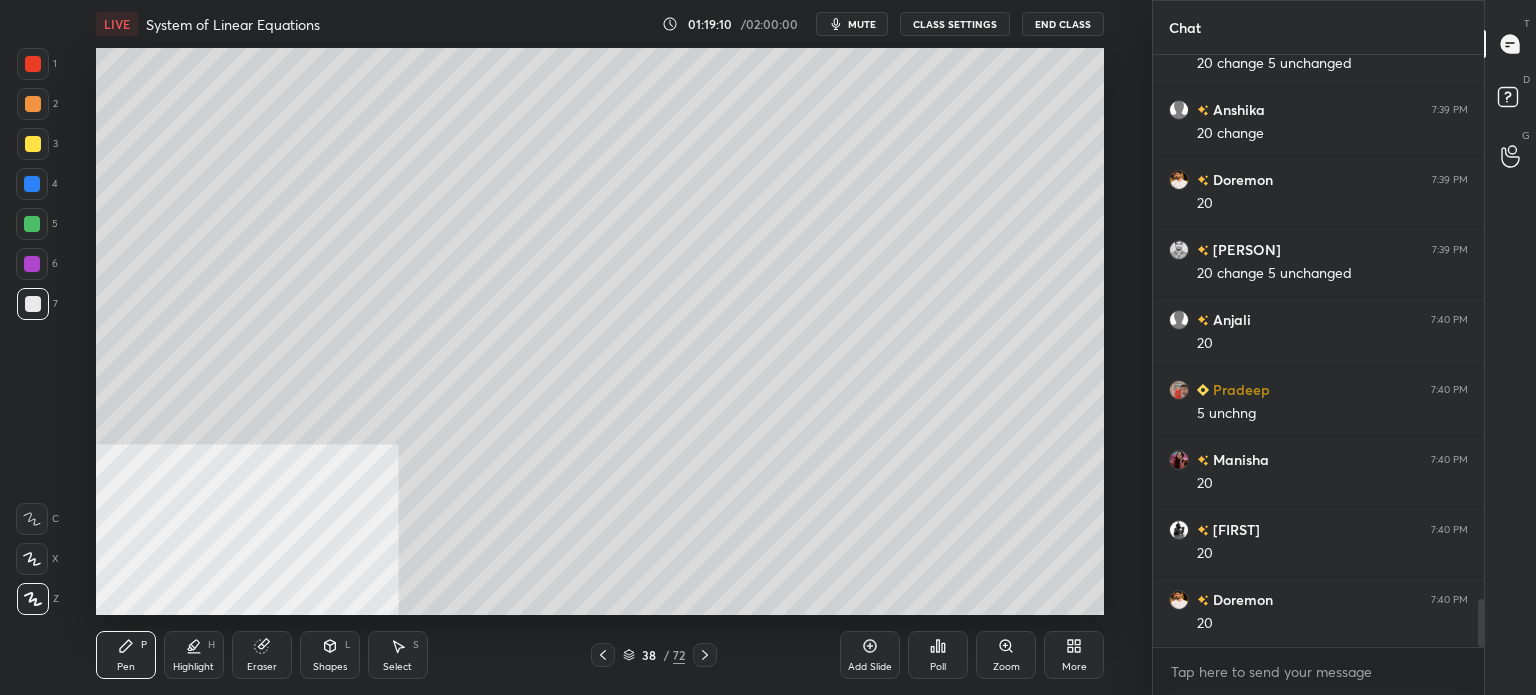 click at bounding box center (33, 144) 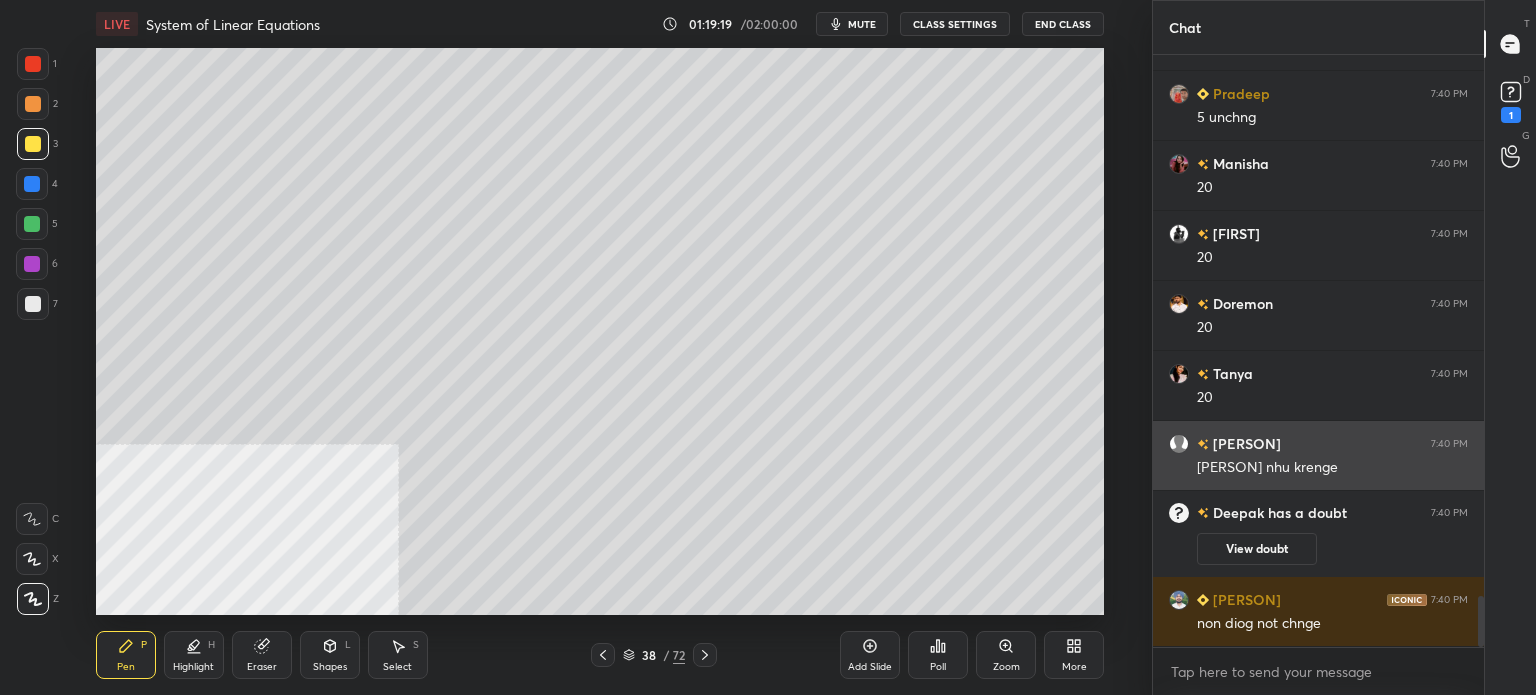 scroll, scrollTop: 6344, scrollLeft: 0, axis: vertical 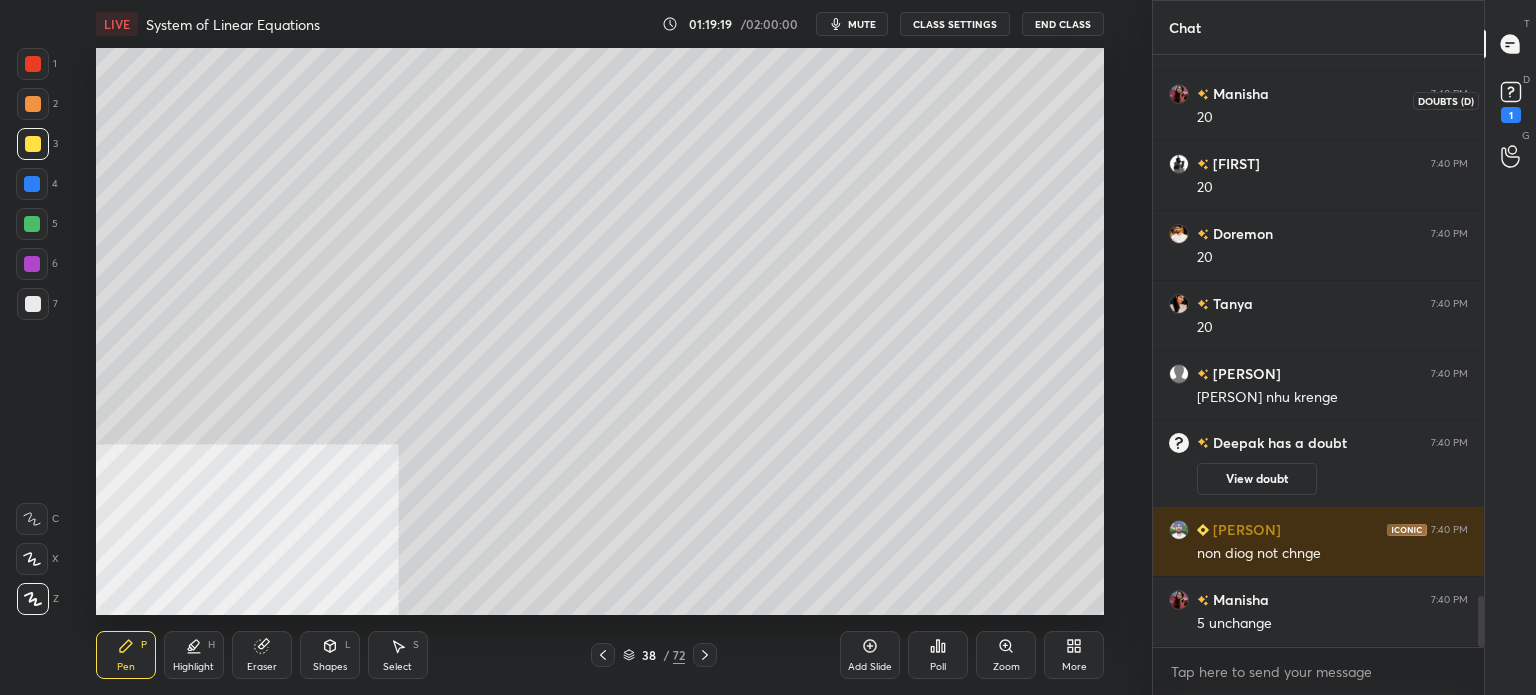 click 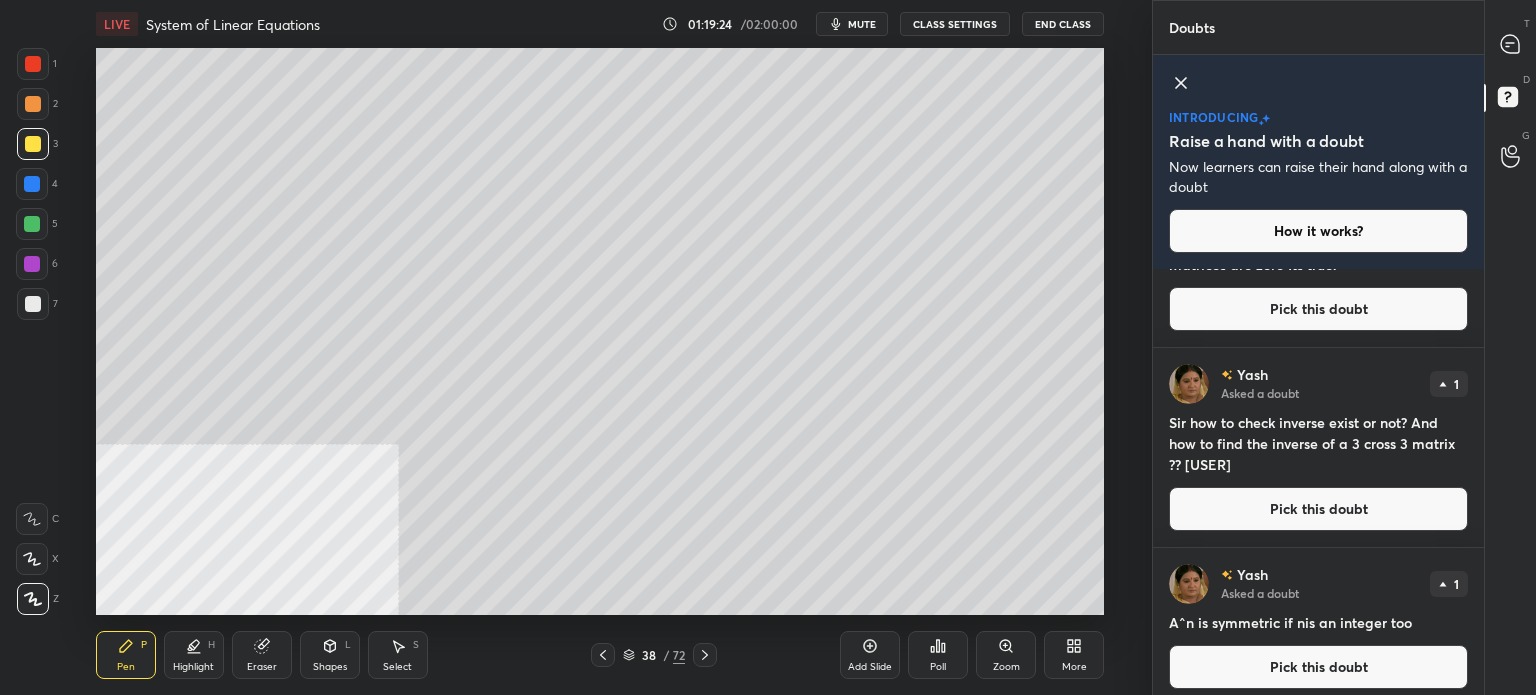 scroll, scrollTop: 289, scrollLeft: 0, axis: vertical 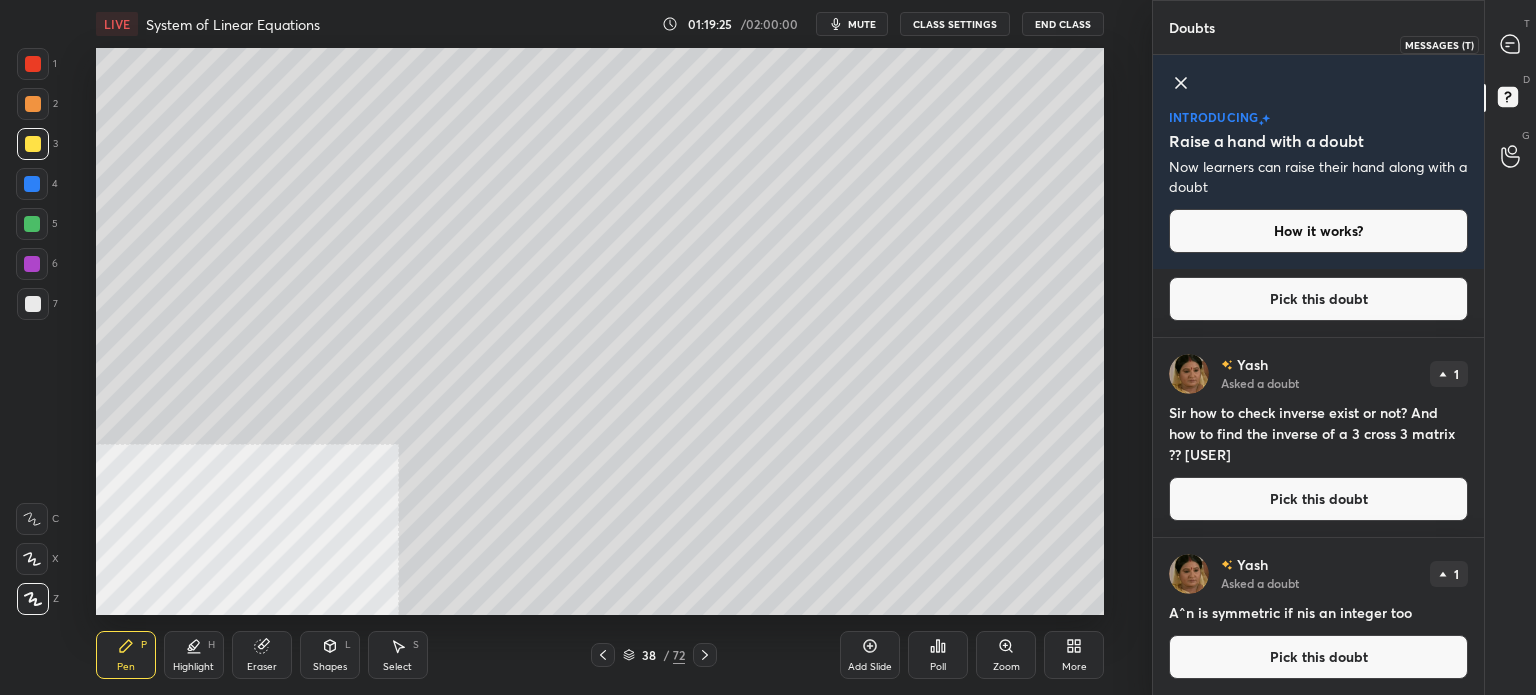 click 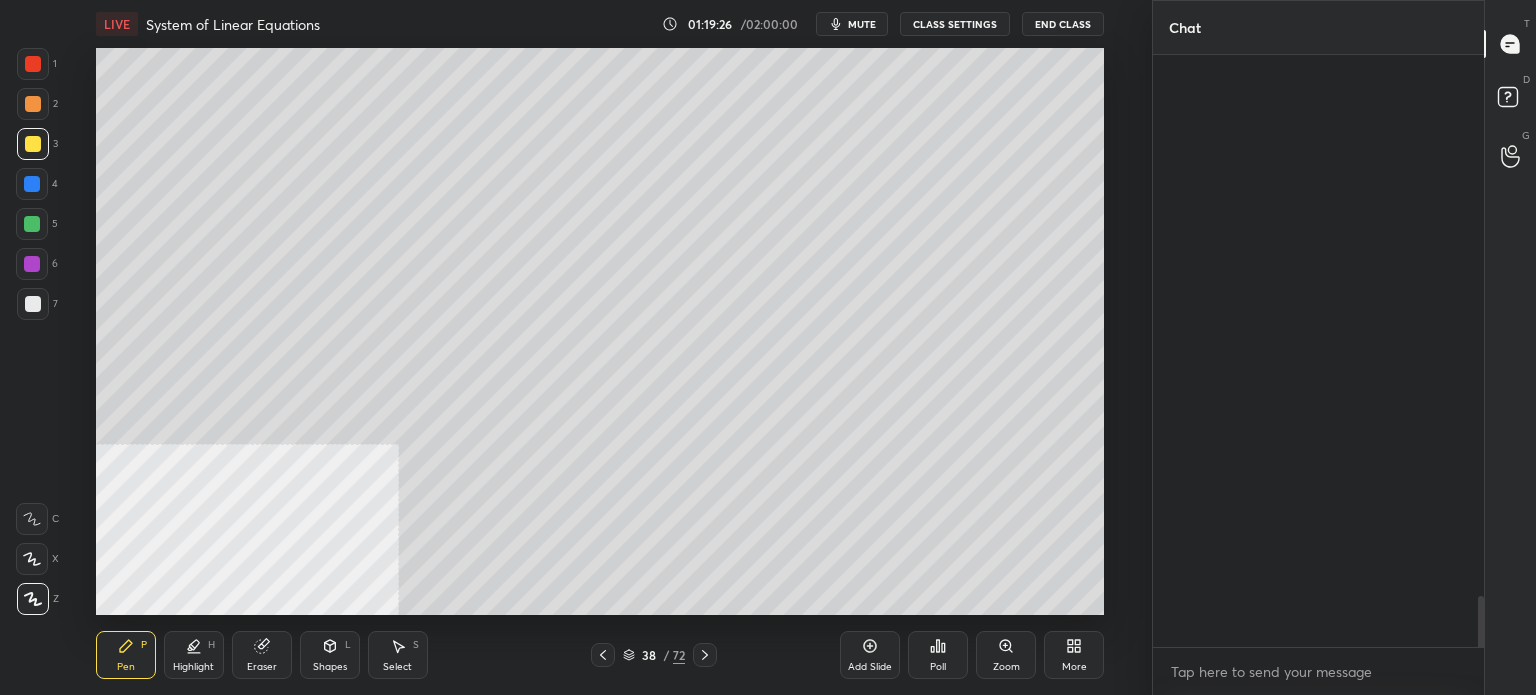 scroll, scrollTop: 6925, scrollLeft: 0, axis: vertical 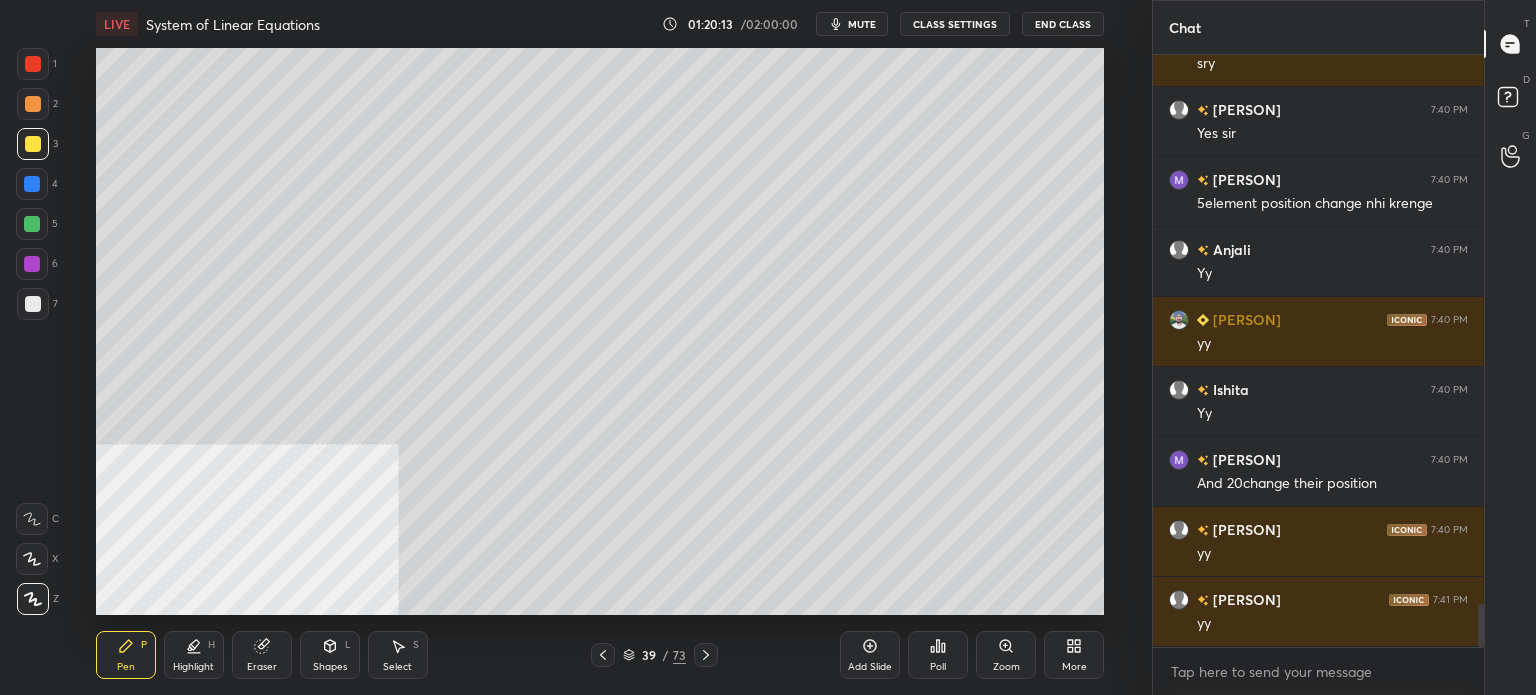 click at bounding box center [33, 104] 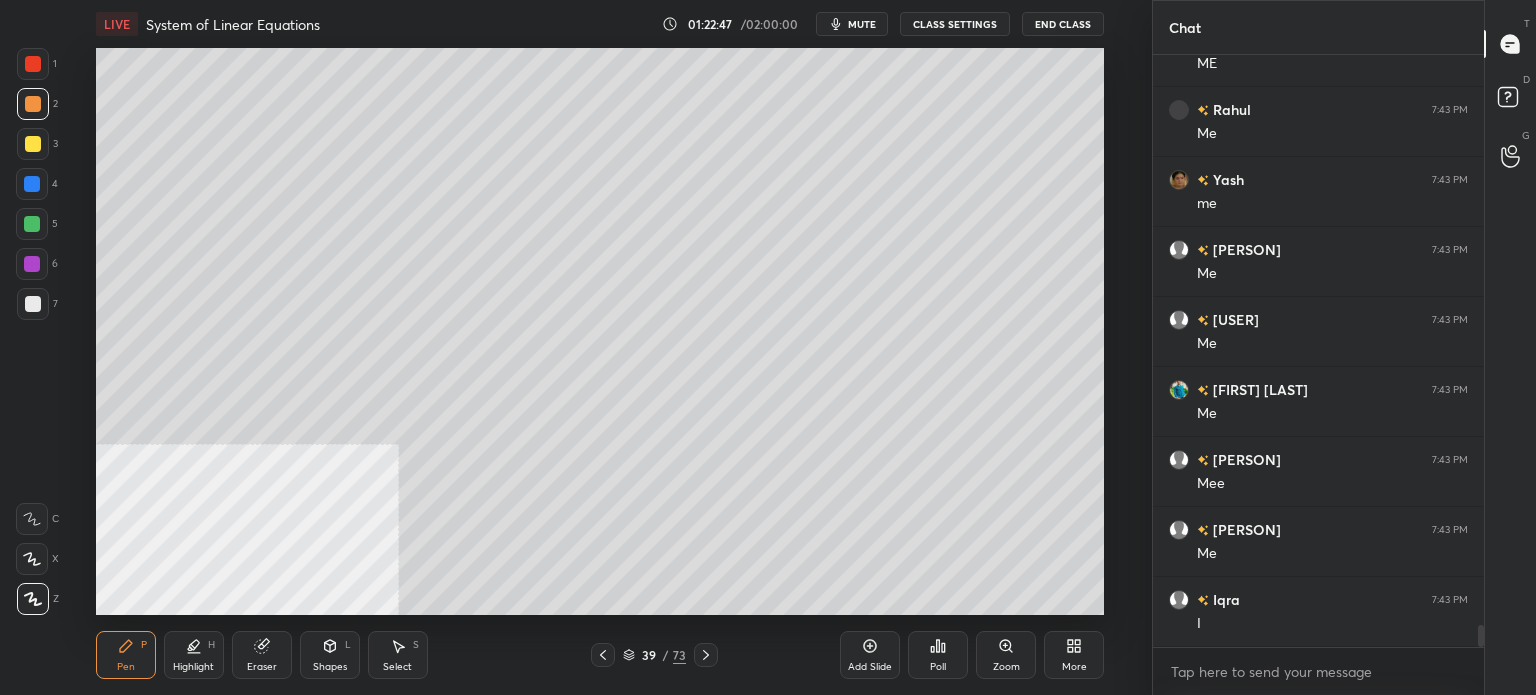 scroll, scrollTop: 15518, scrollLeft: 0, axis: vertical 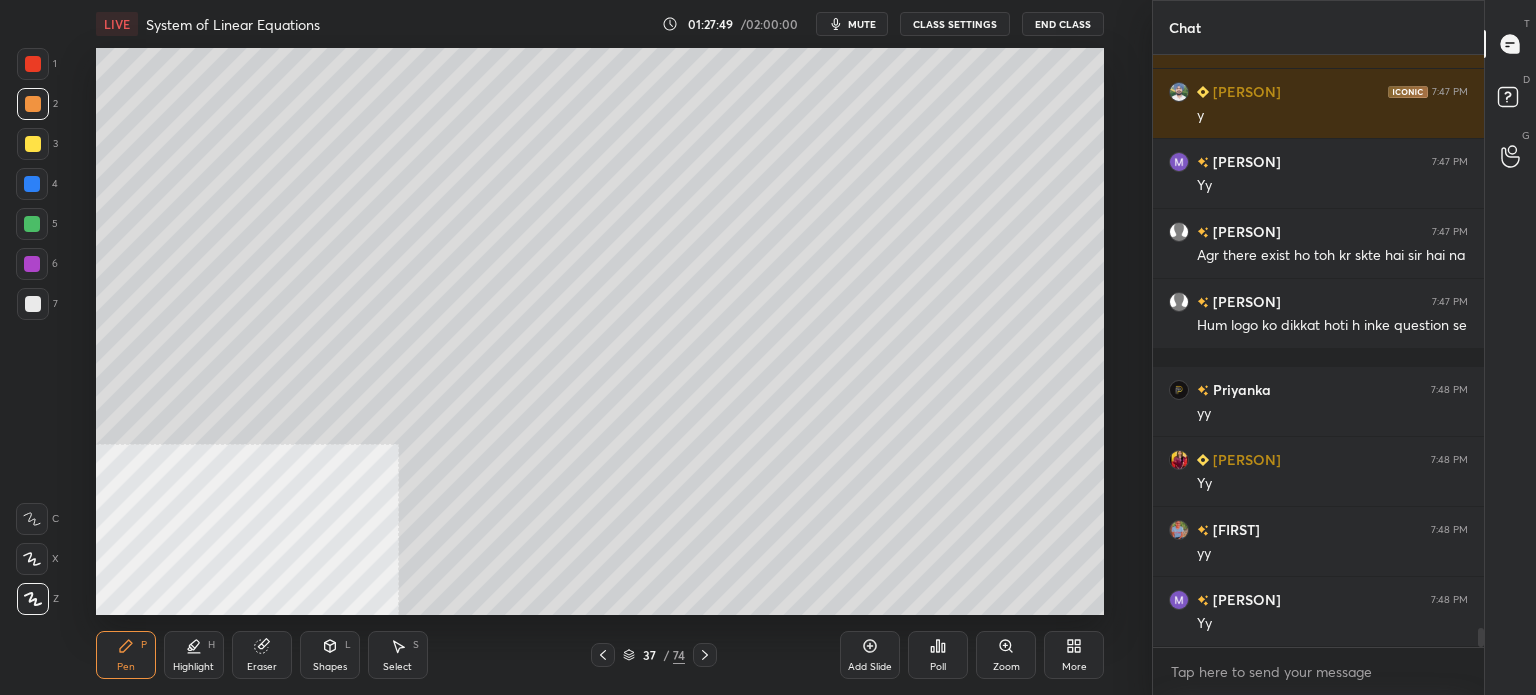 click at bounding box center [33, 64] 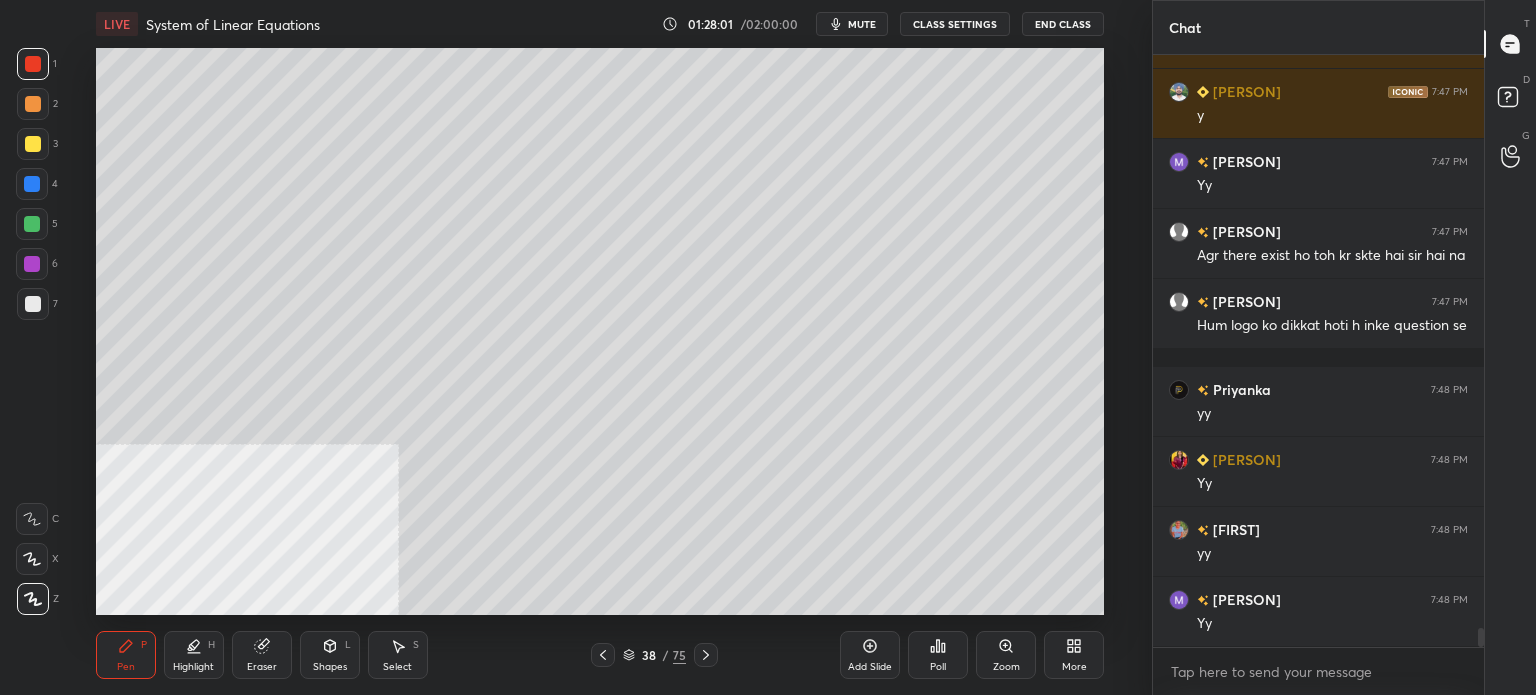 click at bounding box center [33, 144] 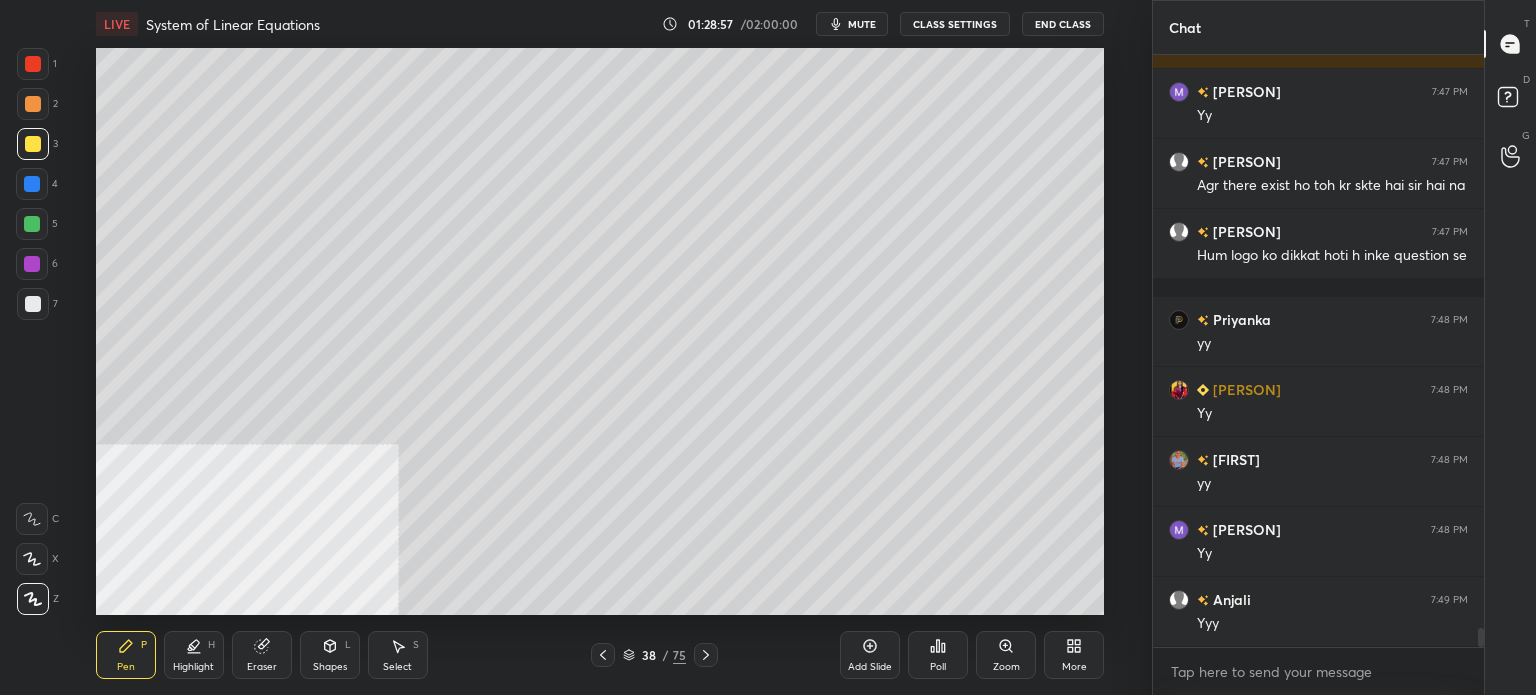 scroll, scrollTop: 18268, scrollLeft: 0, axis: vertical 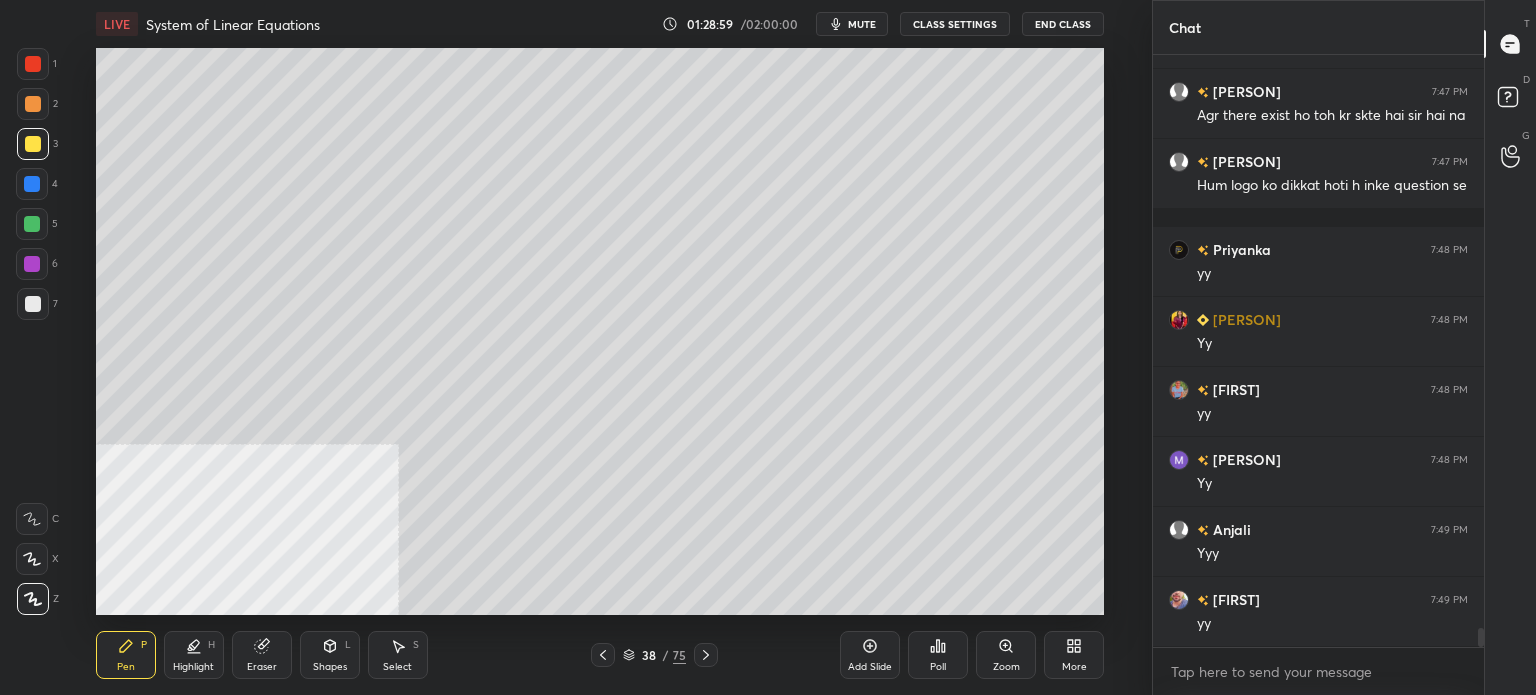 click at bounding box center (33, 304) 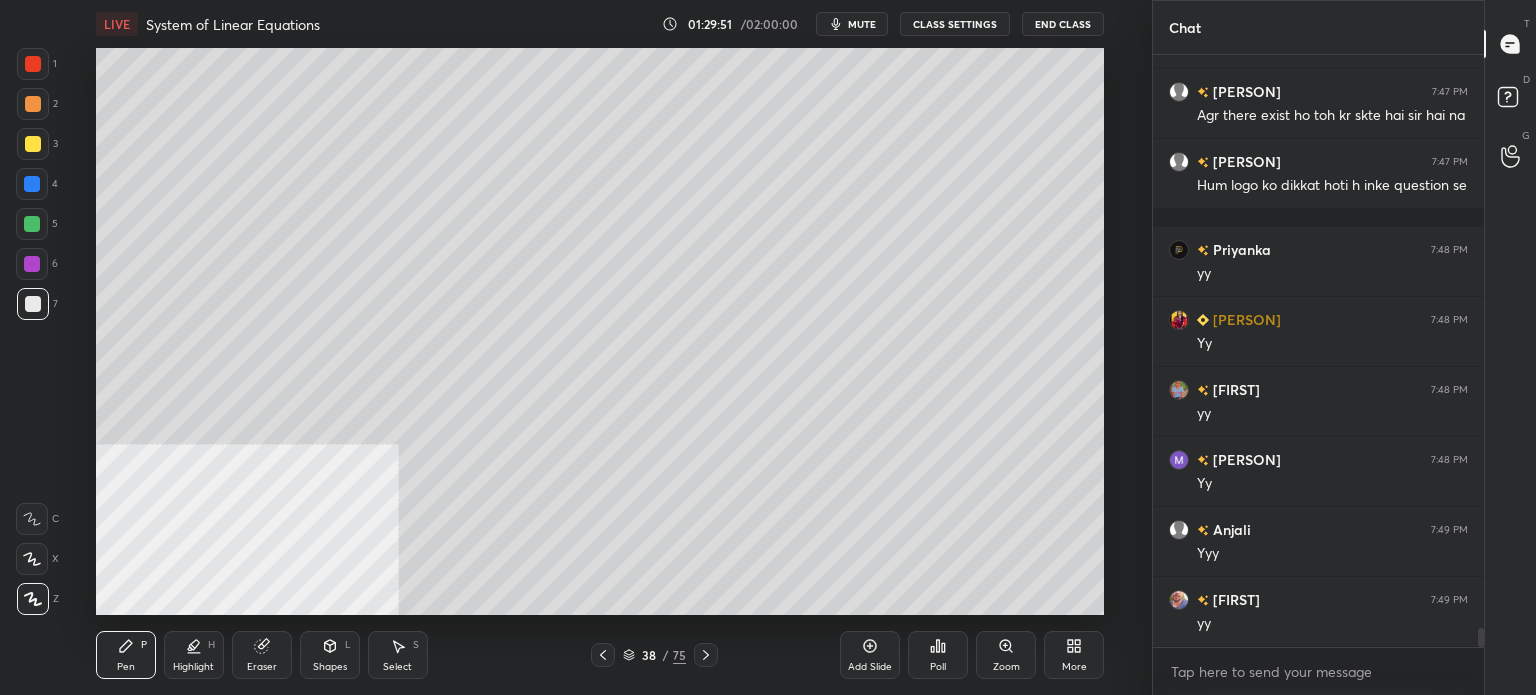 scroll, scrollTop: 18338, scrollLeft: 0, axis: vertical 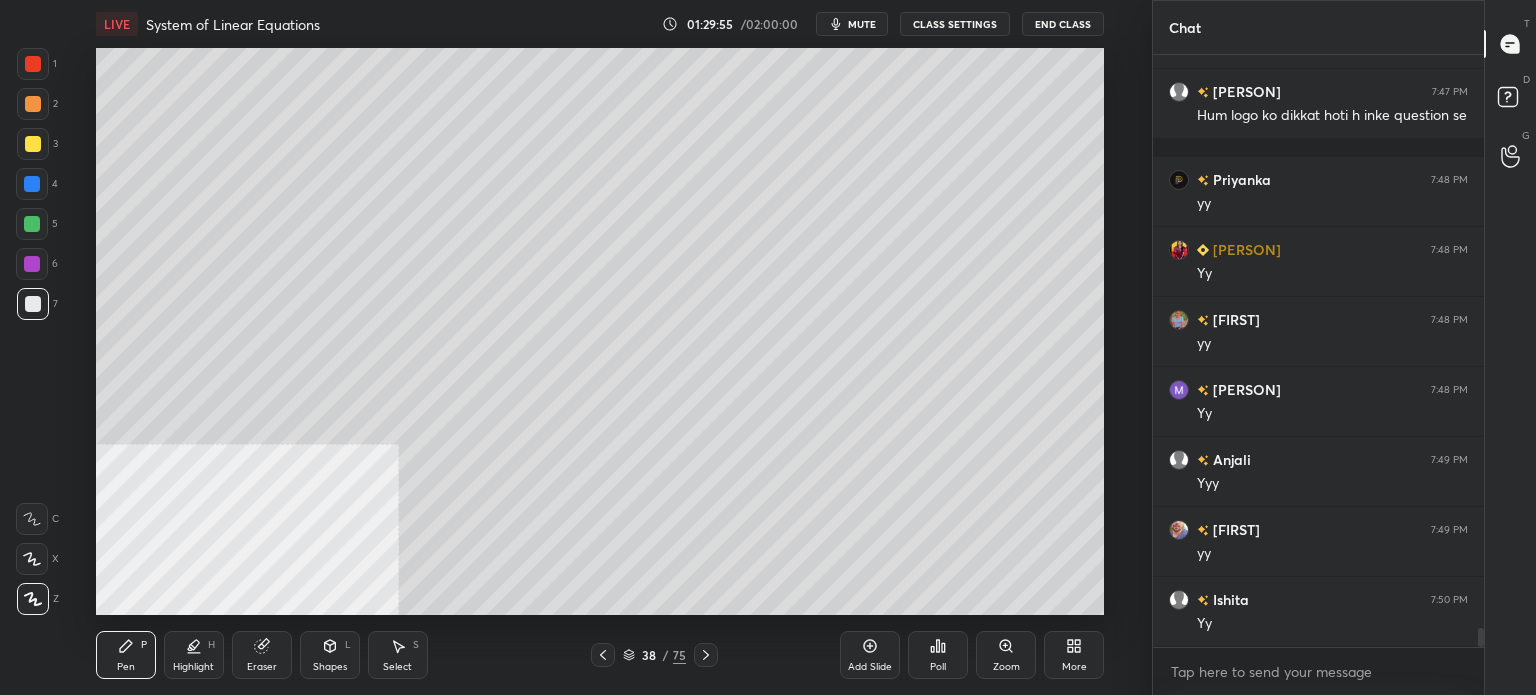 click on "Setting up your live class Poll for   secs No correct answer Start poll" at bounding box center (600, 331) 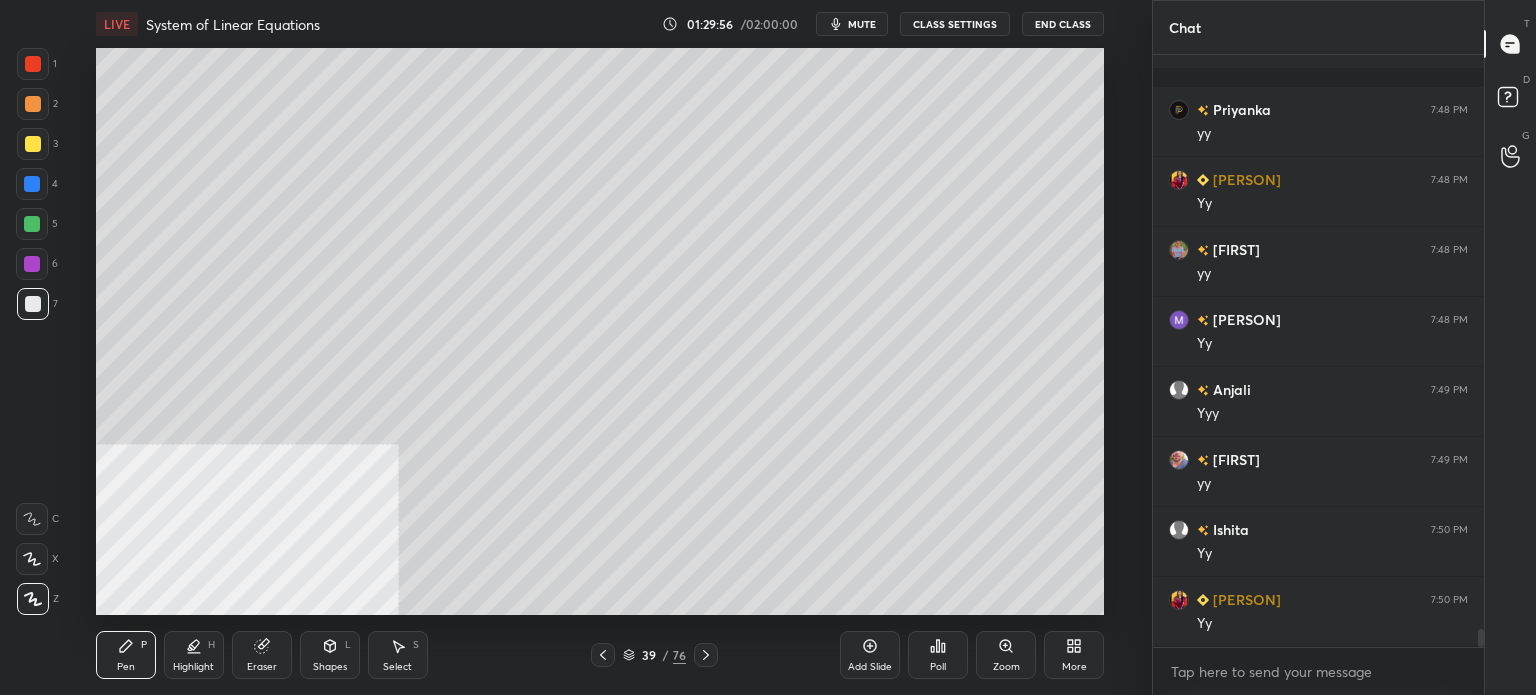 scroll, scrollTop: 18478, scrollLeft: 0, axis: vertical 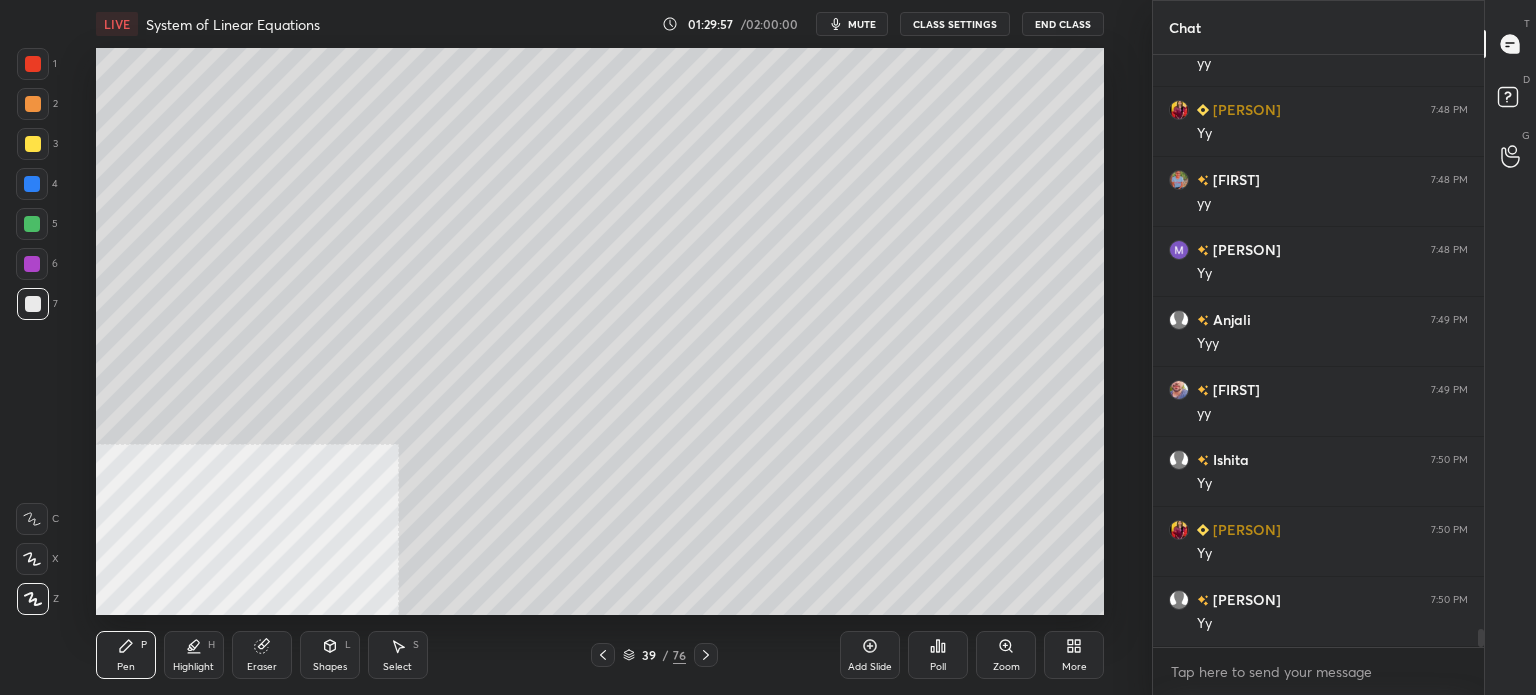 drag, startPoint x: 20, startPoint y: 141, endPoint x: 81, endPoint y: 136, distance: 61.204575 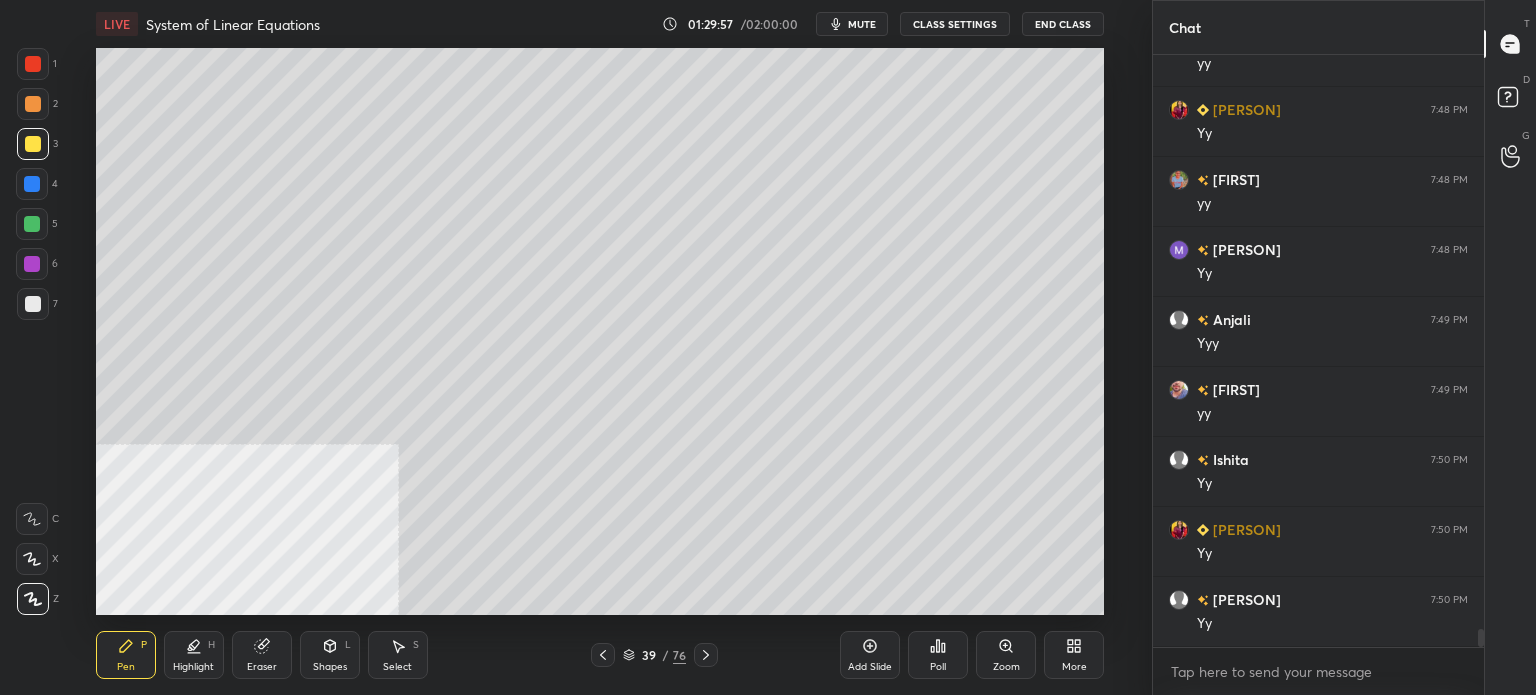 scroll, scrollTop: 18548, scrollLeft: 0, axis: vertical 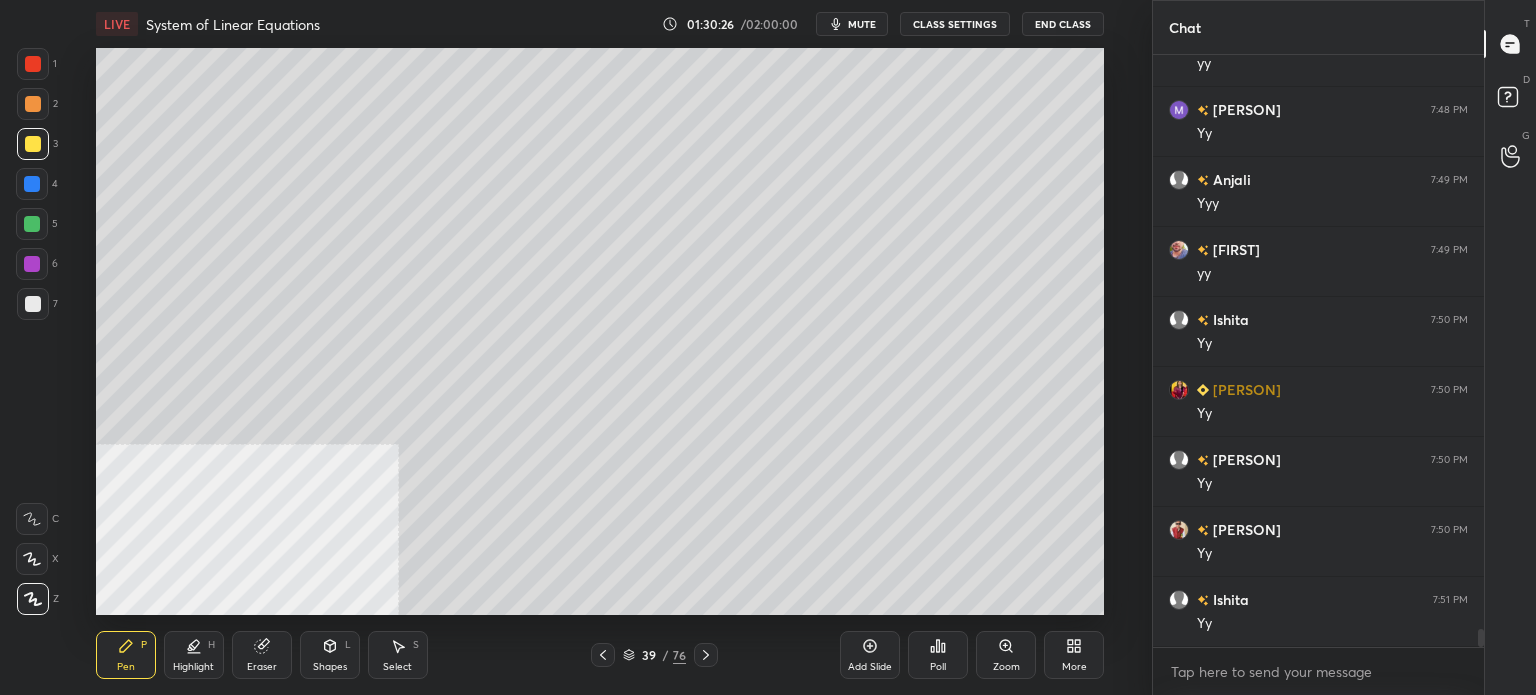 click on "Select" at bounding box center (397, 667) 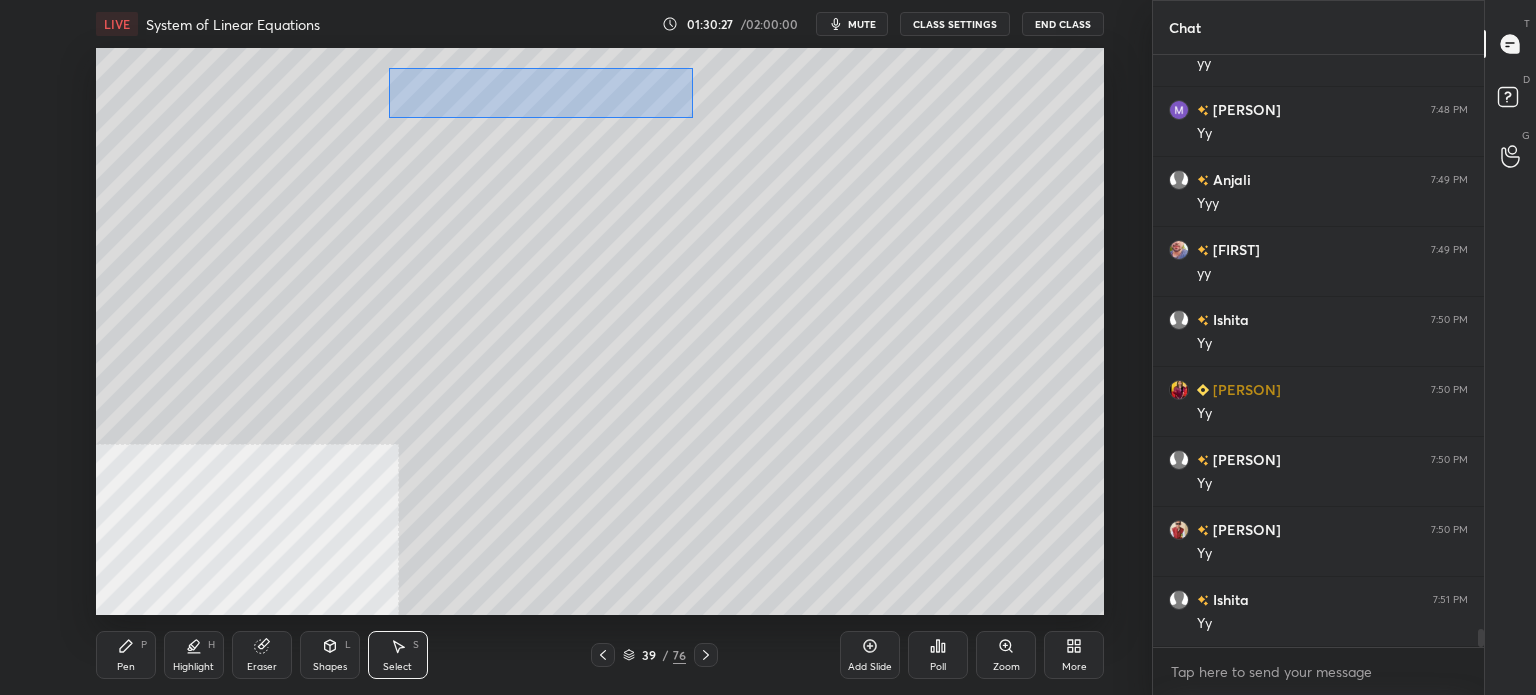 drag, startPoint x: 460, startPoint y: 84, endPoint x: 848, endPoint y: 133, distance: 391.08182 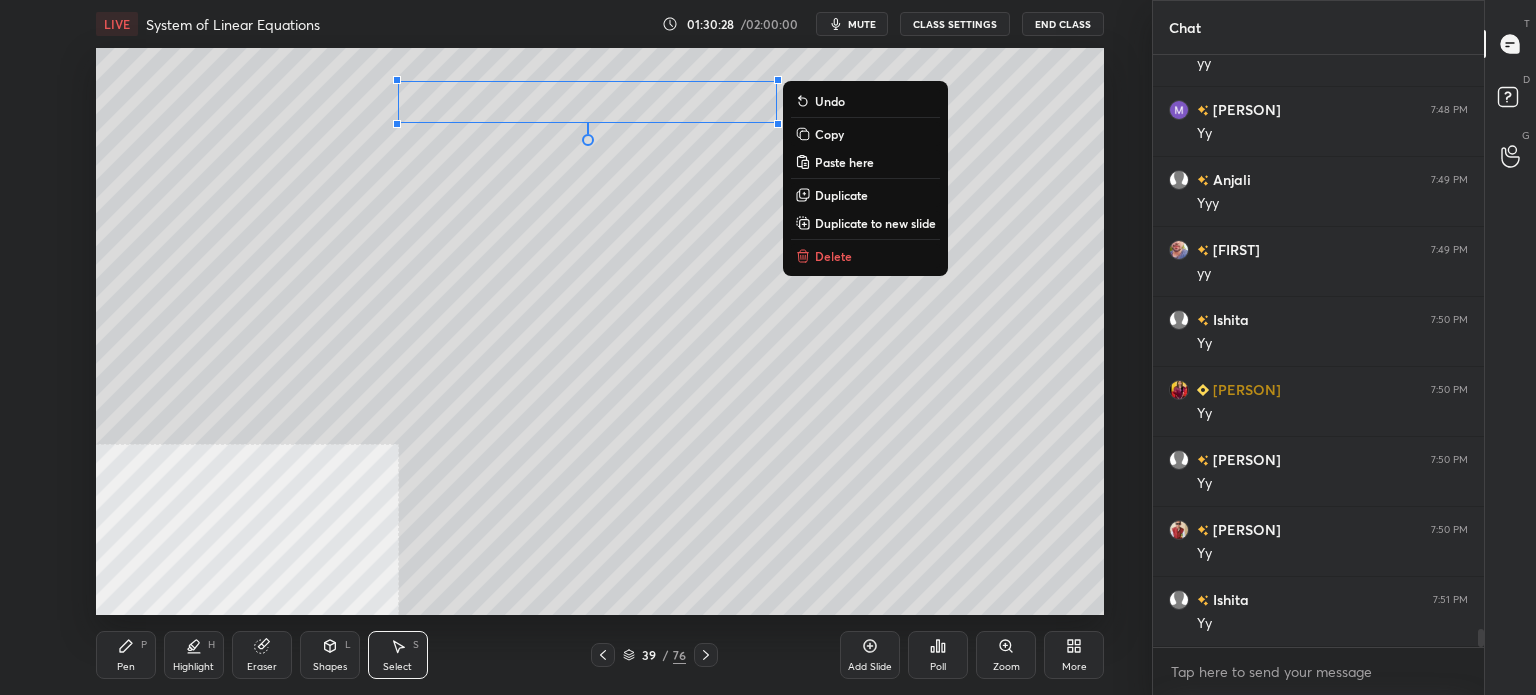 click on "Duplicate" at bounding box center [841, 195] 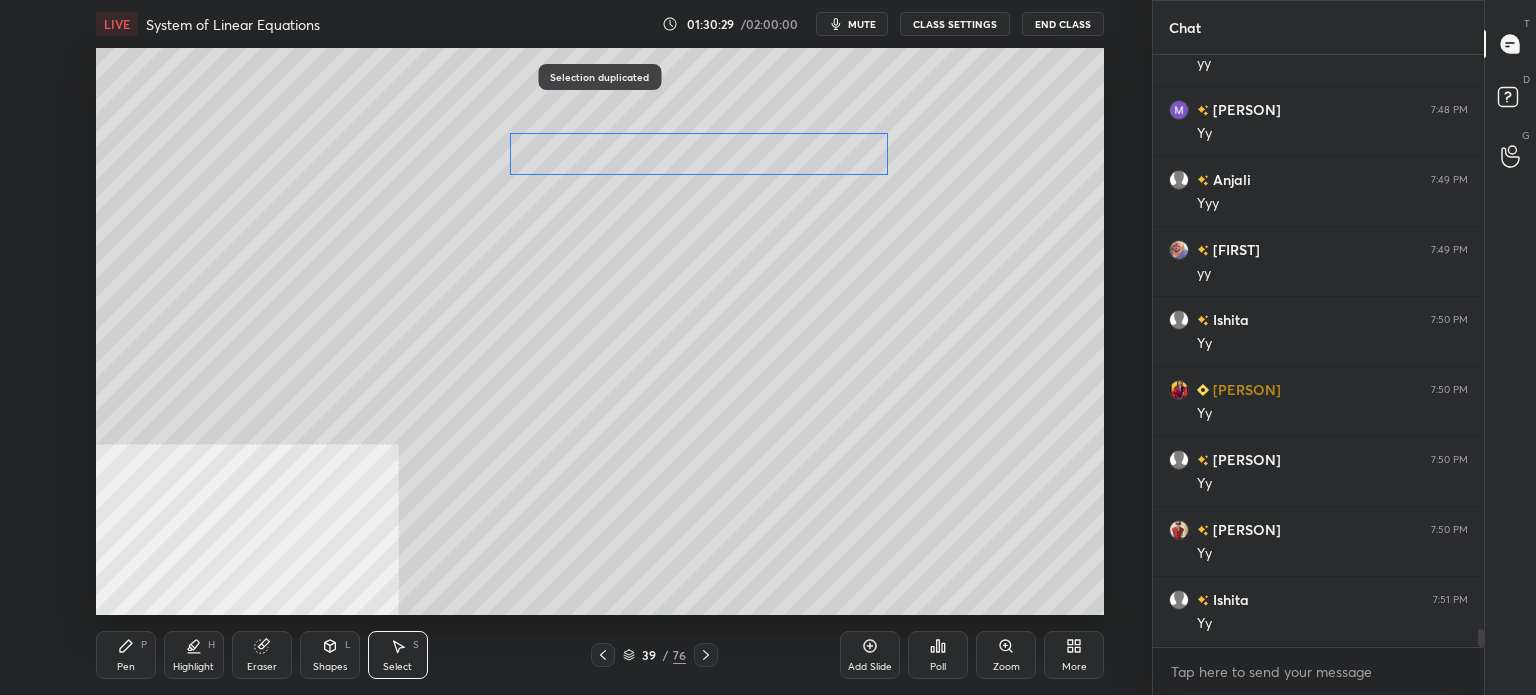 drag, startPoint x: 686, startPoint y: 123, endPoint x: 775, endPoint y: 152, distance: 93.60555 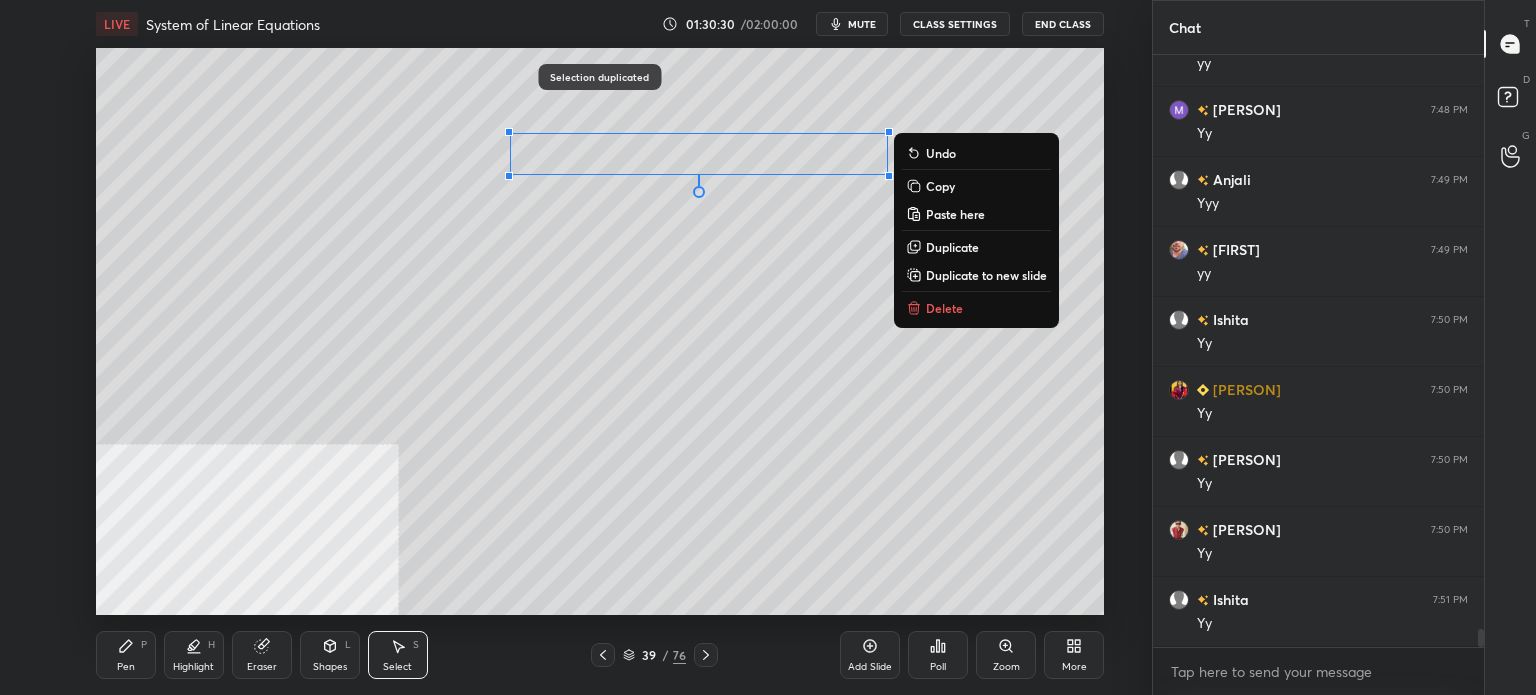 click on "0 ° Undo Copy Paste here Duplicate Duplicate to new slide Delete" at bounding box center [600, 331] 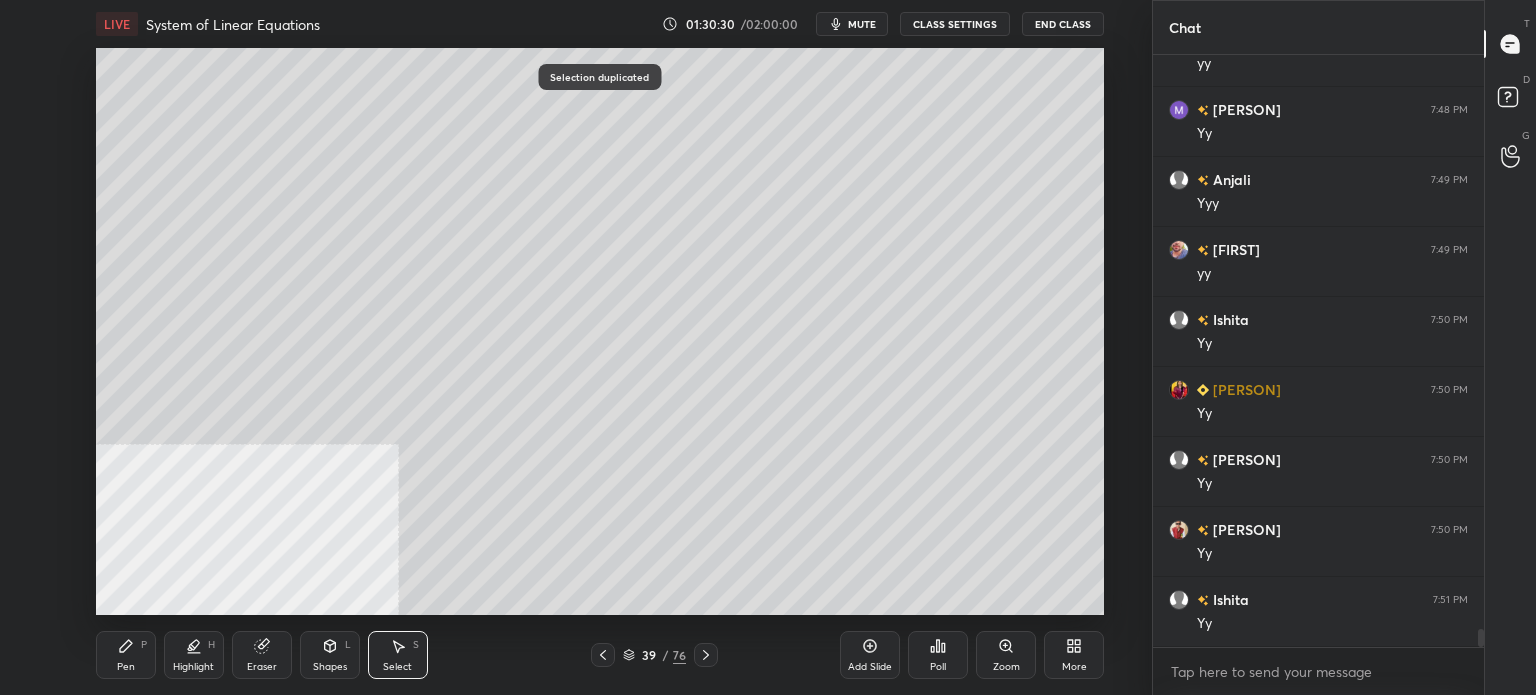 click on "Pen P" at bounding box center [126, 655] 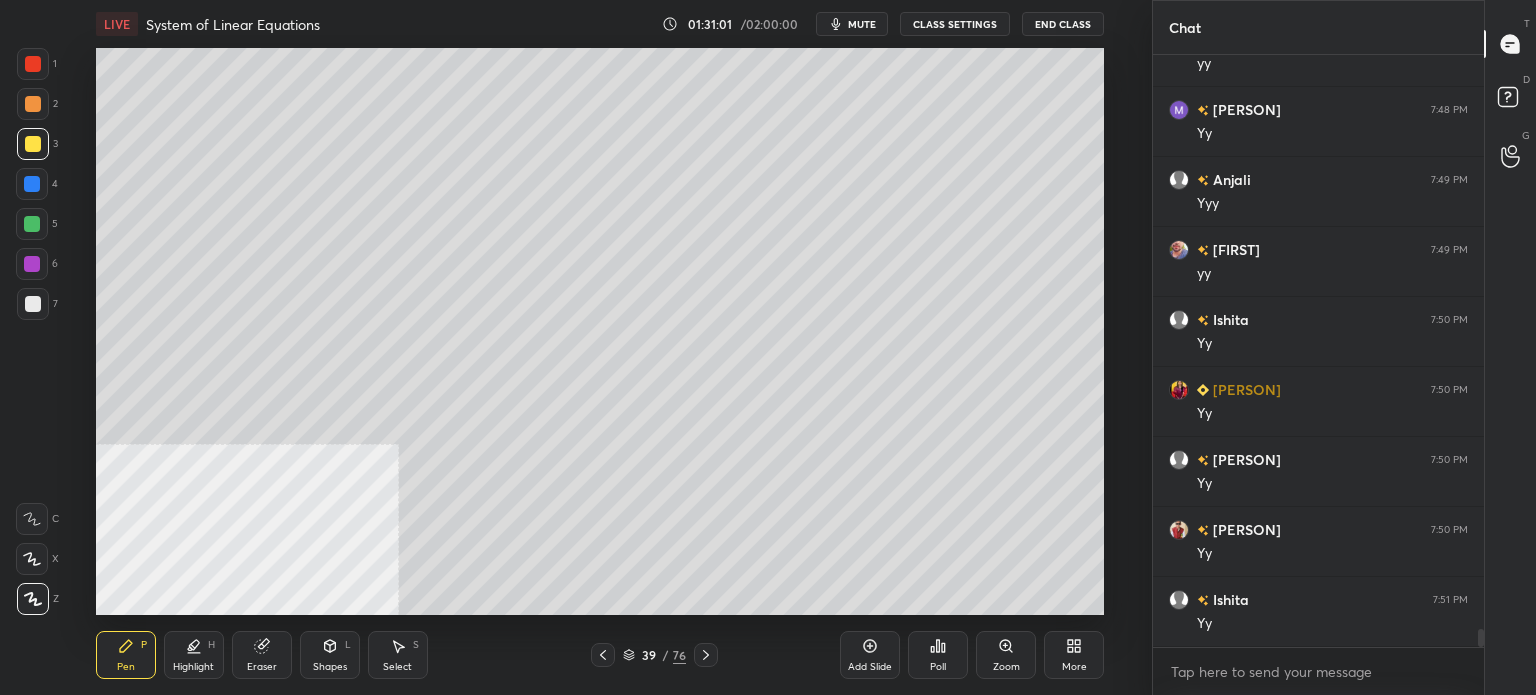 scroll, scrollTop: 18688, scrollLeft: 0, axis: vertical 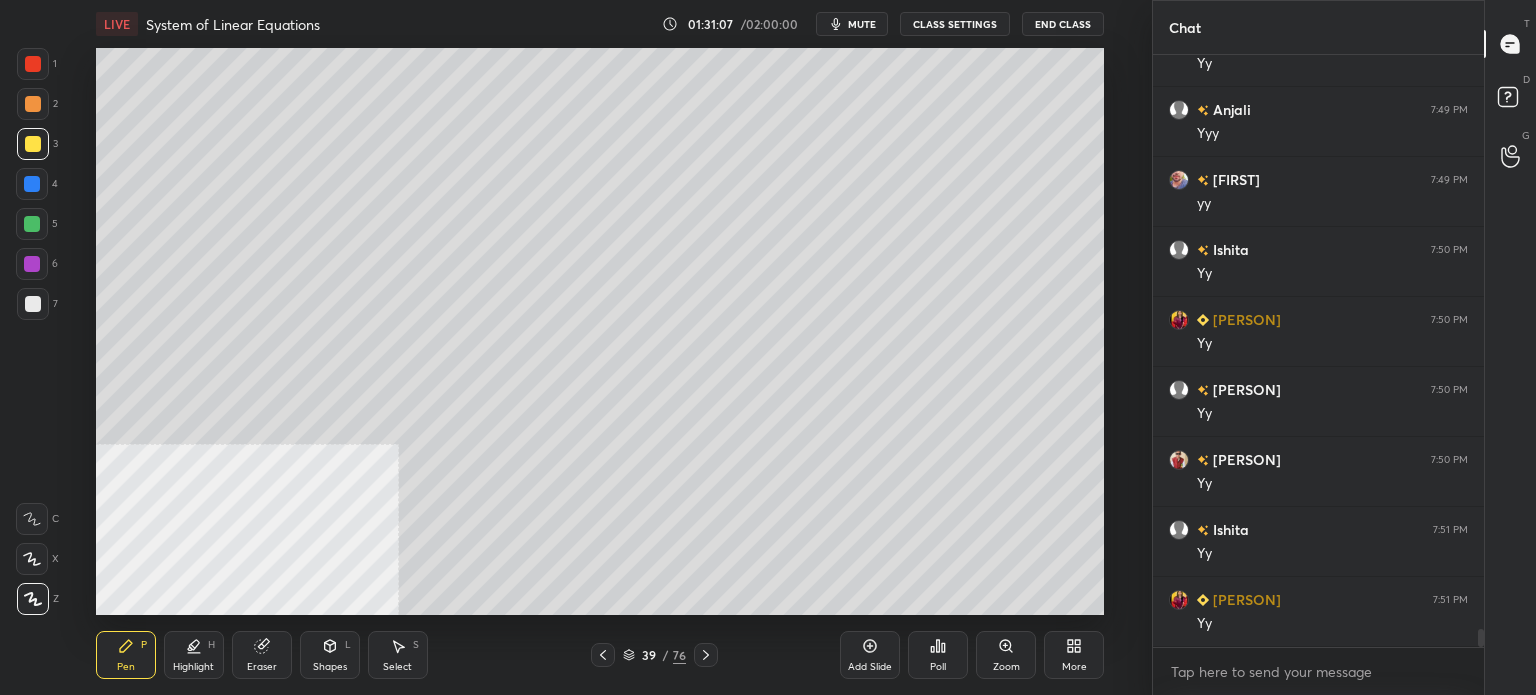 click on "Select" at bounding box center [397, 667] 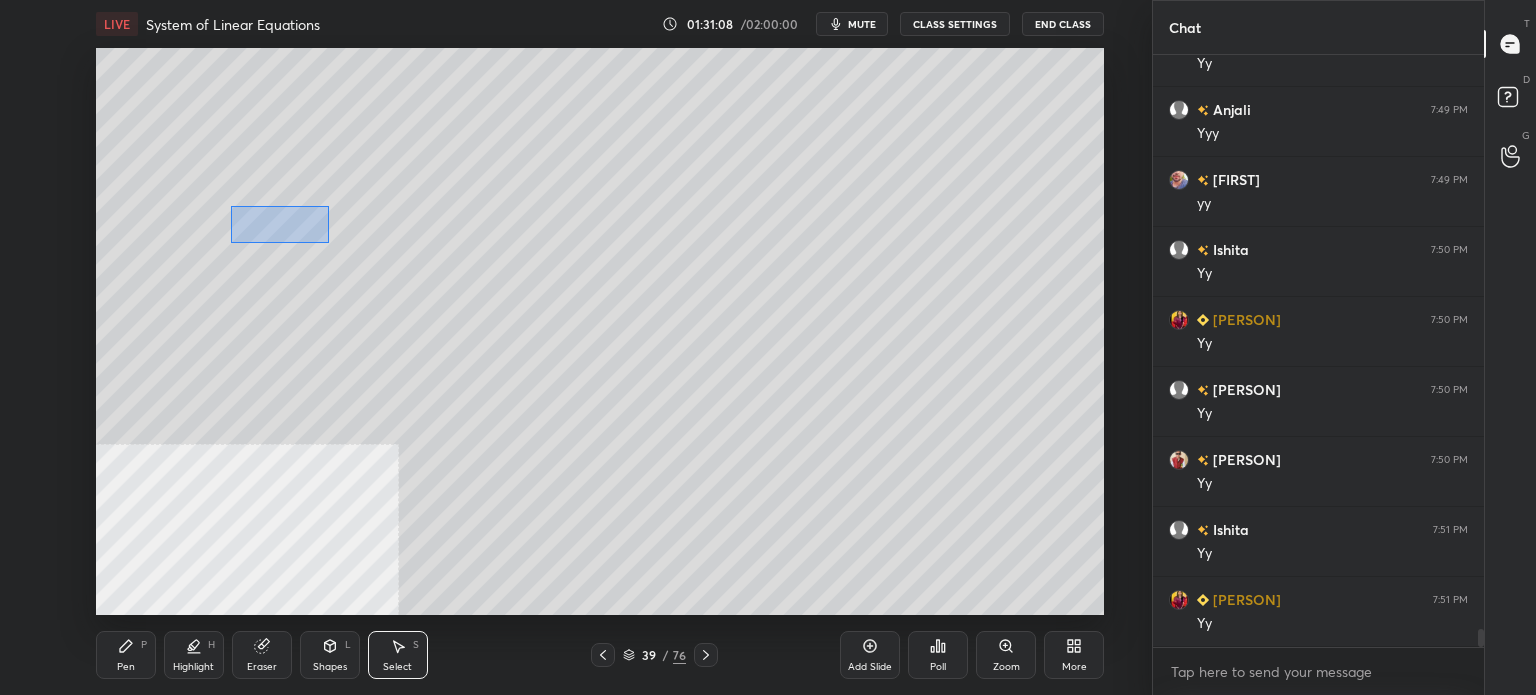 drag, startPoint x: 313, startPoint y: 239, endPoint x: 732, endPoint y: 272, distance: 420.29752 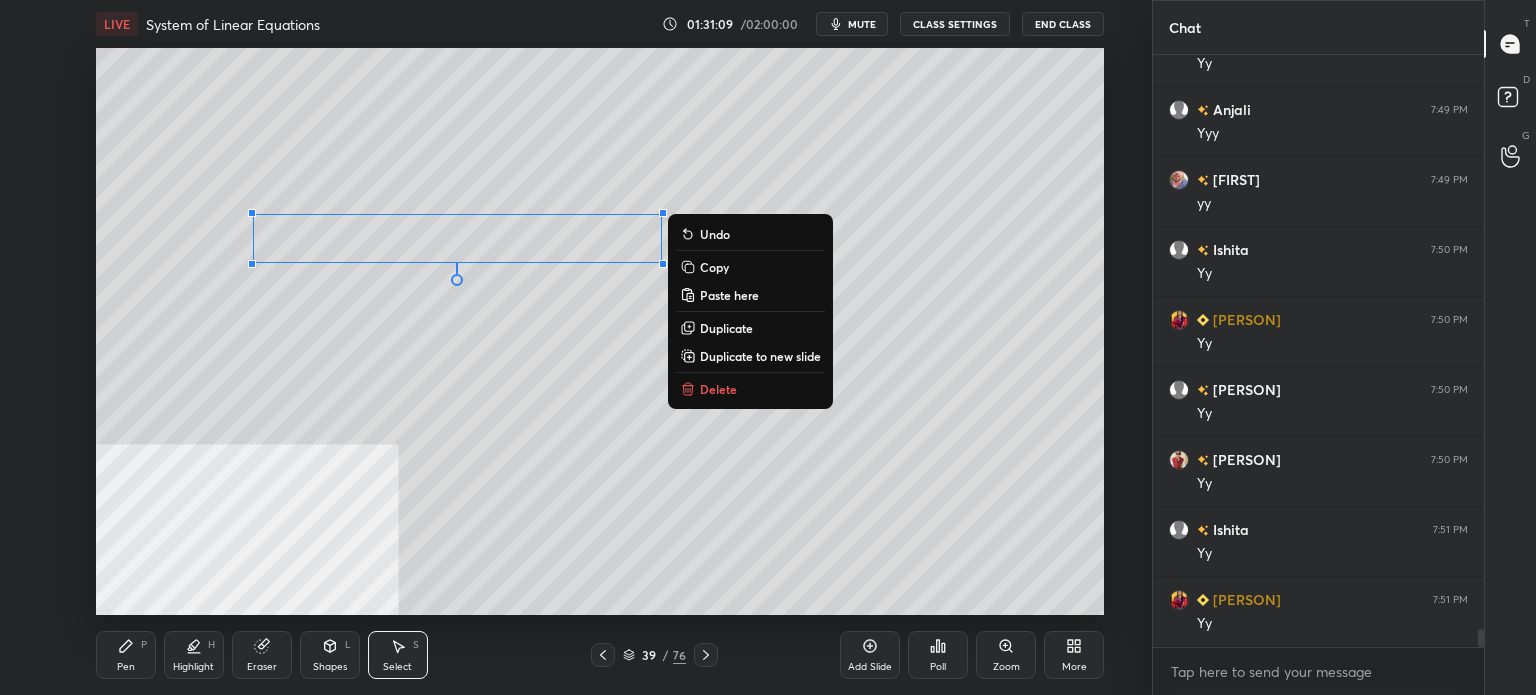 click on "Duplicate" at bounding box center (726, 328) 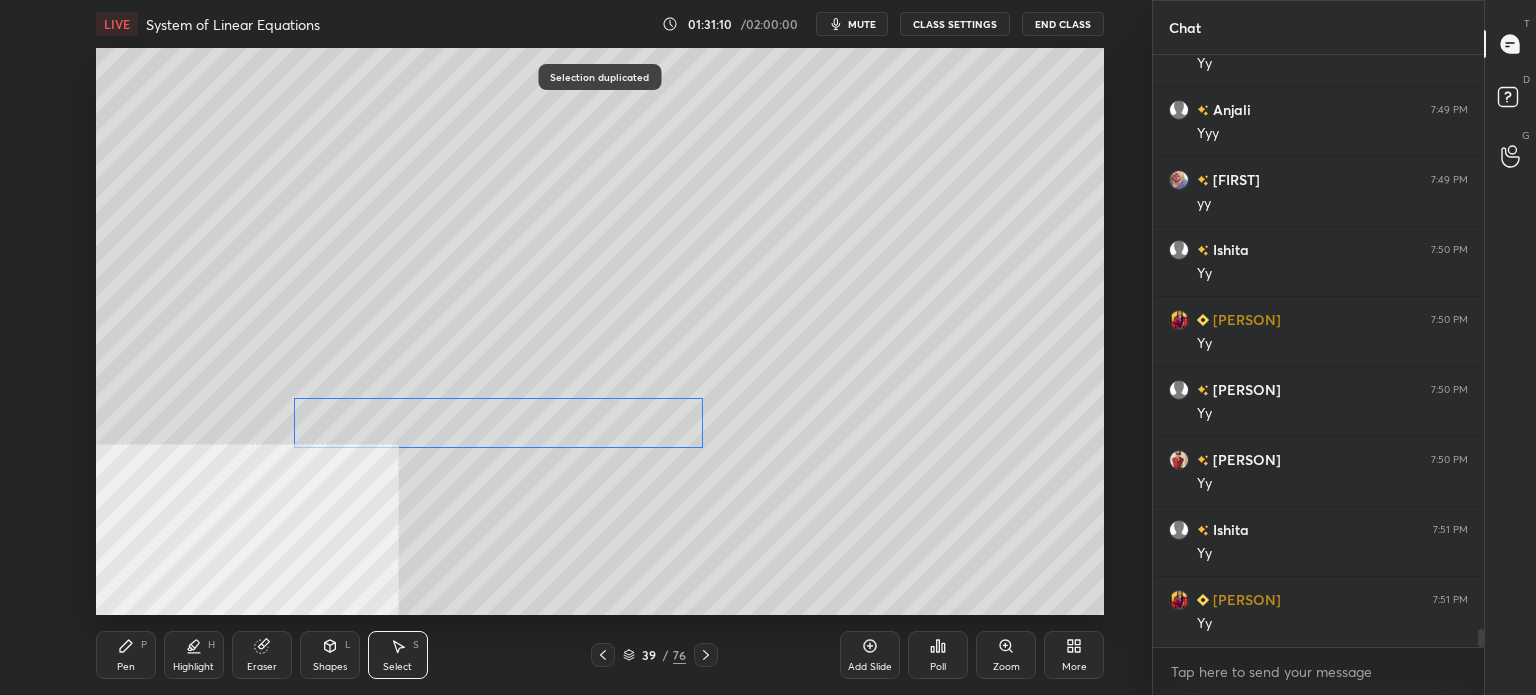 scroll, scrollTop: 18758, scrollLeft: 0, axis: vertical 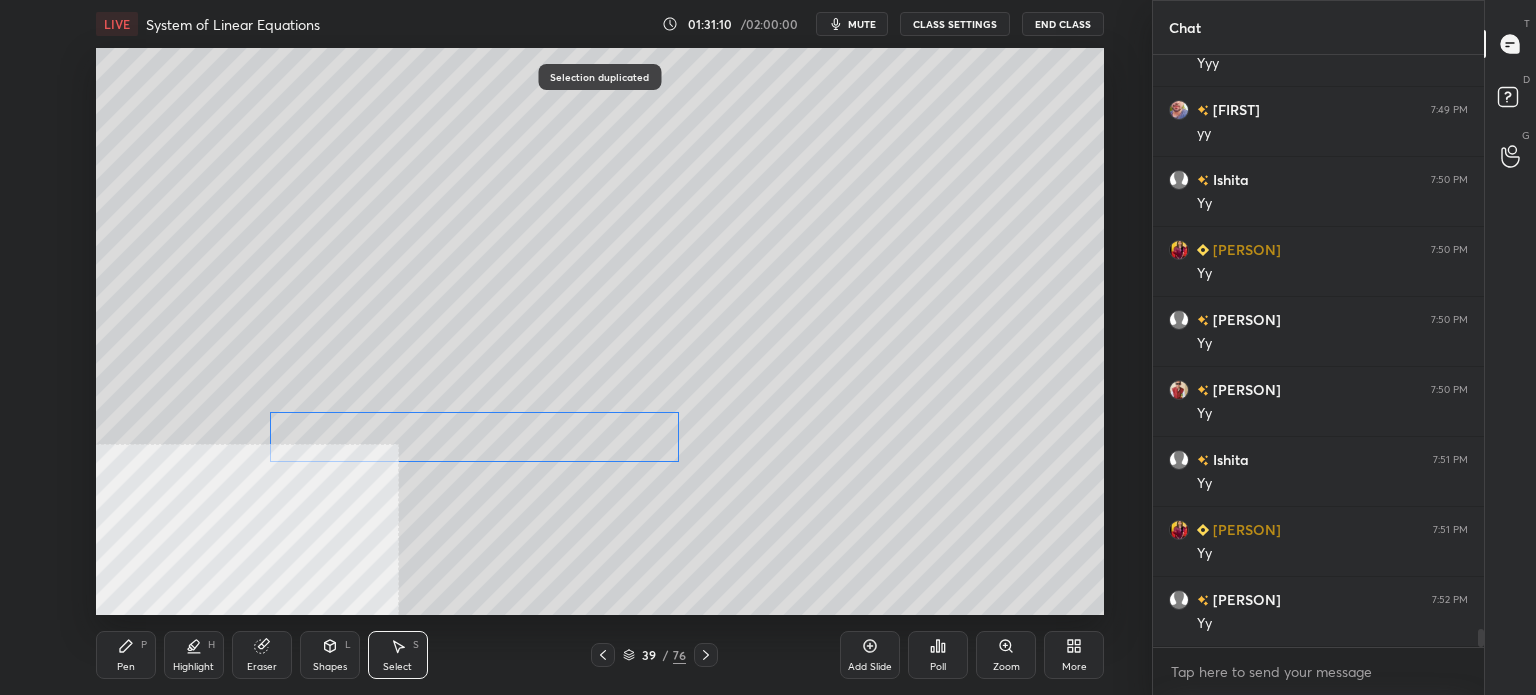 drag, startPoint x: 502, startPoint y: 263, endPoint x: 430, endPoint y: 515, distance: 262.08395 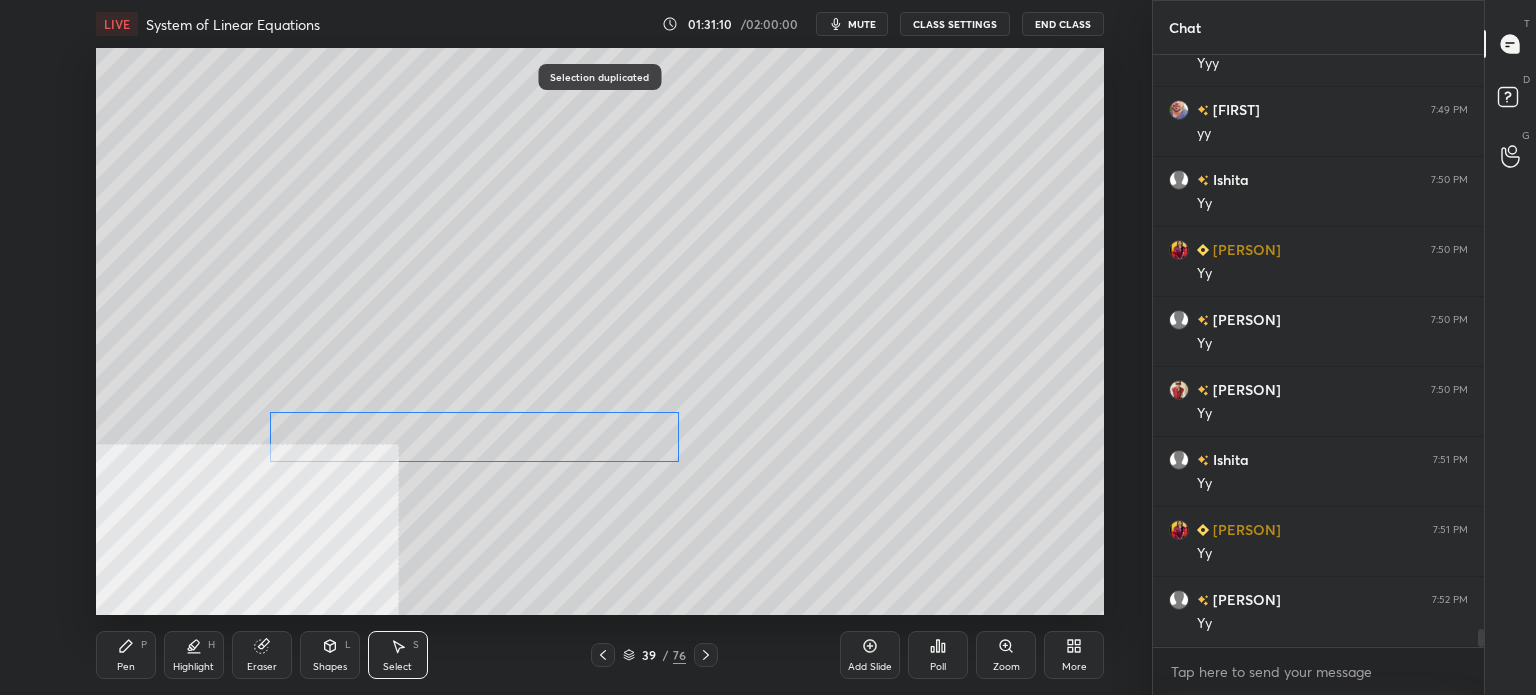 click on "0 ° Undo Copy Paste here Duplicate Duplicate to new slide Delete" at bounding box center [600, 331] 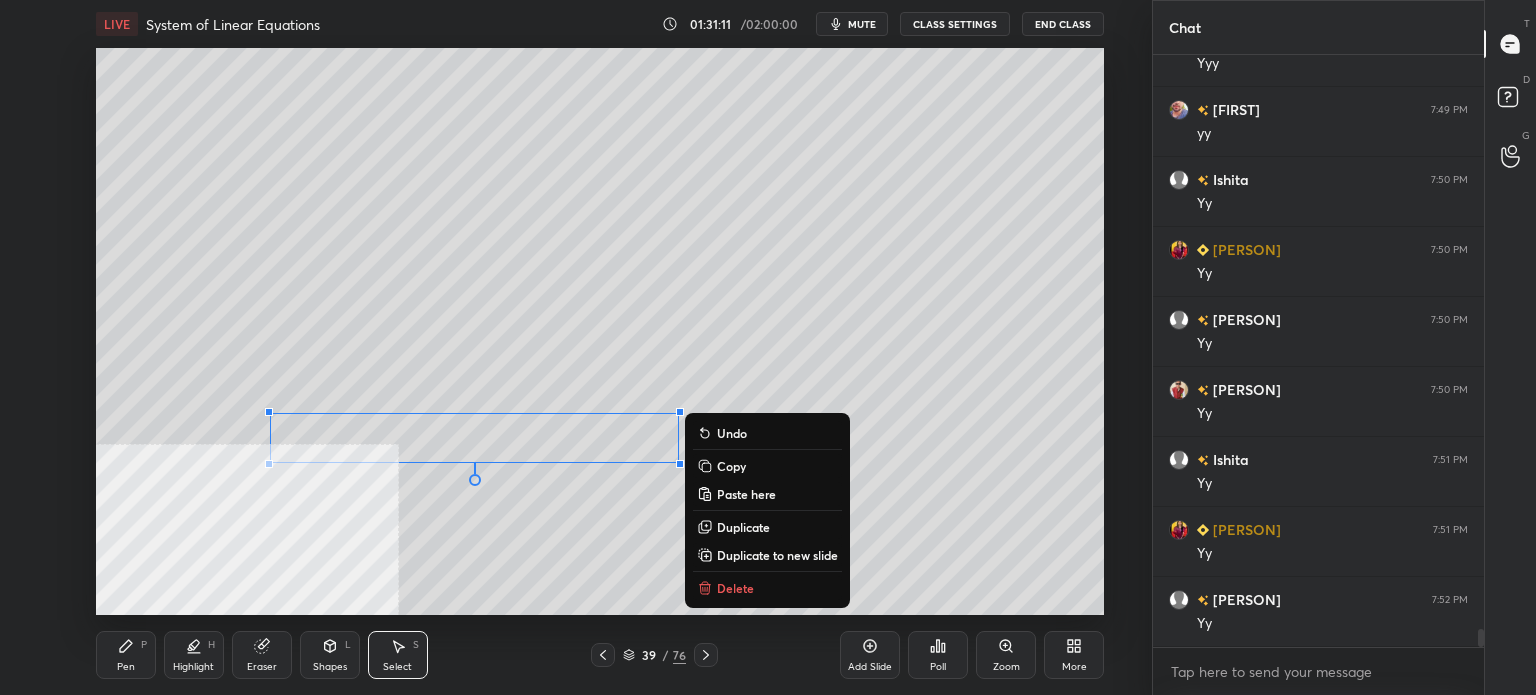 click on "Select" at bounding box center (397, 667) 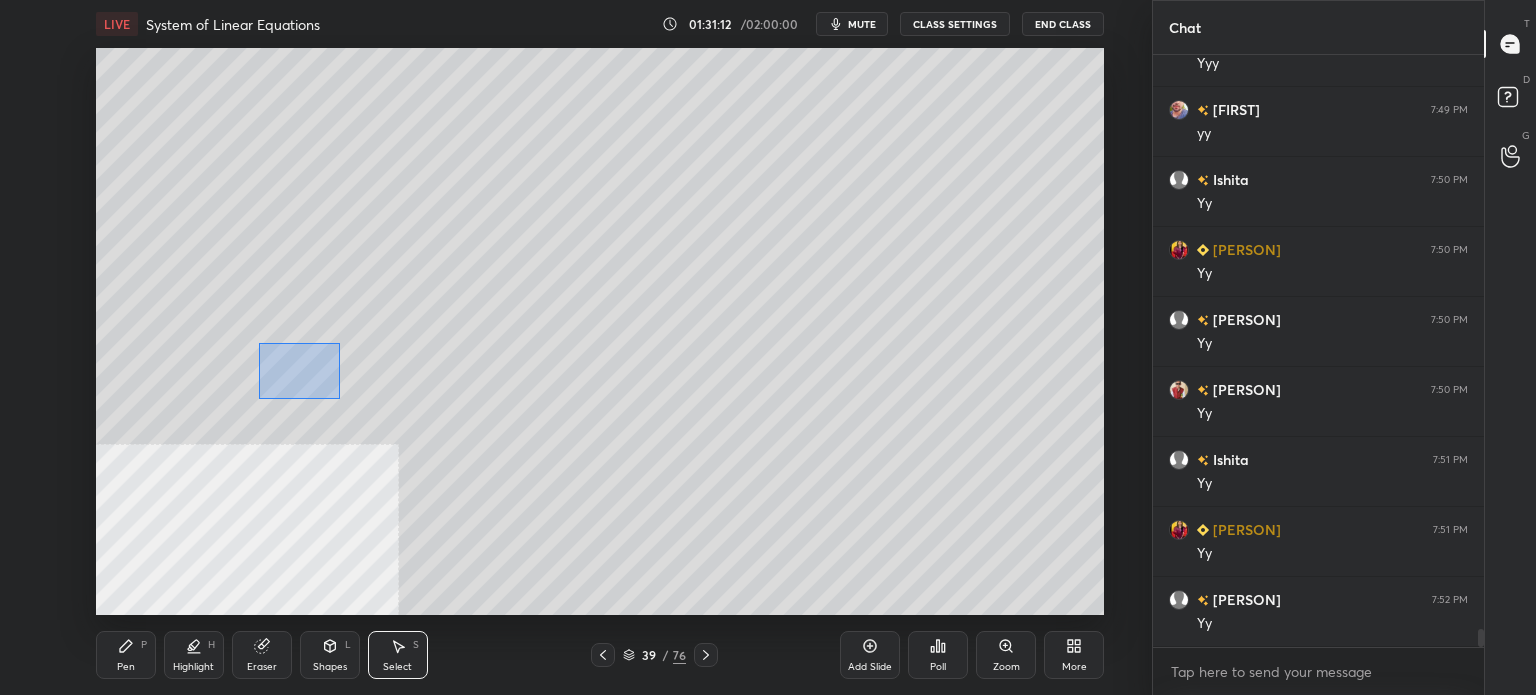 drag, startPoint x: 283, startPoint y: 360, endPoint x: 354, endPoint y: 411, distance: 87.41853 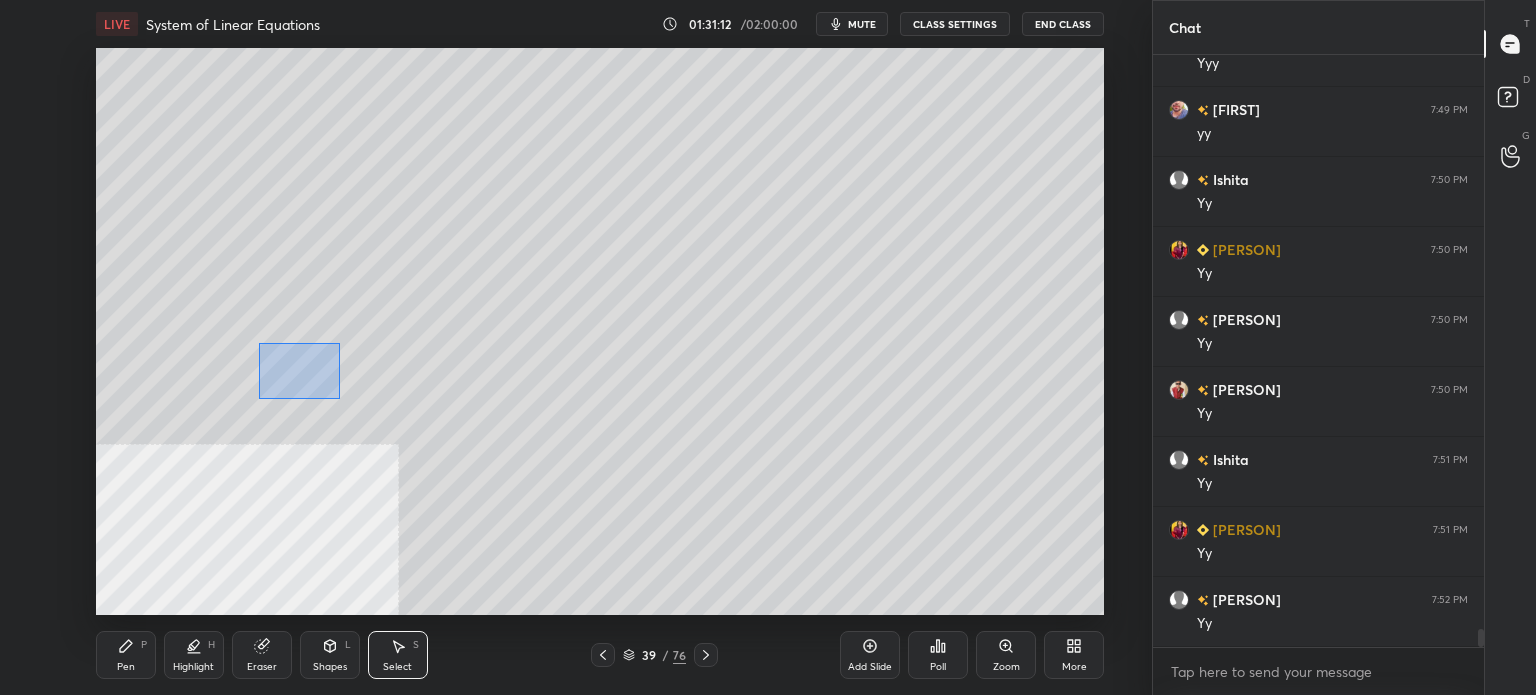 click on "0 ° Undo Copy Paste here Duplicate Duplicate to new slide Delete" at bounding box center (600, 331) 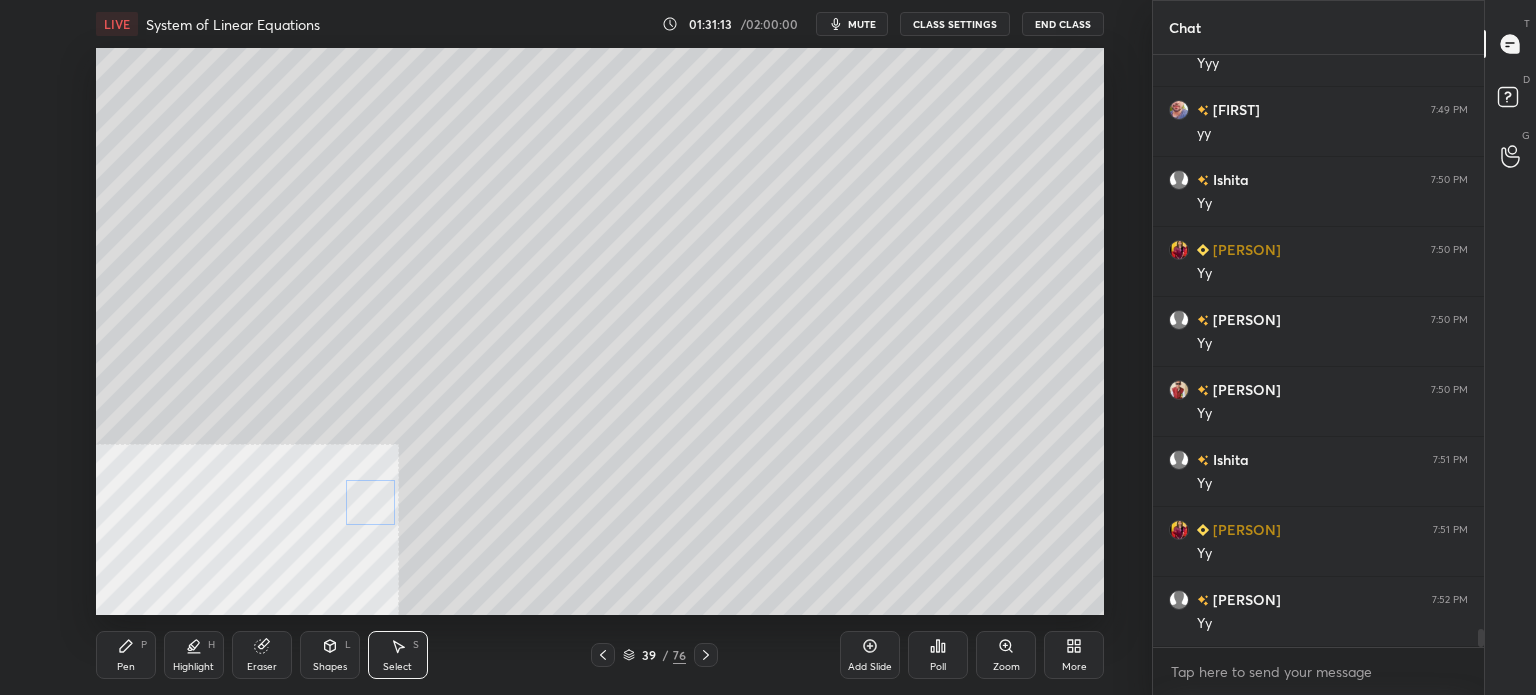 drag, startPoint x: 312, startPoint y: 387, endPoint x: 384, endPoint y: 499, distance: 133.14653 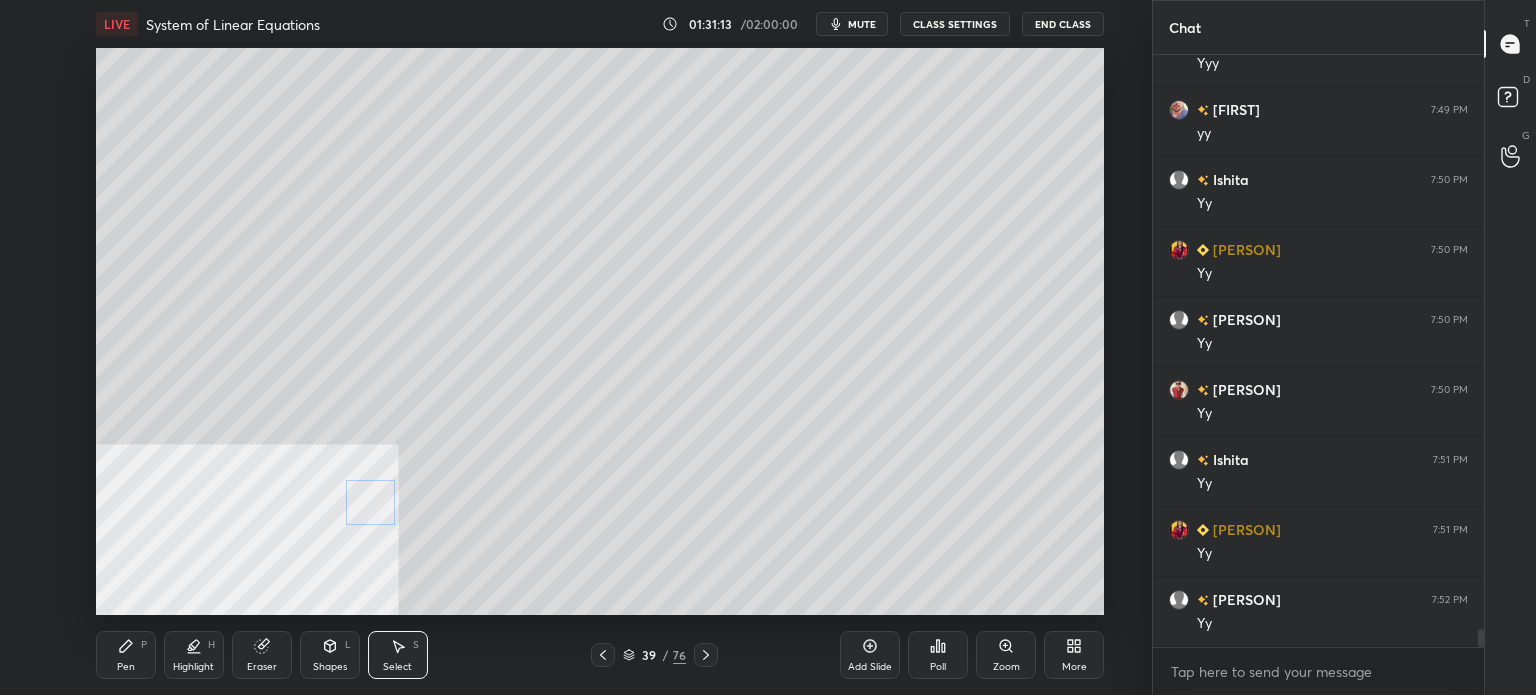 click on "0 ° Undo Copy Paste here Duplicate Duplicate to new slide Delete" at bounding box center [600, 331] 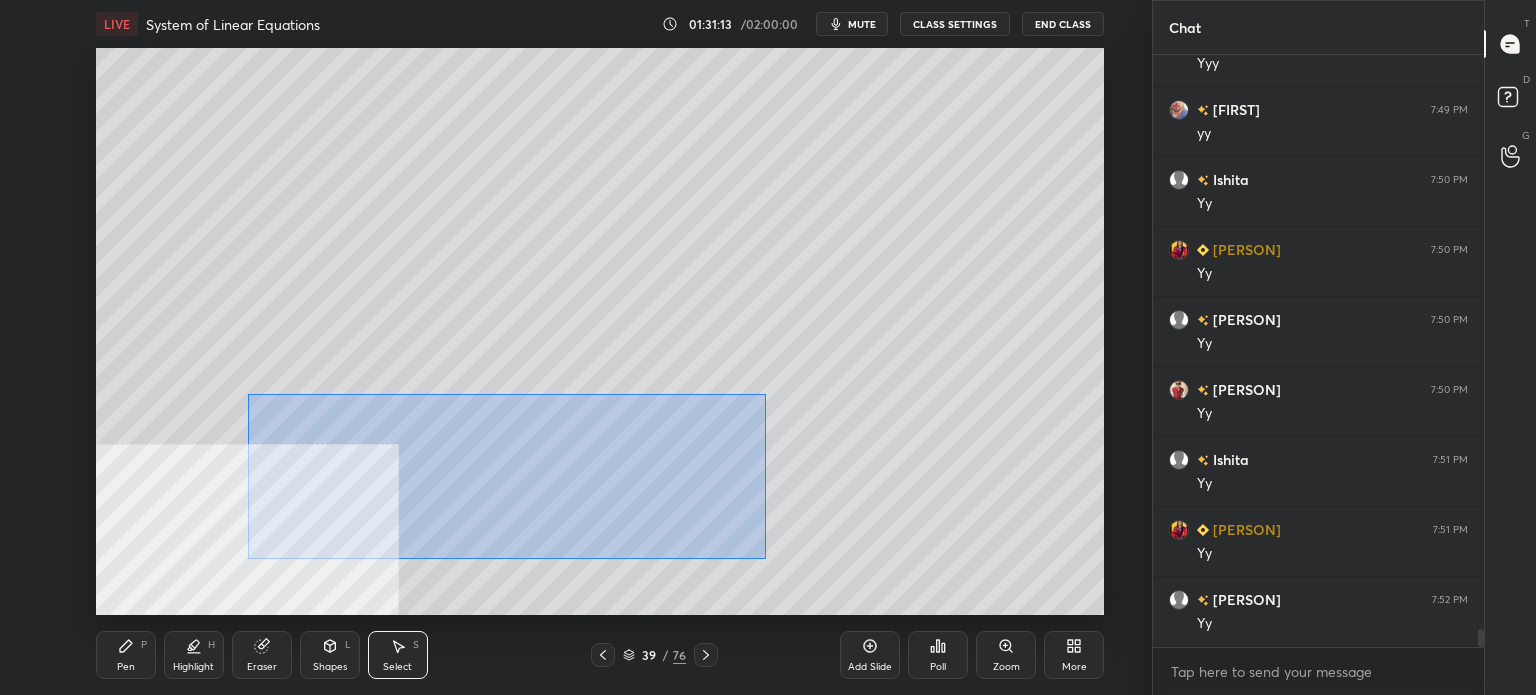drag, startPoint x: 248, startPoint y: 395, endPoint x: 607, endPoint y: 498, distance: 373.4836 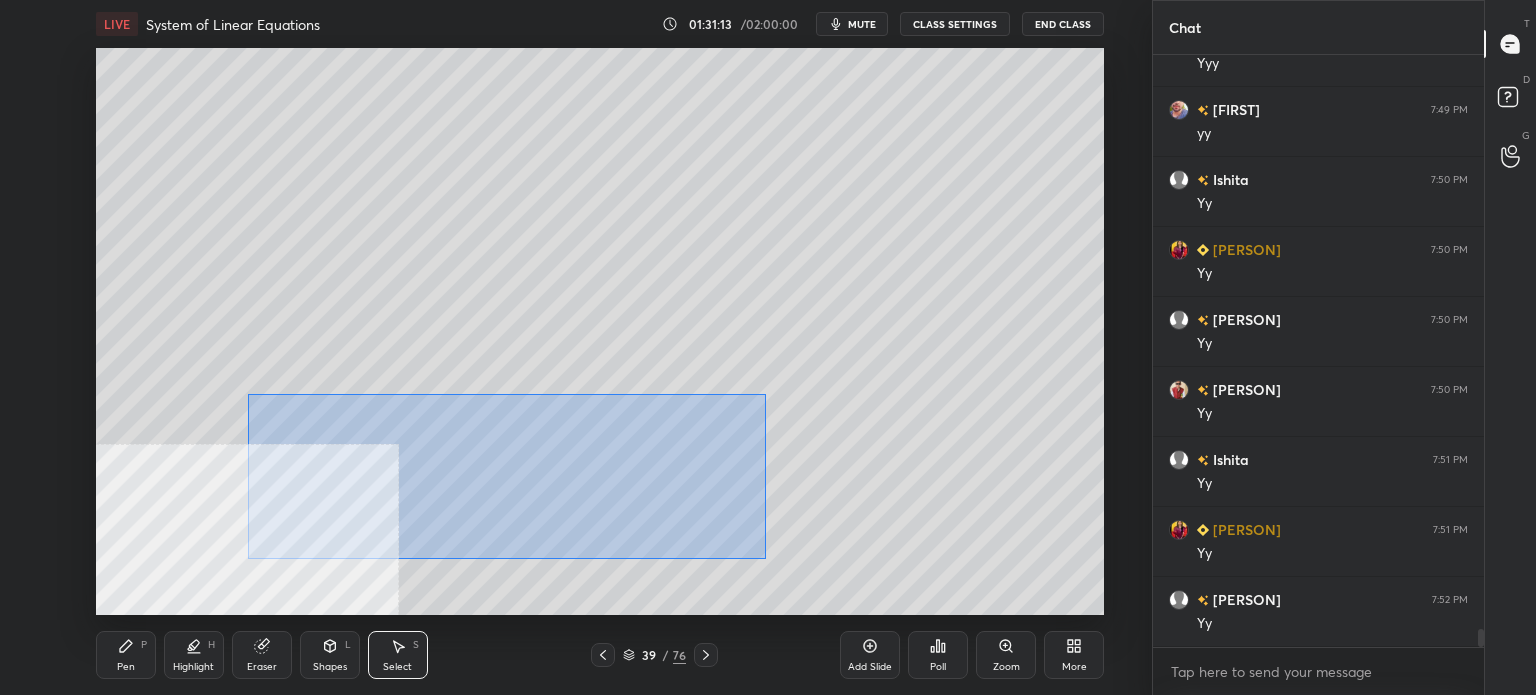 click on "0 ° Undo Copy Paste here Duplicate Duplicate to new slide Delete" at bounding box center [600, 331] 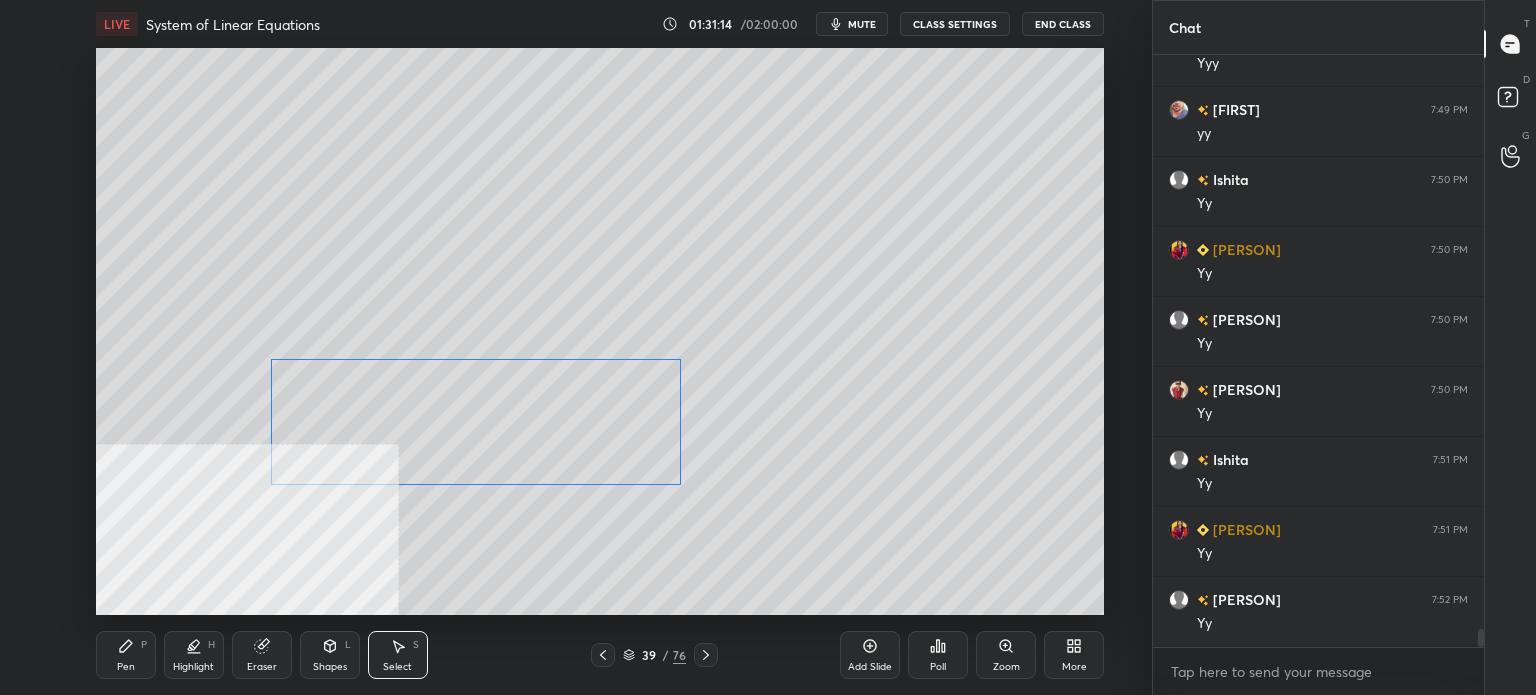 drag, startPoint x: 553, startPoint y: 424, endPoint x: 505, endPoint y: 534, distance: 120.01666 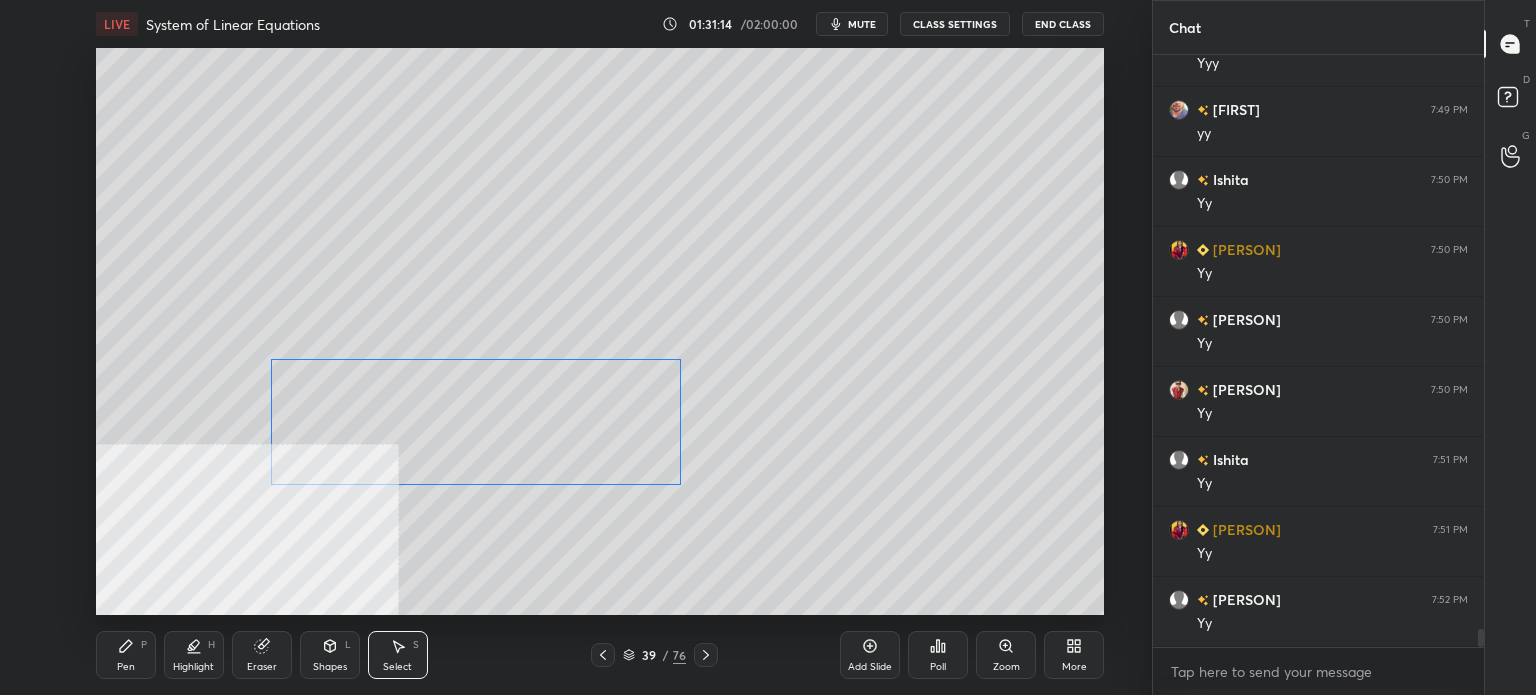click on "0 ° Undo Copy Paste here Duplicate Duplicate to new slide Delete" at bounding box center [600, 331] 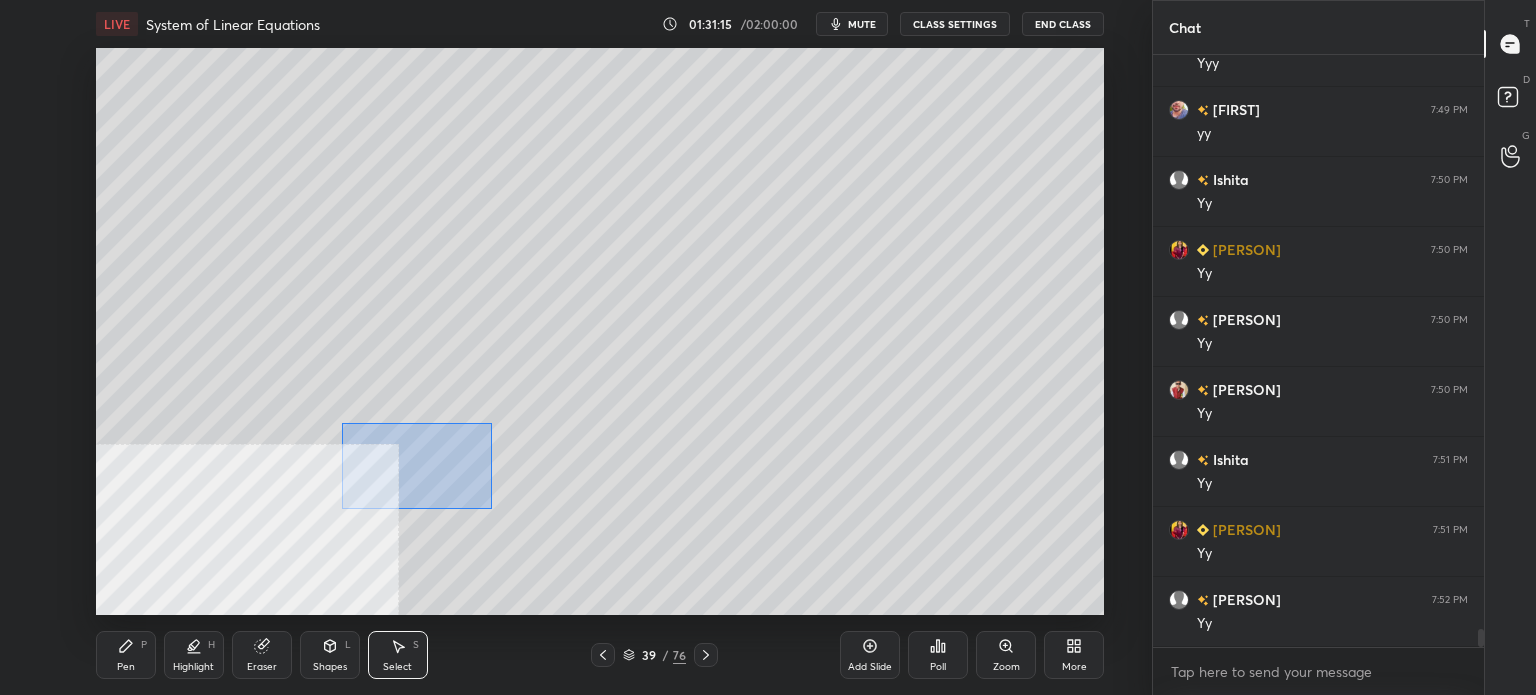drag, startPoint x: 367, startPoint y: 432, endPoint x: 488, endPoint y: 507, distance: 142.3587 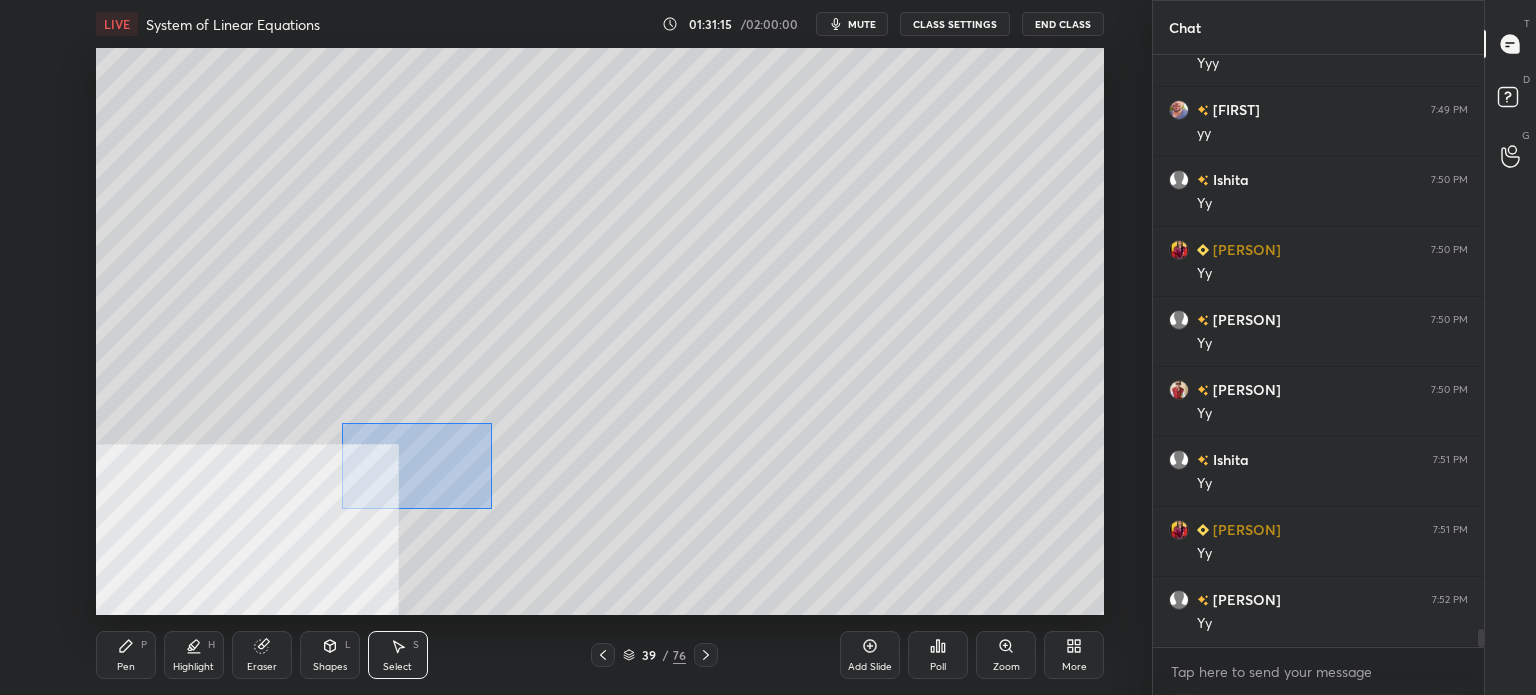 click on "0 ° Undo Copy Paste here Duplicate Duplicate to new slide Delete" at bounding box center [600, 331] 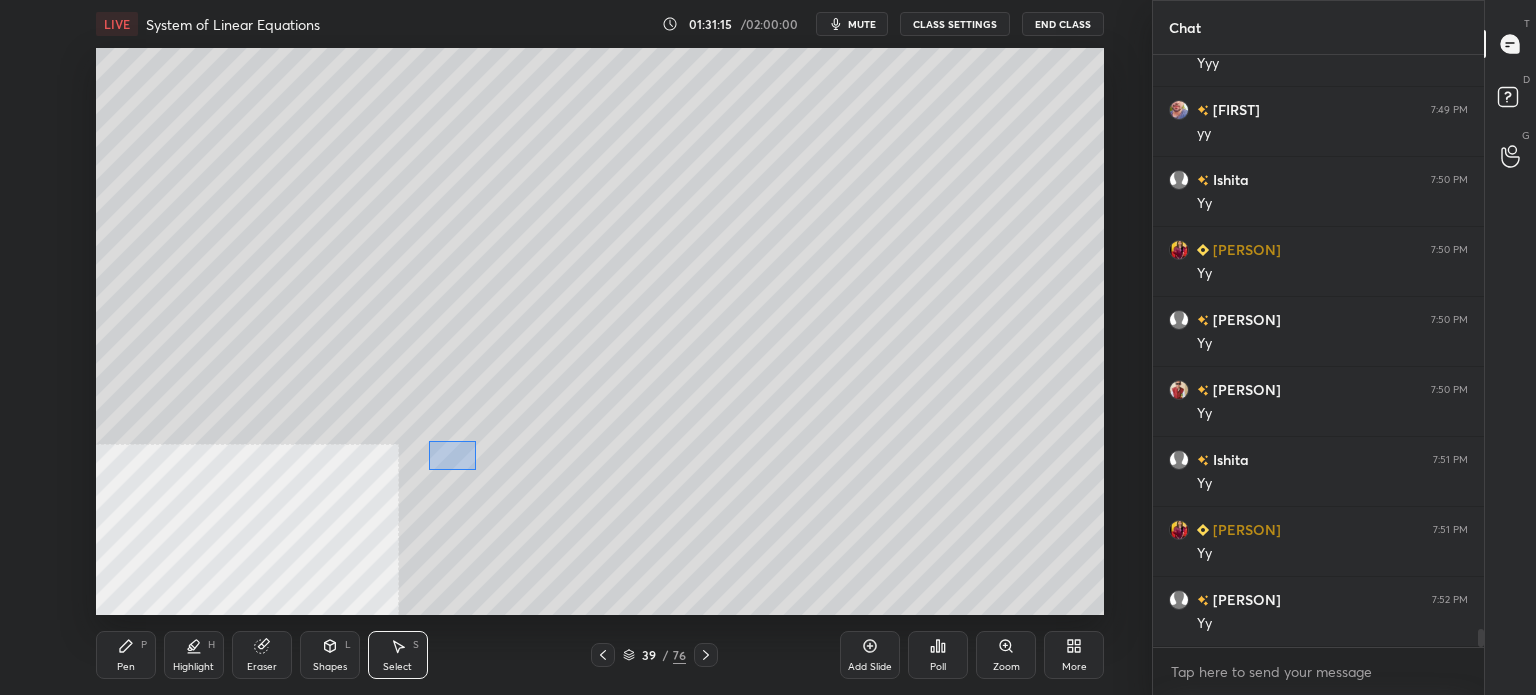 drag, startPoint x: 430, startPoint y: 469, endPoint x: 379, endPoint y: 442, distance: 57.706154 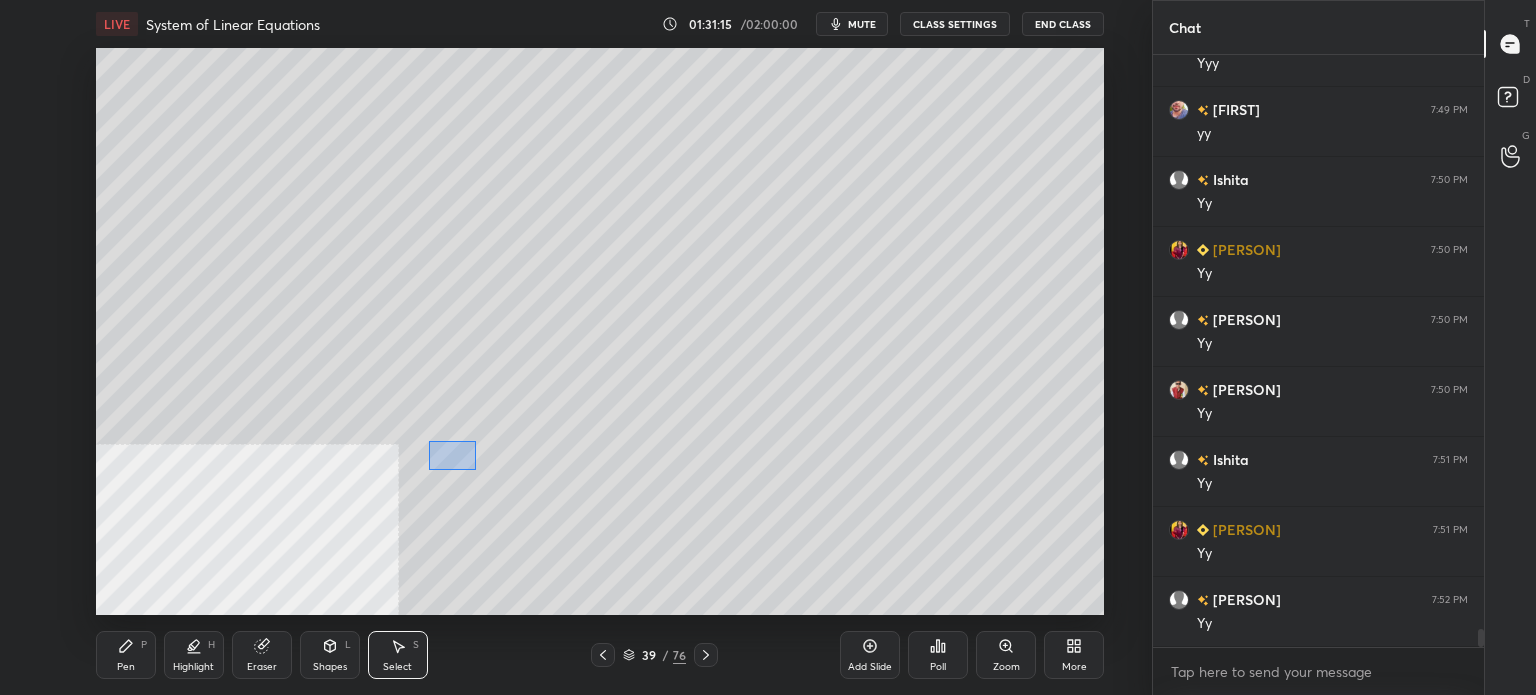 click on "0 ° Undo Copy Paste here Duplicate Duplicate to new slide Delete" at bounding box center [600, 331] 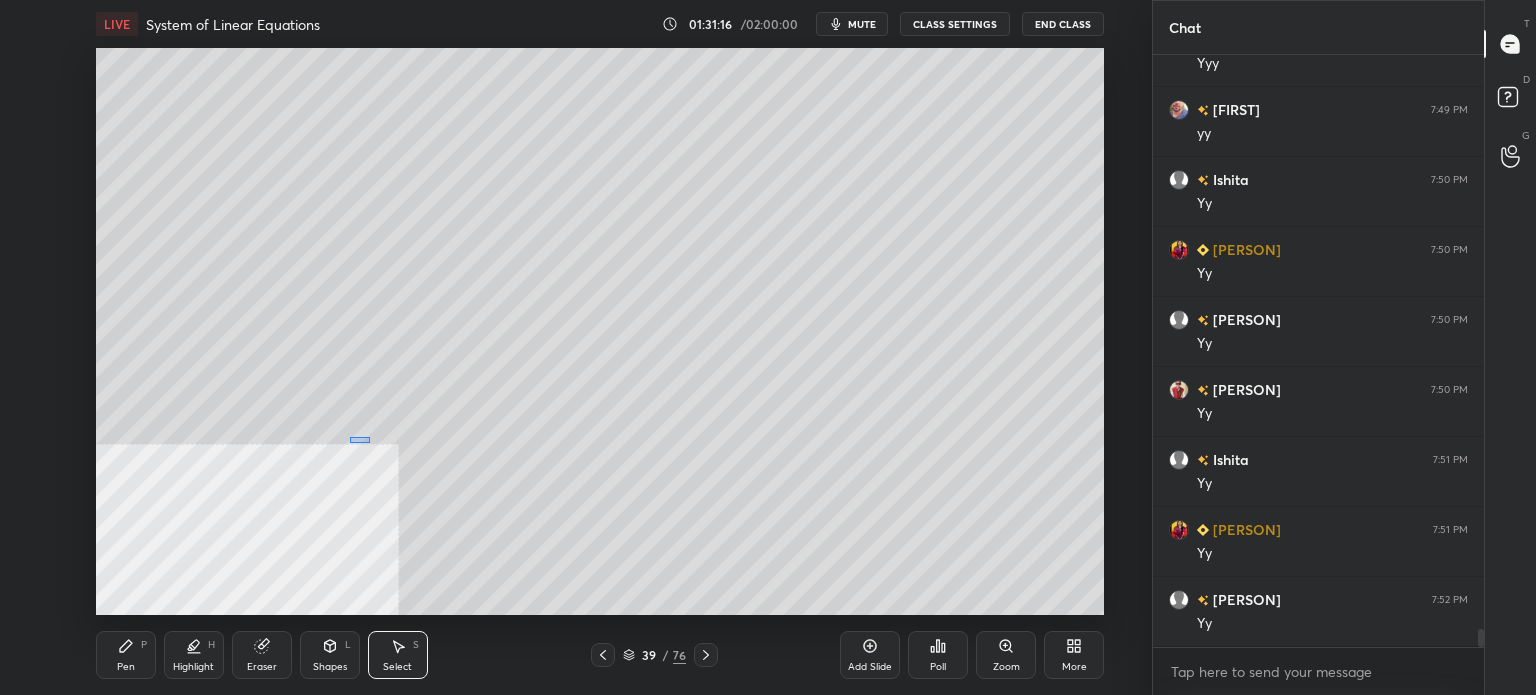 drag, startPoint x: 369, startPoint y: 443, endPoint x: 430, endPoint y: 464, distance: 64.513565 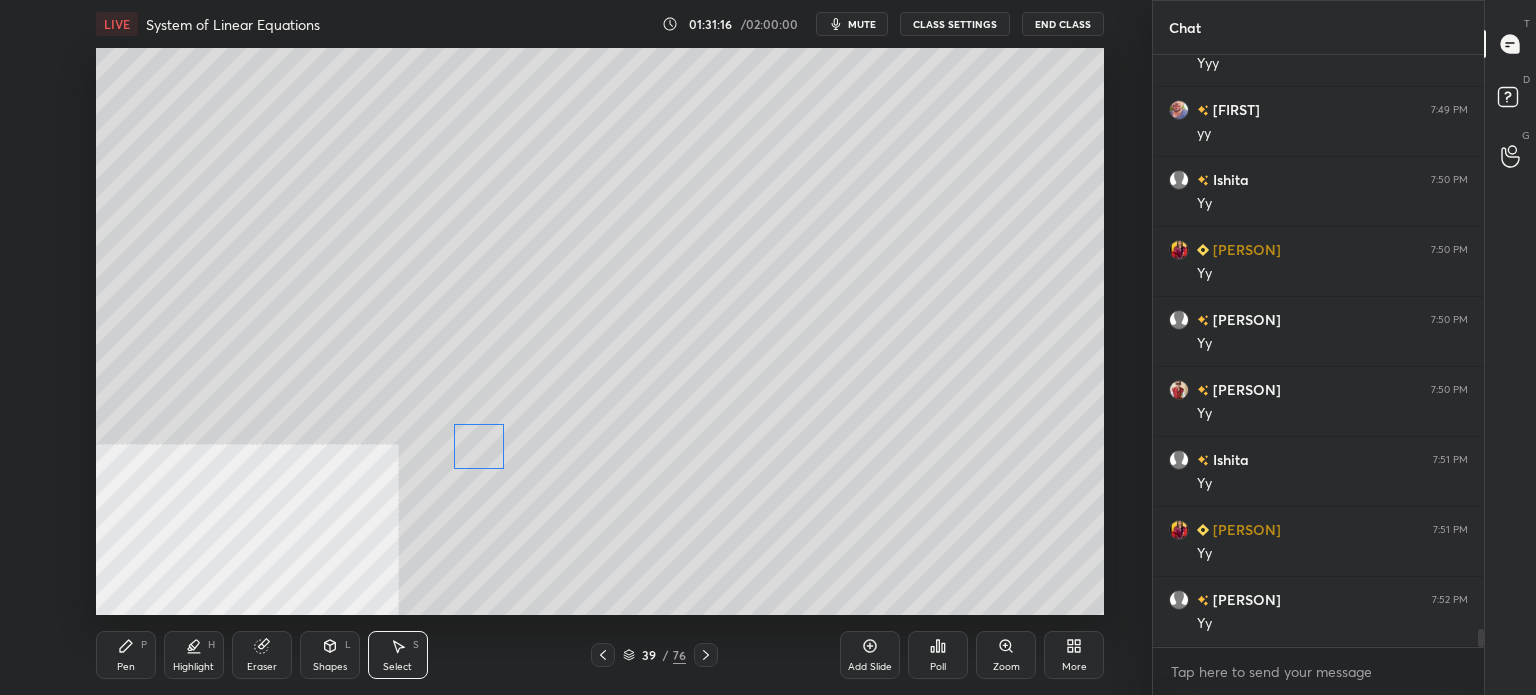 drag, startPoint x: 434, startPoint y: 455, endPoint x: 480, endPoint y: 443, distance: 47.539455 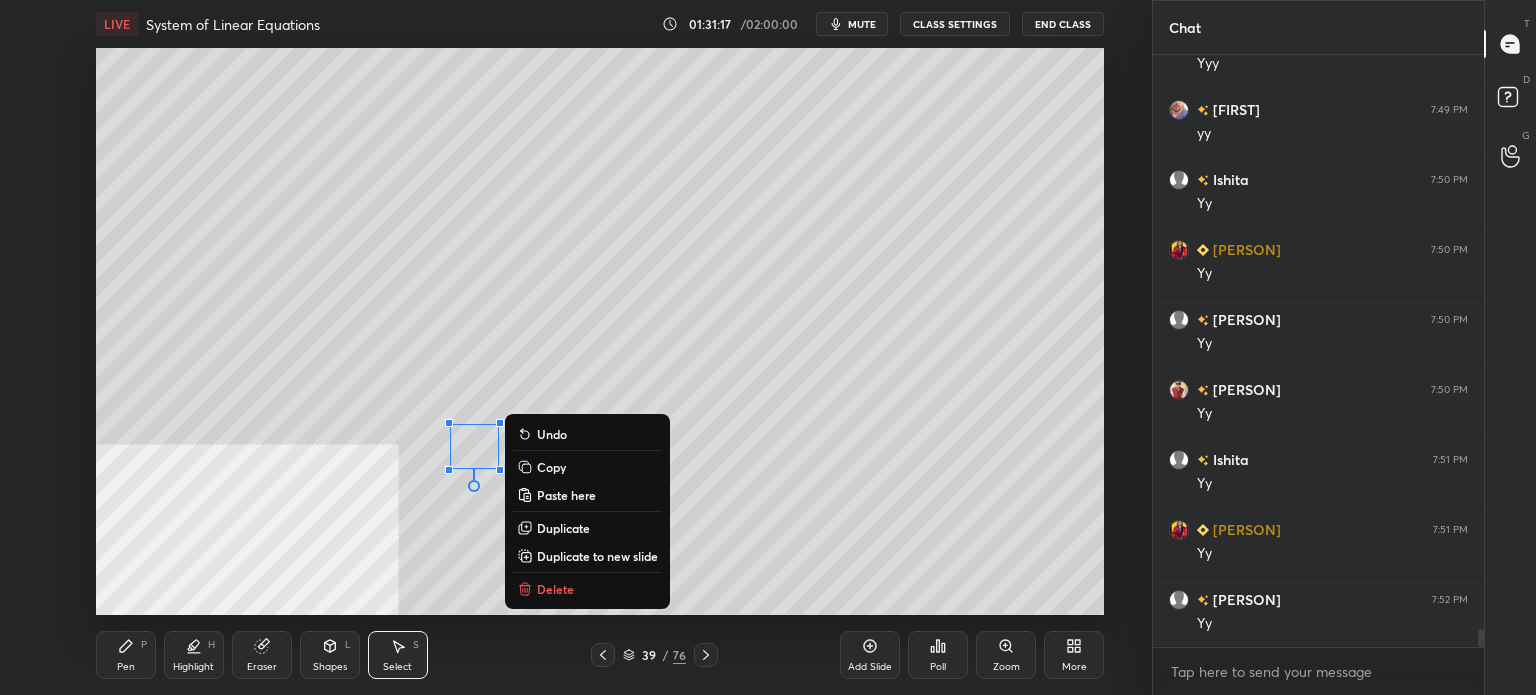 click 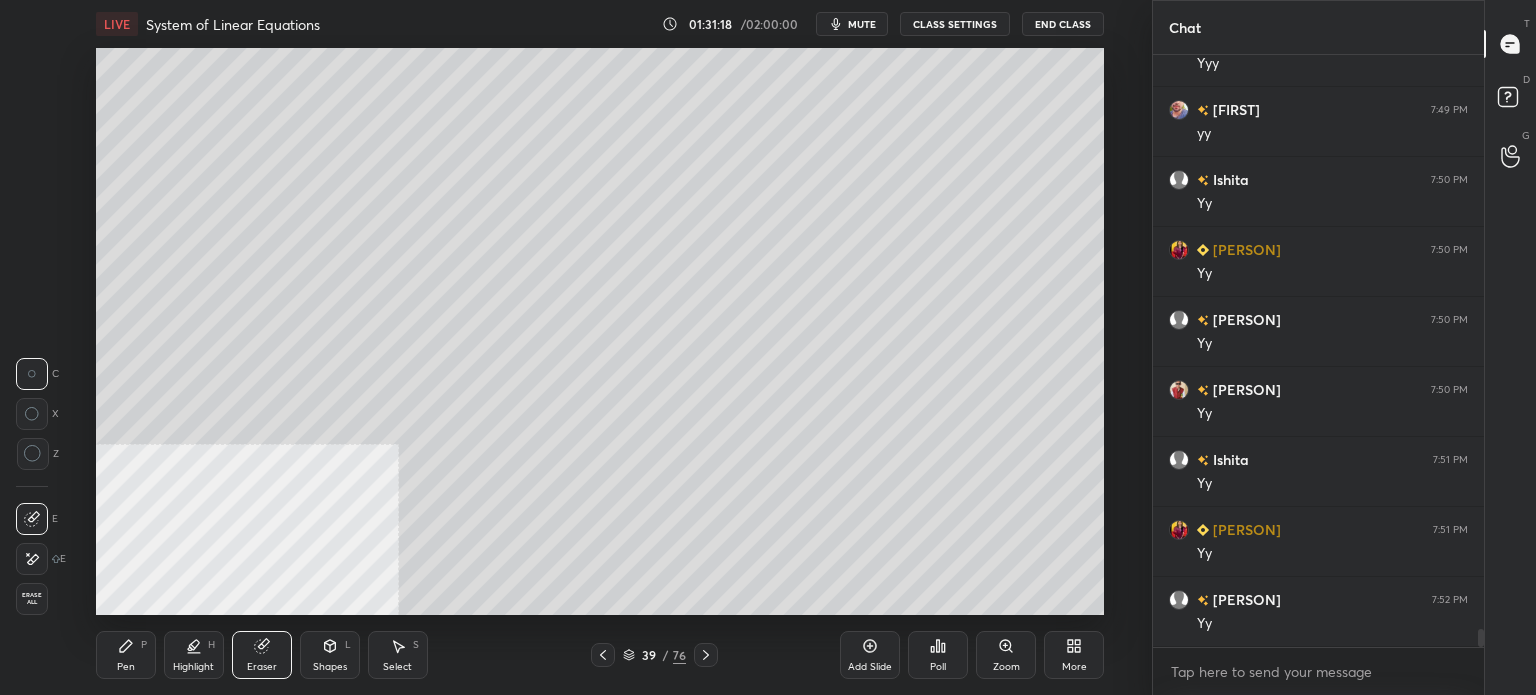click on "Pen" at bounding box center [126, 667] 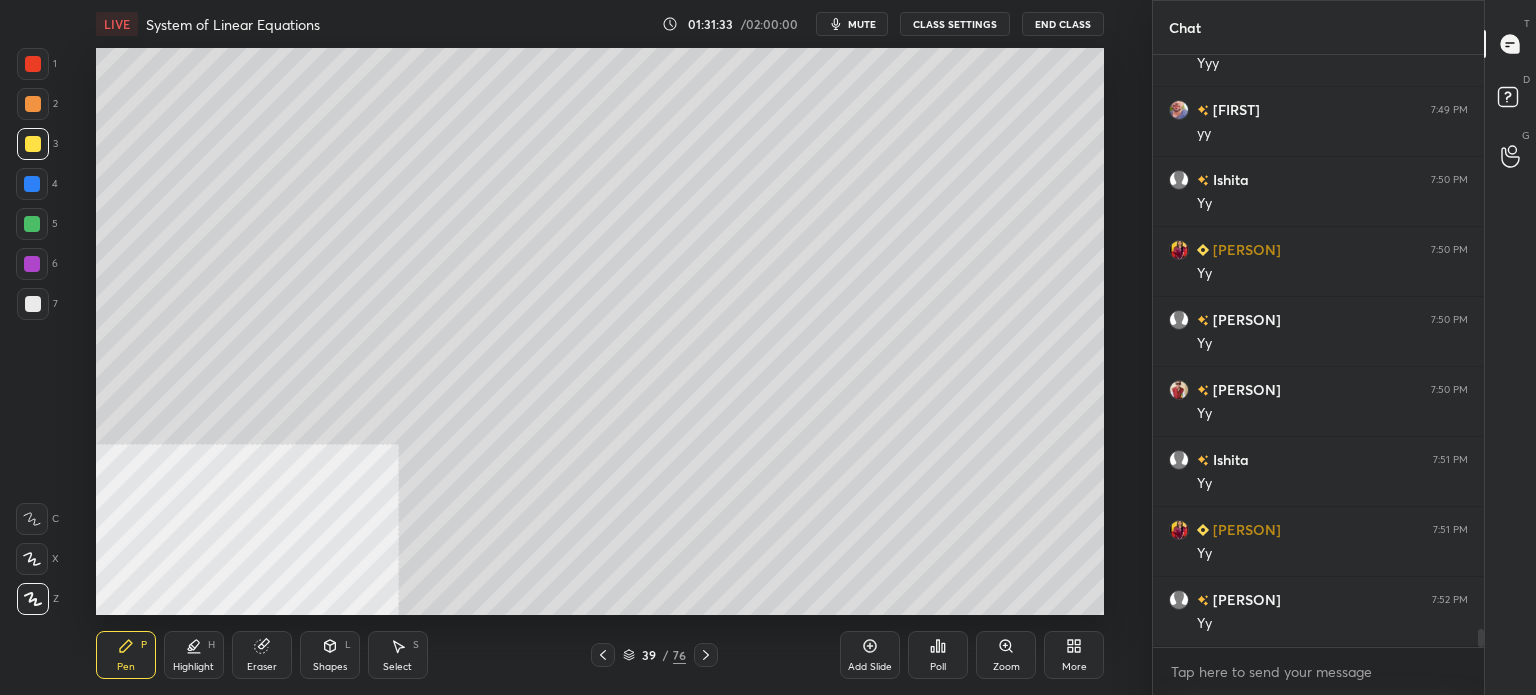 click at bounding box center [33, 304] 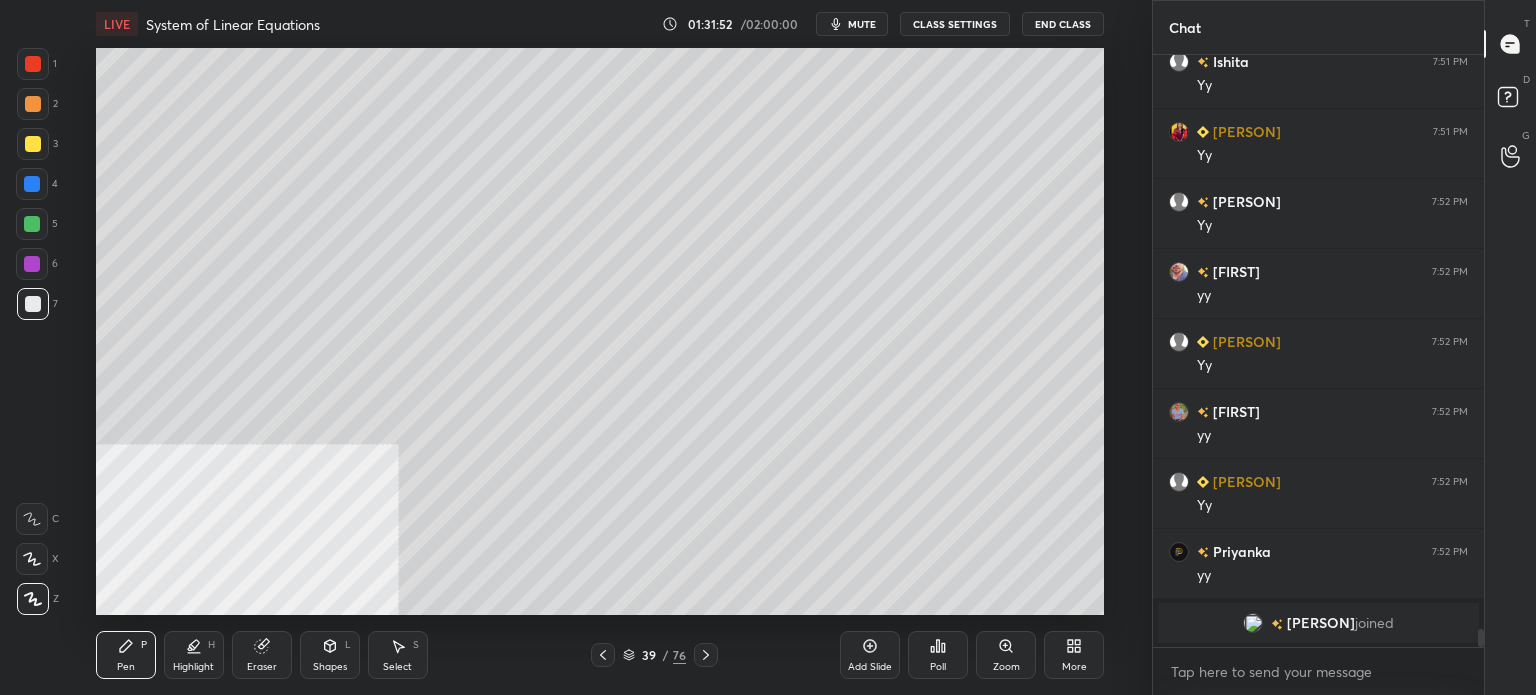 scroll, scrollTop: 15144, scrollLeft: 0, axis: vertical 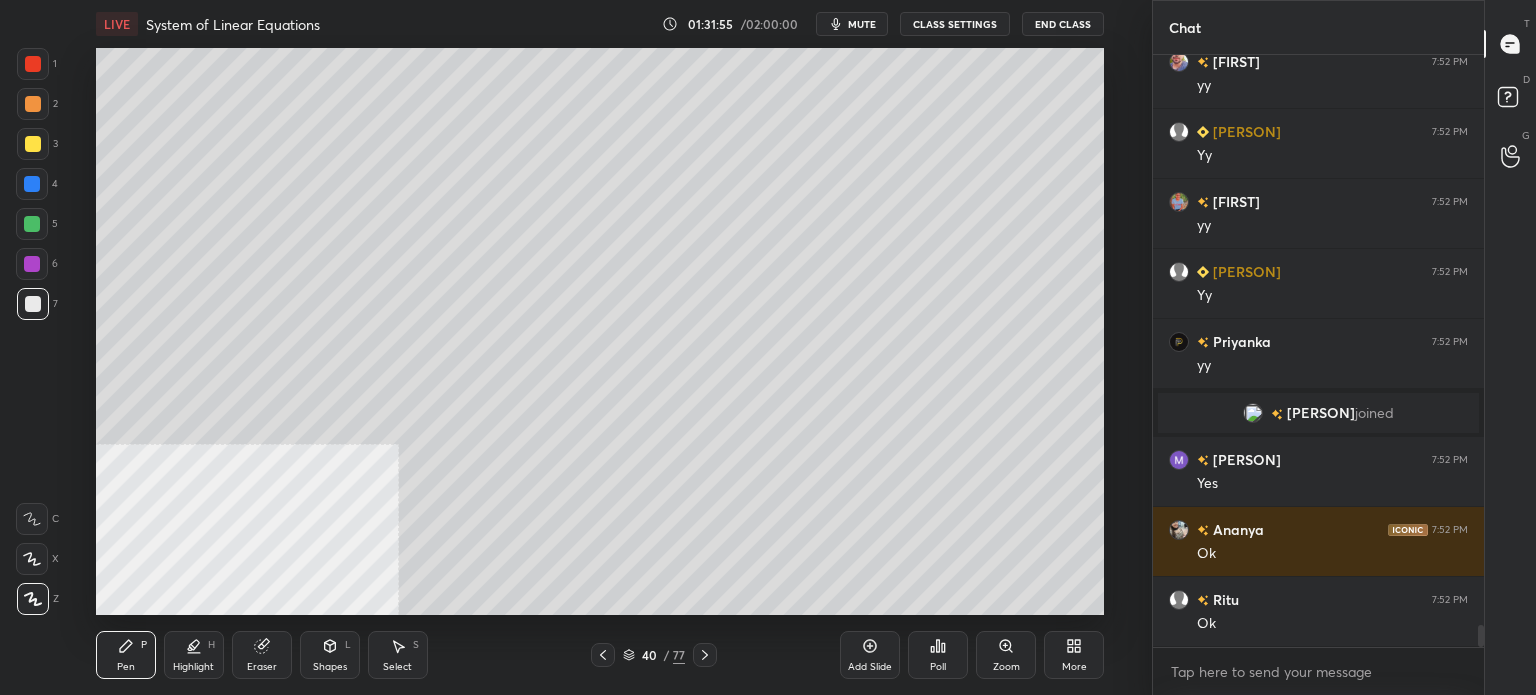 click at bounding box center [33, 104] 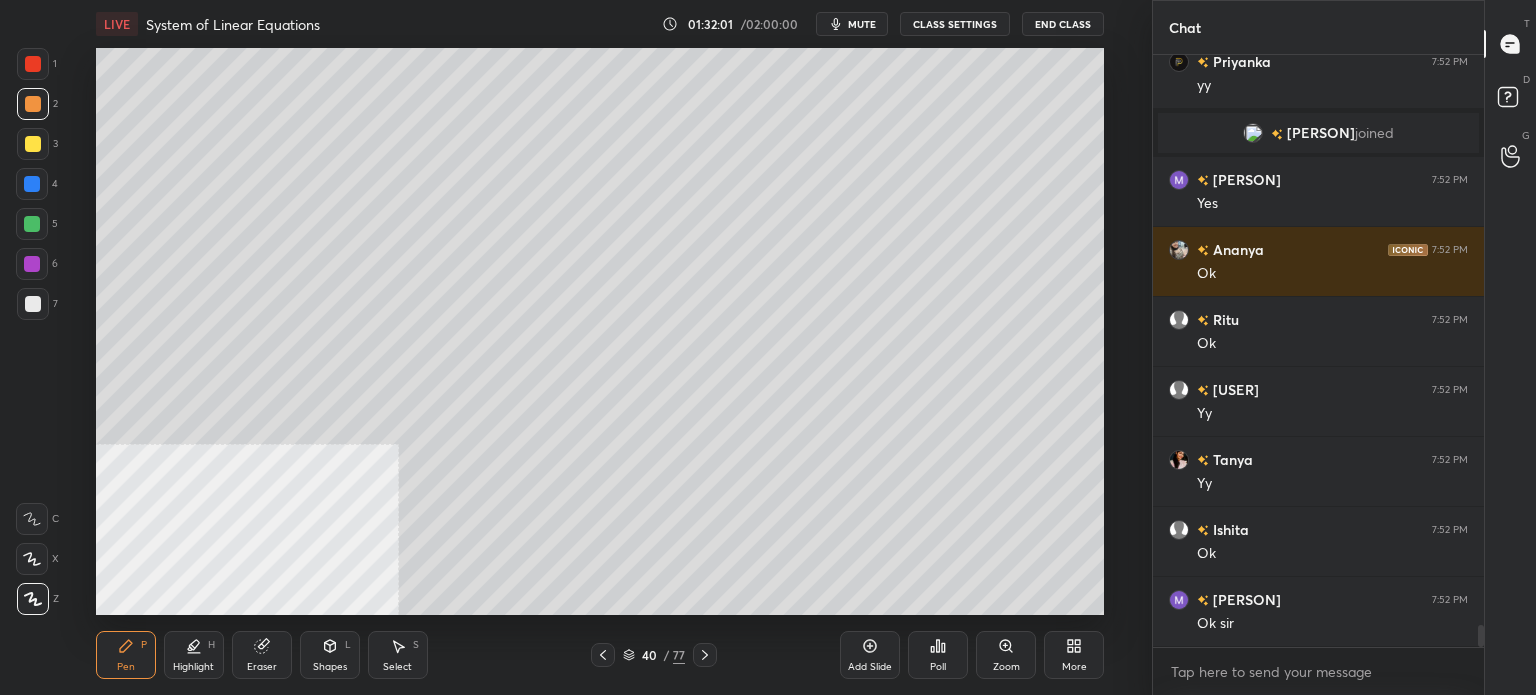 scroll, scrollTop: 15652, scrollLeft: 0, axis: vertical 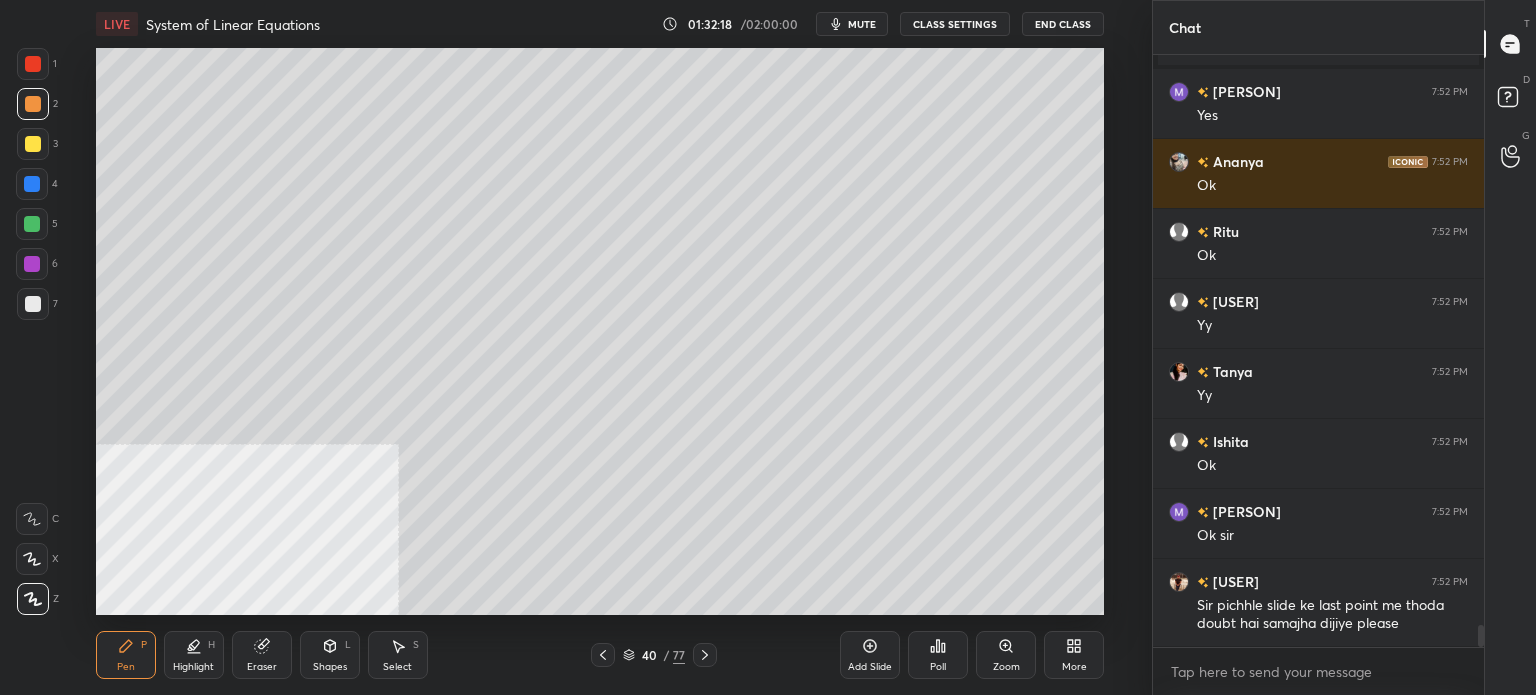 click 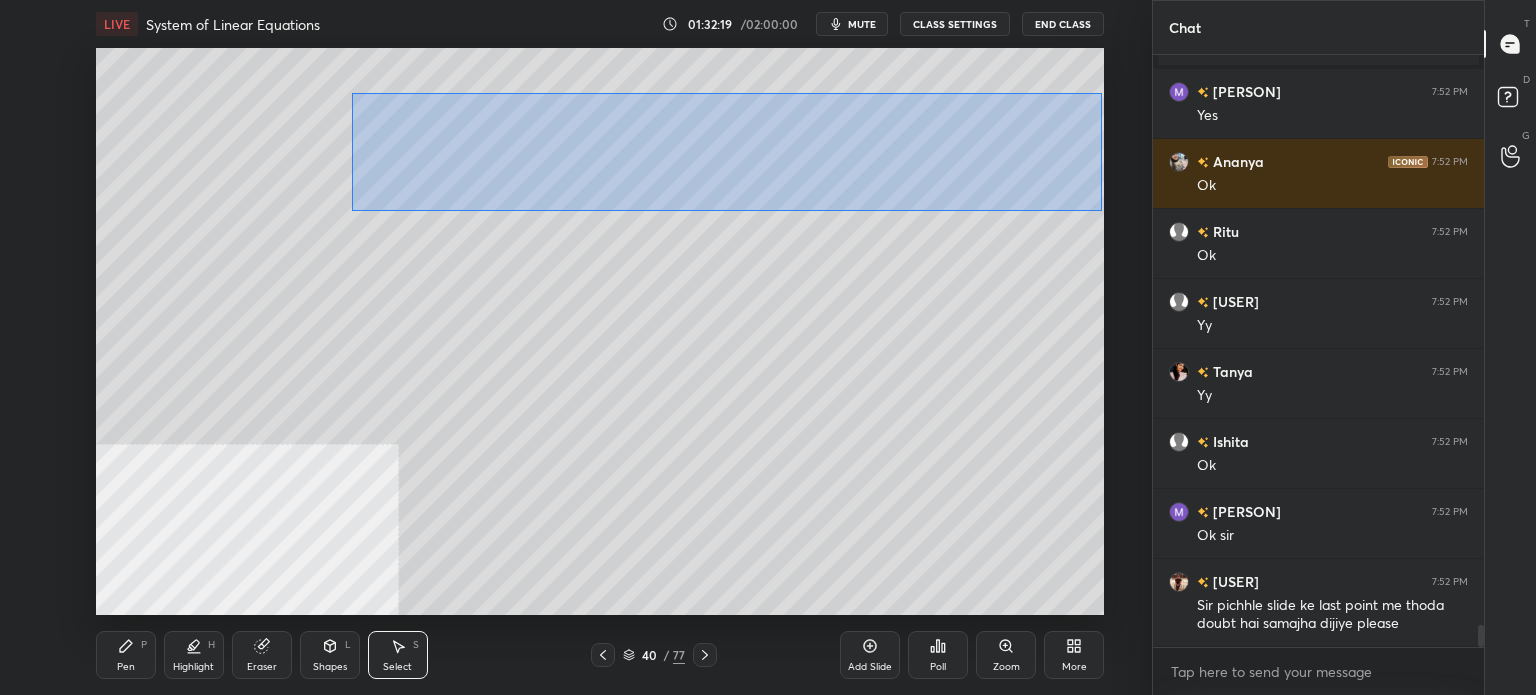 drag, startPoint x: 377, startPoint y: 103, endPoint x: 1087, endPoint y: 218, distance: 719.2531 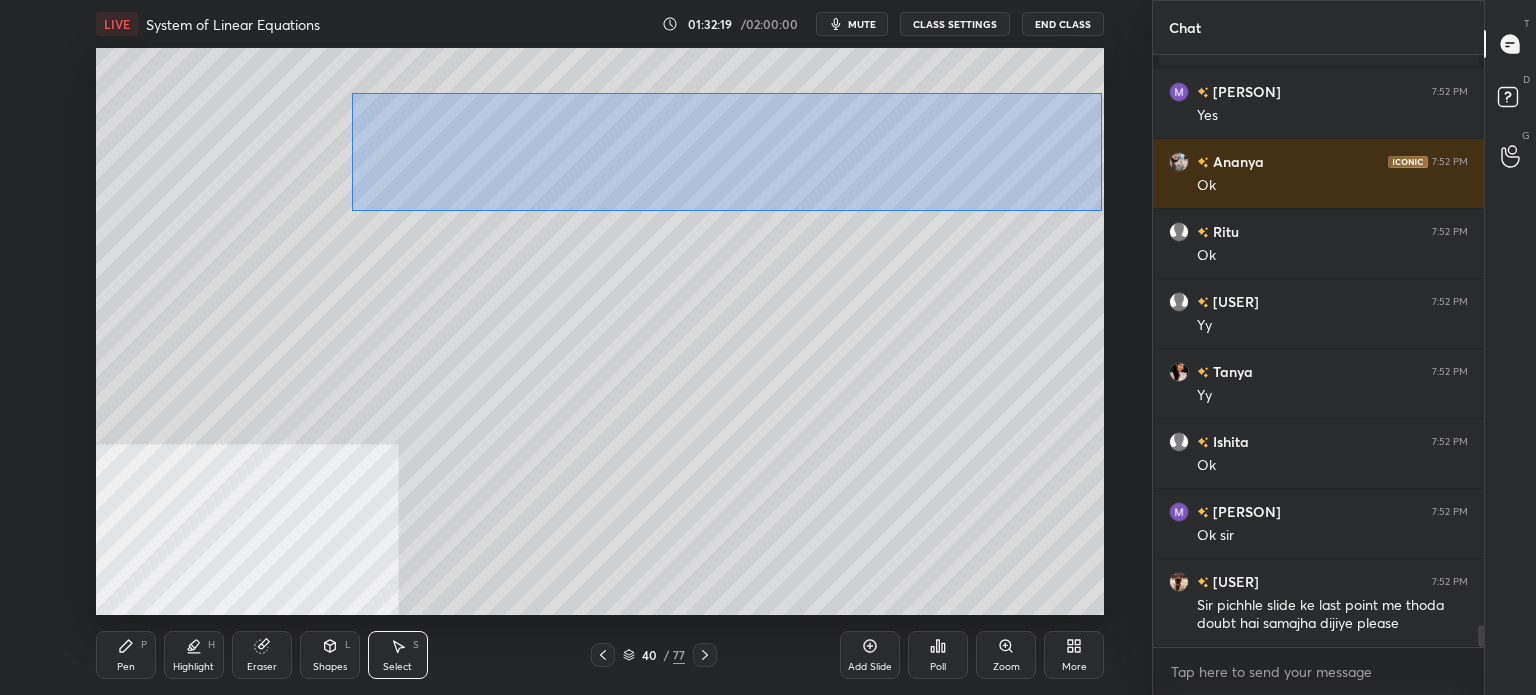 click on "0 ° Undo Copy Paste here Duplicate Duplicate to new slide Delete Setting up your live class Poll for   secs No correct answer Start poll" at bounding box center [600, 331] 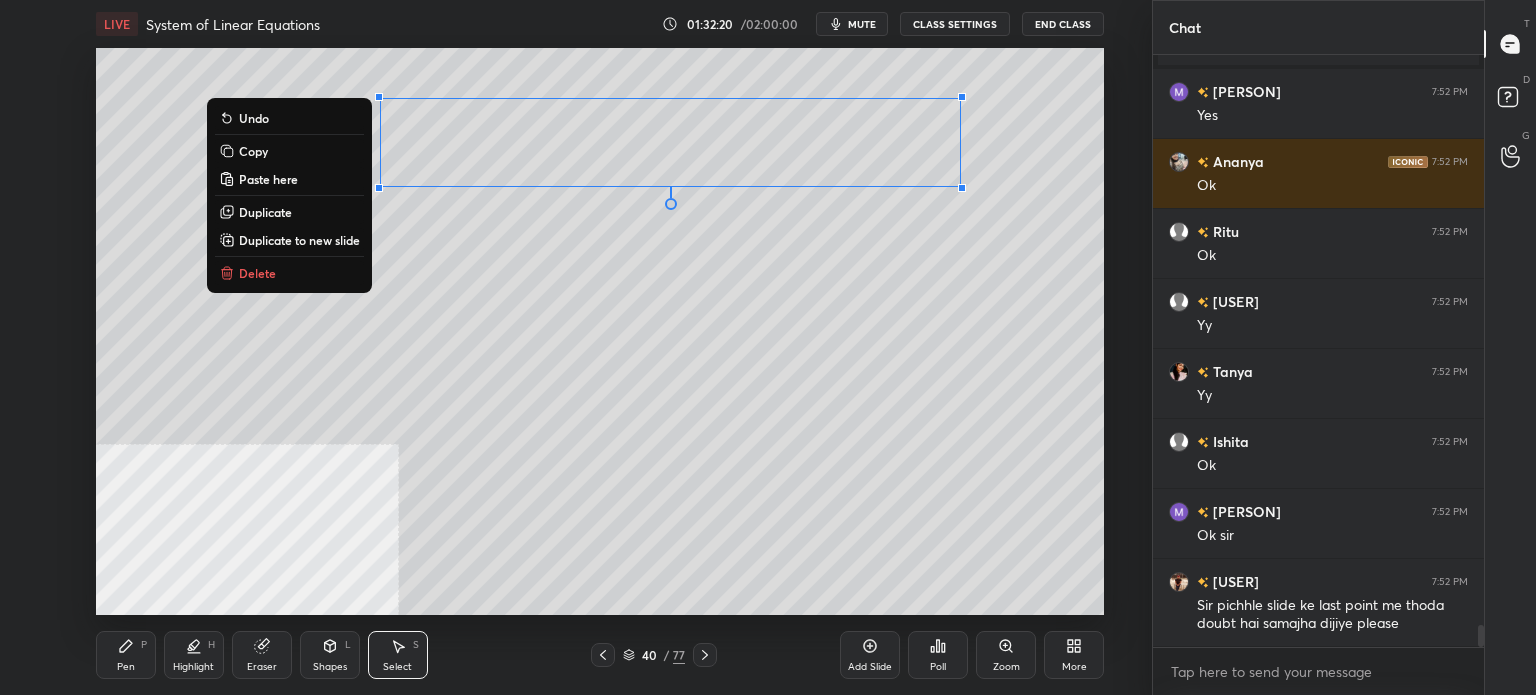 drag, startPoint x: 332, startPoint y: 216, endPoint x: 486, endPoint y: 202, distance: 154.63506 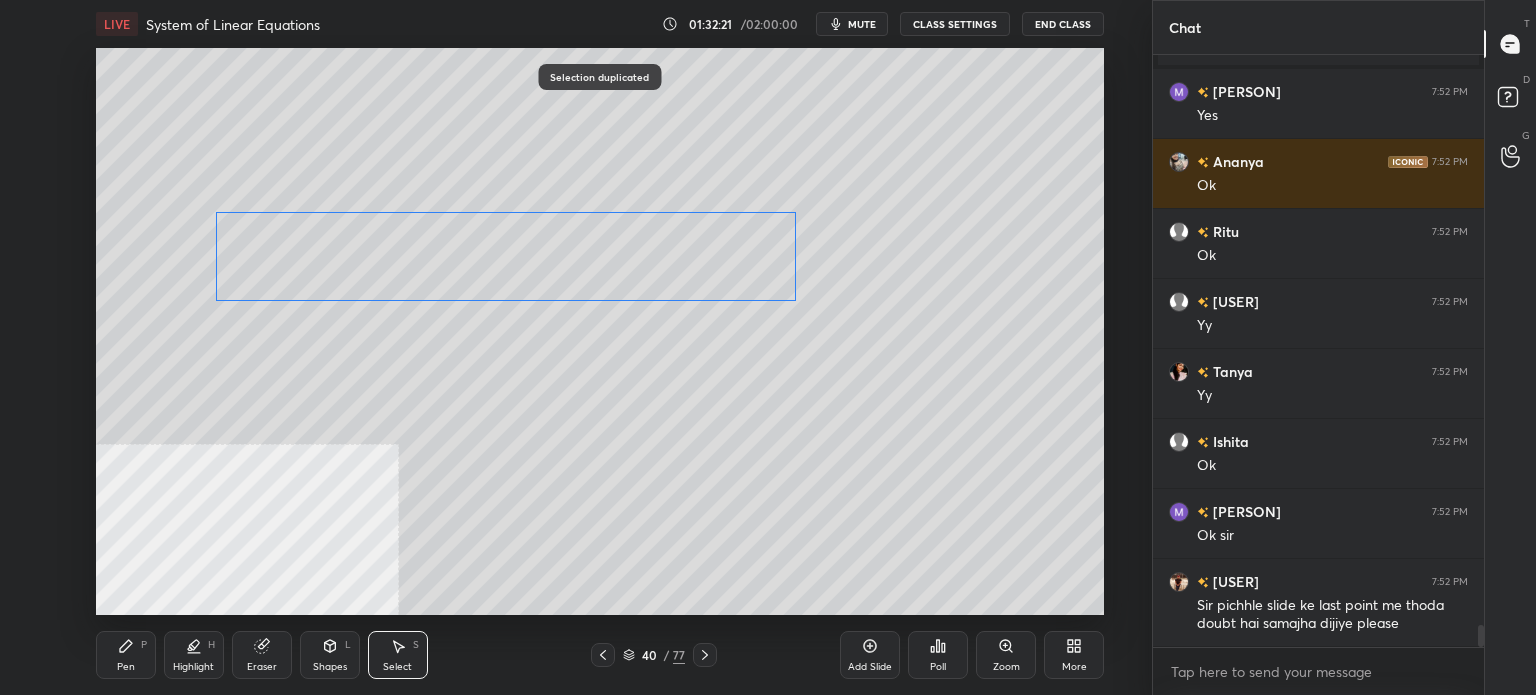 drag, startPoint x: 536, startPoint y: 224, endPoint x: 515, endPoint y: 290, distance: 69.260376 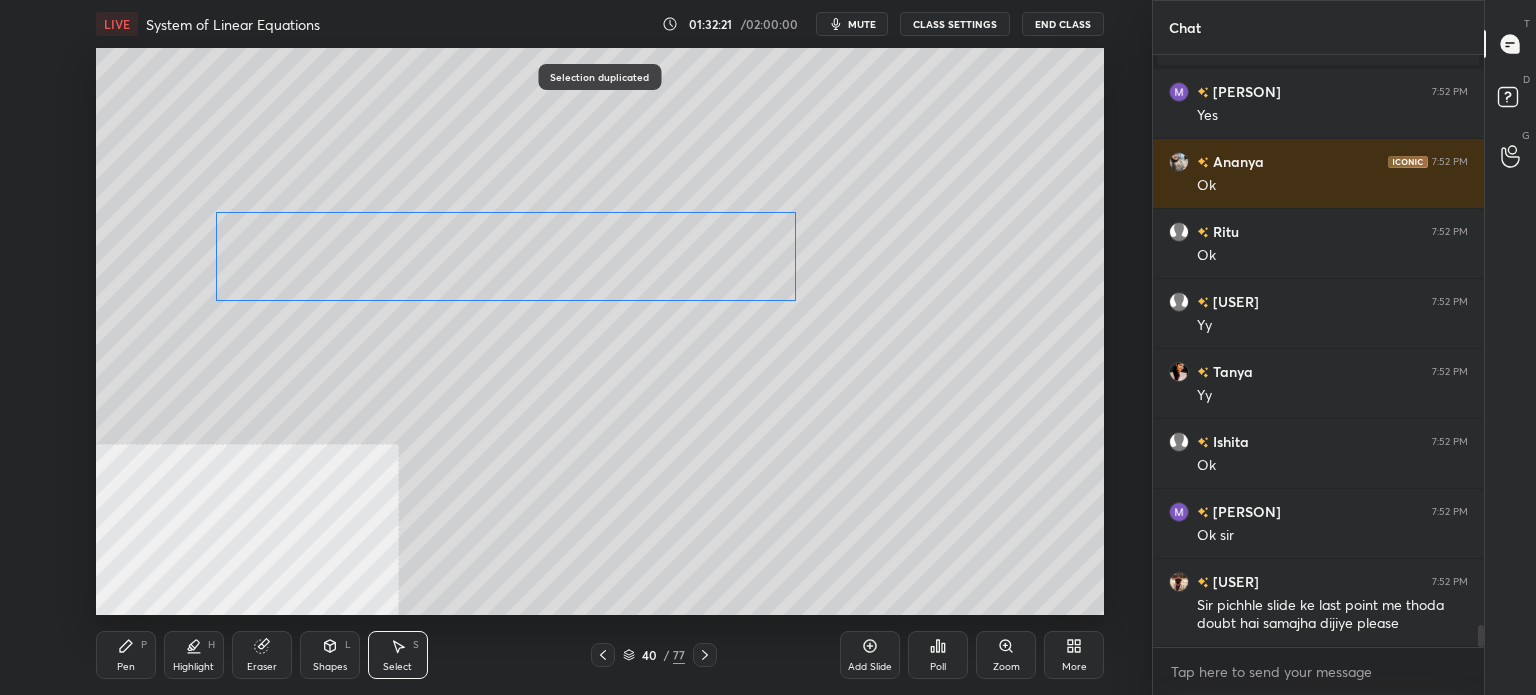 click on "0 ° Undo Copy Paste here Duplicate Duplicate to new slide Delete" at bounding box center [600, 331] 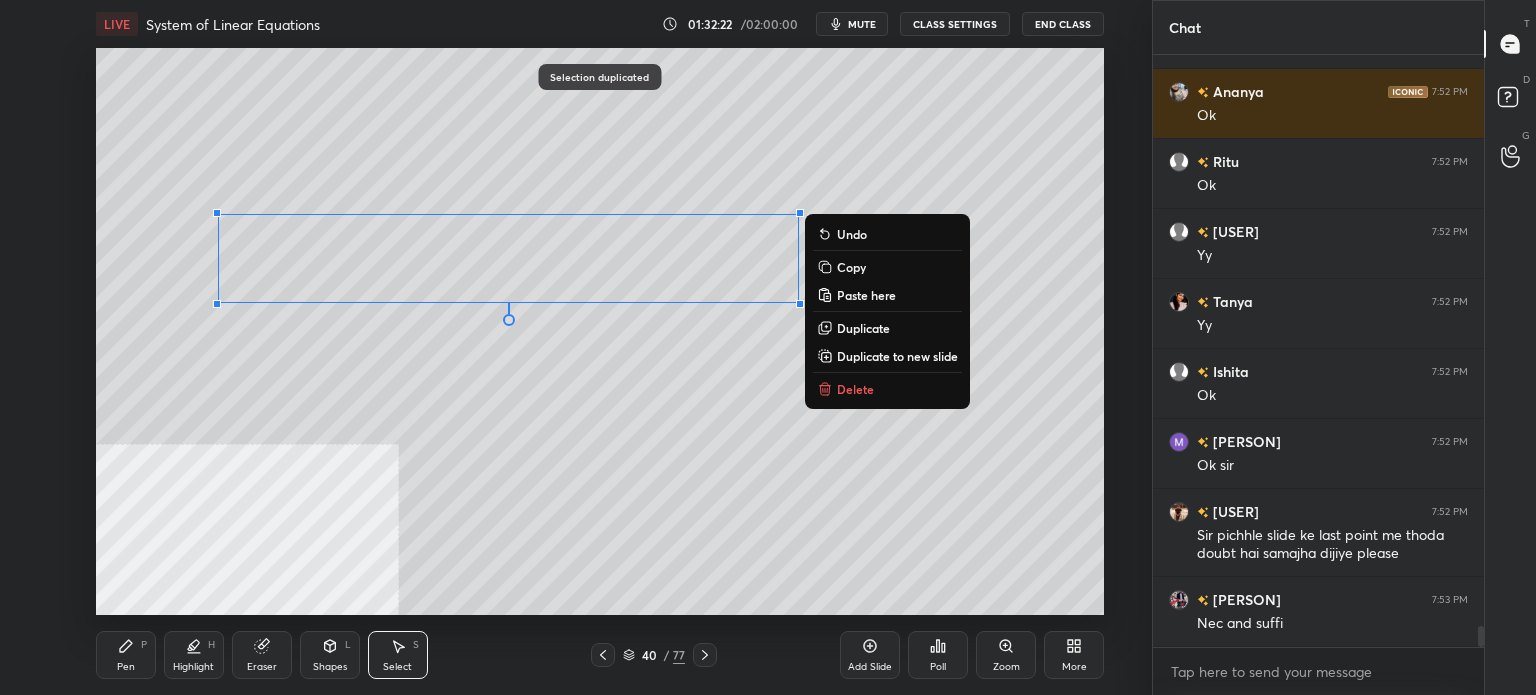click on "Duplicate" at bounding box center (863, 328) 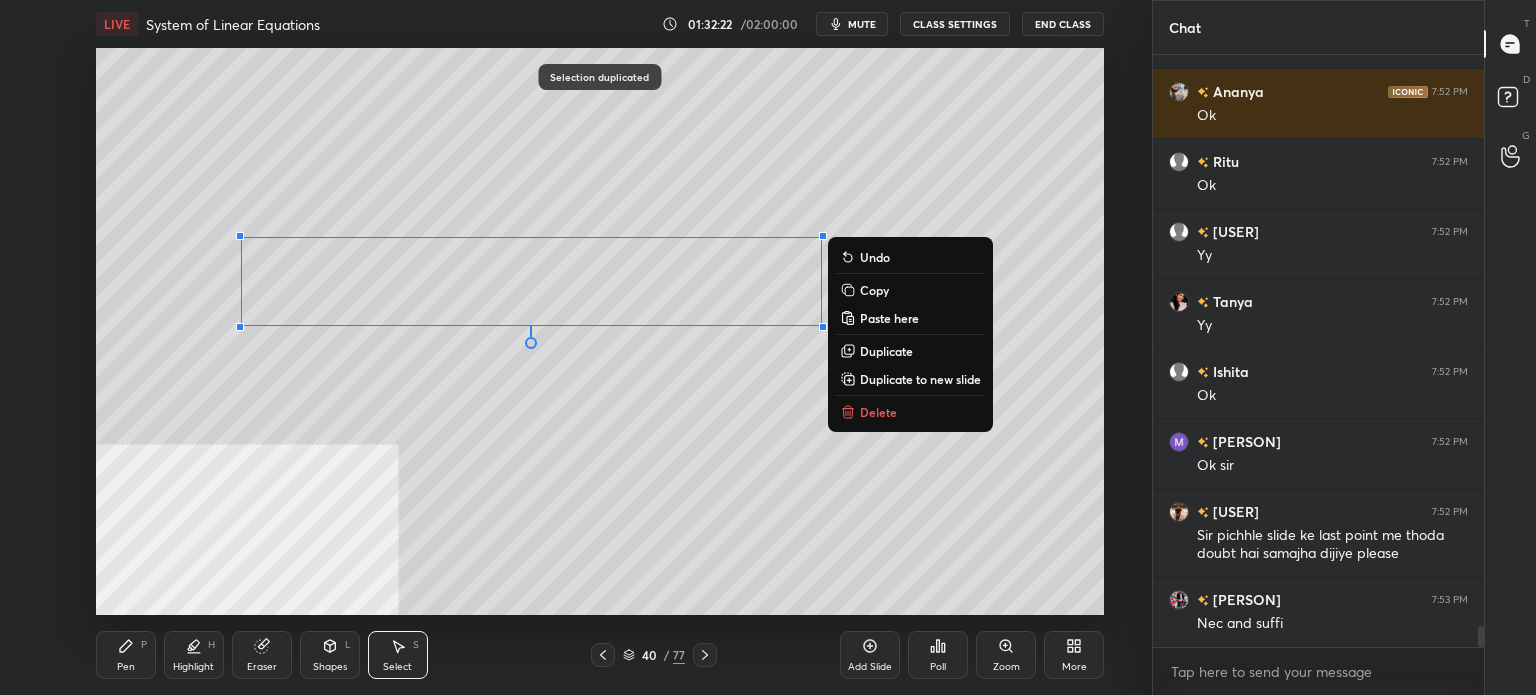 scroll, scrollTop: 15792, scrollLeft: 0, axis: vertical 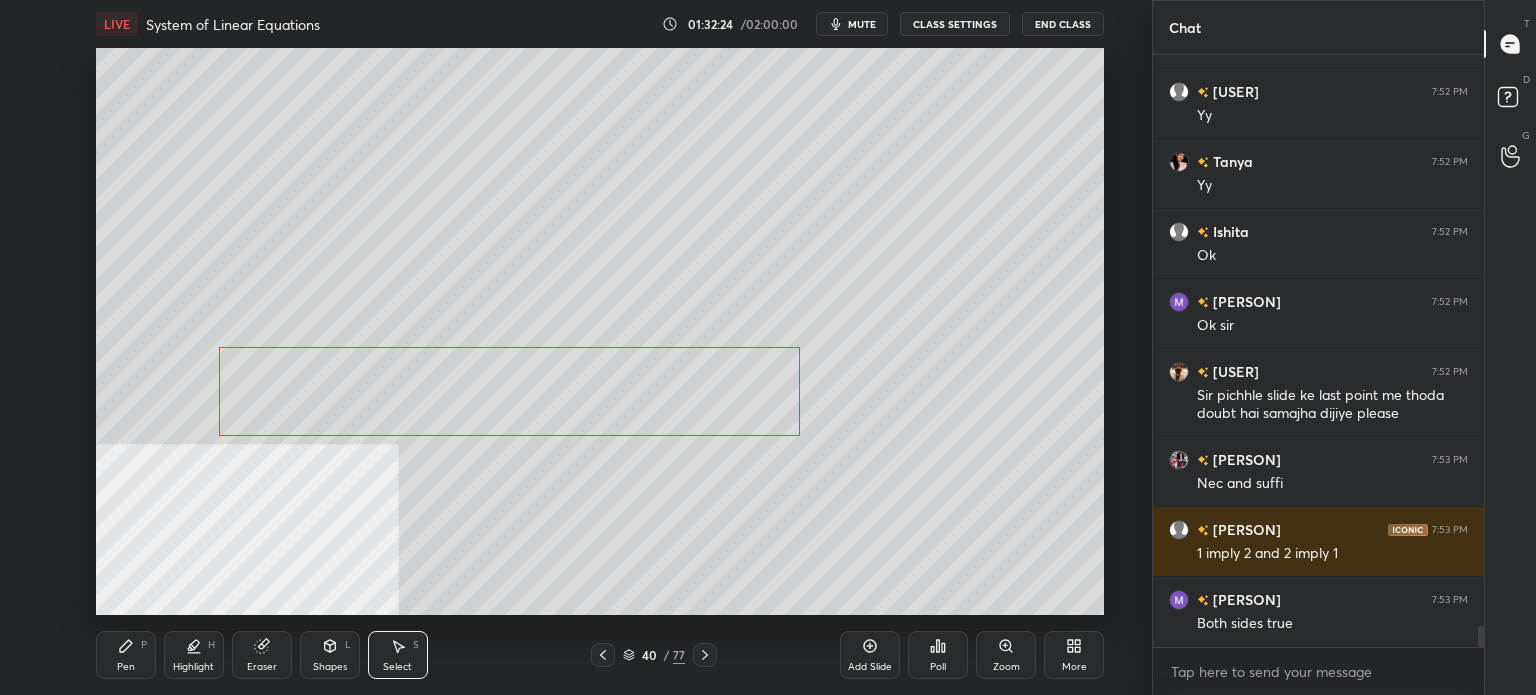 drag, startPoint x: 492, startPoint y: 299, endPoint x: 469, endPoint y: 423, distance: 126.11503 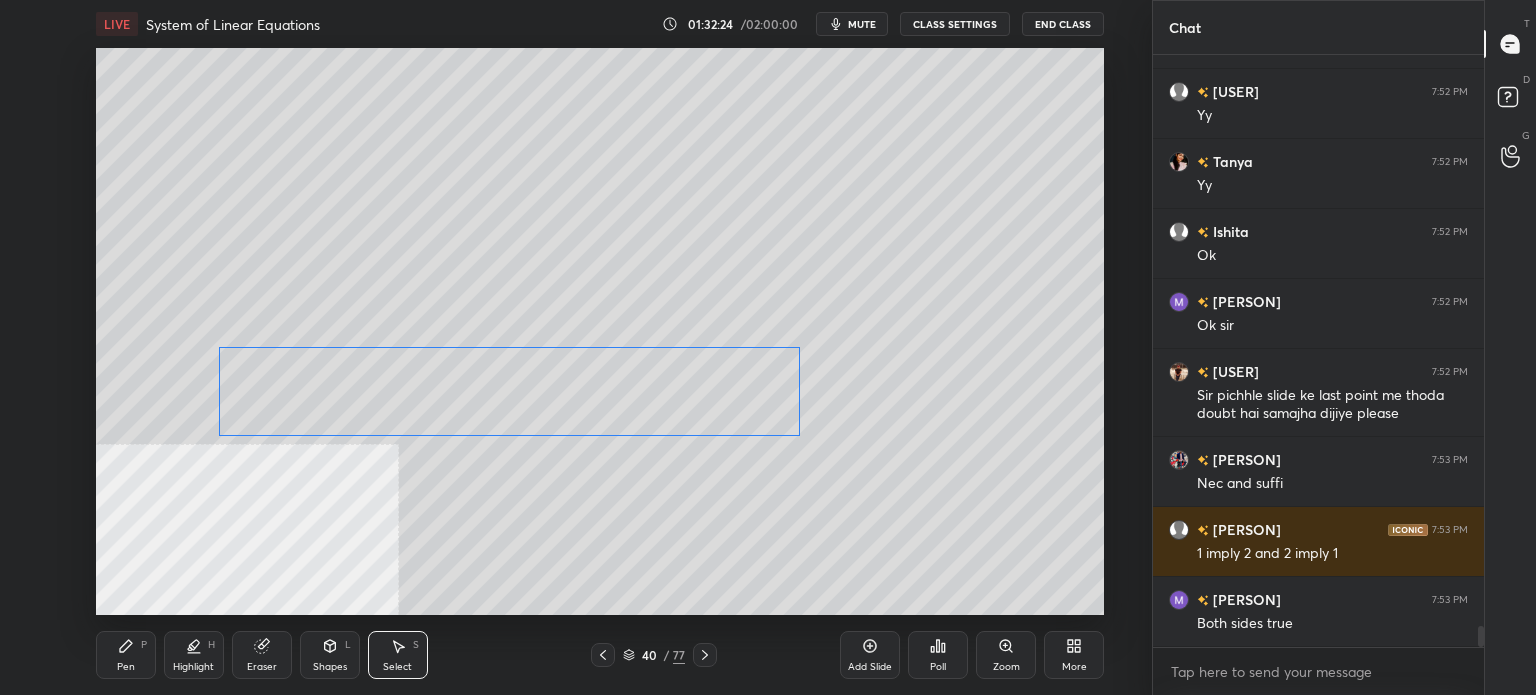 click on "0 ° Undo Copy Paste here Duplicate Duplicate to new slide Delete" at bounding box center [600, 331] 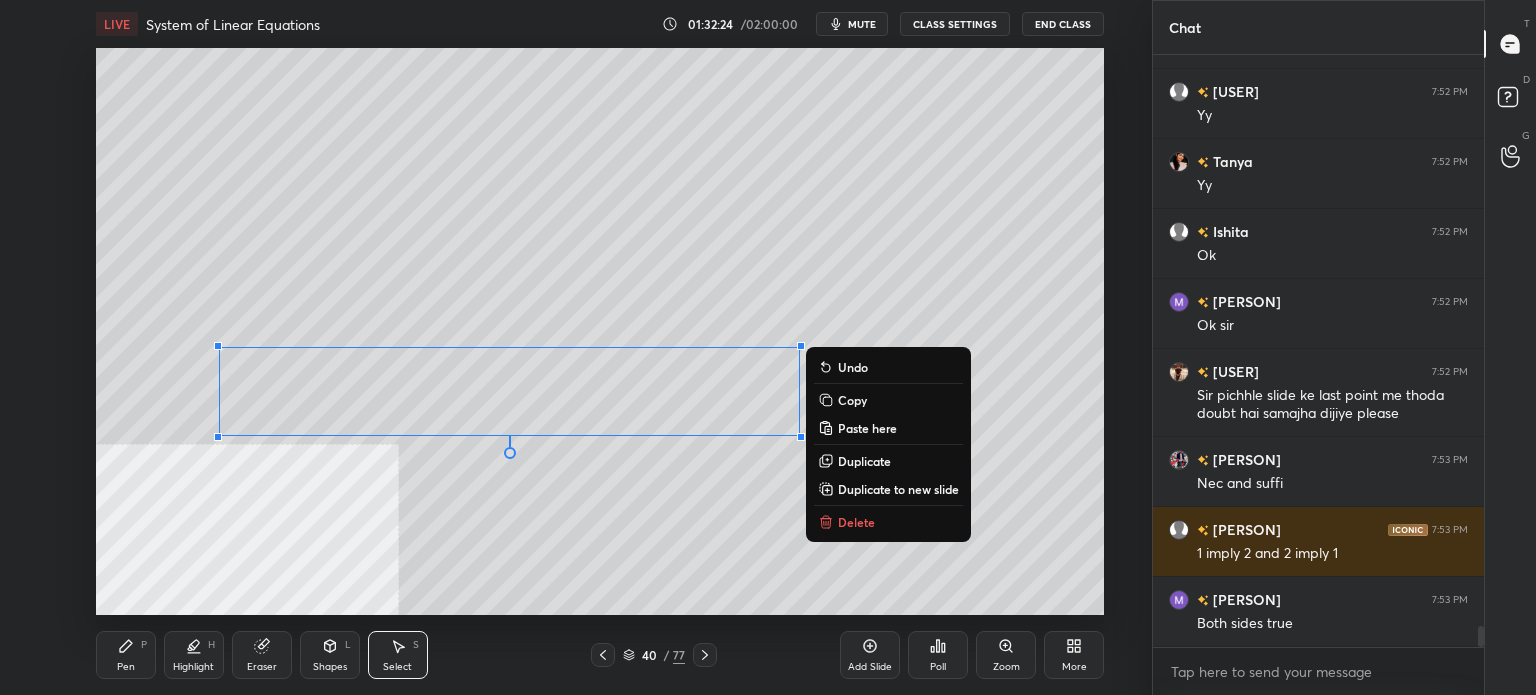 click on "0 ° Undo Copy Paste here Duplicate Duplicate to new slide Delete" at bounding box center [600, 331] 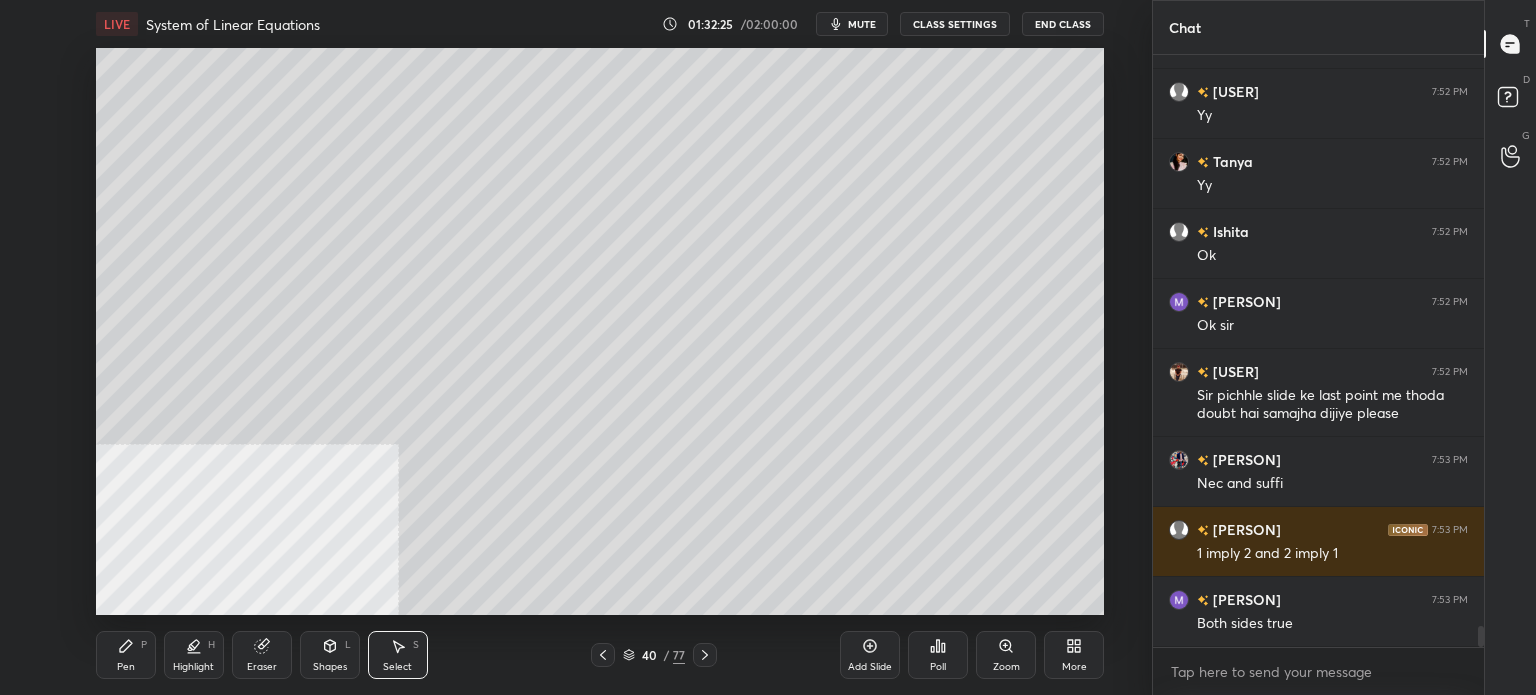 scroll, scrollTop: 15932, scrollLeft: 0, axis: vertical 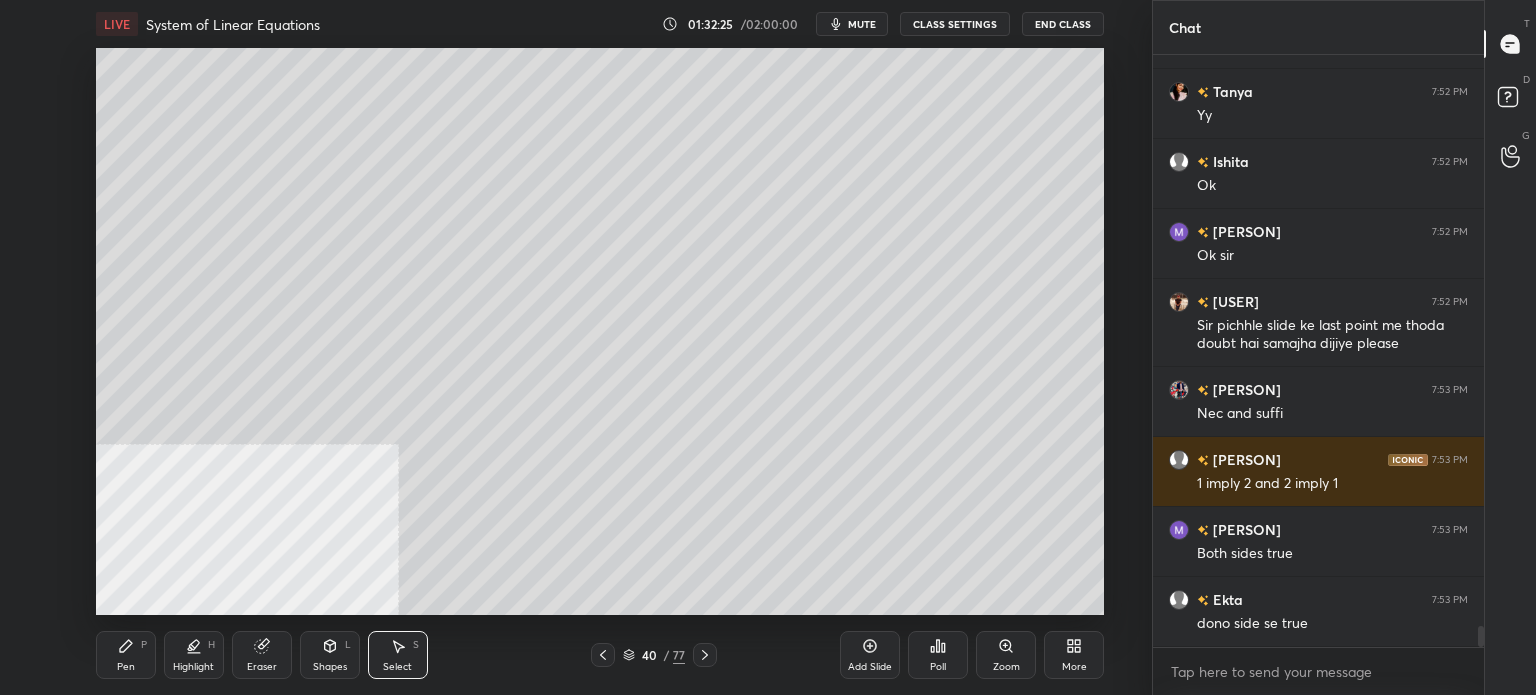 click on "Eraser" at bounding box center (262, 667) 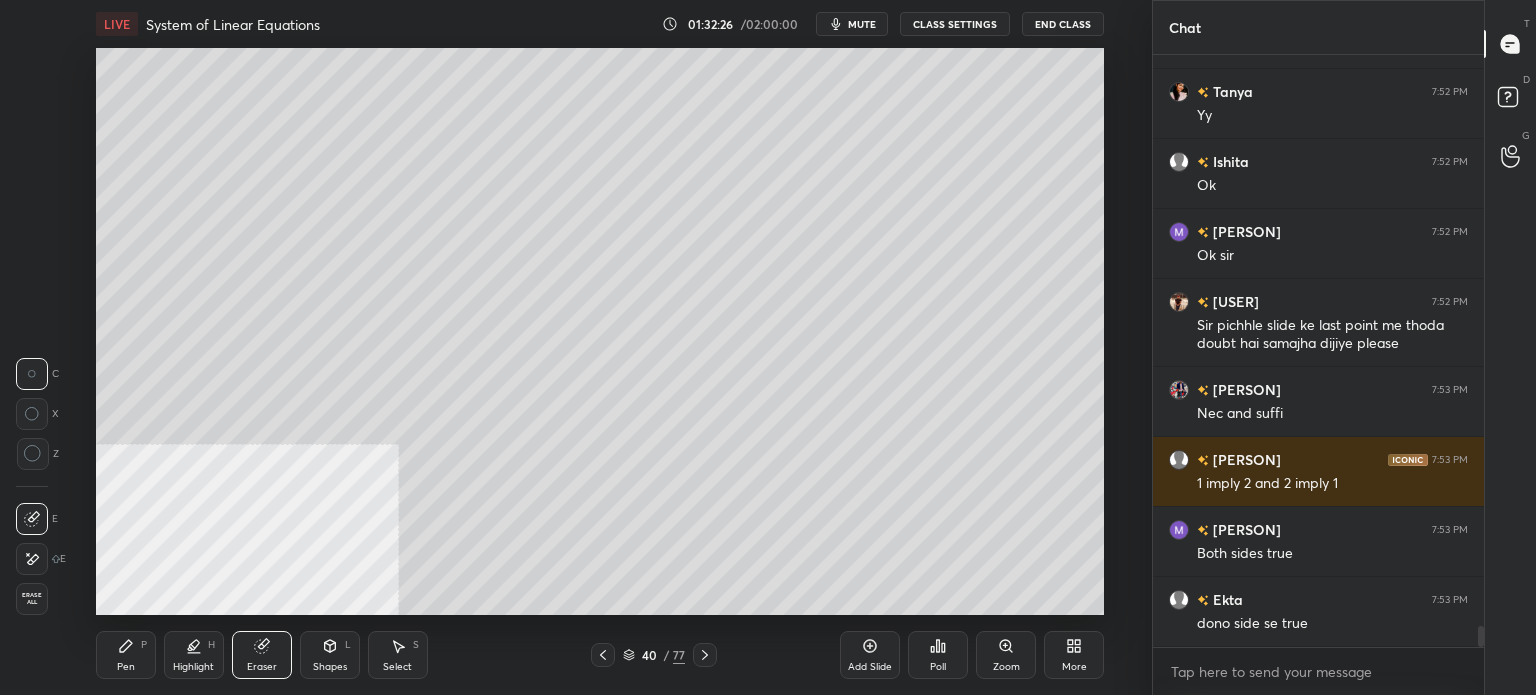 scroll, scrollTop: 16002, scrollLeft: 0, axis: vertical 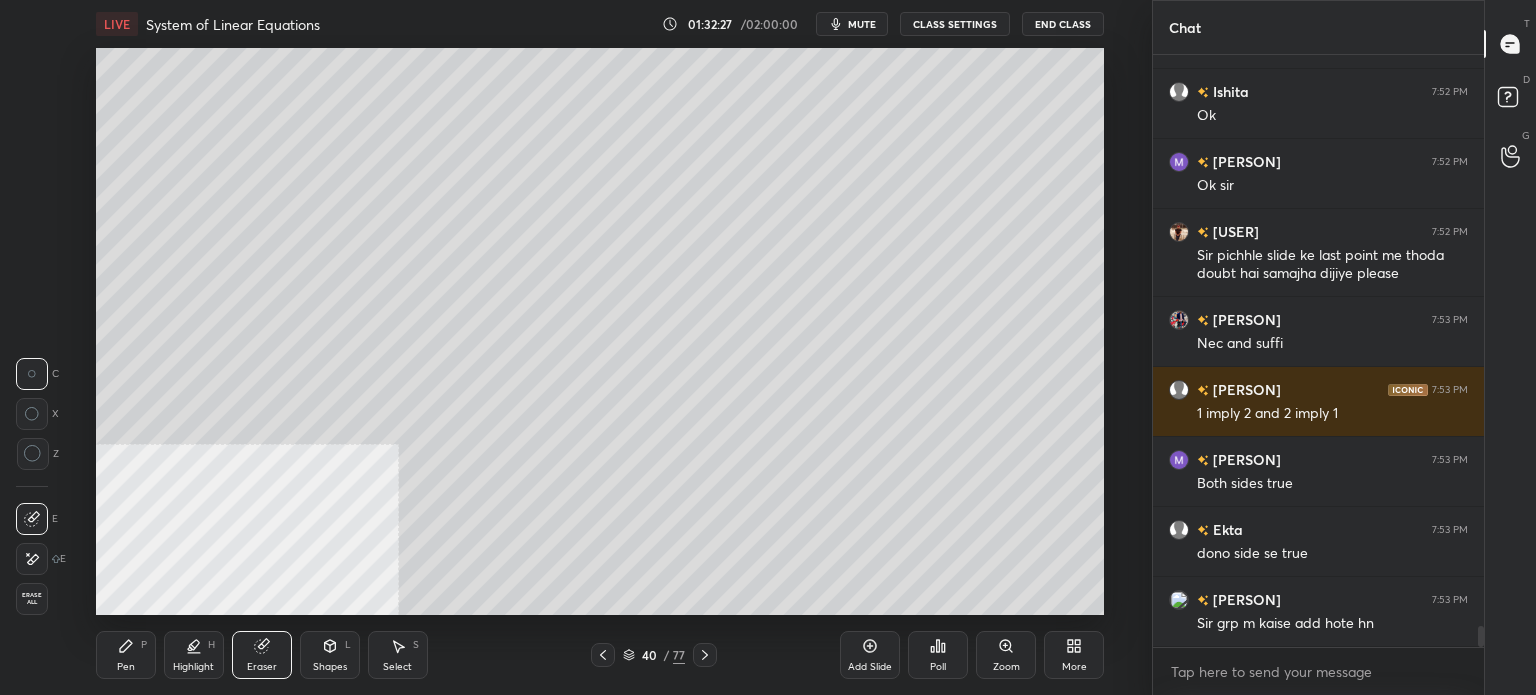 click 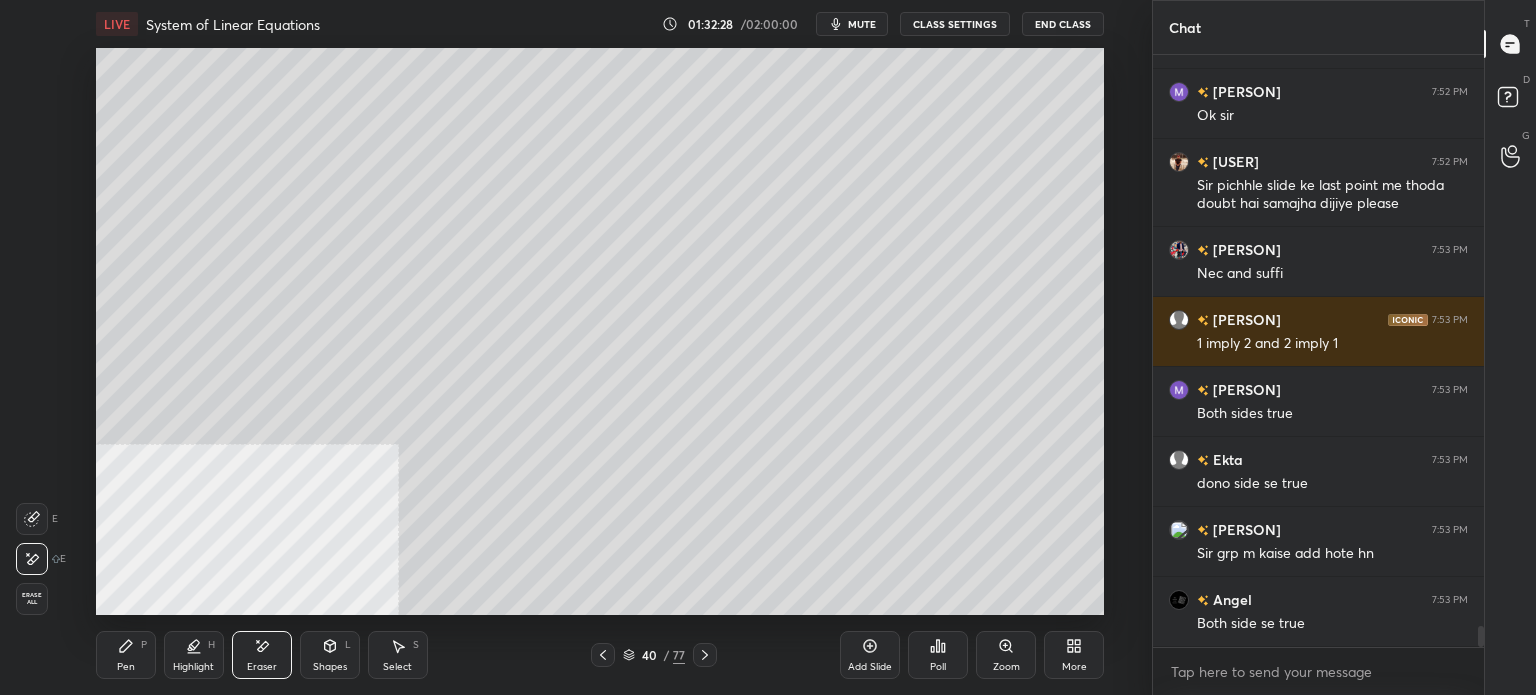 scroll, scrollTop: 16142, scrollLeft: 0, axis: vertical 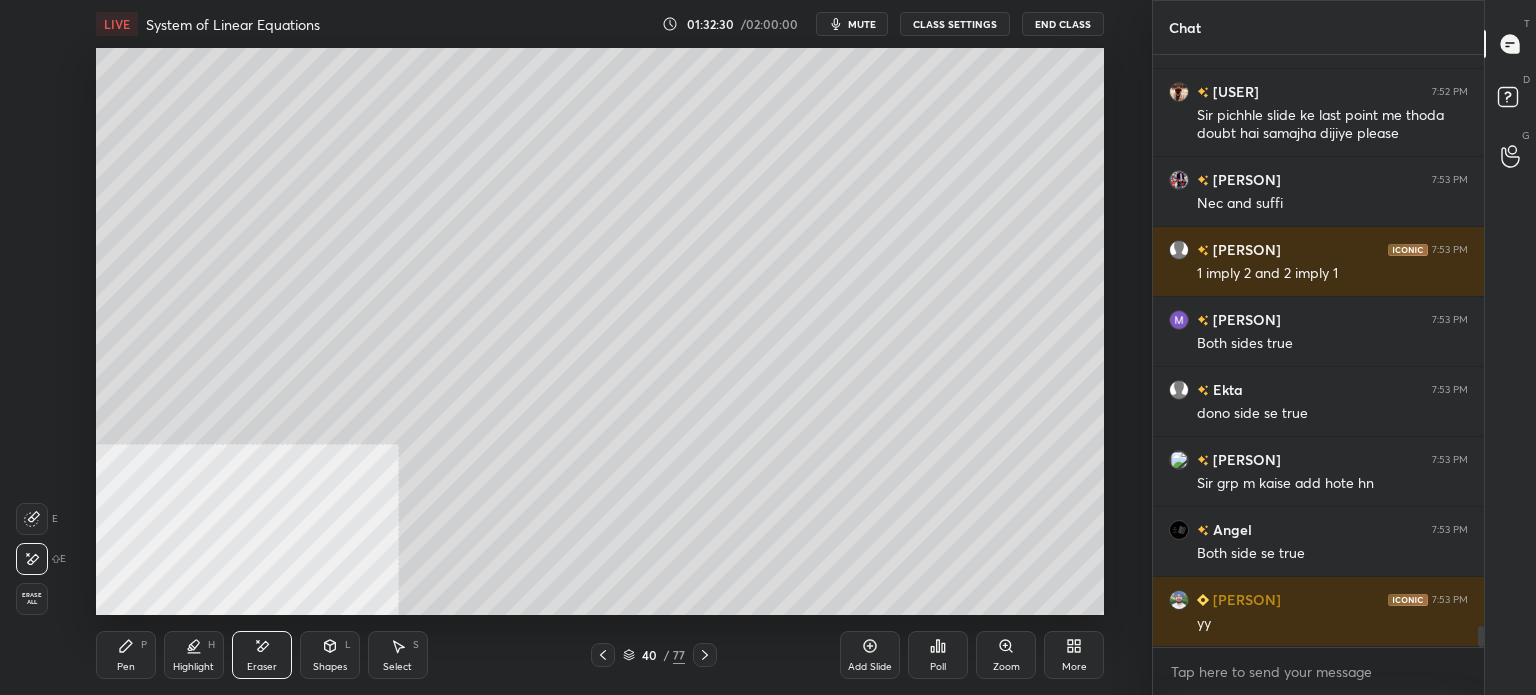 click on "Pen P" at bounding box center (126, 655) 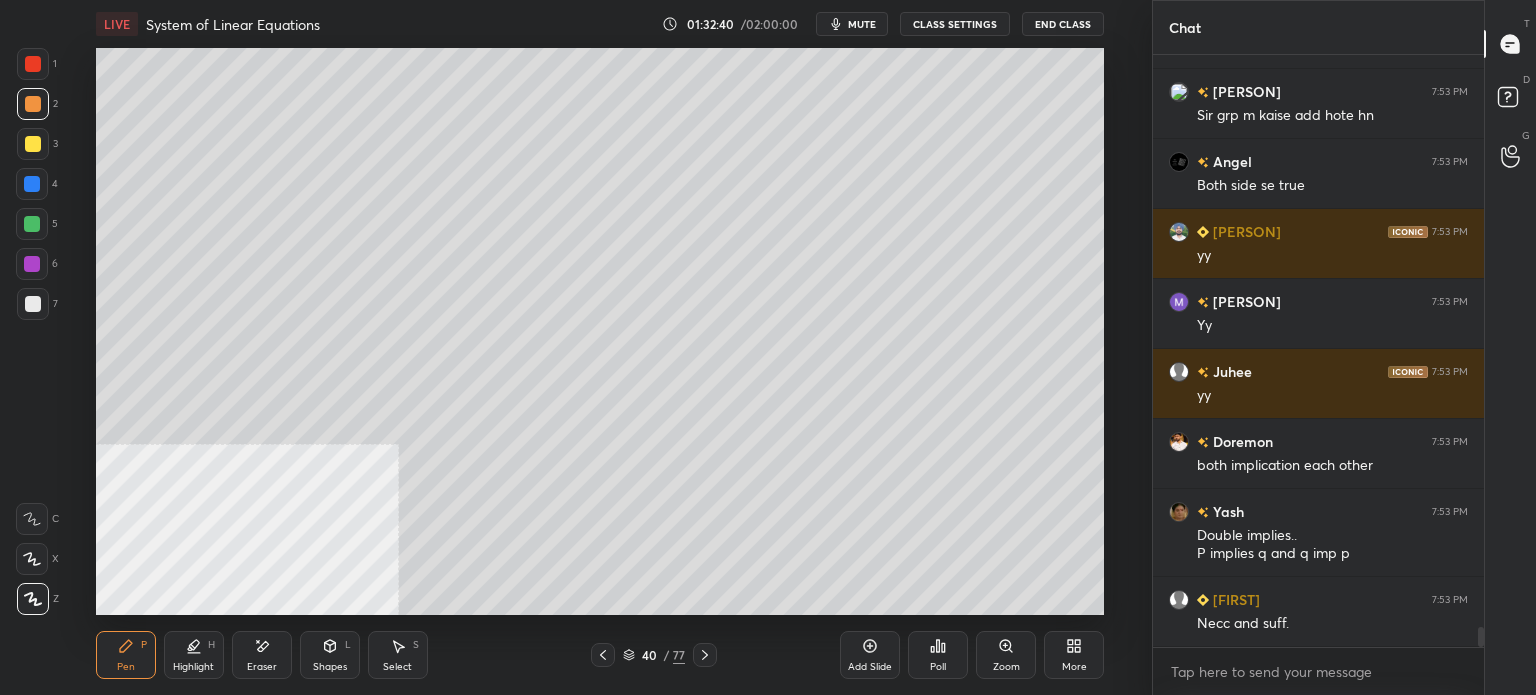 scroll, scrollTop: 16580, scrollLeft: 0, axis: vertical 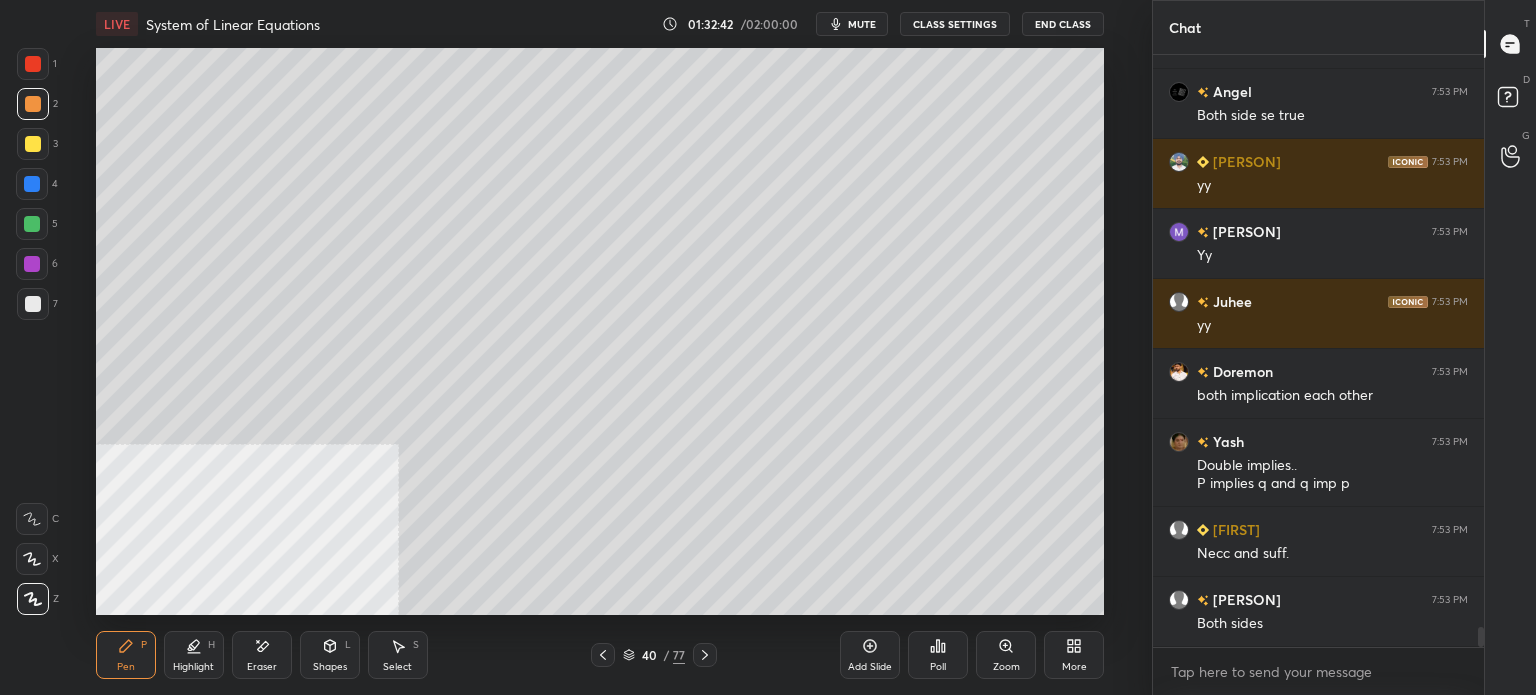 click on "Select S" at bounding box center [398, 655] 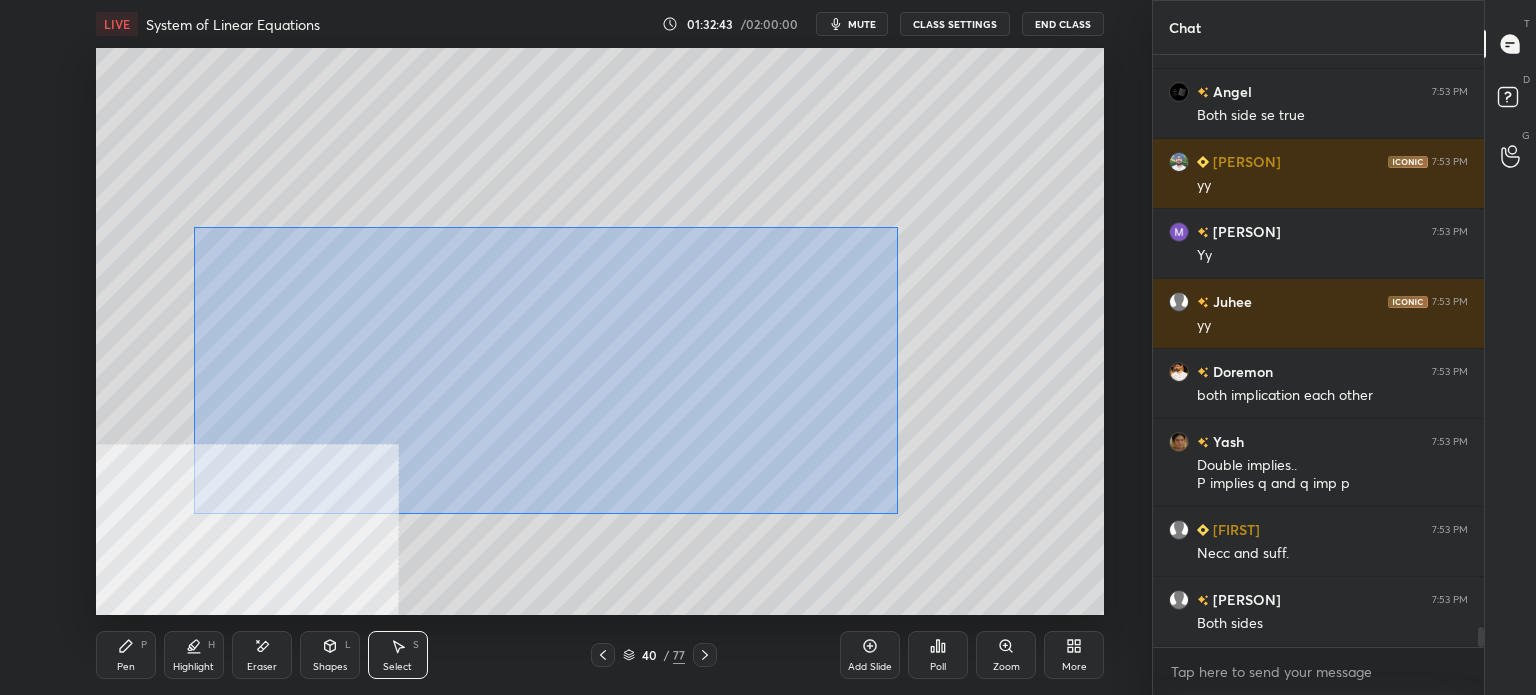 drag, startPoint x: 193, startPoint y: 227, endPoint x: 759, endPoint y: 440, distance: 604.752 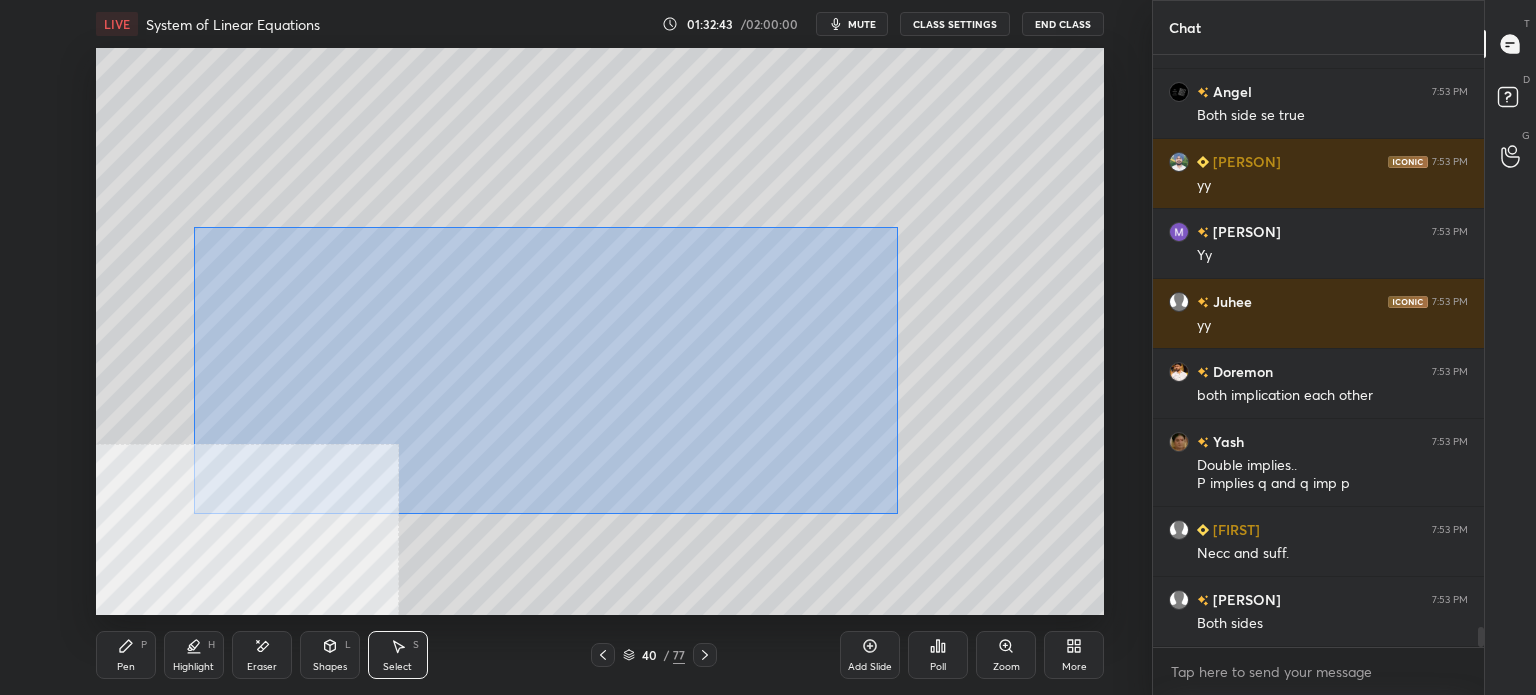 click on "0 ° Undo Copy Paste here Duplicate Duplicate to new slide Delete" at bounding box center [600, 331] 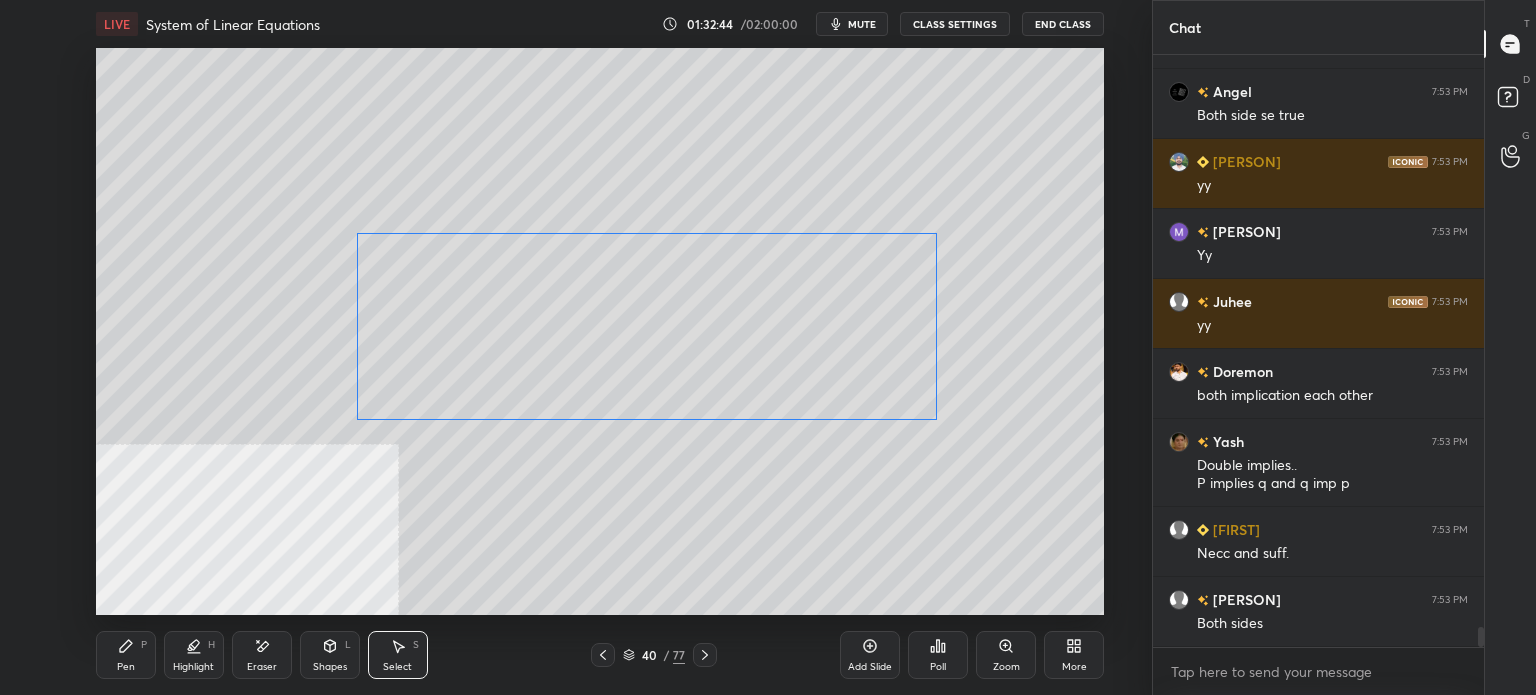 scroll, scrollTop: 16650, scrollLeft: 0, axis: vertical 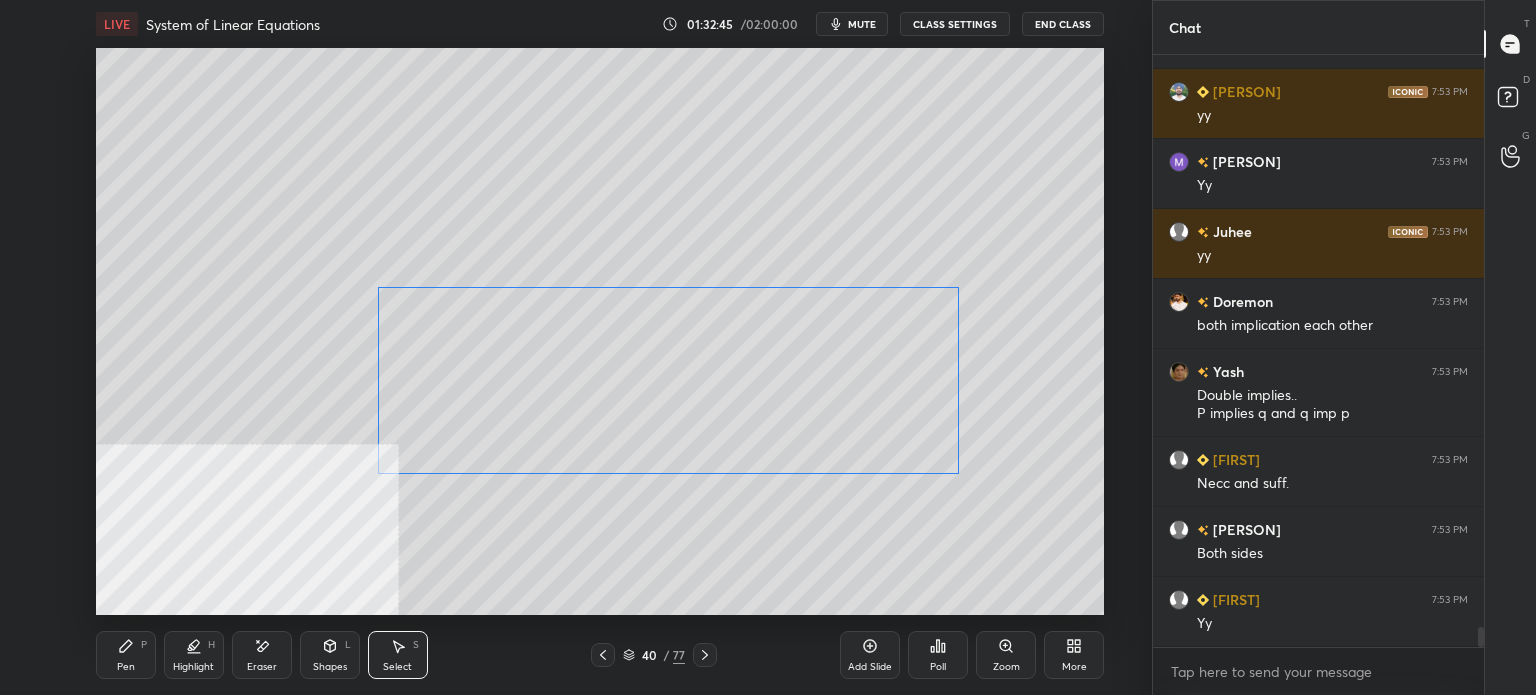 drag, startPoint x: 808, startPoint y: 387, endPoint x: 807, endPoint y: 455, distance: 68.007355 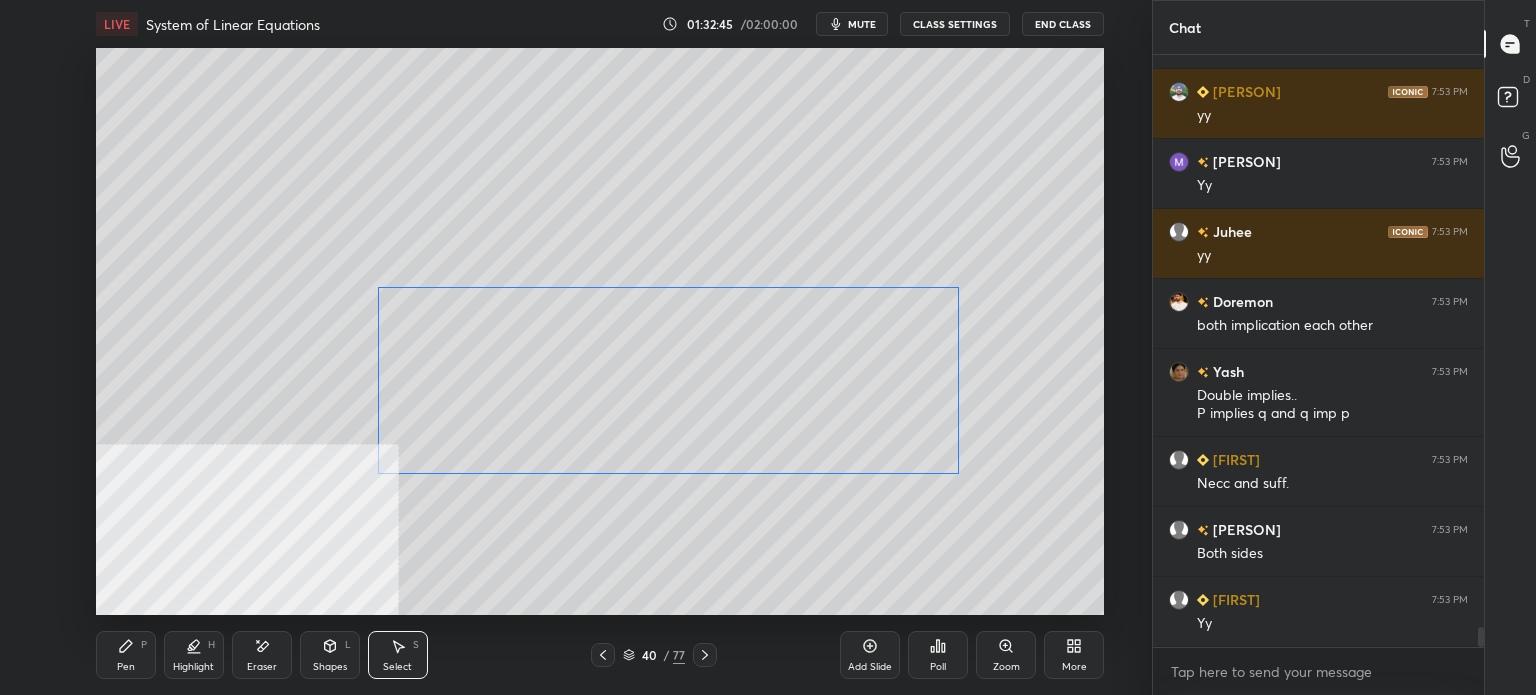click on "0 ° Undo Copy Paste here Duplicate Duplicate to new slide Delete" at bounding box center [600, 331] 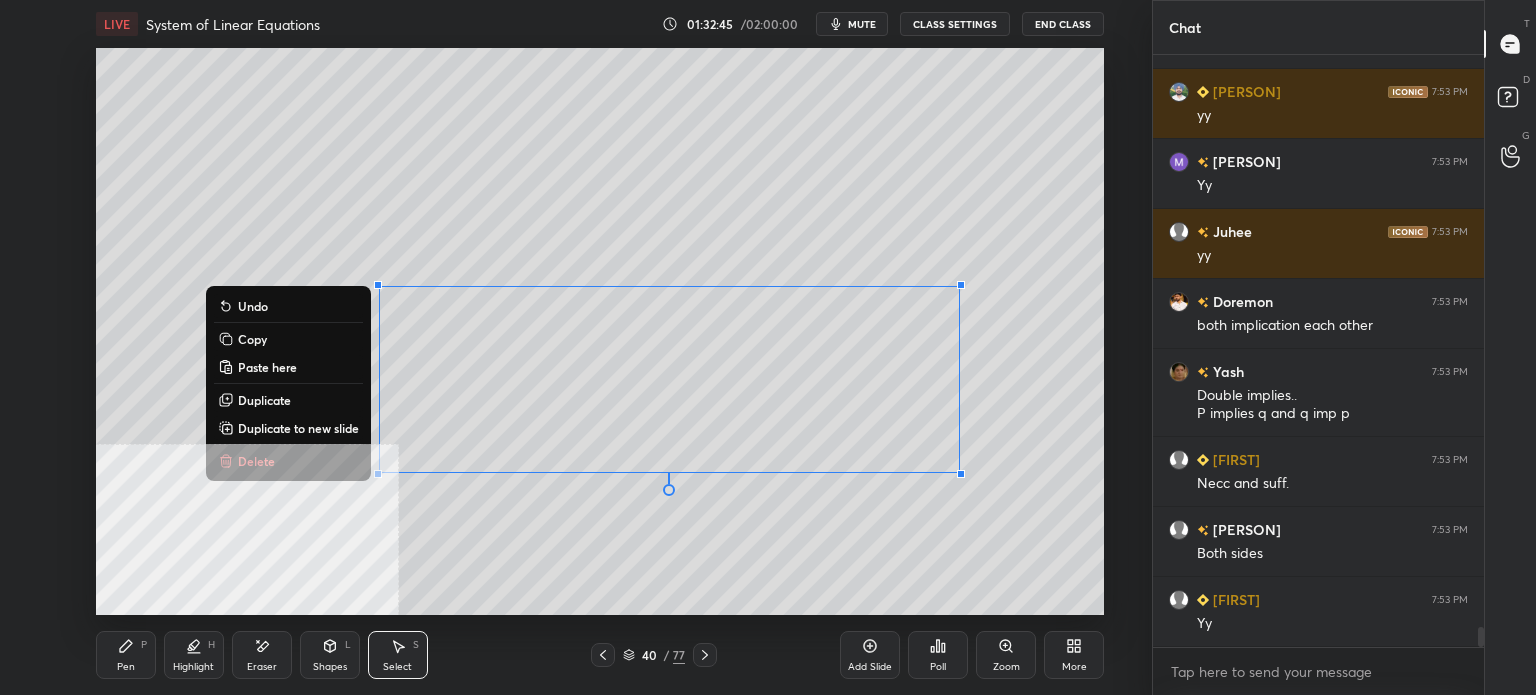 drag, startPoint x: 142, startPoint y: 653, endPoint x: 176, endPoint y: 627, distance: 42.80187 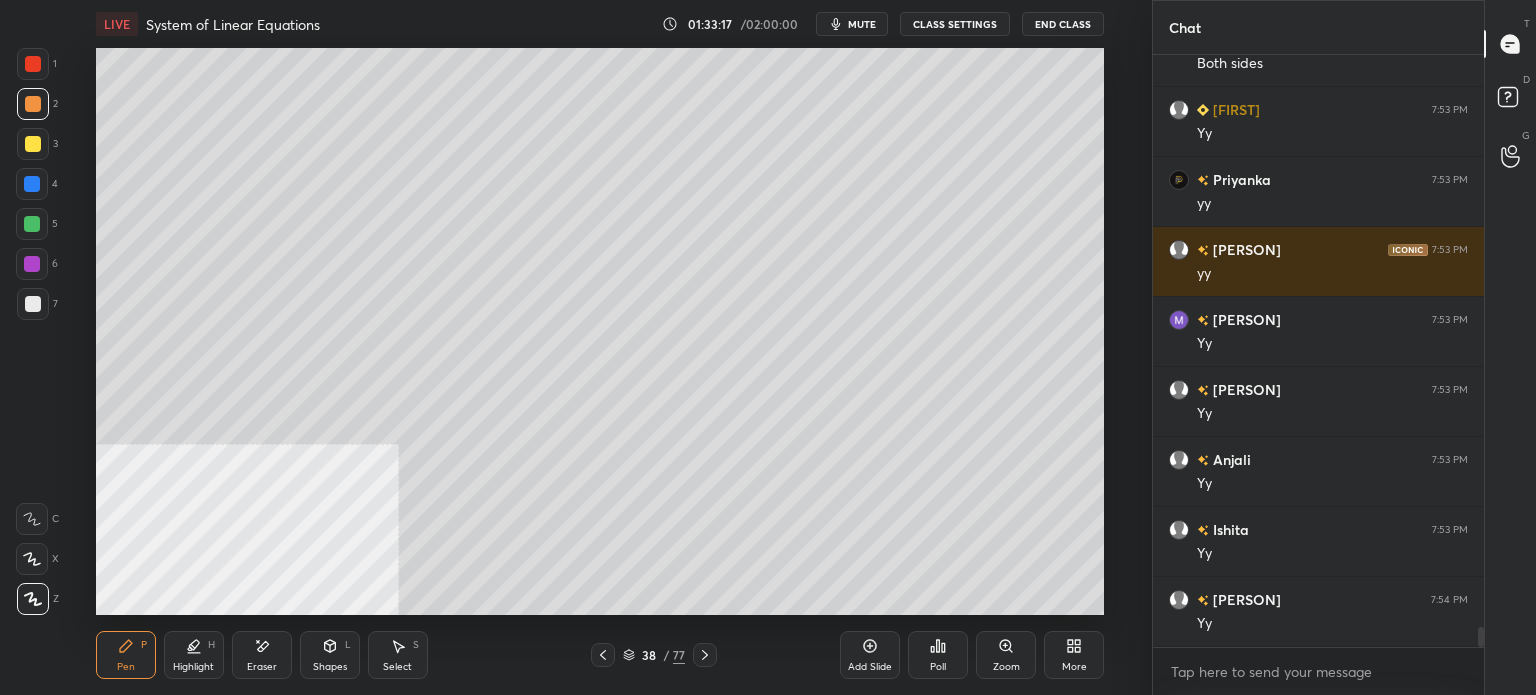 scroll, scrollTop: 17210, scrollLeft: 0, axis: vertical 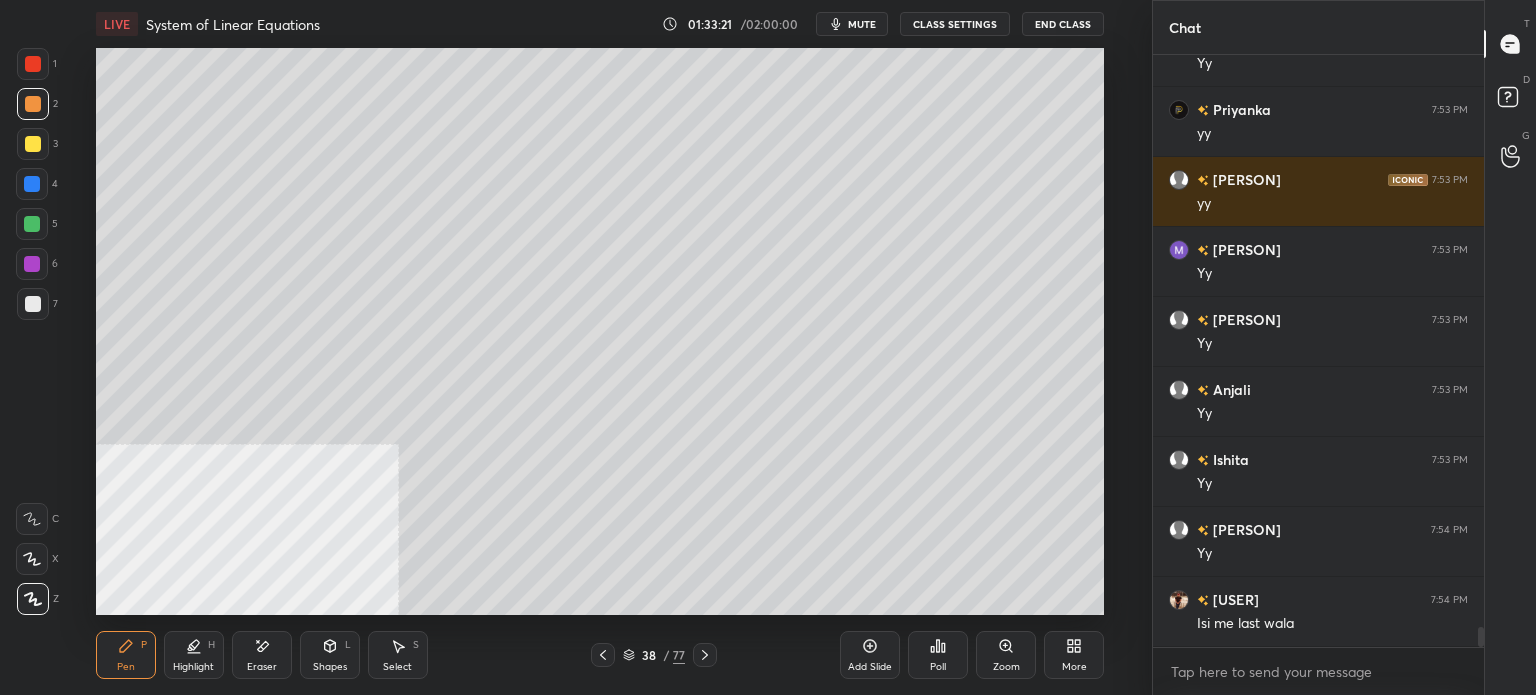 click on "38 / 77" at bounding box center (654, 655) 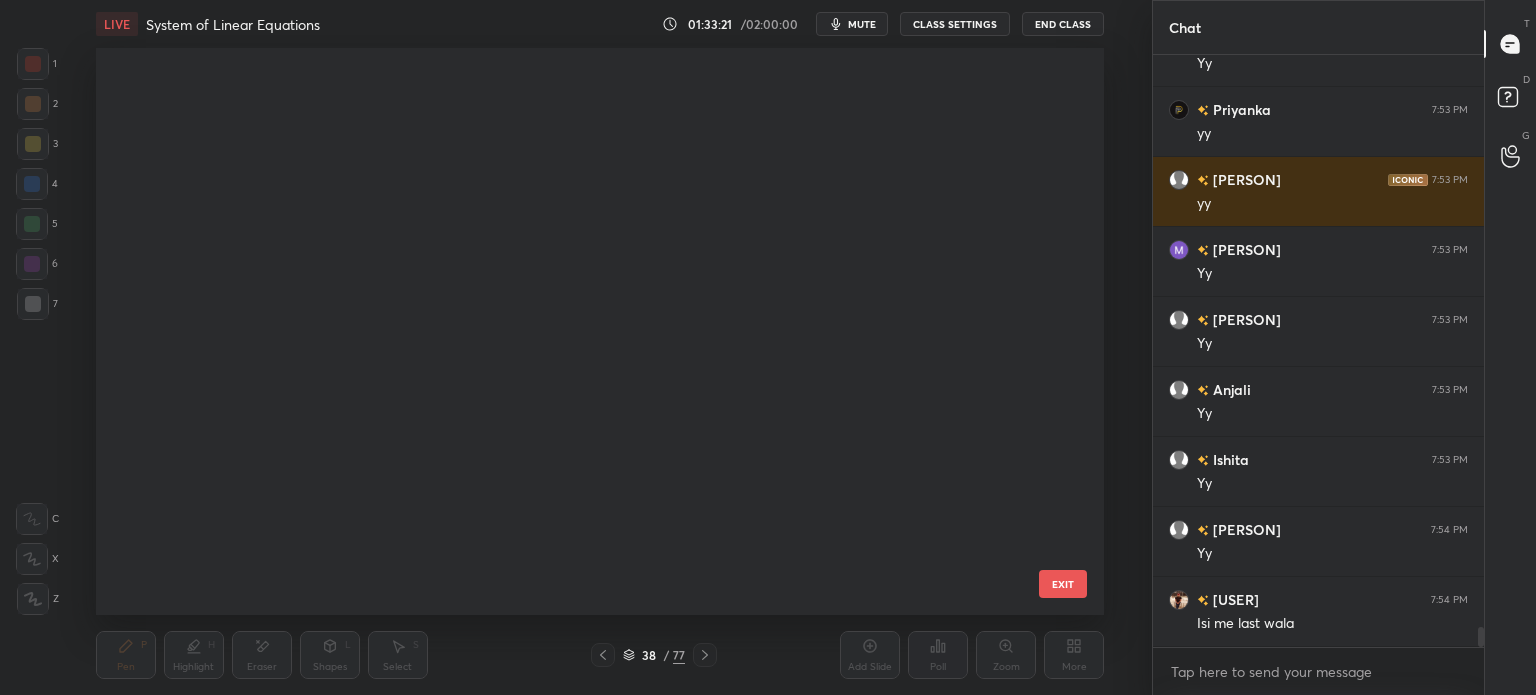 scroll, scrollTop: 1700, scrollLeft: 0, axis: vertical 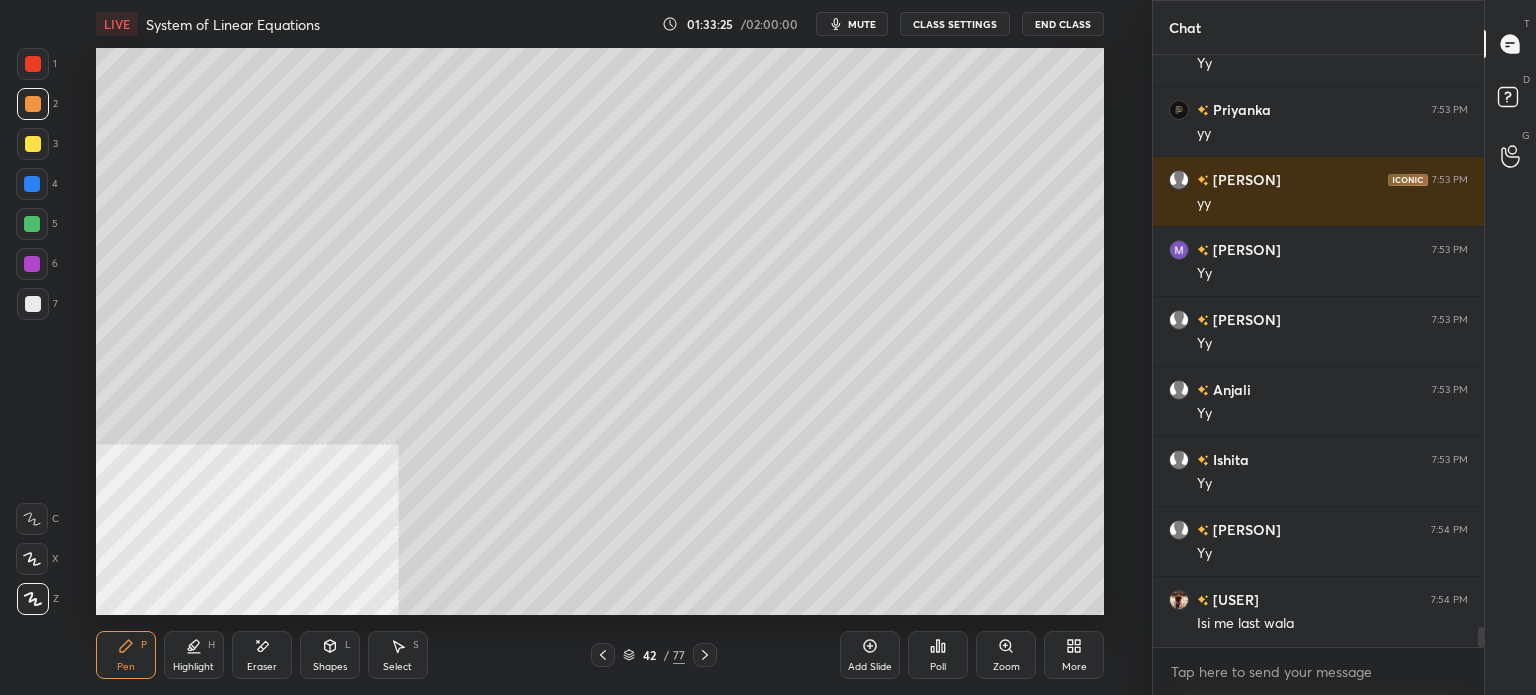 click at bounding box center (33, 144) 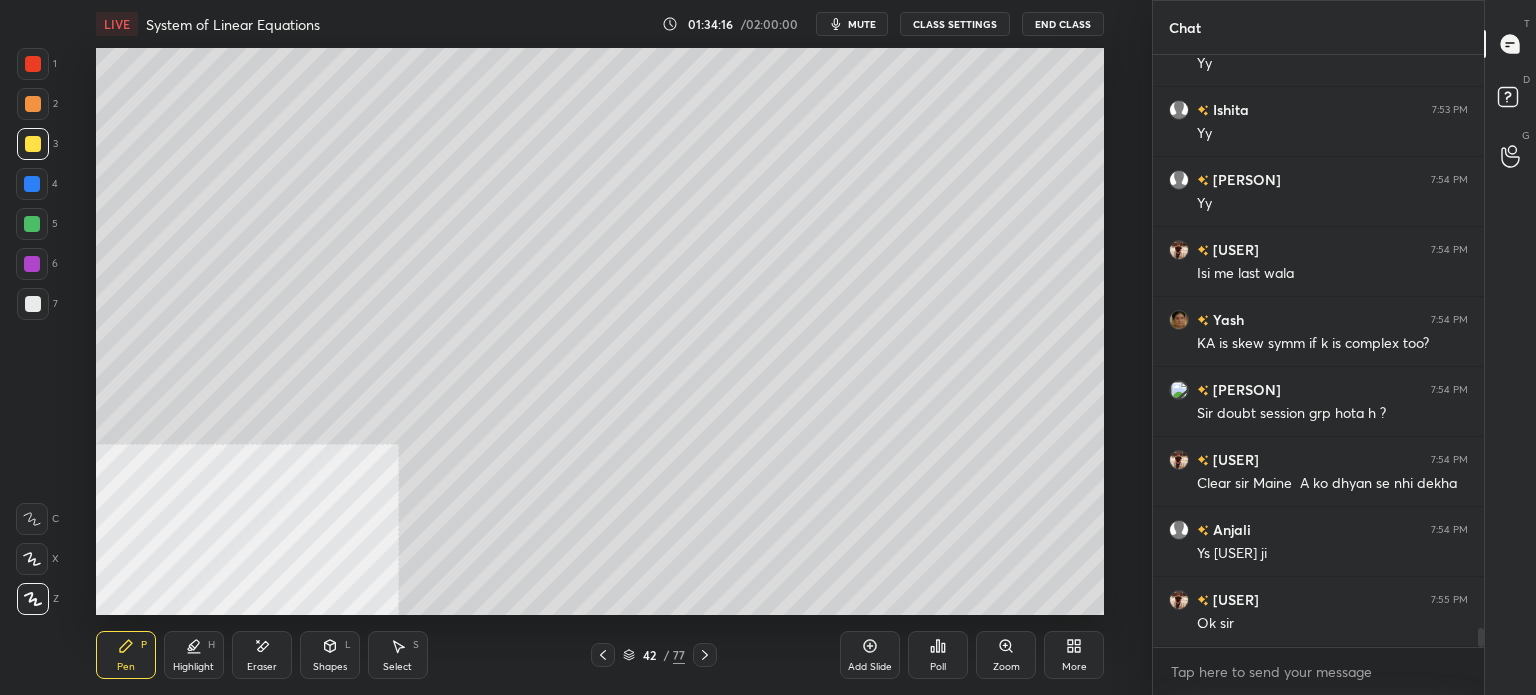 scroll, scrollTop: 17630, scrollLeft: 0, axis: vertical 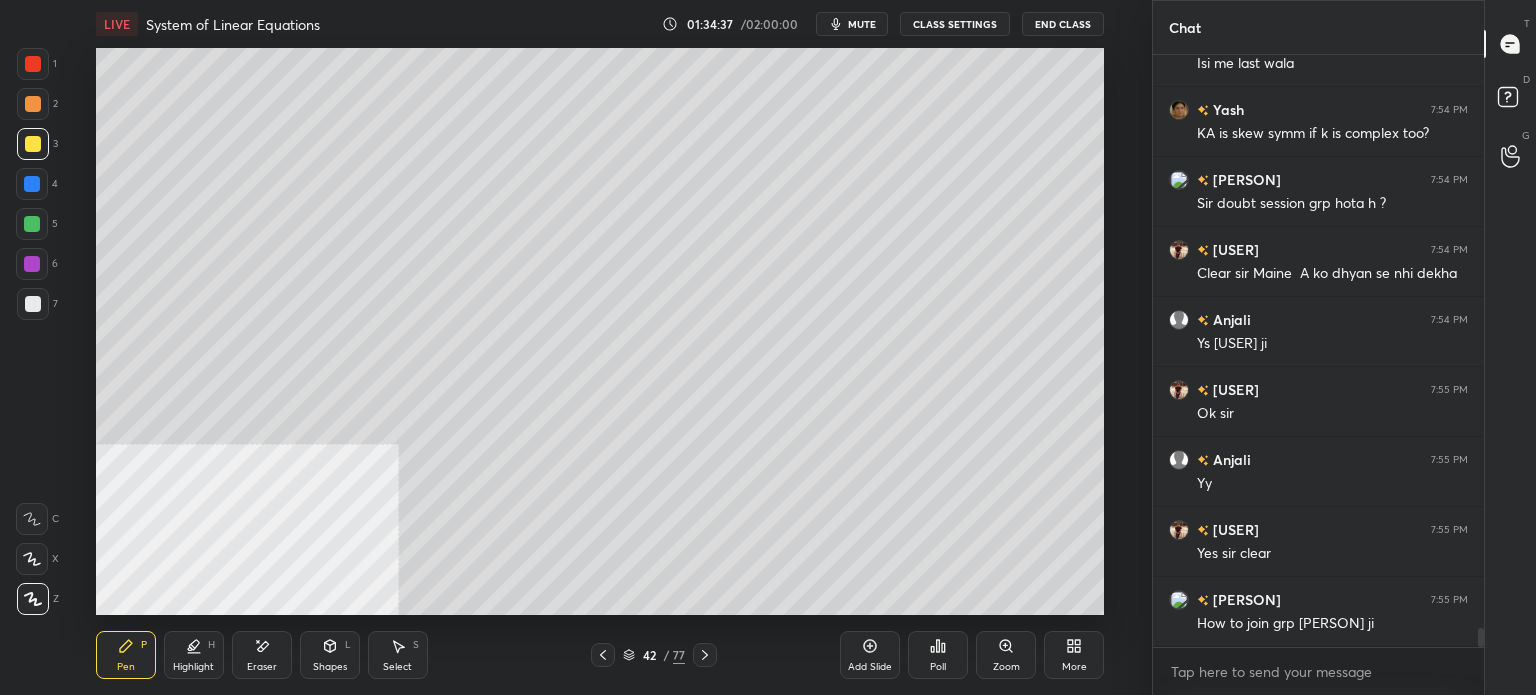 click at bounding box center [33, 144] 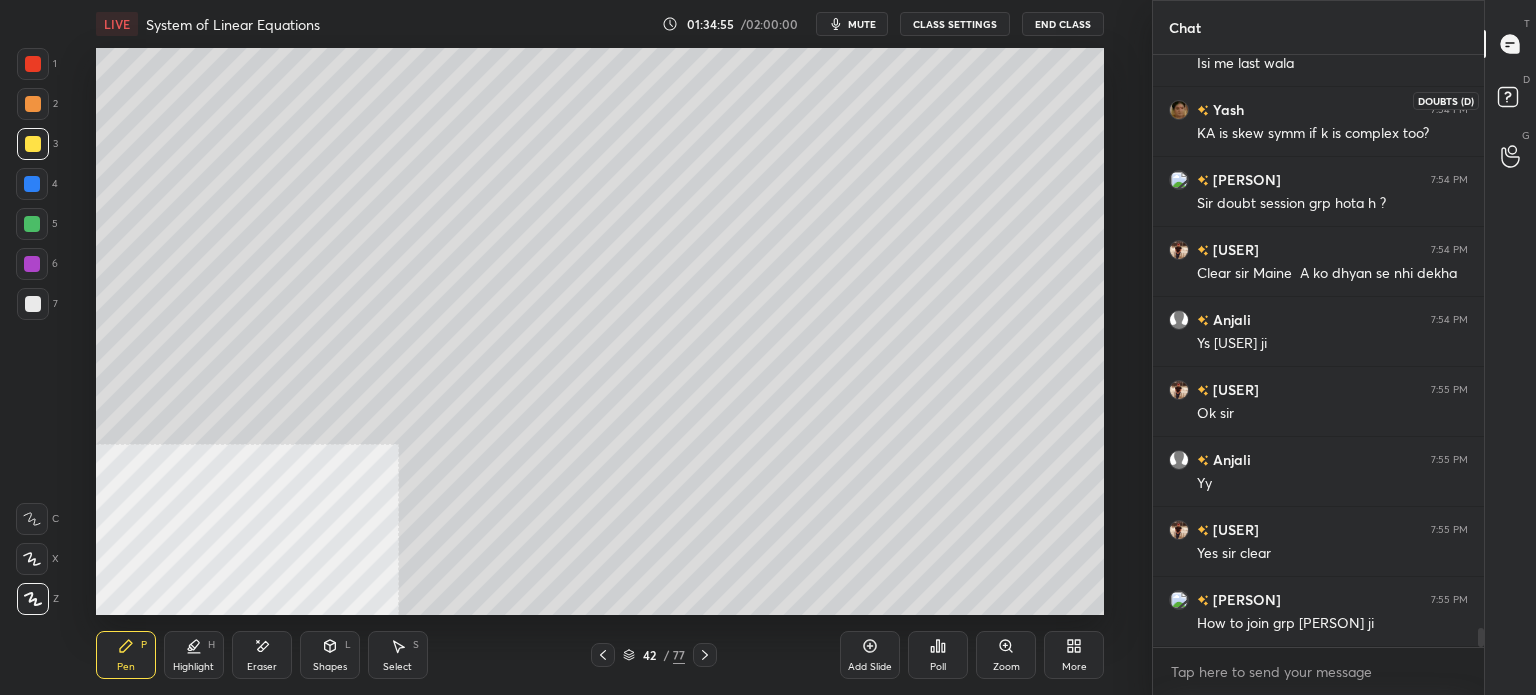 click 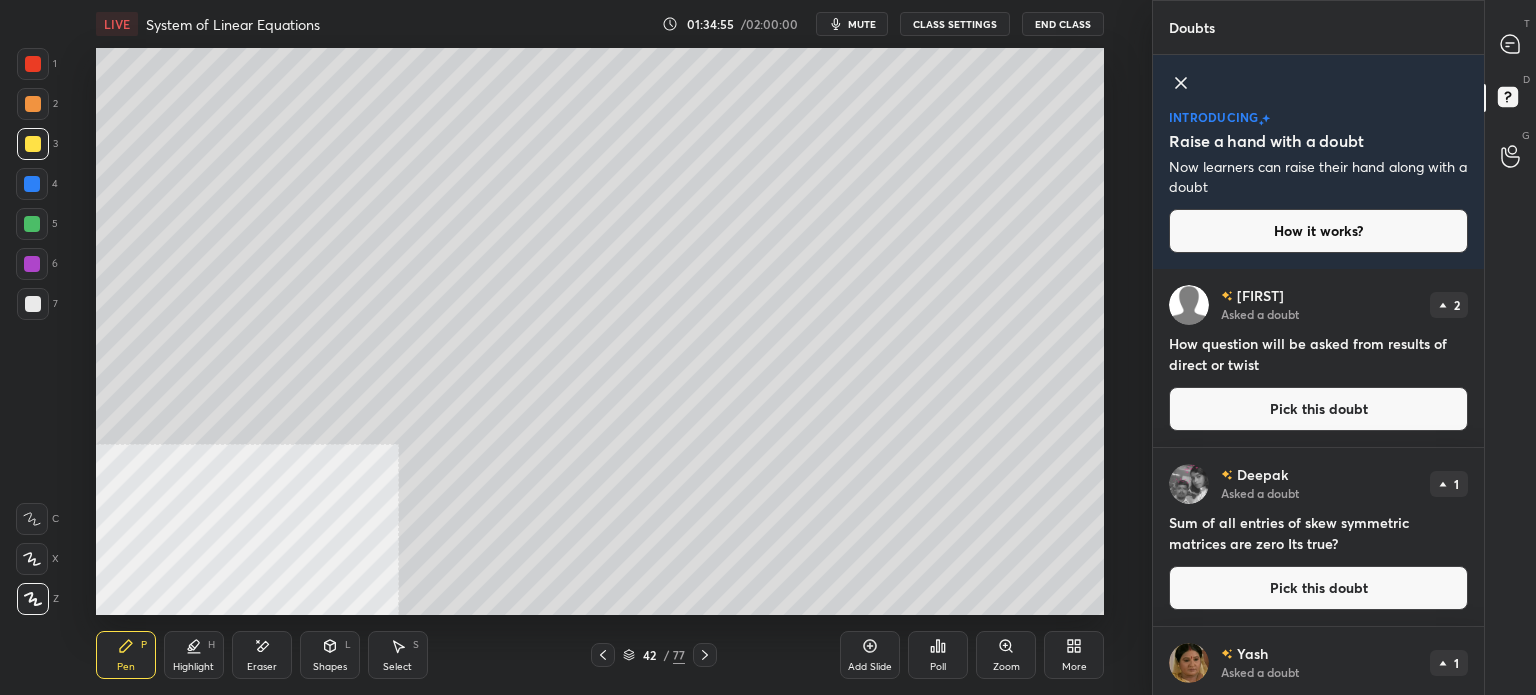 click at bounding box center [1511, 44] 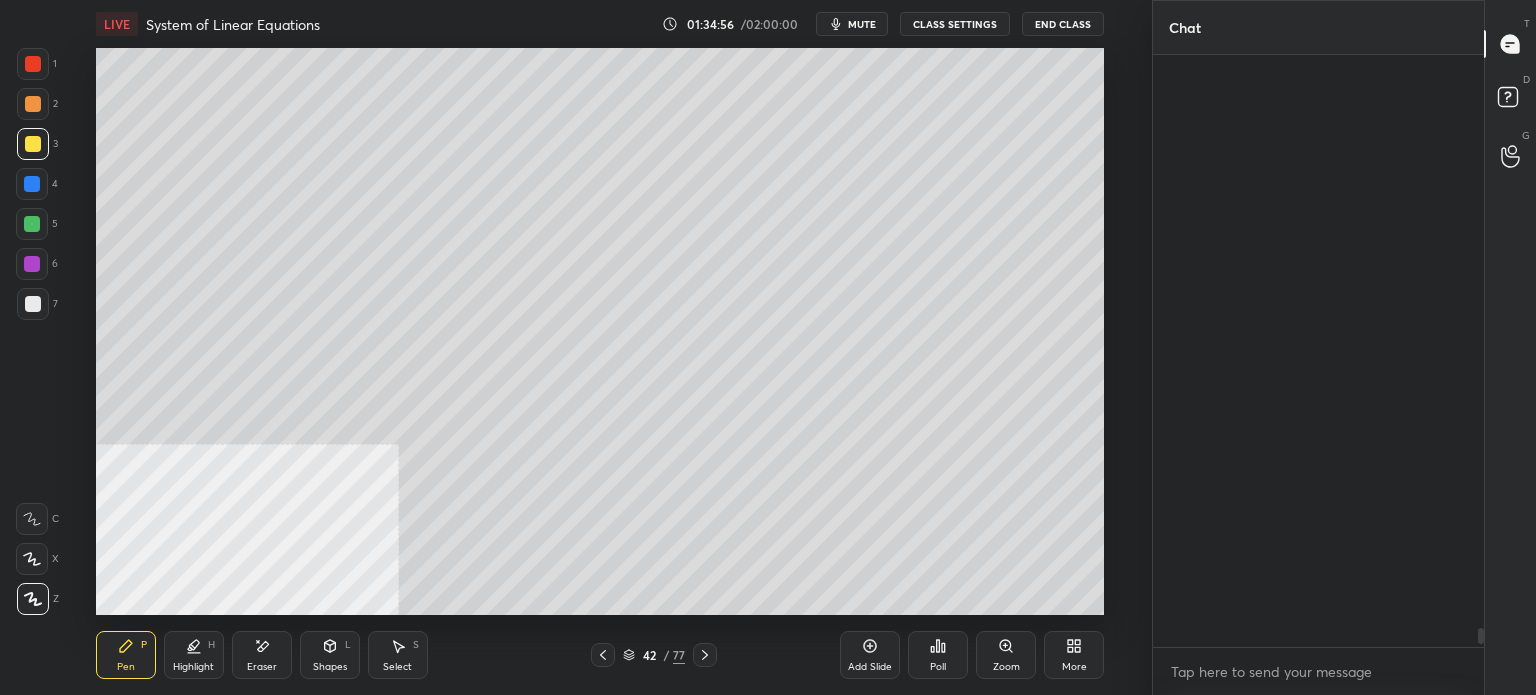 scroll, scrollTop: 18246, scrollLeft: 0, axis: vertical 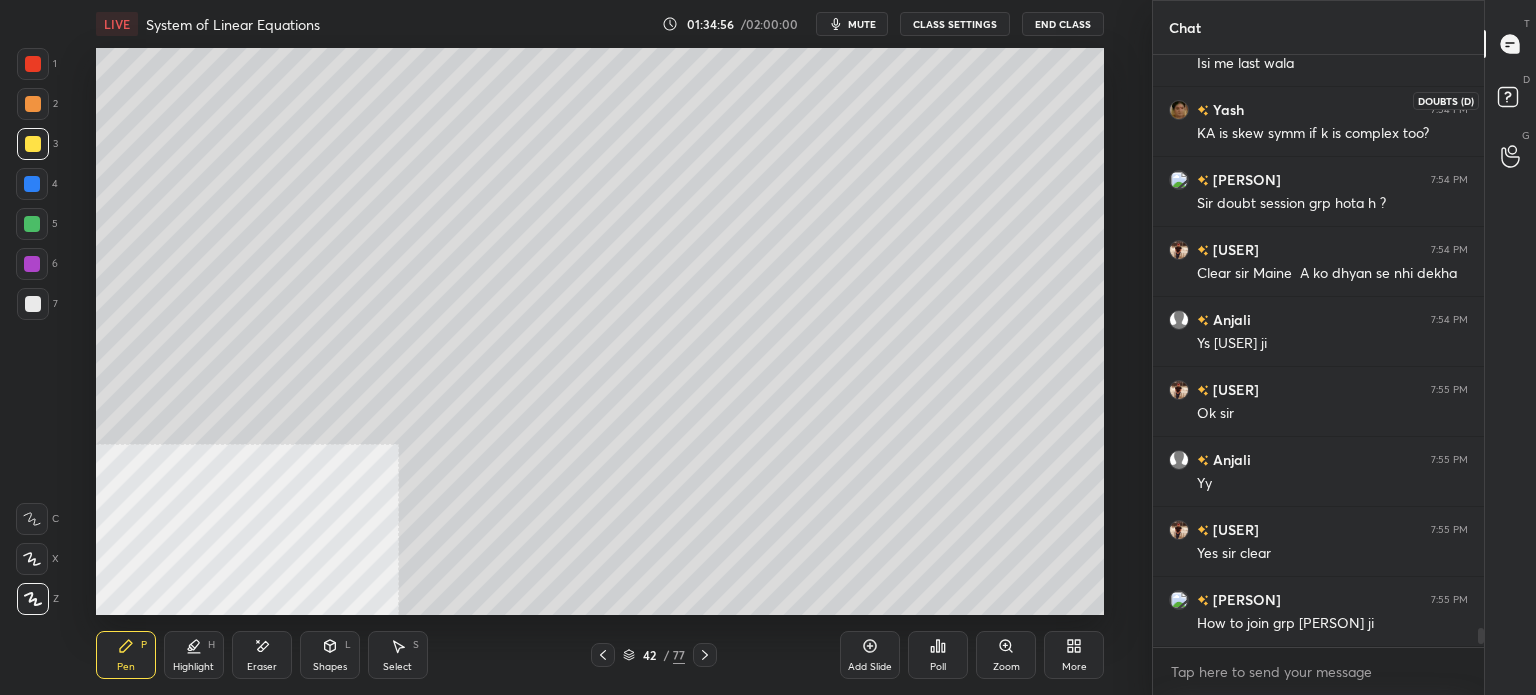 drag, startPoint x: 1519, startPoint y: 101, endPoint x: 1515, endPoint y: 55, distance: 46.173584 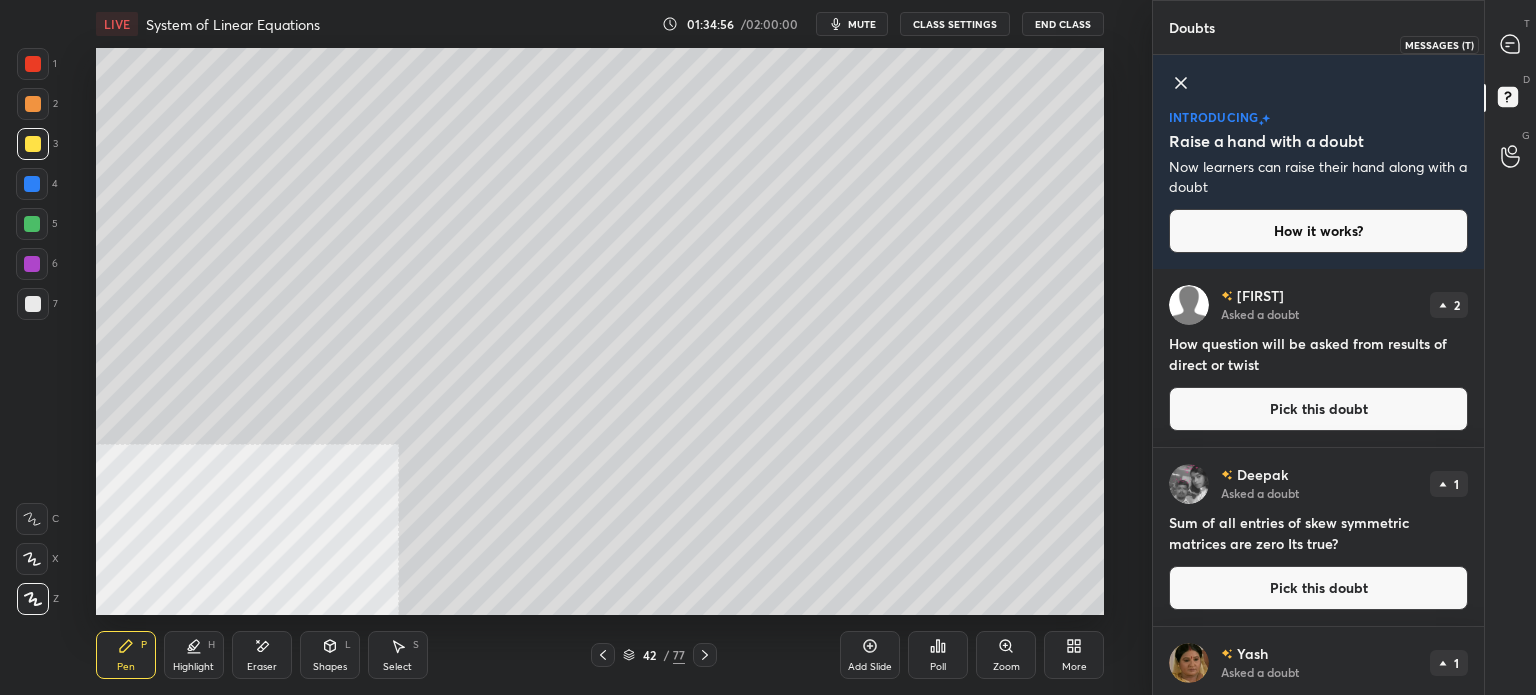drag, startPoint x: 1515, startPoint y: 55, endPoint x: 1487, endPoint y: 131, distance: 80.99383 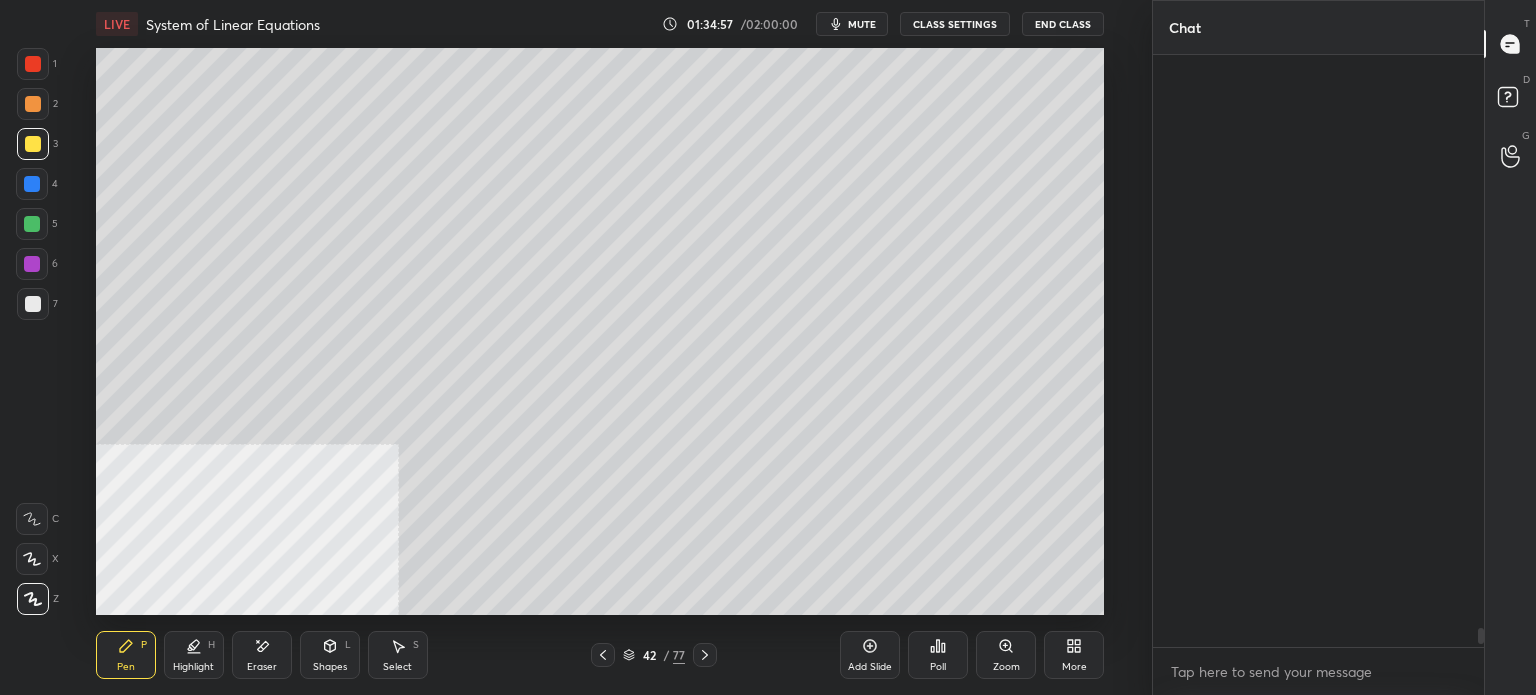 scroll, scrollTop: 18246, scrollLeft: 0, axis: vertical 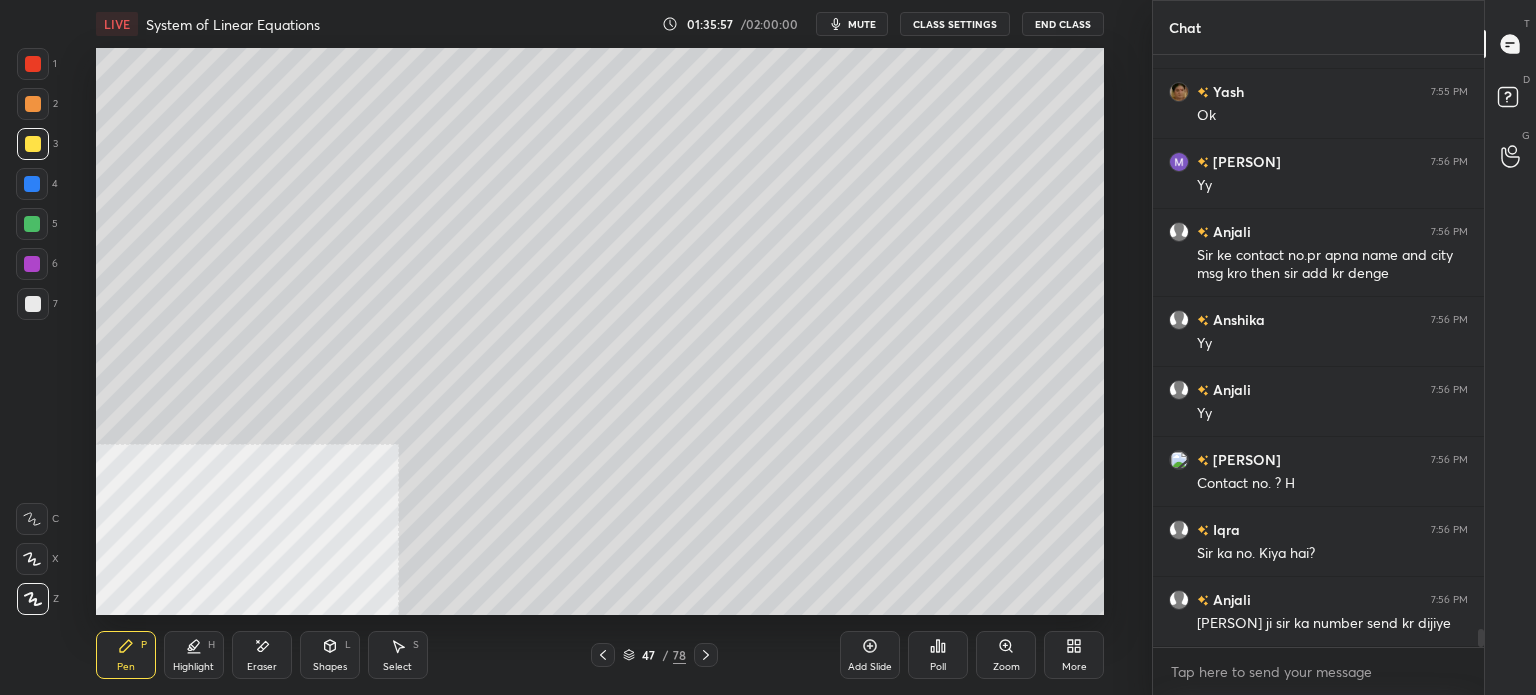 click at bounding box center (33, 104) 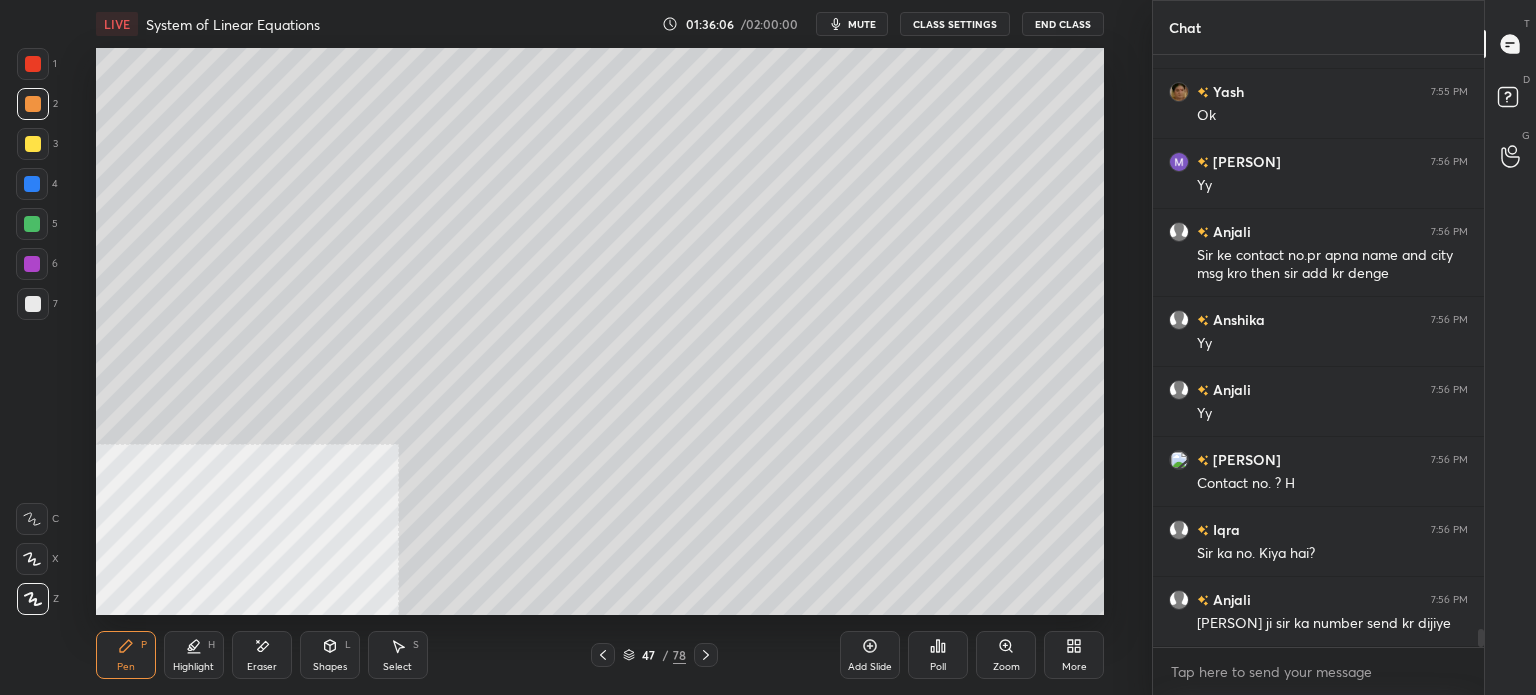 click at bounding box center [33, 144] 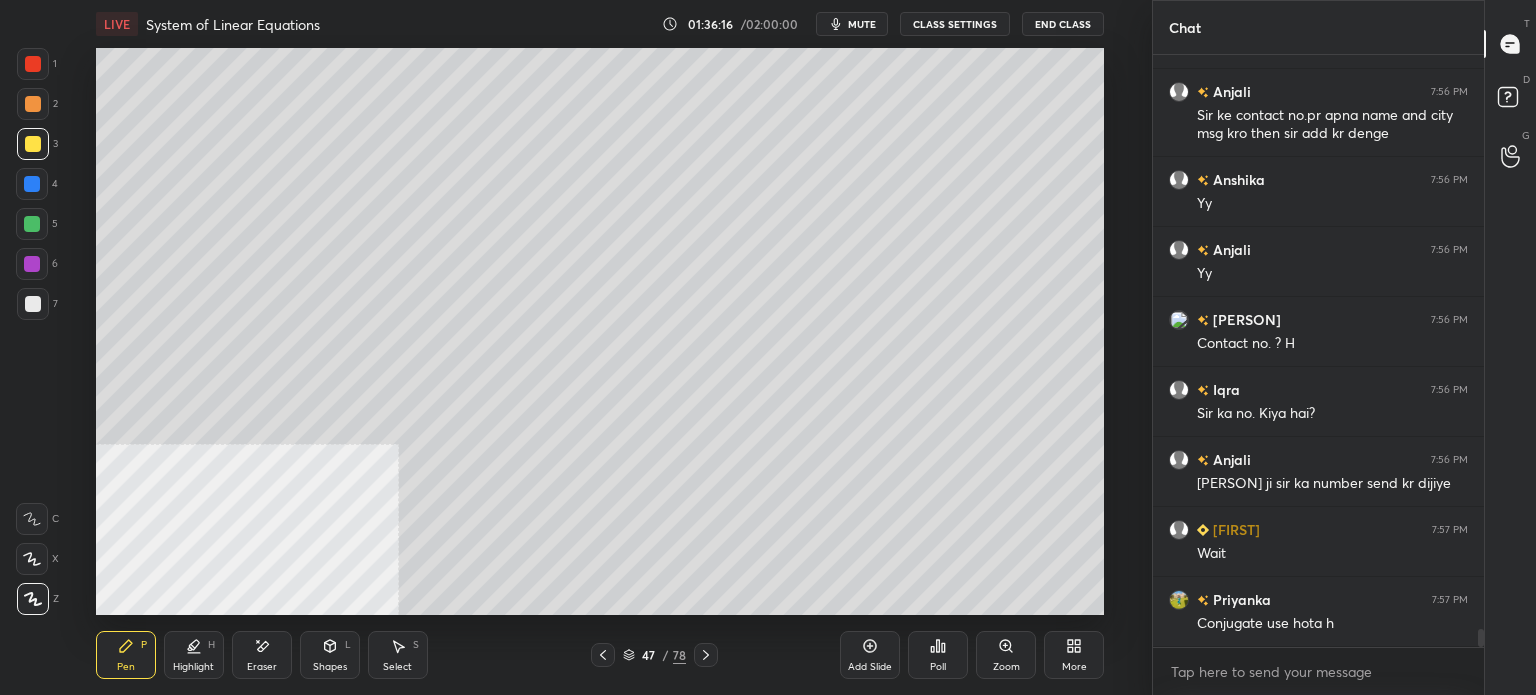 scroll, scrollTop: 19034, scrollLeft: 0, axis: vertical 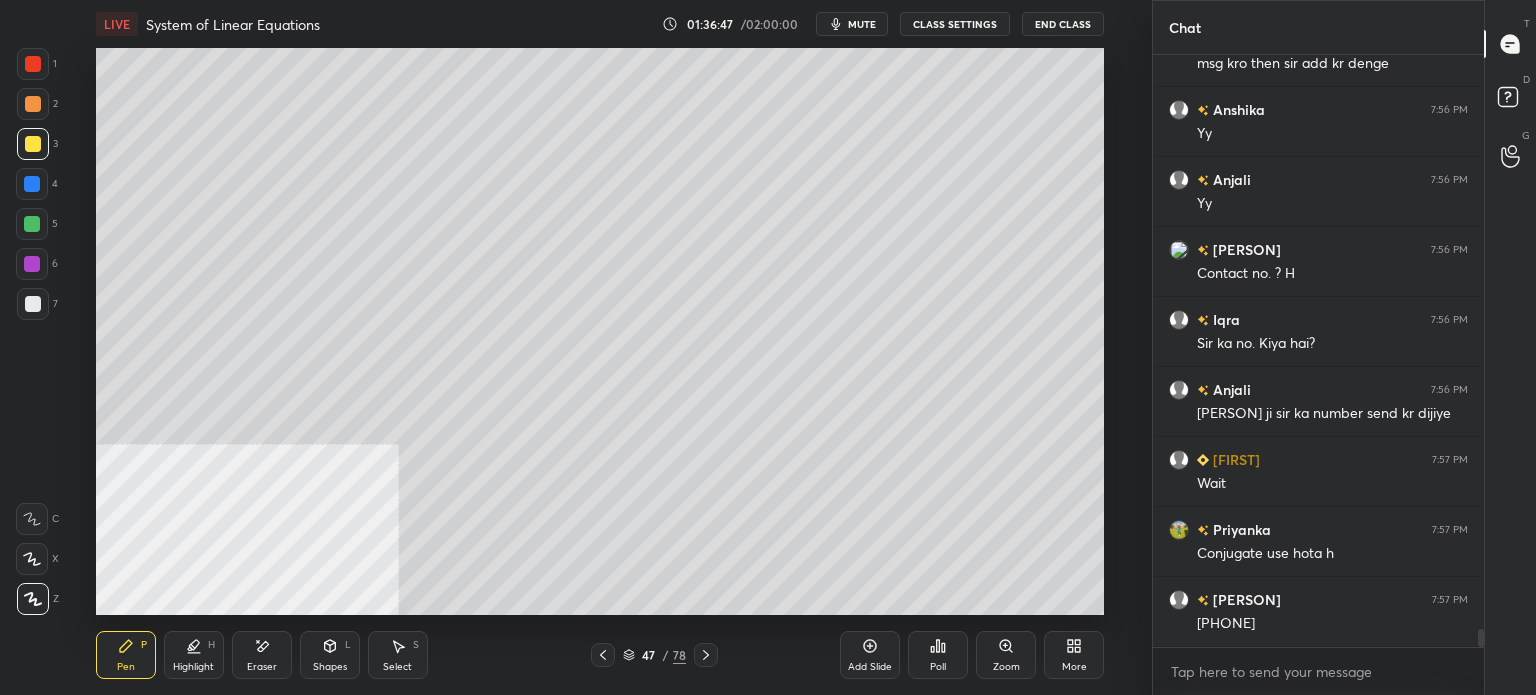 click at bounding box center [33, 304] 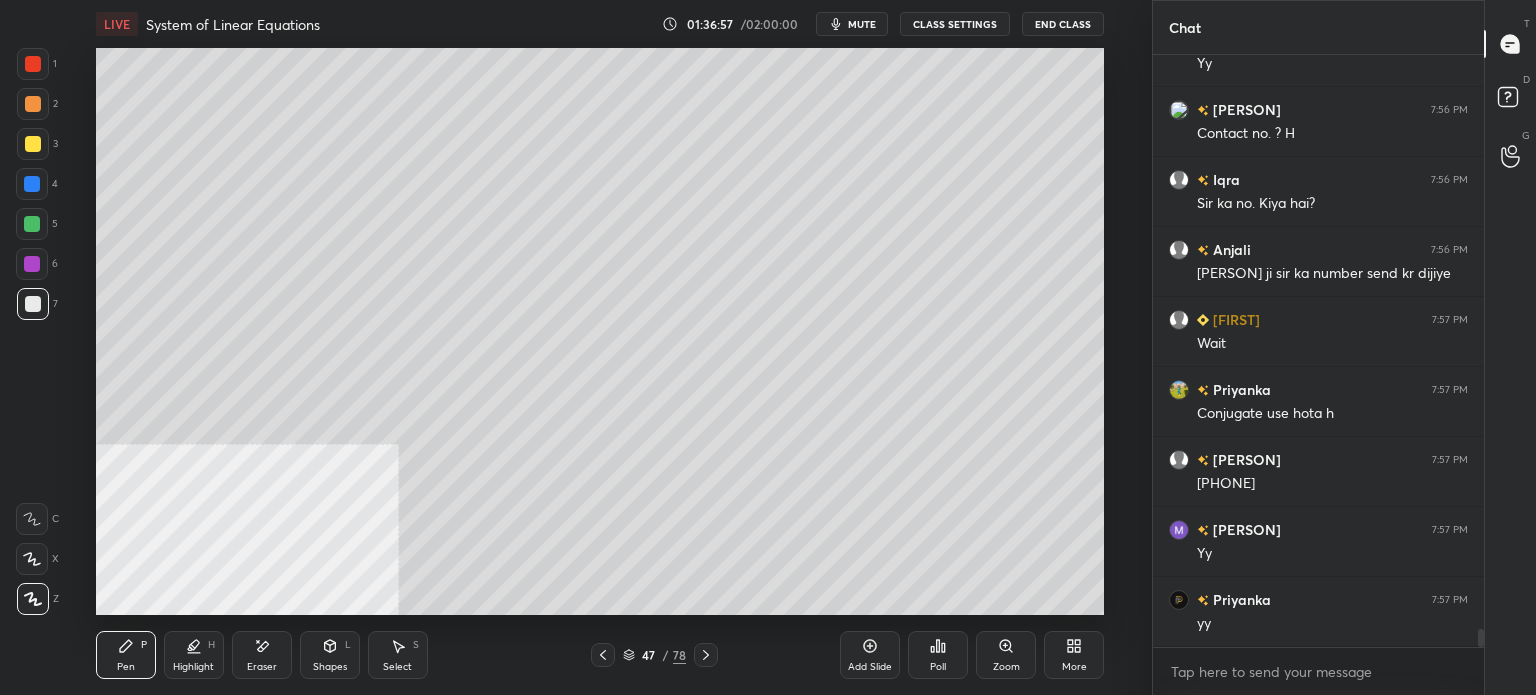 scroll, scrollTop: 19262, scrollLeft: 0, axis: vertical 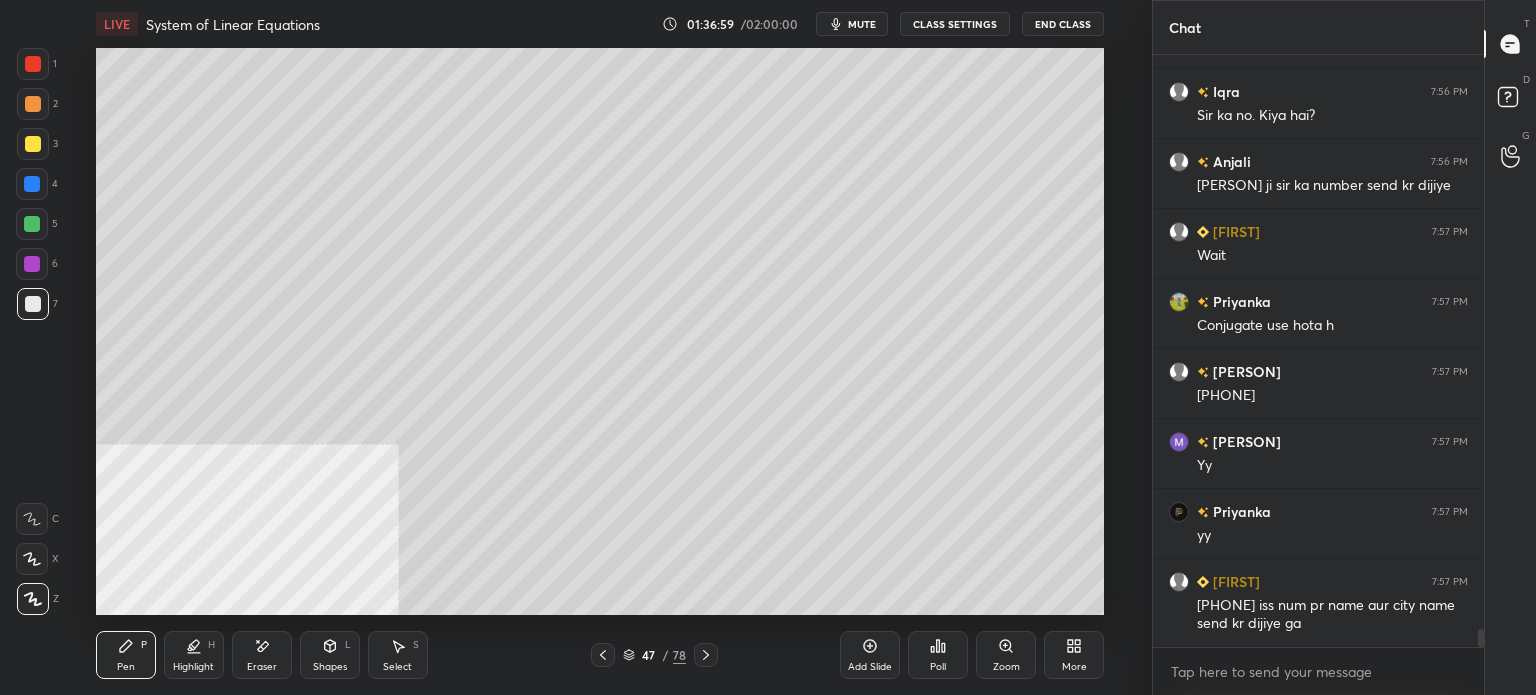 click on "Select S" at bounding box center [398, 655] 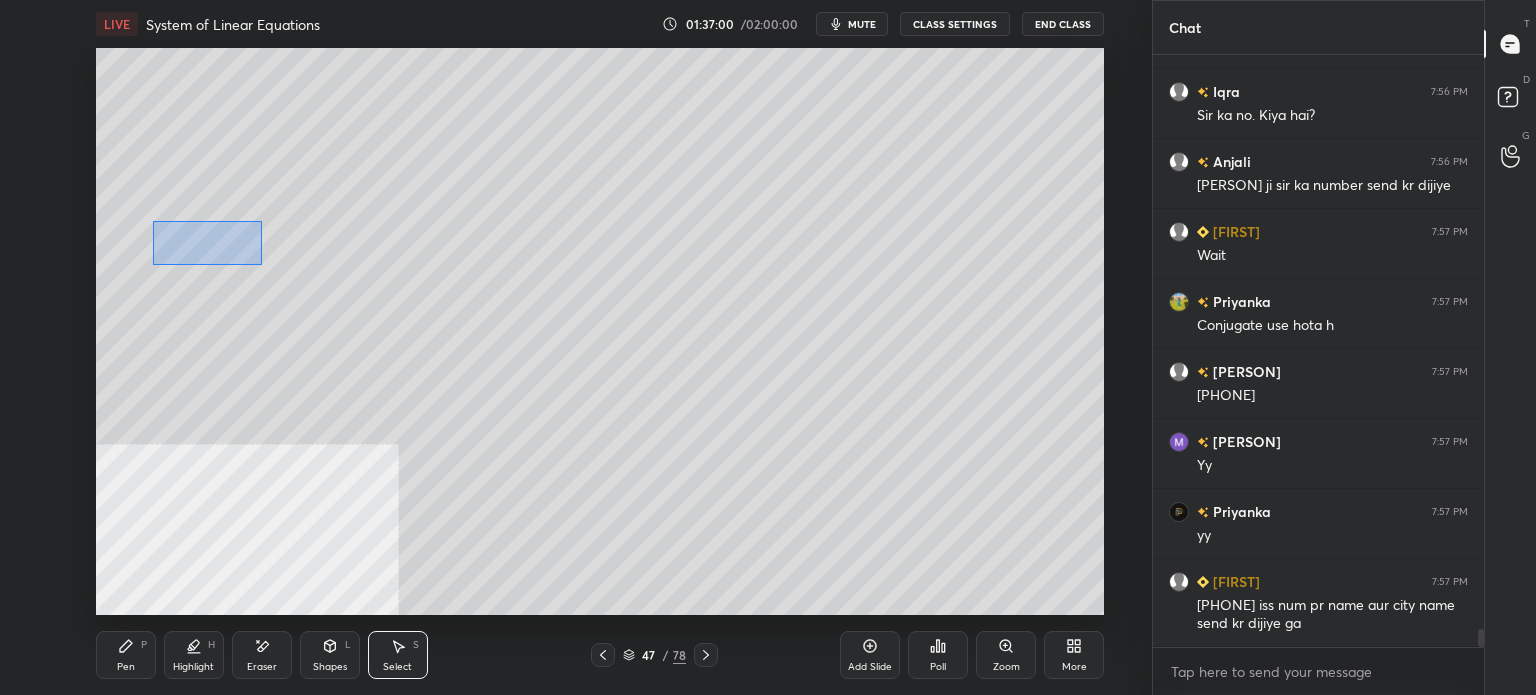 drag, startPoint x: 216, startPoint y: 246, endPoint x: 482, endPoint y: 348, distance: 284.88596 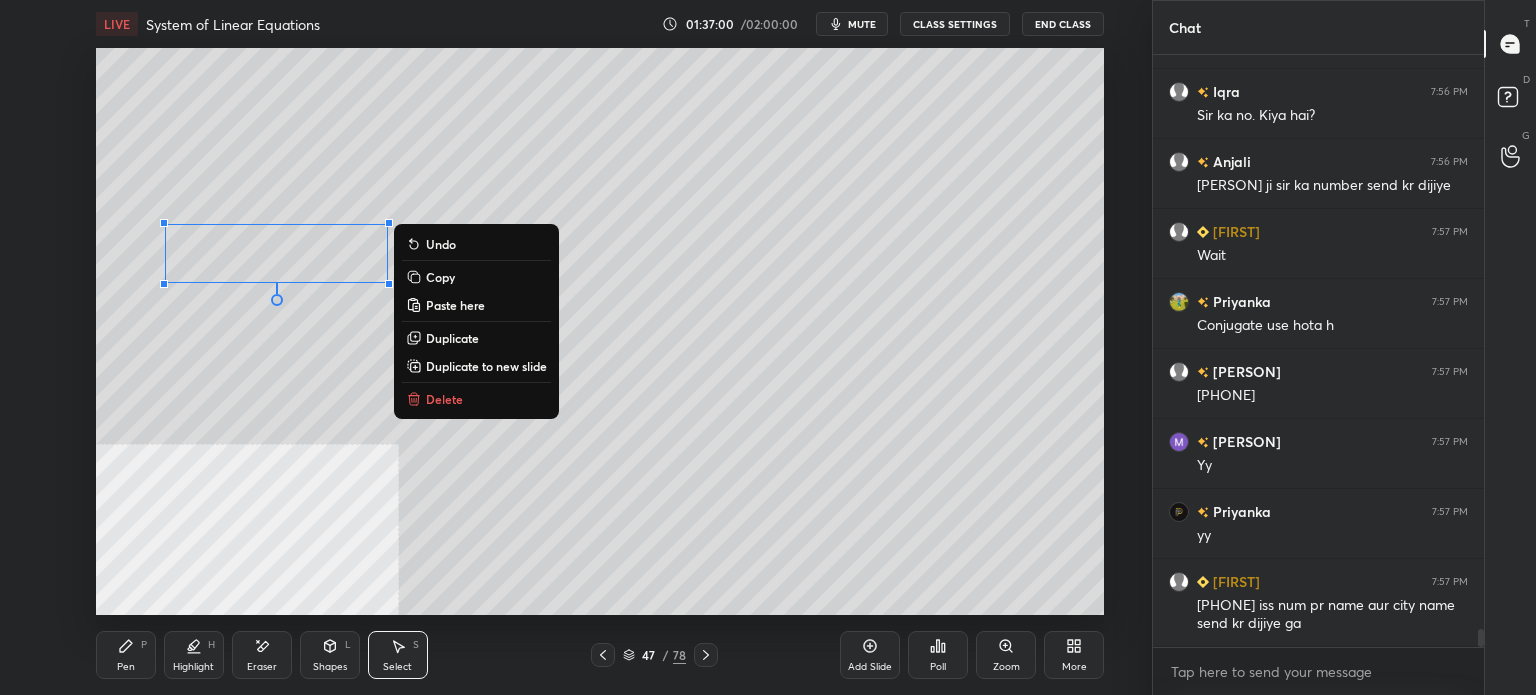 click on "Delete" at bounding box center (444, 399) 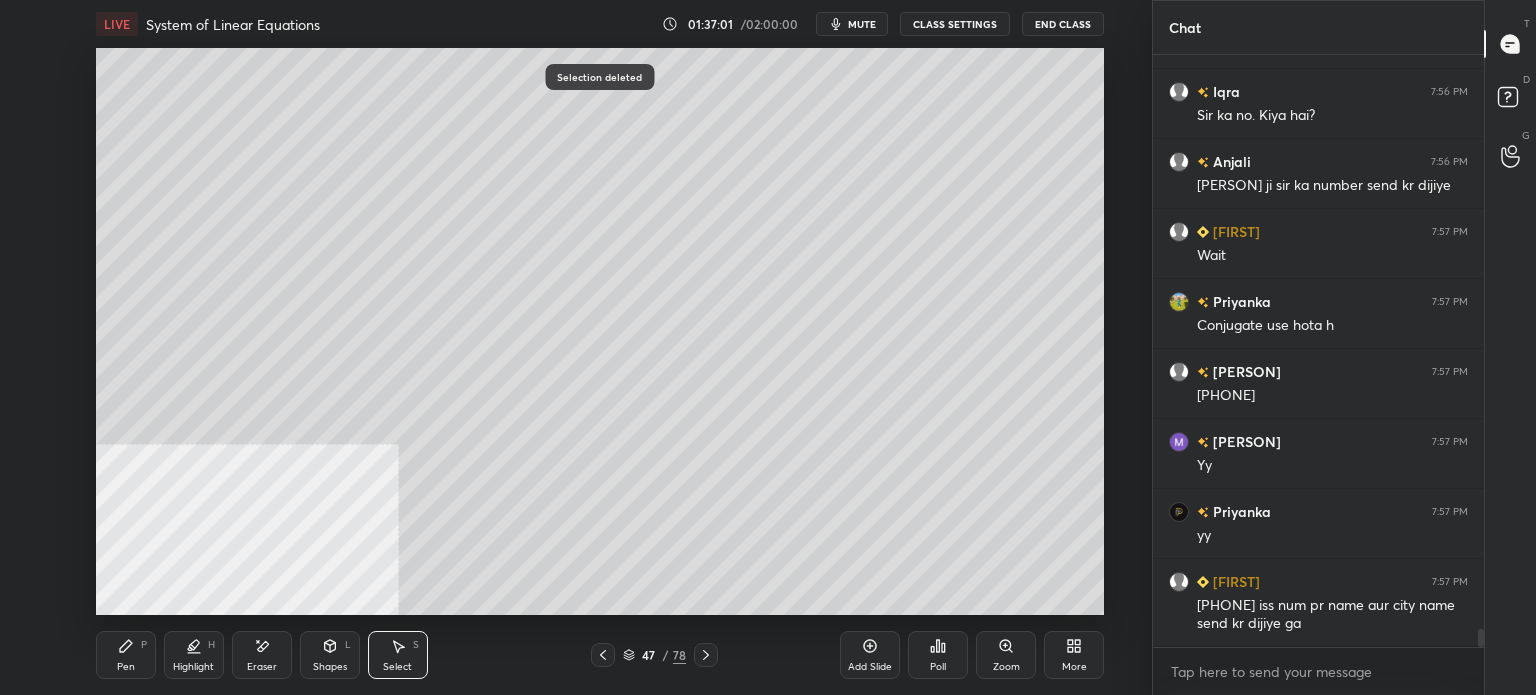 scroll, scrollTop: 19332, scrollLeft: 0, axis: vertical 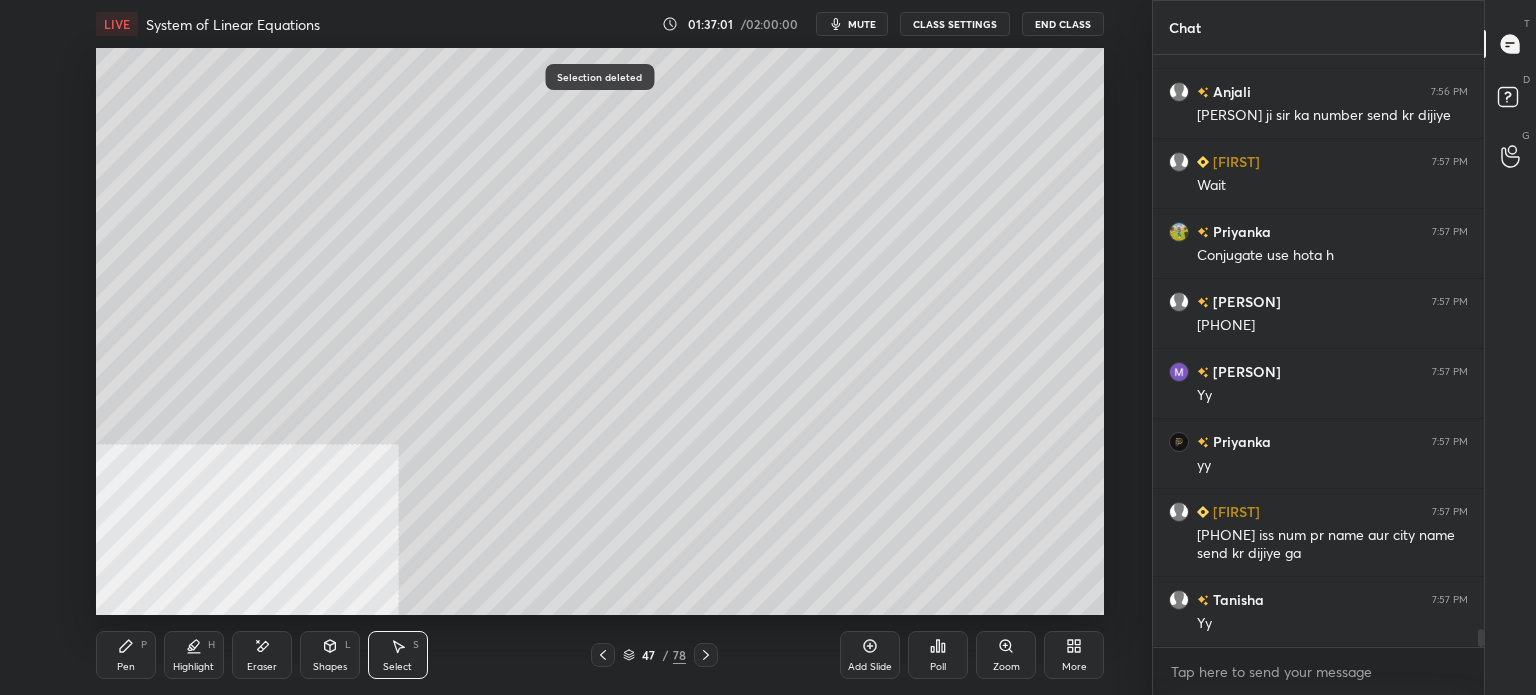 click 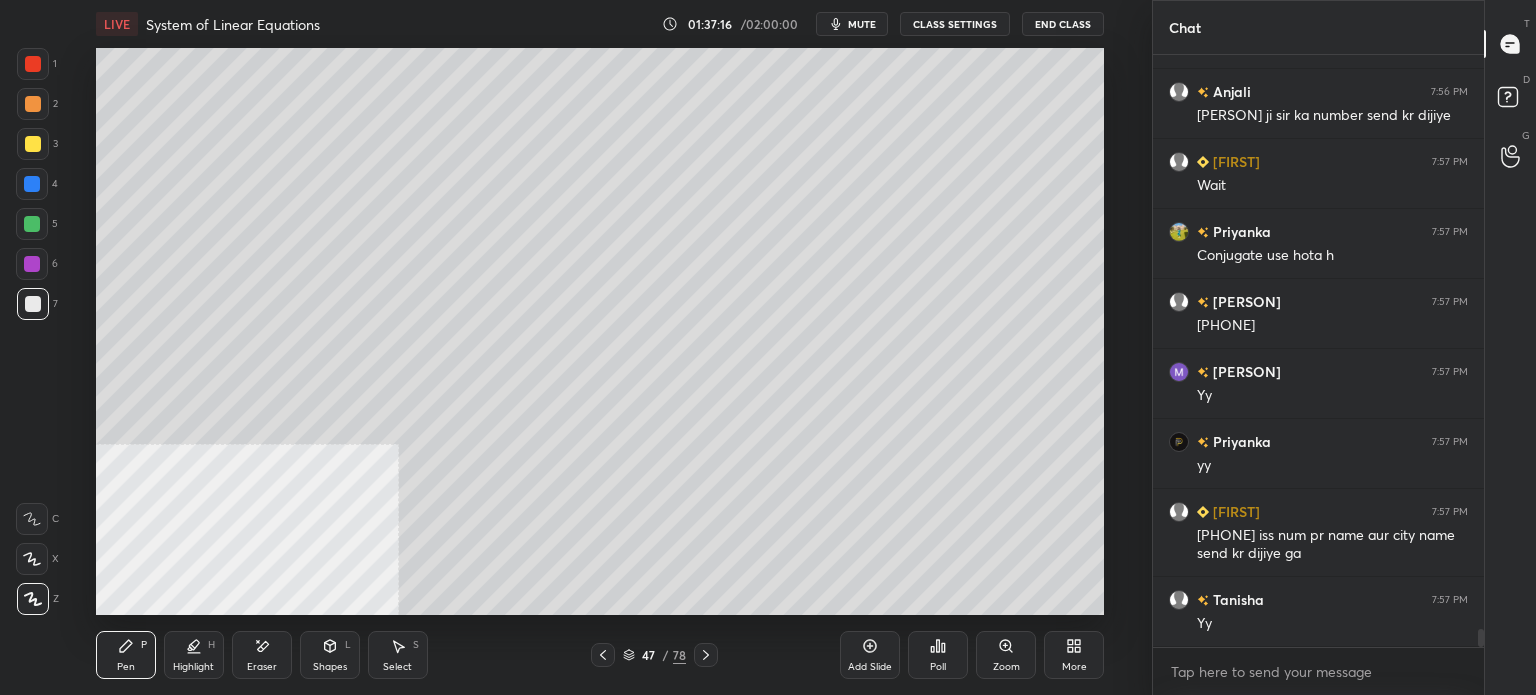 click on "Select S" at bounding box center [398, 655] 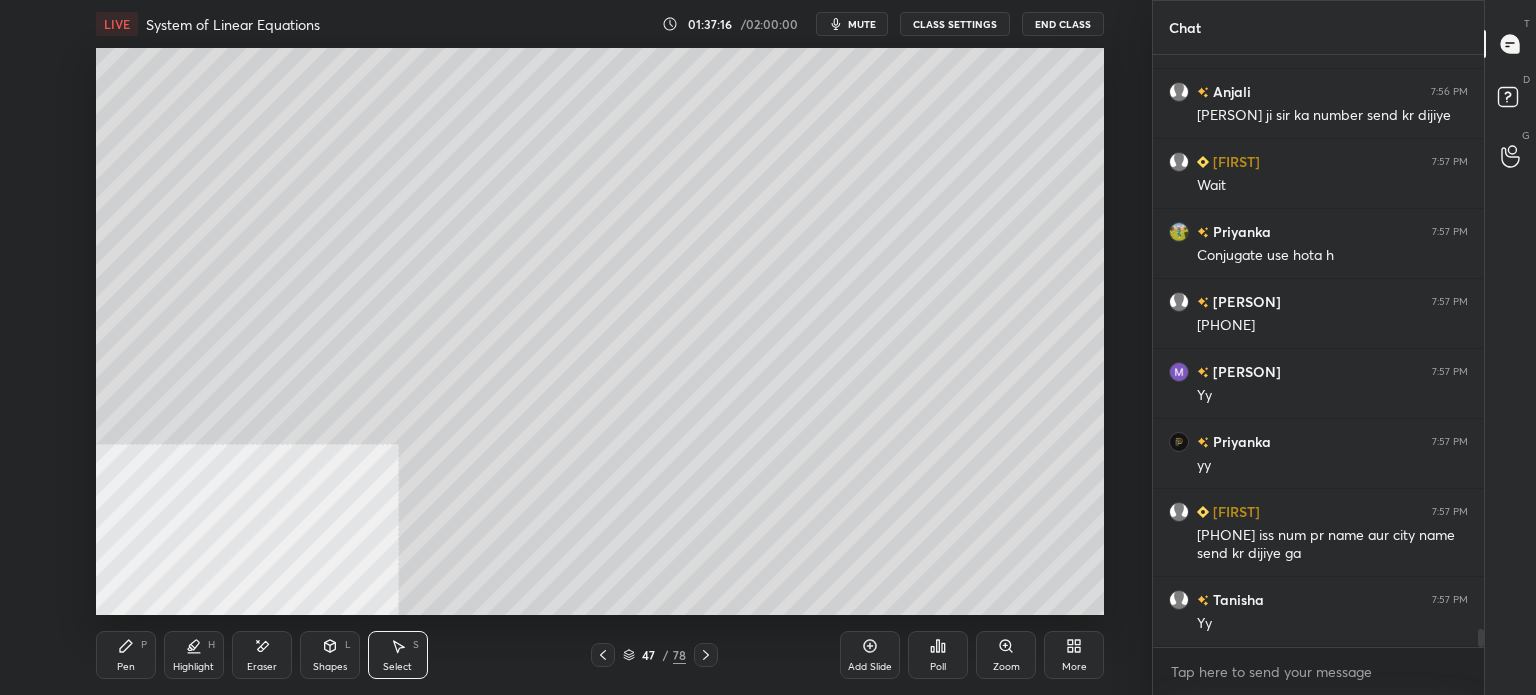 scroll, scrollTop: 19402, scrollLeft: 0, axis: vertical 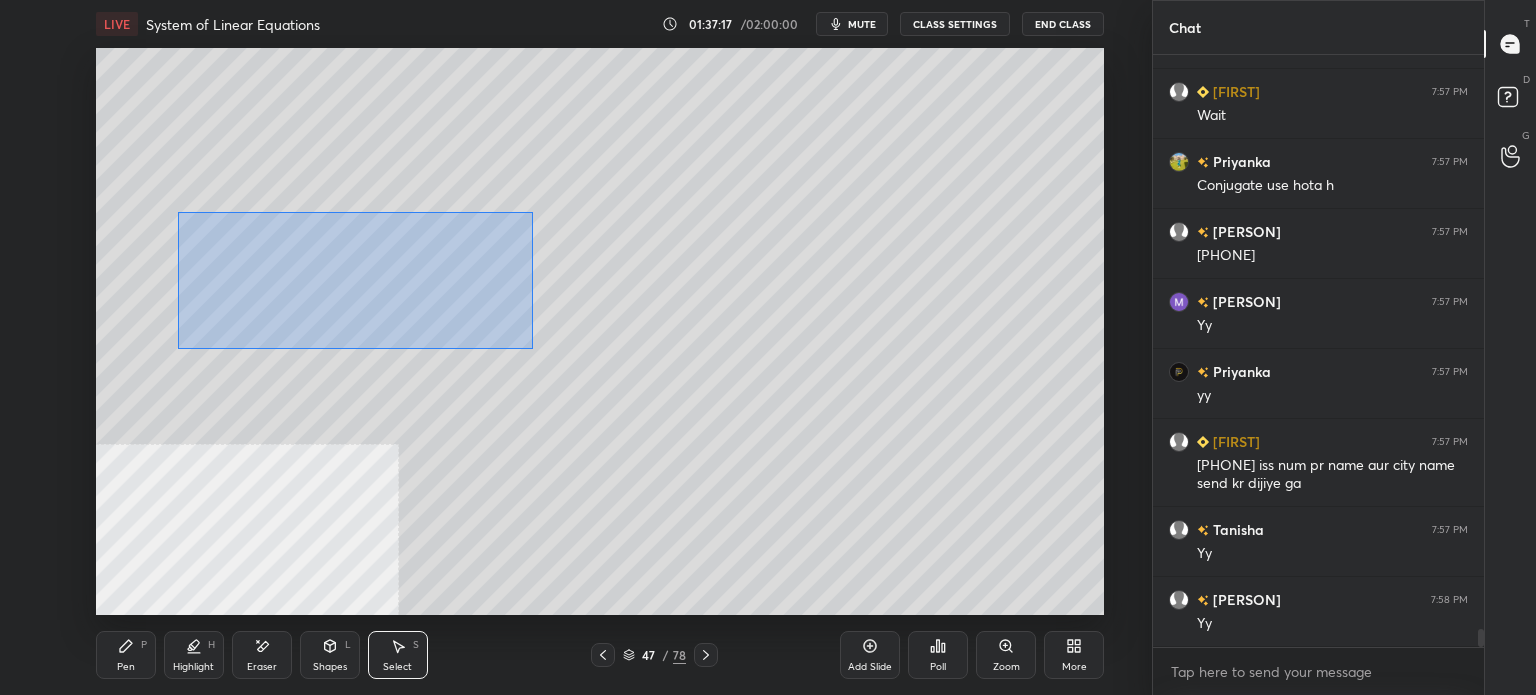 drag, startPoint x: 269, startPoint y: 261, endPoint x: 876, endPoint y: 413, distance: 625.74194 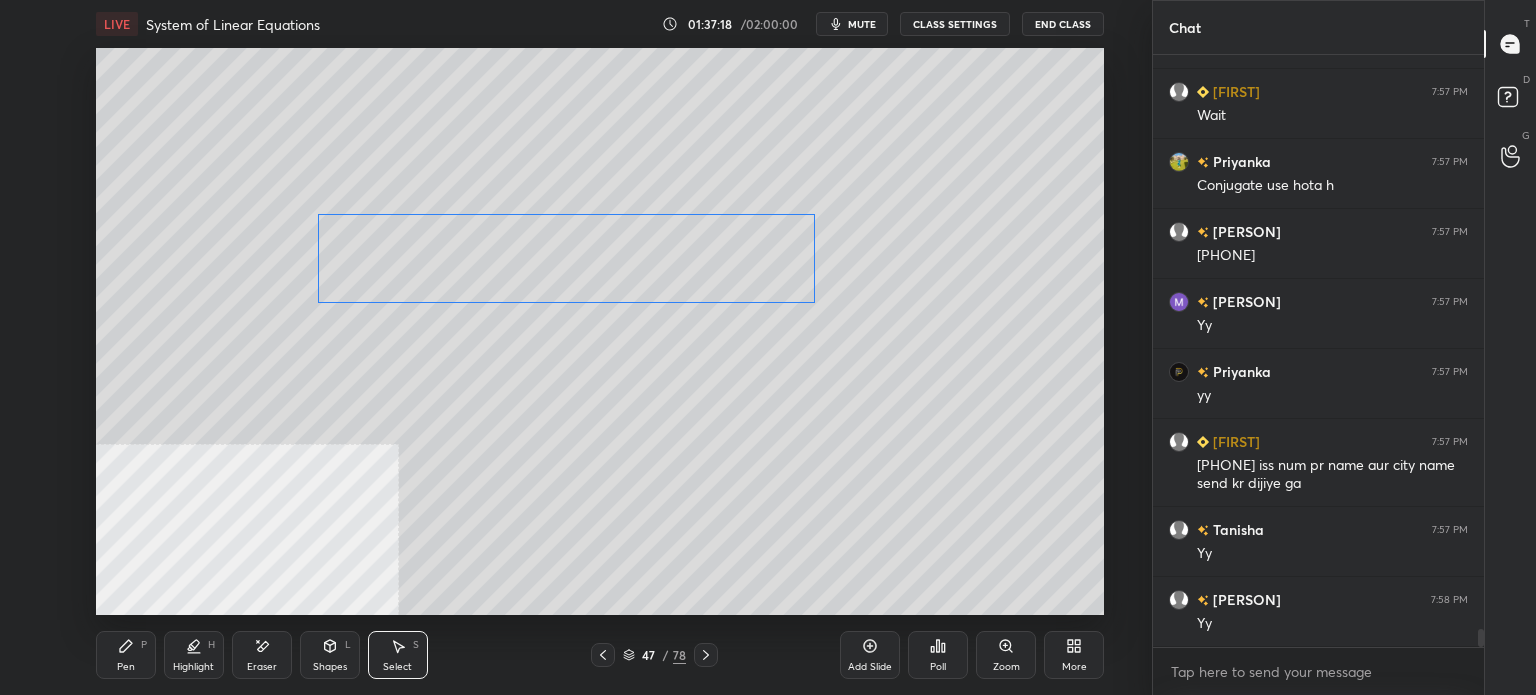 drag, startPoint x: 630, startPoint y: 307, endPoint x: 620, endPoint y: 371, distance: 64.77654 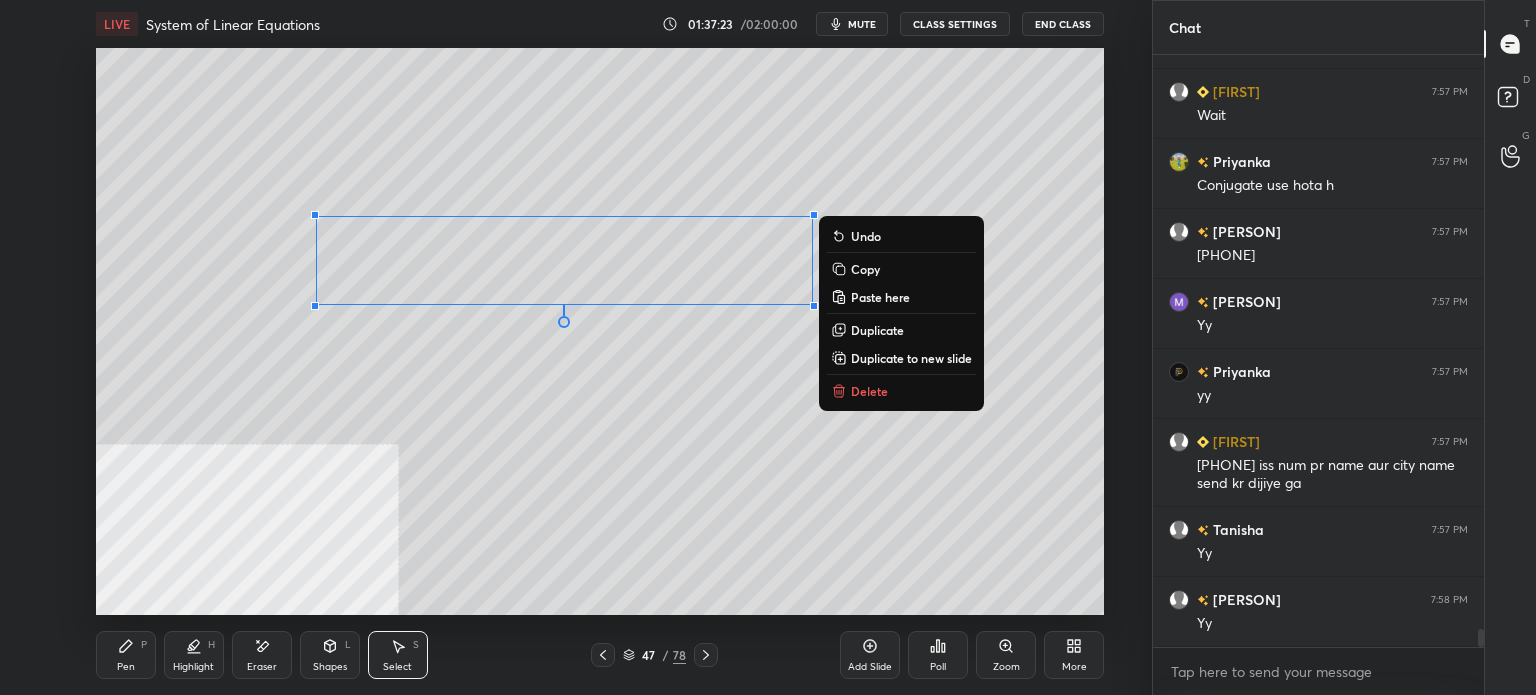 click on "Pen P Highlight H Eraser Shapes L Select S 47 / 78 Add Slide Poll Zoom More" at bounding box center (600, 655) 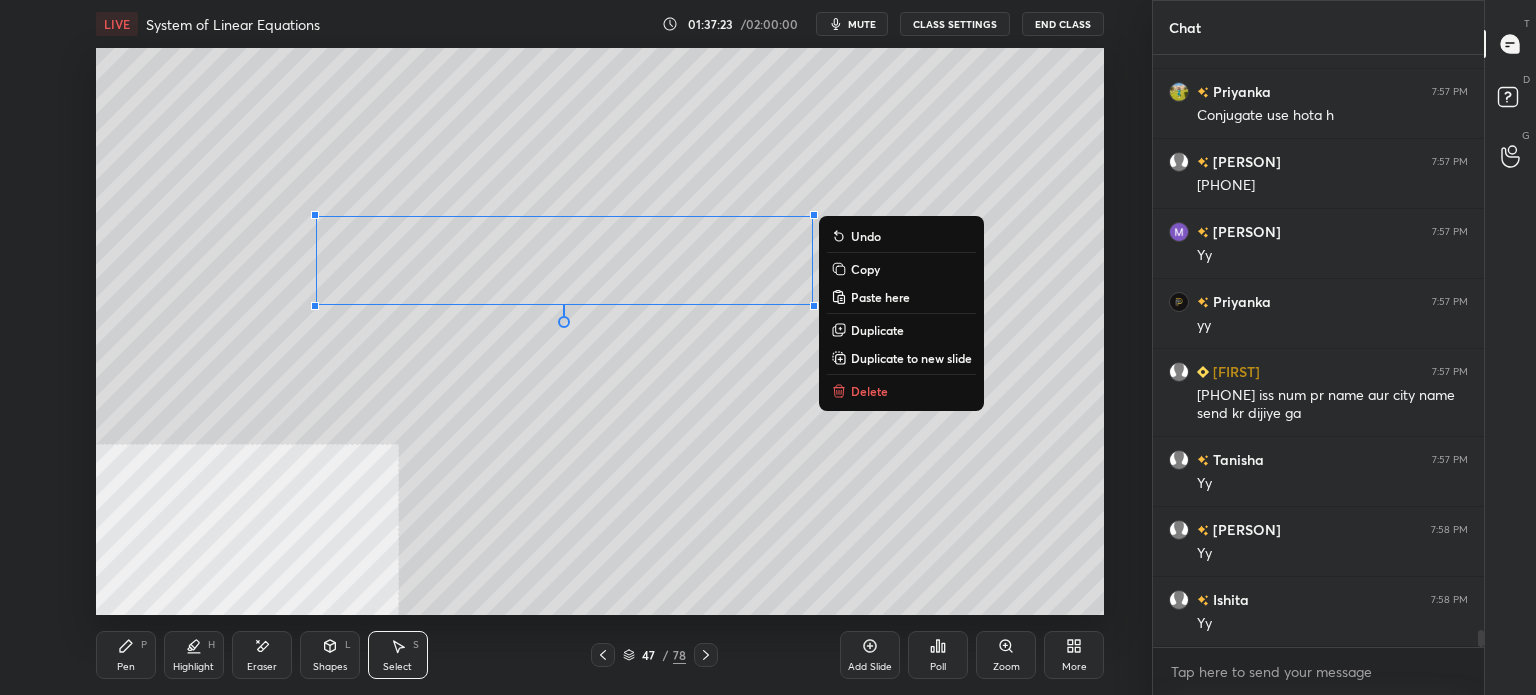click on "Pen P" at bounding box center [126, 655] 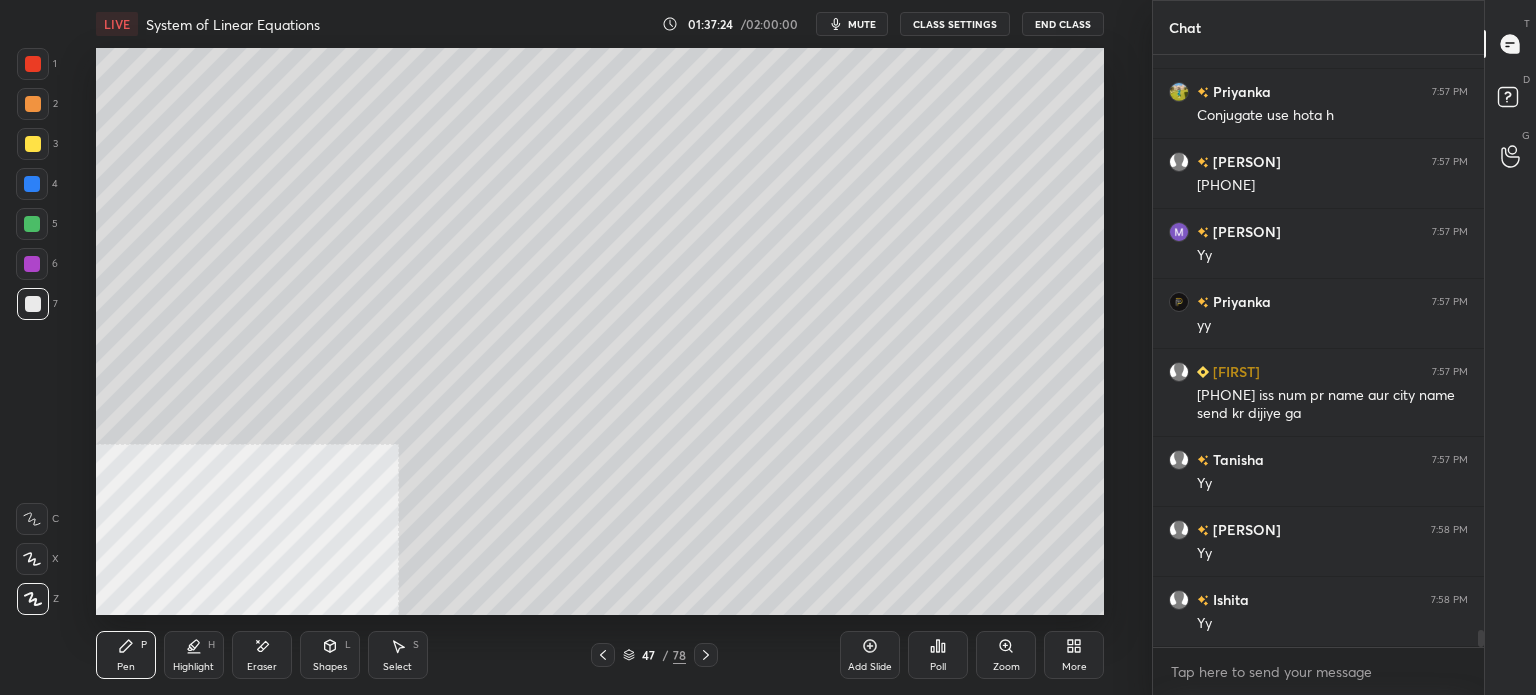 click at bounding box center [33, 144] 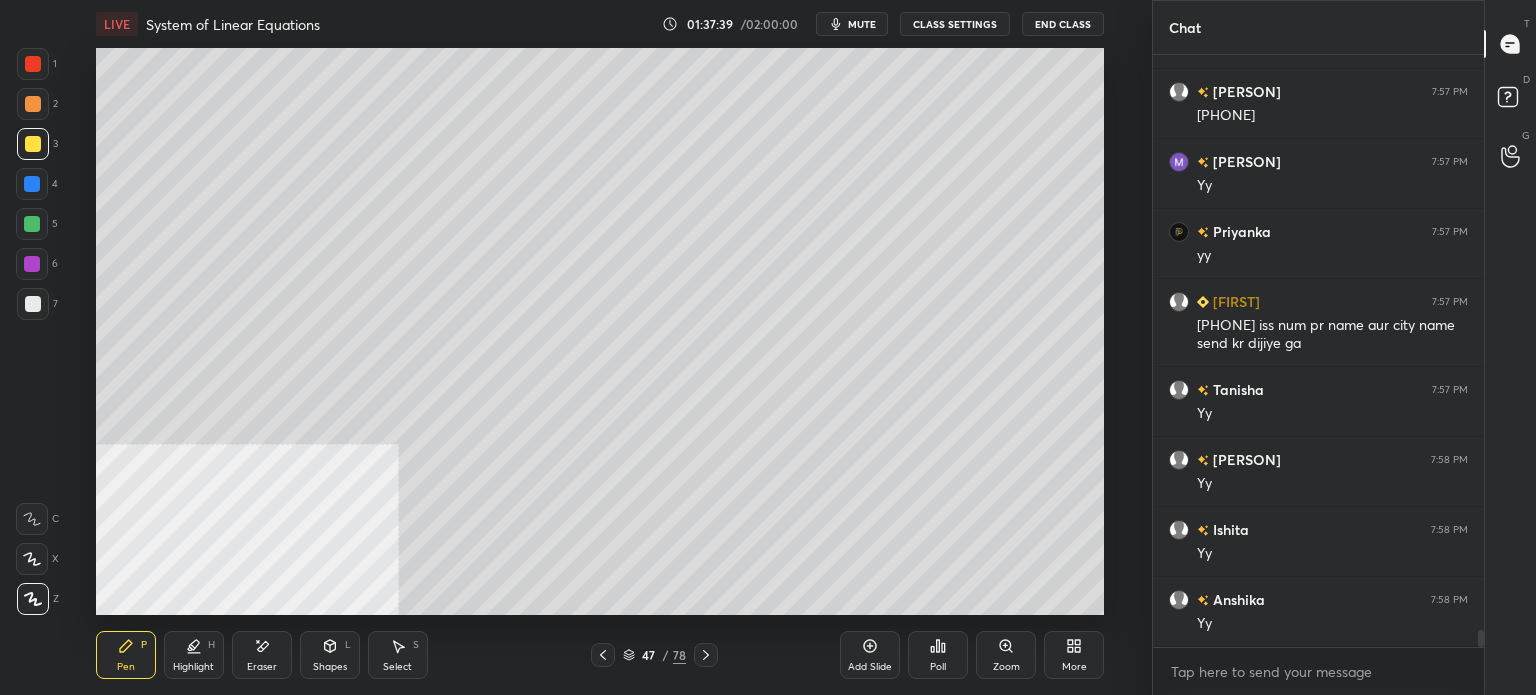 scroll, scrollTop: 19590, scrollLeft: 0, axis: vertical 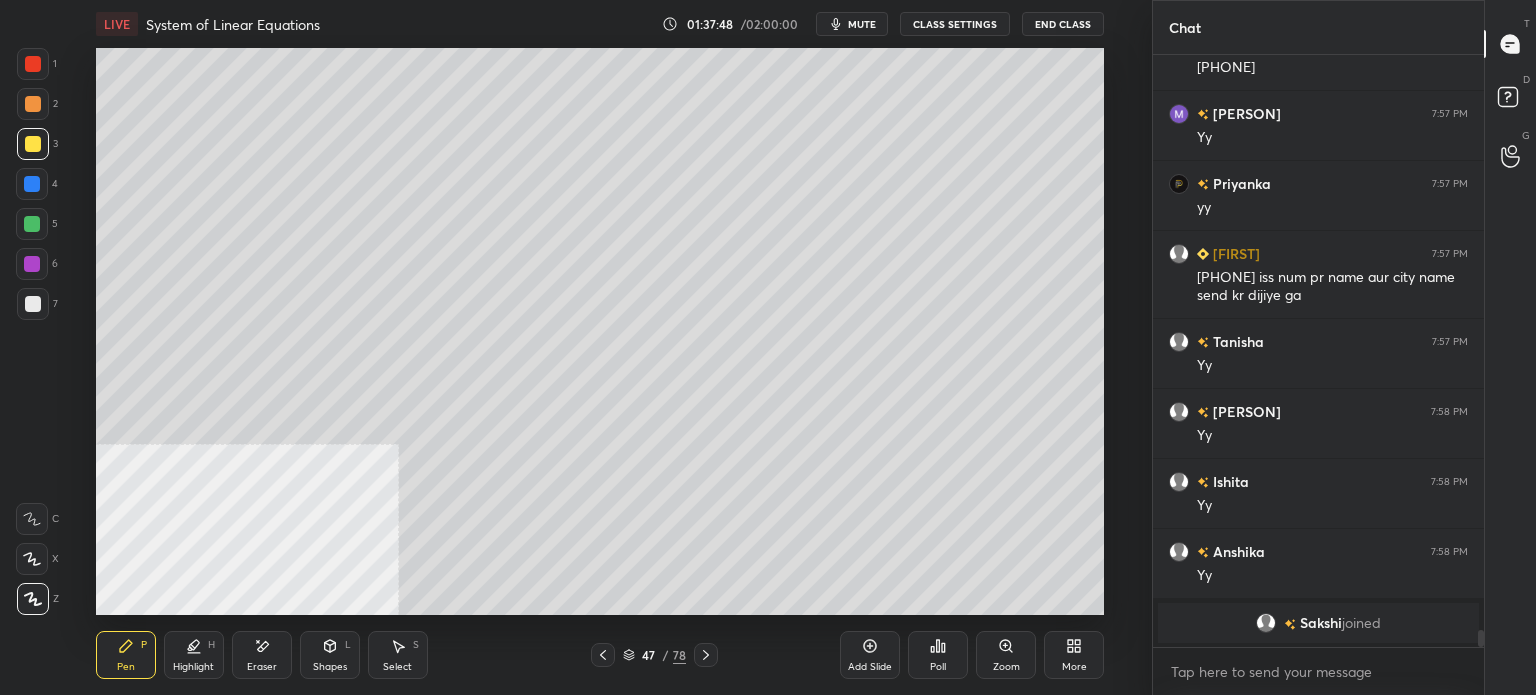 click at bounding box center (33, 304) 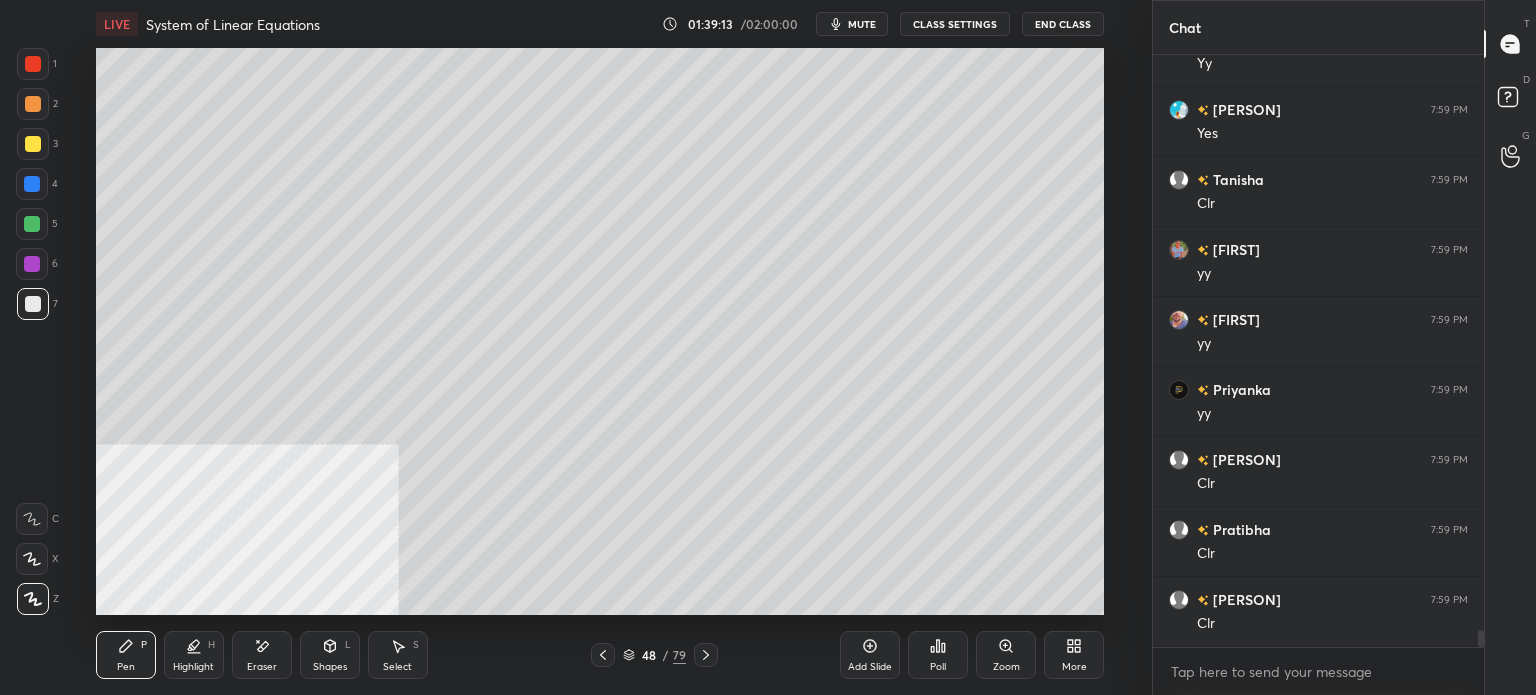 scroll, scrollTop: 19670, scrollLeft: 0, axis: vertical 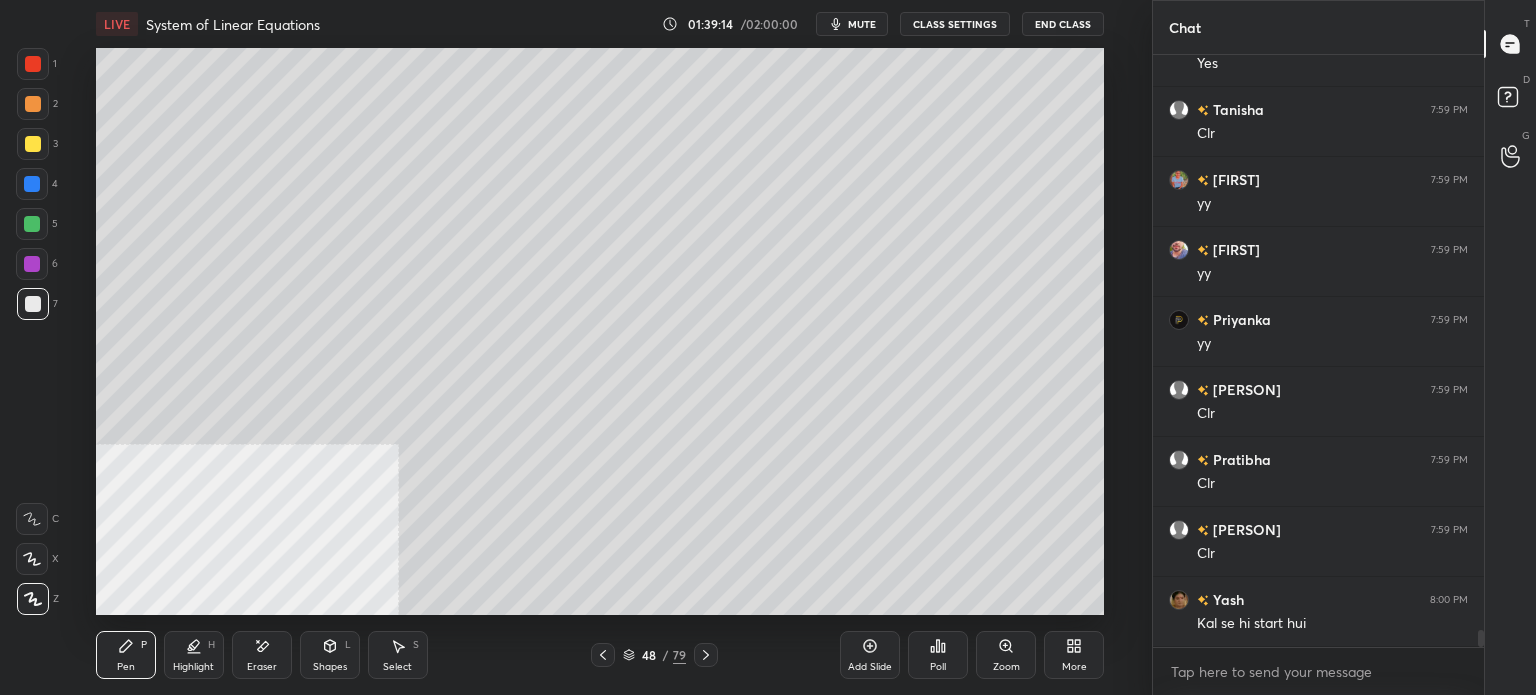 click at bounding box center [33, 144] 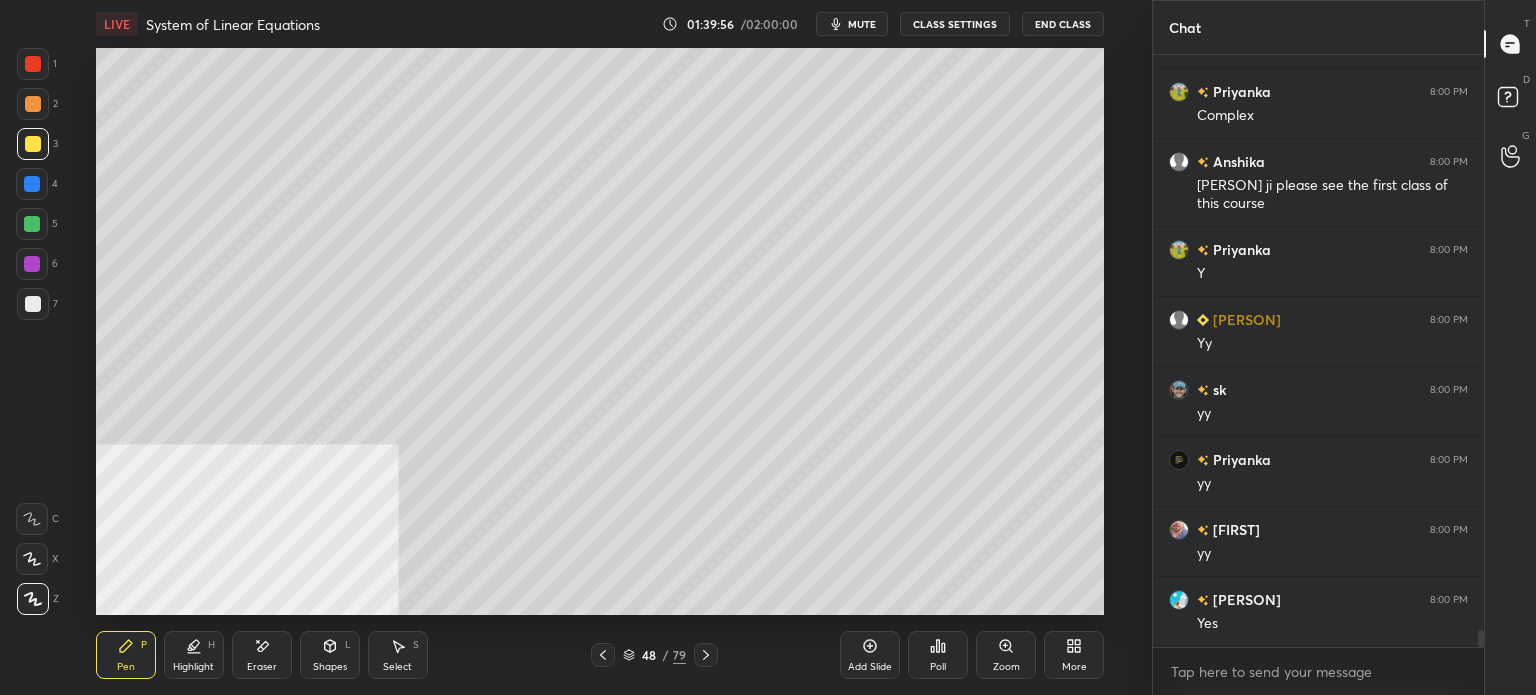 scroll, scrollTop: 20318, scrollLeft: 0, axis: vertical 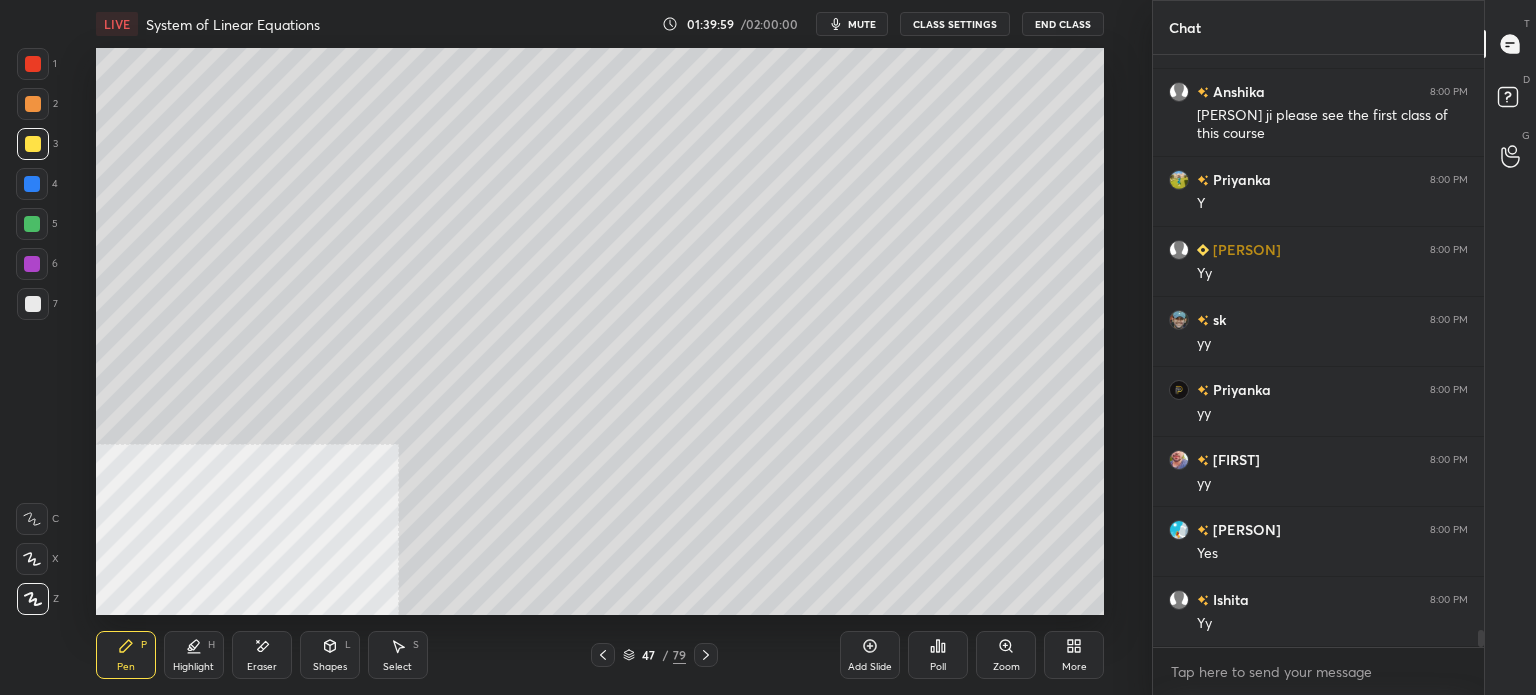 drag, startPoint x: 391, startPoint y: 661, endPoint x: 418, endPoint y: 621, distance: 48.259712 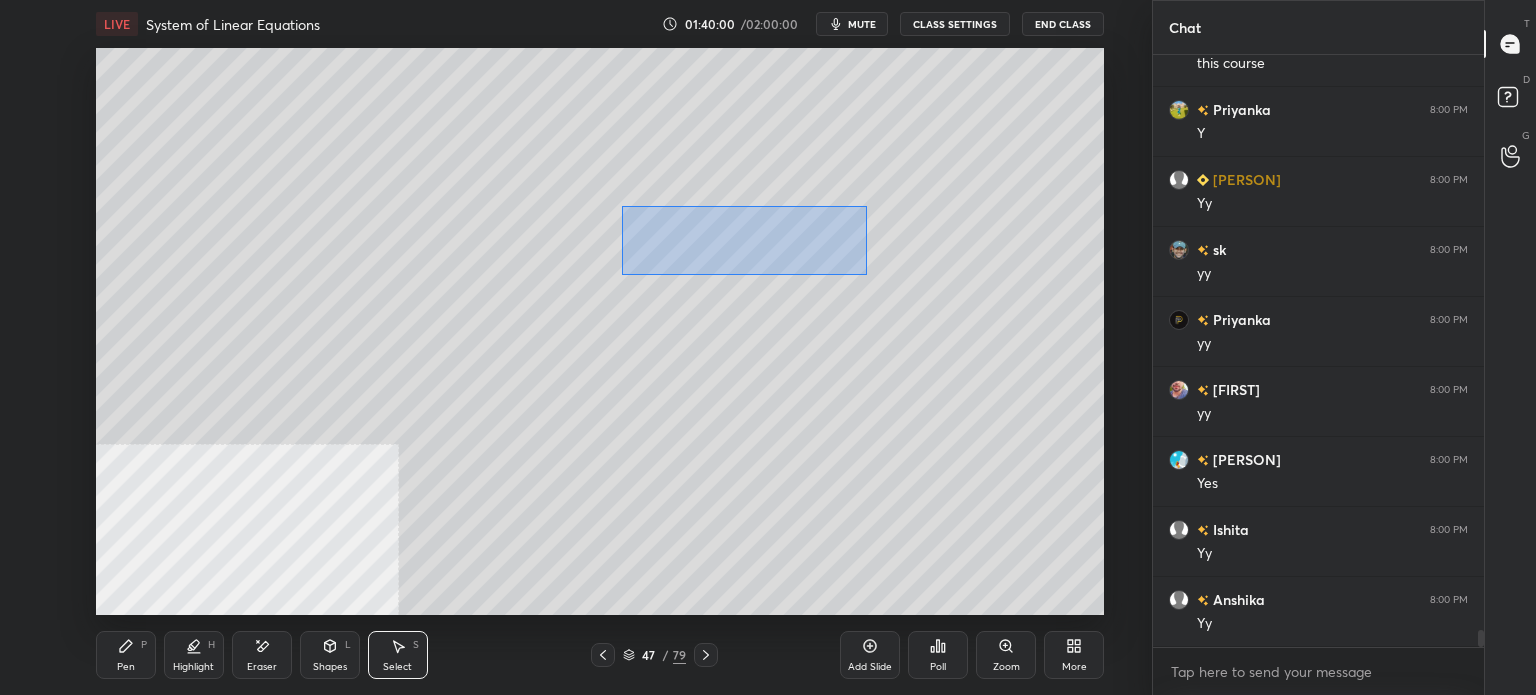drag, startPoint x: 642, startPoint y: 214, endPoint x: 867, endPoint y: 275, distance: 233.12228 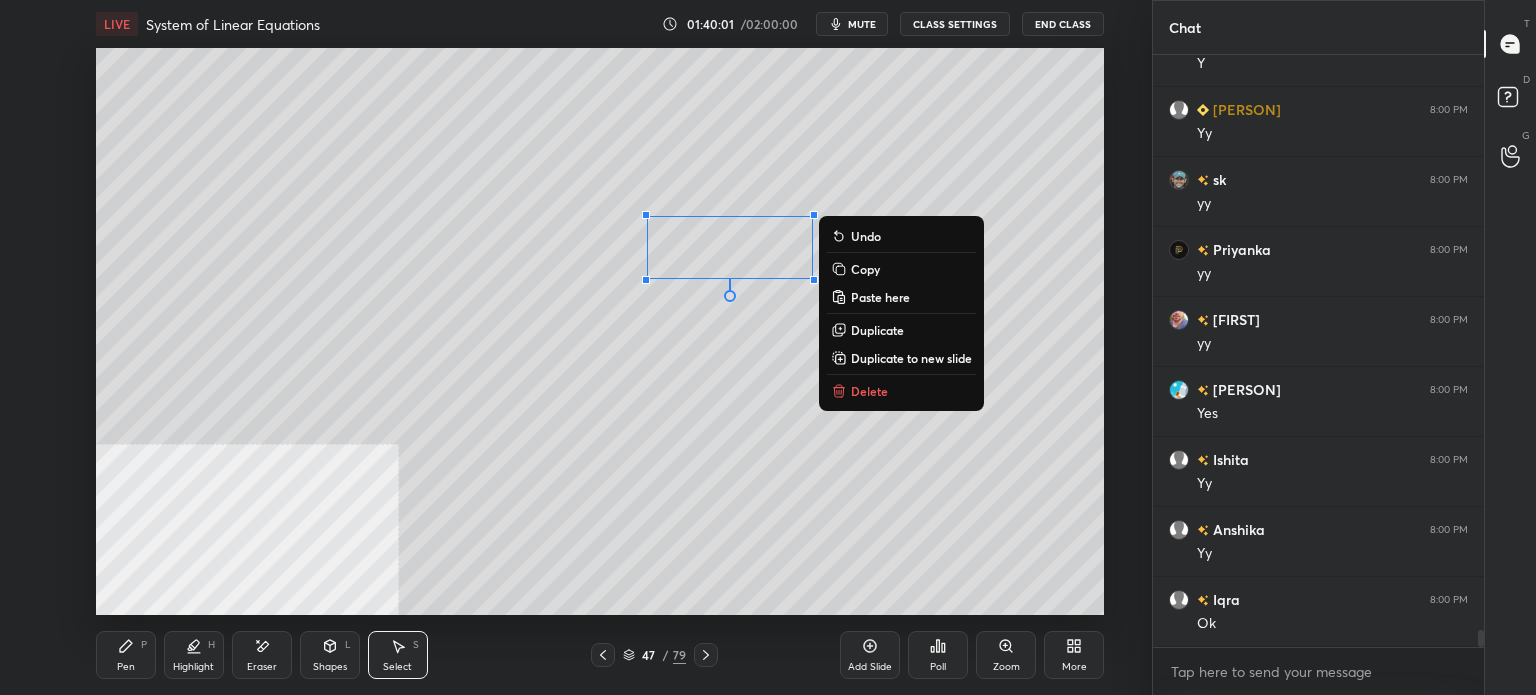 click on "Copy" at bounding box center (865, 269) 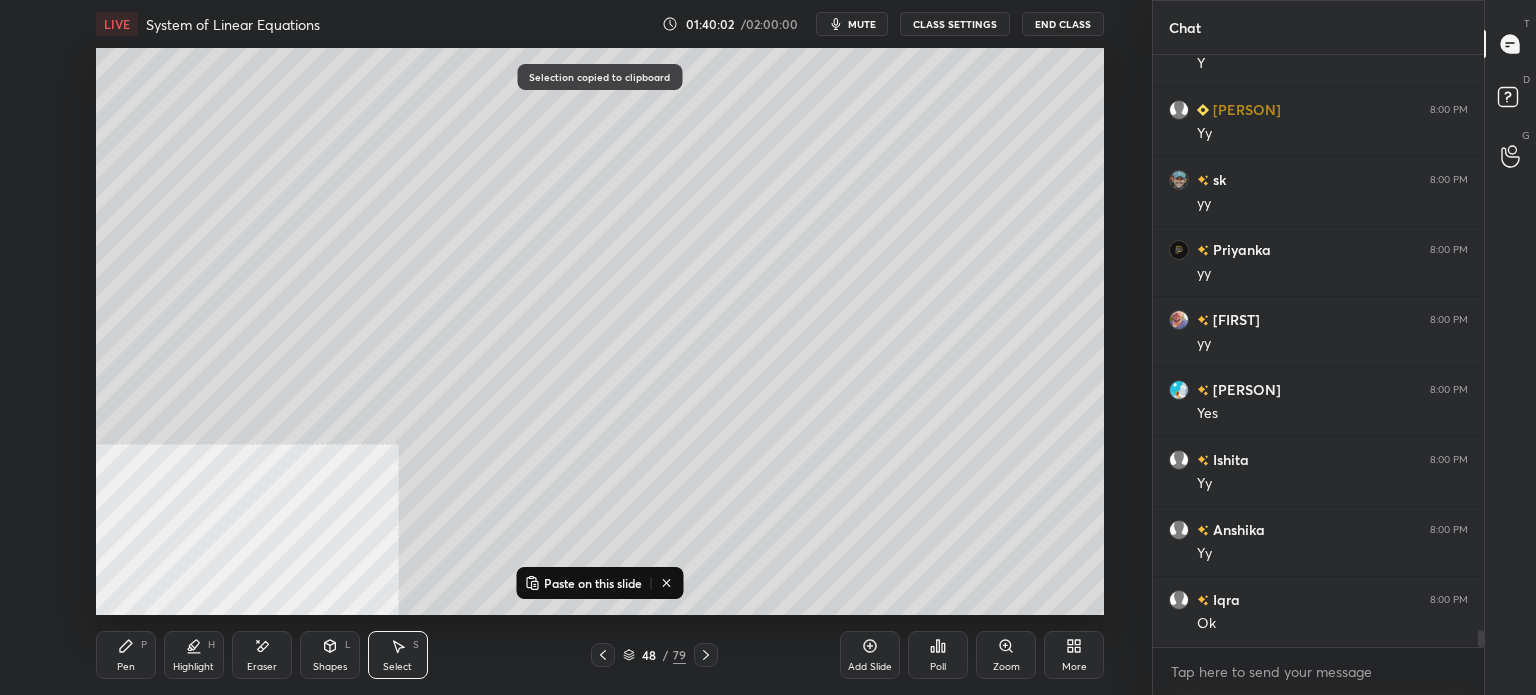 click on "Paste on this slide" at bounding box center (593, 583) 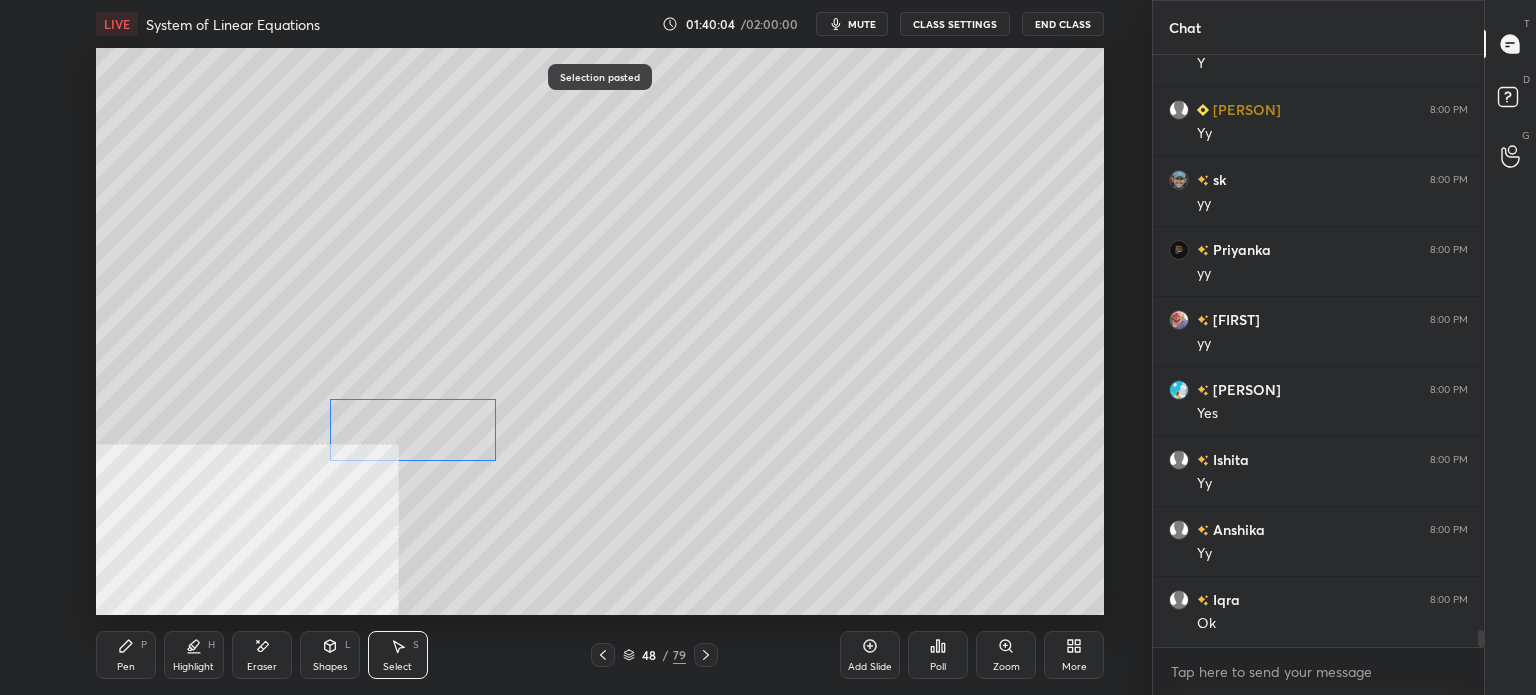 drag, startPoint x: 743, startPoint y: 248, endPoint x: 424, endPoint y: 431, distance: 367.76352 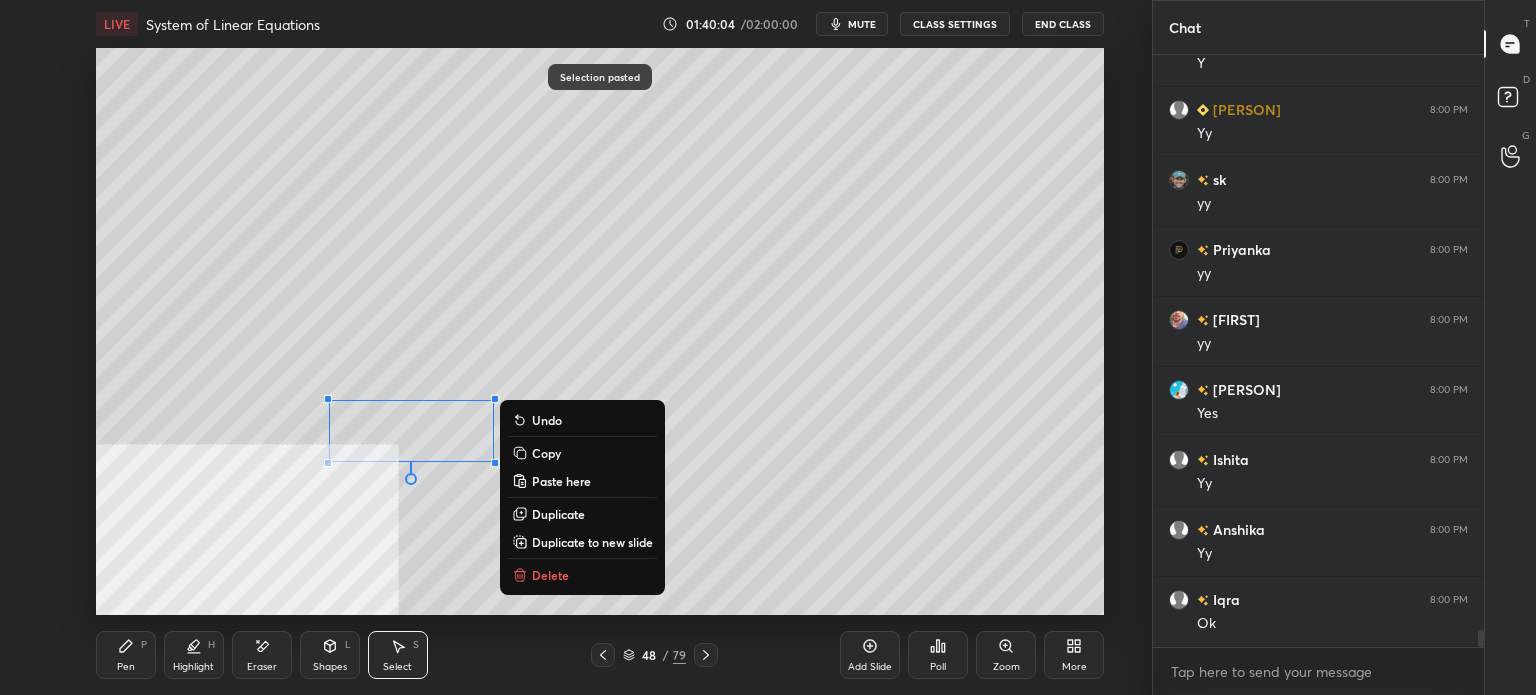 click 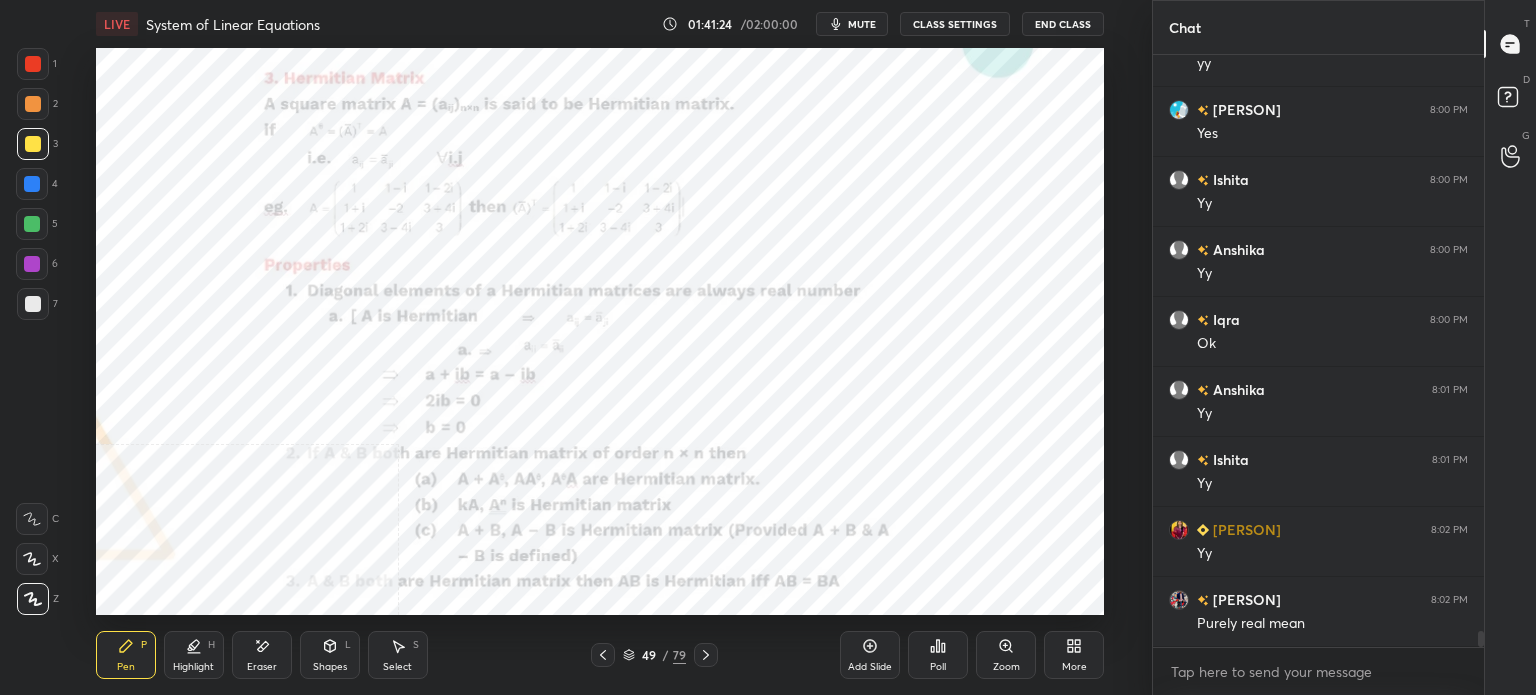 scroll, scrollTop: 20808, scrollLeft: 0, axis: vertical 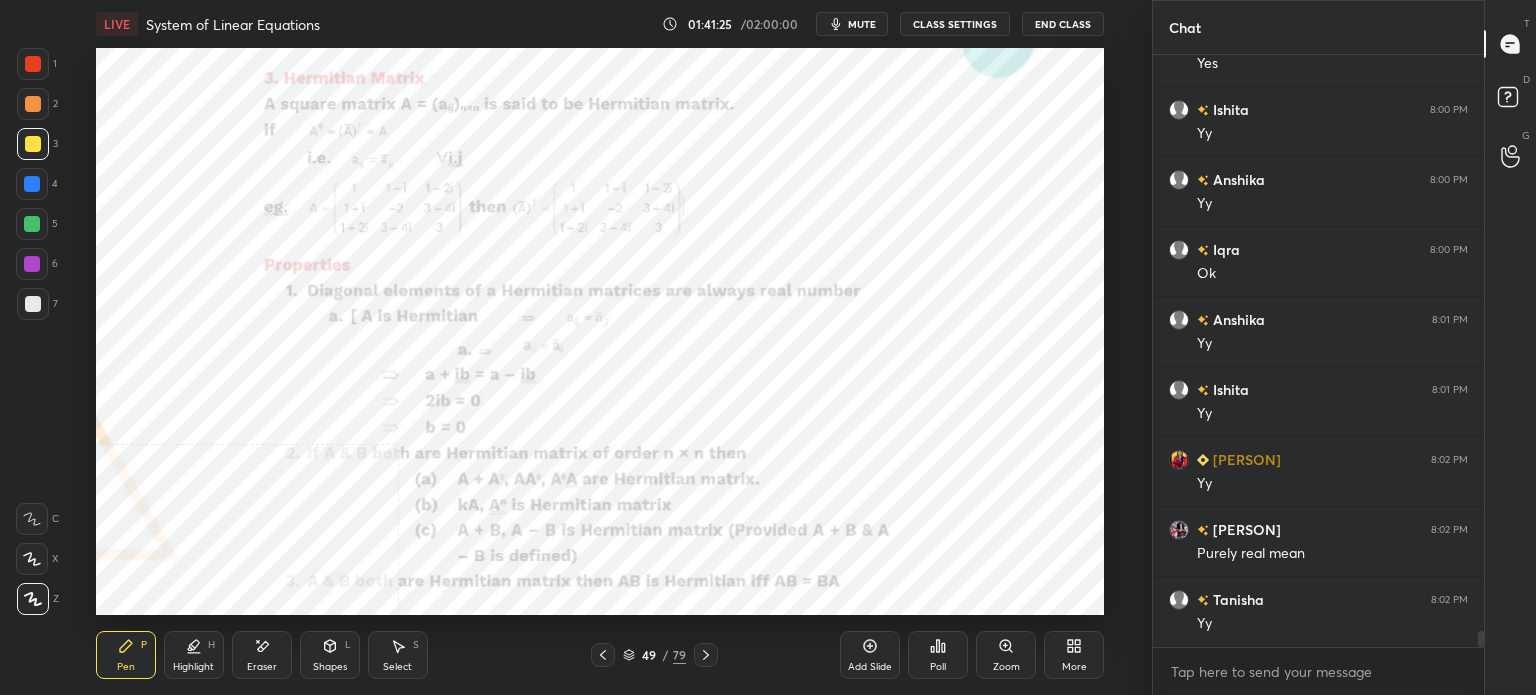click 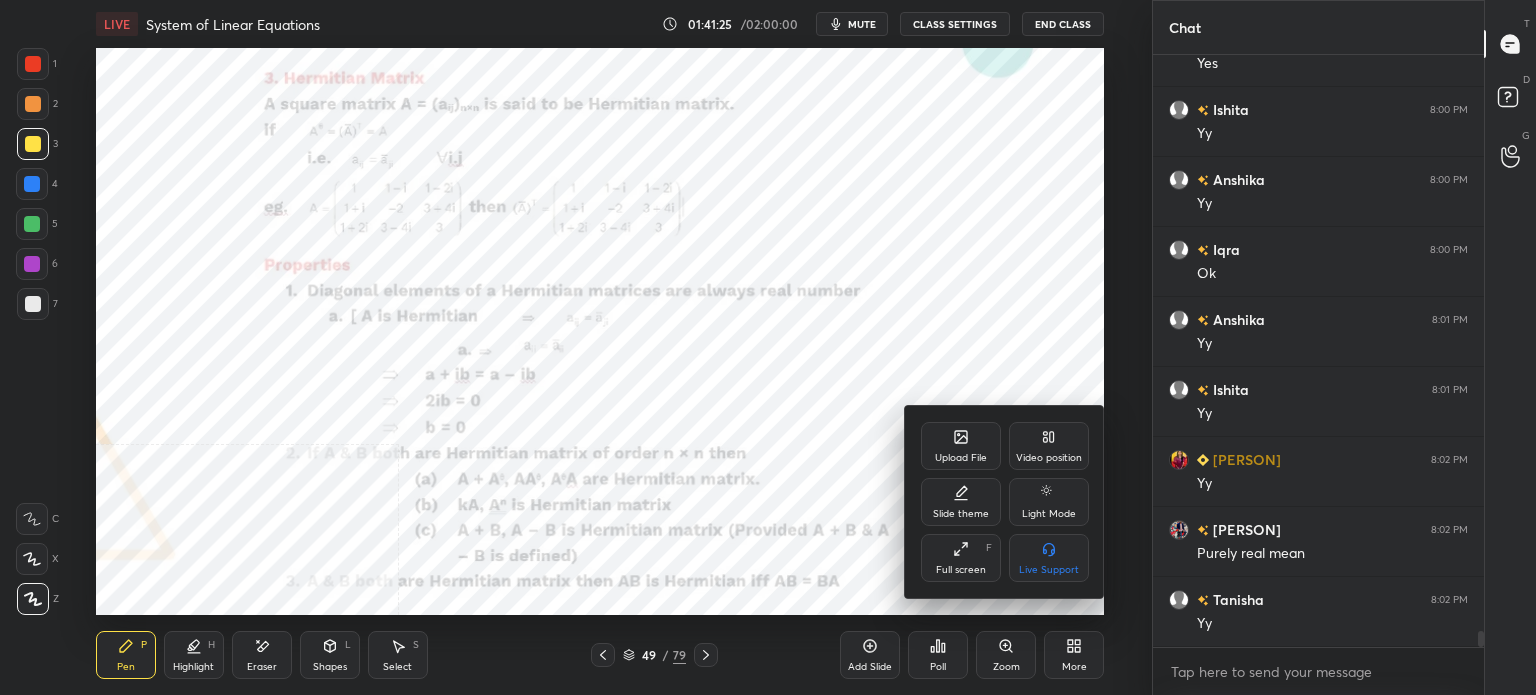 click on "Video position" at bounding box center (1049, 446) 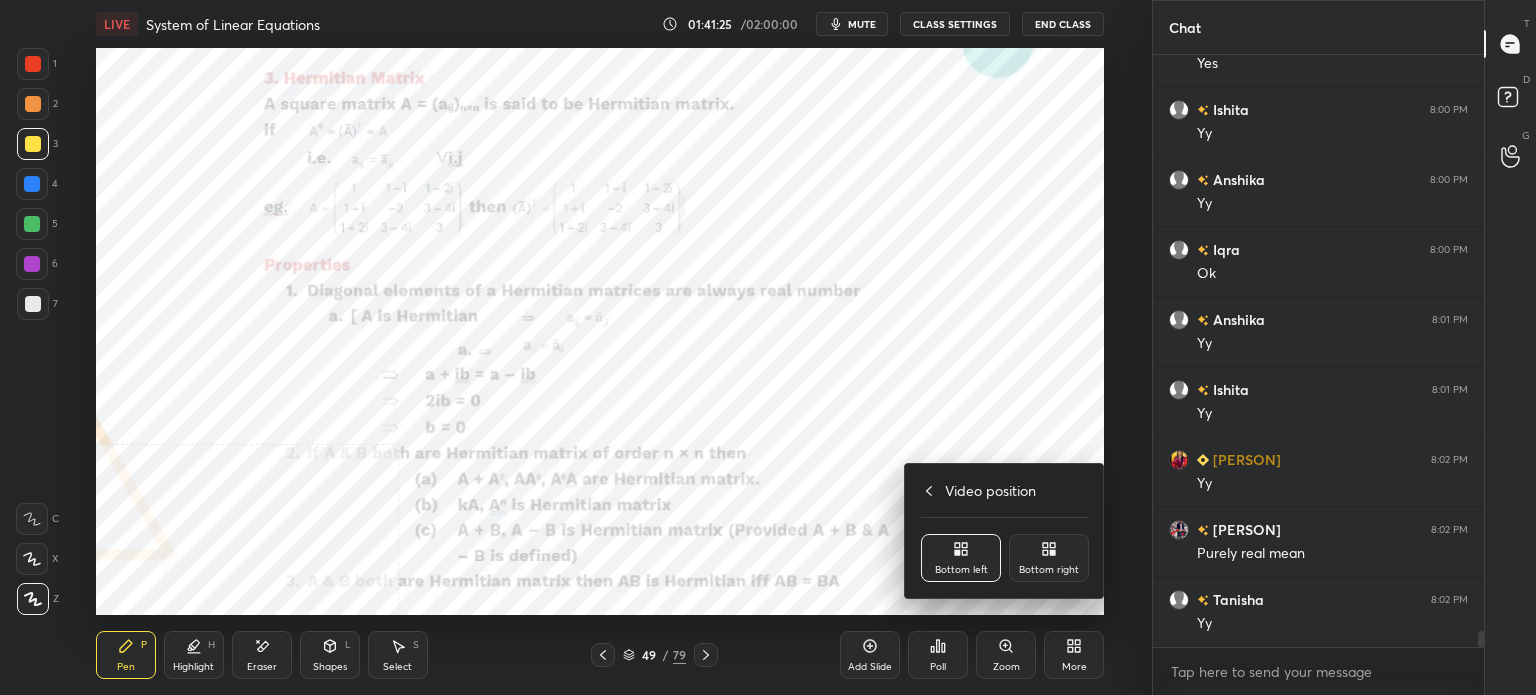 click on "Bottom right" at bounding box center [1049, 558] 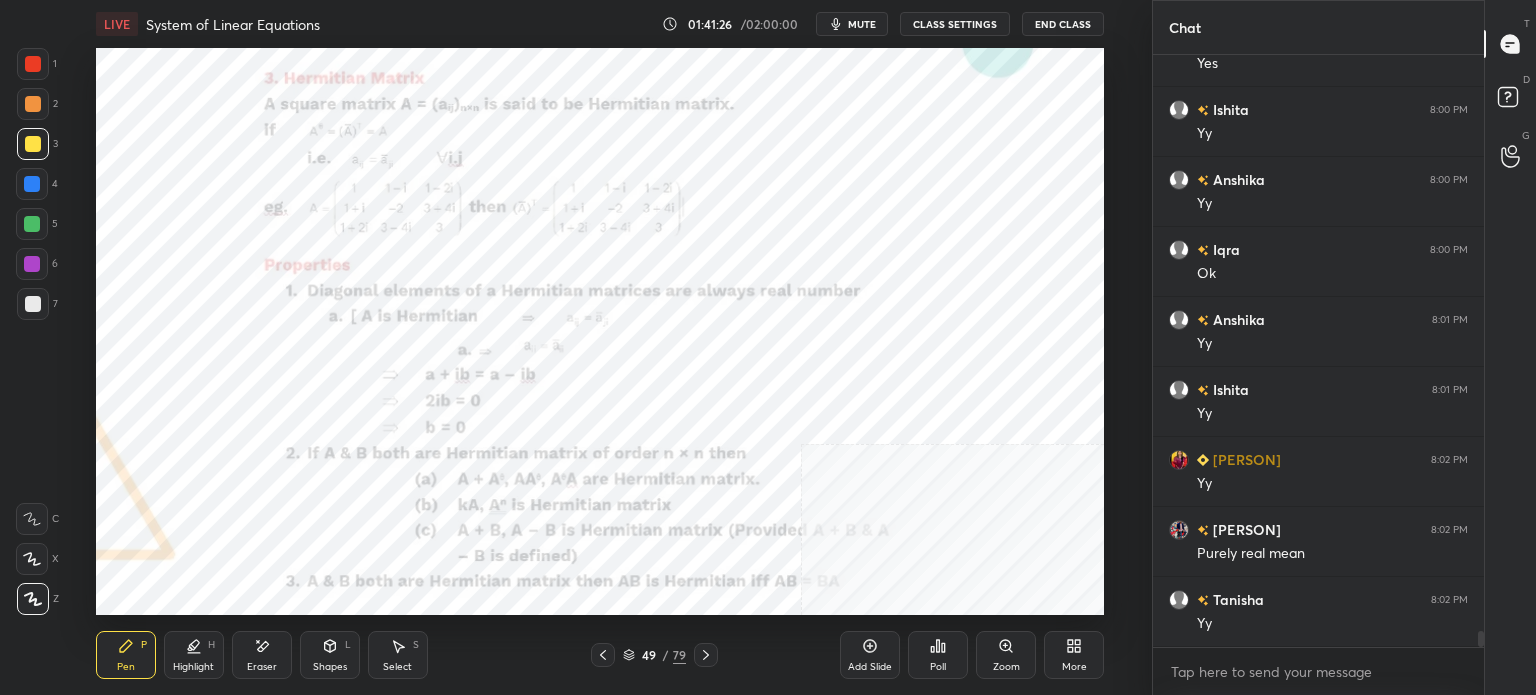 click at bounding box center [33, 64] 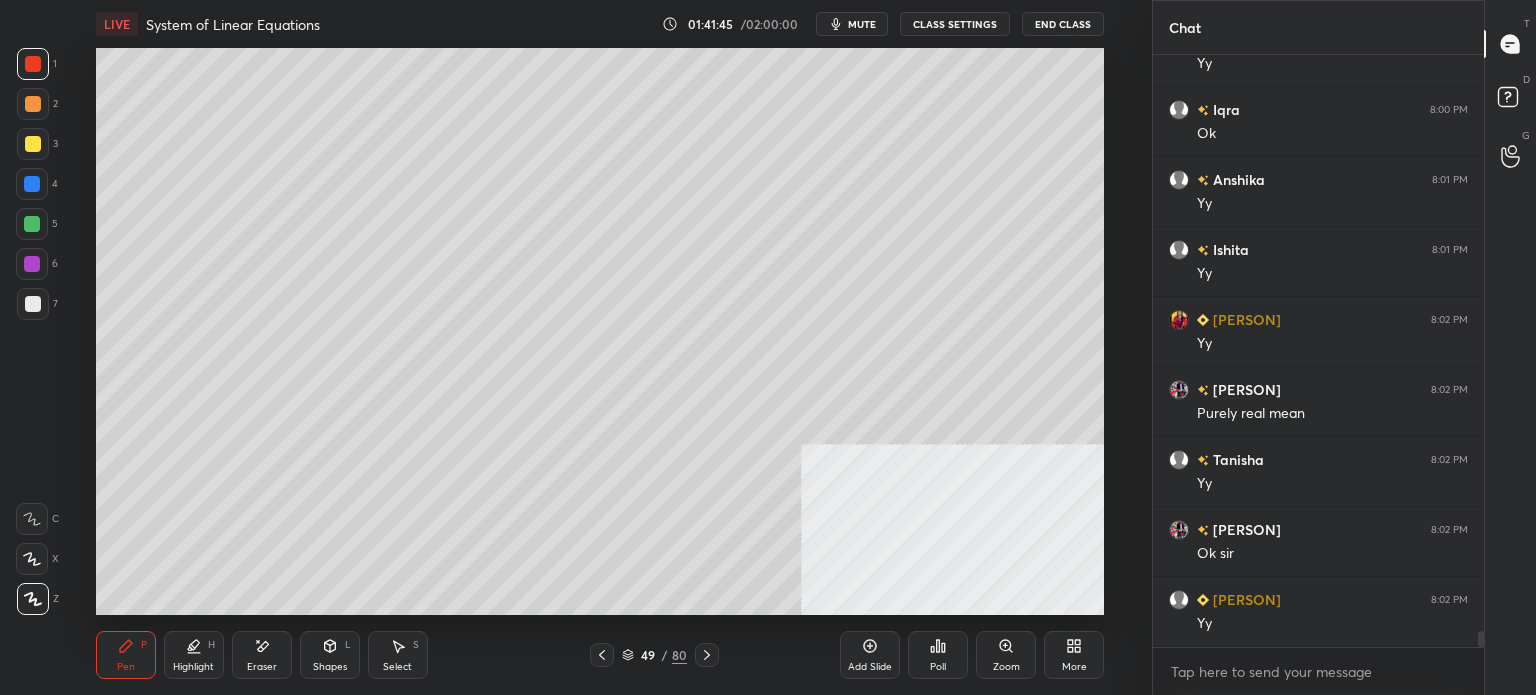 scroll, scrollTop: 21018, scrollLeft: 0, axis: vertical 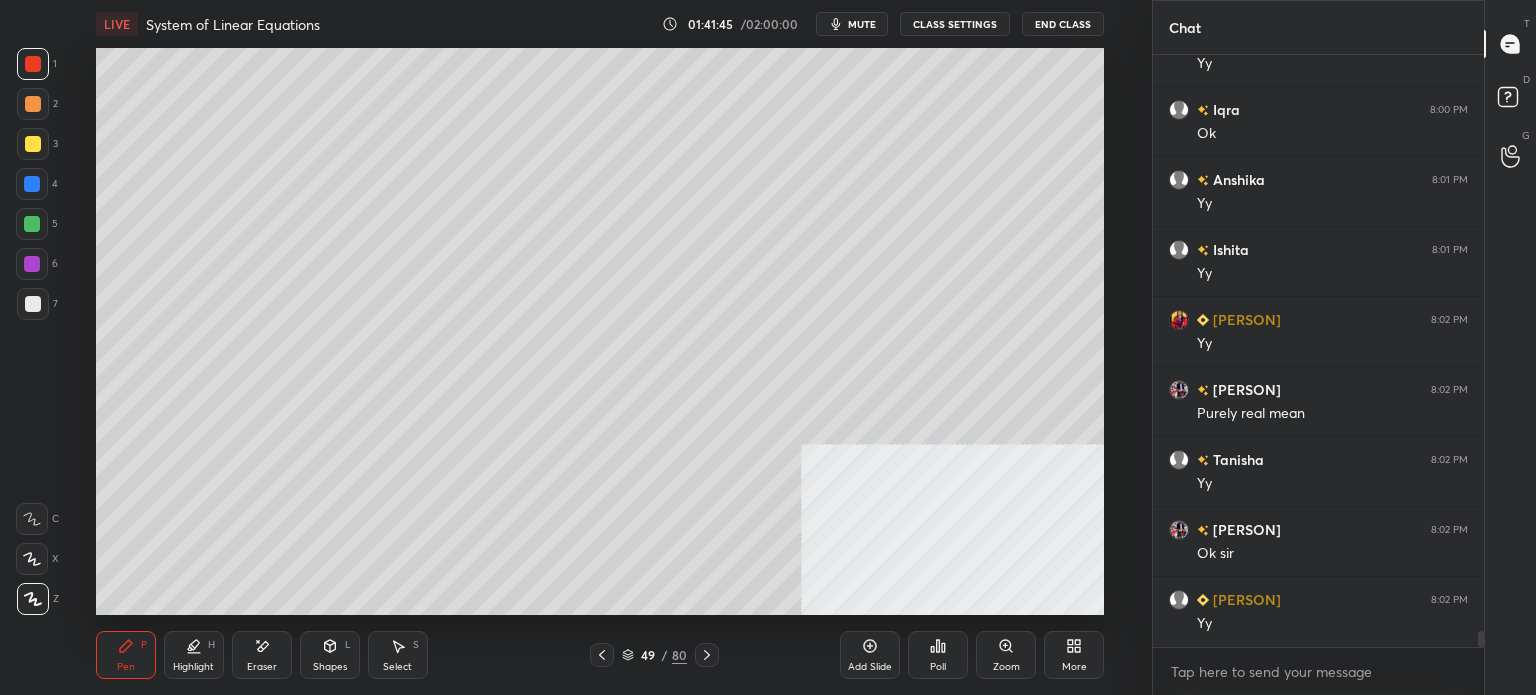 click at bounding box center (33, 144) 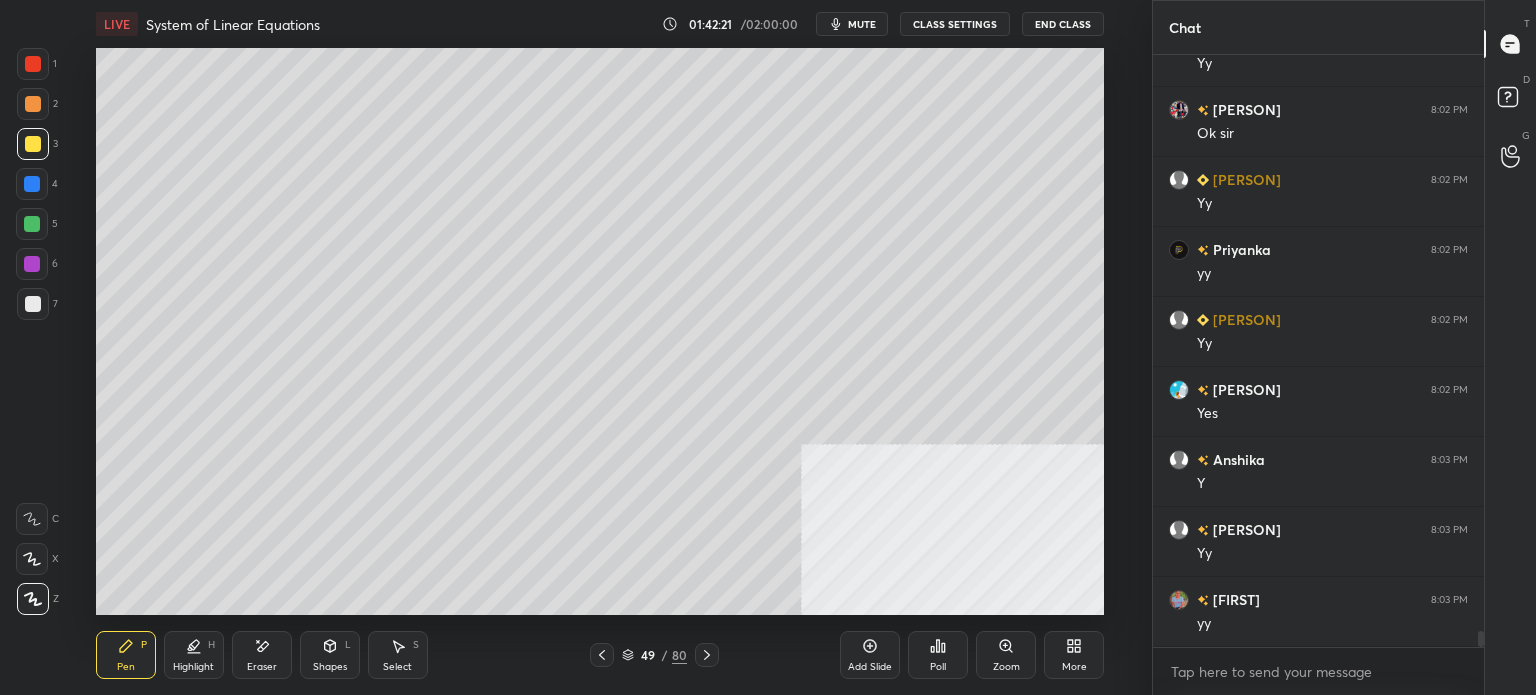 scroll, scrollTop: 21438, scrollLeft: 0, axis: vertical 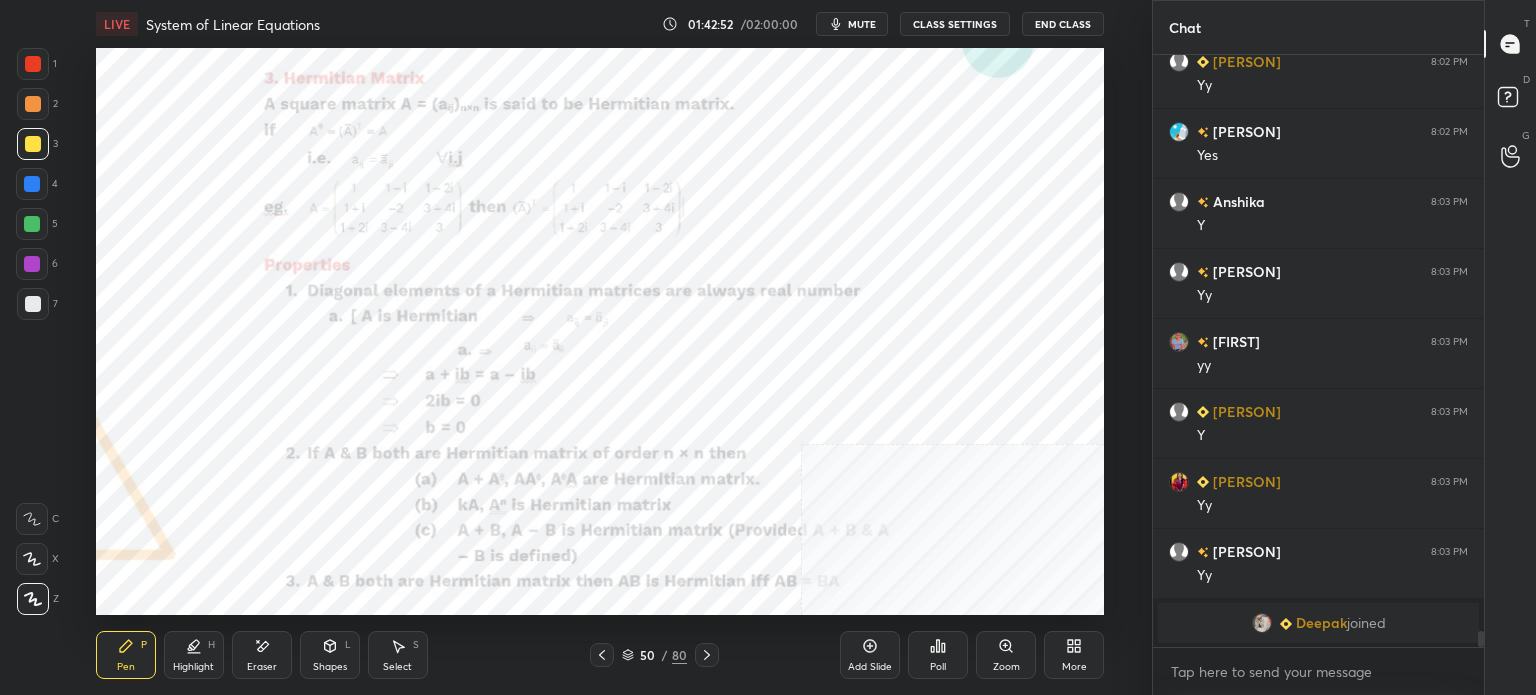 click at bounding box center [33, 64] 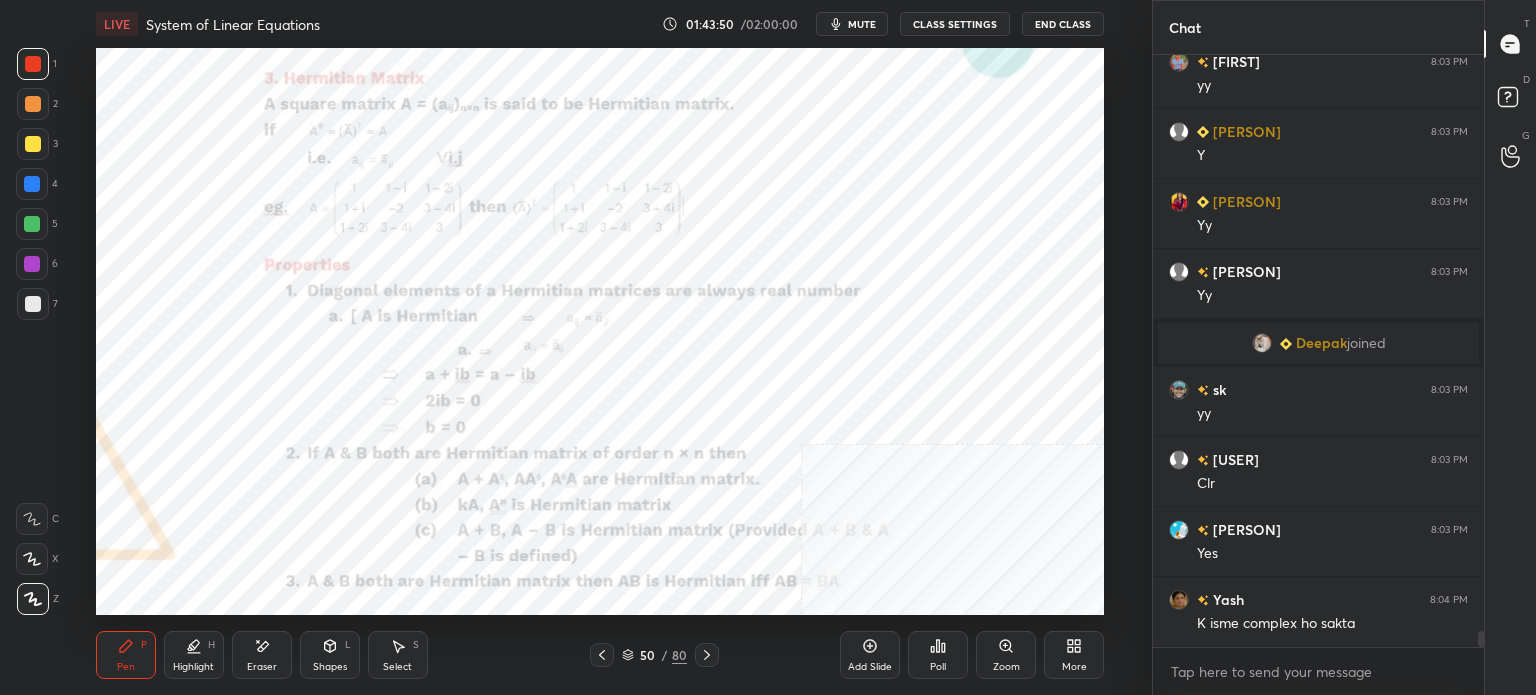 scroll, scrollTop: 20866, scrollLeft: 0, axis: vertical 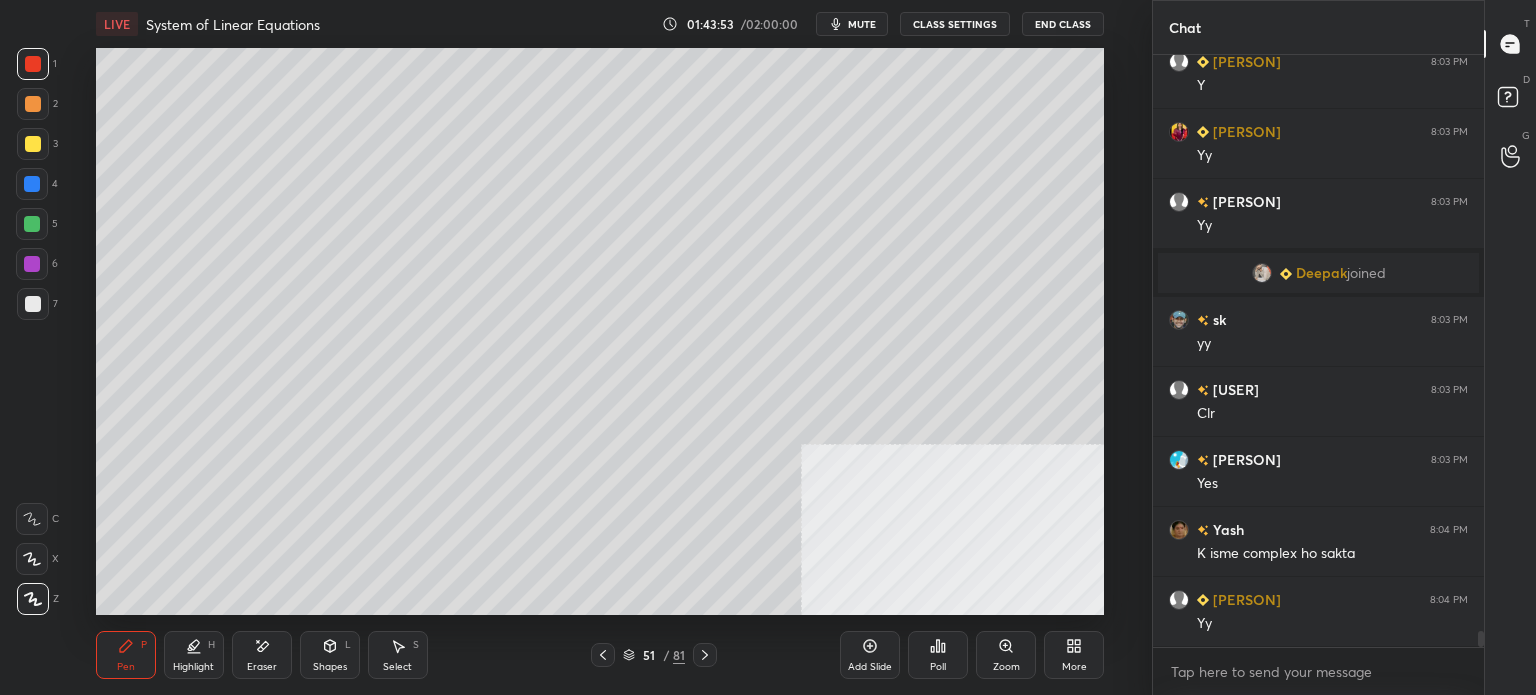 click at bounding box center (33, 144) 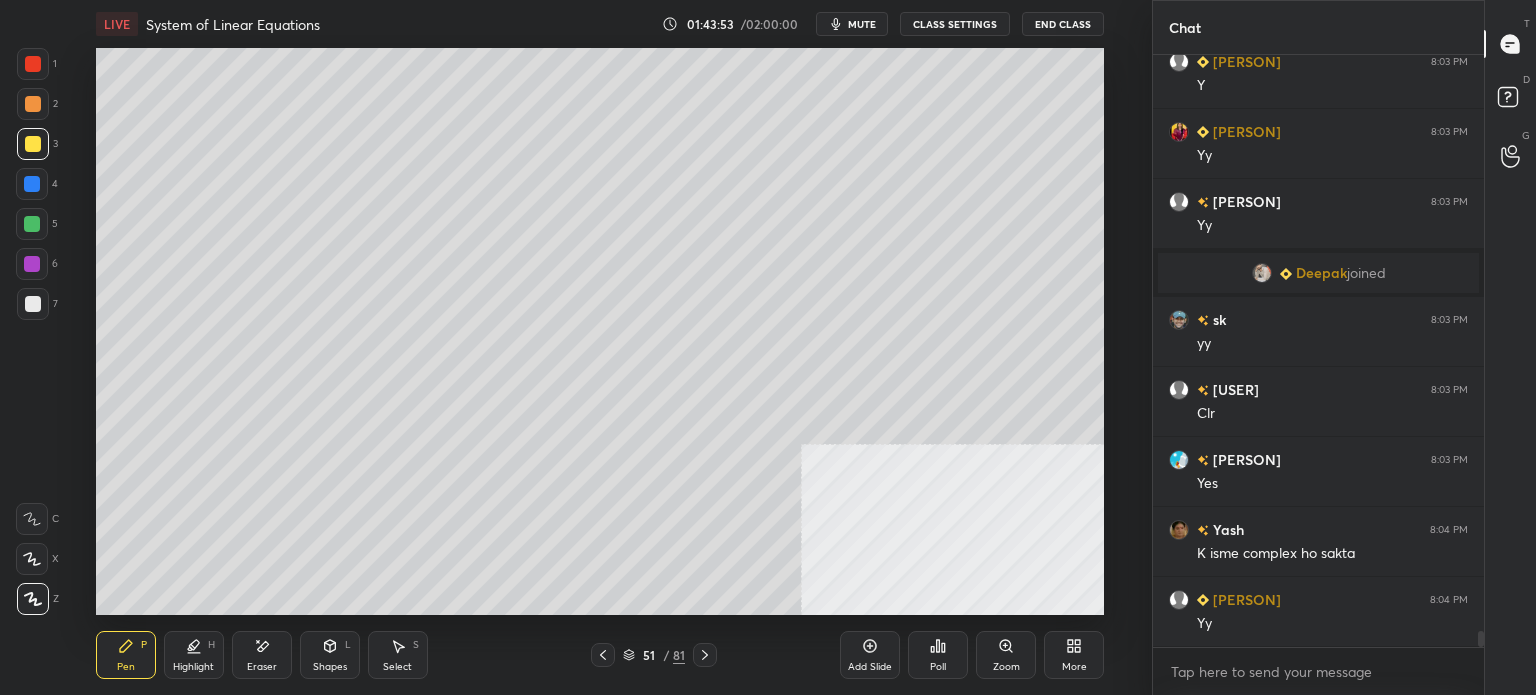 scroll, scrollTop: 20936, scrollLeft: 0, axis: vertical 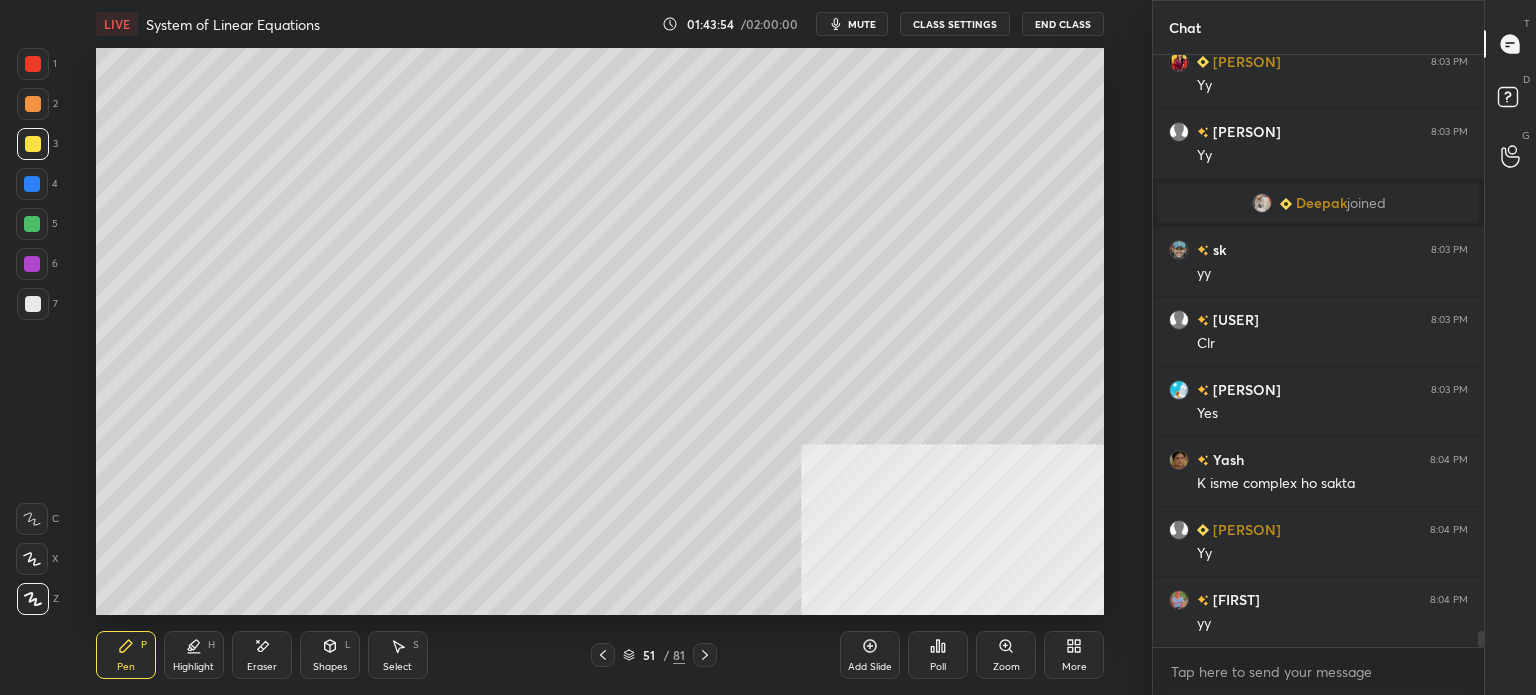 click on "mute" at bounding box center [862, 24] 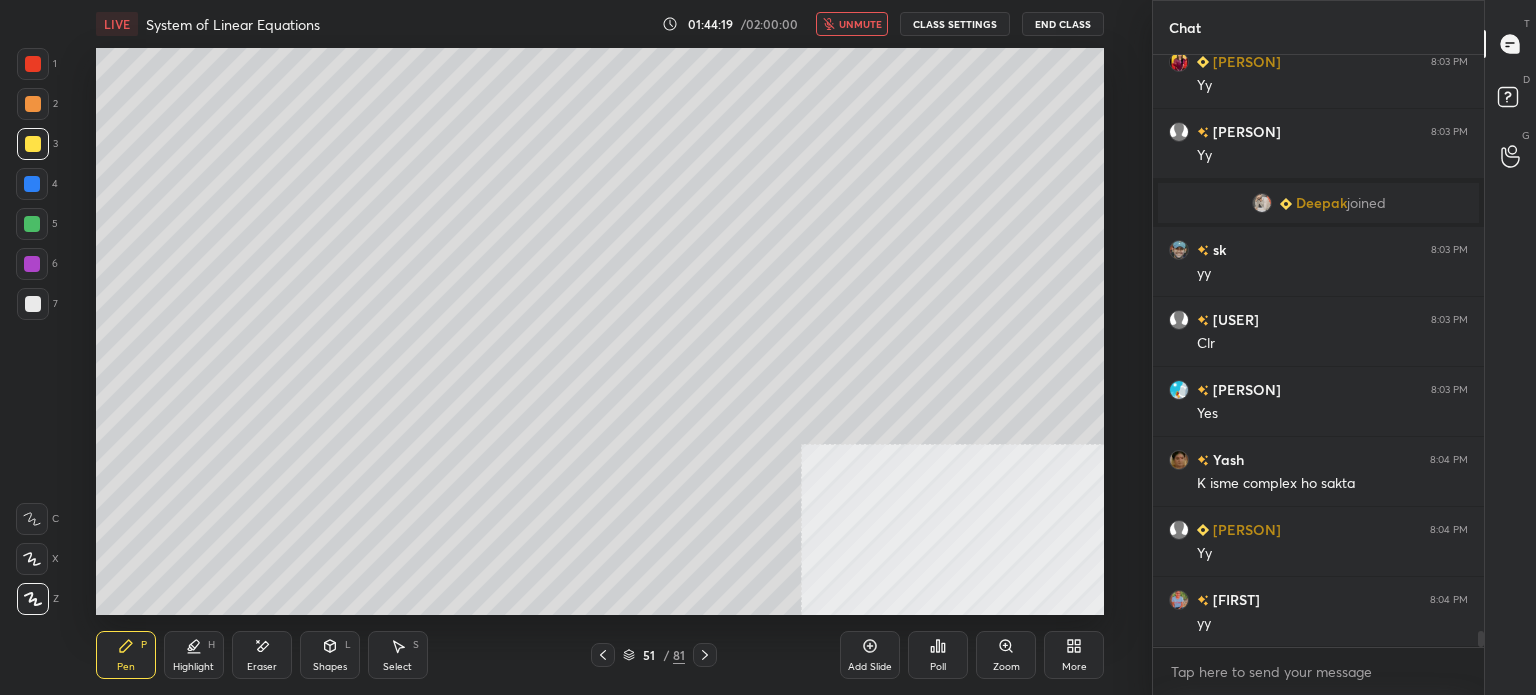 click on "unmute" at bounding box center [860, 24] 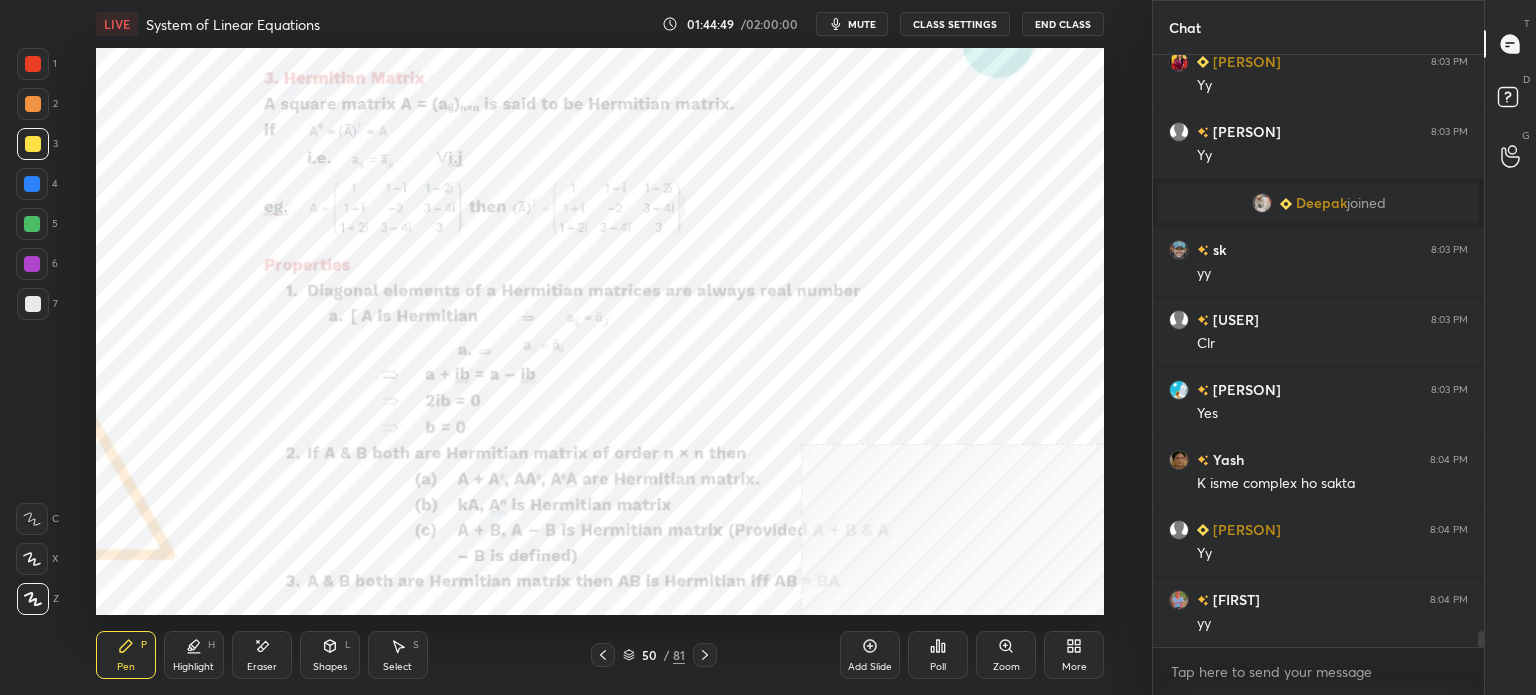 click at bounding box center (33, 64) 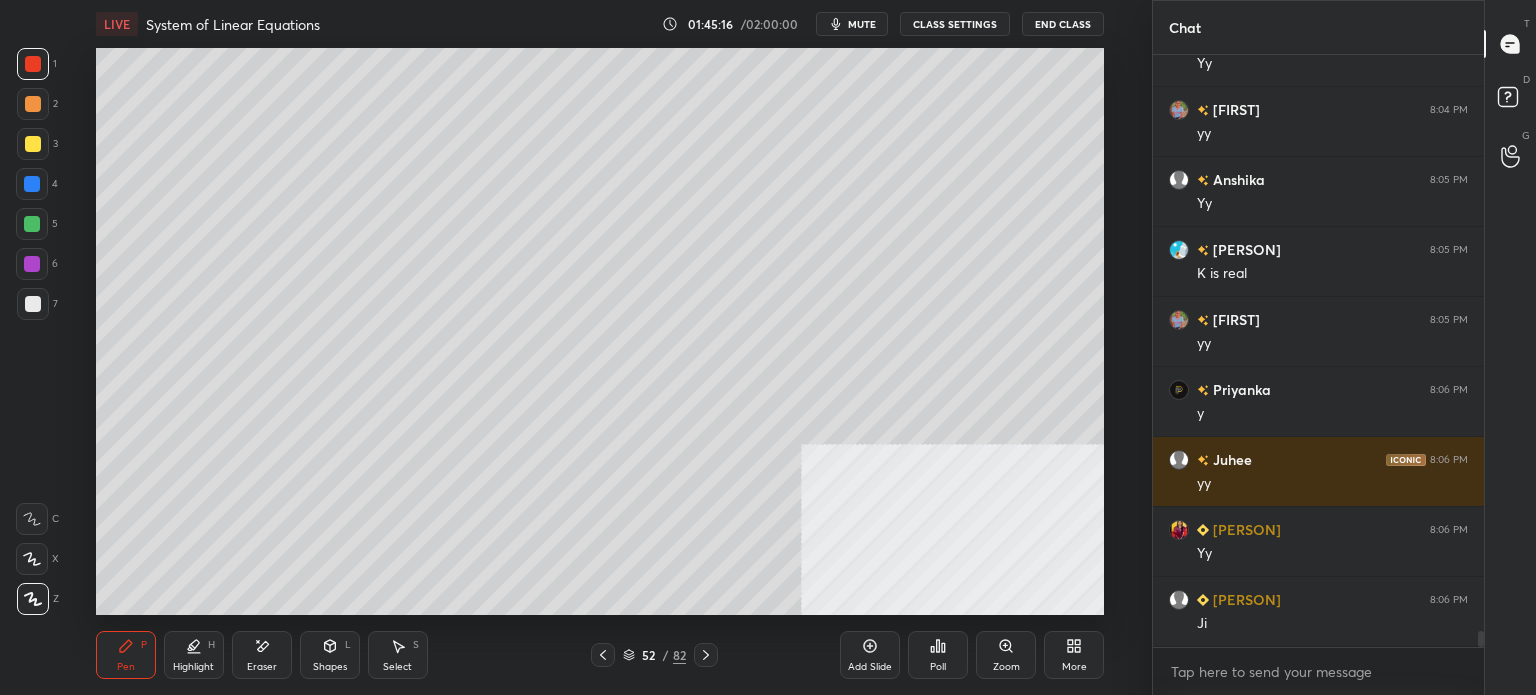 scroll, scrollTop: 21496, scrollLeft: 0, axis: vertical 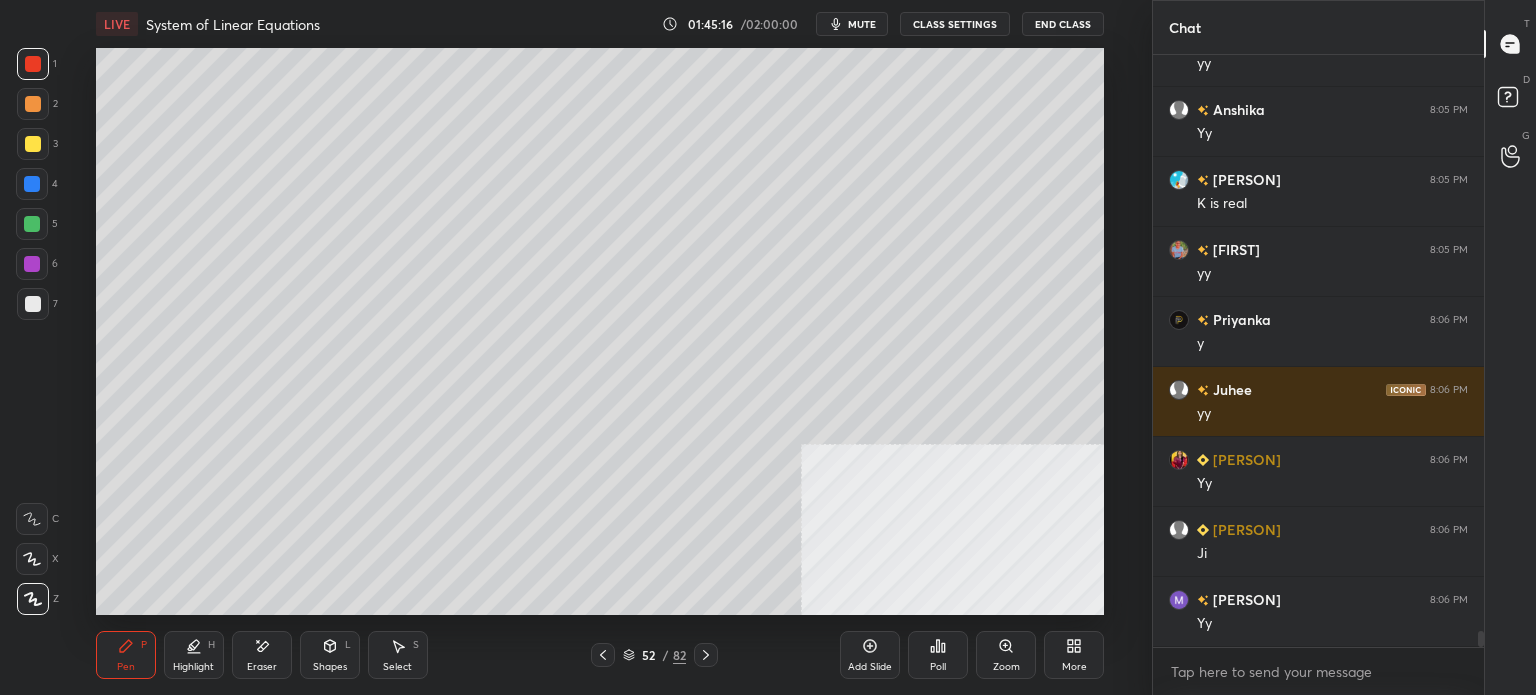 click at bounding box center [33, 144] 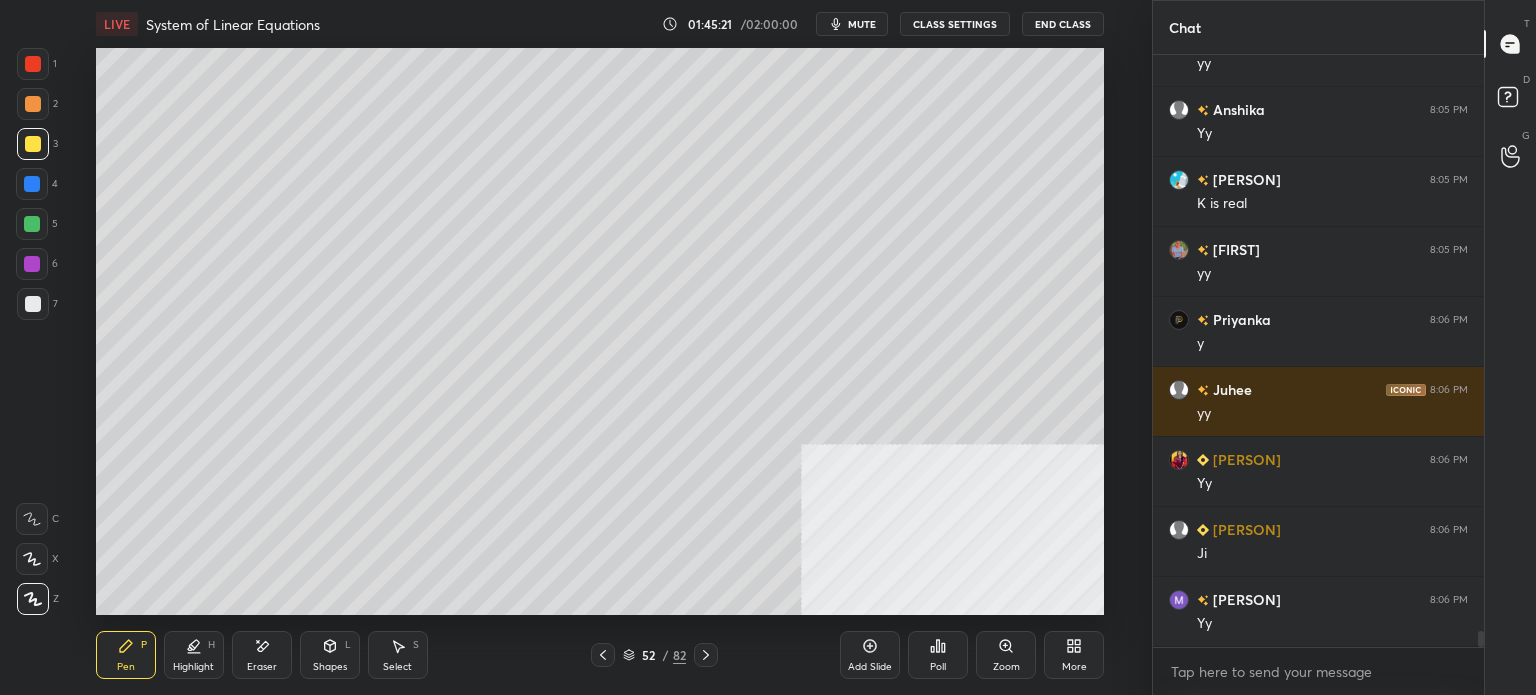 scroll, scrollTop: 21584, scrollLeft: 0, axis: vertical 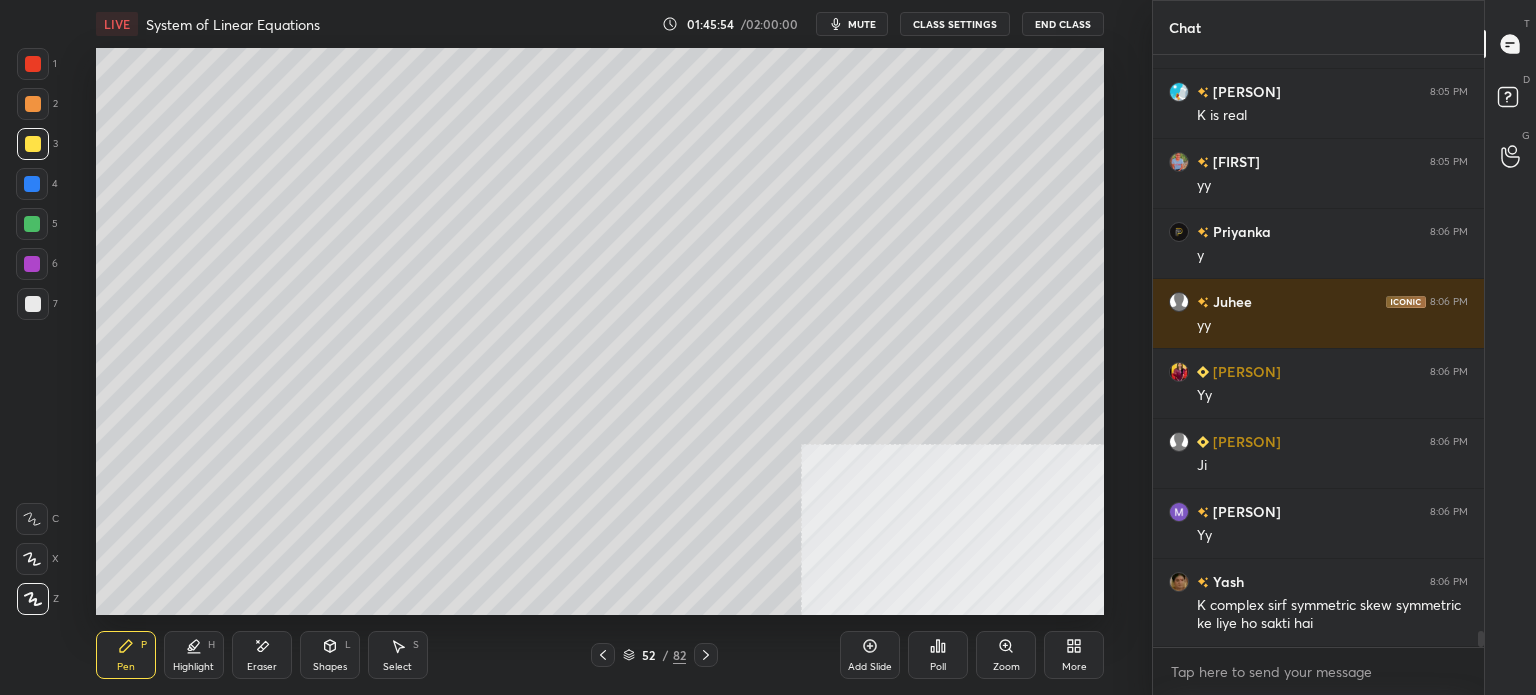 click on "Select S" at bounding box center [398, 655] 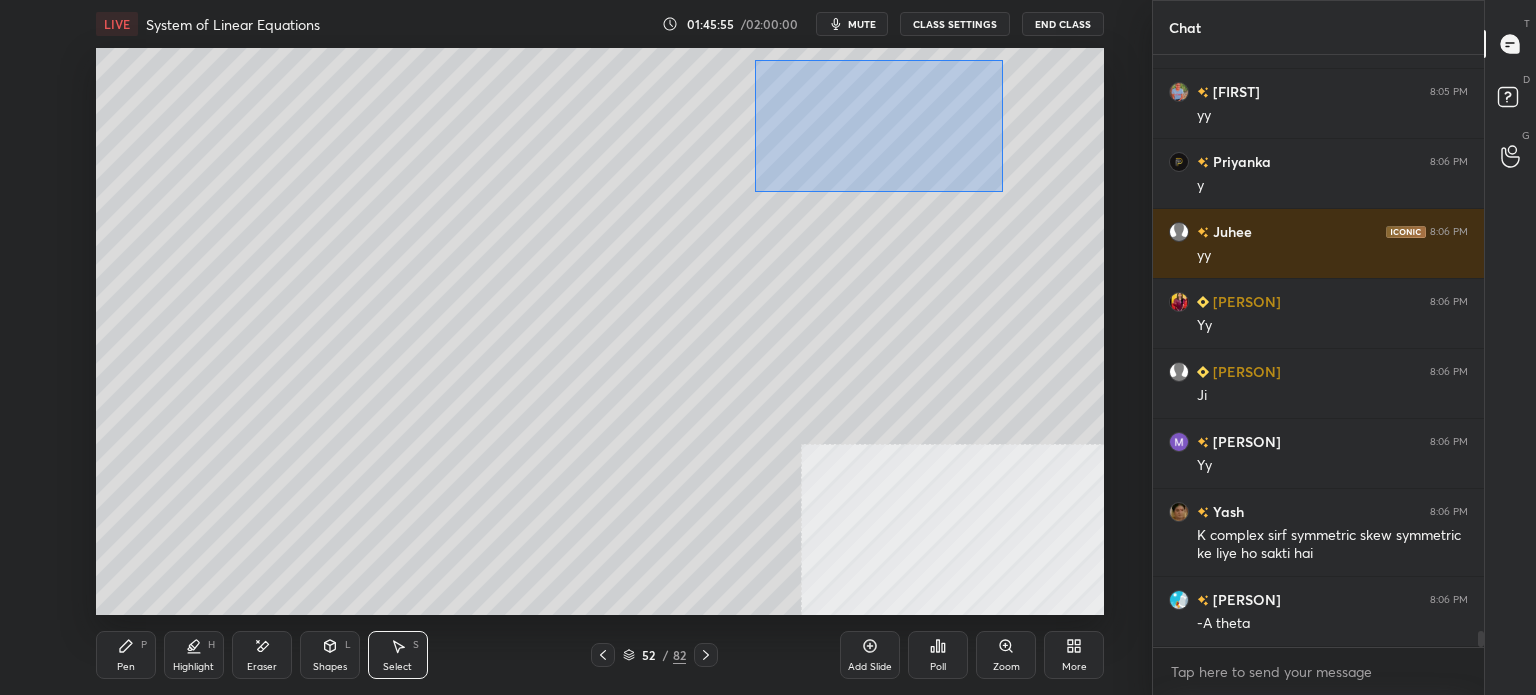 drag, startPoint x: 763, startPoint y: 59, endPoint x: 965, endPoint y: 167, distance: 229.05894 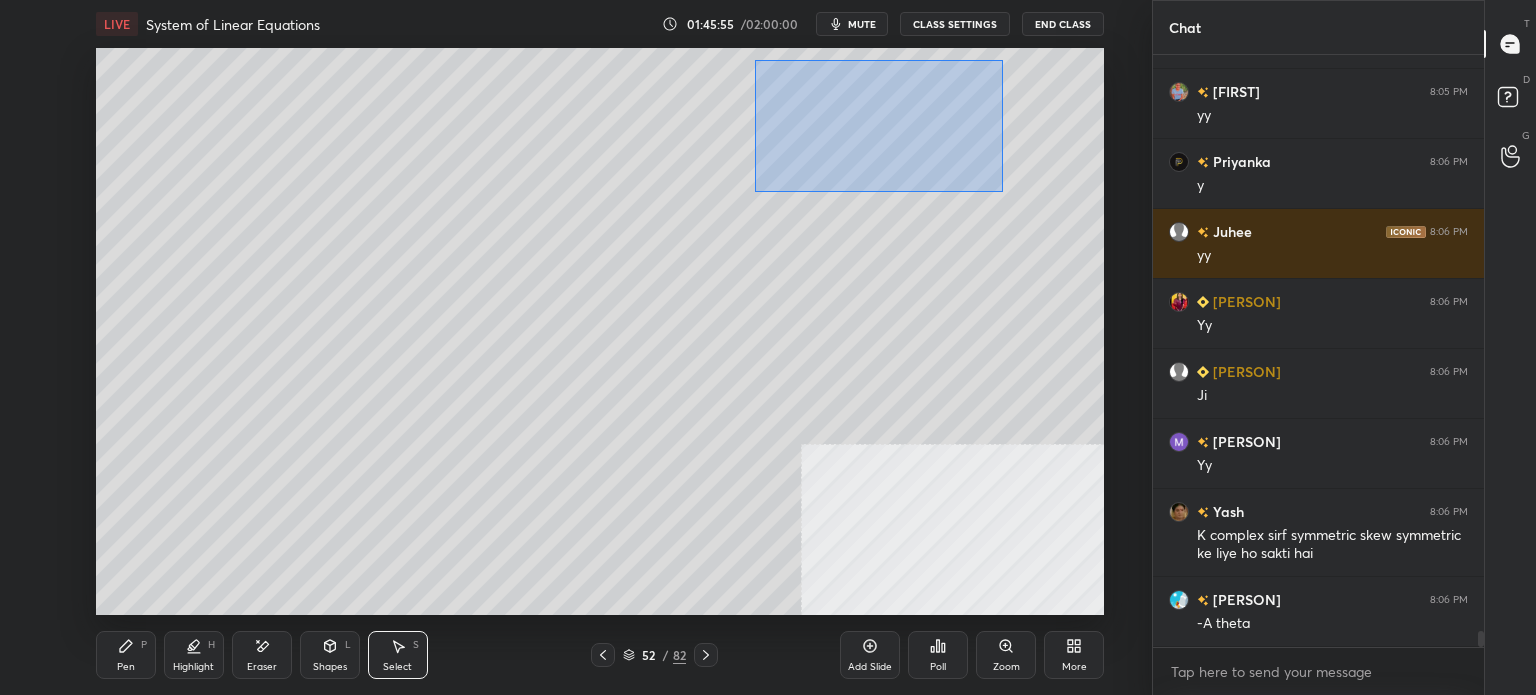 click on "0 ° Undo Copy Paste here Duplicate Duplicate to new slide Delete" at bounding box center [600, 331] 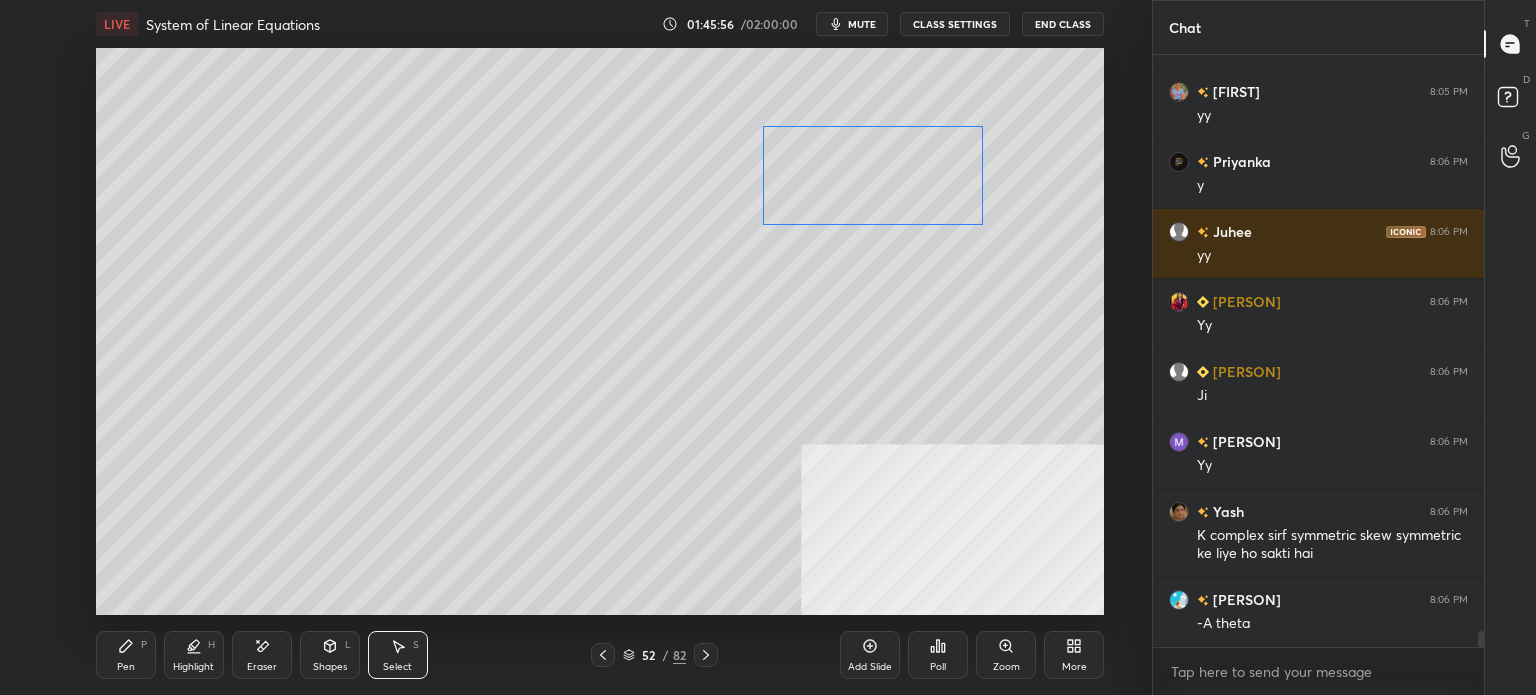drag, startPoint x: 916, startPoint y: 186, endPoint x: 876, endPoint y: 84, distance: 109.56277 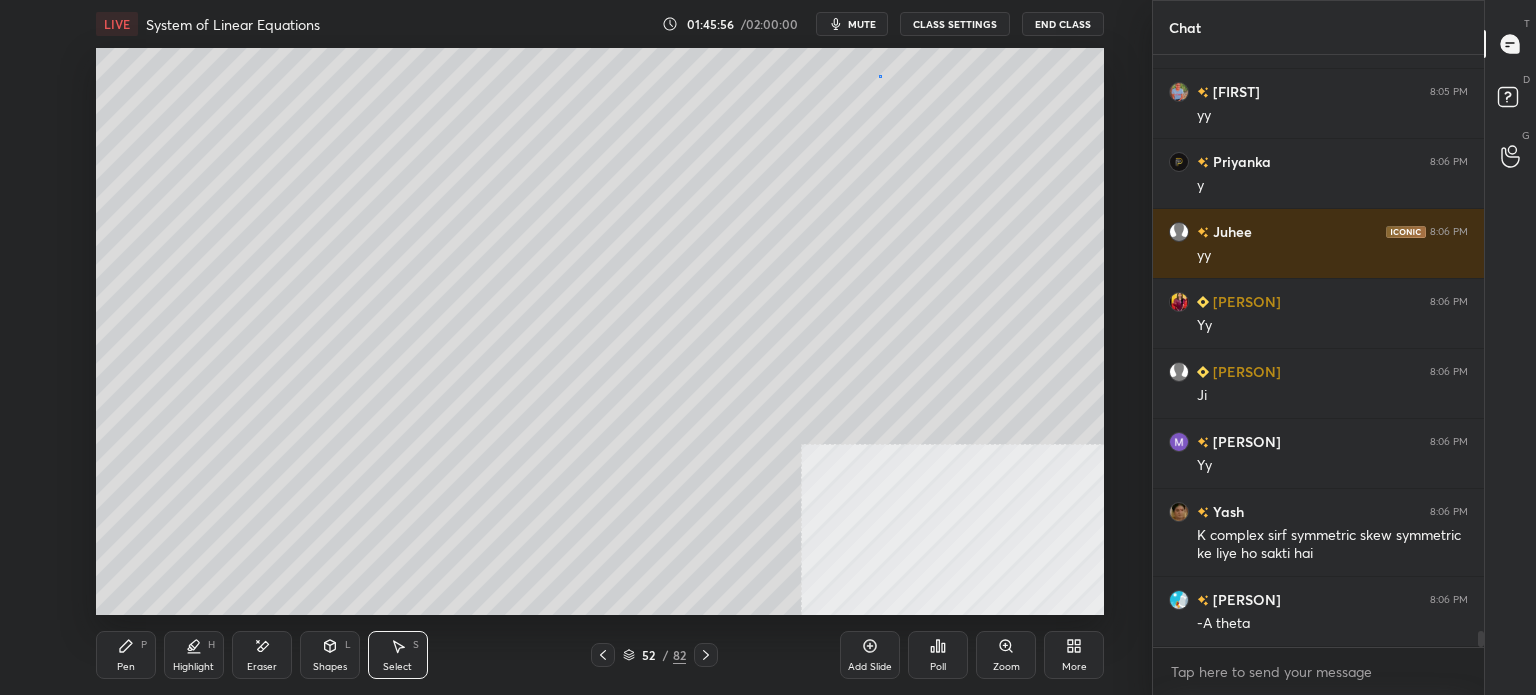 click on "0 ° Undo Copy Paste here Duplicate Duplicate to new slide Delete" at bounding box center (600, 331) 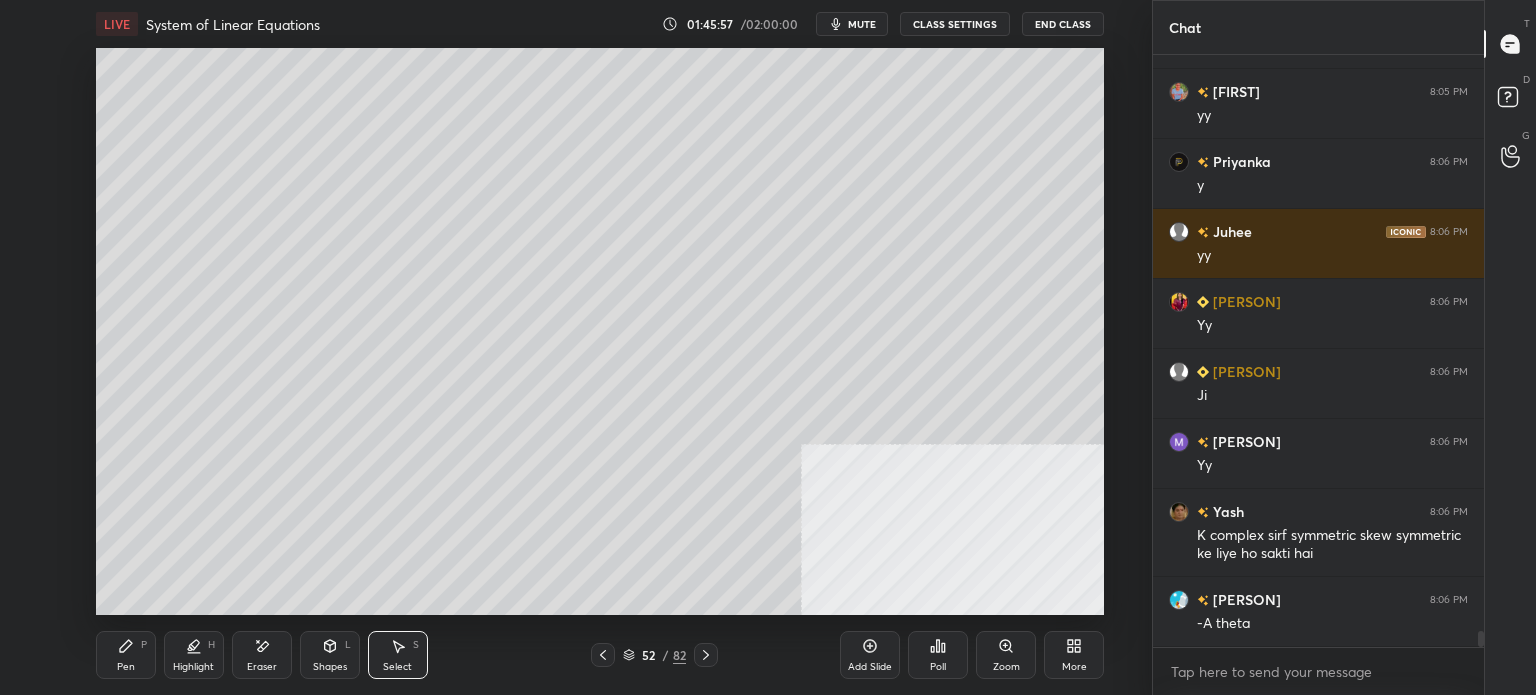 click on "Pen P" at bounding box center (126, 655) 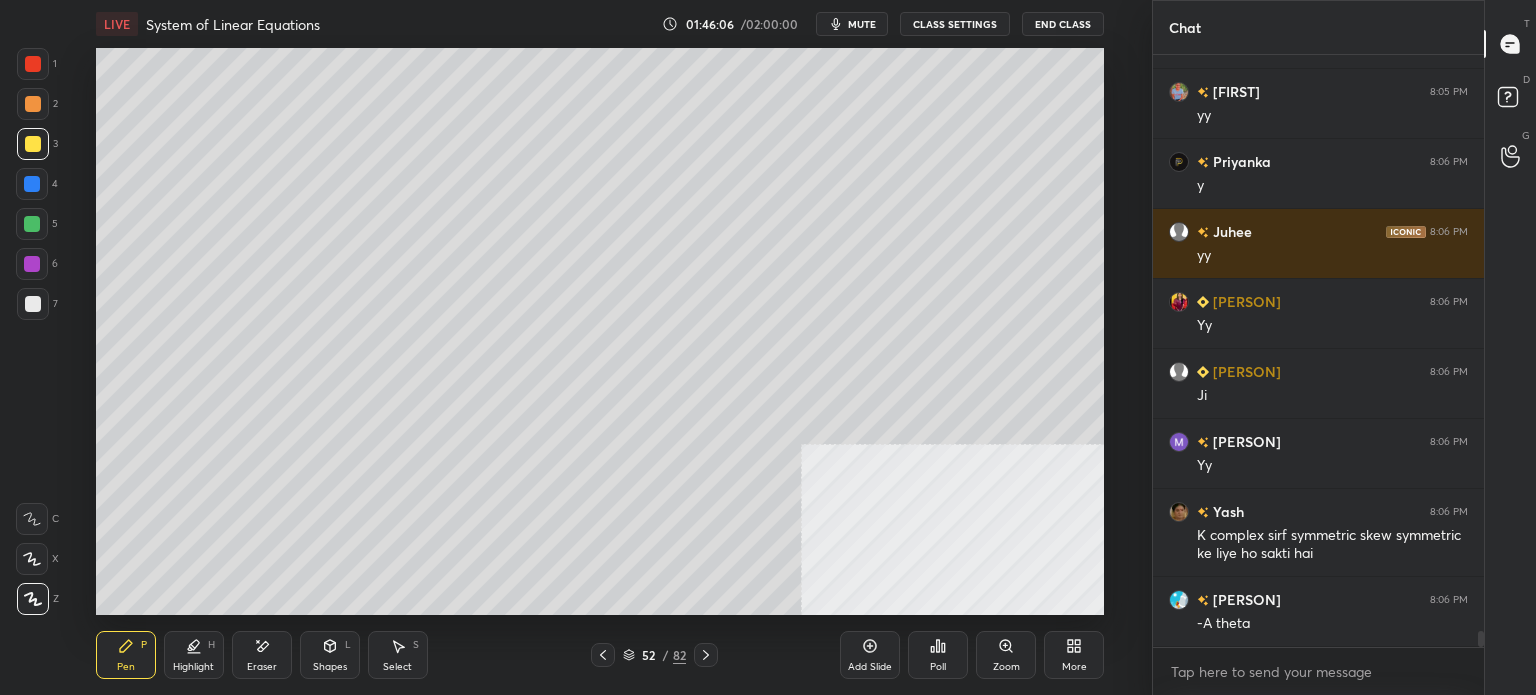 click at bounding box center [33, 304] 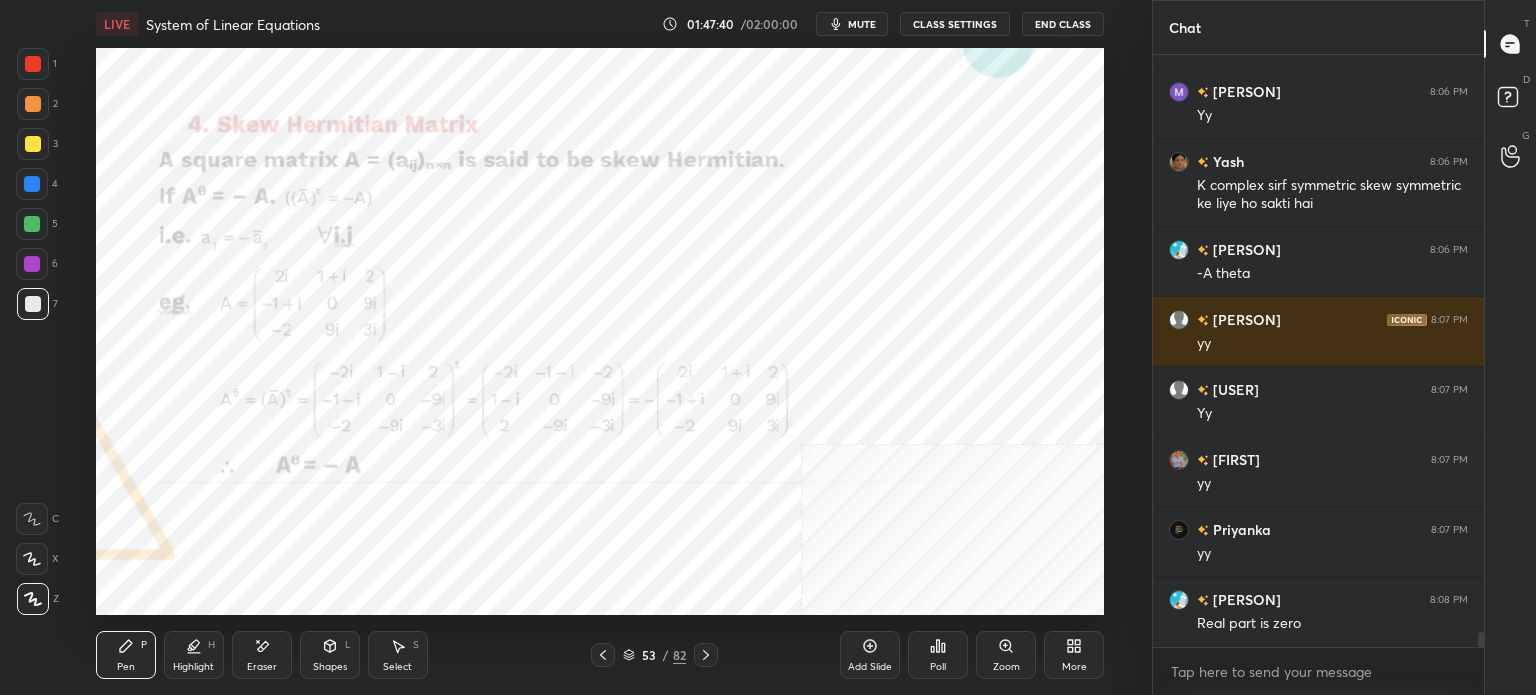 scroll, scrollTop: 22074, scrollLeft: 0, axis: vertical 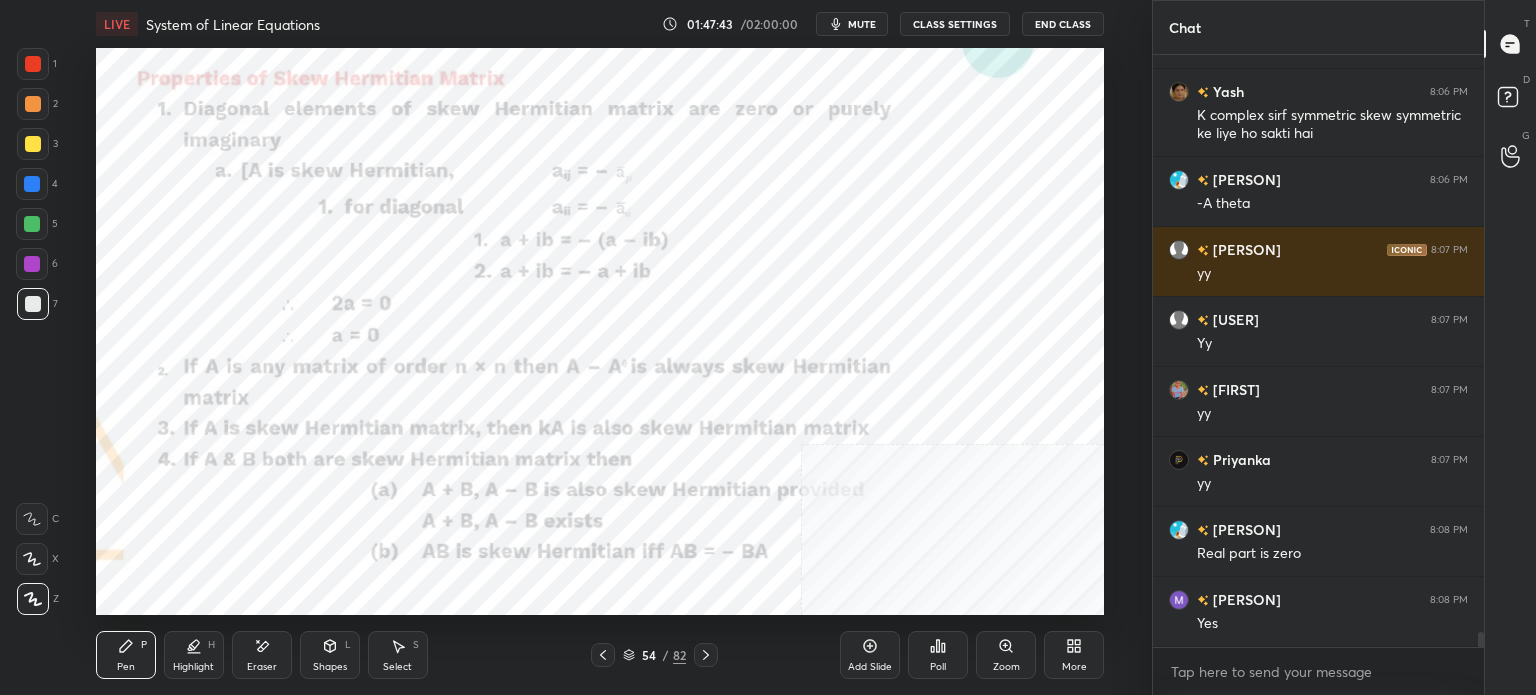 click at bounding box center (33, 64) 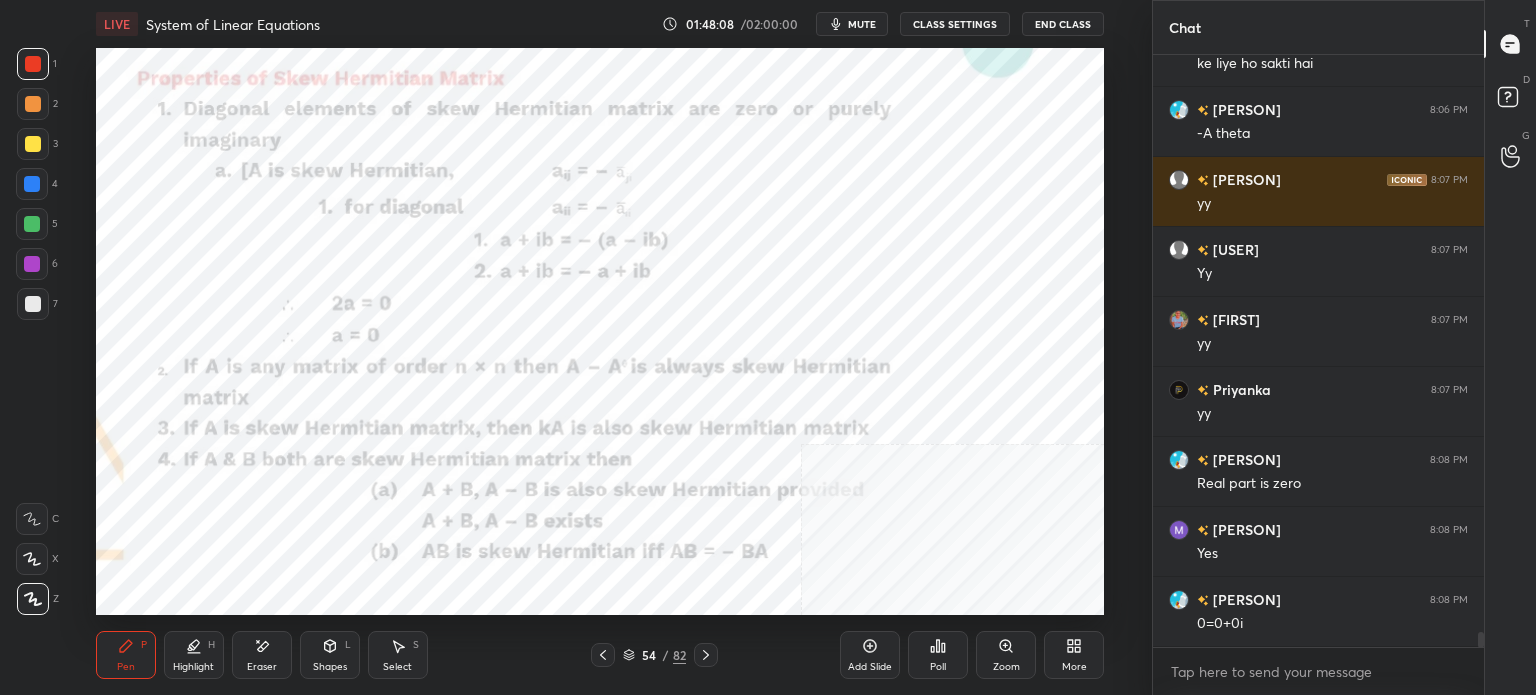 scroll, scrollTop: 22214, scrollLeft: 0, axis: vertical 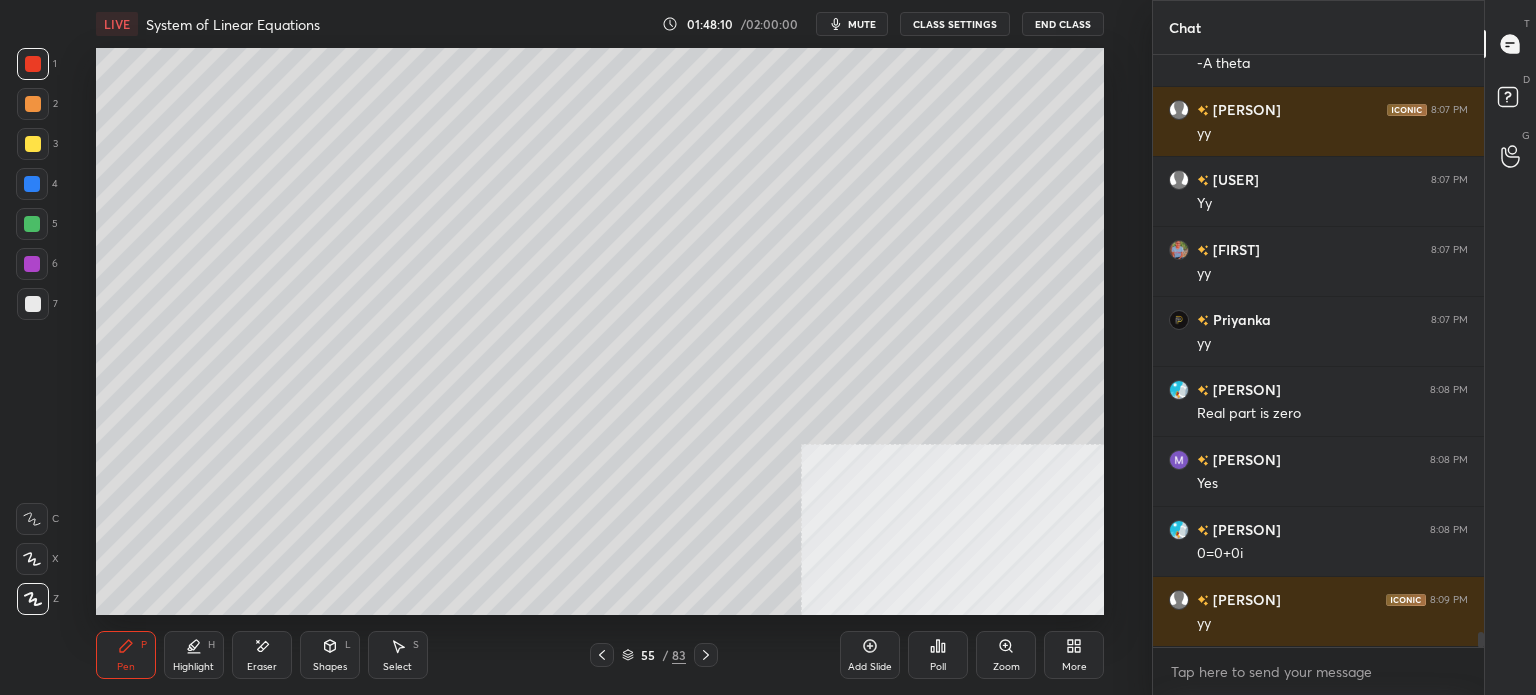 click at bounding box center [33, 144] 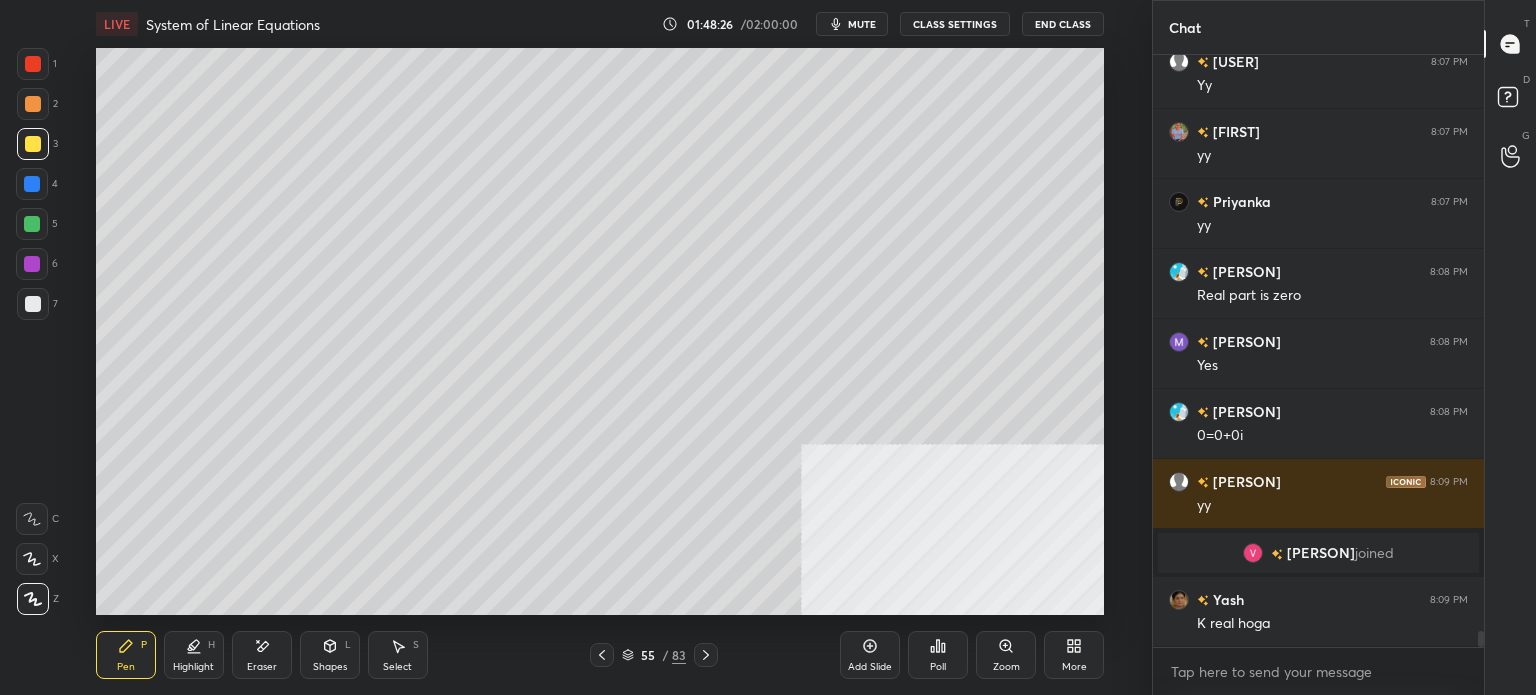 scroll, scrollTop: 21914, scrollLeft: 0, axis: vertical 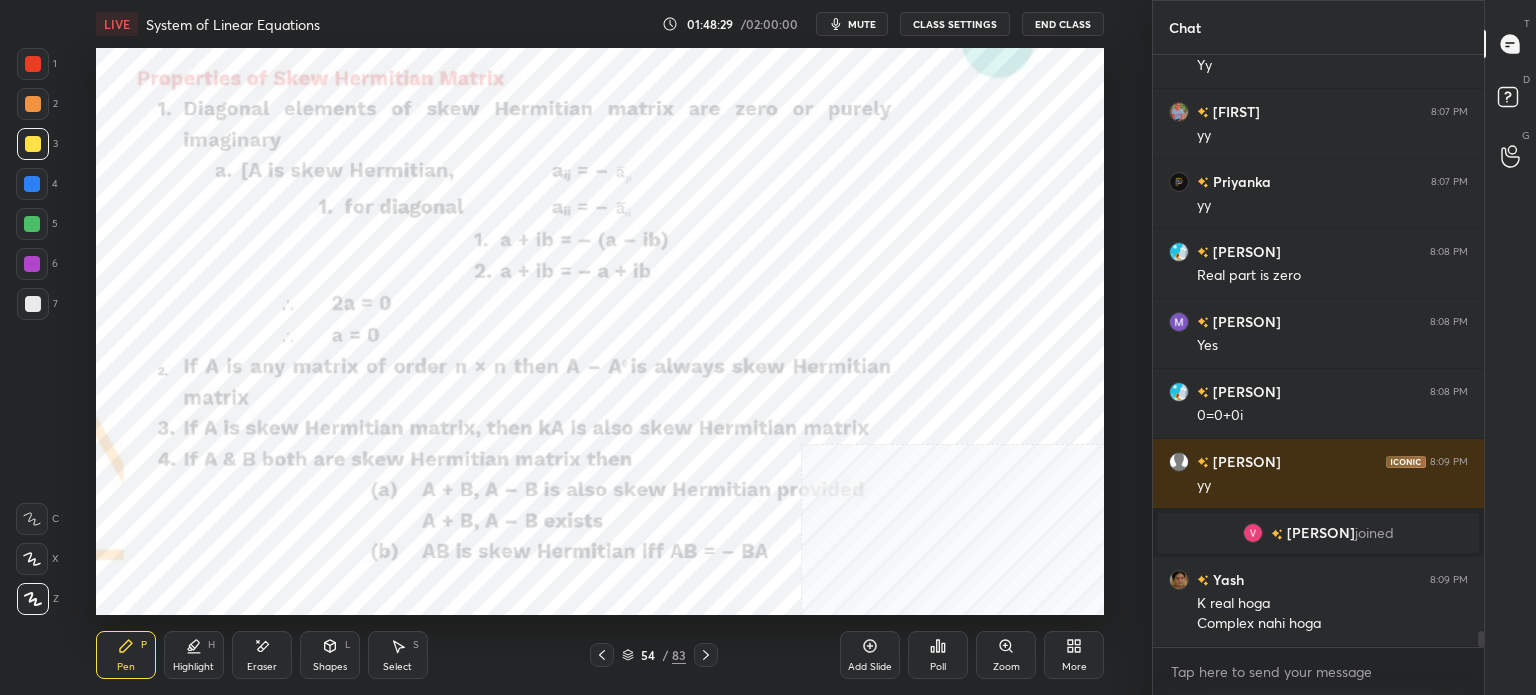 click at bounding box center [33, 64] 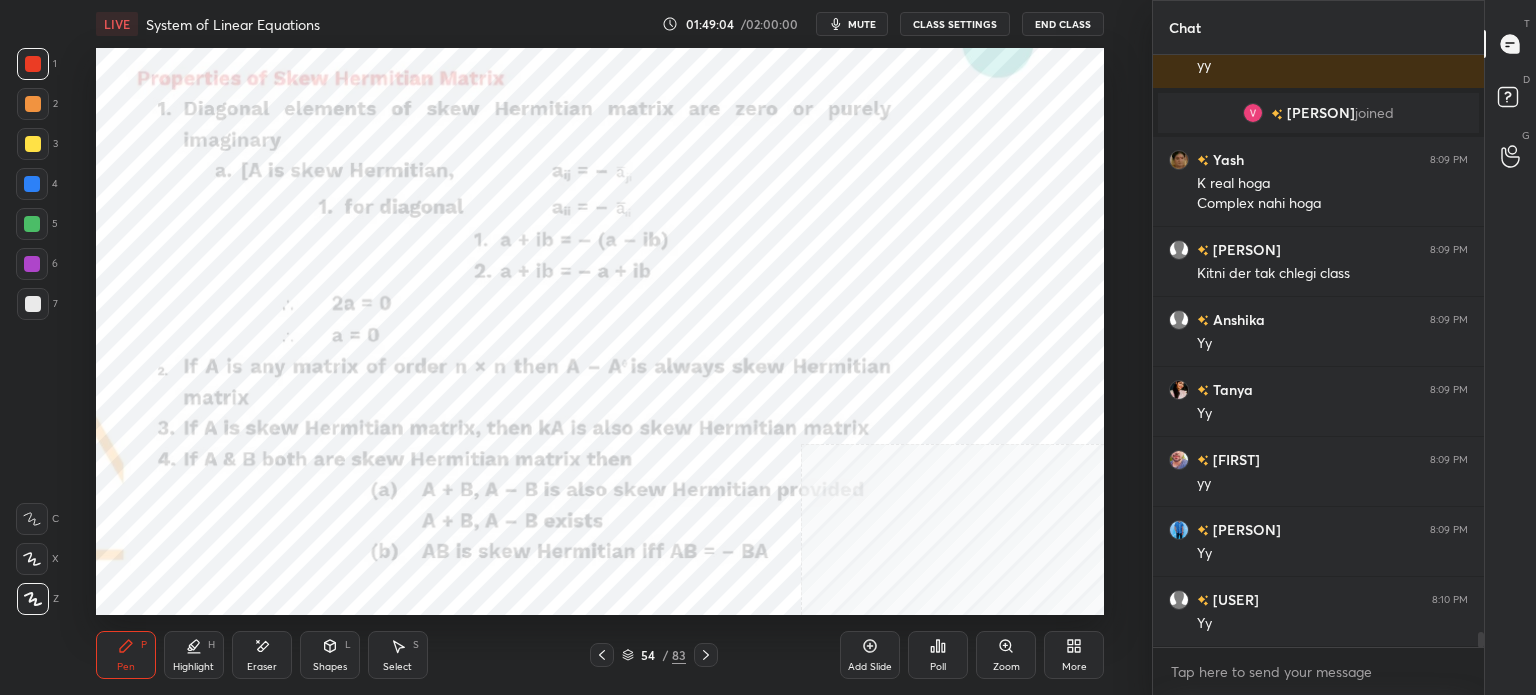 scroll, scrollTop: 22404, scrollLeft: 0, axis: vertical 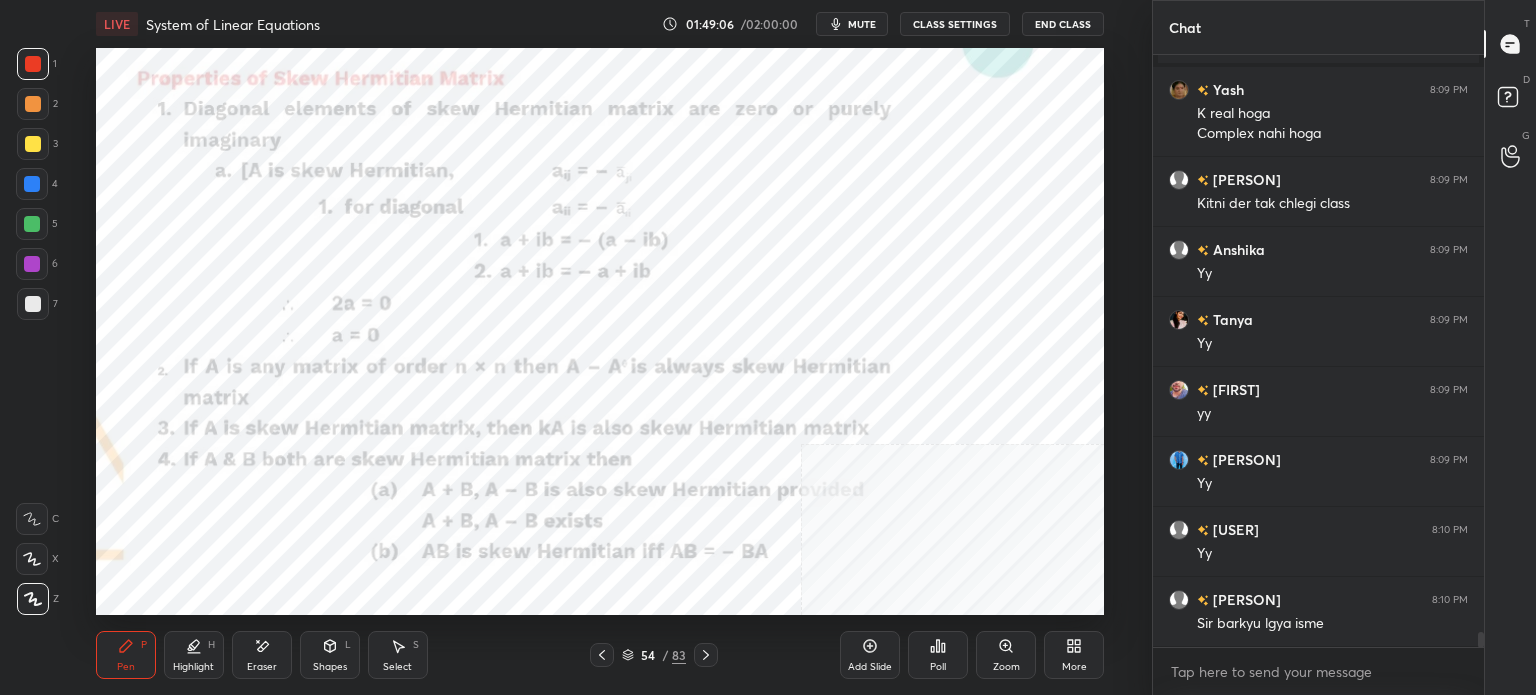 click on "Setting up your live class Poll for   secs No correct answer Start poll" at bounding box center [600, 331] 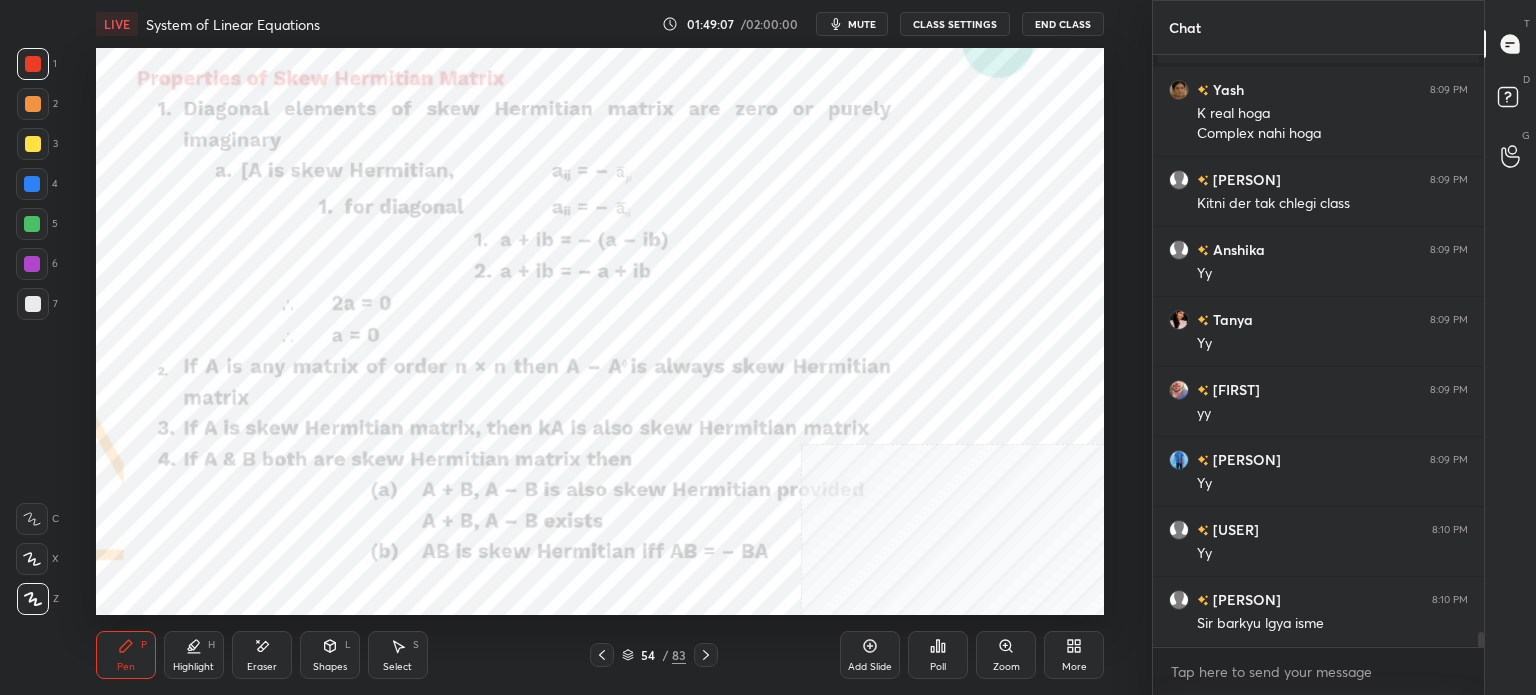 scroll, scrollTop: 22474, scrollLeft: 0, axis: vertical 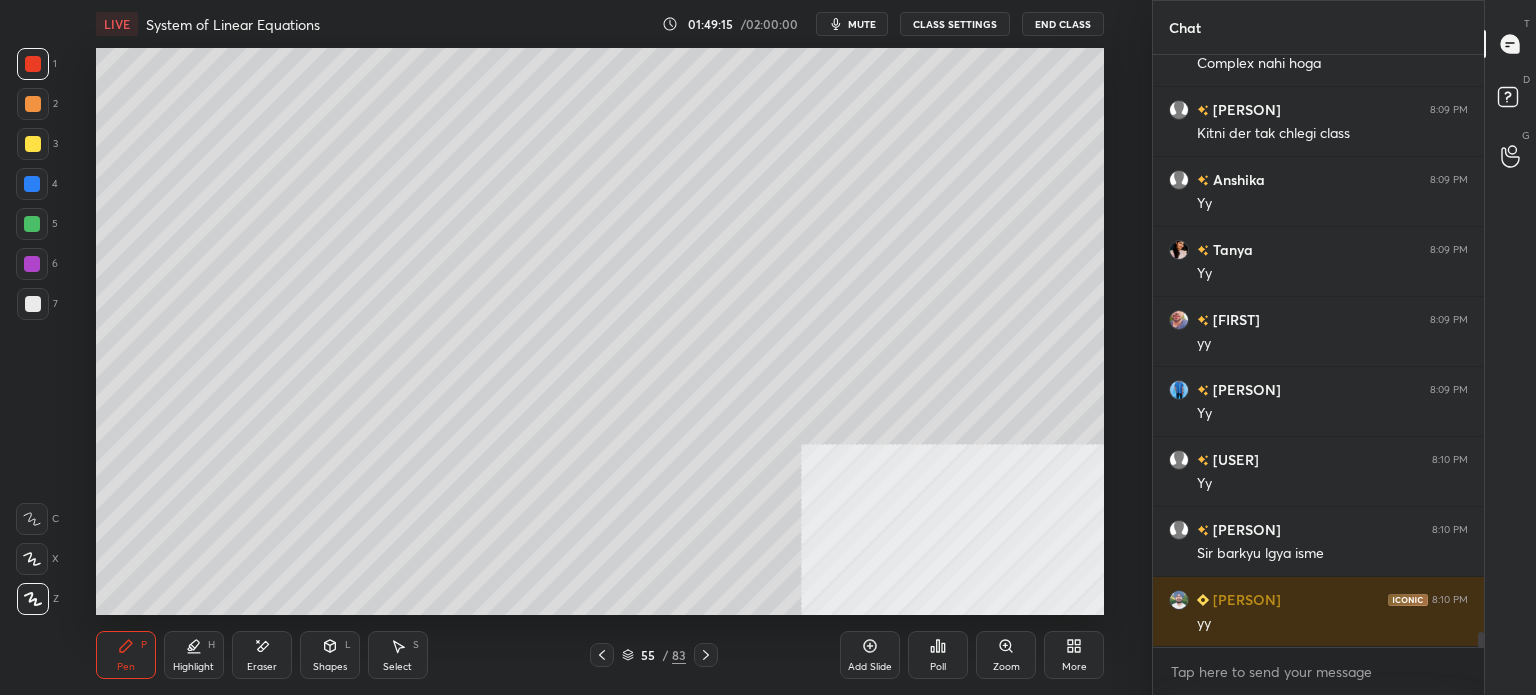 click on "55" at bounding box center [648, 655] 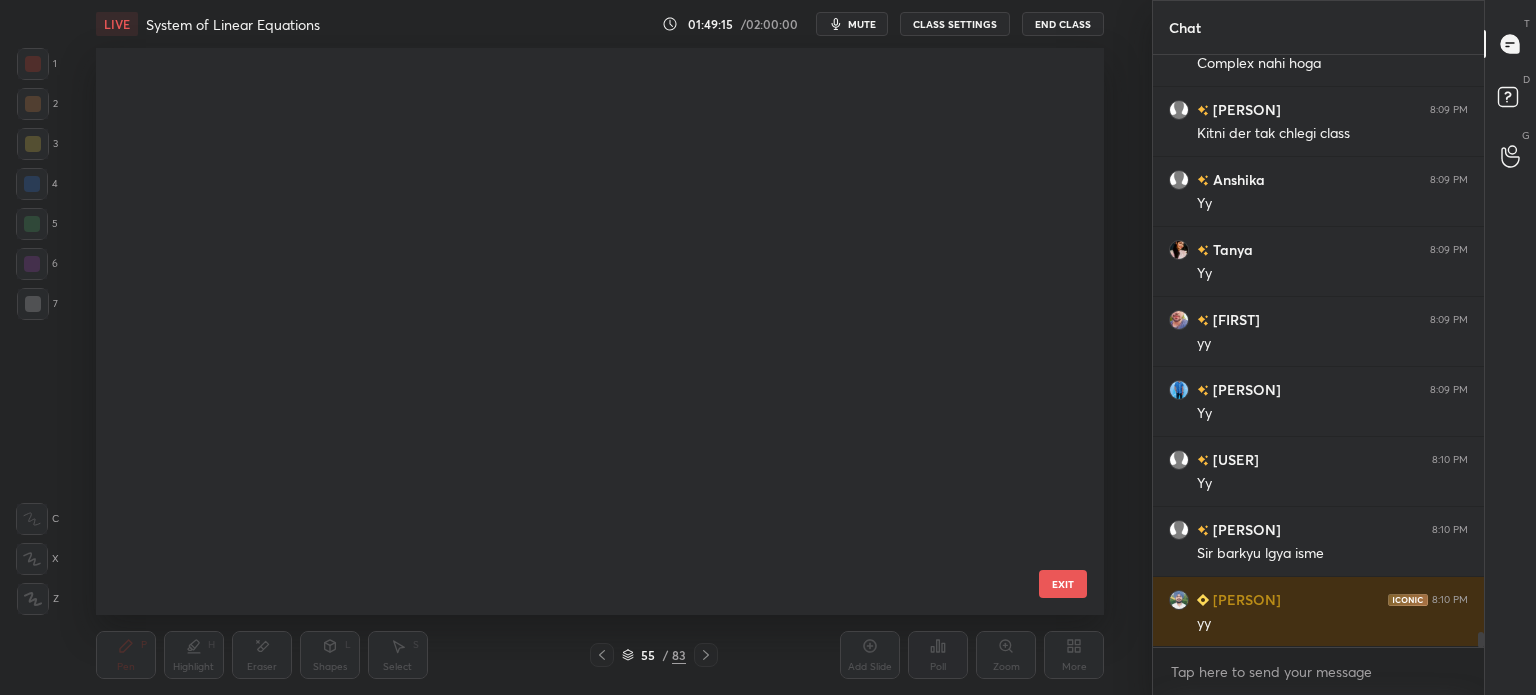 scroll, scrollTop: 2739, scrollLeft: 0, axis: vertical 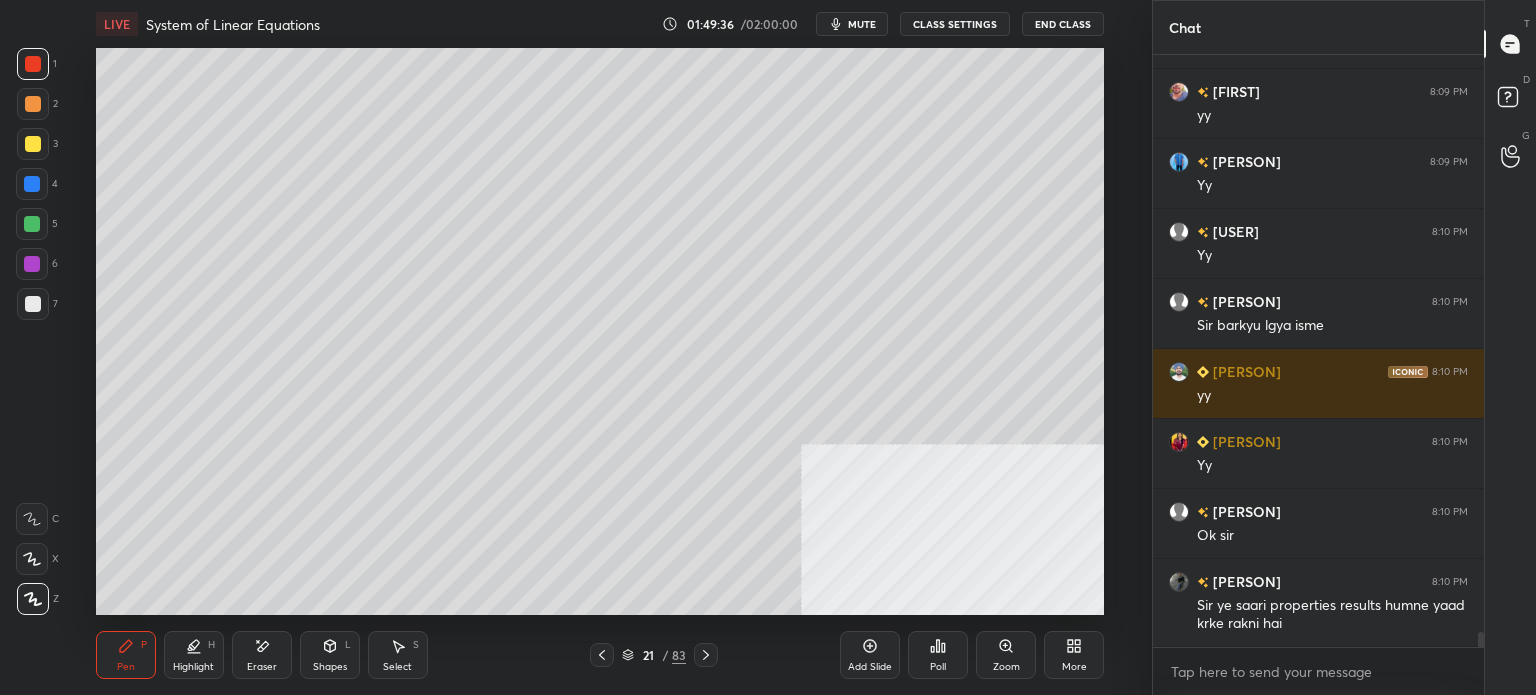 click on "21 / 83" at bounding box center [654, 655] 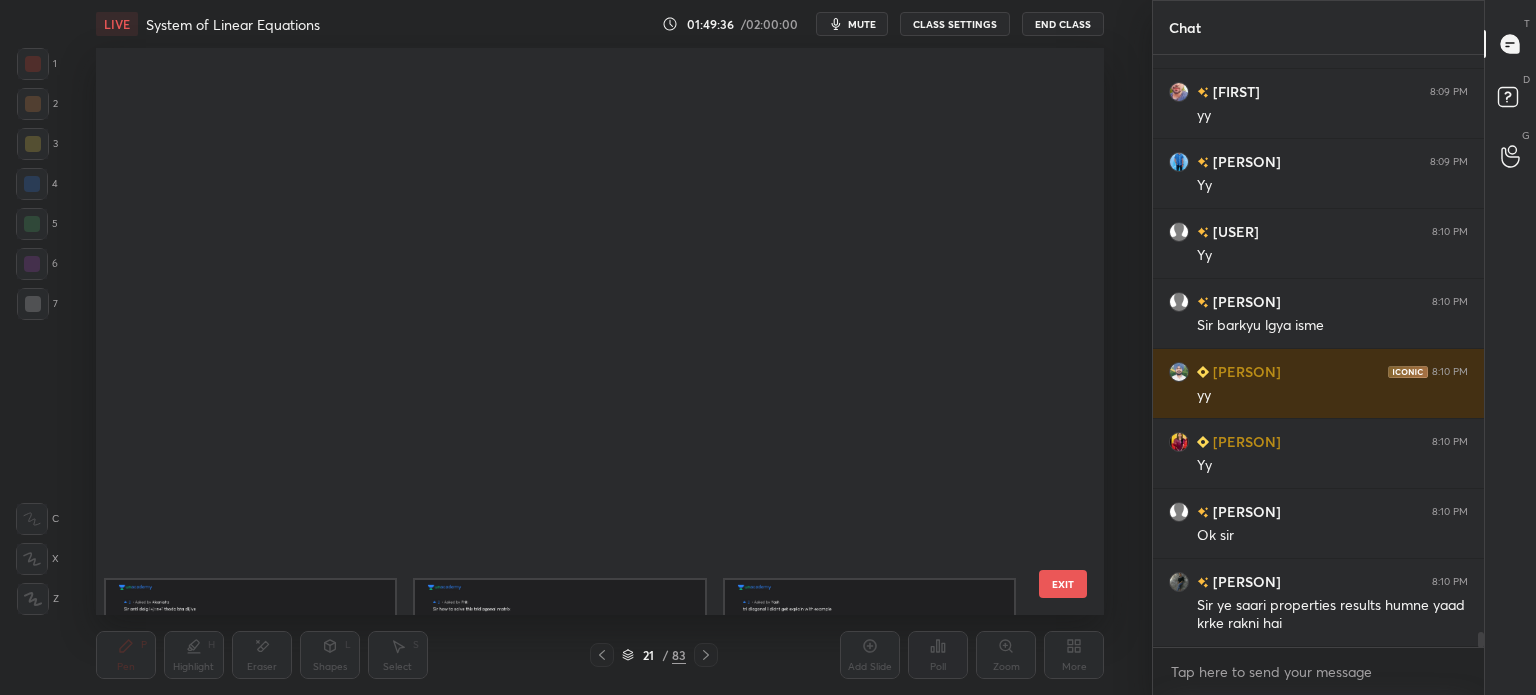 scroll, scrollTop: 651, scrollLeft: 0, axis: vertical 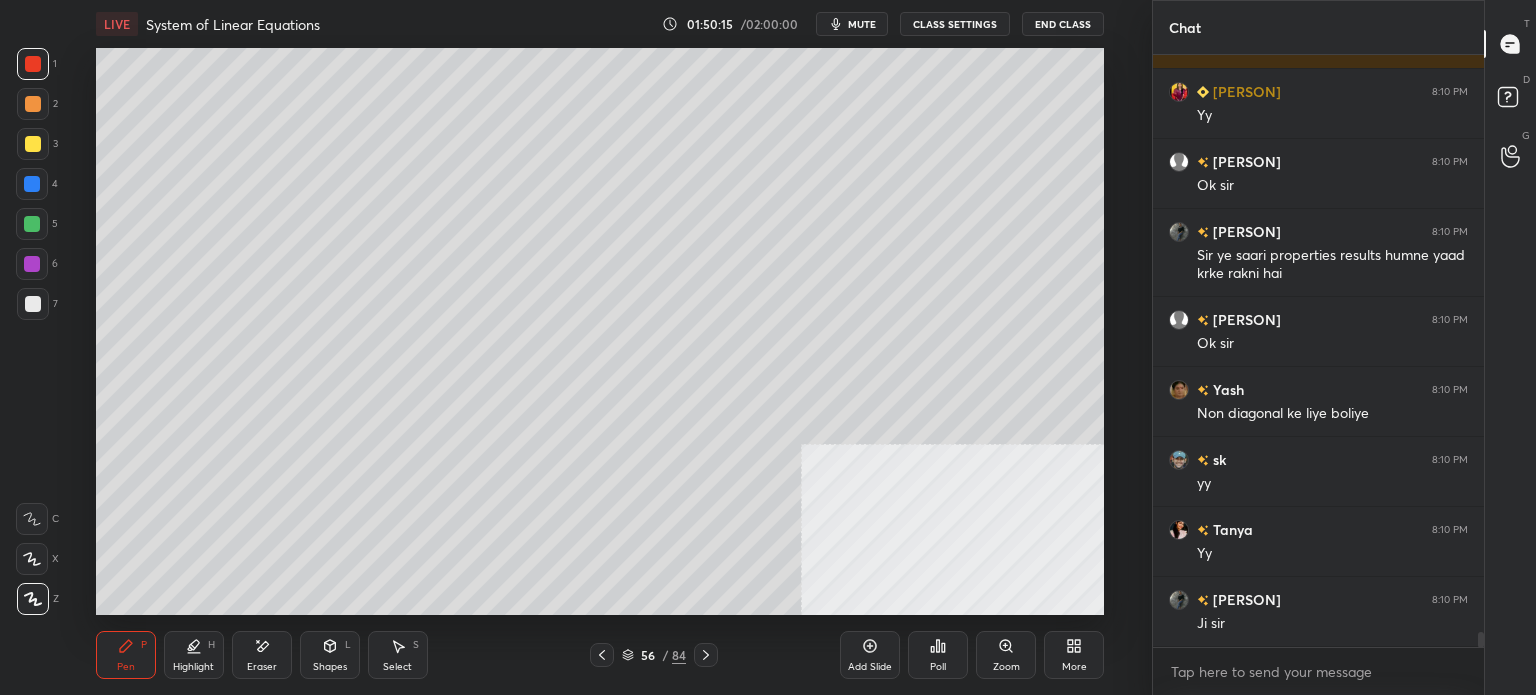 click at bounding box center (33, 144) 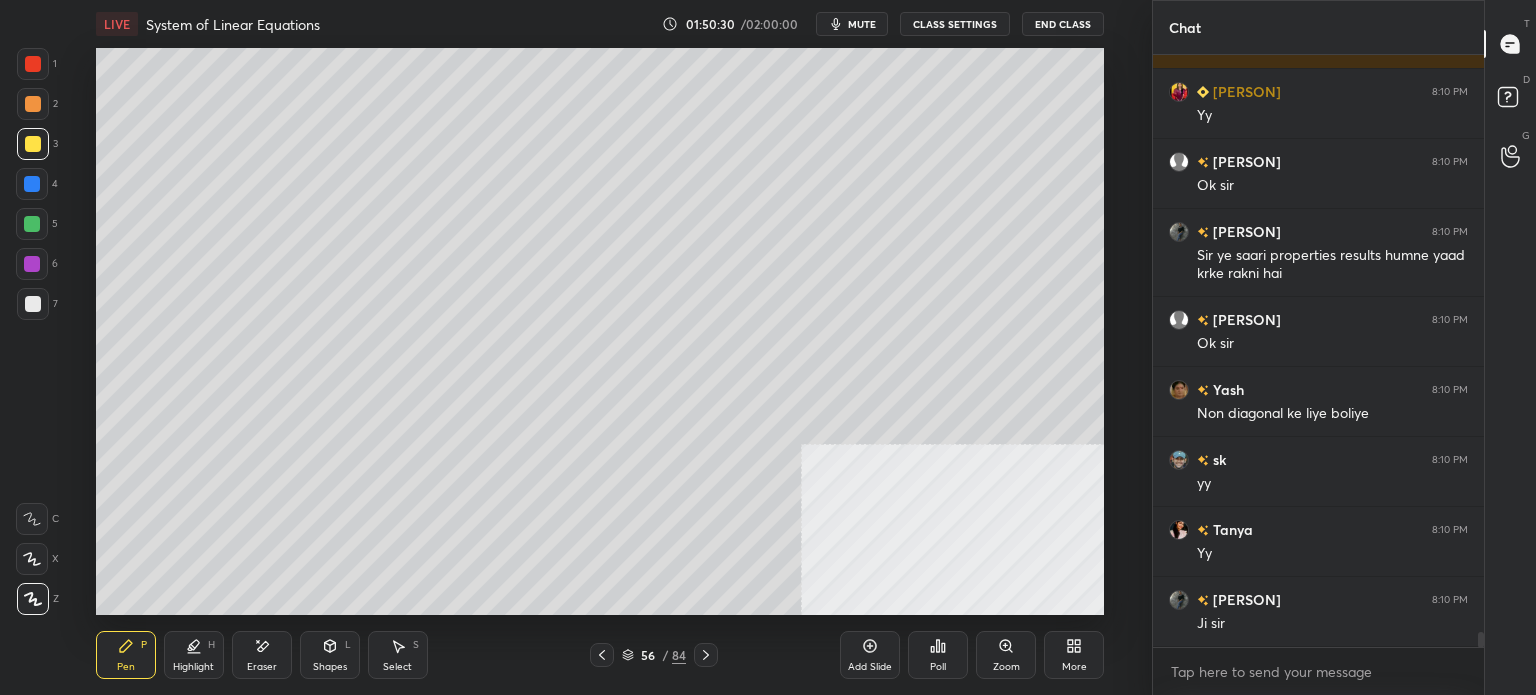 click 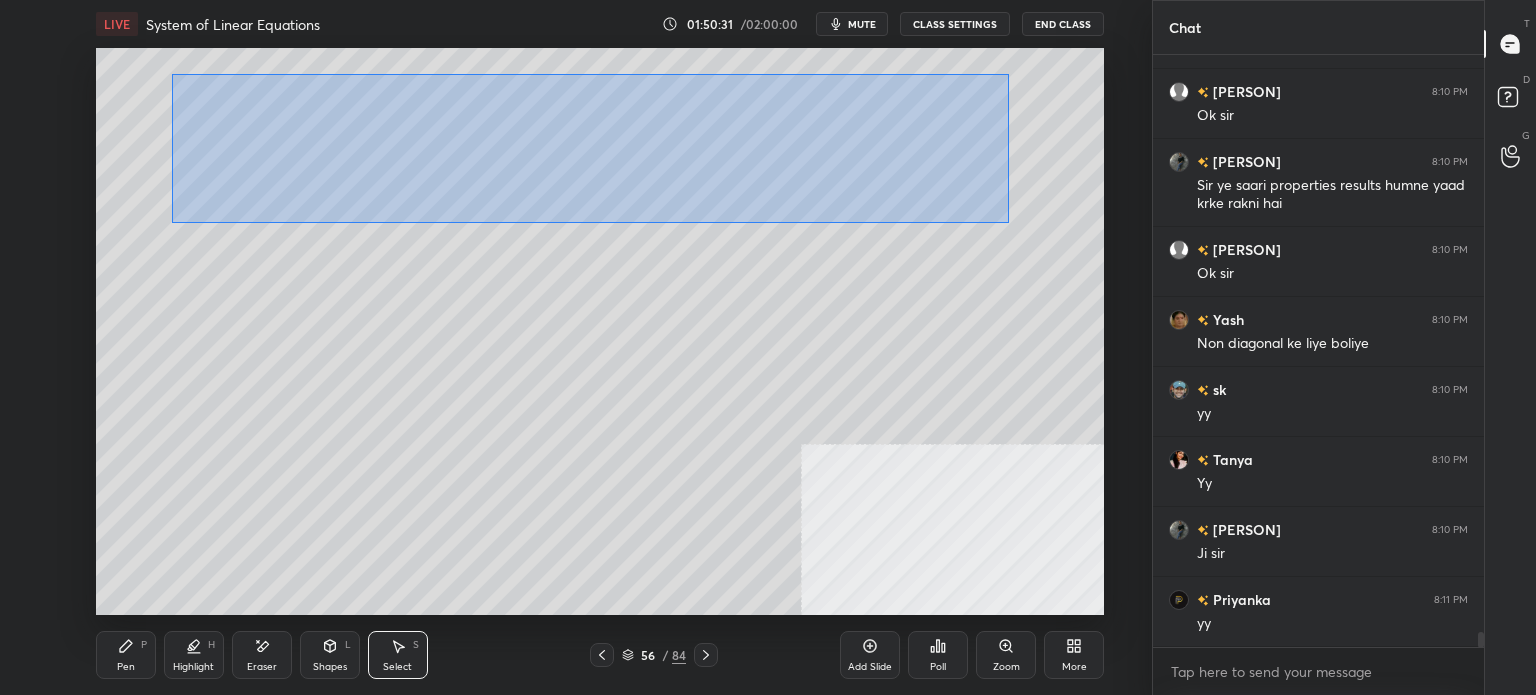 drag, startPoint x: 172, startPoint y: 74, endPoint x: 1040, endPoint y: 230, distance: 881.90704 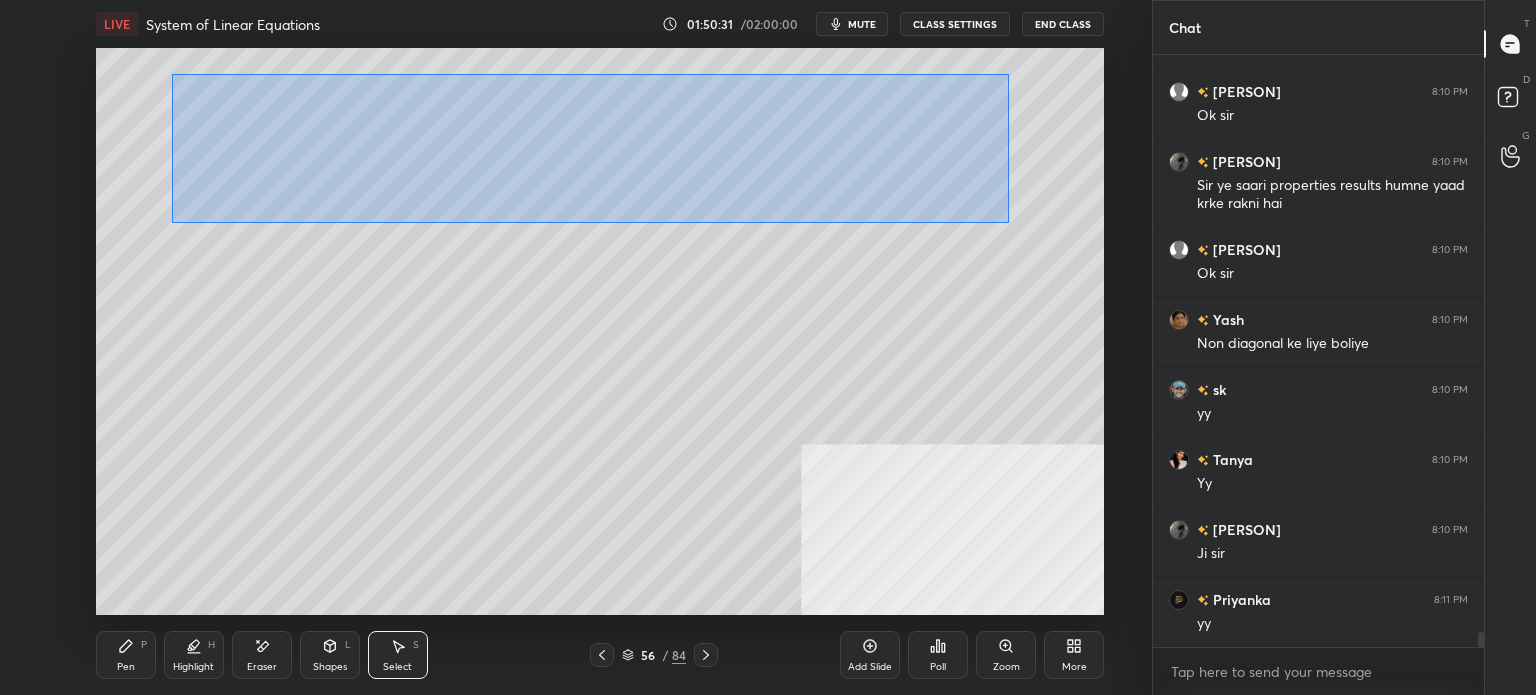 click on "0 ° Undo Copy Paste here Duplicate Duplicate to new slide Delete" at bounding box center (600, 331) 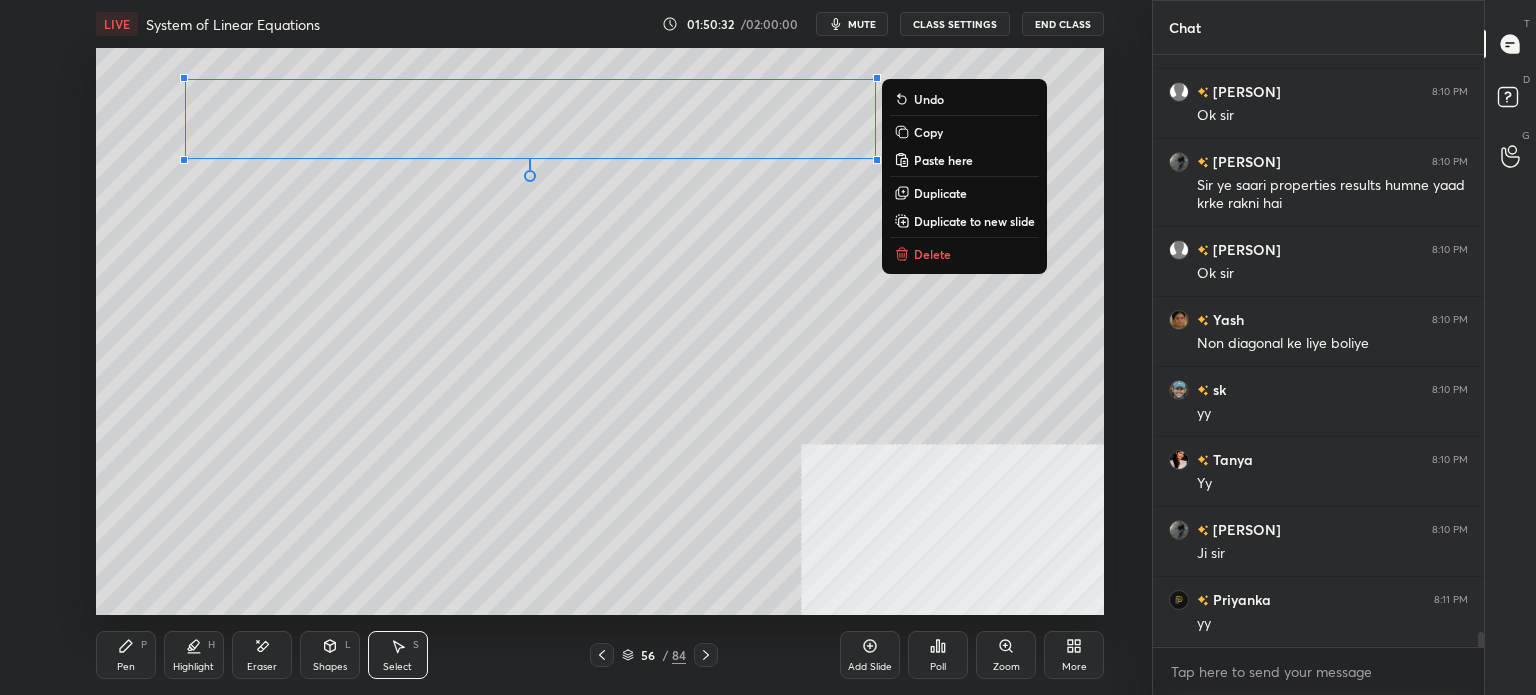 click on "Duplicate" at bounding box center (940, 193) 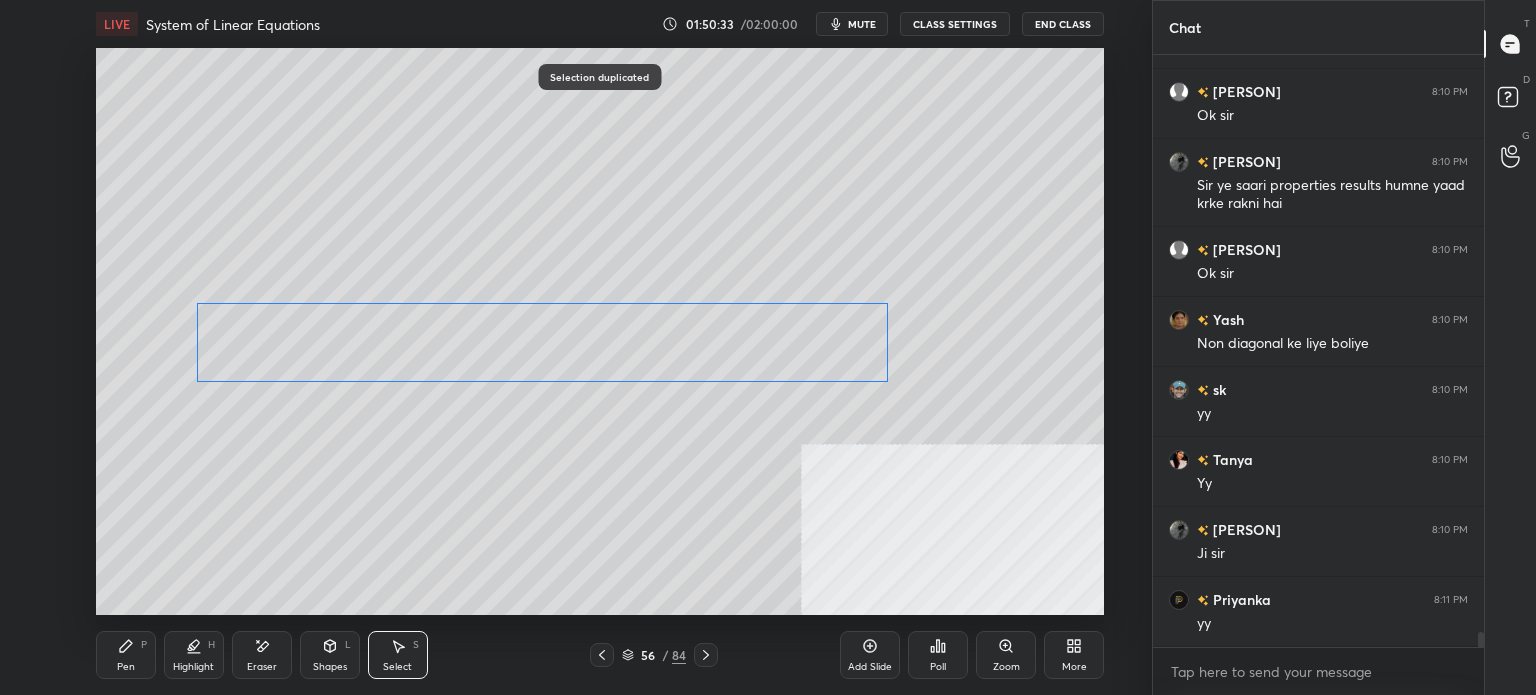 drag, startPoint x: 696, startPoint y: 155, endPoint x: 687, endPoint y: 335, distance: 180.22485 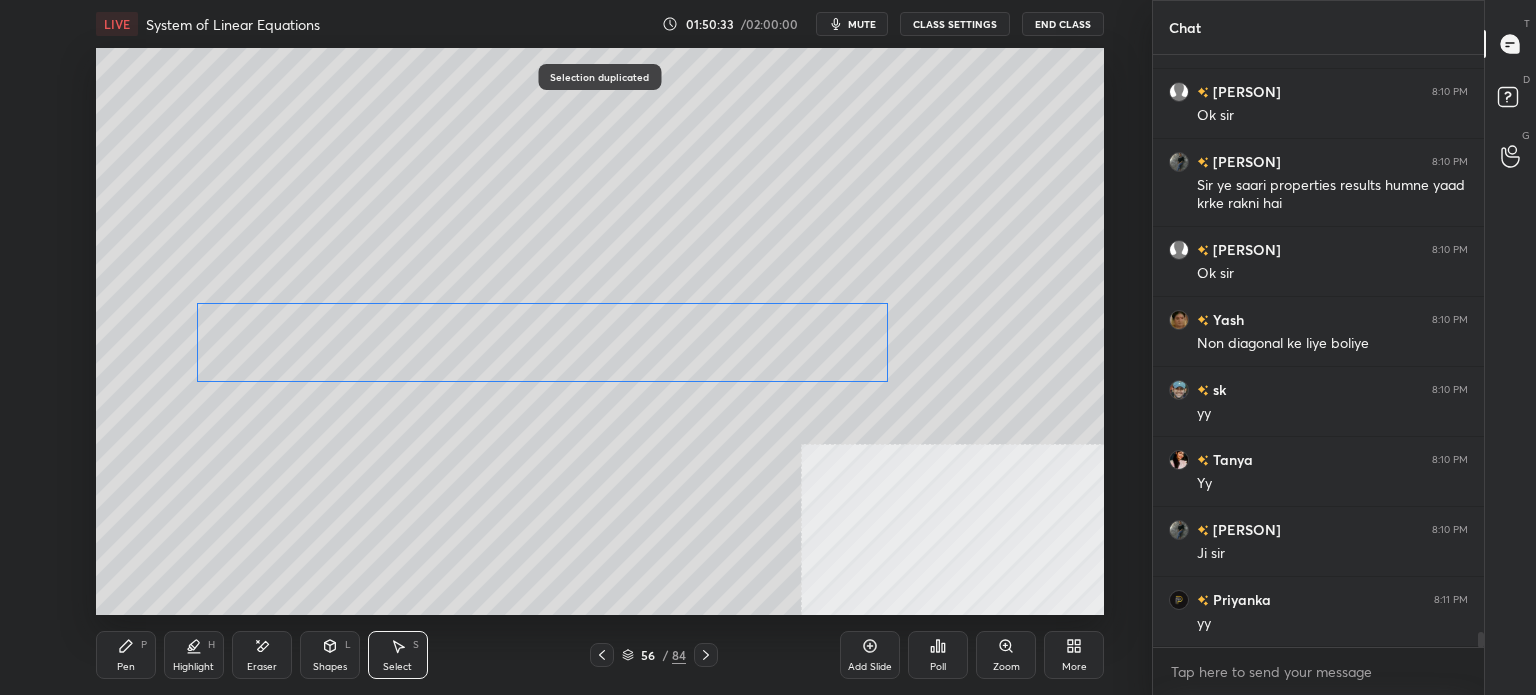 click on "0 ° Undo Copy Paste here Duplicate Duplicate to new slide Delete" at bounding box center [600, 331] 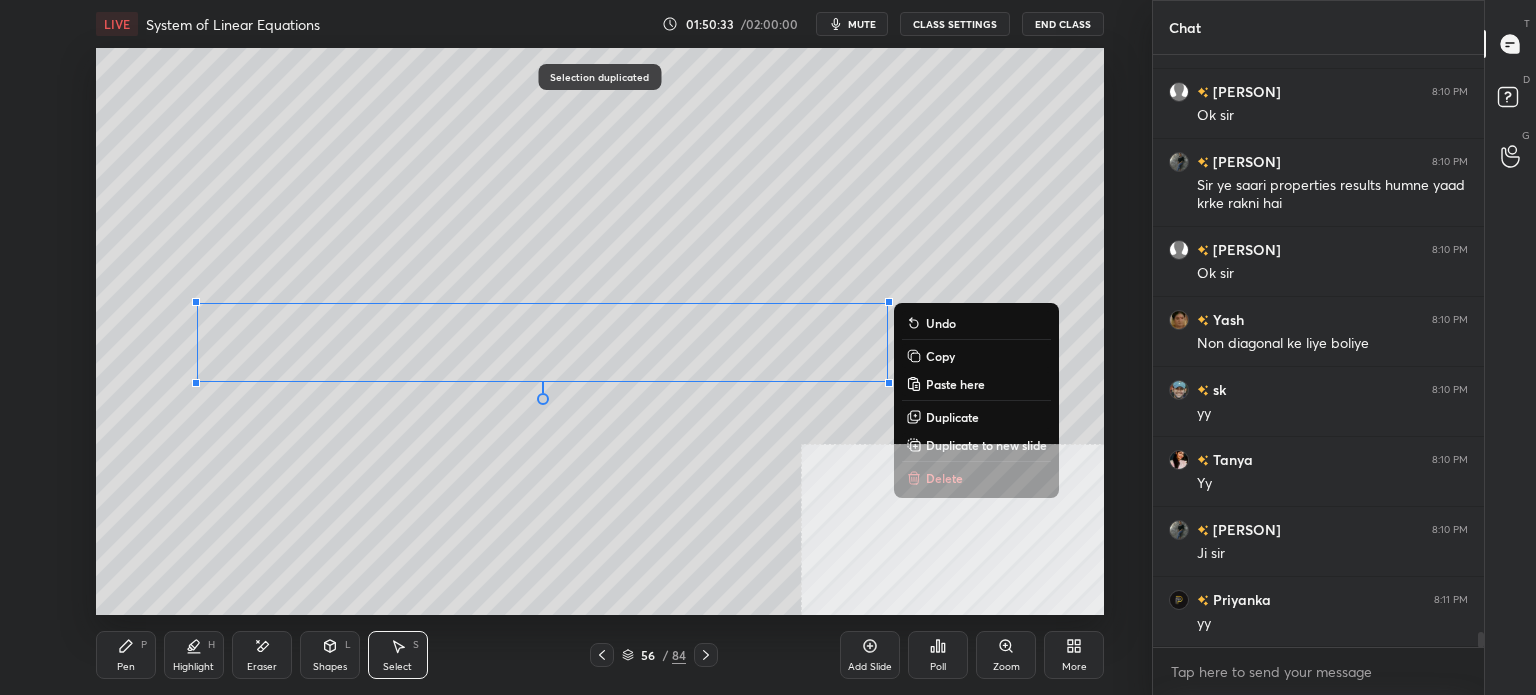 click on "Pen P" at bounding box center [126, 655] 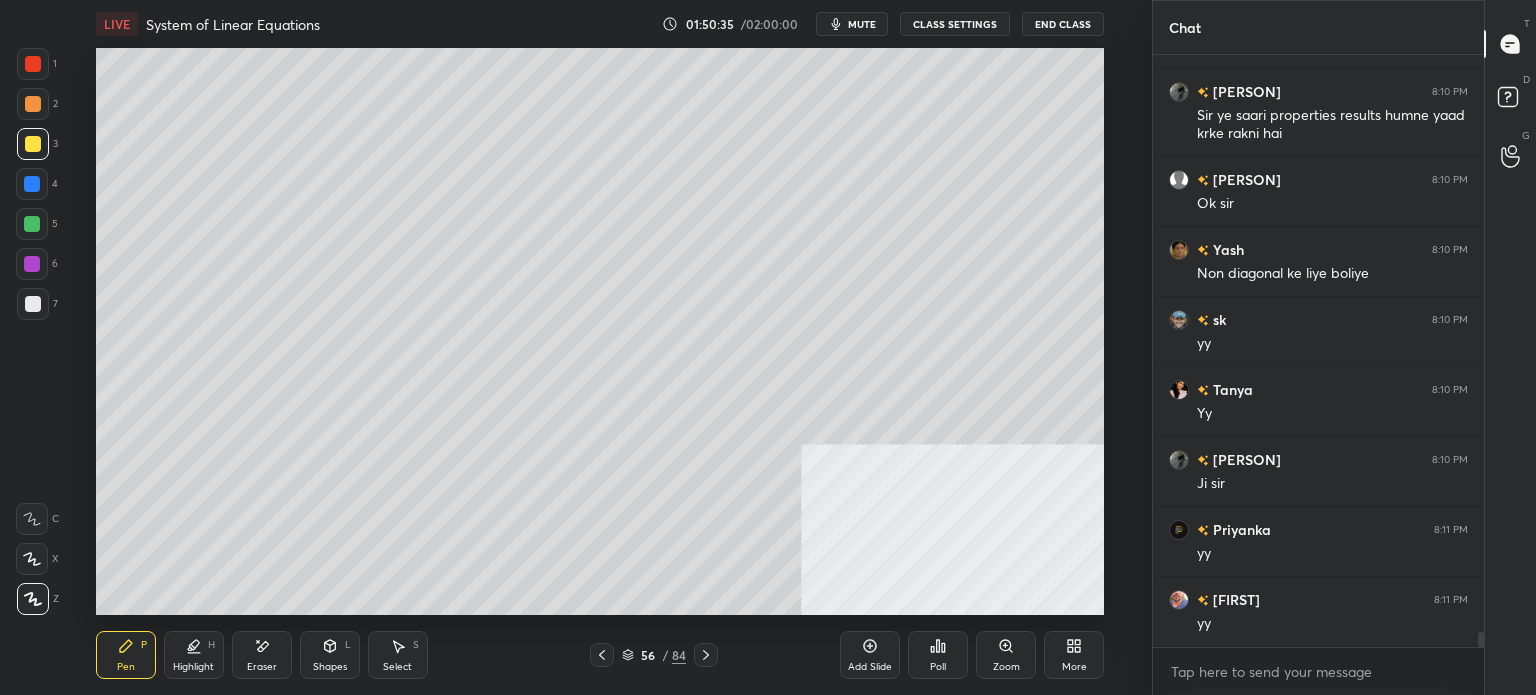scroll, scrollTop: 23262, scrollLeft: 0, axis: vertical 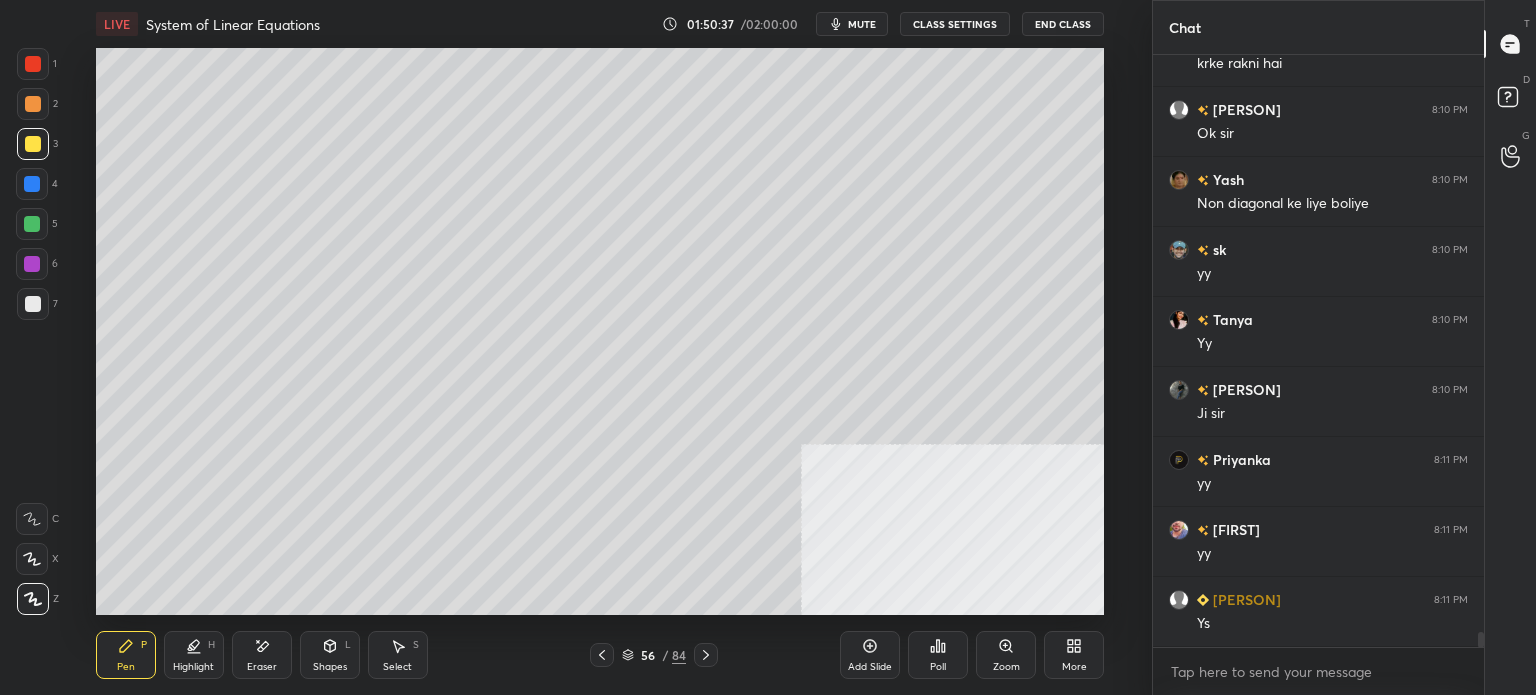 click 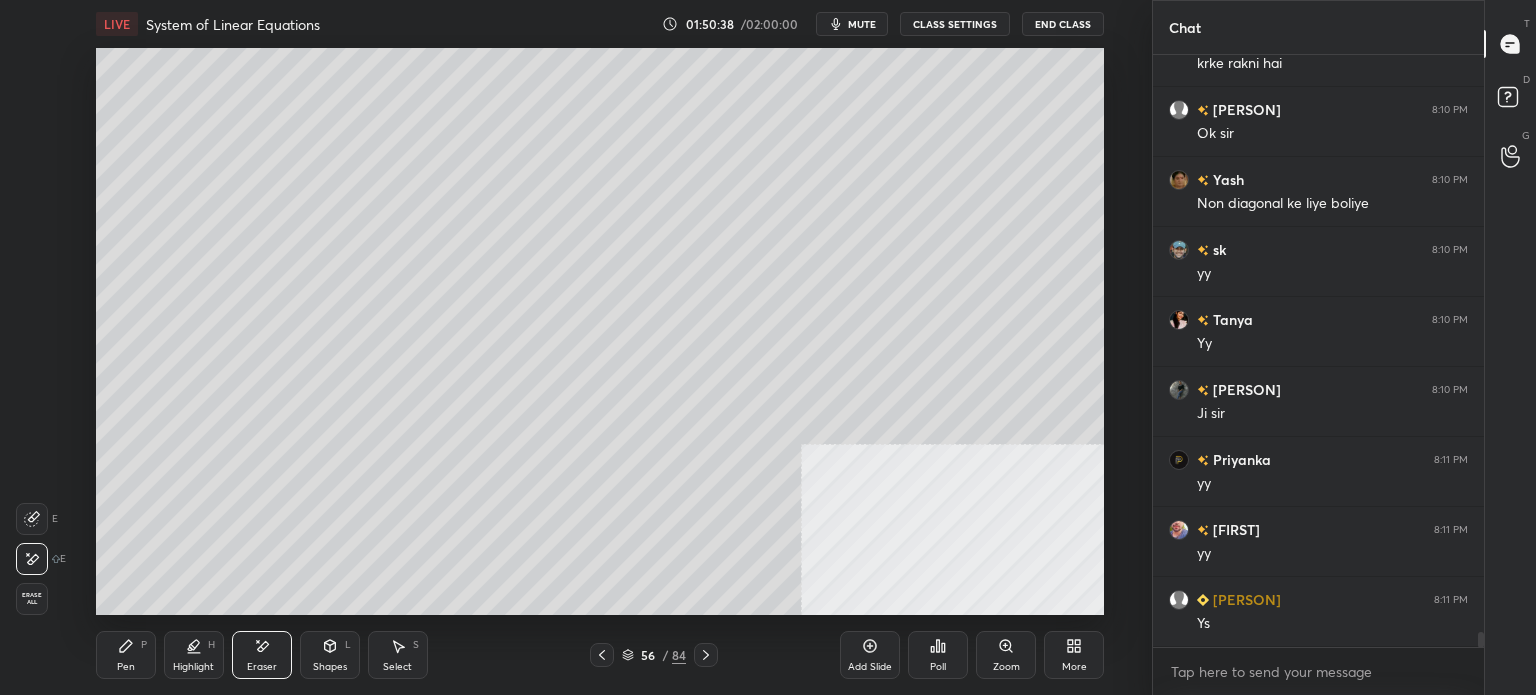 click on "Pen" at bounding box center (126, 667) 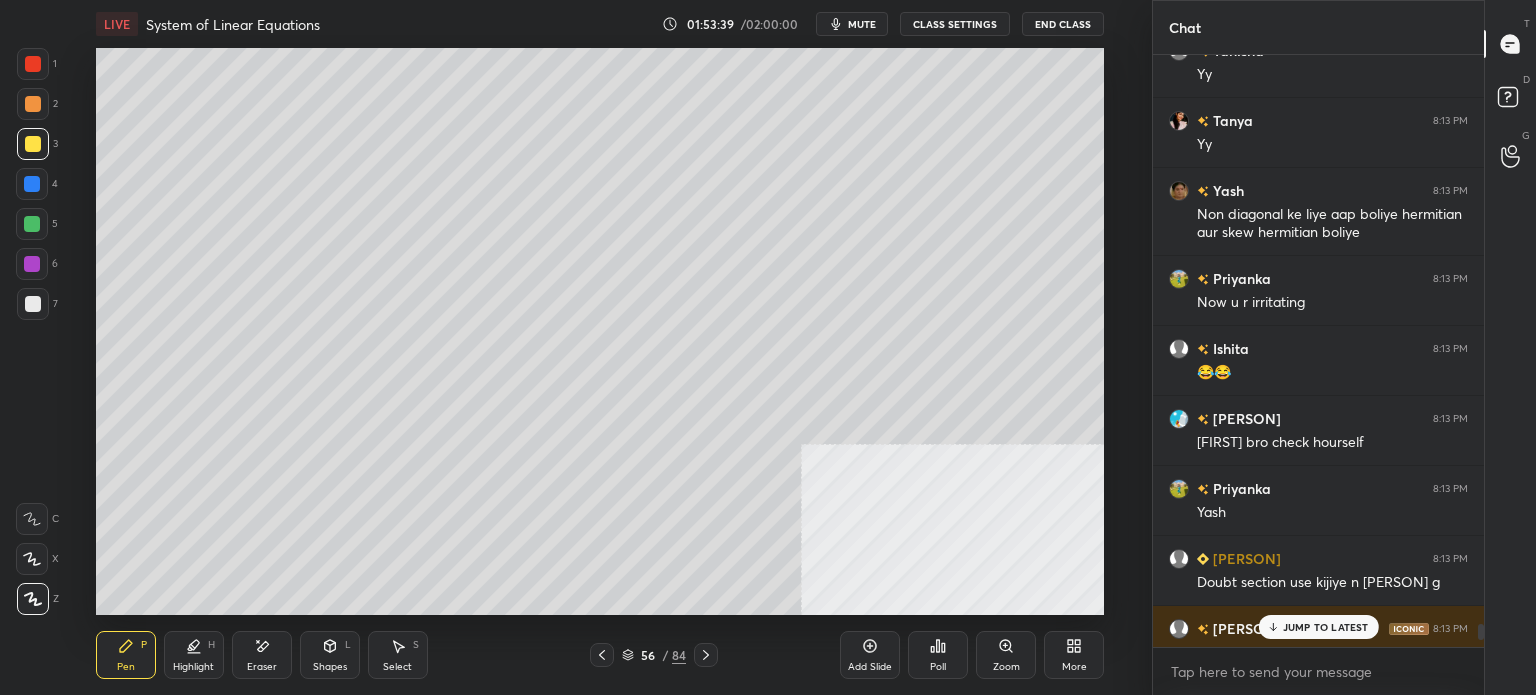 scroll, scrollTop: 25410, scrollLeft: 0, axis: vertical 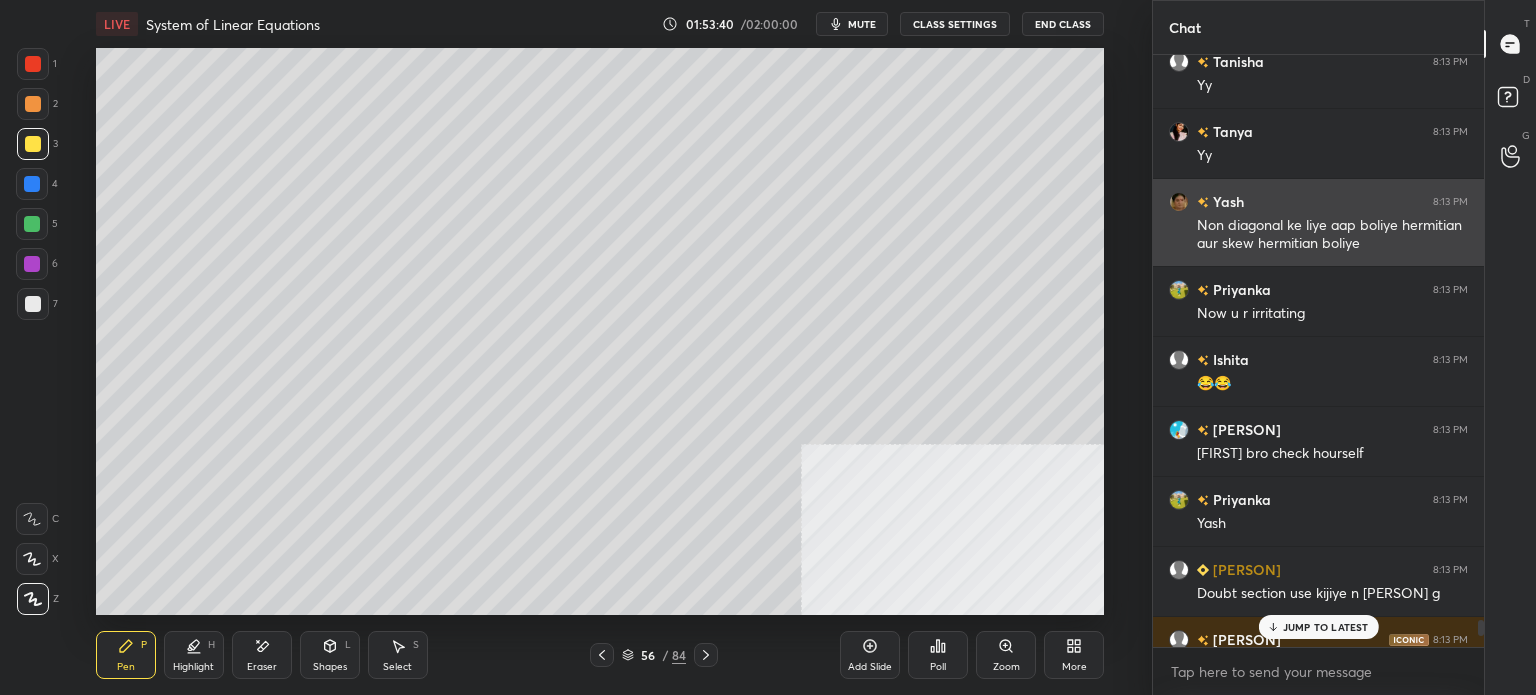 click on "Non diagonal ke liye aap boliye hermitian aur skew hermitian boliye" at bounding box center (1332, 235) 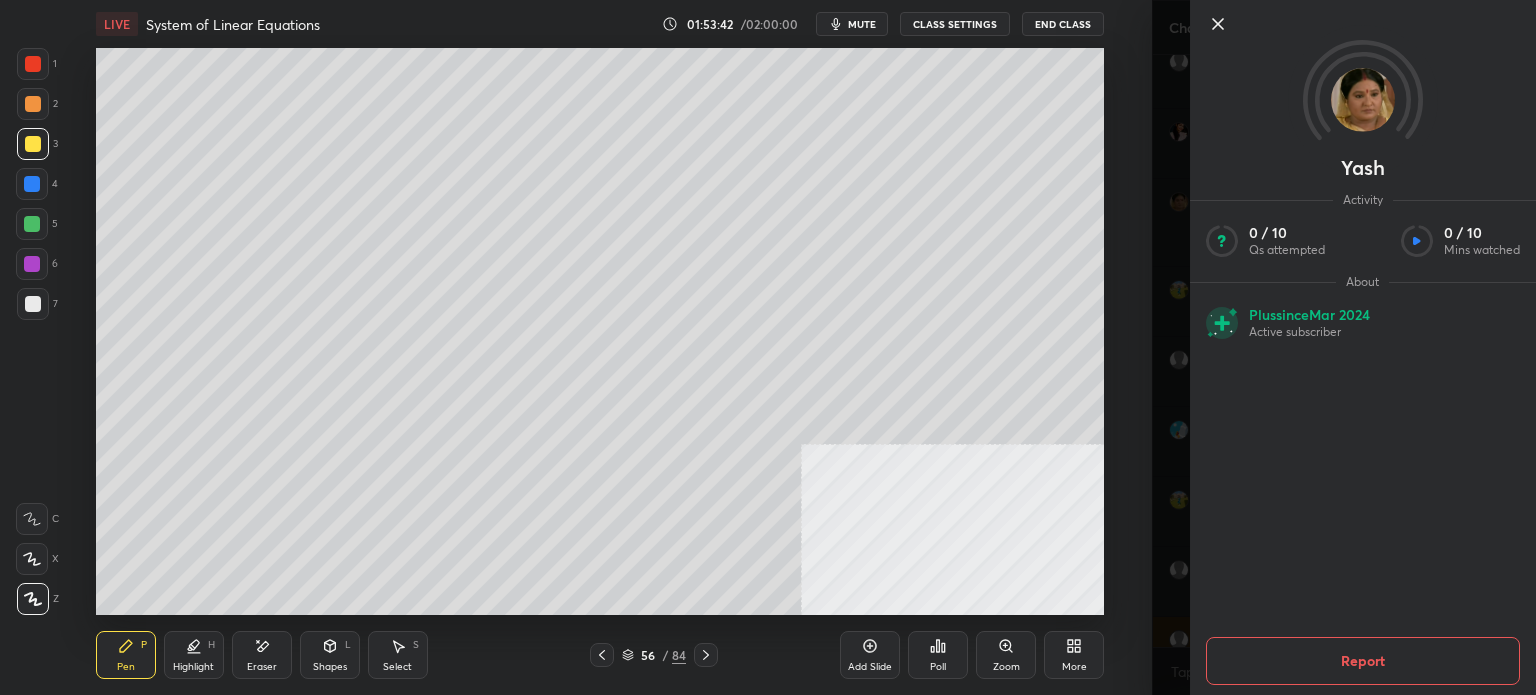 click on "Report" at bounding box center (1363, 661) 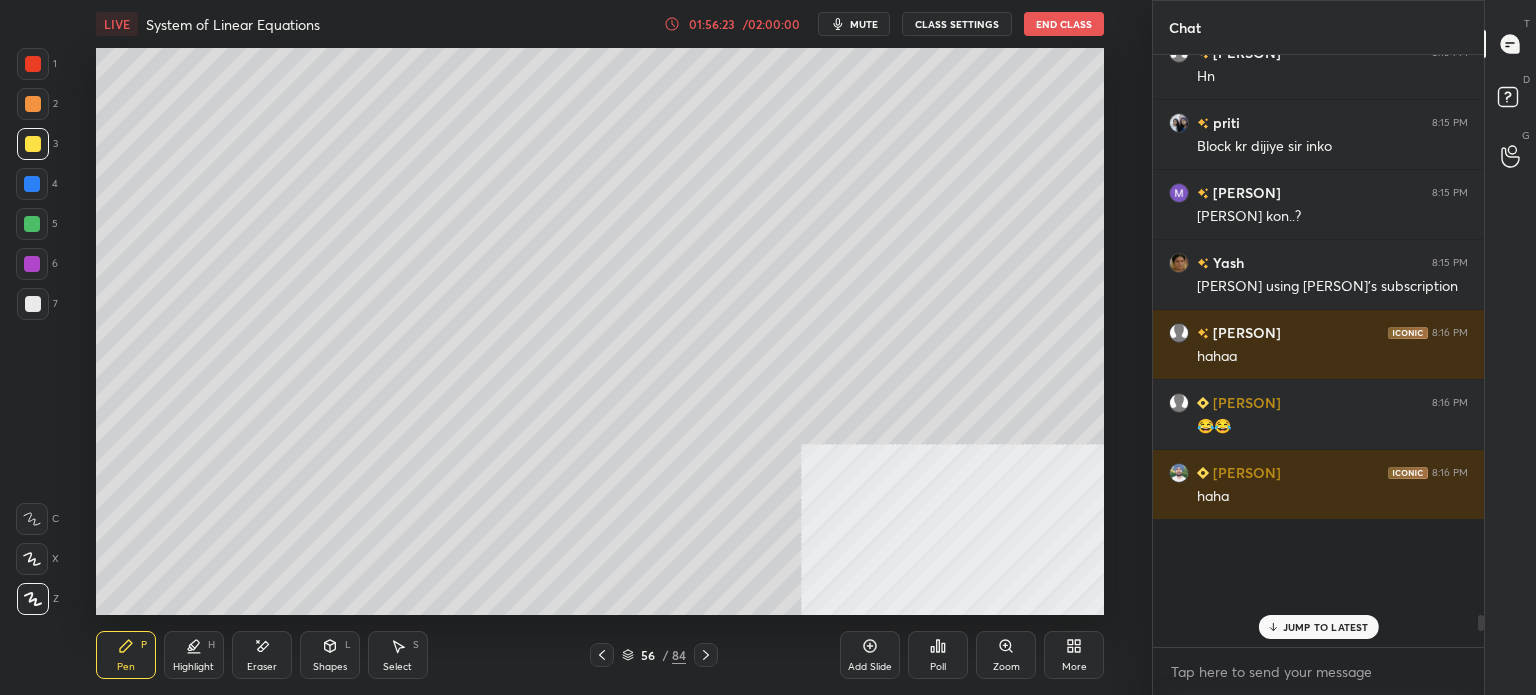 scroll, scrollTop: 27358, scrollLeft: 0, axis: vertical 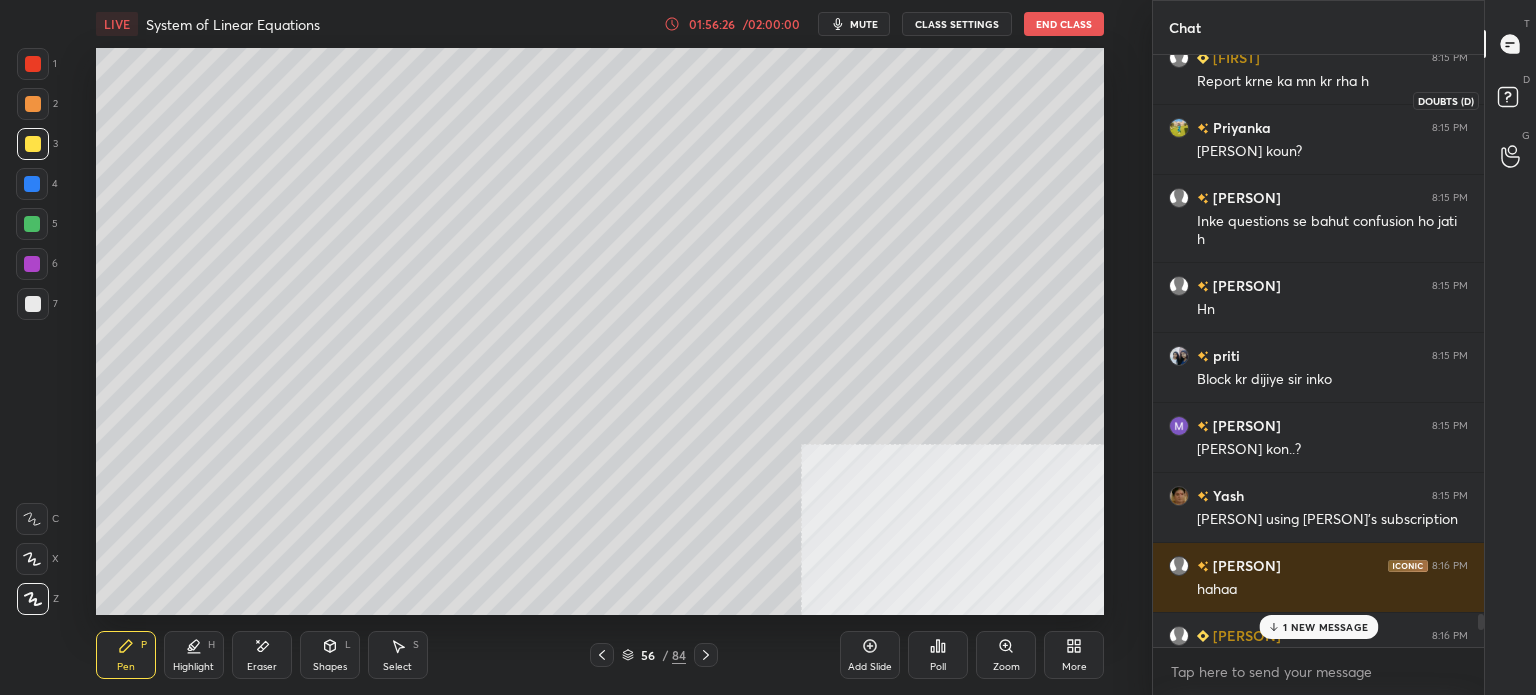 drag, startPoint x: 1508, startPoint y: 91, endPoint x: 1464, endPoint y: 195, distance: 112.92475 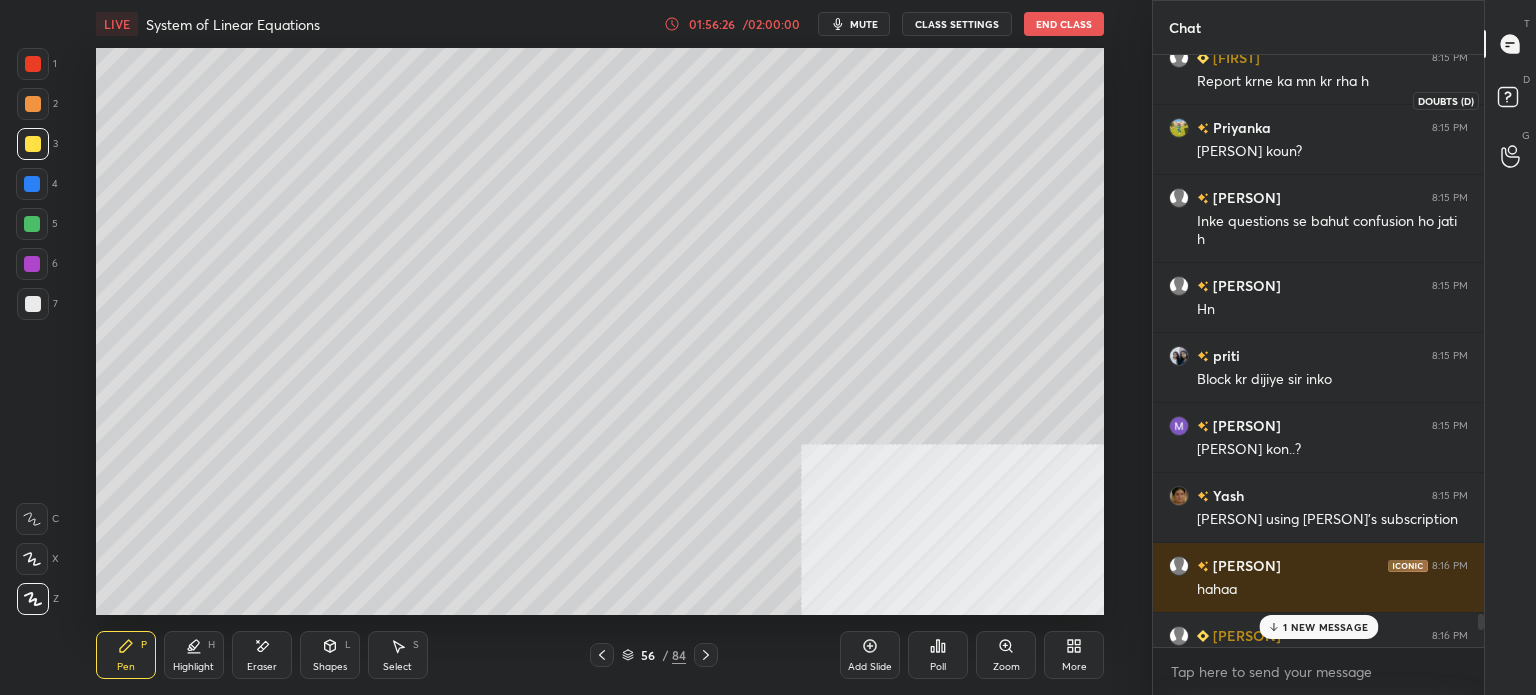 click 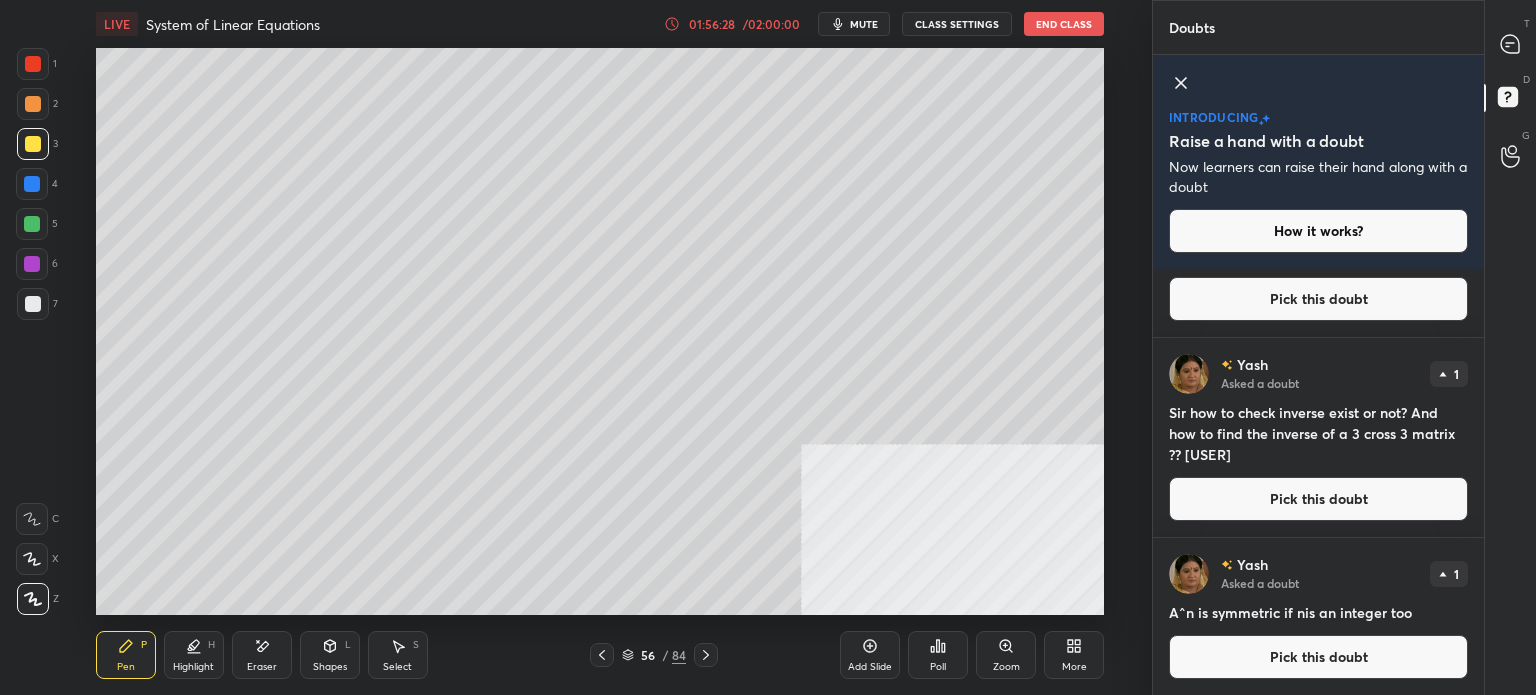 scroll, scrollTop: 0, scrollLeft: 0, axis: both 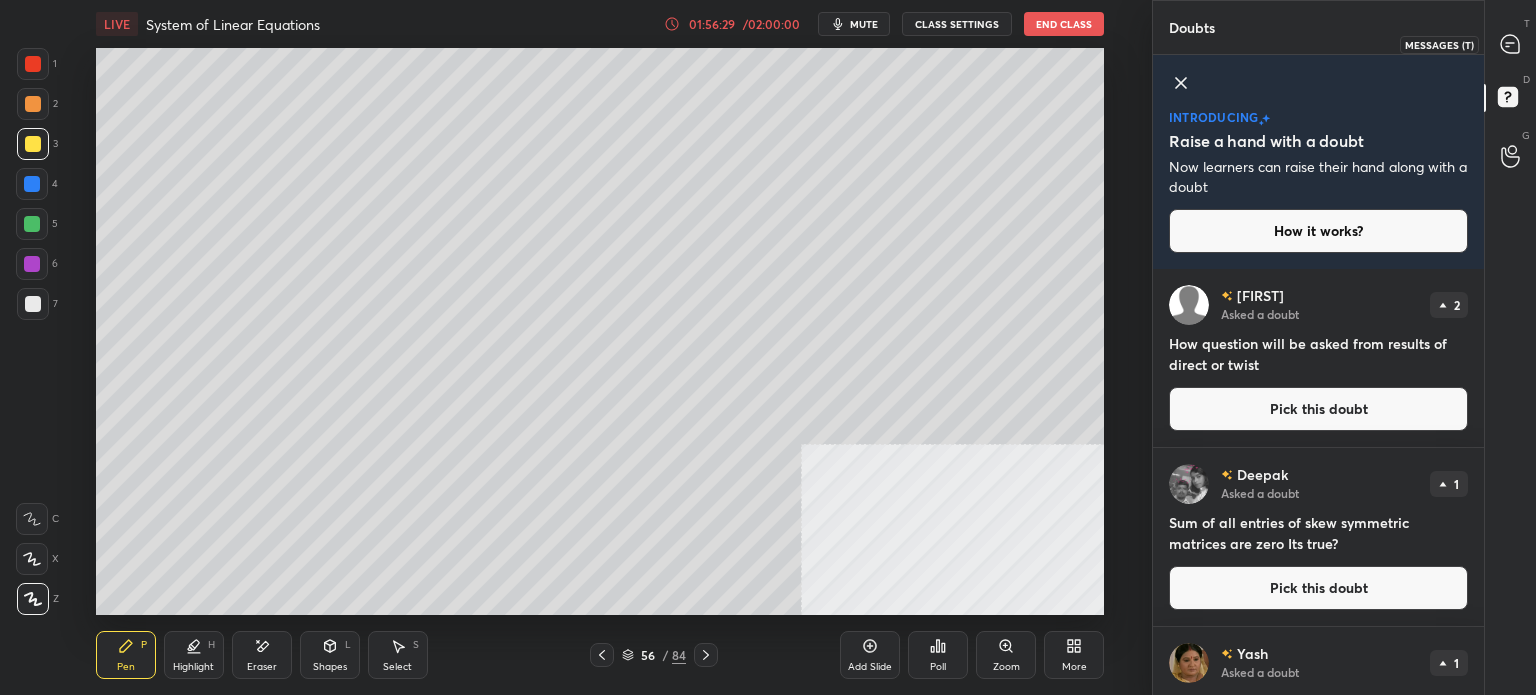 click at bounding box center (1511, 44) 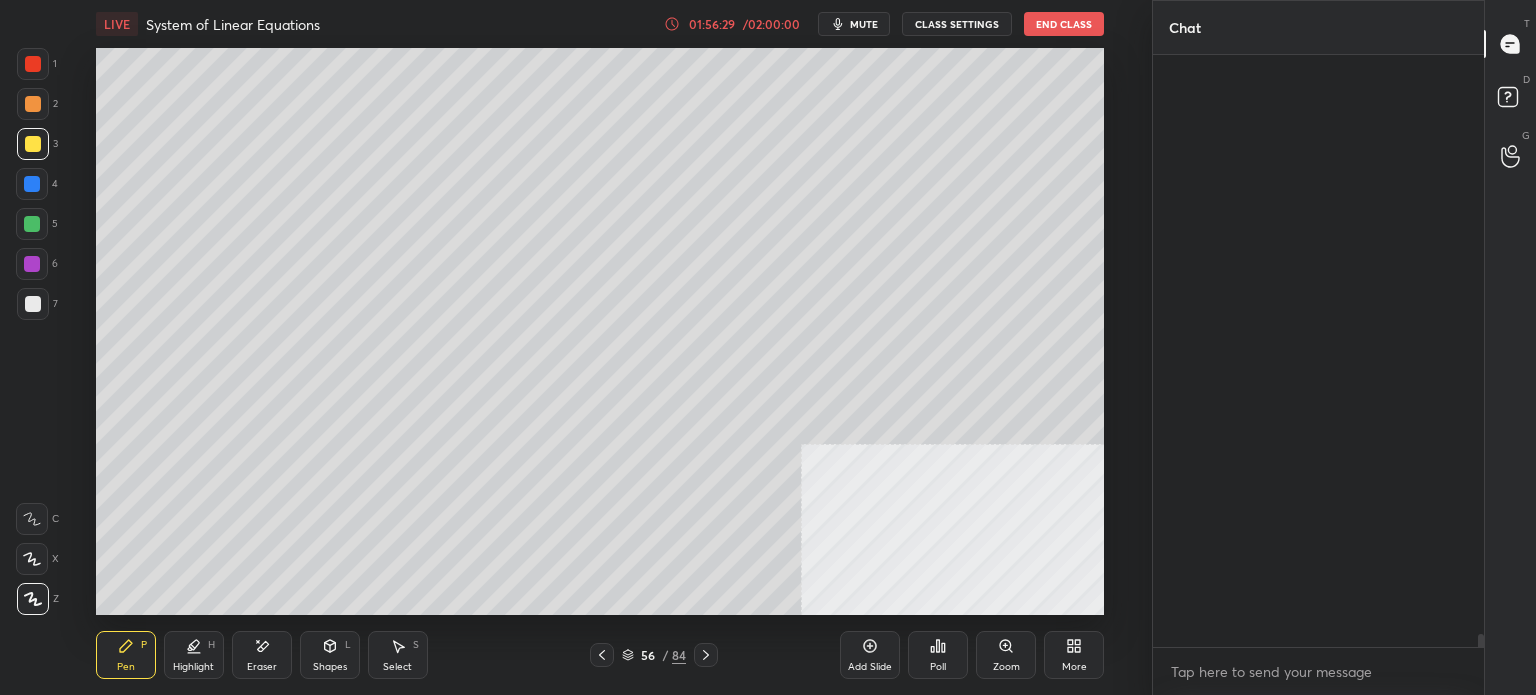 scroll, scrollTop: 28984, scrollLeft: 0, axis: vertical 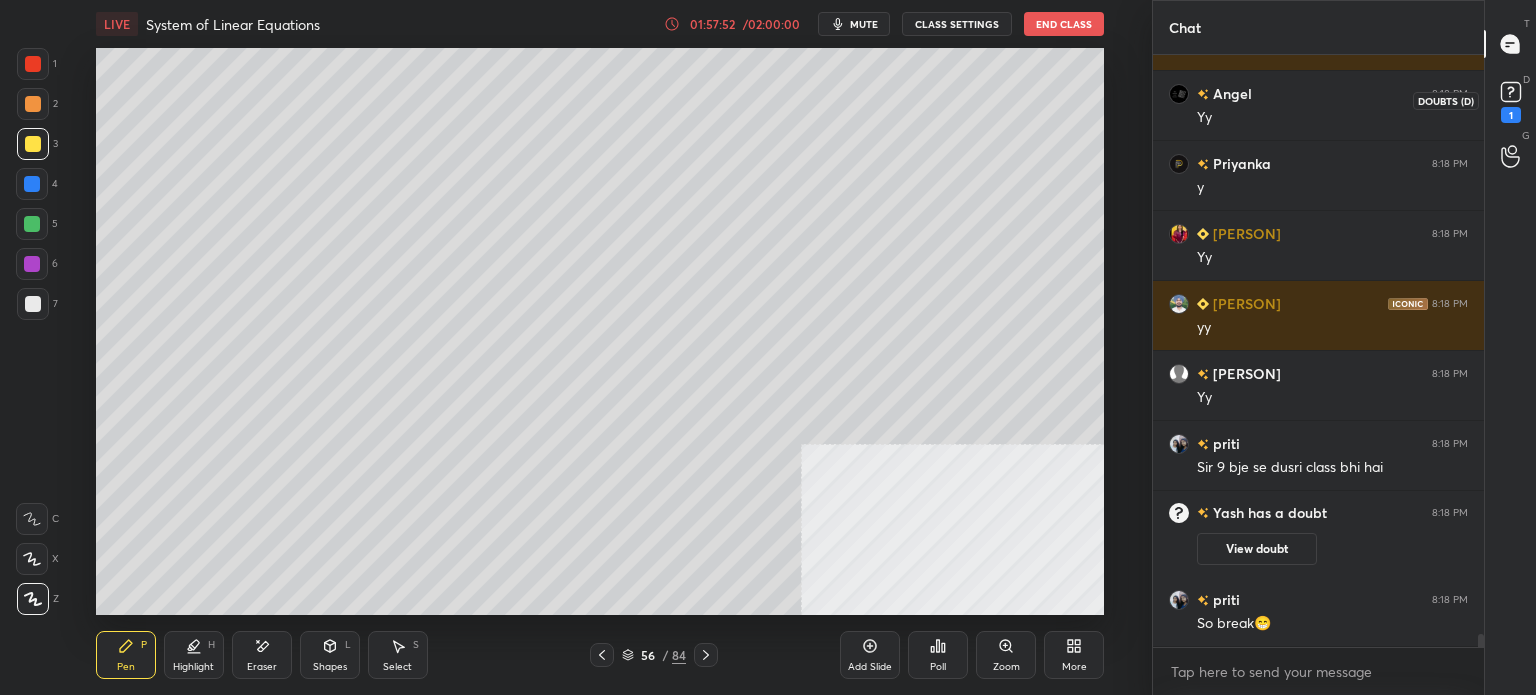 click on "D" at bounding box center (1526, 79) 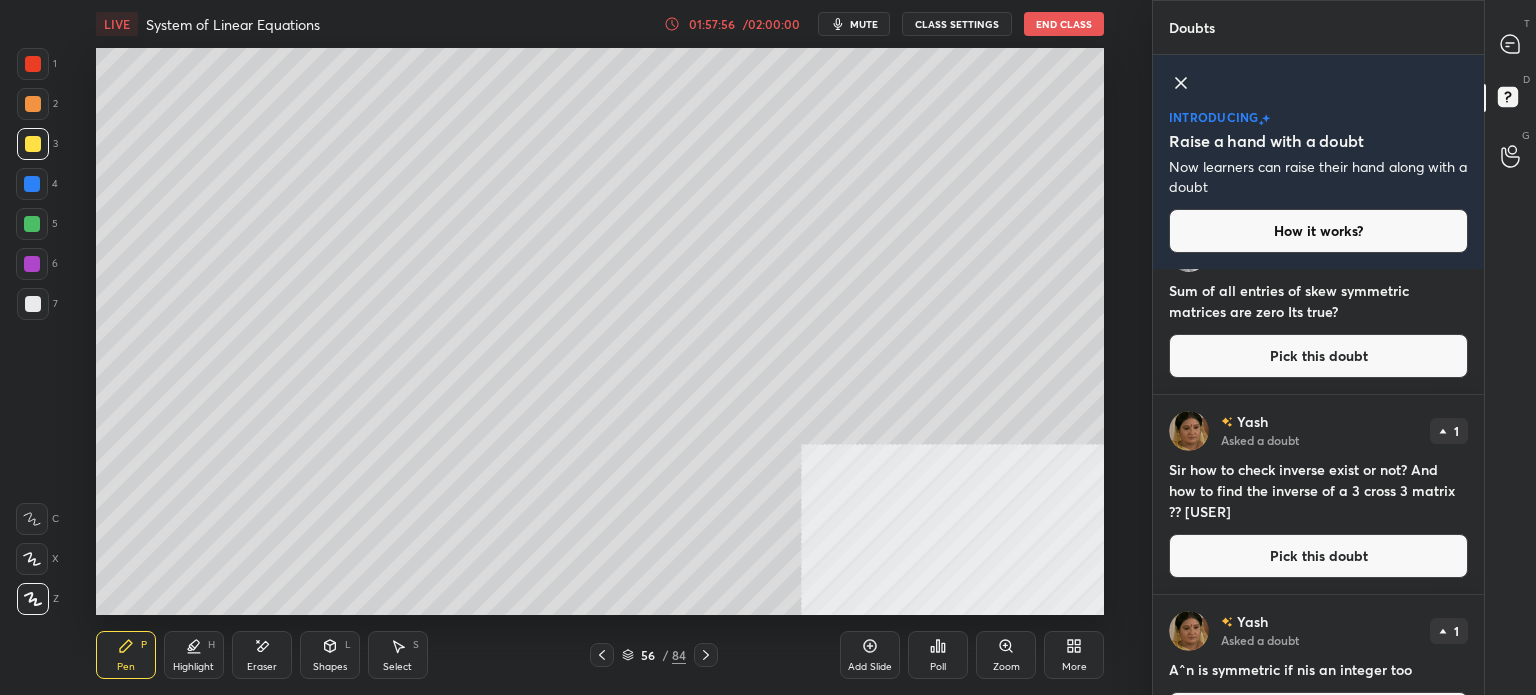 scroll, scrollTop: 400, scrollLeft: 0, axis: vertical 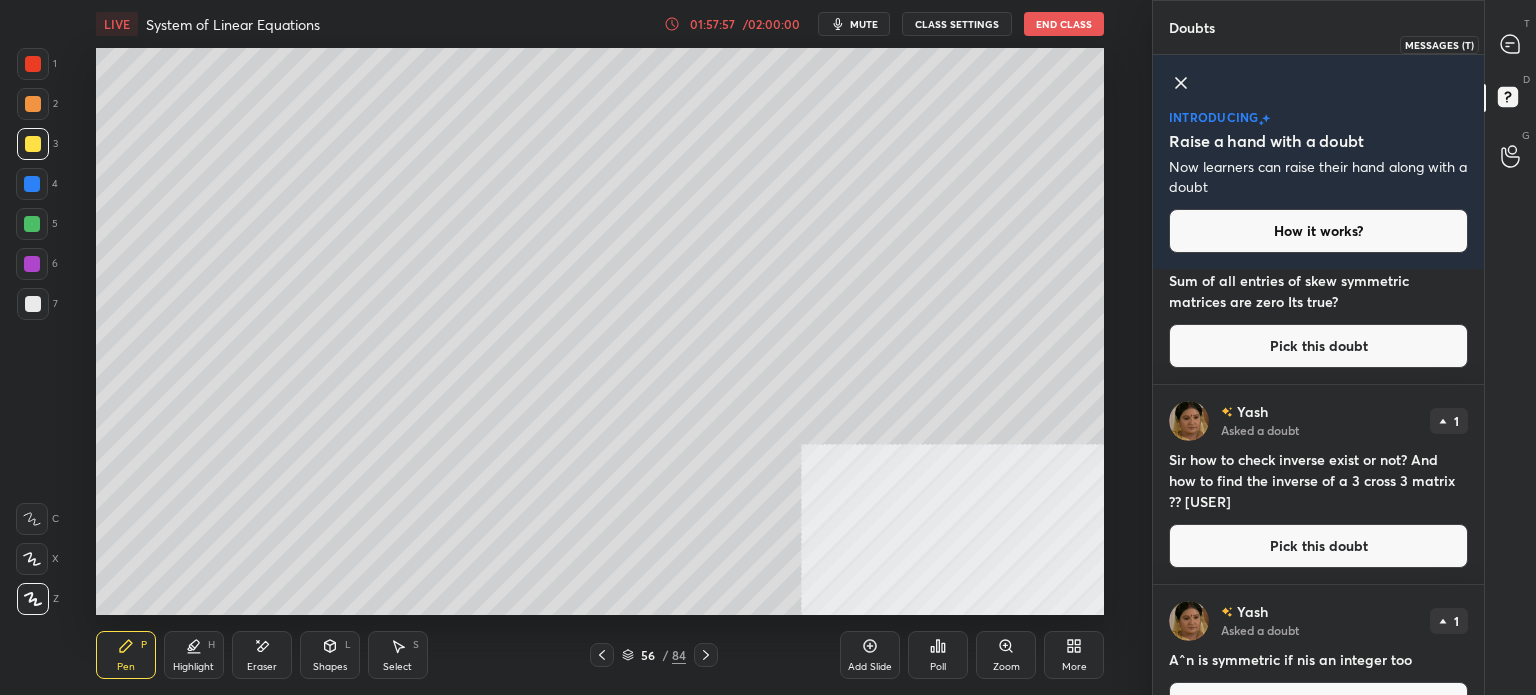 click at bounding box center [1511, 44] 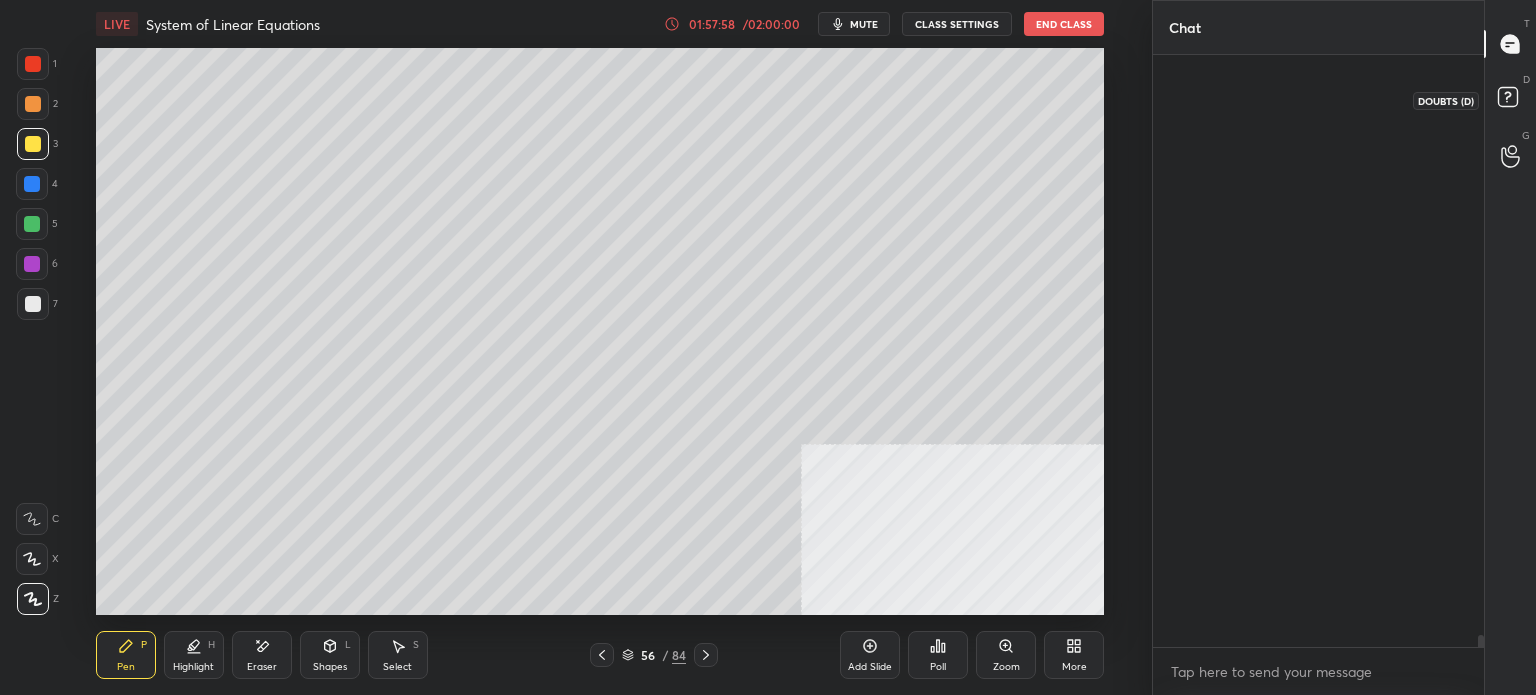scroll, scrollTop: 27838, scrollLeft: 0, axis: vertical 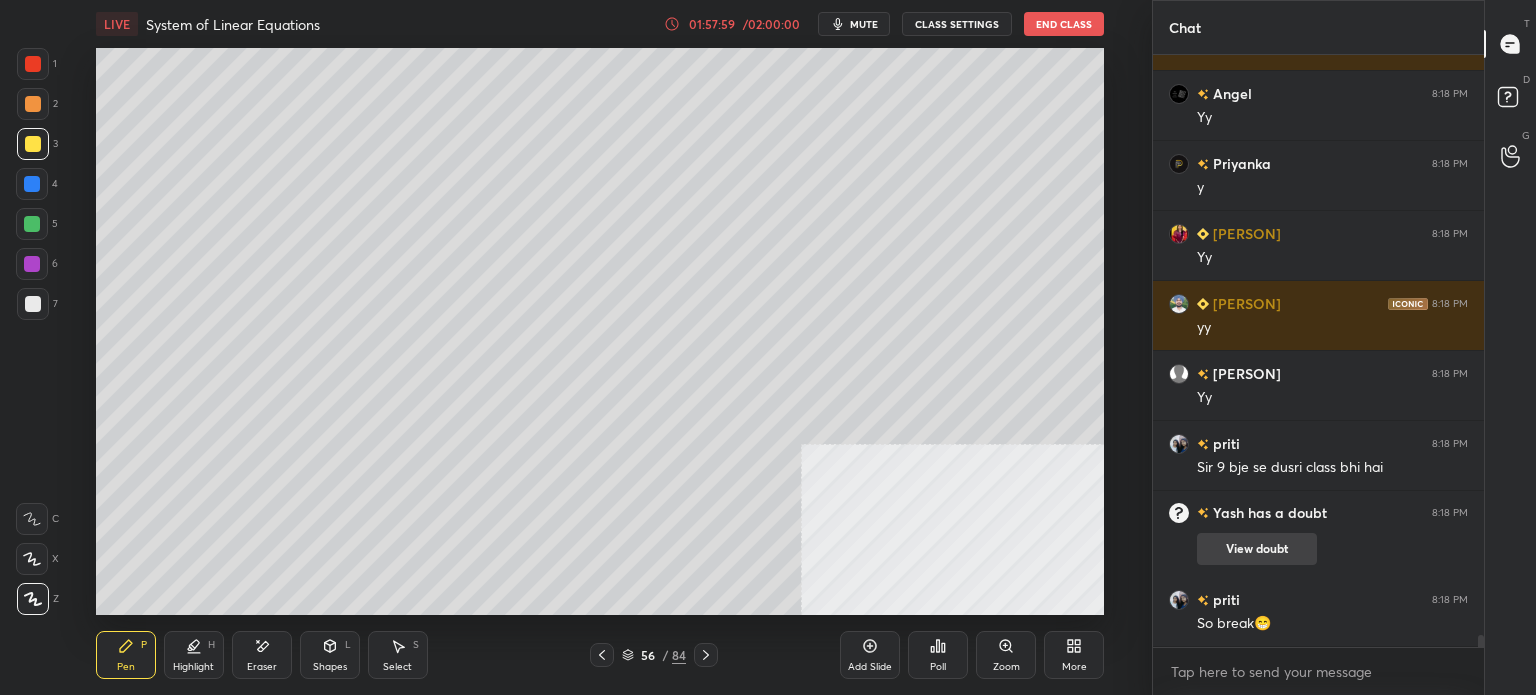click on "View doubt" at bounding box center (1257, 549) 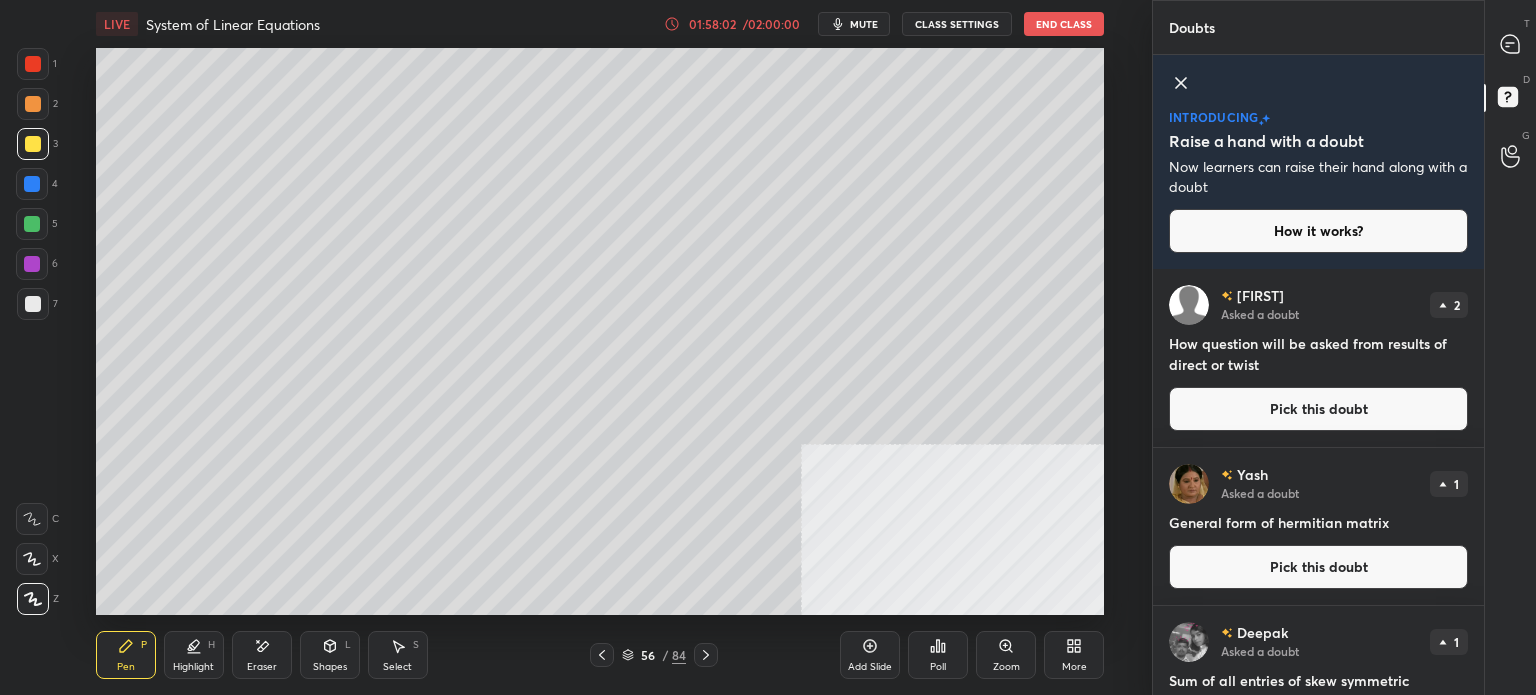 drag, startPoint x: 1280, startPoint y: 572, endPoint x: 1158, endPoint y: 568, distance: 122.06556 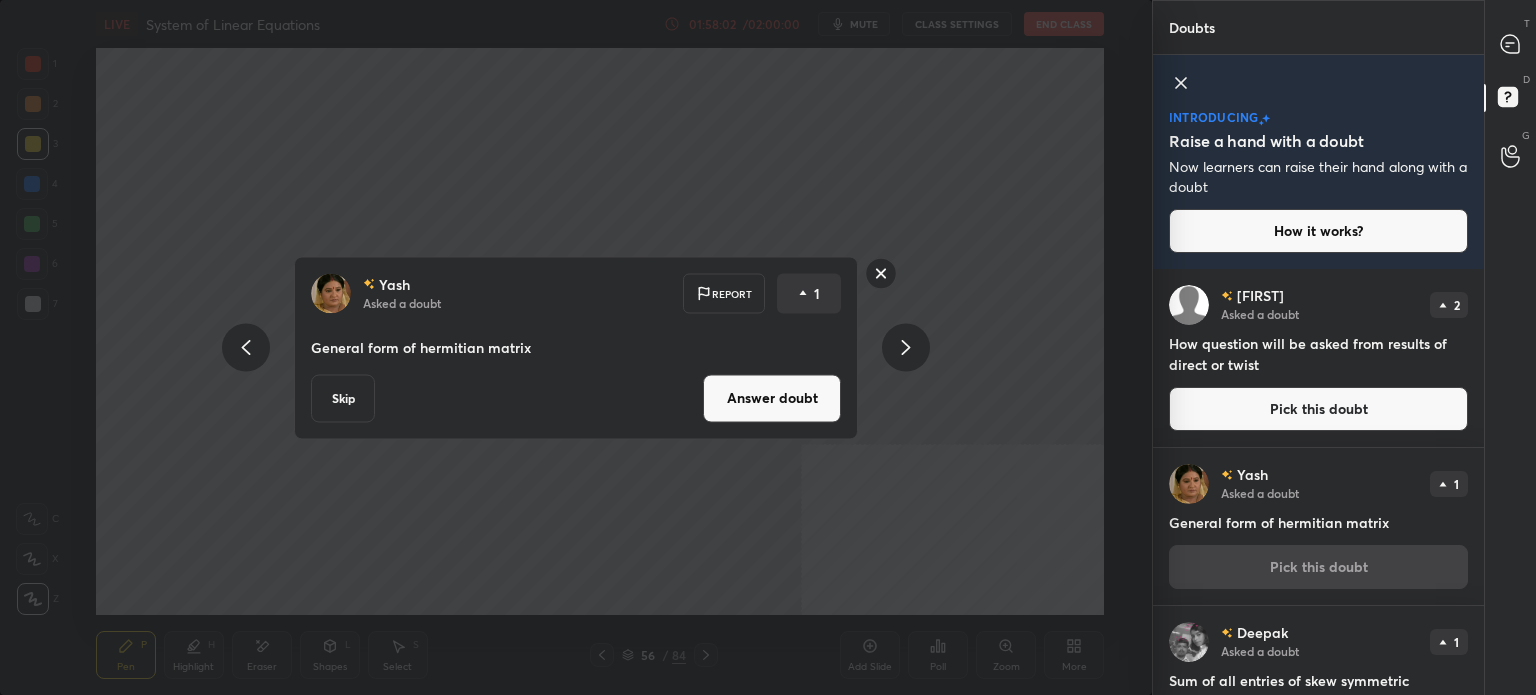 click on "[USER] Asked a doubt Report 1 General form of hermitian matrix Skip Answer doubt" at bounding box center [576, 347] 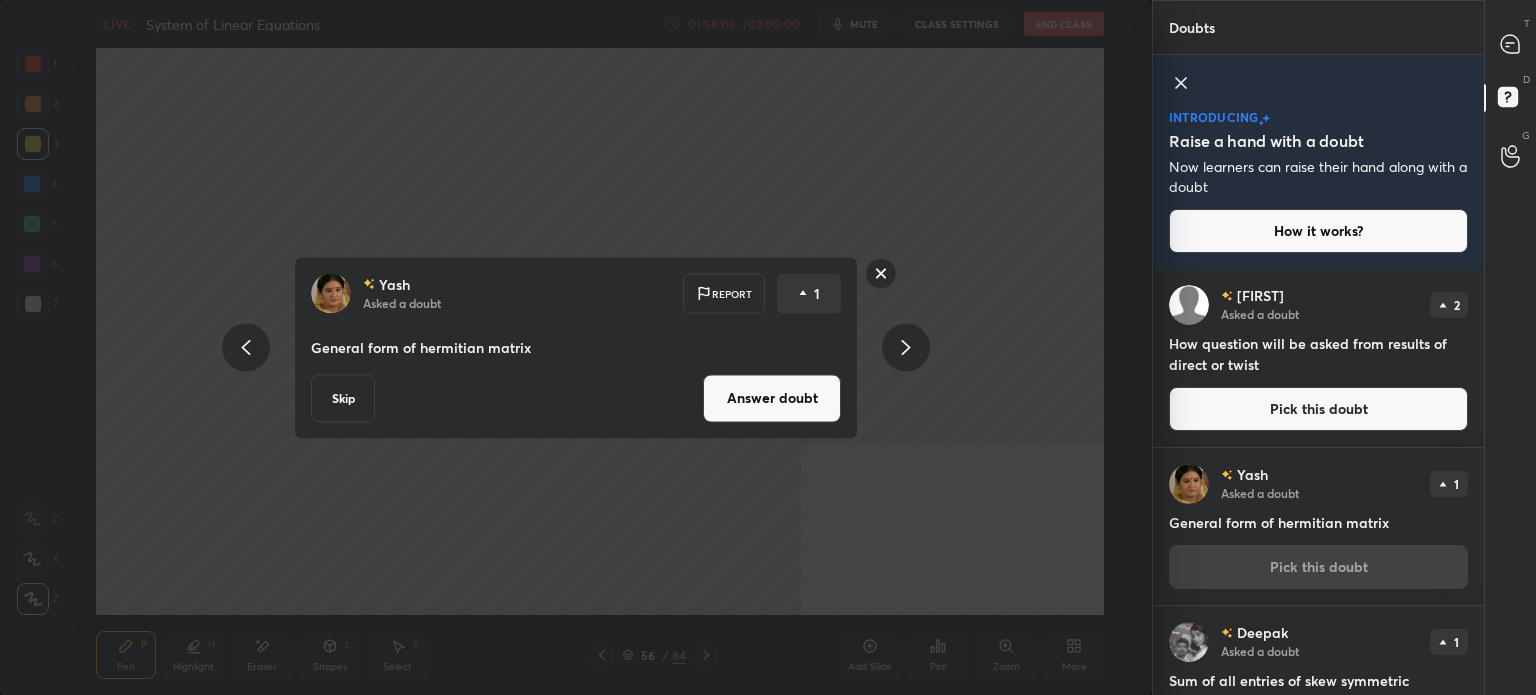 click on "Answer doubt" at bounding box center (772, 398) 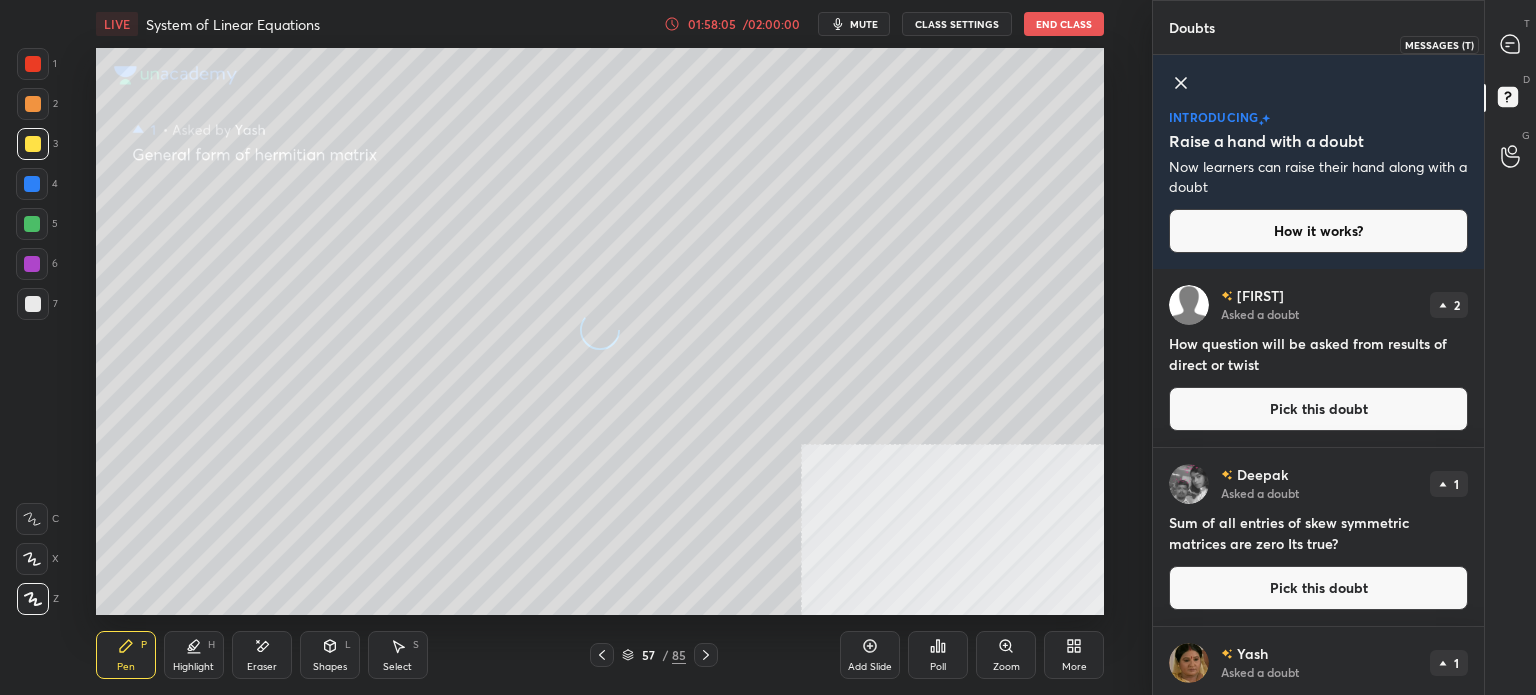 click 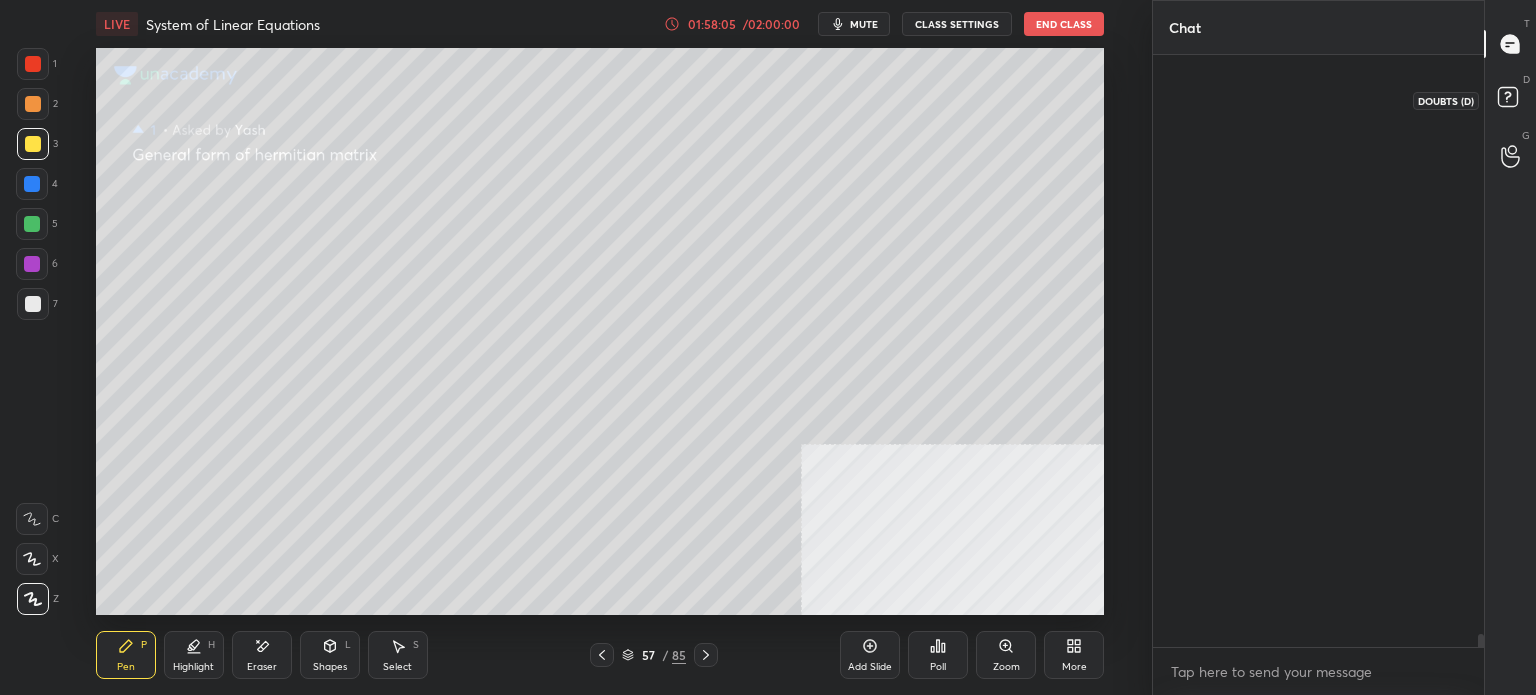 scroll, scrollTop: 27732, scrollLeft: 0, axis: vertical 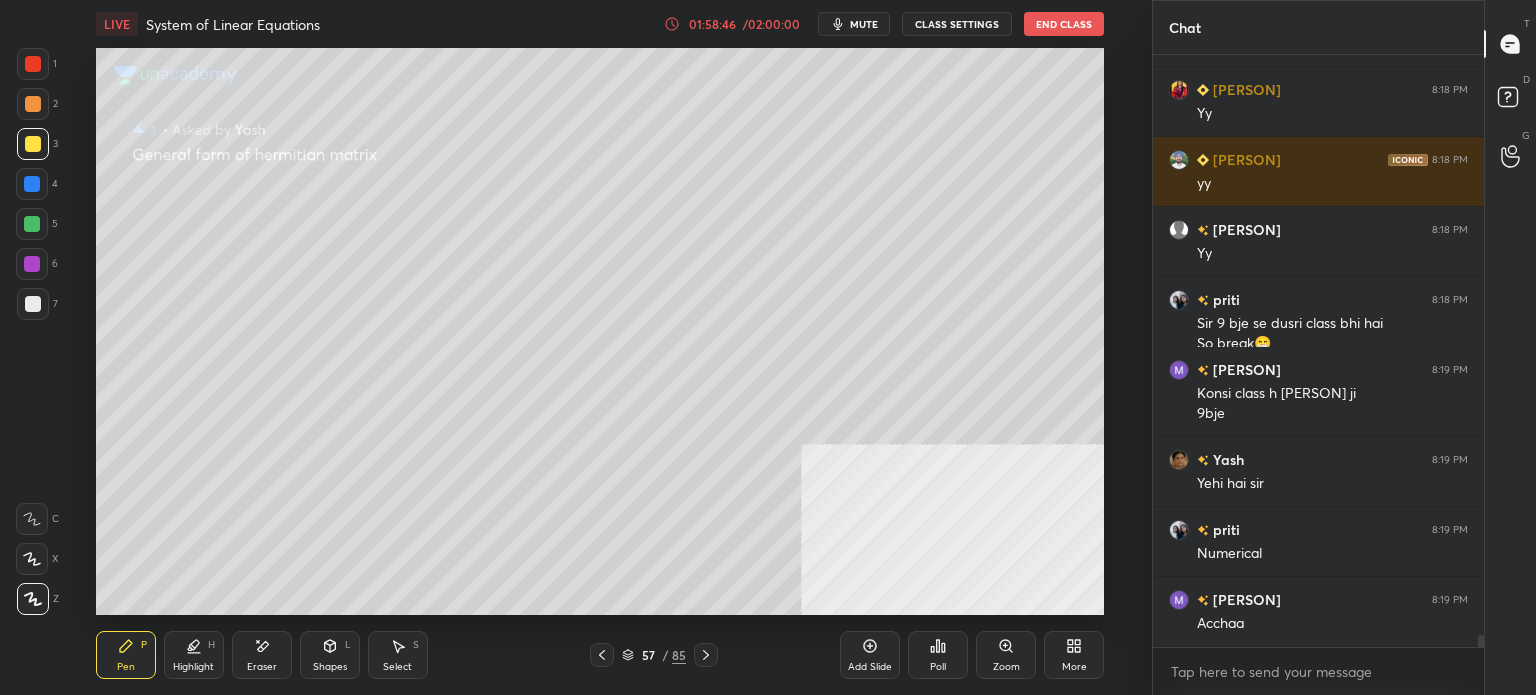drag, startPoint x: 420, startPoint y: 648, endPoint x: 426, endPoint y: 621, distance: 27.658634 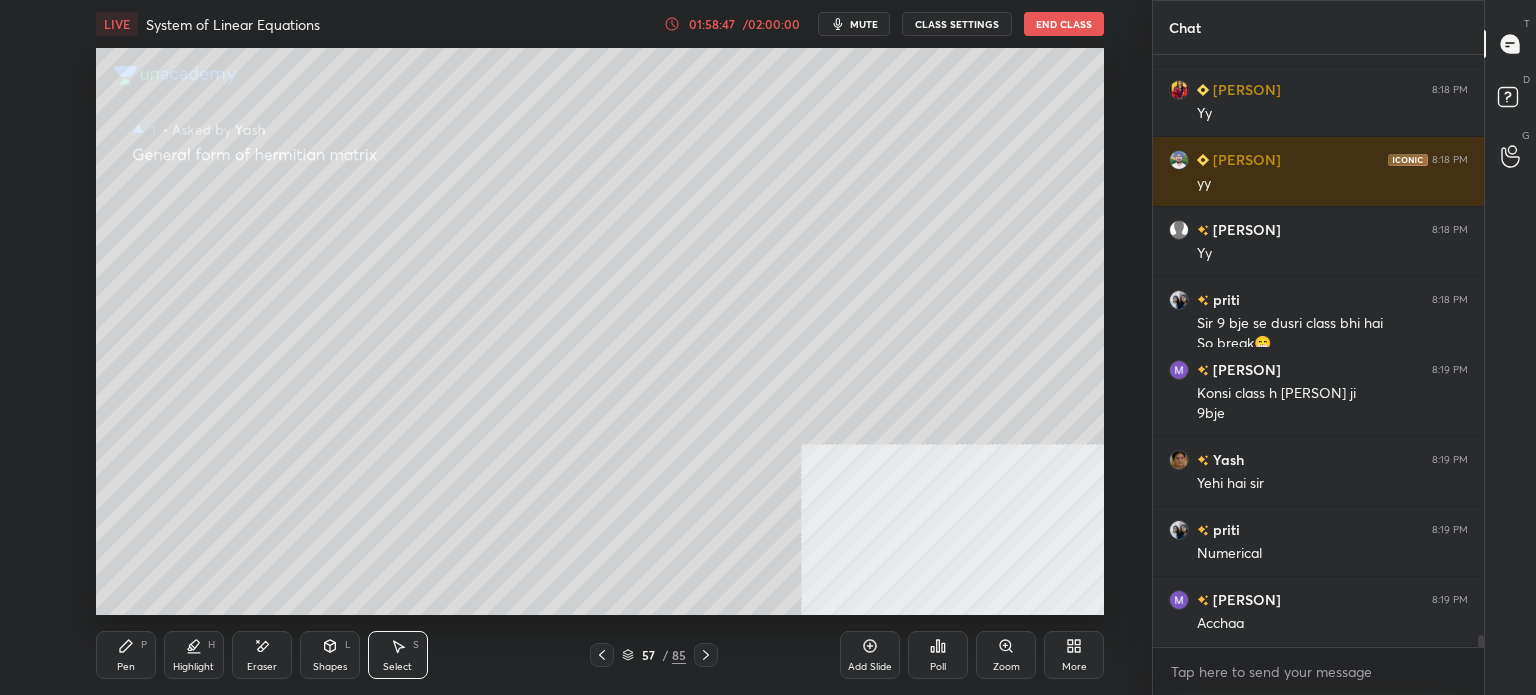 drag, startPoint x: 501, startPoint y: 320, endPoint x: 556, endPoint y: 387, distance: 86.683334 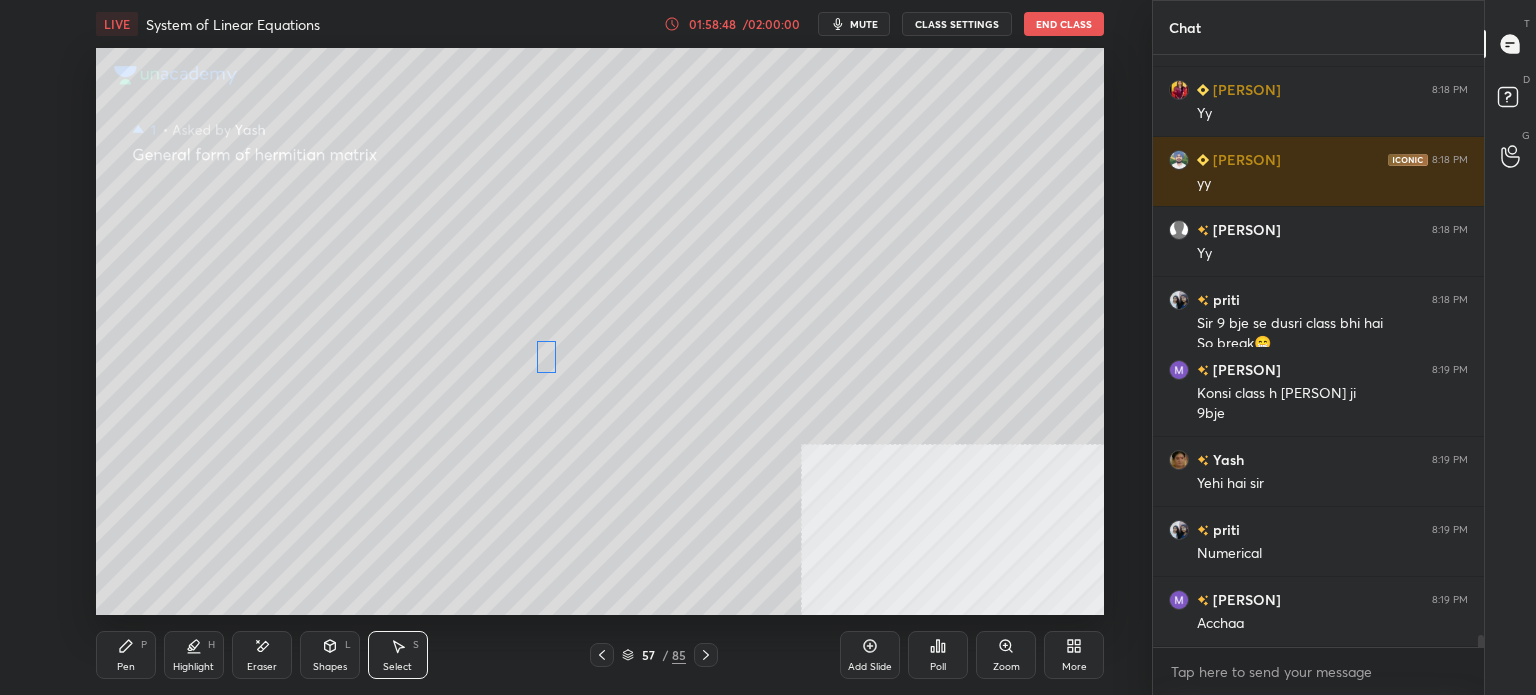 drag, startPoint x: 521, startPoint y: 353, endPoint x: 542, endPoint y: 361, distance: 22.472204 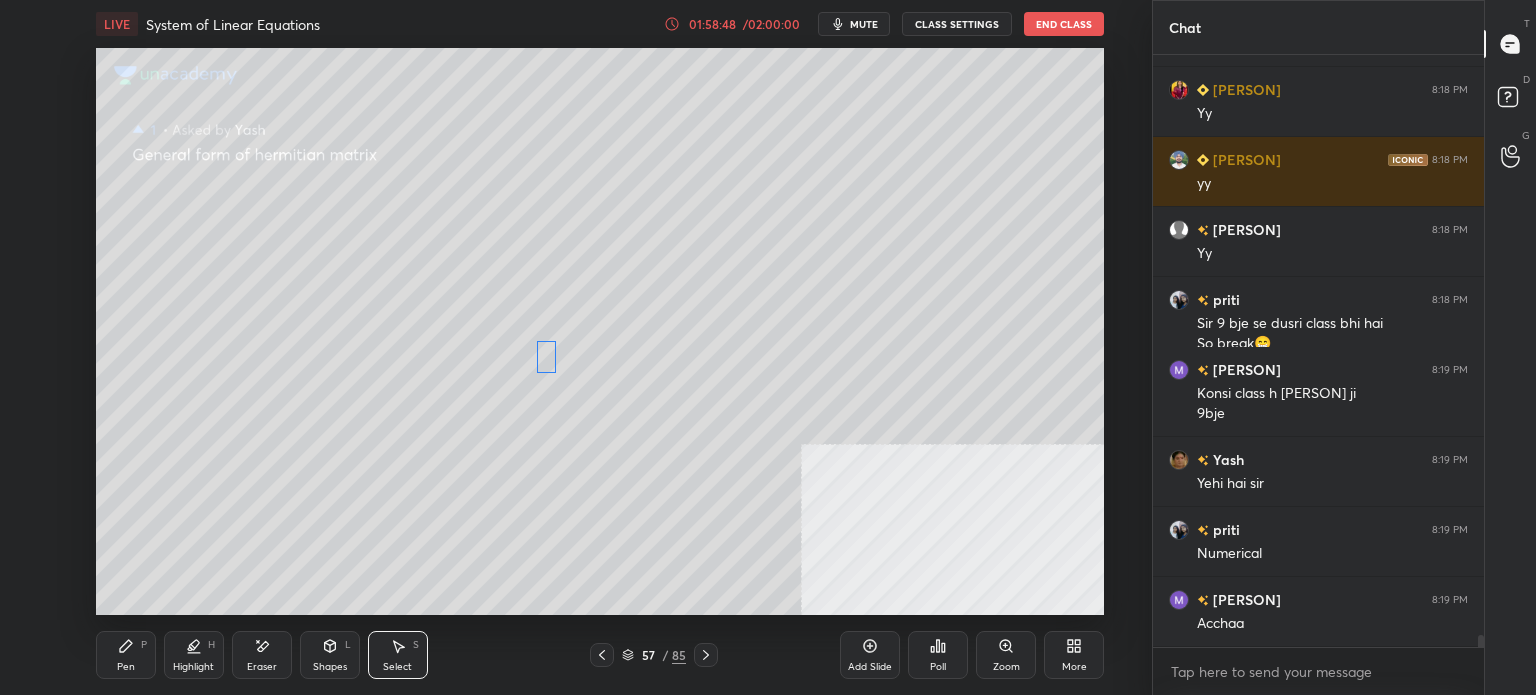 click on "0 ° Undo Copy Paste here Duplicate Duplicate to new slide Delete" at bounding box center [600, 331] 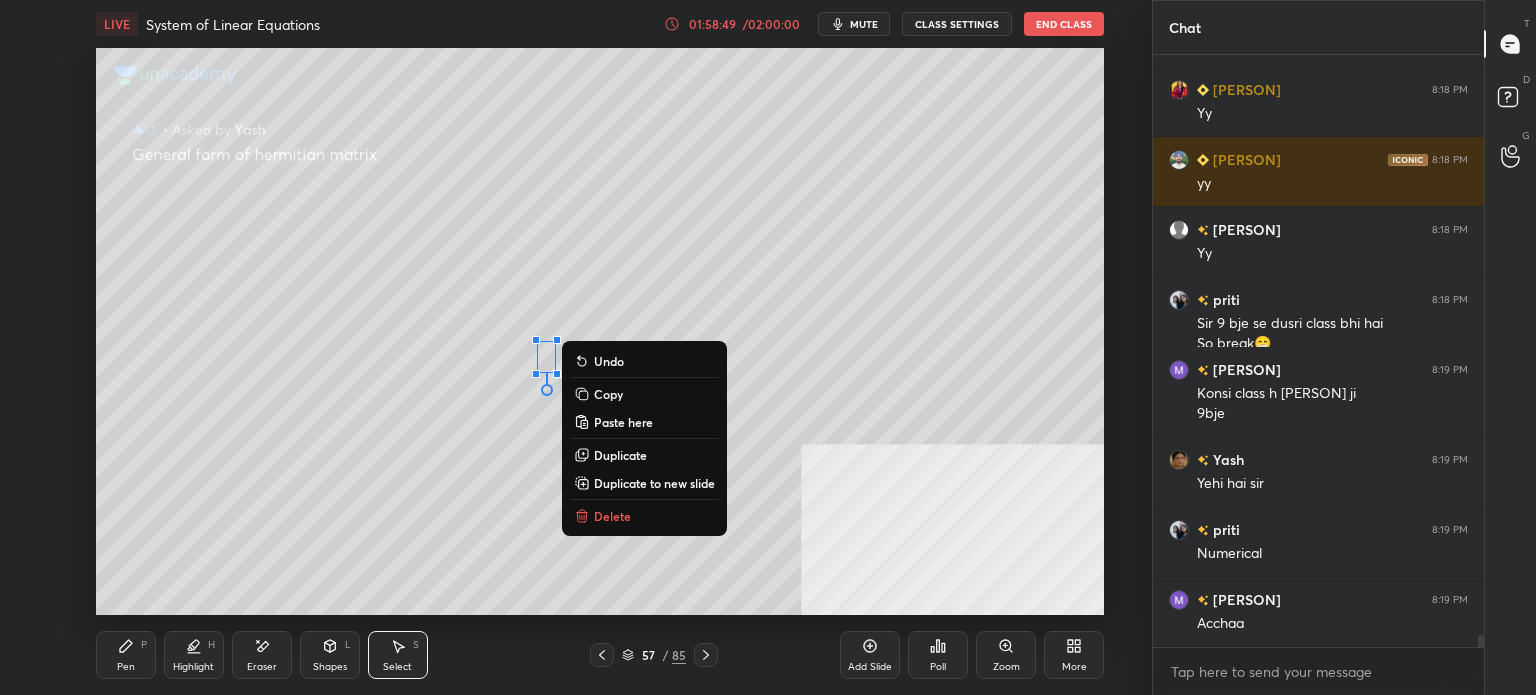 click on "Pen" at bounding box center [126, 667] 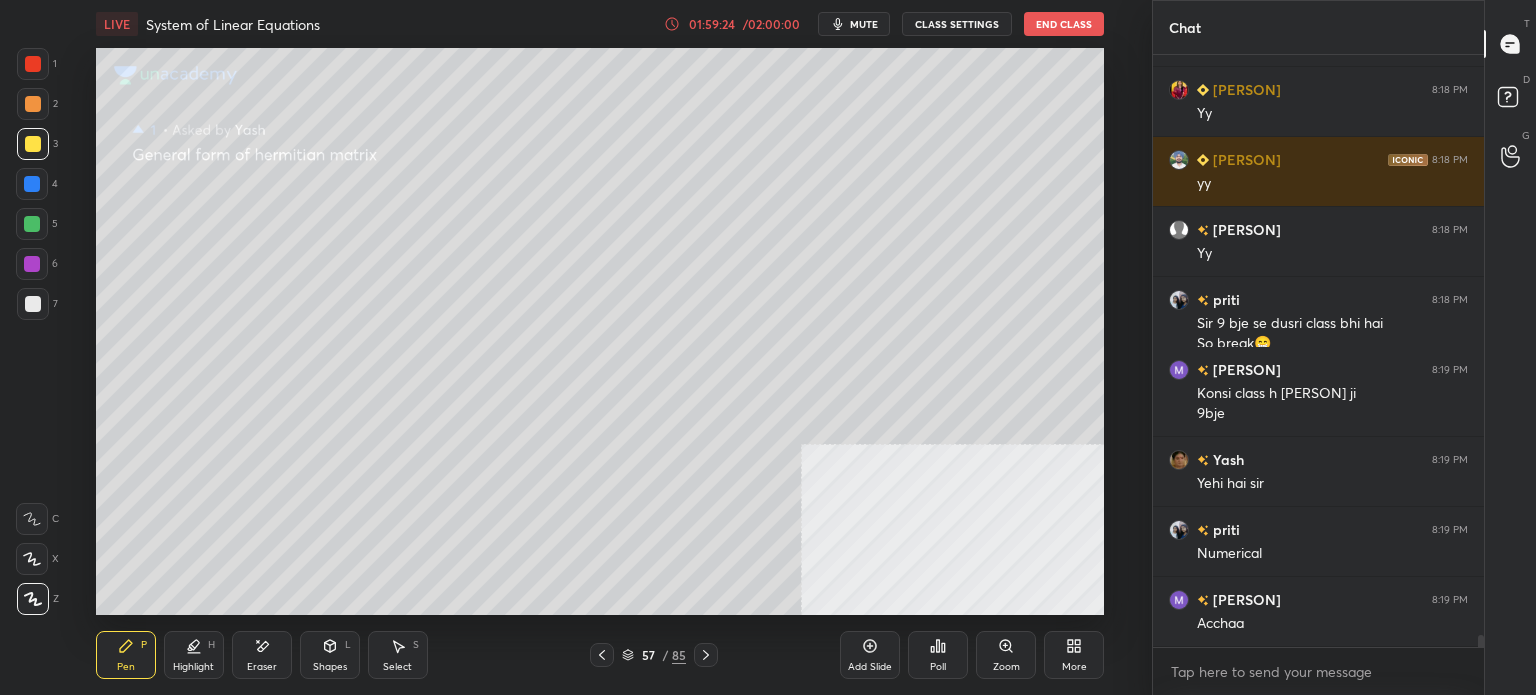 scroll, scrollTop: 28052, scrollLeft: 0, axis: vertical 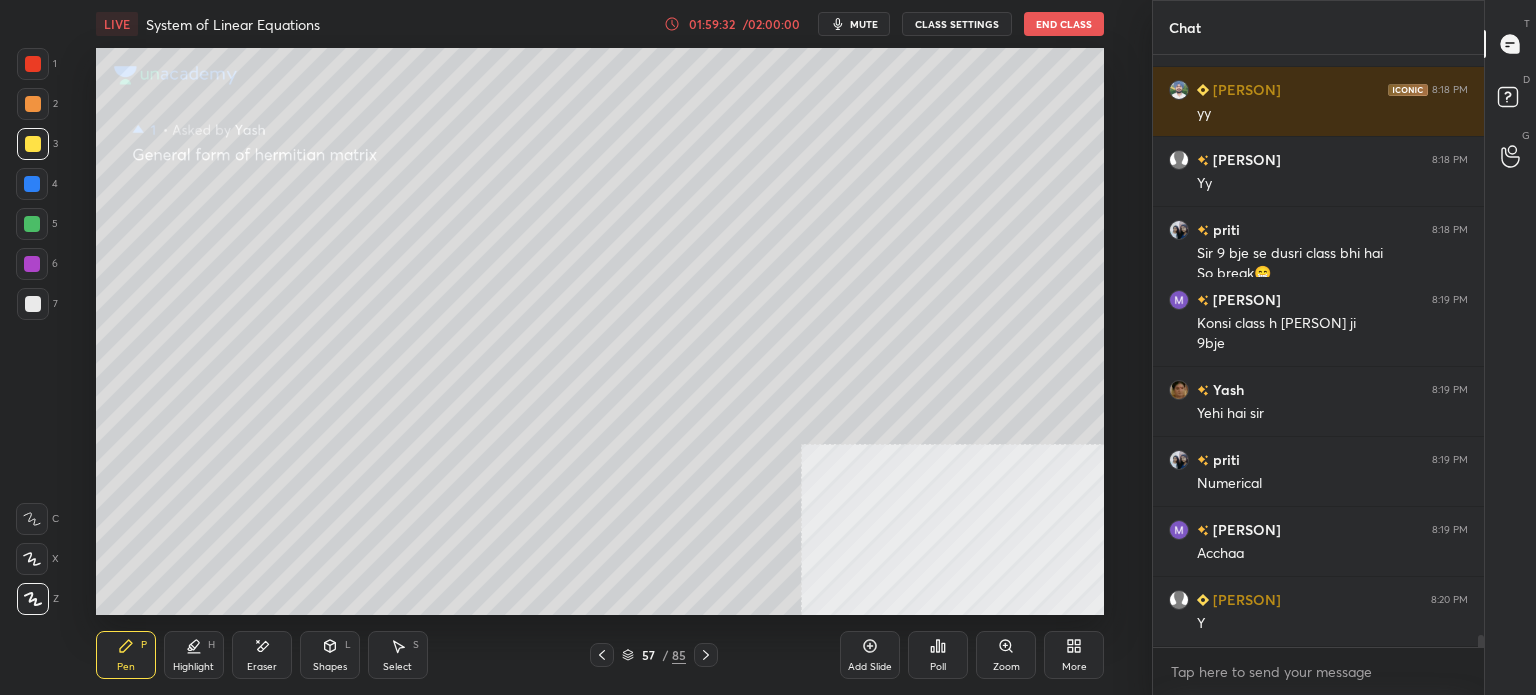 click on "Select S" at bounding box center [398, 655] 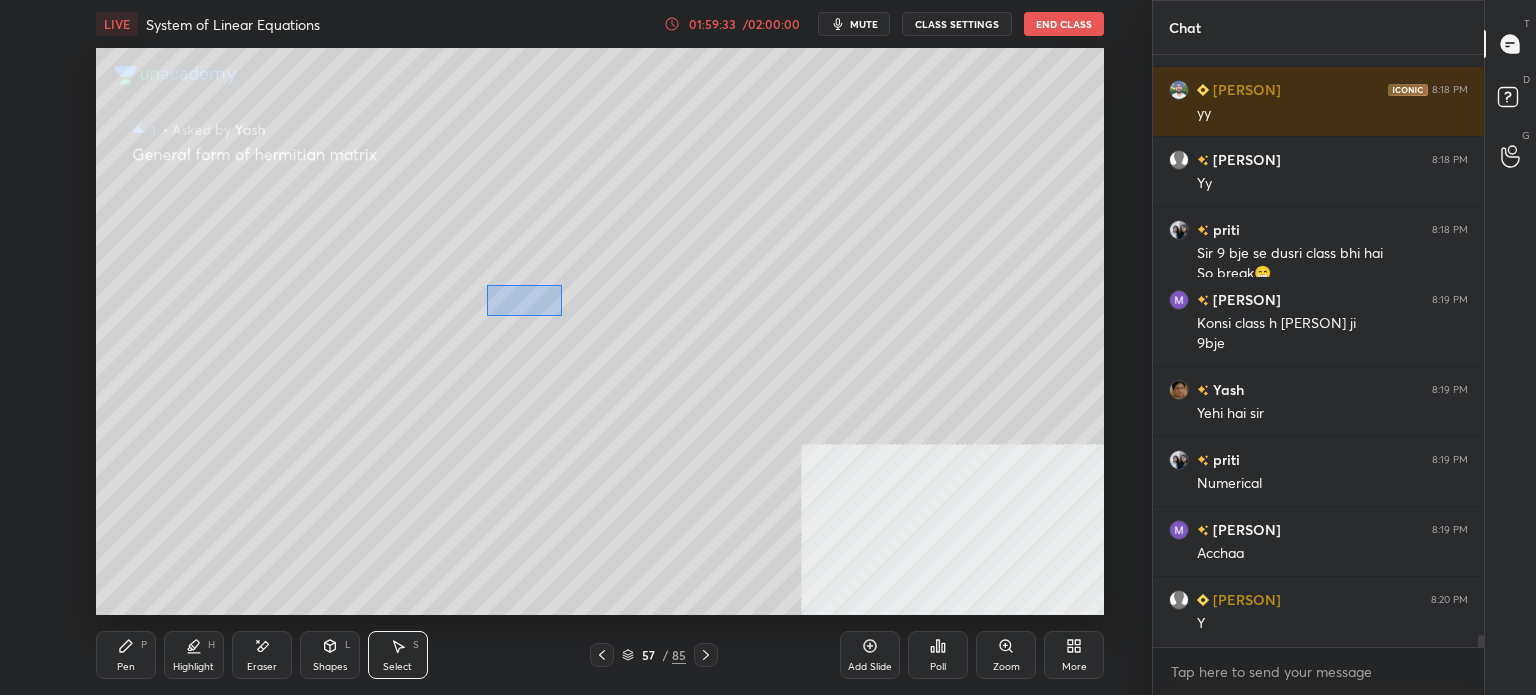 click on "0 ° Undo Copy Paste here Duplicate Duplicate to new slide Delete" at bounding box center (600, 331) 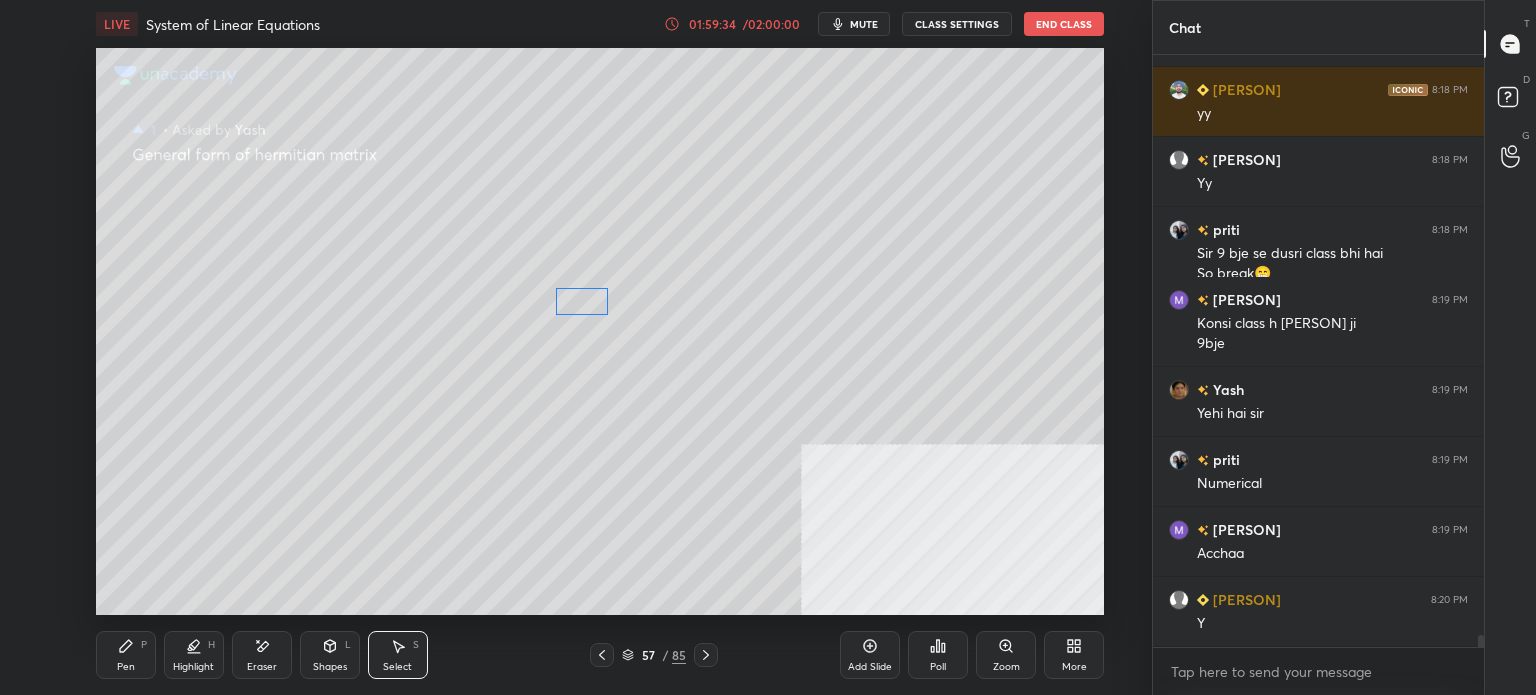 drag, startPoint x: 572, startPoint y: 305, endPoint x: 548, endPoint y: 363, distance: 62.76942 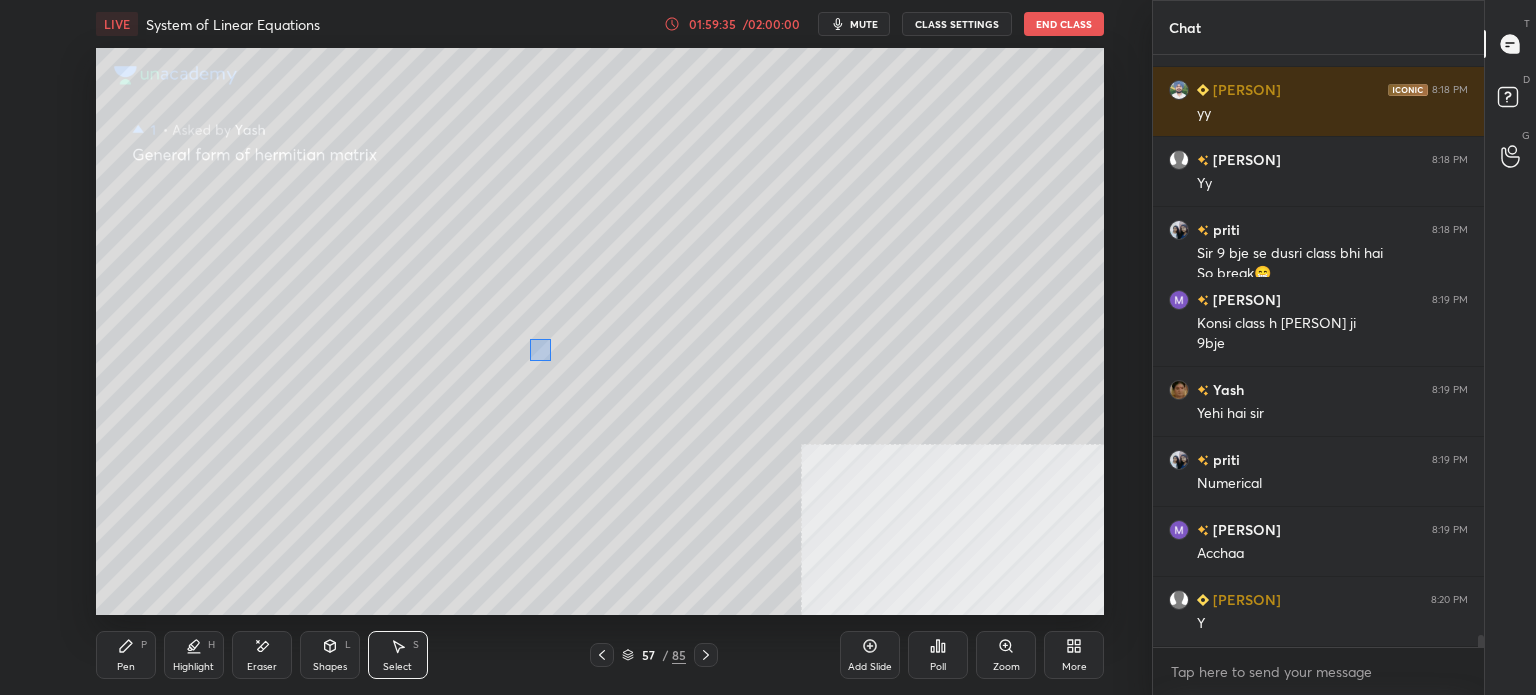 scroll, scrollTop: 28122, scrollLeft: 0, axis: vertical 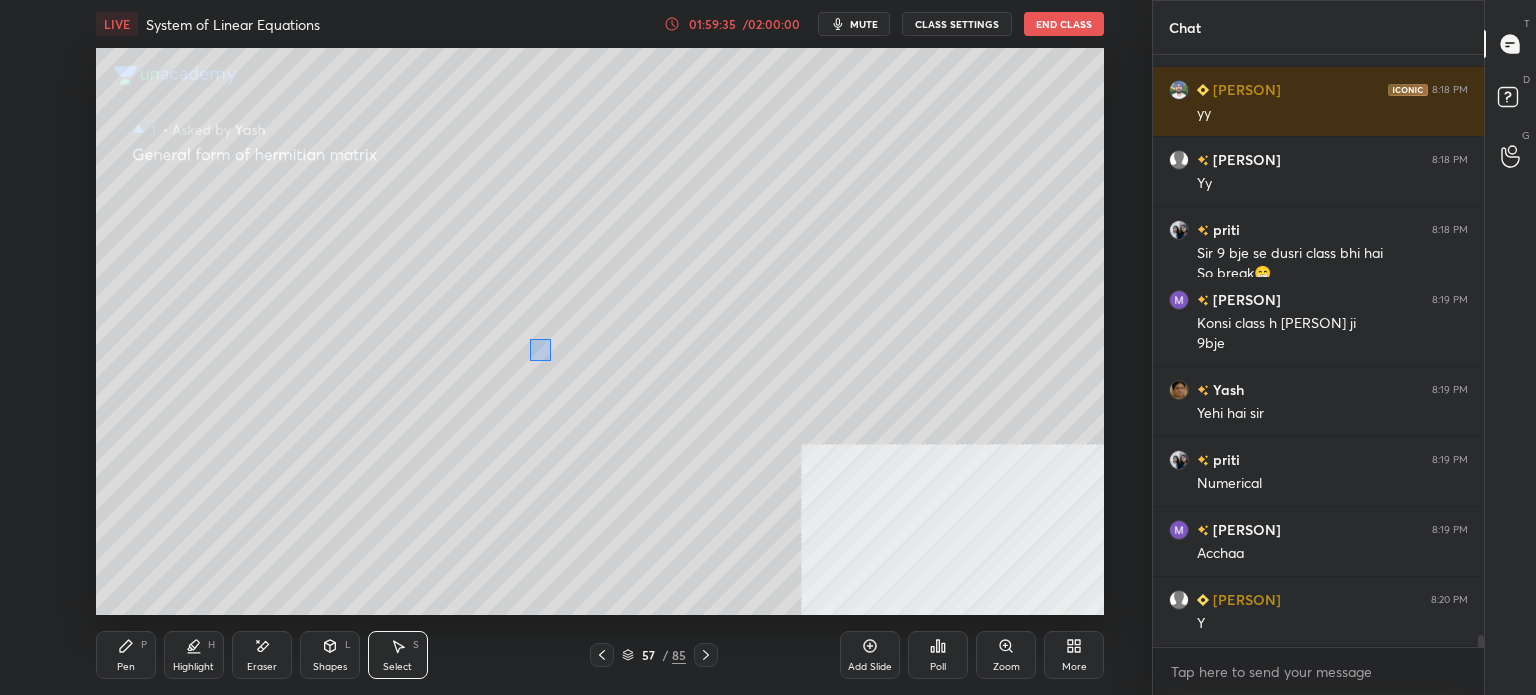 drag, startPoint x: 545, startPoint y: 355, endPoint x: 579, endPoint y: 383, distance: 44.04543 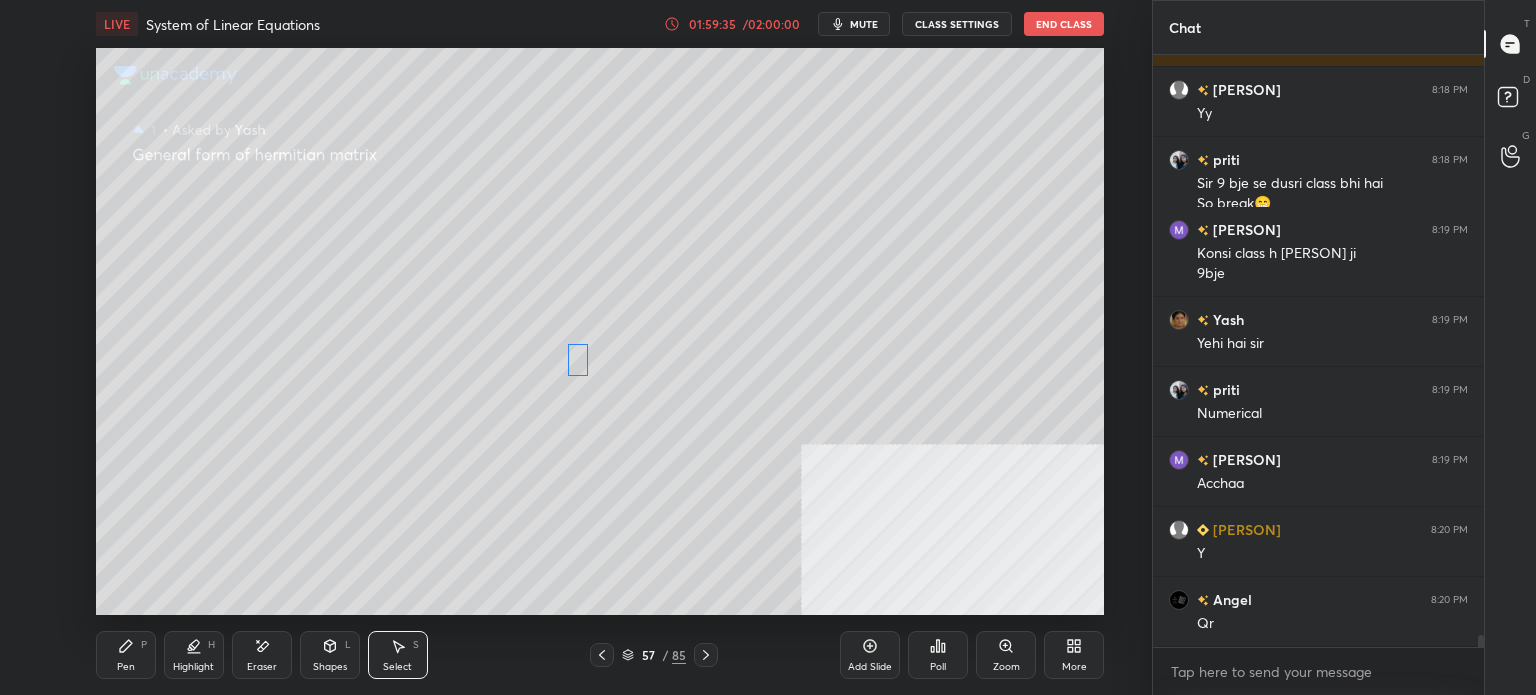 drag, startPoint x: 553, startPoint y: 359, endPoint x: 589, endPoint y: 359, distance: 36 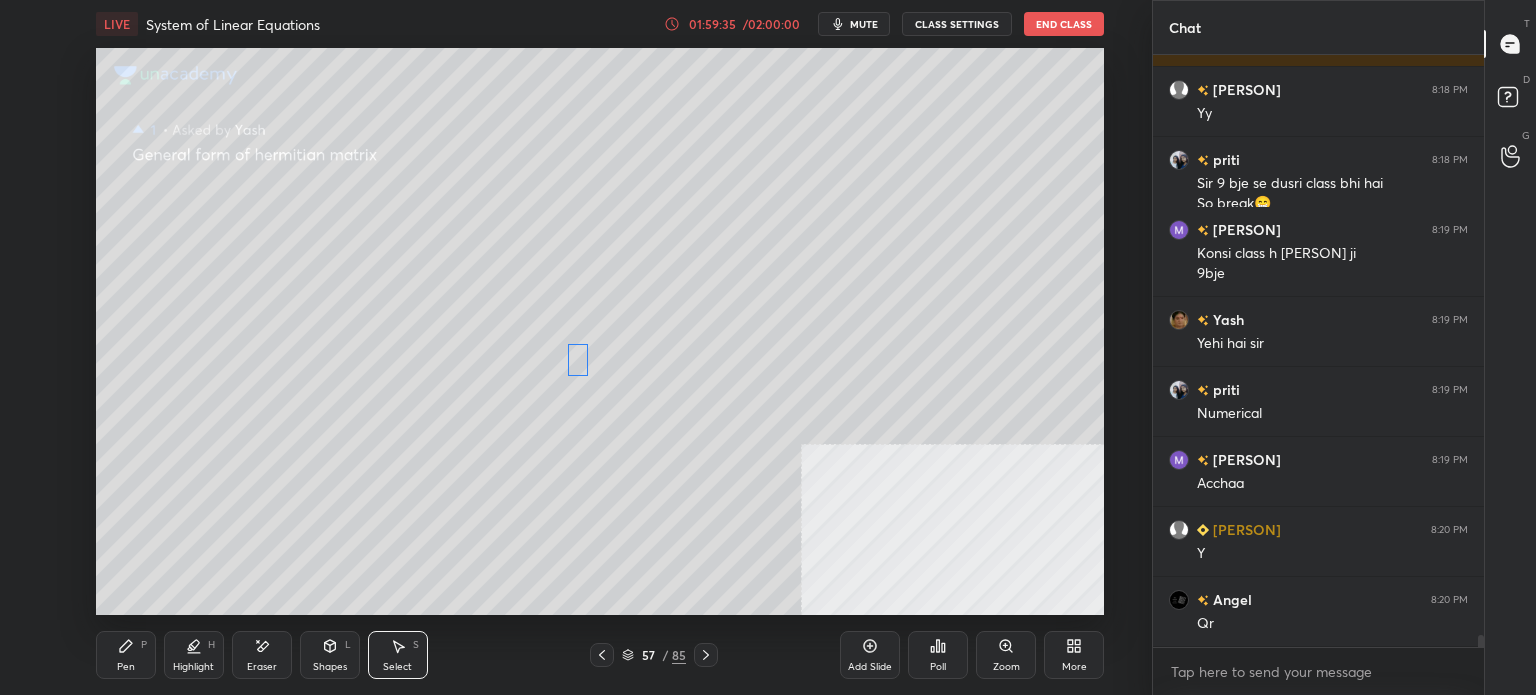 click on "0 ° Undo Copy Paste here Duplicate Duplicate to new slide Delete" at bounding box center [600, 331] 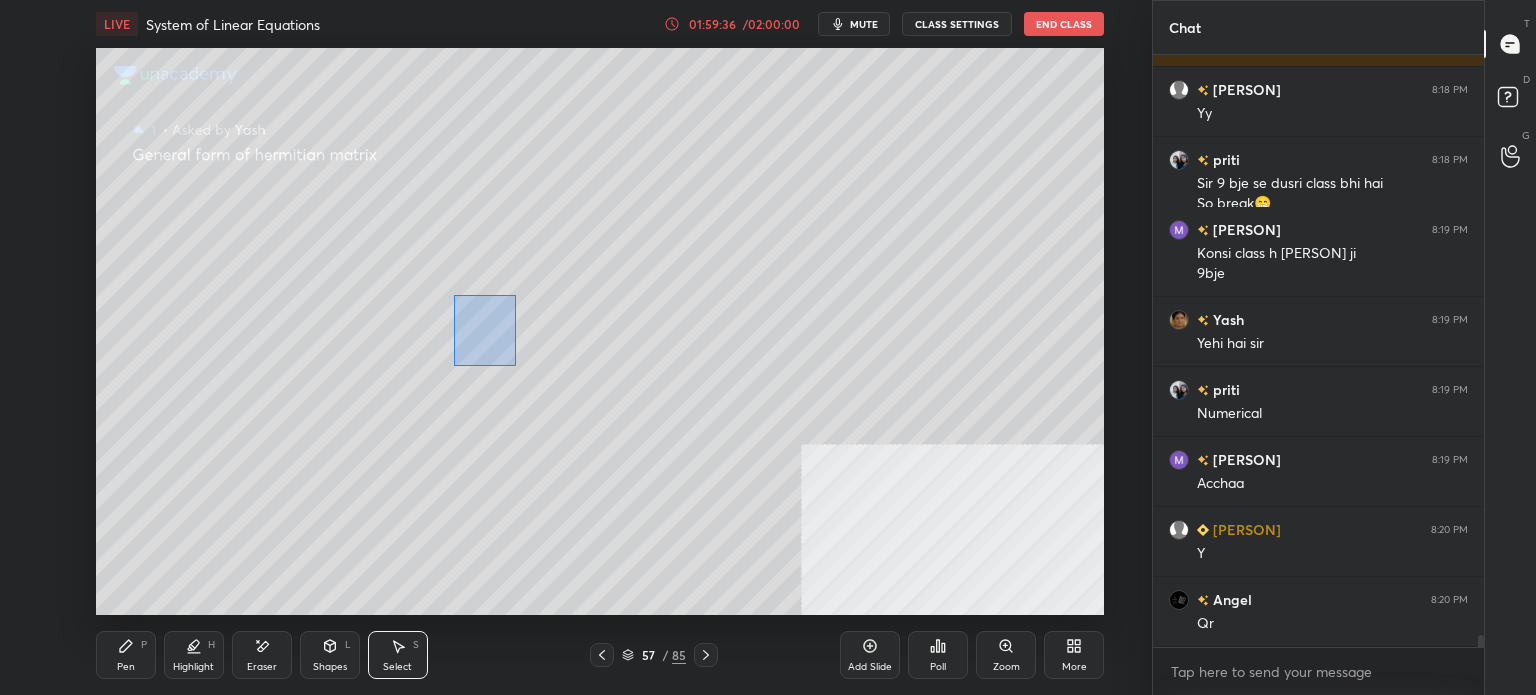 drag, startPoint x: 464, startPoint y: 303, endPoint x: 492, endPoint y: 343, distance: 48.82622 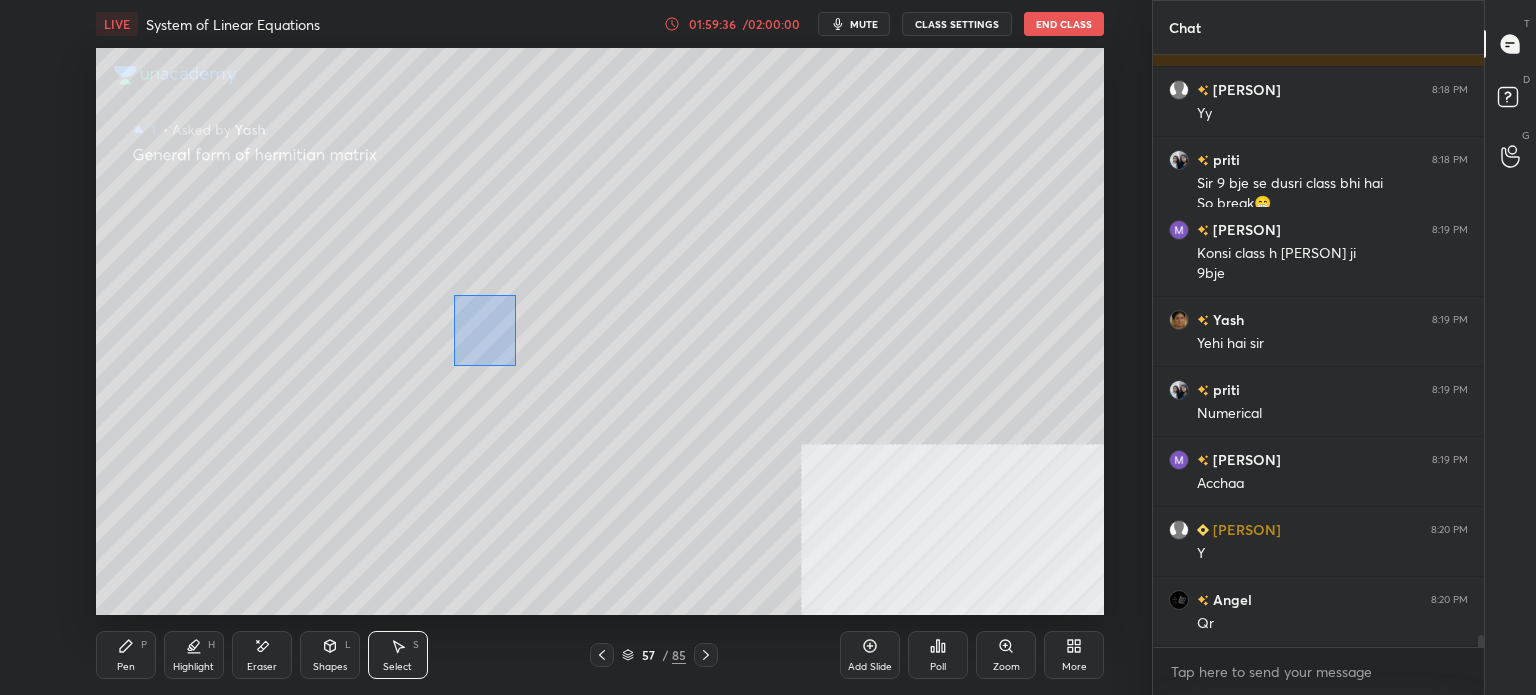 click on "0 ° Undo Copy Paste here Duplicate Duplicate to new slide Delete" at bounding box center [600, 331] 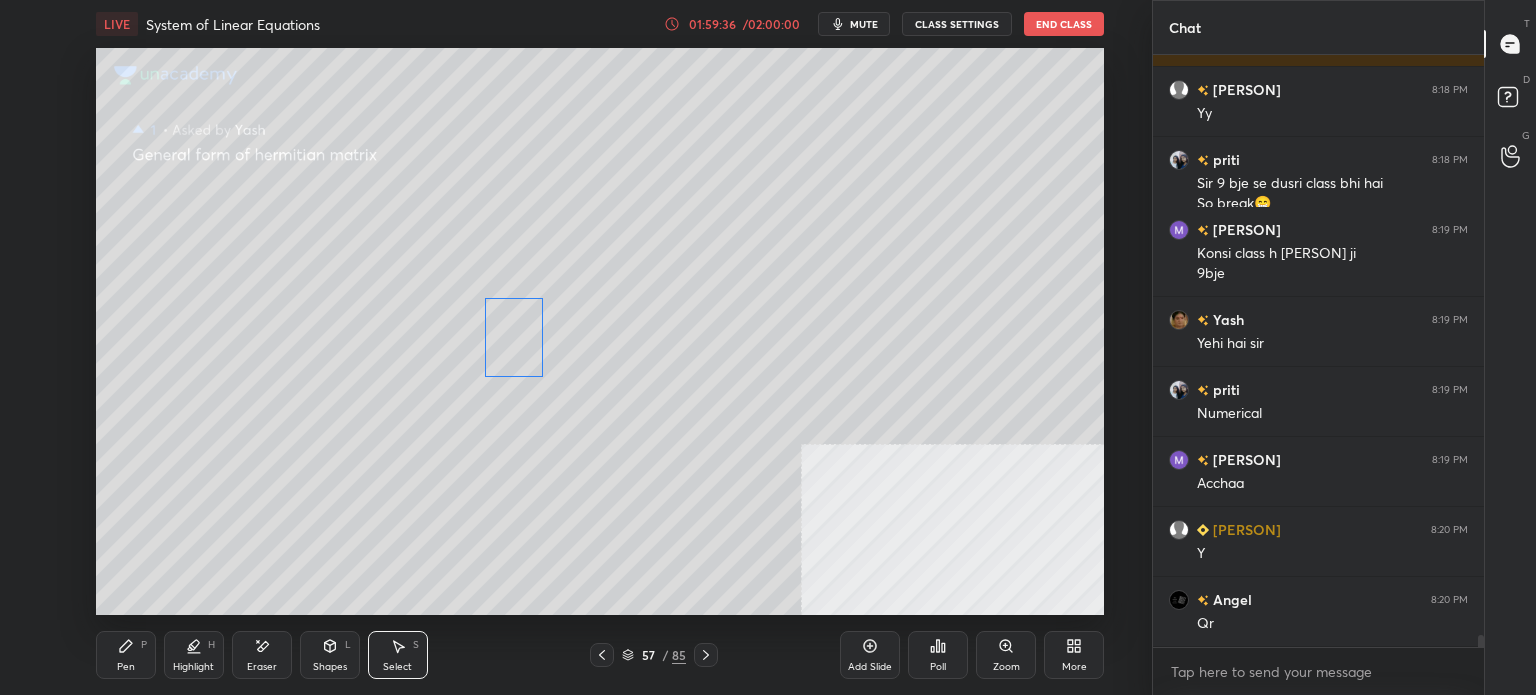 drag, startPoint x: 492, startPoint y: 342, endPoint x: 521, endPoint y: 343, distance: 29.017237 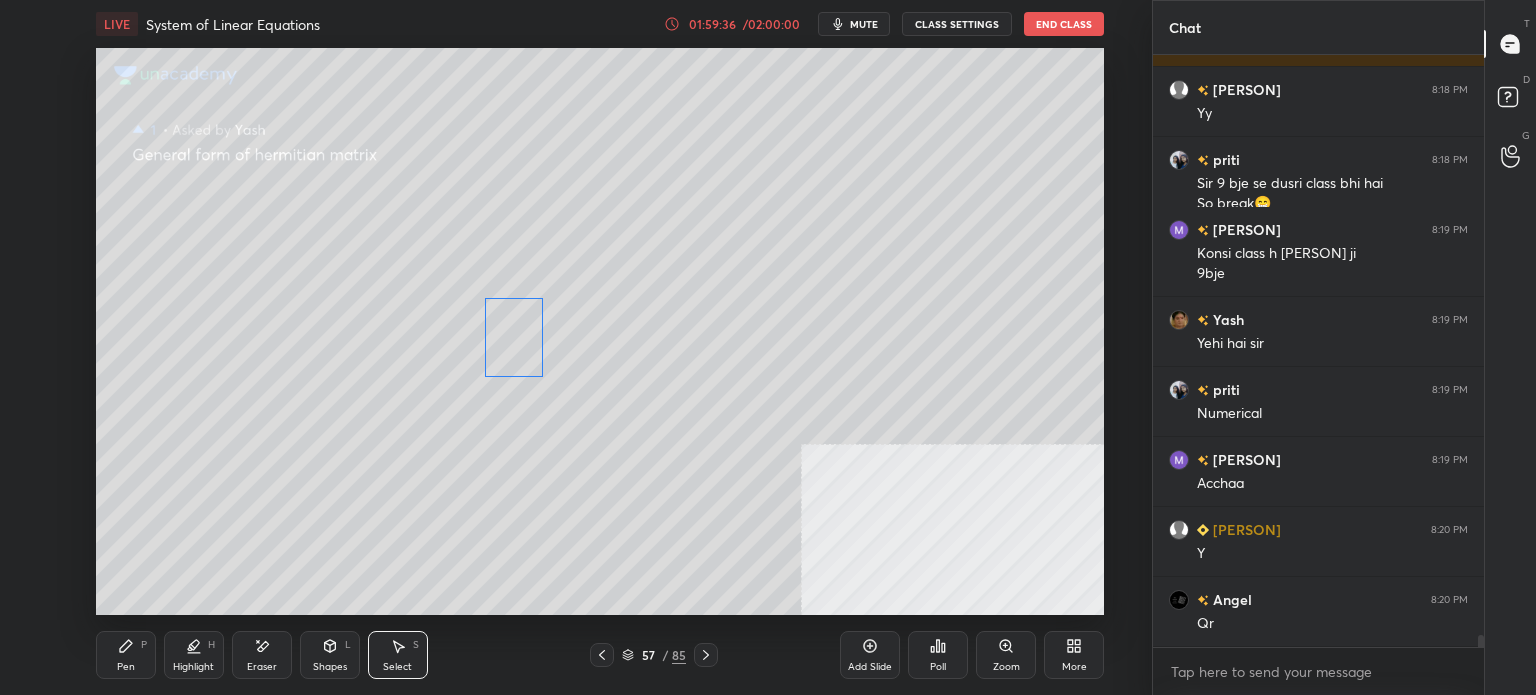 click on "0 ° Undo Copy Paste here Duplicate Duplicate to new slide Delete" at bounding box center (600, 331) 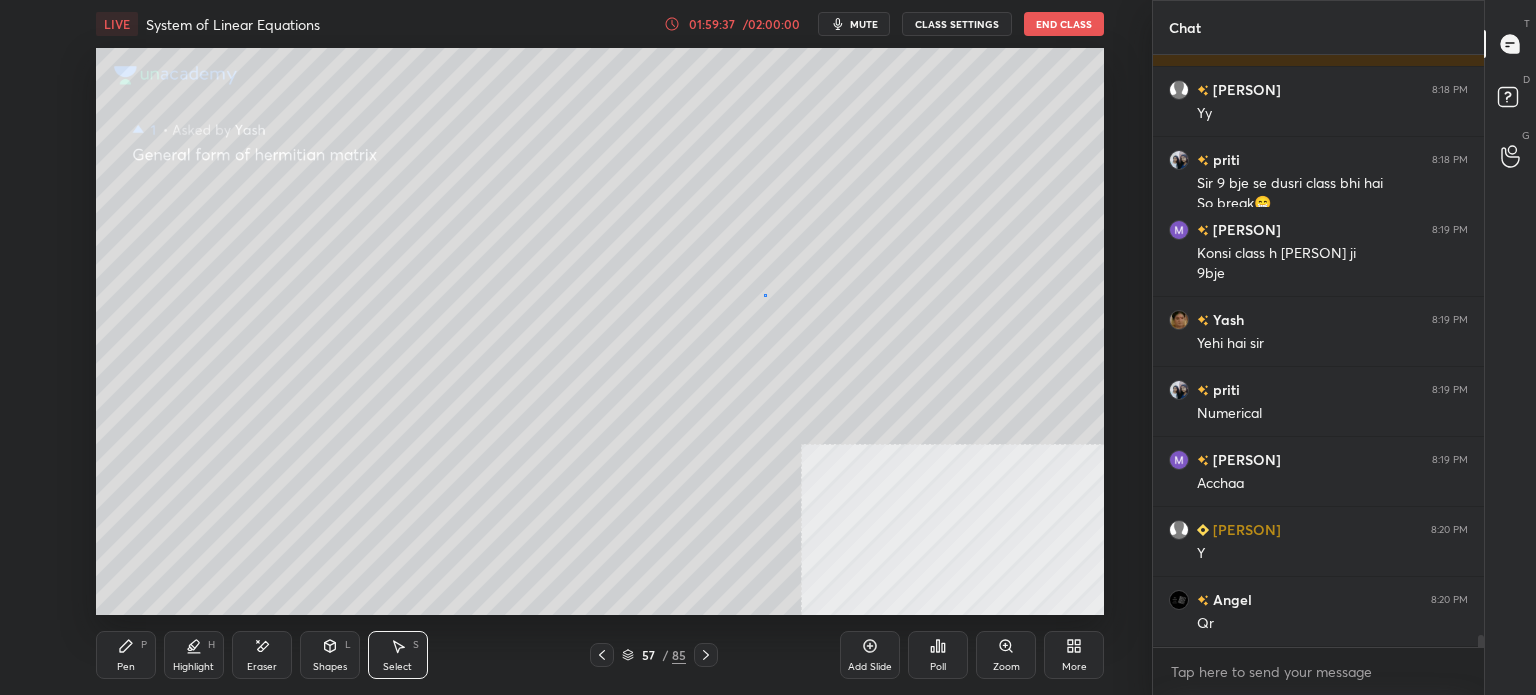 click on "0 ° Undo Copy Paste here Duplicate Duplicate to new slide Delete" at bounding box center [600, 331] 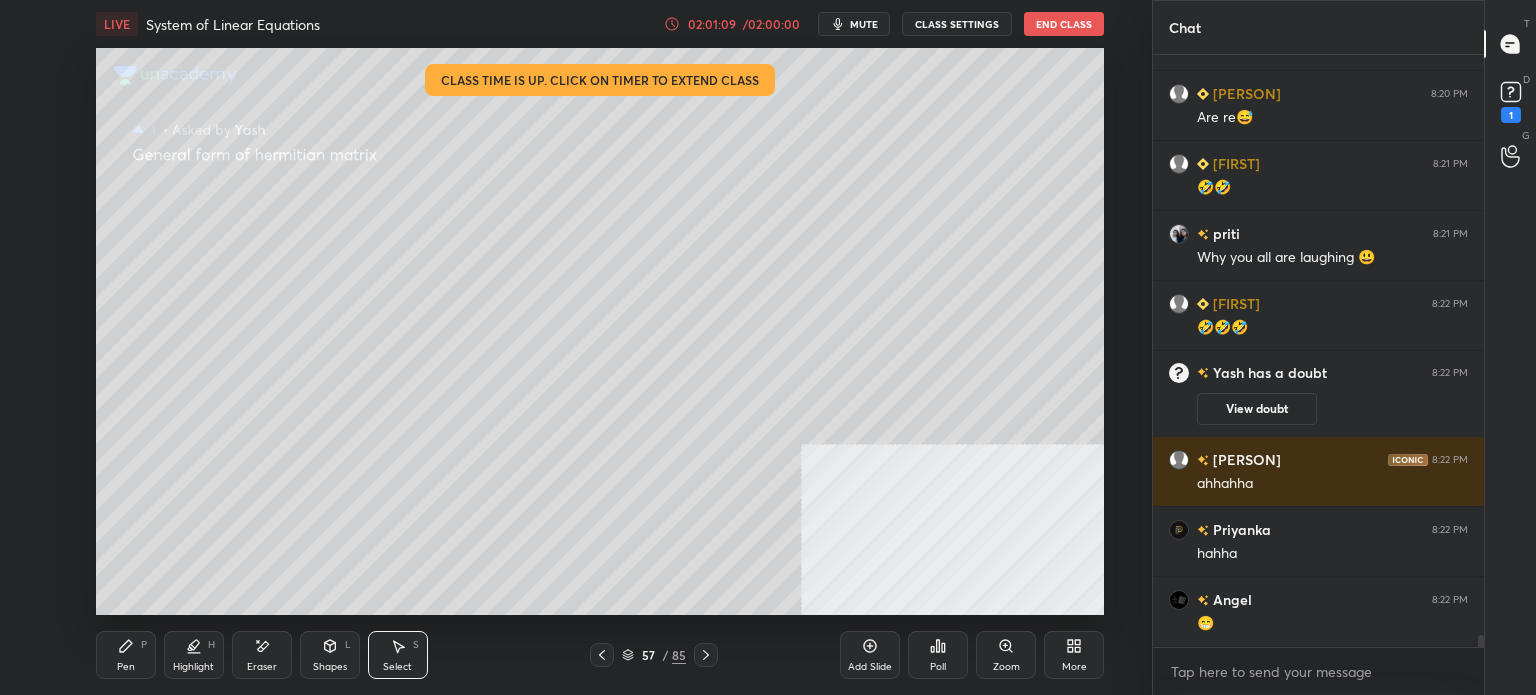 scroll, scrollTop: 28484, scrollLeft: 0, axis: vertical 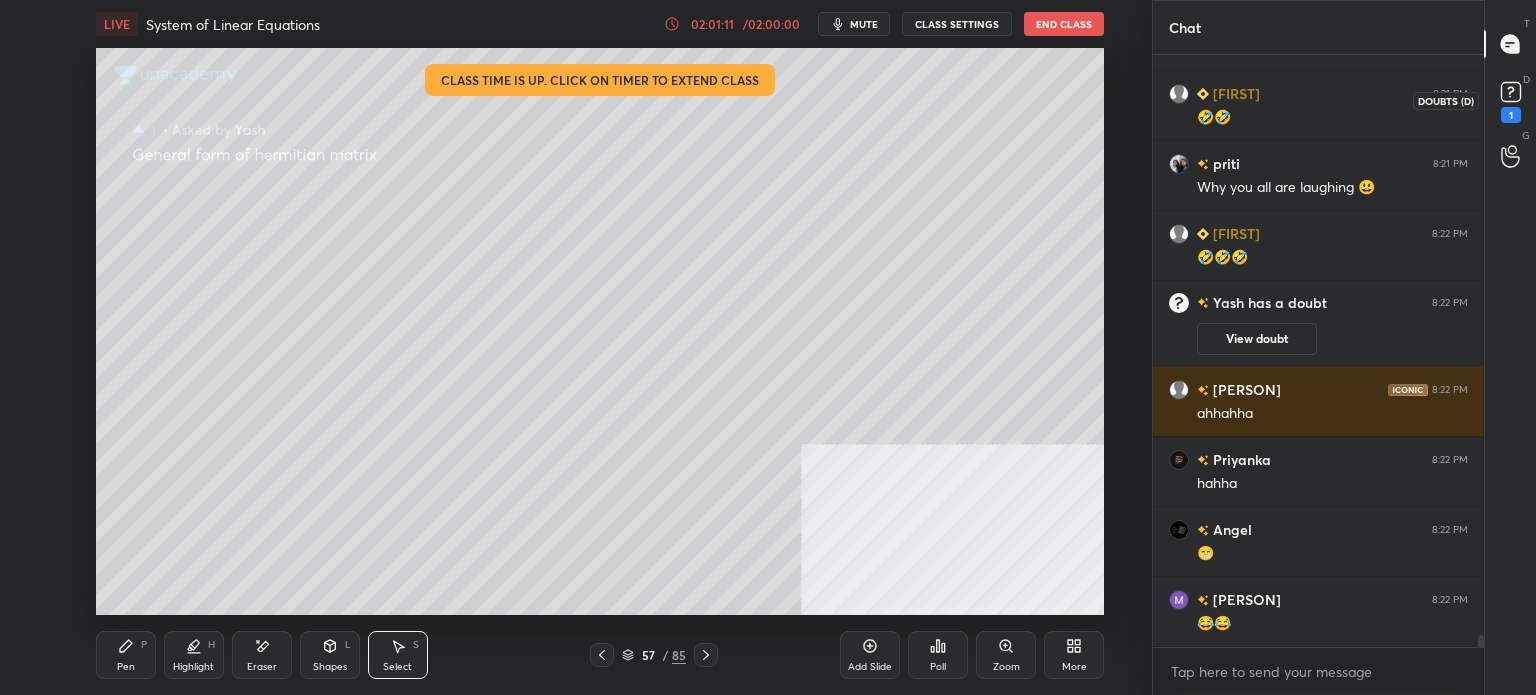 click on "D Doubts (D) 1" at bounding box center (1510, 100) 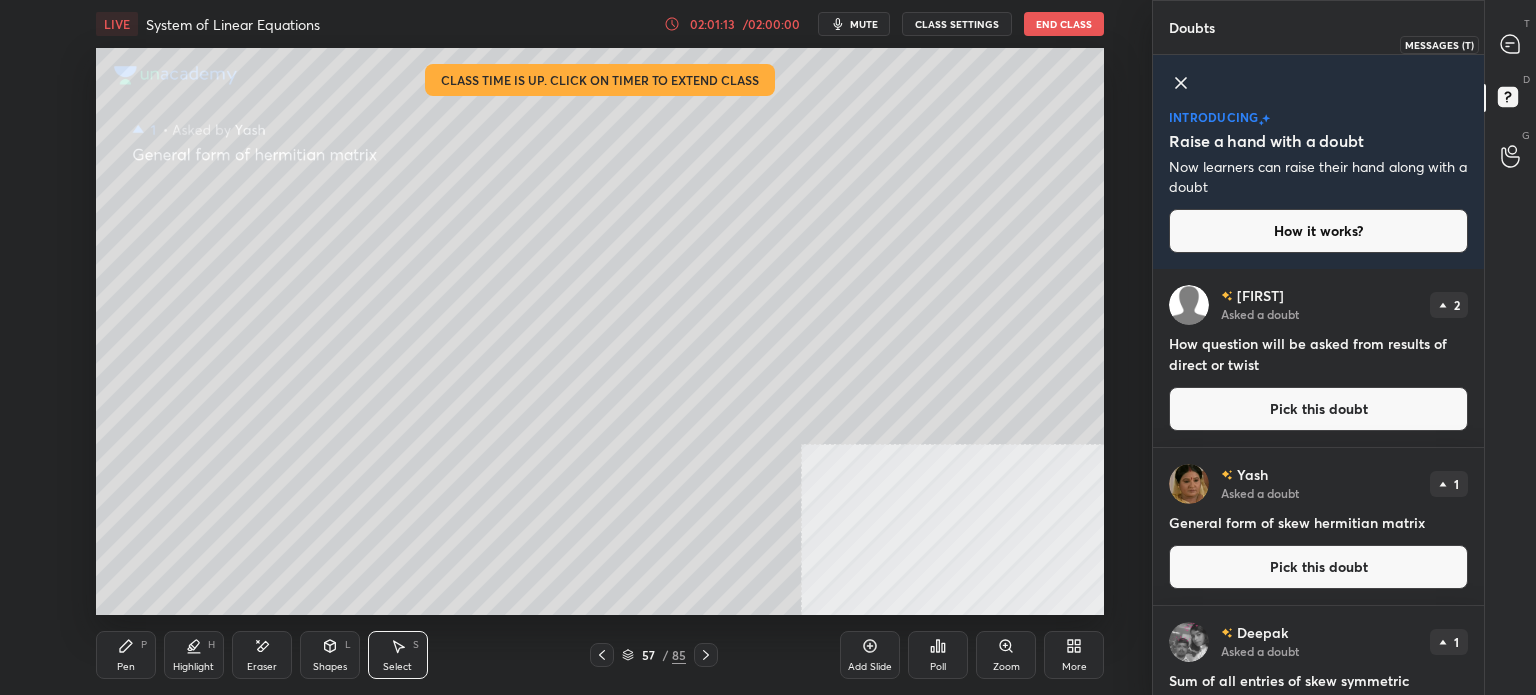 click at bounding box center (1511, 44) 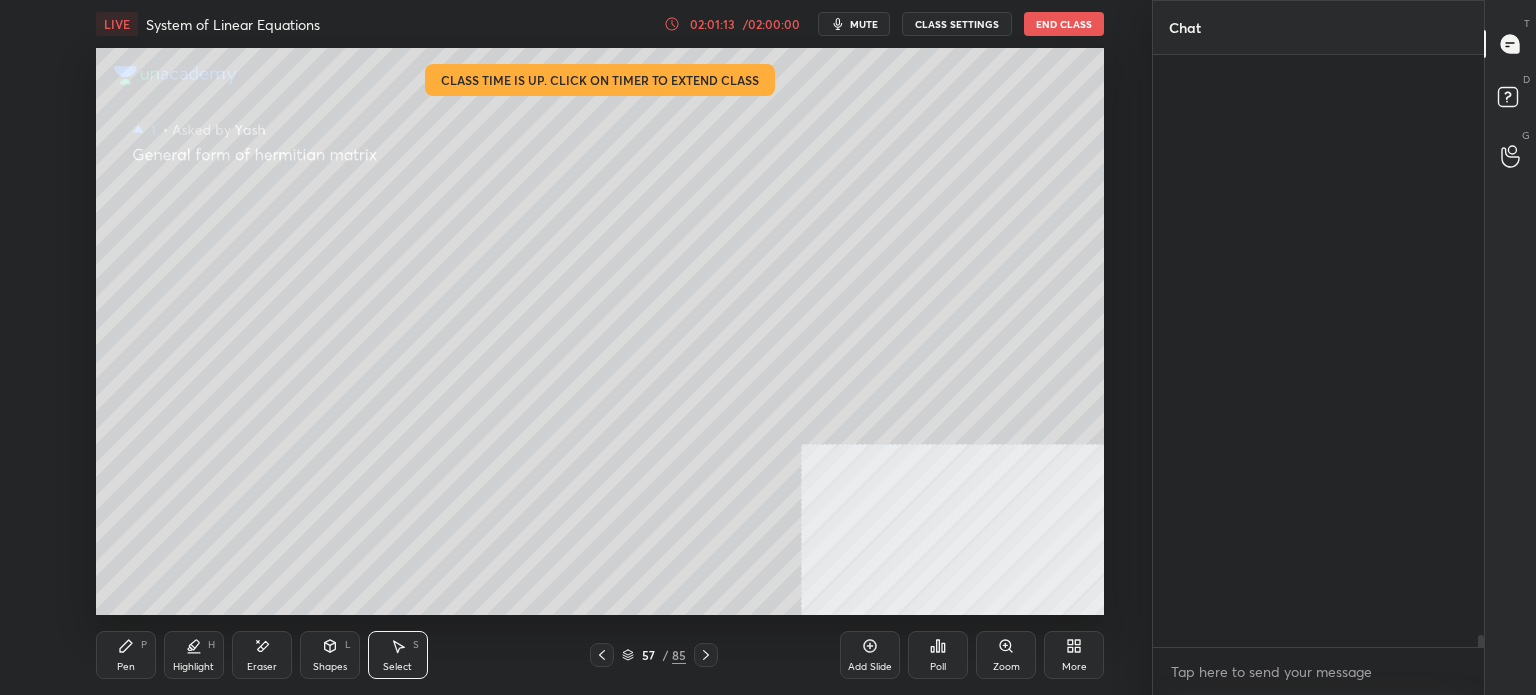 scroll, scrollTop: 28960, scrollLeft: 0, axis: vertical 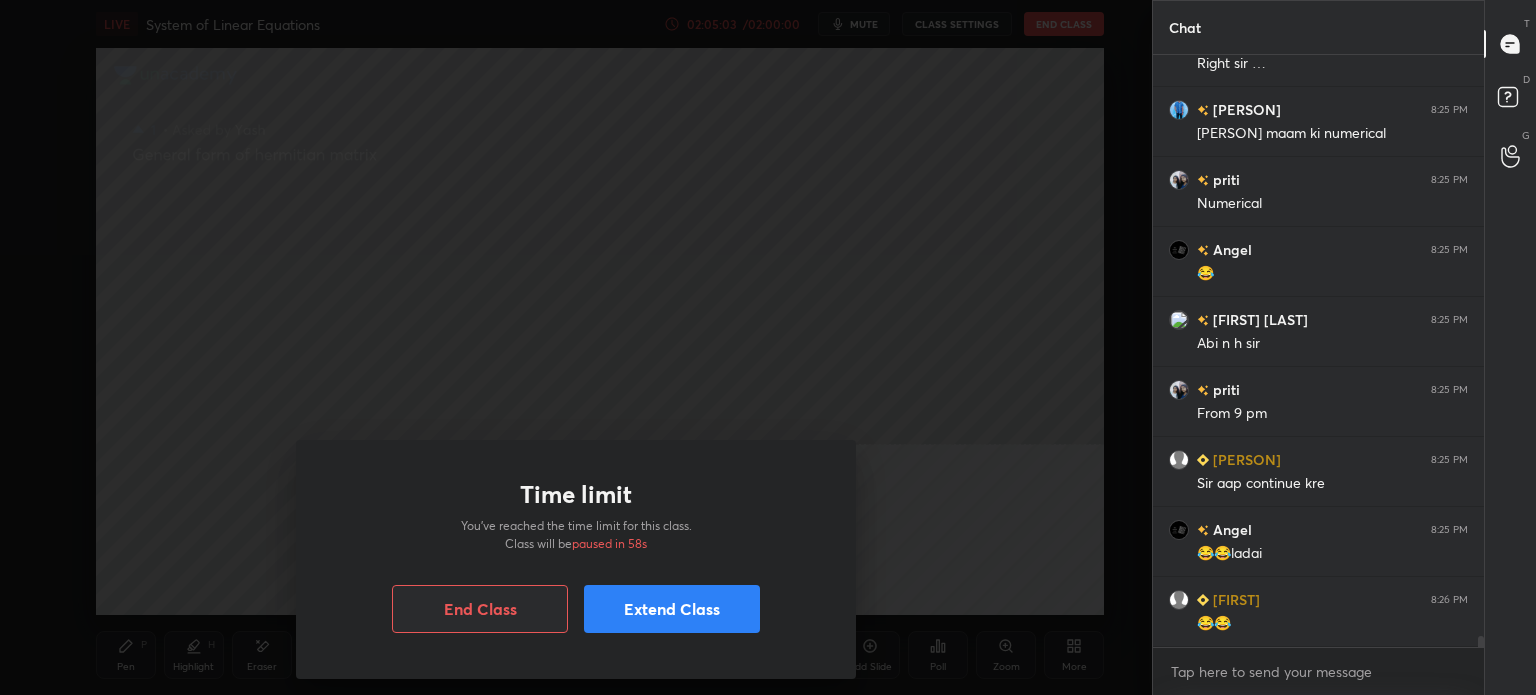 click on "Extend Class" at bounding box center [672, 609] 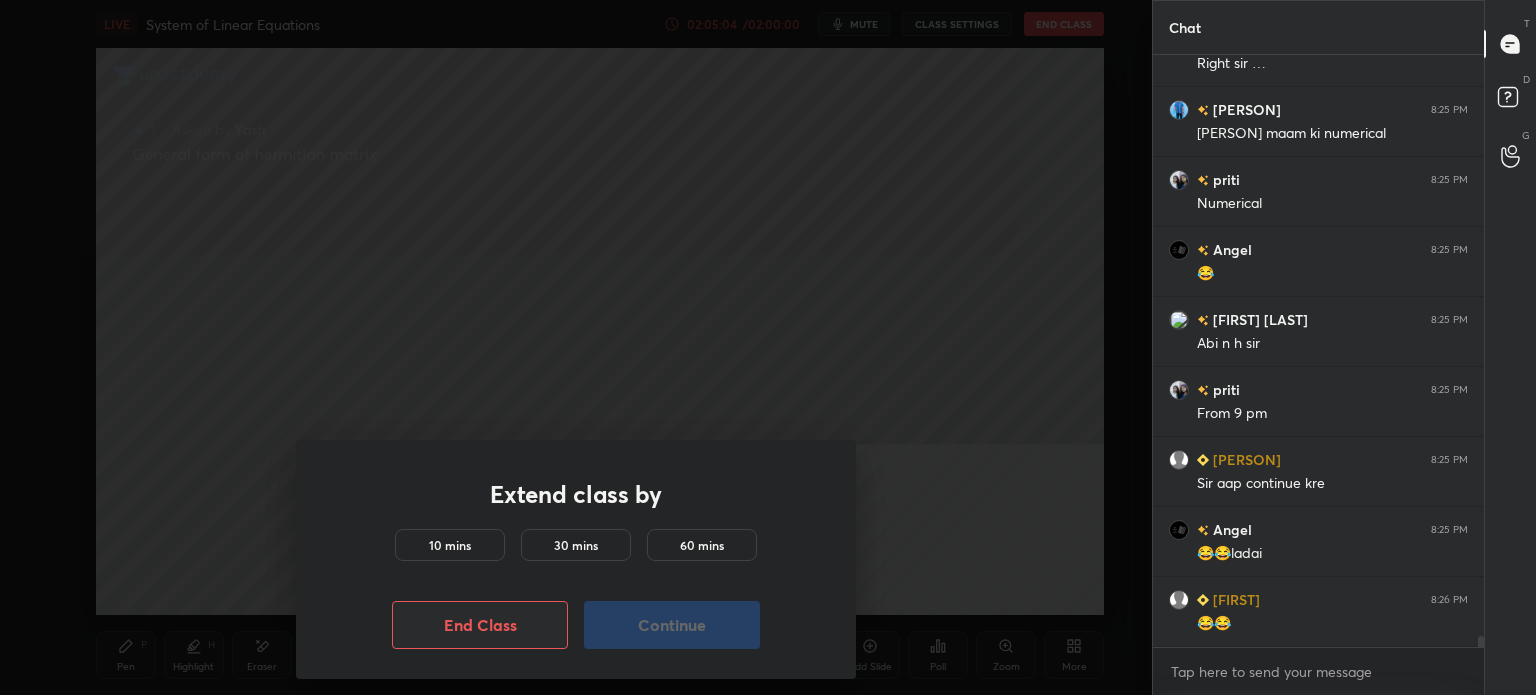 click on "10 mins" at bounding box center [450, 545] 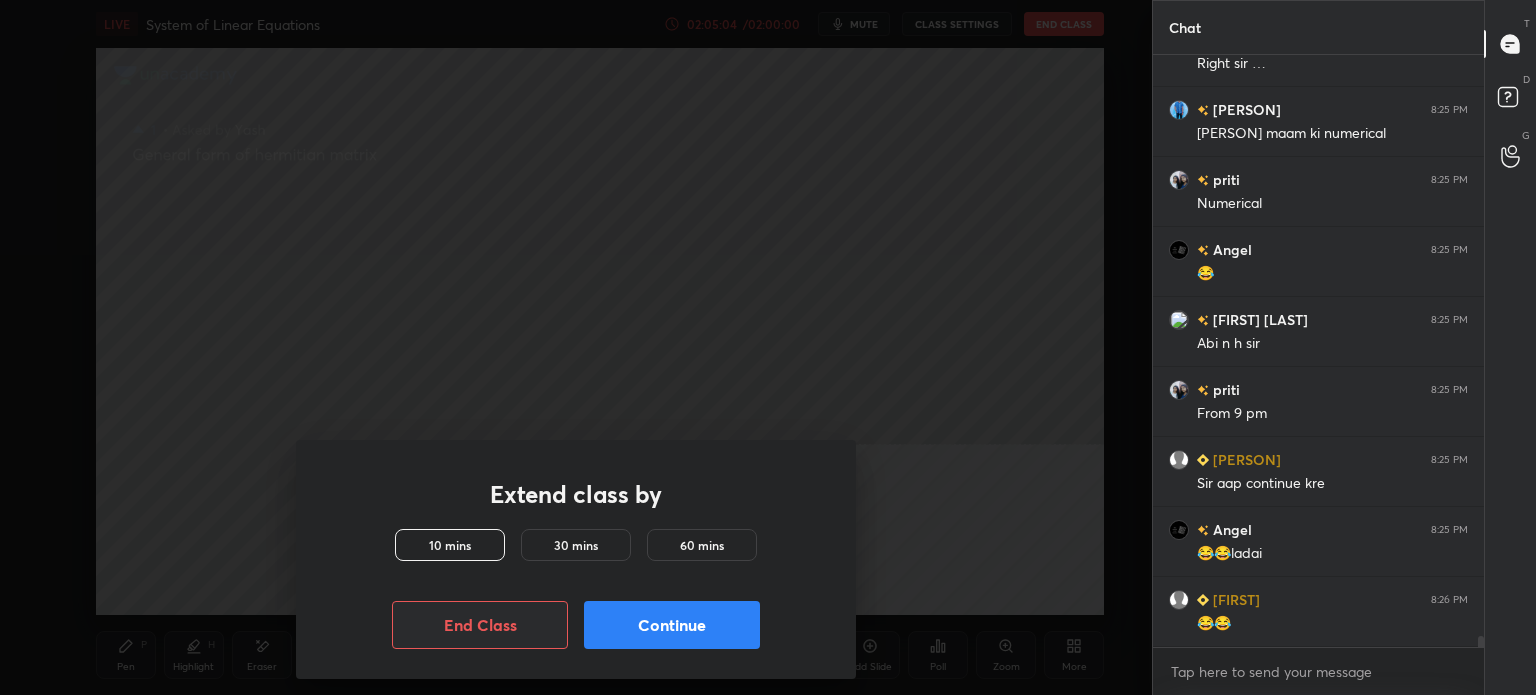click on "Continue" at bounding box center (672, 625) 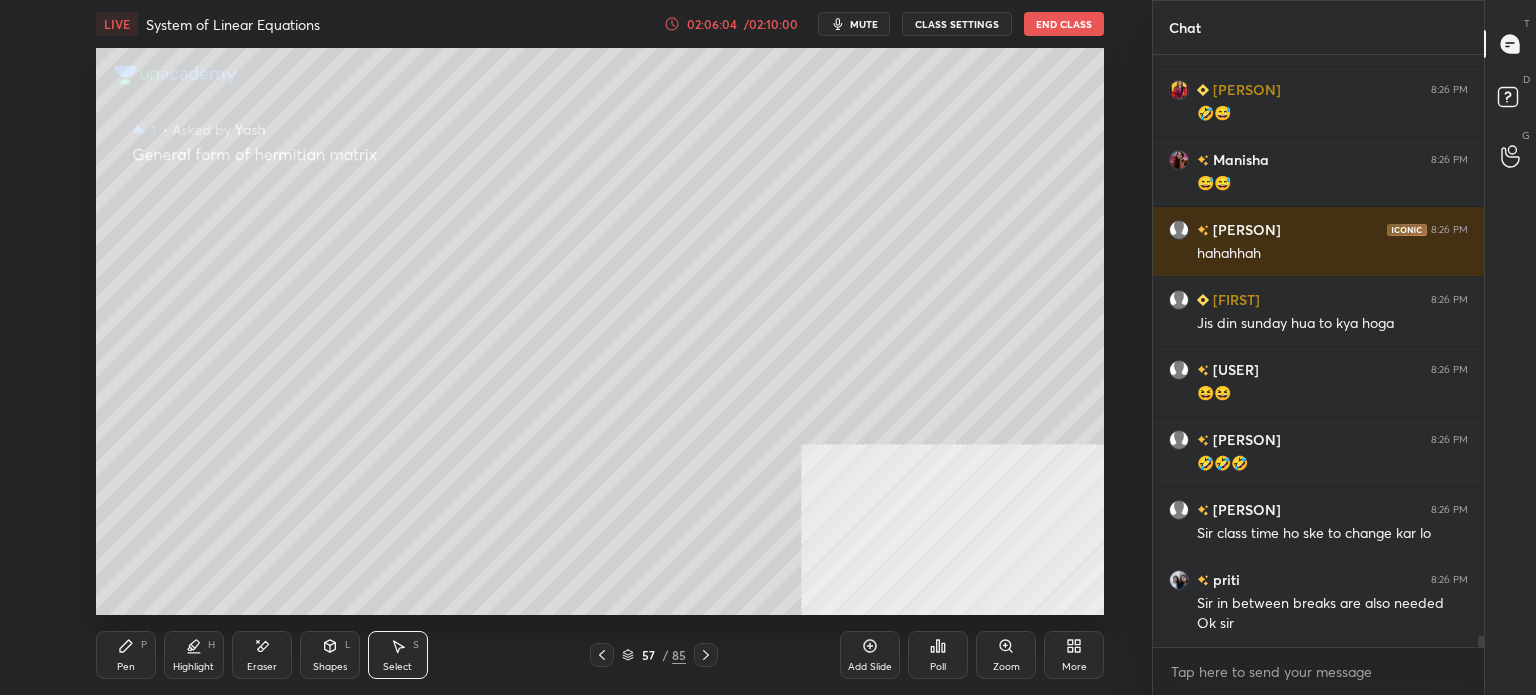 scroll, scrollTop: 31164, scrollLeft: 0, axis: vertical 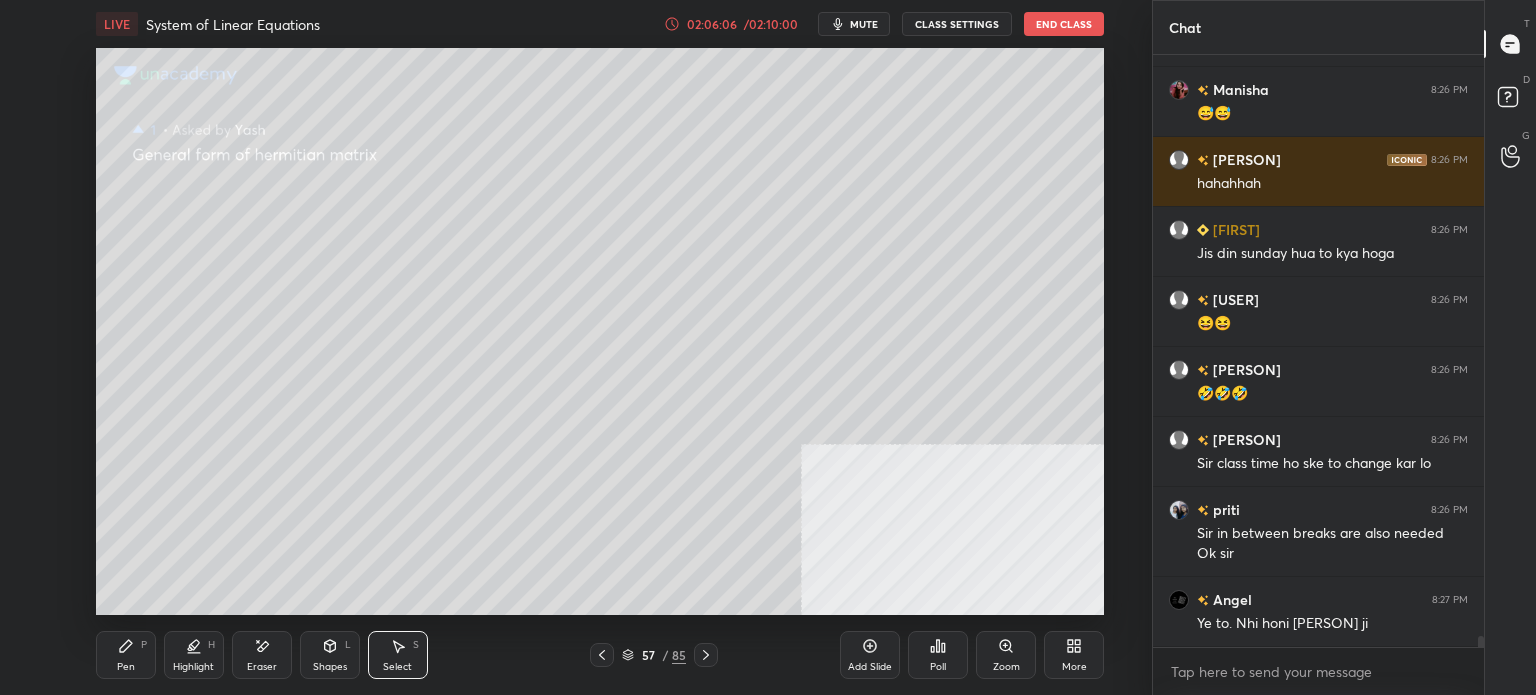 click 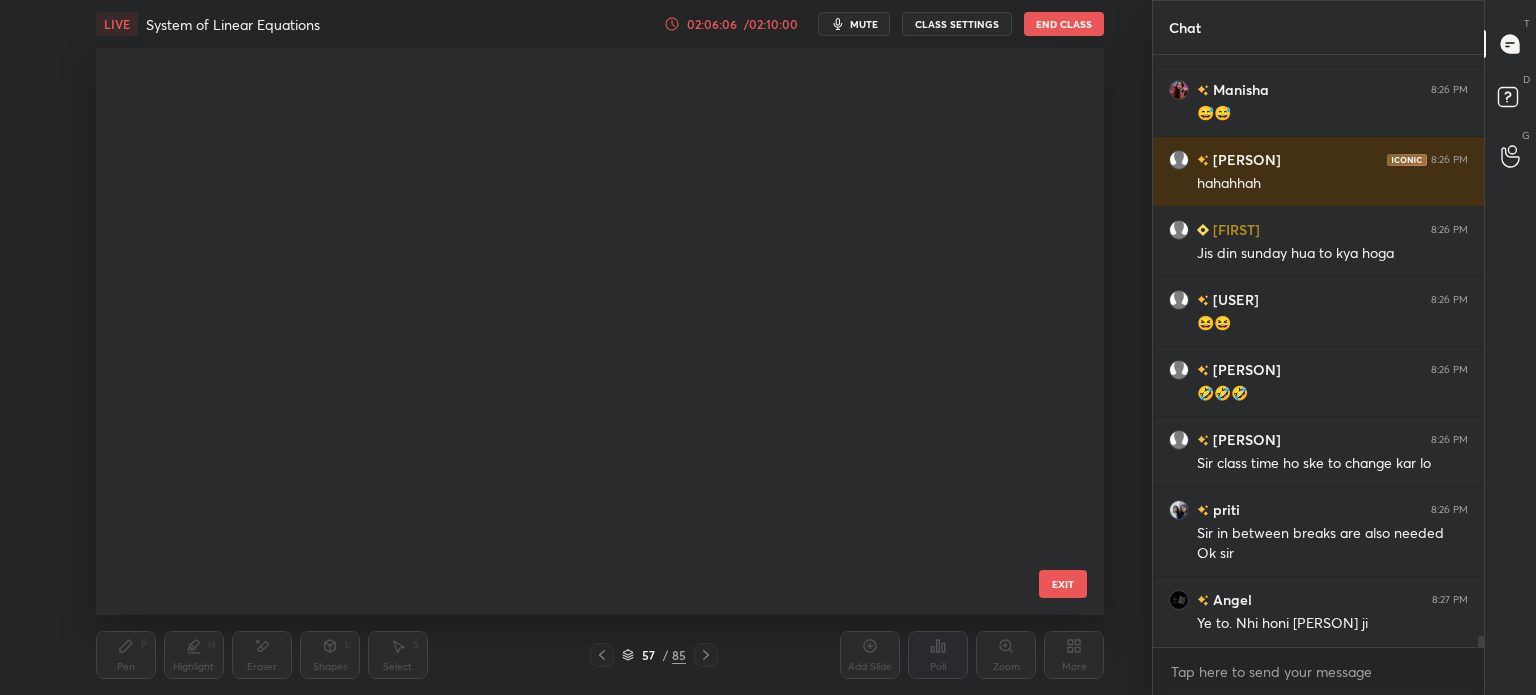 scroll, scrollTop: 2739, scrollLeft: 0, axis: vertical 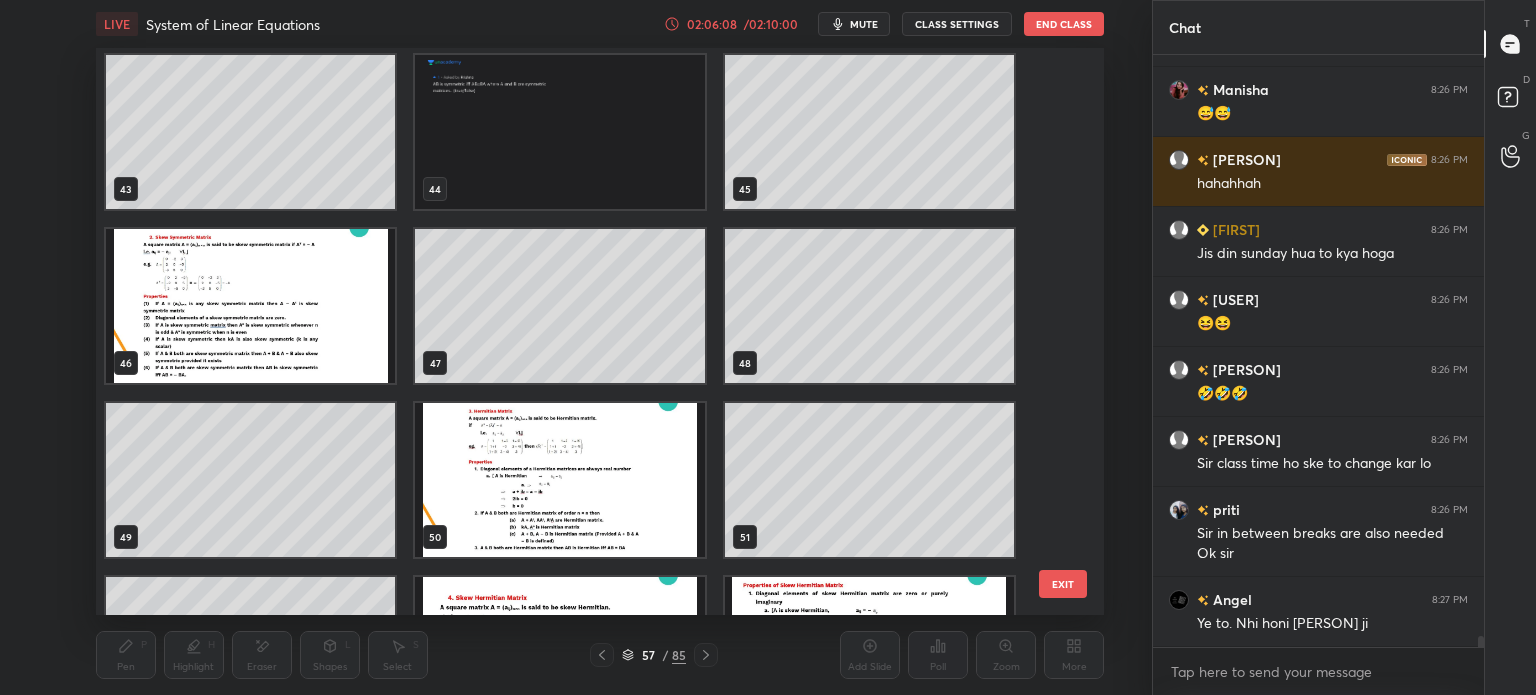click at bounding box center (250, 306) 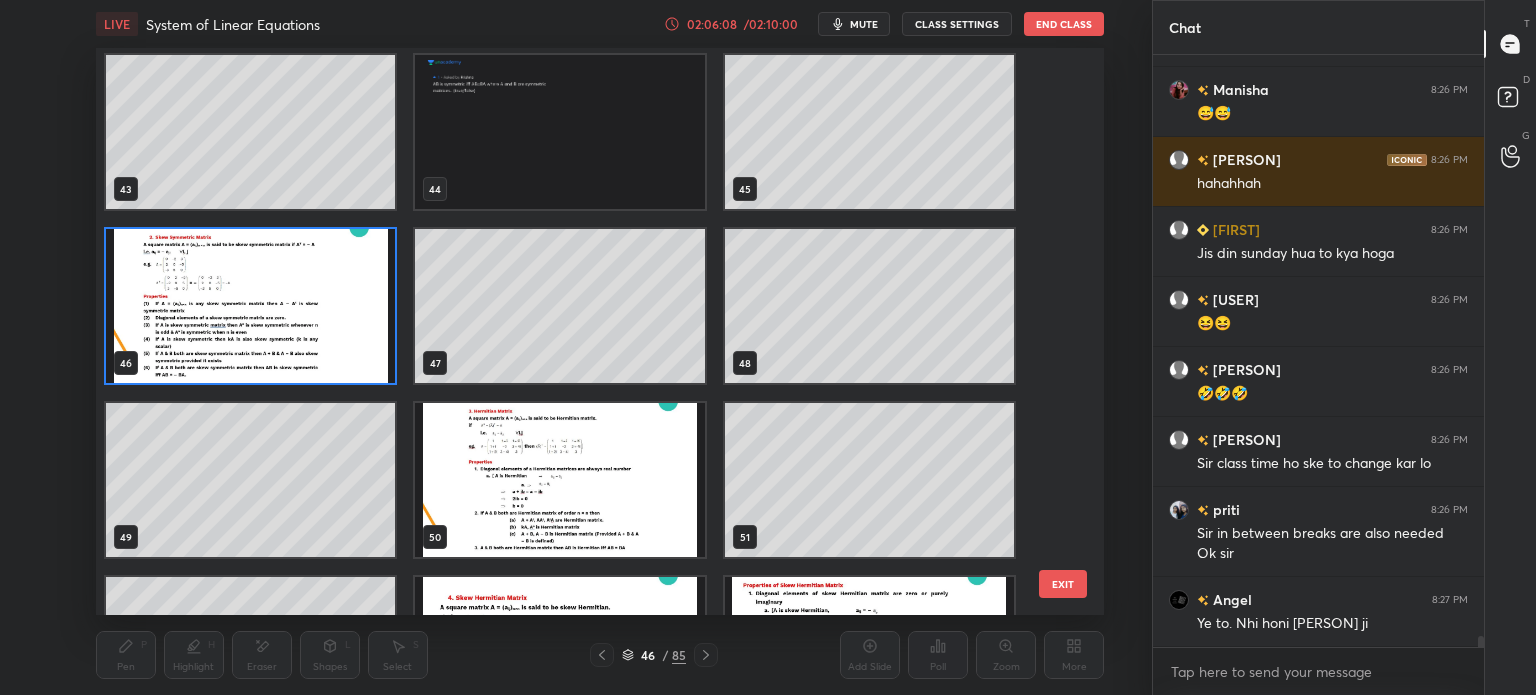 click at bounding box center [250, 306] 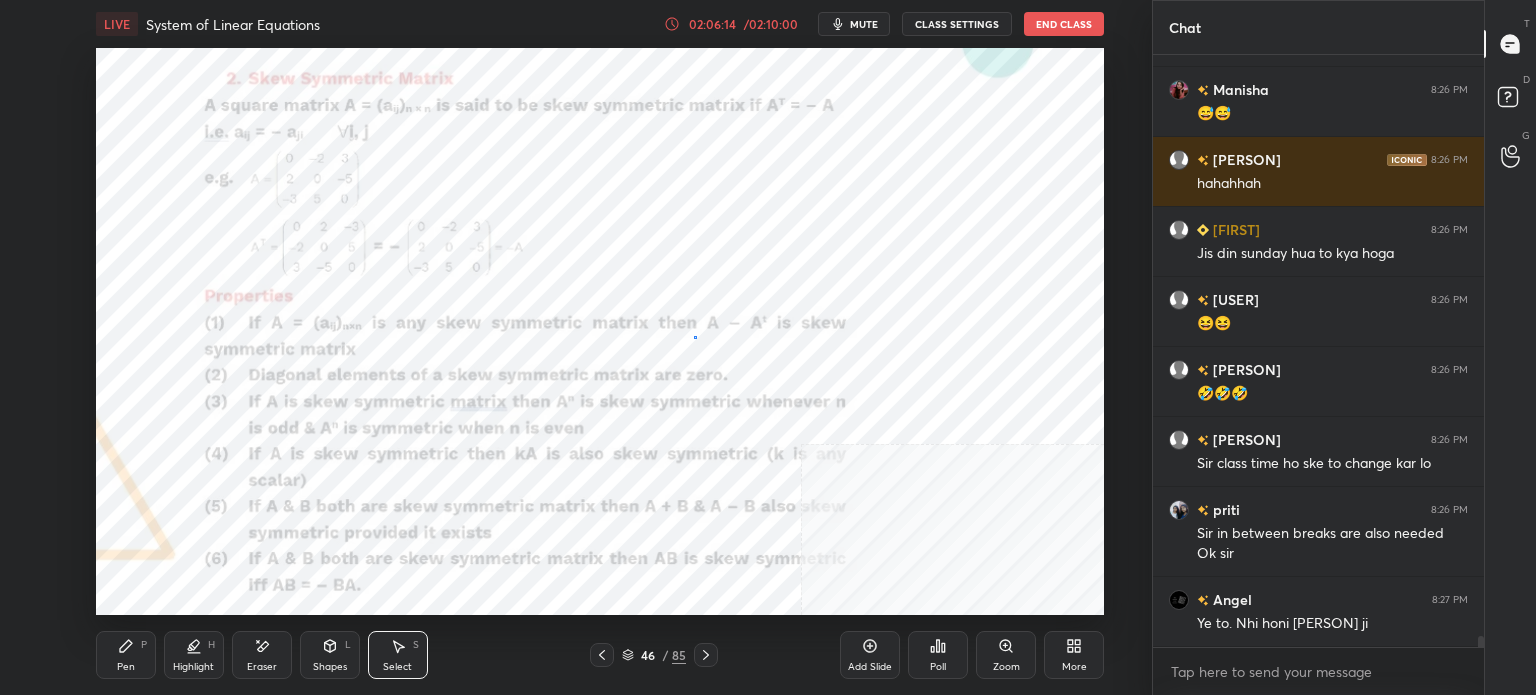 click on "0 ° Undo Copy Paste here Duplicate Duplicate to new slide Delete" at bounding box center (600, 331) 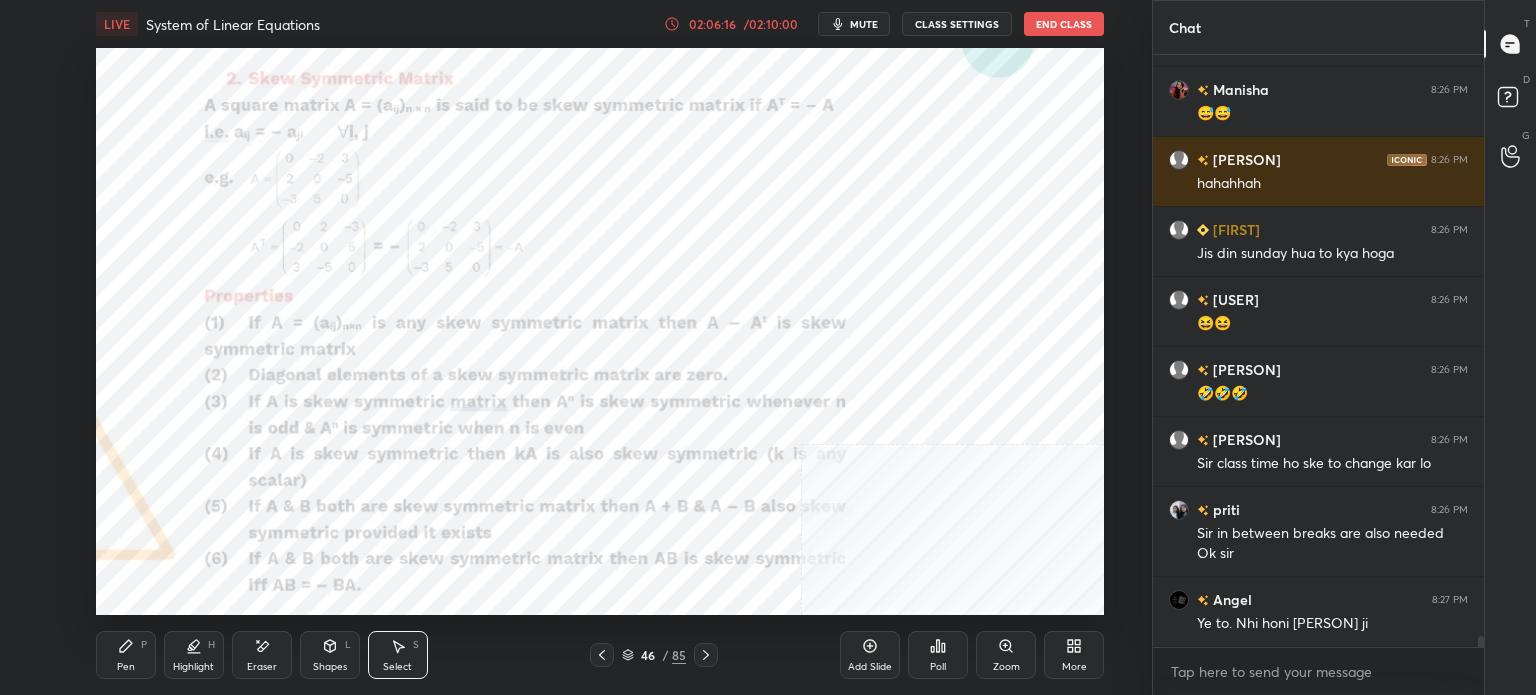click on "Eraser" at bounding box center [262, 655] 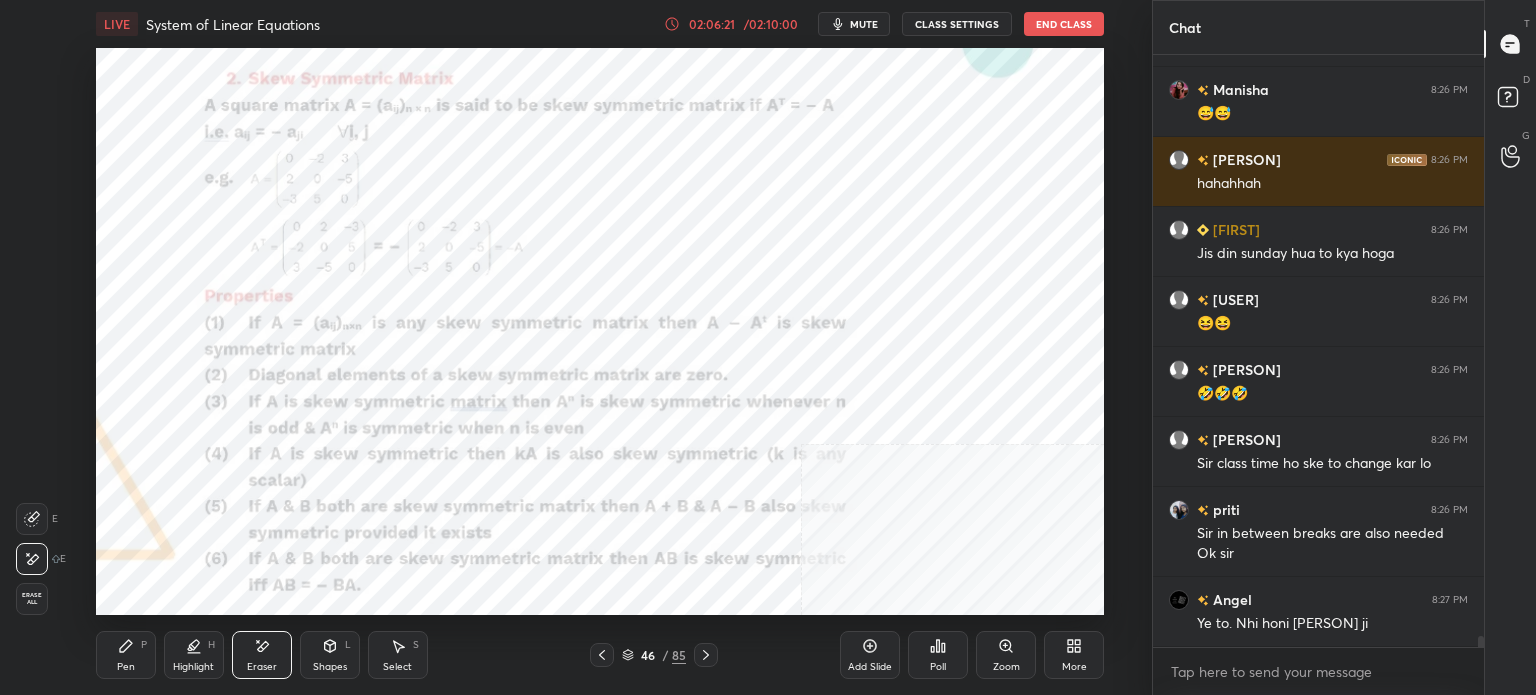 click on "Pen P" at bounding box center (126, 655) 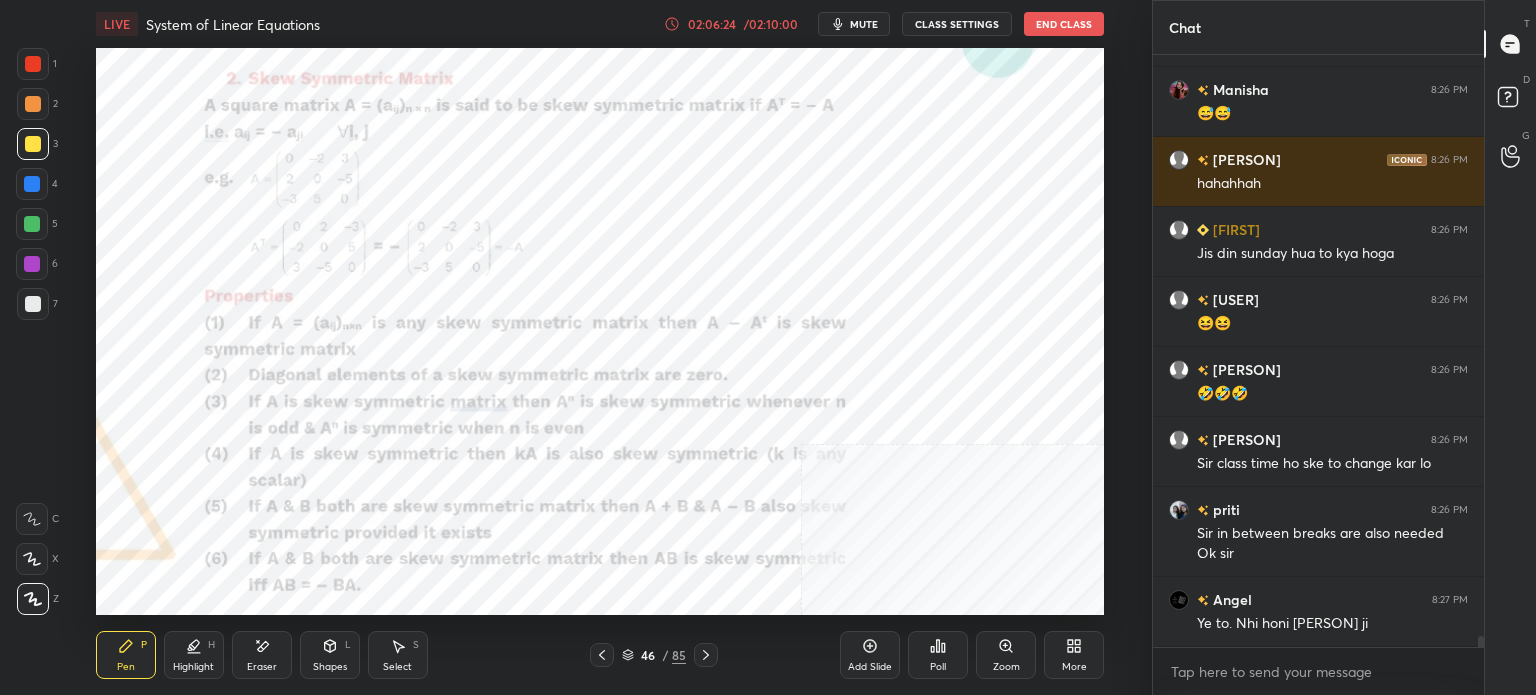 click at bounding box center (33, 64) 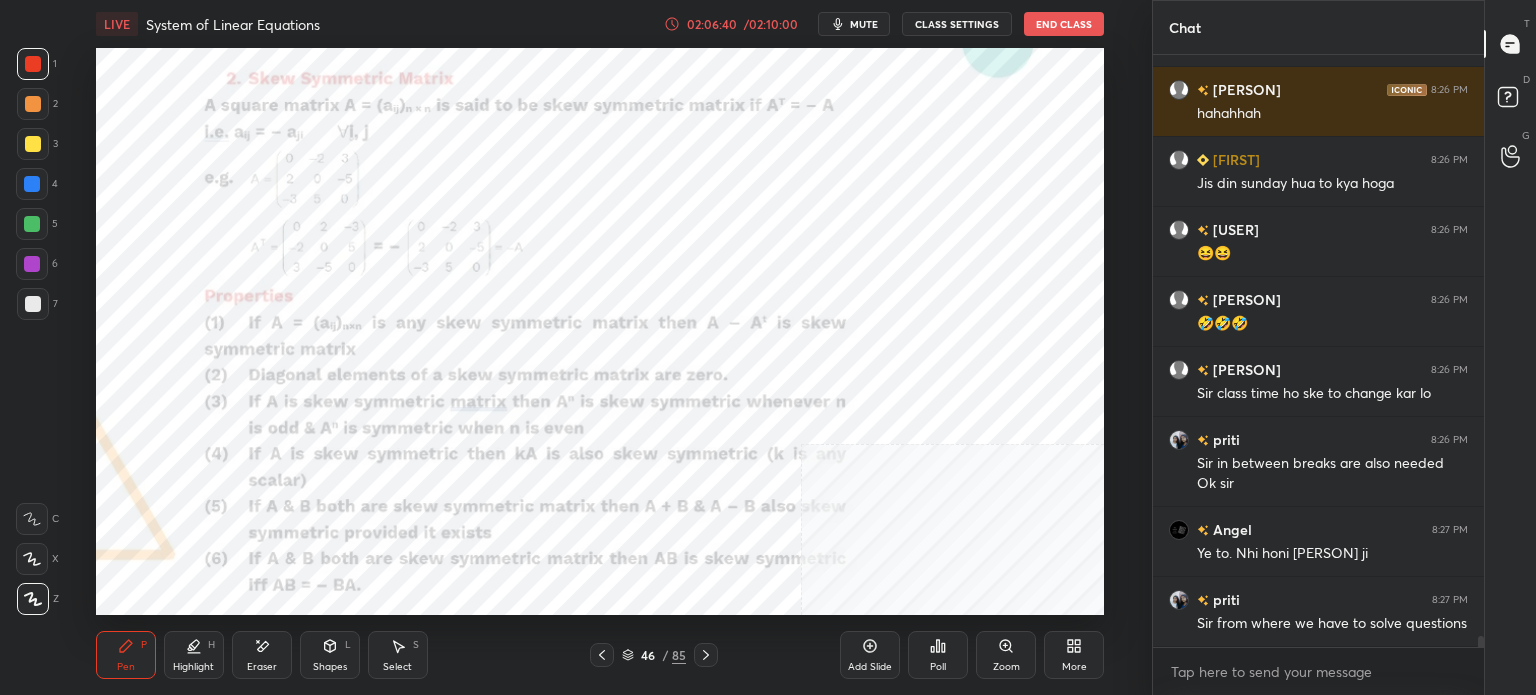 scroll, scrollTop: 31320, scrollLeft: 0, axis: vertical 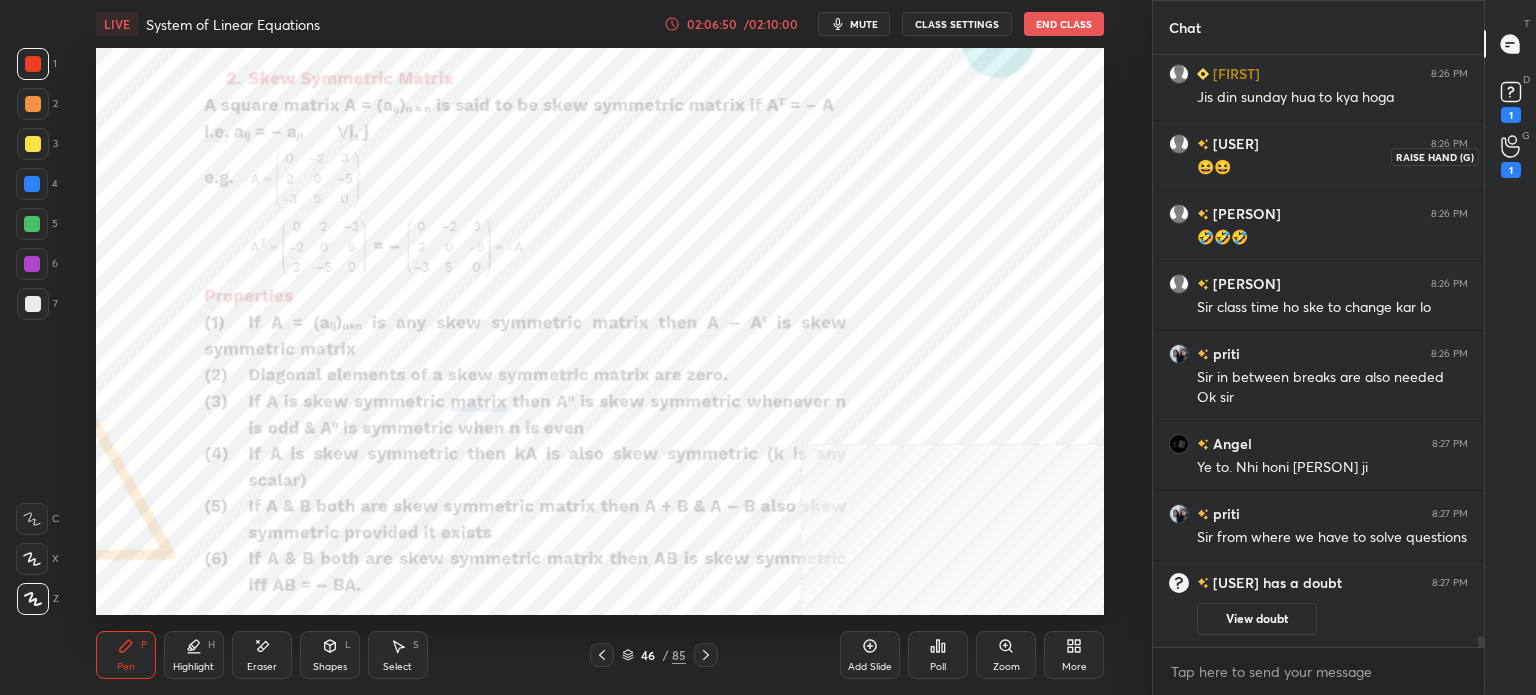 click on "1" at bounding box center (1511, 156) 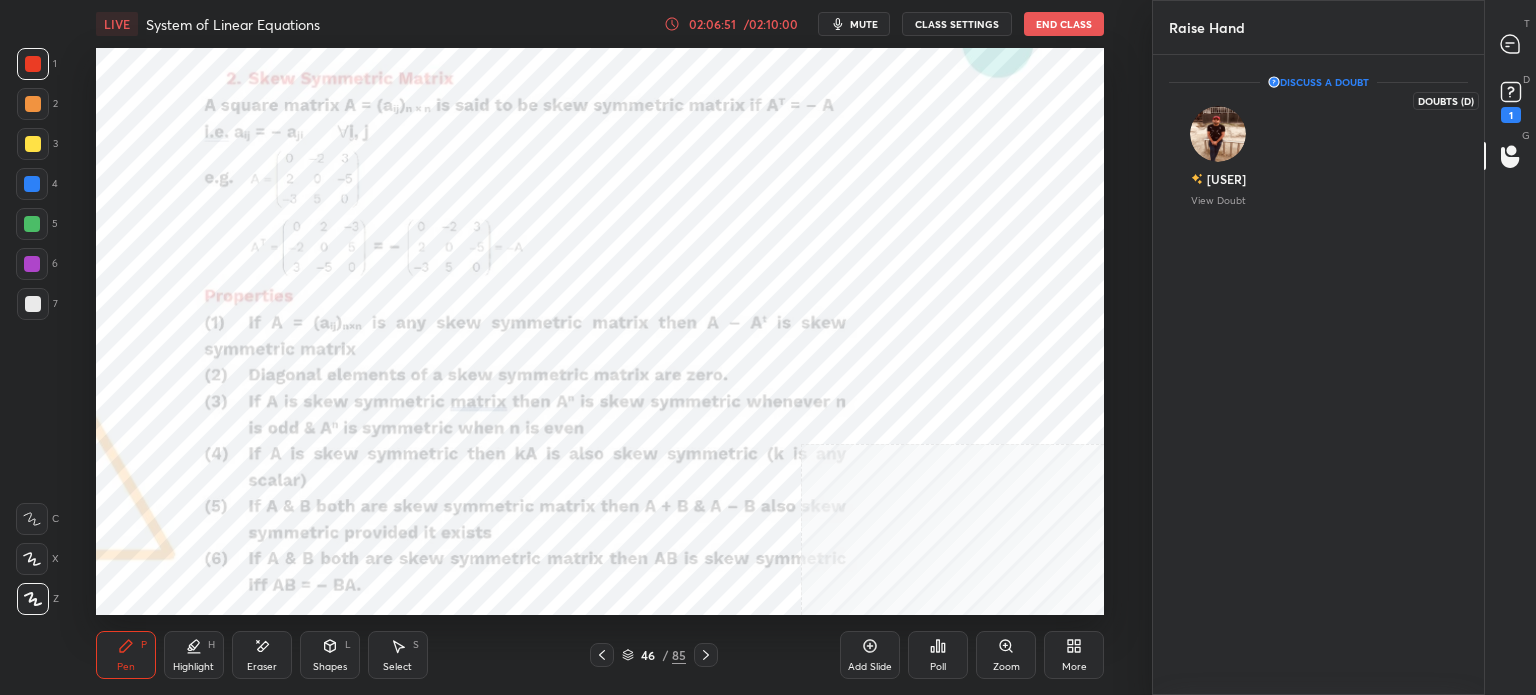 click 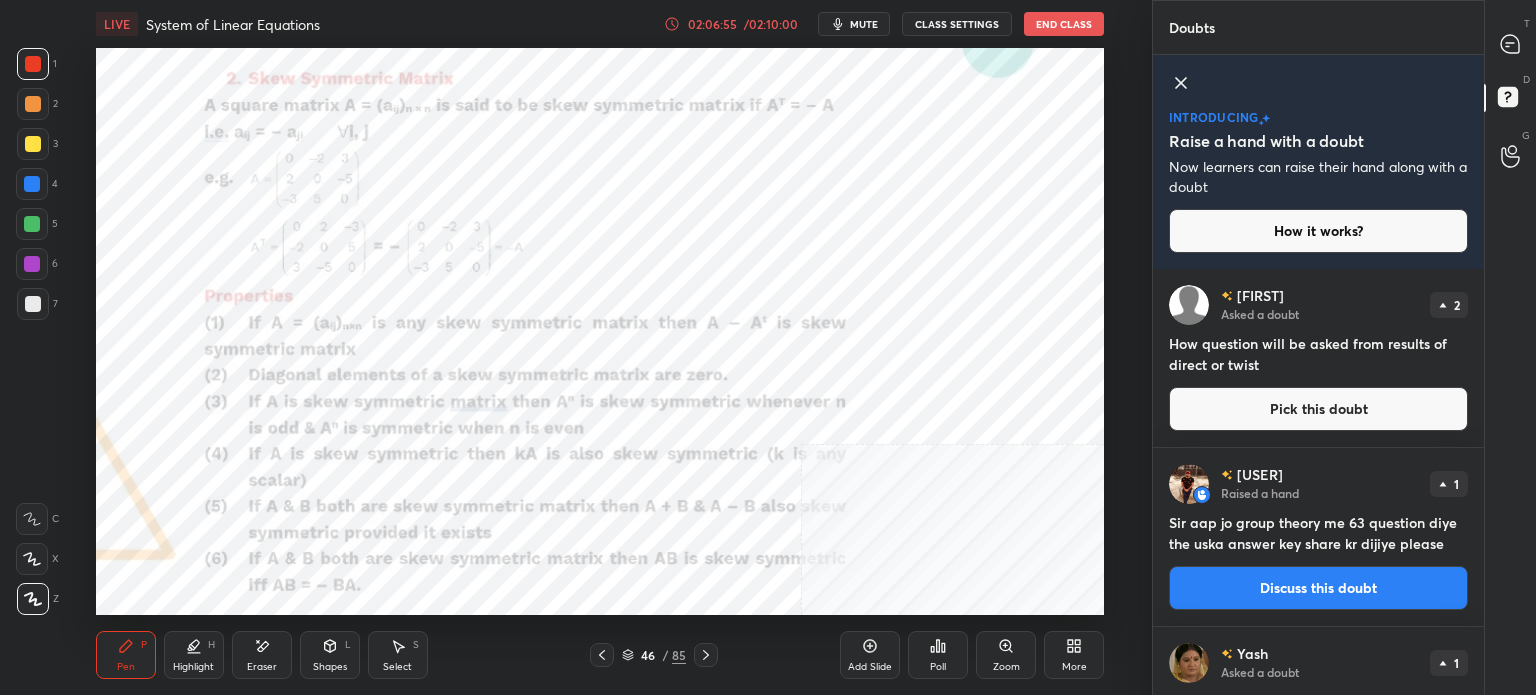 click on "T Messages (T)" at bounding box center [1510, 44] 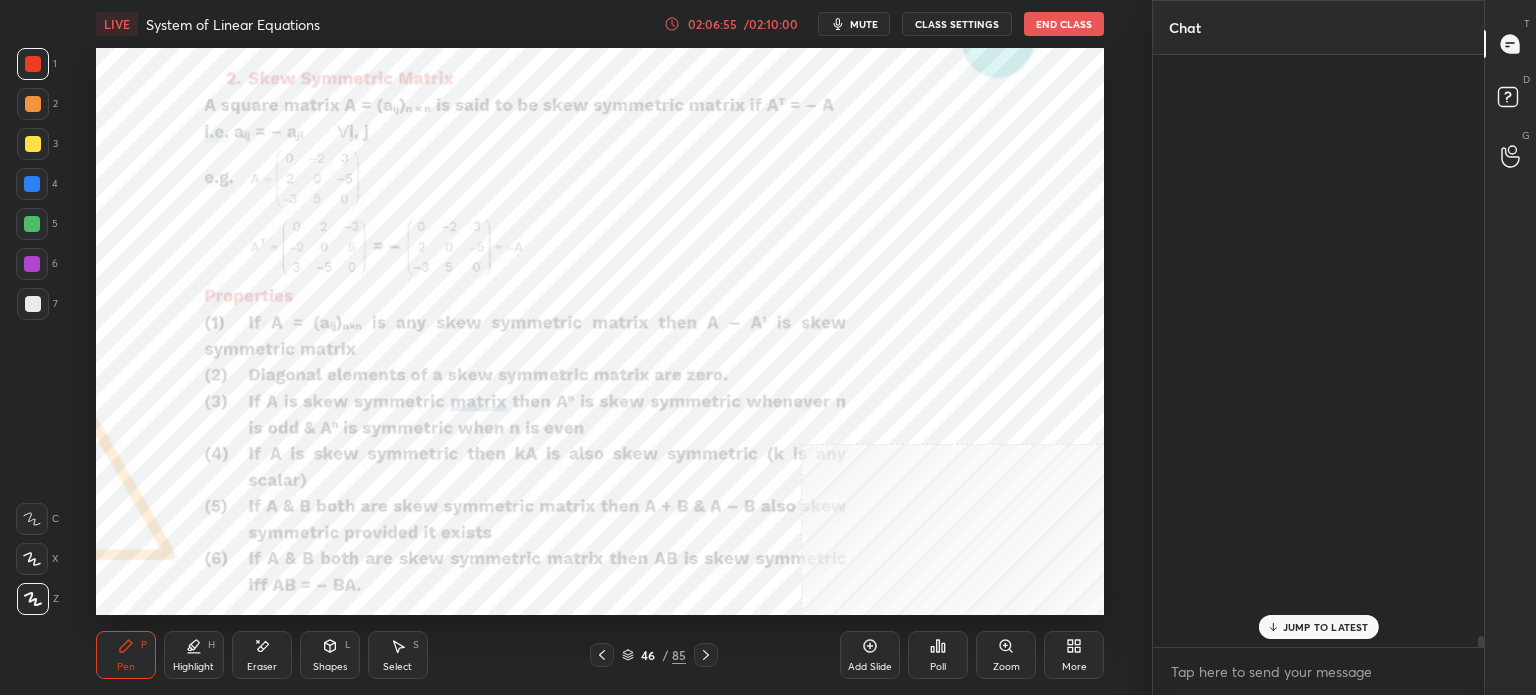 scroll, scrollTop: 31050, scrollLeft: 0, axis: vertical 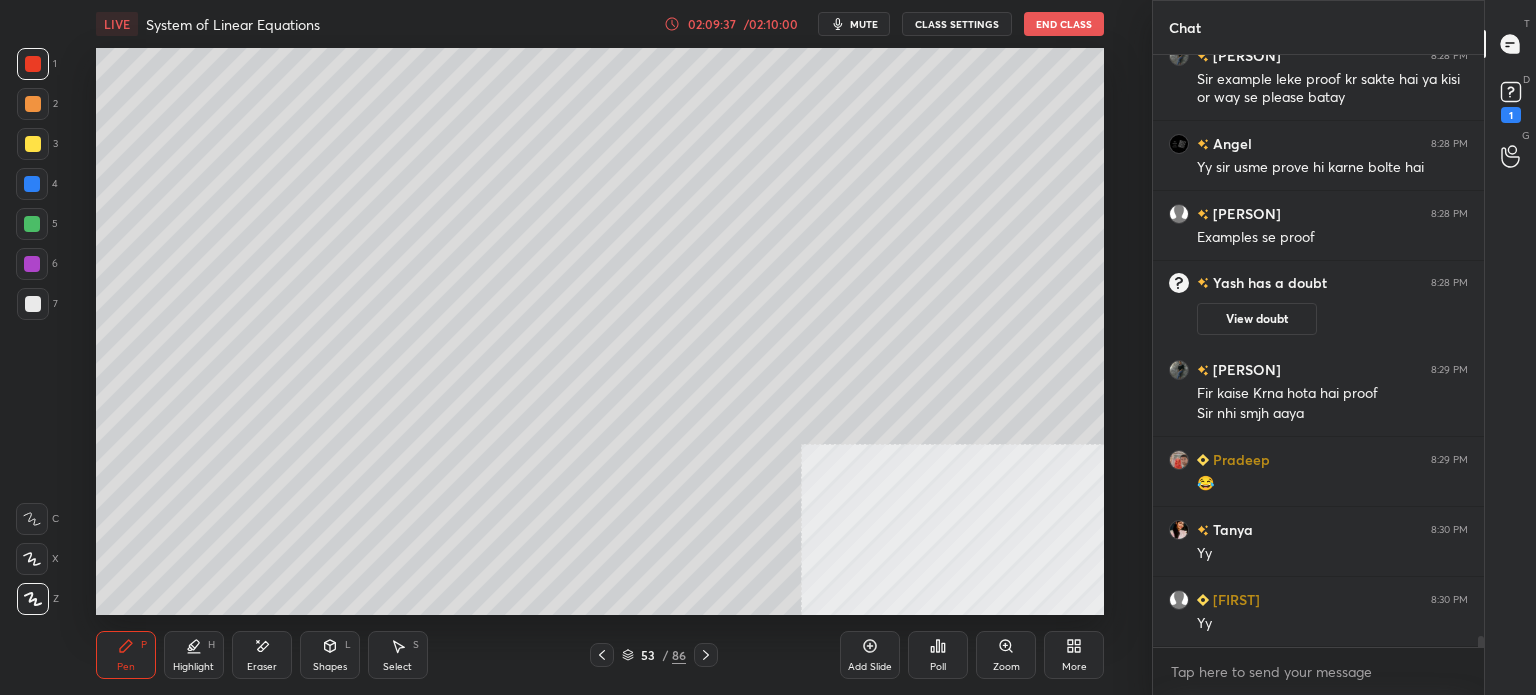 click 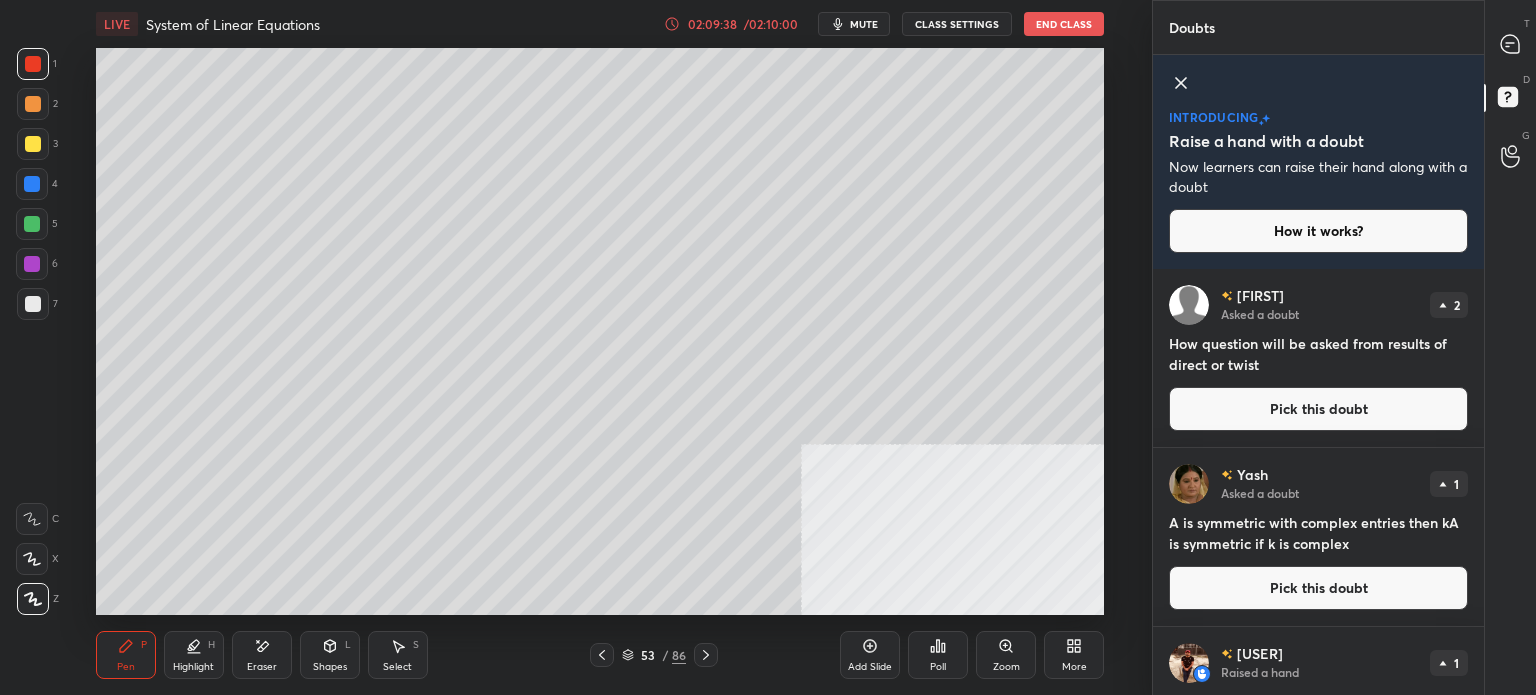 click on "Pick this doubt" at bounding box center [1318, 409] 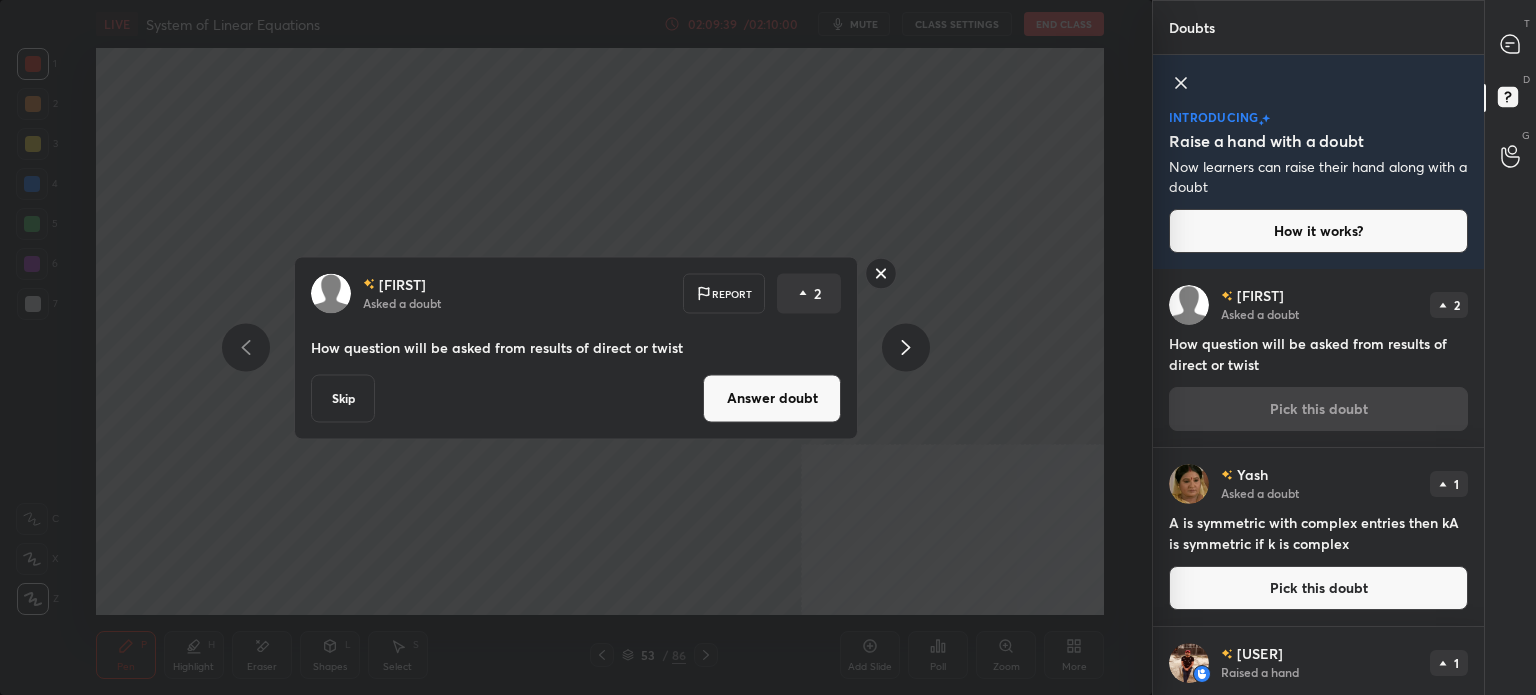 click on "Answer doubt" at bounding box center (772, 398) 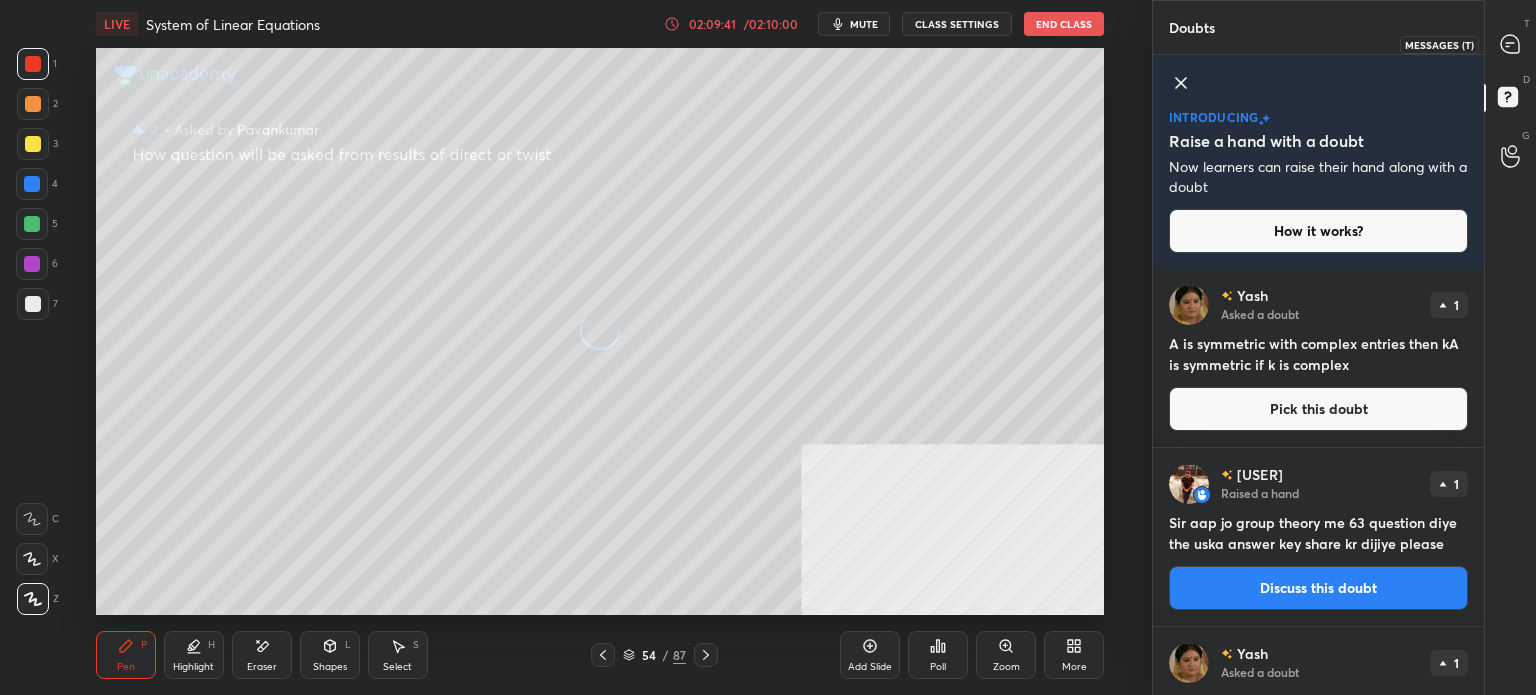 click 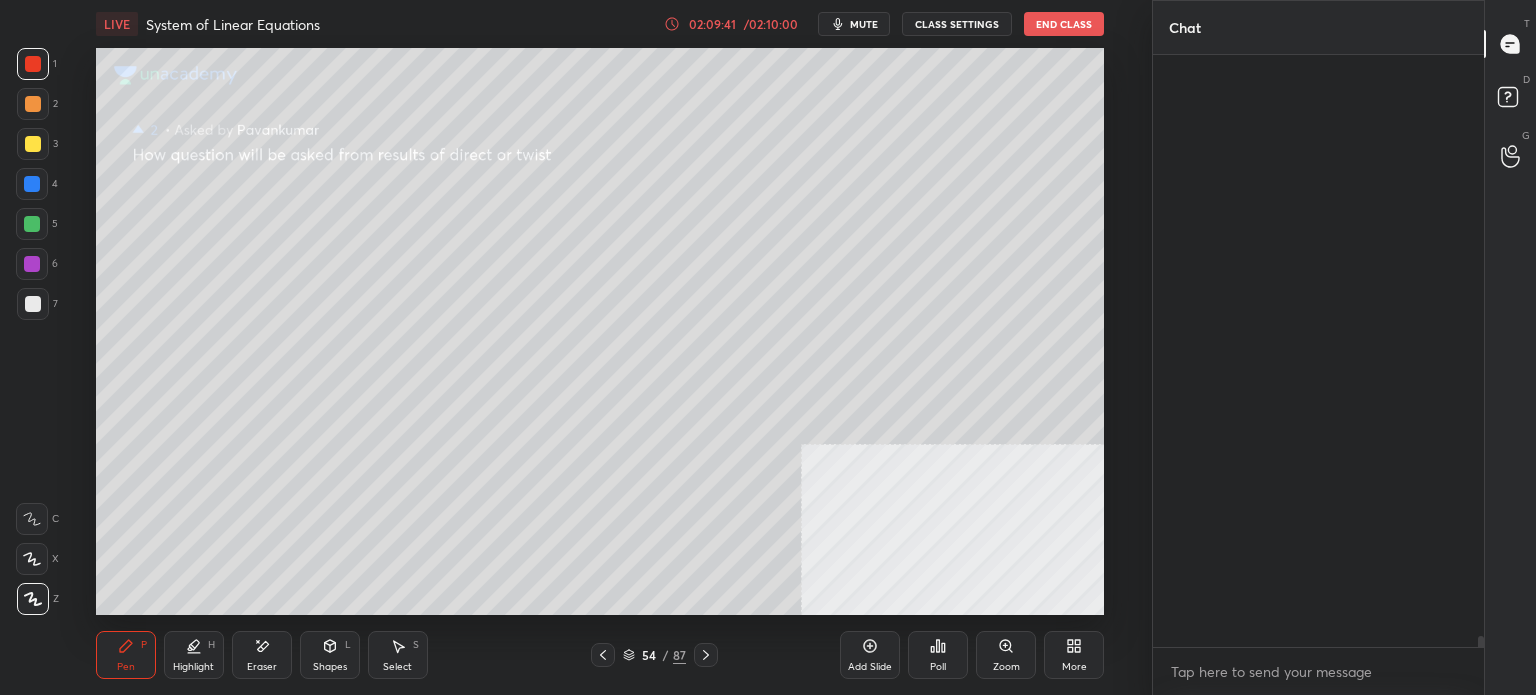 scroll, scrollTop: 32174, scrollLeft: 0, axis: vertical 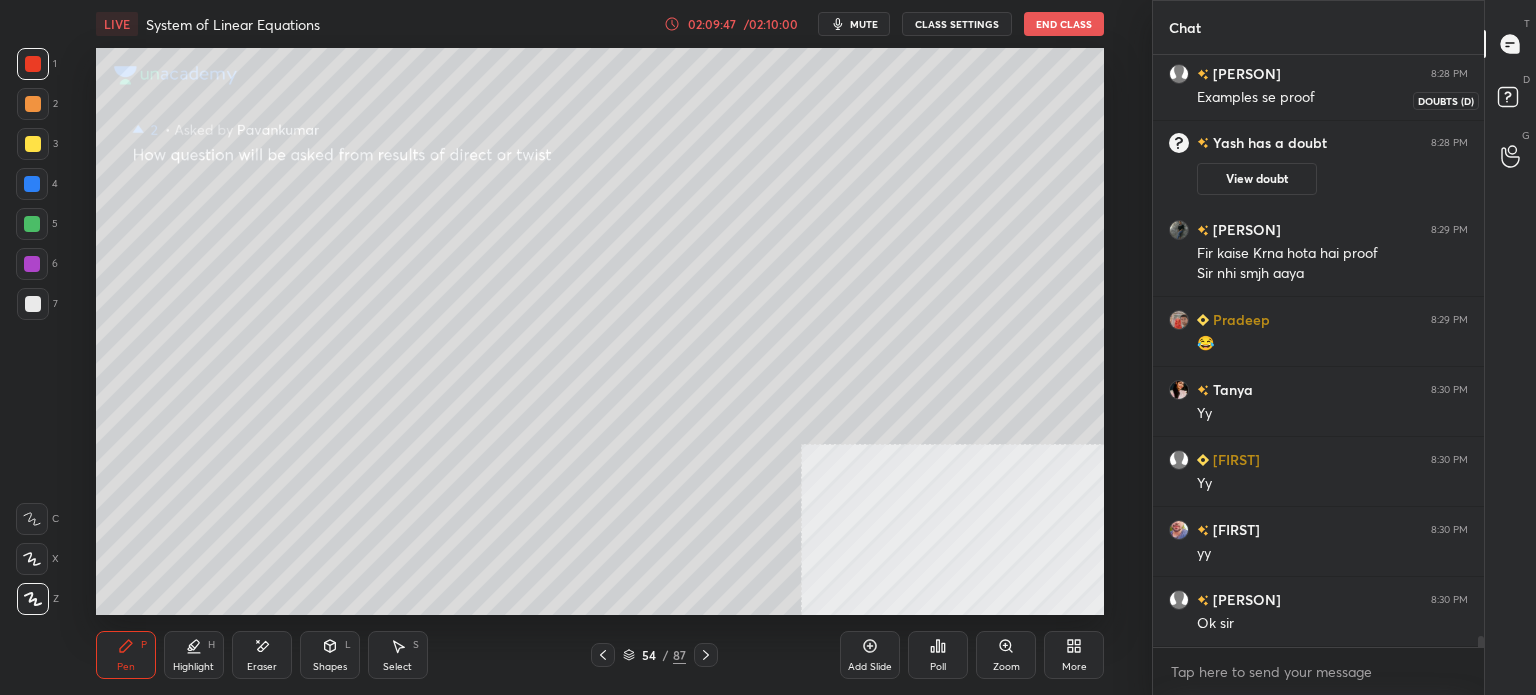 click 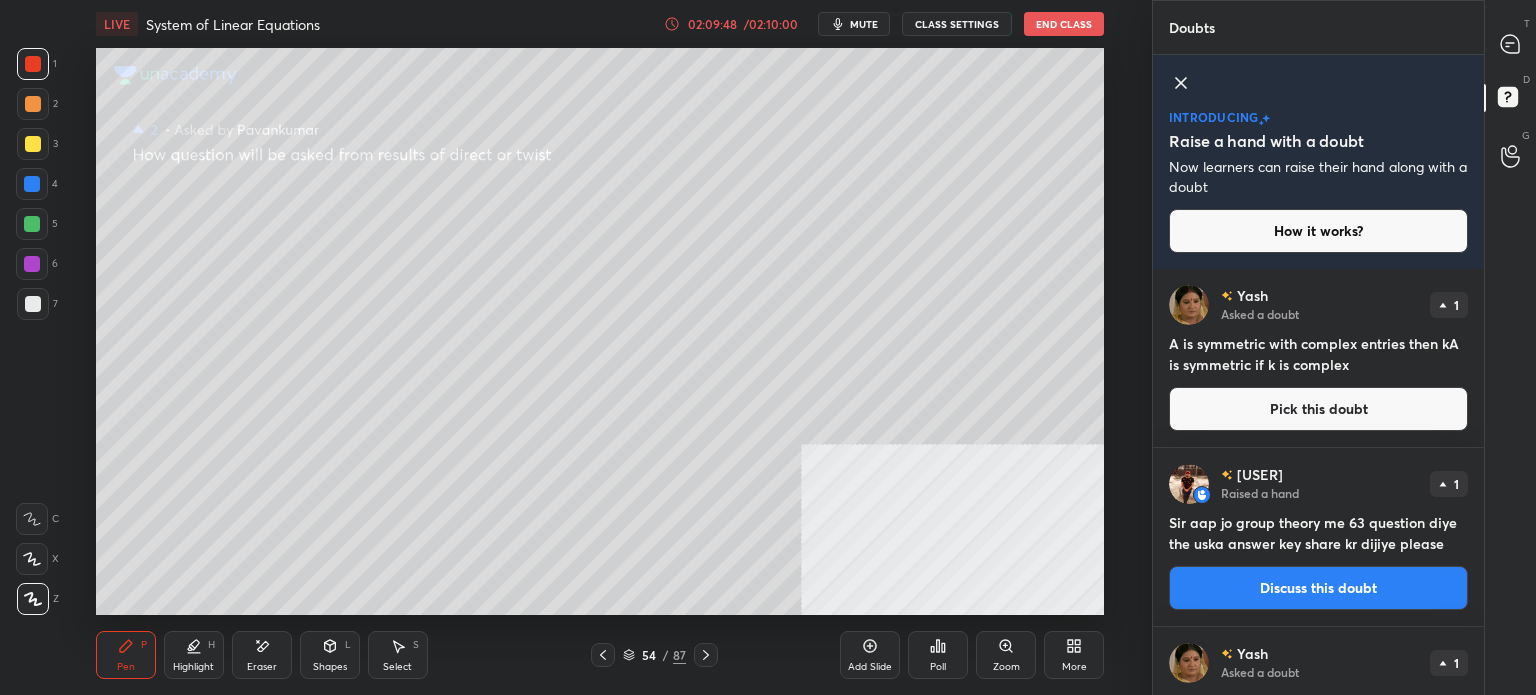 click on "Pick this doubt" at bounding box center [1318, 409] 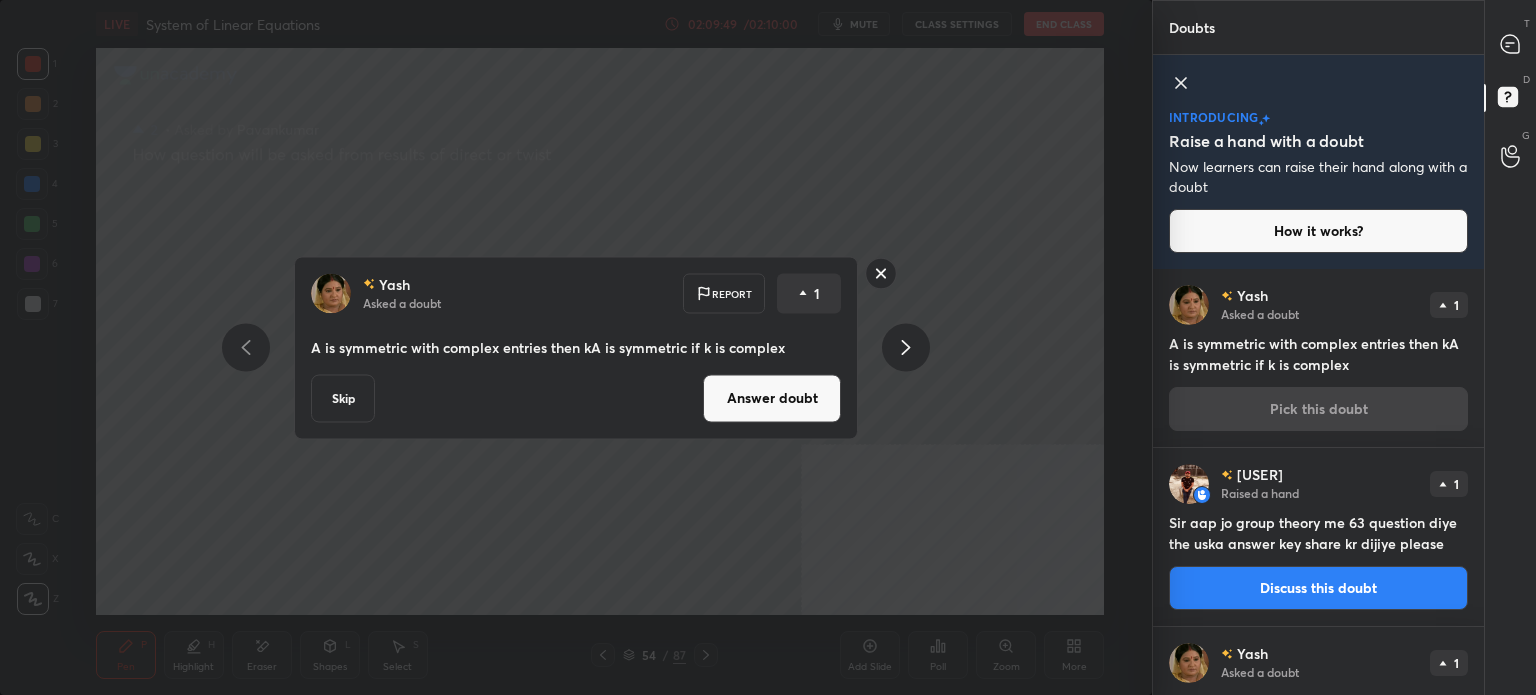 click on "Answer doubt" at bounding box center [772, 398] 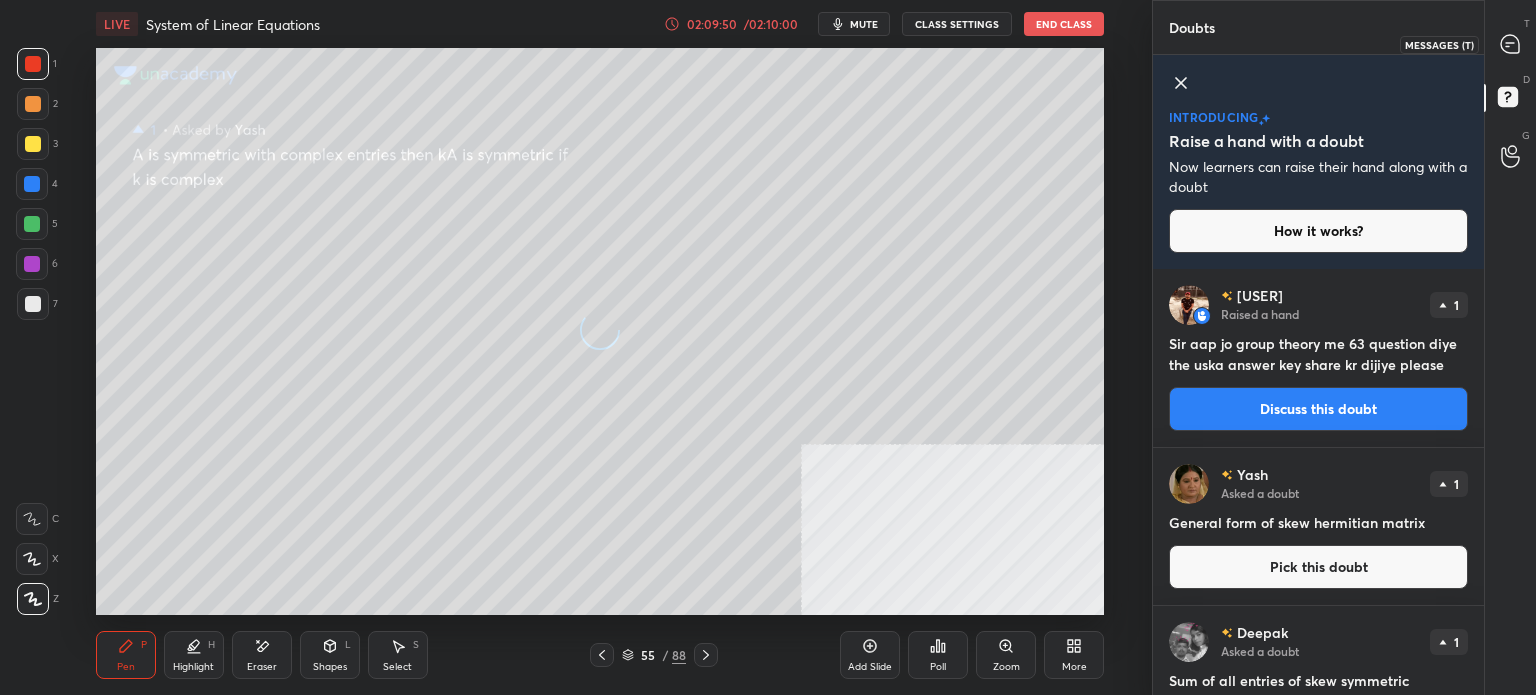 click 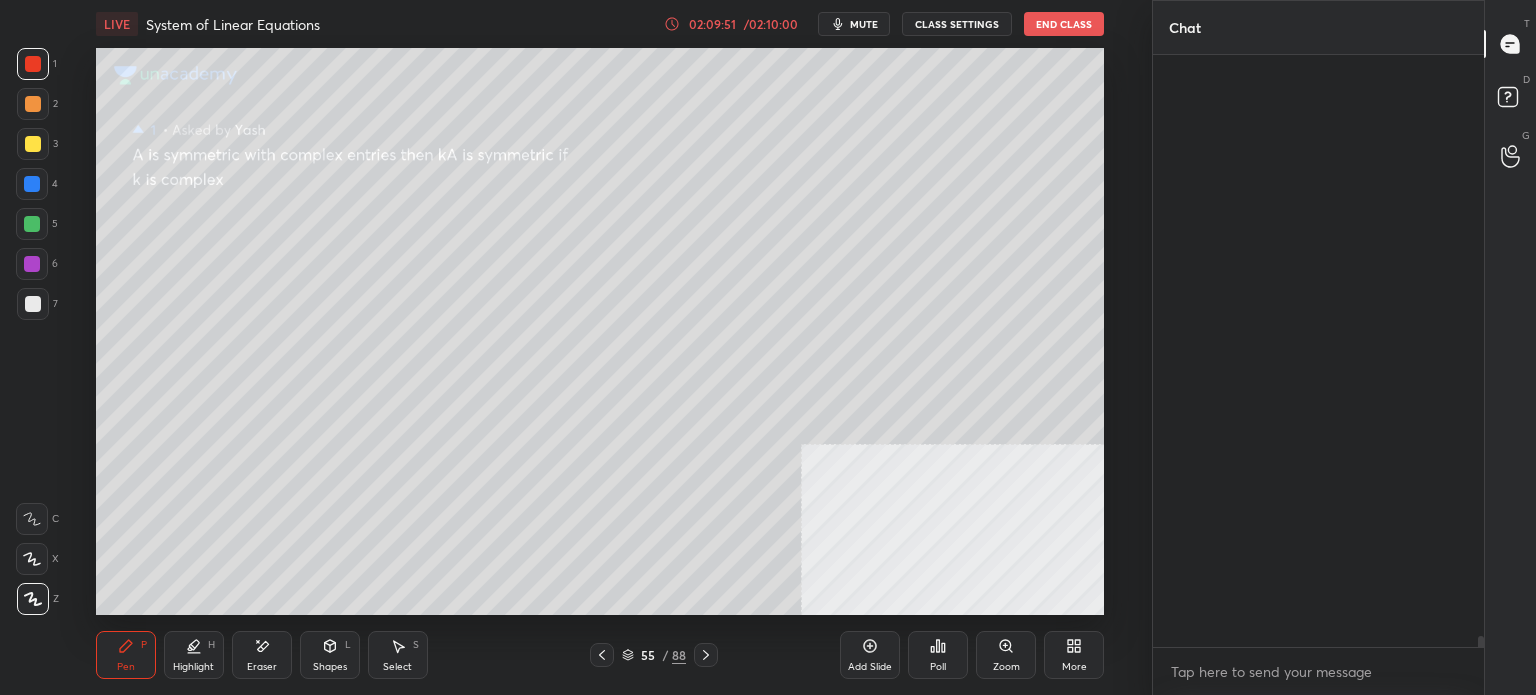 scroll, scrollTop: 32228, scrollLeft: 0, axis: vertical 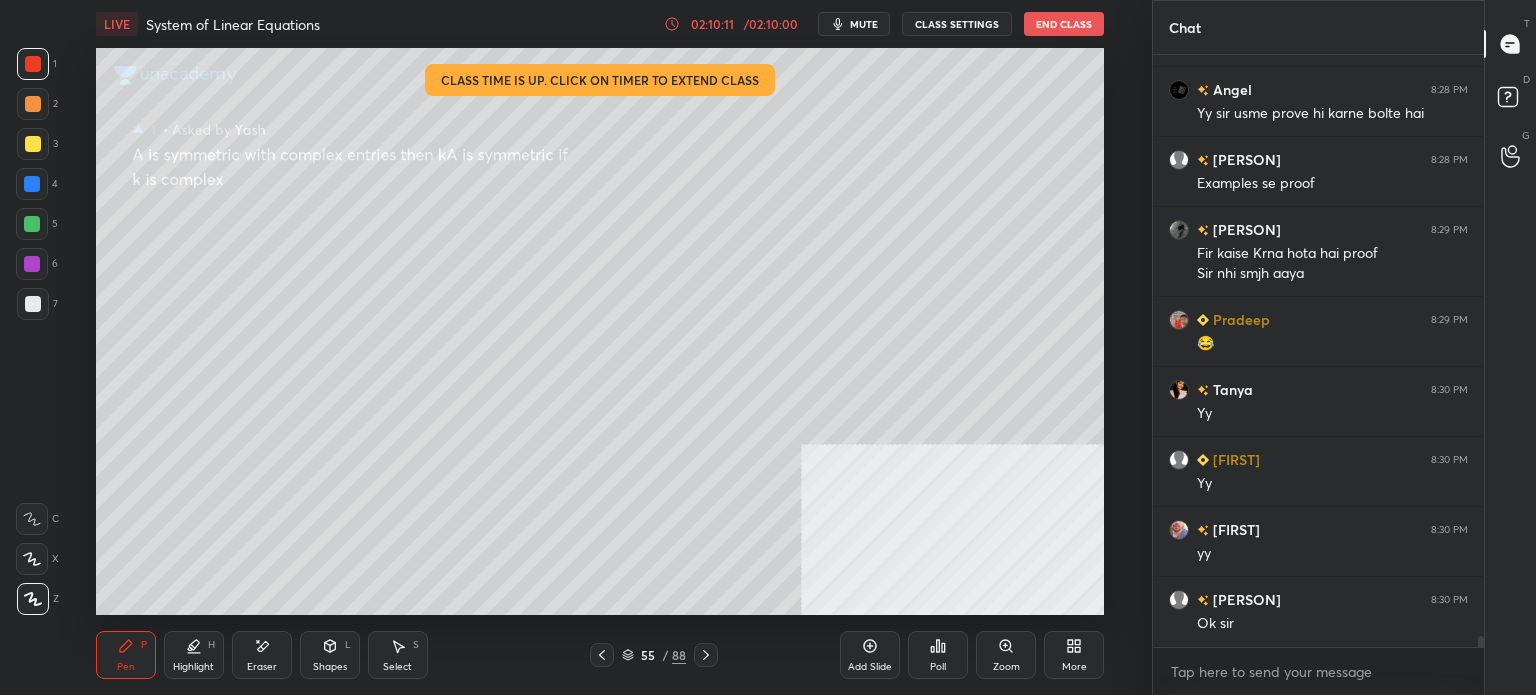 click 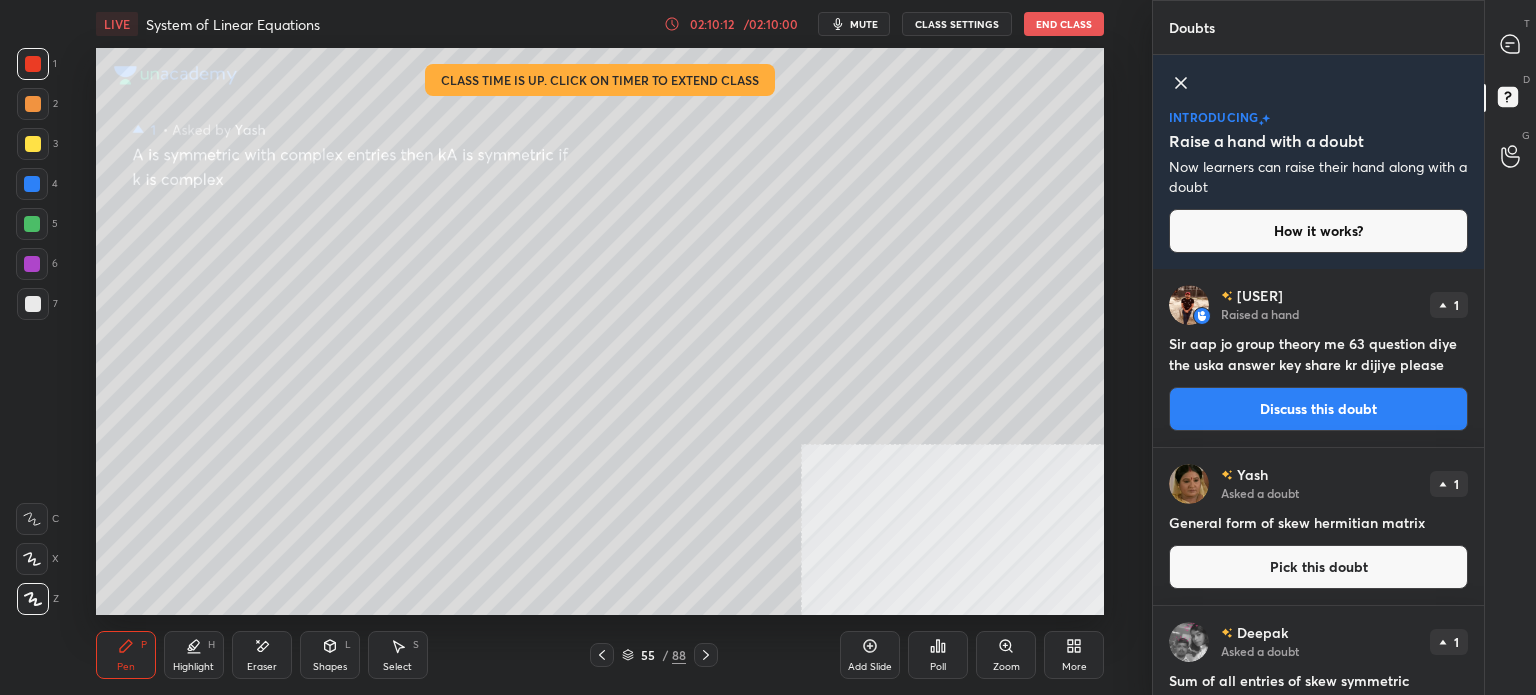 click on "Discuss this doubt" at bounding box center [1318, 409] 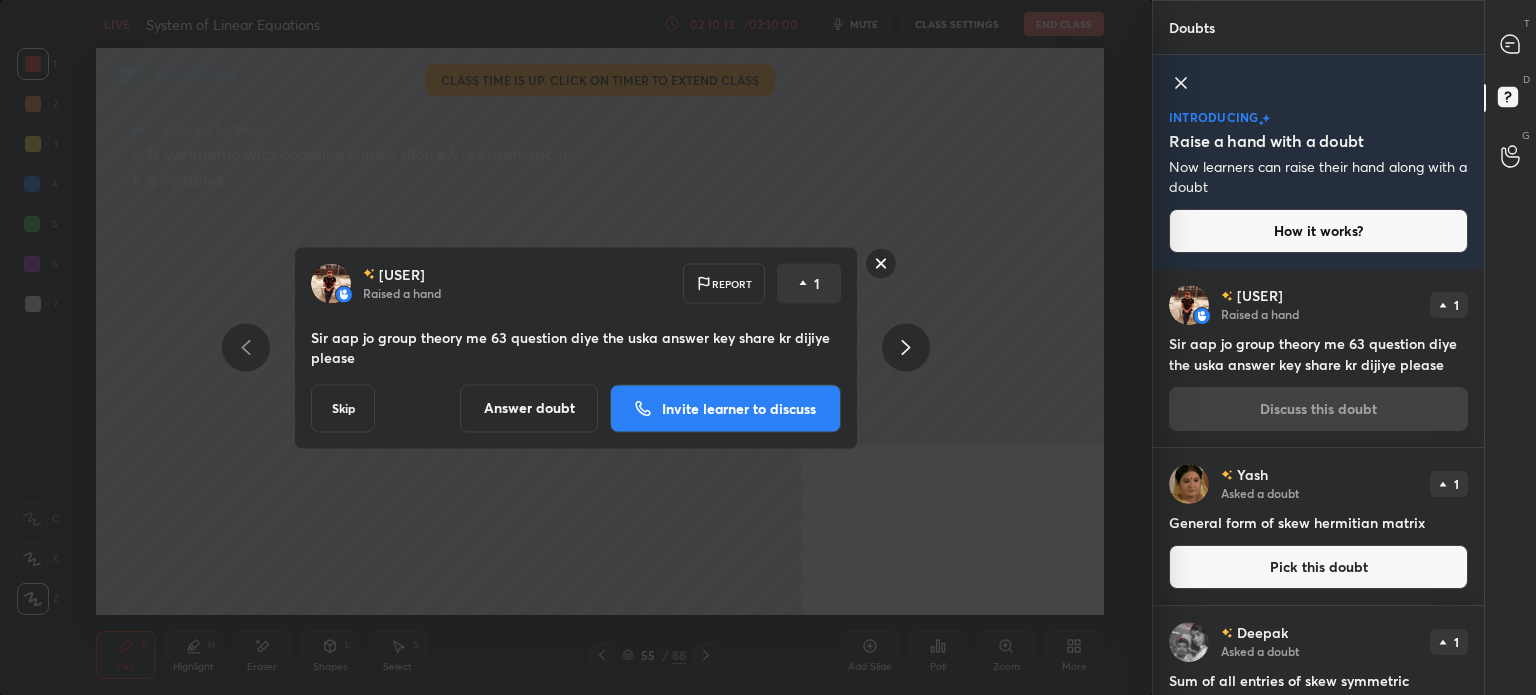 click on "Invite learner to discuss" at bounding box center [725, 408] 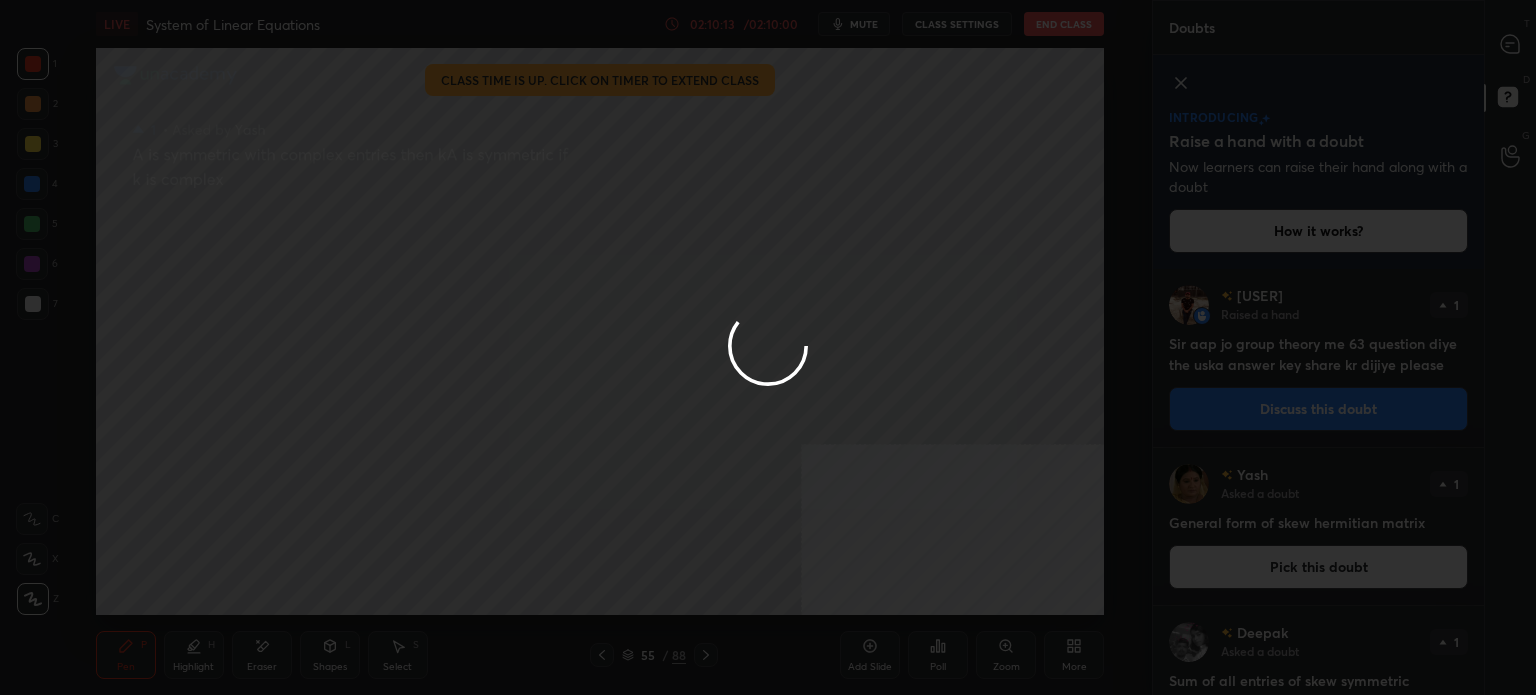 scroll, scrollTop: 340, scrollLeft: 325, axis: both 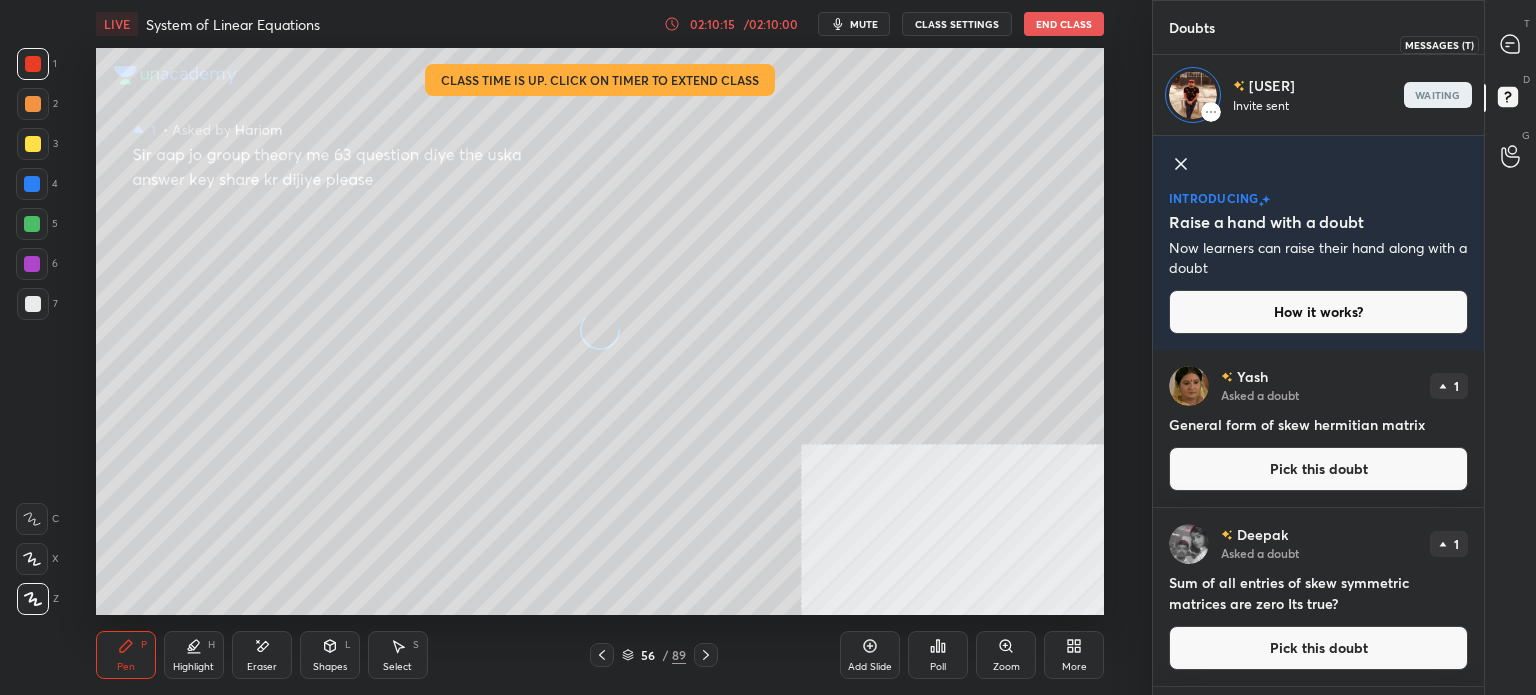 click 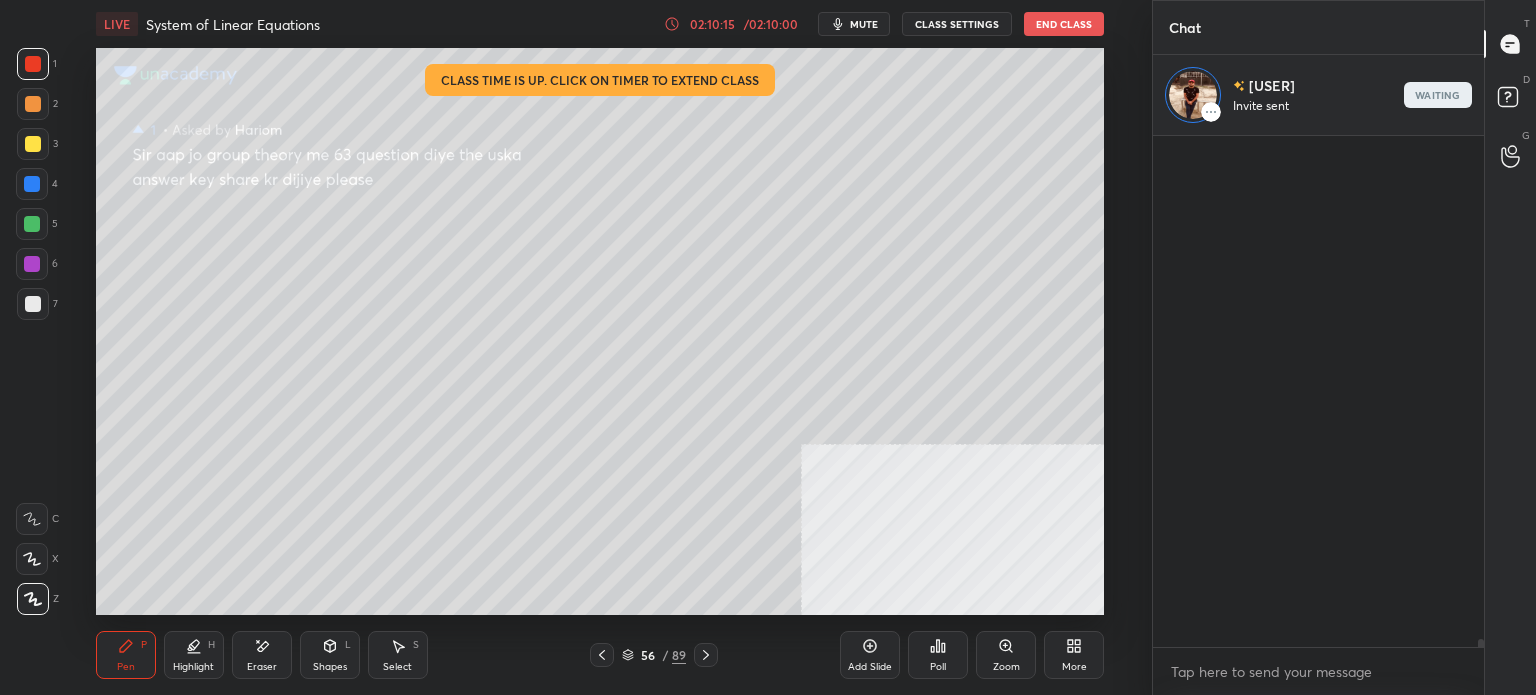 scroll, scrollTop: 32222, scrollLeft: 0, axis: vertical 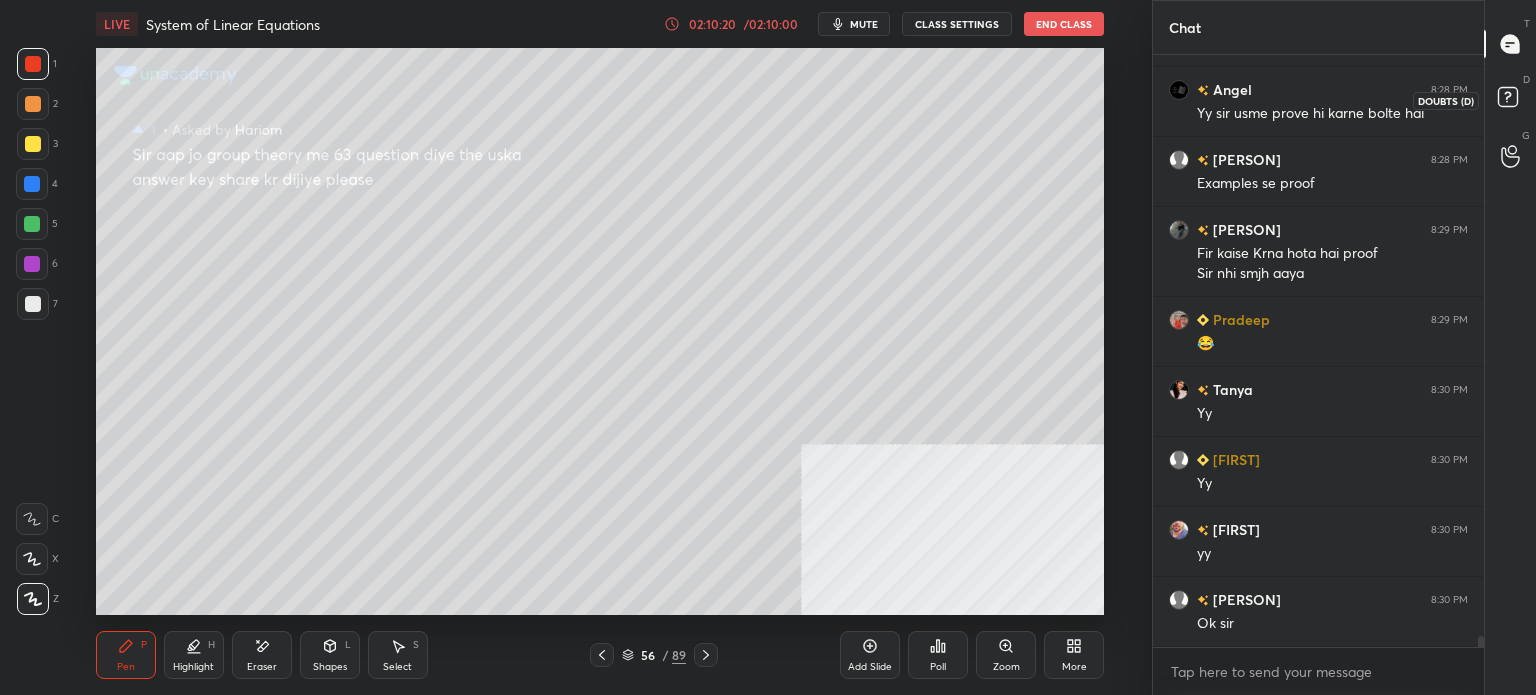 click 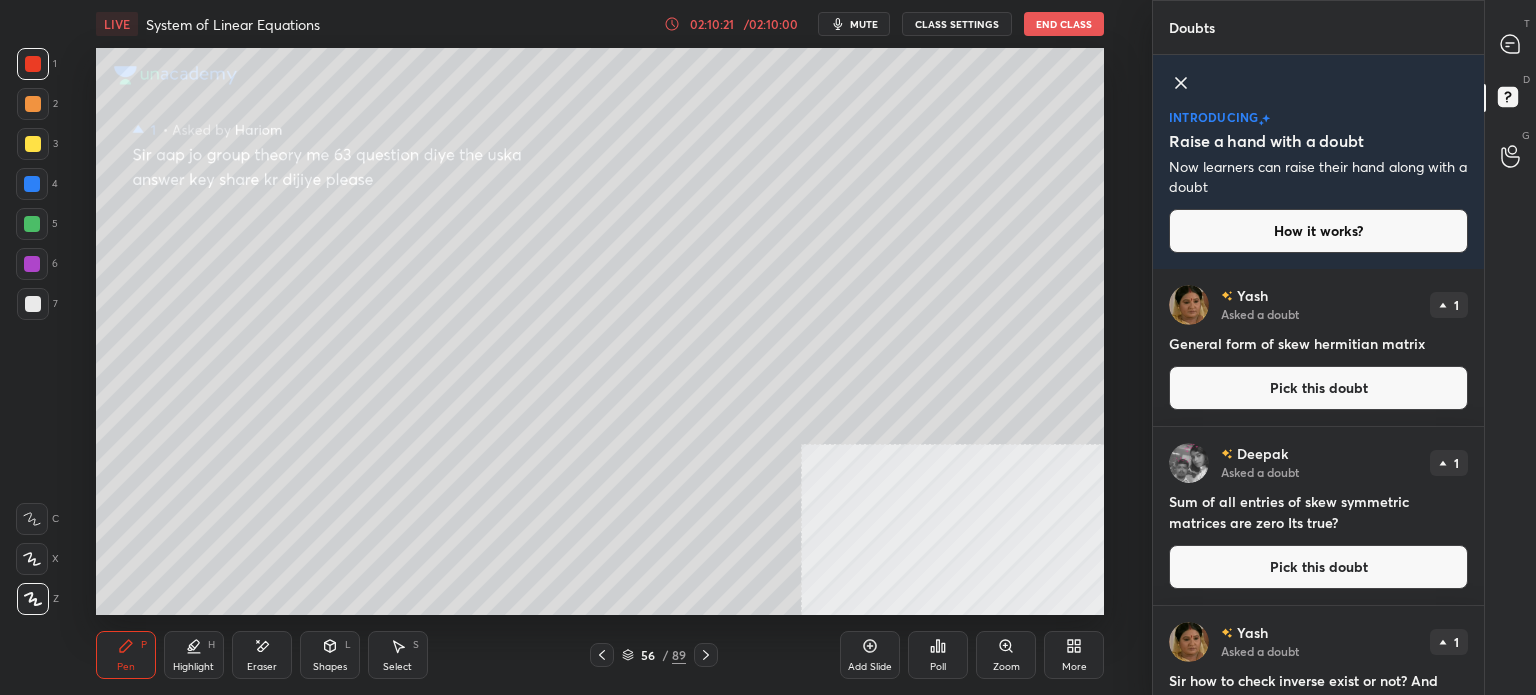 click on "Pick this doubt" at bounding box center [1318, 388] 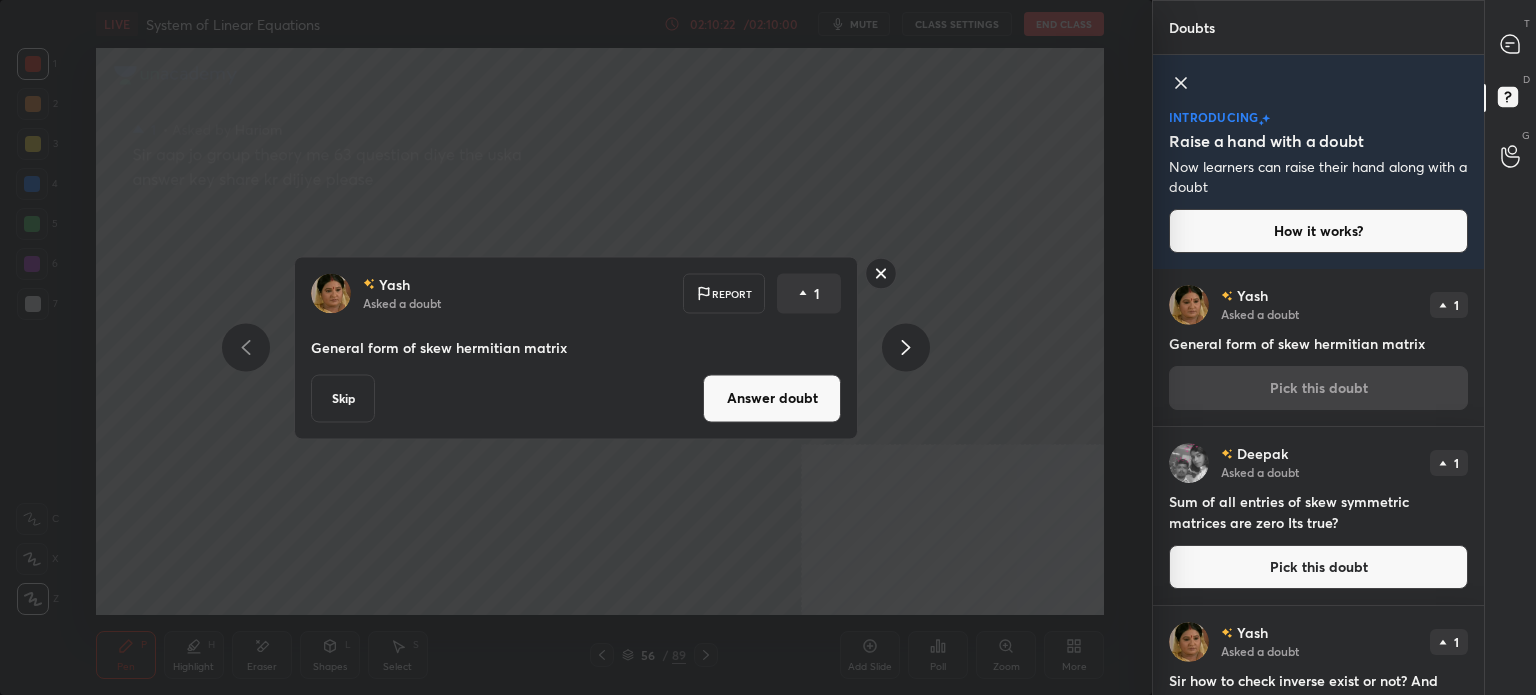 drag, startPoint x: 748, startPoint y: 399, endPoint x: 760, endPoint y: 400, distance: 12.0415945 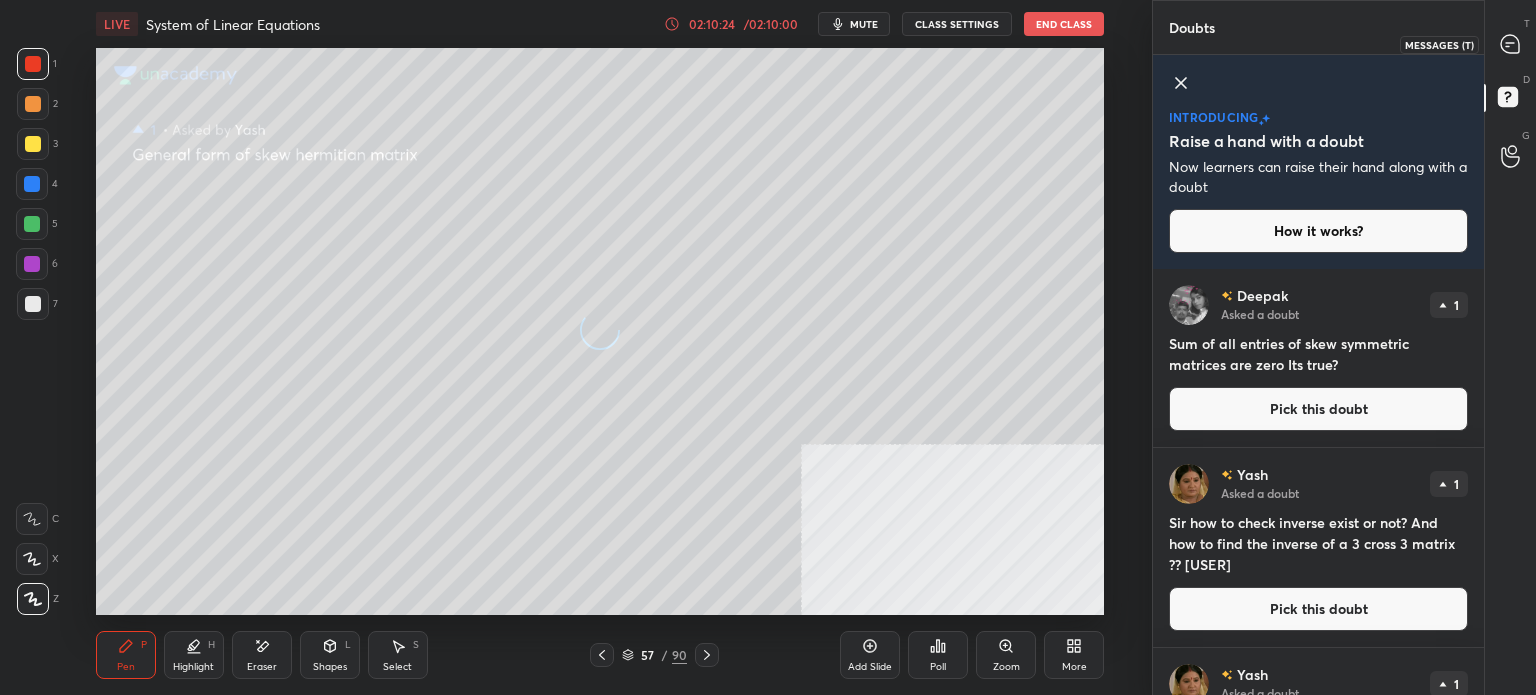 click 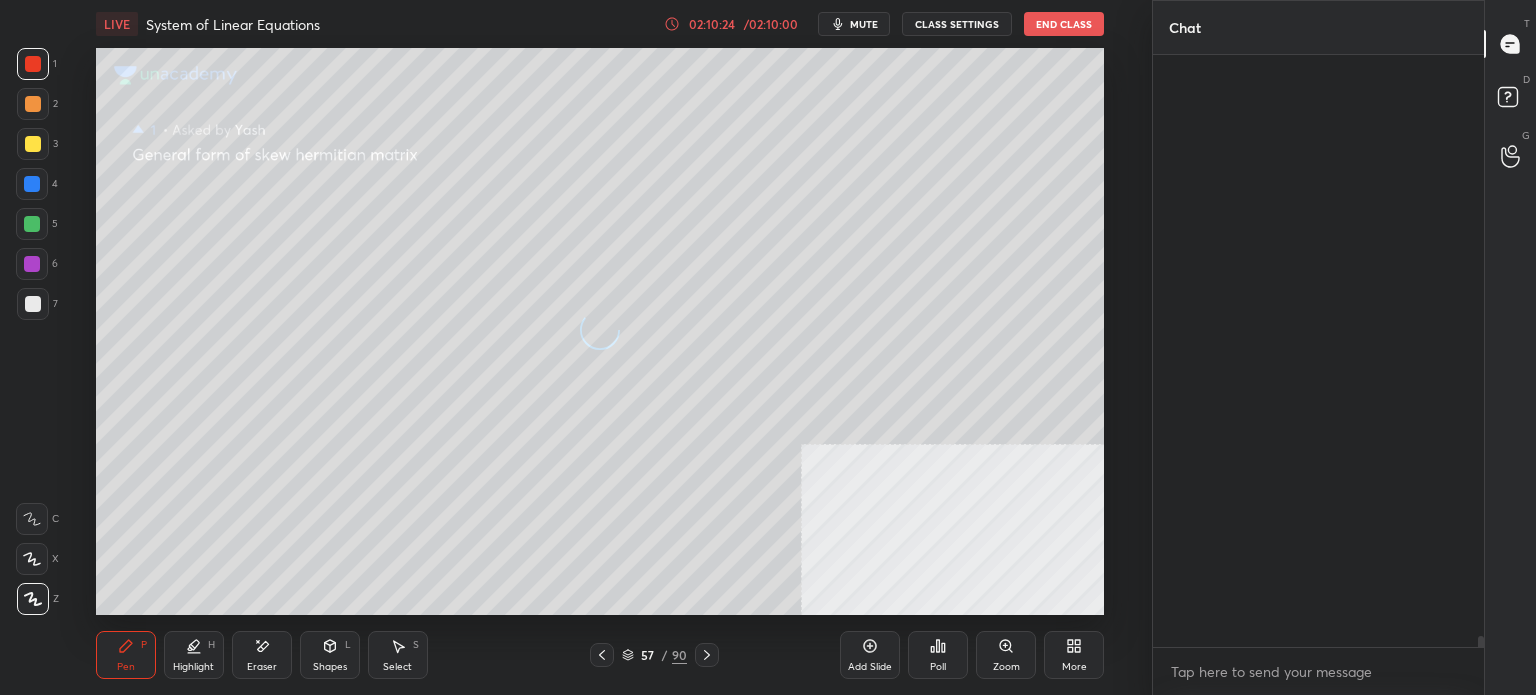 scroll, scrollTop: 32092, scrollLeft: 0, axis: vertical 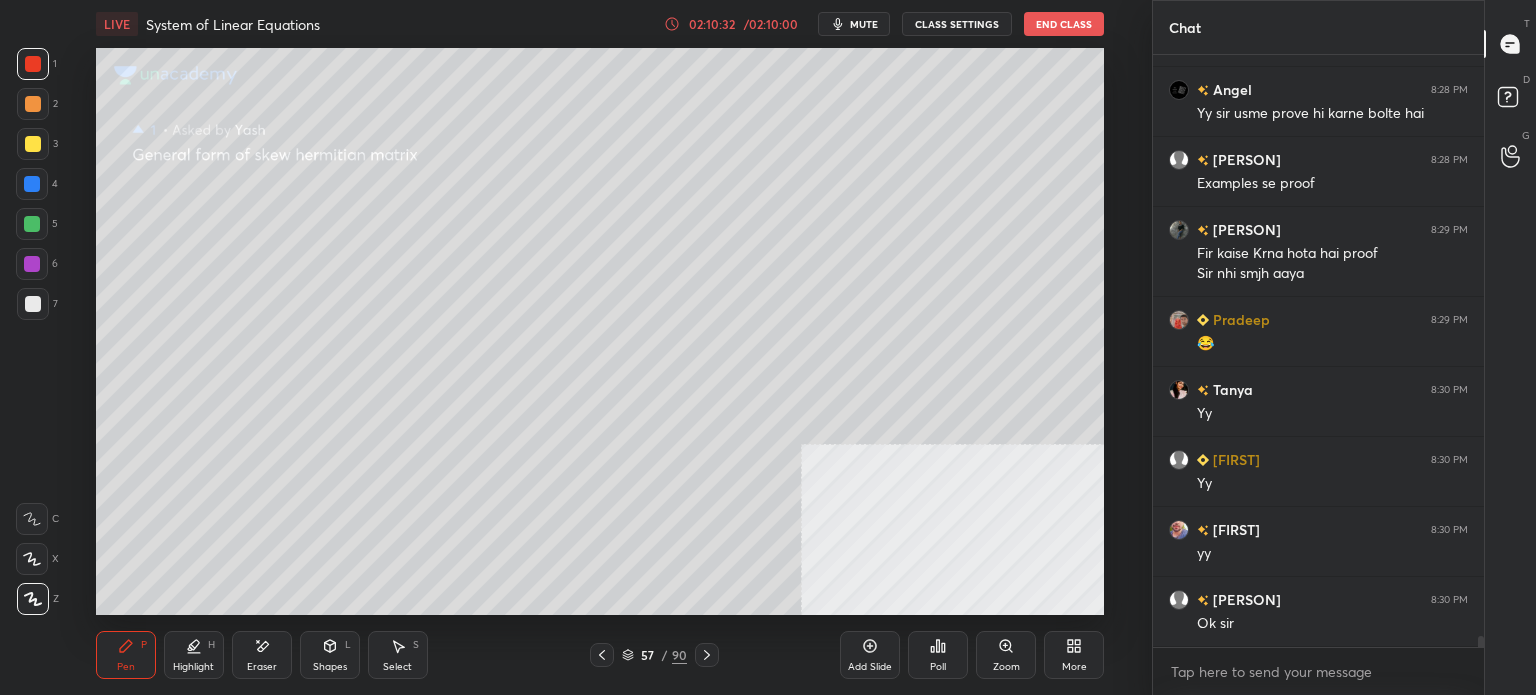 click at bounding box center [33, 144] 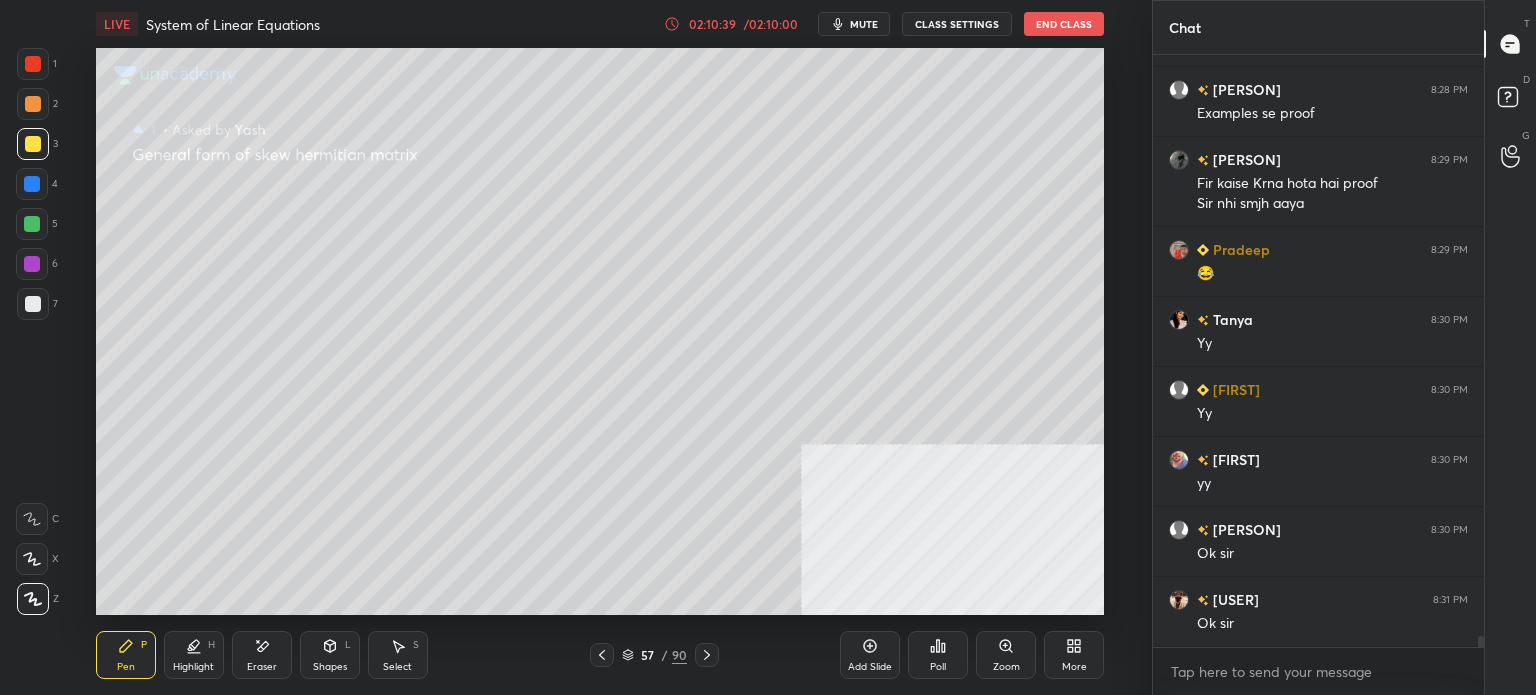 scroll, scrollTop: 32232, scrollLeft: 0, axis: vertical 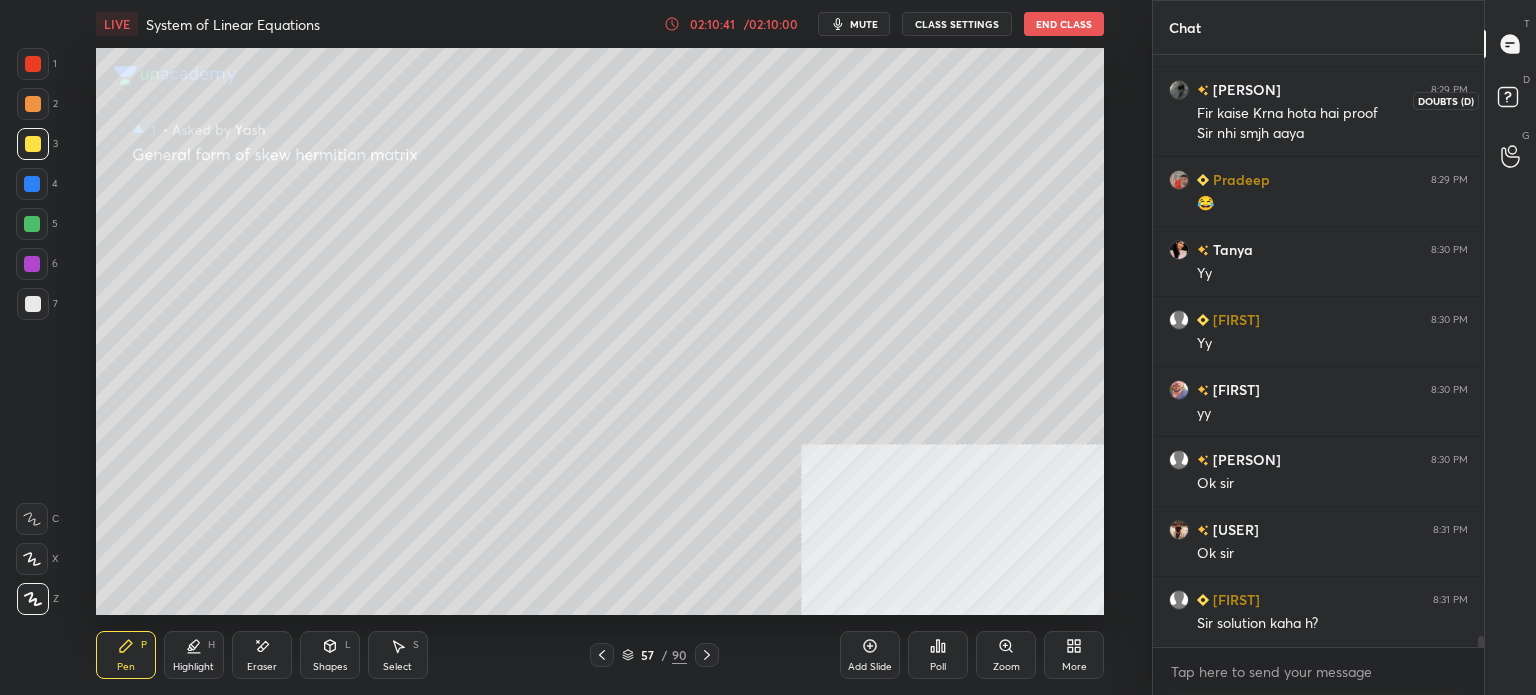click 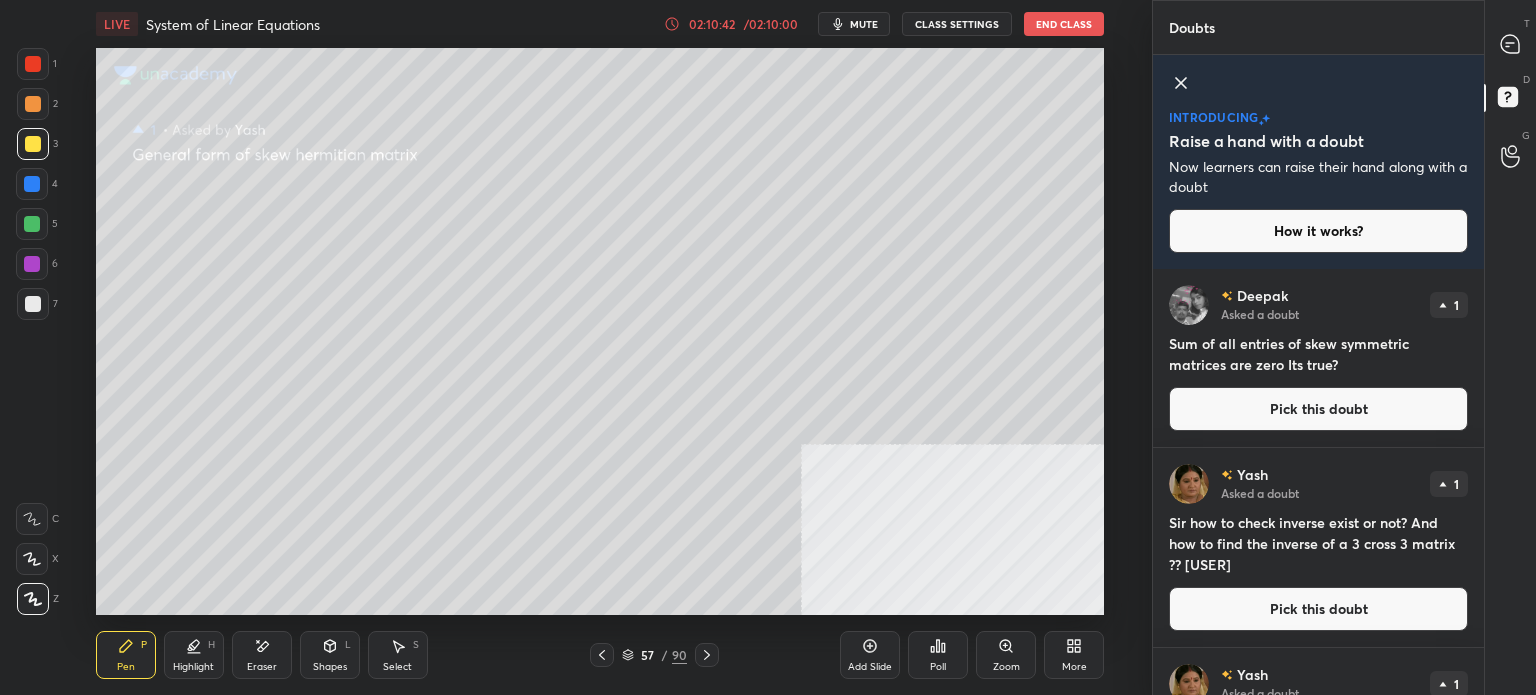 click on "Pick this doubt" at bounding box center [1318, 409] 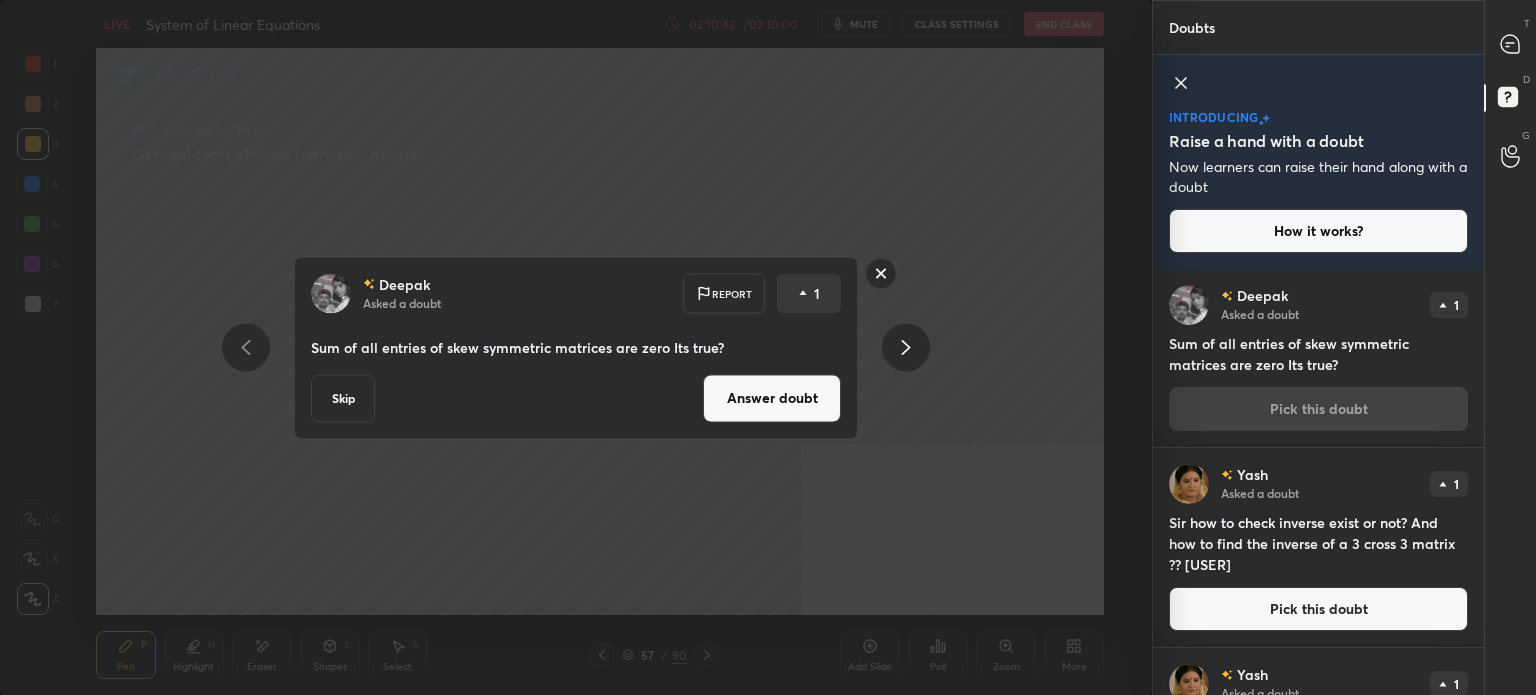 click on "Answer doubt" at bounding box center (772, 398) 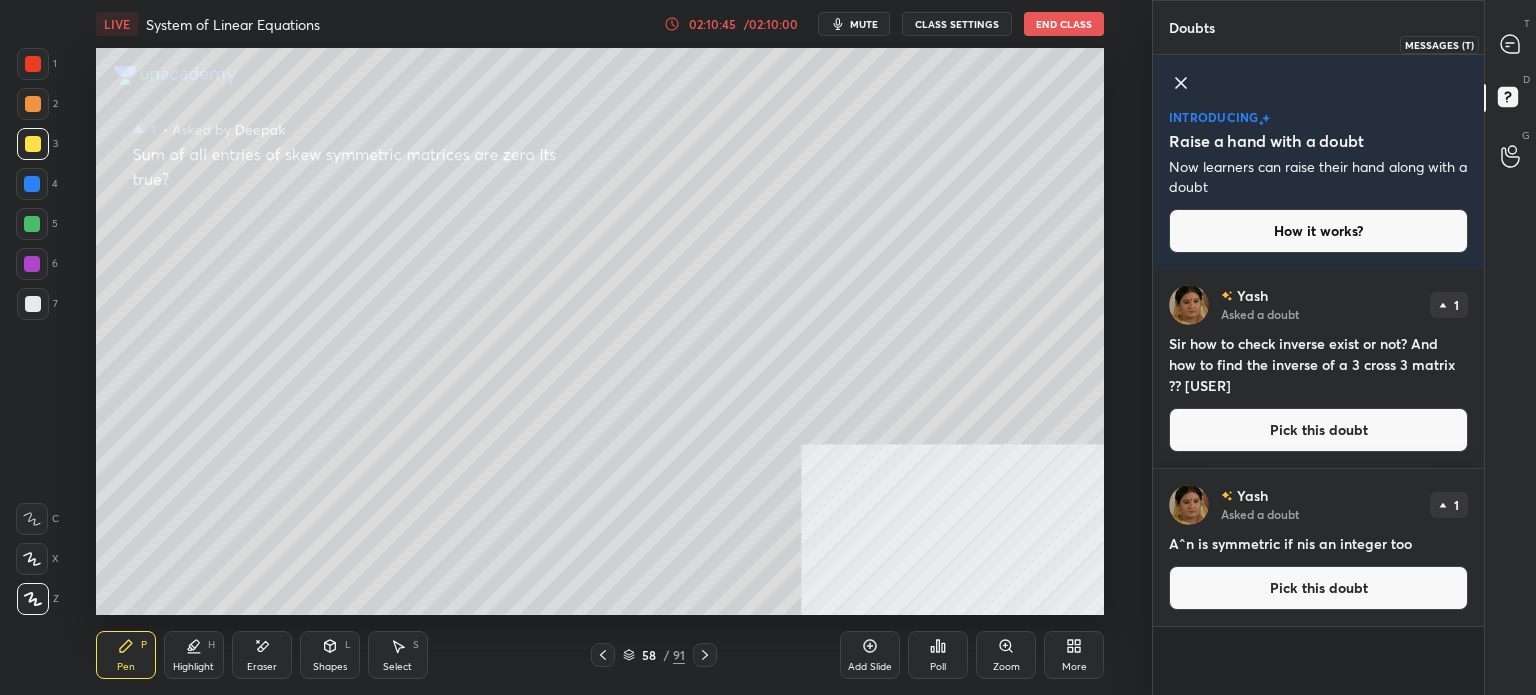 click at bounding box center [1511, 44] 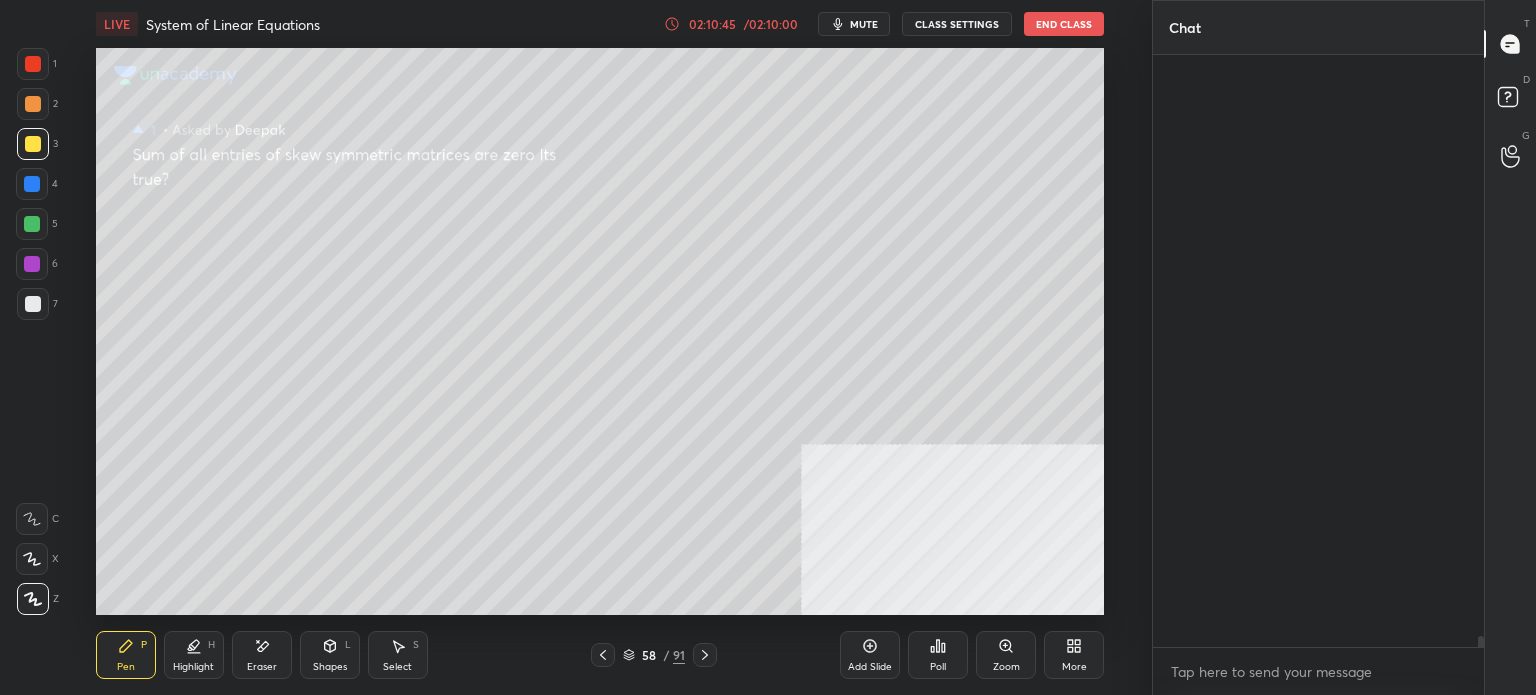 scroll, scrollTop: 32244, scrollLeft: 0, axis: vertical 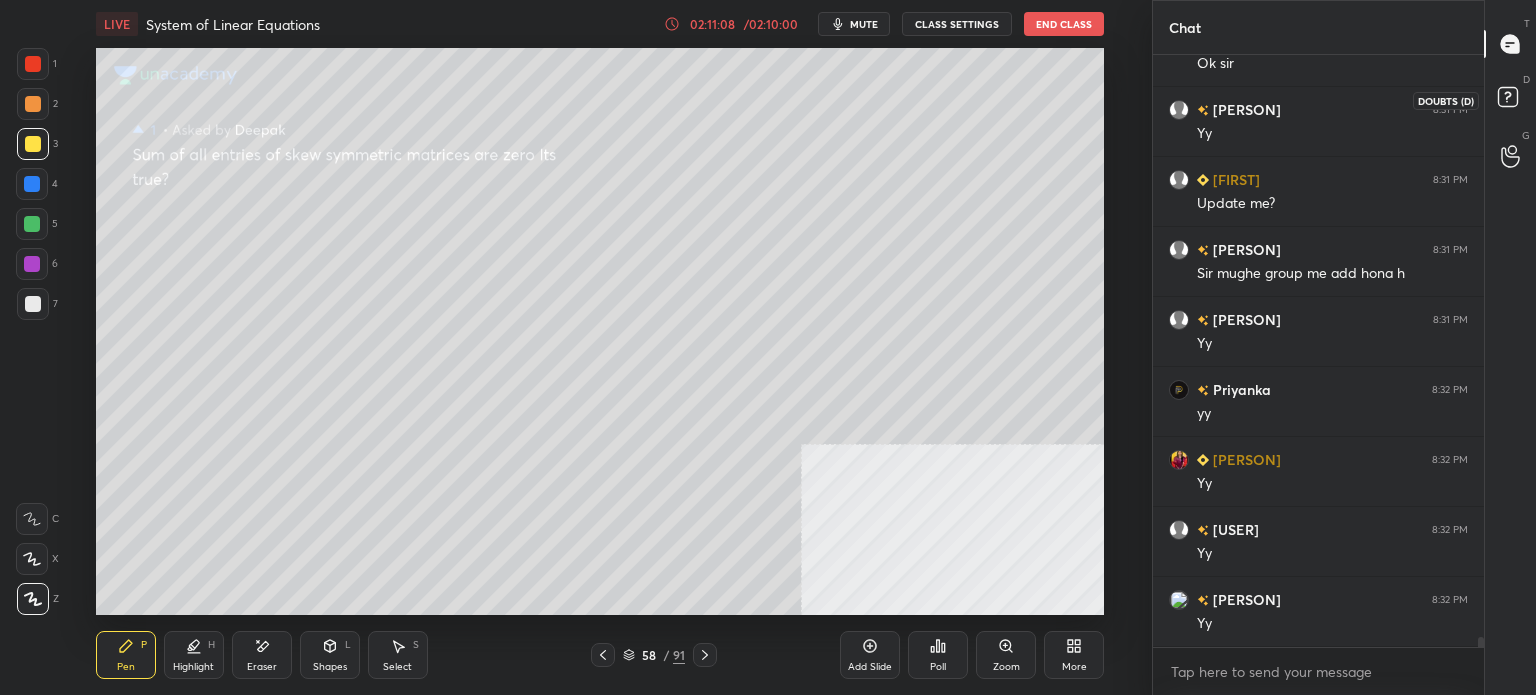 click 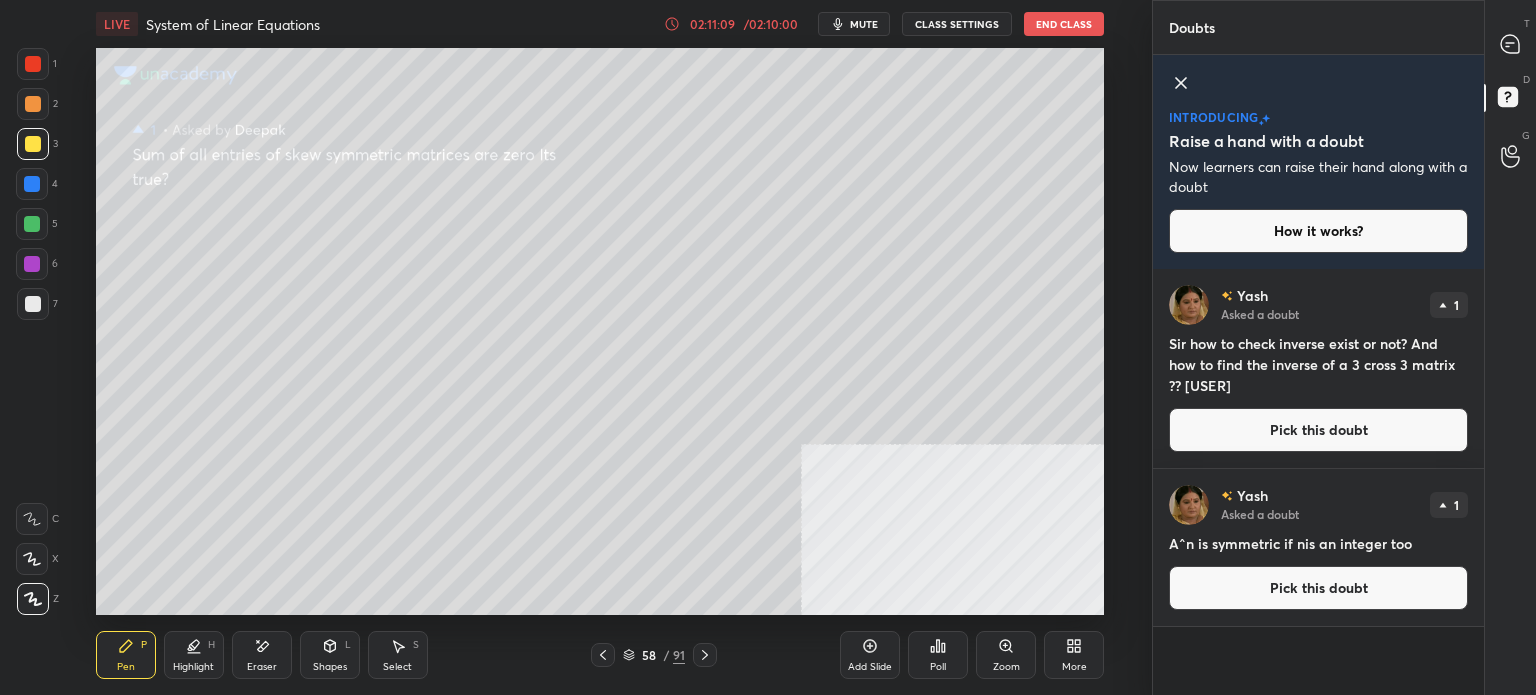 click on "Pick this doubt" at bounding box center (1318, 430) 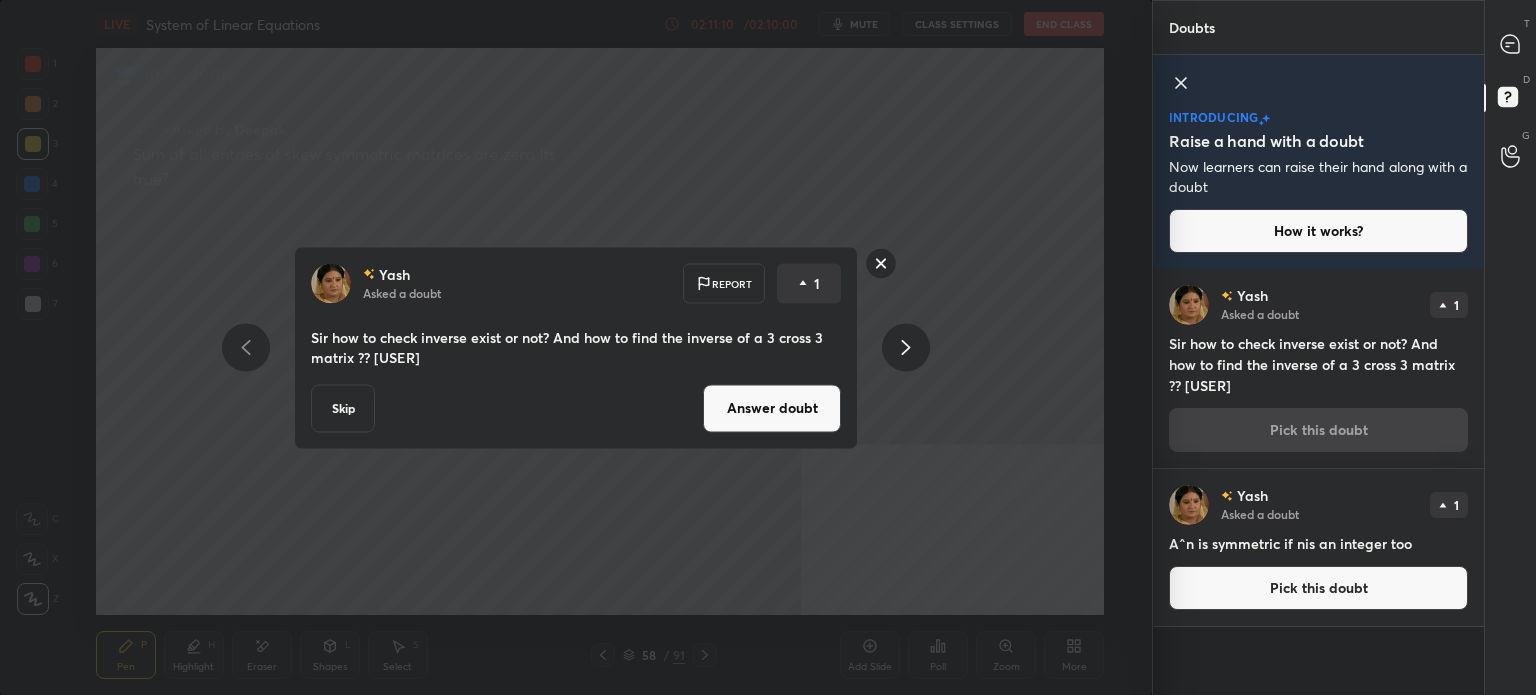 click on "Answer doubt" at bounding box center (772, 408) 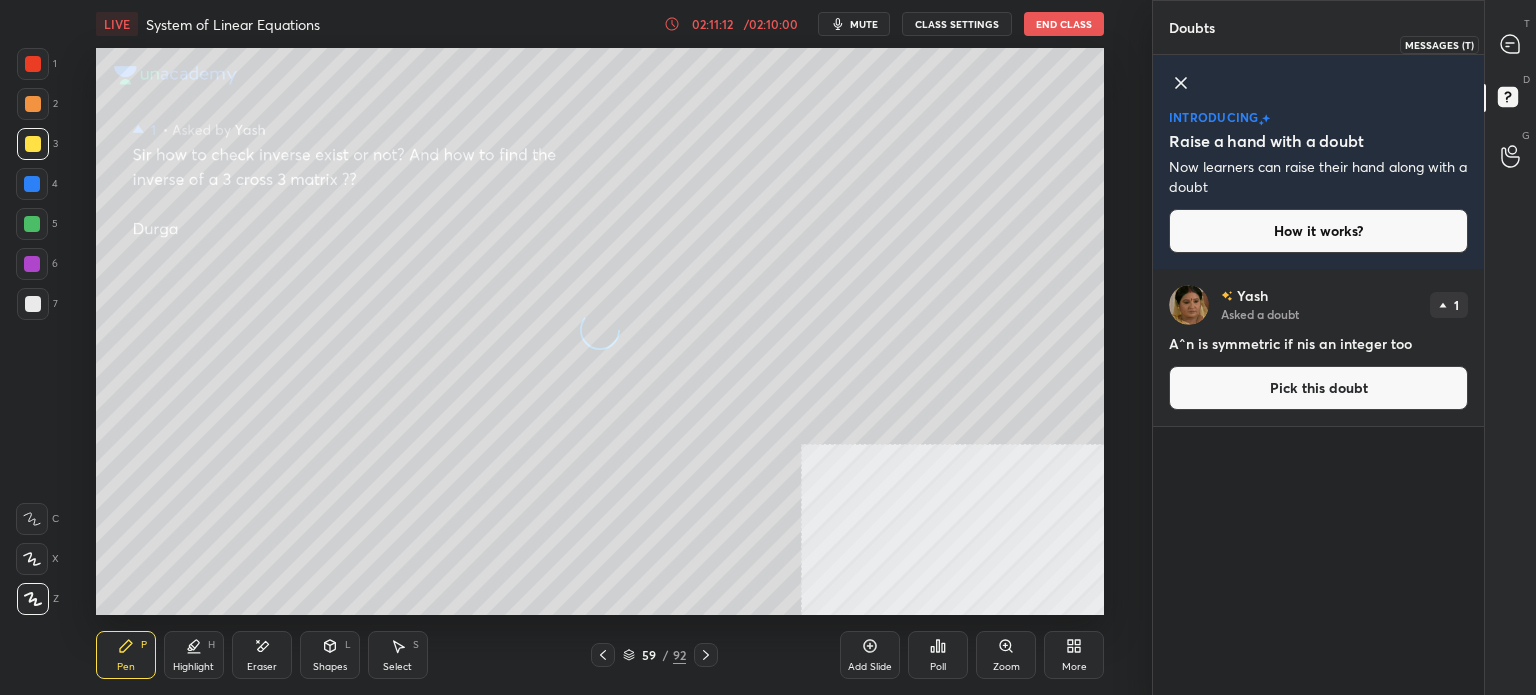click 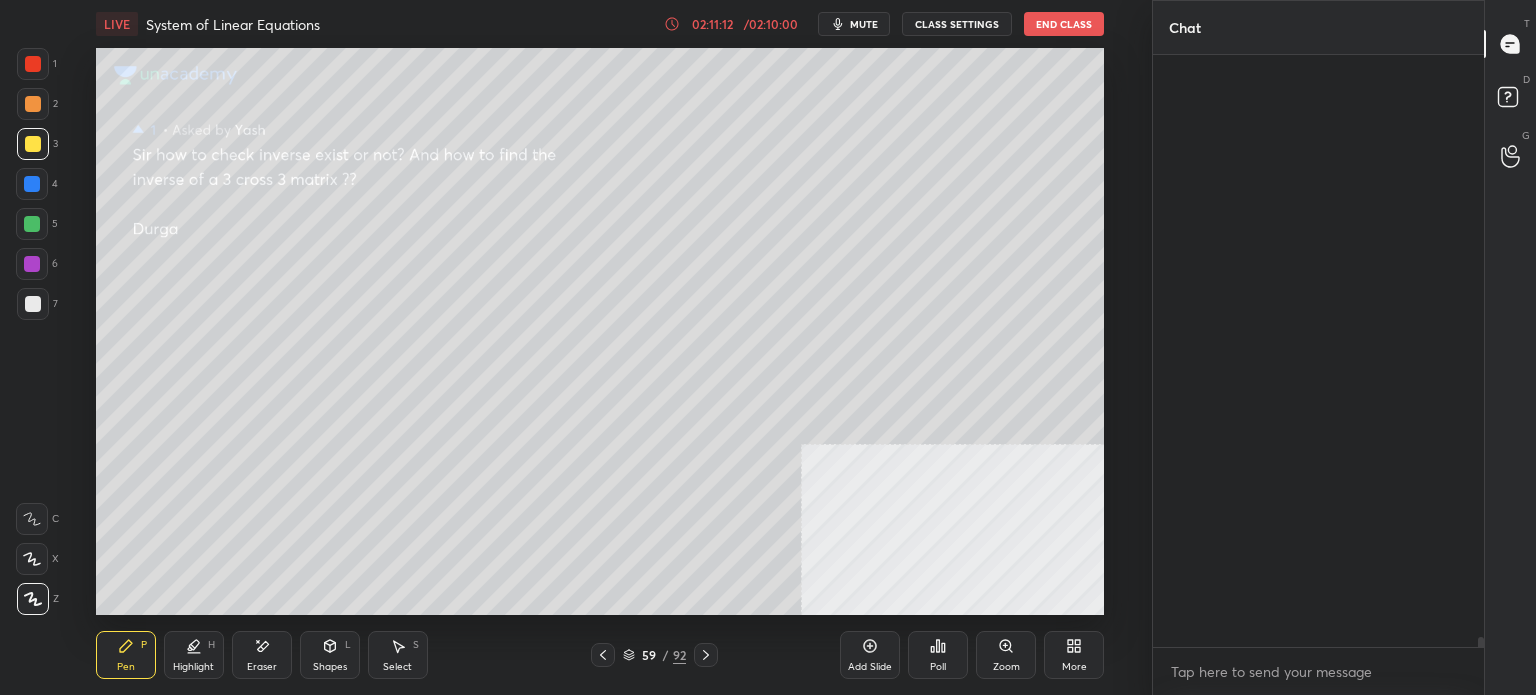 scroll, scrollTop: 32850, scrollLeft: 0, axis: vertical 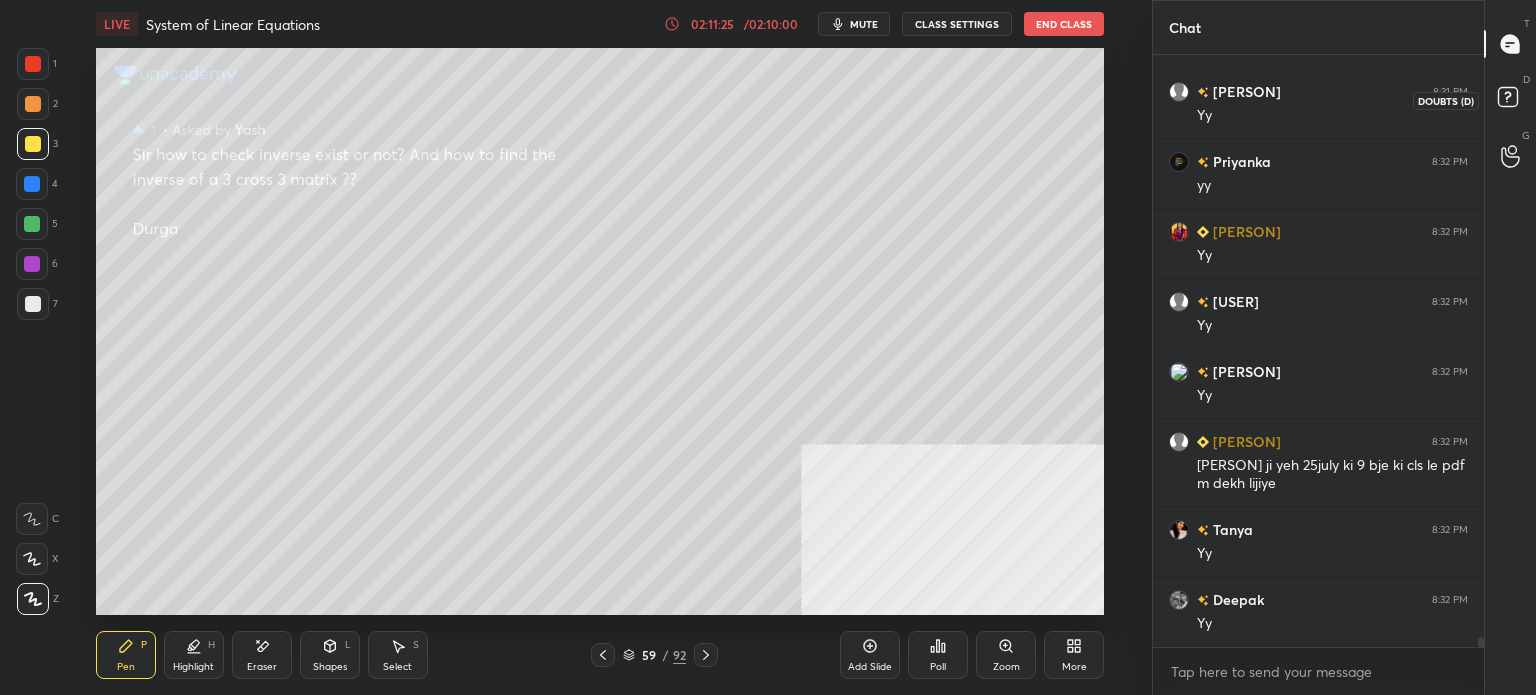 click 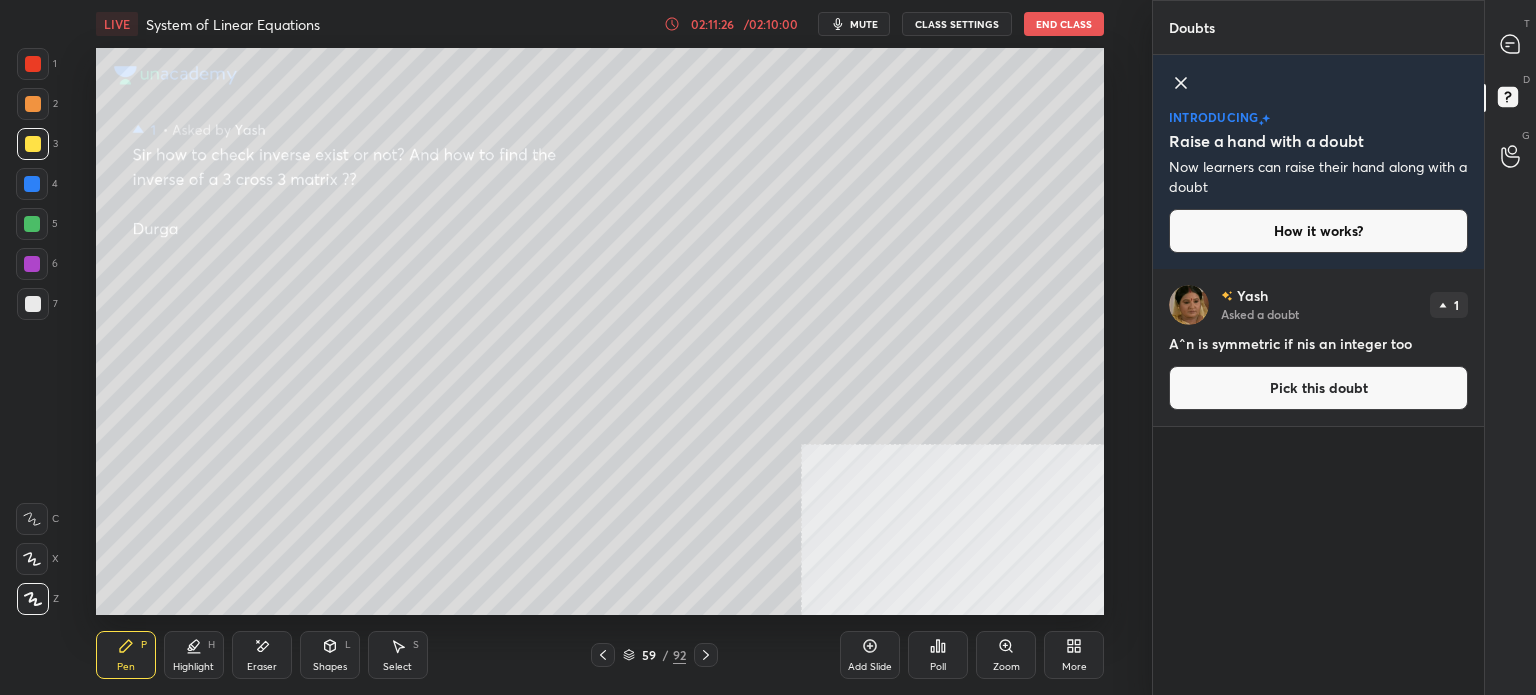 click on "Pick this doubt" at bounding box center (1318, 388) 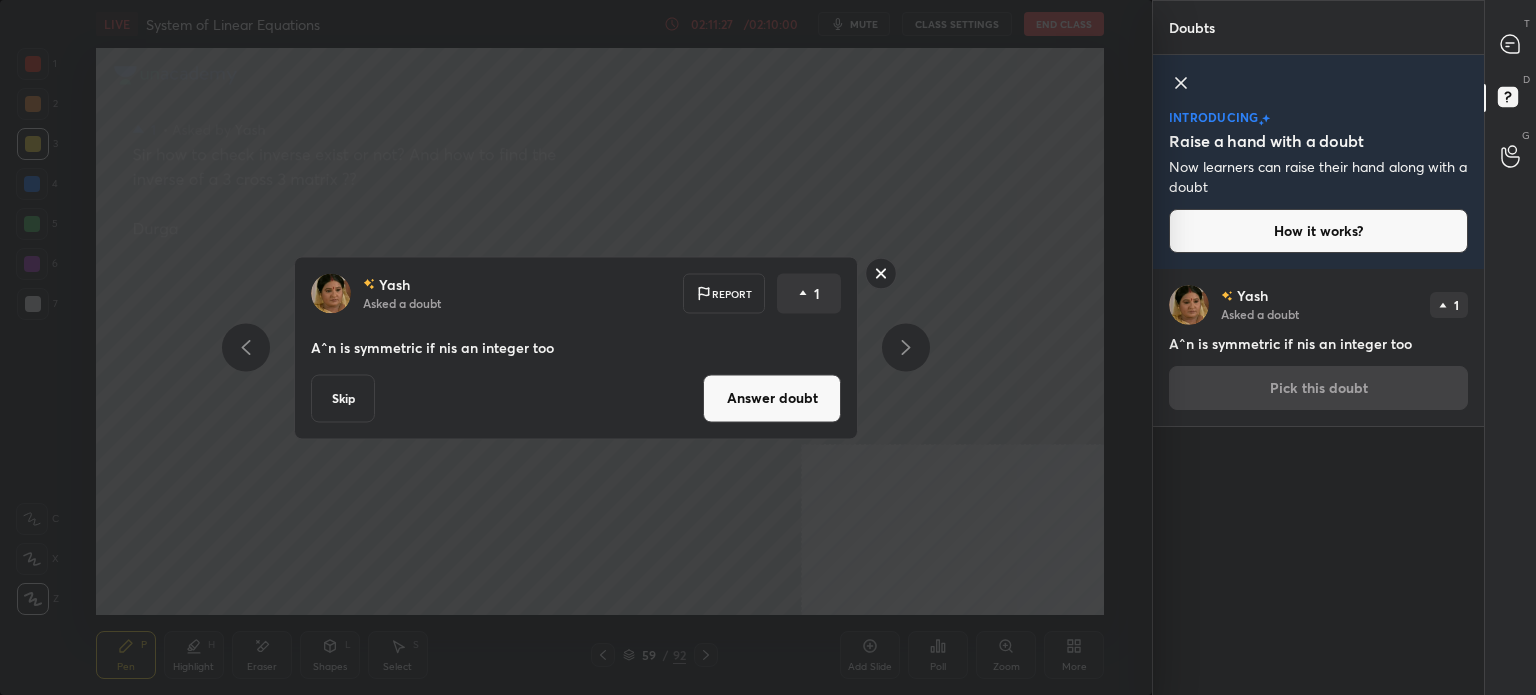 click on "Answer doubt" at bounding box center (772, 398) 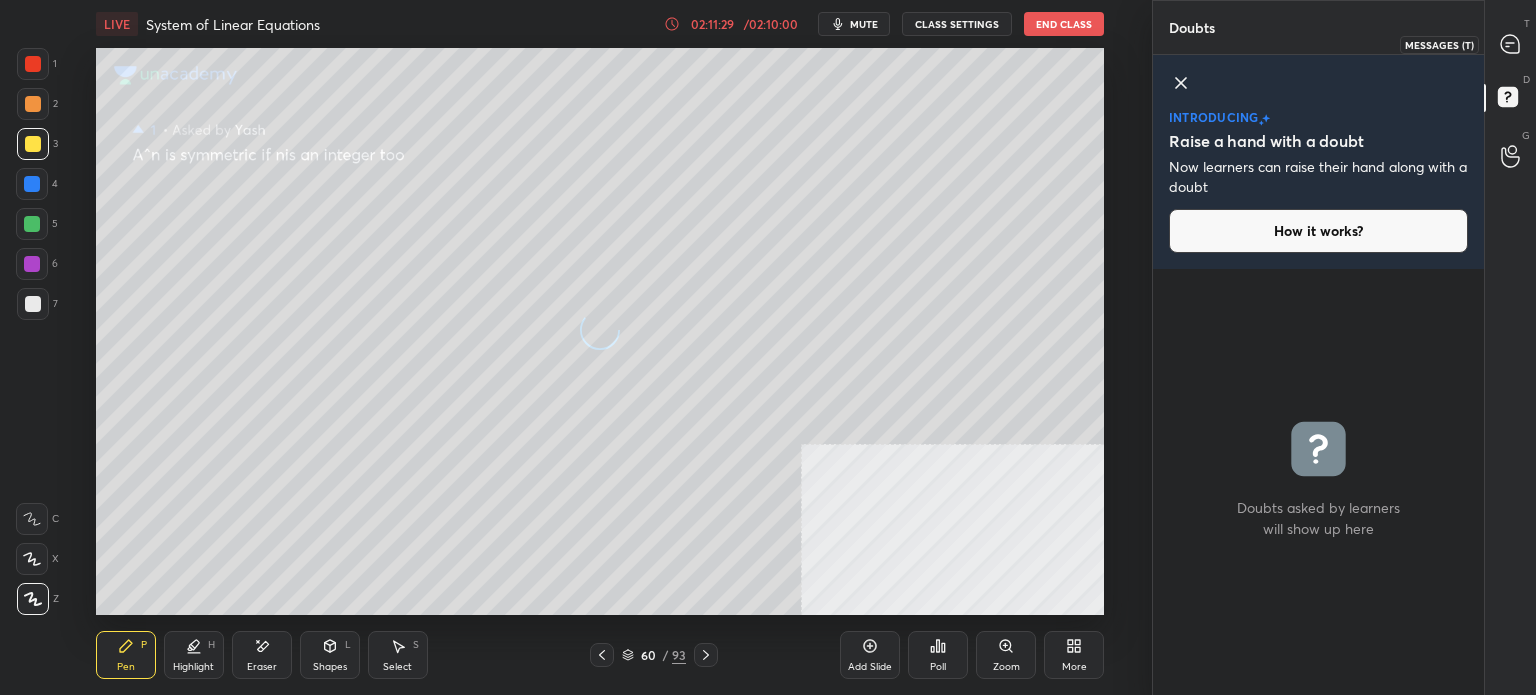 click 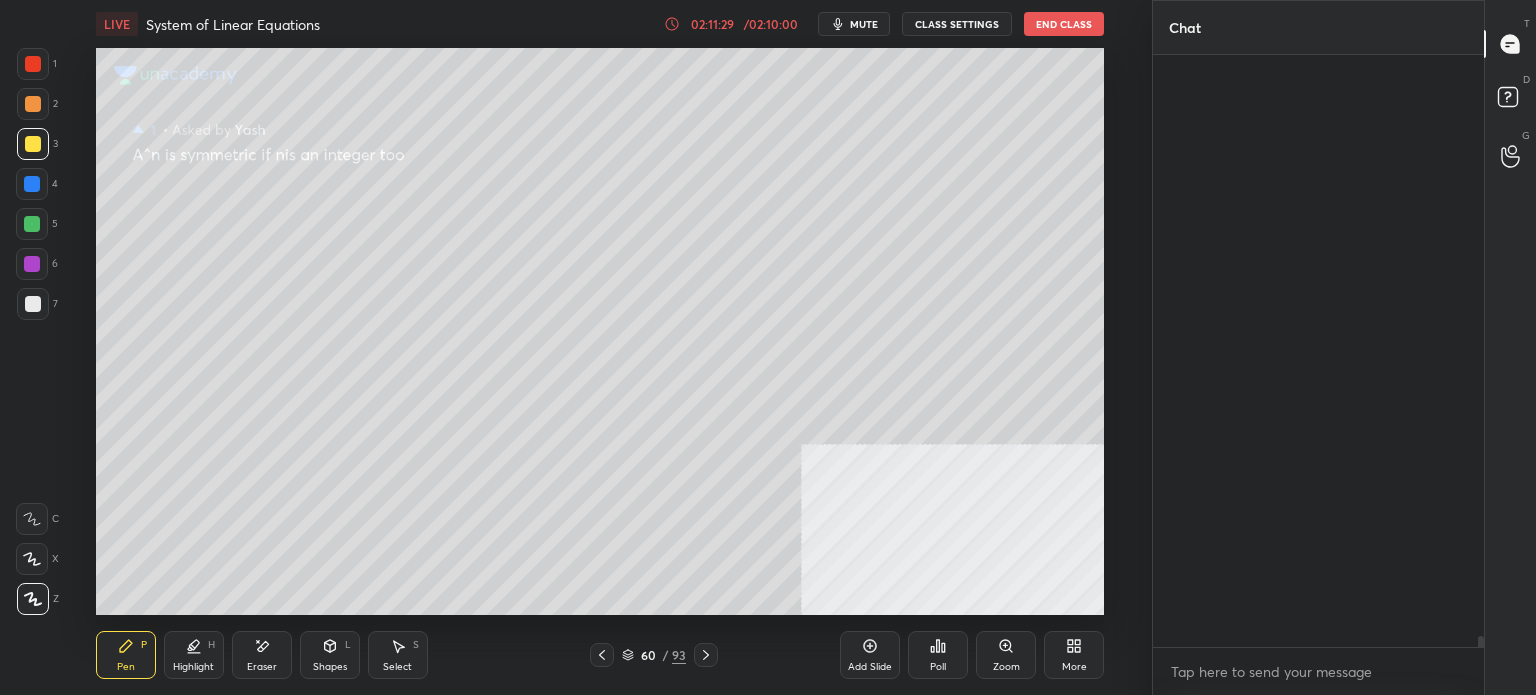 scroll, scrollTop: 33040, scrollLeft: 0, axis: vertical 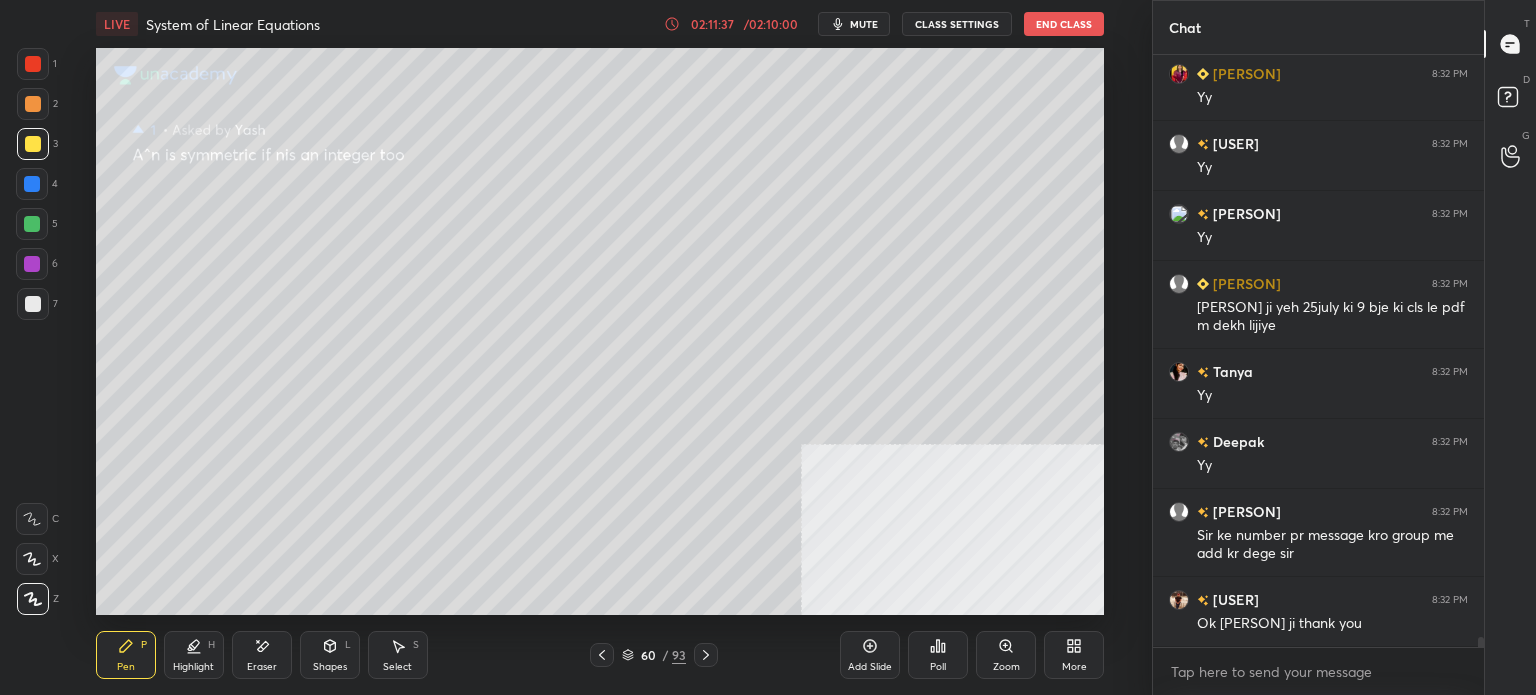 click 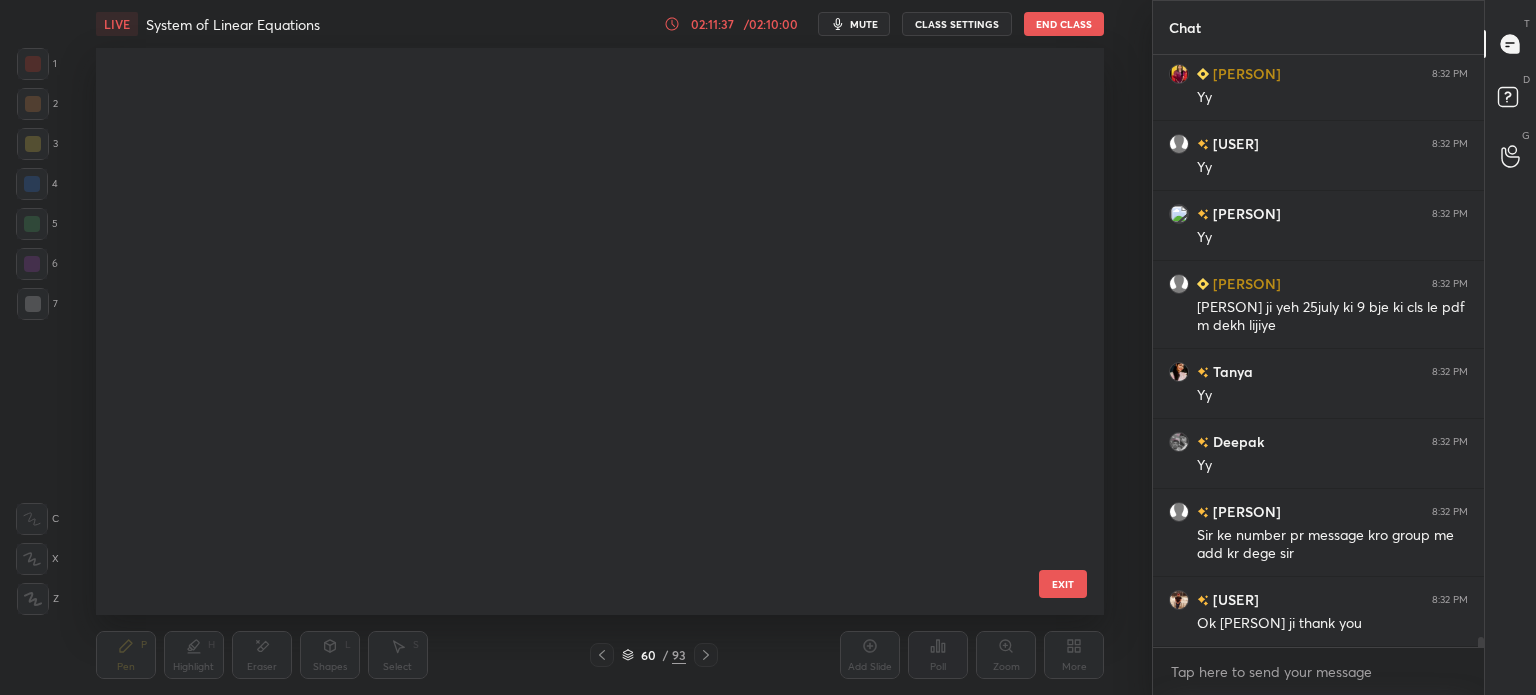scroll, scrollTop: 2912, scrollLeft: 0, axis: vertical 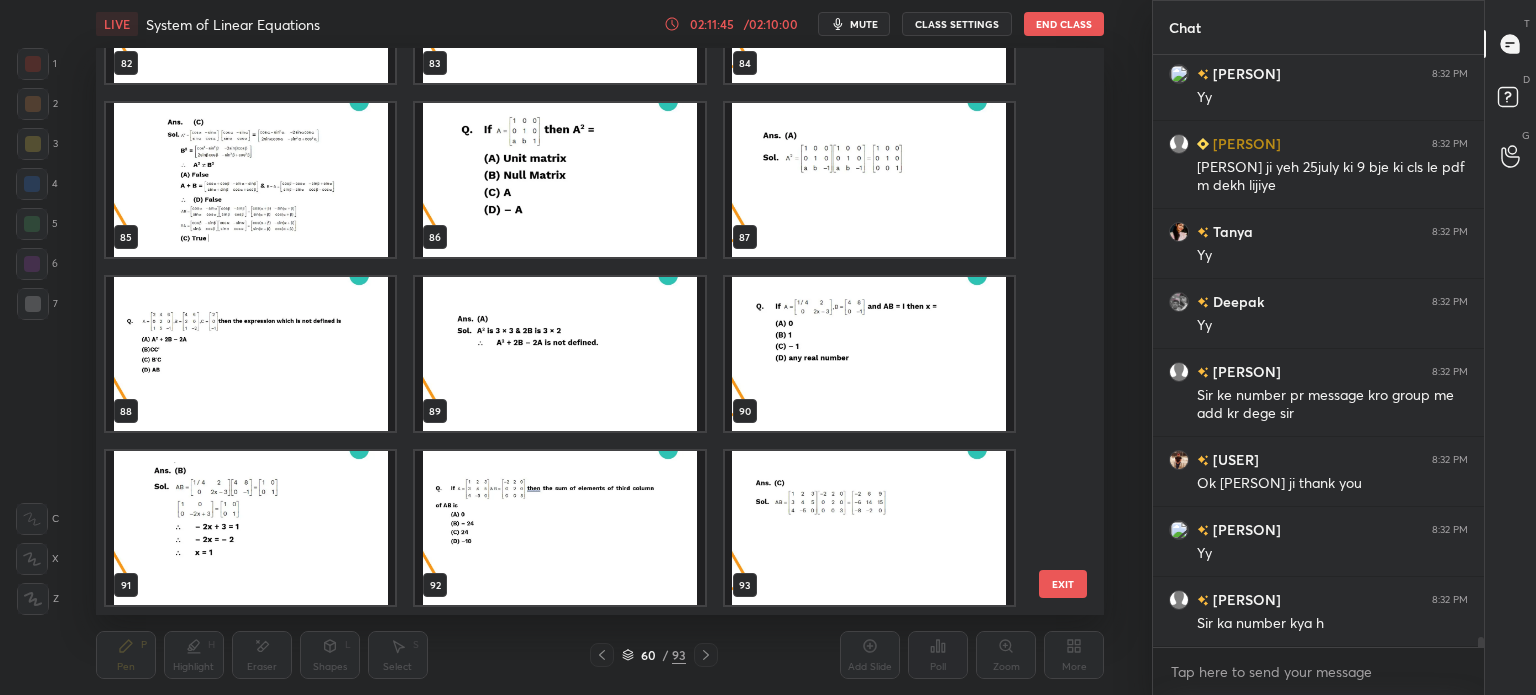 click at bounding box center (868, 528) 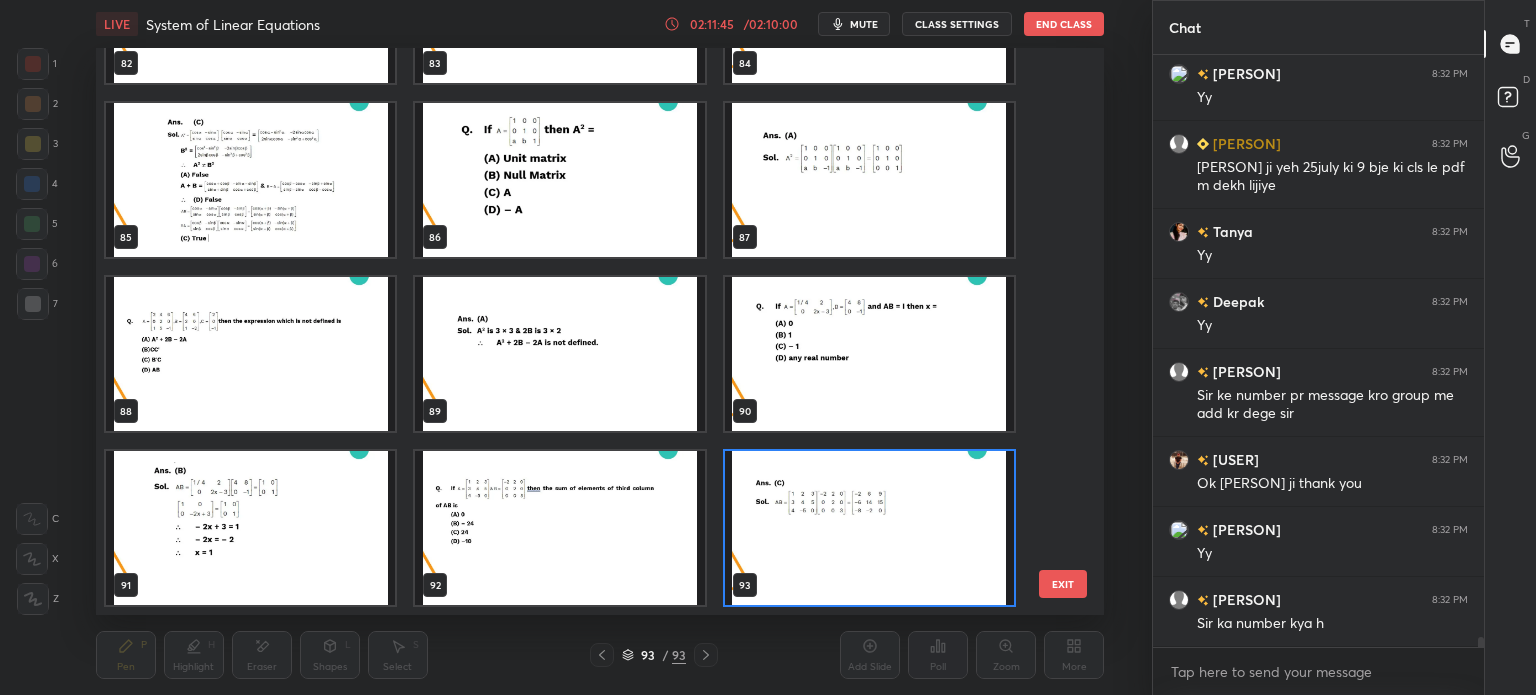 click at bounding box center [868, 528] 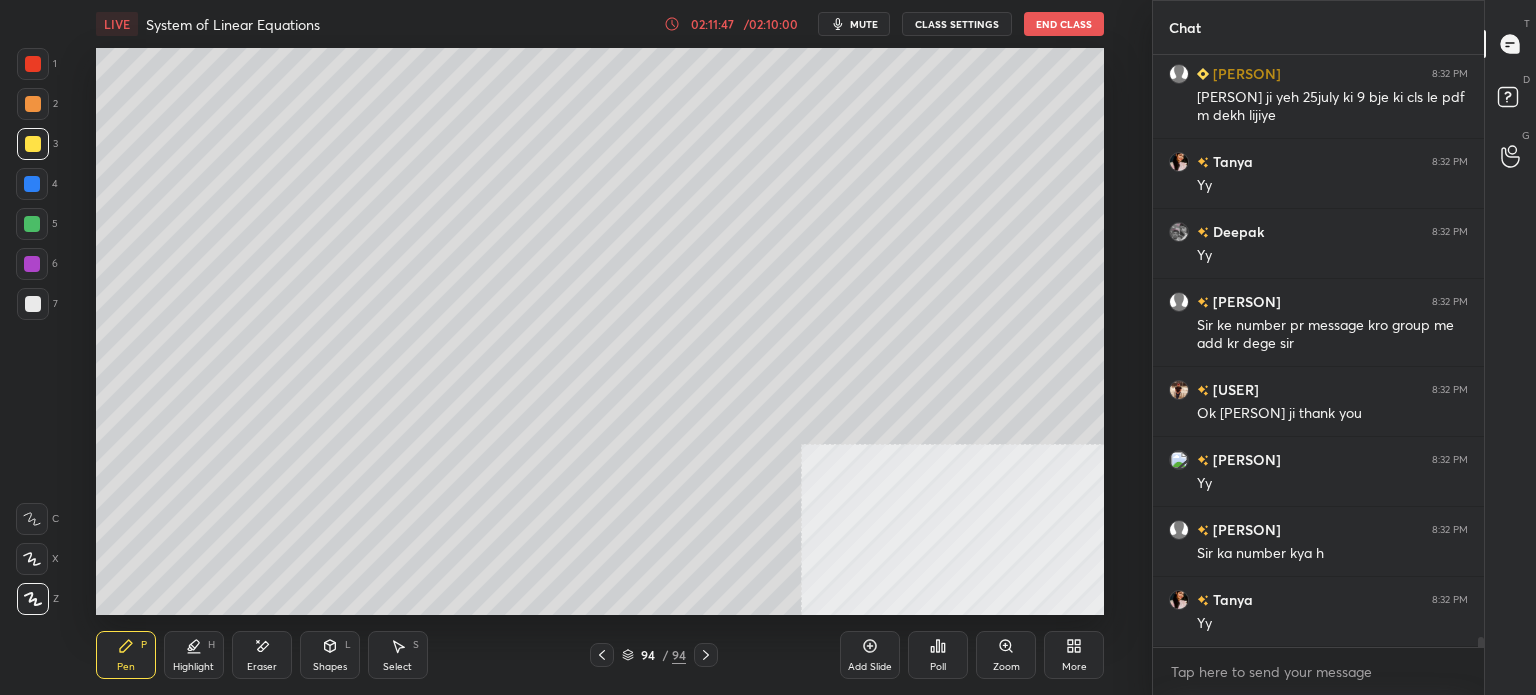 drag, startPoint x: 8, startPoint y: 155, endPoint x: 88, endPoint y: 128, distance: 84.4334 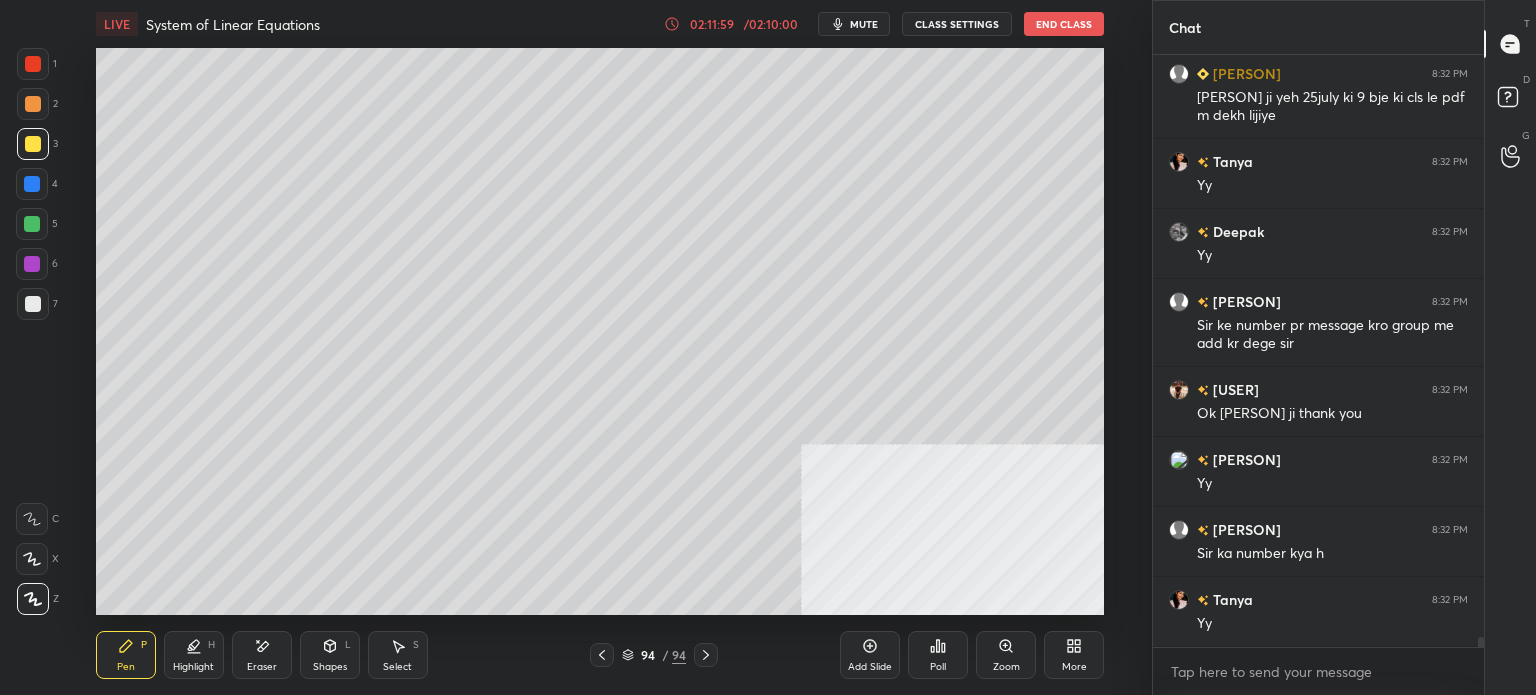 click 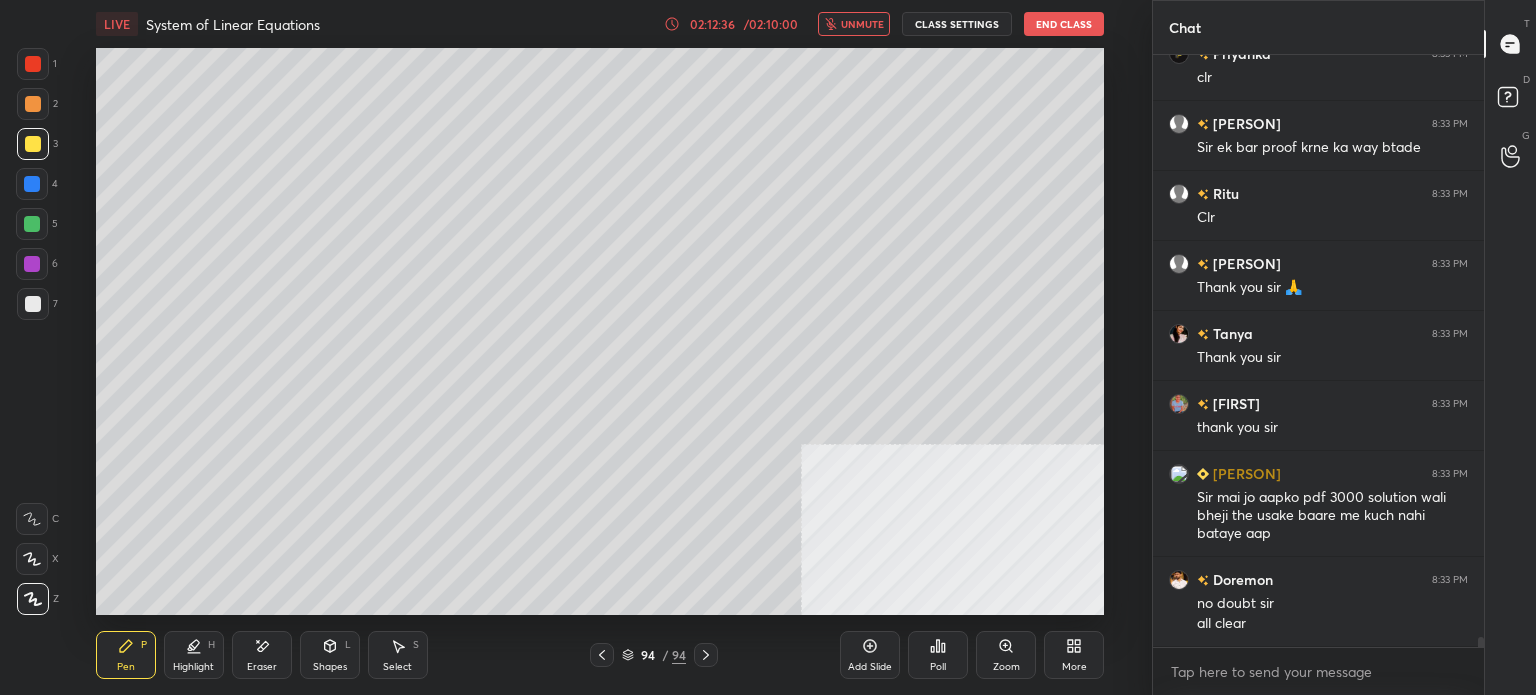 scroll, scrollTop: 34708, scrollLeft: 0, axis: vertical 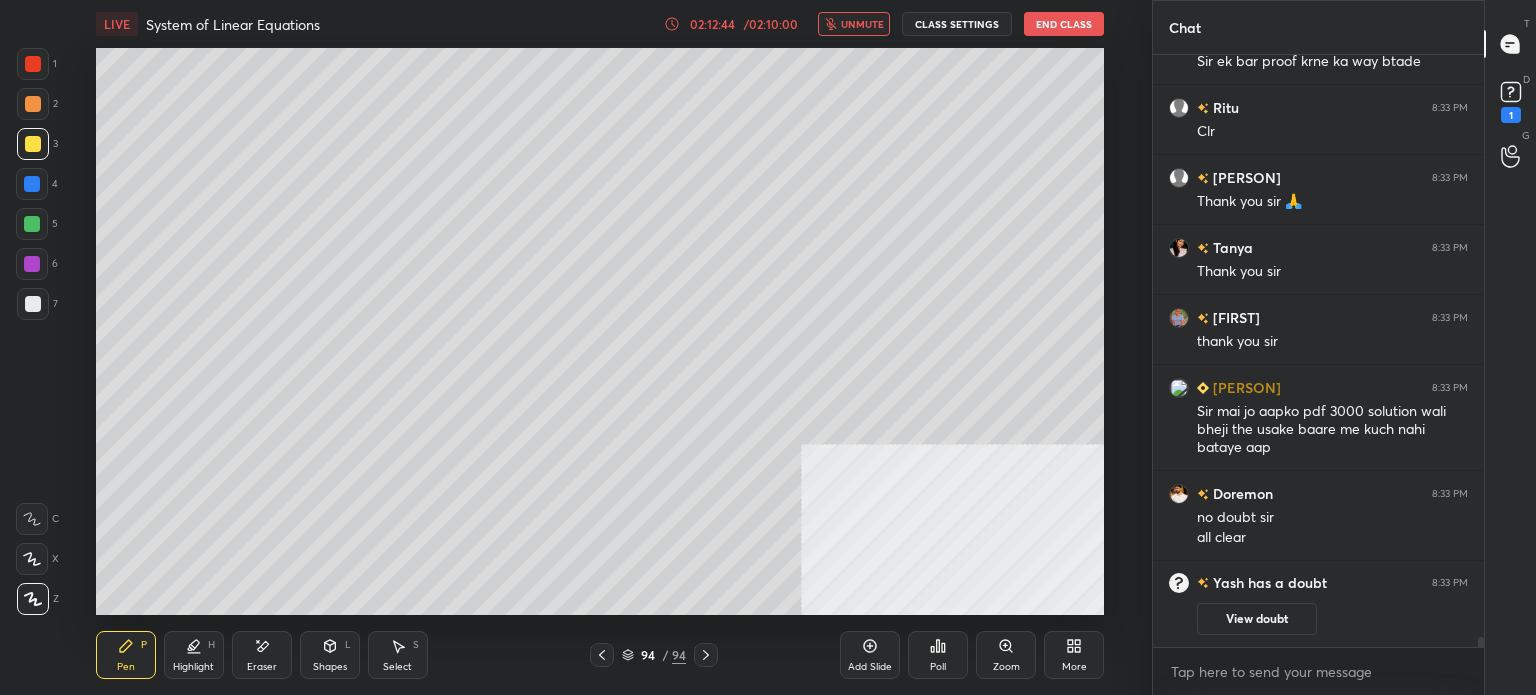 click on "unmute" at bounding box center [862, 24] 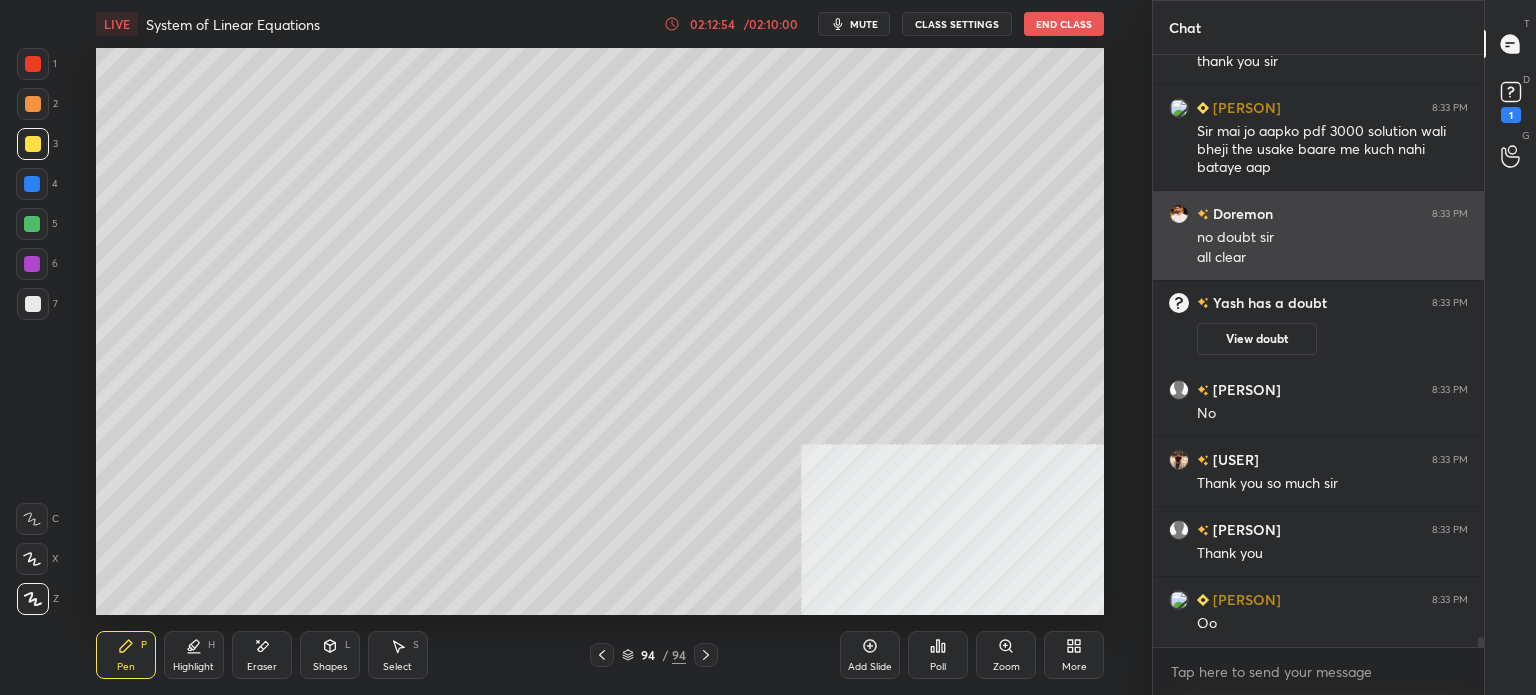 scroll, scrollTop: 33648, scrollLeft: 0, axis: vertical 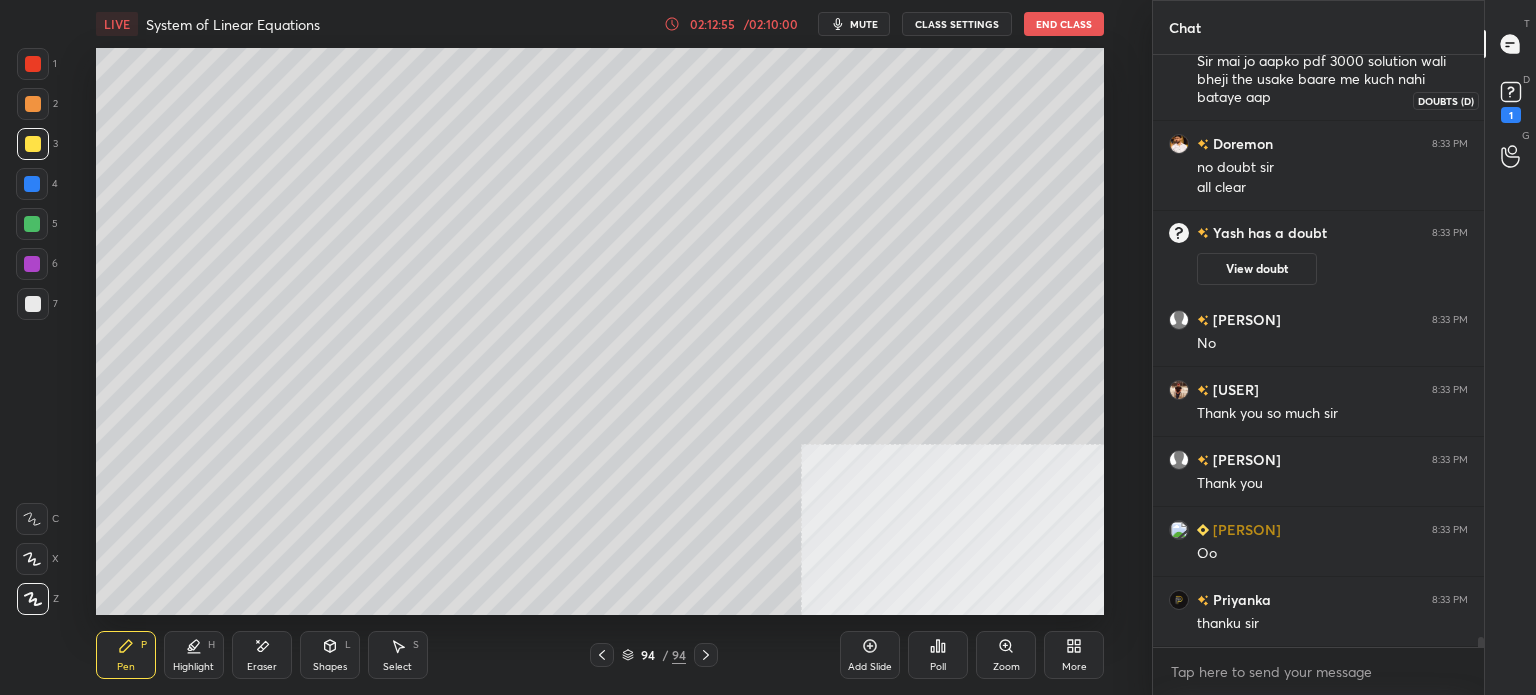 click on "1" at bounding box center (1511, 115) 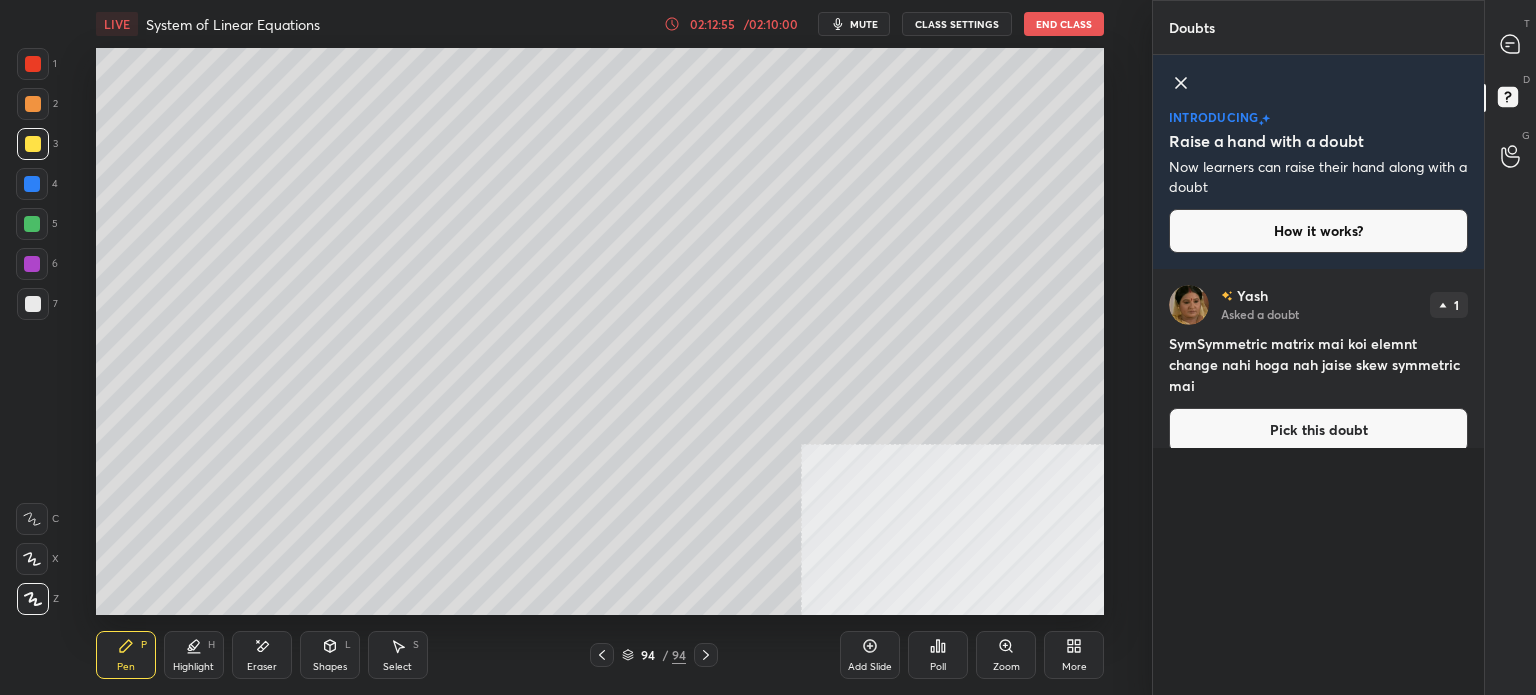 click on "Pick this doubt" at bounding box center [1318, 430] 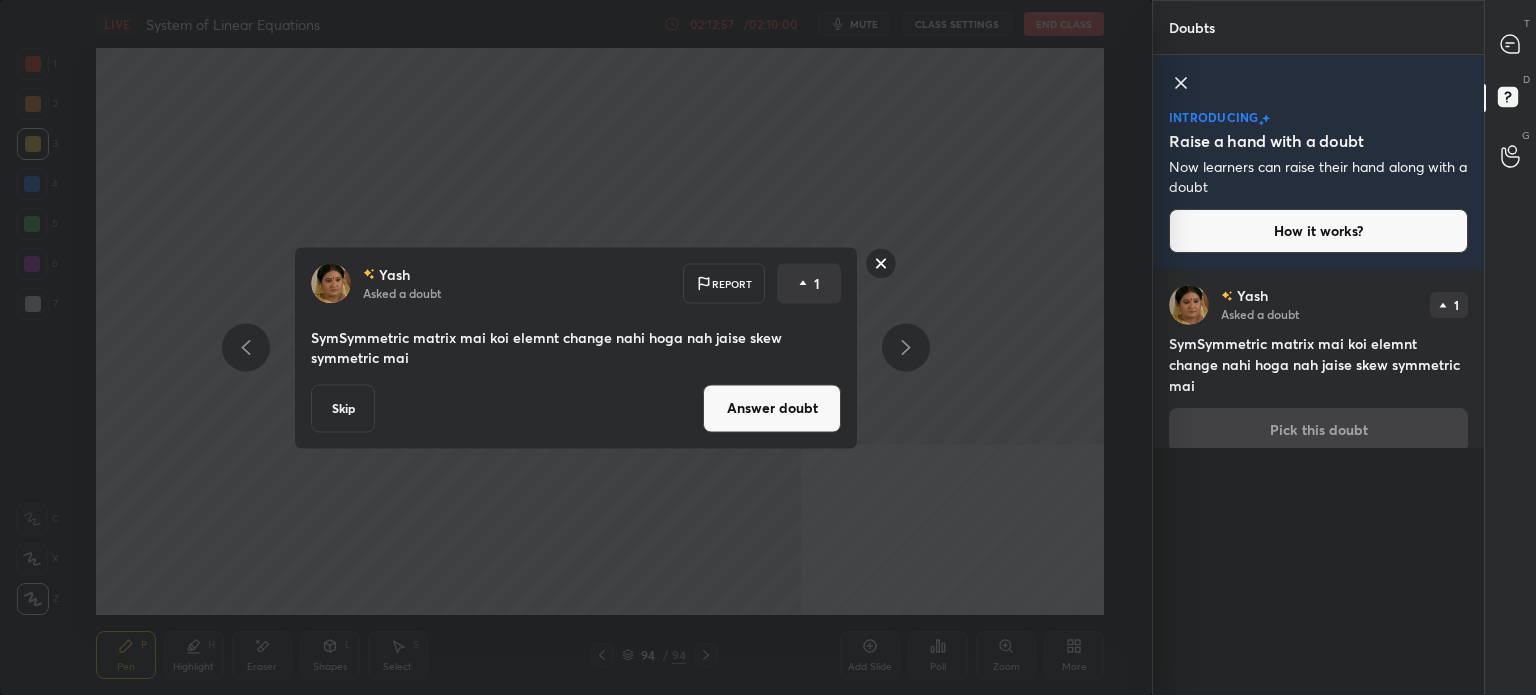 click on "Answer doubt" at bounding box center [772, 408] 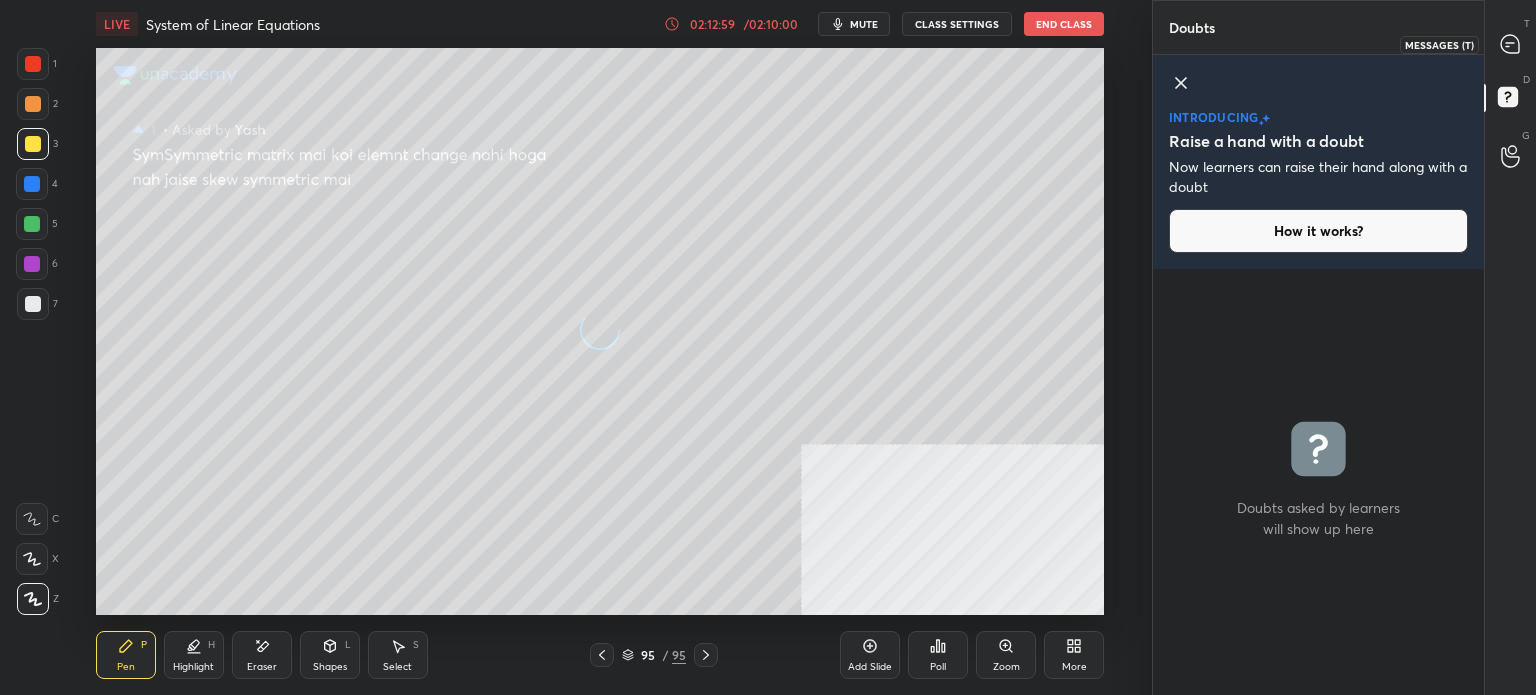 click 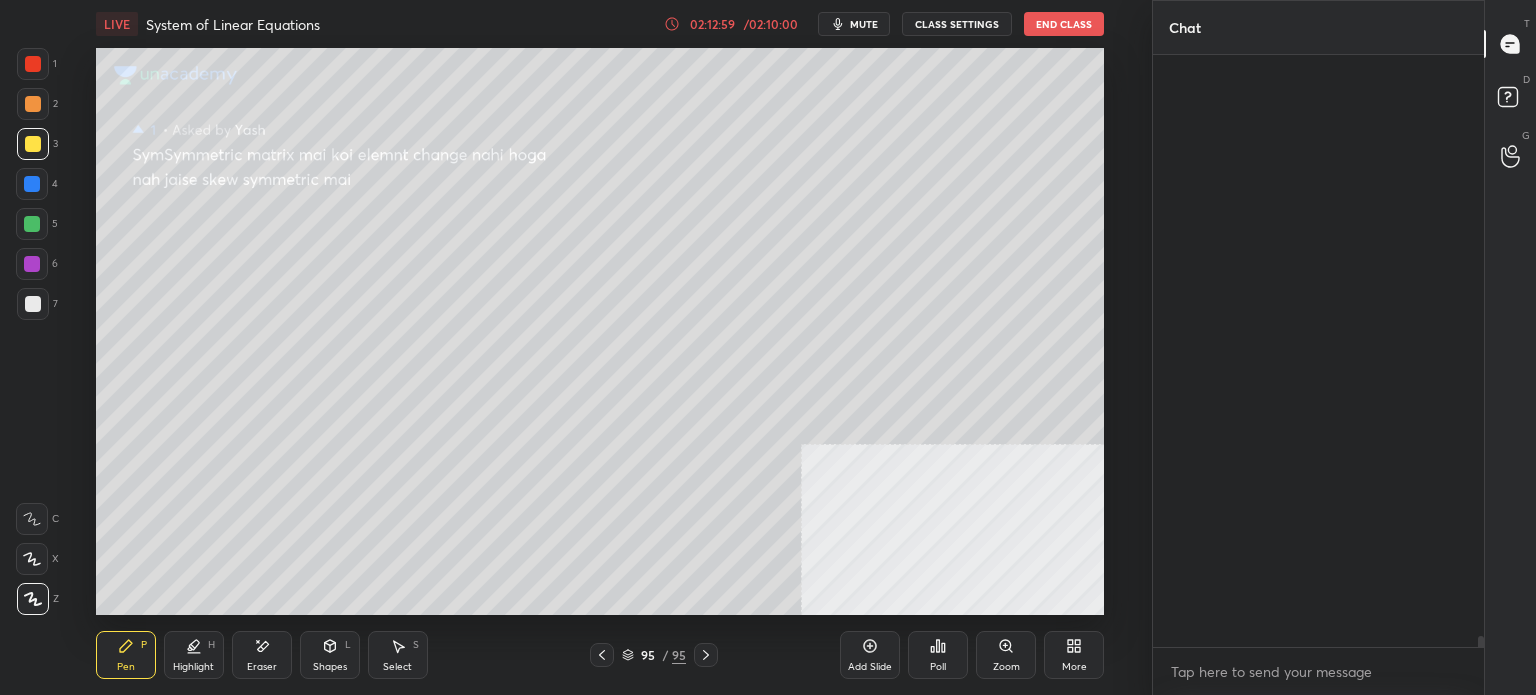 scroll, scrollTop: 34190, scrollLeft: 0, axis: vertical 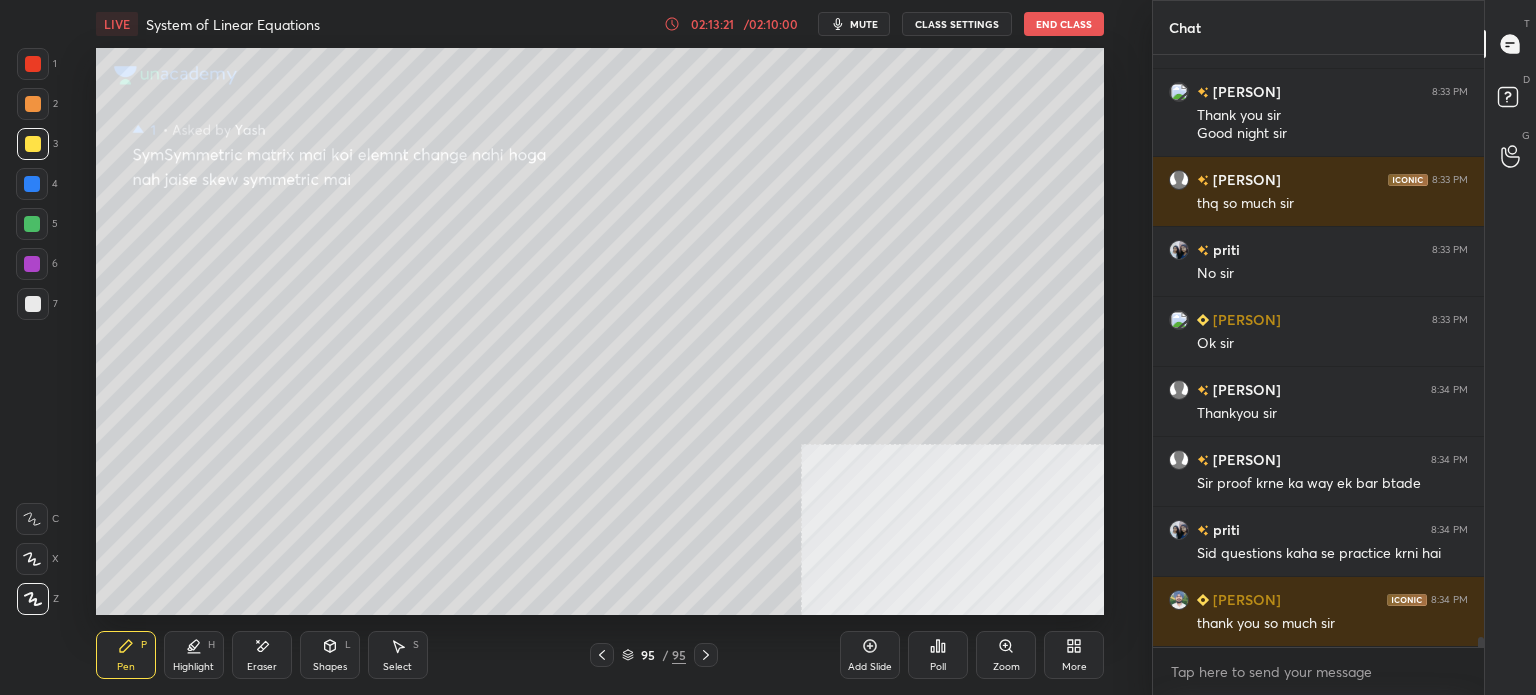 click on "95 / 95" at bounding box center (654, 655) 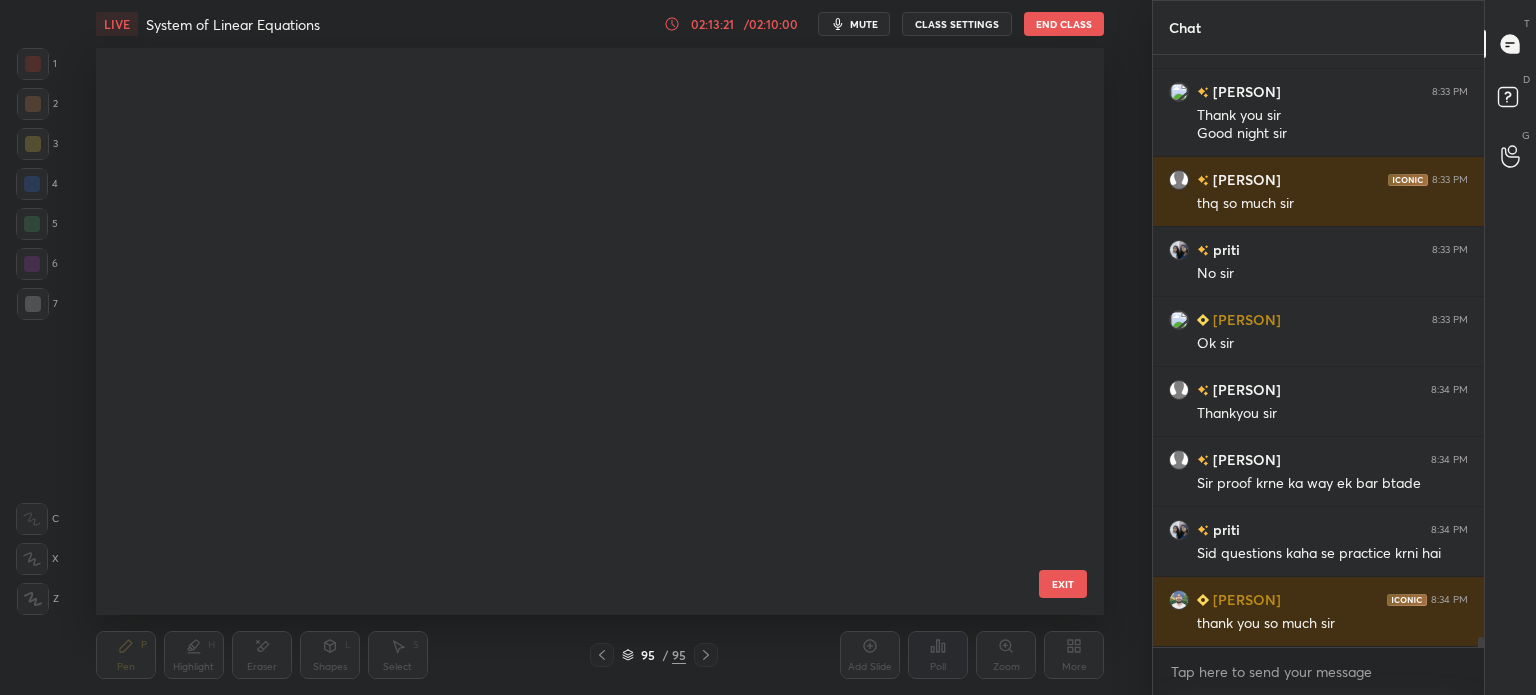 scroll, scrollTop: 5000, scrollLeft: 0, axis: vertical 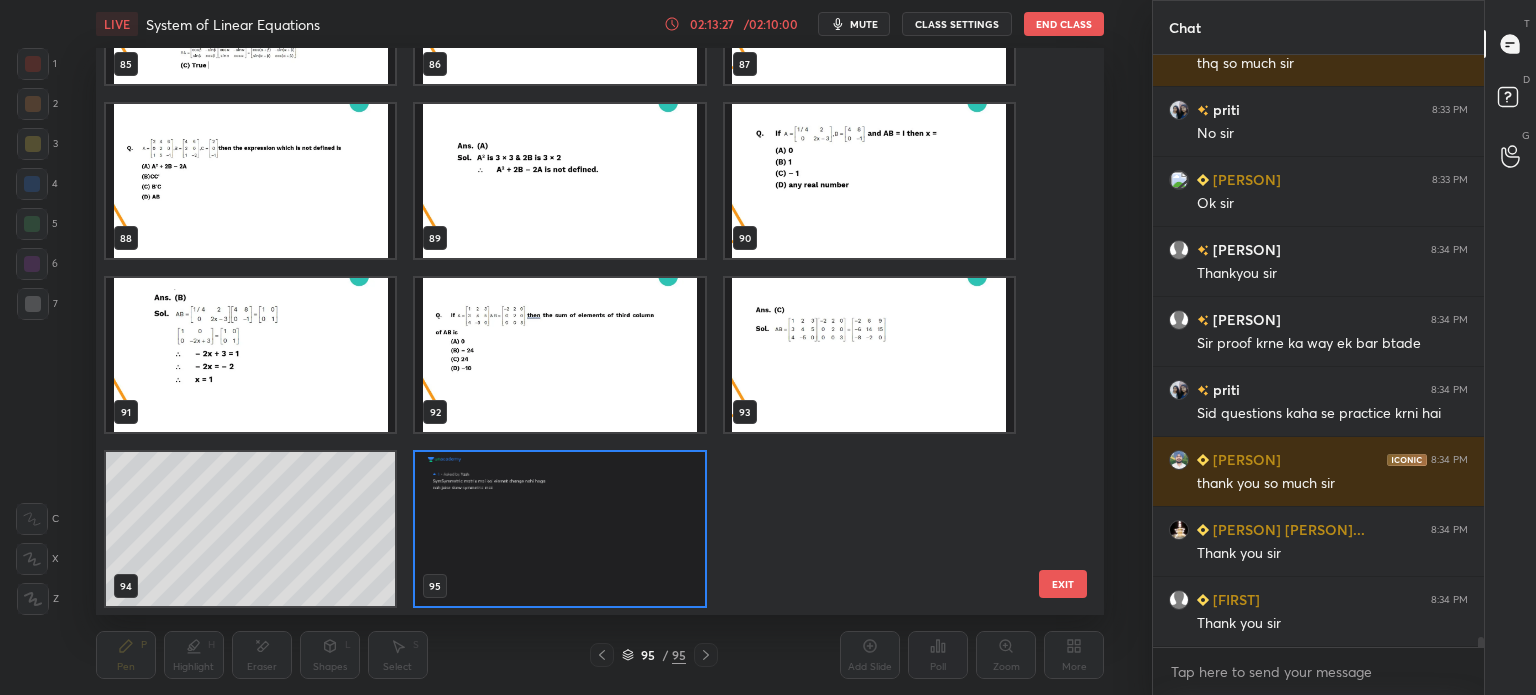 click at bounding box center [559, 529] 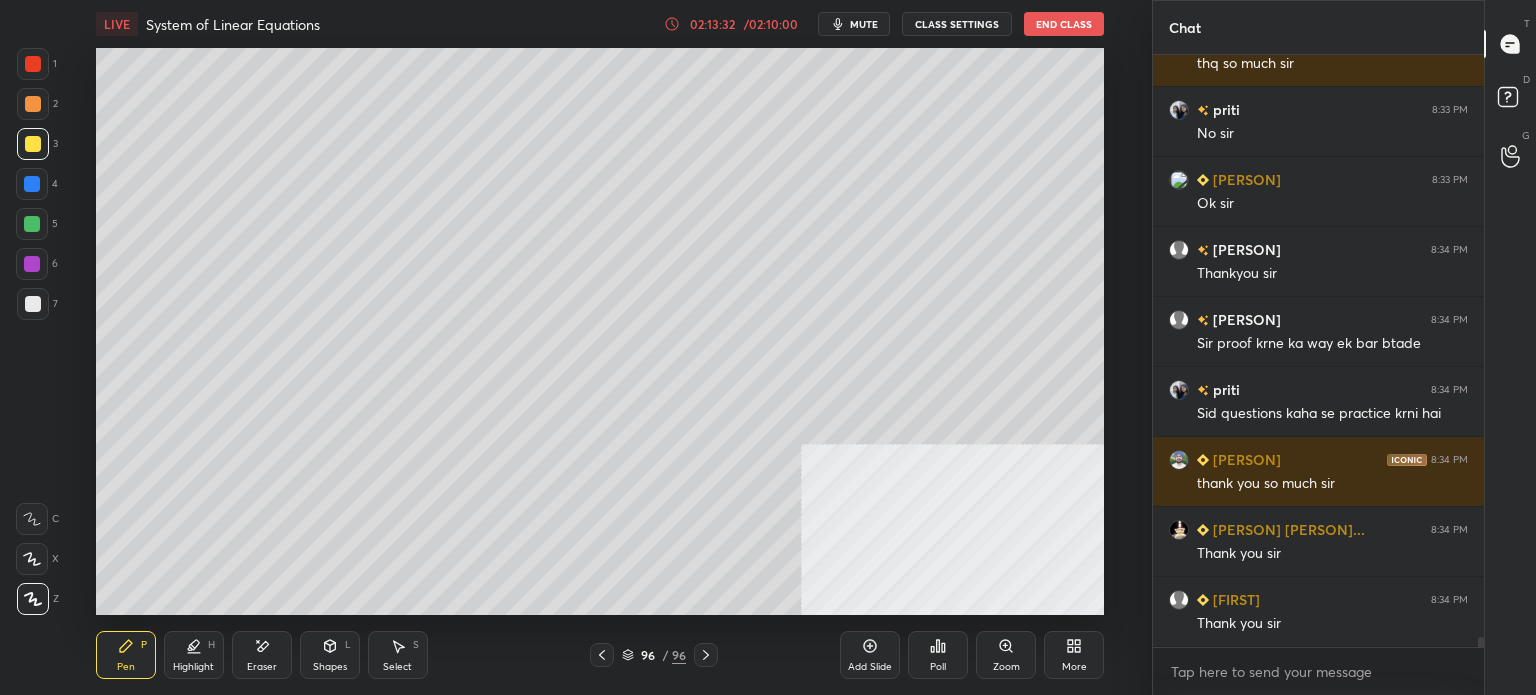 scroll, scrollTop: 34826, scrollLeft: 0, axis: vertical 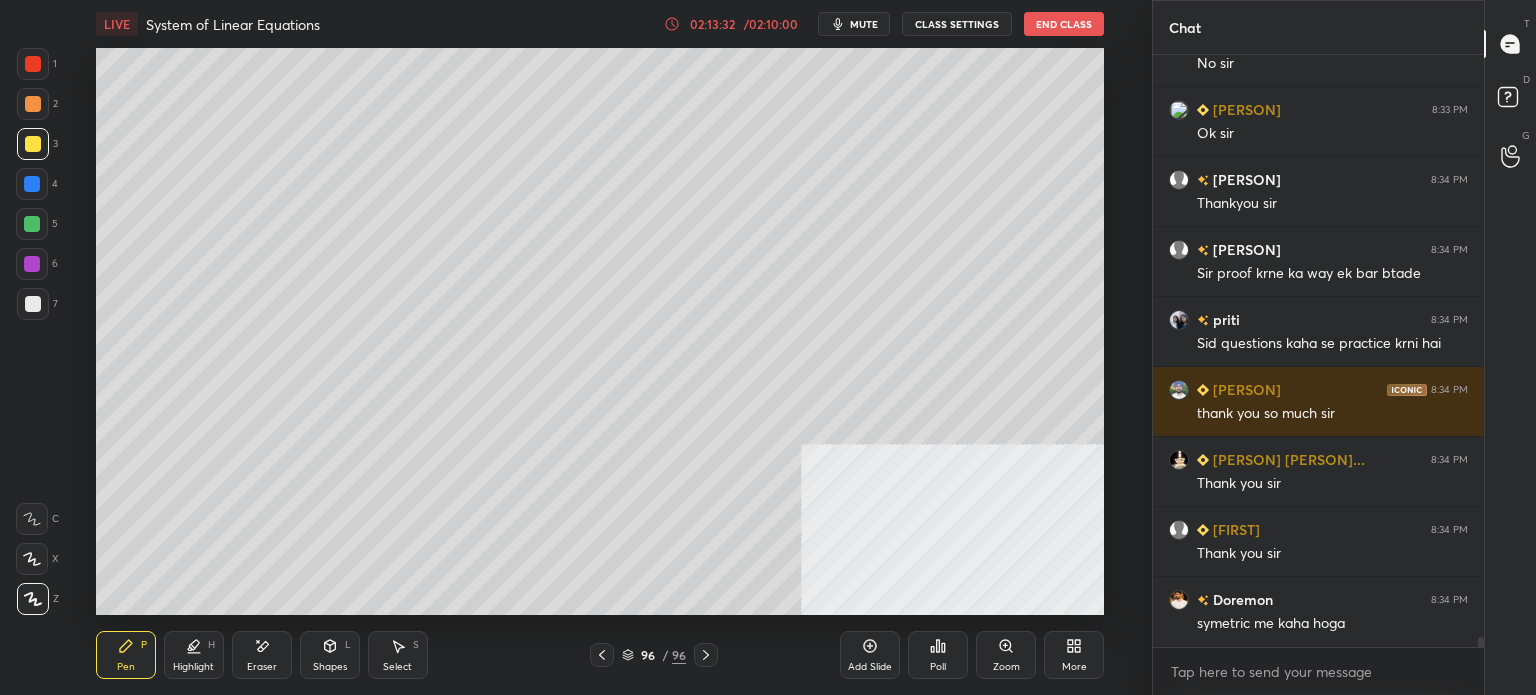 click at bounding box center (33, 104) 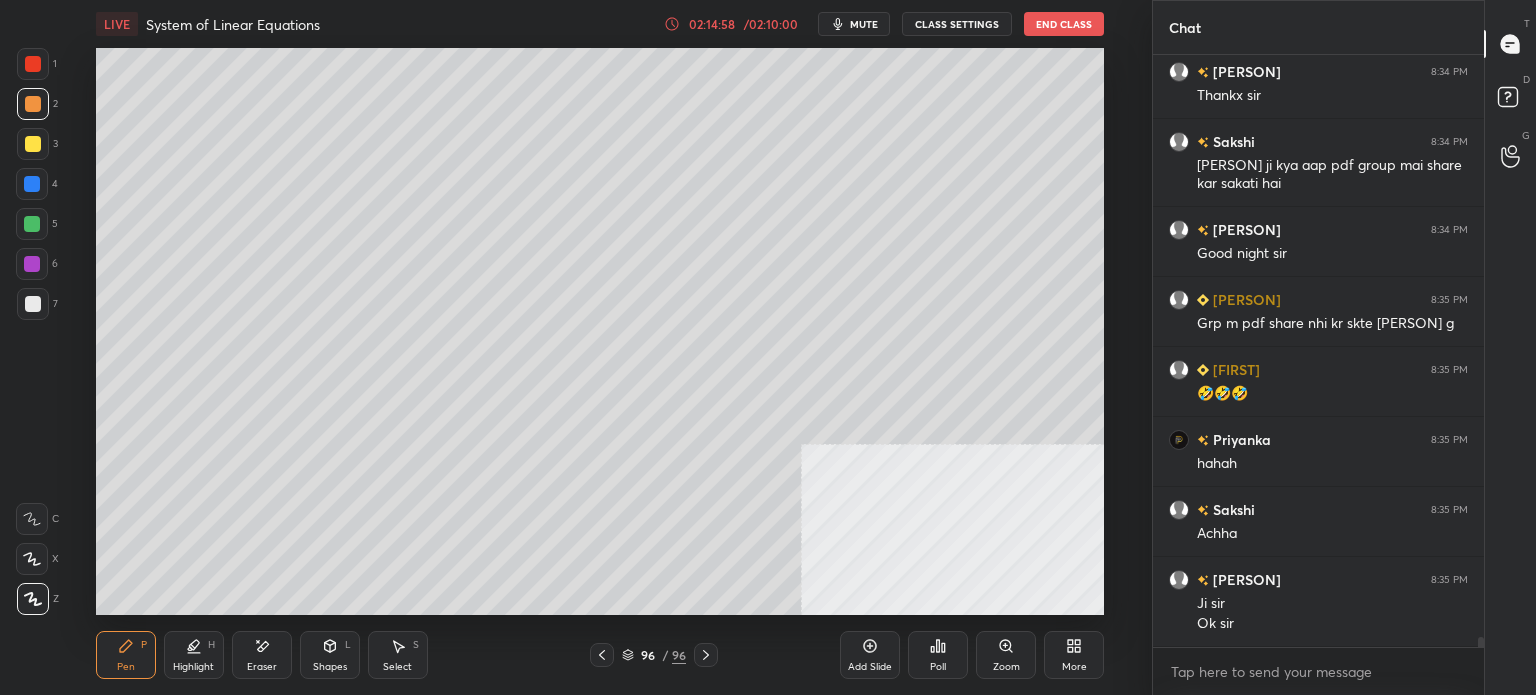 scroll, scrollTop: 35580, scrollLeft: 0, axis: vertical 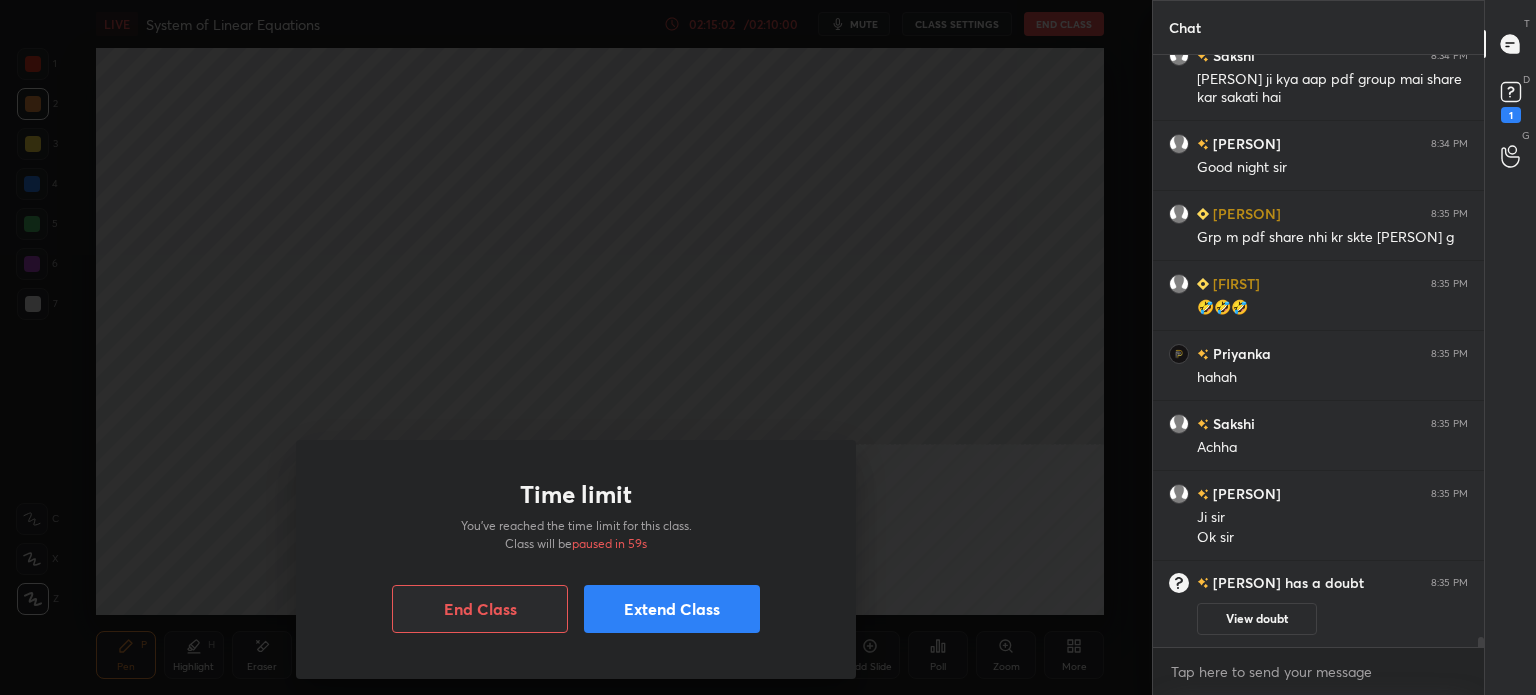 click on "Extend Class" at bounding box center (672, 609) 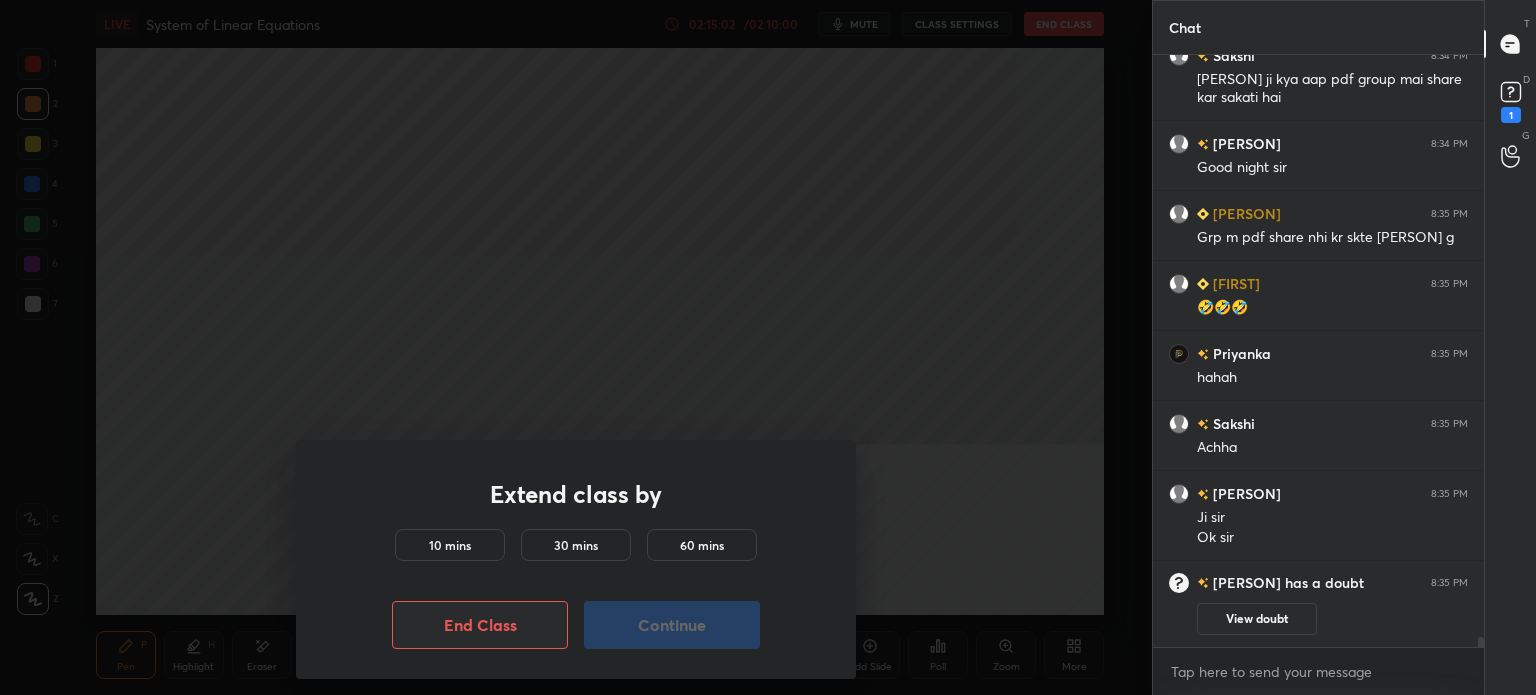 scroll, scrollTop: 34582, scrollLeft: 0, axis: vertical 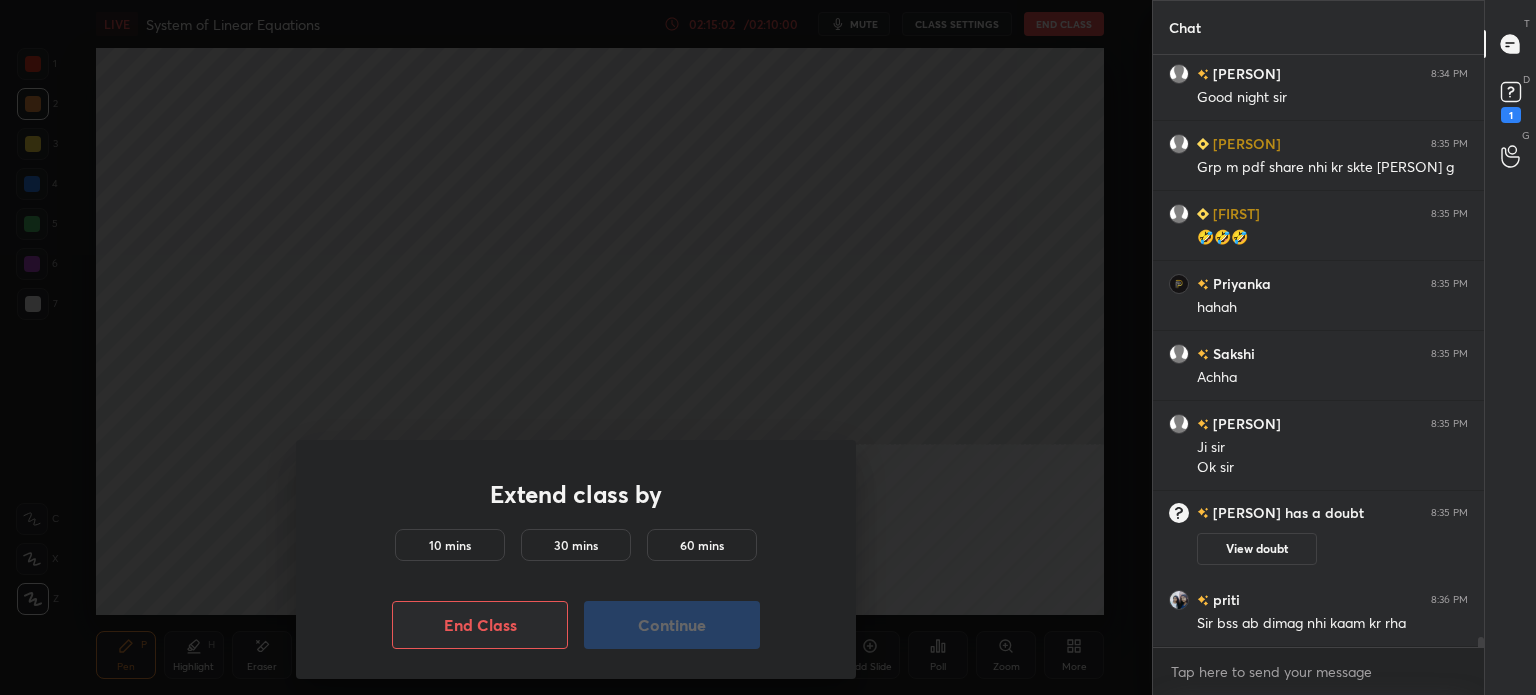 click on "10 mins 30 mins 60 mins" at bounding box center (576, 549) 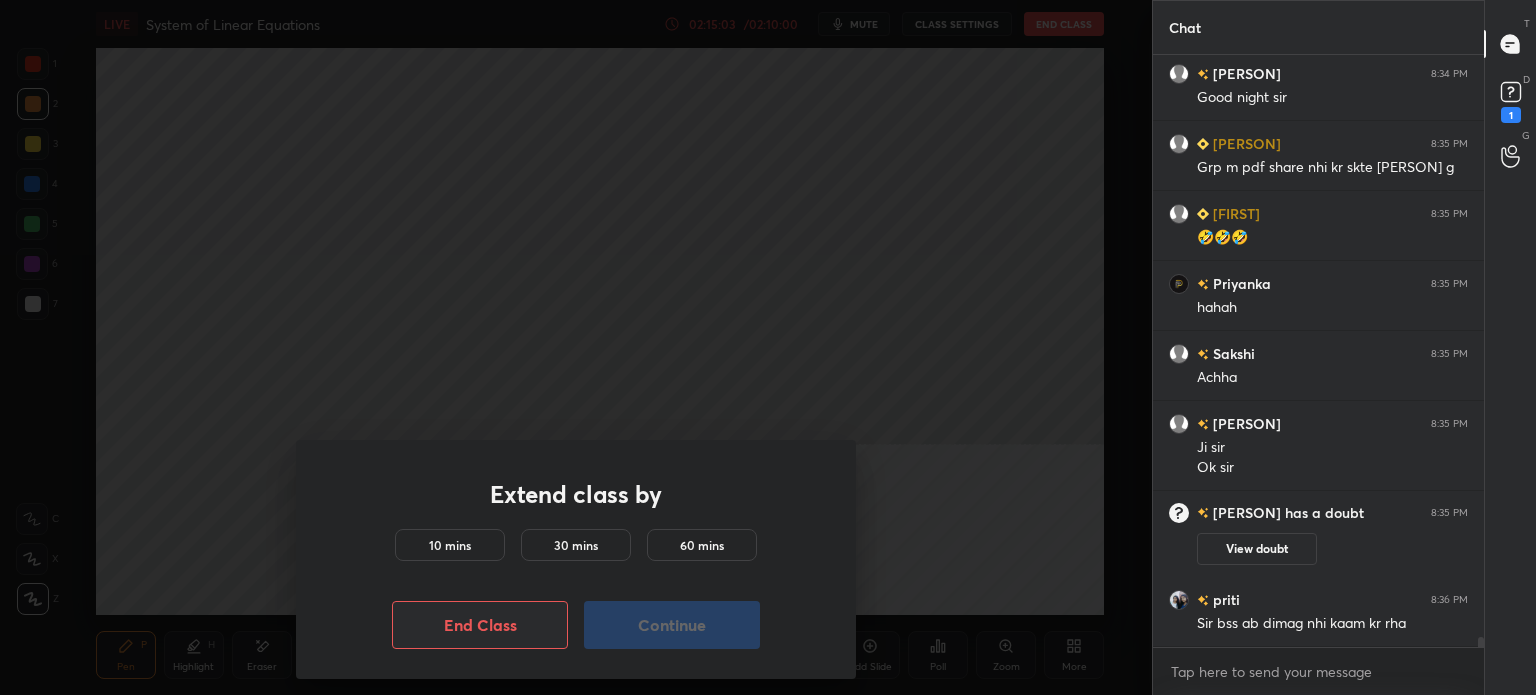 click on "10 mins" at bounding box center [450, 545] 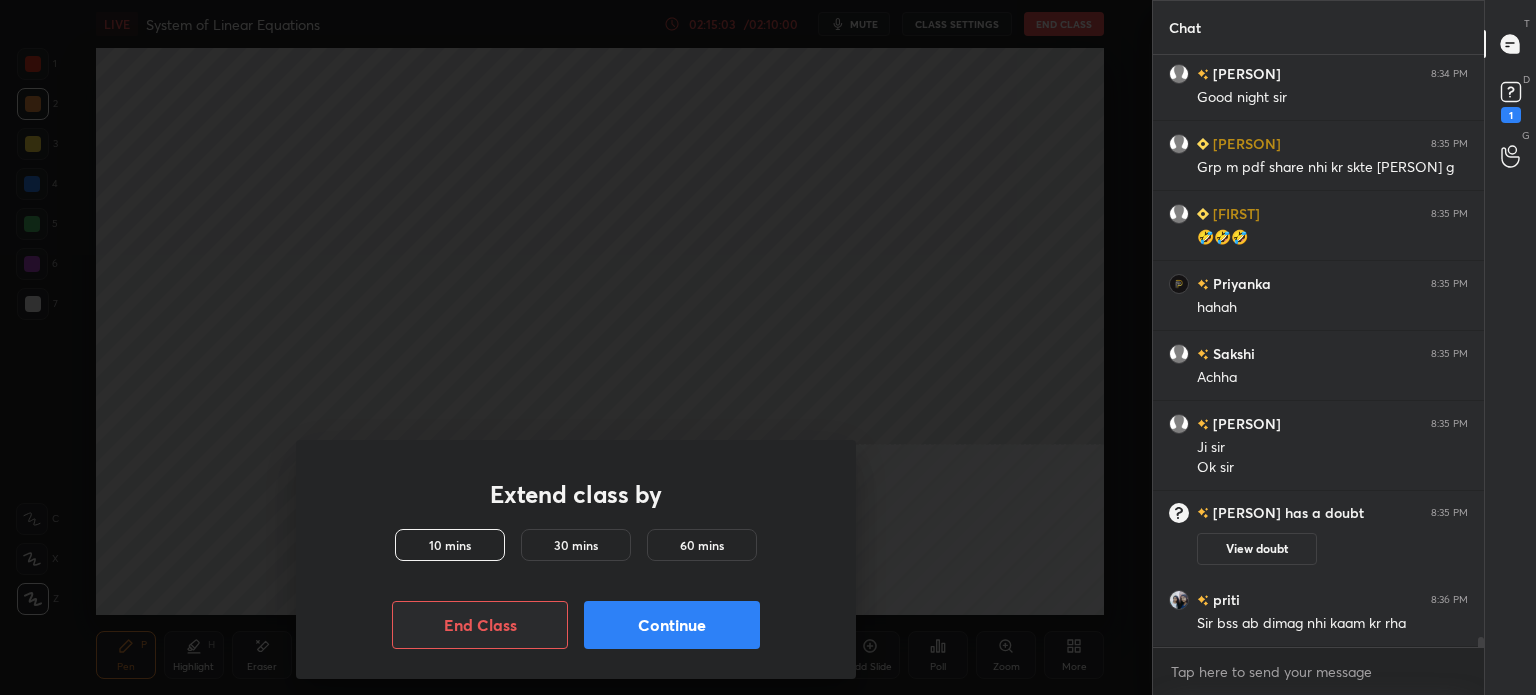 click on "Continue" at bounding box center [672, 625] 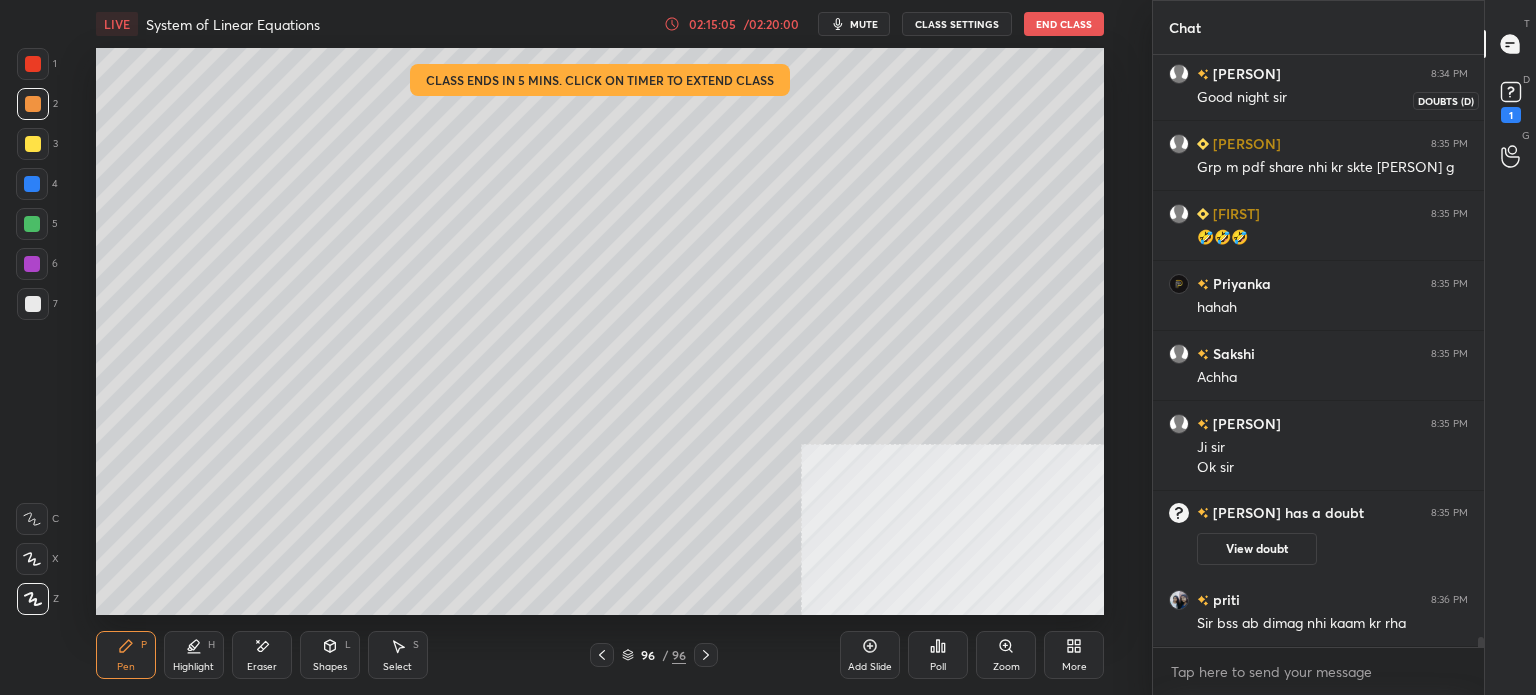 click 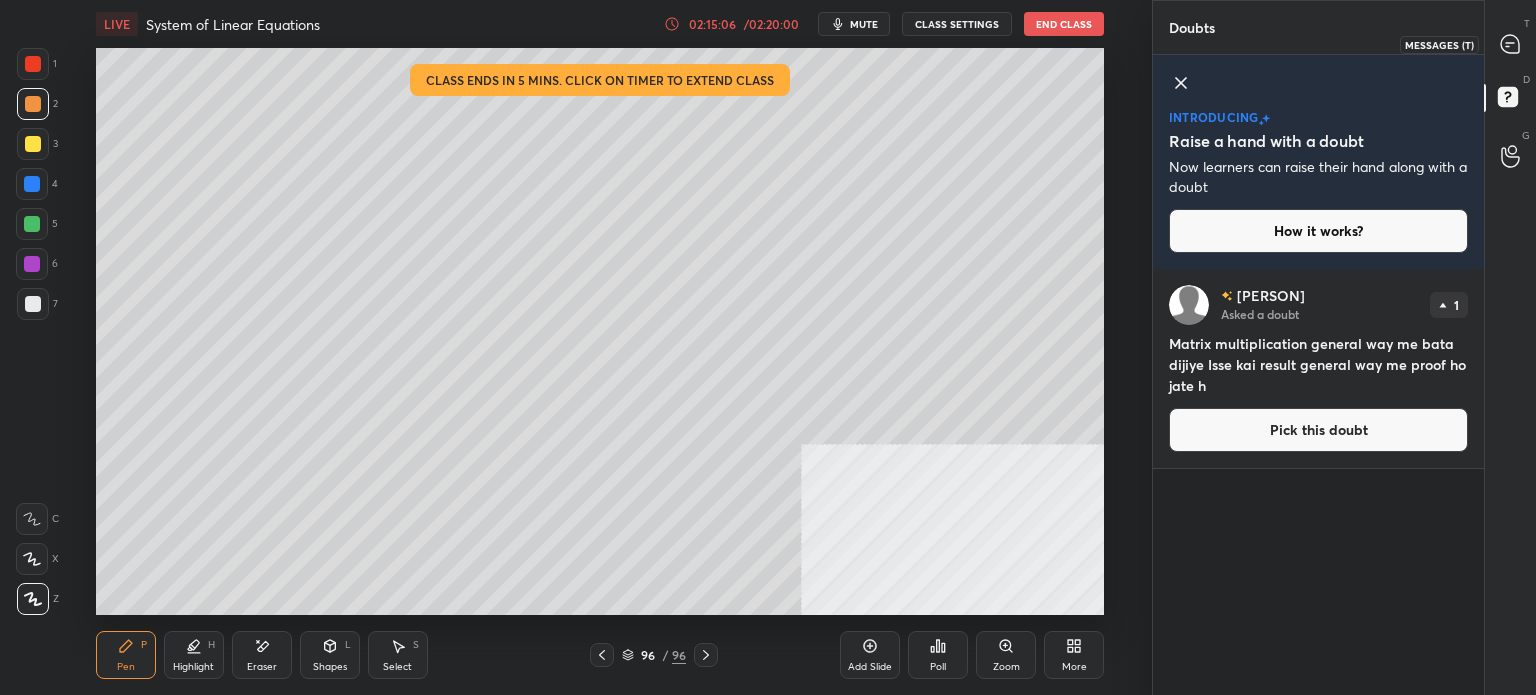 click at bounding box center (1511, 44) 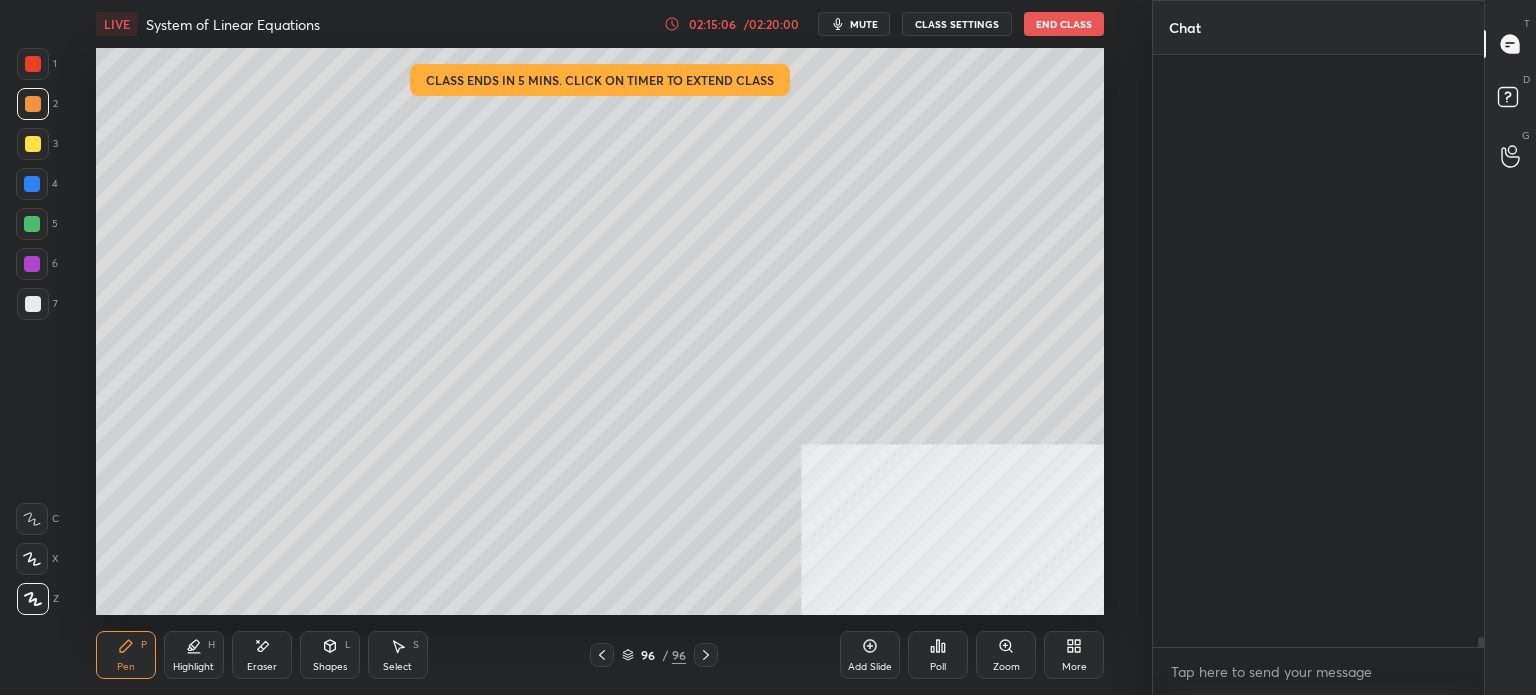 scroll, scrollTop: 35058, scrollLeft: 0, axis: vertical 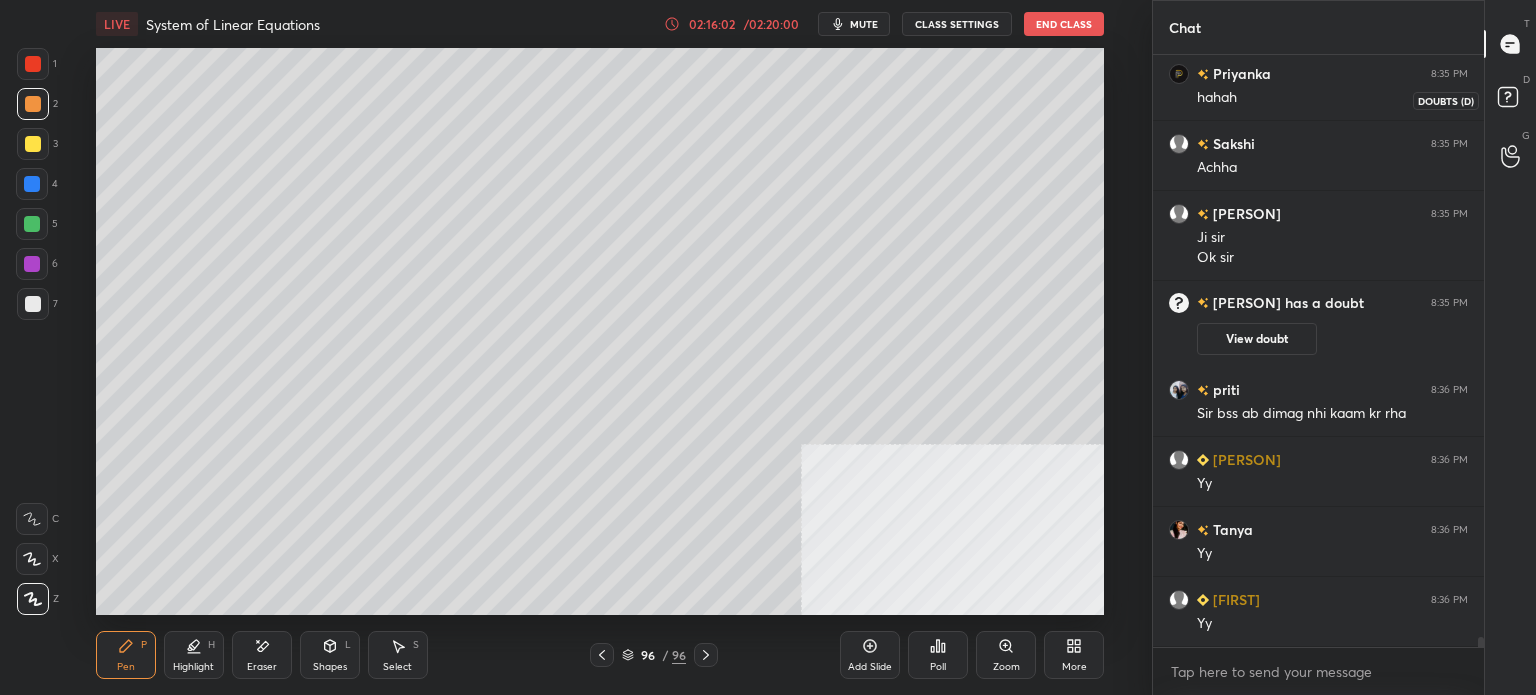 click 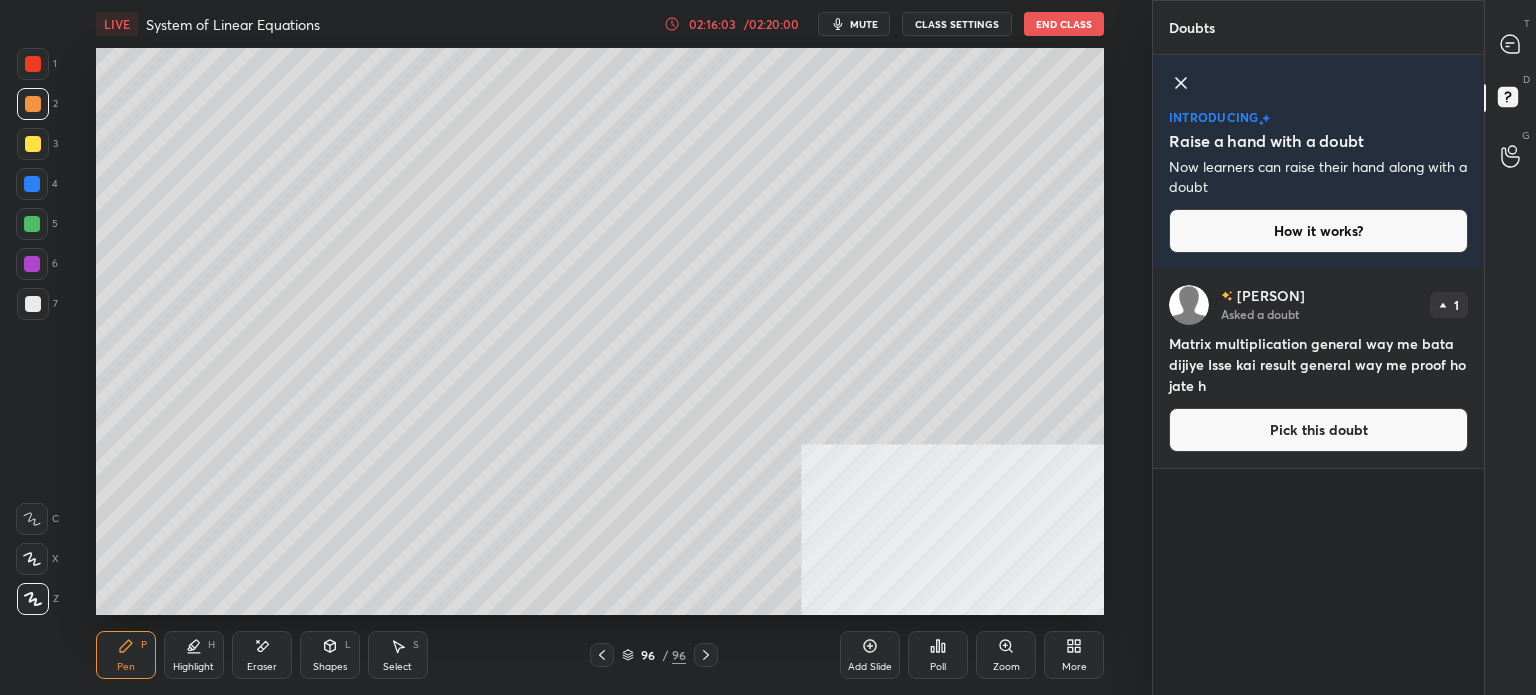 click on "Pick this doubt" at bounding box center [1318, 430] 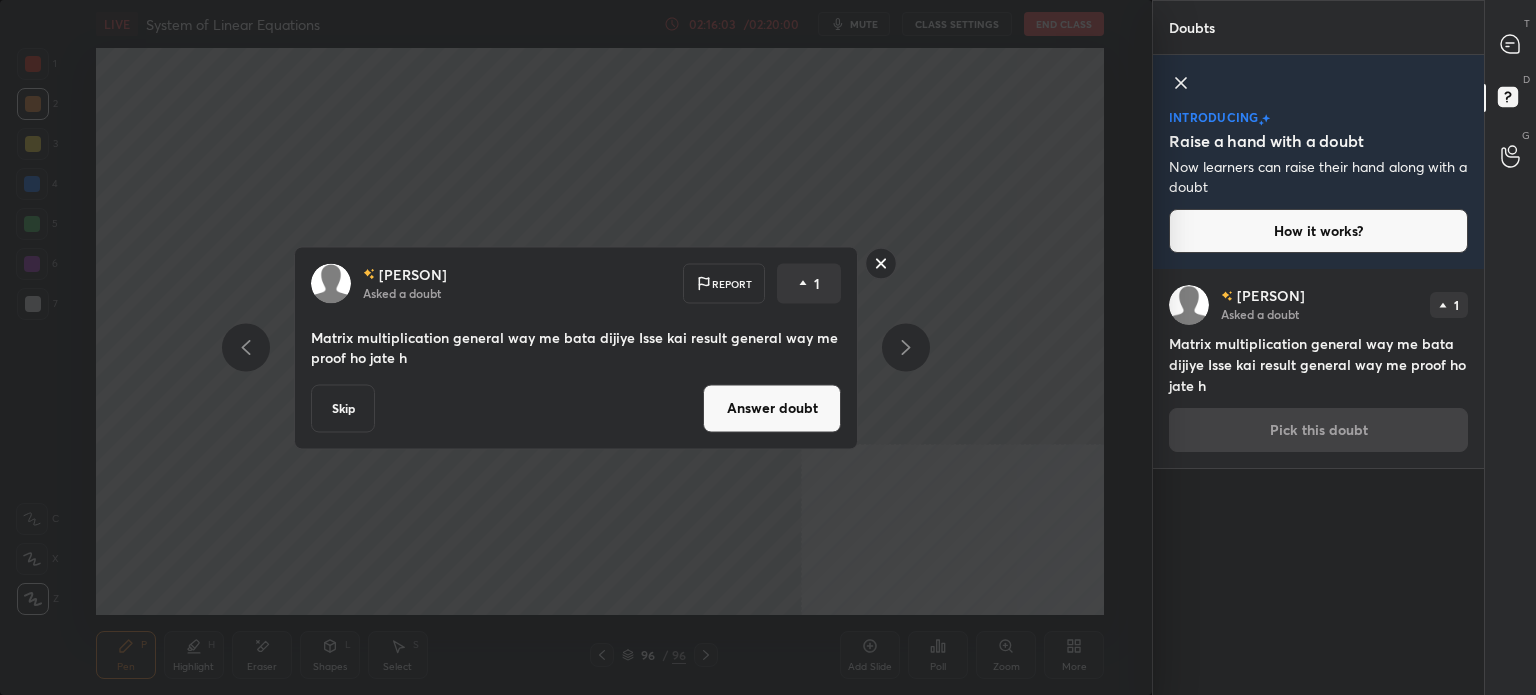 click on "Answer doubt" at bounding box center [772, 408] 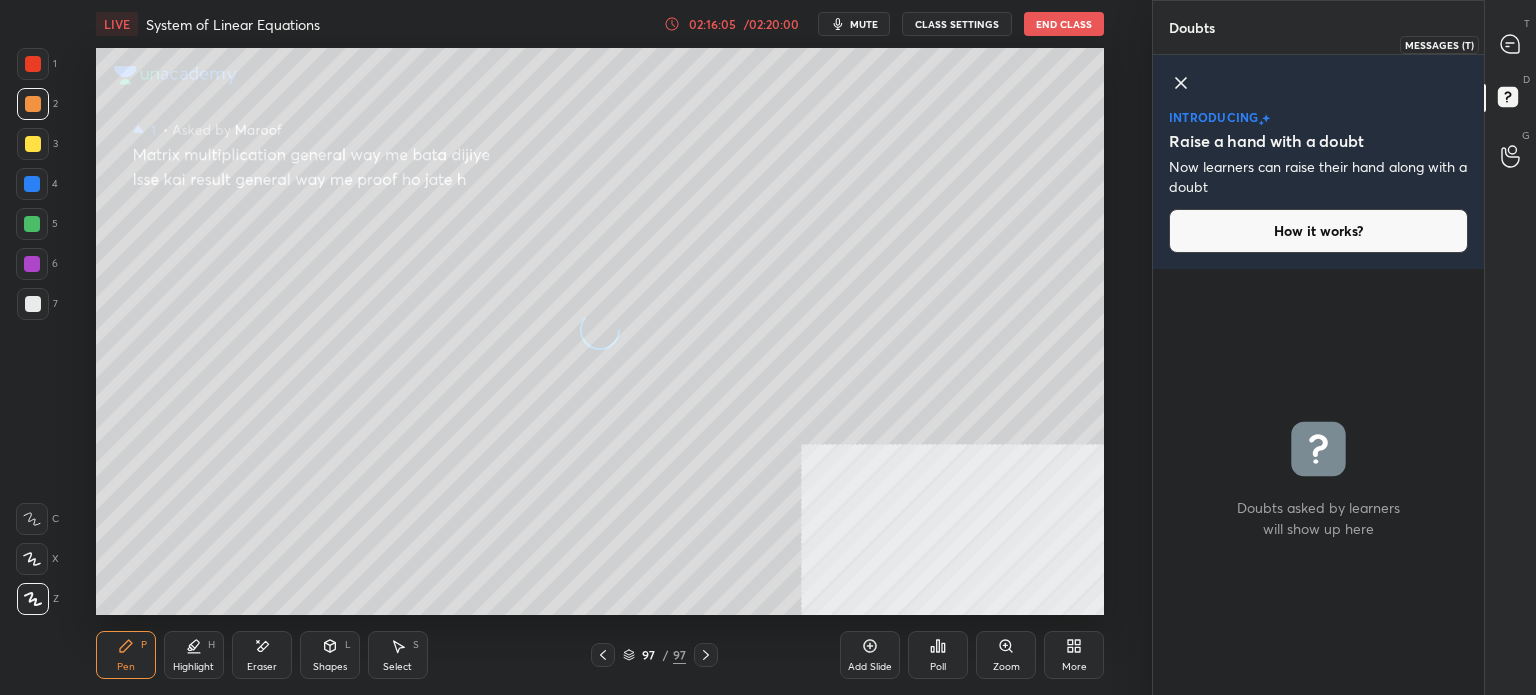 click 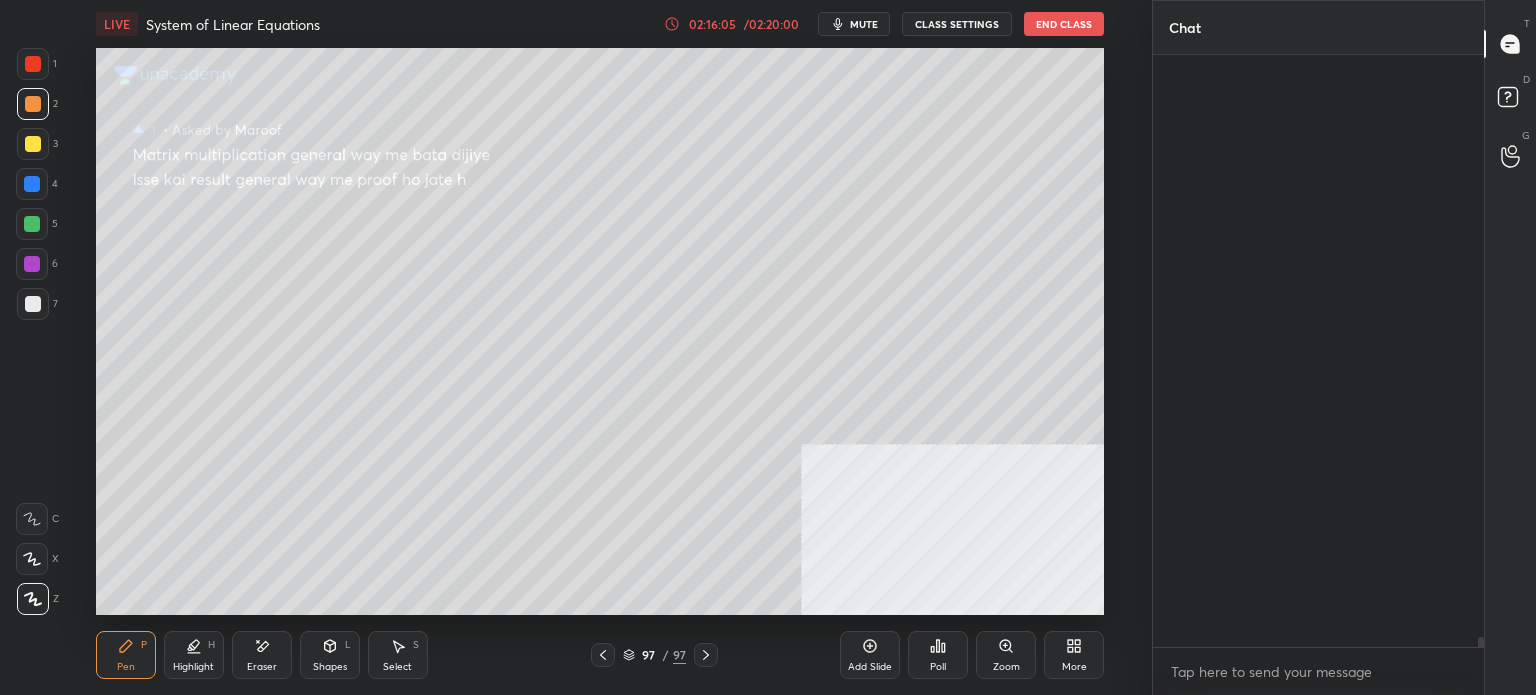 scroll, scrollTop: 35182, scrollLeft: 0, axis: vertical 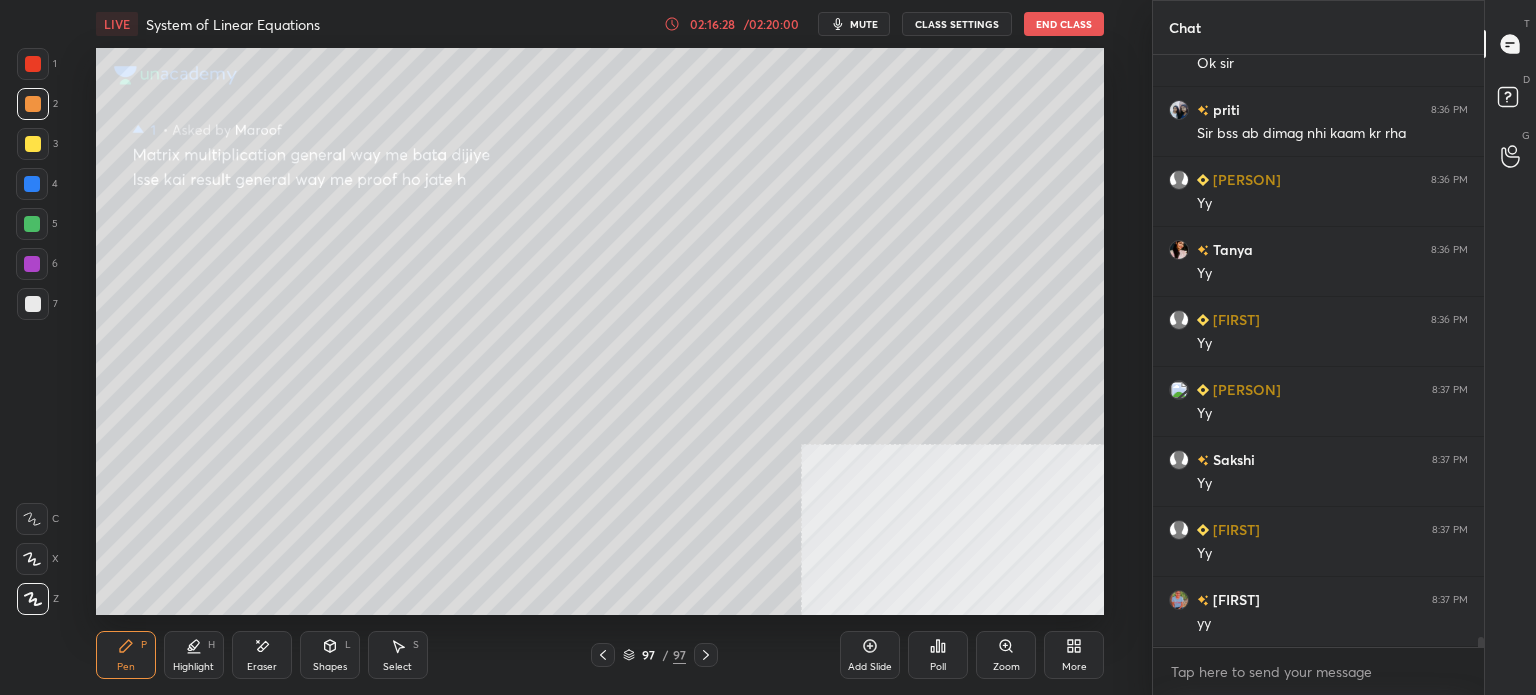 drag, startPoint x: 31, startPoint y: 140, endPoint x: 94, endPoint y: 182, distance: 75.716576 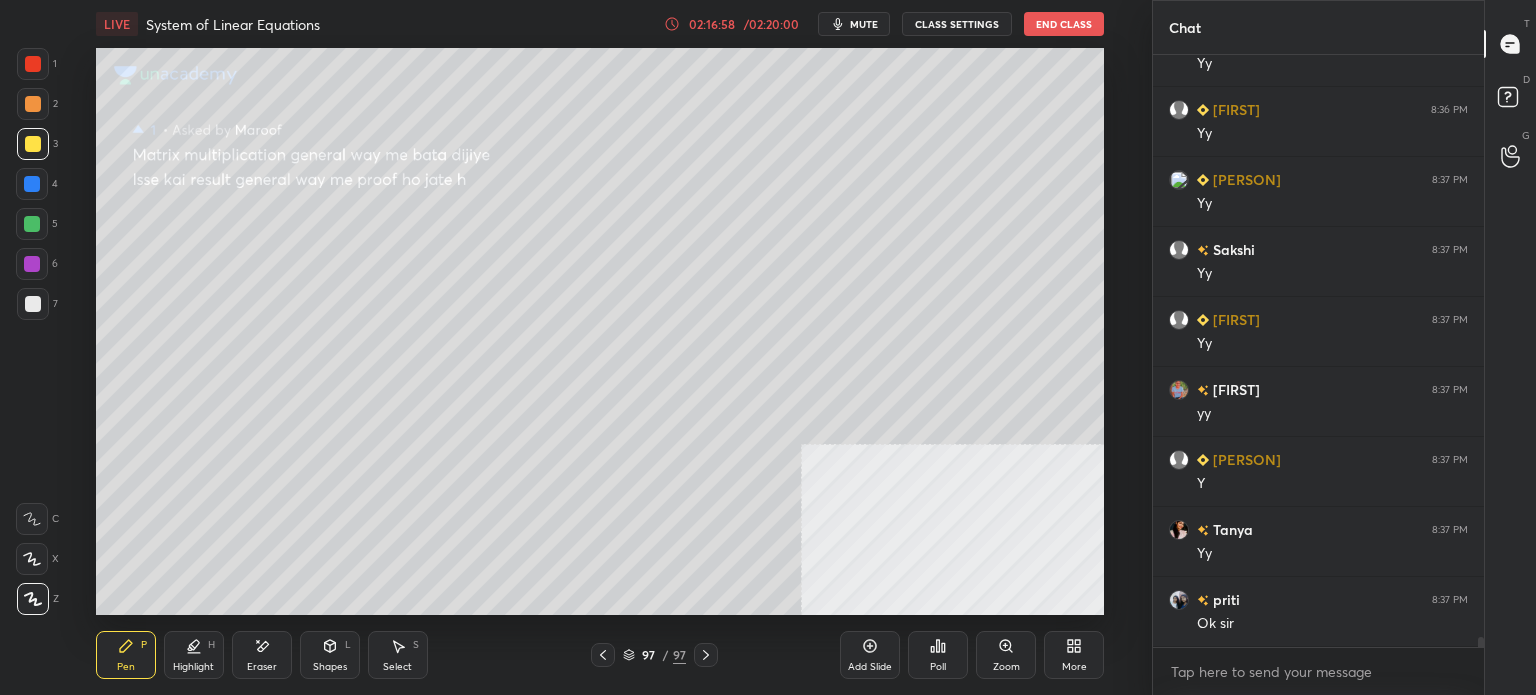 scroll, scrollTop: 35742, scrollLeft: 0, axis: vertical 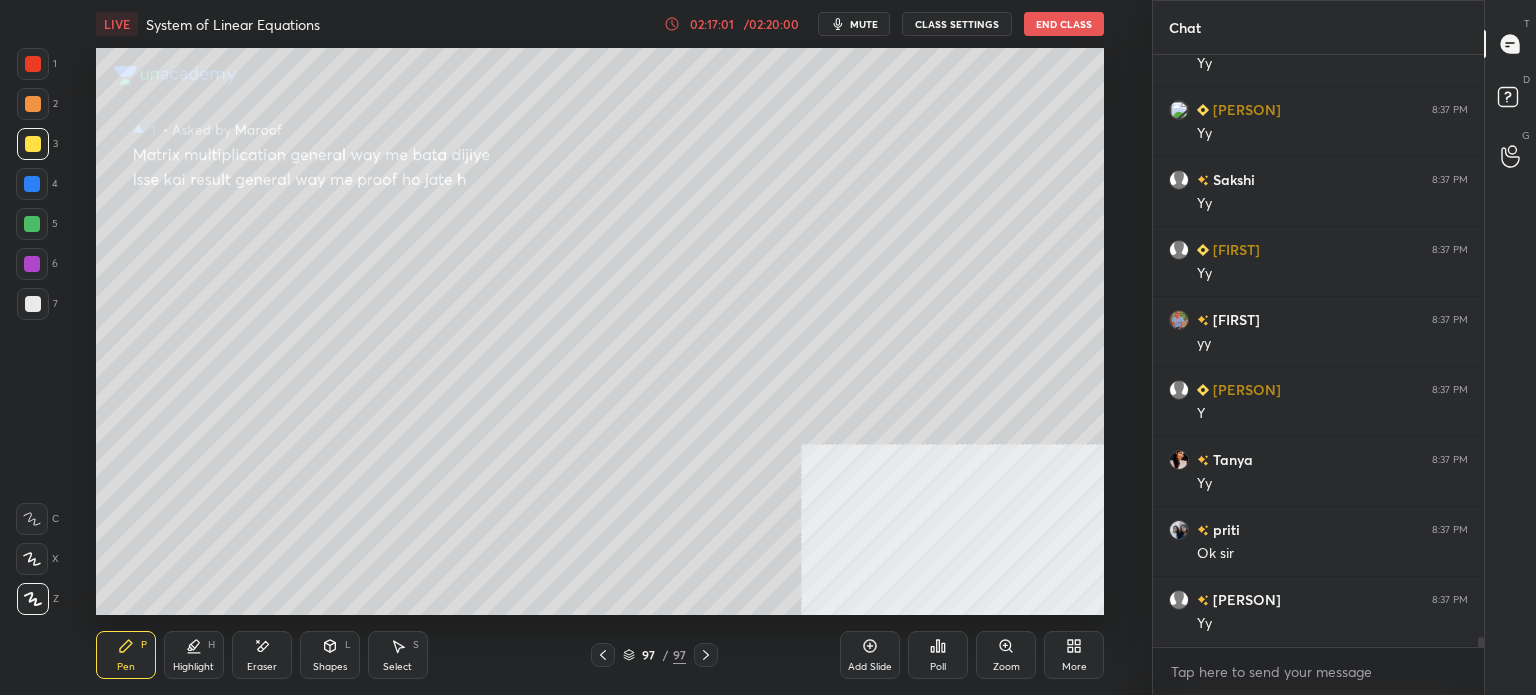 click 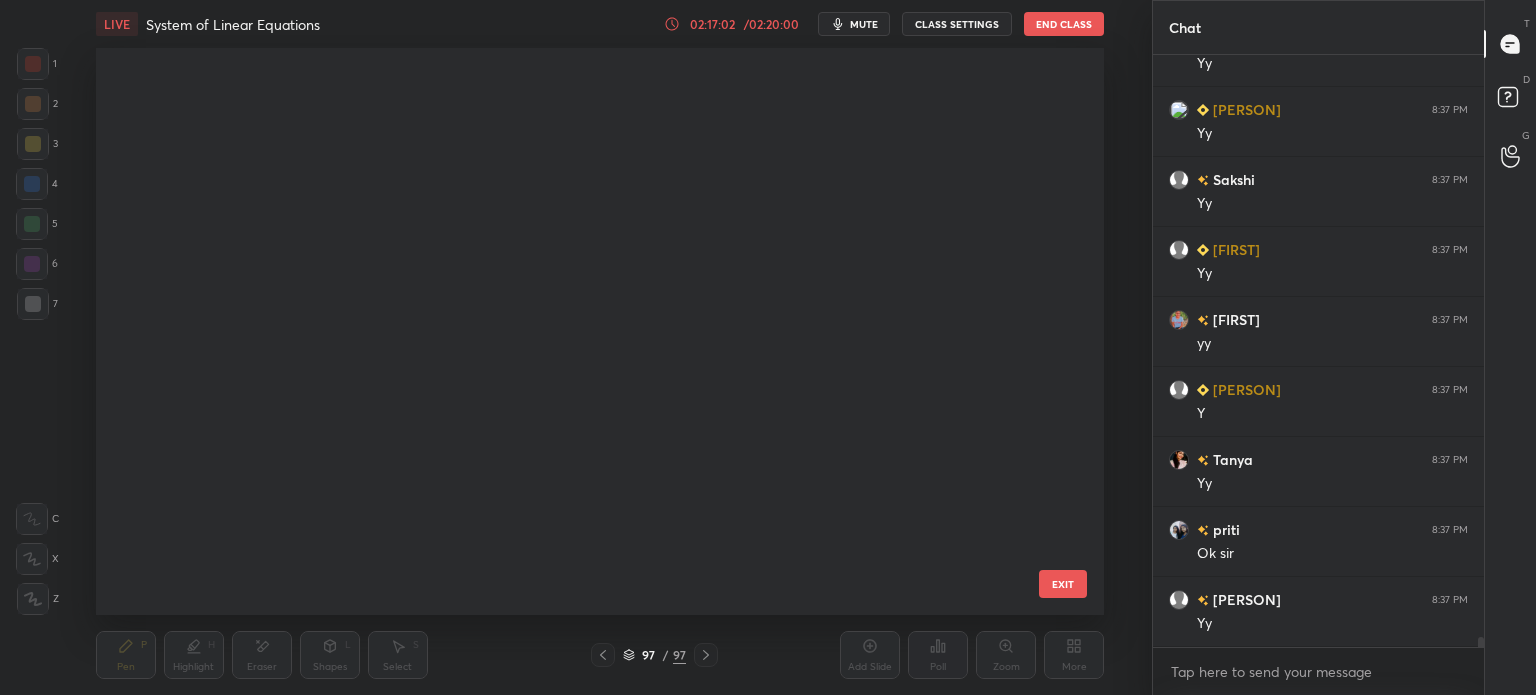 scroll, scrollTop: 5175, scrollLeft: 0, axis: vertical 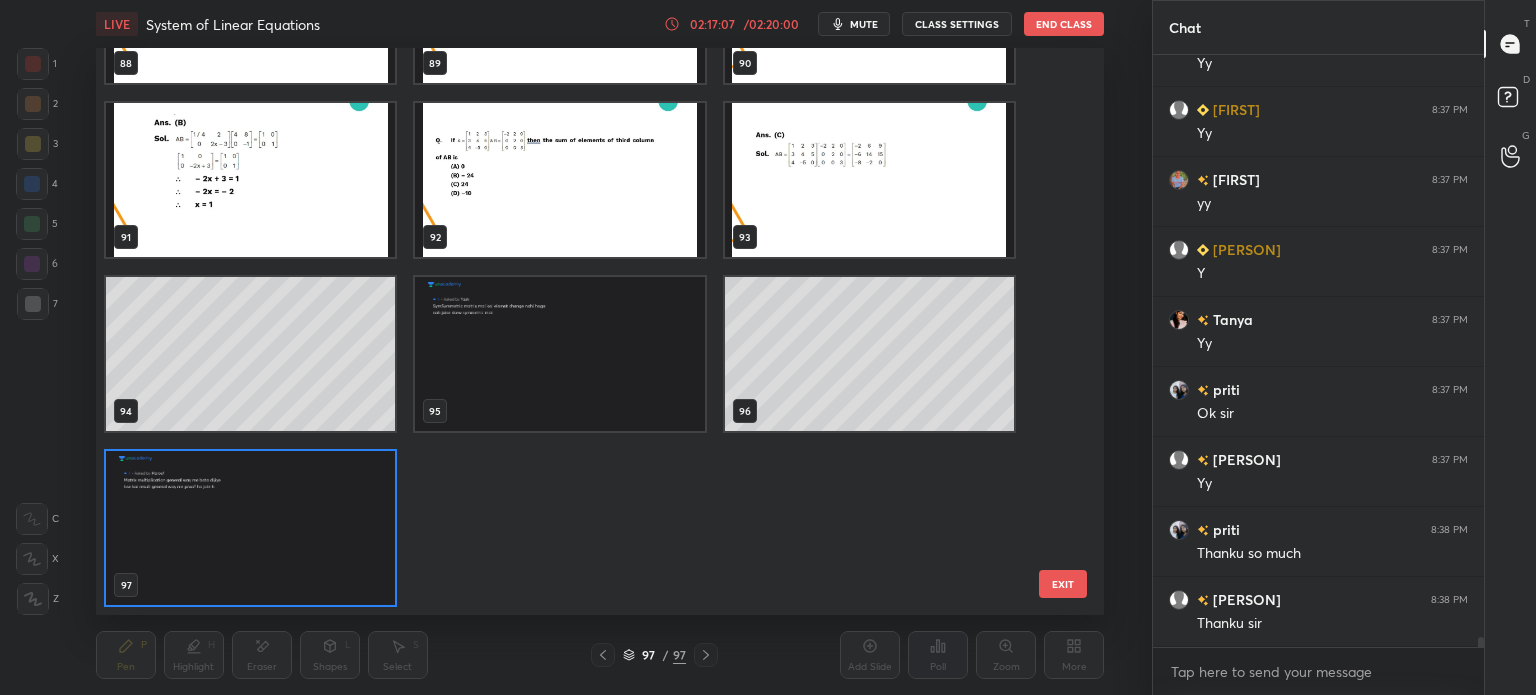 click at bounding box center [250, 528] 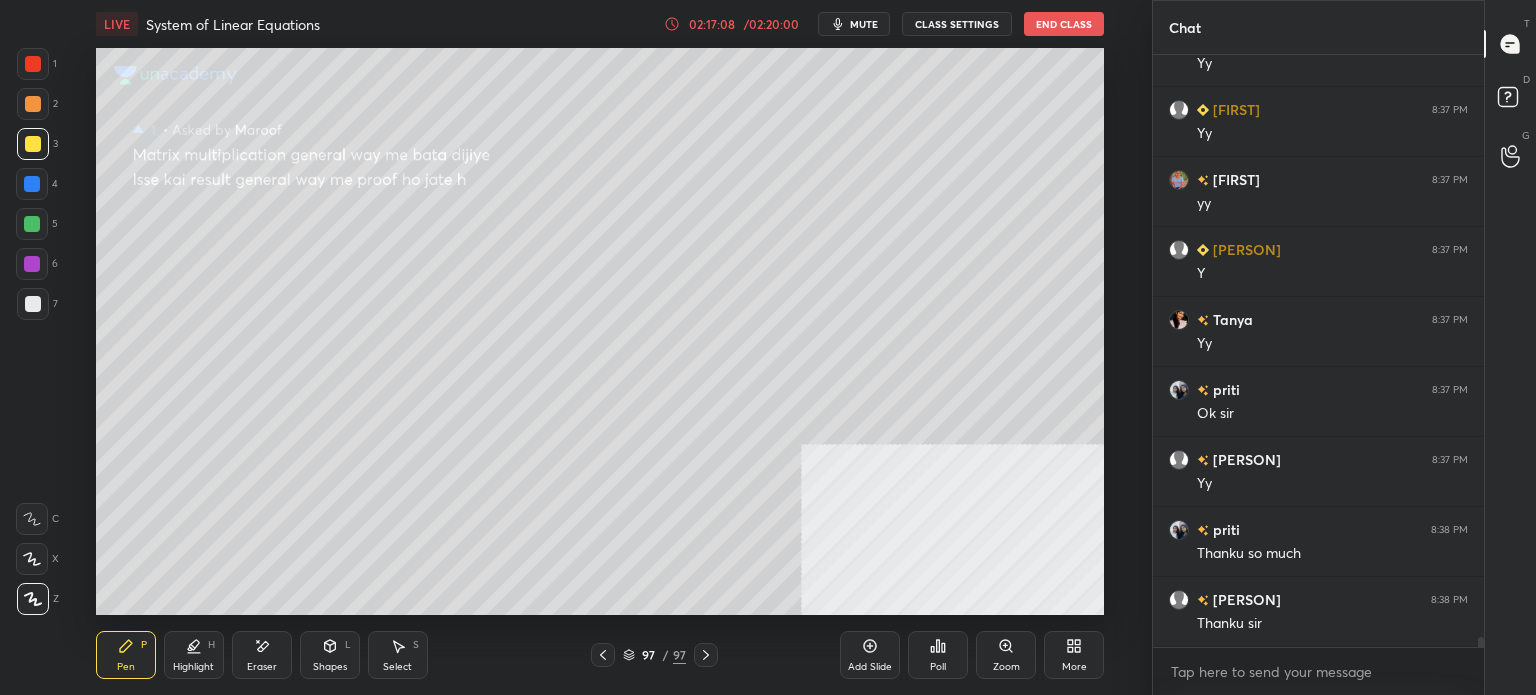 click at bounding box center (250, 528) 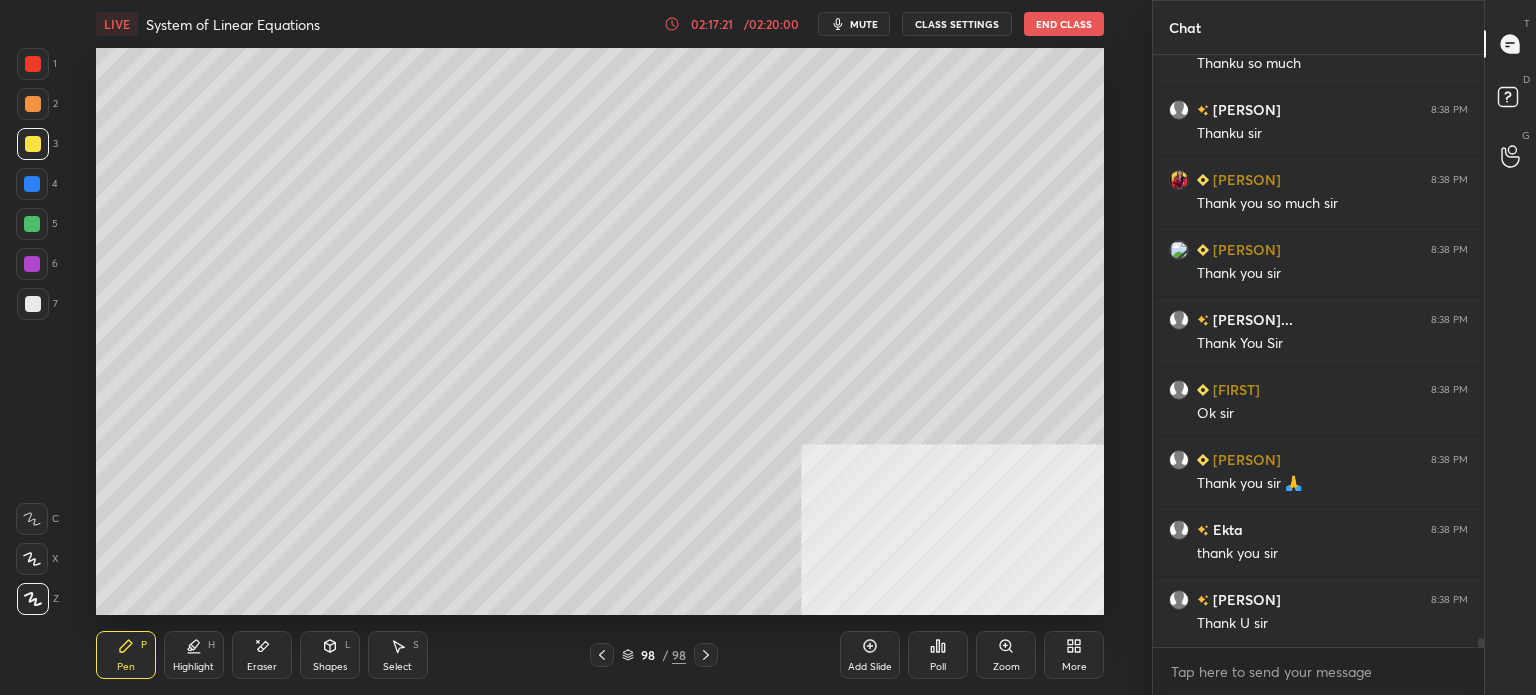 scroll, scrollTop: 36442, scrollLeft: 0, axis: vertical 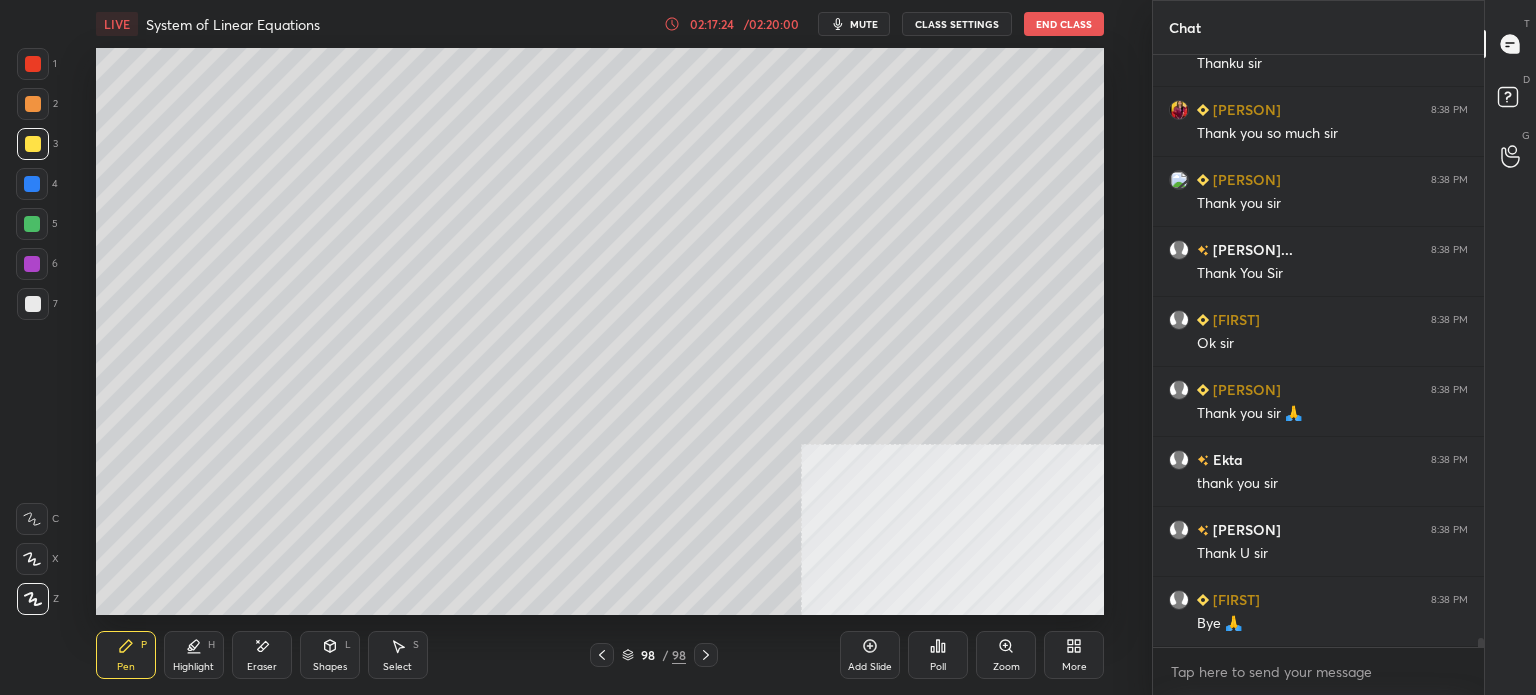 click on "End Class" at bounding box center [1064, 24] 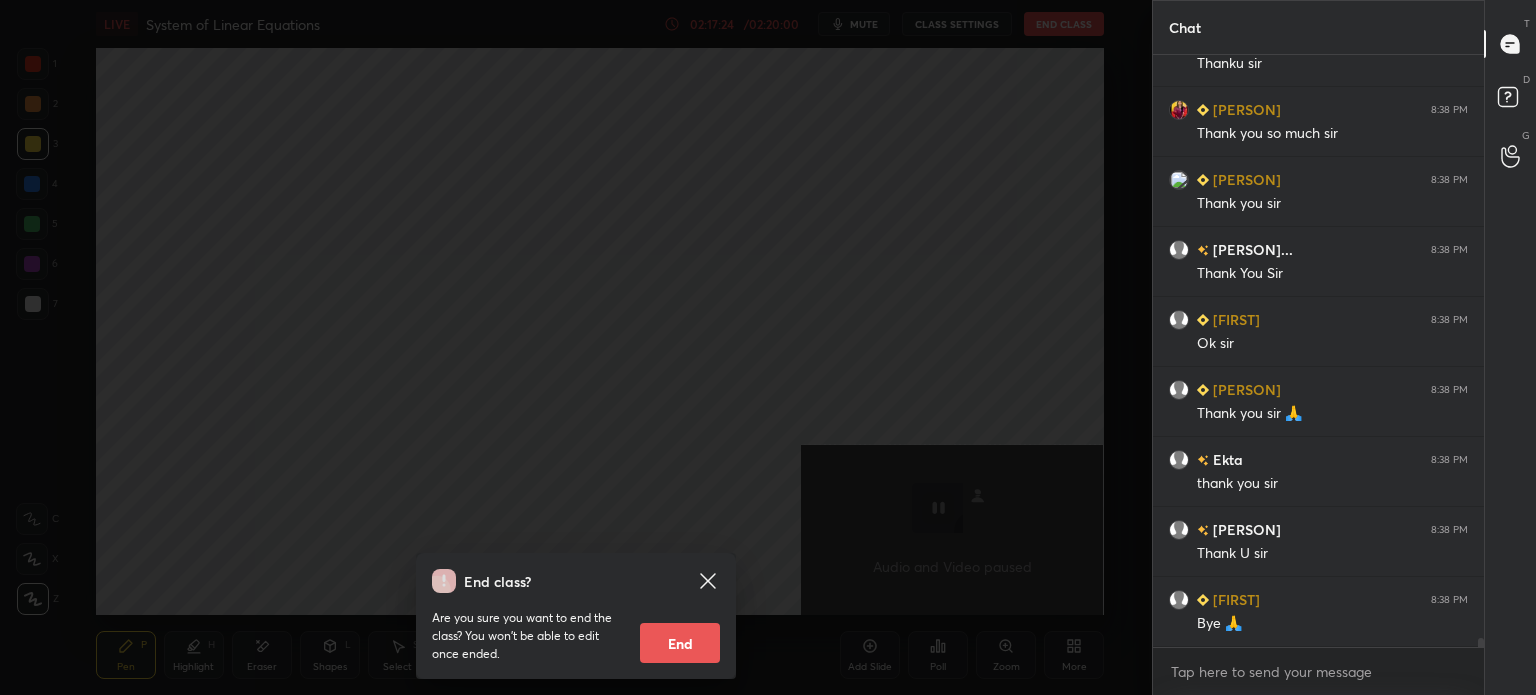 scroll, scrollTop: 36512, scrollLeft: 0, axis: vertical 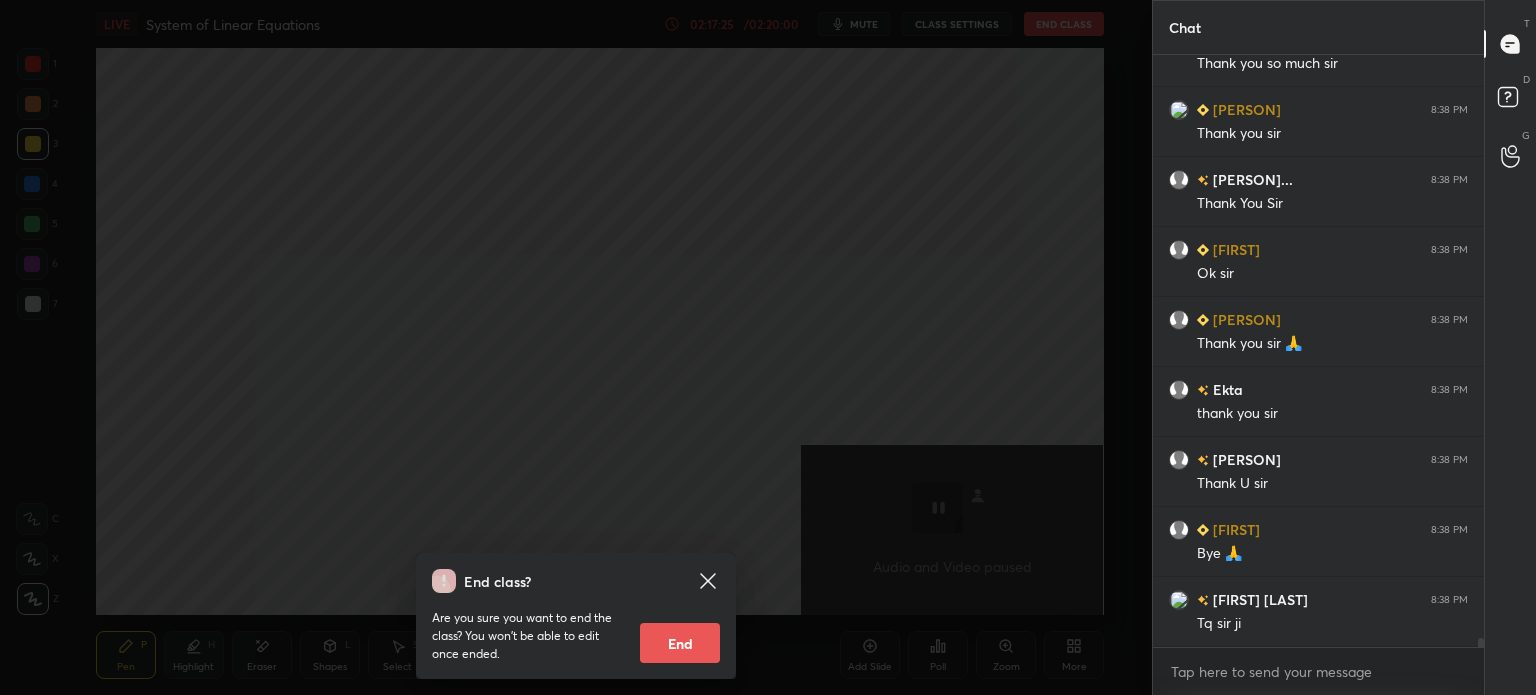 click on "End" at bounding box center (680, 643) 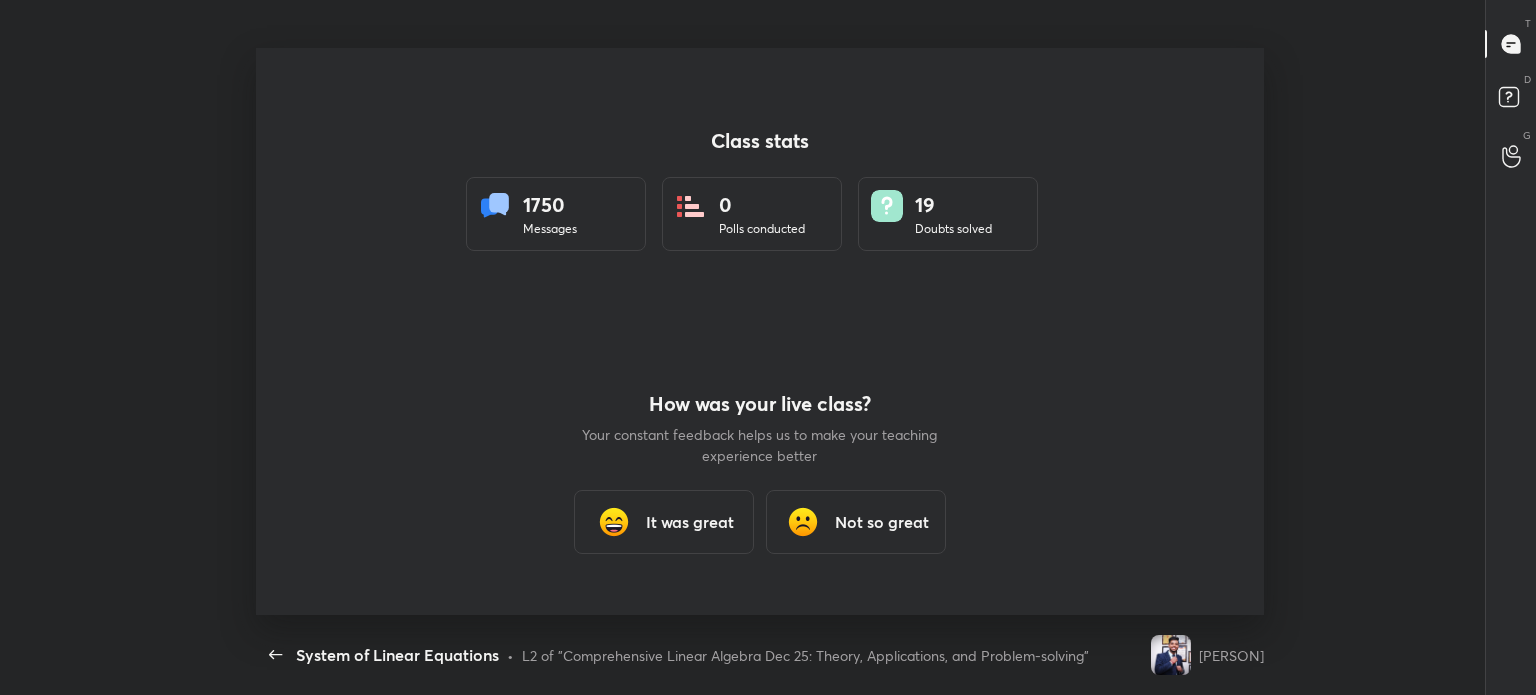 scroll, scrollTop: 99432, scrollLeft: 98726, axis: both 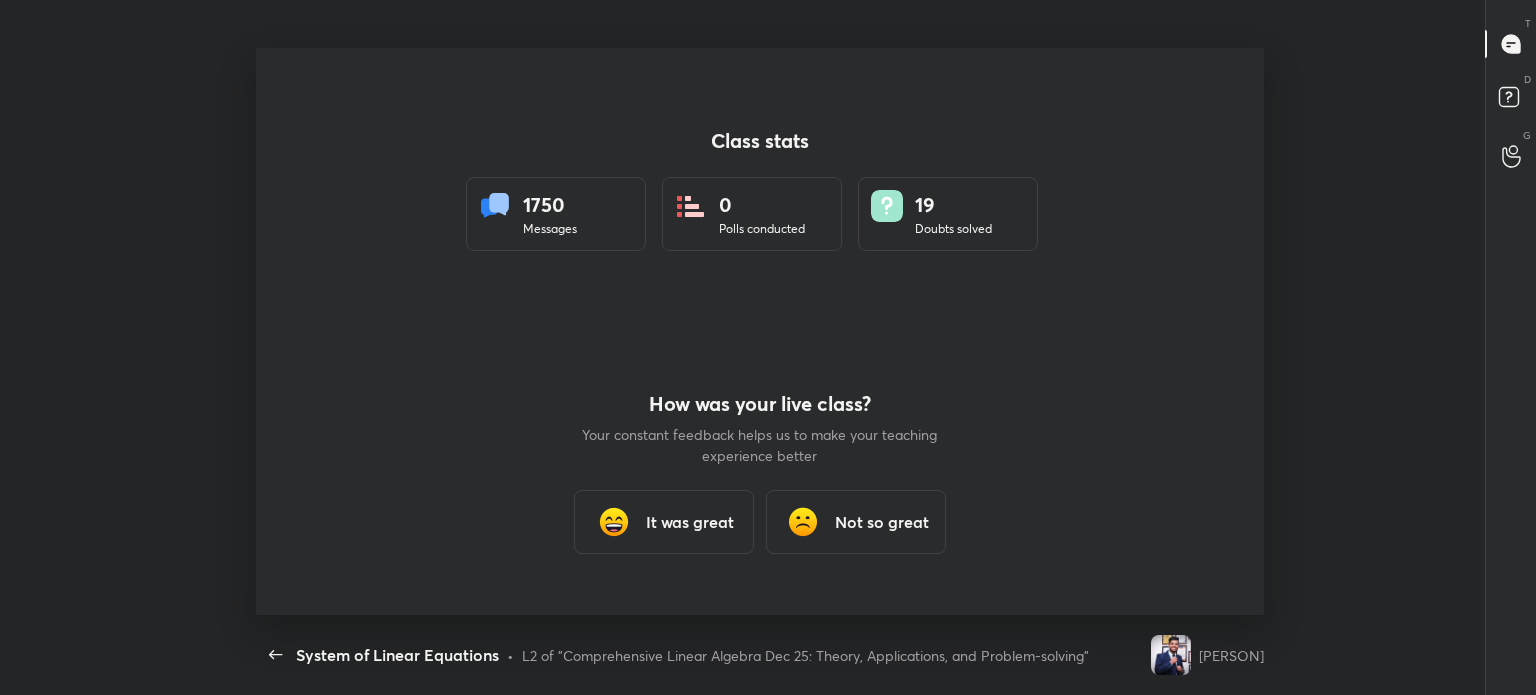 click on "It was great" at bounding box center (690, 522) 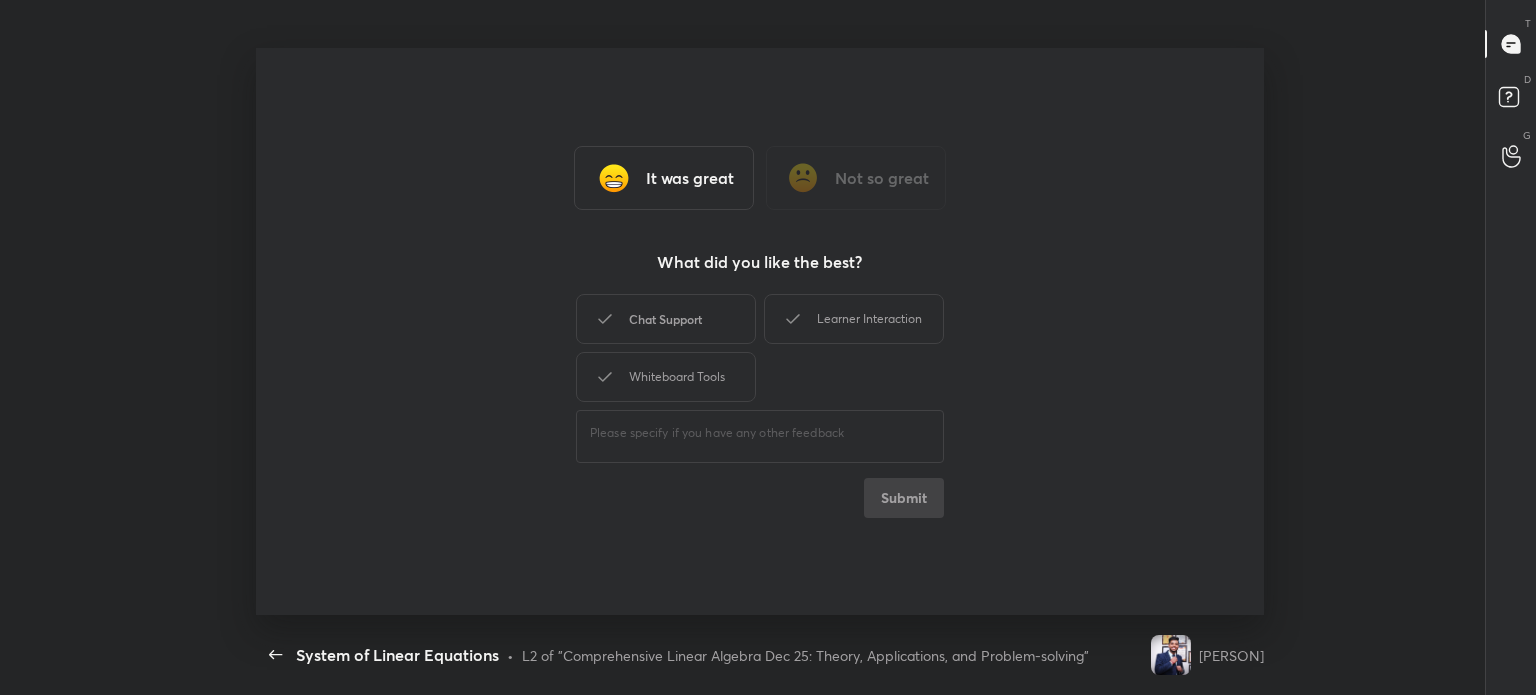 click on "Chat Support" at bounding box center (666, 319) 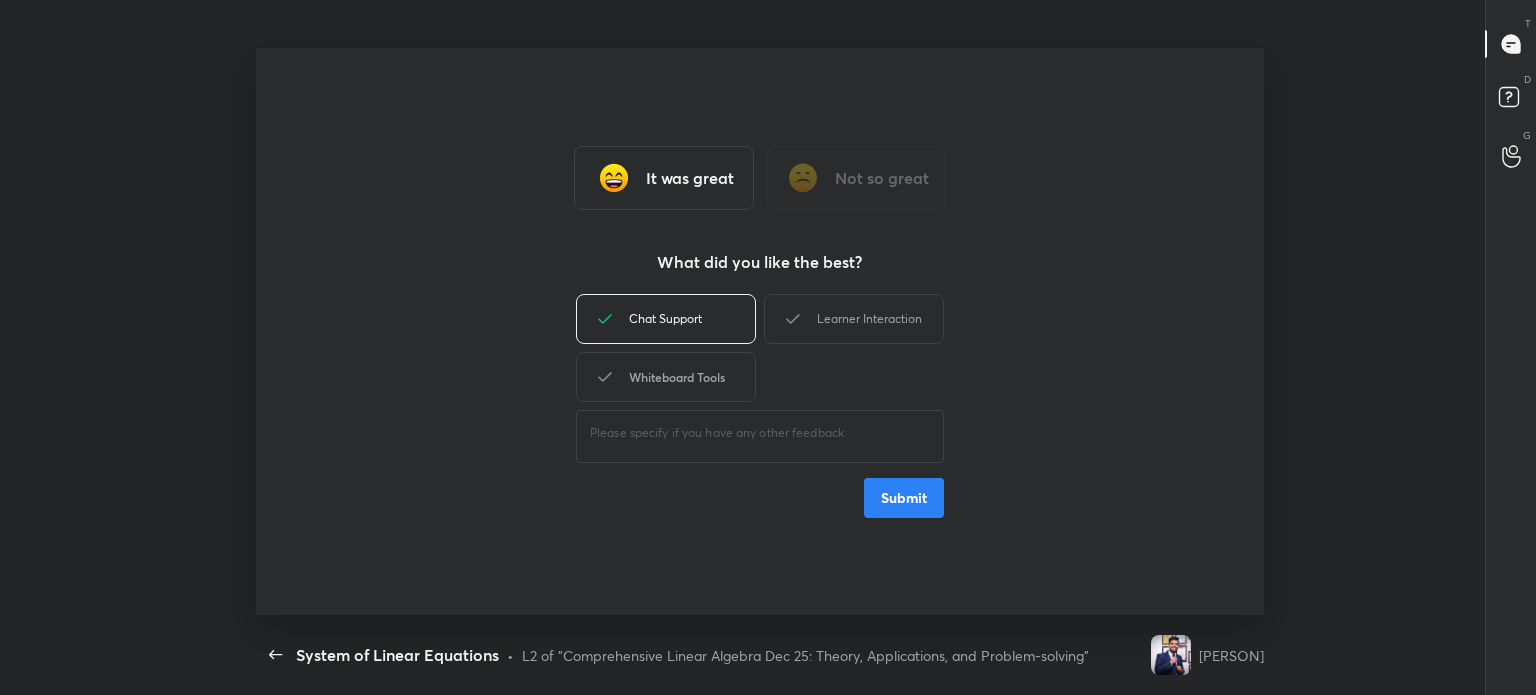 drag, startPoint x: 836, startPoint y: 326, endPoint x: 737, endPoint y: 371, distance: 108.74741 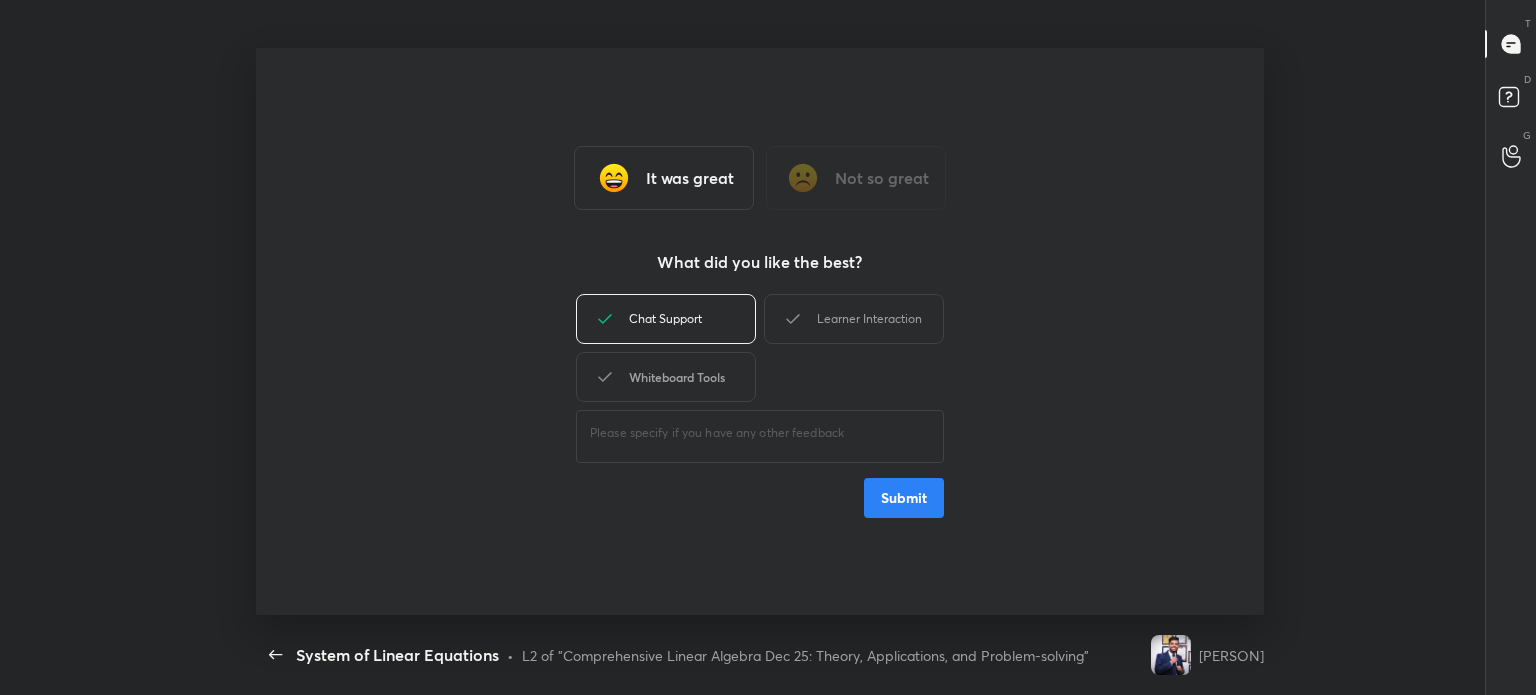 click on "Learner Interaction" at bounding box center (854, 319) 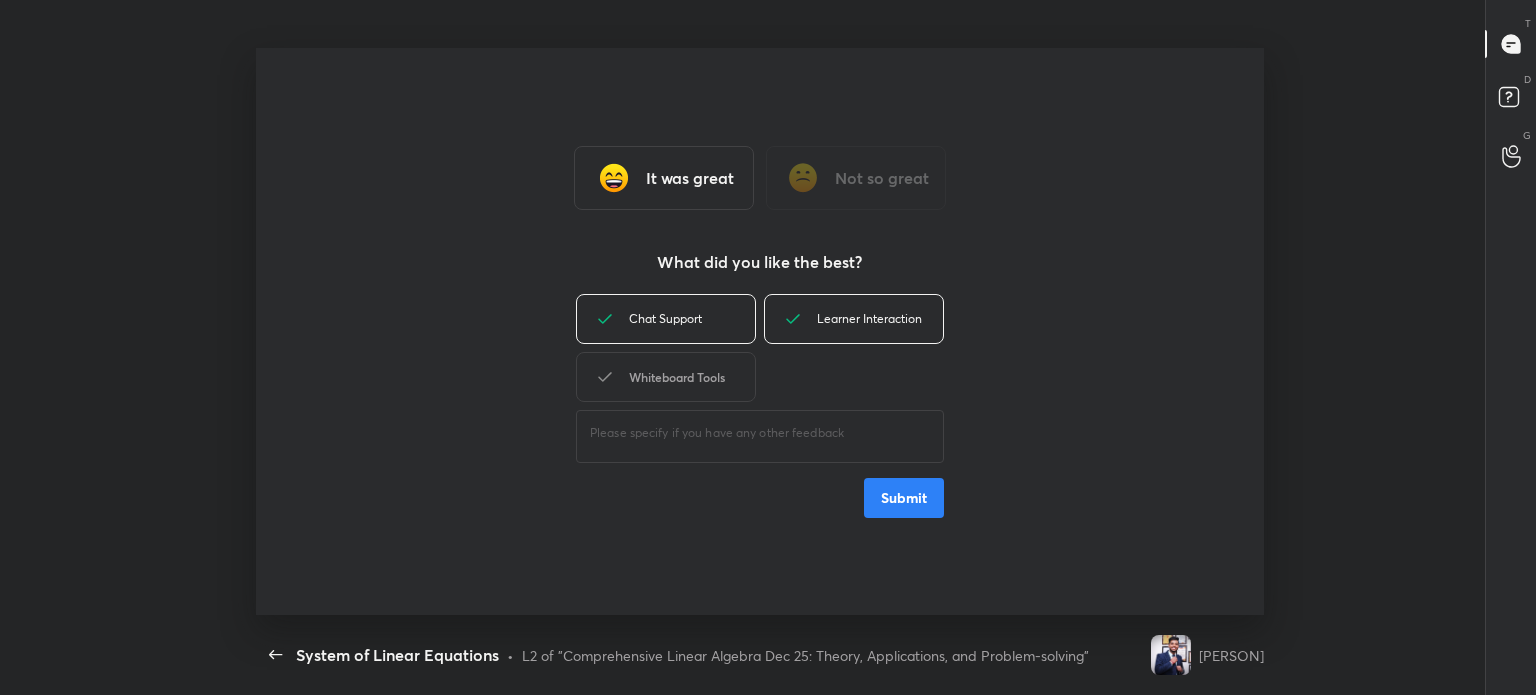 click on "Whiteboard Tools" at bounding box center (666, 377) 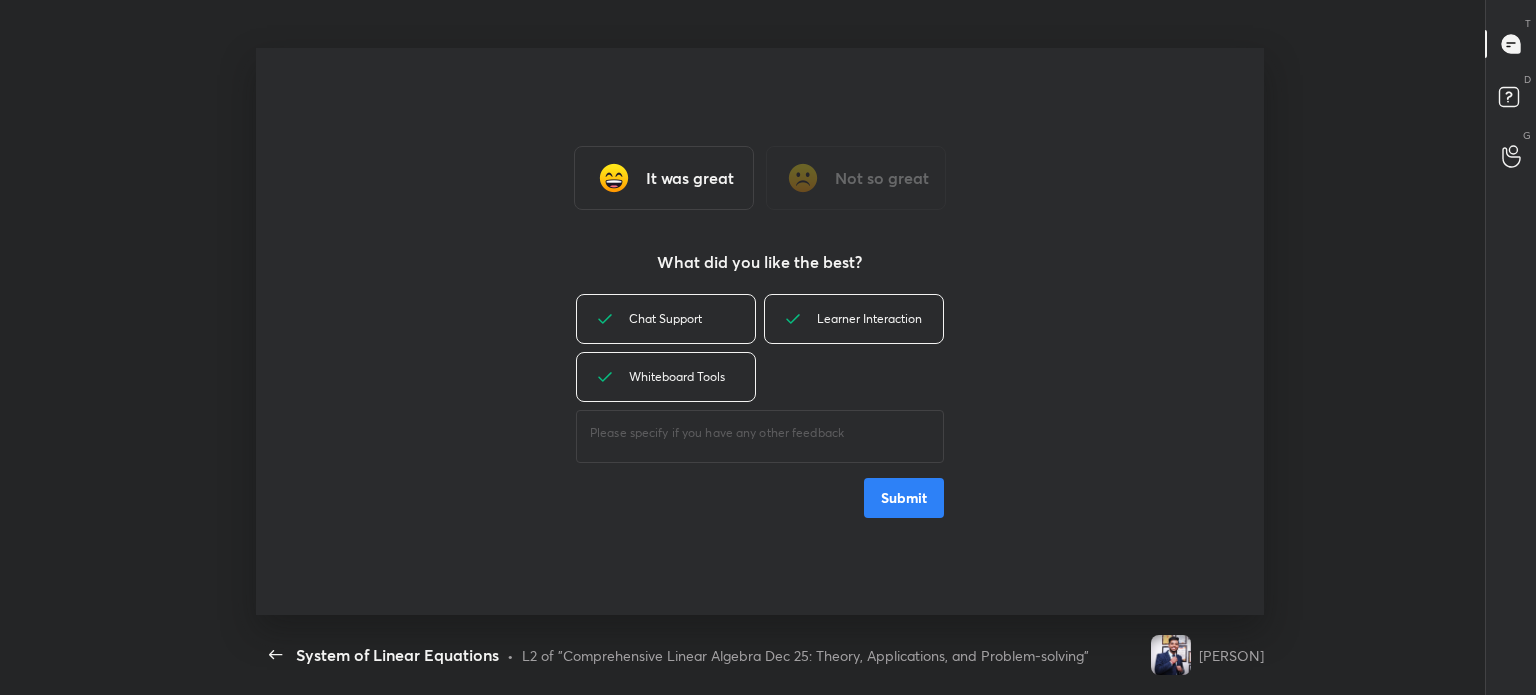 drag, startPoint x: 939, startPoint y: 527, endPoint x: 914, endPoint y: 493, distance: 42.201897 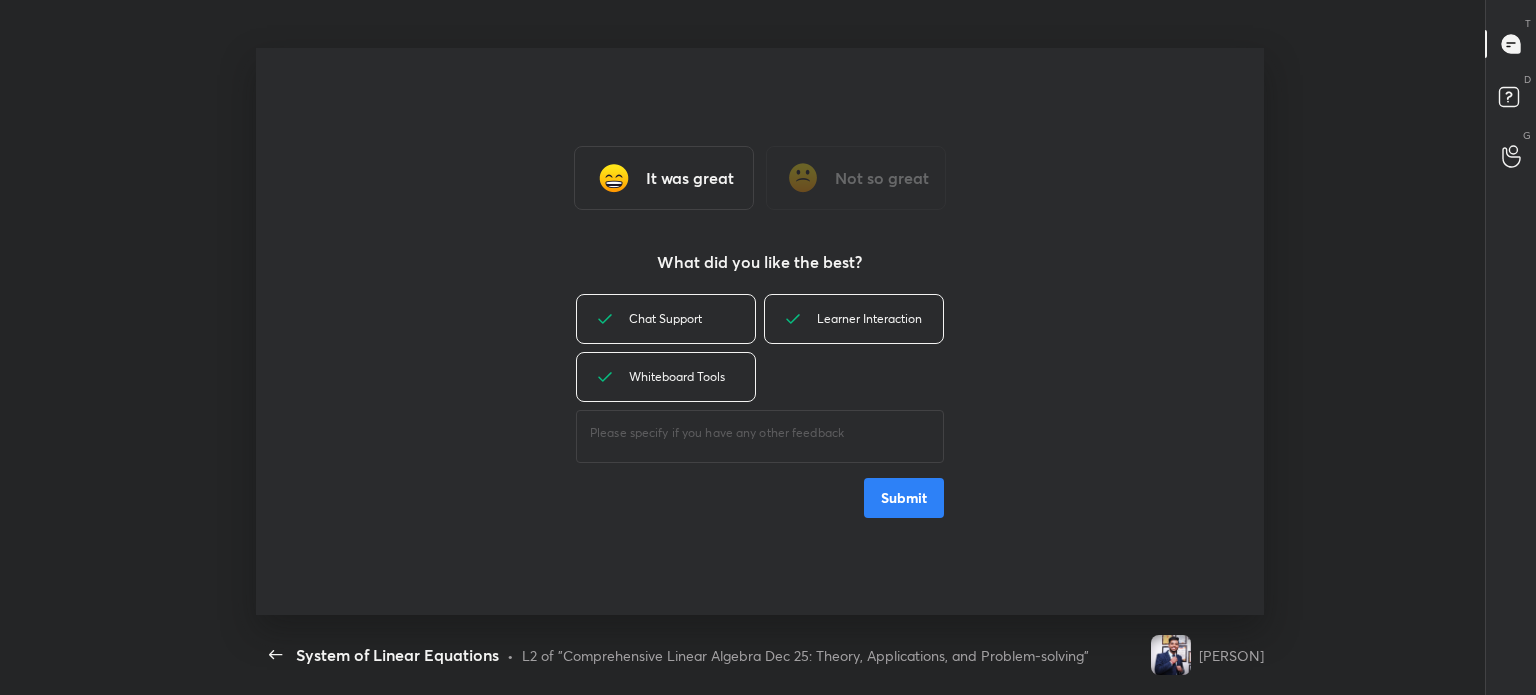 click on "It was great Not so great What did you like the best? Chat Support Learner Interaction Whiteboard Tools ​ Submit" at bounding box center (760, 331) 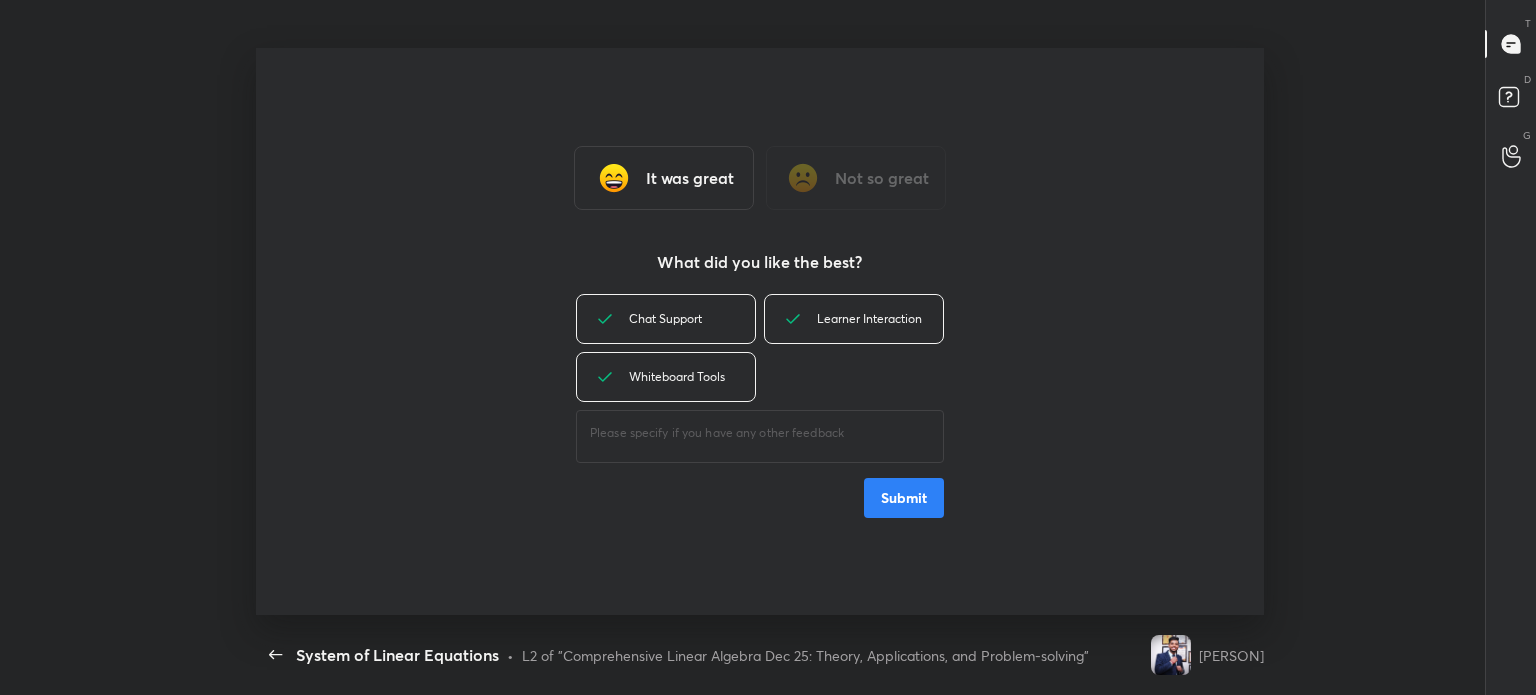 click on "Submit" at bounding box center (904, 498) 